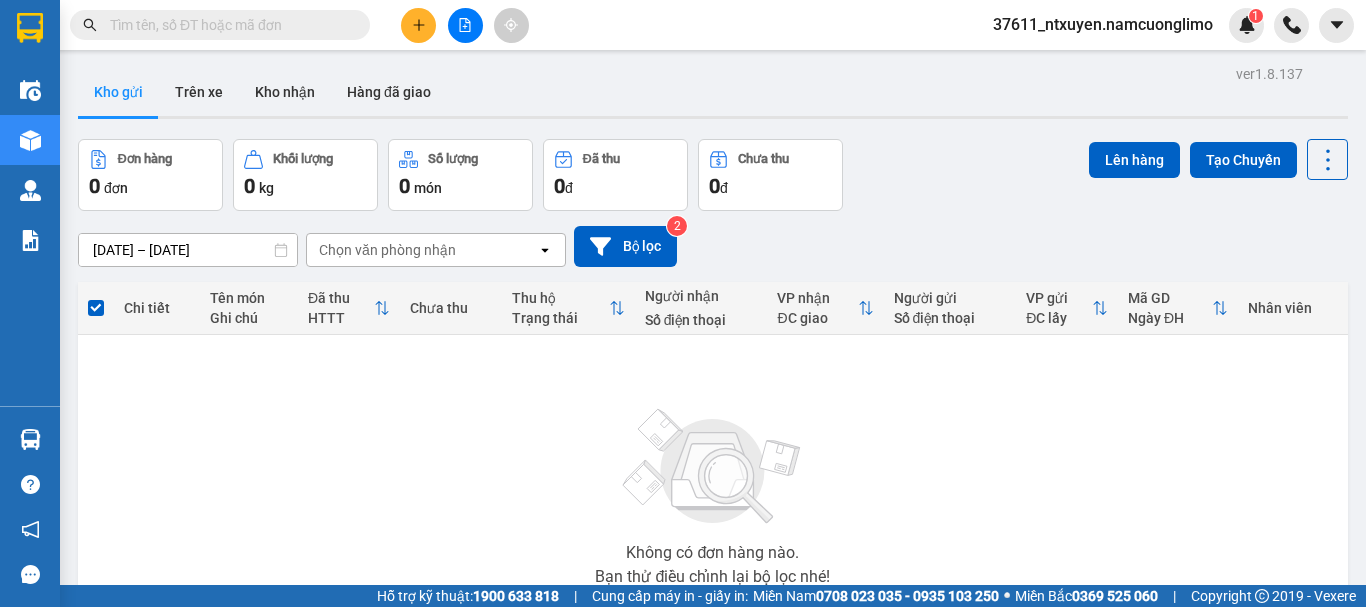 scroll, scrollTop: 0, scrollLeft: 0, axis: both 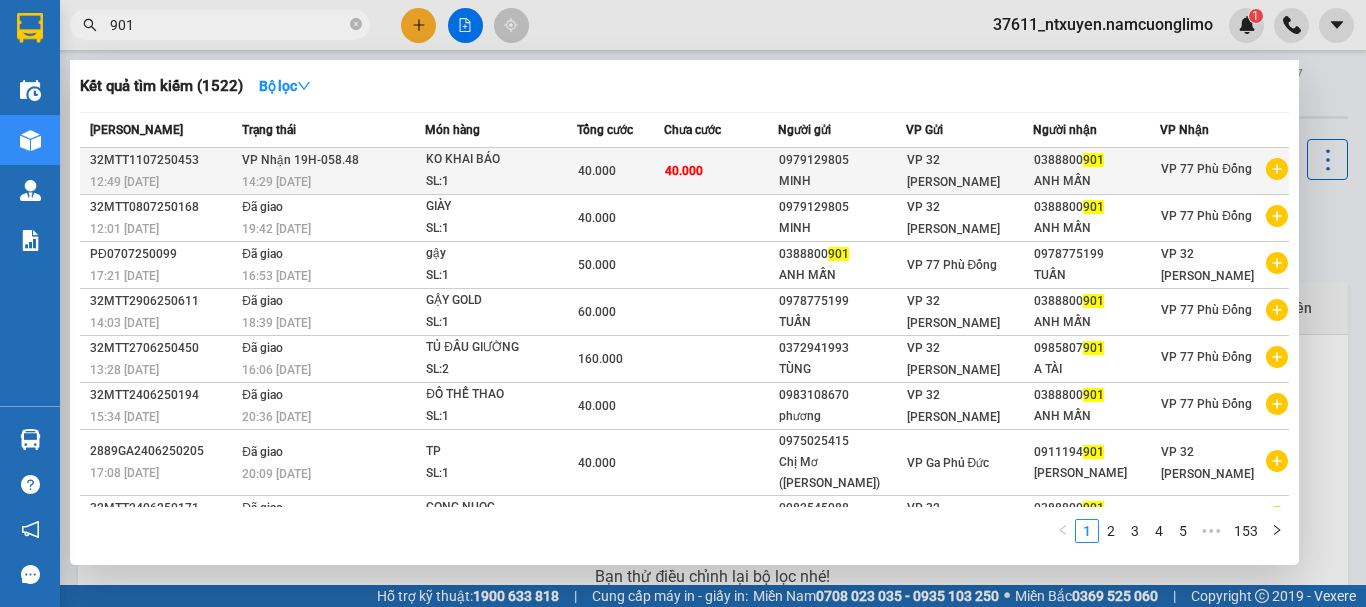 type on "901" 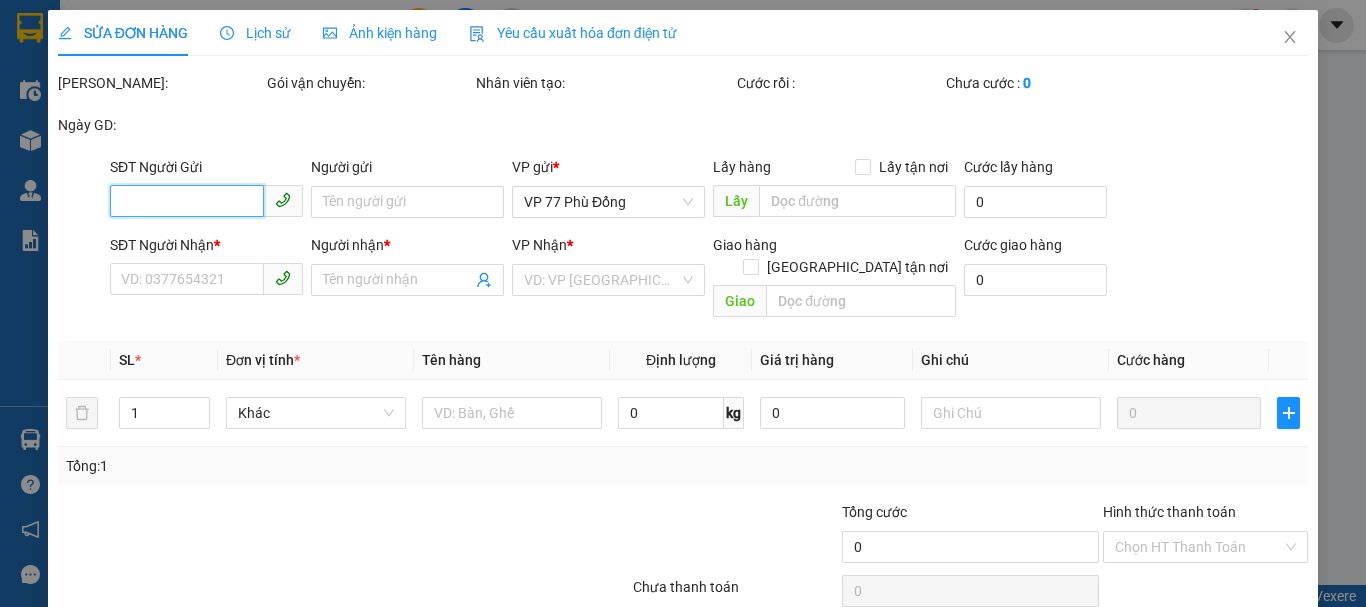 type on "0979129805" 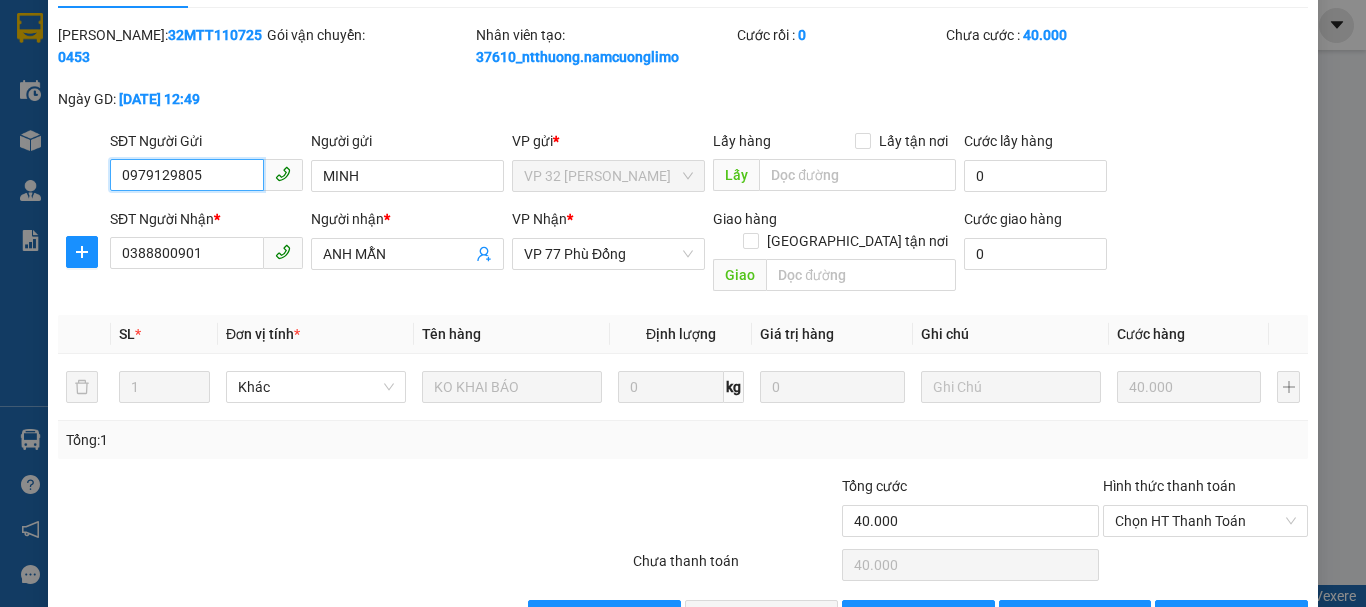 scroll, scrollTop: 90, scrollLeft: 0, axis: vertical 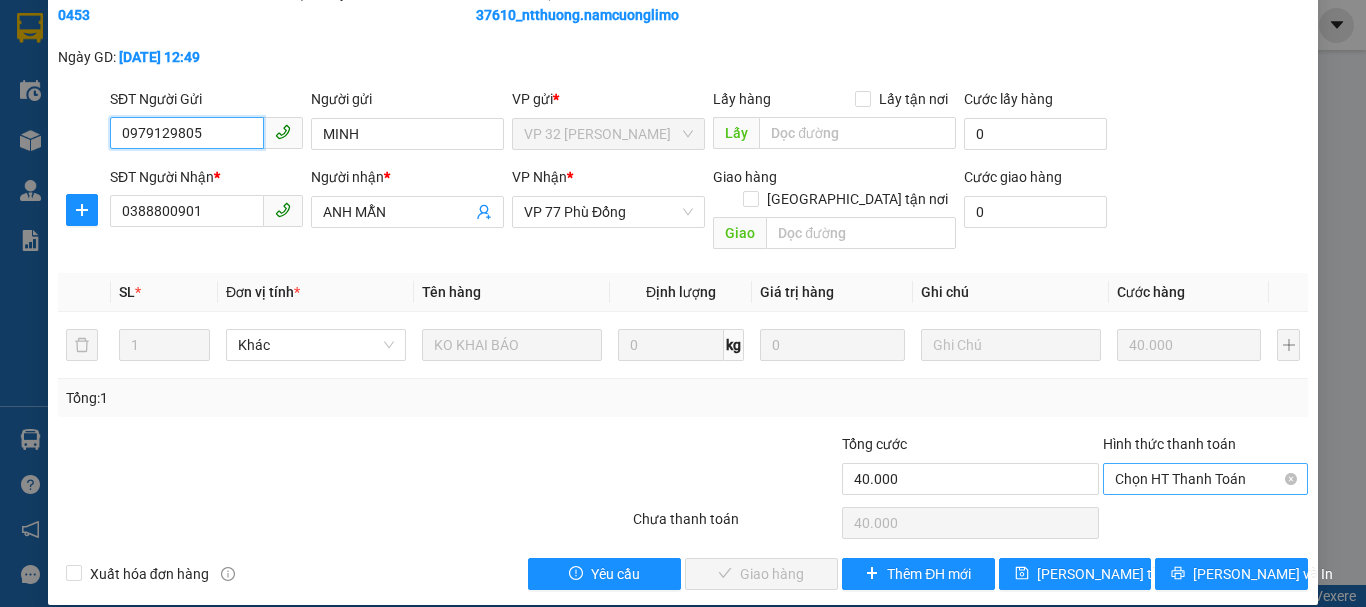 click on "Chọn HT Thanh Toán" at bounding box center (1205, 479) 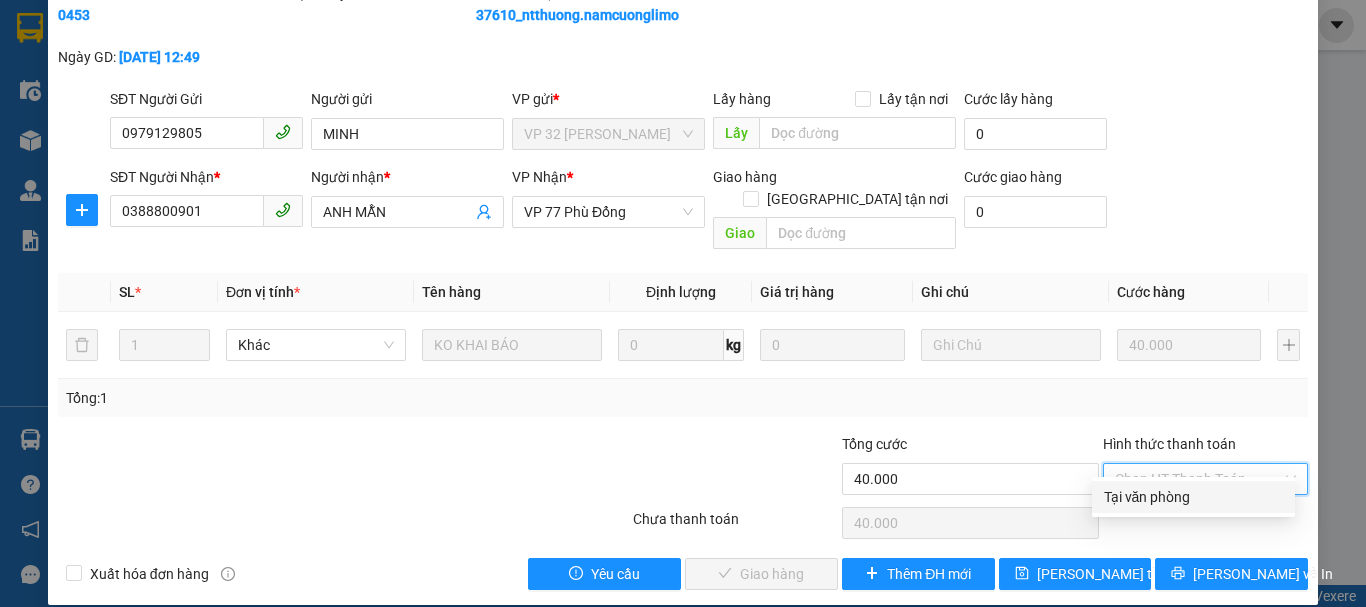 drag, startPoint x: 1146, startPoint y: 496, endPoint x: 919, endPoint y: 517, distance: 227.9693 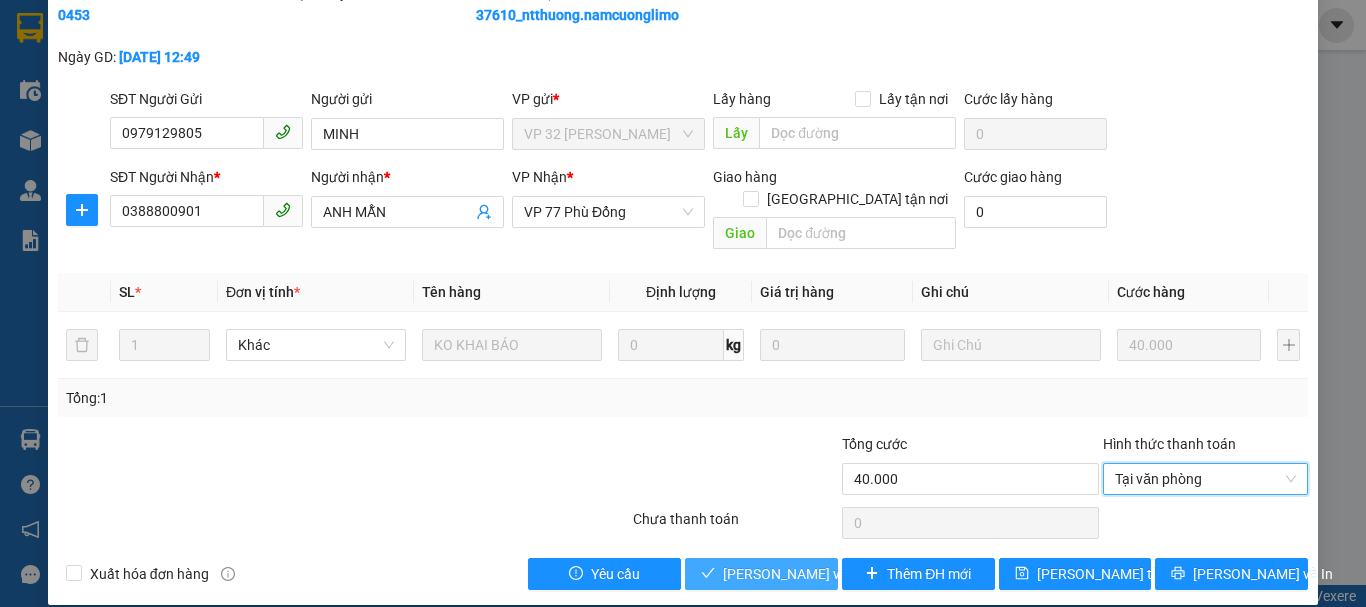 click on "Lưu và Giao hàng" at bounding box center [819, 574] 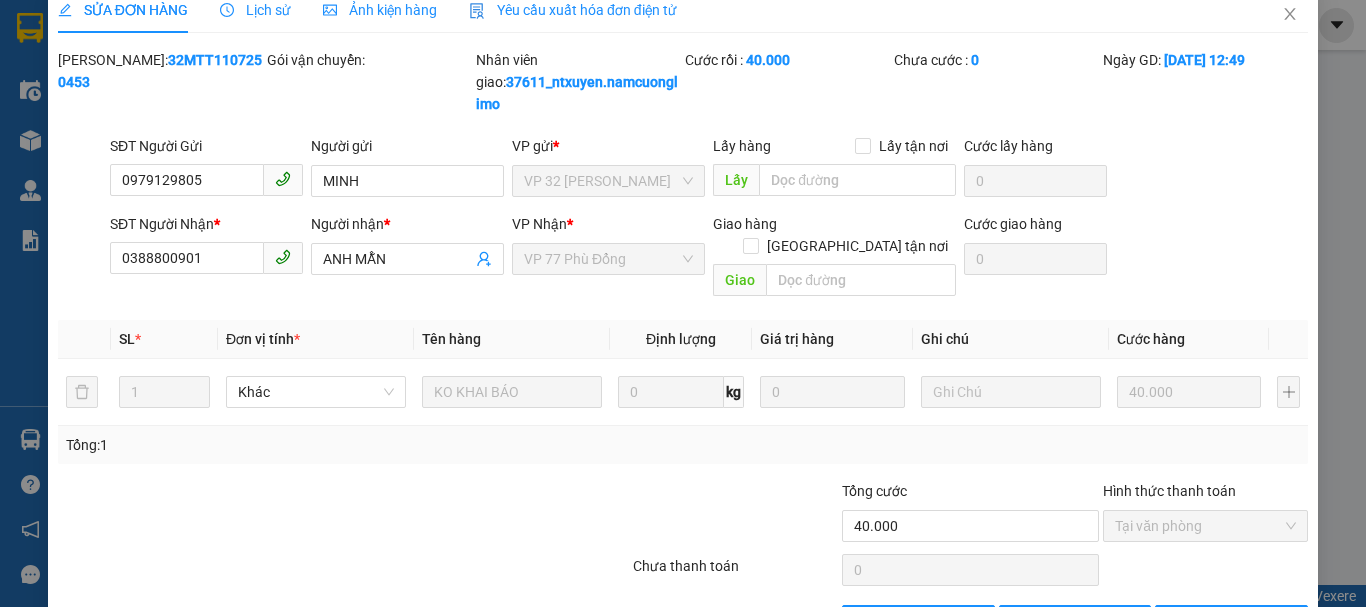 scroll, scrollTop: 0, scrollLeft: 0, axis: both 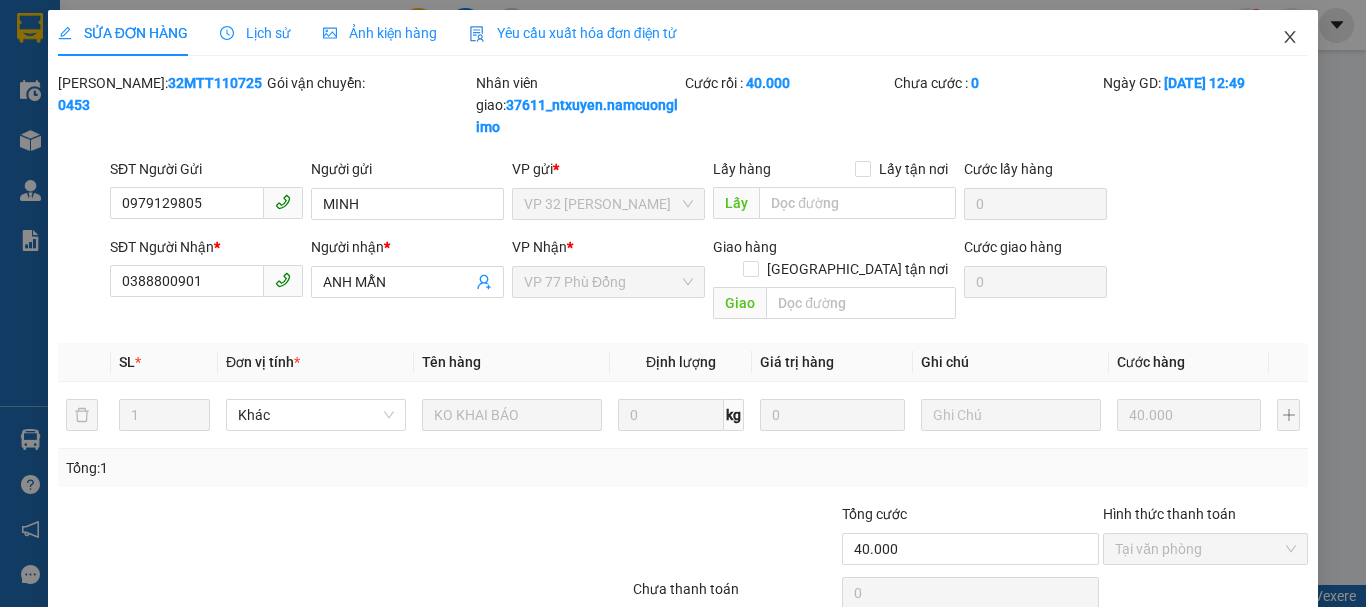 click 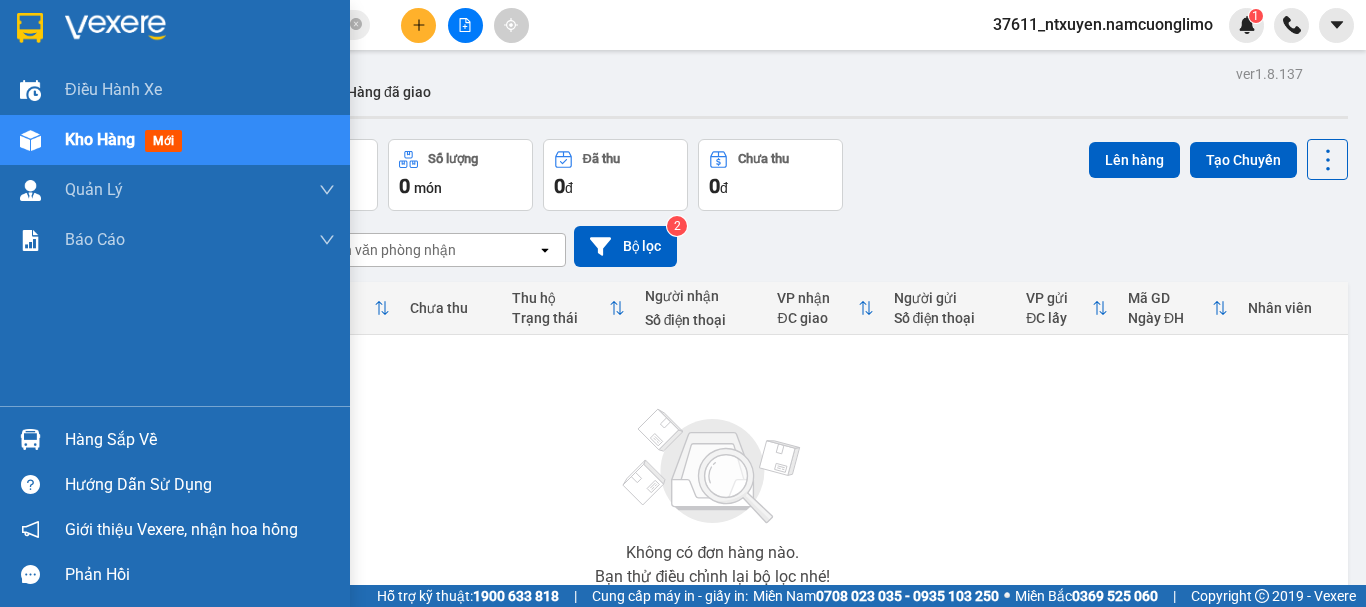click on "Hàng sắp về" at bounding box center (200, 440) 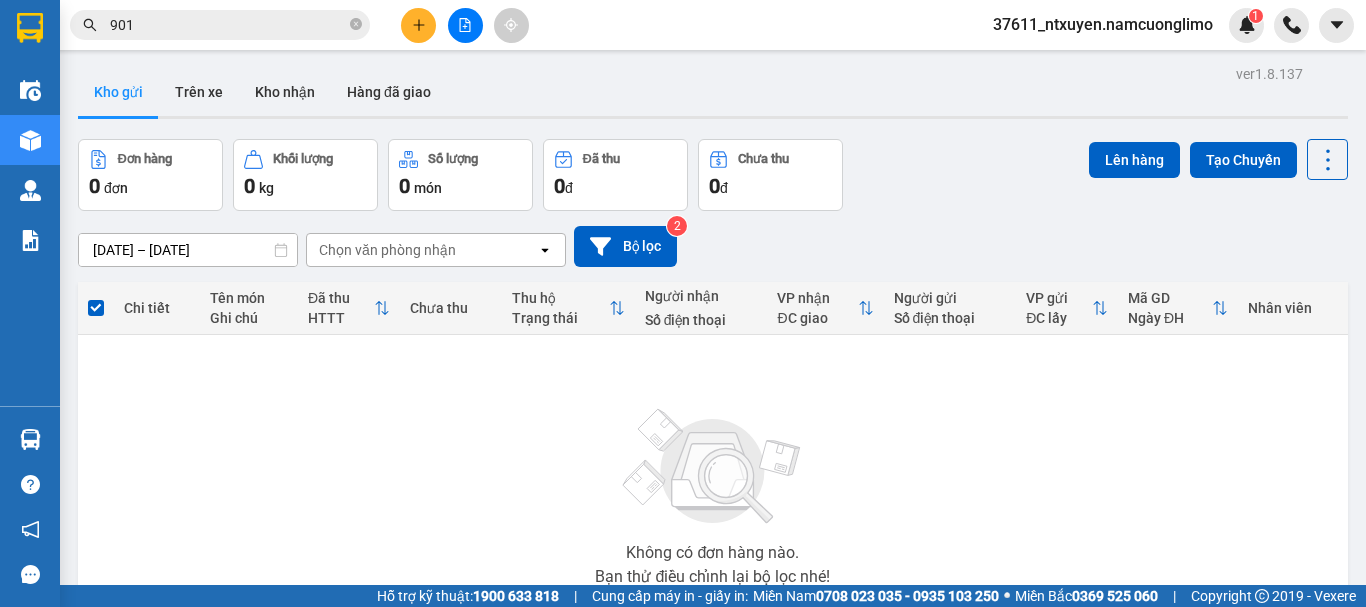 click on "Kết quả tìm kiếm ( 1522 )  Bộ lọc  Mã ĐH Trạng thái Món hàng Tổng cước Chưa cước Người gửi VP Gửi Người nhận VP Nhận 32MTT1107250453 12:49 - 11/07 VP Nhận   19H-058.48 14:29 - 11/07 KO KHAI BÁO SL:  1 40.000 40.000 0979129805 MINH VP 32 Mạc Thái Tổ 0388800 901 ANH MẪN VP 77 Phù Đổng 32MTT0807250168 12:01 - 08/07 Đã giao   19:42 - 08/07 GIÀY SL:  1 40.000 0979129805 MINH VP 32 Mạc Thái Tổ 0388800 901 ANH MẪN VP 77 Phù Đổng PĐ0707250099 17:21 - 07/07 Đã giao   16:53 - 08/07 gậy SL:  1 50.000 0388800 901 ANH MẪN VP 77 Phù Đổng 0978775199 TUẤN VP 32 Mạc Thái Tổ 32MTT2906250611 14:03 - 29/06 Đã giao   18:39 - 29/06 GẬY GOLD SL:  1 60.000 0978775199 TUẤN VP 32 Mạc Thái Tổ 0388800 901 ANH MẪN VP 77 Phù Đổng 32MTT2706250450 13:28 - 27/06 Đã giao   16:06 - 27/06 TỦ ĐẦU GIƯỜNG SL:  2 160.000 0372941993 TÙNG VP 32 Mạc Thái Tổ 0985807 901 A TÀI VP 77 Phù Đổng 32MTT2406250194 15:34 - 24/06 Đã giao" at bounding box center [683, 303] 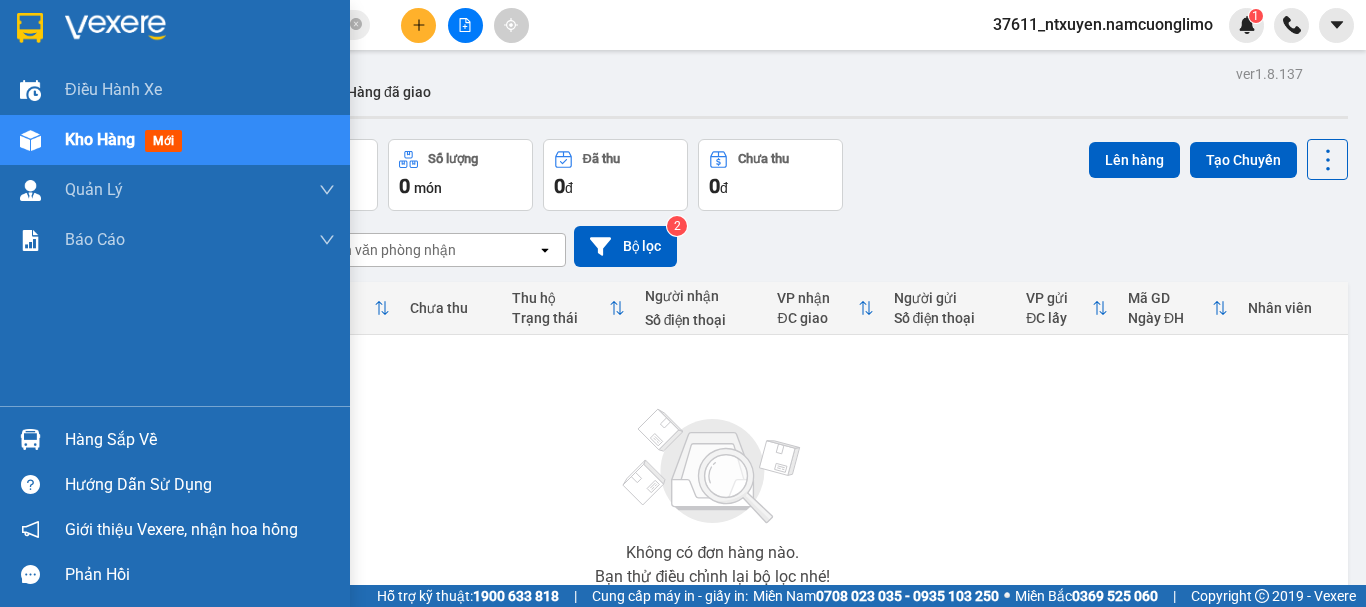 click on "Hàng sắp về" at bounding box center (200, 440) 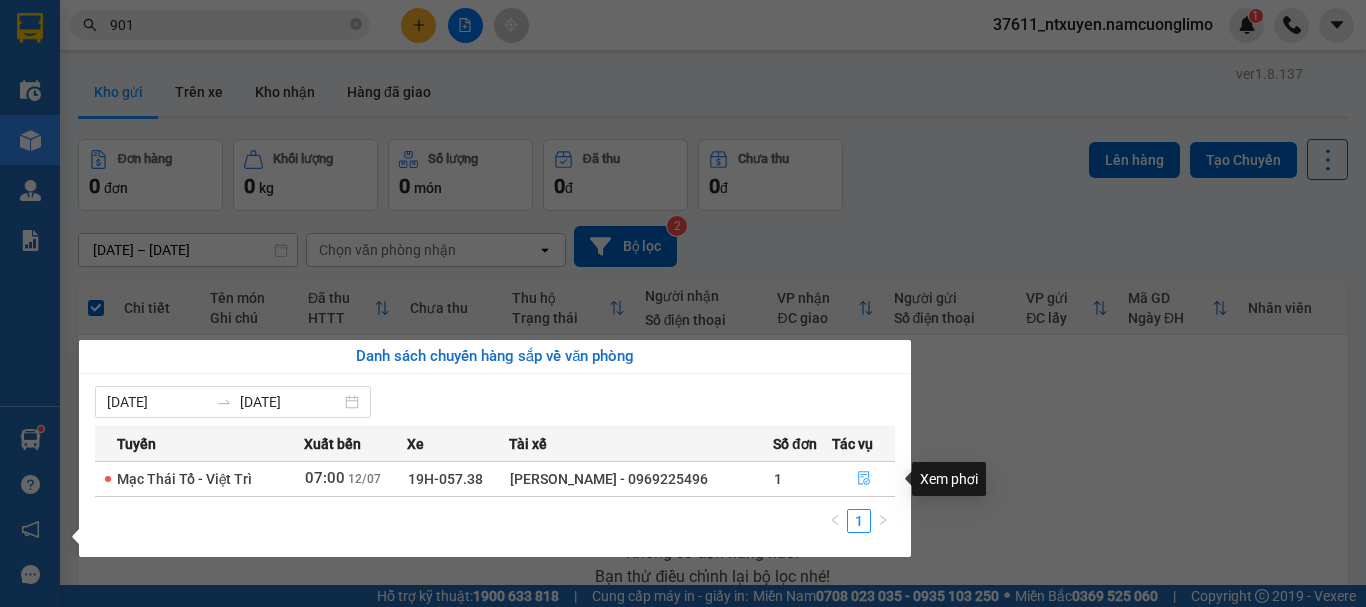 click 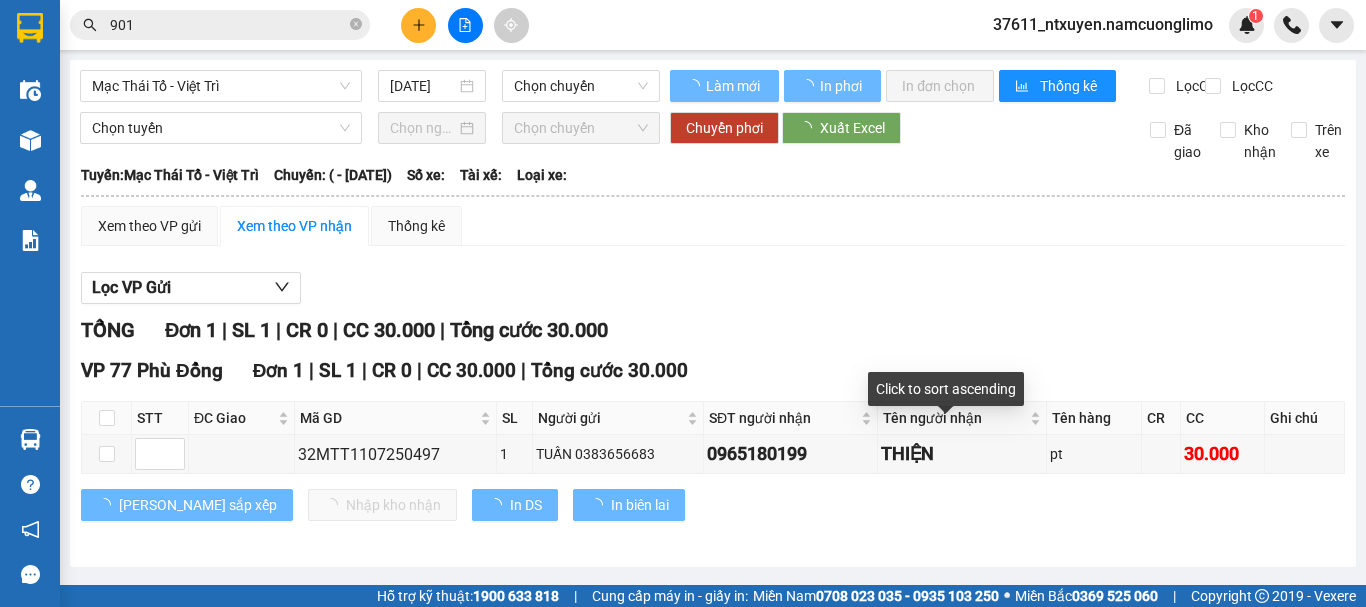 type on "[DATE]" 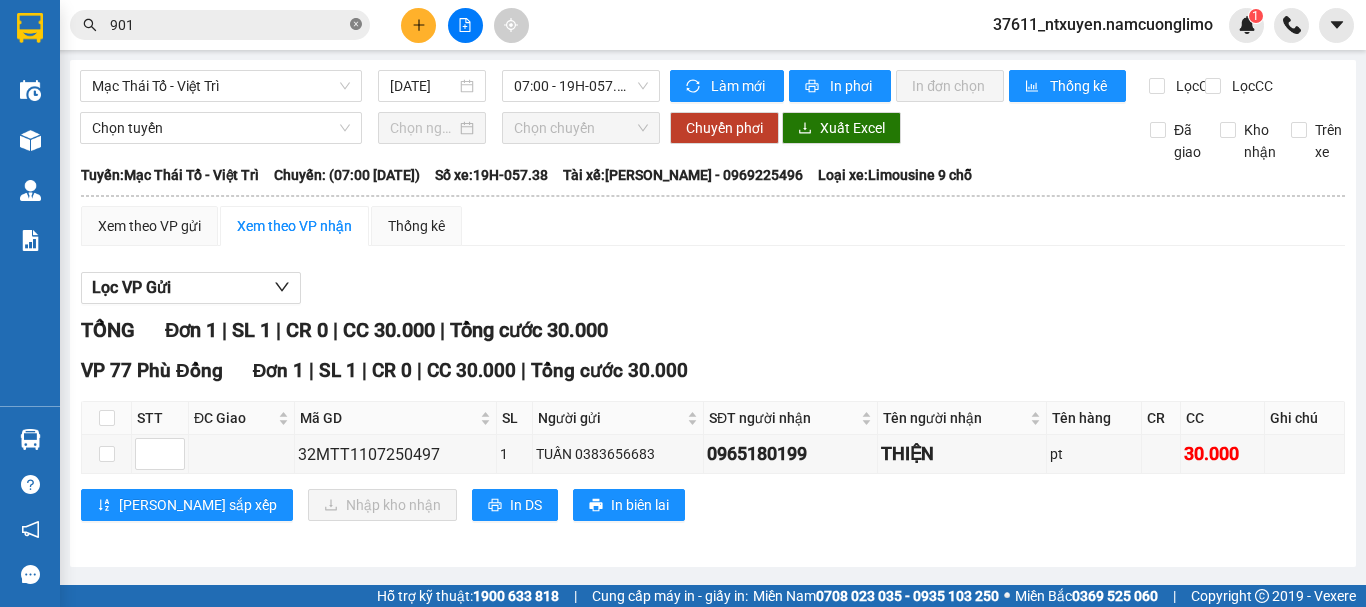 click 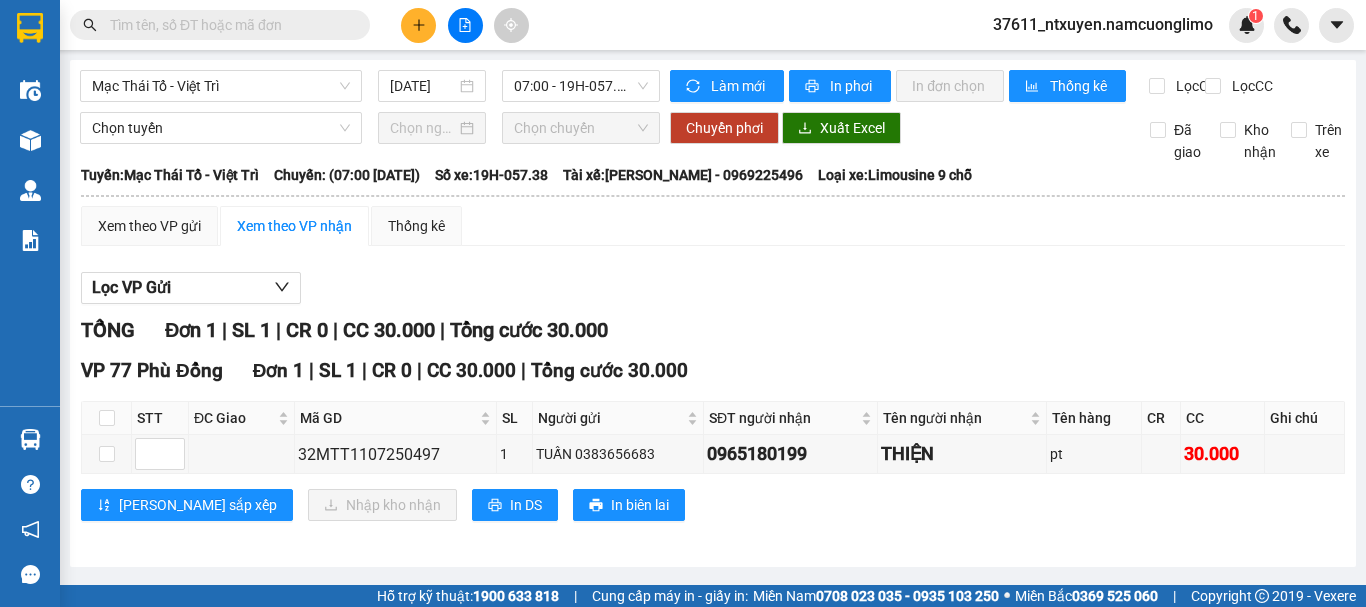 click at bounding box center (228, 25) 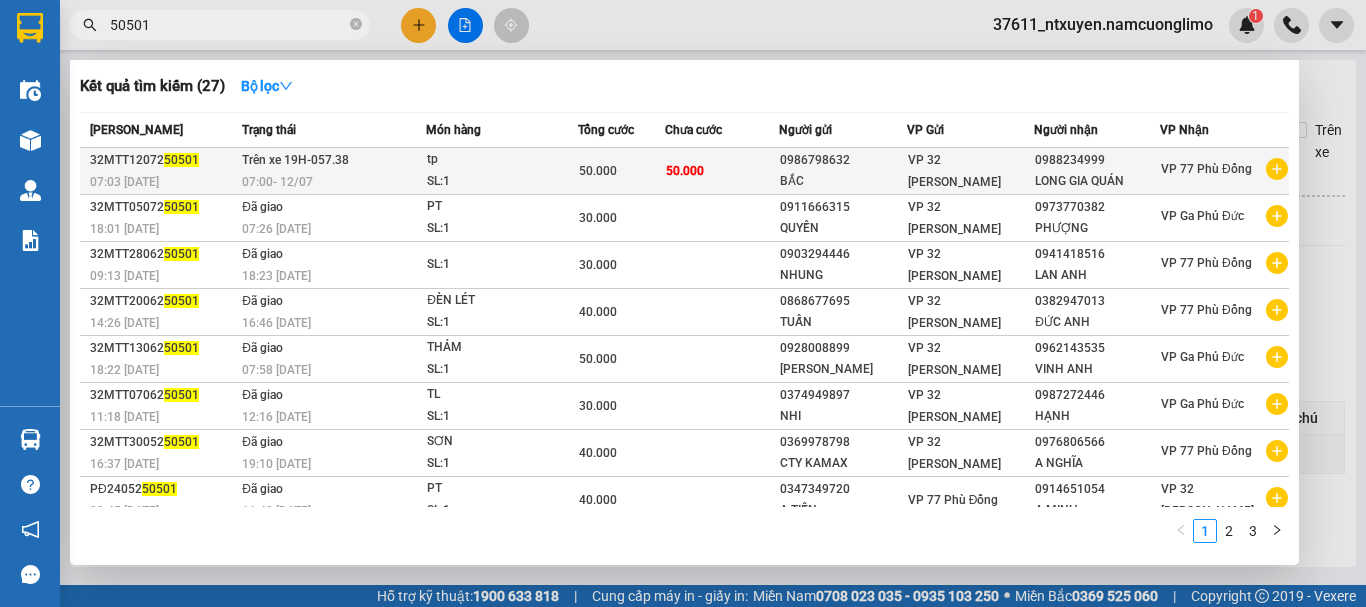 type on "50501" 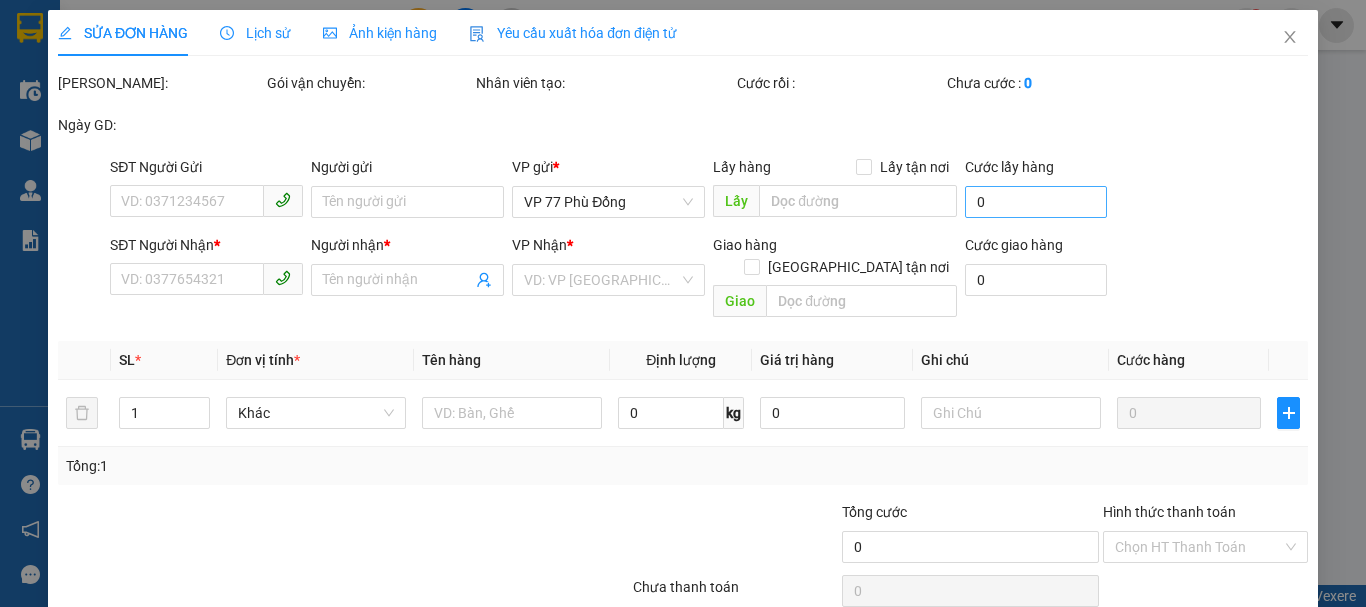 type on "0986798632" 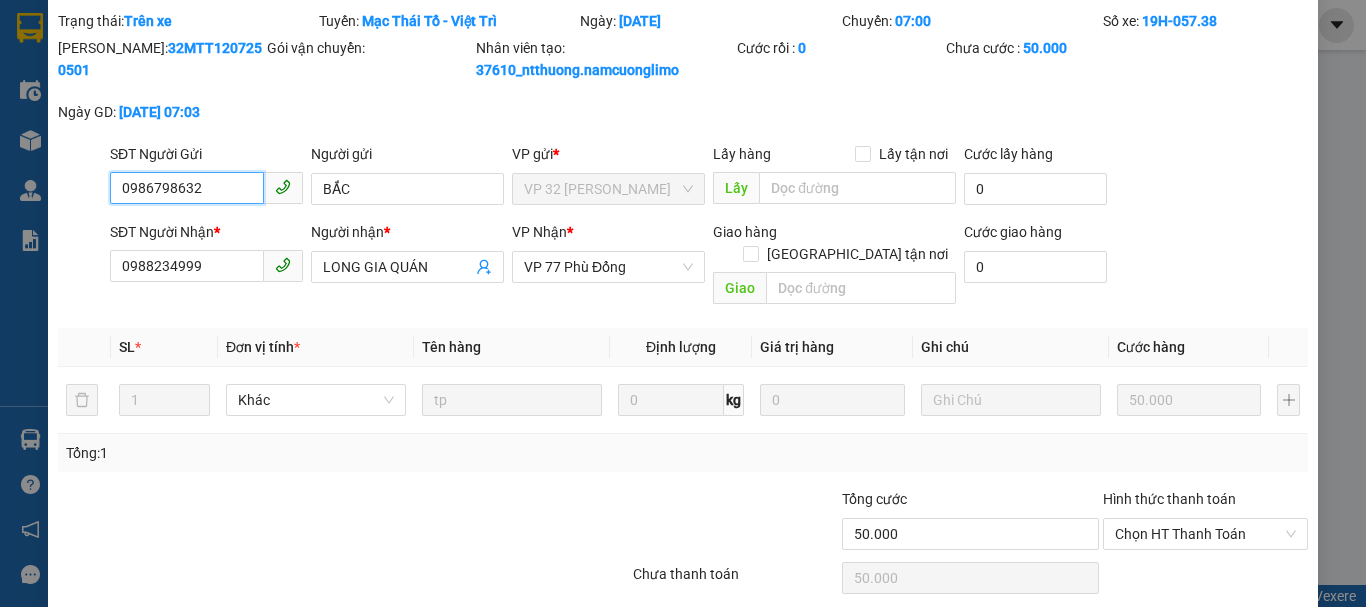 scroll, scrollTop: 117, scrollLeft: 0, axis: vertical 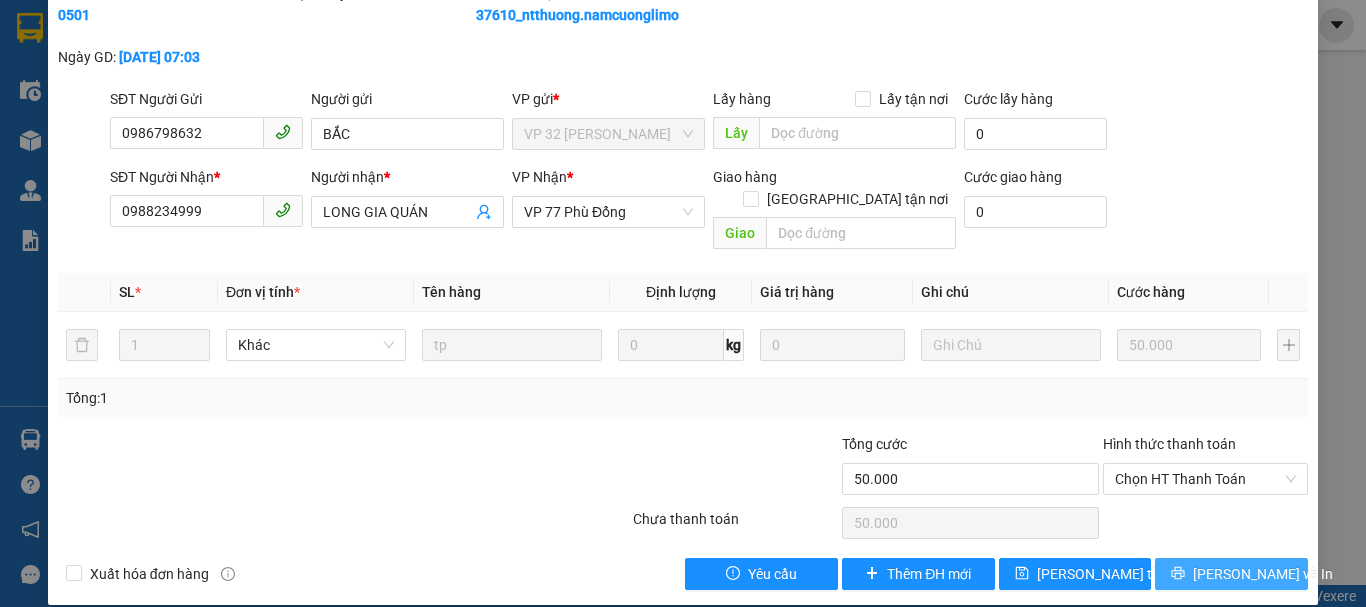 click on "[PERSON_NAME] và In" at bounding box center (1263, 574) 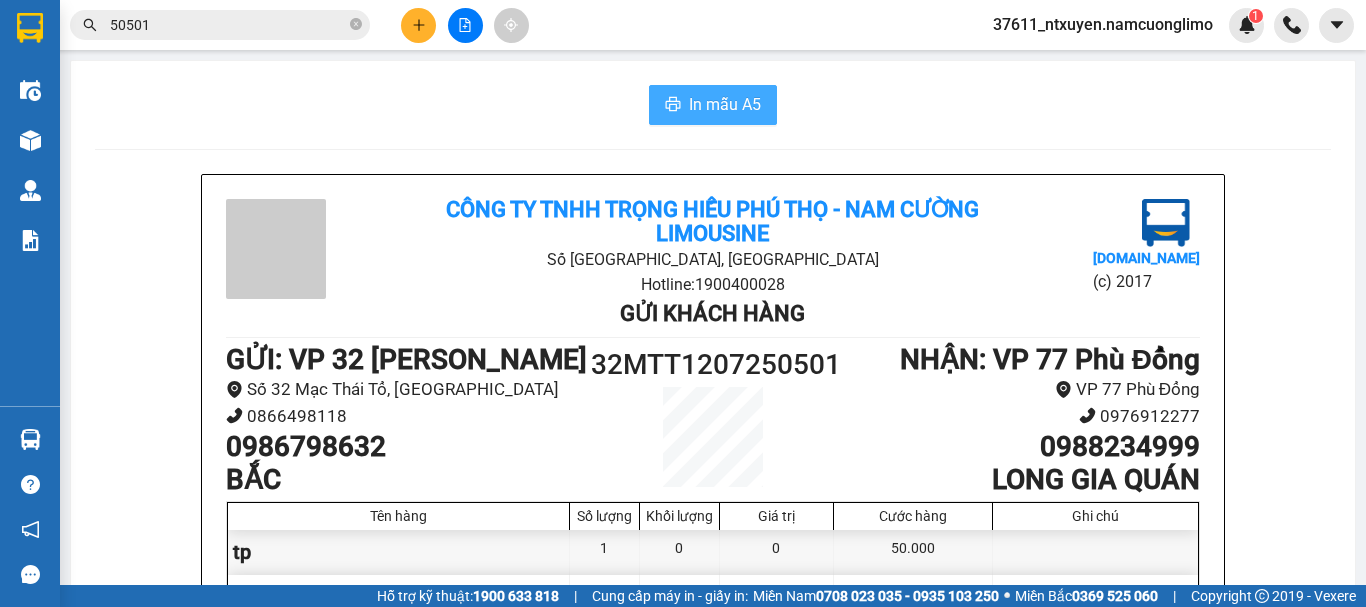 click on "In mẫu A5" at bounding box center [725, 104] 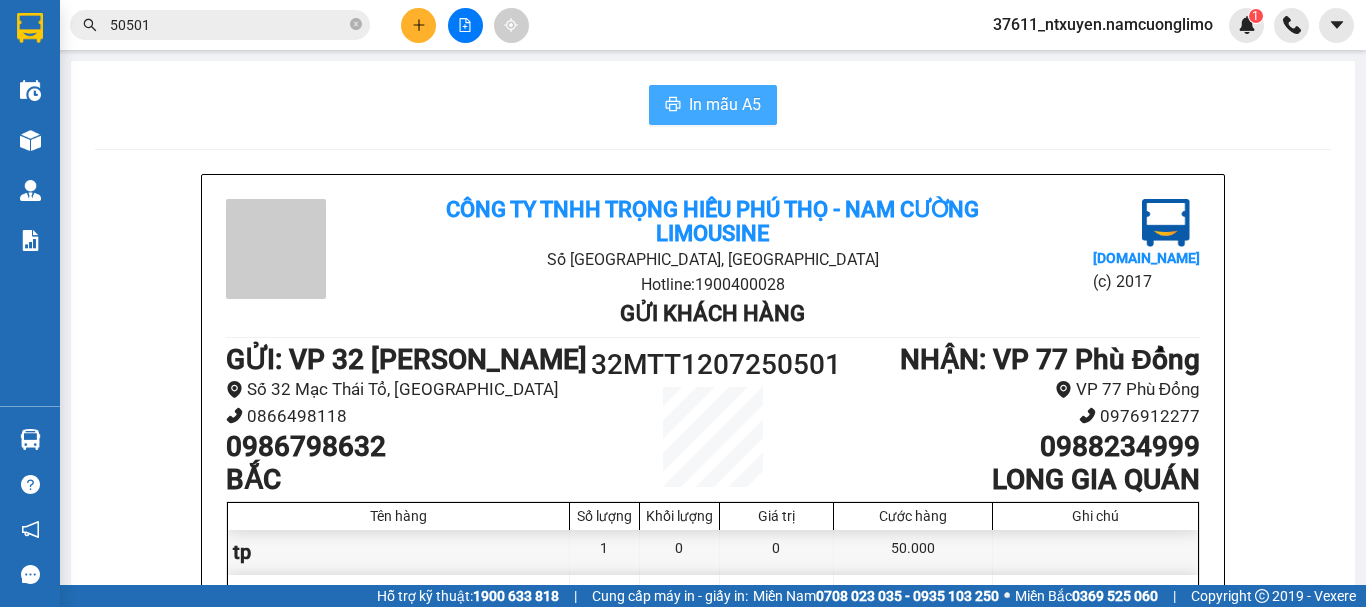 scroll, scrollTop: 0, scrollLeft: 0, axis: both 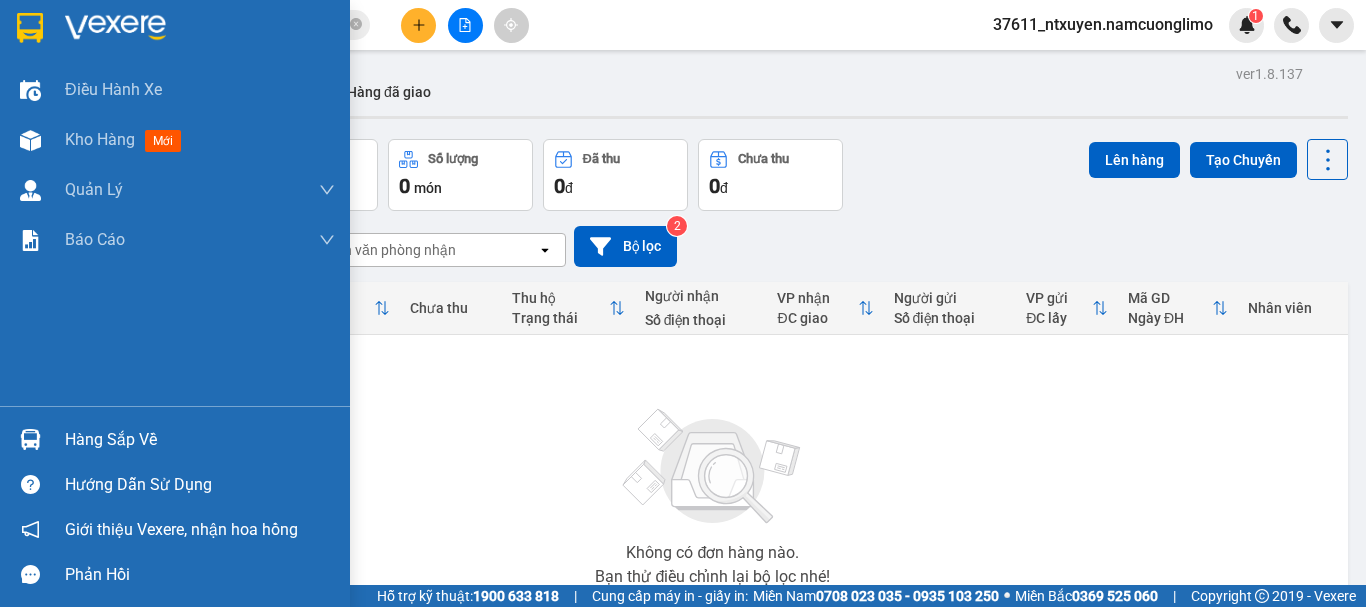 click on "Hàng sắp về" at bounding box center (200, 440) 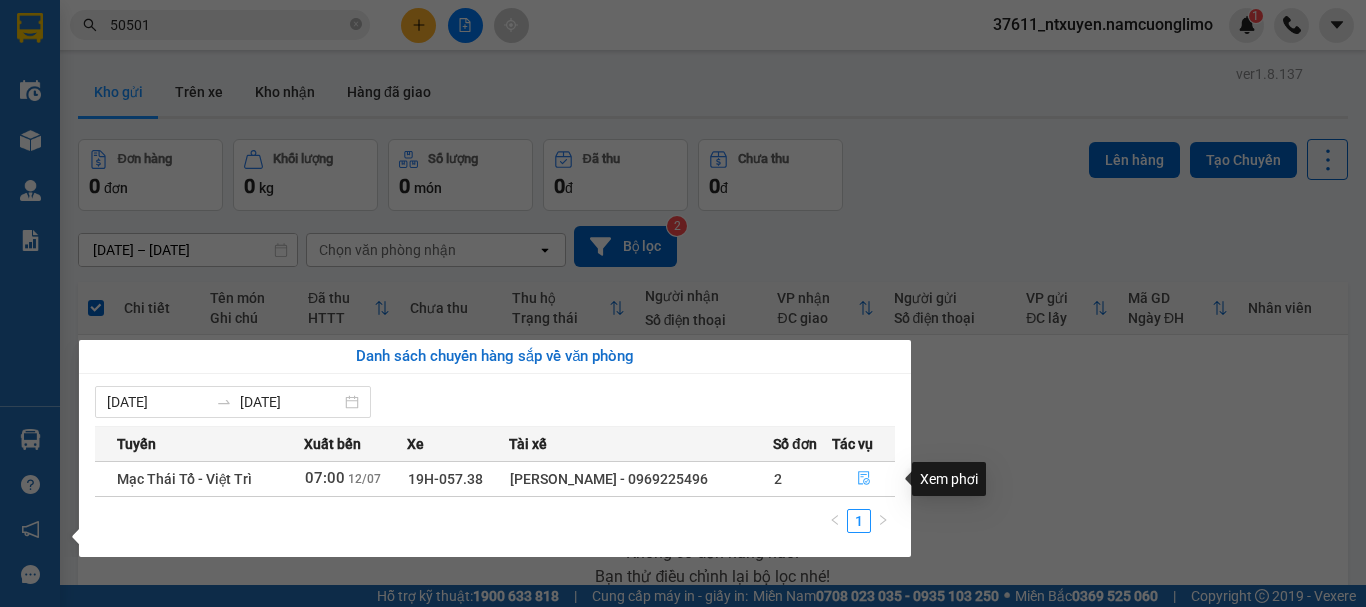 click at bounding box center [863, 479] 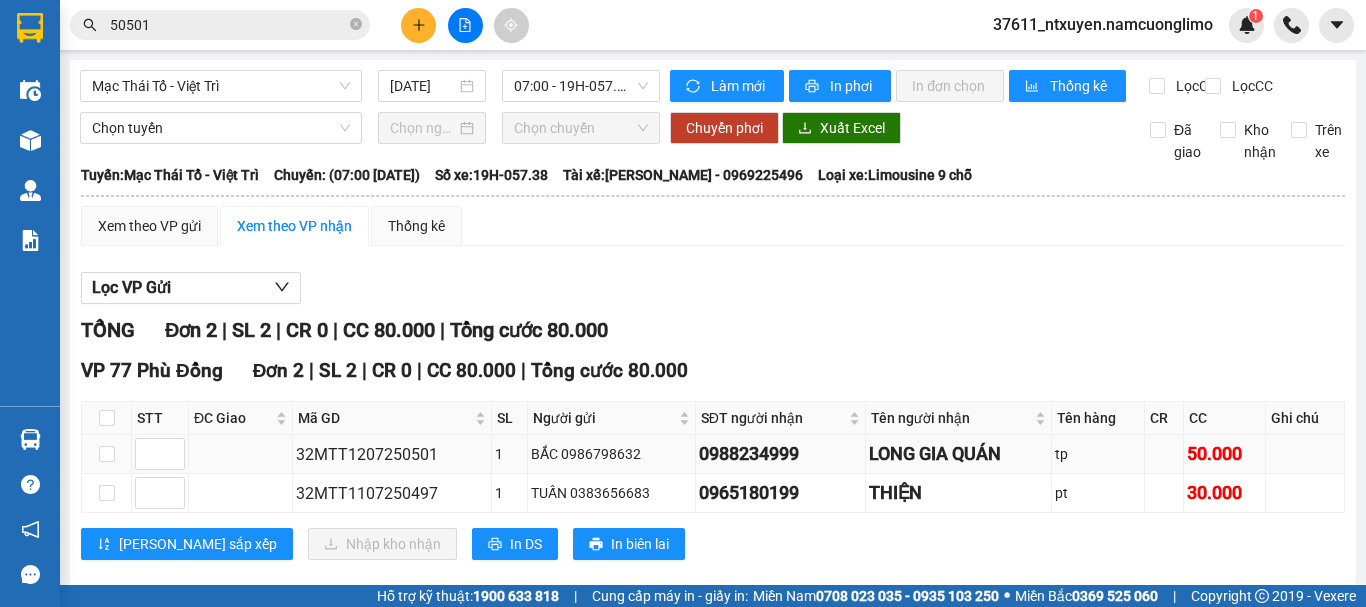 scroll, scrollTop: 48, scrollLeft: 0, axis: vertical 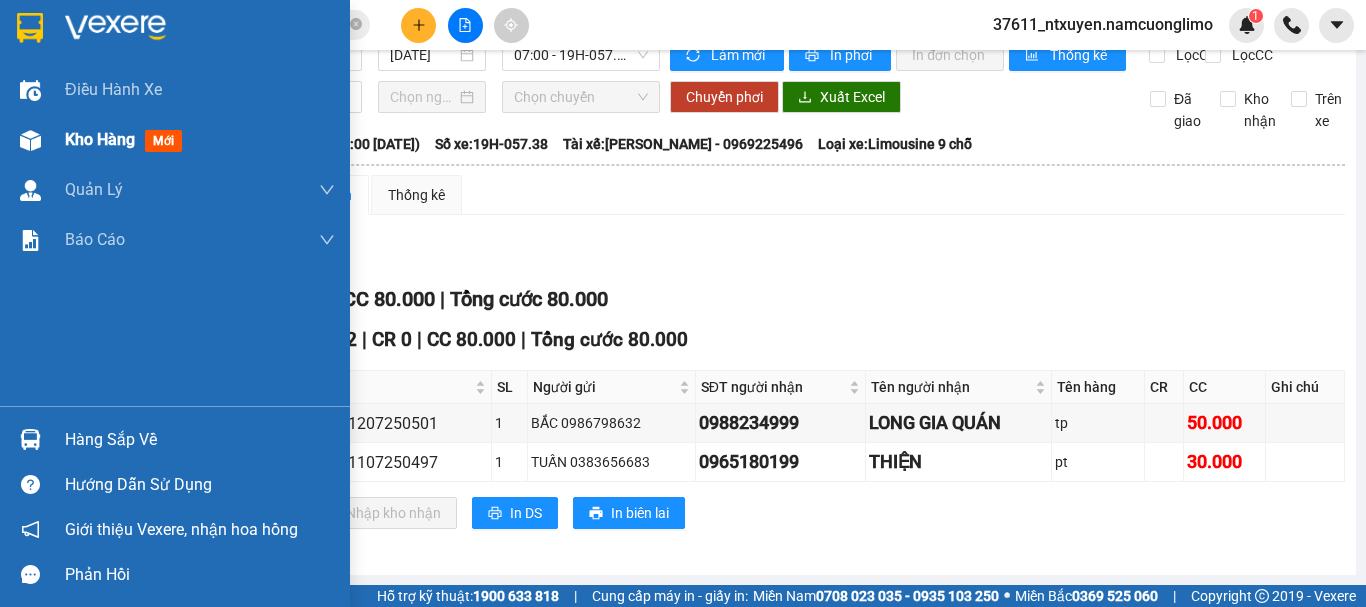 click on "Kho hàng" at bounding box center (100, 139) 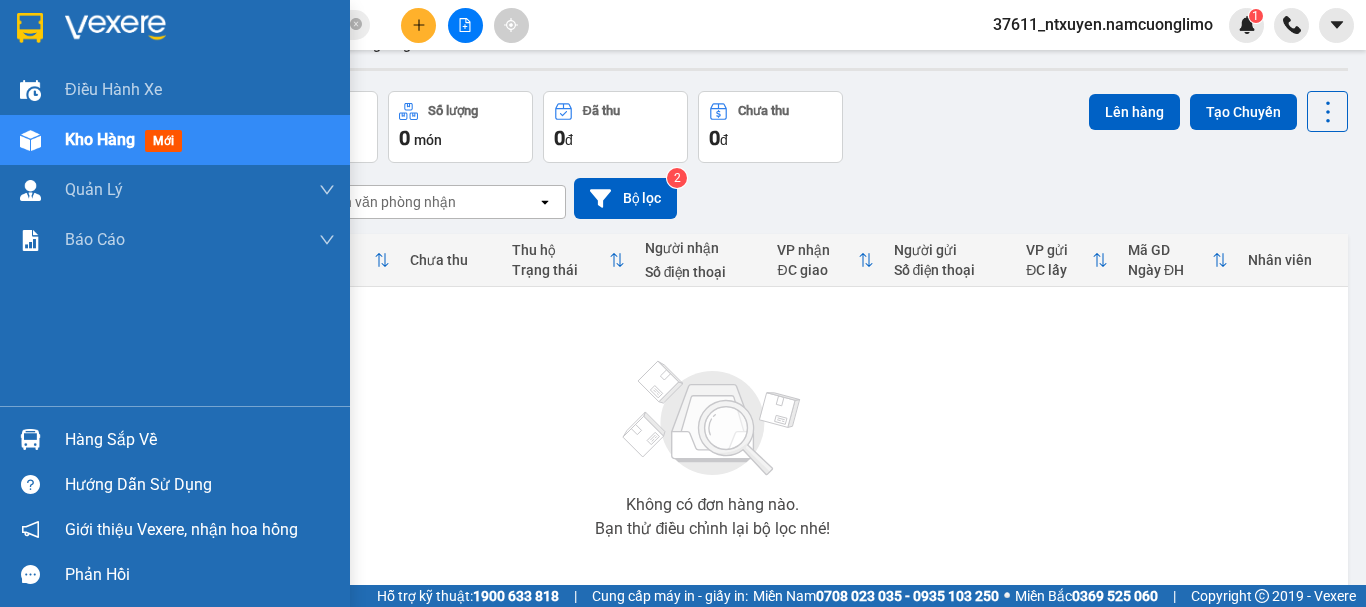 click on "Hàng sắp về" at bounding box center (200, 440) 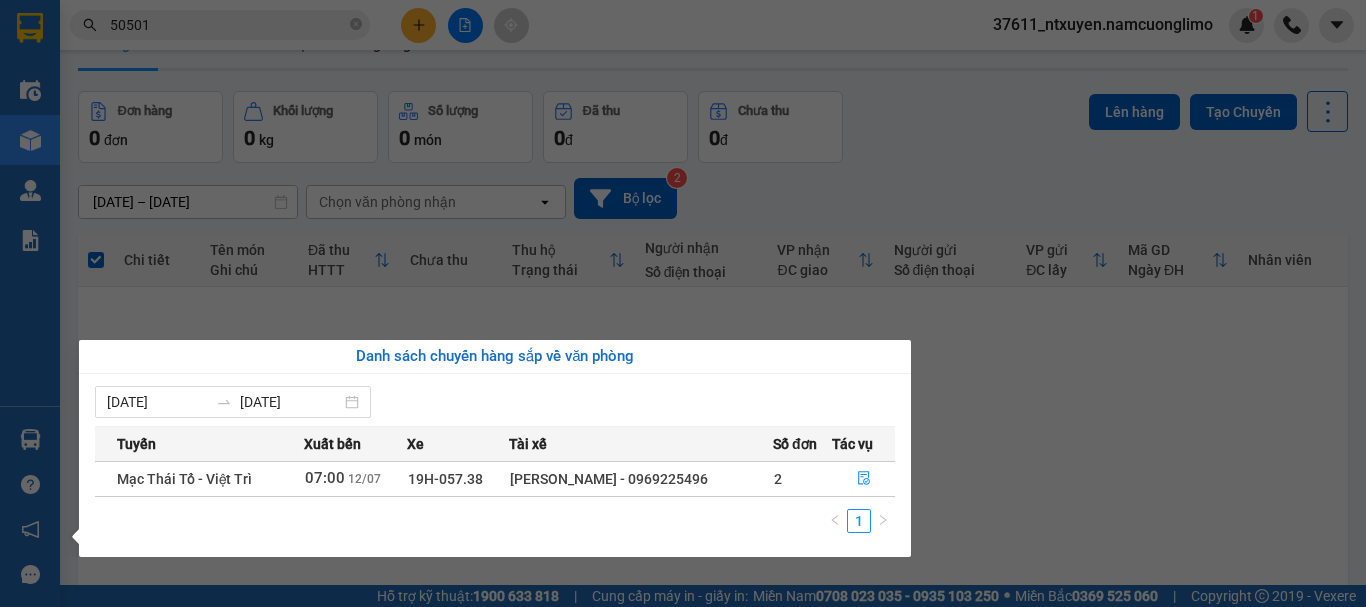 click on "Kết quả tìm kiếm ( 27 )  Bộ lọc  Mã ĐH Trạng thái Món hàng Tổng cước Chưa cước Người gửi VP Gửi Người nhận VP Nhận 32MTT12072 50501 07:03 - 12/07 Trên xe   19H-057.38 07:00  -   12/07 tp SL:  1 50.000 50.000 0986798632 BẮC VP 32 Mạc Thái Tổ 0988234999 LONG GIA QUÁN VP 77 Phù Đổng 32MTT05072 50501 18:01 - 05/07 Đã giao   07:26 - 08/07 PT SL:  1 30.000 0911666315 QUYỀN VP 32 Mạc Thái Tổ 0973770382 PHƯỢNG VP Ga Phủ Đức 32MTT28062 50501 09:13 - 28/06 Đã giao   18:23 - 28/06 SL:  1 30.000 0903294446 NHUNG VP 32 Mạc Thái Tổ 0941418516 LAN ANH VP 77 Phù Đổng 32MTT20062 50501 14:26 - 20/06 Đã giao   16:46 - 20/06 ĐÈN LÉT SL:  1 40.000 0868677695 TUẤN VP 32 Mạc Thái Tổ 0382947013 ĐỨC ANH VP 77 Phù Đổng 32MTT13062 50501 18:22 - 13/06 Đã giao   07:58 - 14/06 THẢM SL:  1 50.000 0928008899 GIA HUY VP 32 Mạc Thái Tổ 0962143535 VINH ANH VP Ga Phủ Đức 32MTT07062 50501 11:18 - 07/06 Đã giao   12:16 - 09/06 TL 1" at bounding box center [683, 303] 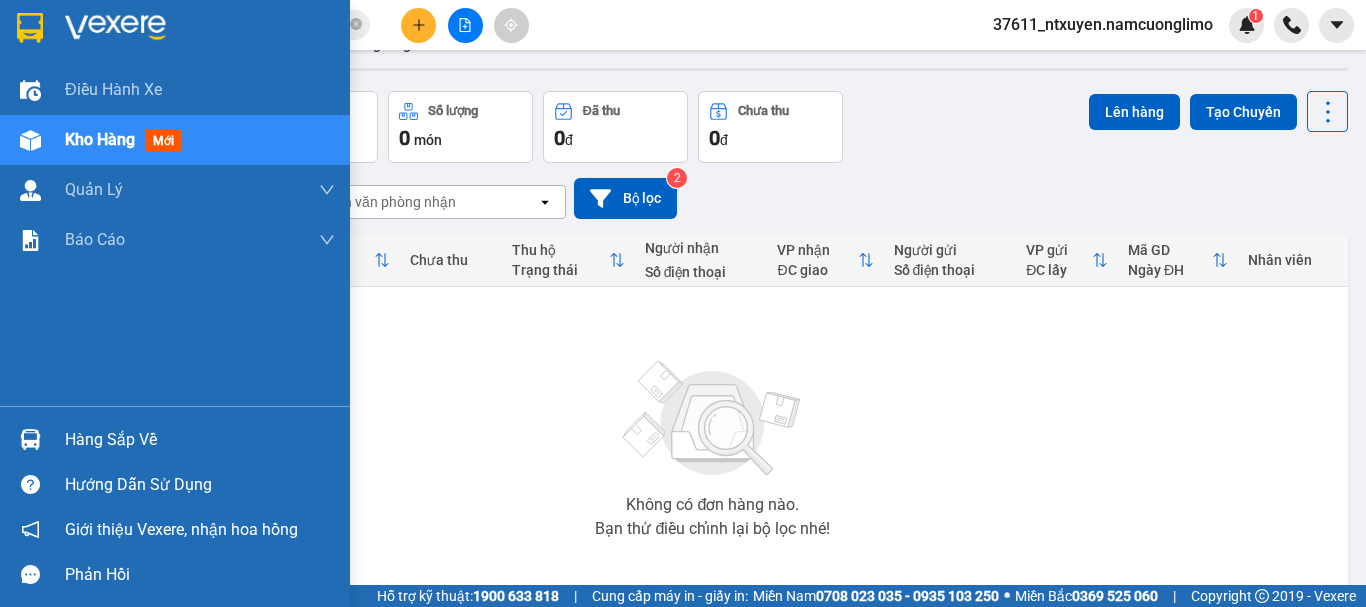 click on "Hàng sắp về" at bounding box center [200, 440] 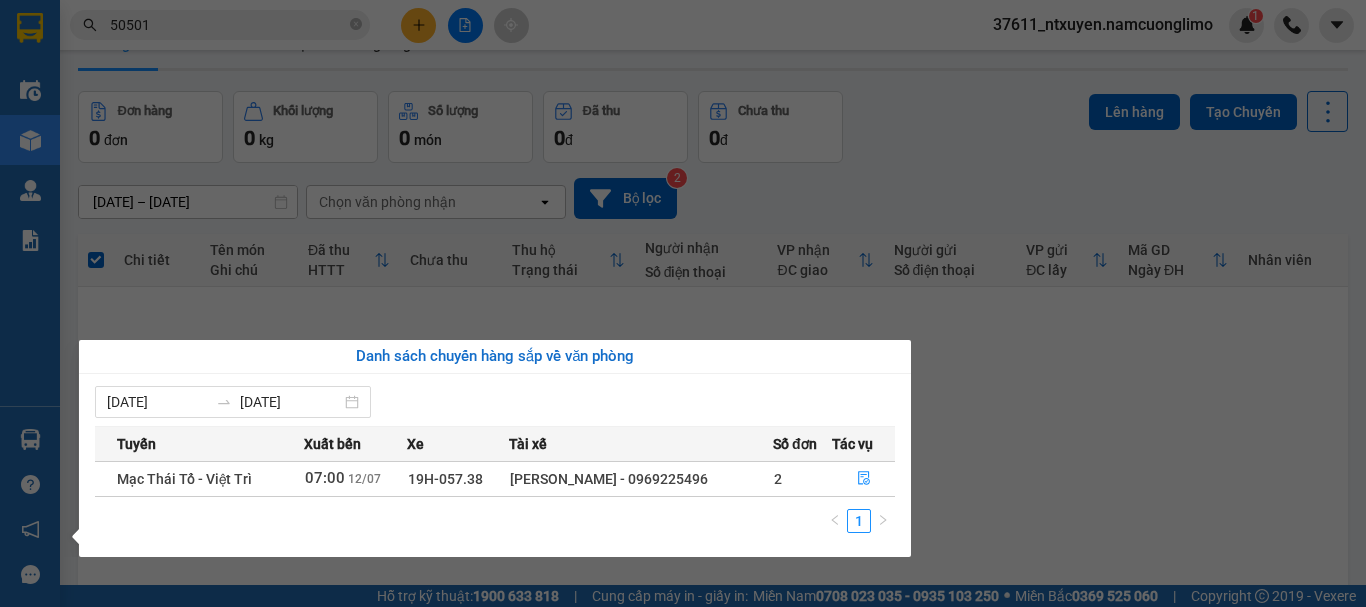 click on "Kết quả tìm kiếm ( 27 )  Bộ lọc  Mã ĐH Trạng thái Món hàng Tổng cước Chưa cước Người gửi VP Gửi Người nhận VP Nhận 32MTT12072 50501 07:03 - 12/07 Trên xe   19H-057.38 07:00  -   12/07 tp SL:  1 50.000 50.000 0986798632 BẮC VP 32 Mạc Thái Tổ 0988234999 LONG GIA QUÁN VP 77 Phù Đổng 32MTT05072 50501 18:01 - 05/07 Đã giao   07:26 - 08/07 PT SL:  1 30.000 0911666315 QUYỀN VP 32 Mạc Thái Tổ 0973770382 PHƯỢNG VP Ga Phủ Đức 32MTT28062 50501 09:13 - 28/06 Đã giao   18:23 - 28/06 SL:  1 30.000 0903294446 NHUNG VP 32 Mạc Thái Tổ 0941418516 LAN ANH VP 77 Phù Đổng 32MTT20062 50501 14:26 - 20/06 Đã giao   16:46 - 20/06 ĐÈN LÉT SL:  1 40.000 0868677695 TUẤN VP 32 Mạc Thái Tổ 0382947013 ĐỨC ANH VP 77 Phù Đổng 32MTT13062 50501 18:22 - 13/06 Đã giao   07:58 - 14/06 THẢM SL:  1 50.000 0928008899 GIA HUY VP 32 Mạc Thái Tổ 0962143535 VINH ANH VP Ga Phủ Đức 32MTT07062 50501 11:18 - 07/06 Đã giao   12:16 - 09/06 TL 1" at bounding box center (683, 303) 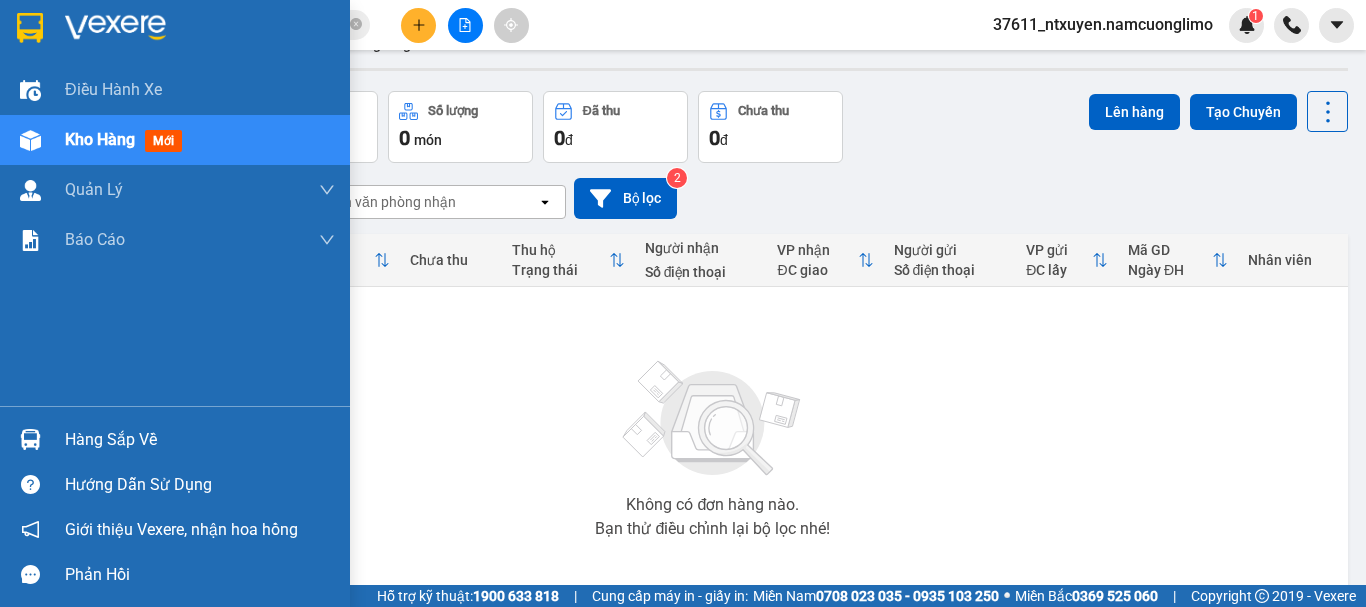 click on "Hàng sắp về" at bounding box center [200, 440] 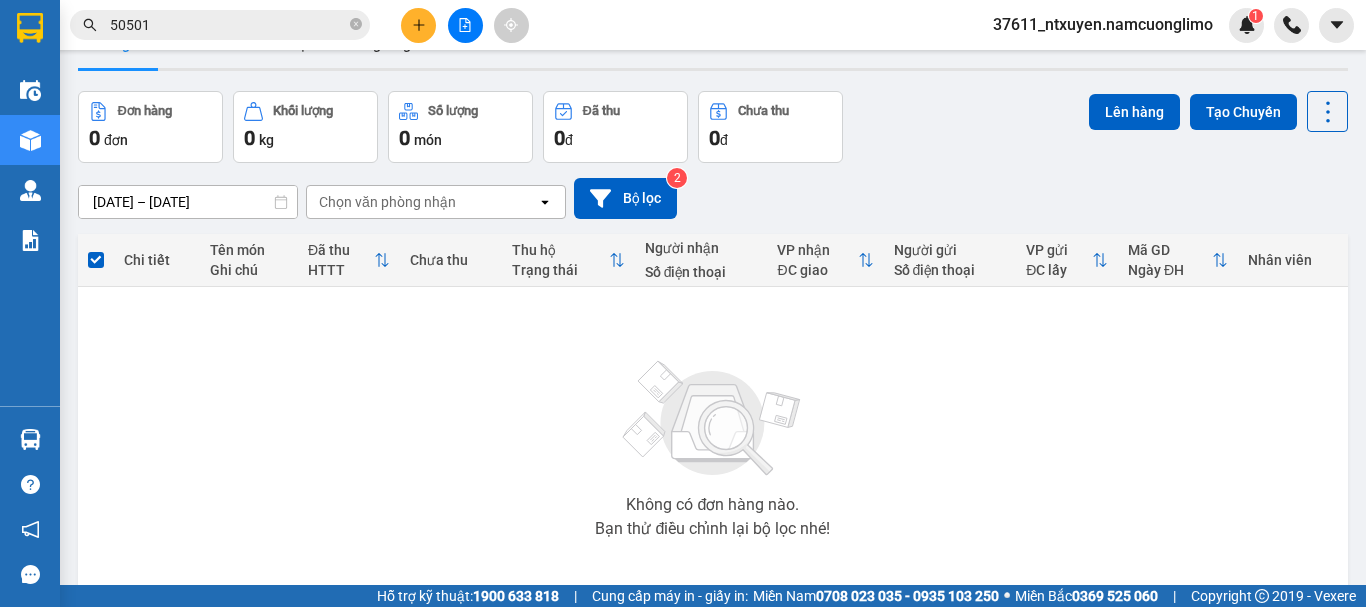 click on "Kết quả tìm kiếm ( 27 )  Bộ lọc  Mã ĐH Trạng thái Món hàng Tổng cước Chưa cước Người gửi VP Gửi Người nhận VP Nhận 32MTT12072 50501 07:03 - 12/07 Trên xe   19H-057.38 07:00  -   12/07 tp SL:  1 50.000 50.000 0986798632 BẮC VP 32 Mạc Thái Tổ 0988234999 LONG GIA QUÁN VP 77 Phù Đổng 32MTT05072 50501 18:01 - 05/07 Đã giao   07:26 - 08/07 PT SL:  1 30.000 0911666315 QUYỀN VP 32 Mạc Thái Tổ 0973770382 PHƯỢNG VP Ga Phủ Đức 32MTT28062 50501 09:13 - 28/06 Đã giao   18:23 - 28/06 SL:  1 30.000 0903294446 NHUNG VP 32 Mạc Thái Tổ 0941418516 LAN ANH VP 77 Phù Đổng 32MTT20062 50501 14:26 - 20/06 Đã giao   16:46 - 20/06 ĐÈN LÉT SL:  1 40.000 0868677695 TUẤN VP 32 Mạc Thái Tổ 0382947013 ĐỨC ANH VP 77 Phù Đổng 32MTT13062 50501 18:22 - 13/06 Đã giao   07:58 - 14/06 THẢM SL:  1 50.000 0928008899 GIA HUY VP 32 Mạc Thái Tổ 0962143535 VINH ANH VP Ga Phủ Đức 32MTT07062 50501 11:18 - 07/06 Đã giao   12:16 - 09/06 TL 1" at bounding box center (683, 303) 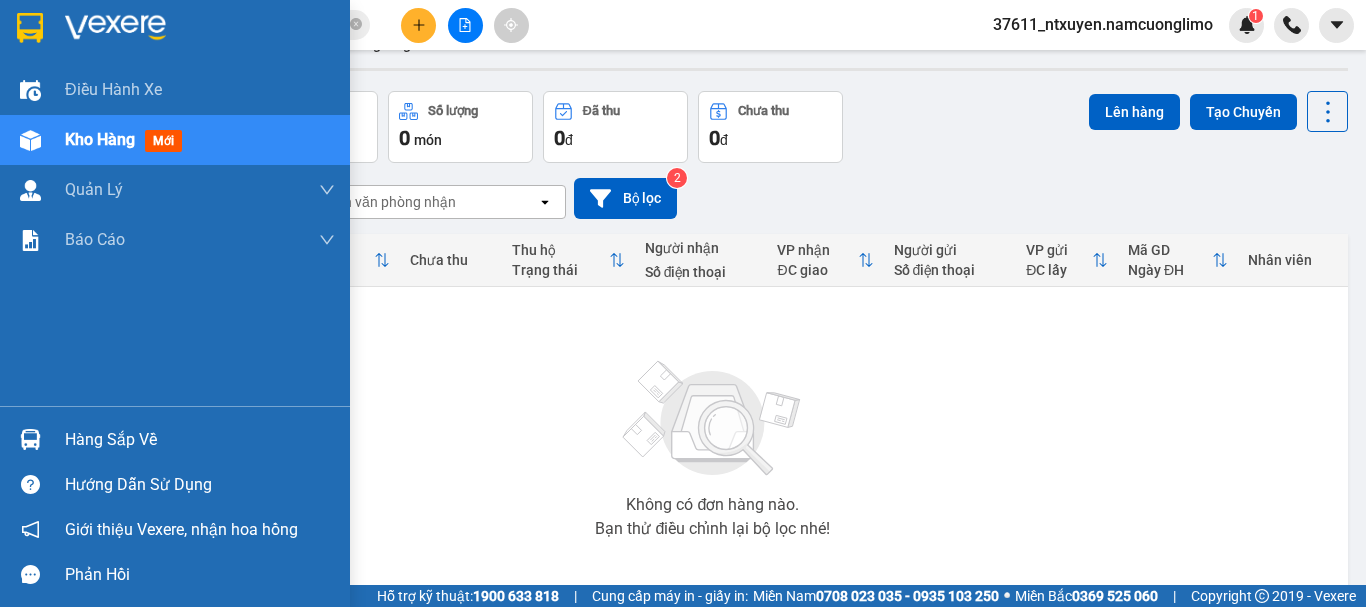 click on "Hàng sắp về" at bounding box center [200, 440] 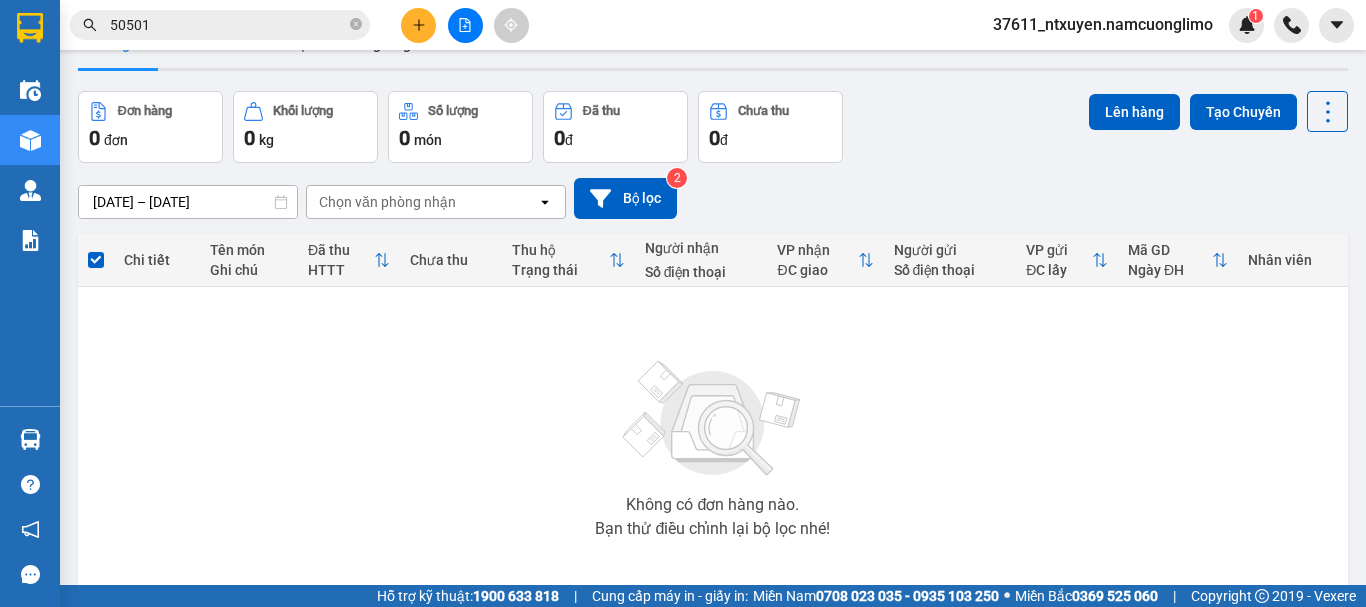 click on "Kết quả tìm kiếm ( 27 )  Bộ lọc  Mã ĐH Trạng thái Món hàng Tổng cước Chưa cước Người gửi VP Gửi Người nhận VP Nhận 32MTT12072 50501 07:03 - 12/07 Trên xe   19H-057.38 07:00  -   12/07 tp SL:  1 50.000 50.000 0986798632 BẮC VP 32 Mạc Thái Tổ 0988234999 LONG GIA QUÁN VP 77 Phù Đổng 32MTT05072 50501 18:01 - 05/07 Đã giao   07:26 - 08/07 PT SL:  1 30.000 0911666315 QUYỀN VP 32 Mạc Thái Tổ 0973770382 PHƯỢNG VP Ga Phủ Đức 32MTT28062 50501 09:13 - 28/06 Đã giao   18:23 - 28/06 SL:  1 30.000 0903294446 NHUNG VP 32 Mạc Thái Tổ 0941418516 LAN ANH VP 77 Phù Đổng 32MTT20062 50501 14:26 - 20/06 Đã giao   16:46 - 20/06 ĐÈN LÉT SL:  1 40.000 0868677695 TUẤN VP 32 Mạc Thái Tổ 0382947013 ĐỨC ANH VP 77 Phù Đổng 32MTT13062 50501 18:22 - 13/06 Đã giao   07:58 - 14/06 THẢM SL:  1 50.000 0928008899 GIA HUY VP 32 Mạc Thái Tổ 0962143535 VINH ANH VP Ga Phủ Đức 32MTT07062 50501 11:18 - 07/06 Đã giao   12:16 - 09/06 TL 1" at bounding box center [683, 303] 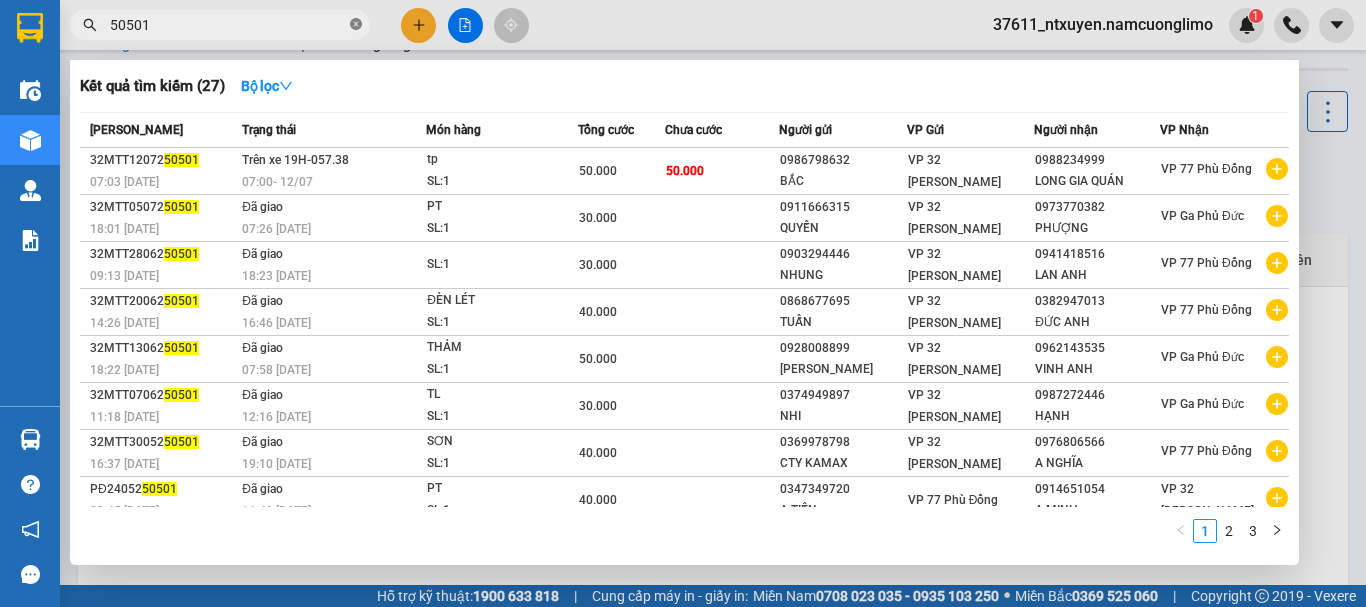 click 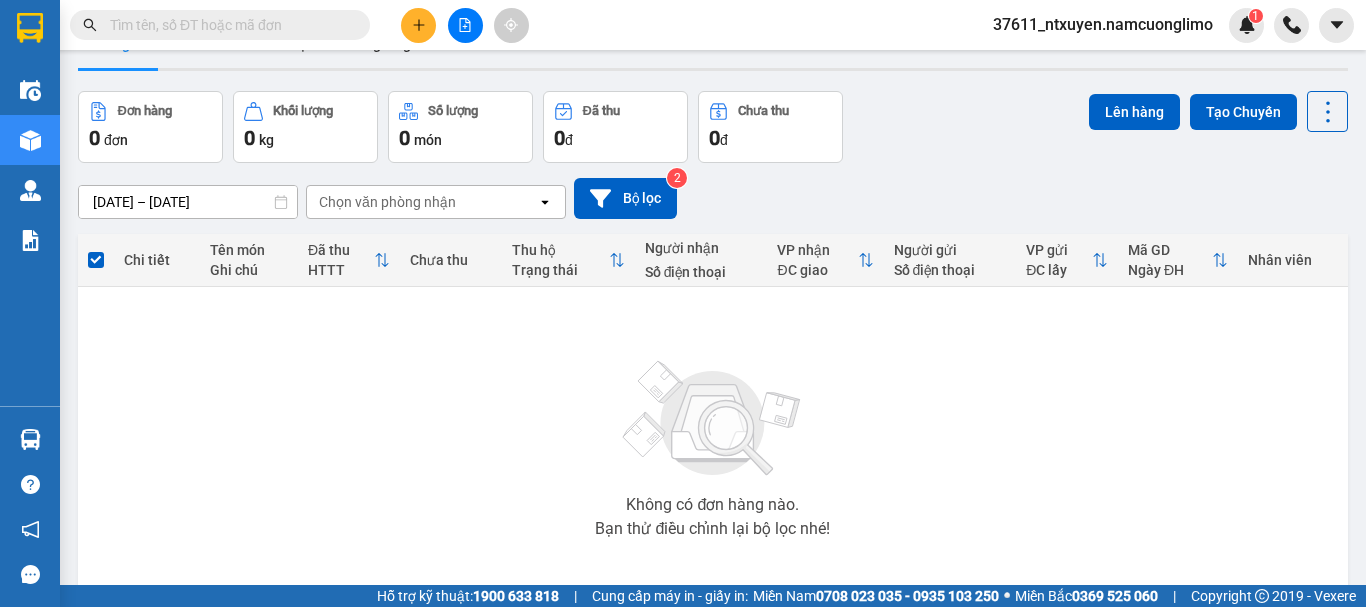 click at bounding box center [228, 25] 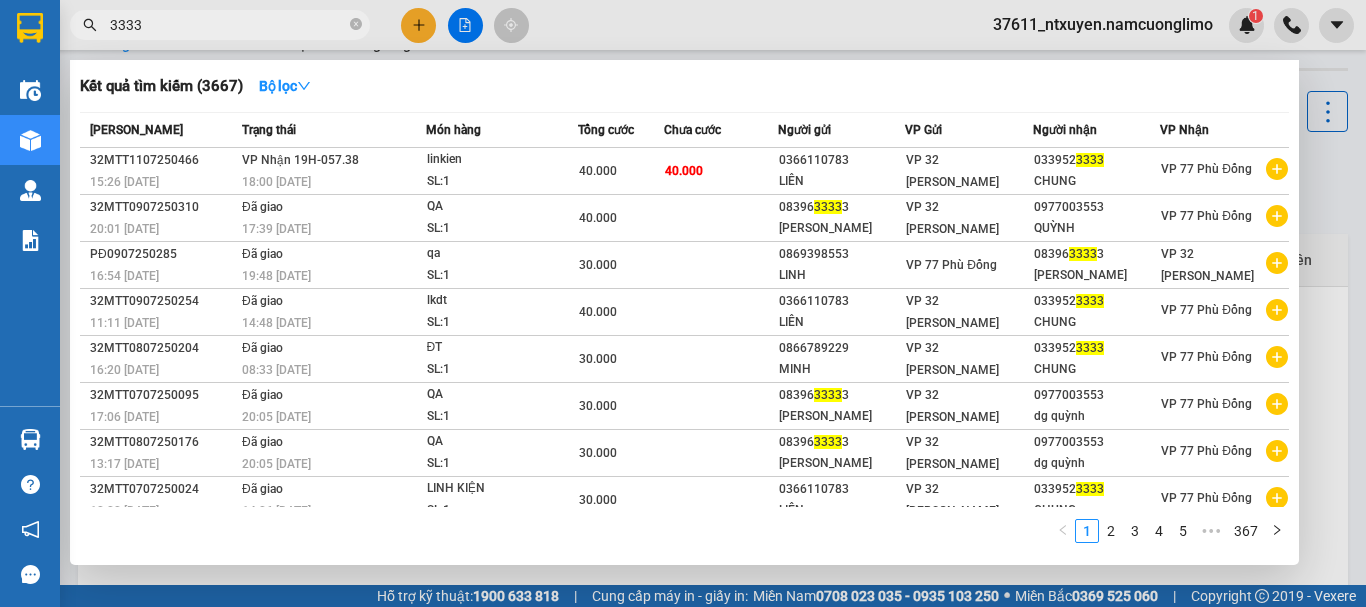 type on "3333" 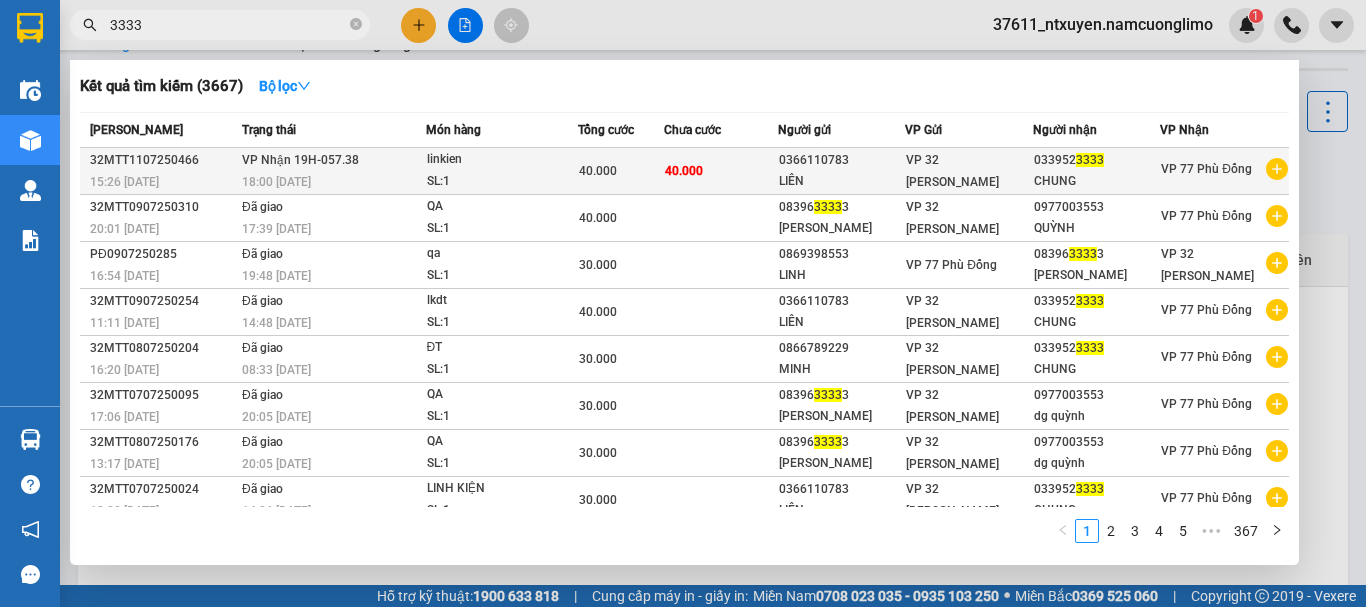 click on "18:00 - 11/07" at bounding box center [333, 182] 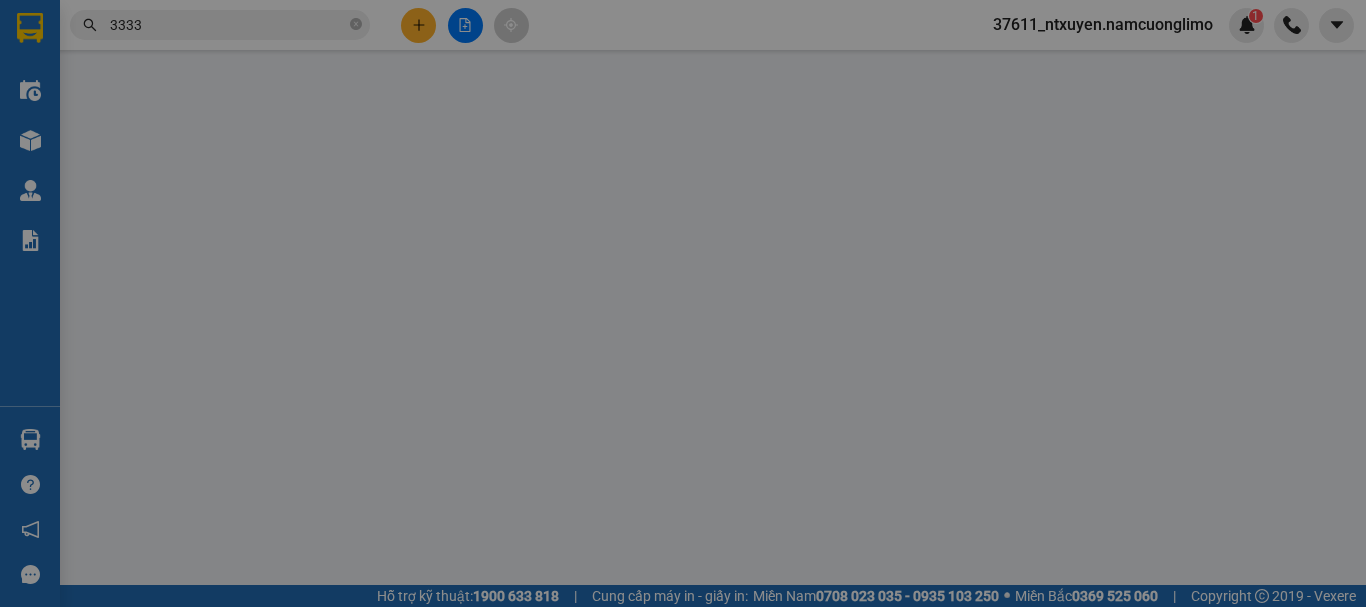 scroll, scrollTop: 0, scrollLeft: 0, axis: both 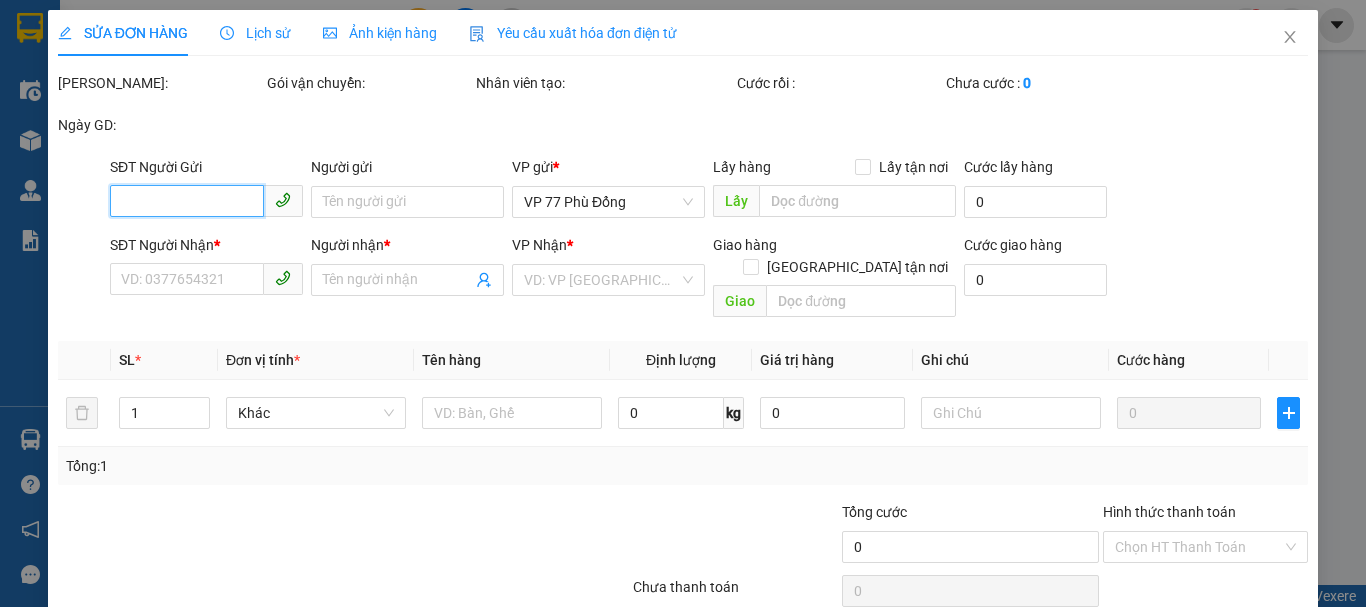 type on "0366110783" 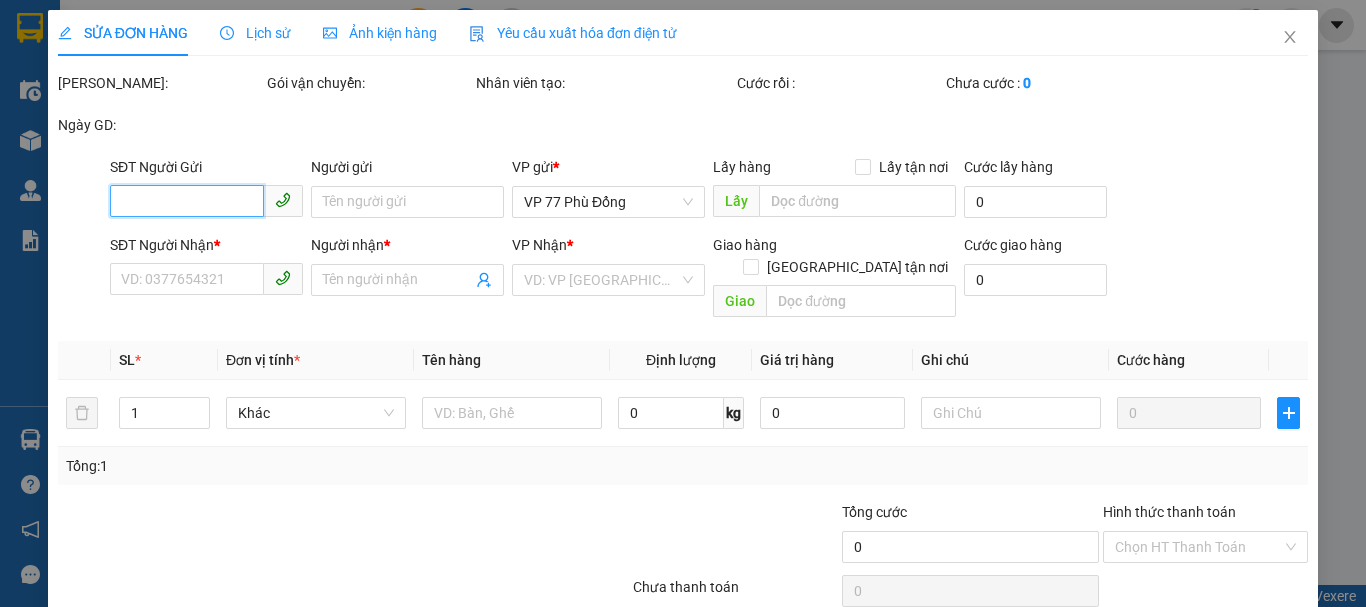 type on "40.000" 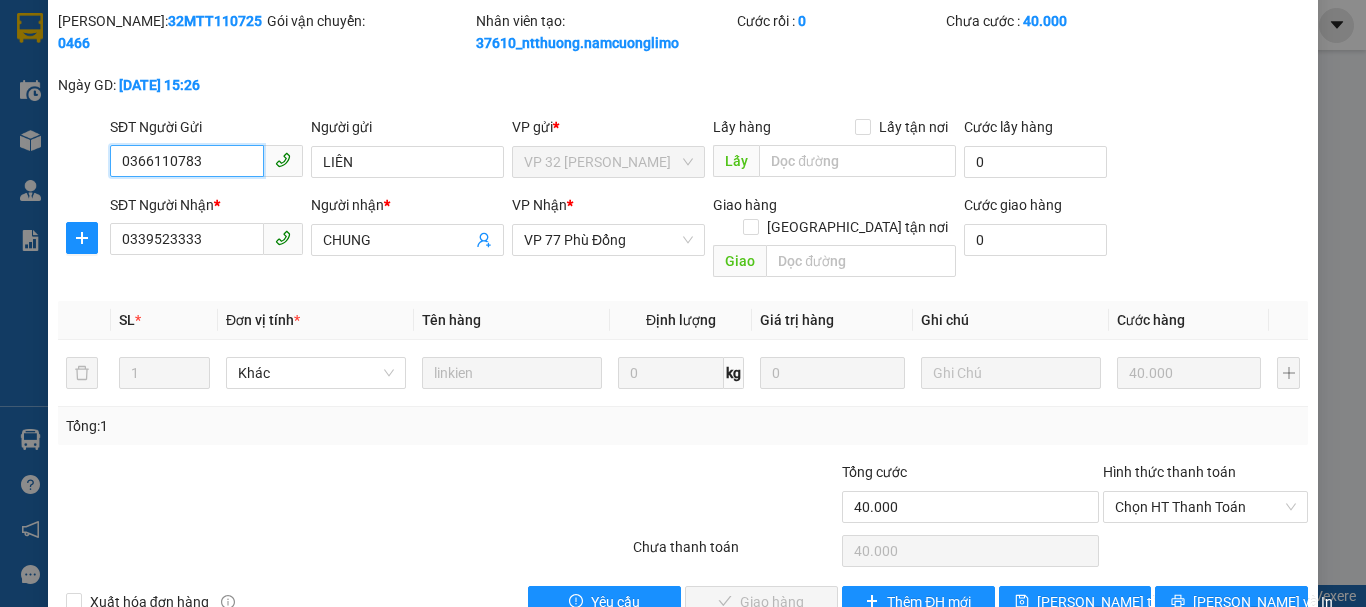 scroll, scrollTop: 90, scrollLeft: 0, axis: vertical 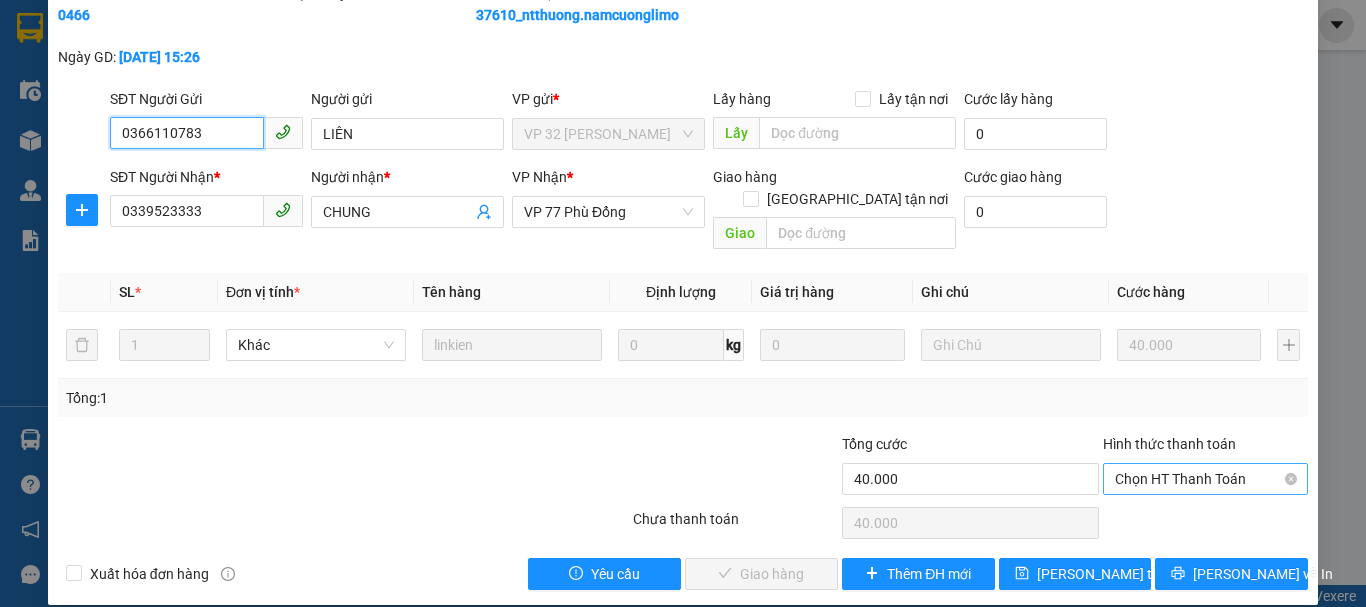 click on "Chọn HT Thanh Toán" at bounding box center (1205, 479) 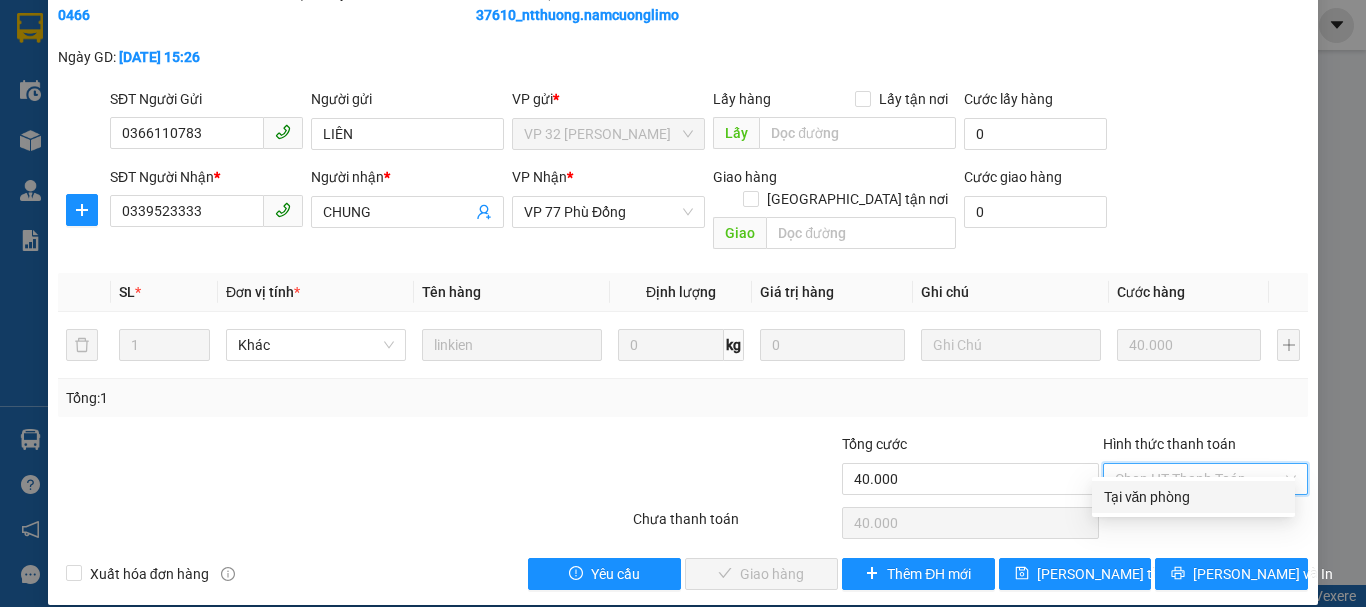 click on "Tại văn phòng" at bounding box center (1193, 497) 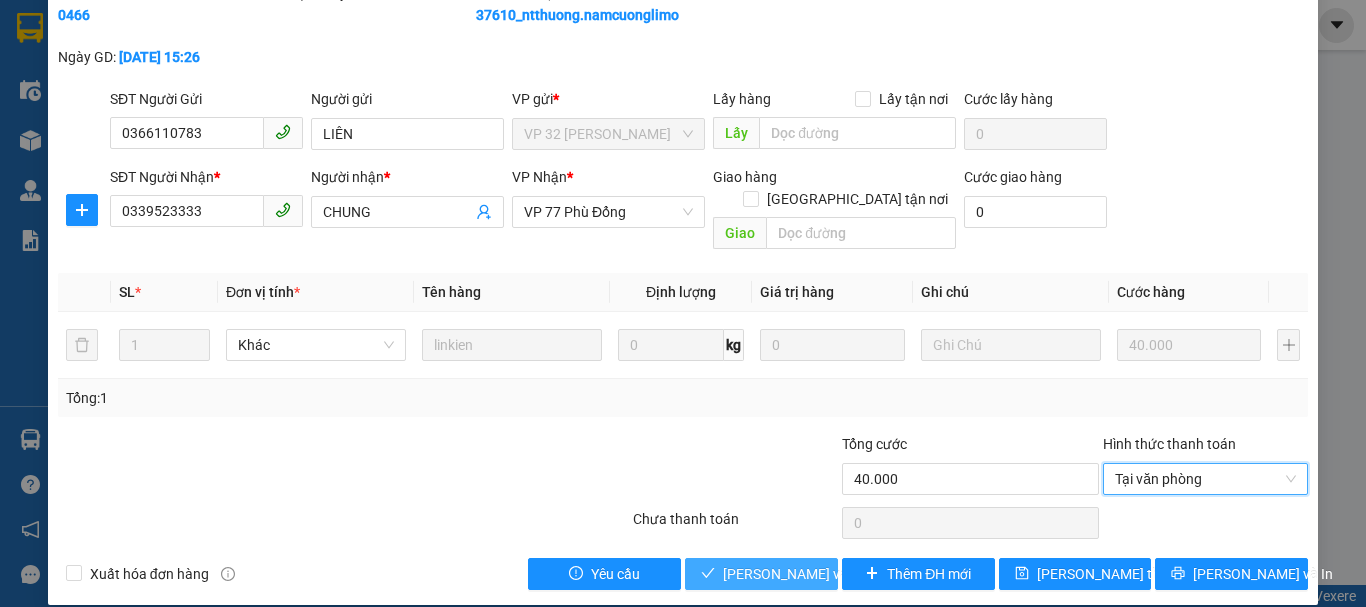 click on "[PERSON_NAME] và Giao hàng" at bounding box center (819, 574) 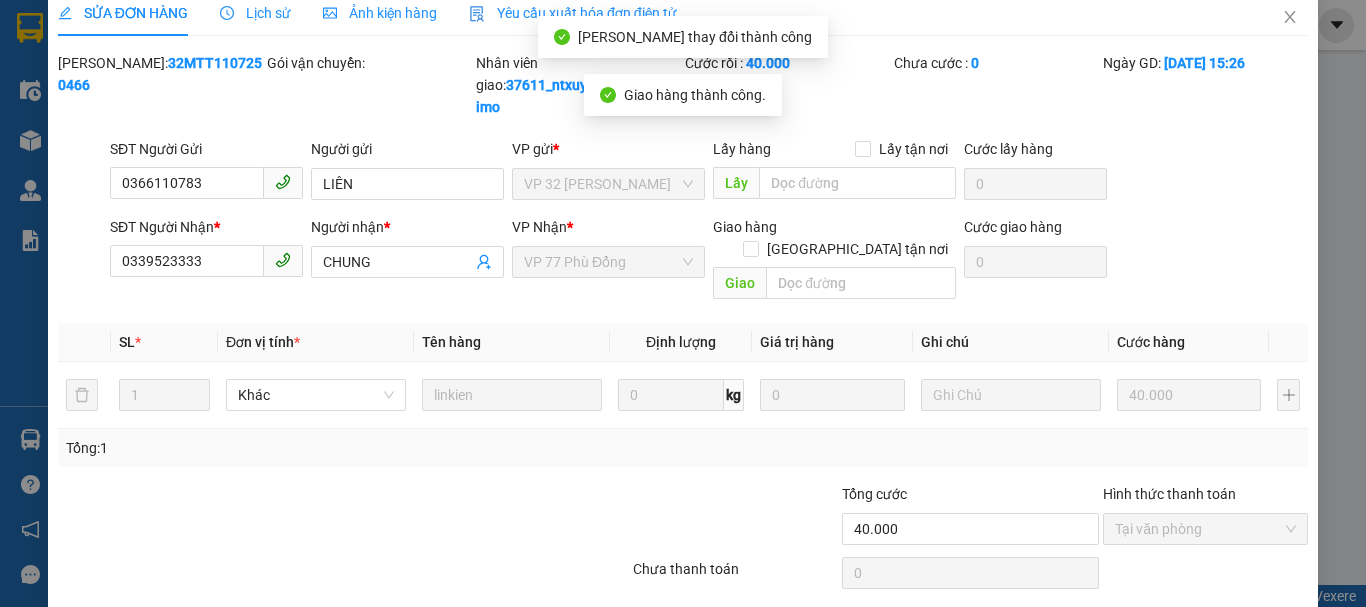 scroll, scrollTop: 0, scrollLeft: 0, axis: both 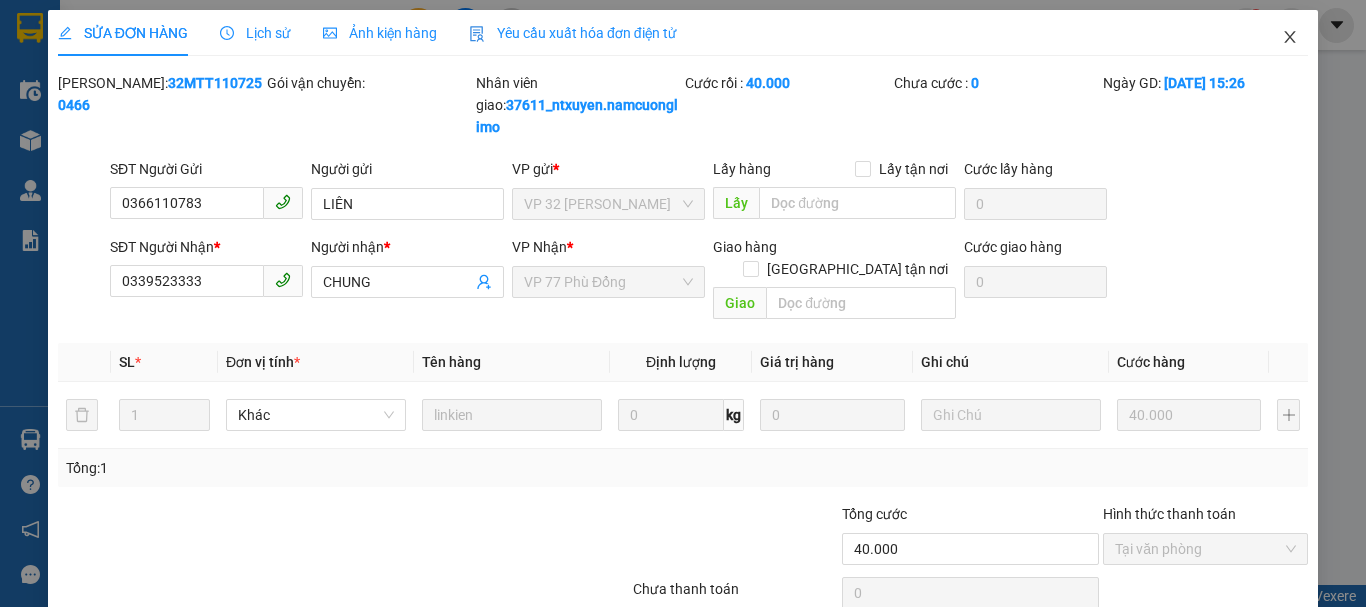 click 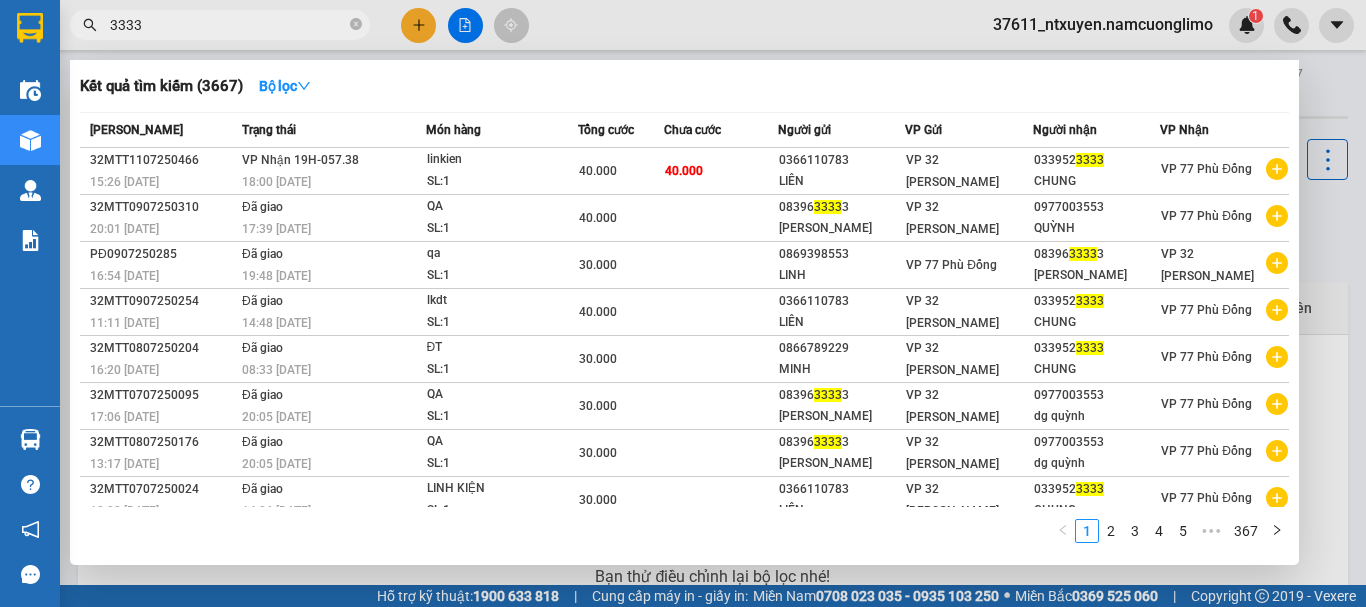 drag, startPoint x: 354, startPoint y: 26, endPoint x: 321, endPoint y: 26, distance: 33 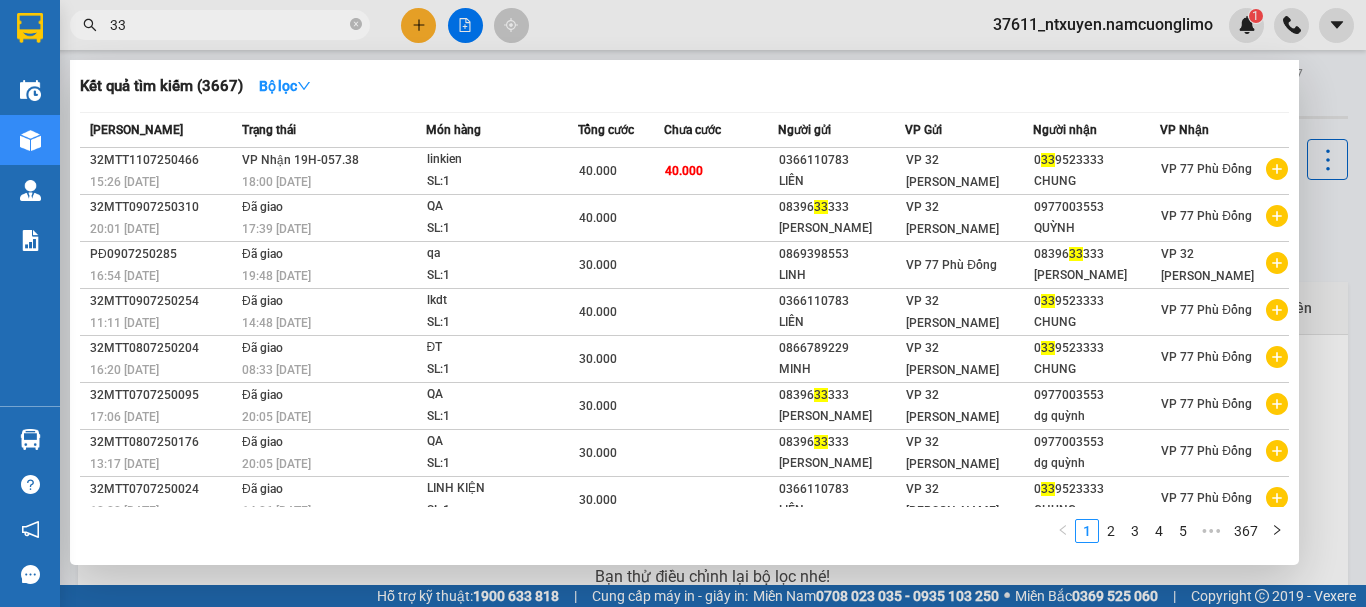 type on "3" 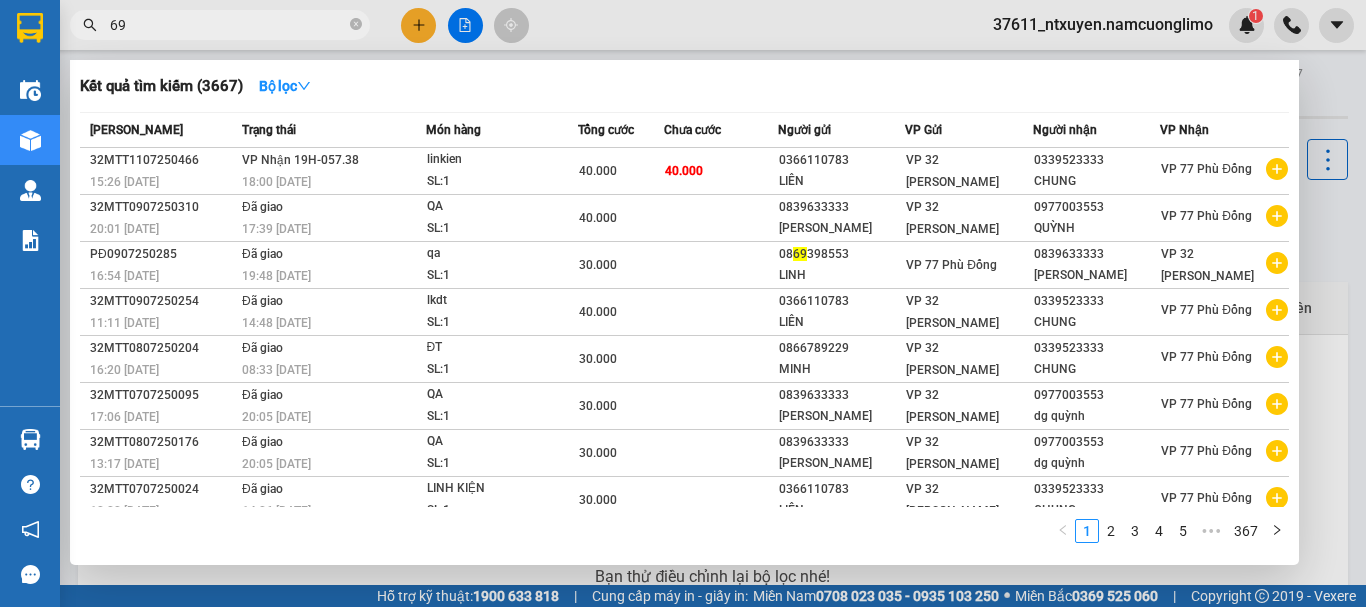 type on "699" 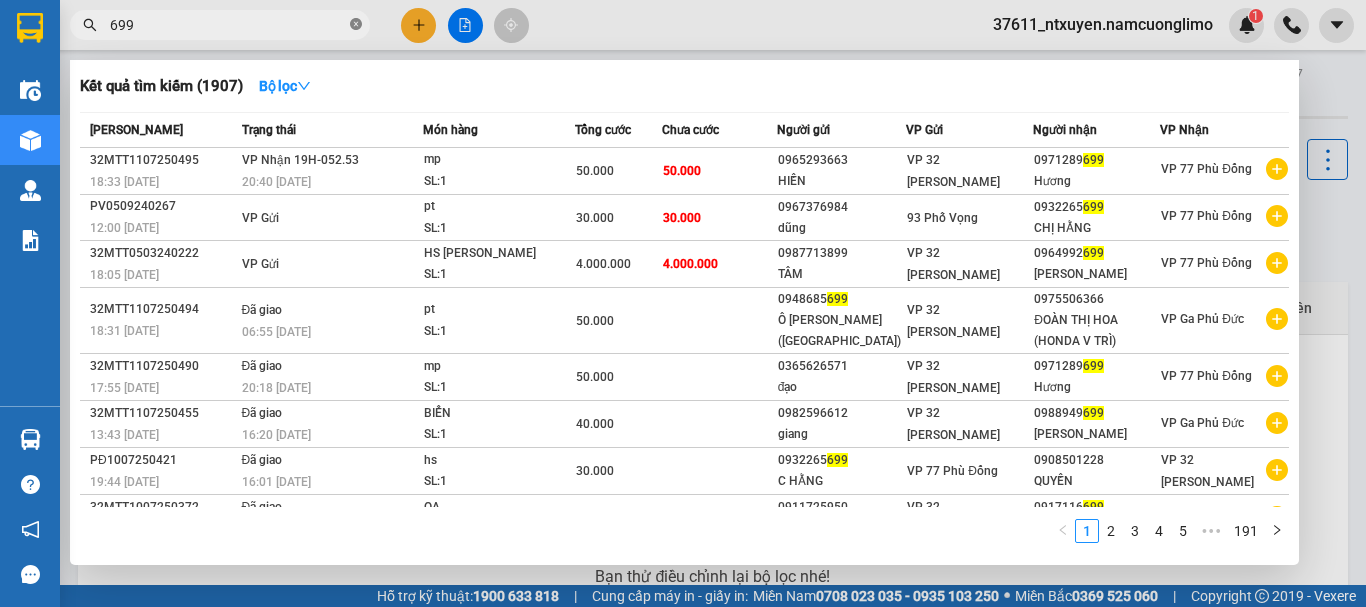 click at bounding box center [356, 25] 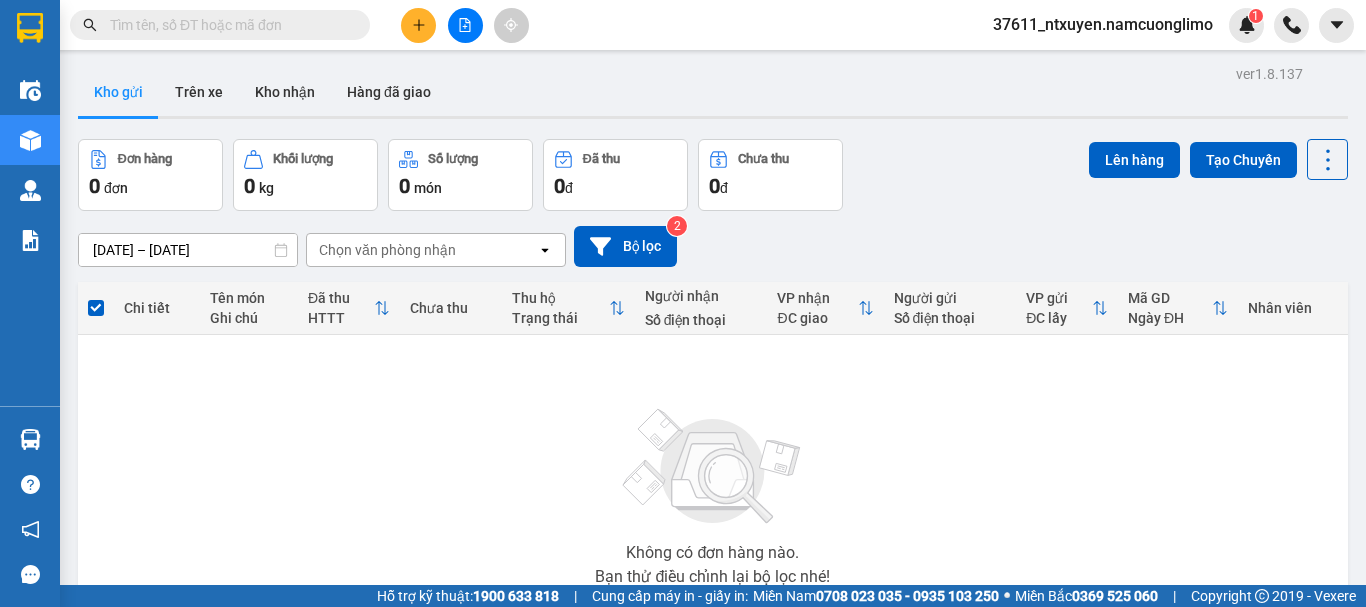 type 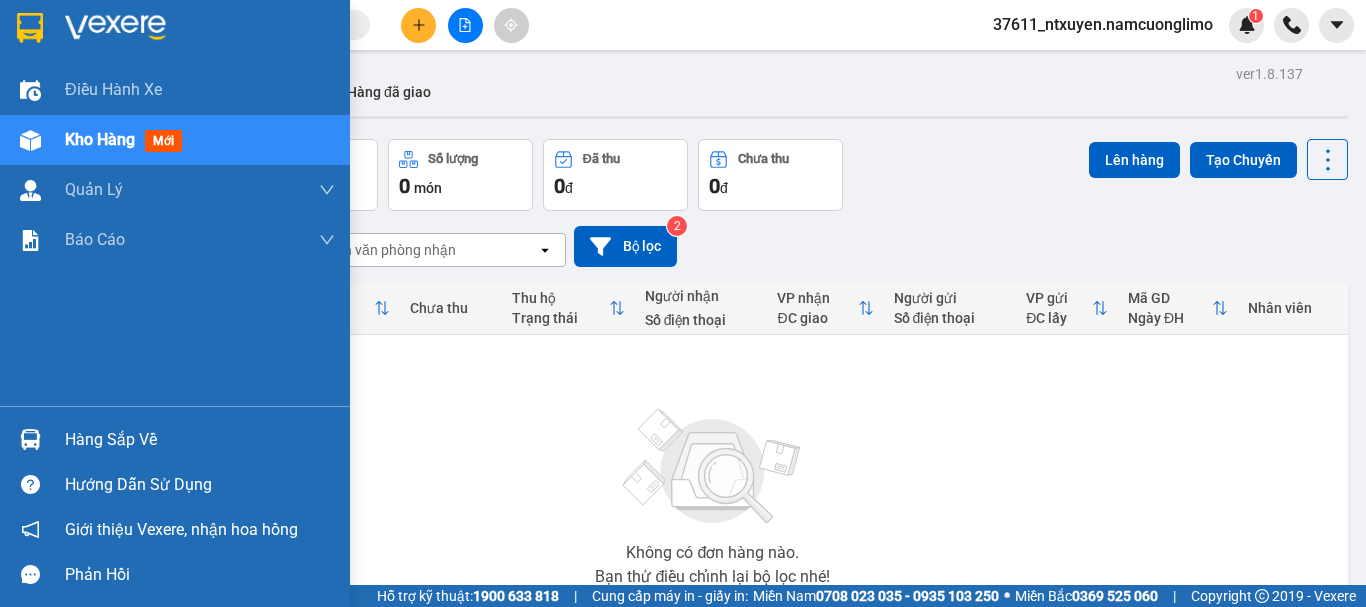 click on "Hàng sắp về" at bounding box center (200, 440) 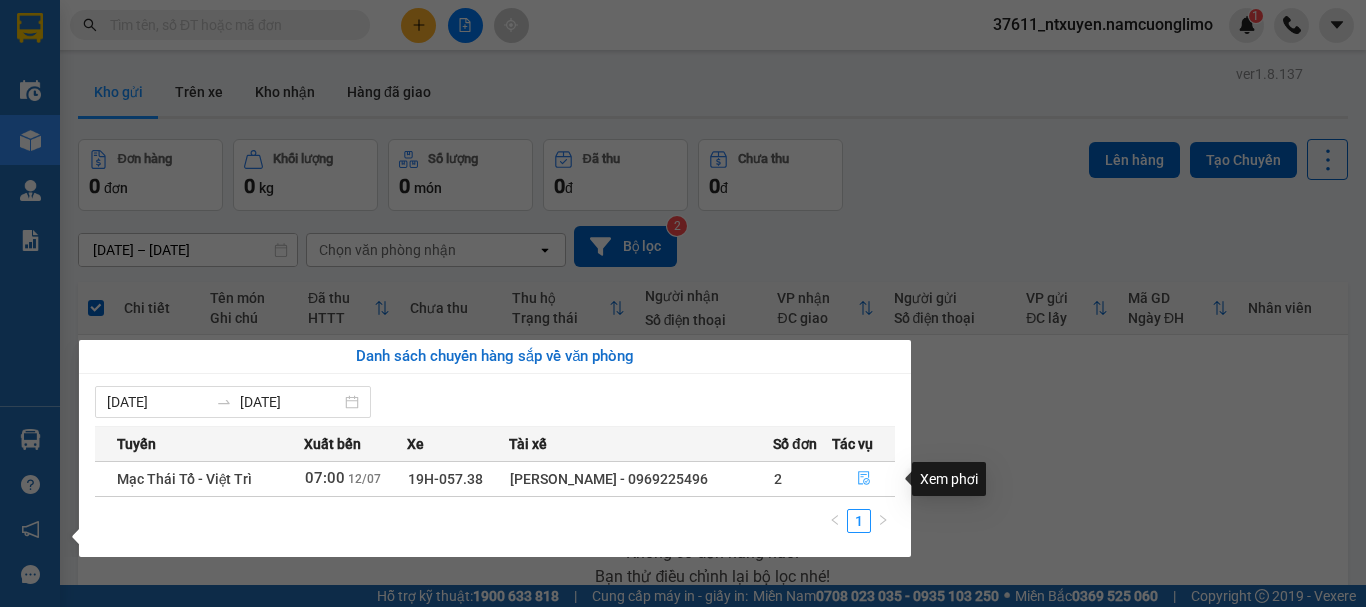 click 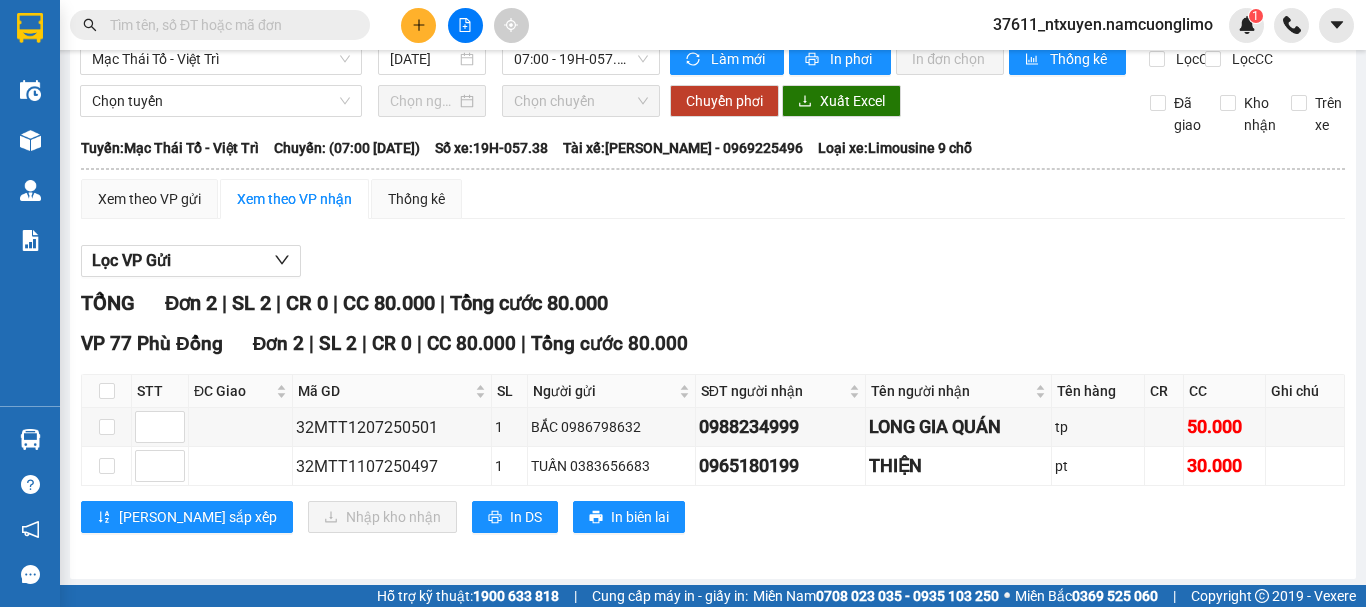 scroll, scrollTop: 48, scrollLeft: 0, axis: vertical 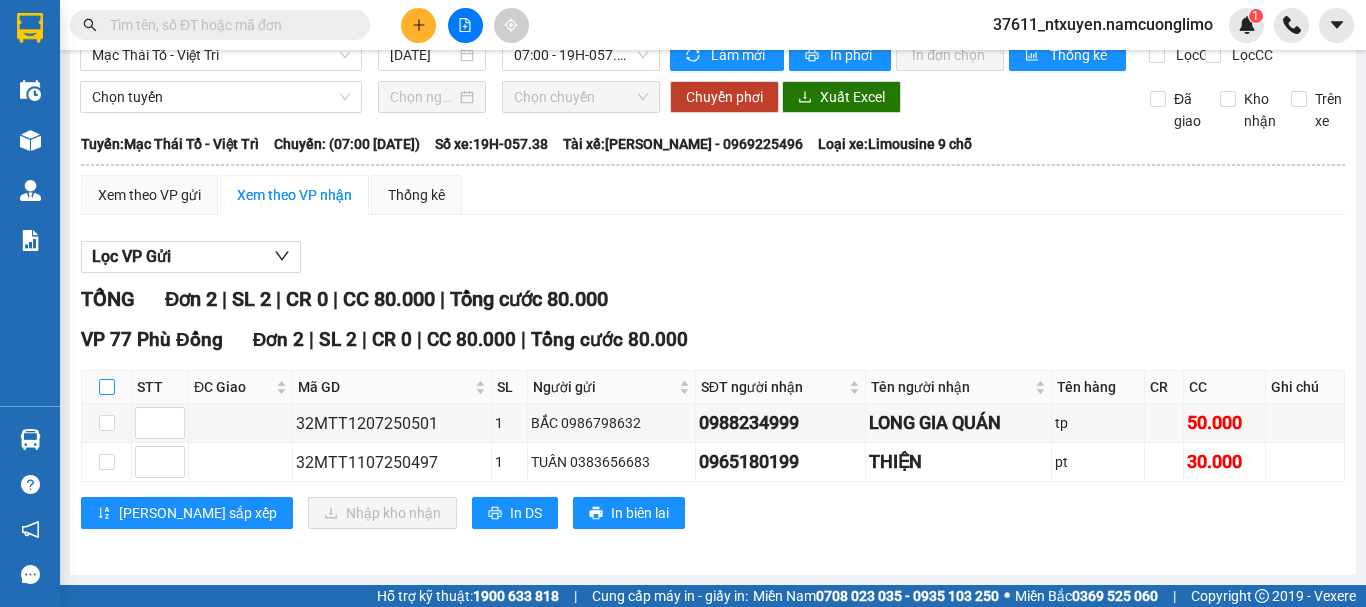 click at bounding box center [107, 387] 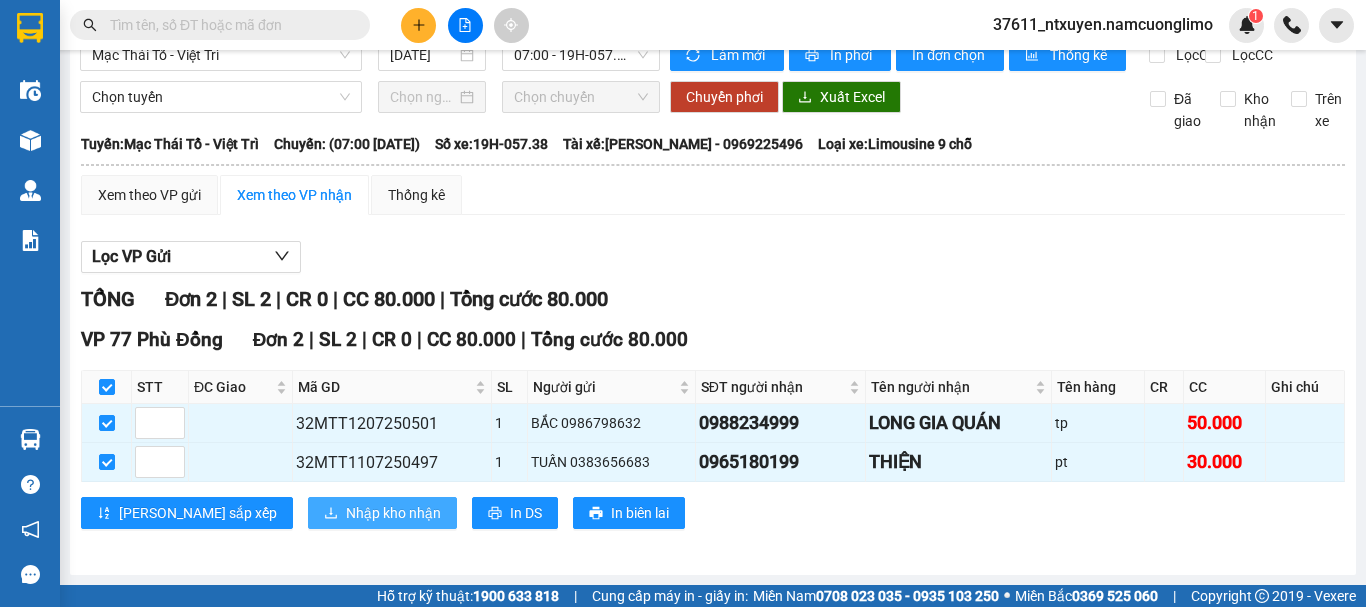 click on "Nhập kho nhận" at bounding box center [393, 513] 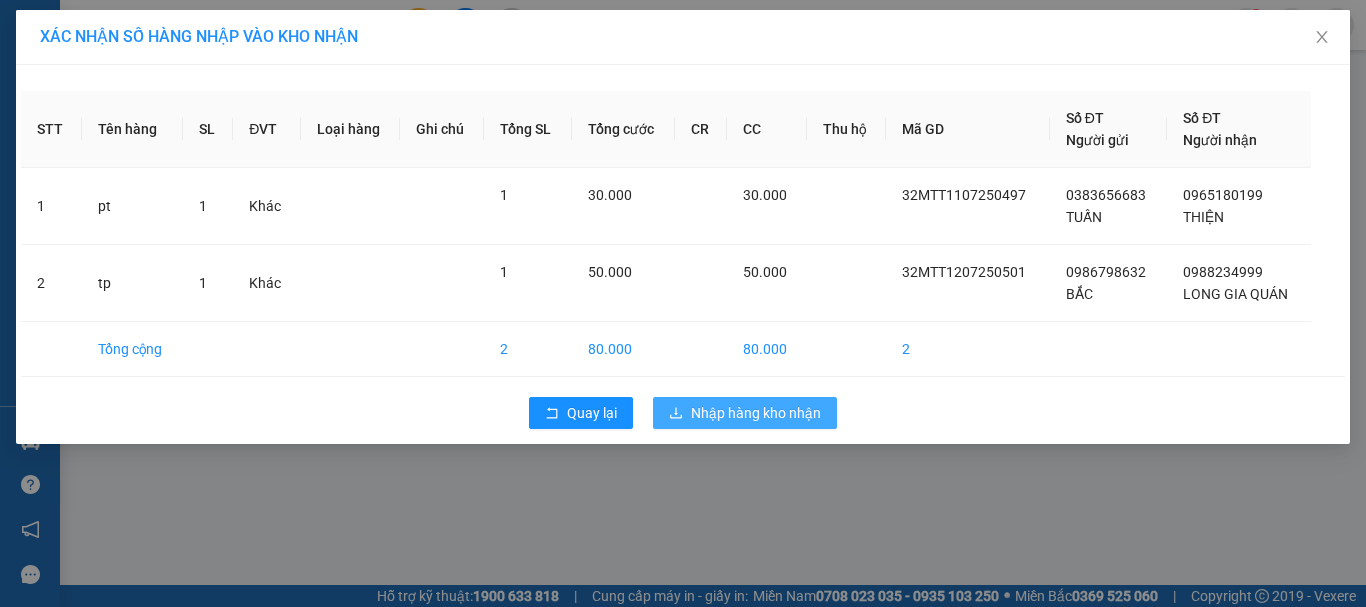 click on "Nhập hàng kho nhận" at bounding box center (756, 413) 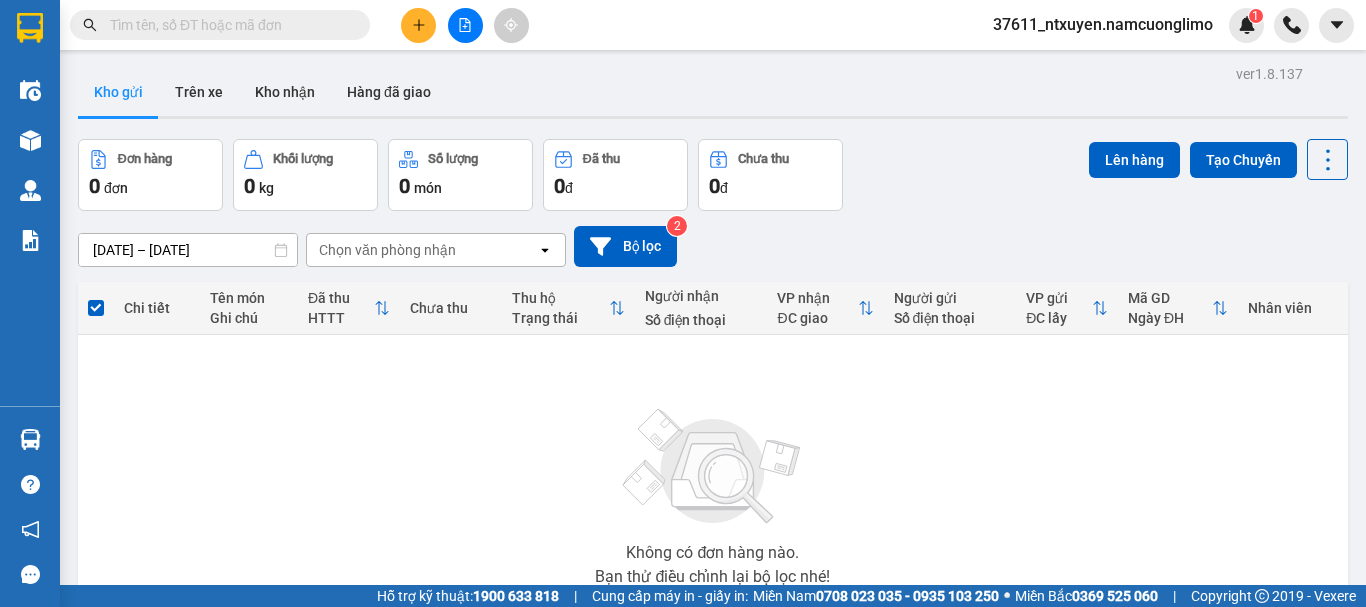 click at bounding box center [228, 25] 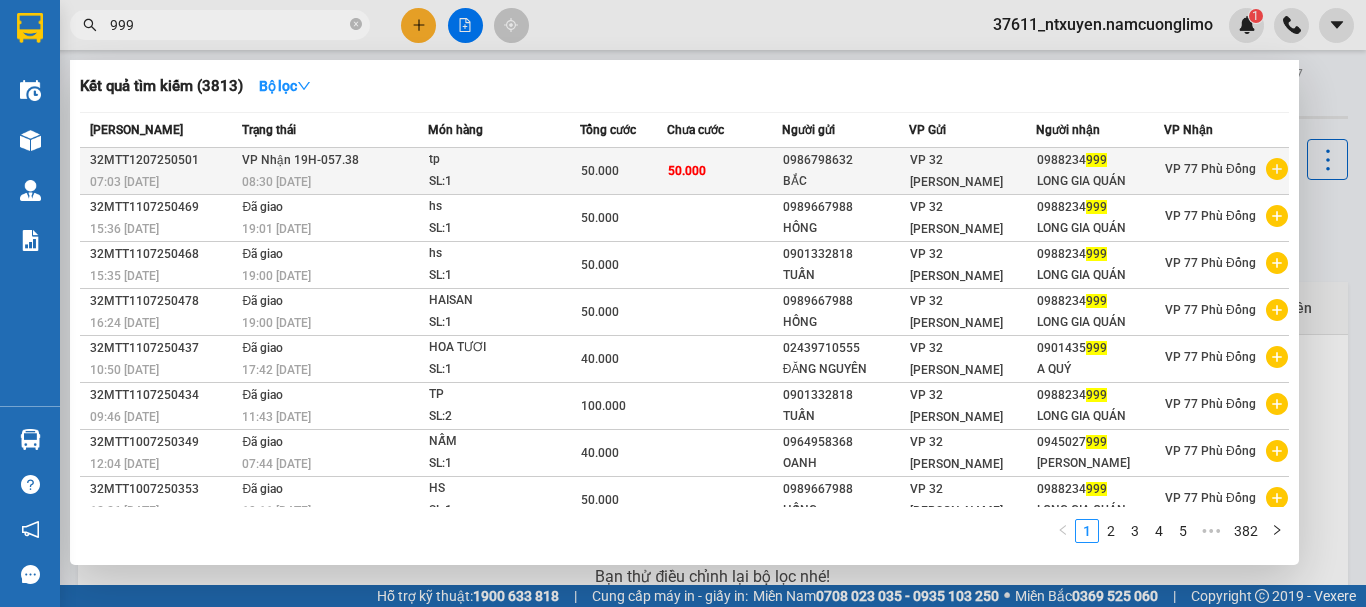 type on "999" 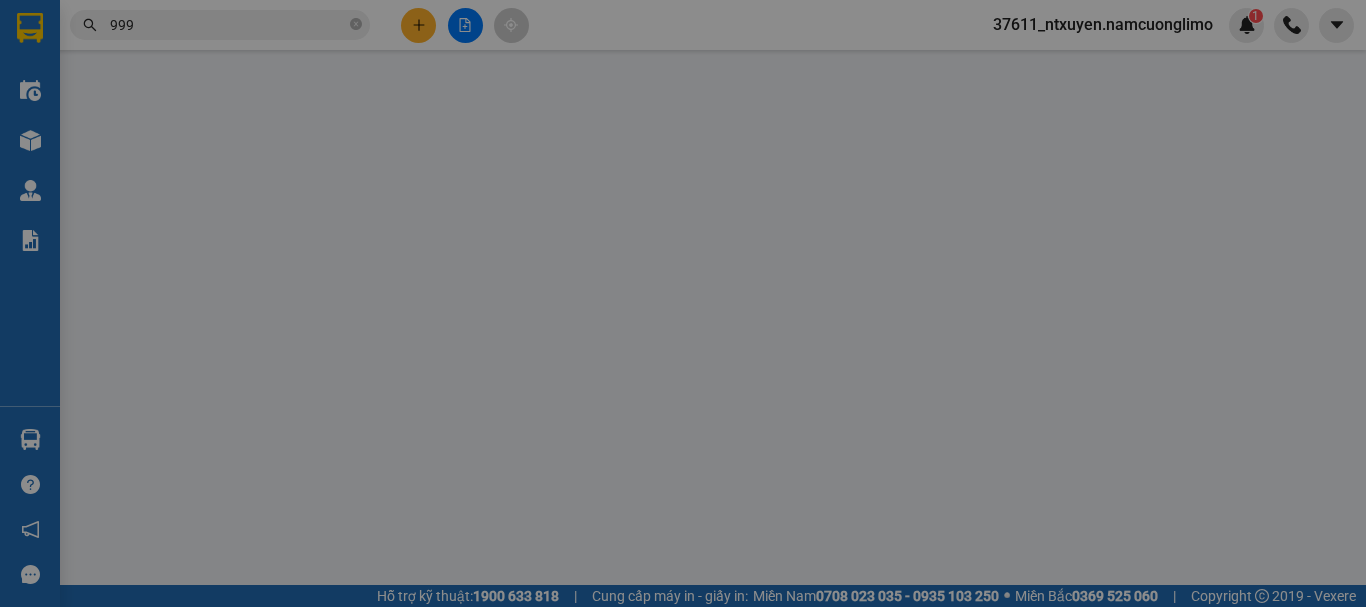 type on "0986798632" 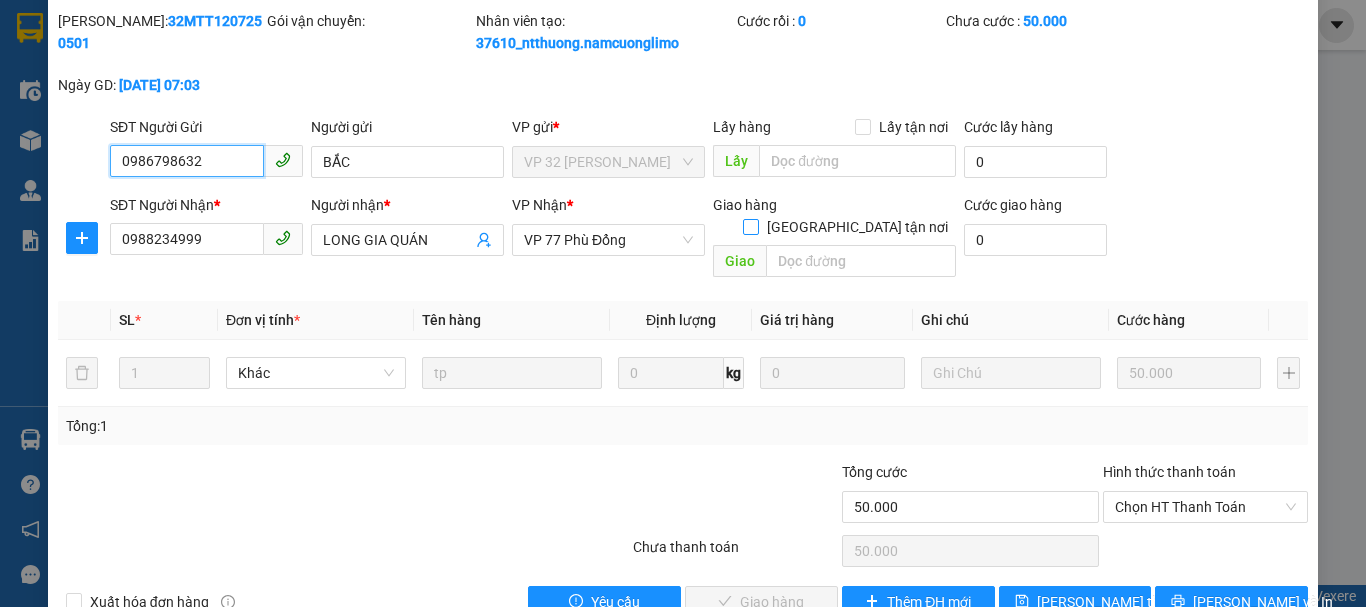 scroll, scrollTop: 90, scrollLeft: 0, axis: vertical 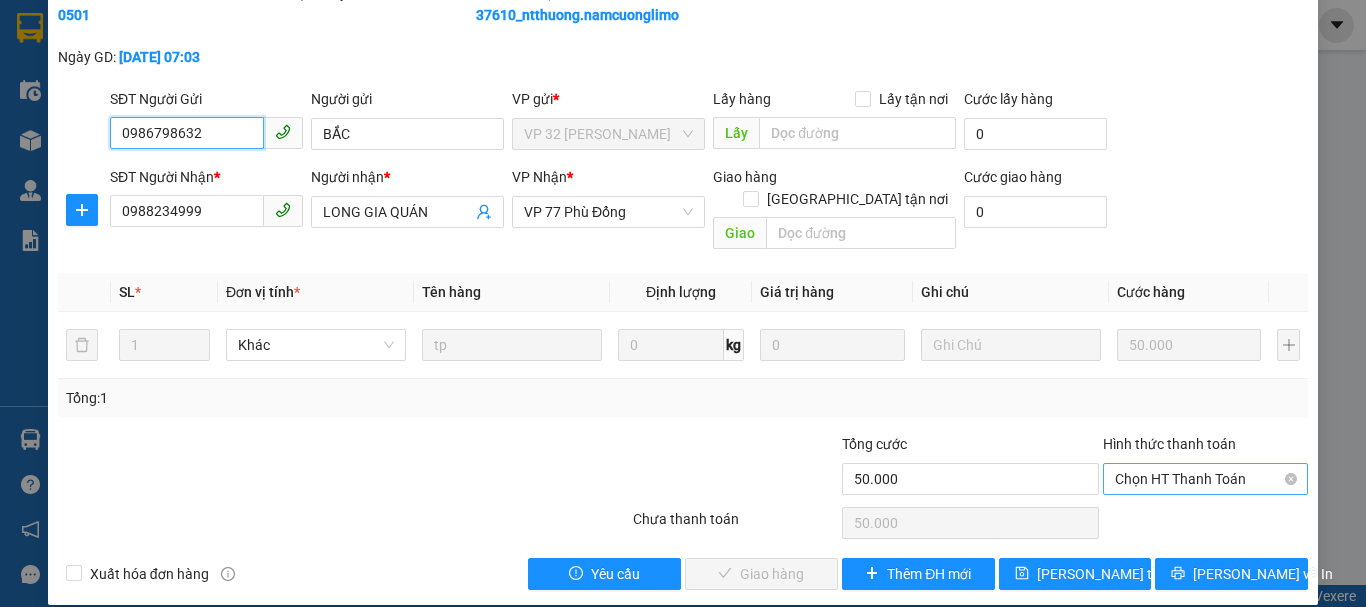 click on "Chọn HT Thanh Toán" at bounding box center [1205, 479] 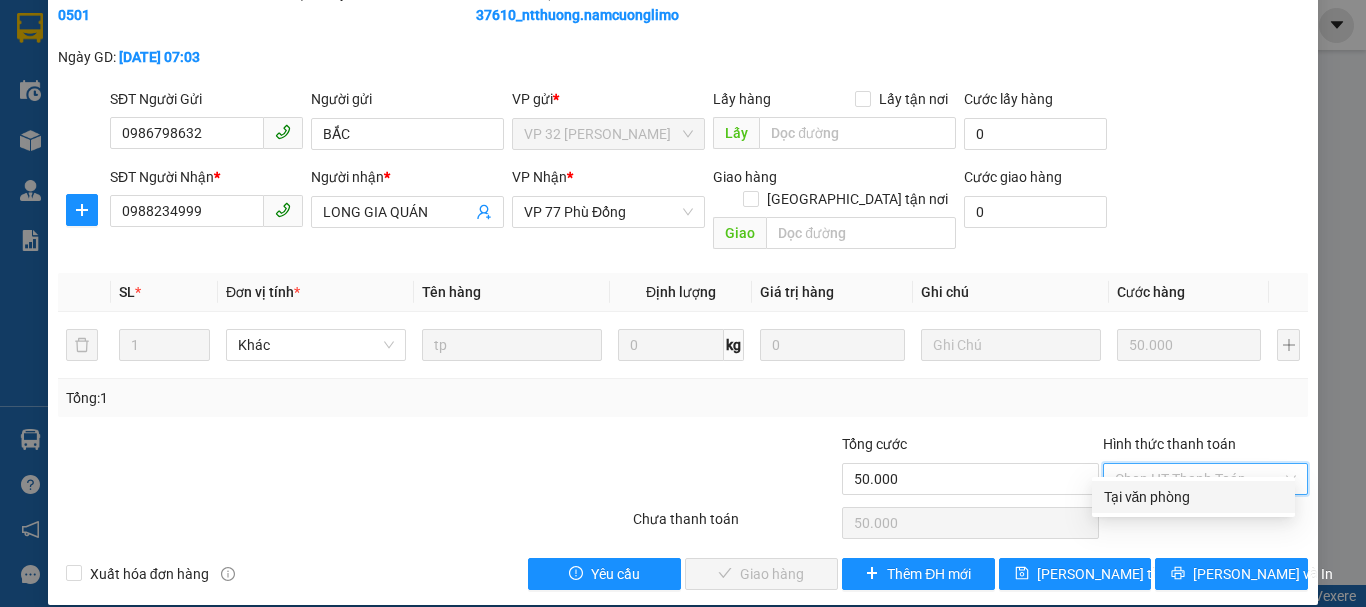 drag, startPoint x: 1147, startPoint y: 508, endPoint x: 1066, endPoint y: 517, distance: 81.49847 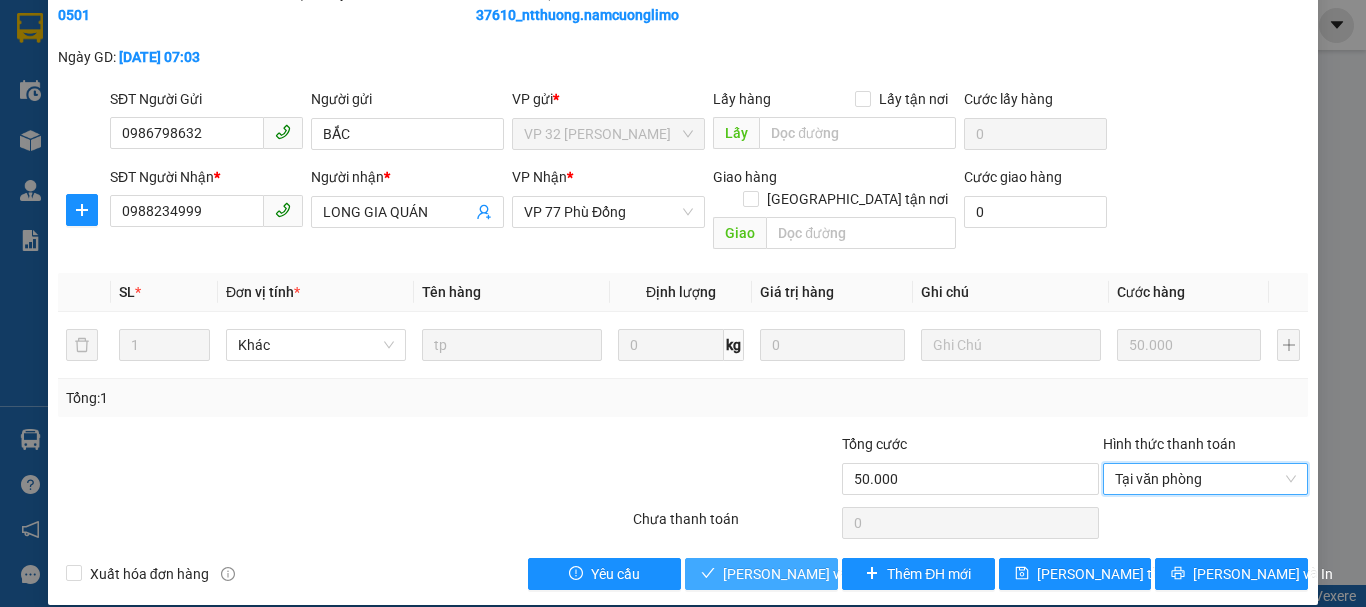 click on "[PERSON_NAME] và Giao hàng" at bounding box center [819, 574] 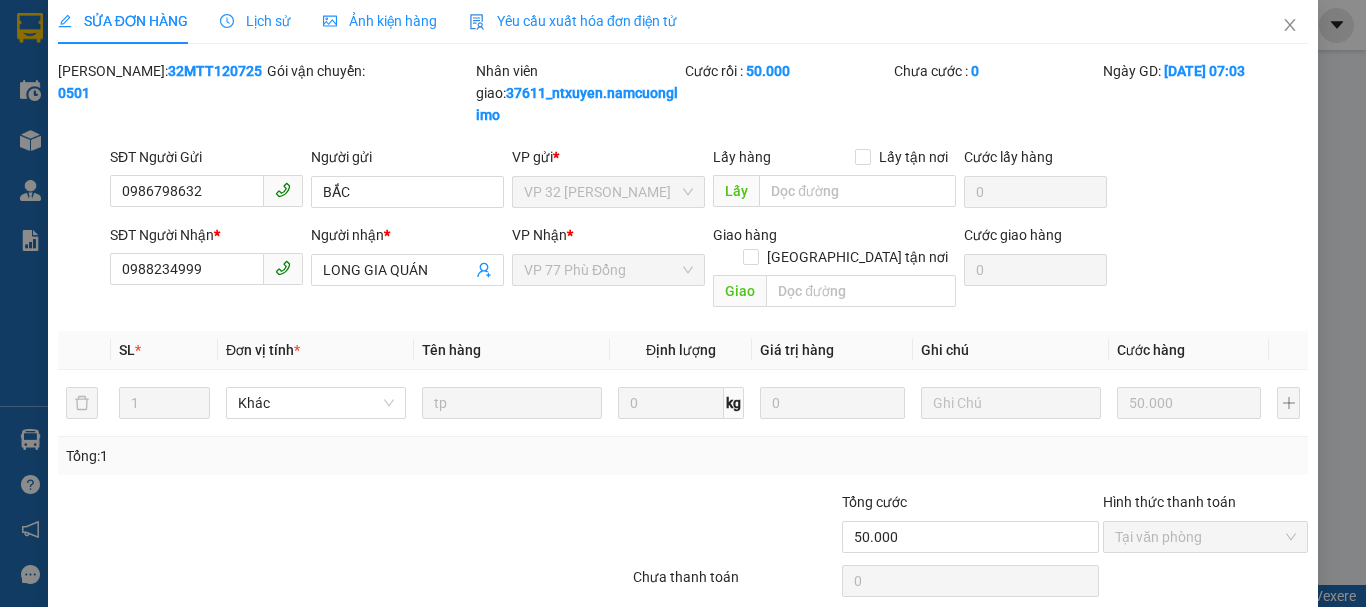 scroll, scrollTop: 0, scrollLeft: 0, axis: both 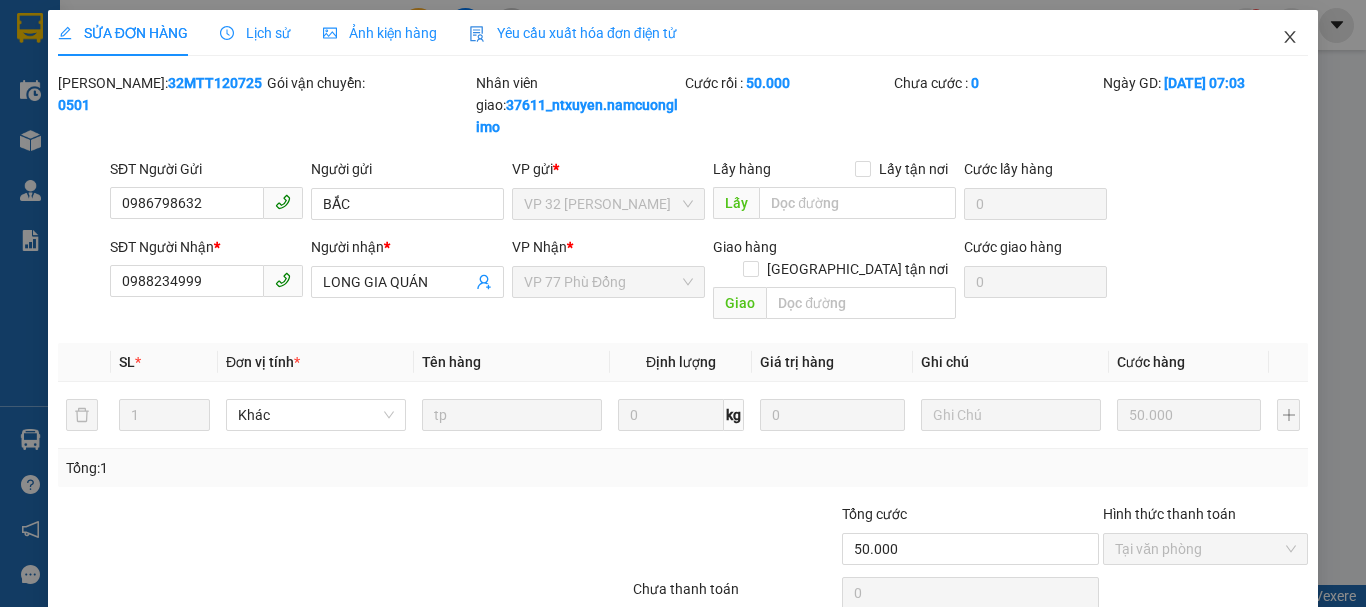 click at bounding box center [1290, 38] 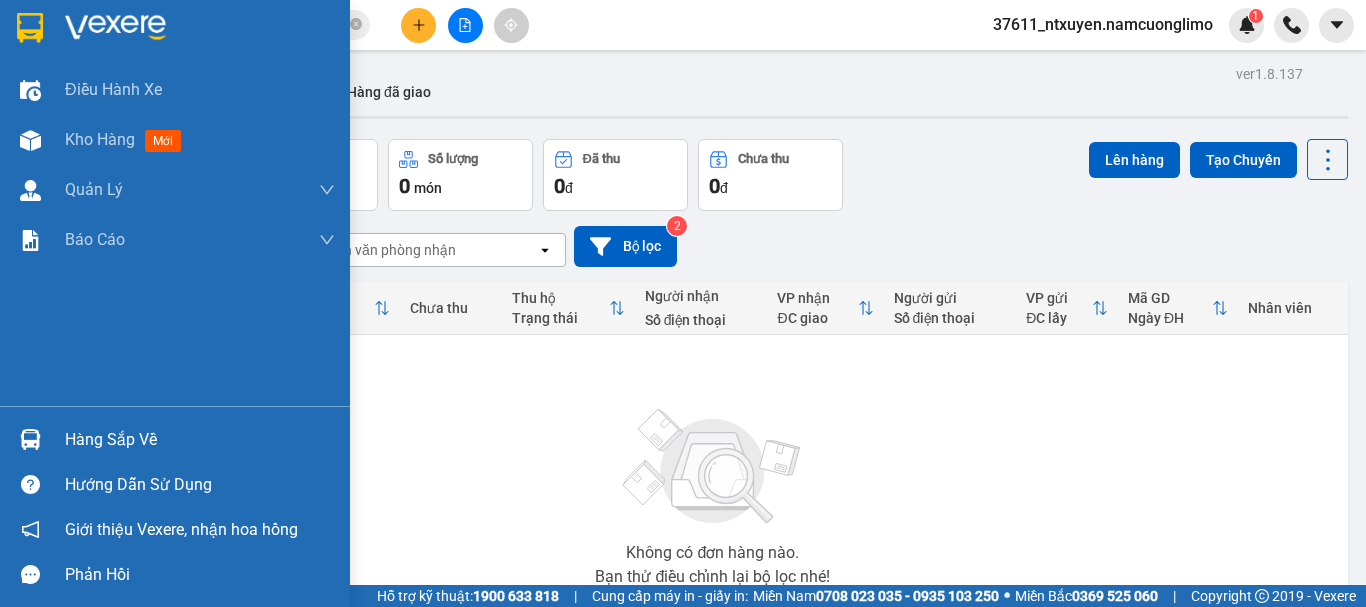 click on "Hàng sắp về" at bounding box center (200, 440) 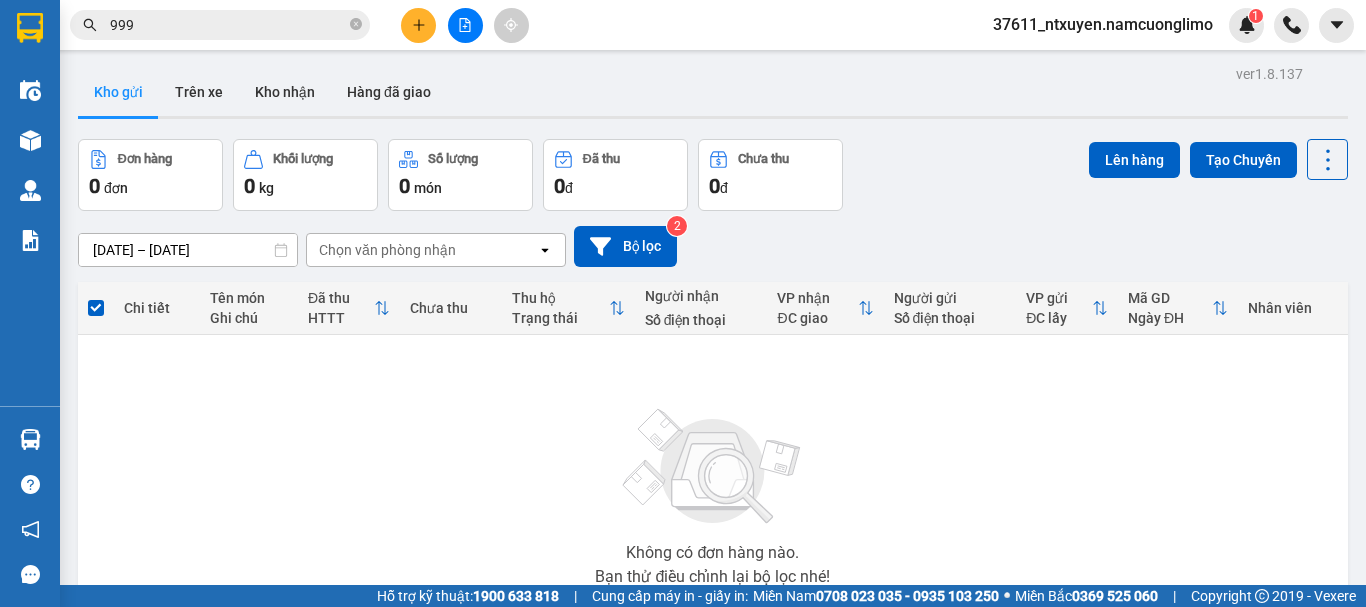 click on "Kết quả tìm kiếm ( 3813 )  Bộ lọc  Mã ĐH Trạng thái Món hàng Tổng cước Chưa cước Người gửi VP Gửi Người nhận VP Nhận 32MTT1207250501 07:03 - 12/07 VP Nhận   19H-057.38 08:30 - 12/07 tp SL:  1 50.000 50.000 0986798632 BẮC VP 32 Mạc Thái Tổ 0988234 999 LONG GIA QUÁN VP 77 Phù Đổng 32MTT1107250469 15:36 - 11/07 Đã giao   19:01 - 11/07 hs SL:  1 50.000 0989667988 HỒNG VP 32 Mạc Thái Tổ 0988234 999 LONG GIA QUÁN VP 77 Phù Đổng 32MTT1107250468 15:35 - 11/07 Đã giao   19:00 - 11/07 hs SL:  1 50.000 0901332818 TUẤN VP 32 Mạc Thái Tổ 0988234 999 LONG GIA QUÁN VP 77 Phù Đổng 32MTT1107250478 16:24 - 11/07 Đã giao   19:00 - 11/07 HAISAN SL:  1 50.000 0989667988 HỒNG VP 32 Mạc Thái Tổ 0988234 999 LONG GIA QUÁN VP 77 Phù Đổng 32MTT1107250437 10:50 - 11/07 Đã giao   17:42 - 11/07 HOA TƯƠI SL:  1 40.000 02439710555 ĐĂNG NGUYÊN  VP 32 Mạc Thái Tổ 0901435 999 A QUÝ VP 77 Phù Đổng 32MTT1107250434 09:46 - 11/07   TP" at bounding box center [683, 303] 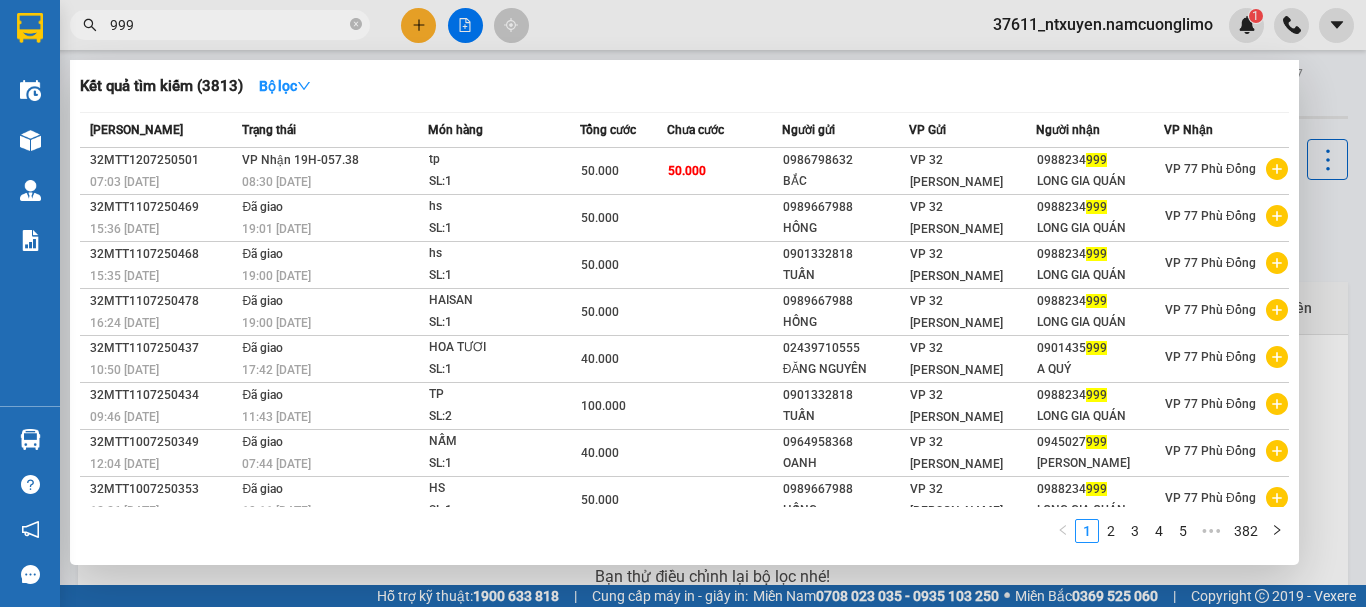 drag, startPoint x: 359, startPoint y: 26, endPoint x: 342, endPoint y: 20, distance: 18.027756 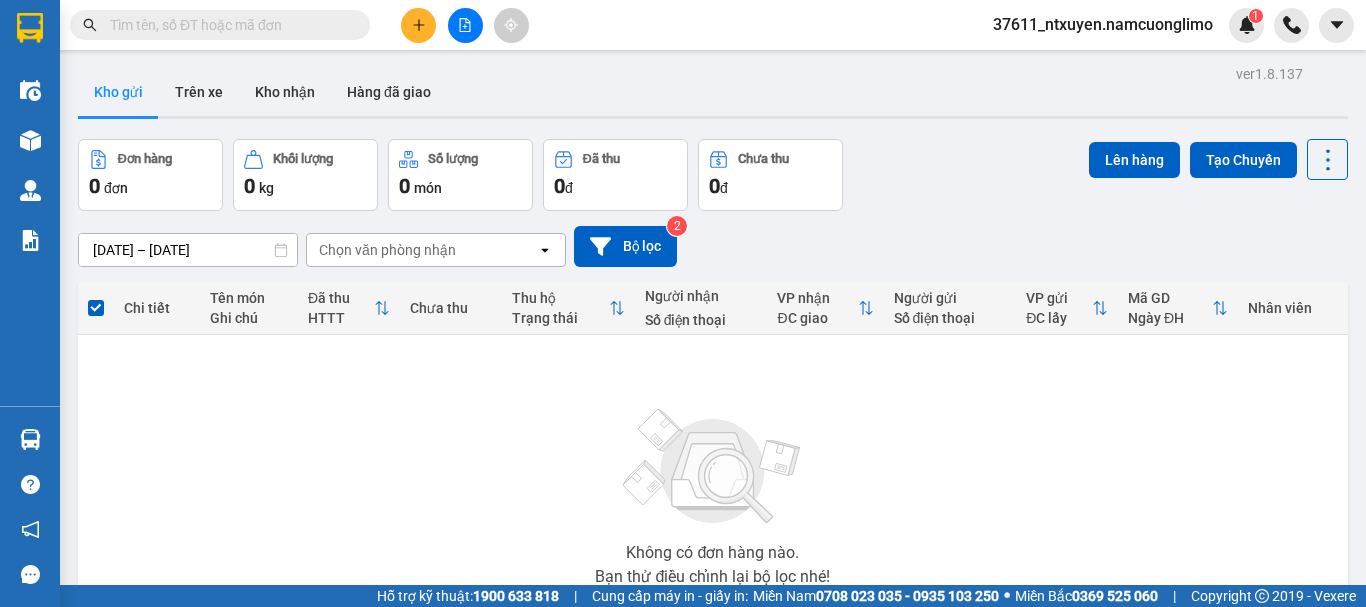 click at bounding box center (228, 25) 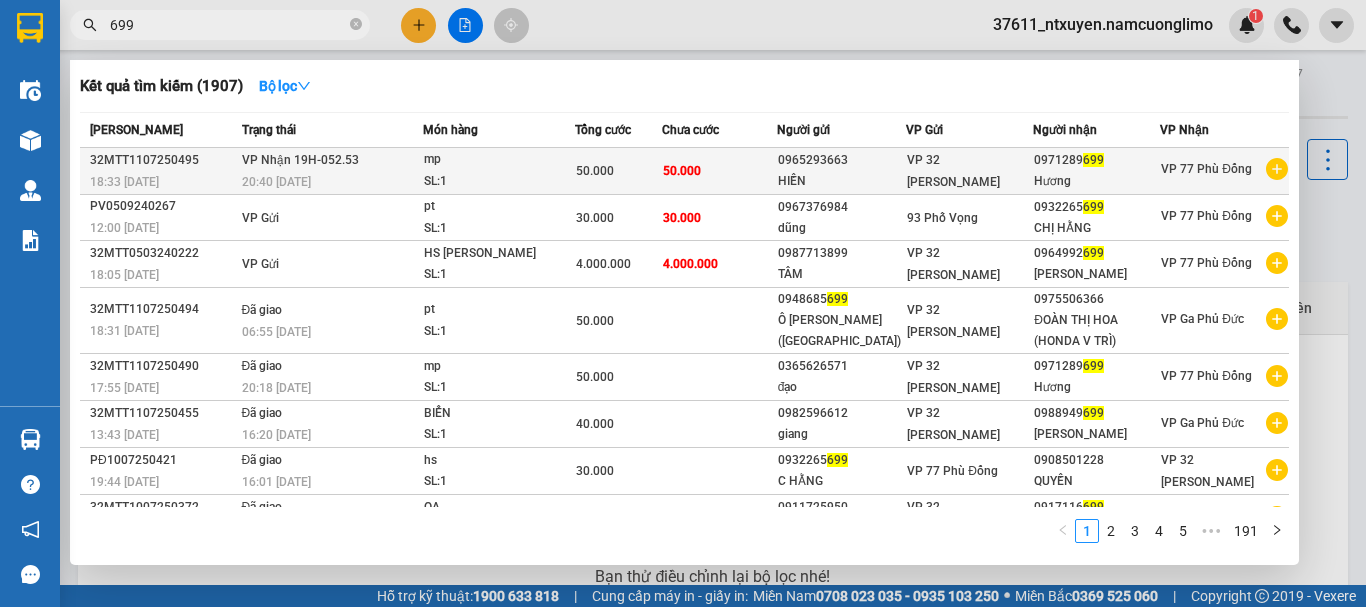 type on "699" 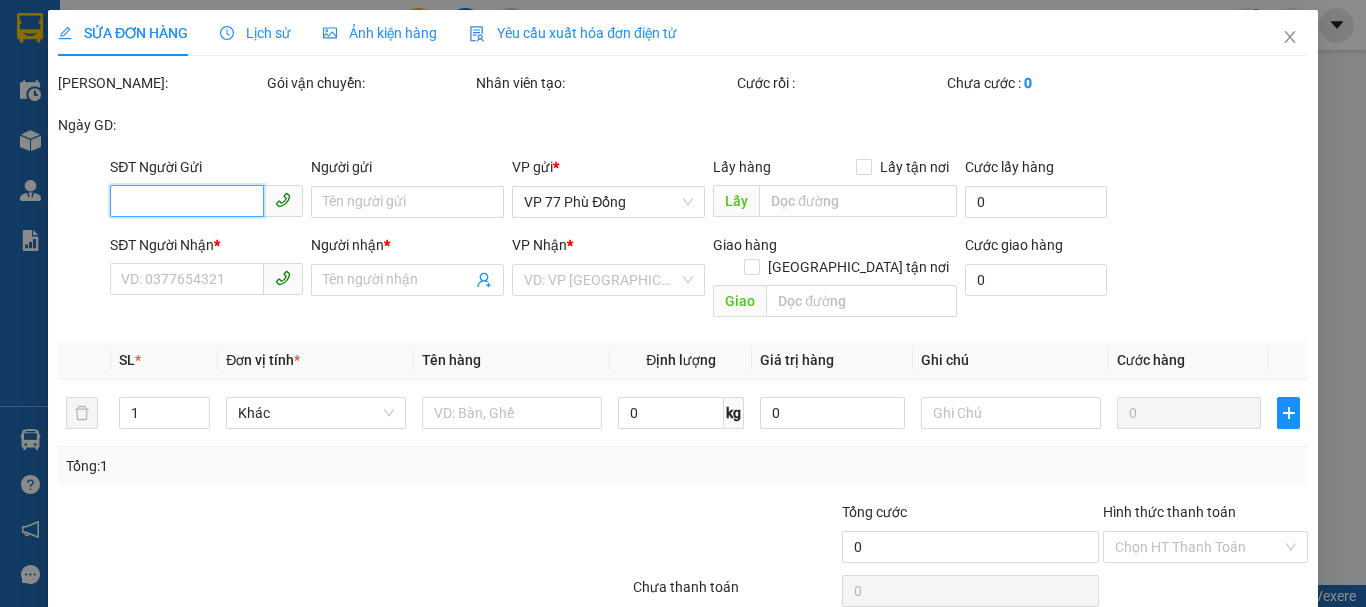 type on "0965293663" 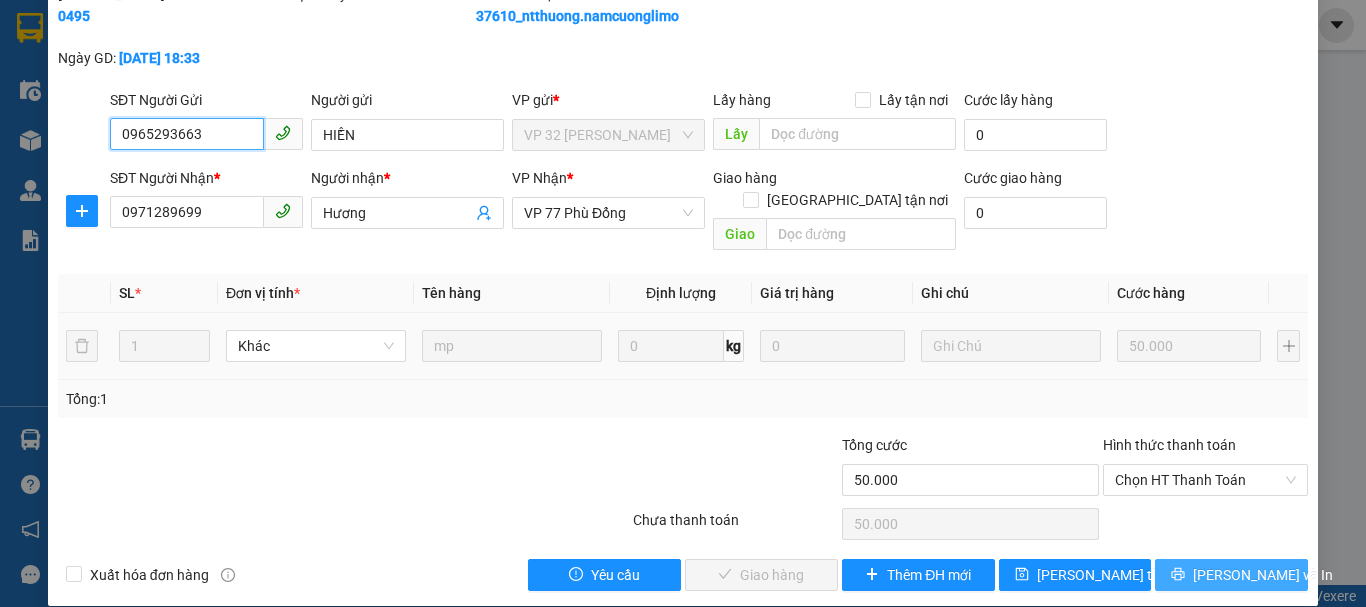 scroll, scrollTop: 90, scrollLeft: 0, axis: vertical 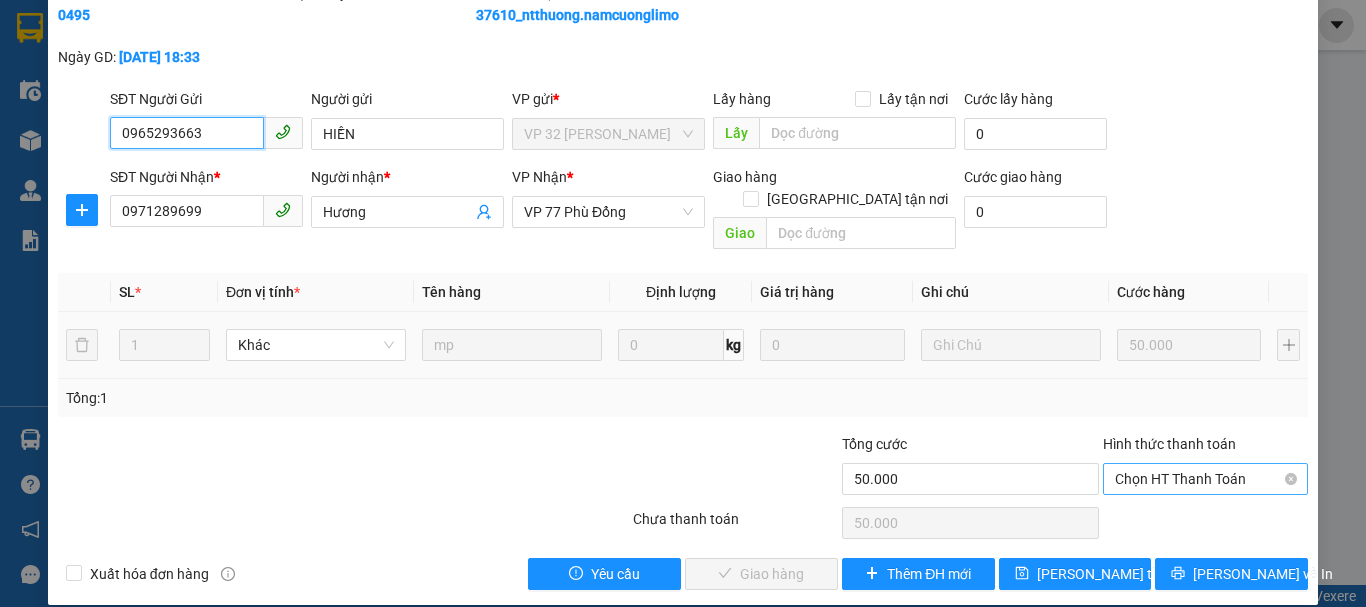click on "Chọn HT Thanh Toán" at bounding box center [1205, 479] 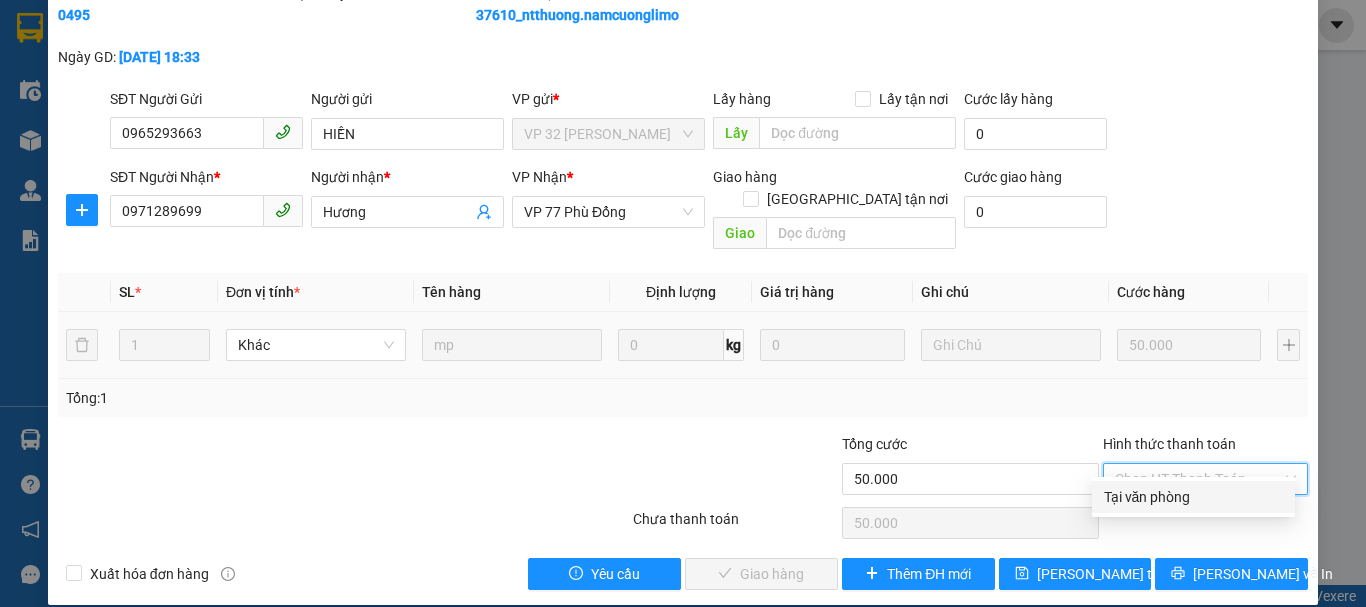 click on "Tại văn phòng" at bounding box center [1193, 497] 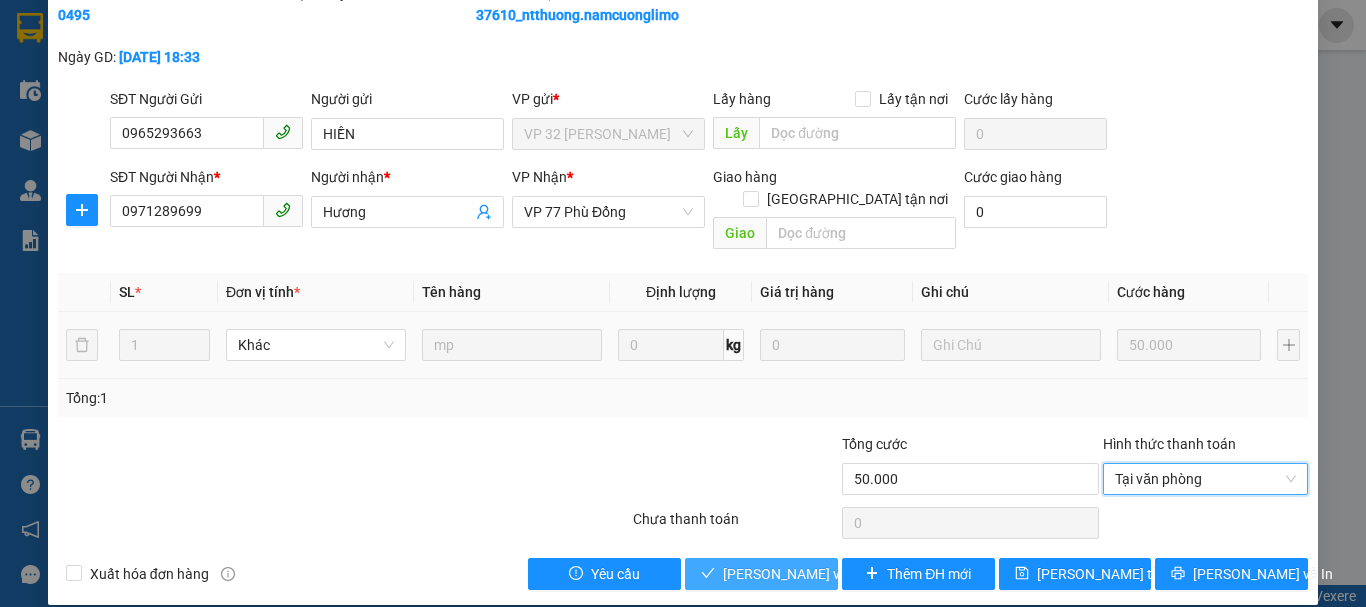 click on "[PERSON_NAME] và Giao hàng" at bounding box center (819, 574) 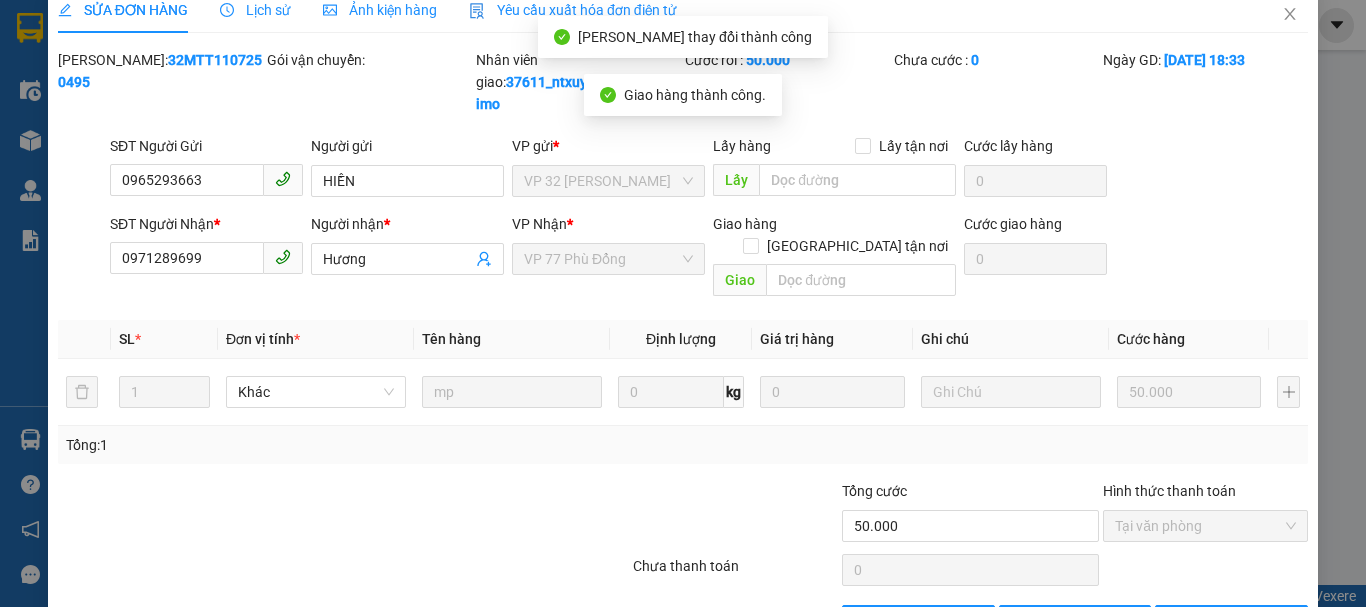 scroll, scrollTop: 0, scrollLeft: 0, axis: both 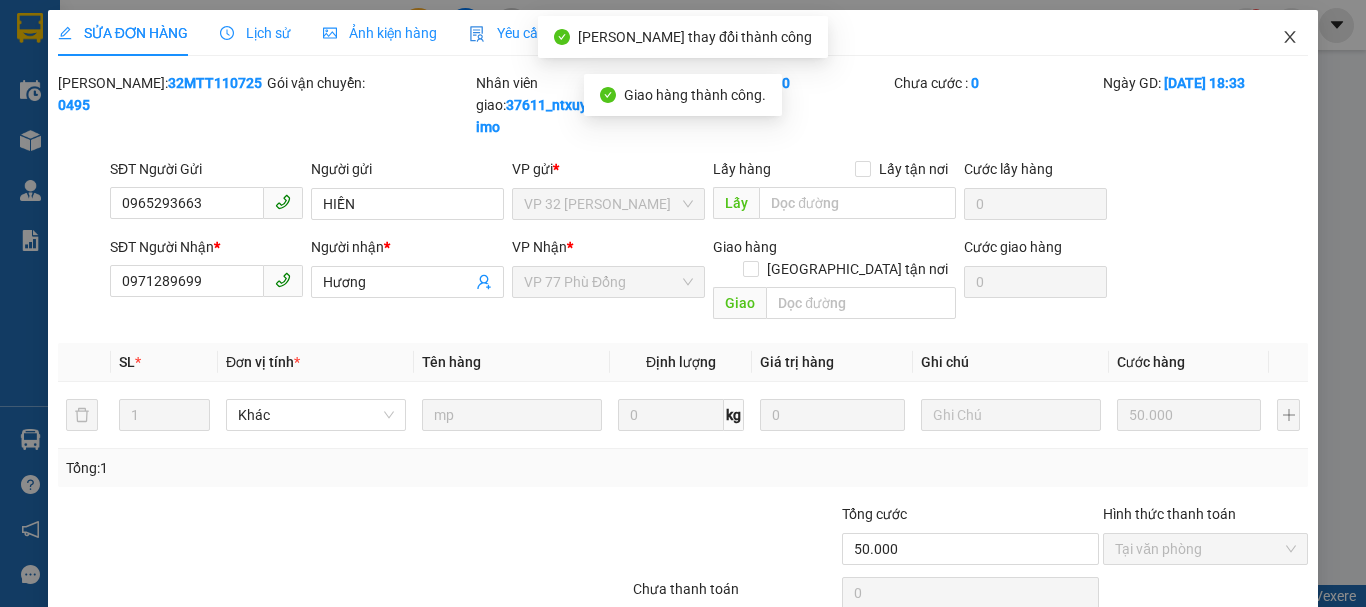 click 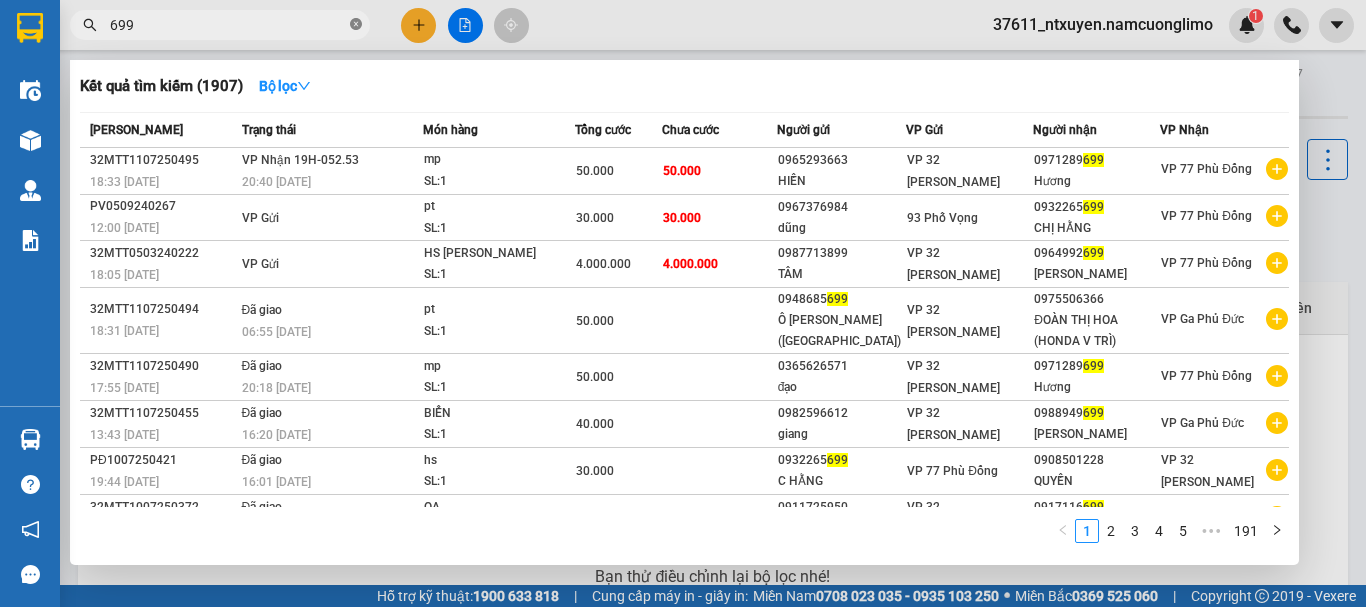 click 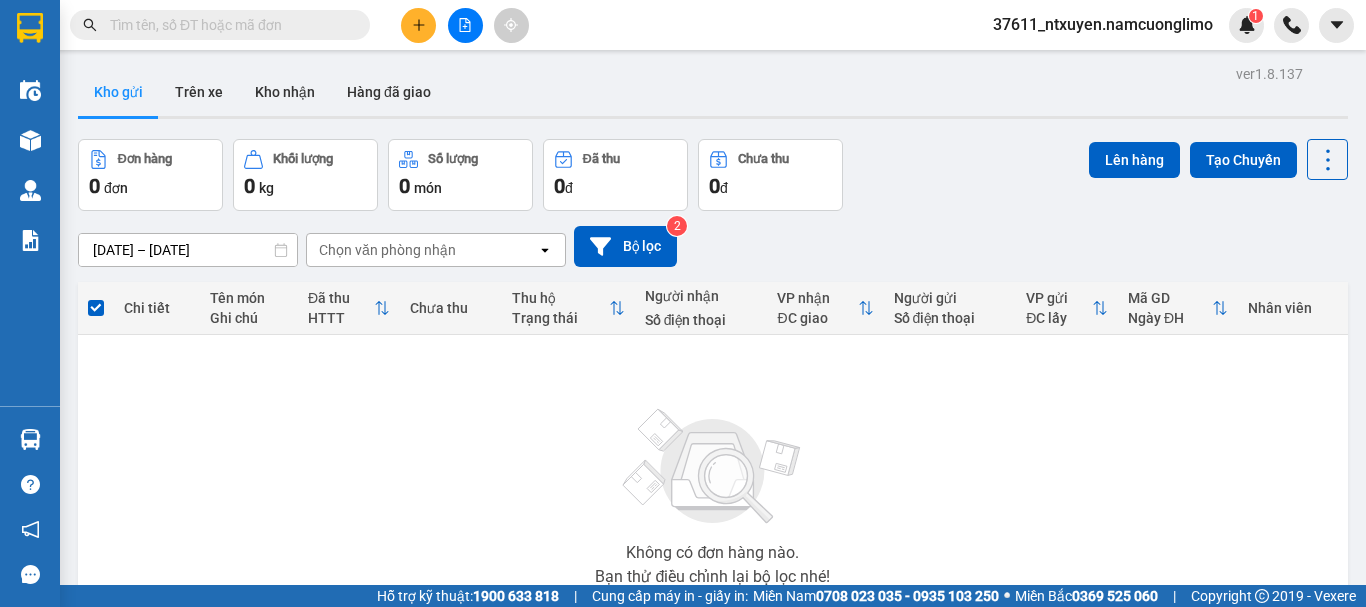 click at bounding box center [228, 25] 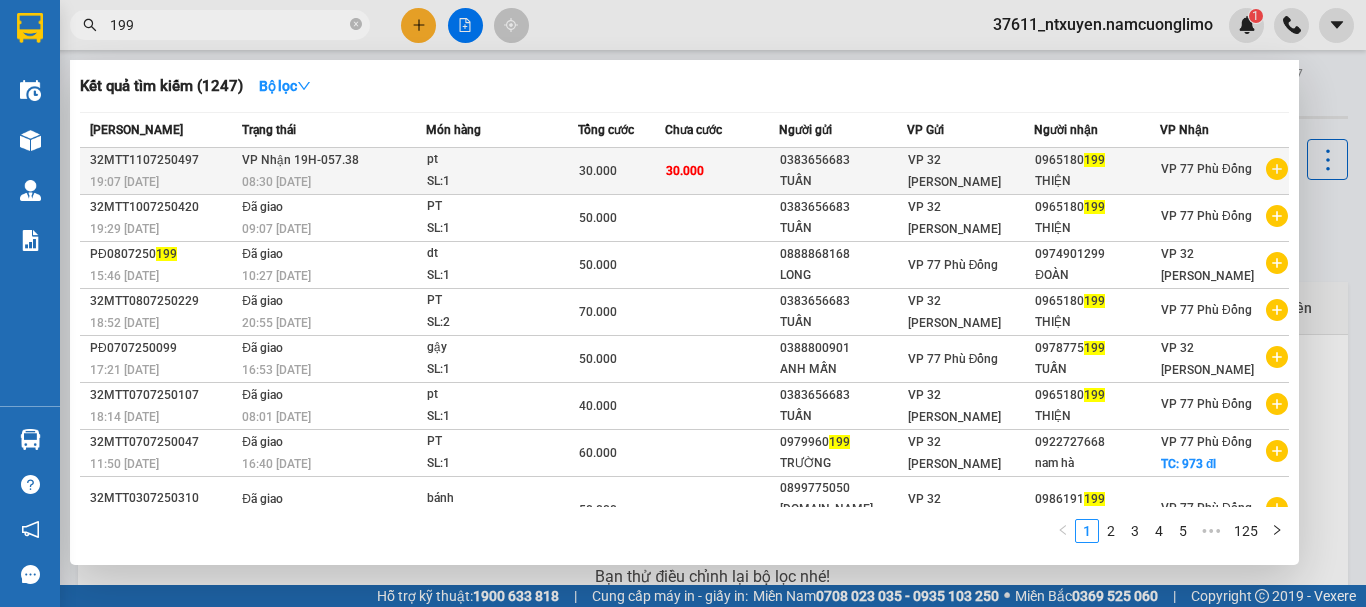 type on "199" 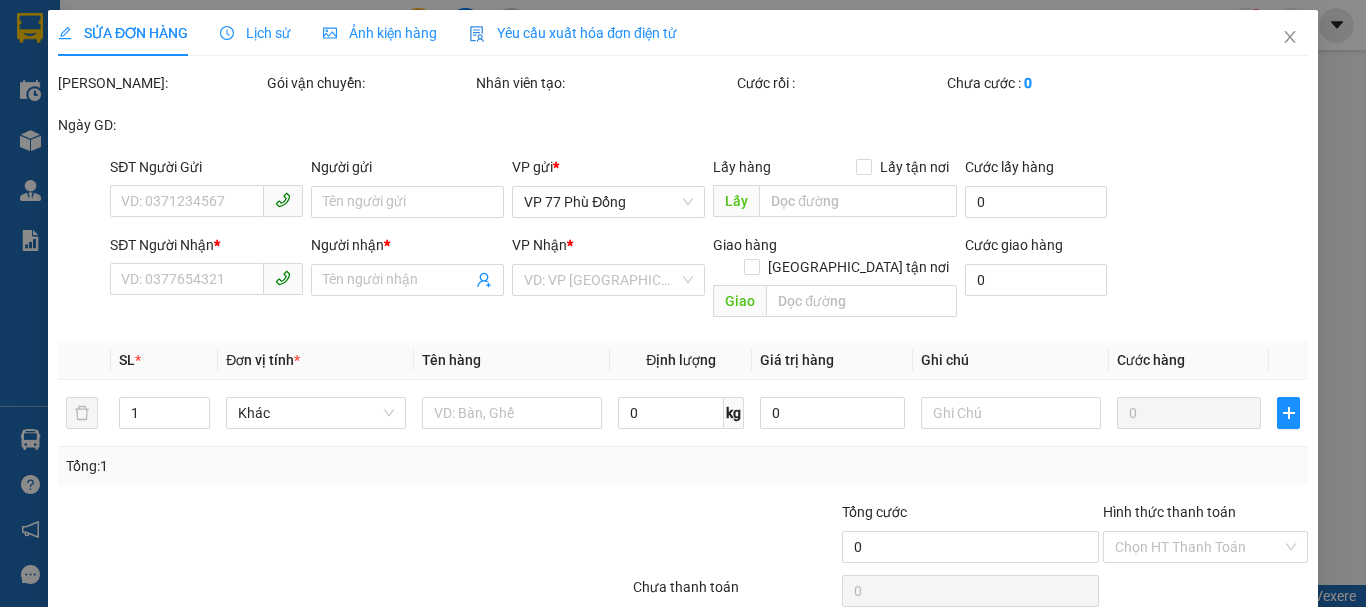 type on "0383656683" 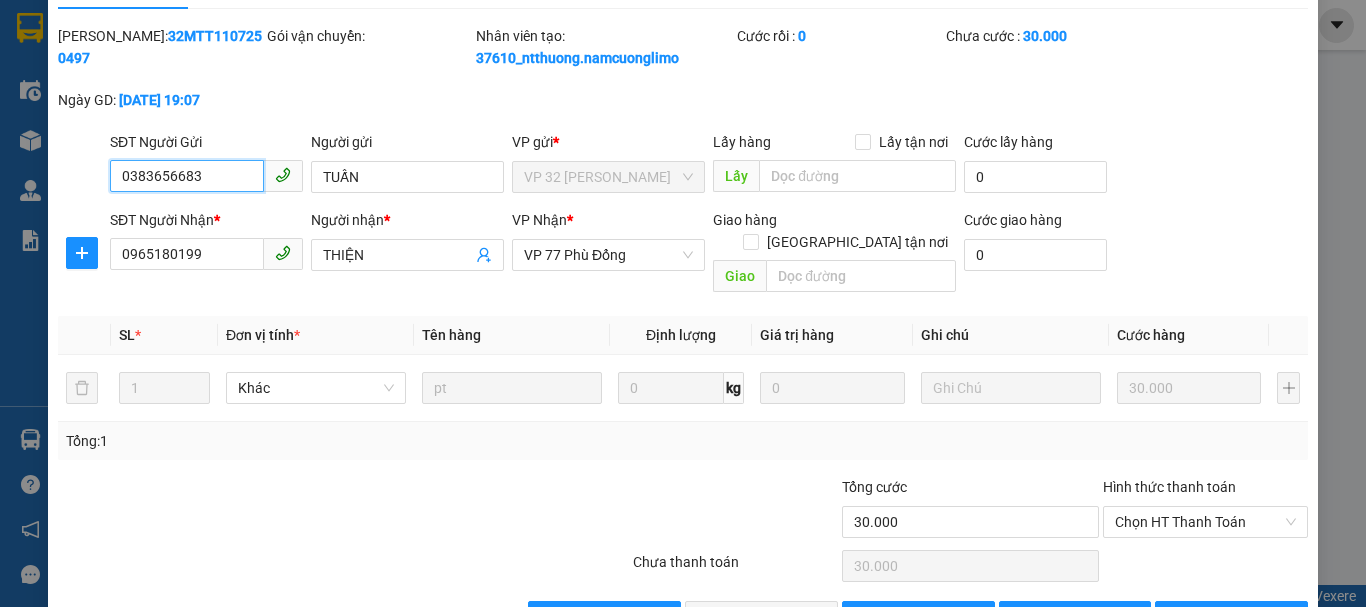 scroll, scrollTop: 90, scrollLeft: 0, axis: vertical 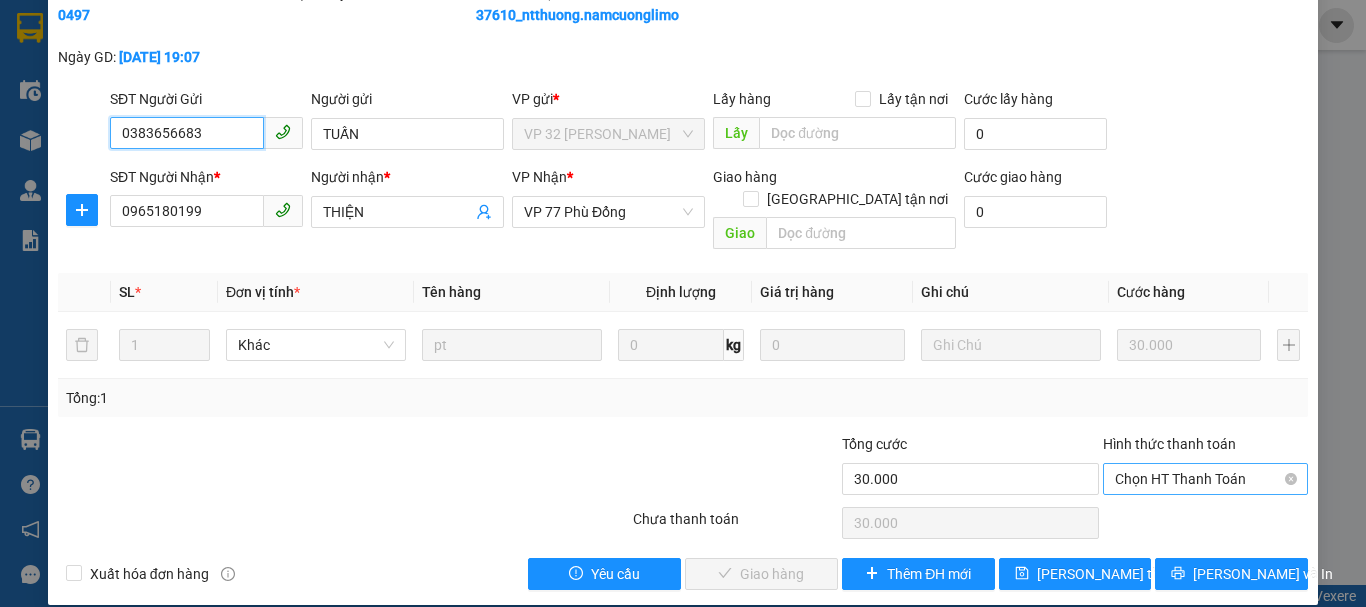 click on "Chọn HT Thanh Toán" at bounding box center [1205, 479] 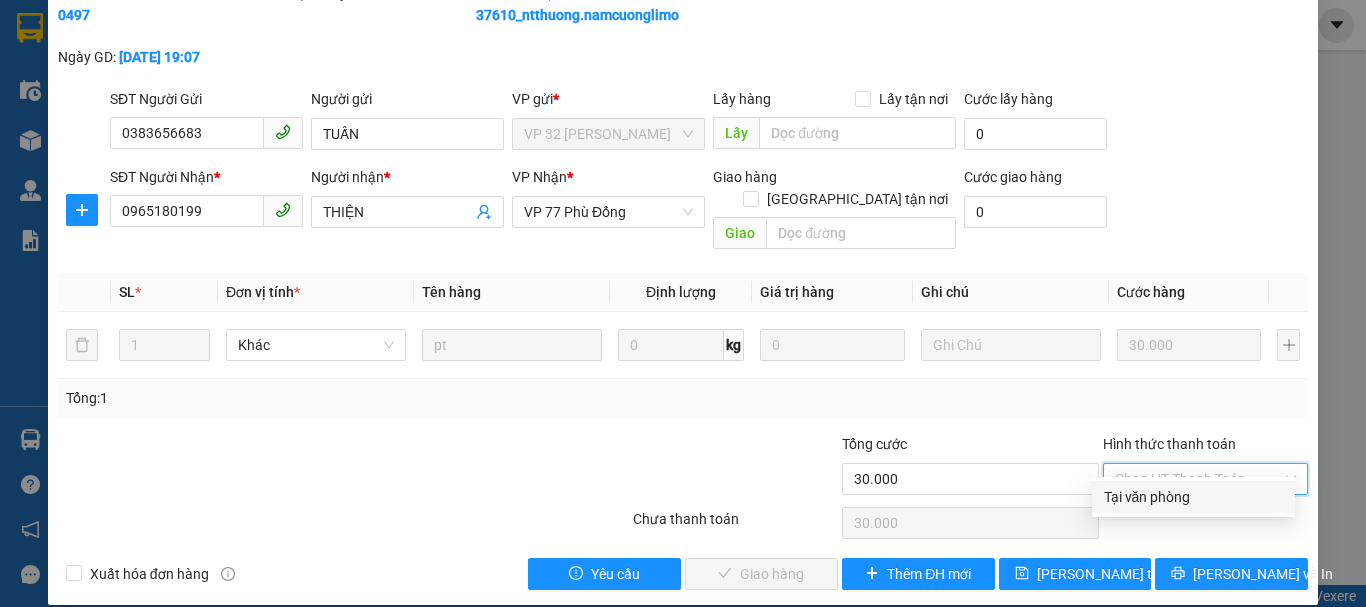 click on "Tại văn phòng" at bounding box center [1193, 497] 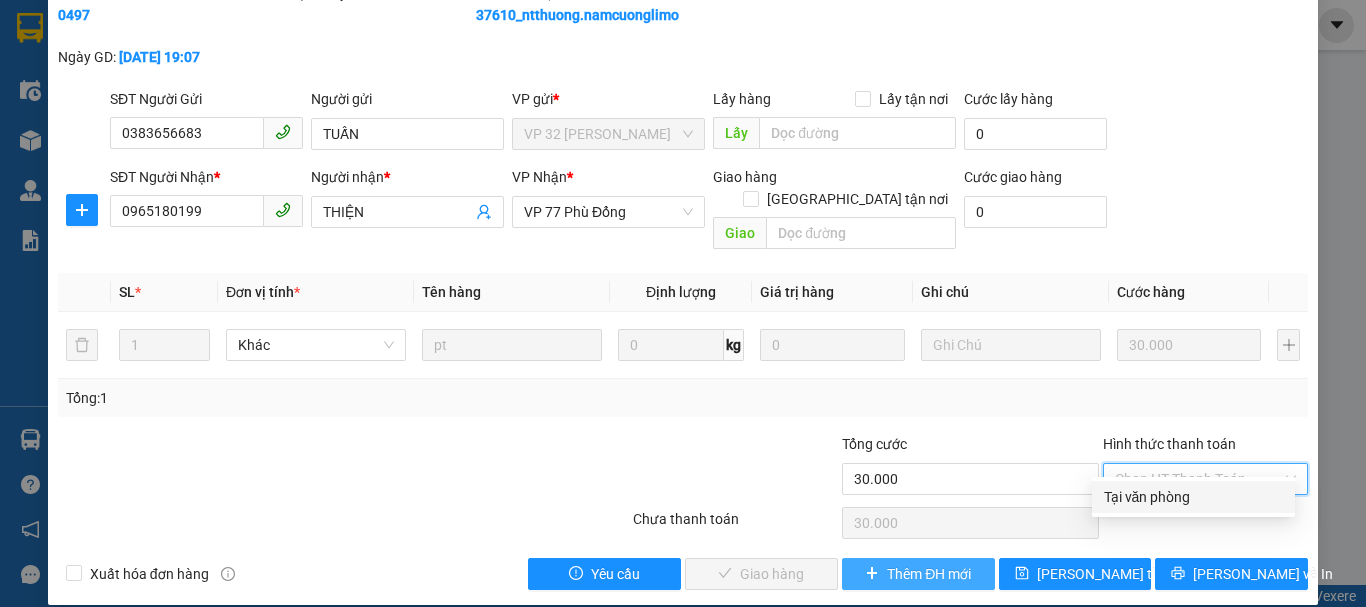type on "0" 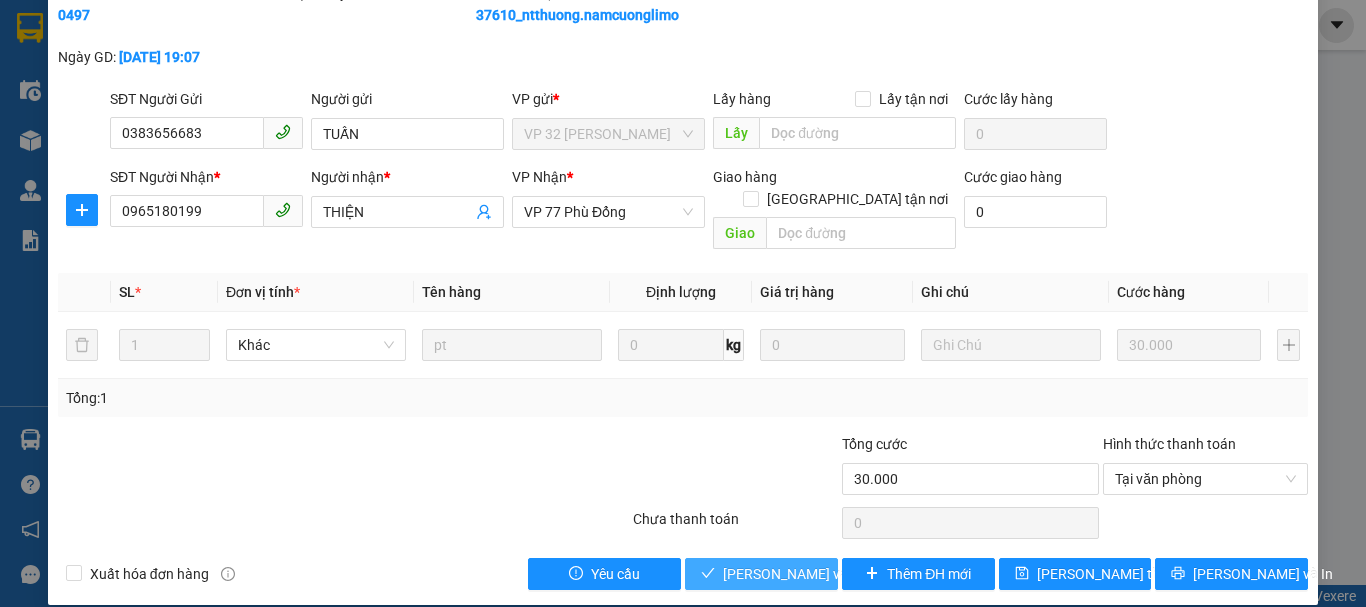 click on "[PERSON_NAME] và Giao hàng" at bounding box center (819, 574) 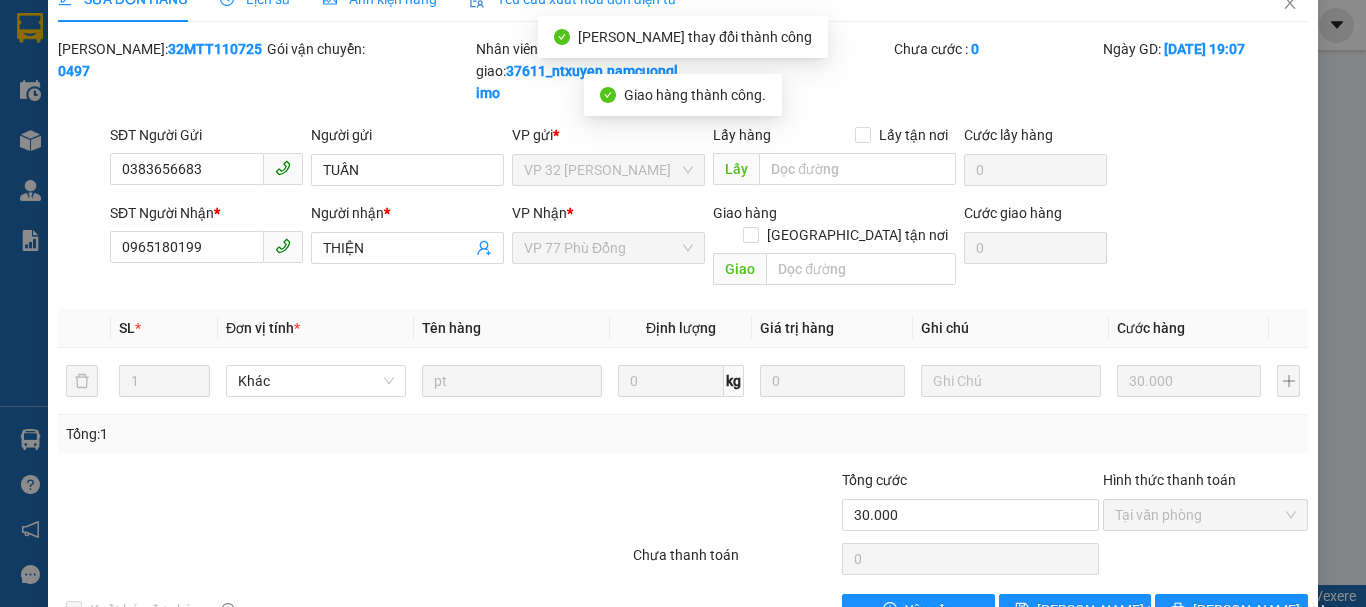 scroll, scrollTop: 0, scrollLeft: 0, axis: both 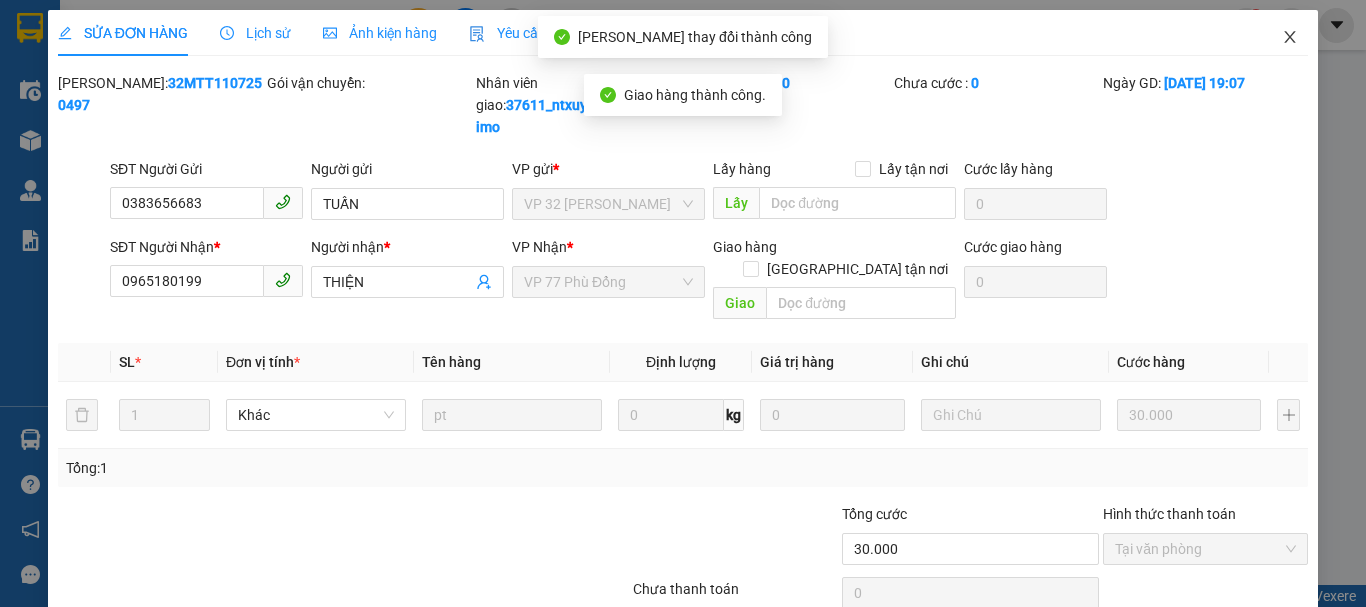 click 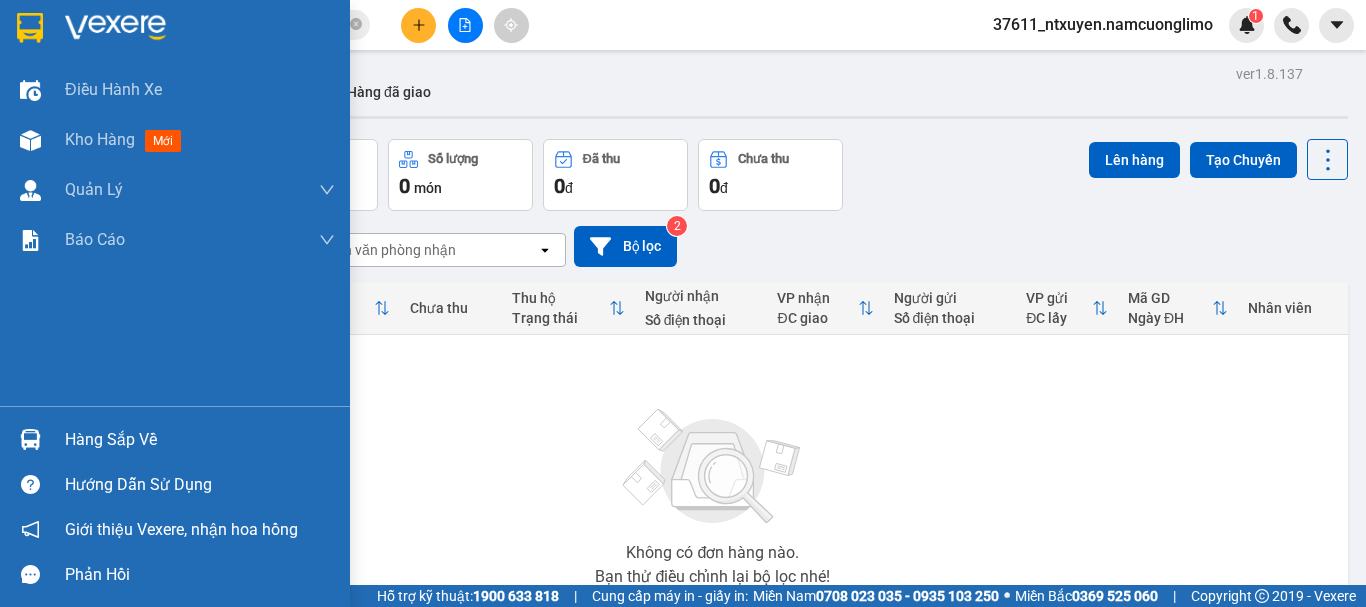 click on "Hàng sắp về" at bounding box center (200, 440) 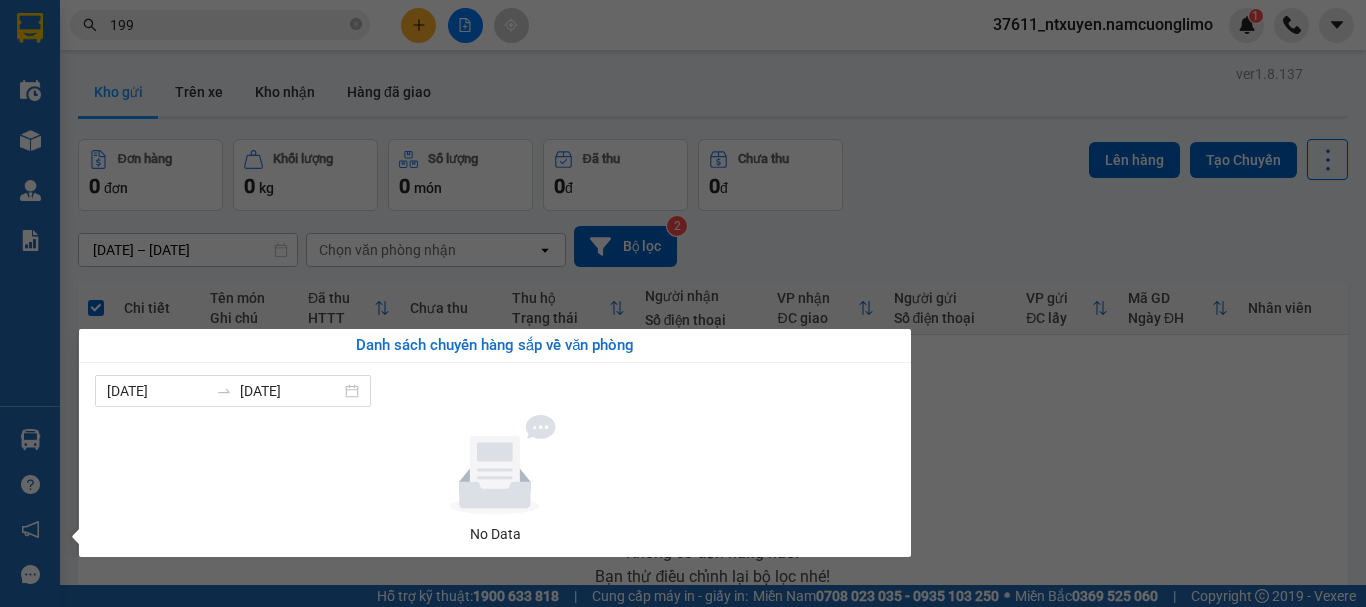 click on "Kết quả tìm kiếm ( 1247 )  Bộ lọc  Mã ĐH Trạng thái Món hàng Tổng cước Chưa cước Người gửi VP Gửi Người nhận VP Nhận 32MTT1107250497 19:07 - 11/07 VP Nhận   19H-057.38 08:30 - 12/07 pt SL:  1 30.000 30.000 0383656683 TUẤN VP 32 Mạc Thái Tổ 0965180 199 THIỆN  VP 77 Phù Đổng 32MTT1007250420 19:29 - 10/07 Đã giao   09:07 - 11/07 PT SL:  1 50.000 0383656683 TUẤN VP 32 Mạc Thái Tổ 0965180 199 THIỆN  VP 77 Phù Đổng PĐ0807250 199 15:46 - 08/07 Đã giao   10:27 - 09/07 dt SL:  1 50.000 0888868168 LONG VP 77 Phù Đổng 0974901299 ĐOÀN  VP 32 Mạc Thái Tổ 32MTT0807250229 18:52 - 08/07 Đã giao   20:55 - 08/07 PT SL:  2 70.000 0383656683 TUẤN VP 32 Mạc Thái Tổ 0965180 199 THIỆN  VP 77 Phù Đổng PĐ0707250099 17:21 - 07/07 Đã giao   16:53 - 08/07 gậy SL:  1 50.000 0388800901 ANH MẪN VP 77 Phù Đổng 0978775 199 TUẤN VP 32 Mạc Thái Tổ 32MTT0707250107 18:14 - 07/07 Đã giao   08:01 - 08/07 pt SL:  1 40.000 TUẤN" at bounding box center (683, 303) 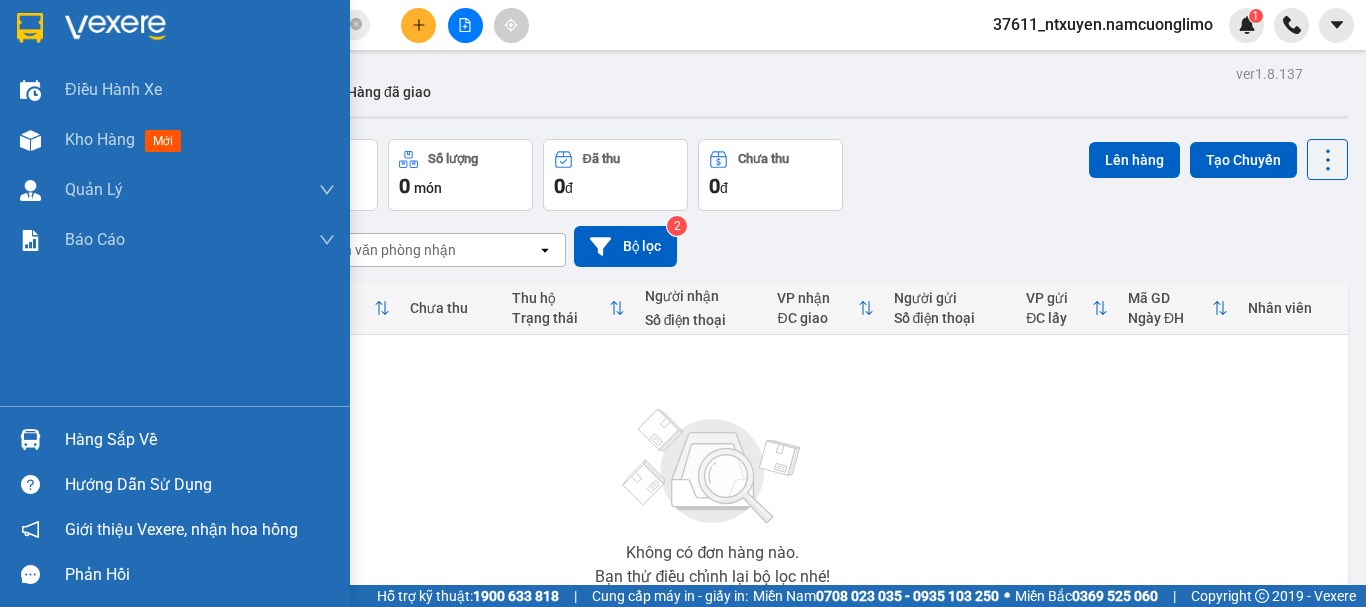 click on "Hàng sắp về" at bounding box center (200, 440) 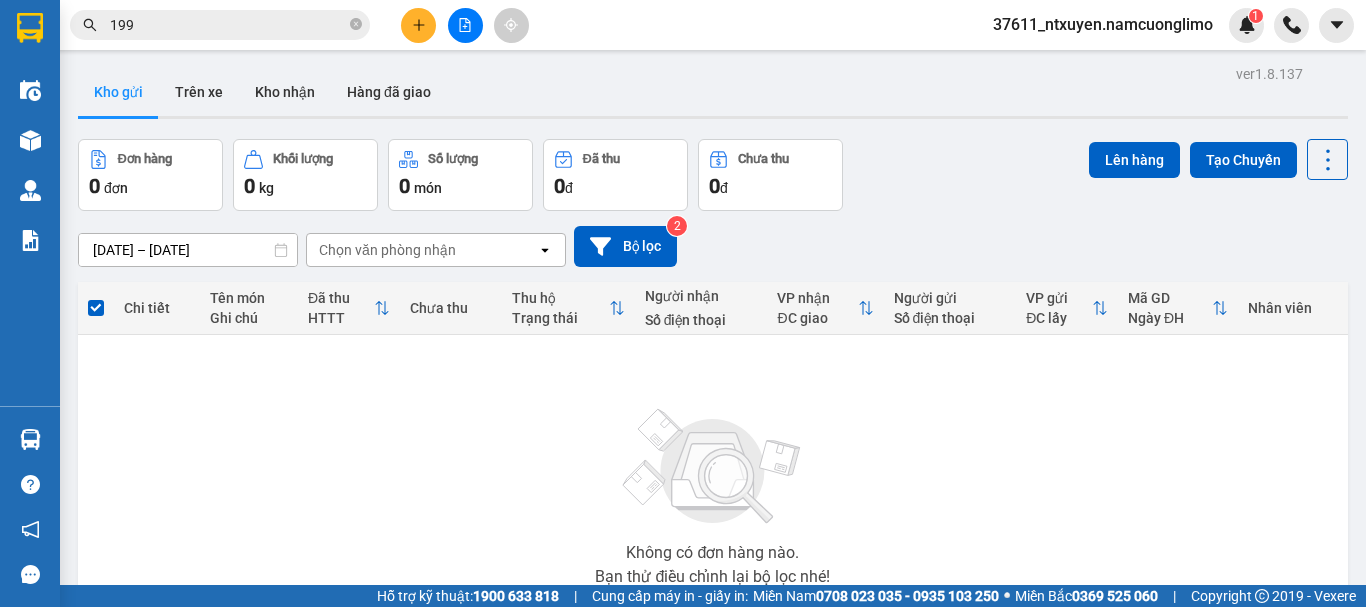 click on "Kết quả tìm kiếm ( 1247 )  Bộ lọc  Mã ĐH Trạng thái Món hàng Tổng cước Chưa cước Người gửi VP Gửi Người nhận VP Nhận 32MTT1107250497 19:07 - 11/07 VP Nhận   19H-057.38 08:30 - 12/07 pt SL:  1 30.000 30.000 0383656683 TUẤN VP 32 Mạc Thái Tổ 0965180 199 THIỆN  VP 77 Phù Đổng 32MTT1007250420 19:29 - 10/07 Đã giao   09:07 - 11/07 PT SL:  1 50.000 0383656683 TUẤN VP 32 Mạc Thái Tổ 0965180 199 THIỆN  VP 77 Phù Đổng PĐ0807250 199 15:46 - 08/07 Đã giao   10:27 - 09/07 dt SL:  1 50.000 0888868168 LONG VP 77 Phù Đổng 0974901299 ĐOÀN  VP 32 Mạc Thái Tổ 32MTT0807250229 18:52 - 08/07 Đã giao   20:55 - 08/07 PT SL:  2 70.000 0383656683 TUẤN VP 32 Mạc Thái Tổ 0965180 199 THIỆN  VP 77 Phù Đổng PĐ0707250099 17:21 - 07/07 Đã giao   16:53 - 08/07 gậy SL:  1 50.000 0388800901 ANH MẪN VP 77 Phù Đổng 0978775 199 TUẤN VP 32 Mạc Thái Tổ 32MTT0707250107 18:14 - 07/07 Đã giao   08:01 - 08/07 pt SL:  1 40.000 TUẤN" at bounding box center (683, 303) 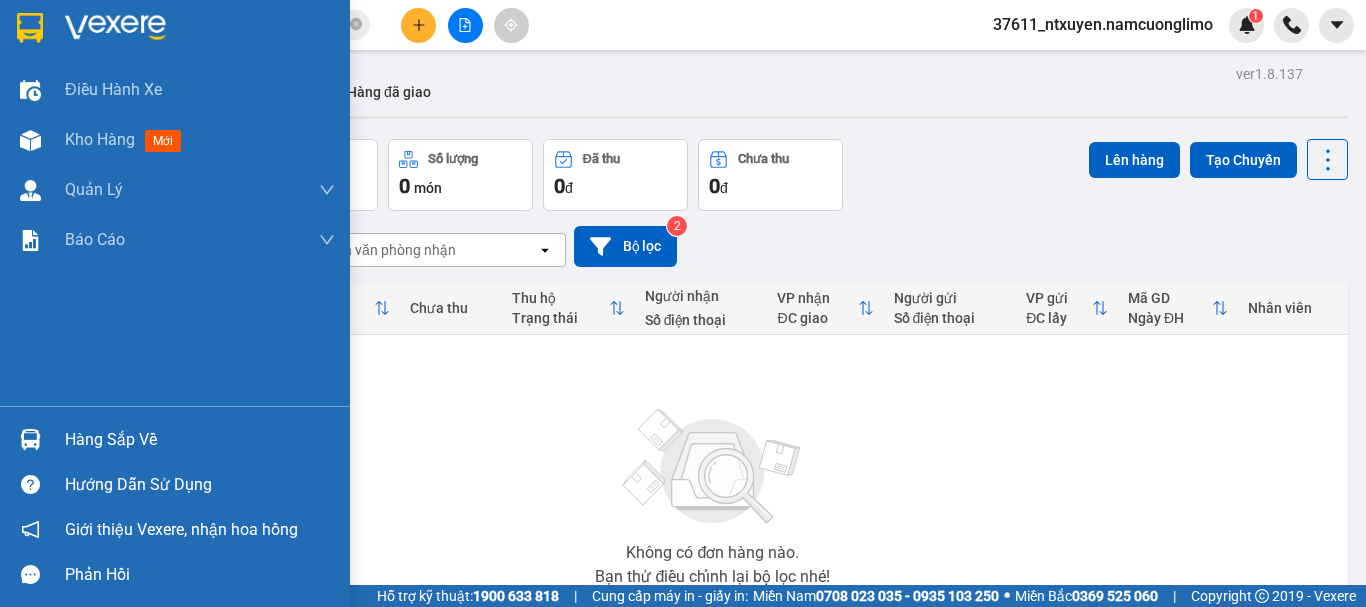 click on "Hàng sắp về" at bounding box center [200, 440] 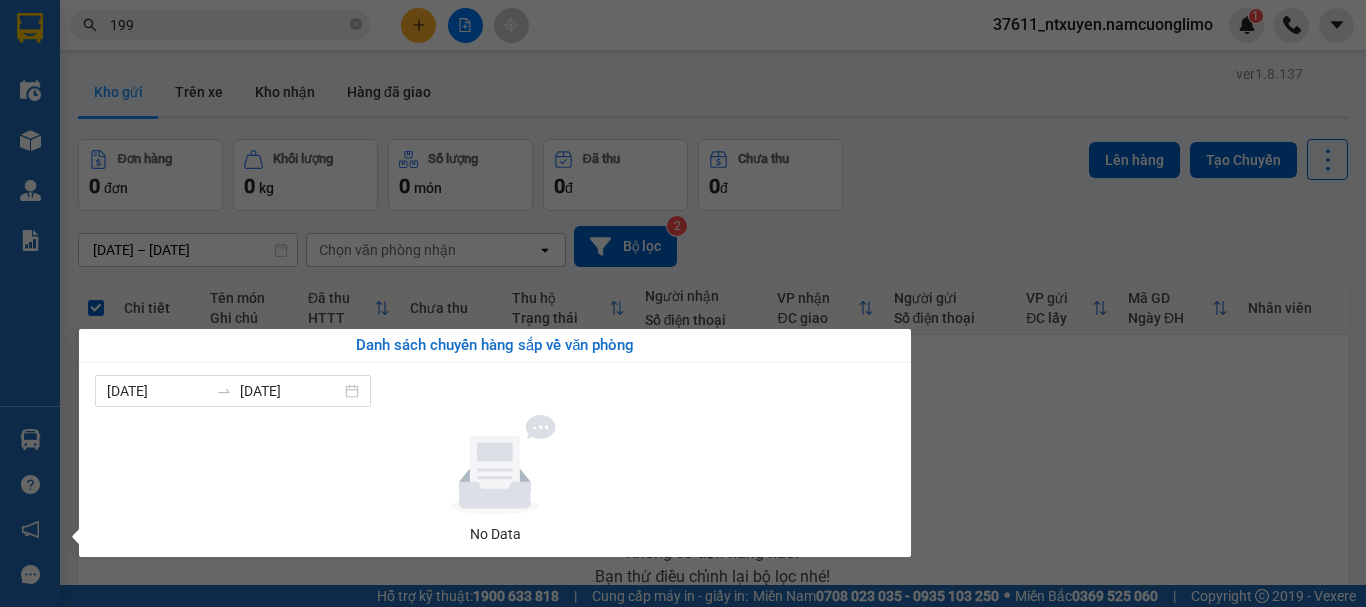 drag, startPoint x: 1127, startPoint y: 432, endPoint x: 969, endPoint y: 367, distance: 170.84789 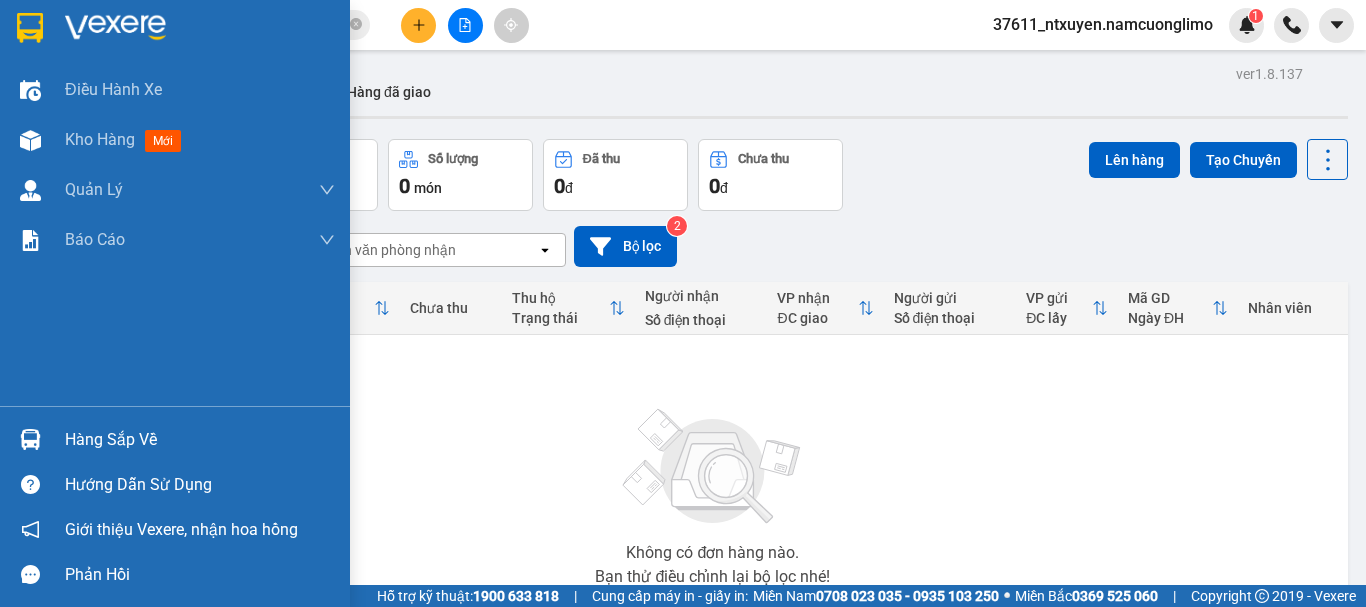click on "Hàng sắp về Hướng dẫn sử dụng Giới thiệu Vexere, nhận hoa hồng Phản hồi" at bounding box center [175, 501] 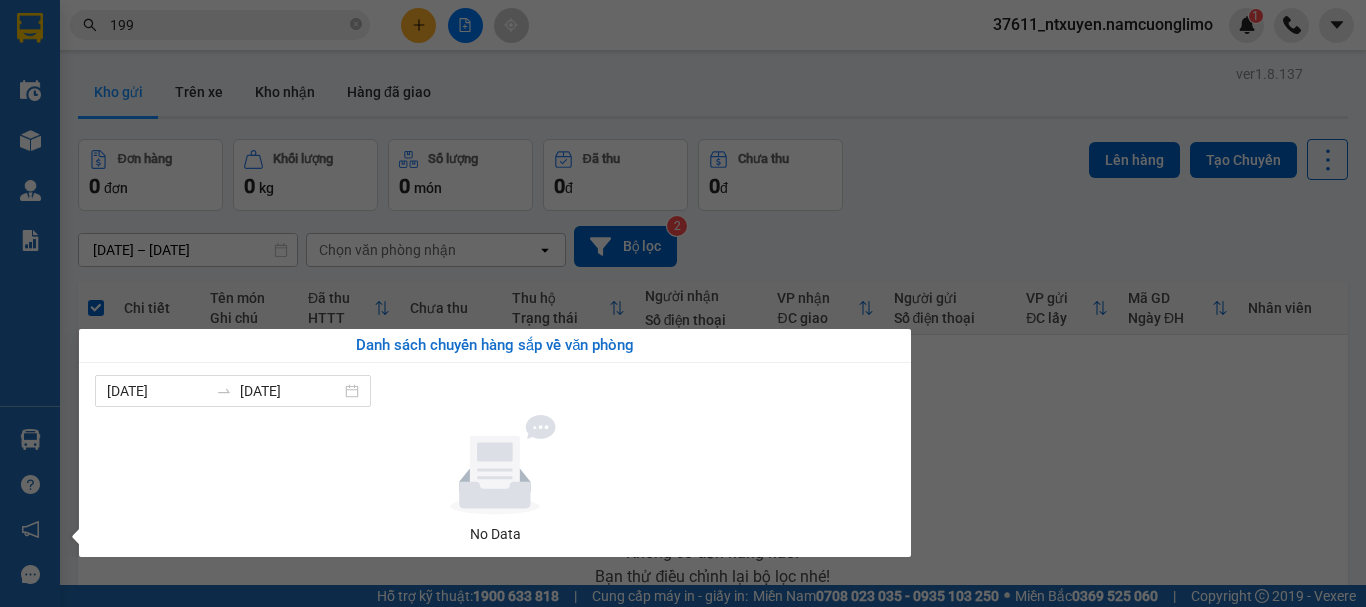 click on "Kết quả tìm kiếm ( 1247 )  Bộ lọc  Mã ĐH Trạng thái Món hàng Tổng cước Chưa cước Người gửi VP Gửi Người nhận VP Nhận 32MTT1107250497 19:07 - 11/07 VP Nhận   19H-057.38 08:30 - 12/07 pt SL:  1 30.000 30.000 0383656683 TUẤN VP 32 Mạc Thái Tổ 0965180 199 THIỆN  VP 77 Phù Đổng 32MTT1007250420 19:29 - 10/07 Đã giao   09:07 - 11/07 PT SL:  1 50.000 0383656683 TUẤN VP 32 Mạc Thái Tổ 0965180 199 THIỆN  VP 77 Phù Đổng PĐ0807250 199 15:46 - 08/07 Đã giao   10:27 - 09/07 dt SL:  1 50.000 0888868168 LONG VP 77 Phù Đổng 0974901299 ĐOÀN  VP 32 Mạc Thái Tổ 32MTT0807250229 18:52 - 08/07 Đã giao   20:55 - 08/07 PT SL:  2 70.000 0383656683 TUẤN VP 32 Mạc Thái Tổ 0965180 199 THIỆN  VP 77 Phù Đổng PĐ0707250099 17:21 - 07/07 Đã giao   16:53 - 08/07 gậy SL:  1 50.000 0388800901 ANH MẪN VP 77 Phù Đổng 0978775 199 TUẤN VP 32 Mạc Thái Tổ 32MTT0707250107 18:14 - 07/07 Đã giao   08:01 - 08/07 pt SL:  1 40.000 TUẤN" at bounding box center (683, 303) 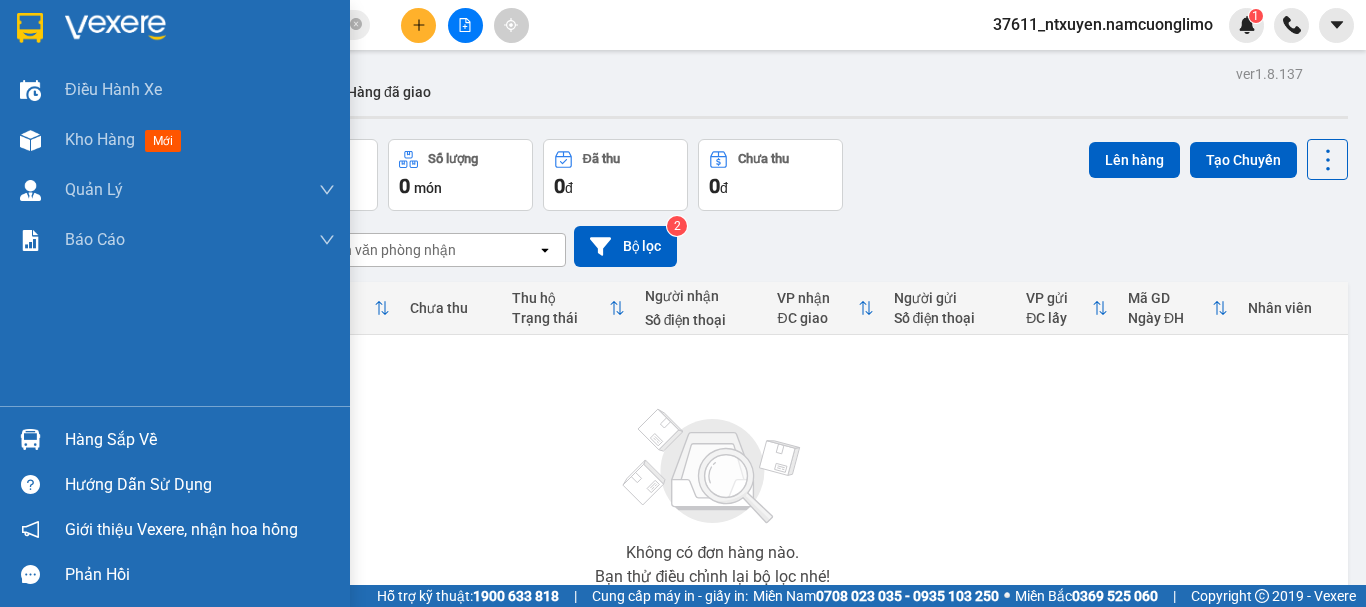 click on "Hàng sắp về" at bounding box center [200, 440] 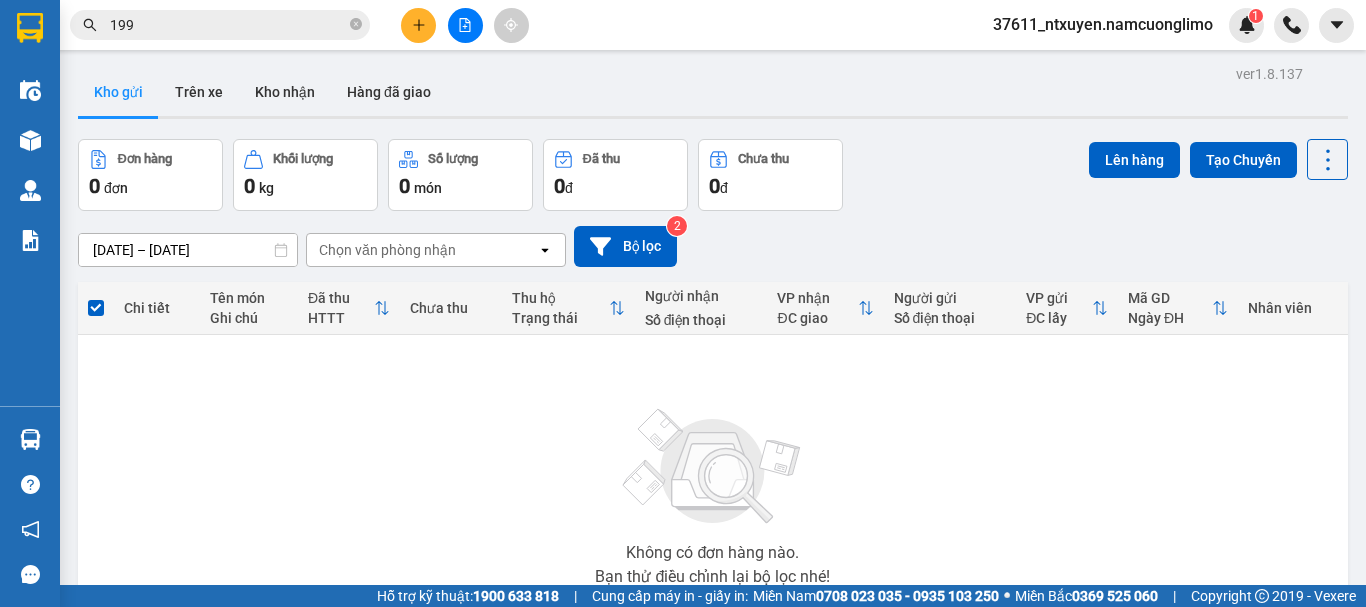 click on "Kết quả tìm kiếm ( 1247 )  Bộ lọc  Mã ĐH Trạng thái Món hàng Tổng cước Chưa cước Người gửi VP Gửi Người nhận VP Nhận 32MTT1107250497 19:07 - 11/07 VP Nhận   19H-057.38 08:30 - 12/07 pt SL:  1 30.000 30.000 0383656683 TUẤN VP 32 Mạc Thái Tổ 0965180 199 THIỆN  VP 77 Phù Đổng 32MTT1007250420 19:29 - 10/07 Đã giao   09:07 - 11/07 PT SL:  1 50.000 0383656683 TUẤN VP 32 Mạc Thái Tổ 0965180 199 THIỆN  VP 77 Phù Đổng PĐ0807250 199 15:46 - 08/07 Đã giao   10:27 - 09/07 dt SL:  1 50.000 0888868168 LONG VP 77 Phù Đổng 0974901299 ĐOÀN  VP 32 Mạc Thái Tổ 32MTT0807250229 18:52 - 08/07 Đã giao   20:55 - 08/07 PT SL:  2 70.000 0383656683 TUẤN VP 32 Mạc Thái Tổ 0965180 199 THIỆN  VP 77 Phù Đổng PĐ0707250099 17:21 - 07/07 Đã giao   16:53 - 08/07 gậy SL:  1 50.000 0388800901 ANH MẪN VP 77 Phù Đổng 0978775 199 TUẤN VP 32 Mạc Thái Tổ 32MTT0707250107 18:14 - 07/07 Đã giao   08:01 - 08/07 pt SL:  1 40.000 TUẤN" at bounding box center [683, 303] 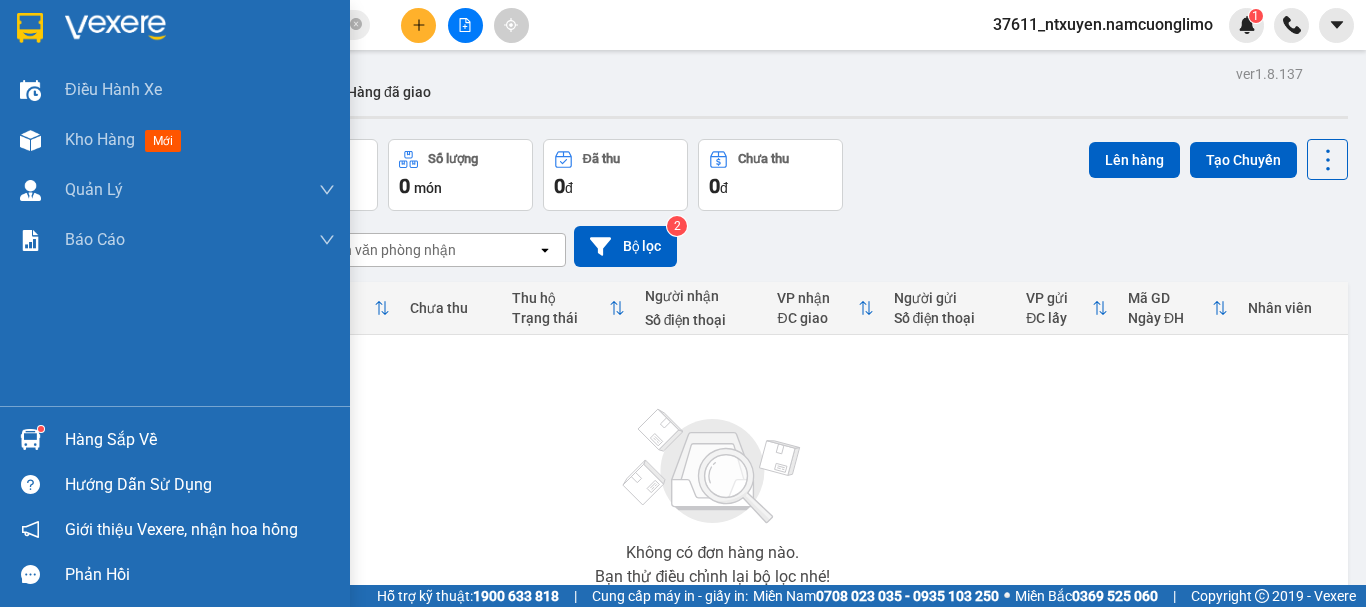 click on "Hàng sắp về" at bounding box center [200, 440] 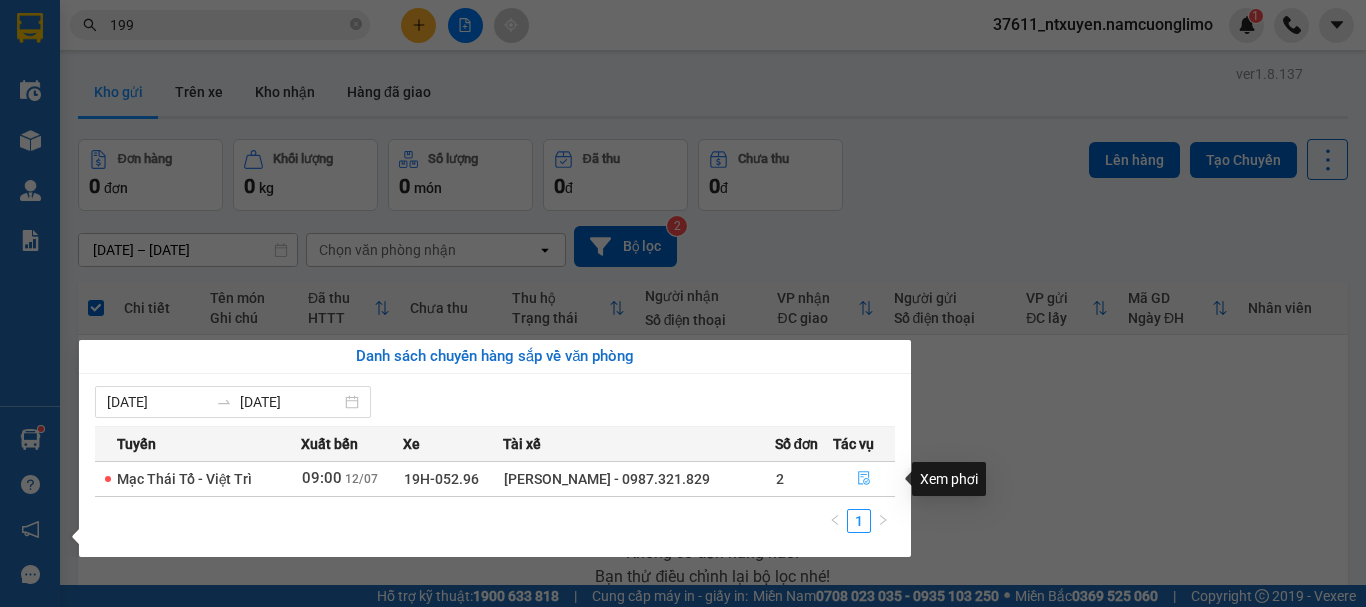click at bounding box center (864, 479) 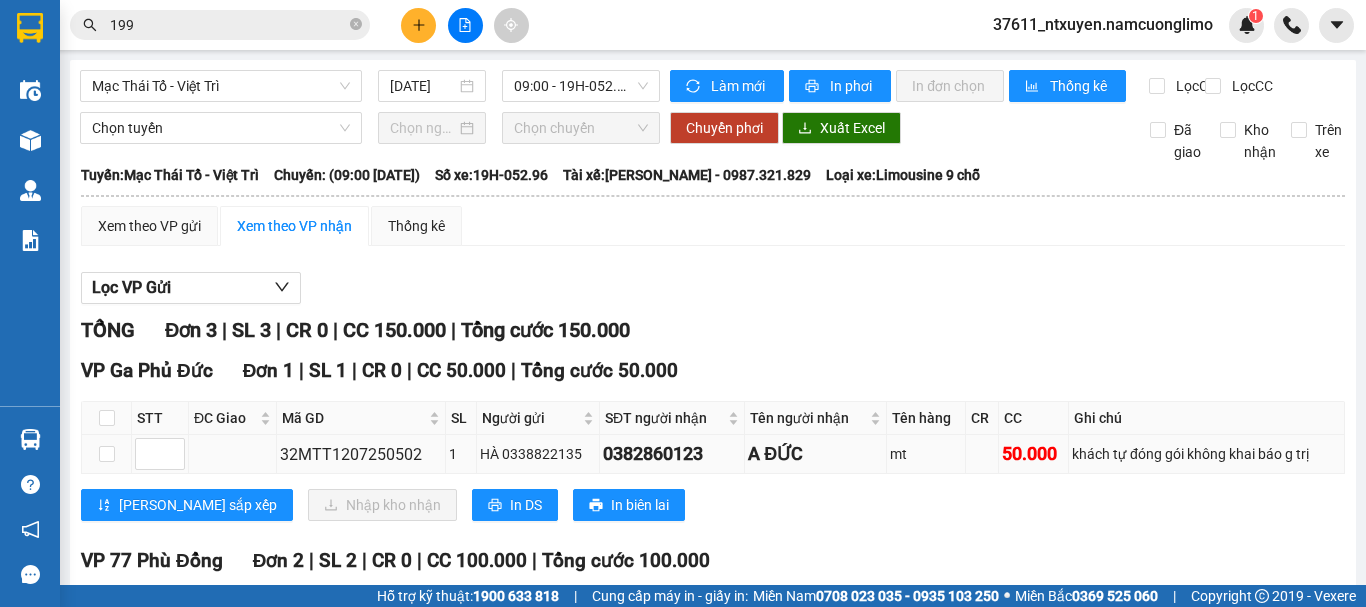 scroll, scrollTop: 200, scrollLeft: 0, axis: vertical 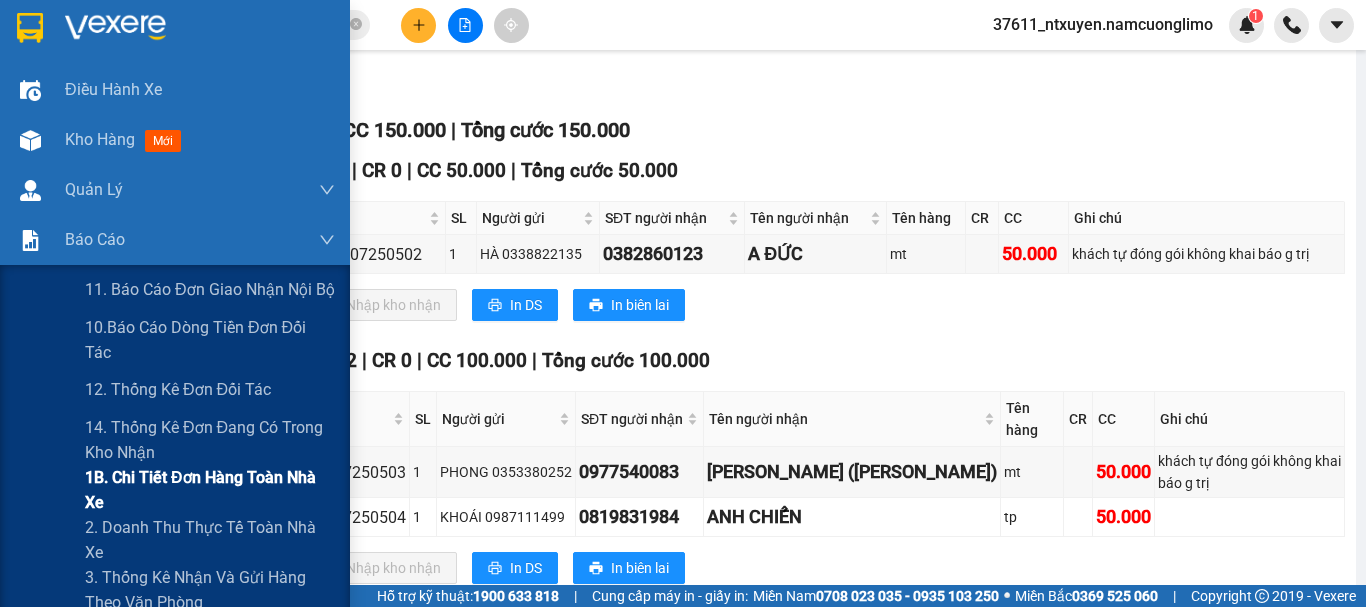 click on "1B. Chi tiết đơn hàng toàn nhà xe" at bounding box center (210, 490) 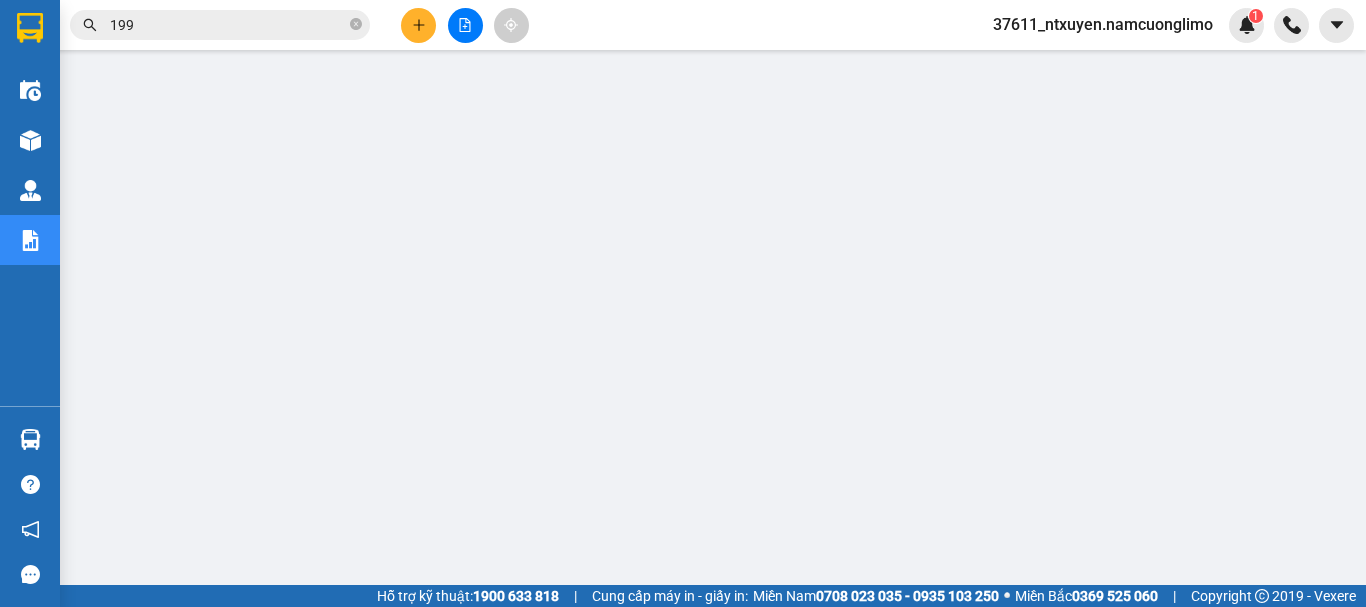 scroll, scrollTop: 200, scrollLeft: 0, axis: vertical 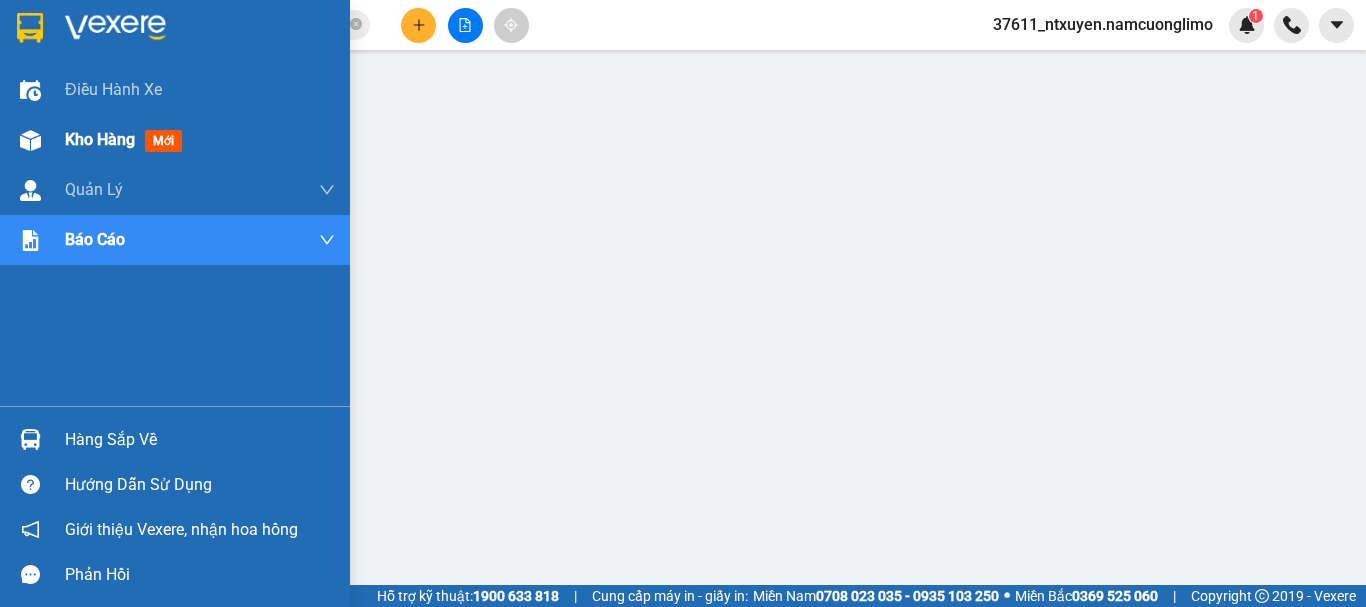 click on "Kho hàng" at bounding box center [100, 139] 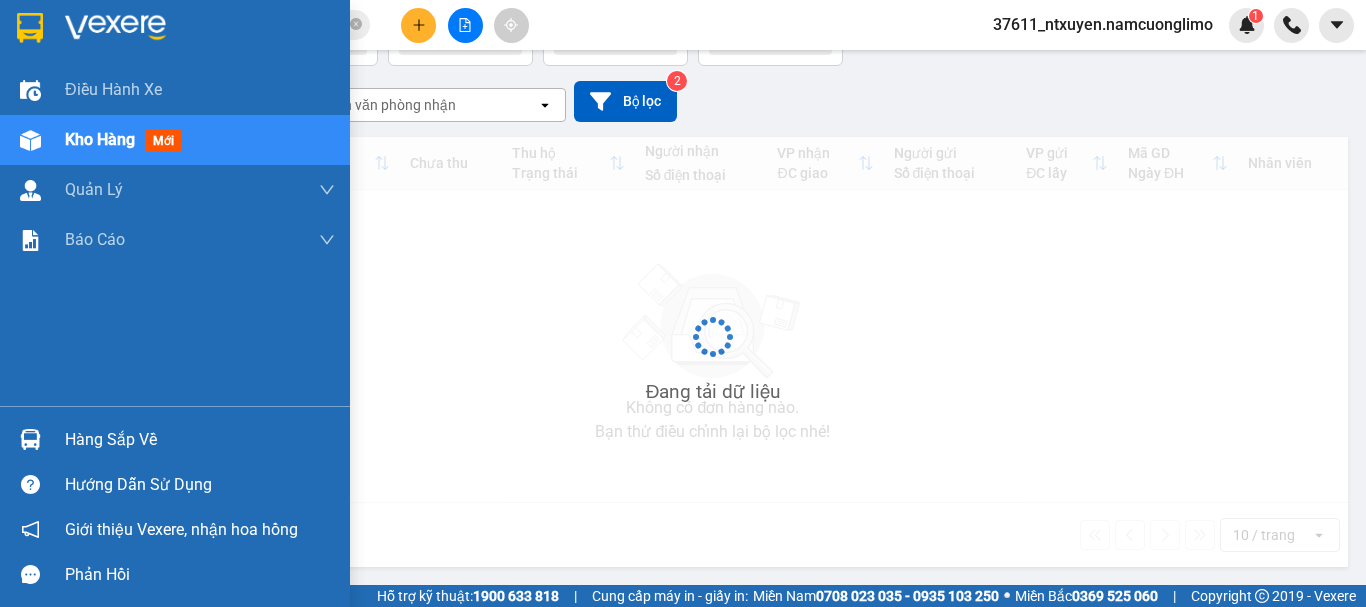 scroll, scrollTop: 145, scrollLeft: 0, axis: vertical 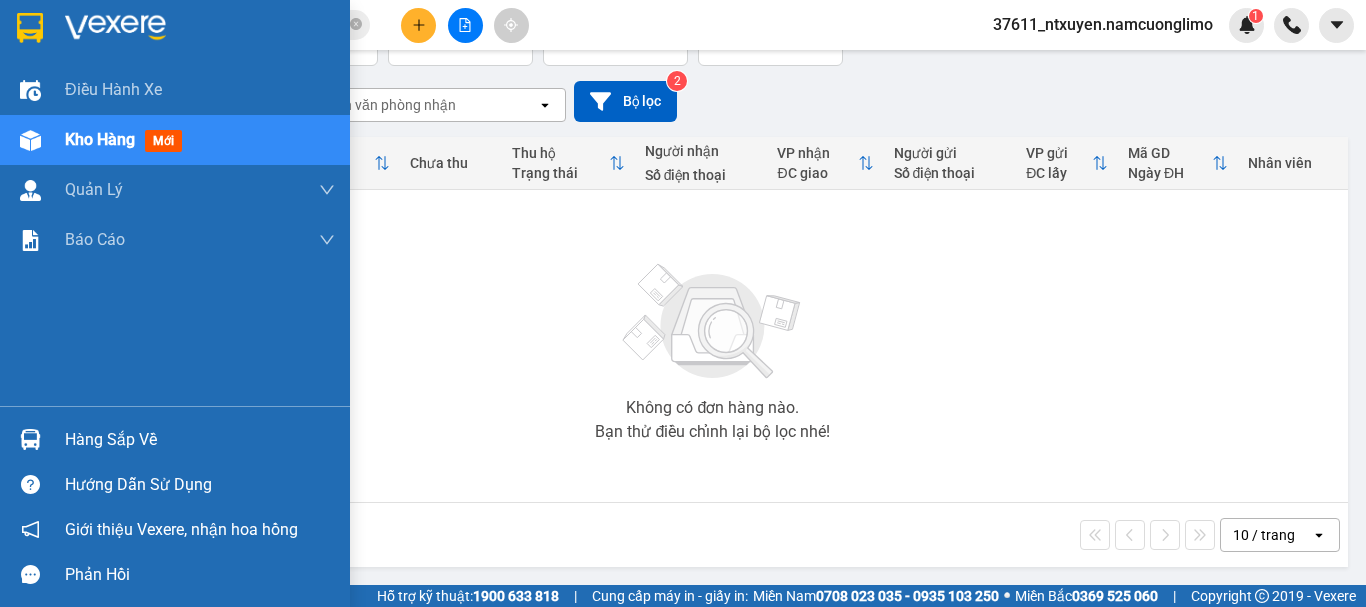 click on "Hàng sắp về" at bounding box center (200, 440) 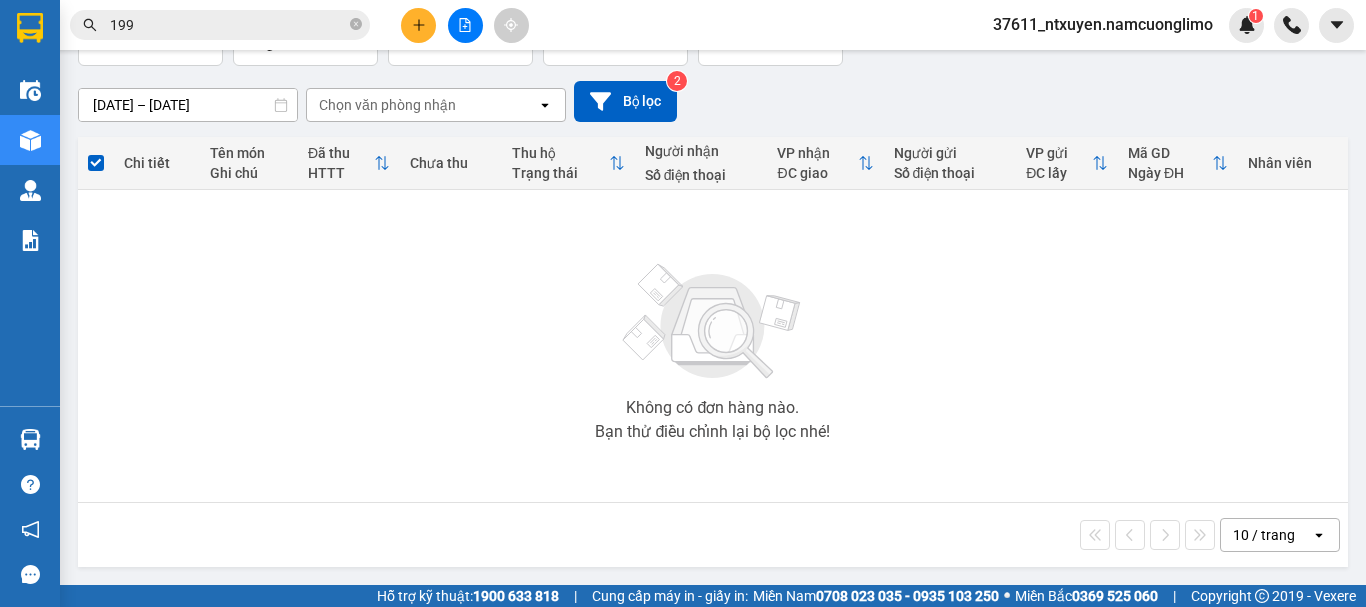 click on "Kết quả tìm kiếm ( 1247 )  Bộ lọc  Mã ĐH Trạng thái Món hàng Tổng cước Chưa cước Người gửi VP Gửi Người nhận VP Nhận 32MTT1107250497 19:07 - 11/07 VP Nhận   19H-057.38 08:30 - 12/07 pt SL:  1 30.000 30.000 0383656683 TUẤN VP 32 Mạc Thái Tổ 0965180 199 THIỆN  VP 77 Phù Đổng 32MTT1007250420 19:29 - 10/07 Đã giao   09:07 - 11/07 PT SL:  1 50.000 0383656683 TUẤN VP 32 Mạc Thái Tổ 0965180 199 THIỆN  VP 77 Phù Đổng PĐ0807250 199 15:46 - 08/07 Đã giao   10:27 - 09/07 dt SL:  1 50.000 0888868168 LONG VP 77 Phù Đổng 0974901299 ĐOÀN  VP 32 Mạc Thái Tổ 32MTT0807250229 18:52 - 08/07 Đã giao   20:55 - 08/07 PT SL:  2 70.000 0383656683 TUẤN VP 32 Mạc Thái Tổ 0965180 199 THIỆN  VP 77 Phù Đổng PĐ0707250099 17:21 - 07/07 Đã giao   16:53 - 08/07 gậy SL:  1 50.000 0388800901 ANH MẪN VP 77 Phù Đổng 0978775 199 TUẤN VP 32 Mạc Thái Tổ 32MTT0707250107 18:14 - 07/07 Đã giao   08:01 - 08/07 pt SL:  1 40.000 TUẤN" at bounding box center [683, 303] 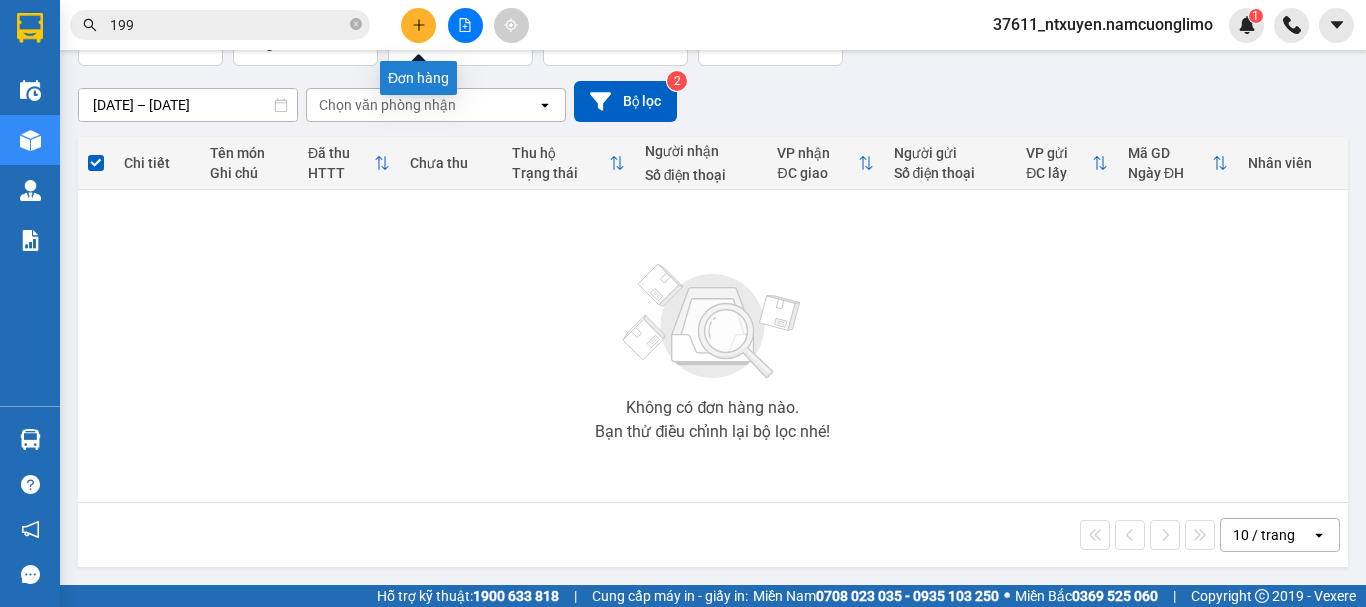 click 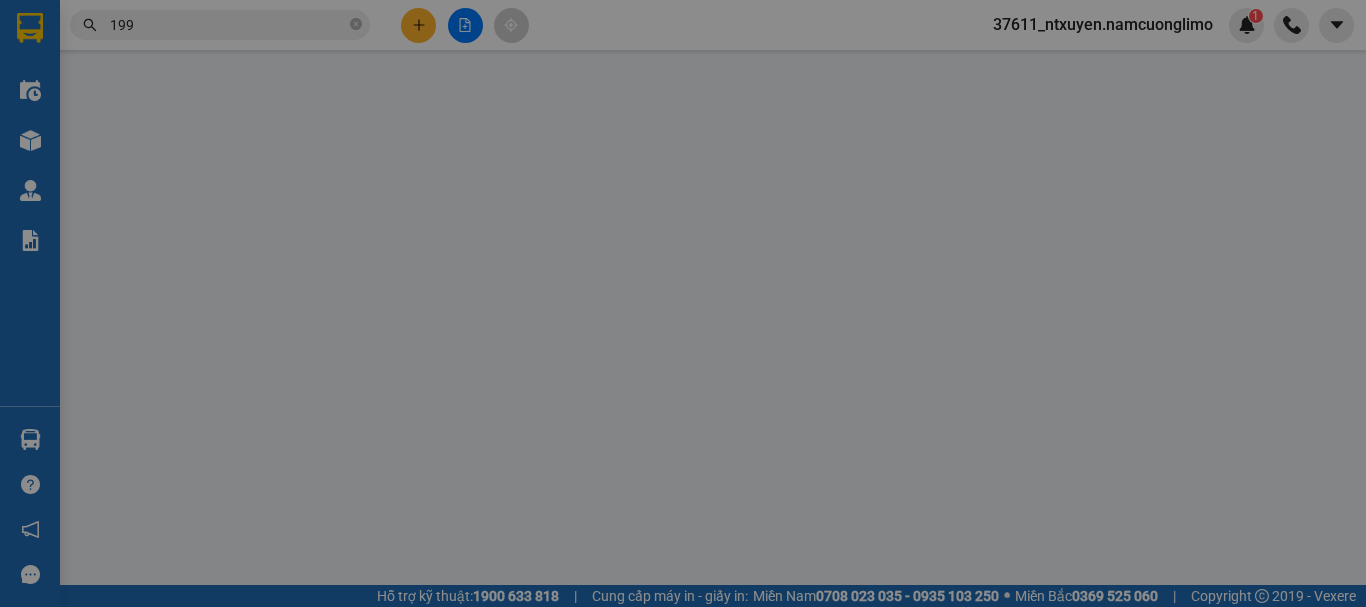scroll, scrollTop: 0, scrollLeft: 0, axis: both 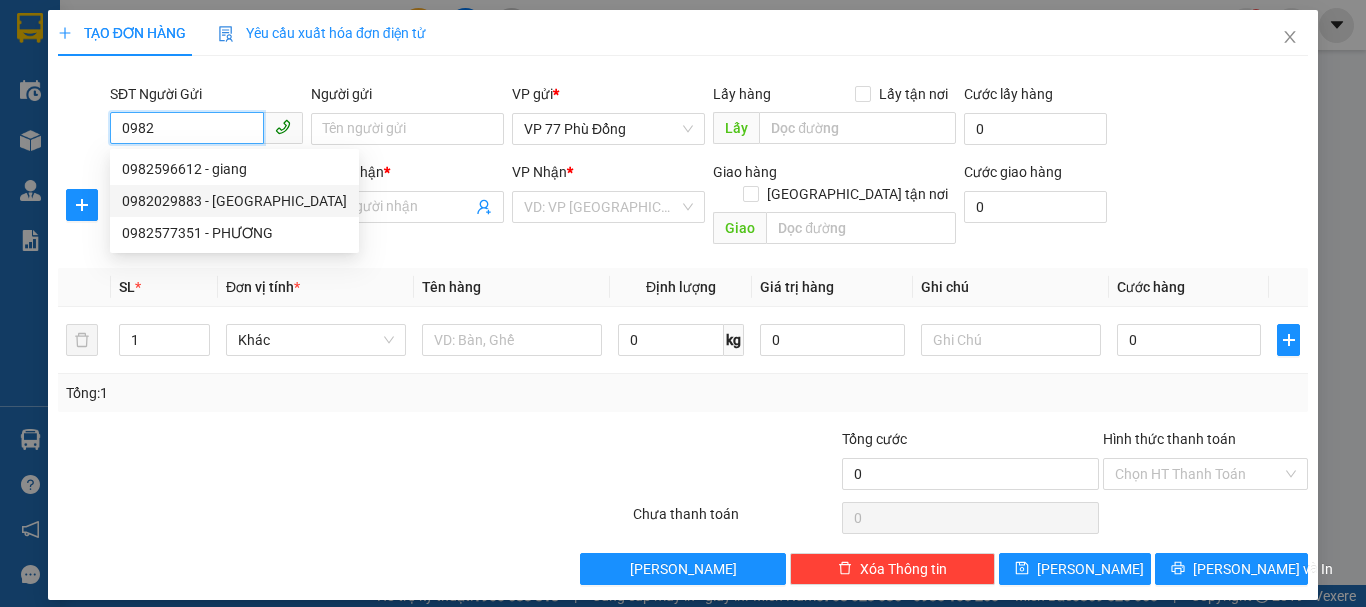 click on "0982029883 - [GEOGRAPHIC_DATA]" at bounding box center [234, 201] 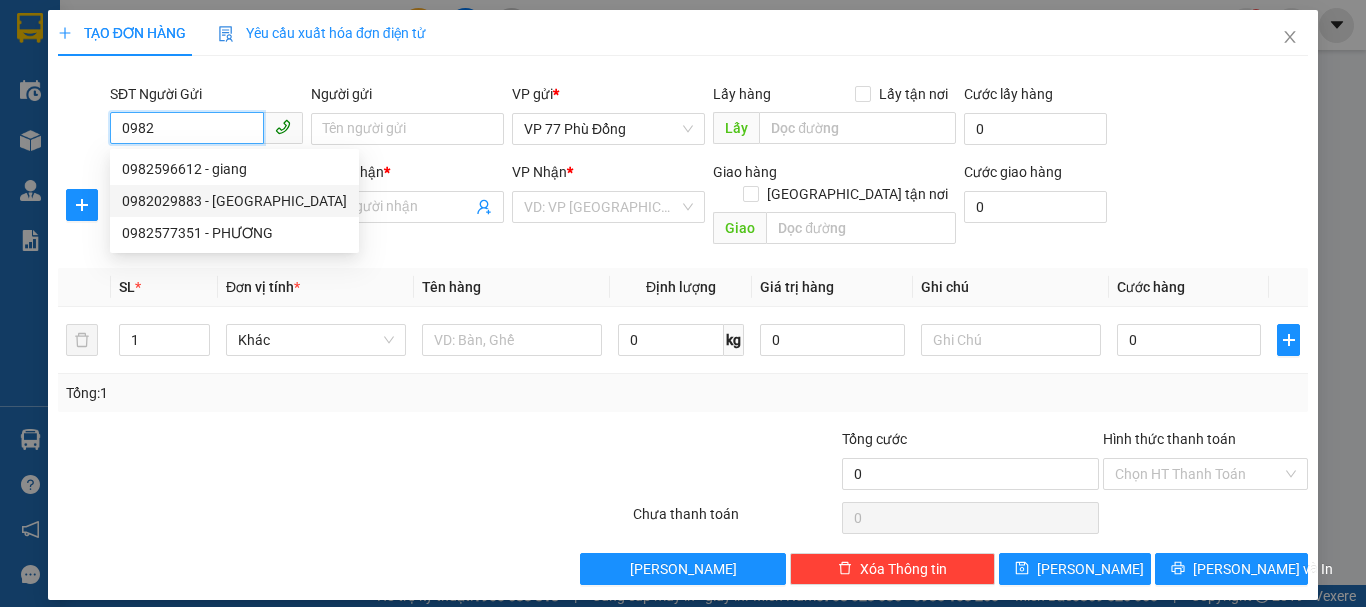 type on "0982029883" 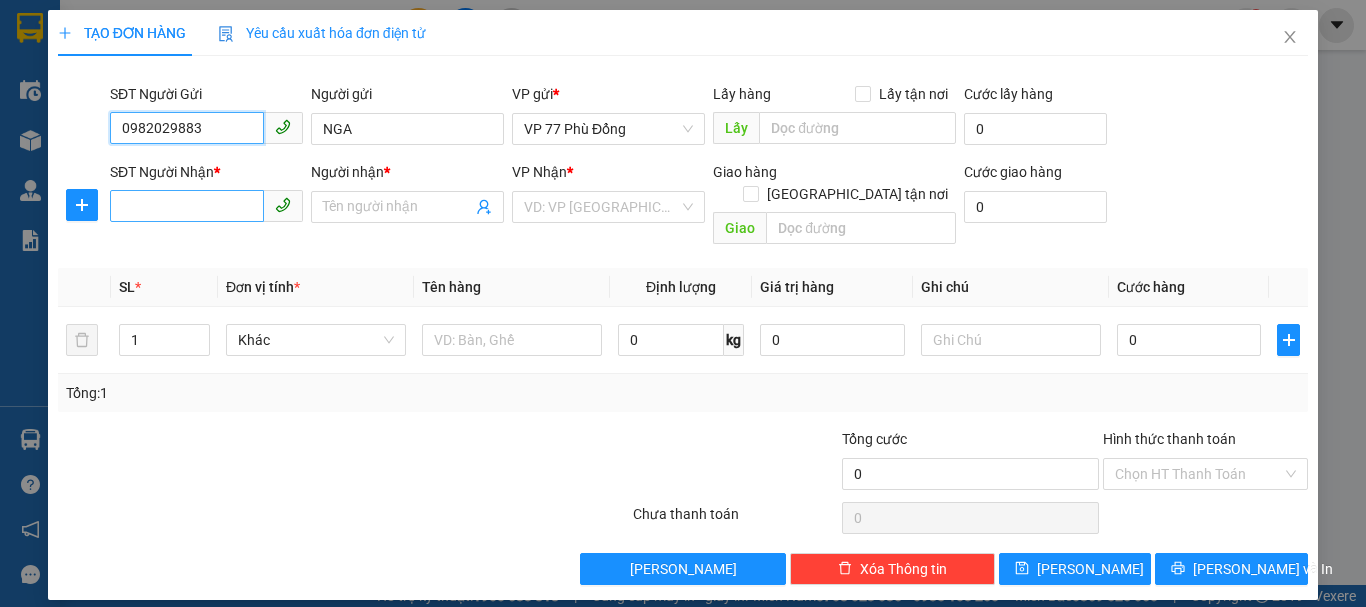 type on "0982029883" 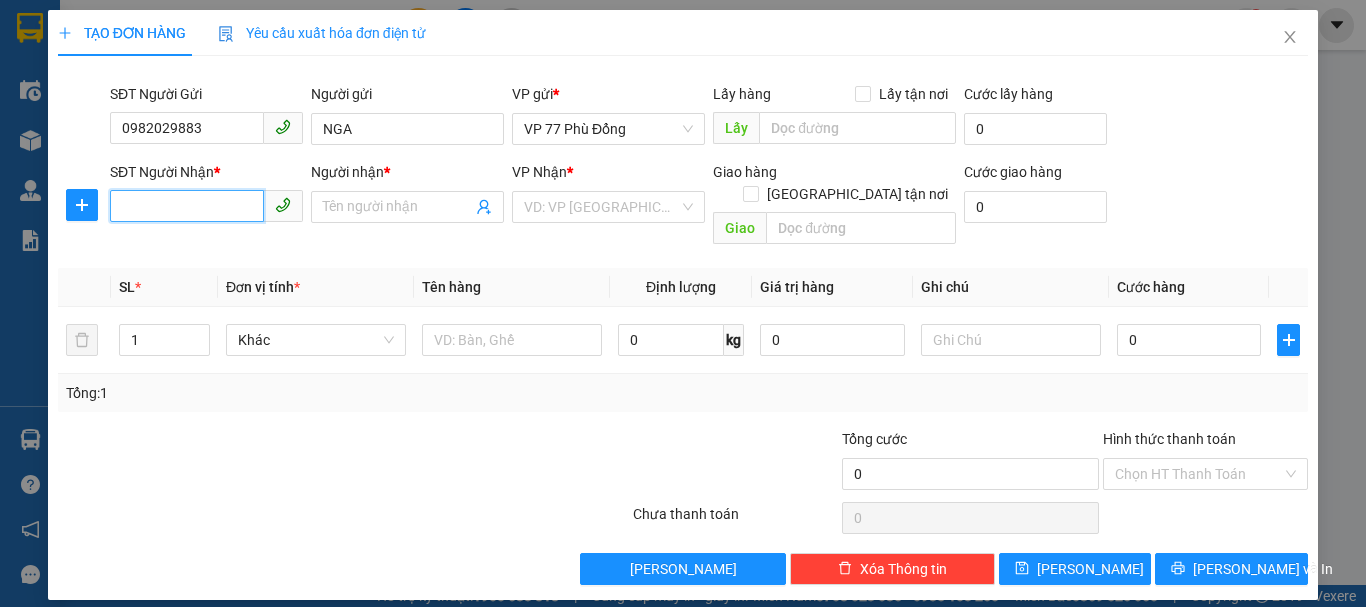 click on "SĐT Người Nhận  *" at bounding box center [187, 206] 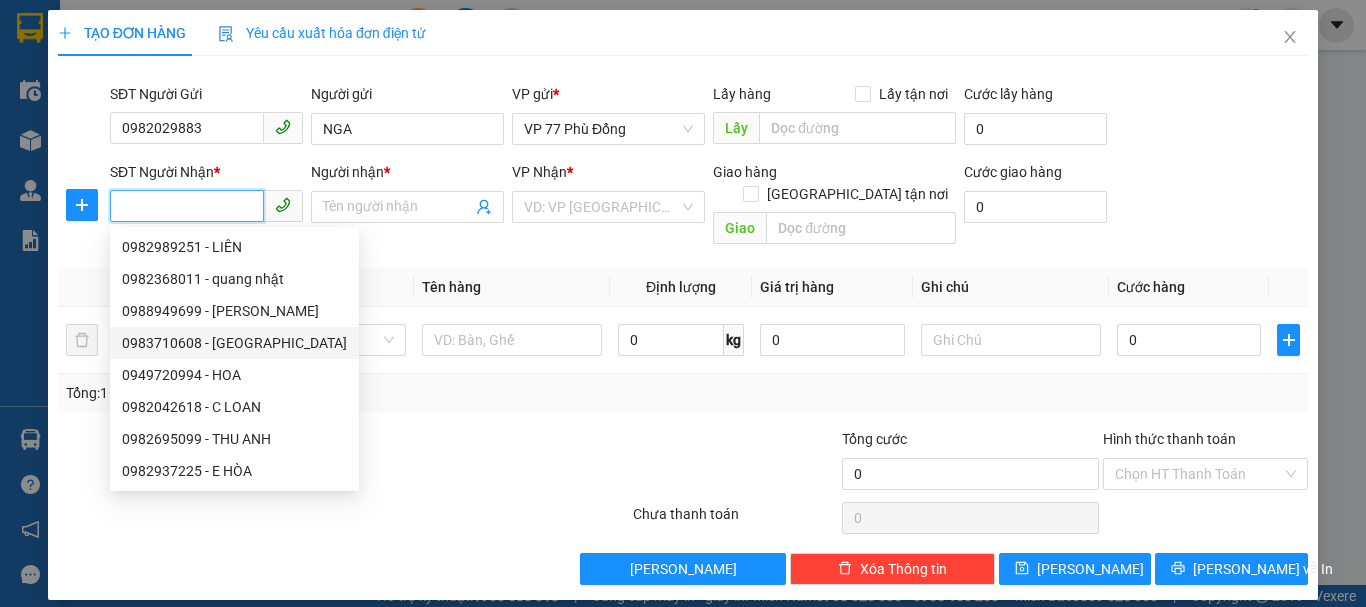click on "0983710608 - HOÀNG HẢI" at bounding box center (234, 343) 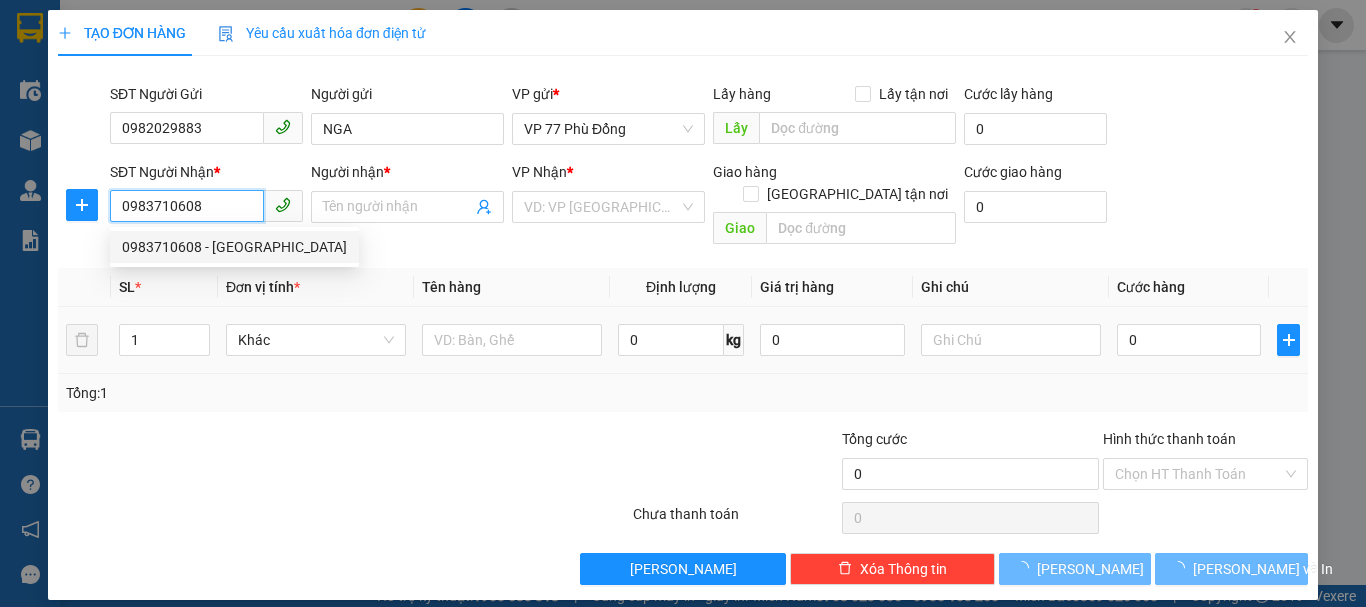 type on "HOÀNG HẢI" 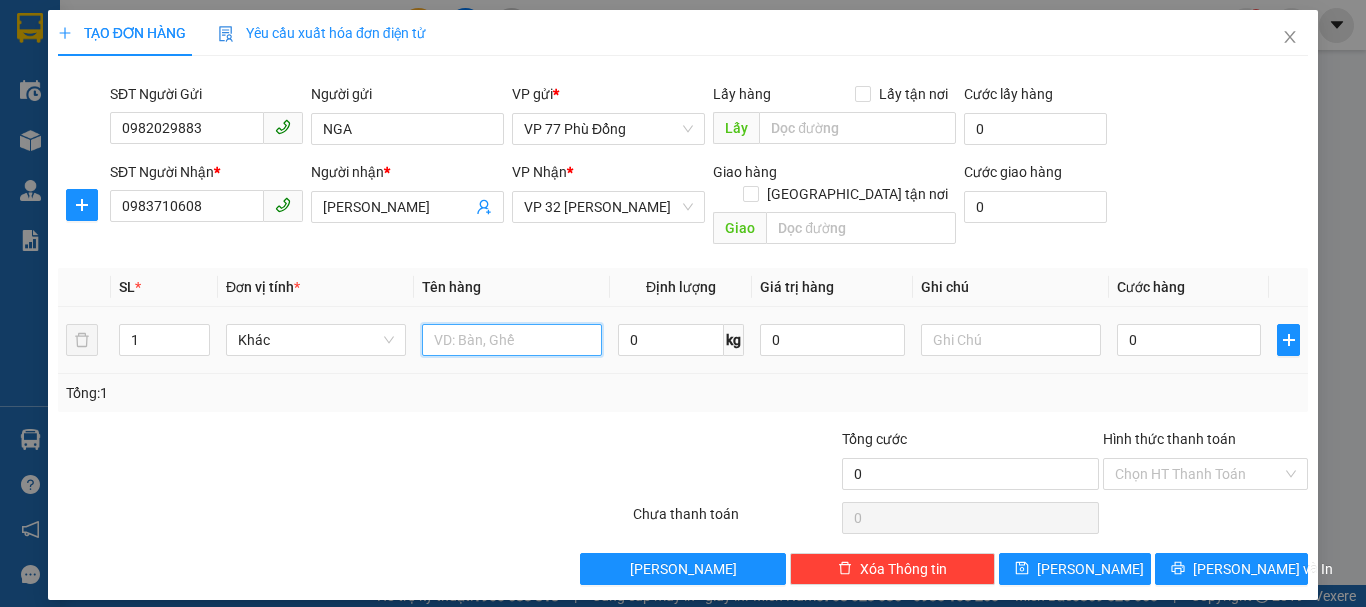 click at bounding box center [512, 340] 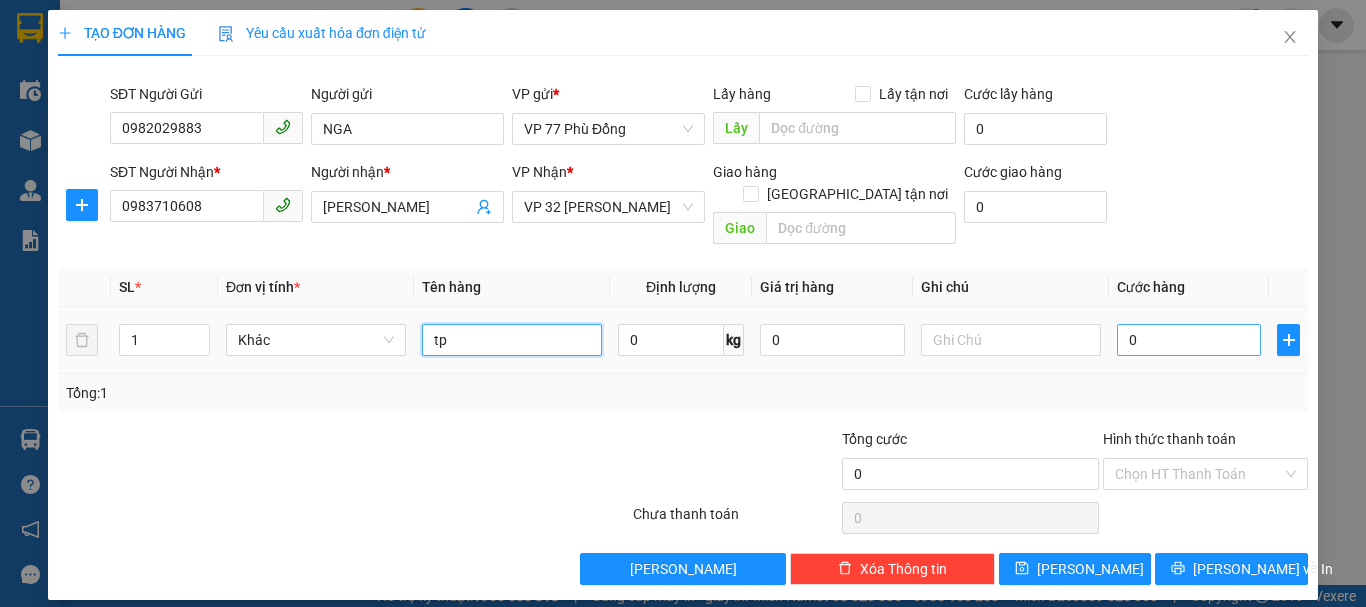 type on "tp" 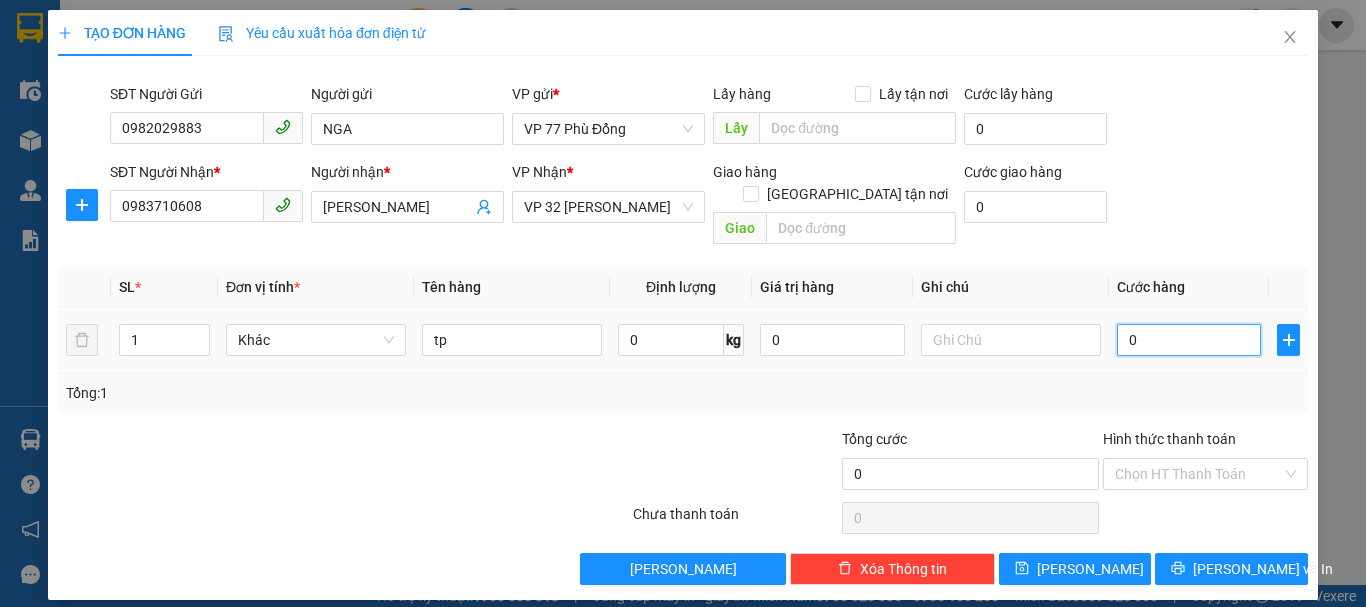 click on "0" at bounding box center [1189, 340] 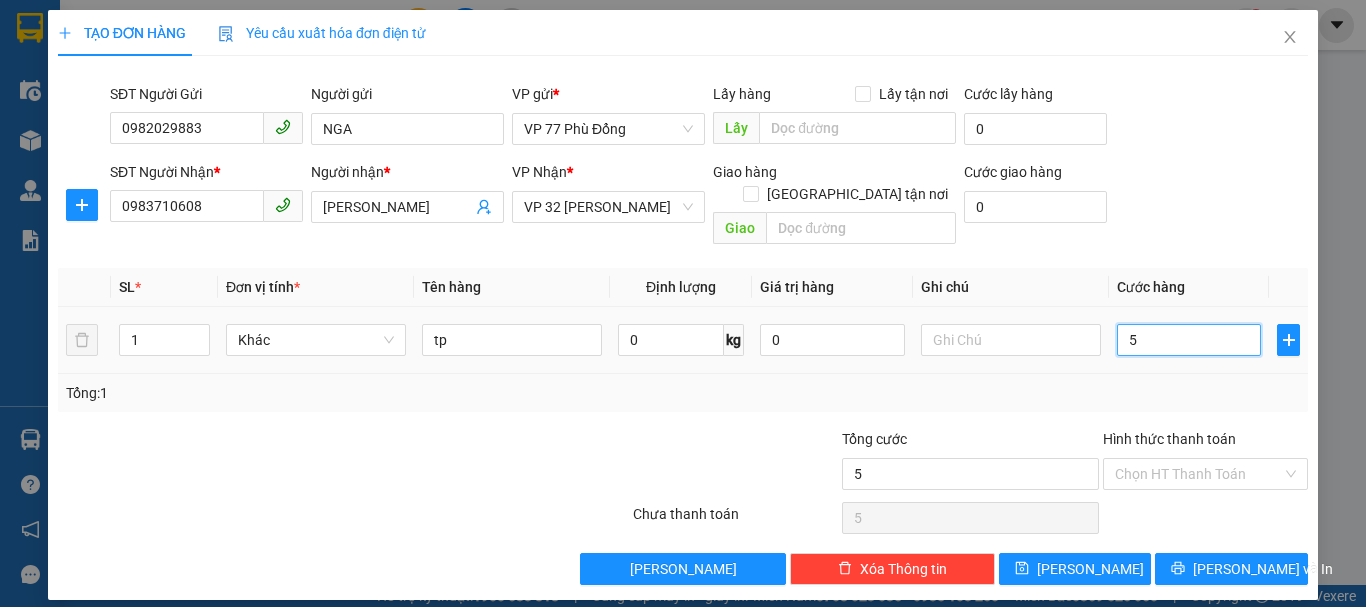 type on "50" 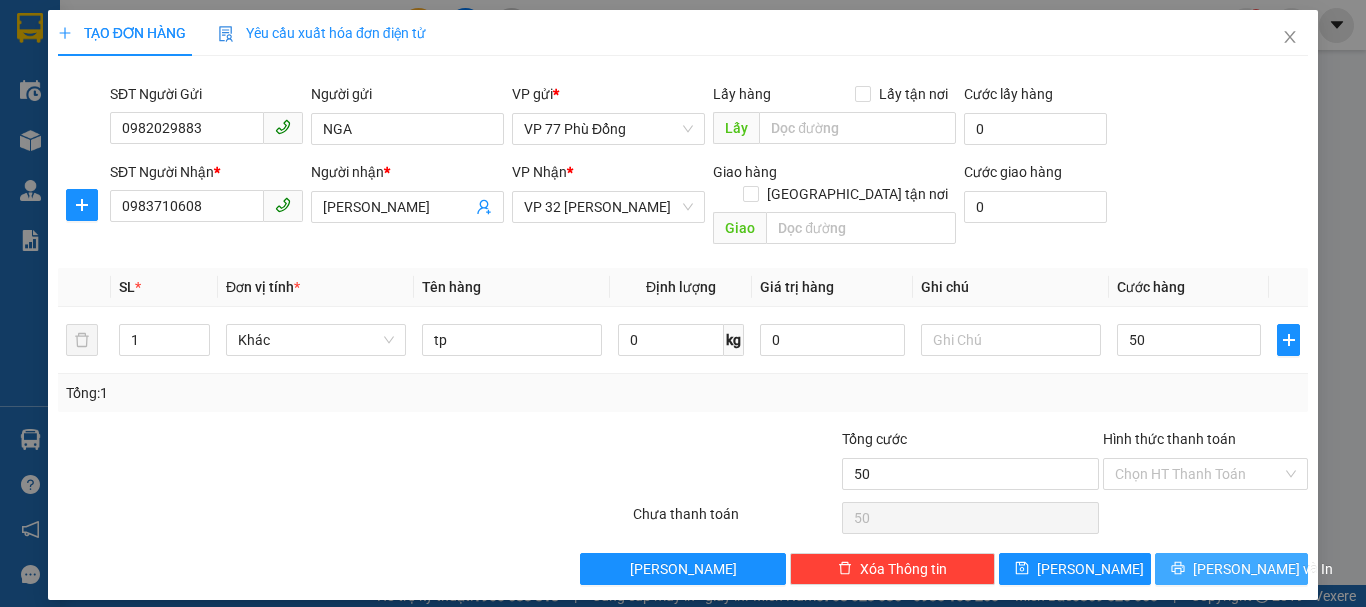 type on "50.000" 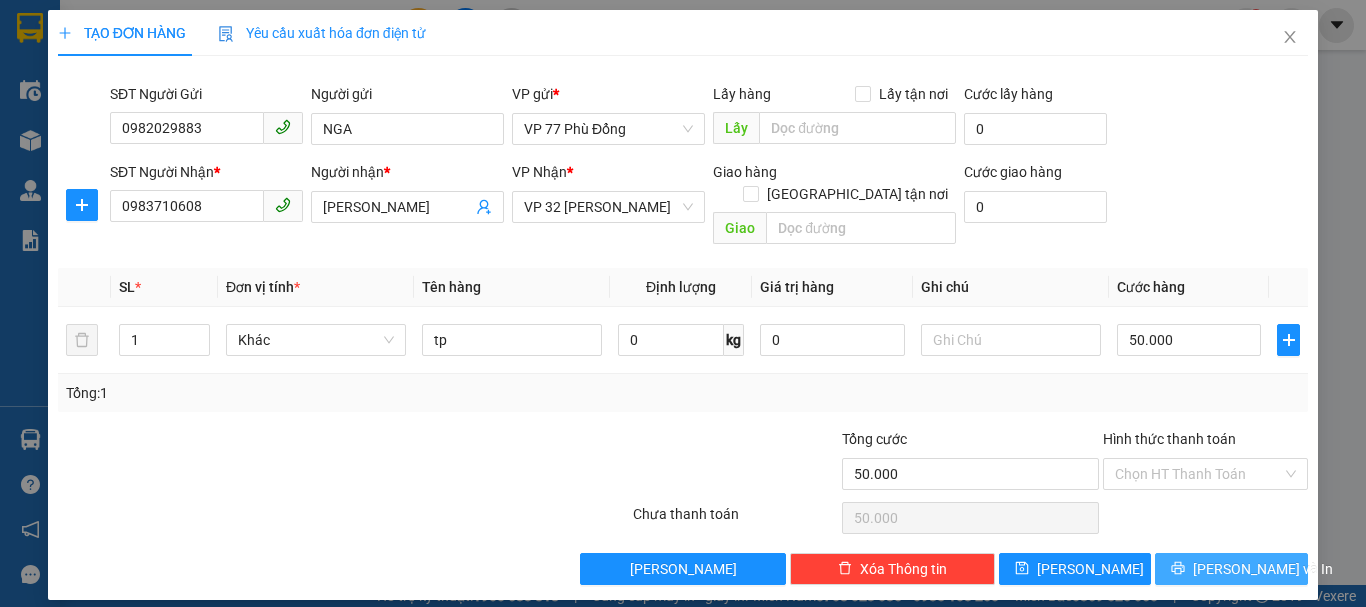 click on "[PERSON_NAME] và In" at bounding box center [1231, 569] 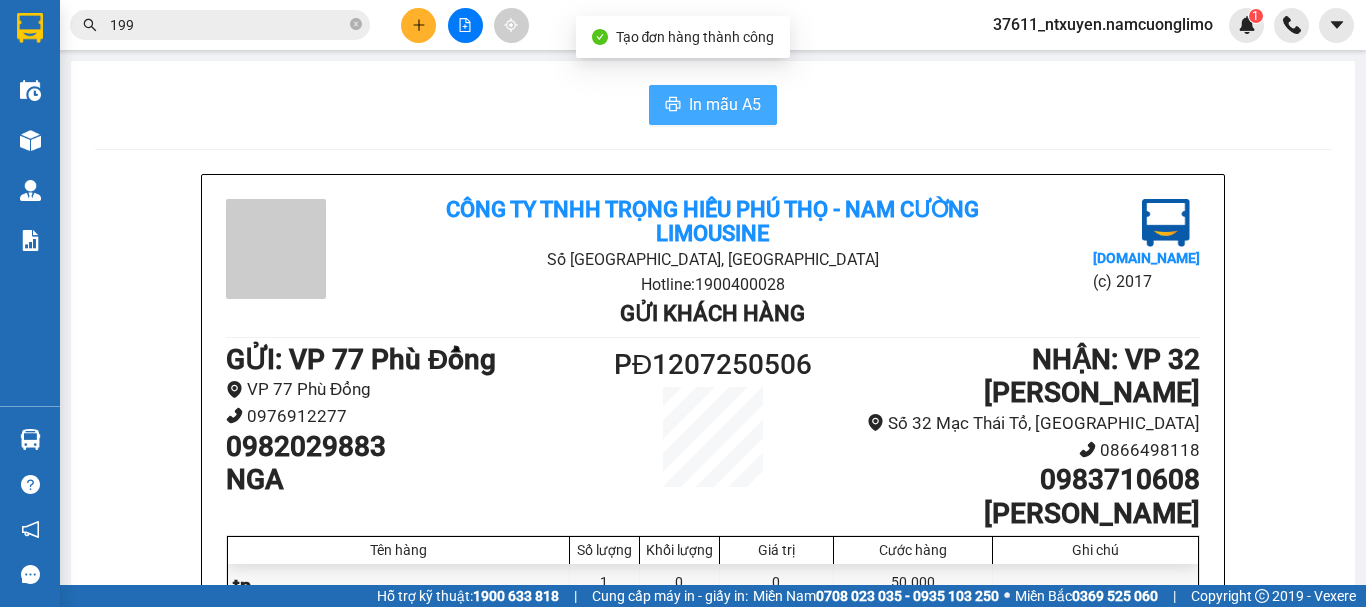click on "In mẫu A5" at bounding box center (725, 104) 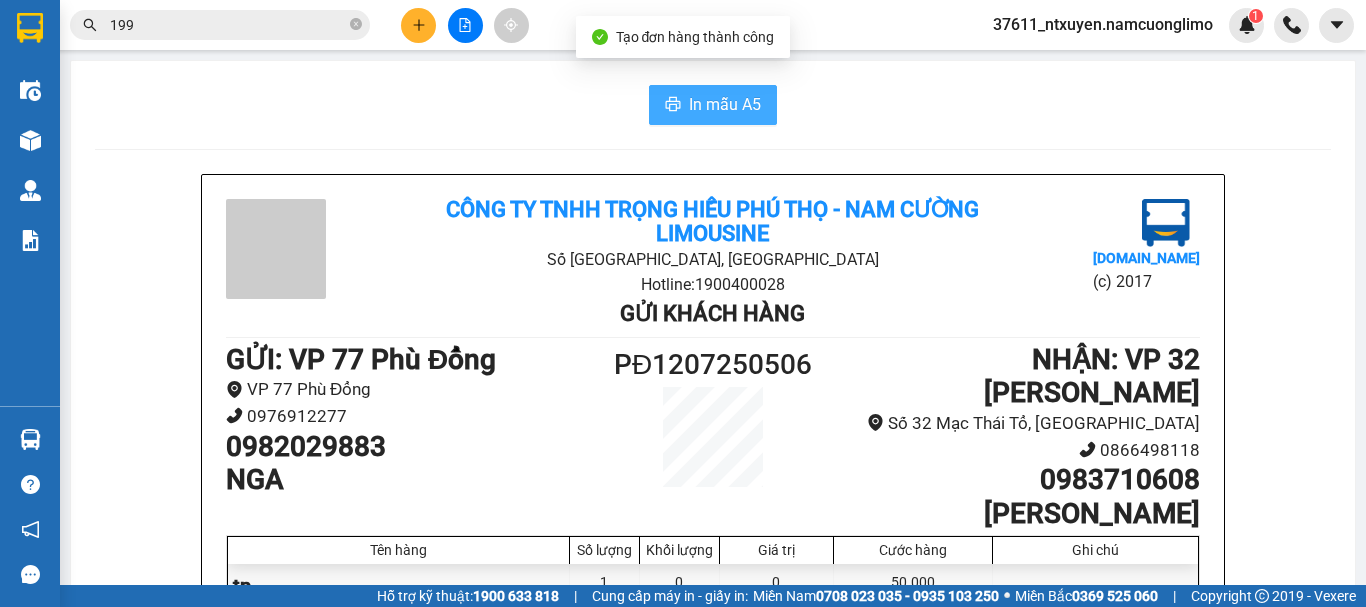 scroll, scrollTop: 0, scrollLeft: 0, axis: both 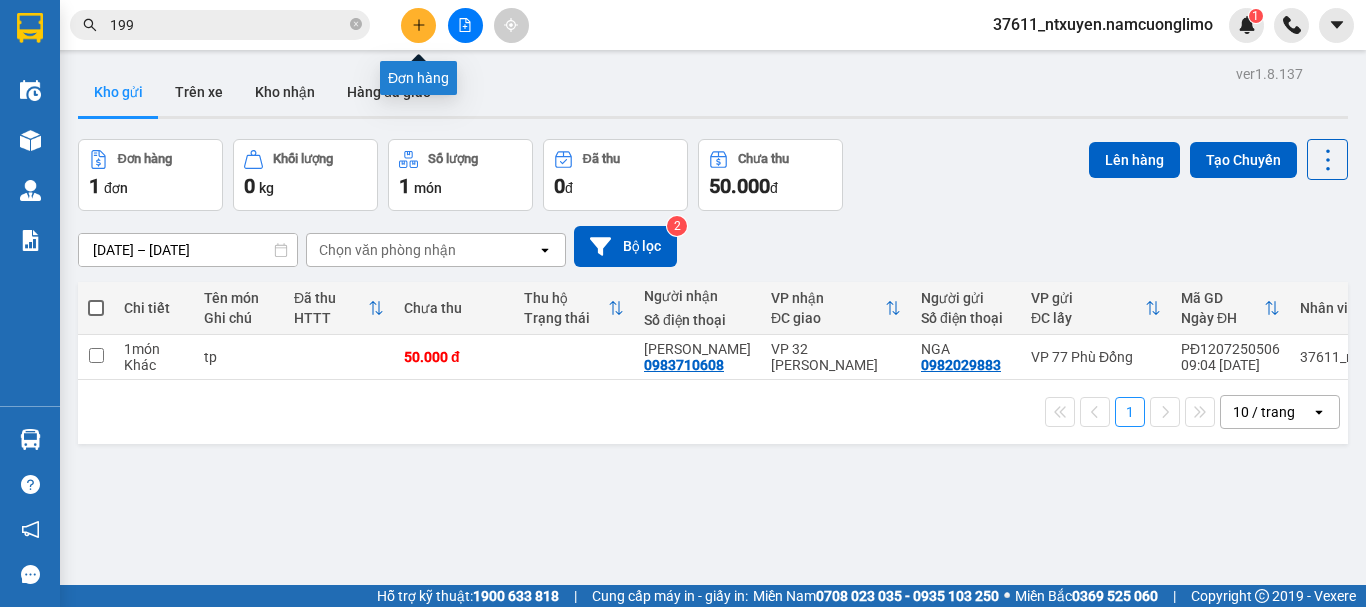 click at bounding box center [418, 25] 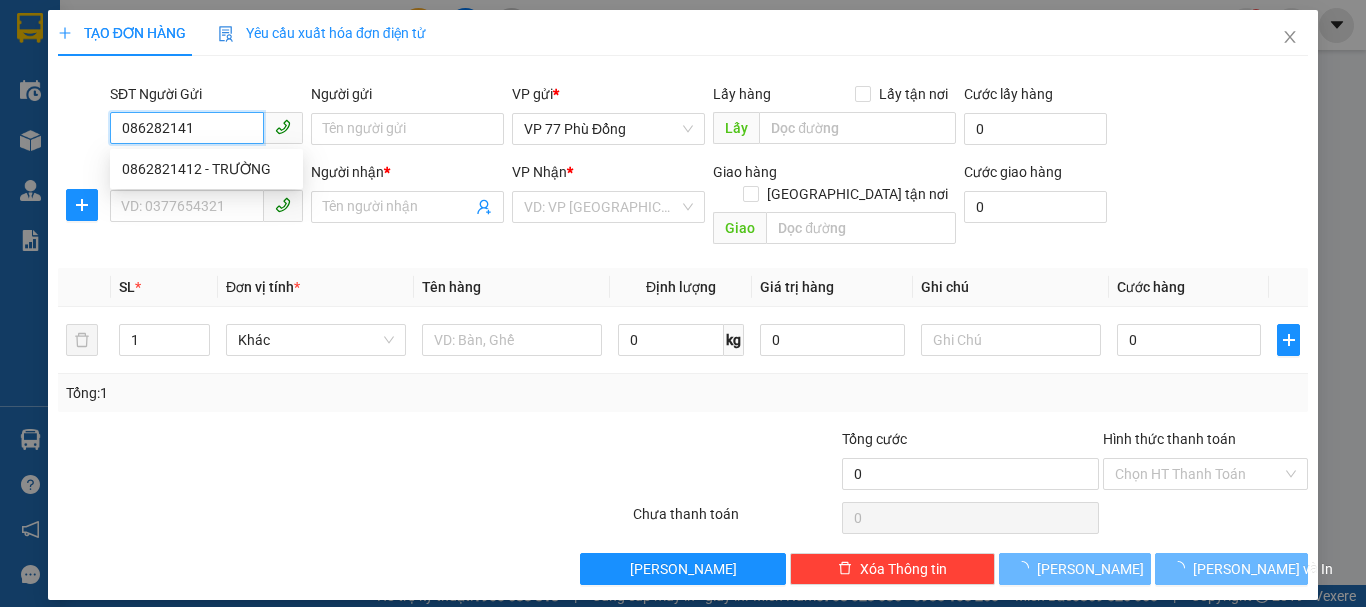 type on "0862821412" 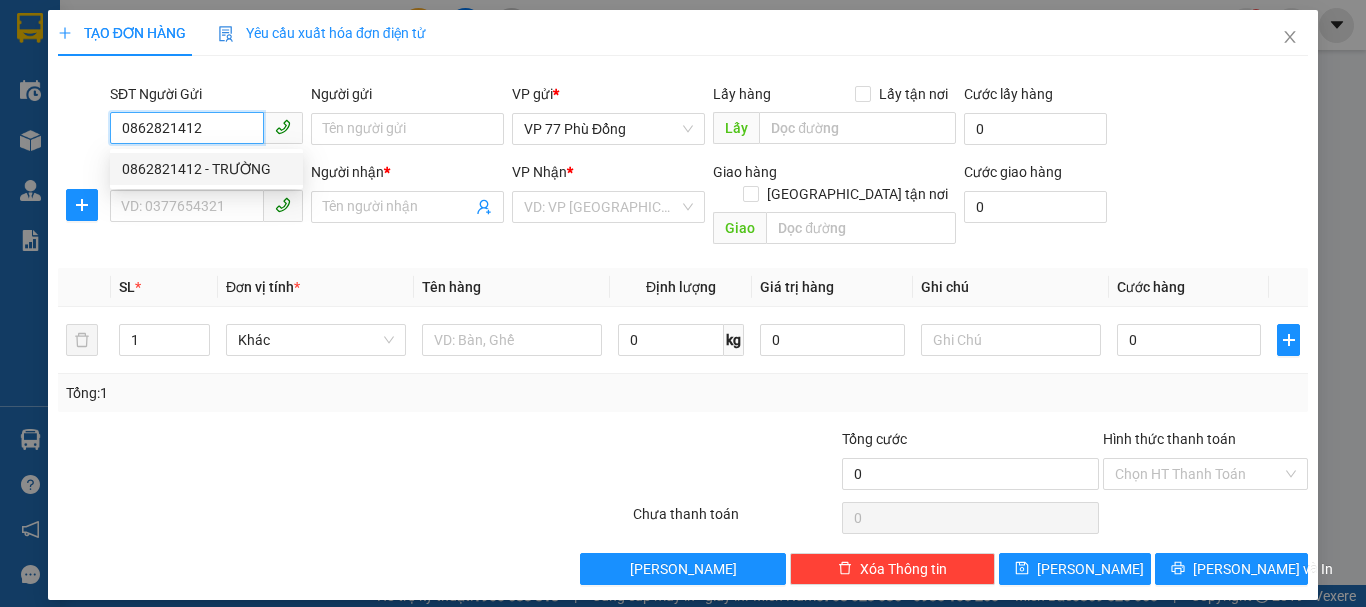 click on "0862821412 - TRƯỜNG" at bounding box center (206, 169) 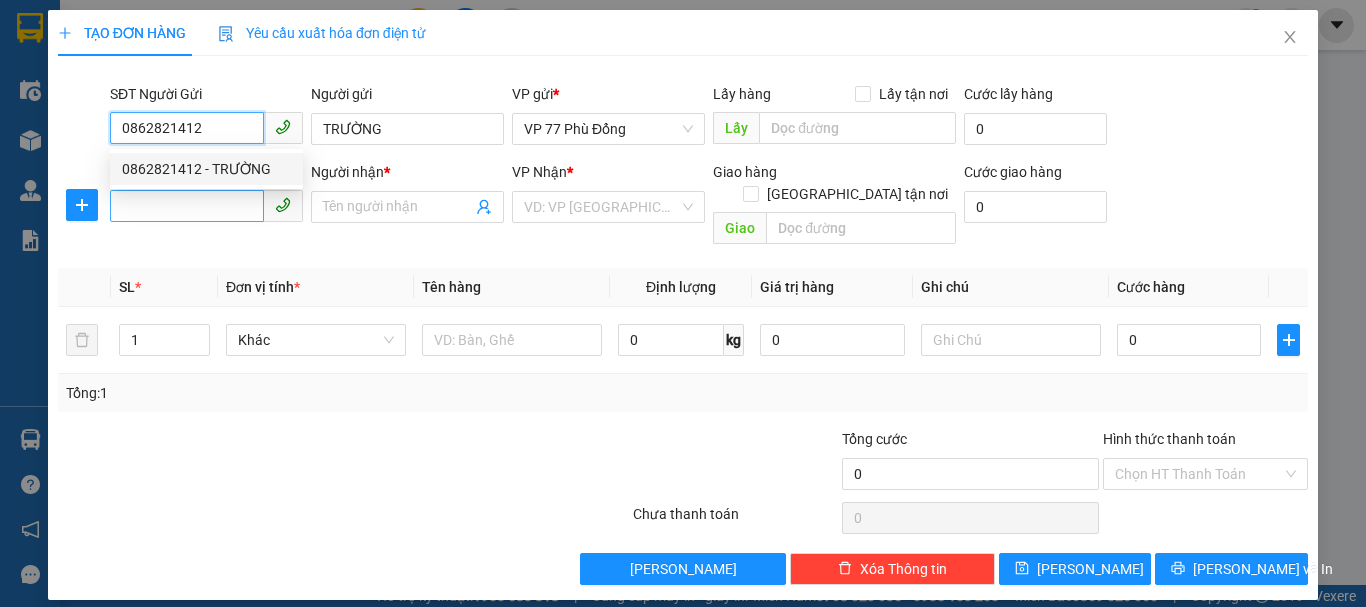 type on "0862821412" 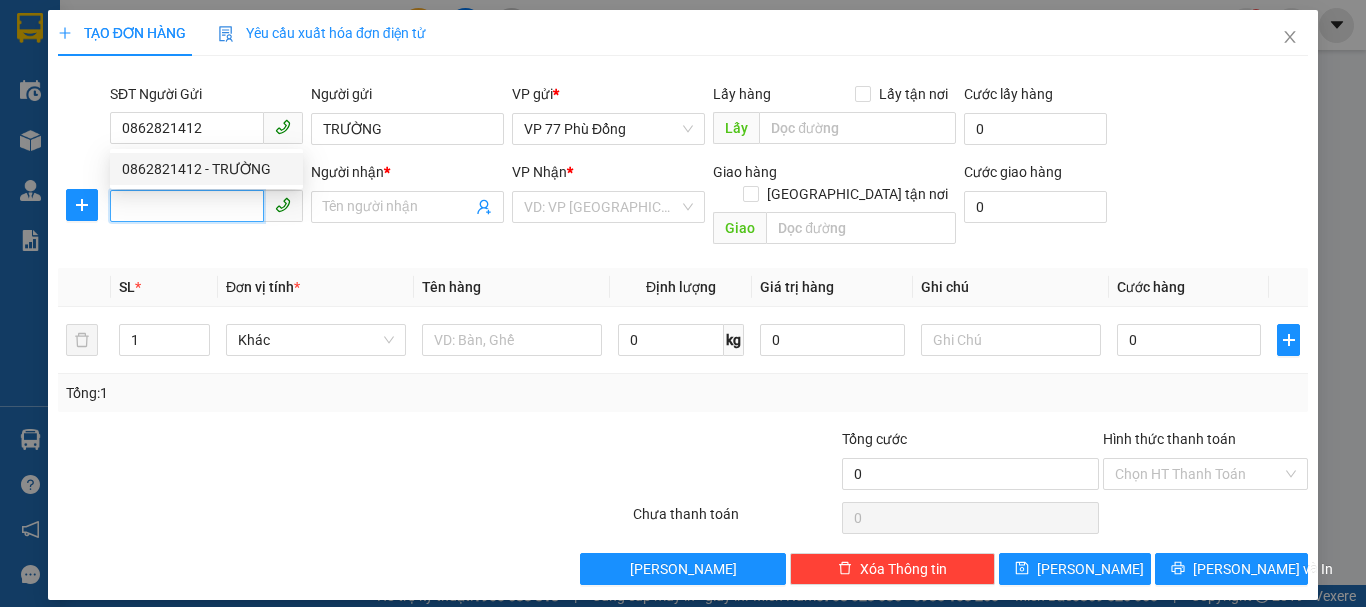 click on "SĐT Người Nhận  *" at bounding box center (187, 206) 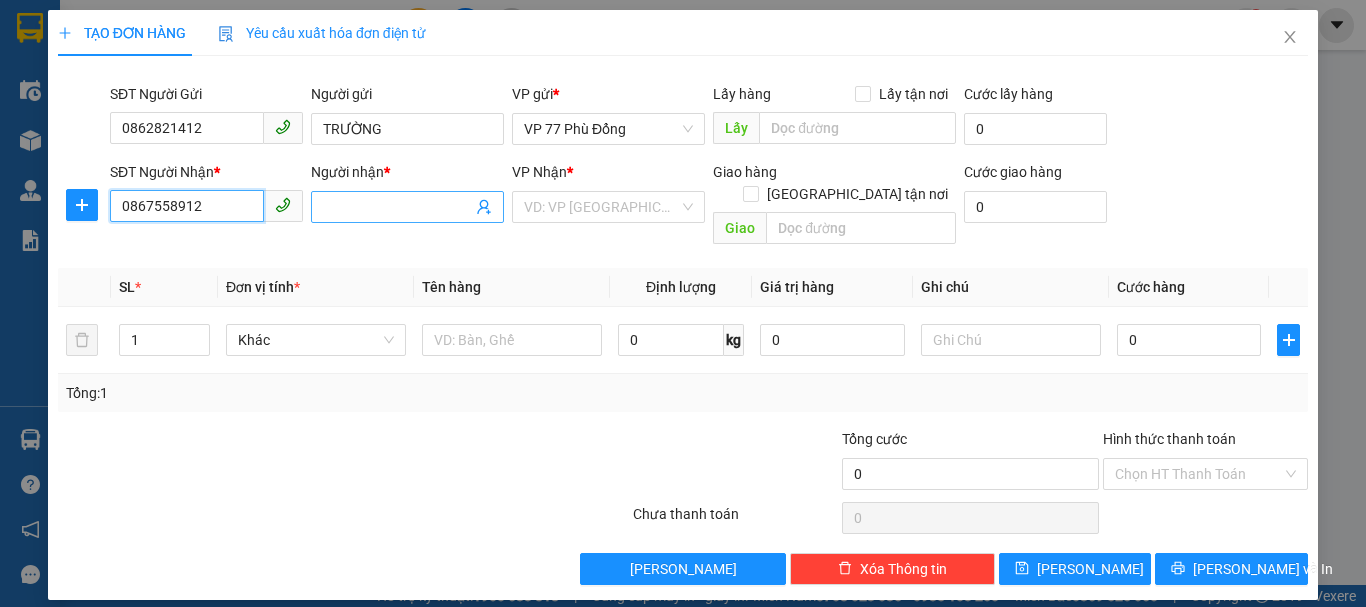 type on "0867558912" 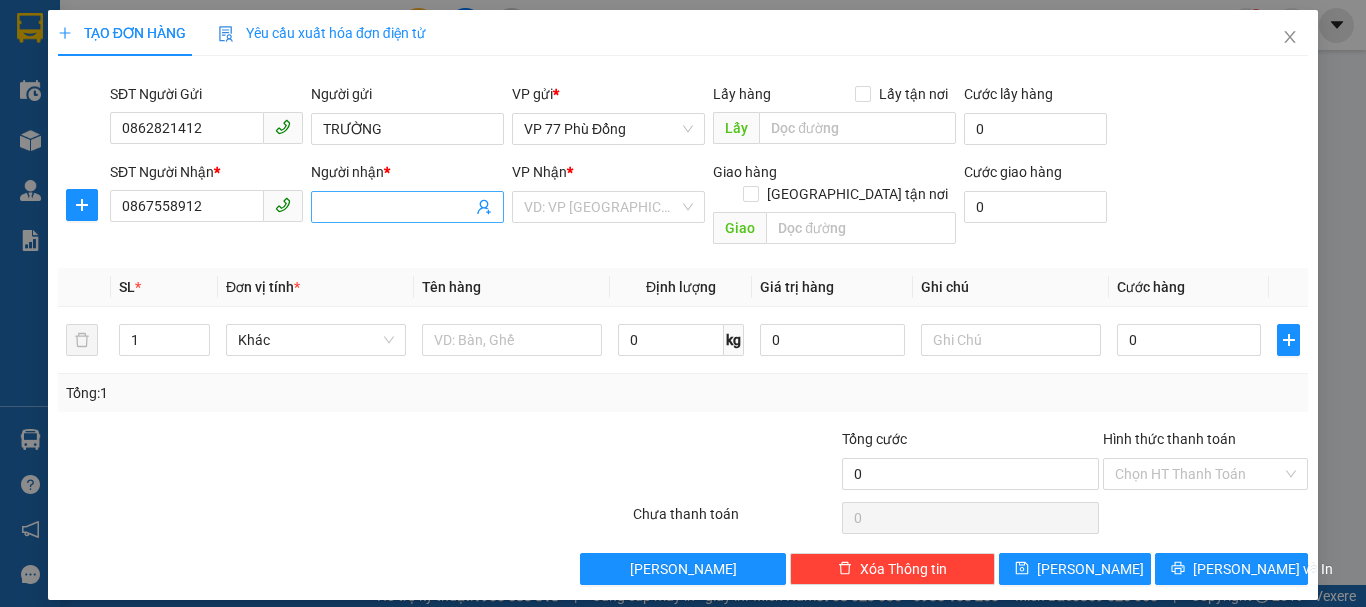 click on "Người nhận  *" at bounding box center (397, 207) 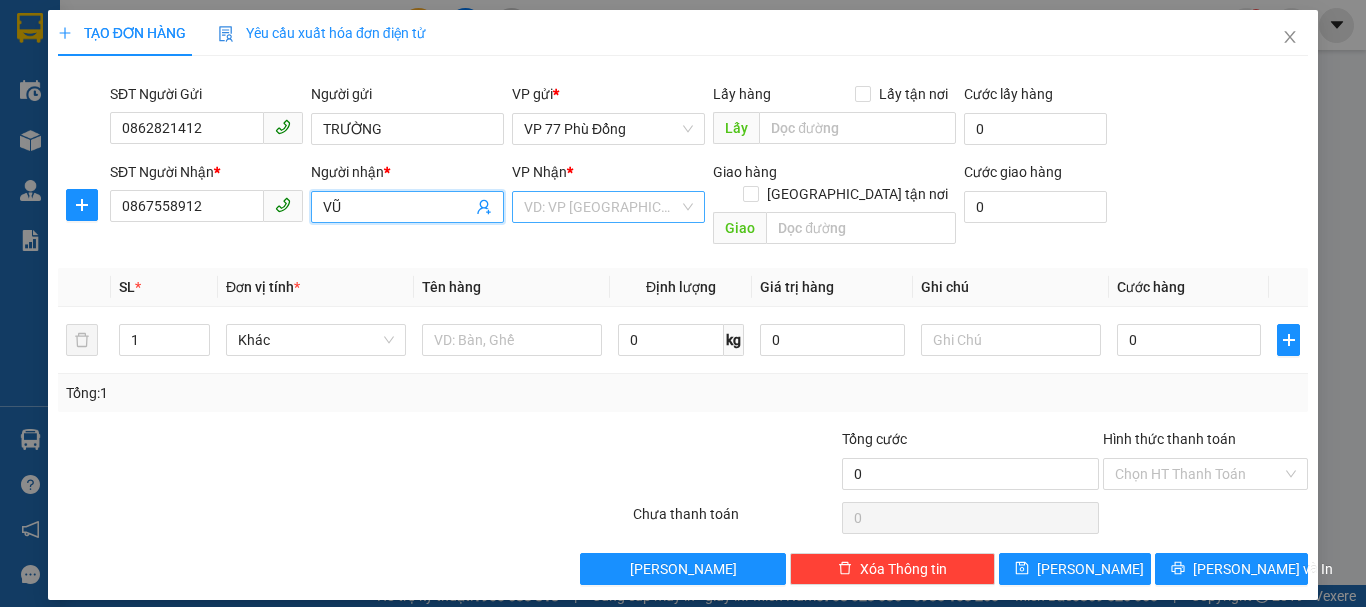 type on "VŨ" 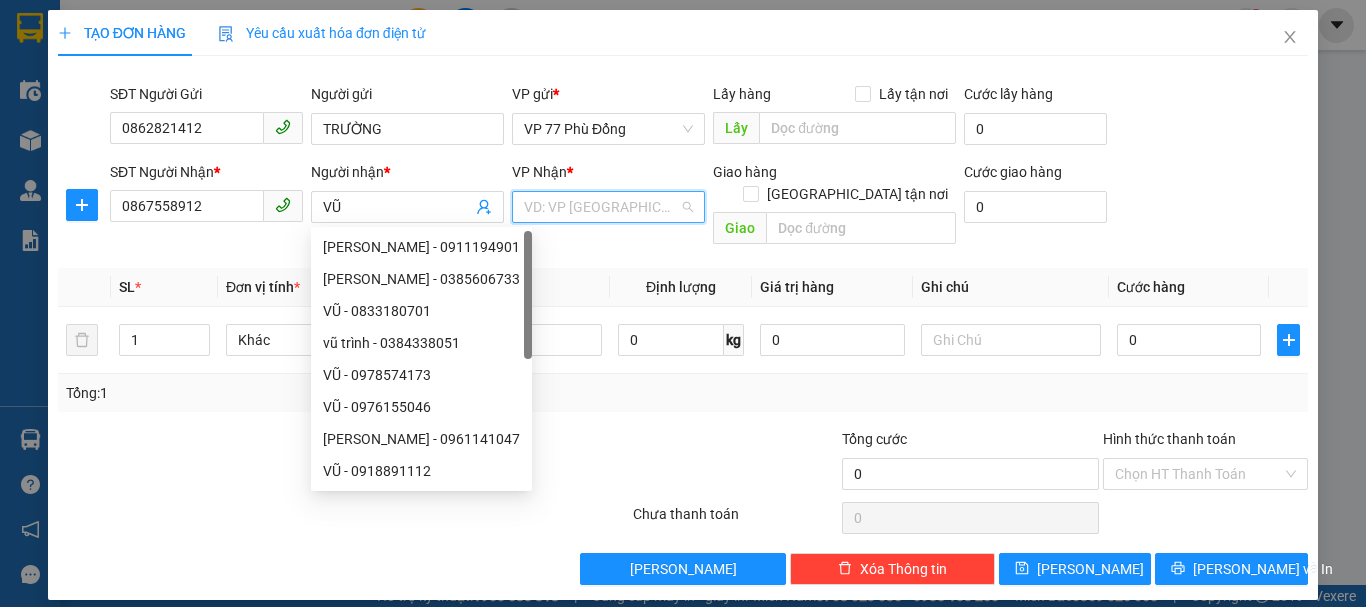 click at bounding box center (601, 207) 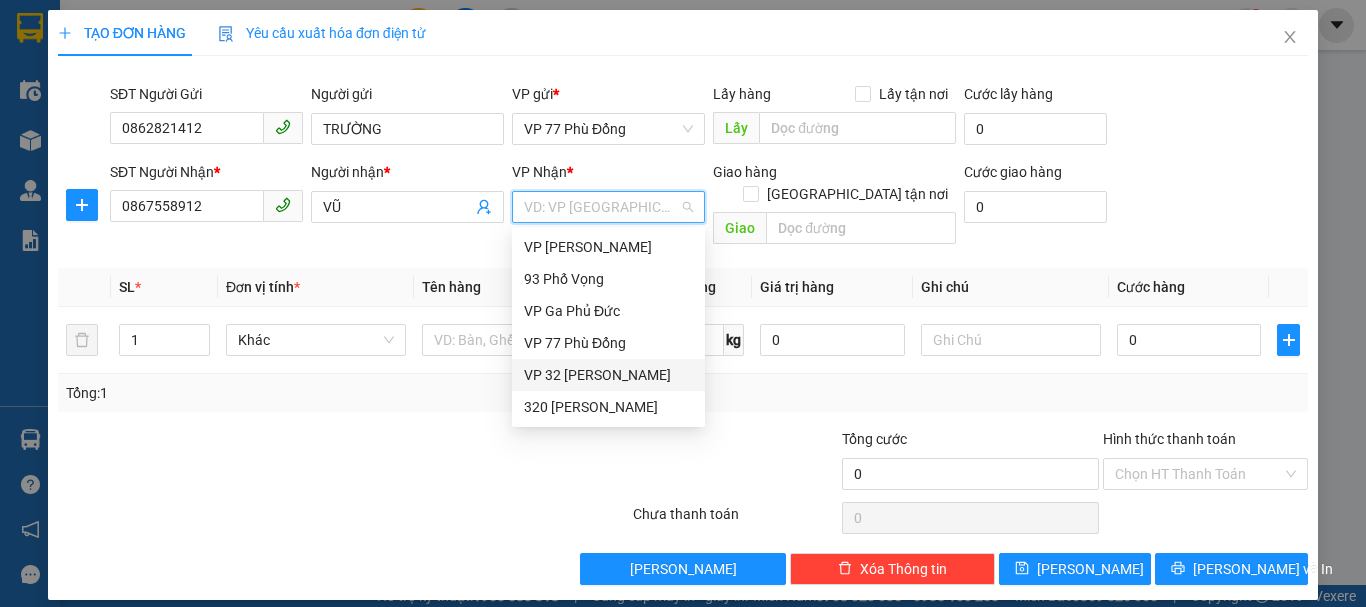 click on "VP 32 [PERSON_NAME]" at bounding box center (608, 375) 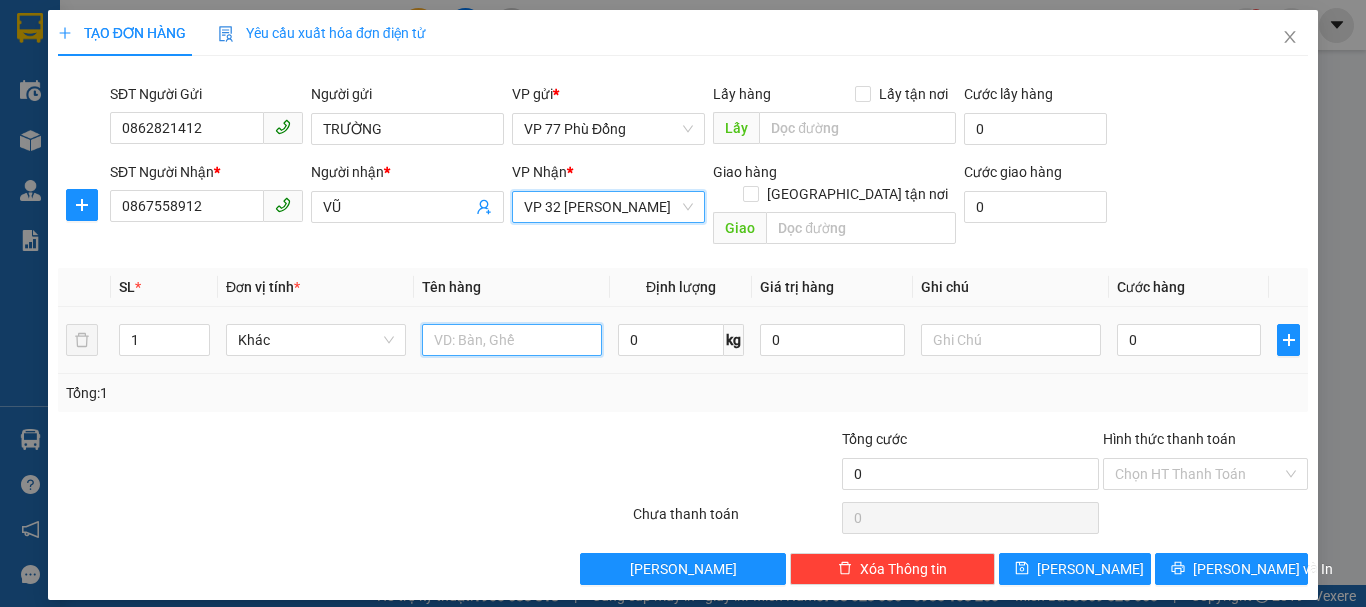 click at bounding box center [512, 340] 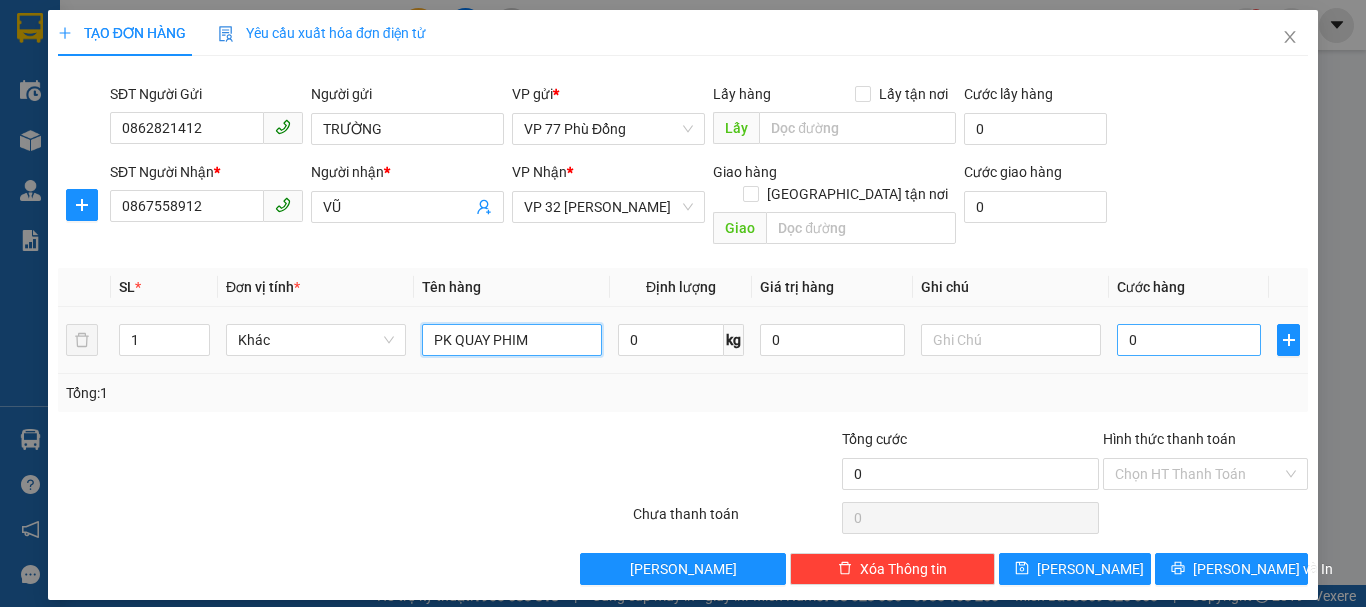 type on "PK QUAY PHIM" 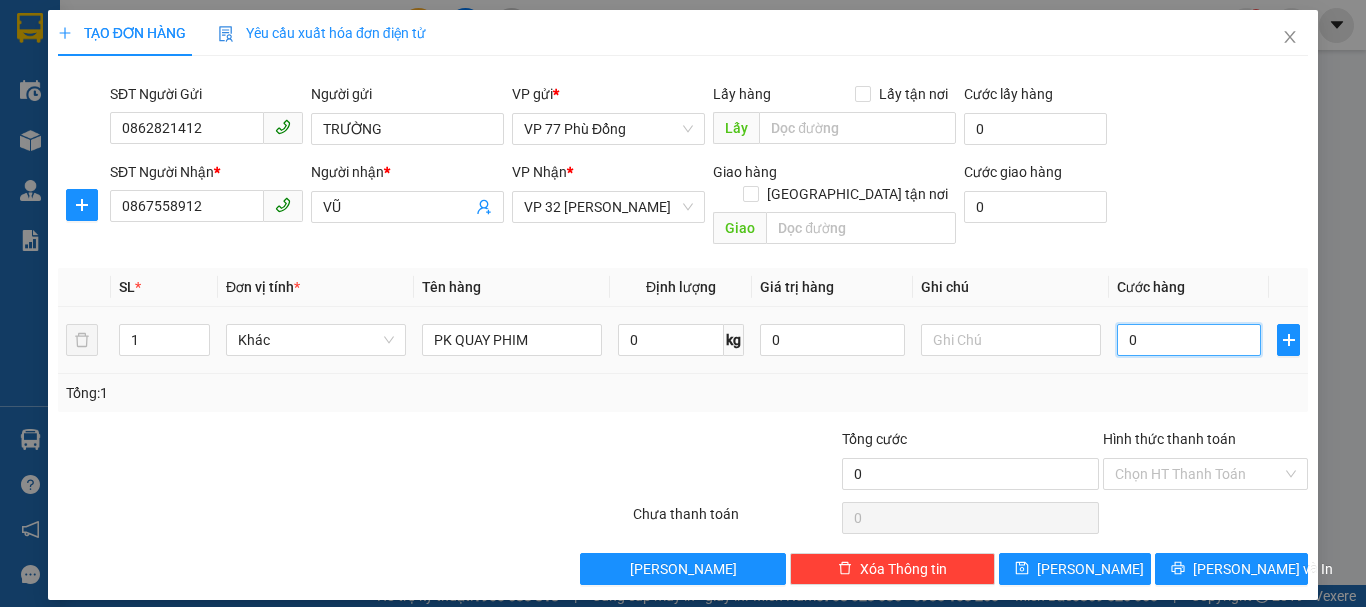 click on "0" at bounding box center (1189, 340) 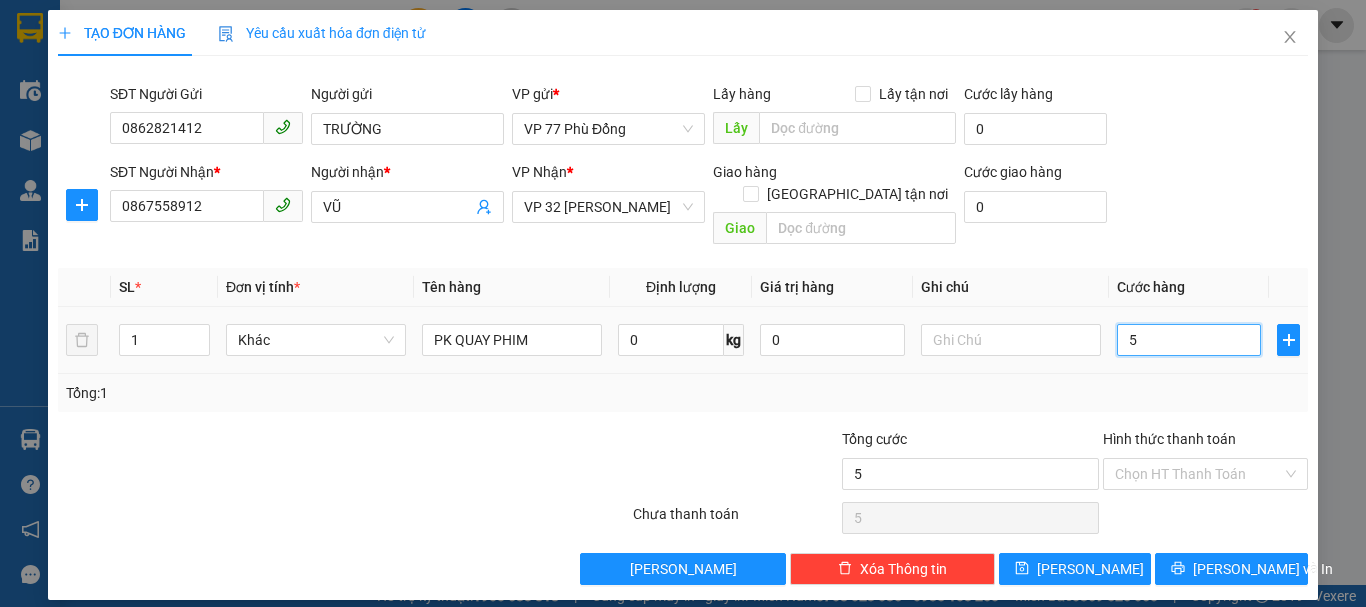 type on "50" 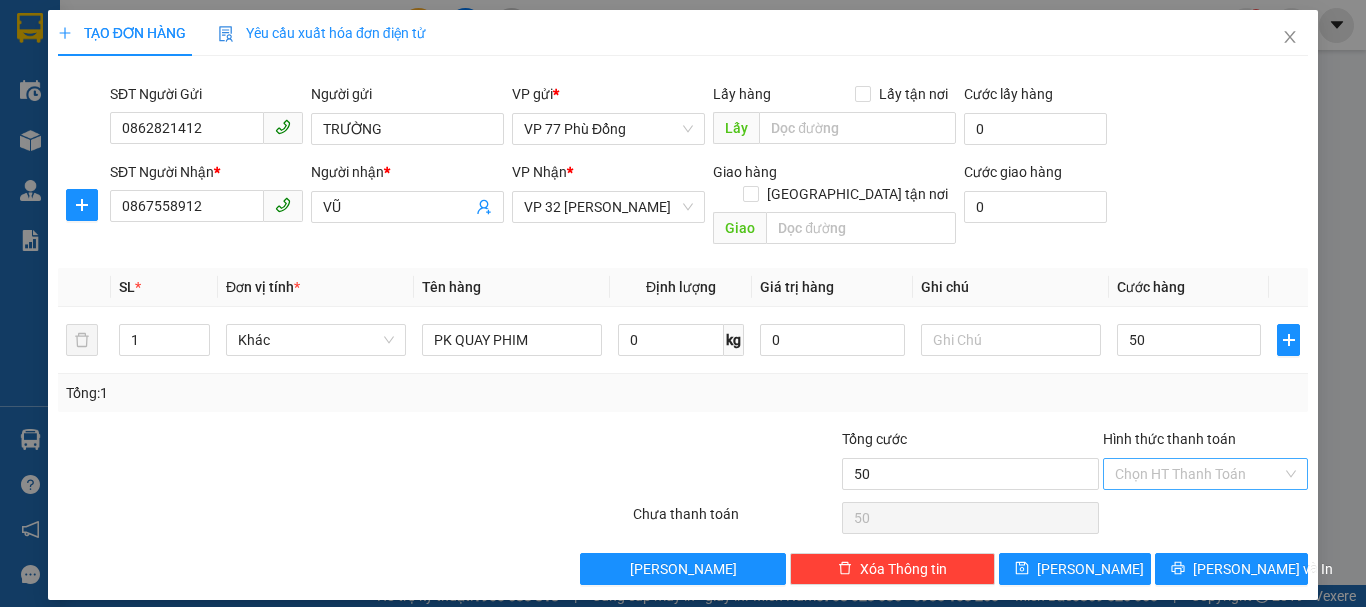 type on "50.000" 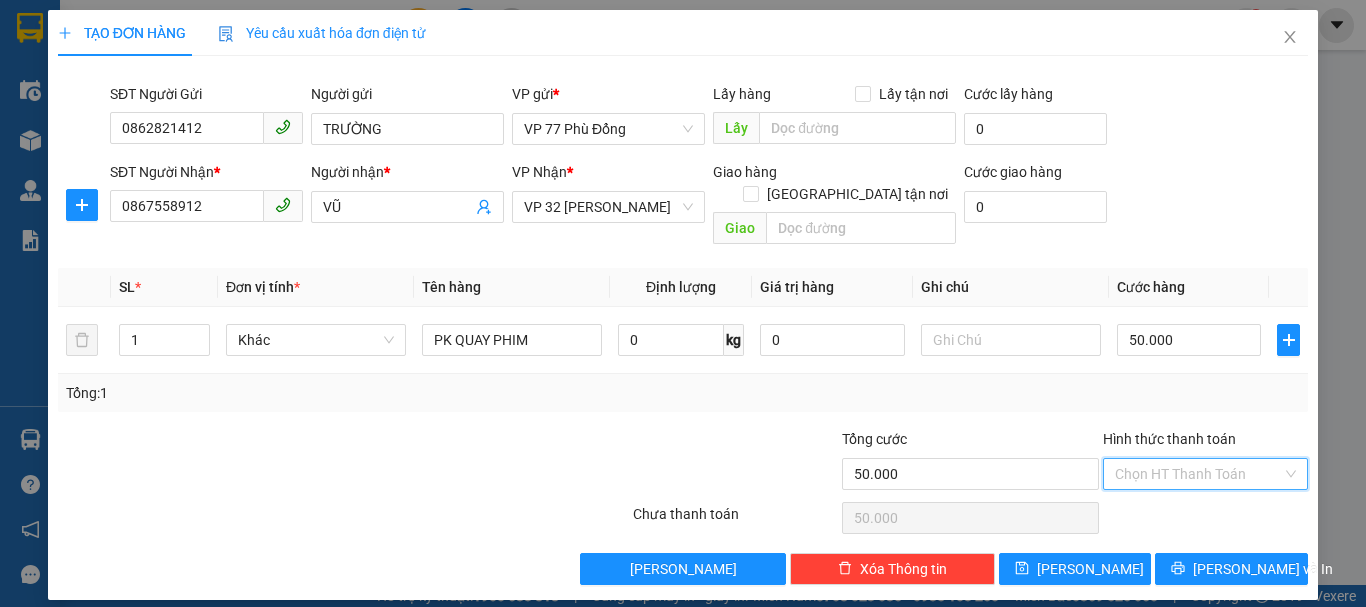 click on "Hình thức thanh toán" at bounding box center (1198, 474) 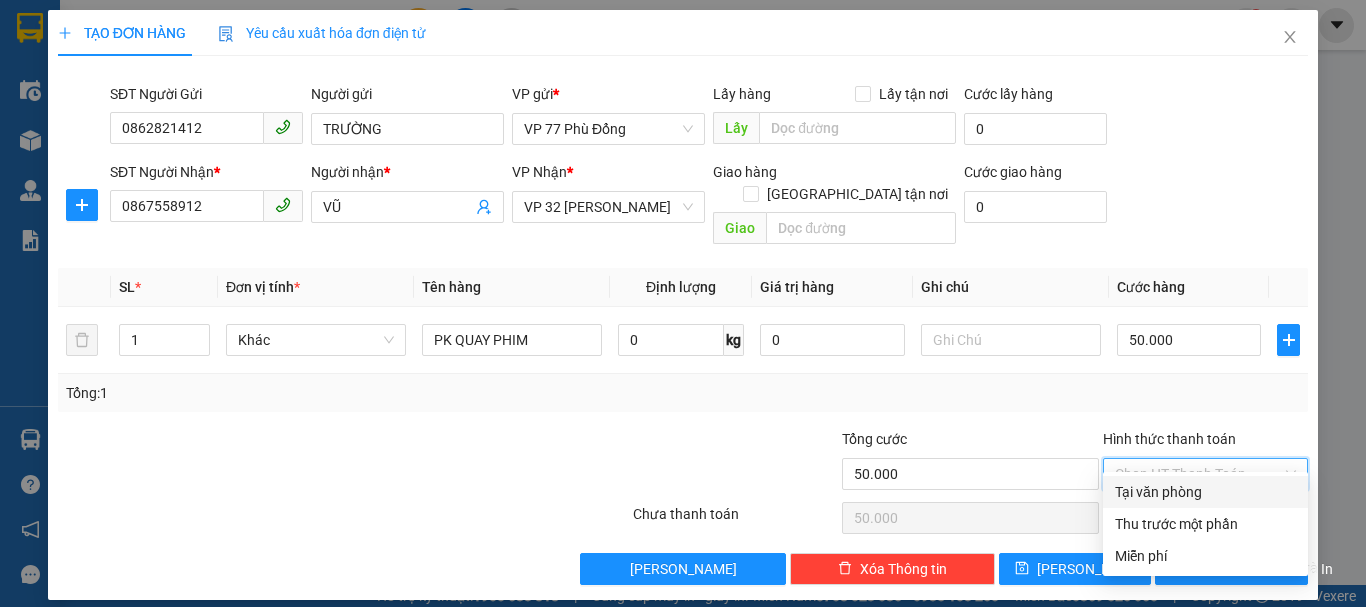 click on "Tại văn phòng" at bounding box center [1205, 492] 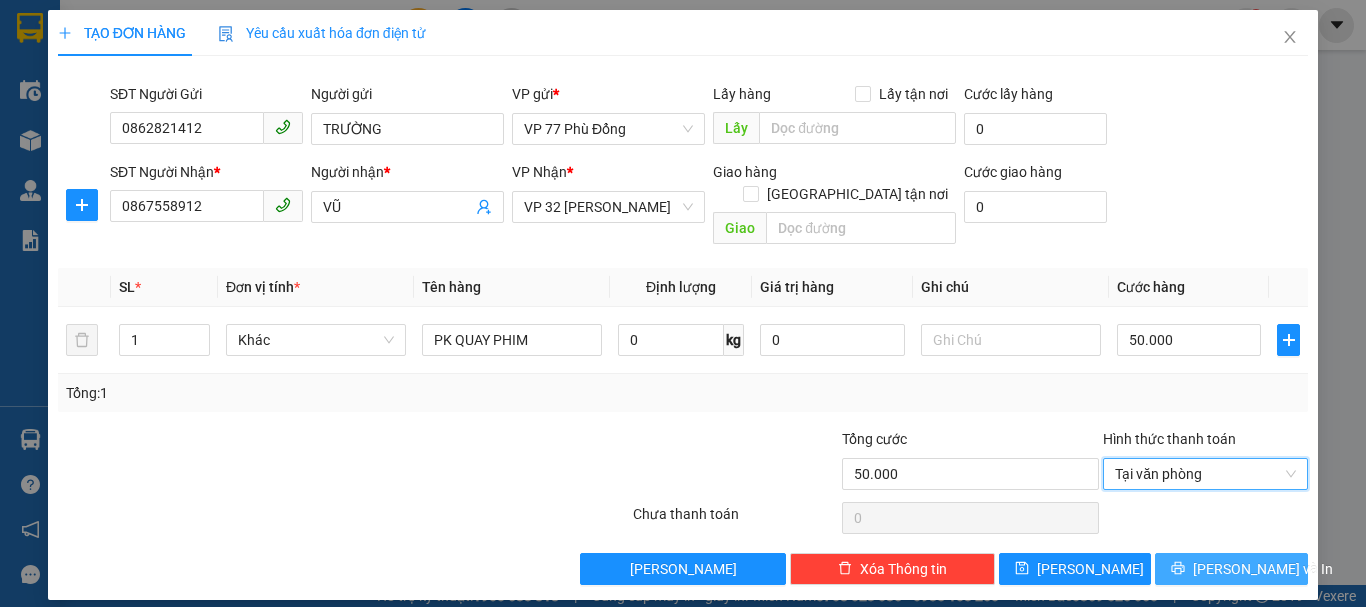 click on "[PERSON_NAME] và In" at bounding box center [1263, 569] 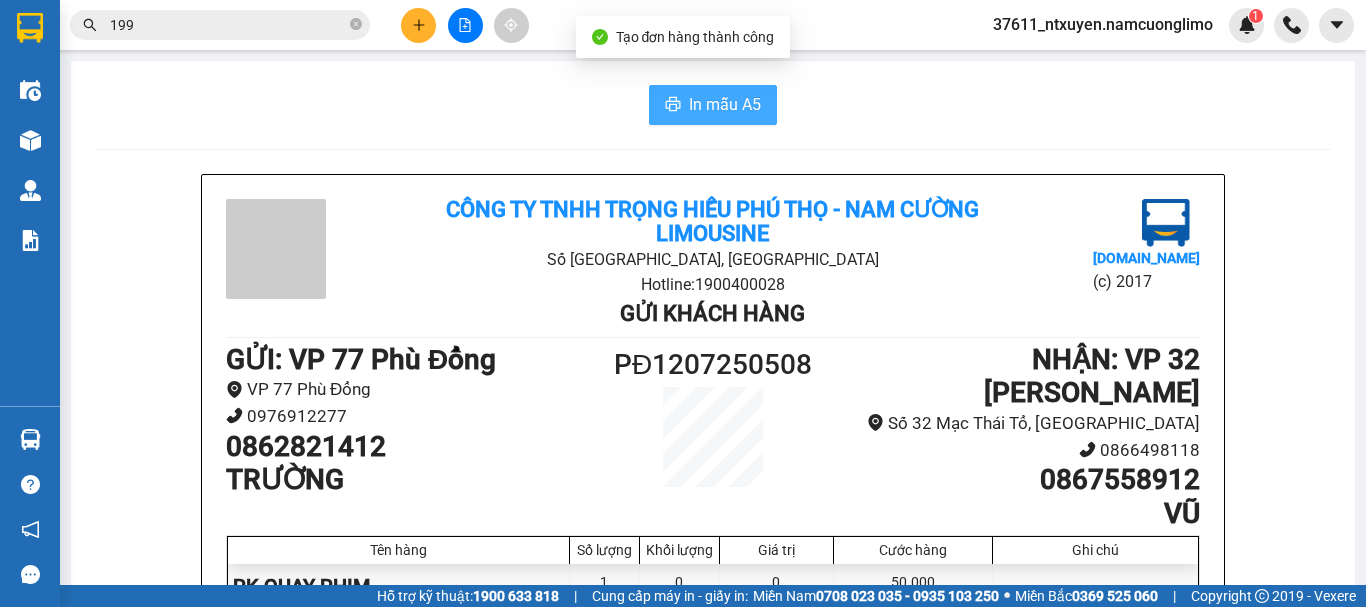 click on "In mẫu A5" at bounding box center [725, 104] 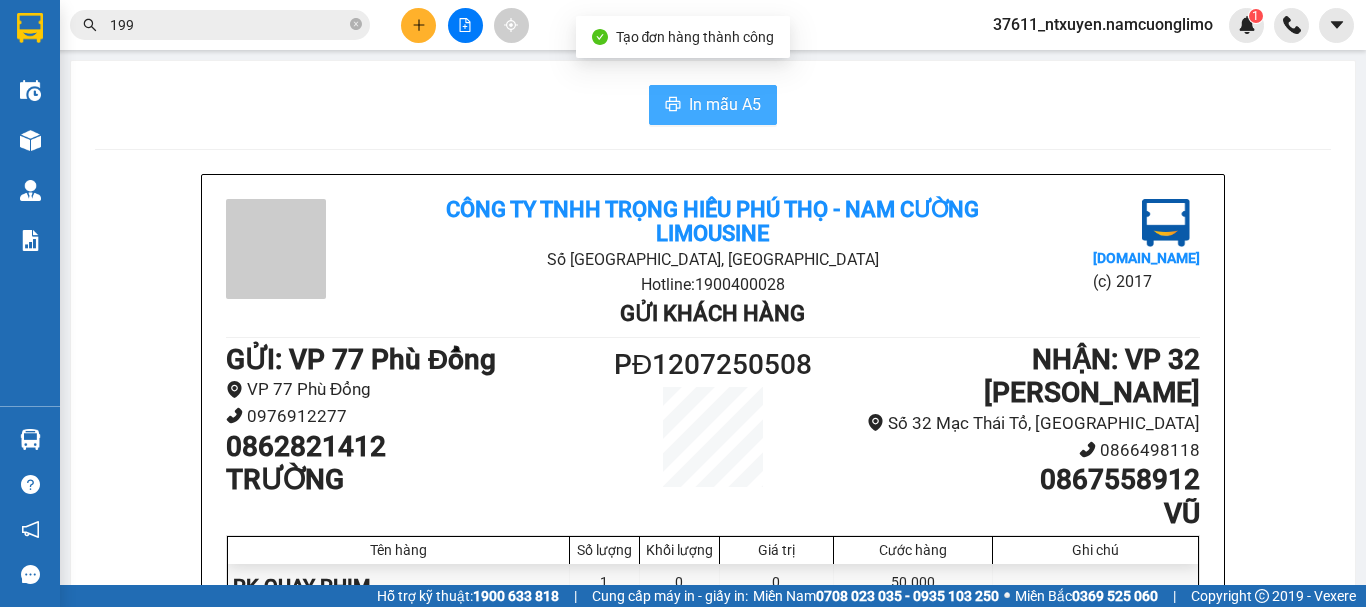 scroll, scrollTop: 0, scrollLeft: 0, axis: both 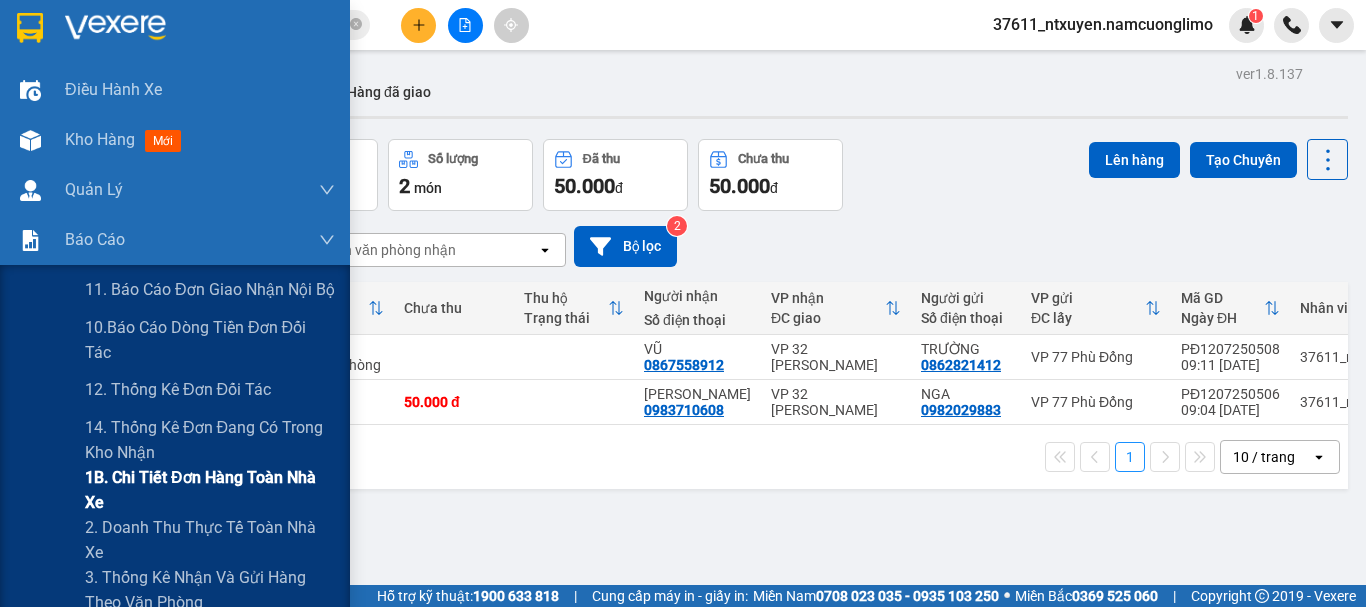 click on "1B. Chi tiết đơn hàng toàn nhà xe" at bounding box center (210, 490) 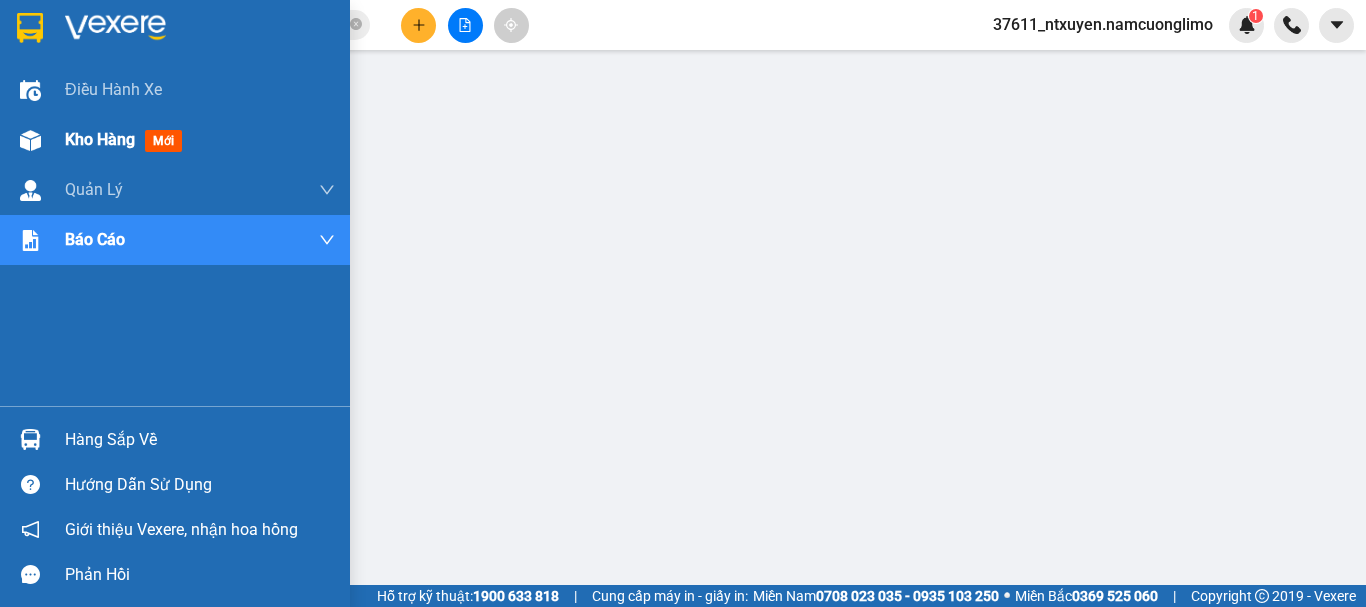 click on "Kho hàng mới" at bounding box center [175, 140] 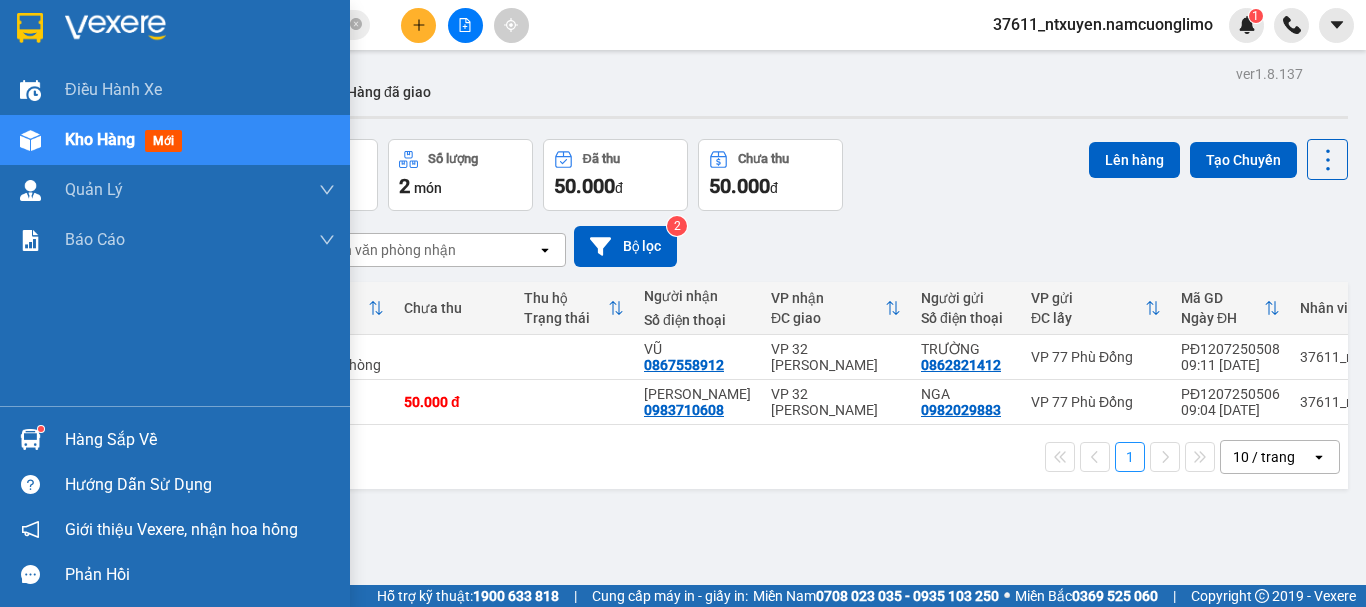 click on "Hàng sắp về" at bounding box center [200, 440] 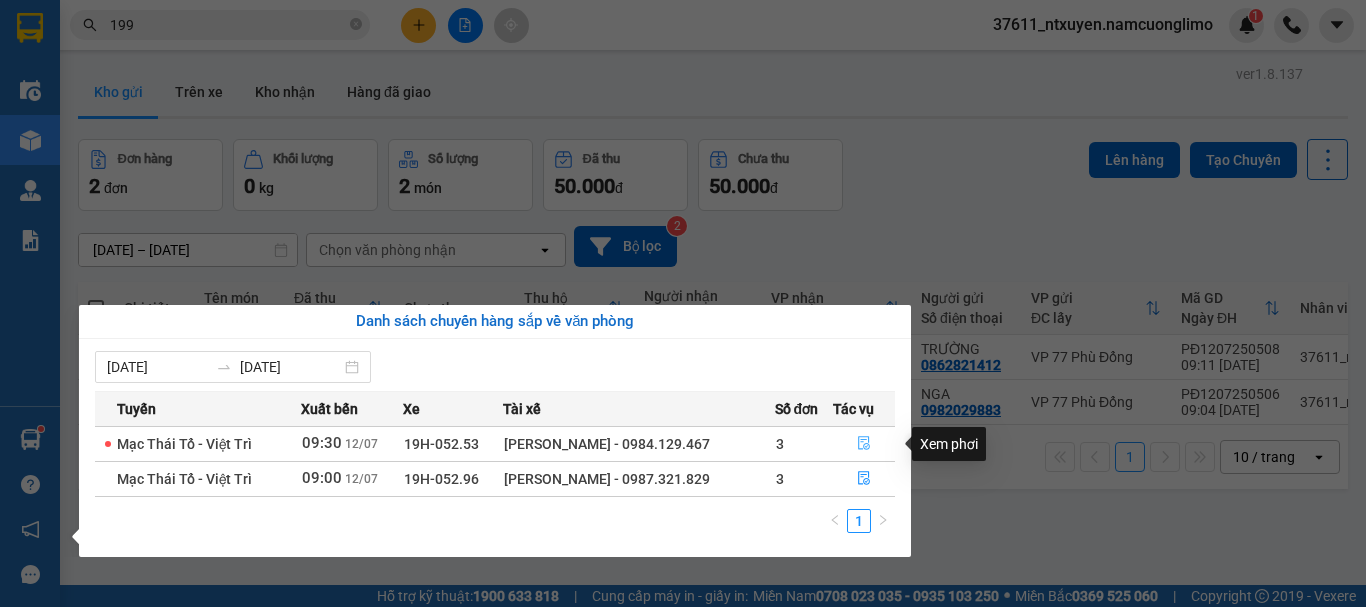 click 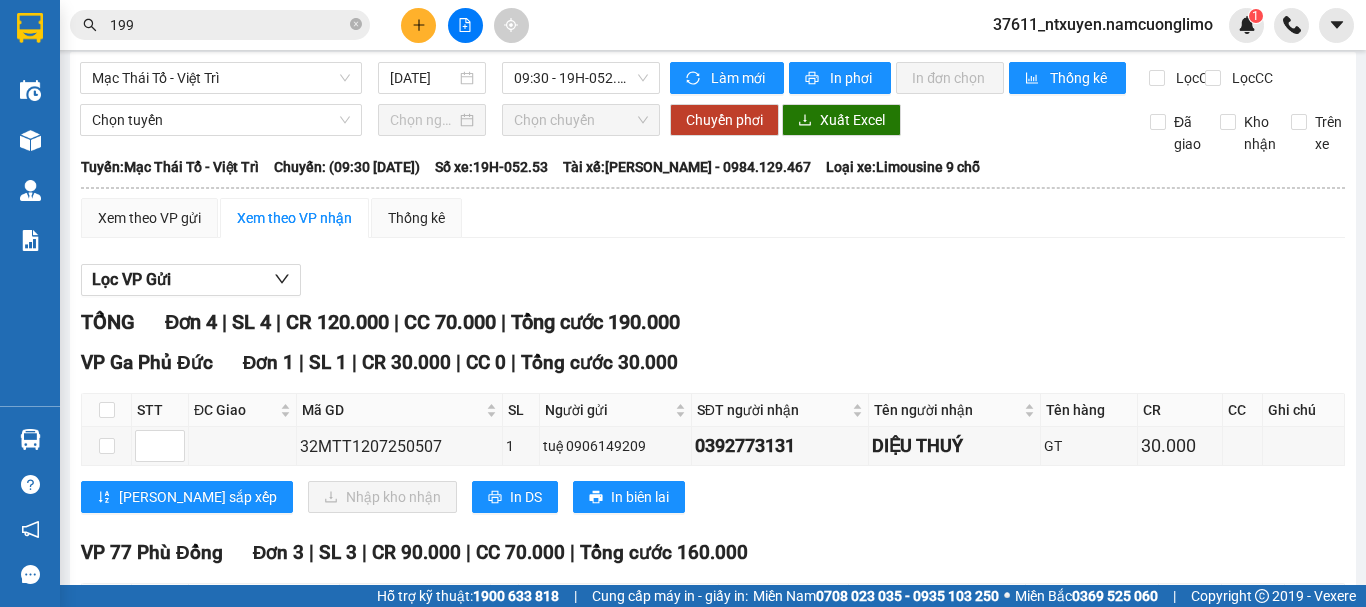 scroll, scrollTop: 0, scrollLeft: 0, axis: both 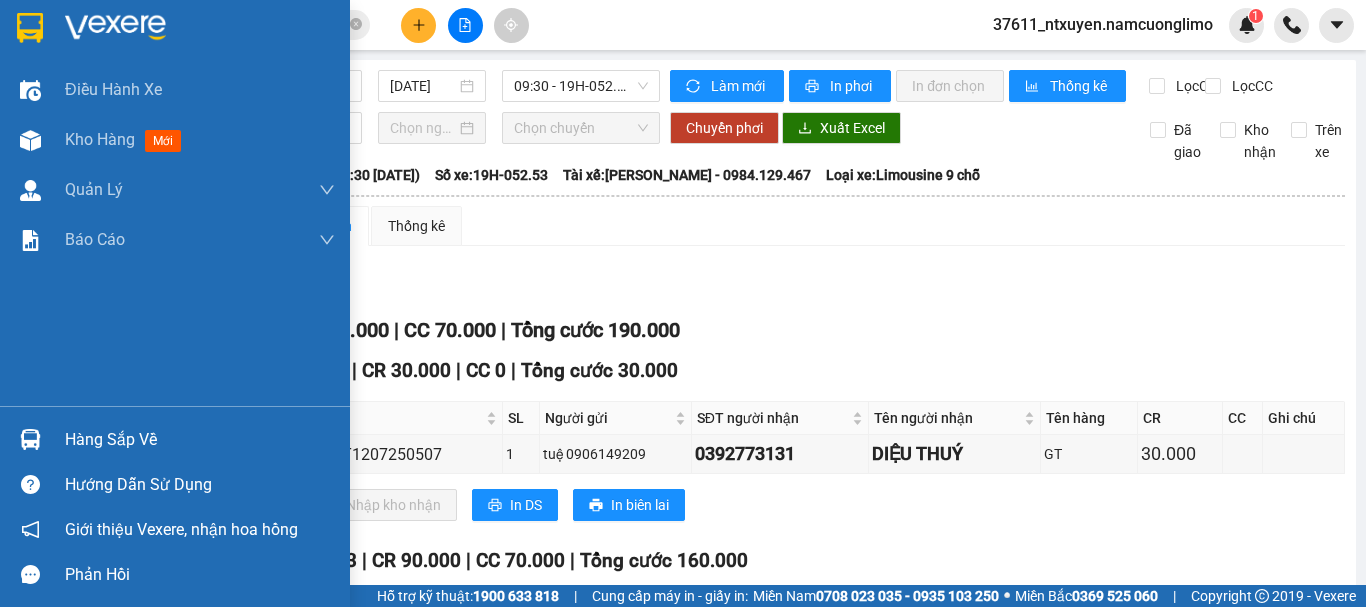 click on "Hàng sắp về" at bounding box center (200, 440) 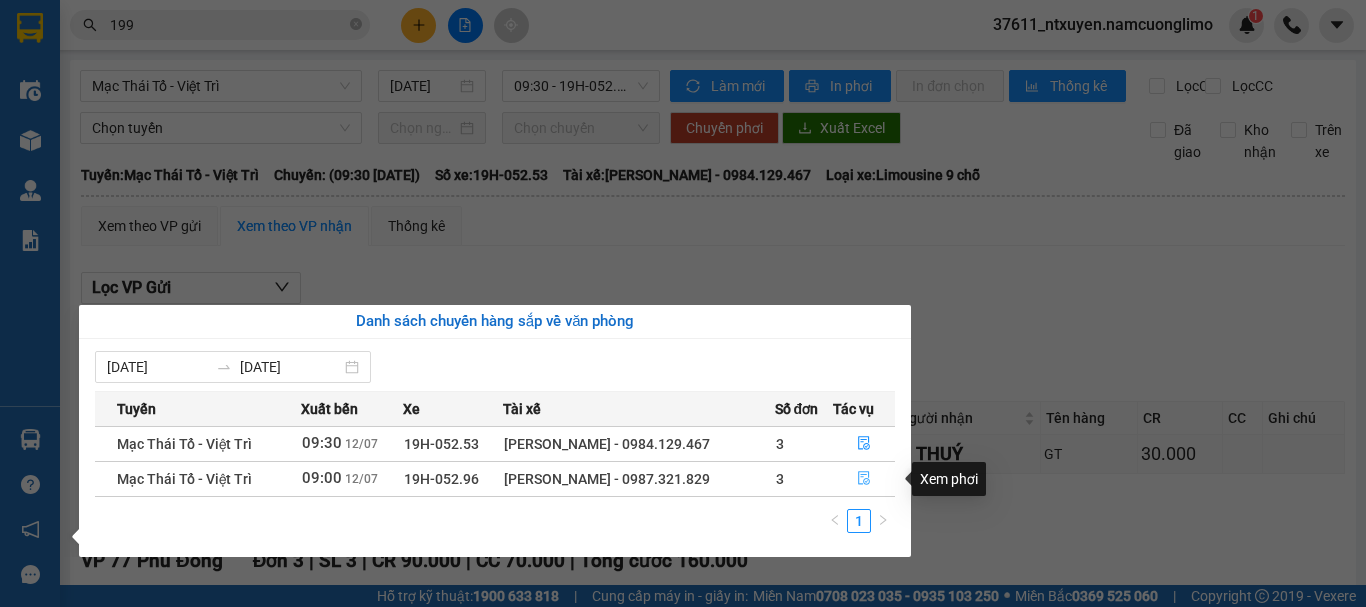 click 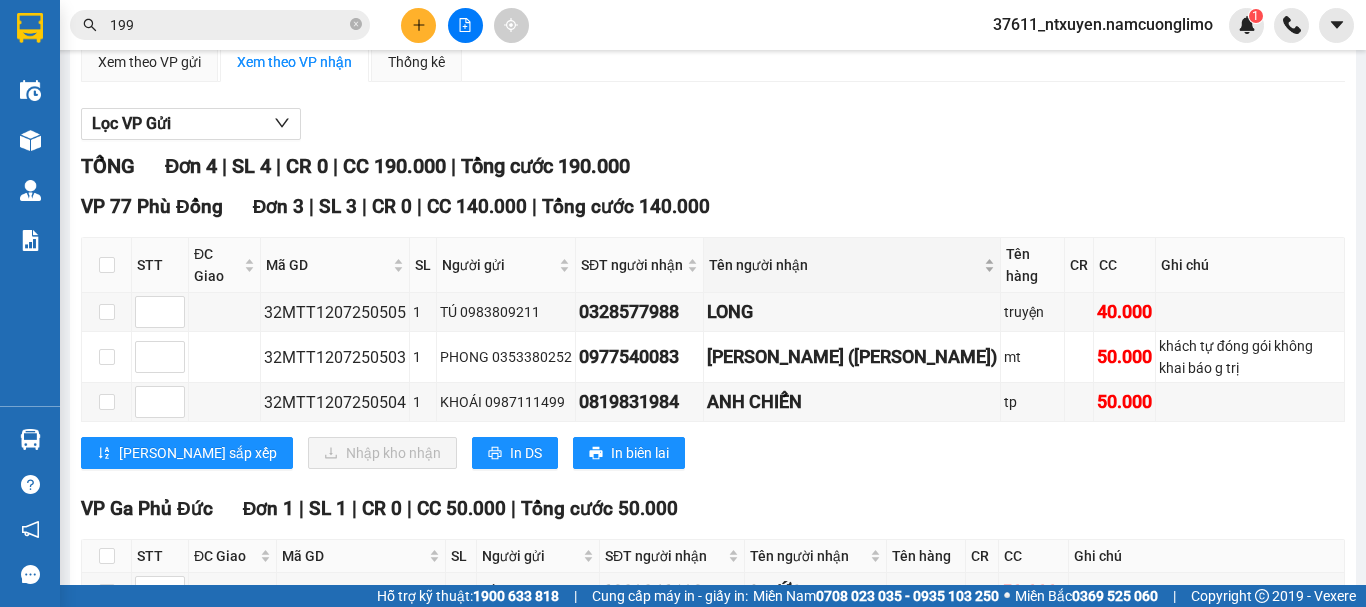 scroll, scrollTop: 0, scrollLeft: 0, axis: both 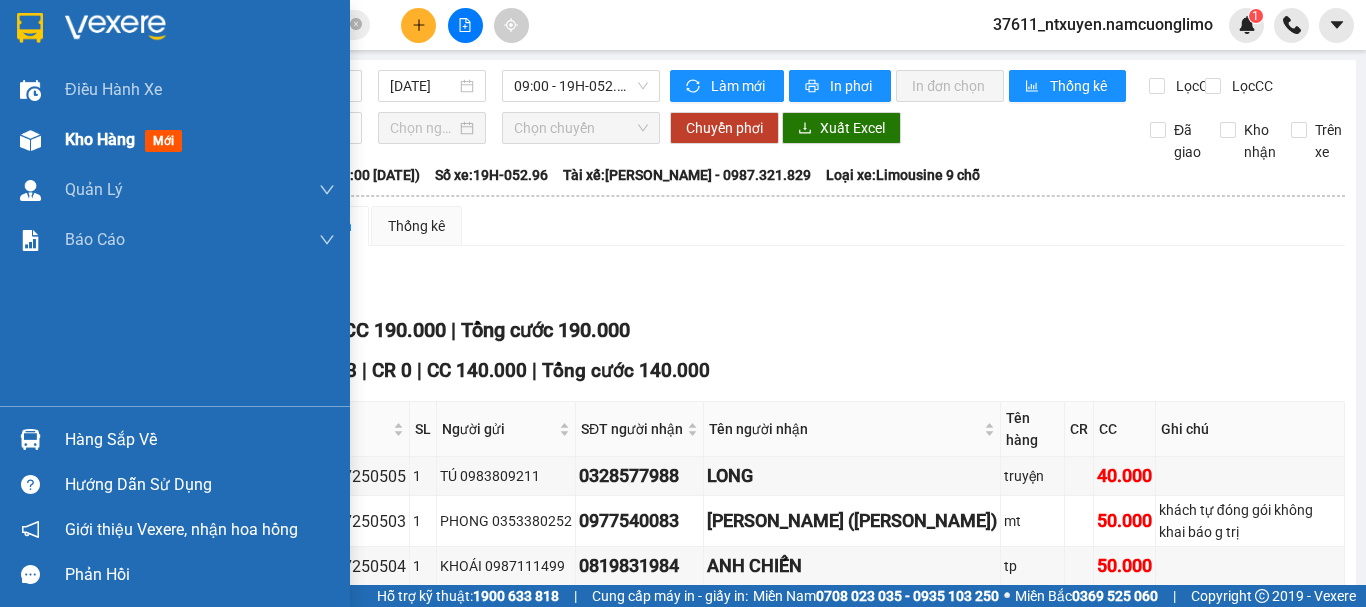 click on "Kho hàng" at bounding box center (100, 139) 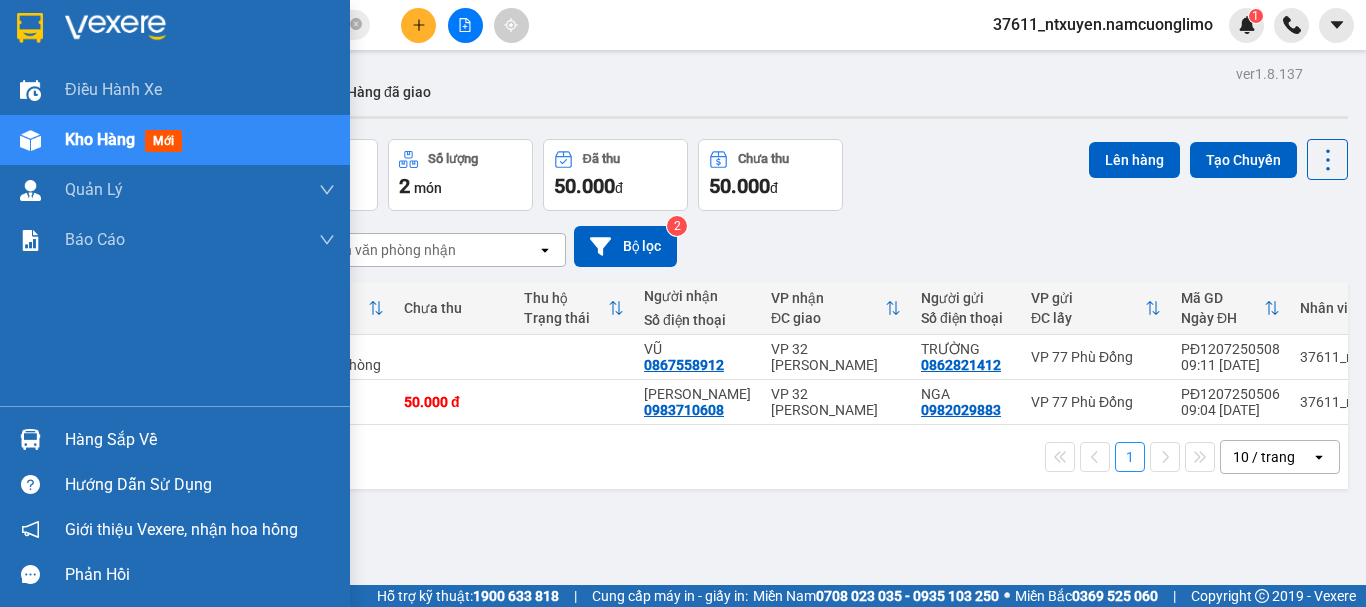 click on "Hàng sắp về" at bounding box center (200, 440) 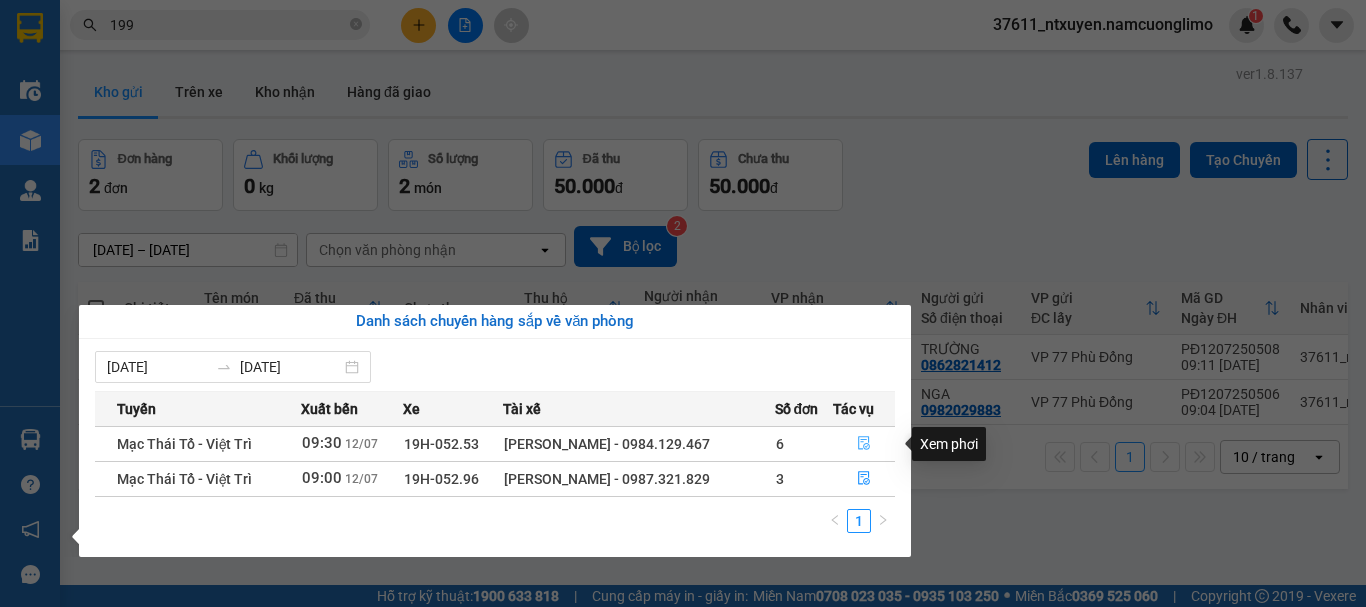 click 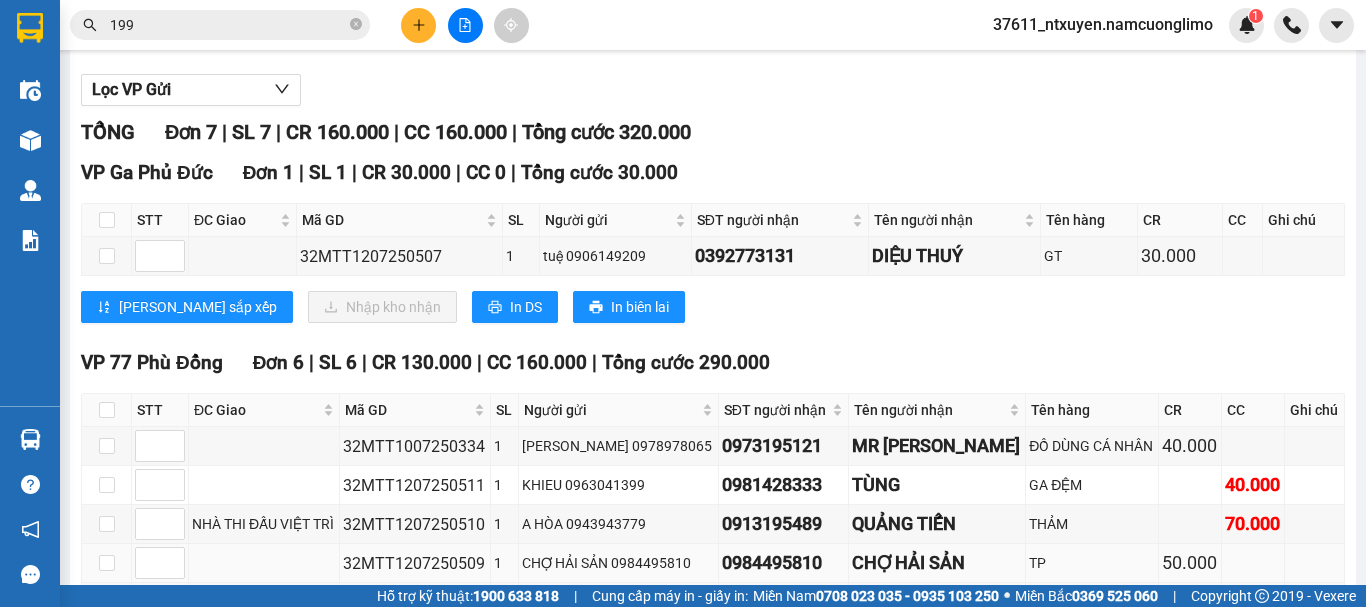 scroll, scrollTop: 194, scrollLeft: 0, axis: vertical 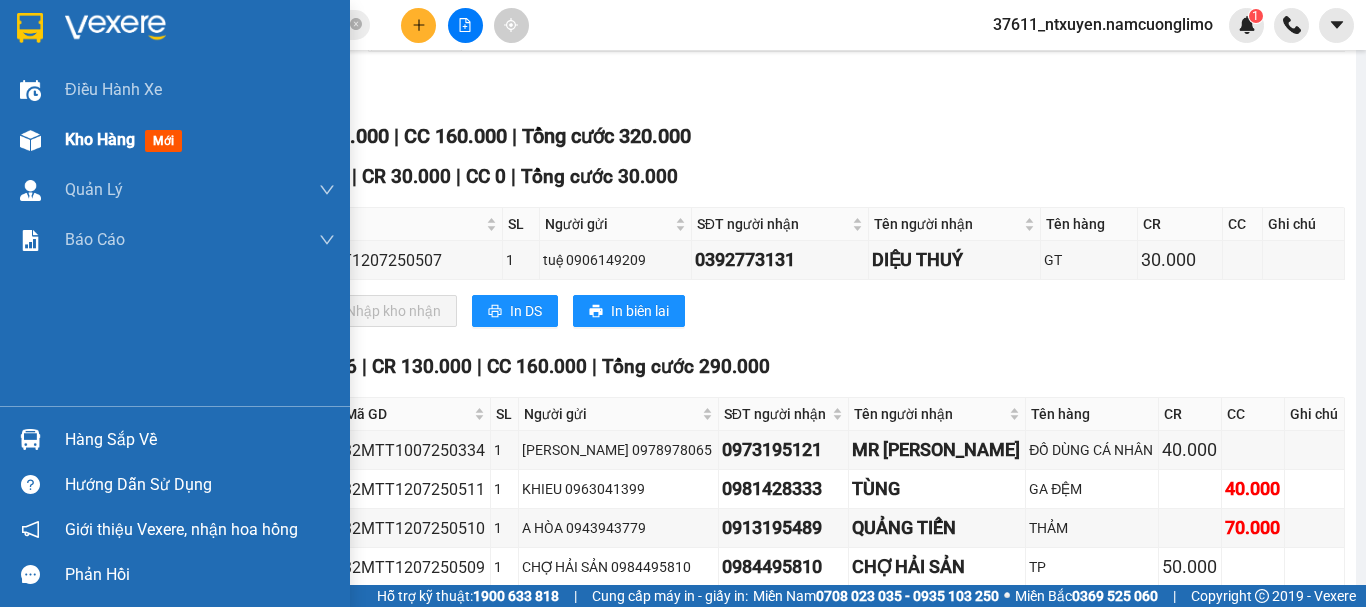click on "Kho hàng" at bounding box center [100, 139] 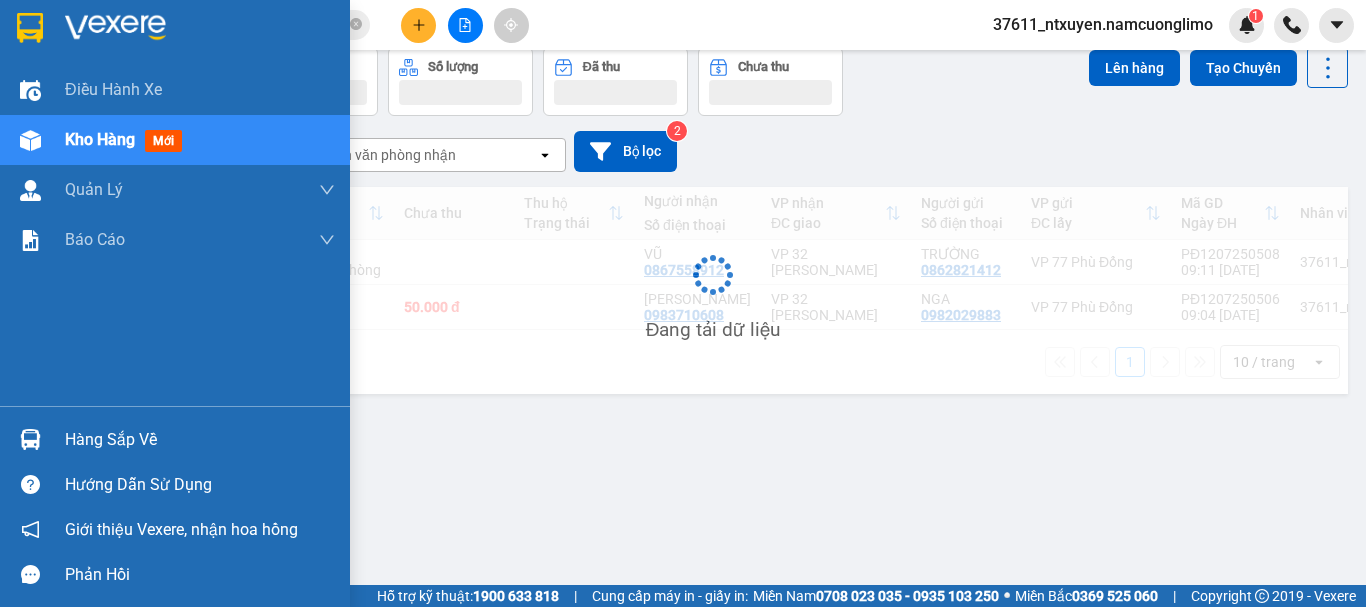 scroll, scrollTop: 92, scrollLeft: 0, axis: vertical 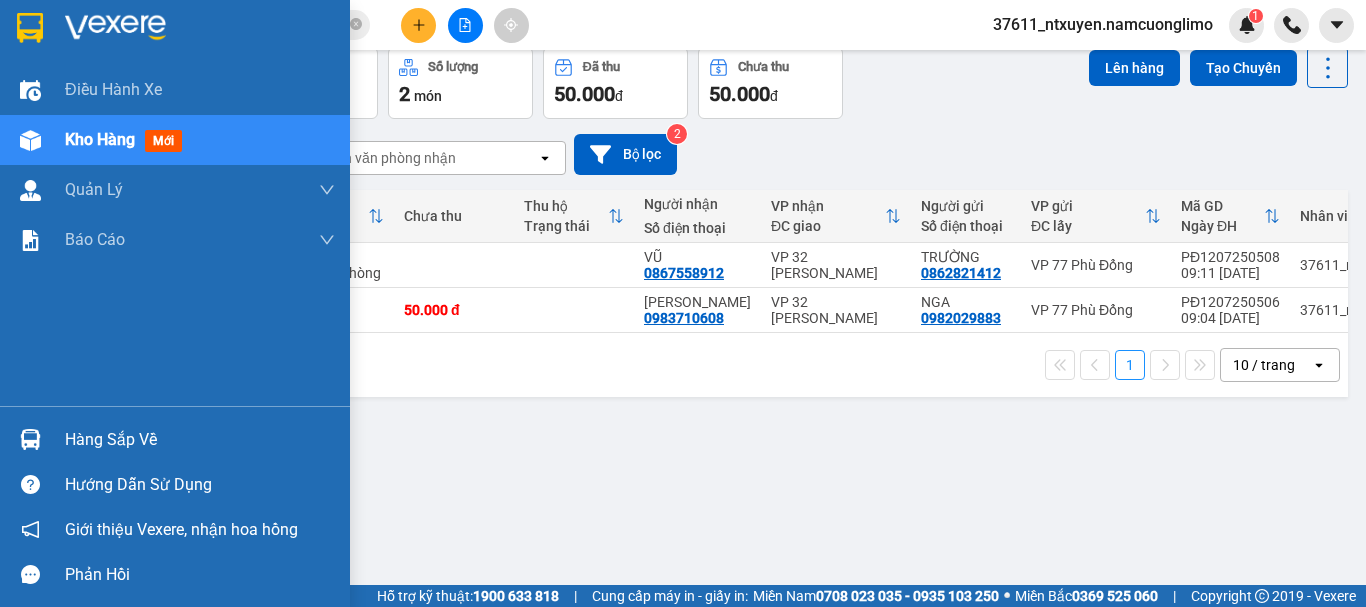 click on "Hàng sắp về" at bounding box center [175, 439] 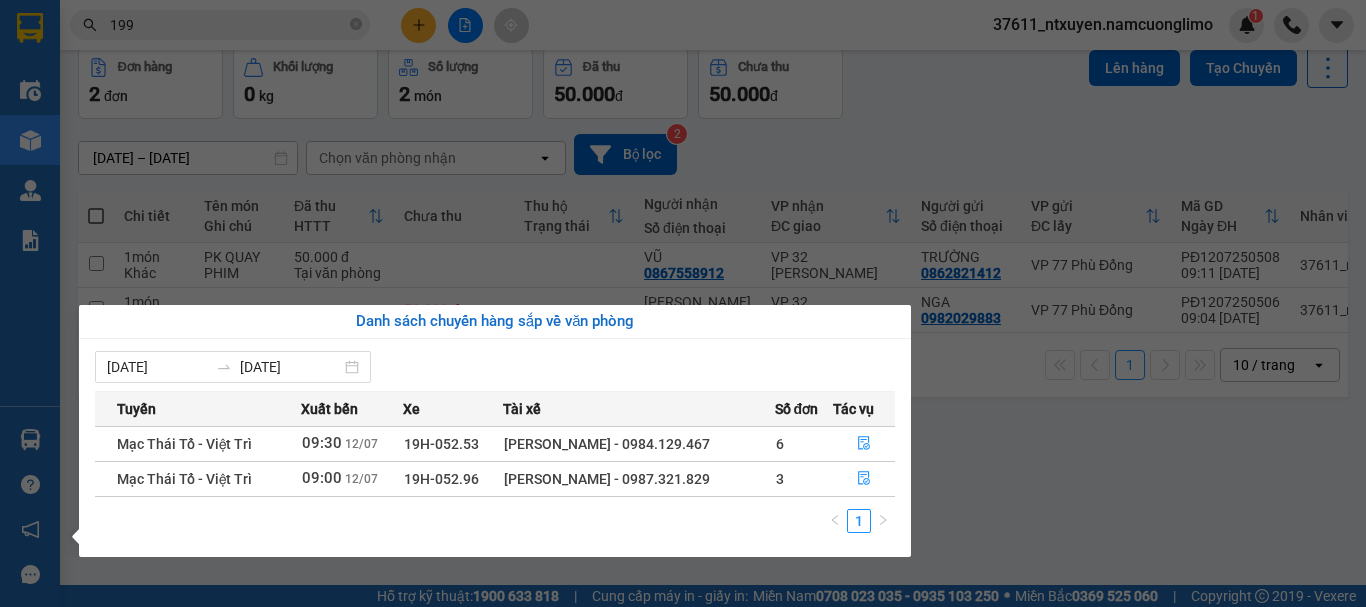 click on "Kết quả tìm kiếm ( 1247 )  Bộ lọc  Mã ĐH Trạng thái Món hàng Tổng cước Chưa cước Người gửi VP Gửi Người nhận VP Nhận 32MTT1107250497 19:07 - 11/07 VP Nhận   19H-057.38 08:30 - 12/07 pt SL:  1 30.000 30.000 0383656683 TUẤN VP 32 Mạc Thái Tổ 0965180 199 THIỆN  VP 77 Phù Đổng 32MTT1007250420 19:29 - 10/07 Đã giao   09:07 - 11/07 PT SL:  1 50.000 0383656683 TUẤN VP 32 Mạc Thái Tổ 0965180 199 THIỆN  VP 77 Phù Đổng PĐ0807250 199 15:46 - 08/07 Đã giao   10:27 - 09/07 dt SL:  1 50.000 0888868168 LONG VP 77 Phù Đổng 0974901299 ĐOÀN  VP 32 Mạc Thái Tổ 32MTT0807250229 18:52 - 08/07 Đã giao   20:55 - 08/07 PT SL:  2 70.000 0383656683 TUẤN VP 32 Mạc Thái Tổ 0965180 199 THIỆN  VP 77 Phù Đổng PĐ0707250099 17:21 - 07/07 Đã giao   16:53 - 08/07 gậy SL:  1 50.000 0388800901 ANH MẪN VP 77 Phù Đổng 0978775 199 TUẤN VP 32 Mạc Thái Tổ 32MTT0707250107 18:14 - 07/07 Đã giao   08:01 - 08/07 pt SL:  1 40.000 TUẤN" at bounding box center (683, 303) 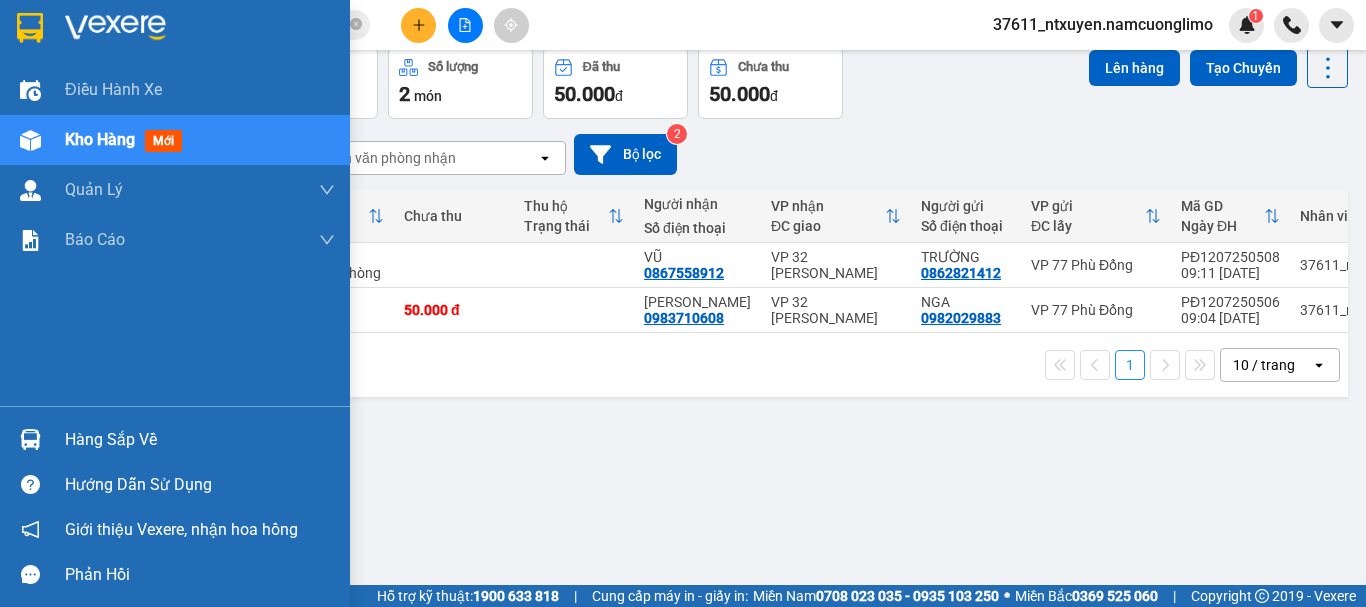 click on "Hàng sắp về" at bounding box center (200, 440) 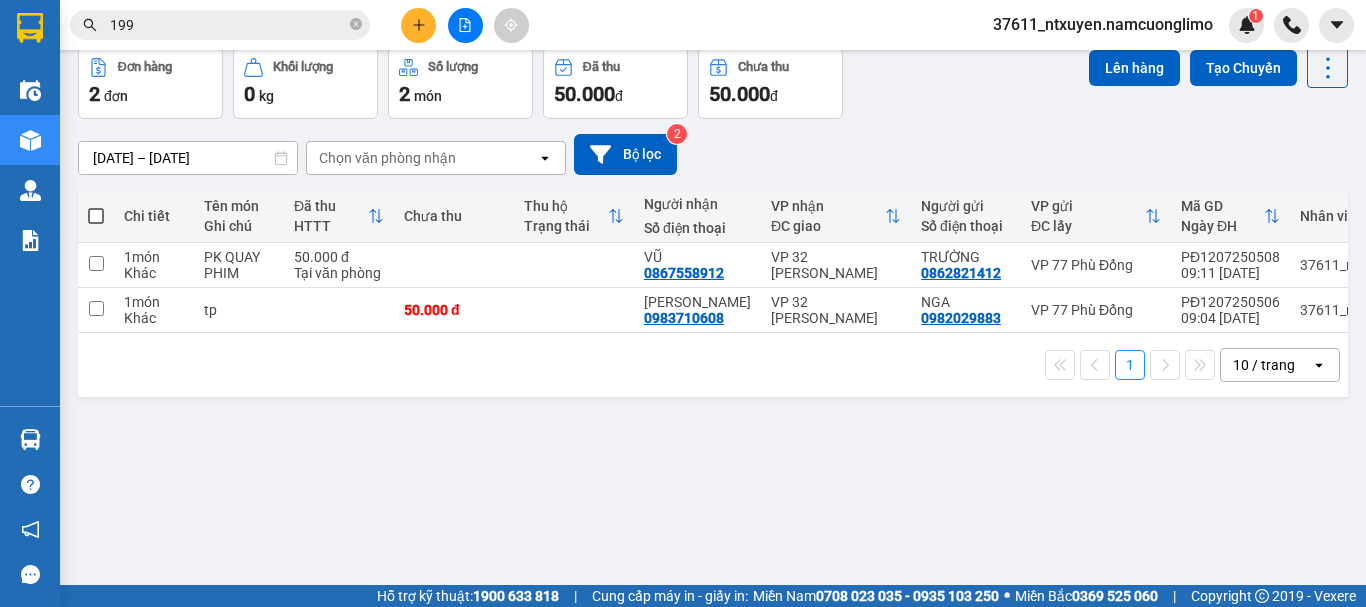 click on "Kết quả tìm kiếm ( 1247 )  Bộ lọc  Mã ĐH Trạng thái Món hàng Tổng cước Chưa cước Người gửi VP Gửi Người nhận VP Nhận 32MTT1107250497 19:07 - 11/07 VP Nhận   19H-057.38 08:30 - 12/07 pt SL:  1 30.000 30.000 0383656683 TUẤN VP 32 Mạc Thái Tổ 0965180 199 THIỆN  VP 77 Phù Đổng 32MTT1007250420 19:29 - 10/07 Đã giao   09:07 - 11/07 PT SL:  1 50.000 0383656683 TUẤN VP 32 Mạc Thái Tổ 0965180 199 THIỆN  VP 77 Phù Đổng PĐ0807250 199 15:46 - 08/07 Đã giao   10:27 - 09/07 dt SL:  1 50.000 0888868168 LONG VP 77 Phù Đổng 0974901299 ĐOÀN  VP 32 Mạc Thái Tổ 32MTT0807250229 18:52 - 08/07 Đã giao   20:55 - 08/07 PT SL:  2 70.000 0383656683 TUẤN VP 32 Mạc Thái Tổ 0965180 199 THIỆN  VP 77 Phù Đổng PĐ0707250099 17:21 - 07/07 Đã giao   16:53 - 08/07 gậy SL:  1 50.000 0388800901 ANH MẪN VP 77 Phù Đổng 0978775 199 TUẤN VP 32 Mạc Thái Tổ 32MTT0707250107 18:14 - 07/07 Đã giao   08:01 - 08/07 pt SL:  1 40.000 TUẤN" at bounding box center (683, 303) 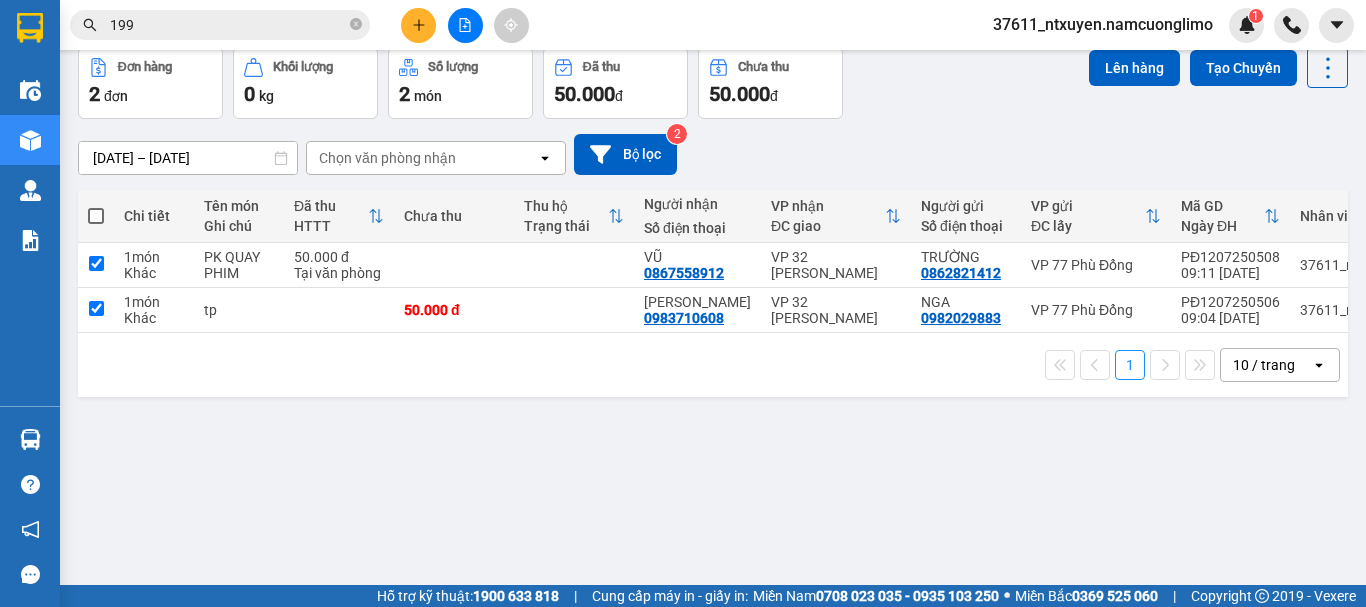 checkbox on "true" 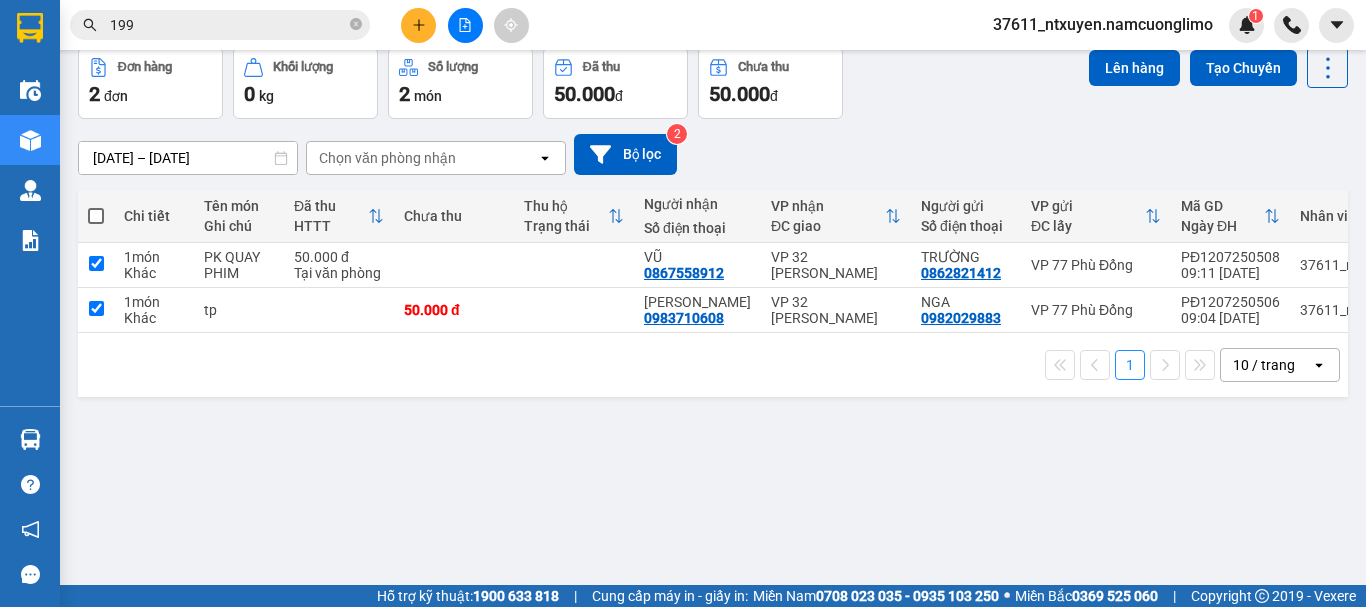 checkbox on "true" 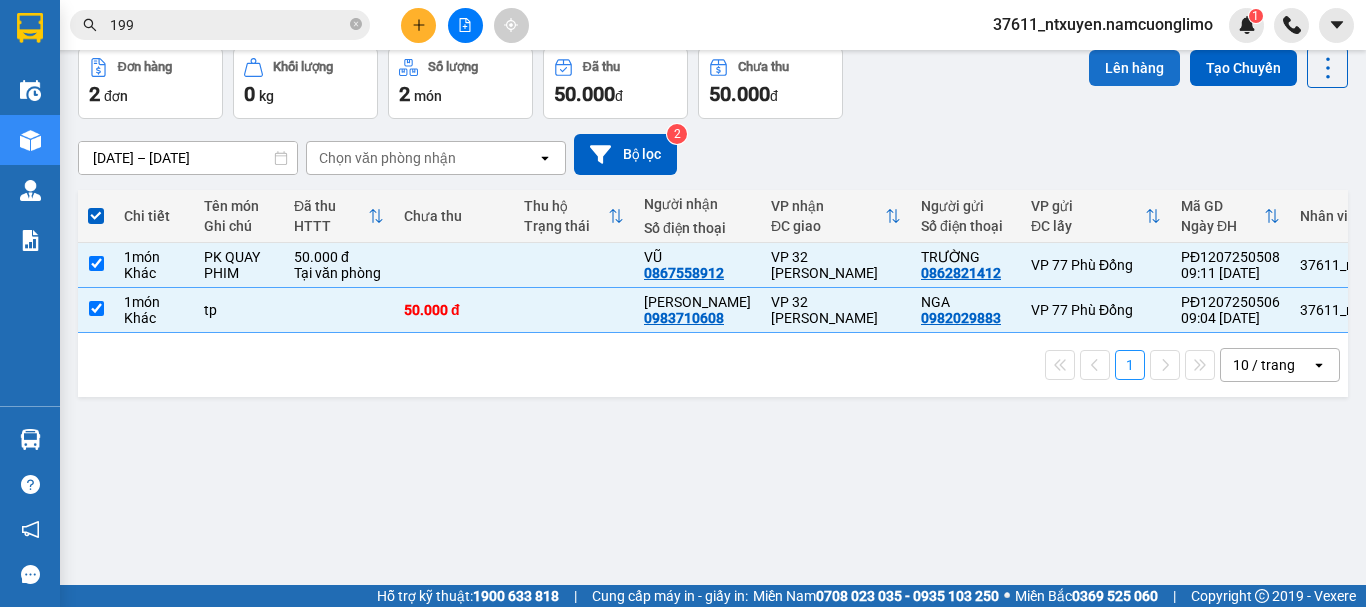 click on "Lên hàng" at bounding box center (1134, 68) 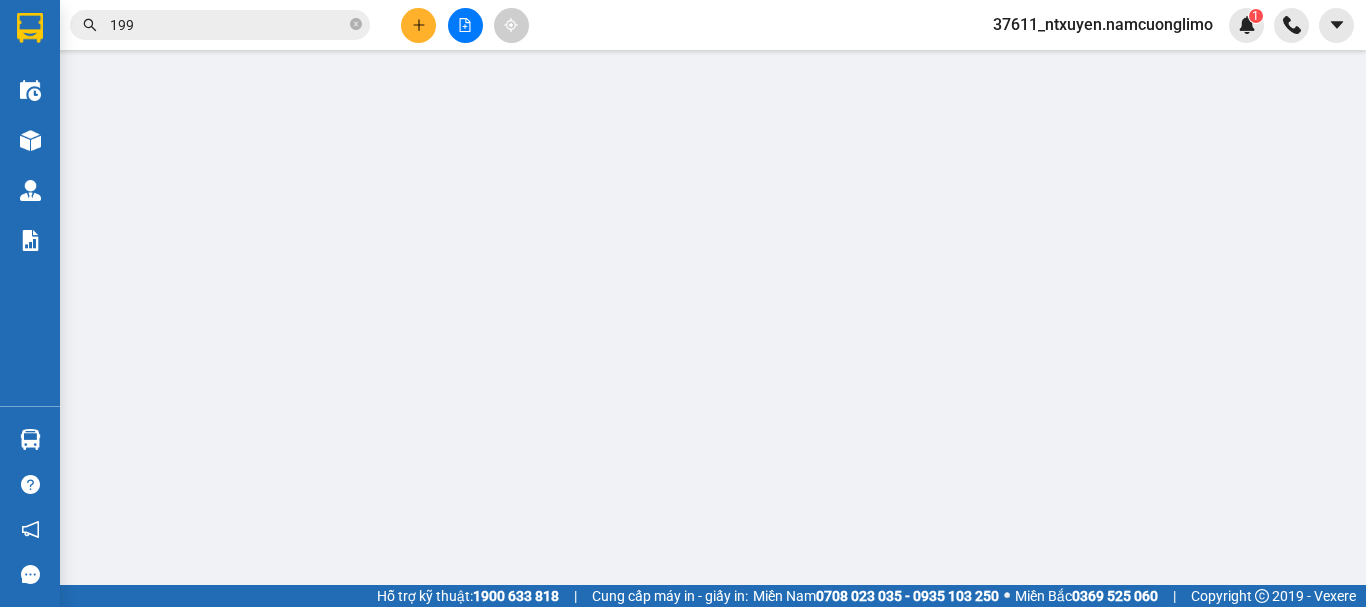 scroll, scrollTop: 0, scrollLeft: 0, axis: both 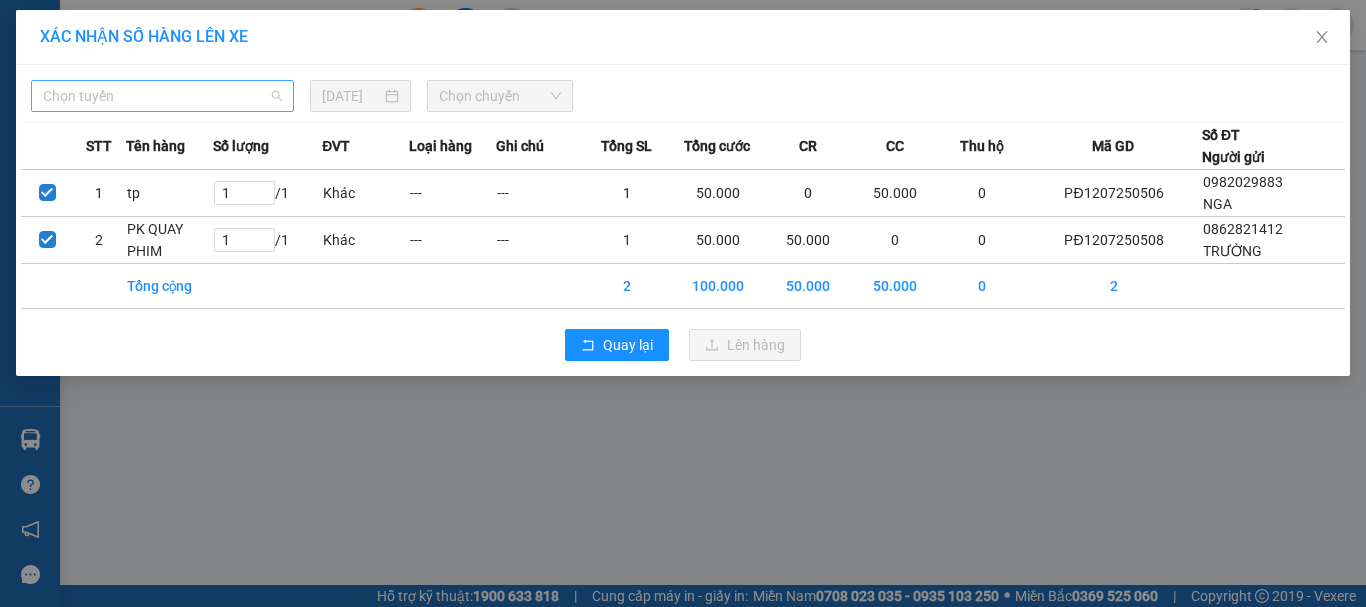 click on "Chọn tuyến" at bounding box center (162, 96) 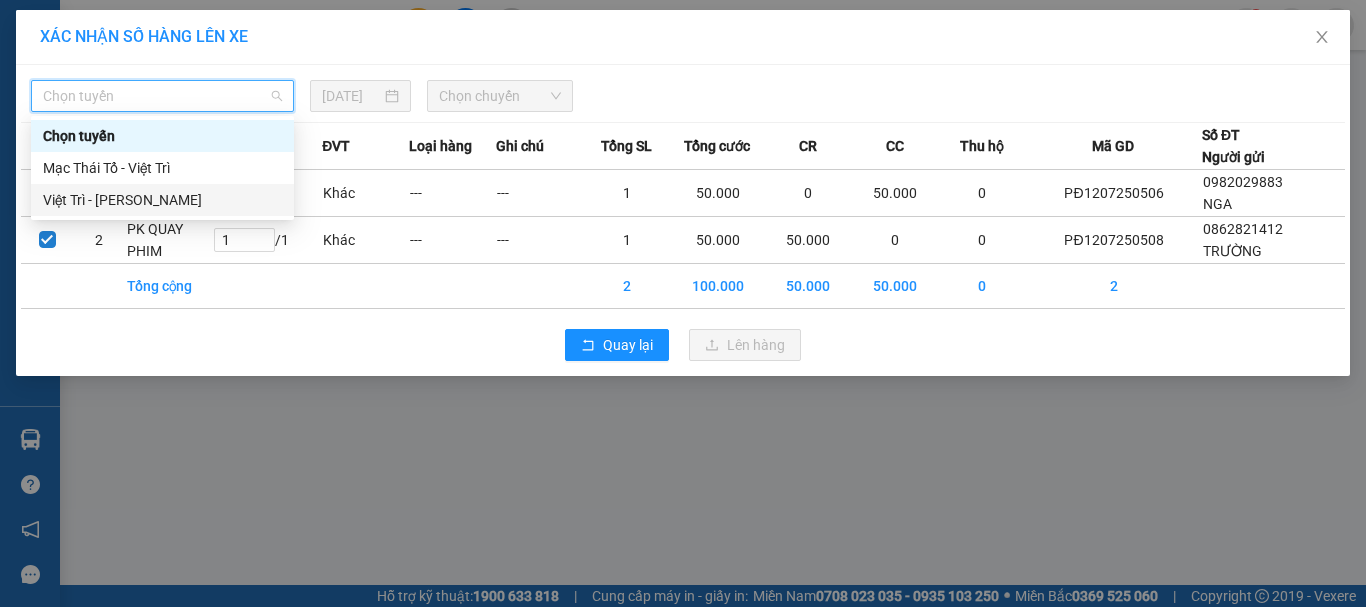 click on "Việt Trì - Mạc Thái Tổ" at bounding box center [162, 200] 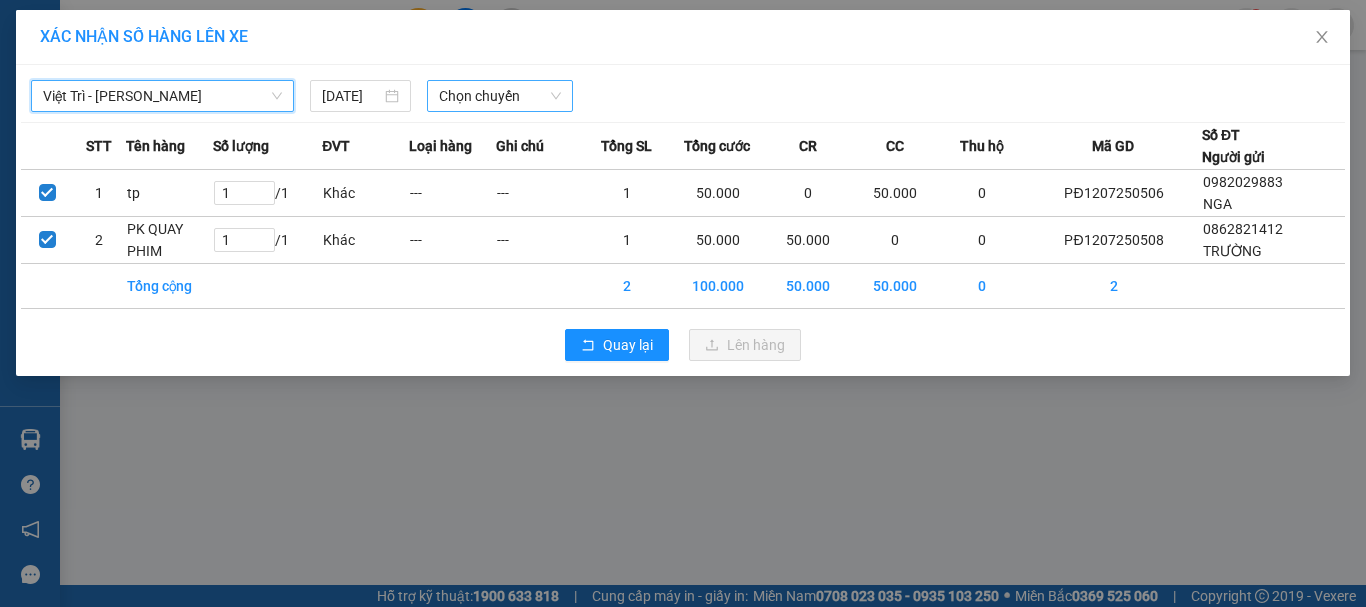 click on "Chọn chuyến" at bounding box center [500, 96] 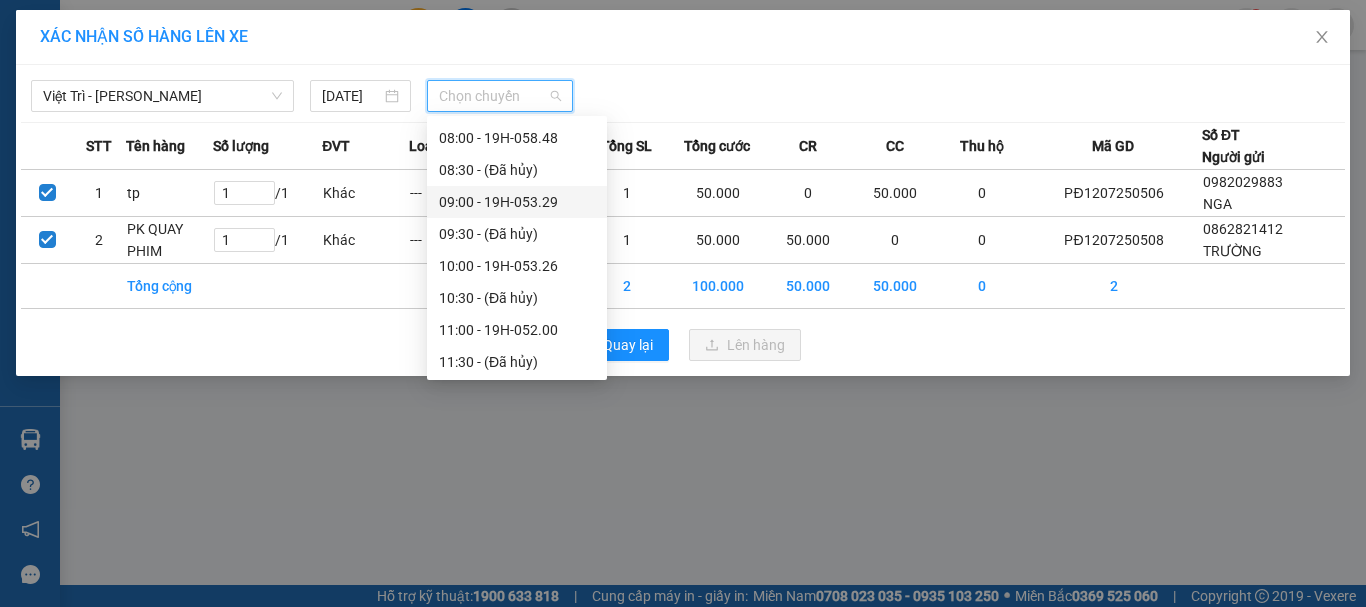 scroll, scrollTop: 300, scrollLeft: 0, axis: vertical 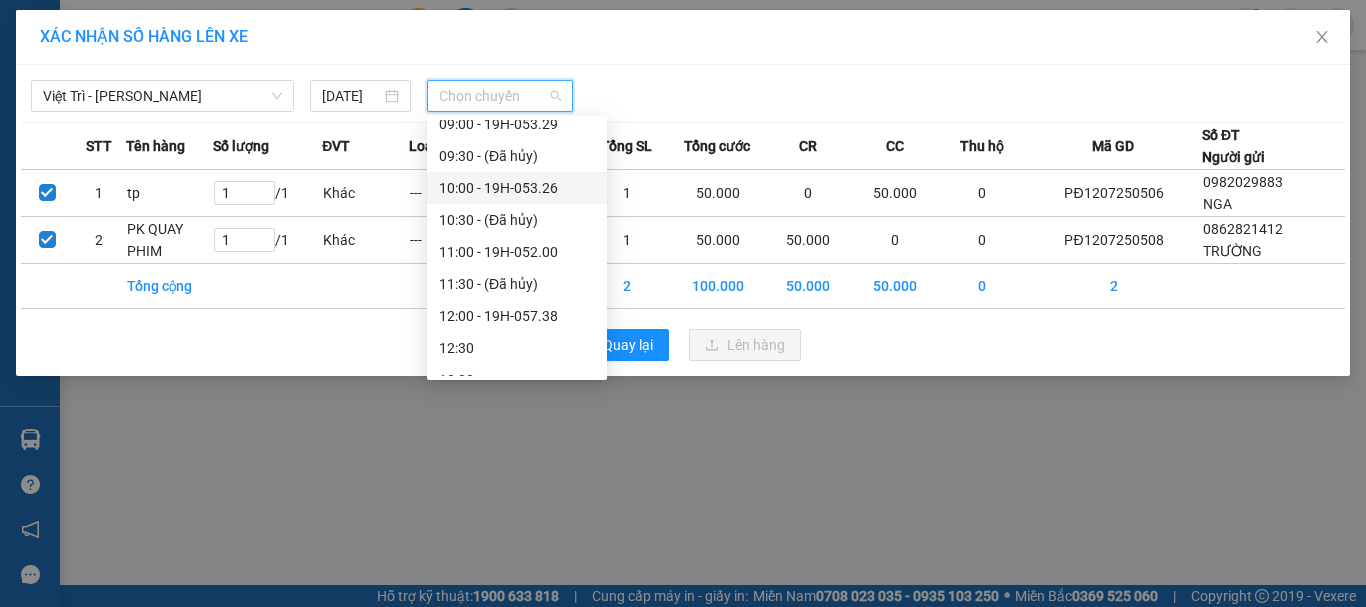 click on "10:00     - 19H-053.26" at bounding box center [517, 188] 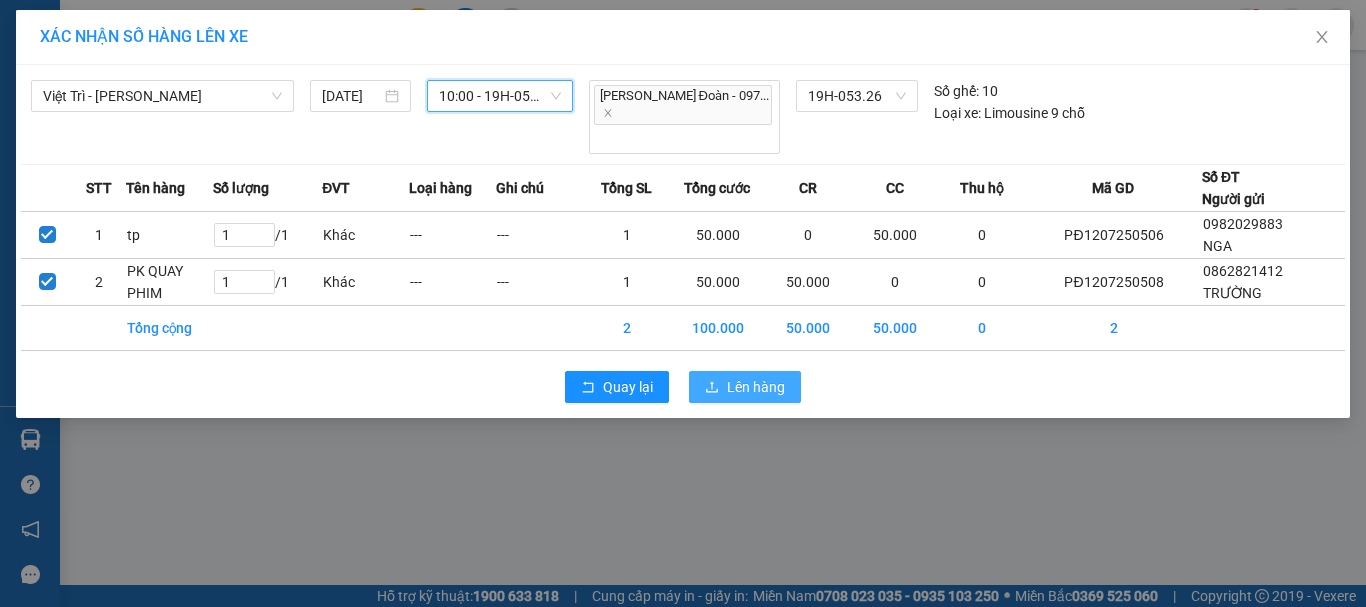 click on "Lên hàng" at bounding box center (756, 387) 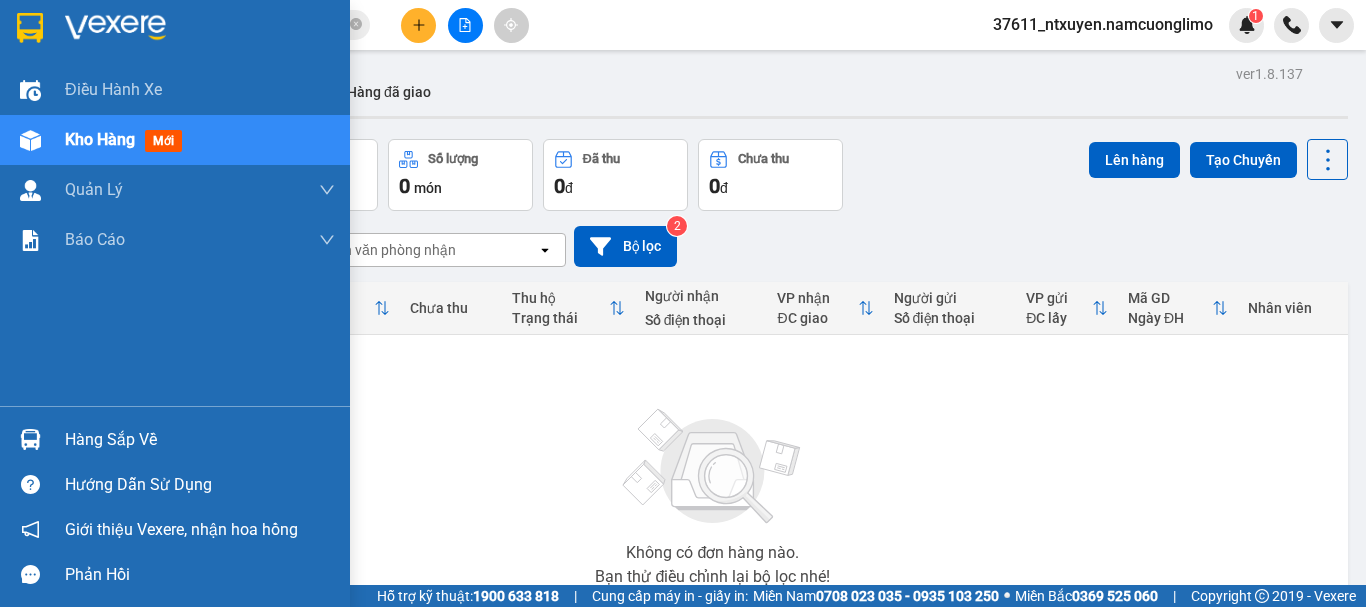 click on "Hàng sắp về" at bounding box center (200, 440) 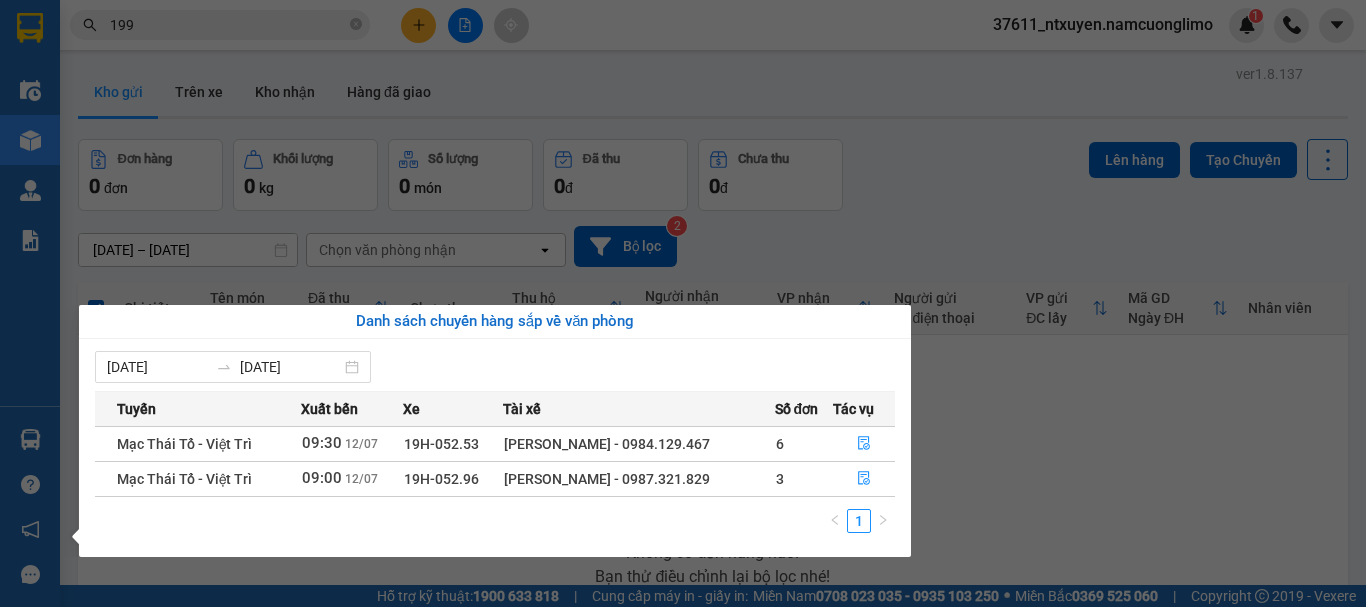 click on "Kết quả tìm kiếm ( 1247 )  Bộ lọc  Mã ĐH Trạng thái Món hàng Tổng cước Chưa cước Người gửi VP Gửi Người nhận VP Nhận 32MTT1107250497 19:07 - 11/07 VP Nhận   19H-057.38 08:30 - 12/07 pt SL:  1 30.000 30.000 0383656683 TUẤN VP 32 Mạc Thái Tổ 0965180 199 THIỆN  VP 77 Phù Đổng 32MTT1007250420 19:29 - 10/07 Đã giao   09:07 - 11/07 PT SL:  1 50.000 0383656683 TUẤN VP 32 Mạc Thái Tổ 0965180 199 THIỆN  VP 77 Phù Đổng PĐ0807250 199 15:46 - 08/07 Đã giao   10:27 - 09/07 dt SL:  1 50.000 0888868168 LONG VP 77 Phù Đổng 0974901299 ĐOÀN  VP 32 Mạc Thái Tổ 32MTT0807250229 18:52 - 08/07 Đã giao   20:55 - 08/07 PT SL:  2 70.000 0383656683 TUẤN VP 32 Mạc Thái Tổ 0965180 199 THIỆN  VP 77 Phù Đổng PĐ0707250099 17:21 - 07/07 Đã giao   16:53 - 08/07 gậy SL:  1 50.000 0388800901 ANH MẪN VP 77 Phù Đổng 0978775 199 TUẤN VP 32 Mạc Thái Tổ 32MTT0707250107 18:14 - 07/07 Đã giao   08:01 - 08/07 pt SL:  1 40.000 TUẤN" at bounding box center [683, 303] 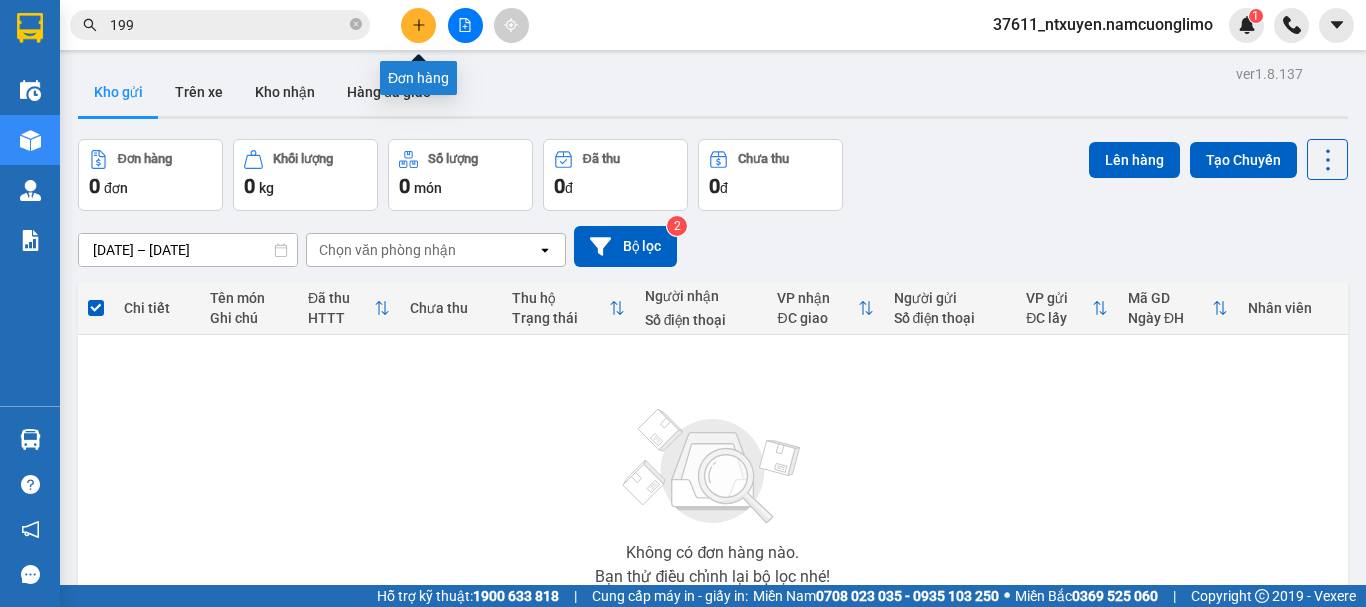 click at bounding box center [418, 25] 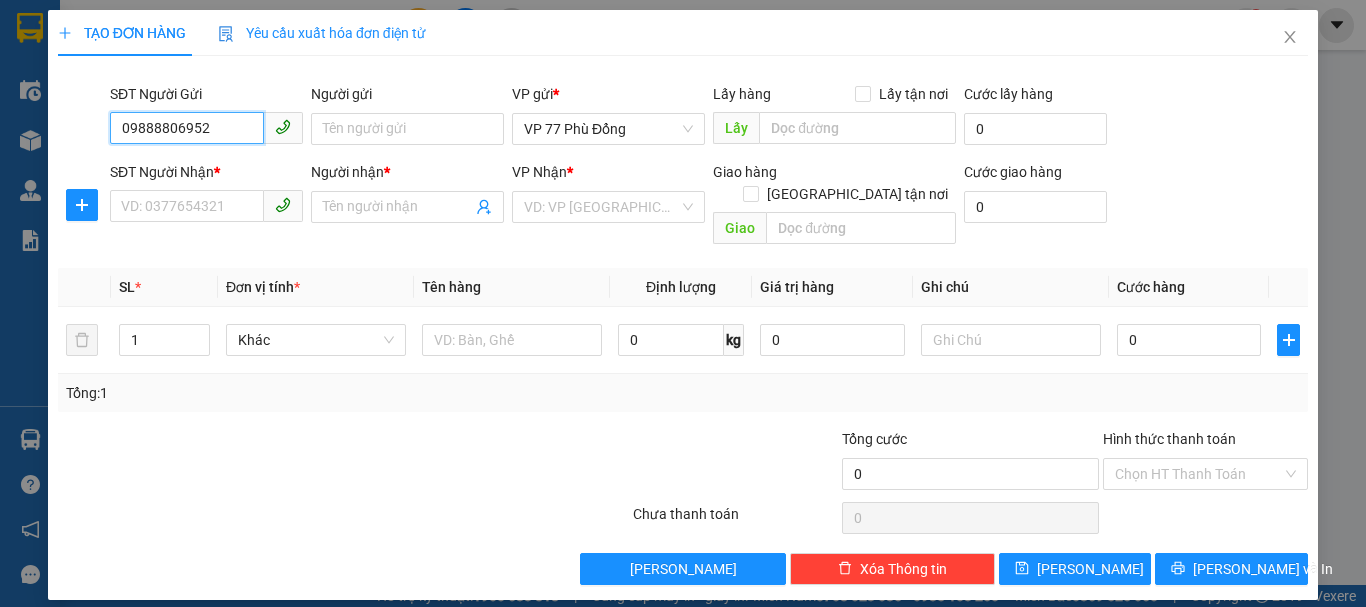 click on "09888806952" at bounding box center (187, 128) 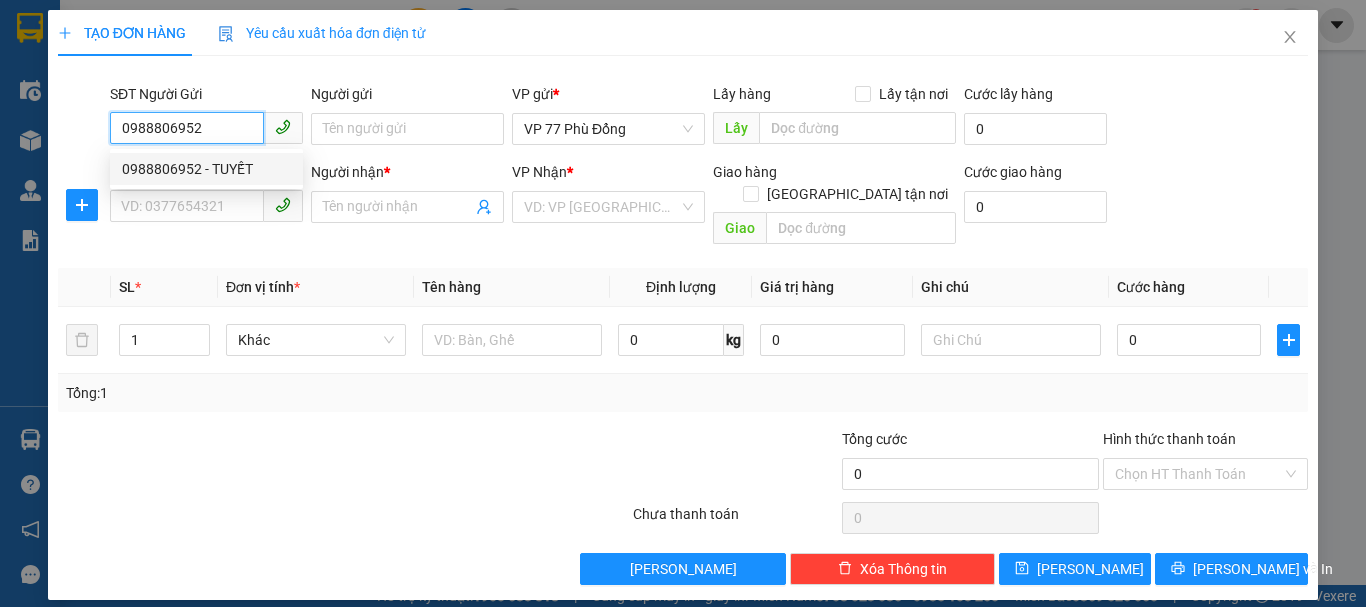 click on "0988806952 - TUYẾT" at bounding box center (206, 169) 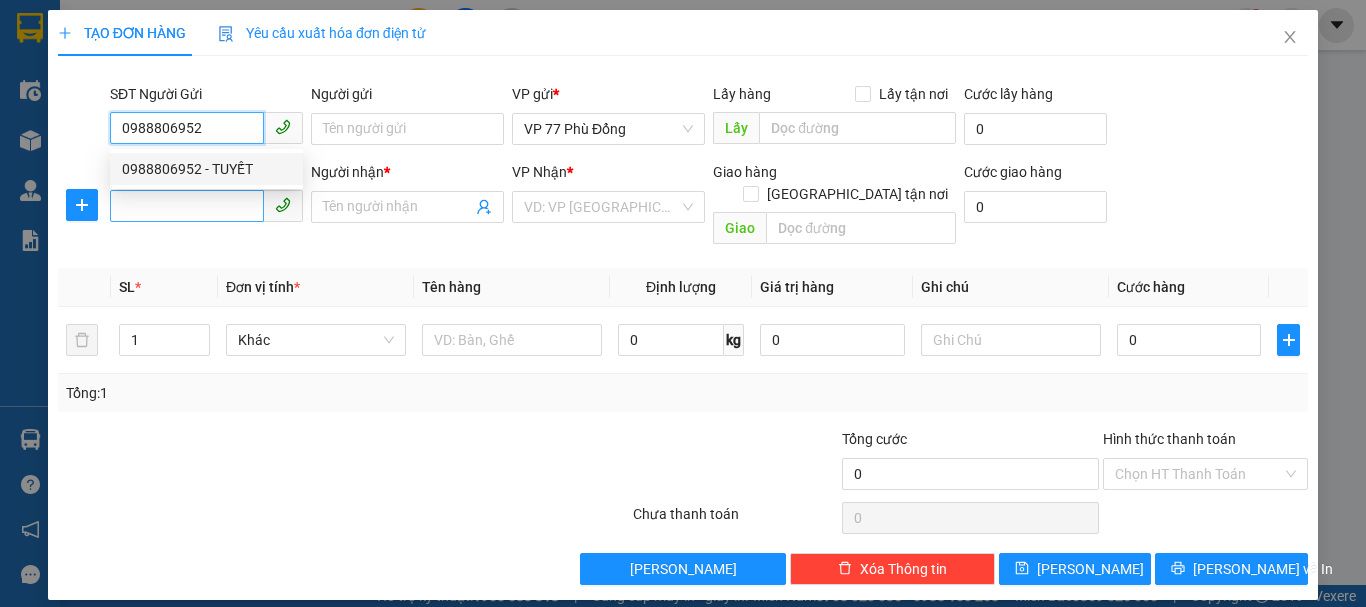type on "TUYẾT" 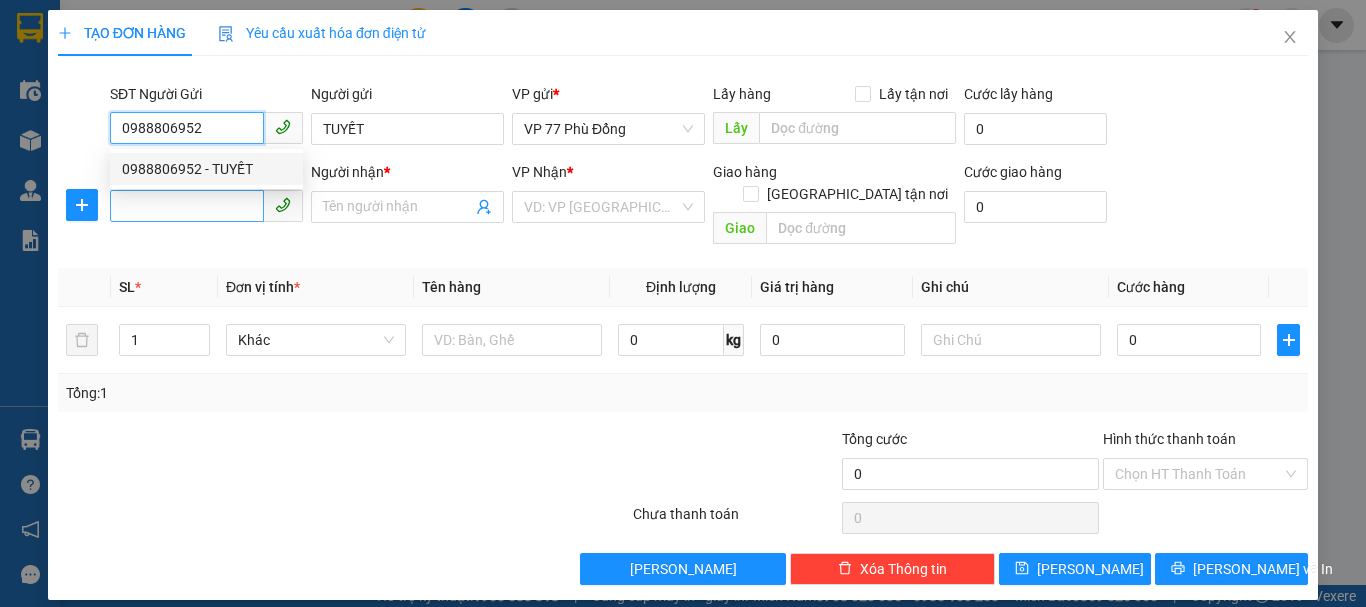type on "0988806952" 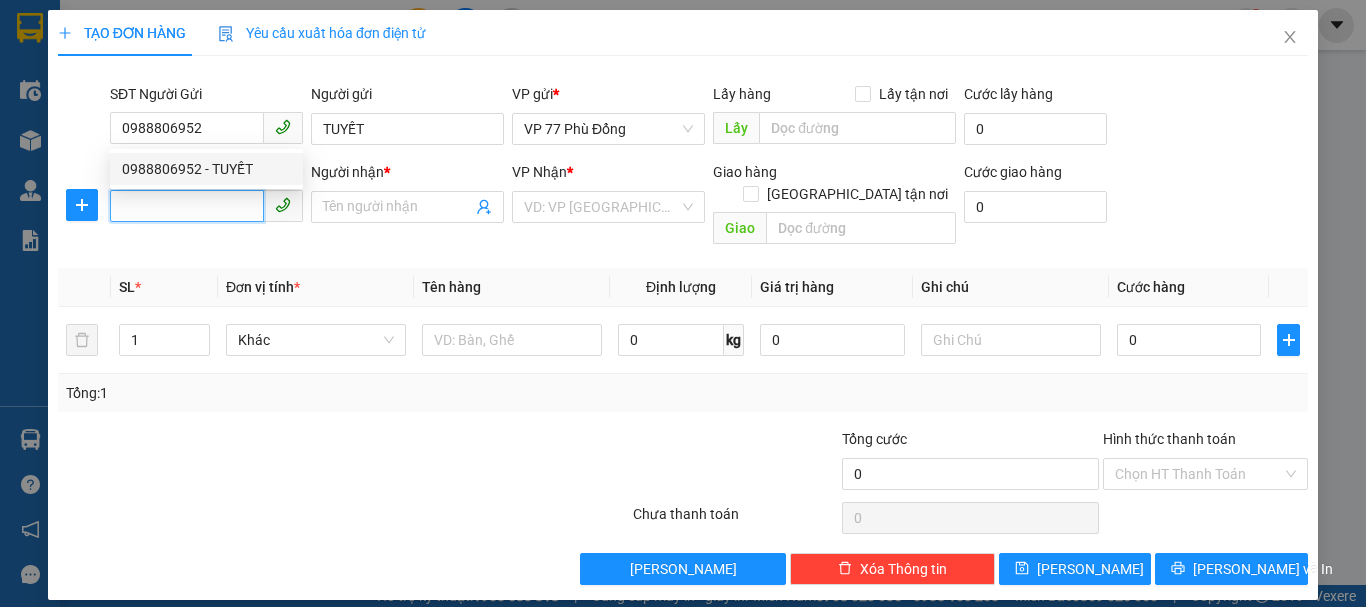 click on "SĐT Người Nhận  *" at bounding box center [187, 206] 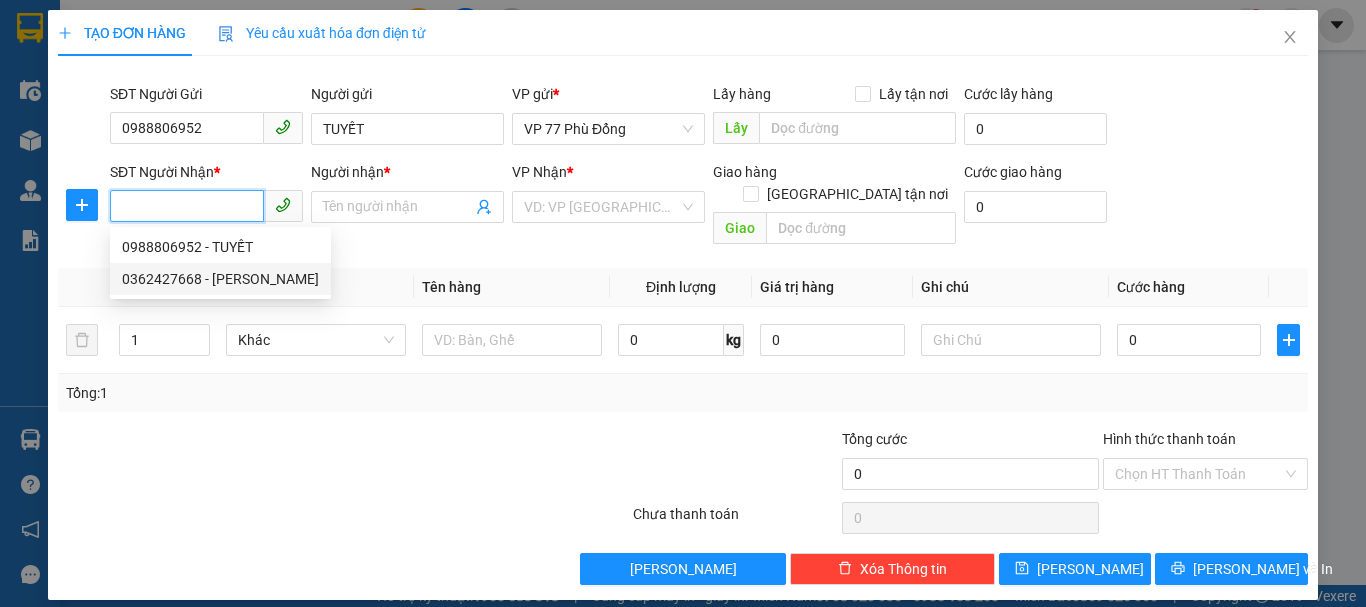 click on "0362427668 - THẢO" at bounding box center [220, 279] 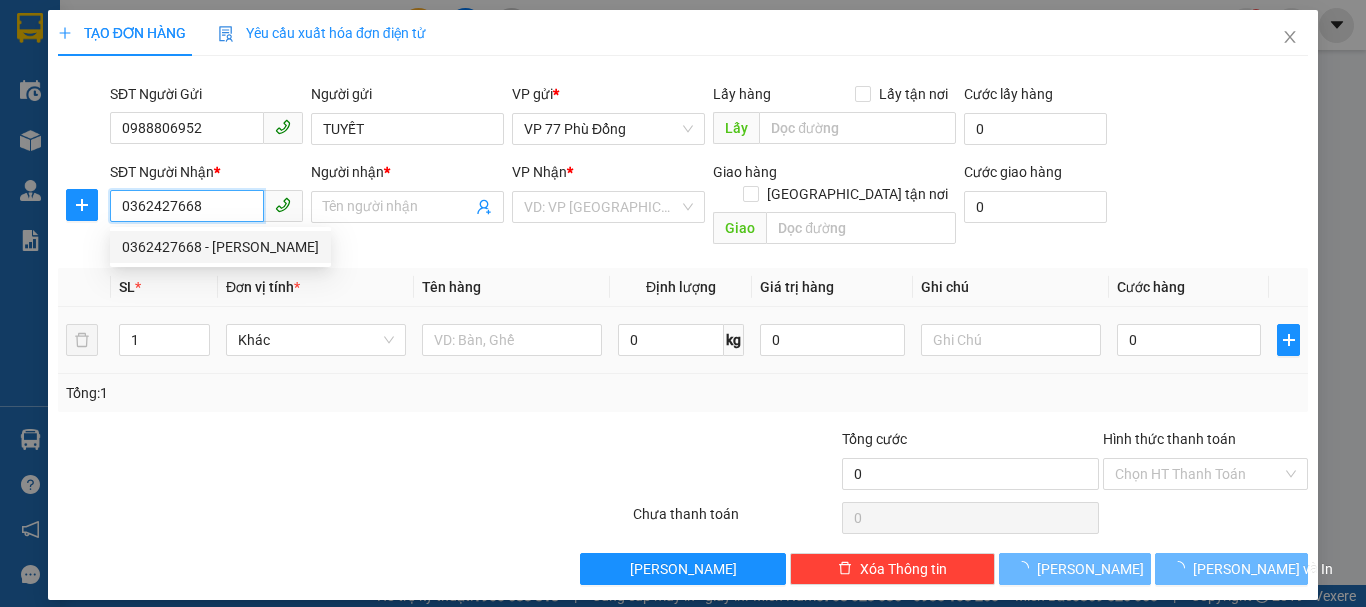 type on "THẢO" 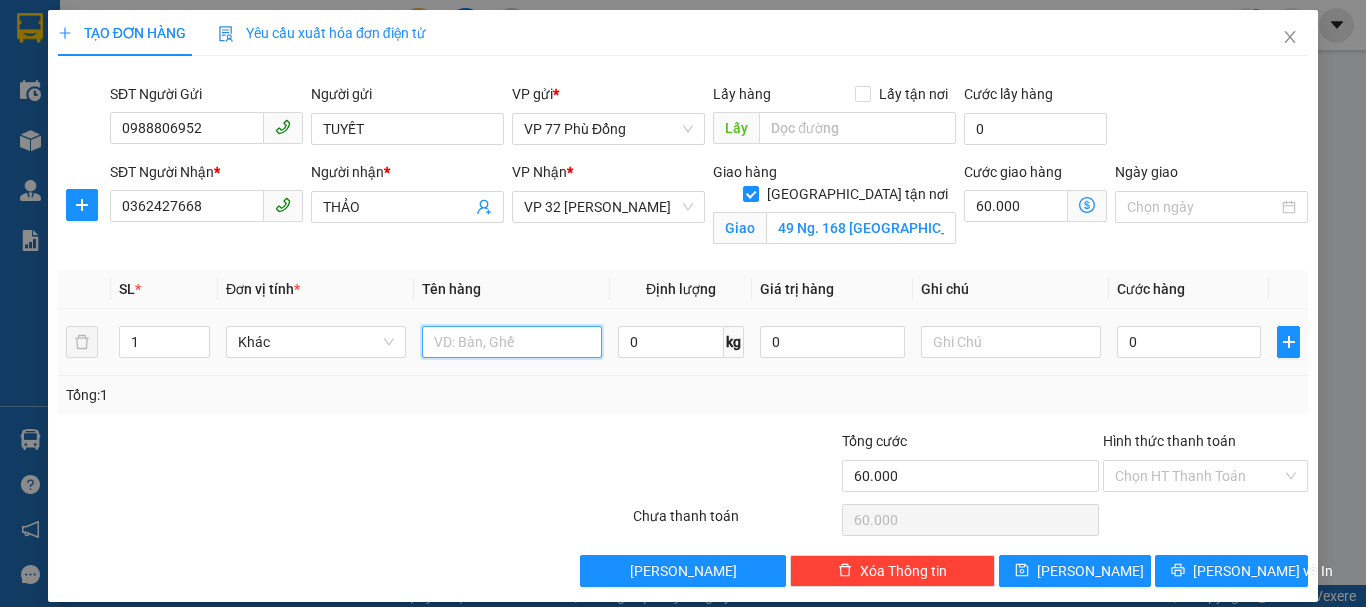 click at bounding box center (512, 342) 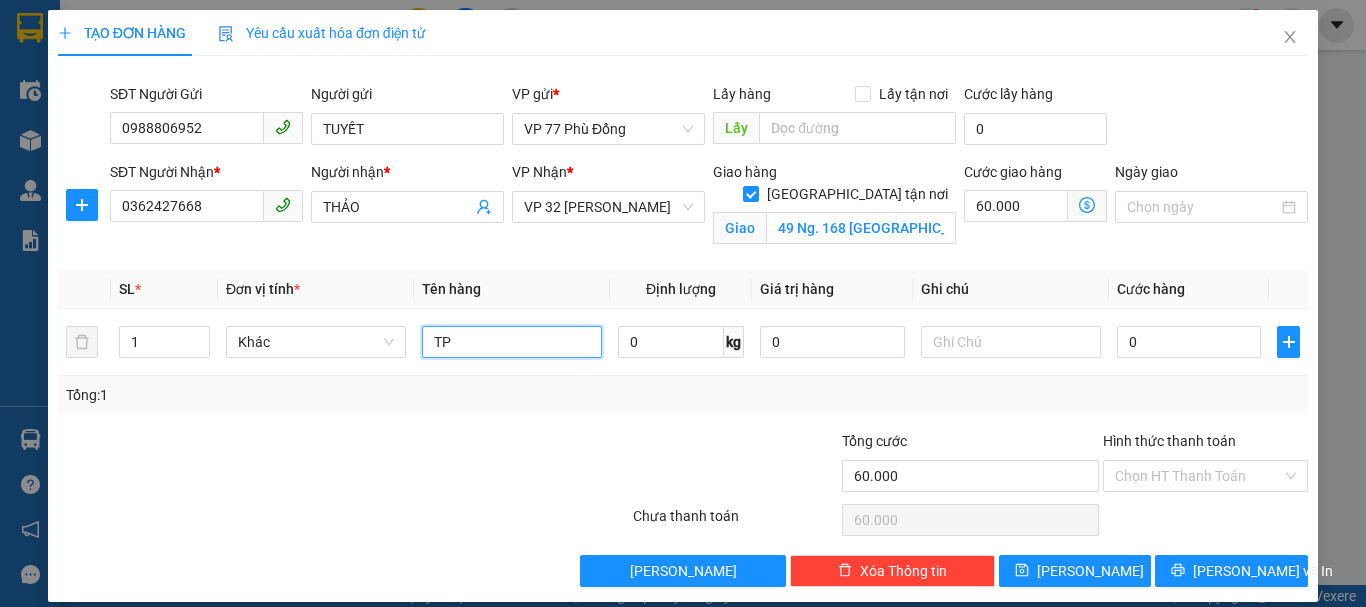 type on "TP" 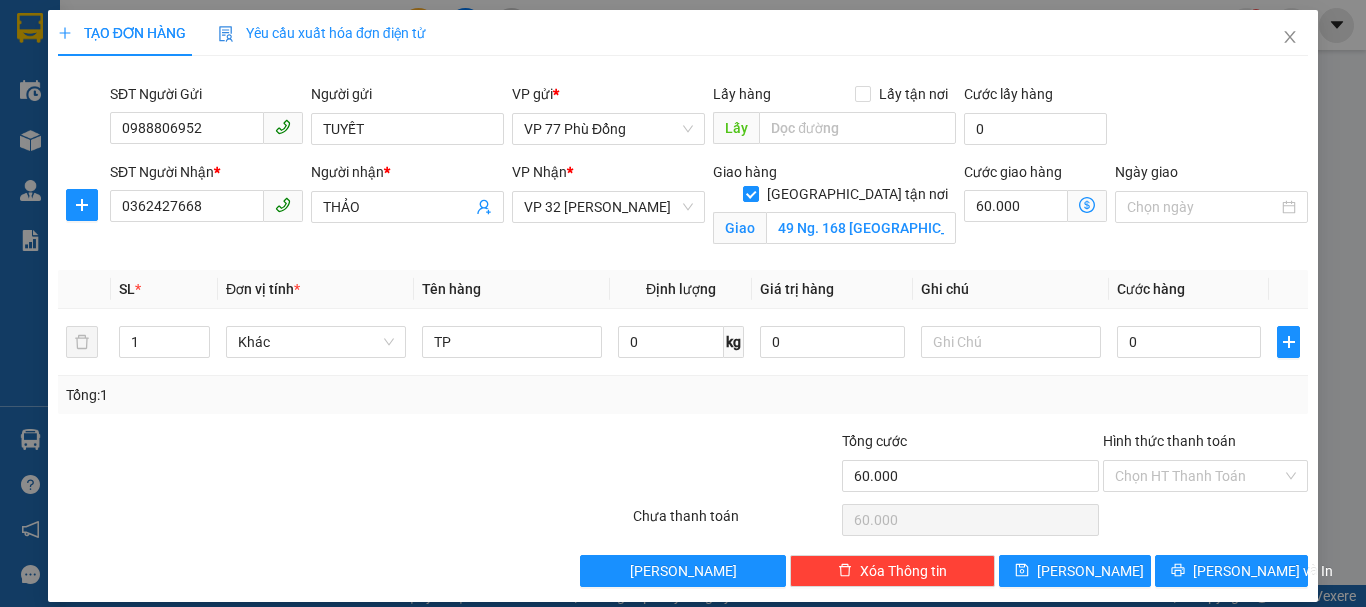 click 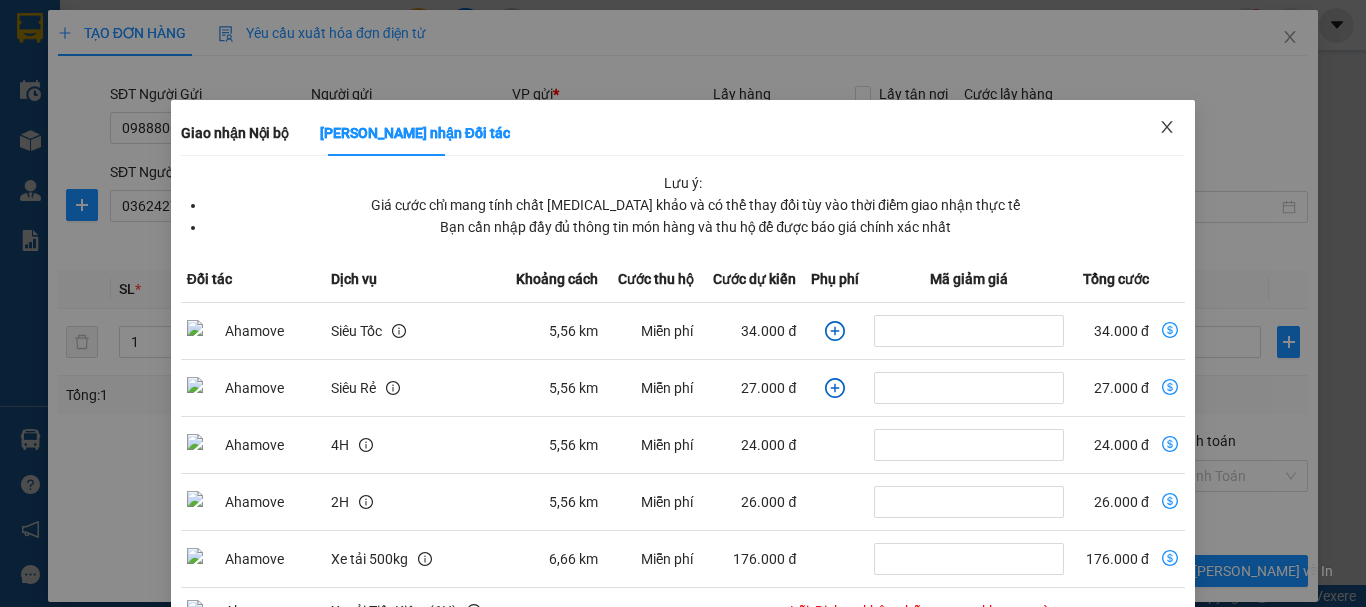 click 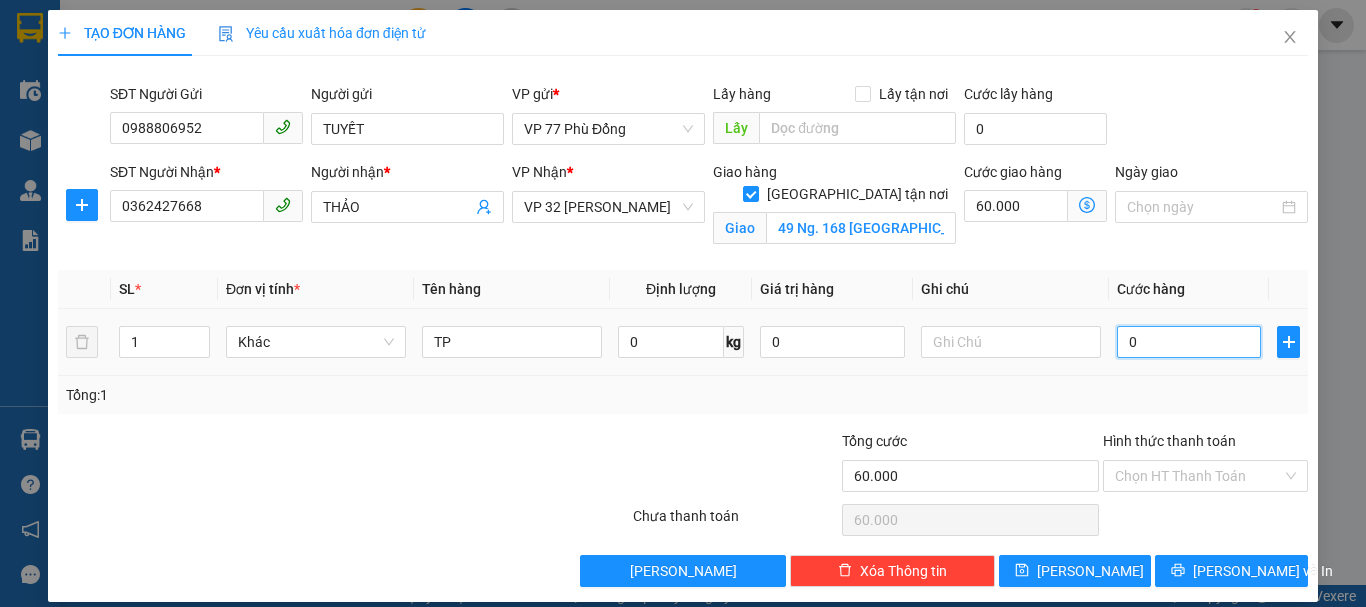 click on "0" at bounding box center (1189, 342) 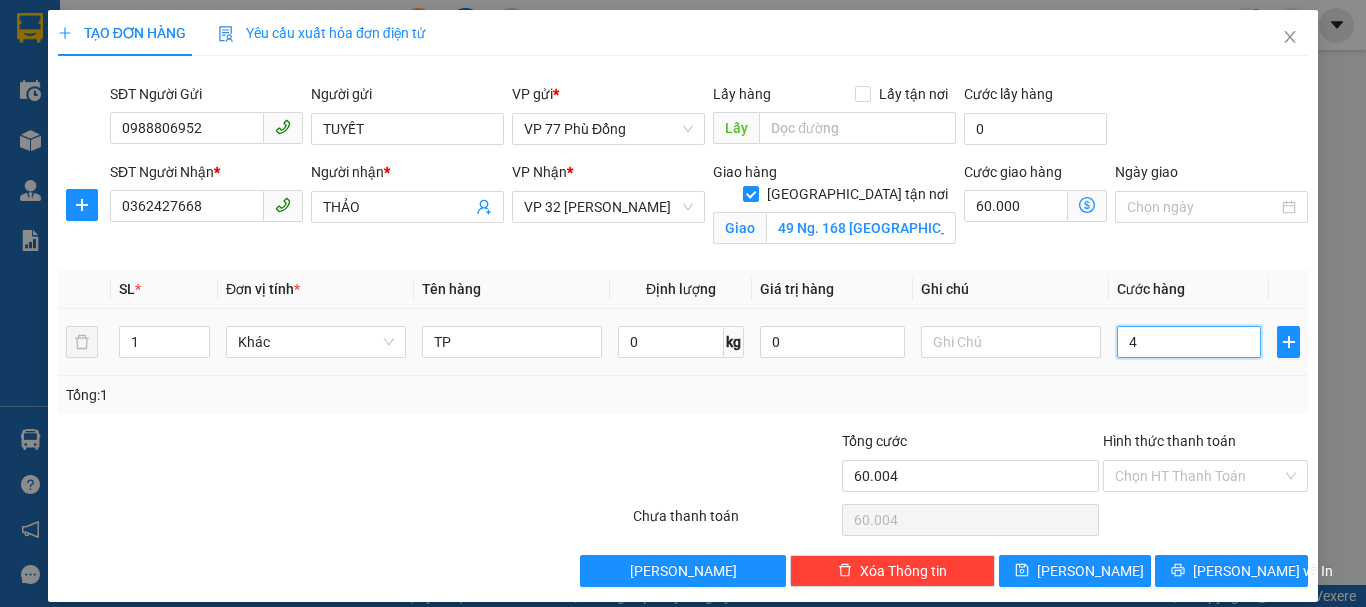 type on "40" 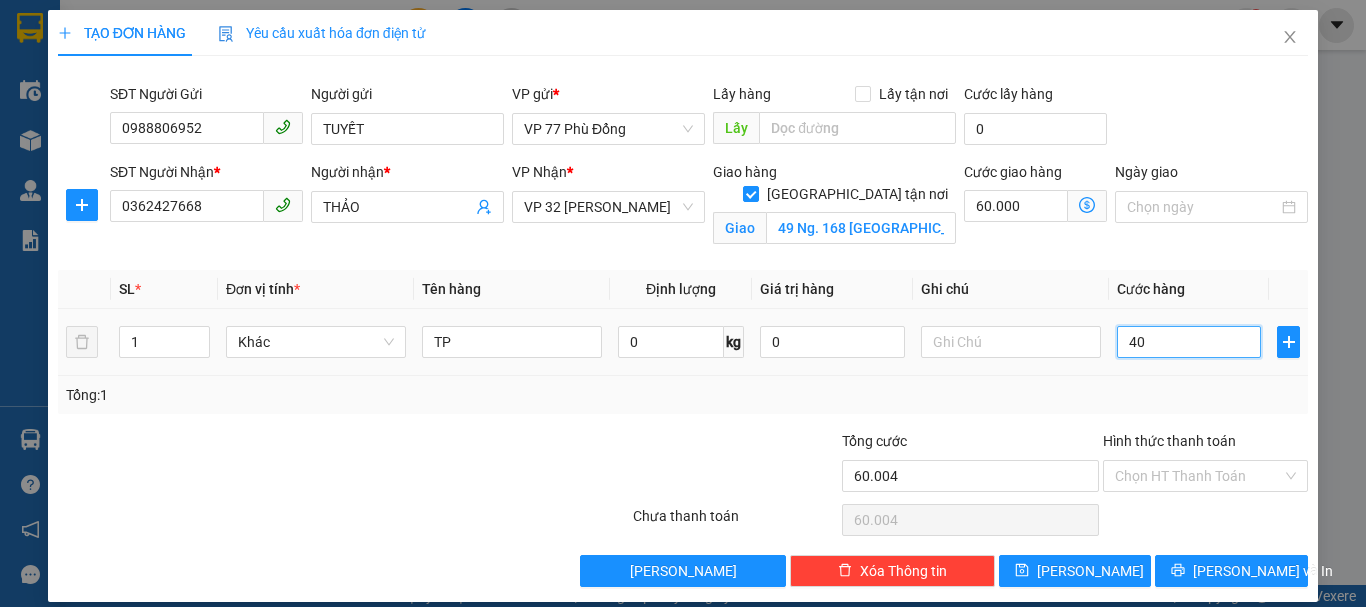 type on "60.040" 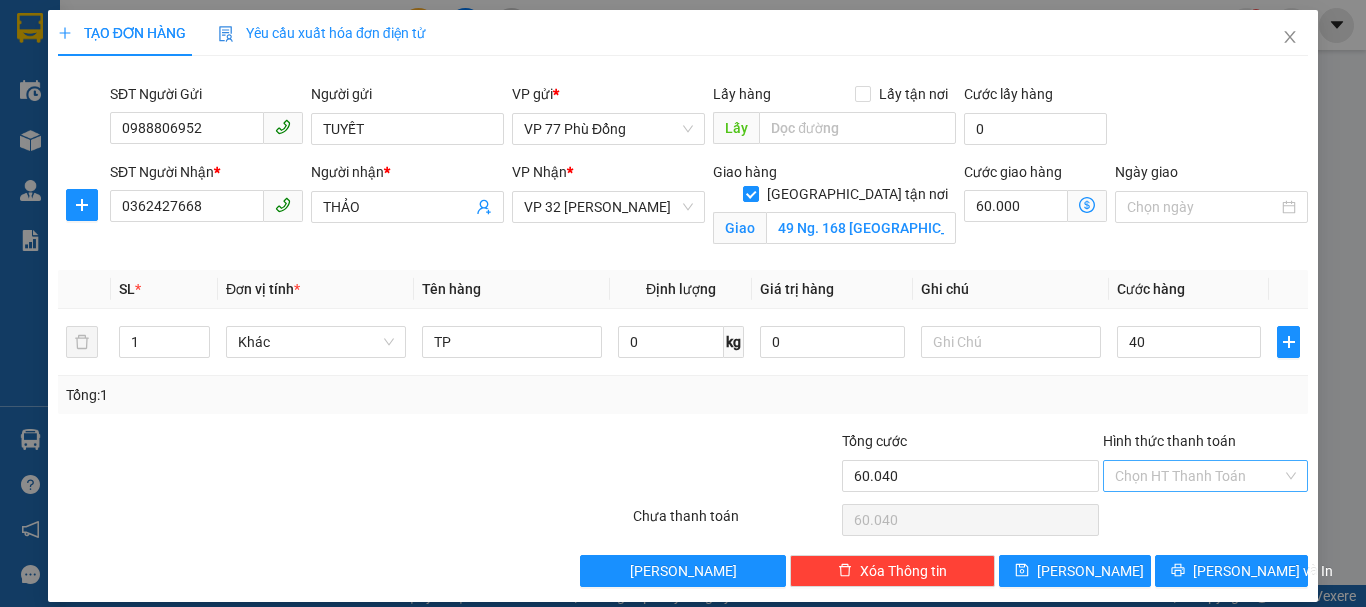type on "40.000" 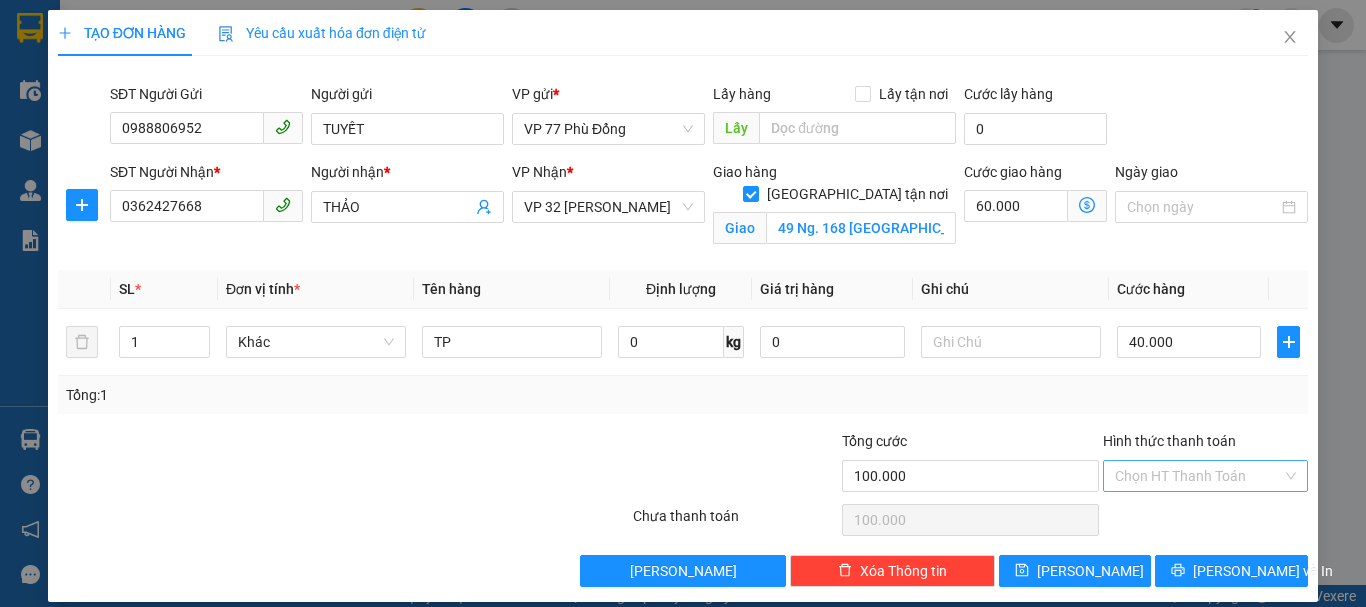 click on "Hình thức thanh toán" at bounding box center (1198, 476) 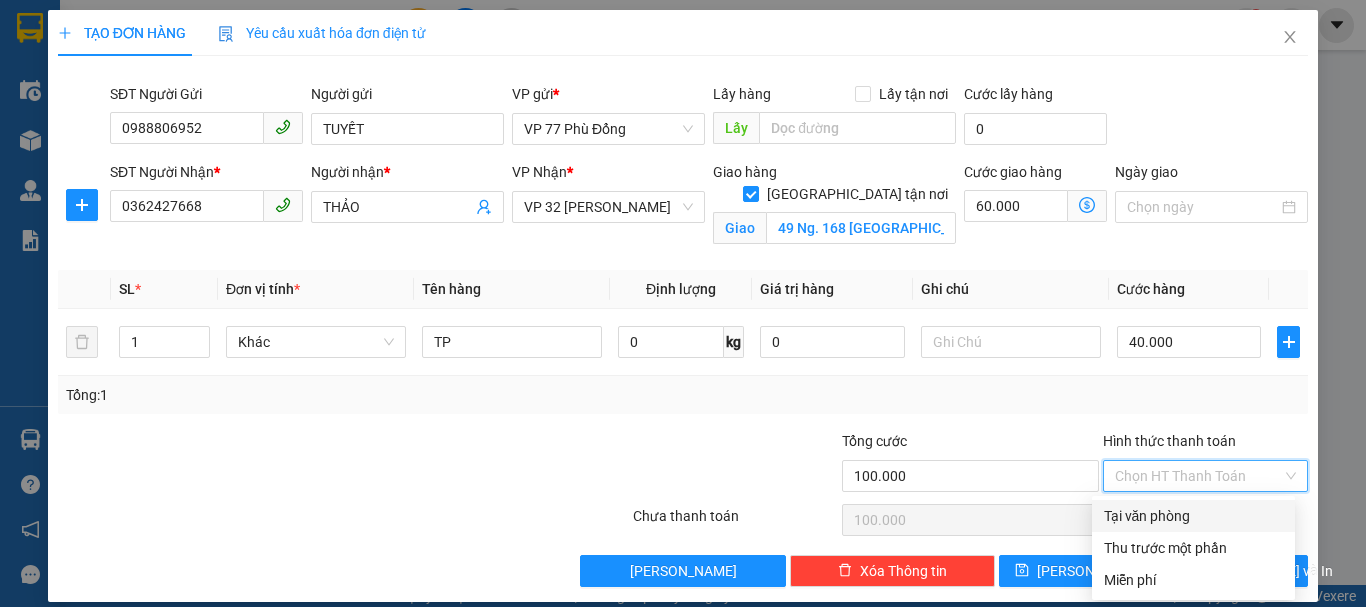 click on "Tại văn phòng" at bounding box center (1193, 516) 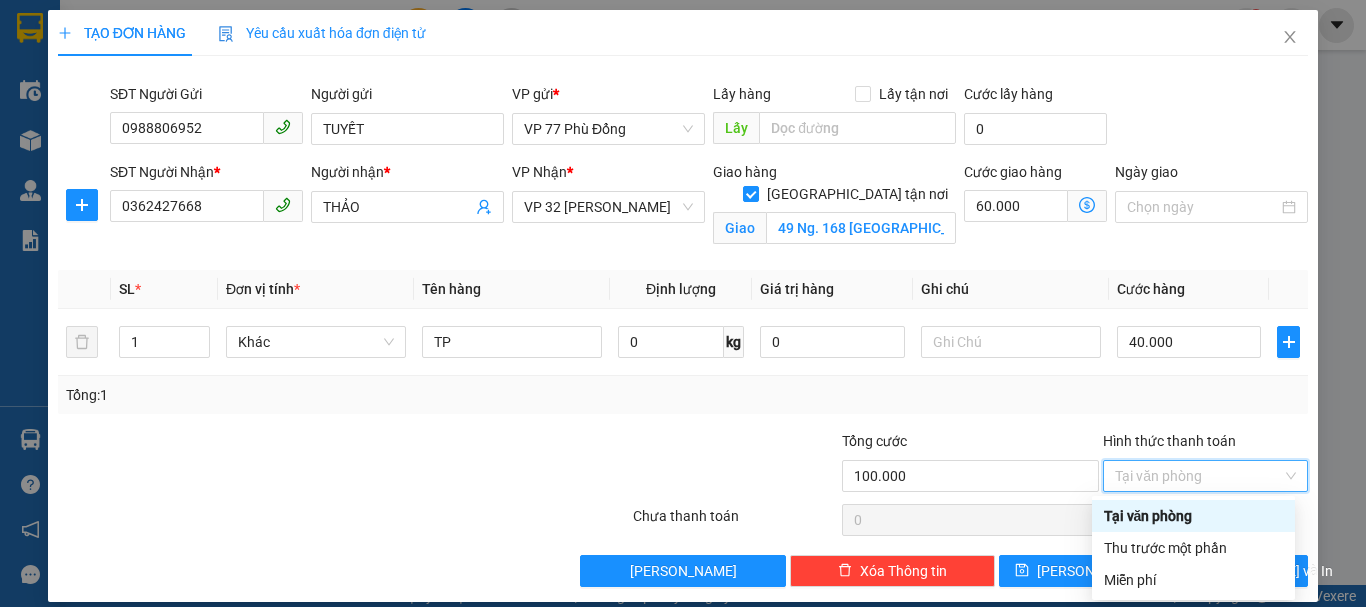 click on "Tại văn phòng" at bounding box center [1193, 516] 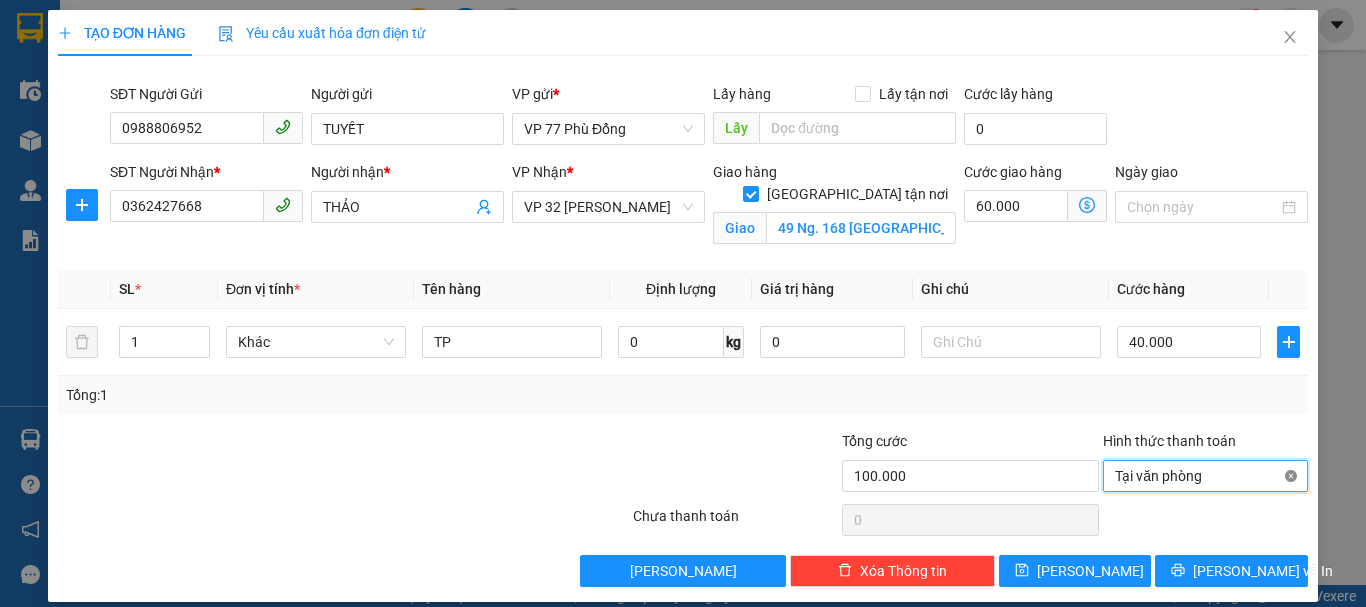 type on "100.000" 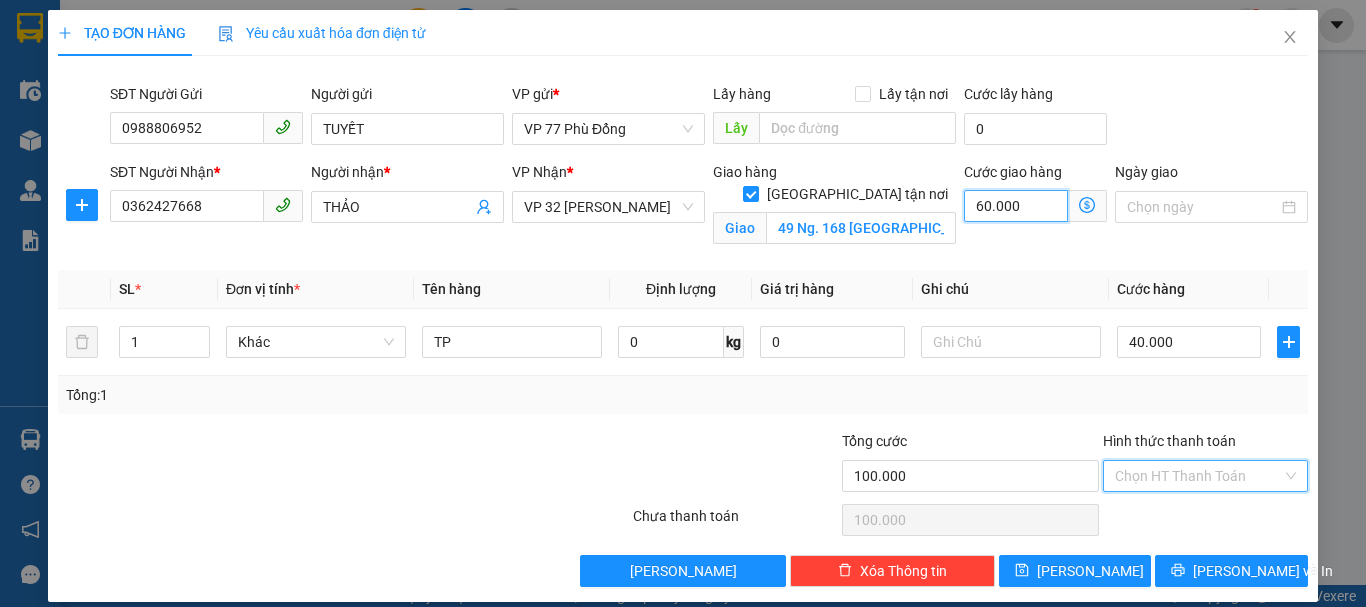 click on "60.000" at bounding box center [1016, 206] 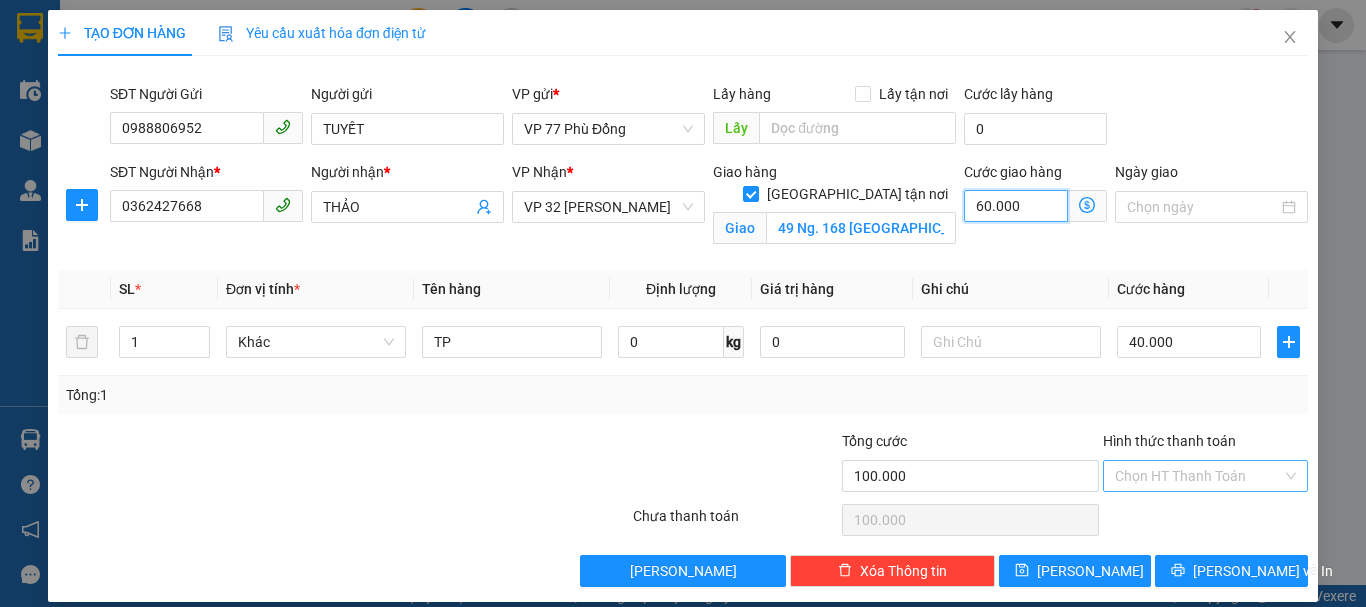 type on "0" 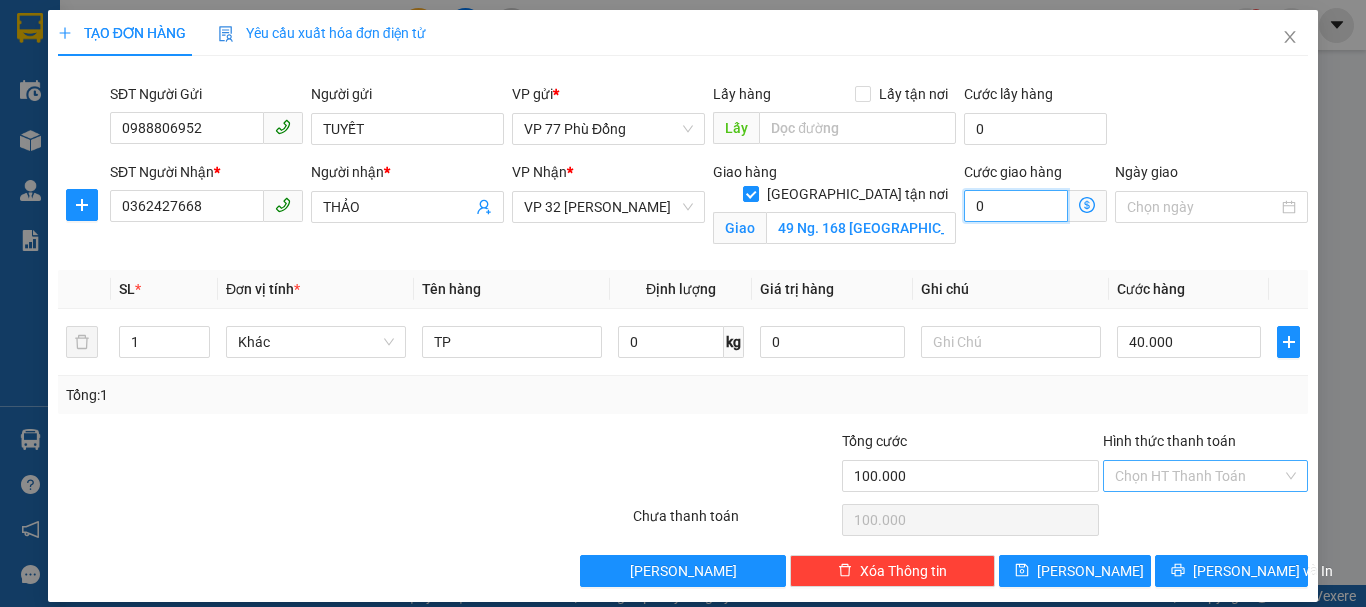 type on "40.000" 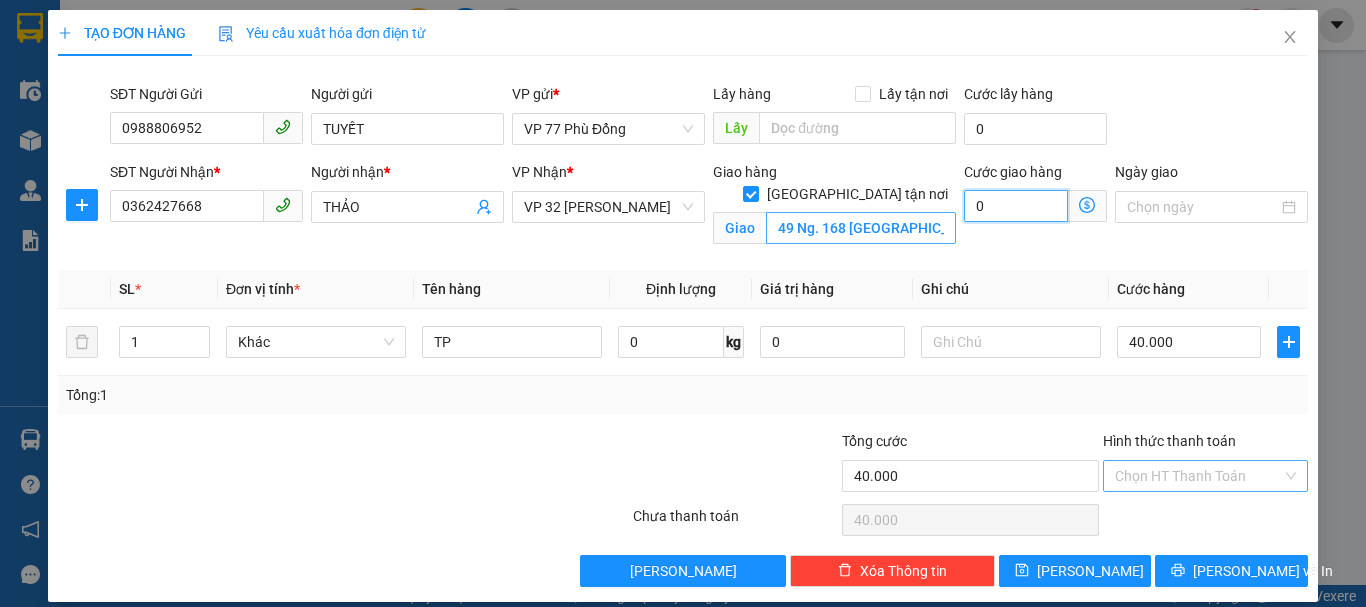 type on "0" 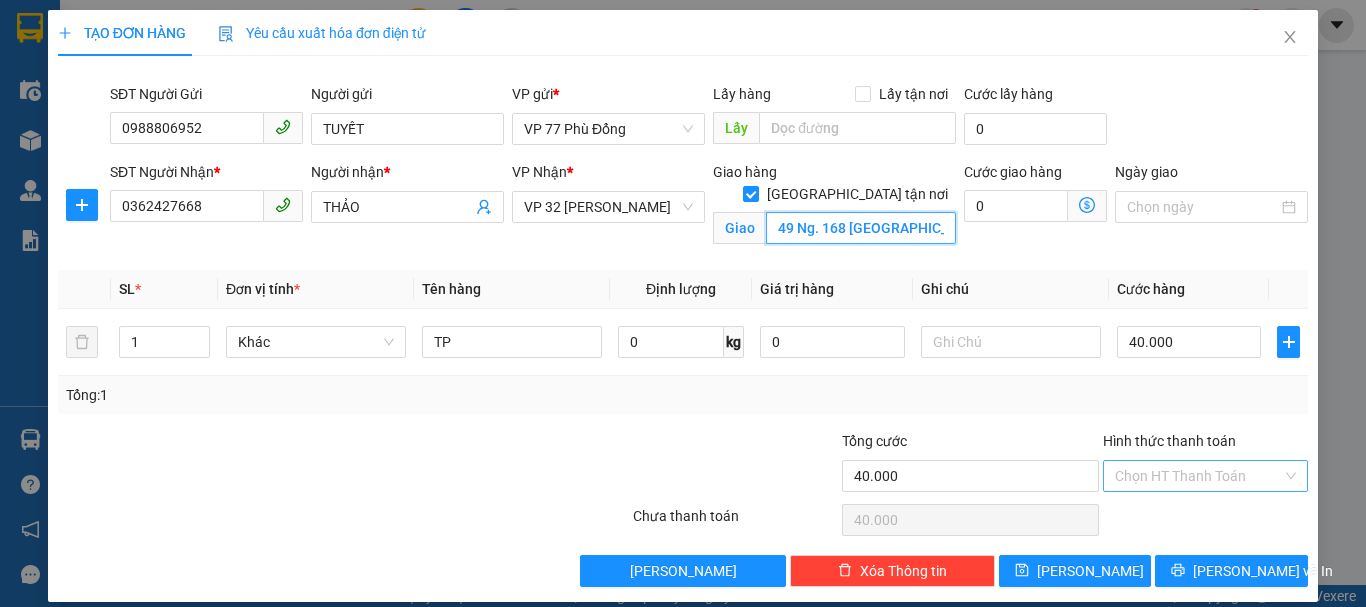 click on "49 Ng. 168 Hào Nam, Chợ Dừa, Đống Đa, Hà Nội, Việt Nam" at bounding box center [861, 228] 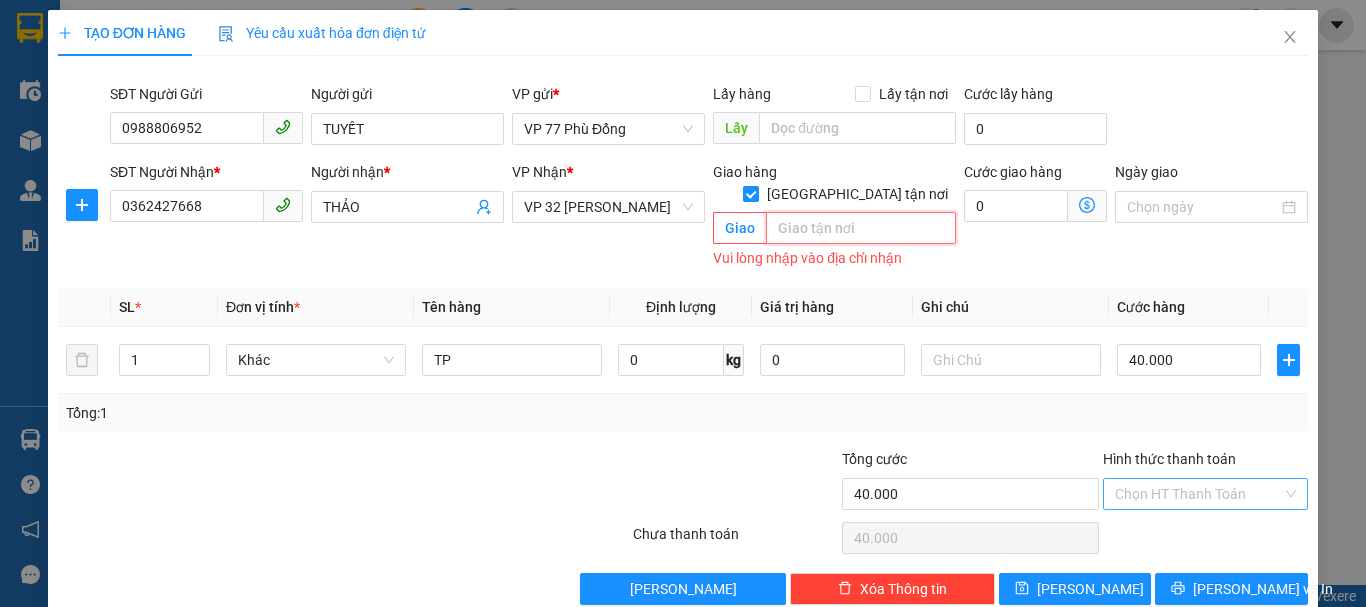 type 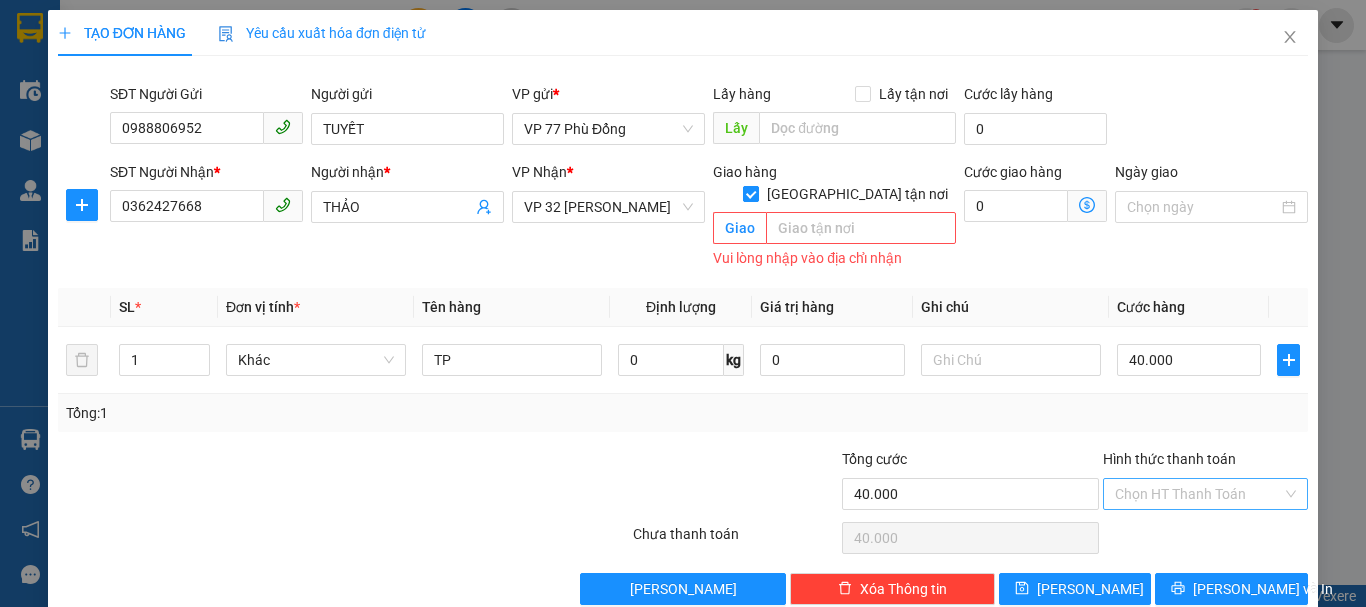 click on "Giao tận nơi" at bounding box center (750, 193) 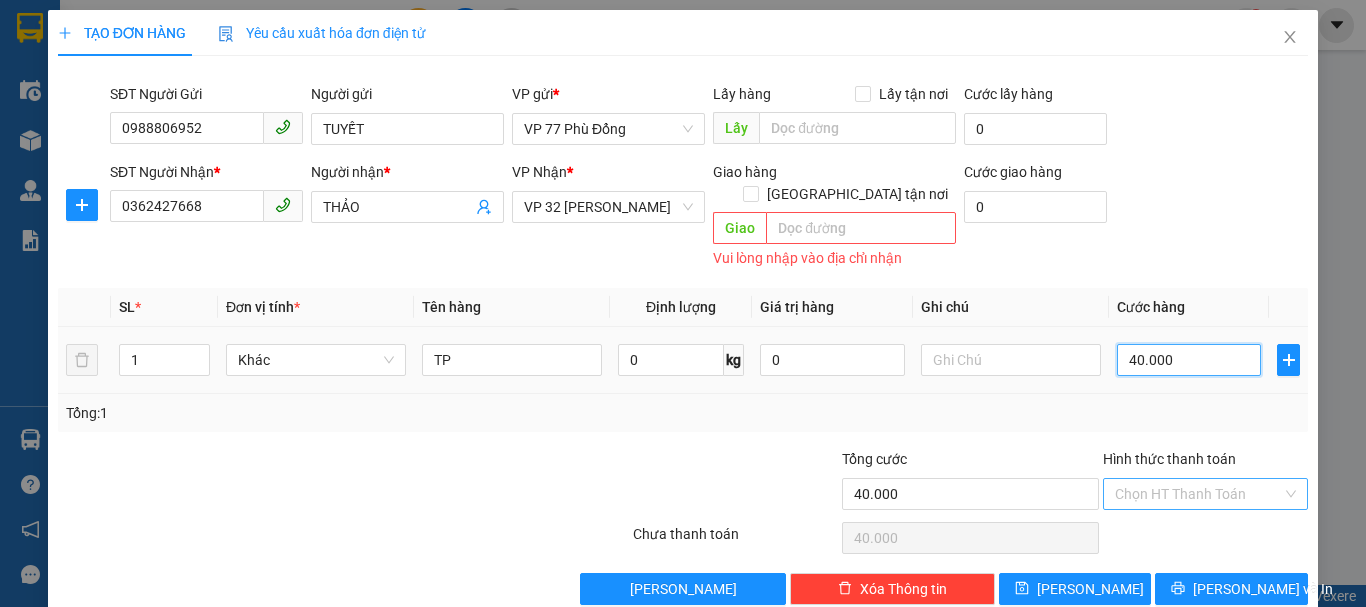 click on "40.000" at bounding box center [1189, 360] 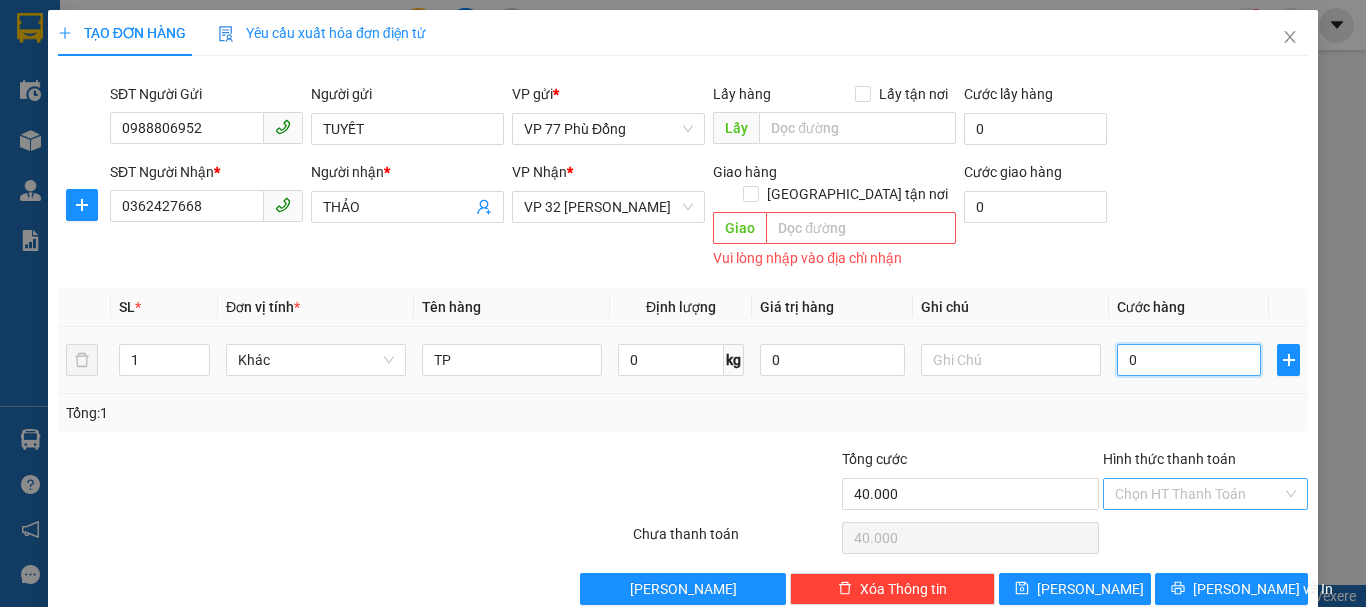 type on "0" 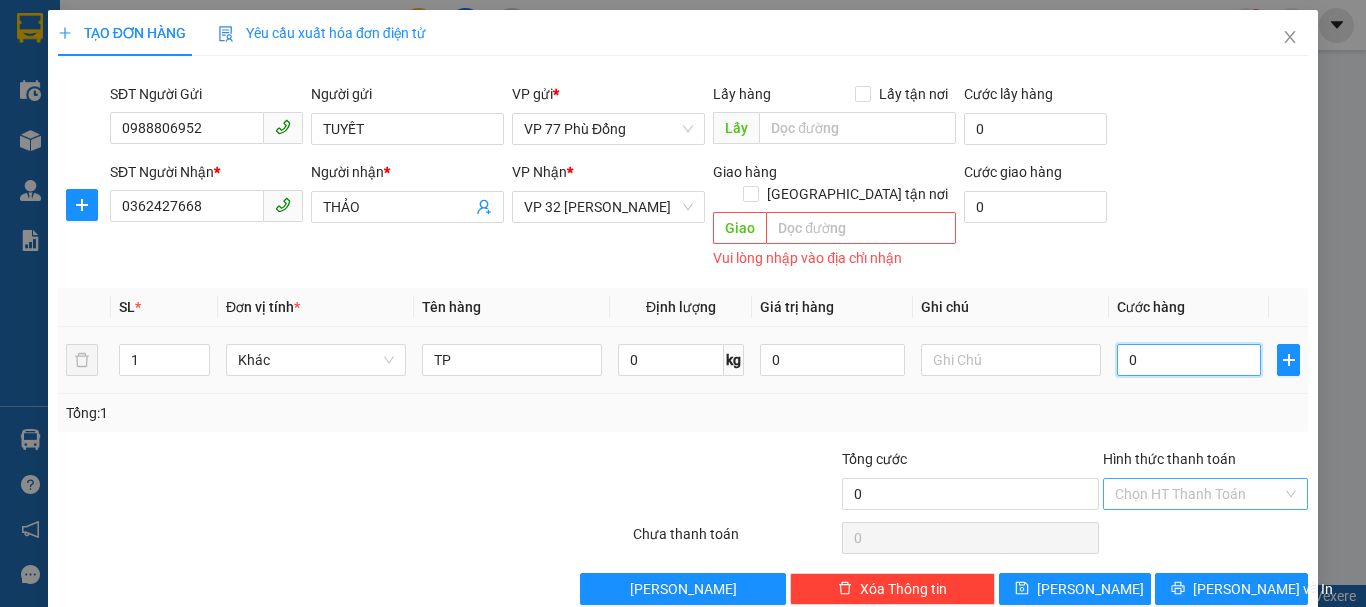type on "05" 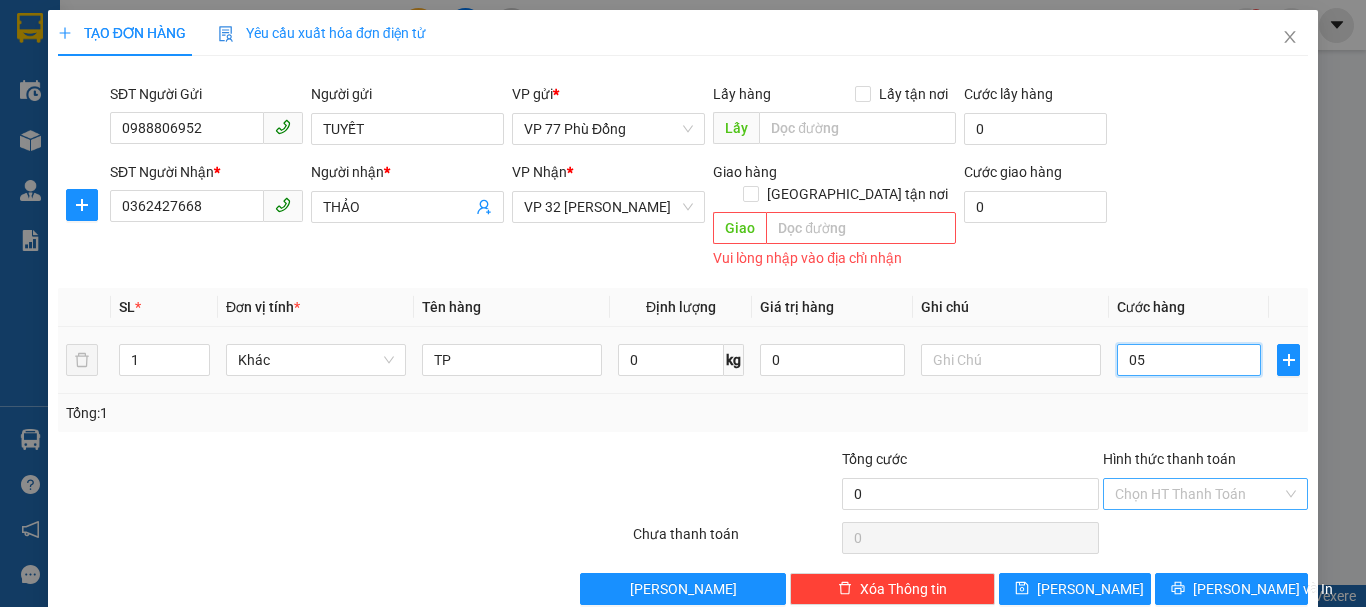 type on "5" 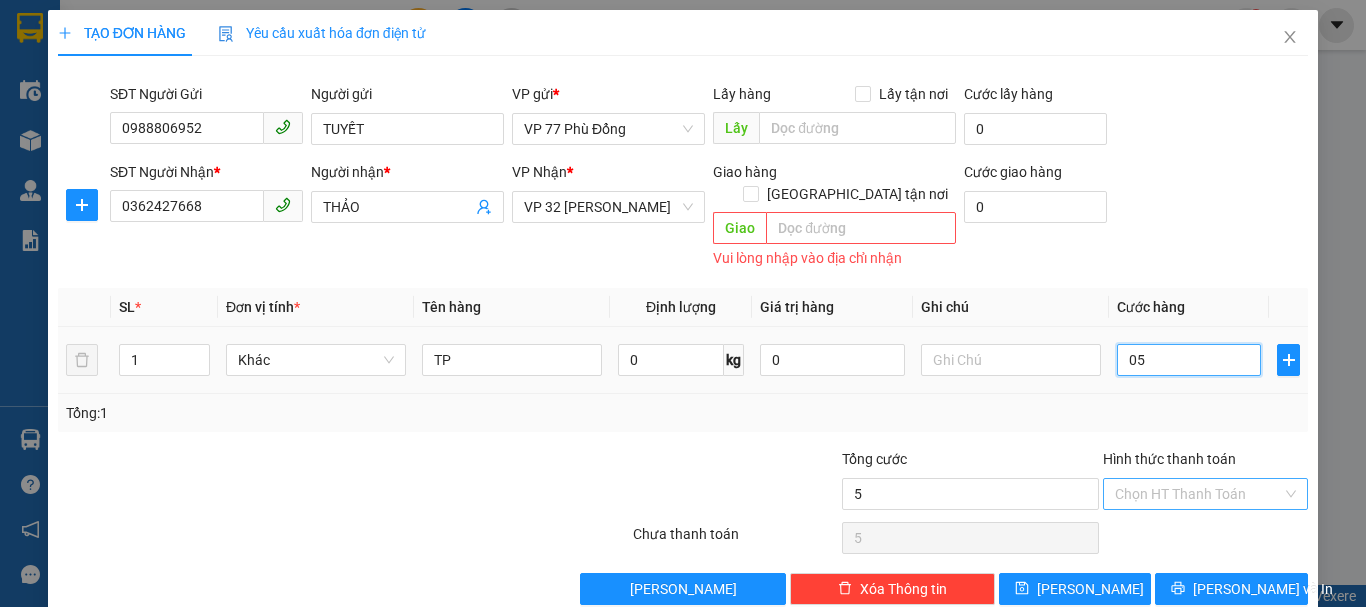 type on "050" 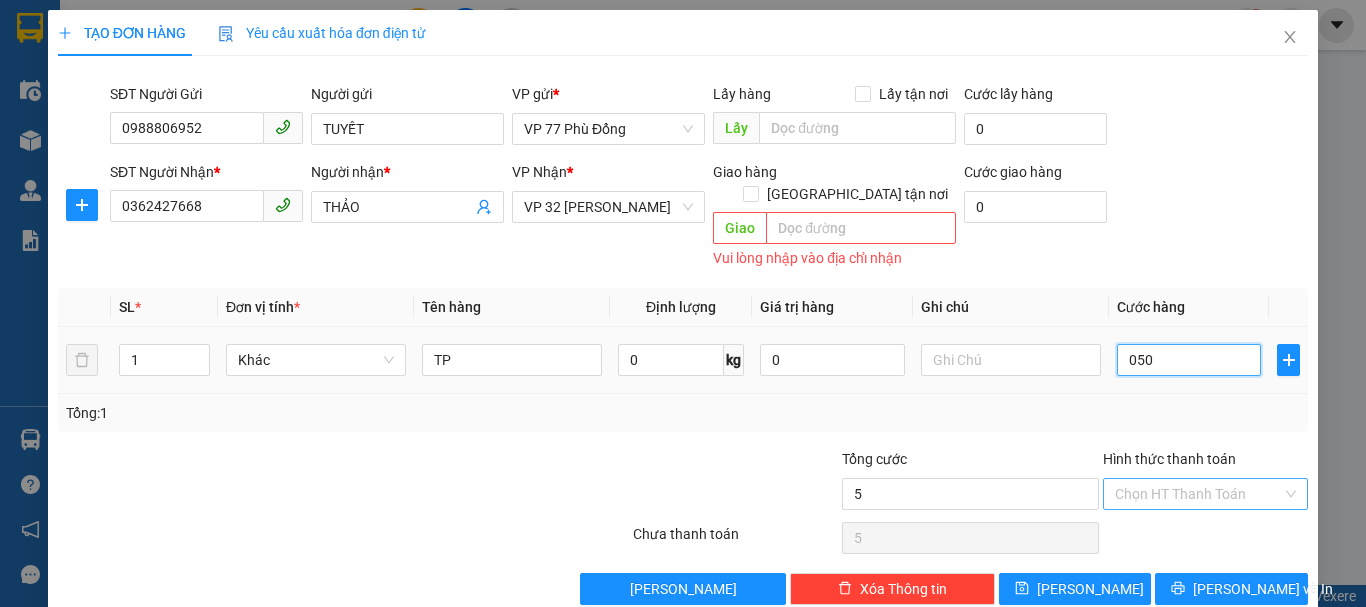 type on "50" 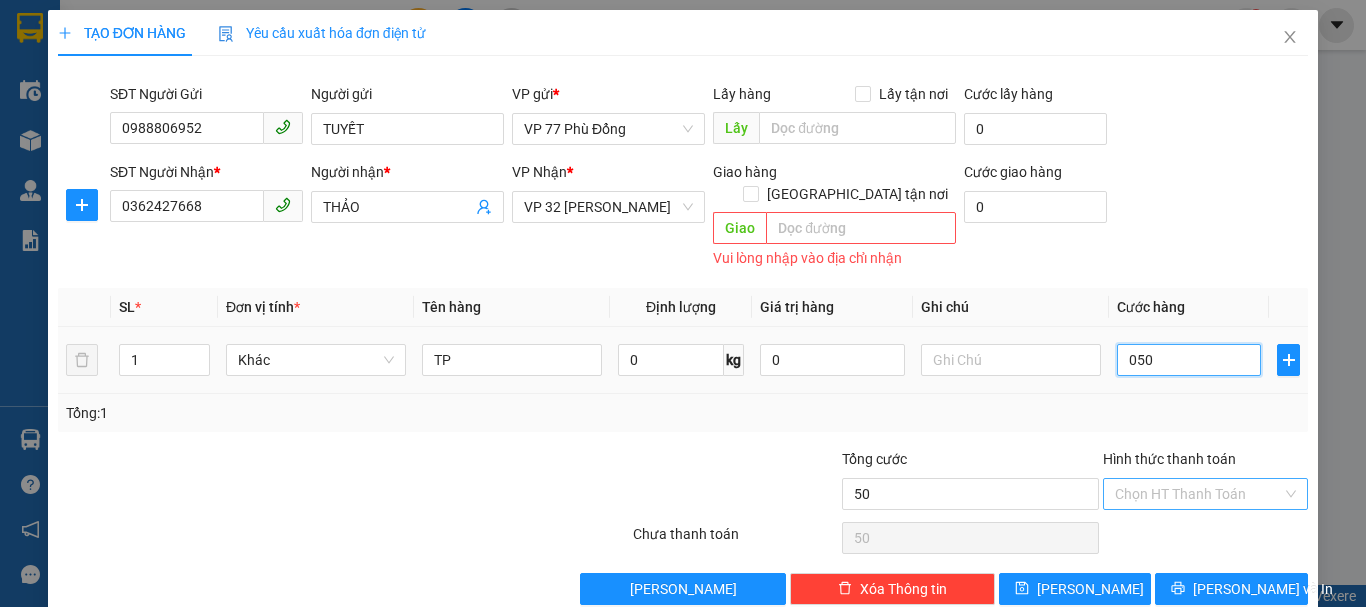 click on "050" at bounding box center [1189, 360] 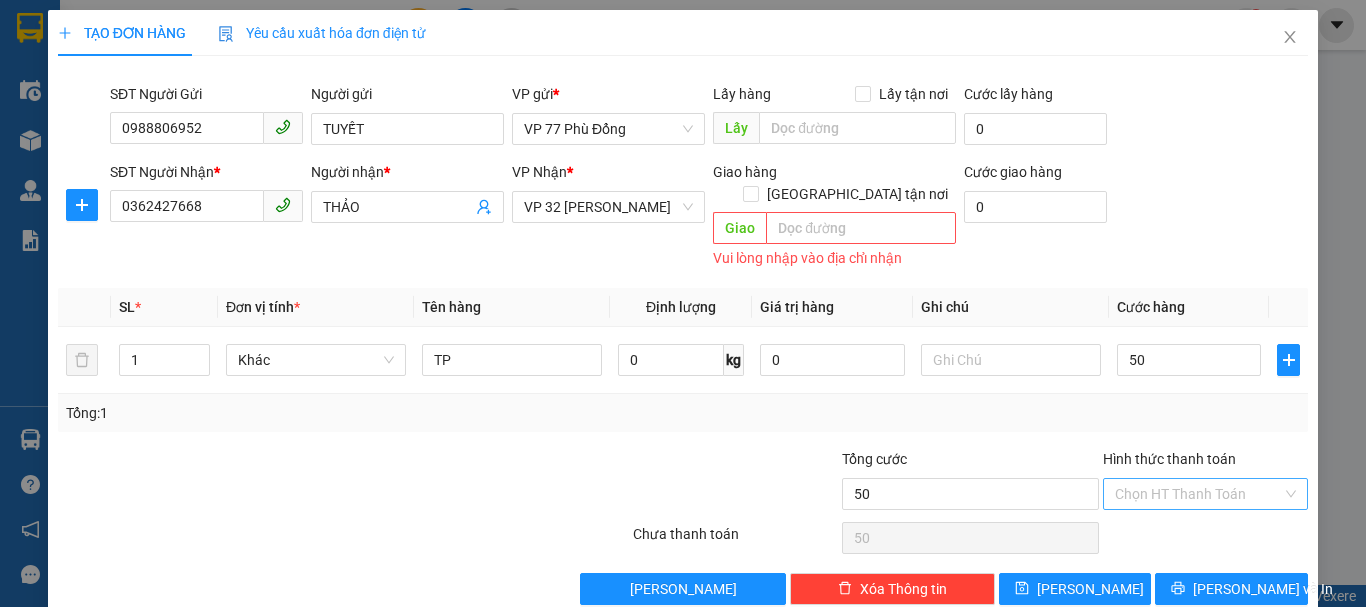 type on "50.000" 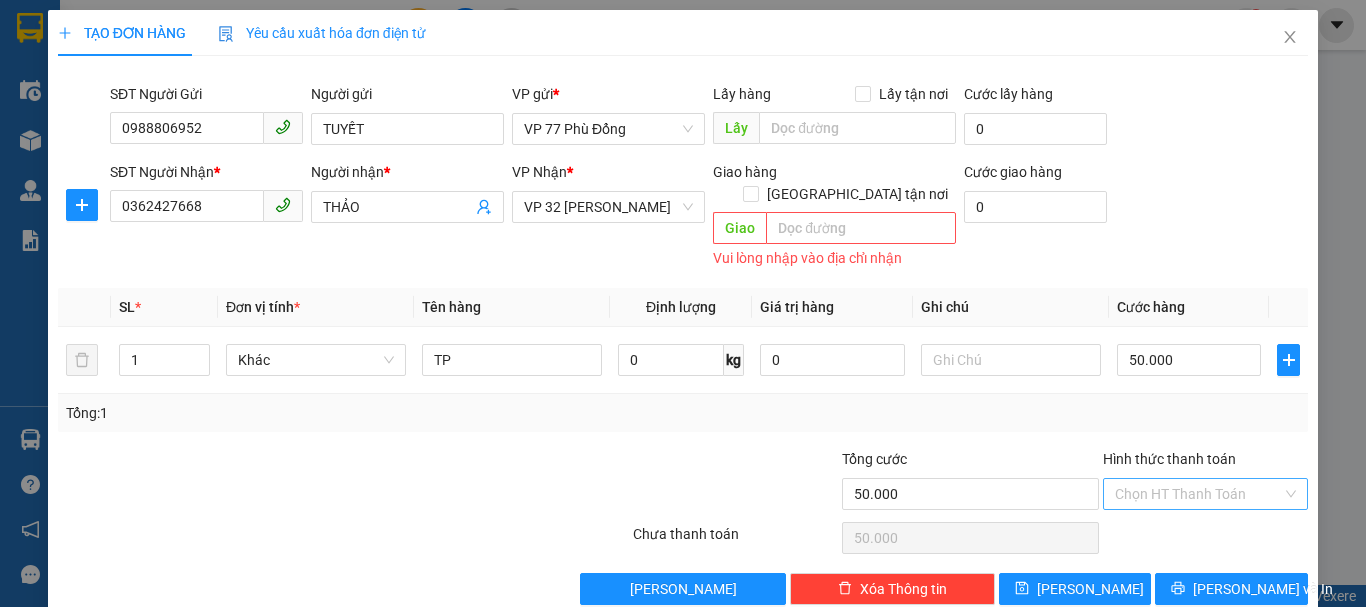 click on "Hình thức thanh toán" at bounding box center (1198, 494) 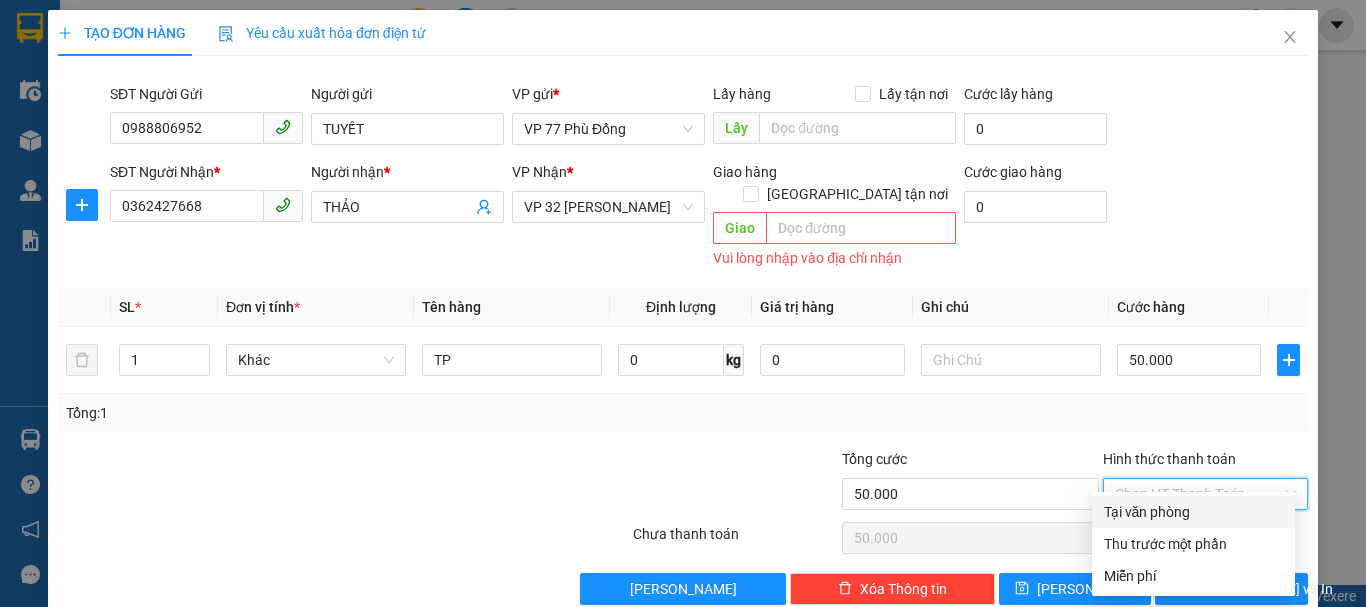 click on "Tại văn phòng" at bounding box center [1193, 512] 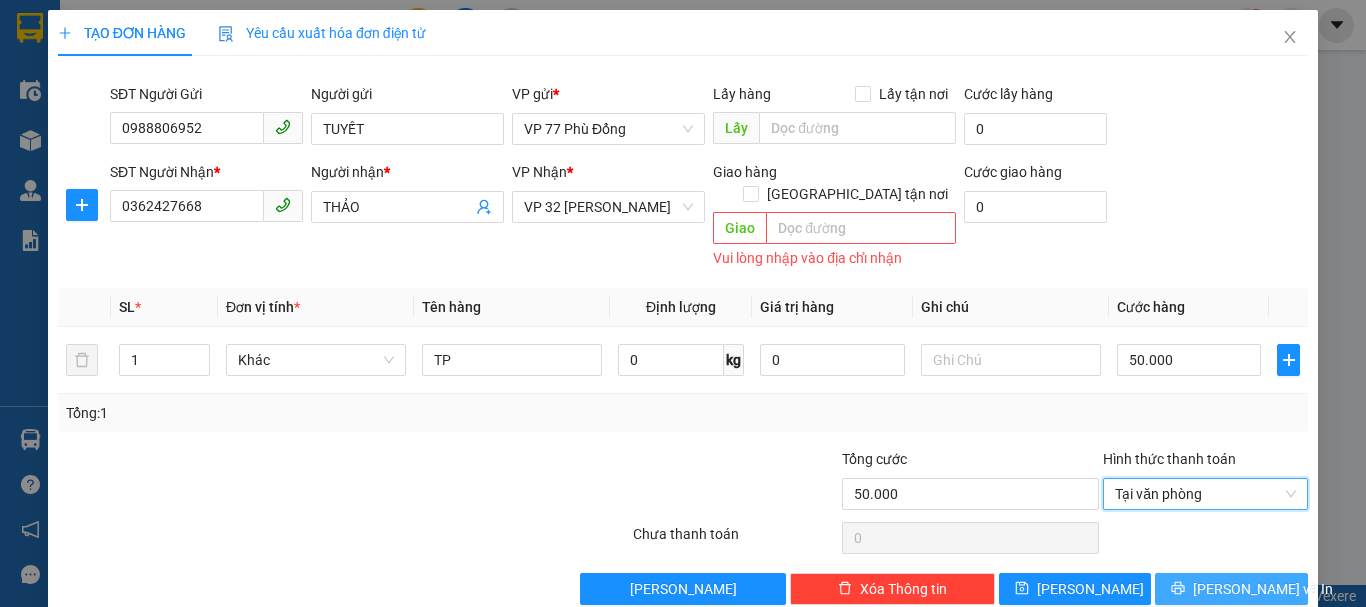 click on "Lưu và In" at bounding box center (1263, 589) 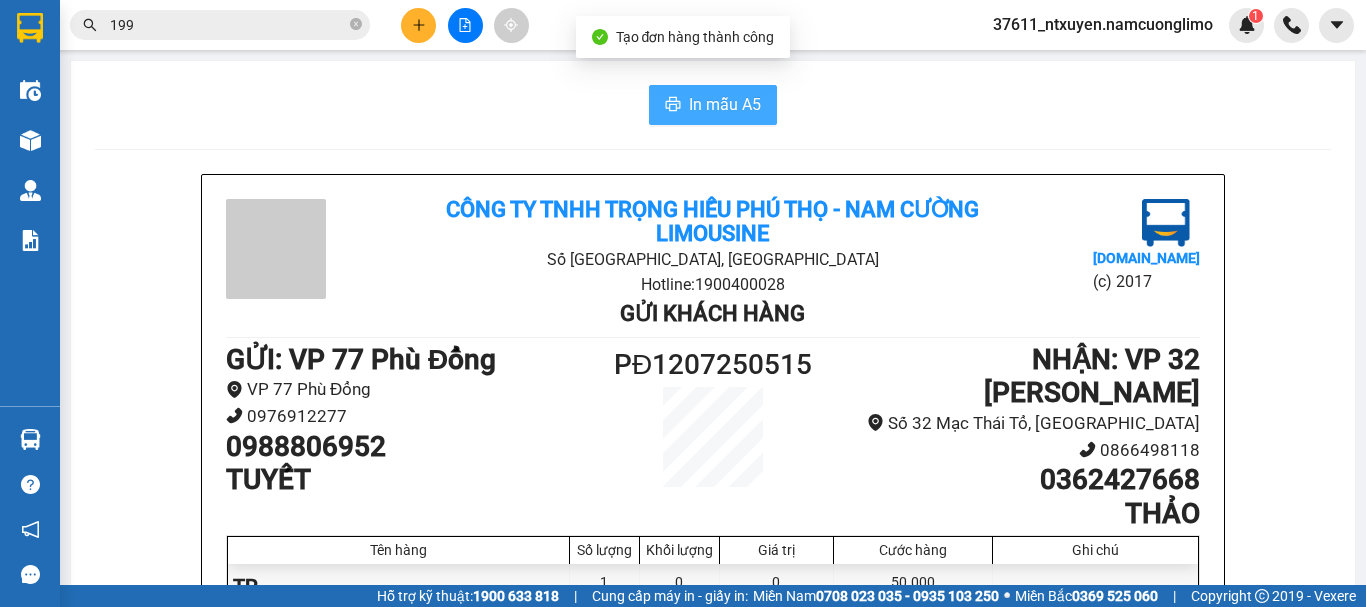 click on "In mẫu A5" at bounding box center (725, 104) 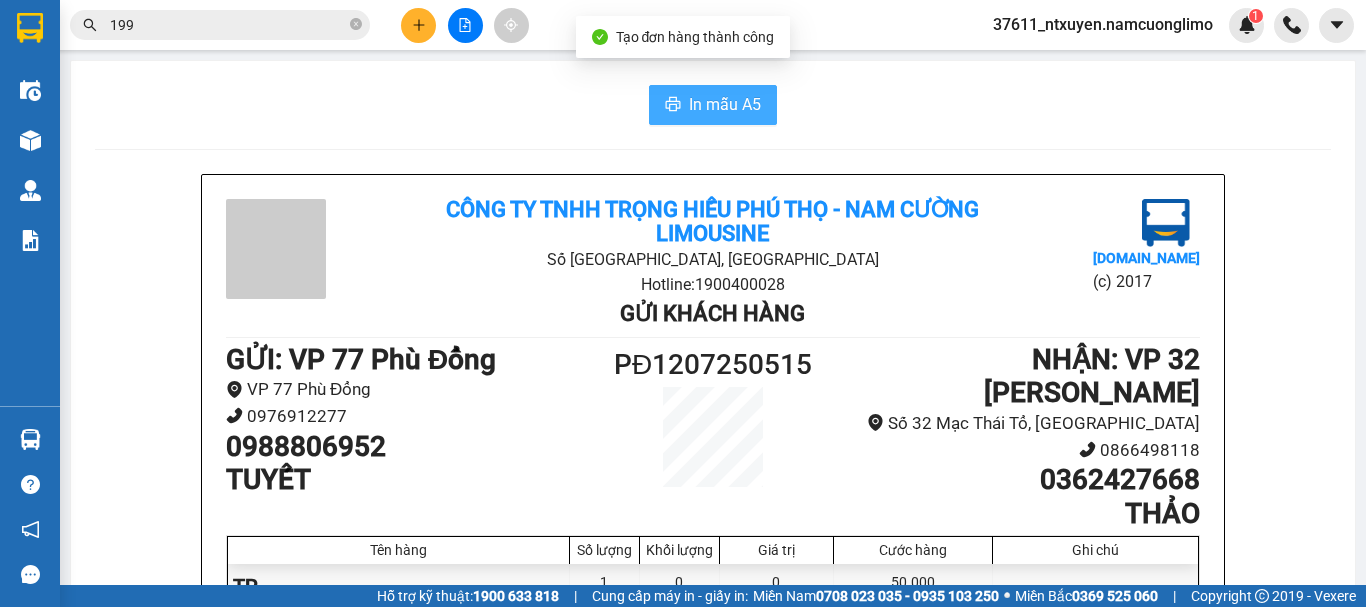 scroll, scrollTop: 0, scrollLeft: 0, axis: both 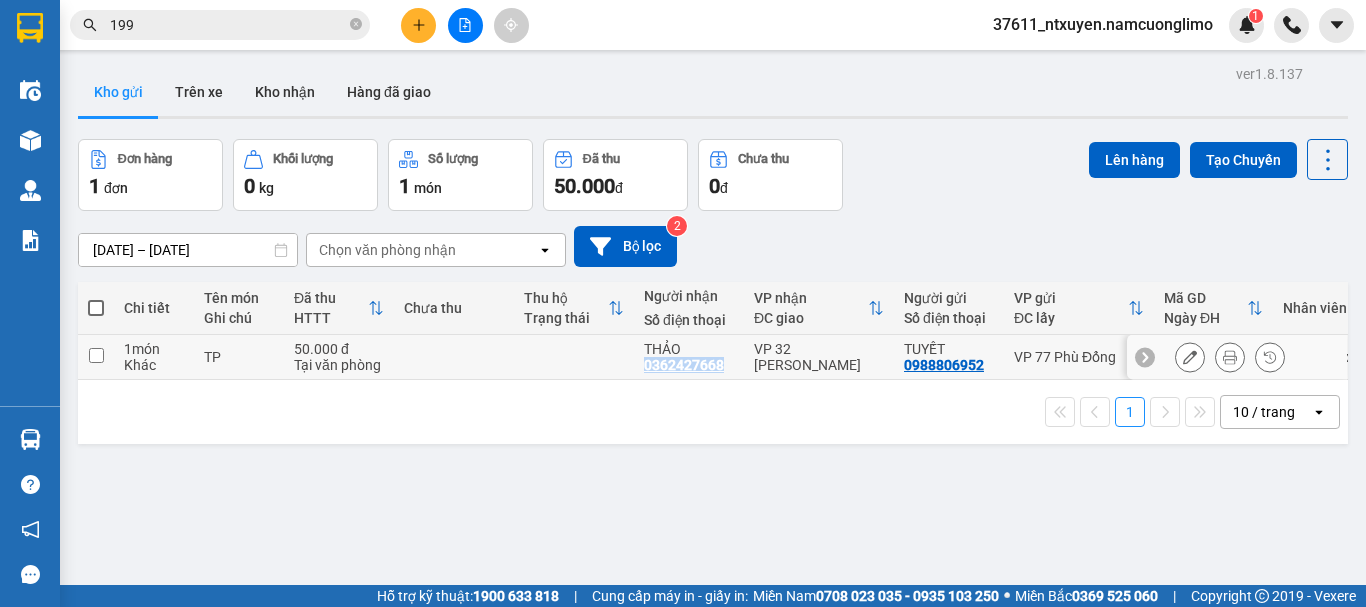 drag, startPoint x: 730, startPoint y: 360, endPoint x: 642, endPoint y: 362, distance: 88.02273 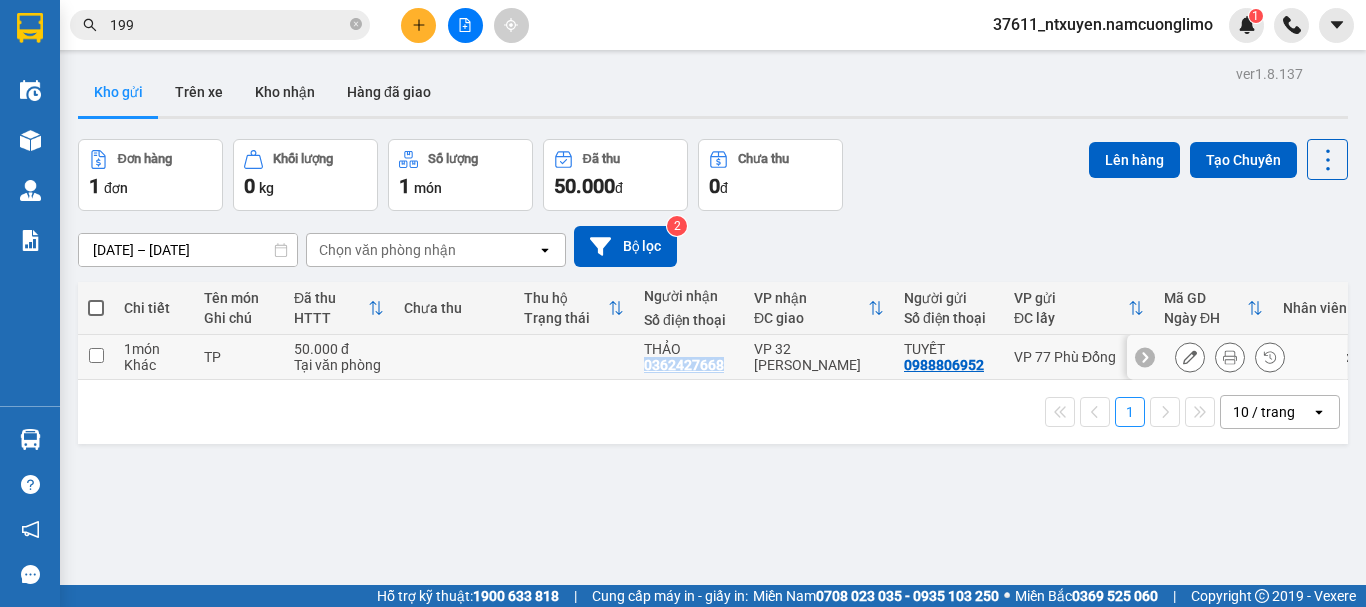 click on "THẢO 0362427668" at bounding box center [689, 357] 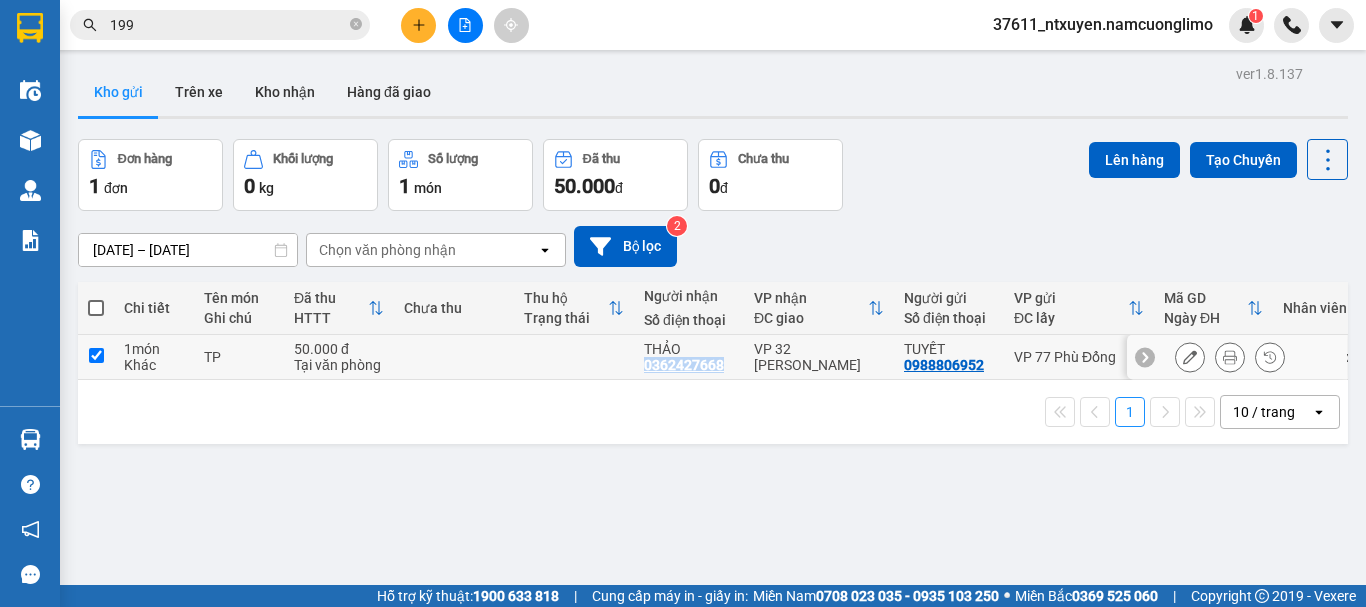 checkbox on "true" 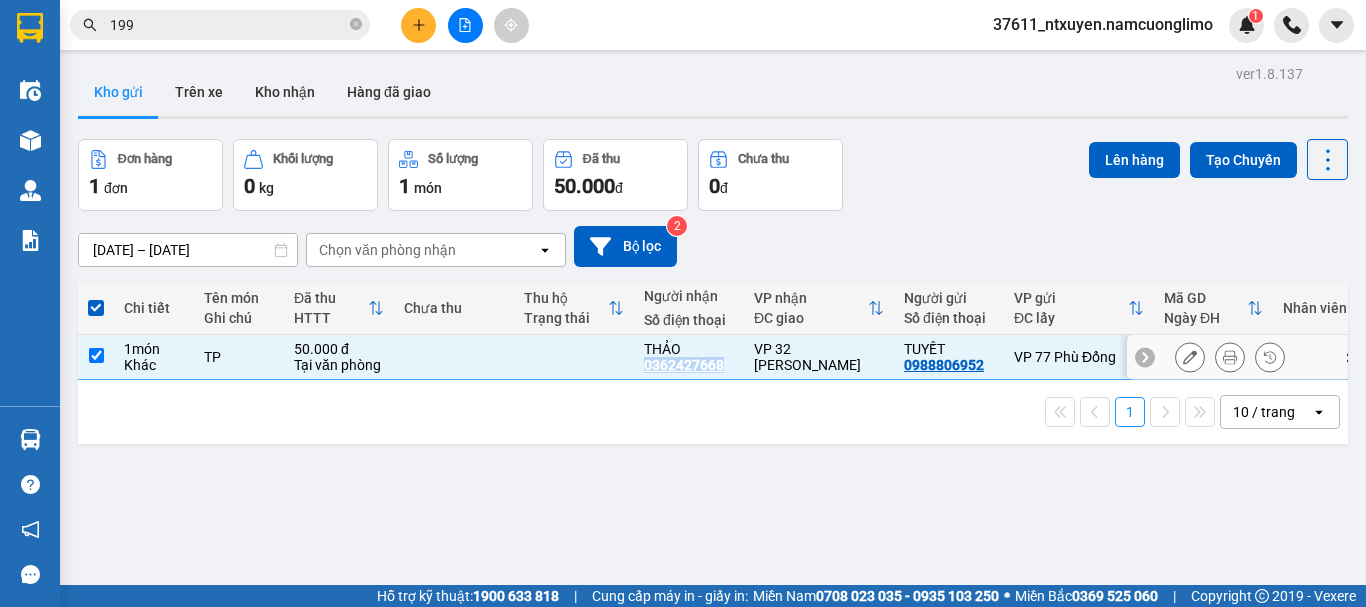 copy on "0362427668" 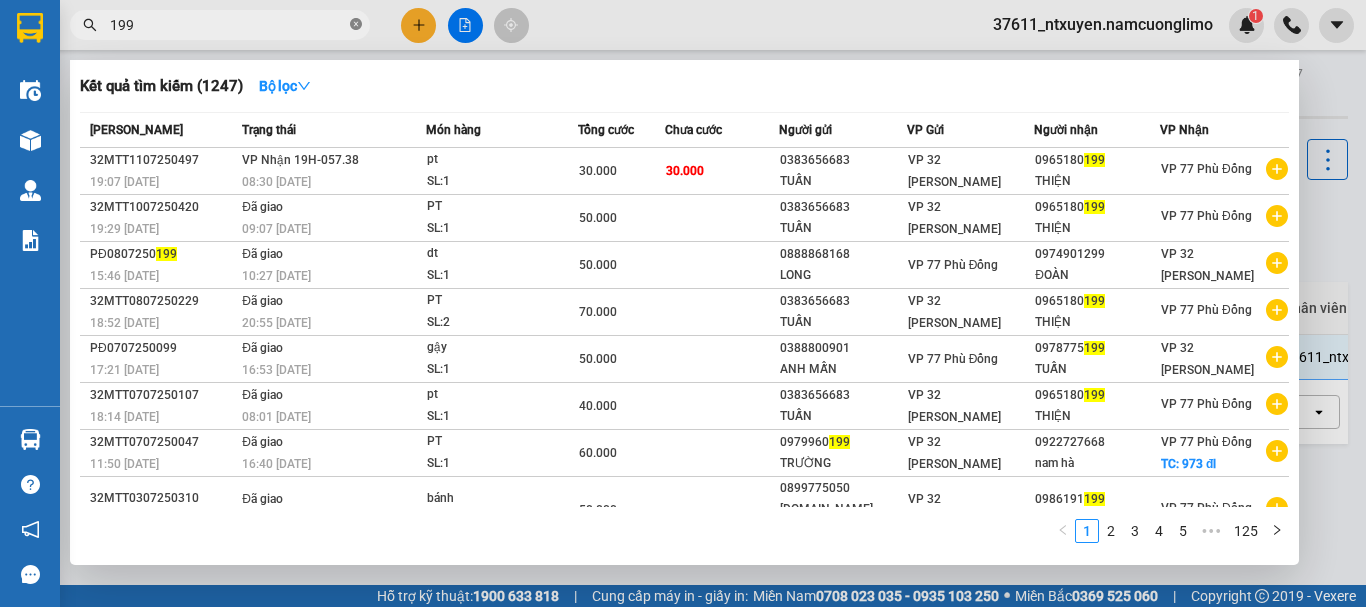 click 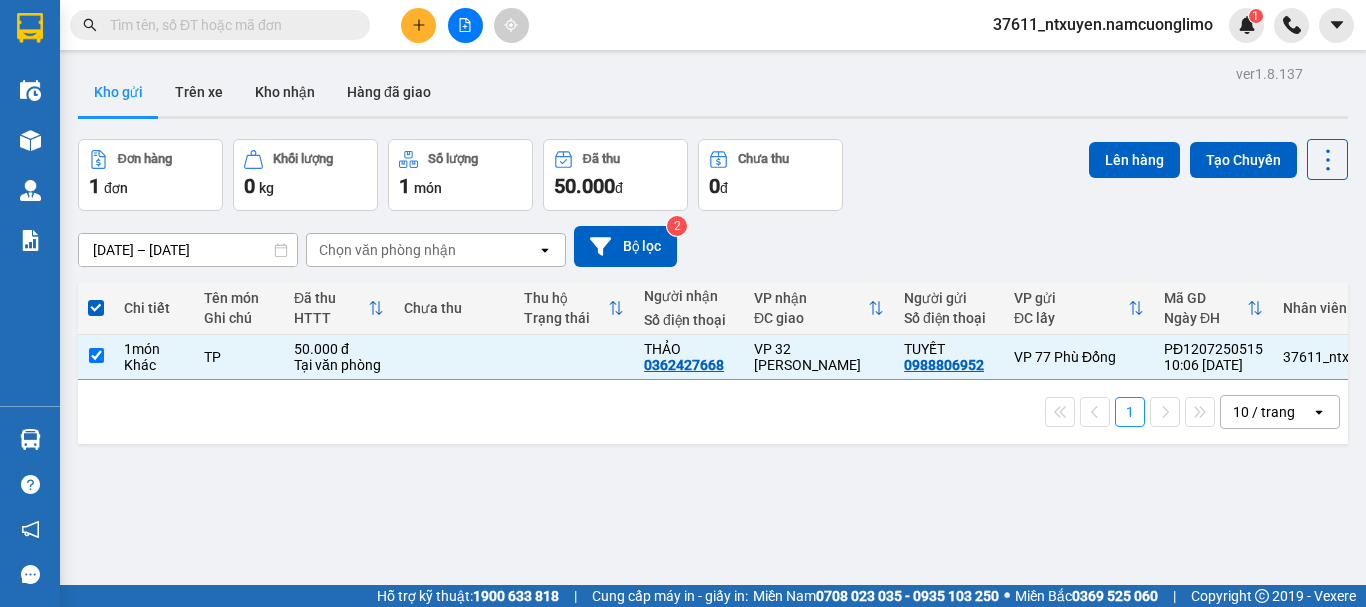 paste on "0362427668" 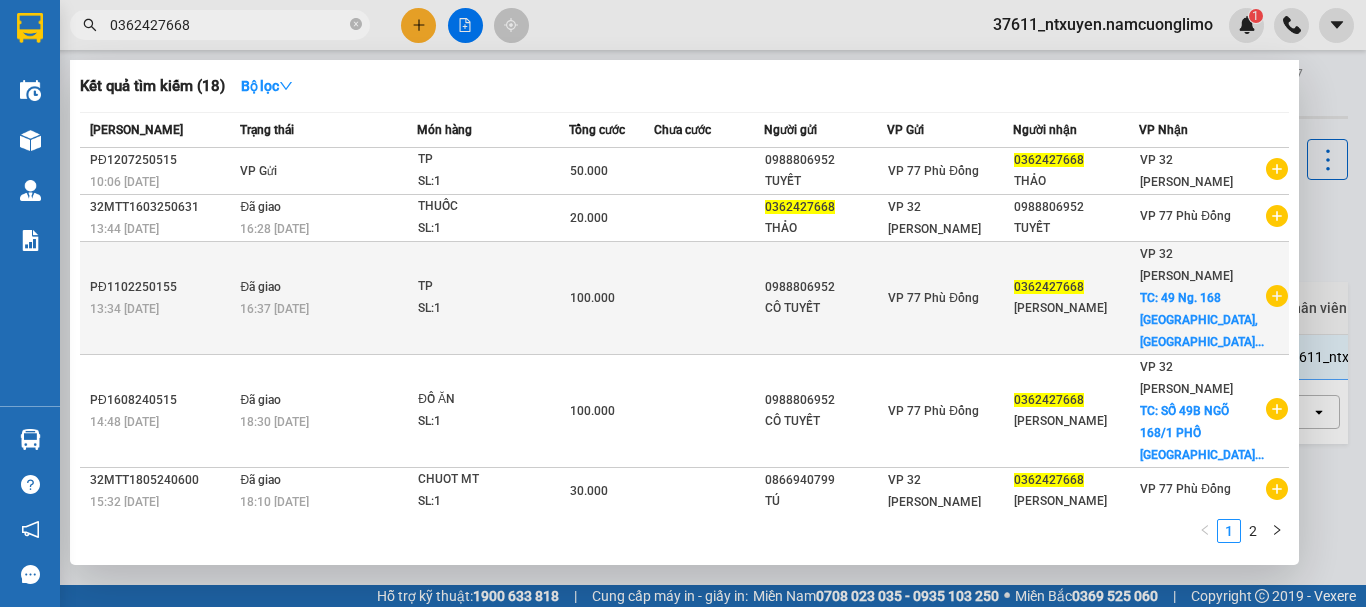 type on "0362427668" 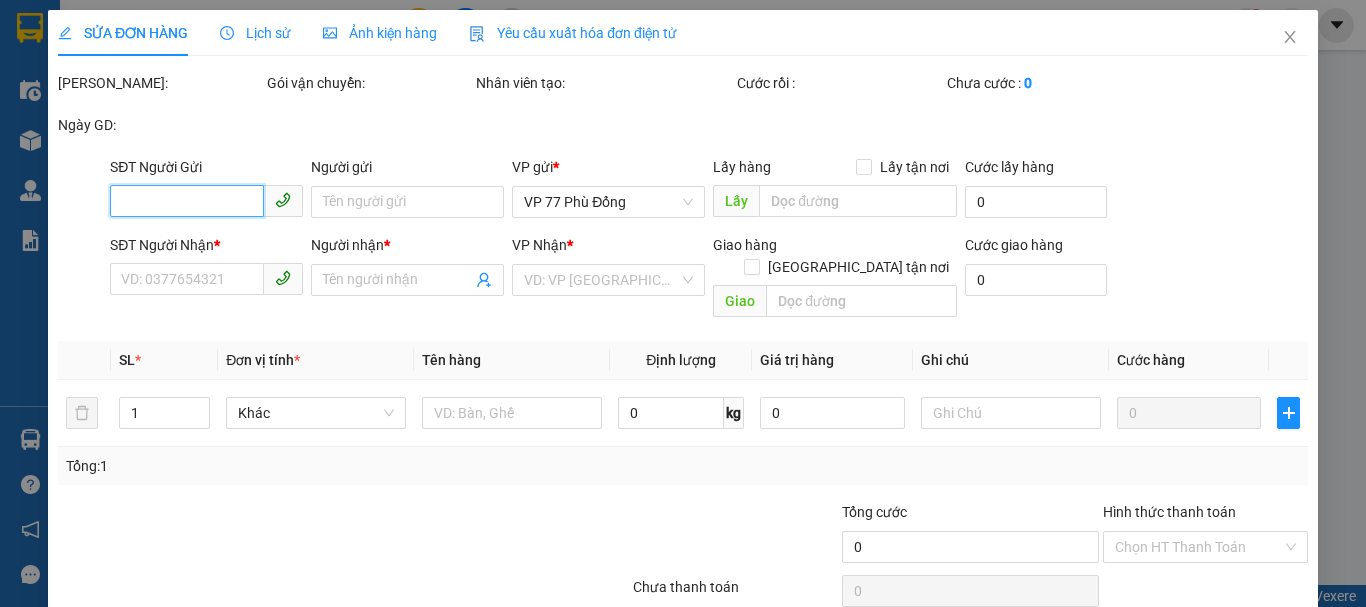 type on "0988806952" 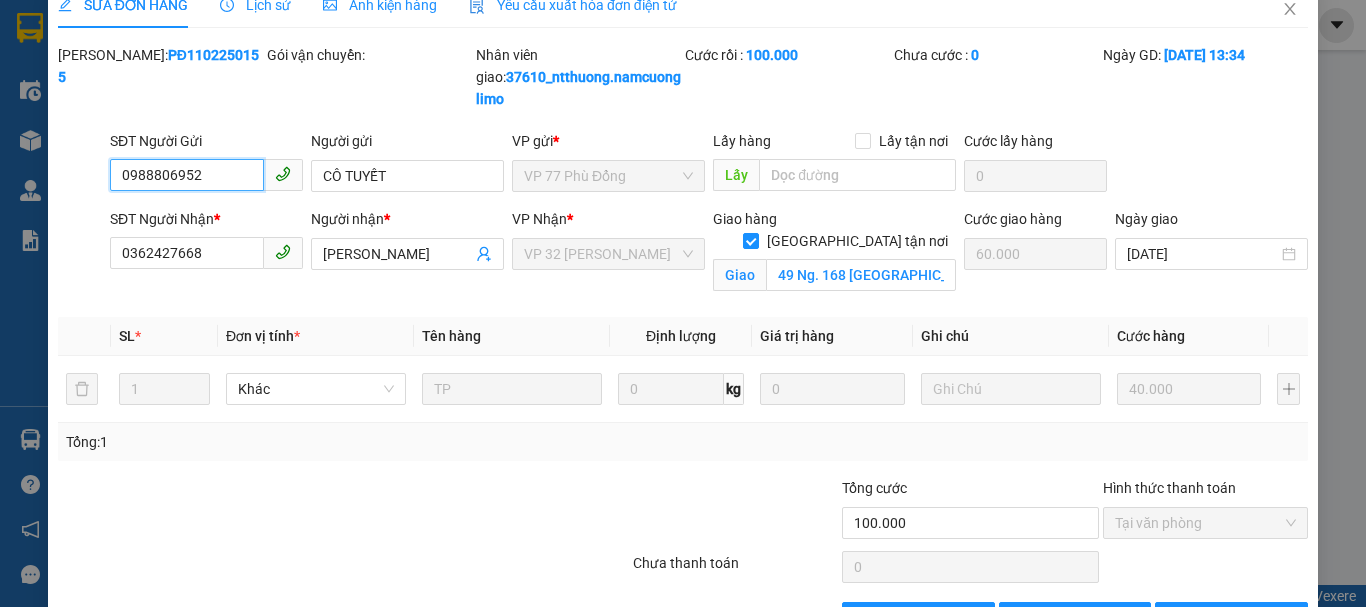 scroll, scrollTop: 0, scrollLeft: 0, axis: both 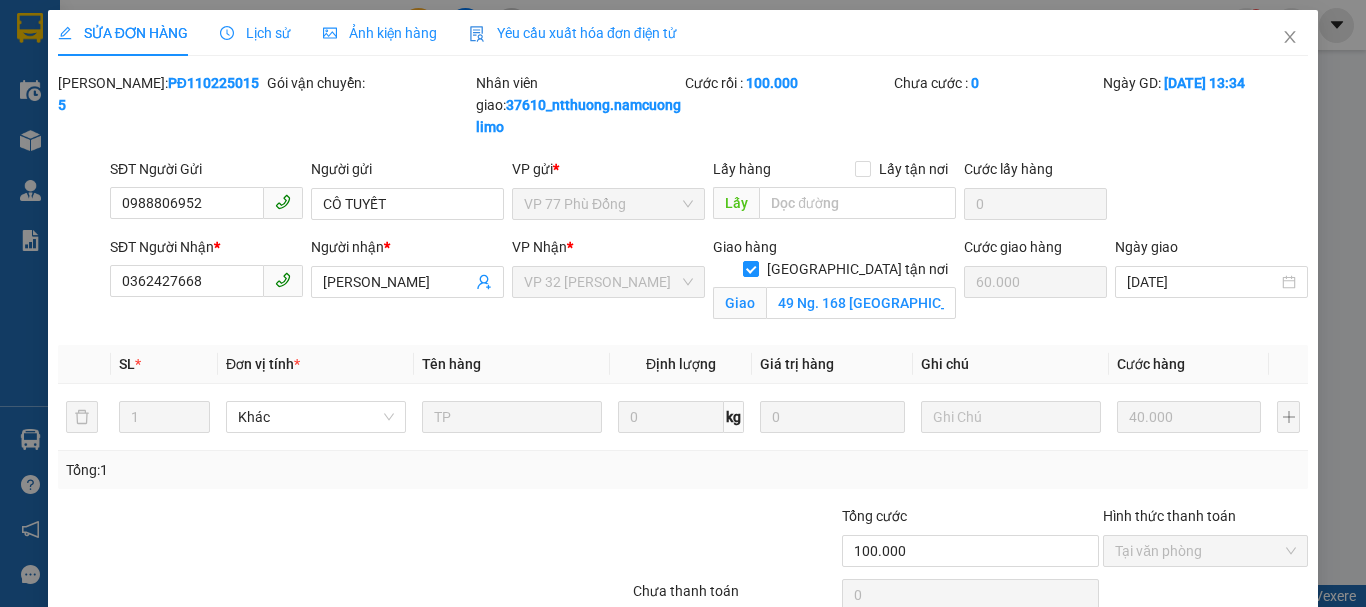 click on "Lịch sử" at bounding box center (255, 33) 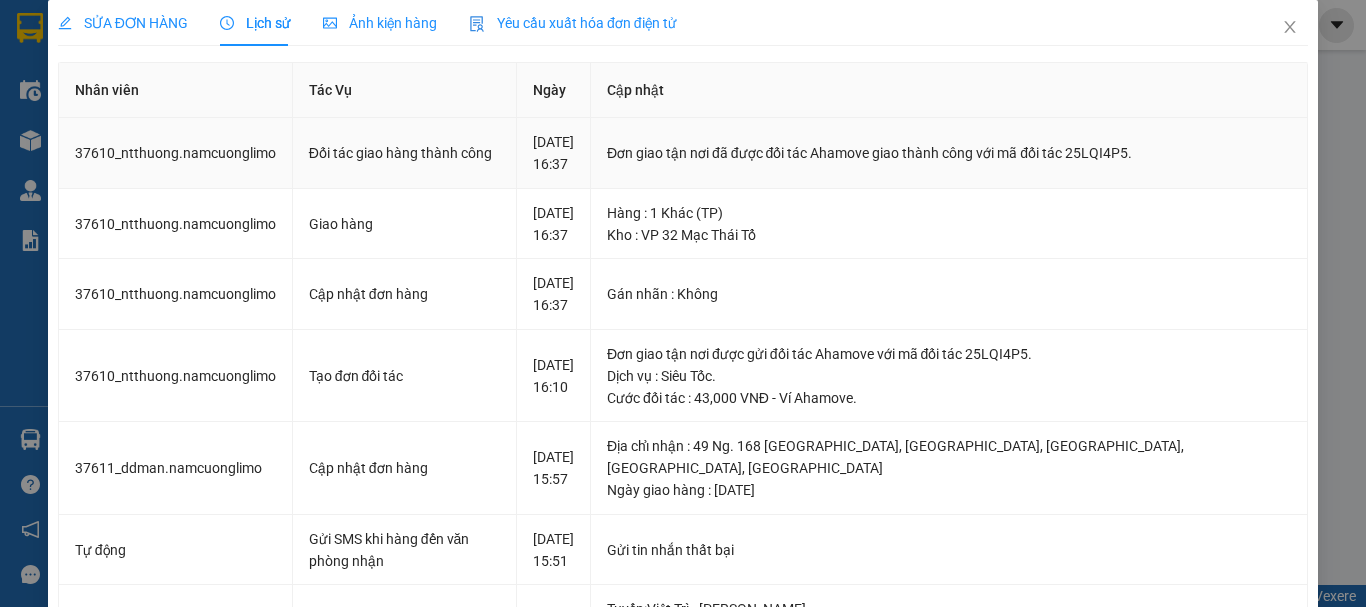 scroll, scrollTop: 0, scrollLeft: 0, axis: both 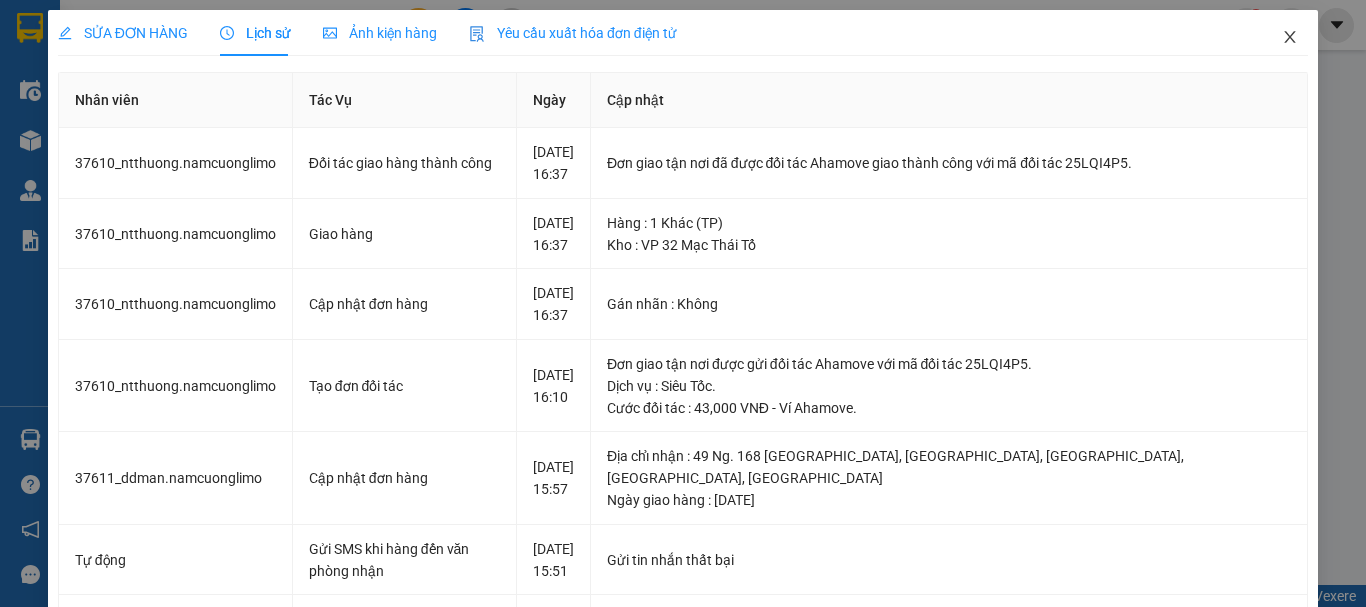 click 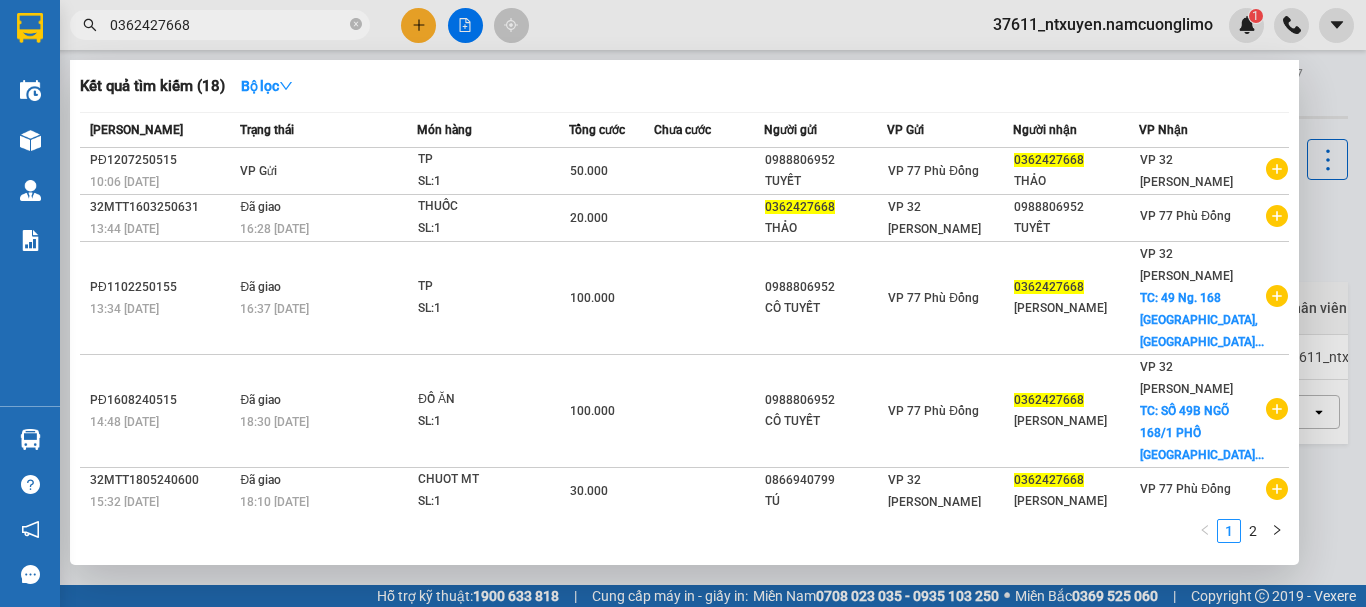 click on "0362427668" at bounding box center [228, 25] 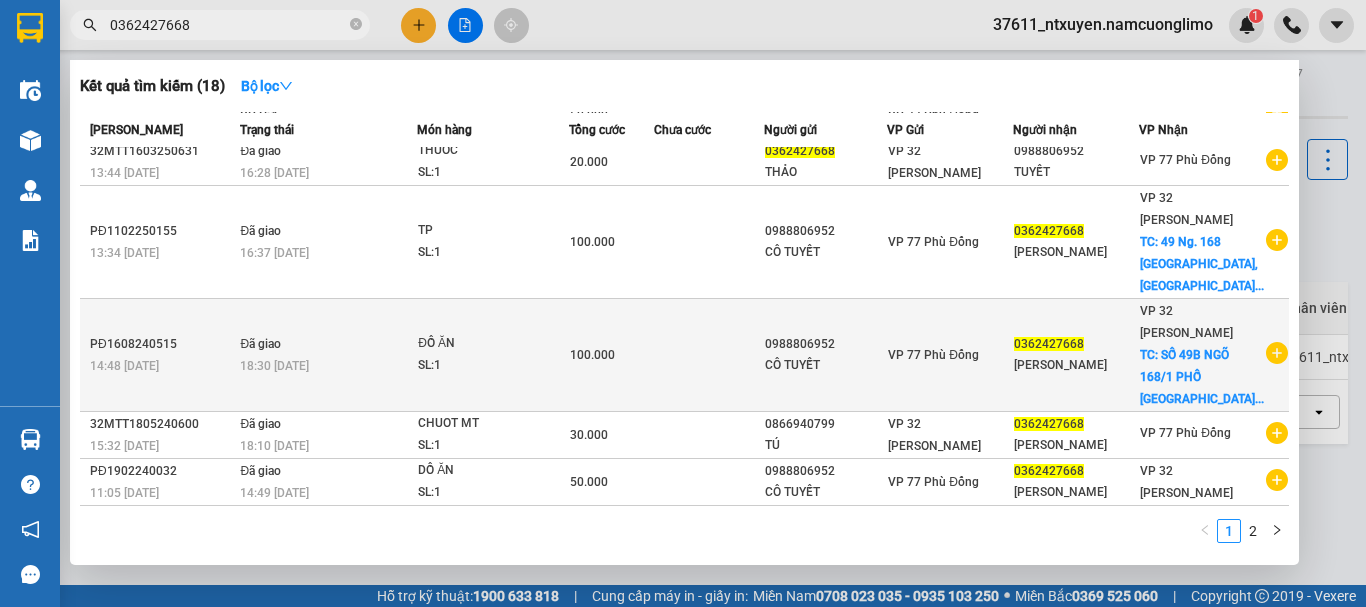 scroll, scrollTop: 100, scrollLeft: 0, axis: vertical 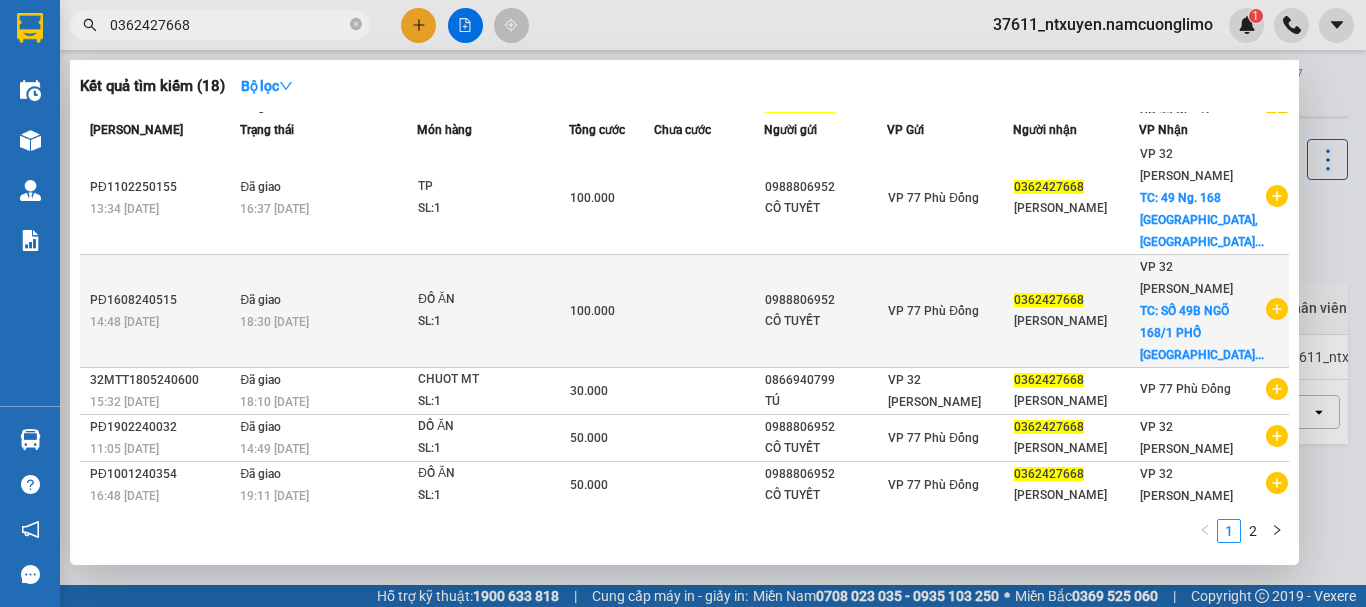 click on "SL:  1" at bounding box center (493, 322) 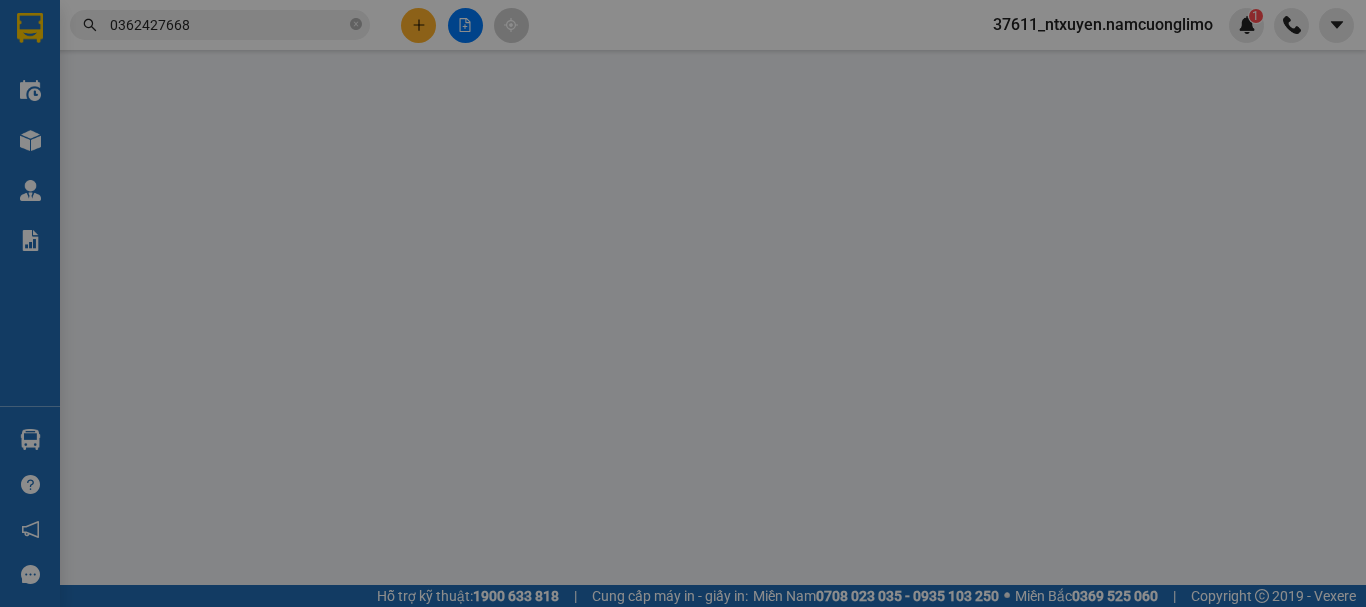 type on "0988806952" 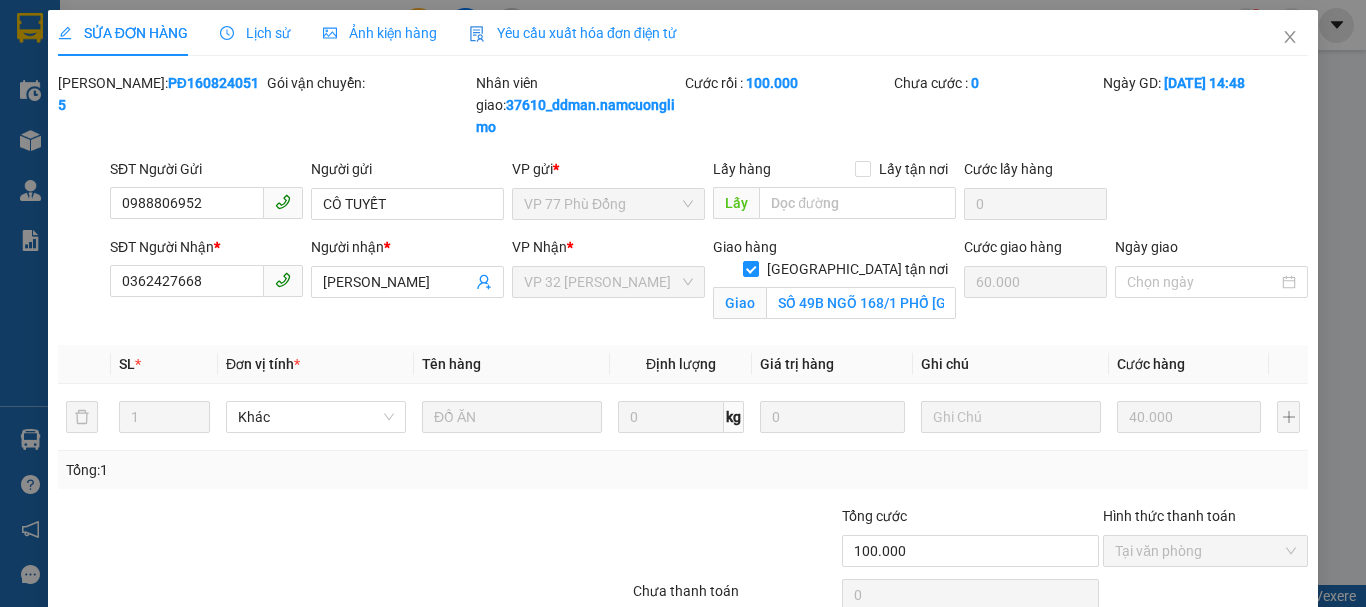 click on "Lịch sử" at bounding box center [255, 33] 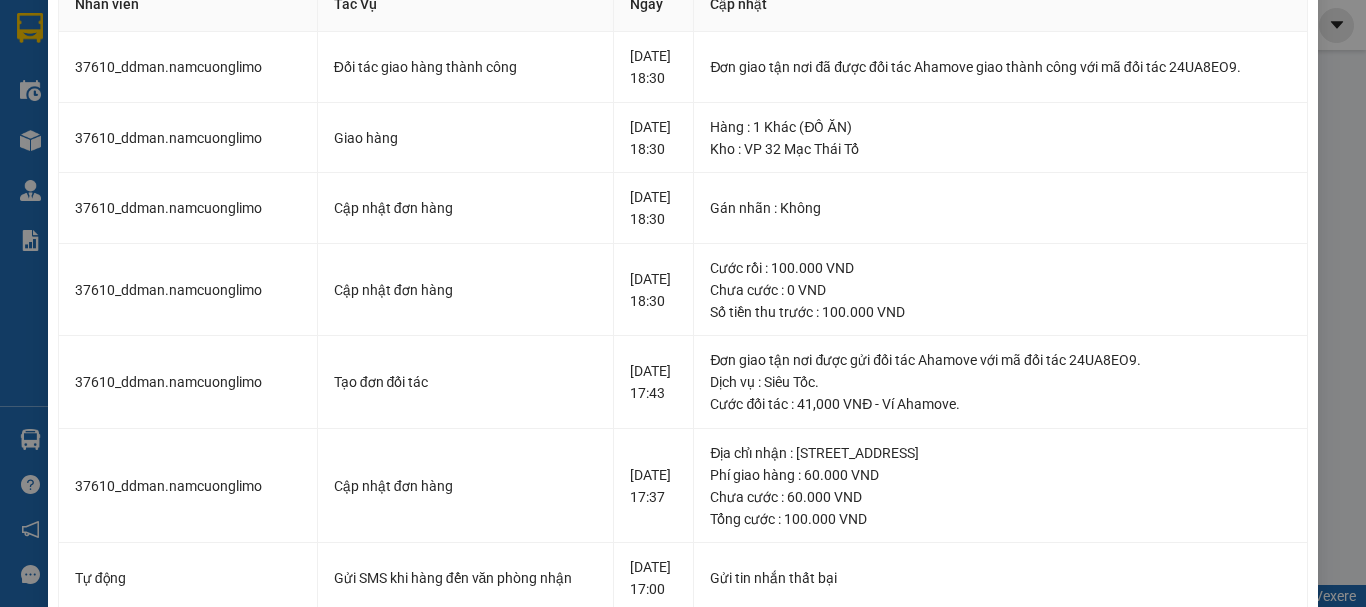 scroll, scrollTop: 0, scrollLeft: 0, axis: both 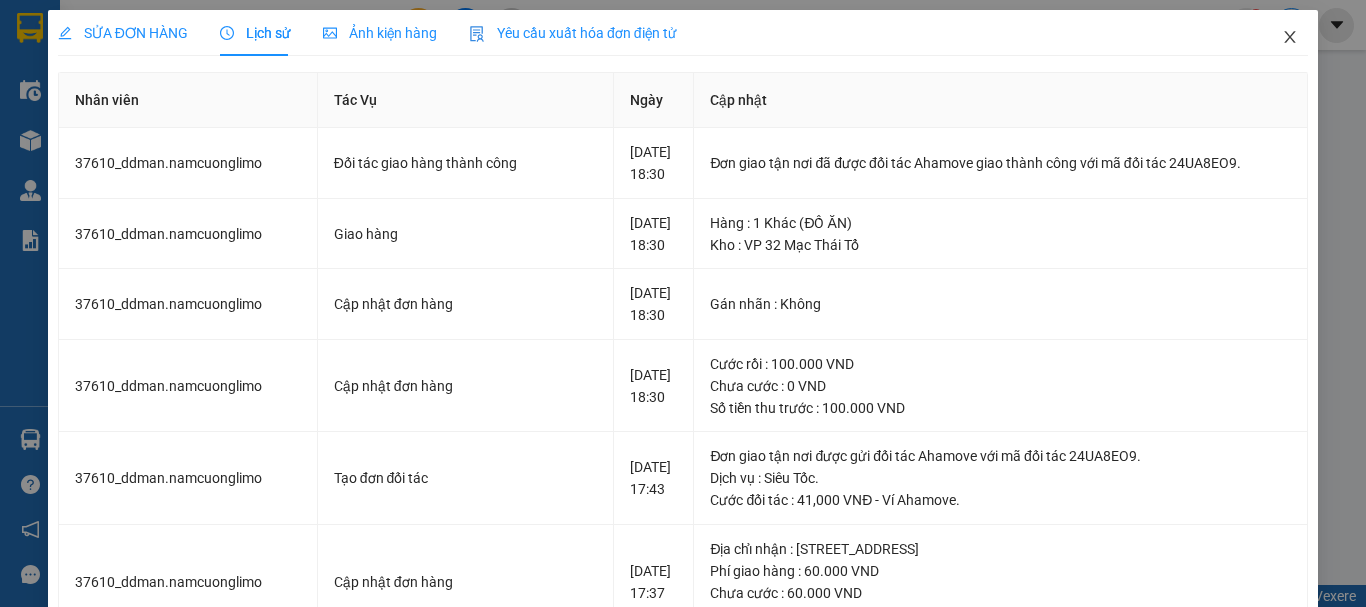 click 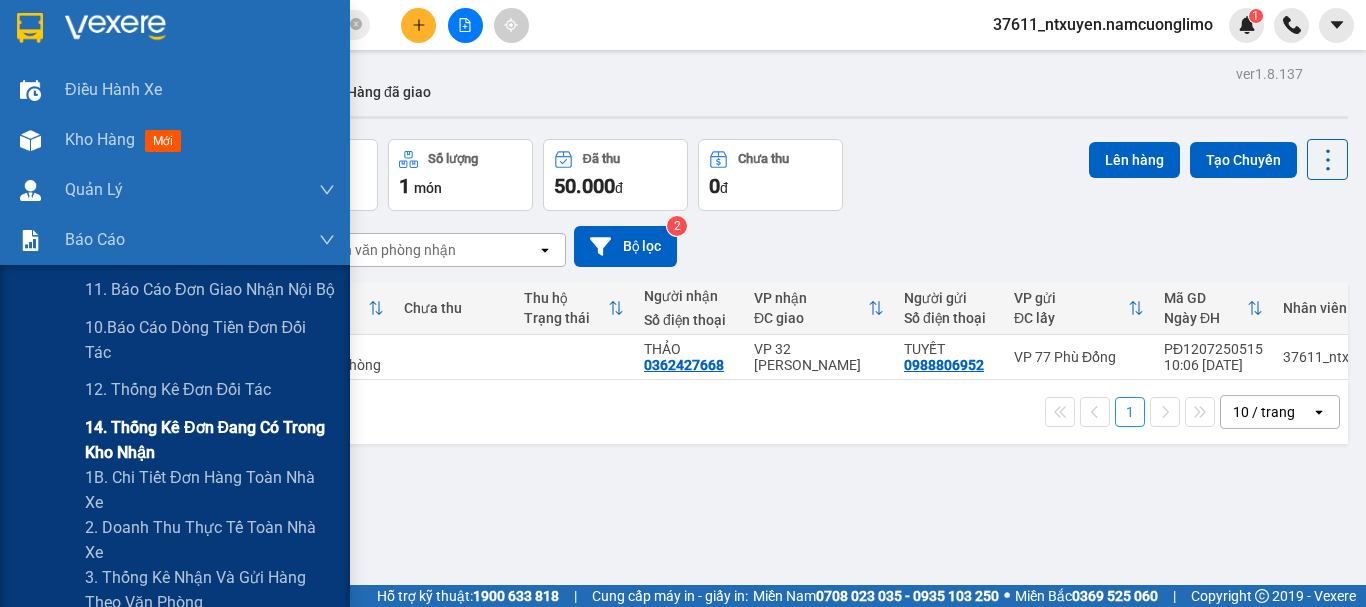 drag, startPoint x: 134, startPoint y: 483, endPoint x: 136, endPoint y: 454, distance: 29.068884 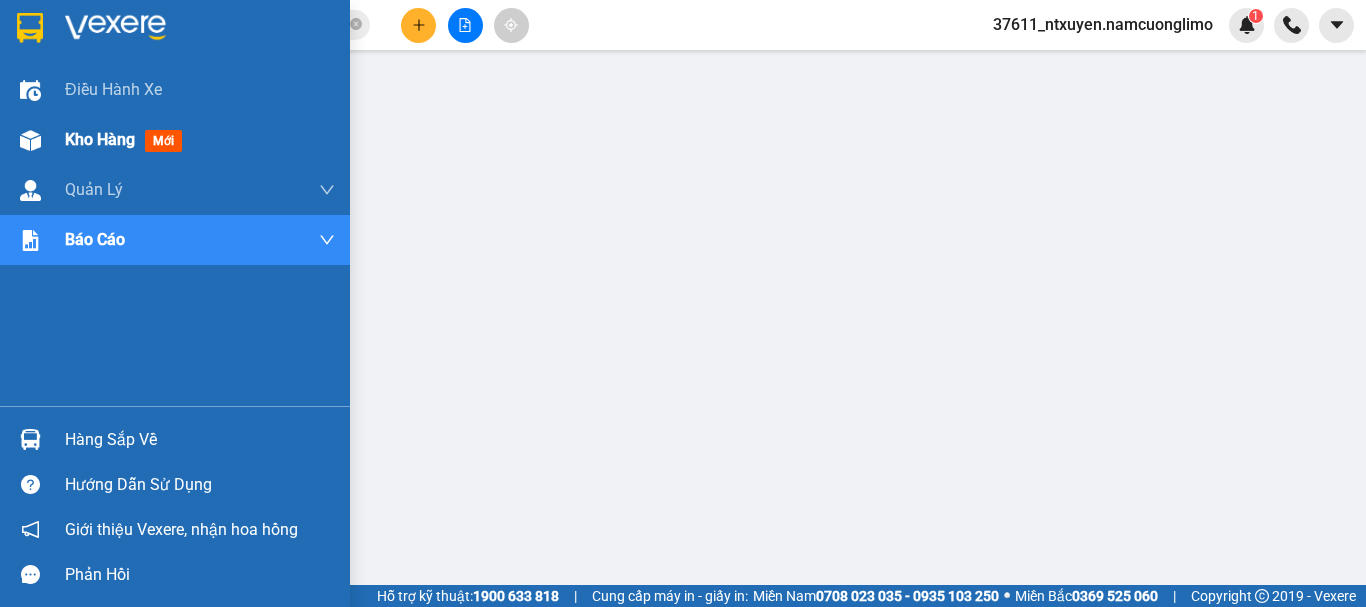 click on "Kho hàng" at bounding box center [100, 139] 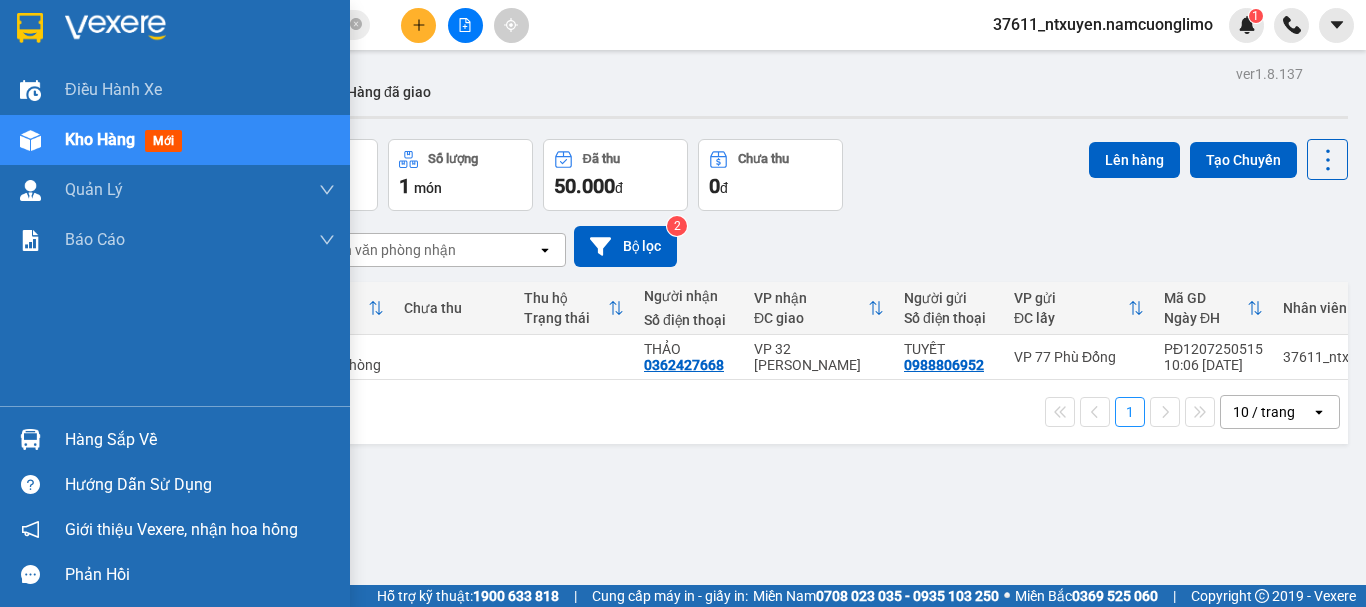 click on "Hàng sắp về" at bounding box center (200, 440) 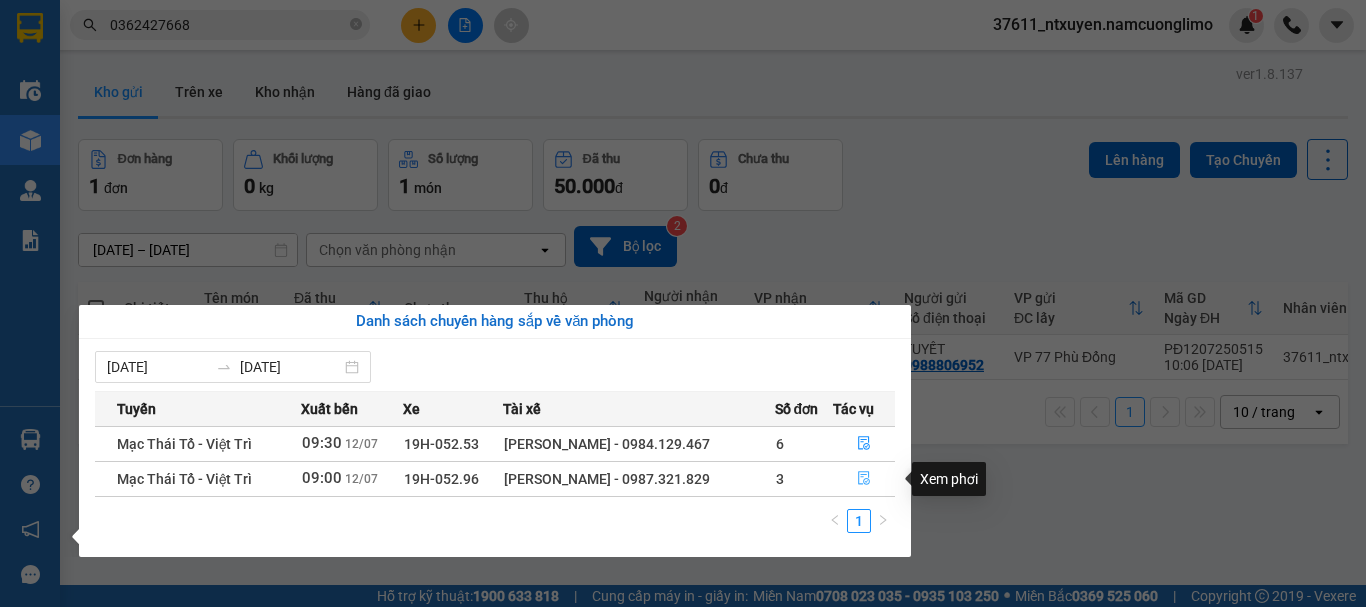 click 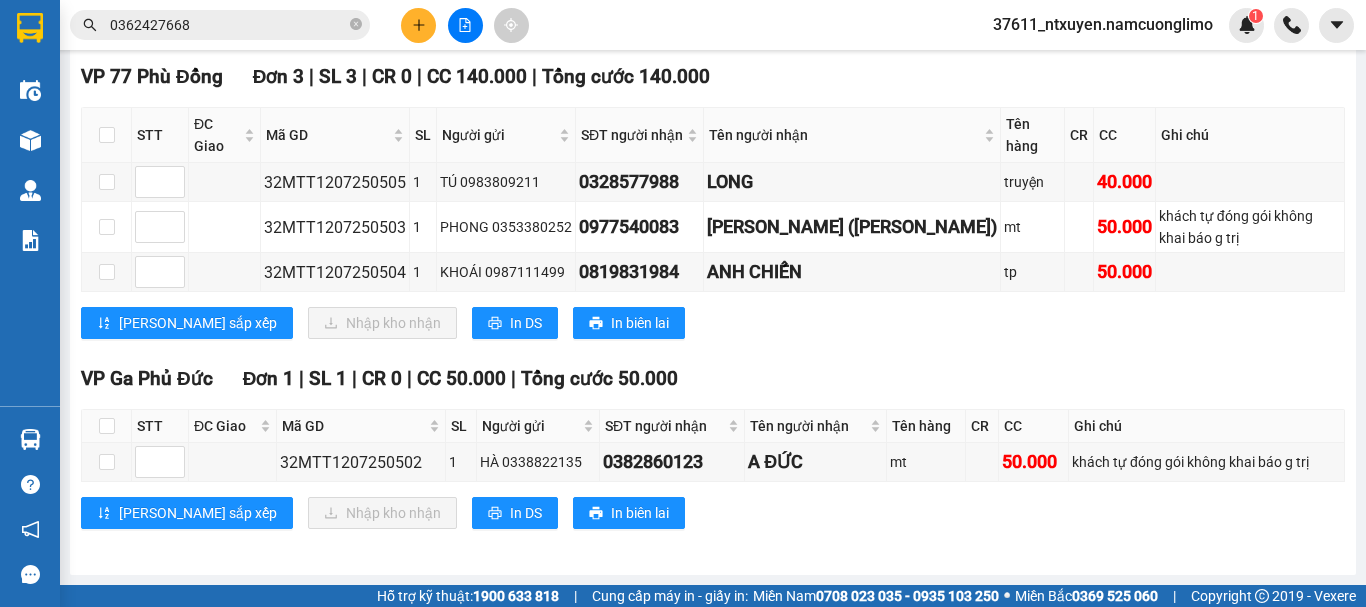scroll, scrollTop: 311, scrollLeft: 0, axis: vertical 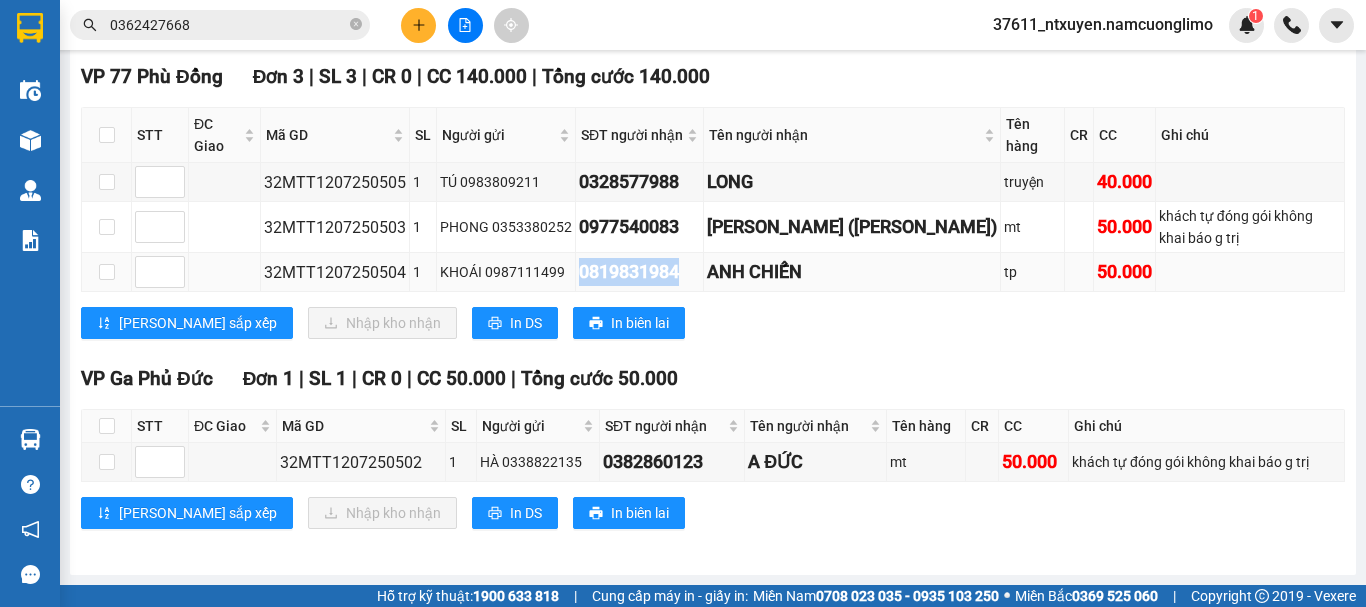 drag, startPoint x: 680, startPoint y: 270, endPoint x: 570, endPoint y: 274, distance: 110.0727 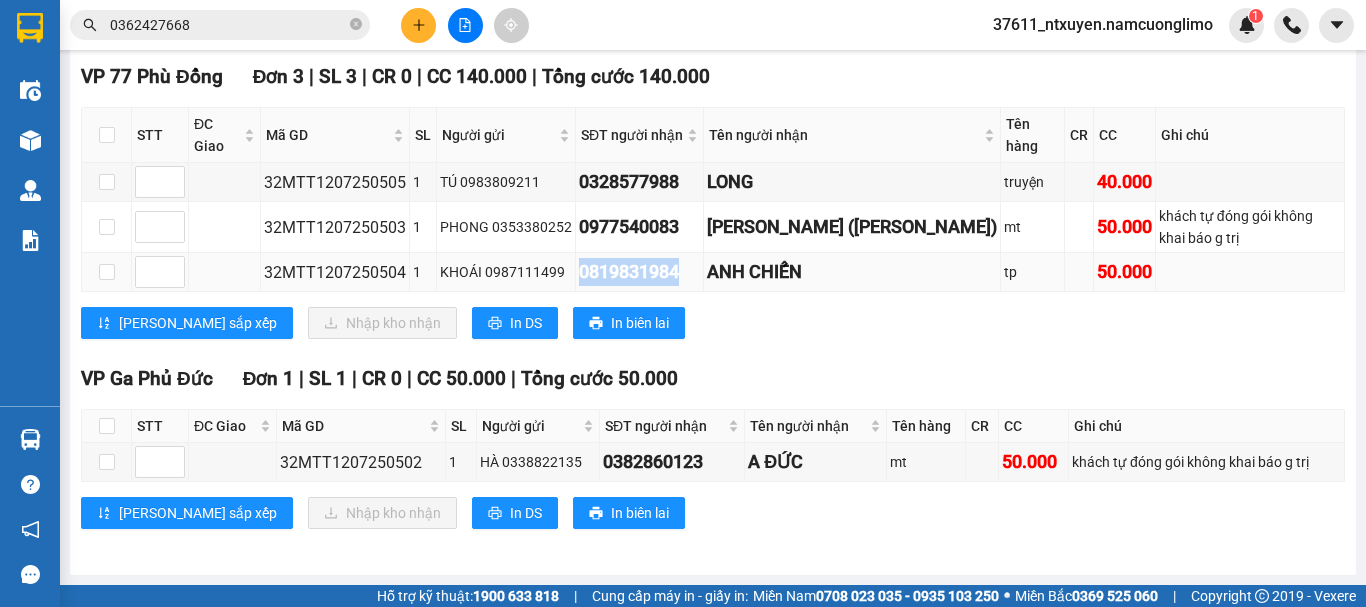 copy on "0819831984" 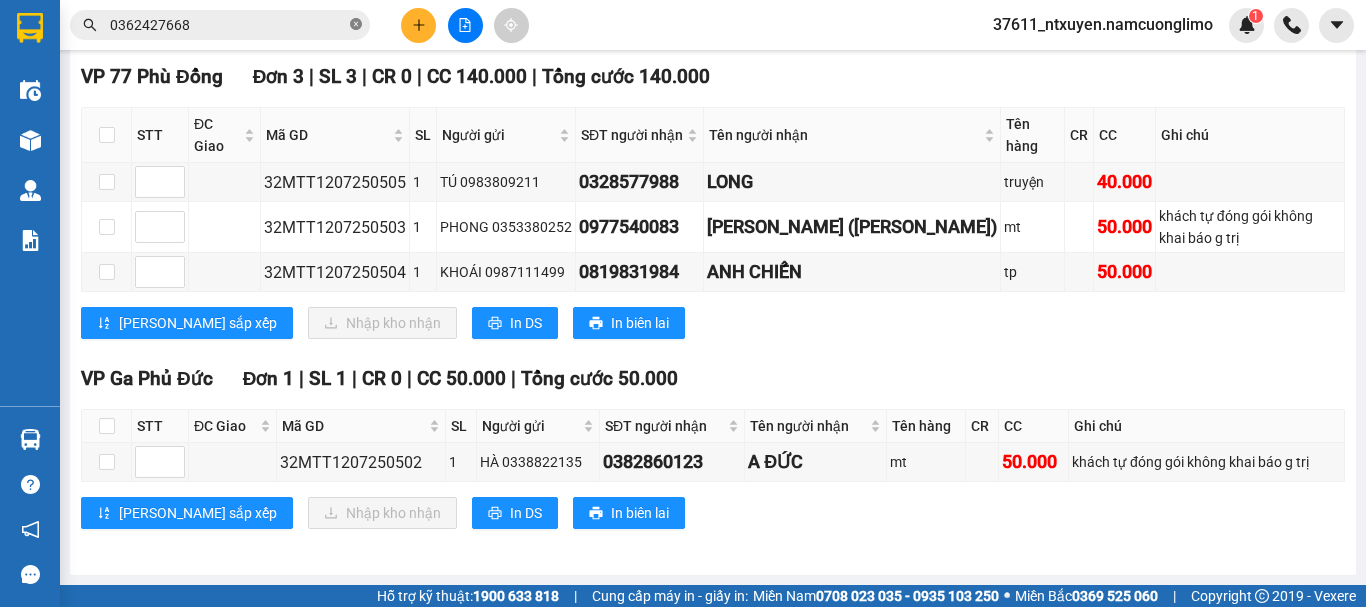 click 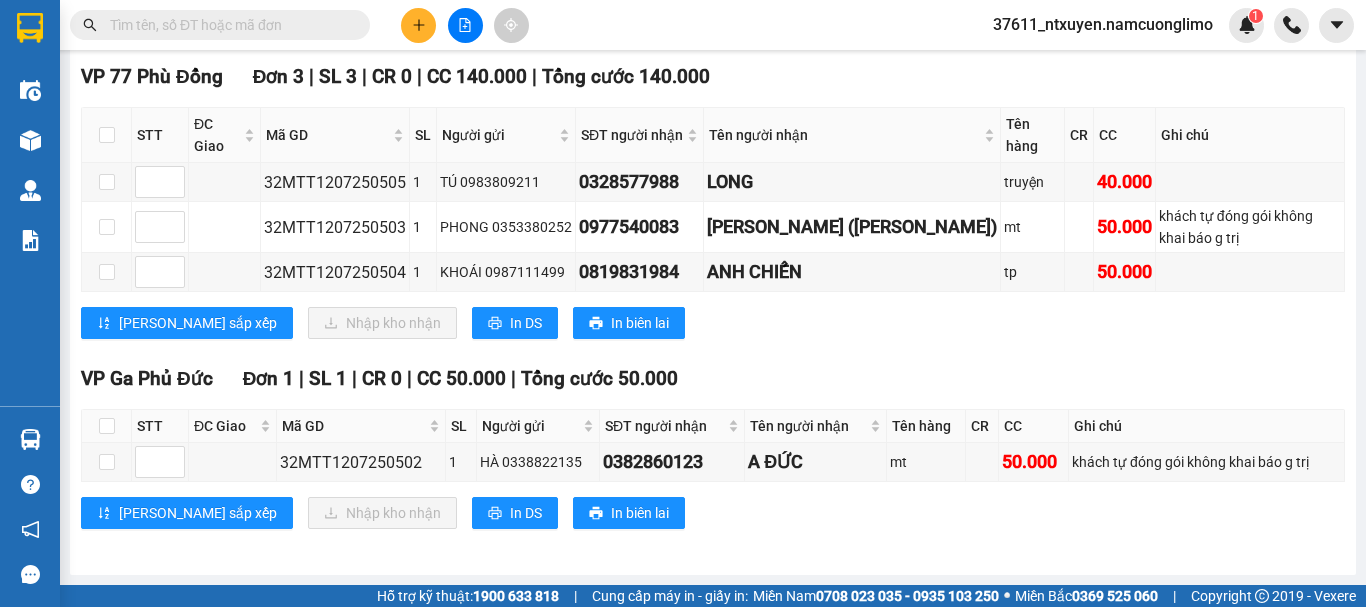 paste on "0819831984" 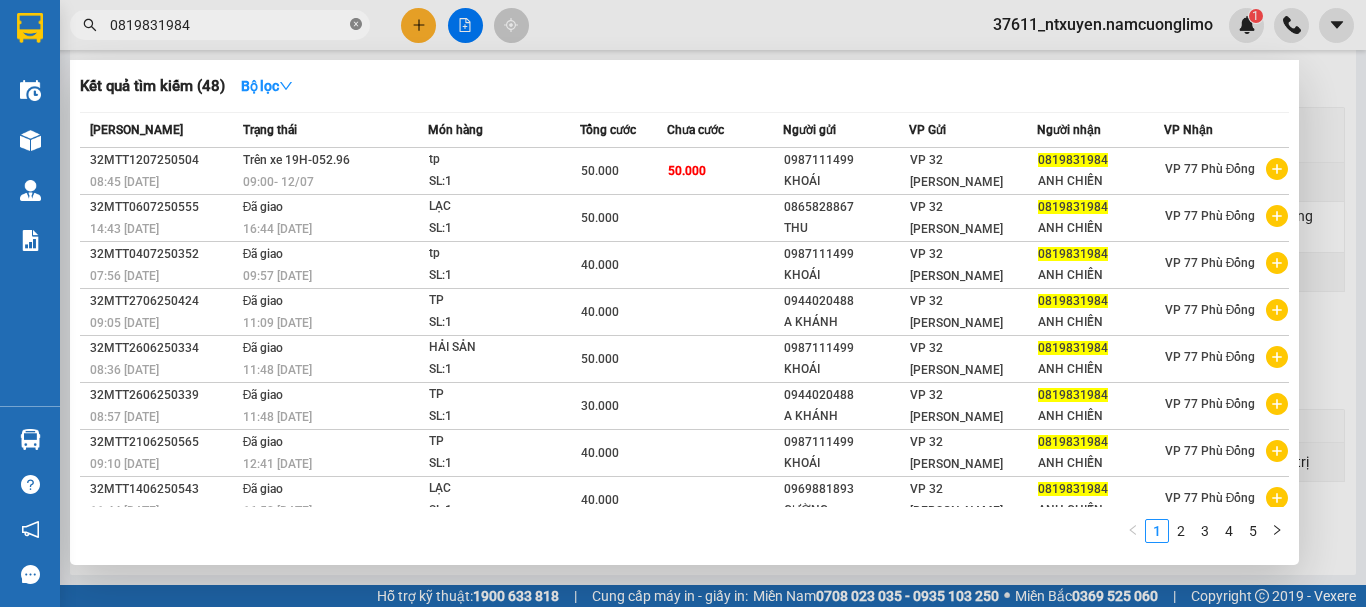 click 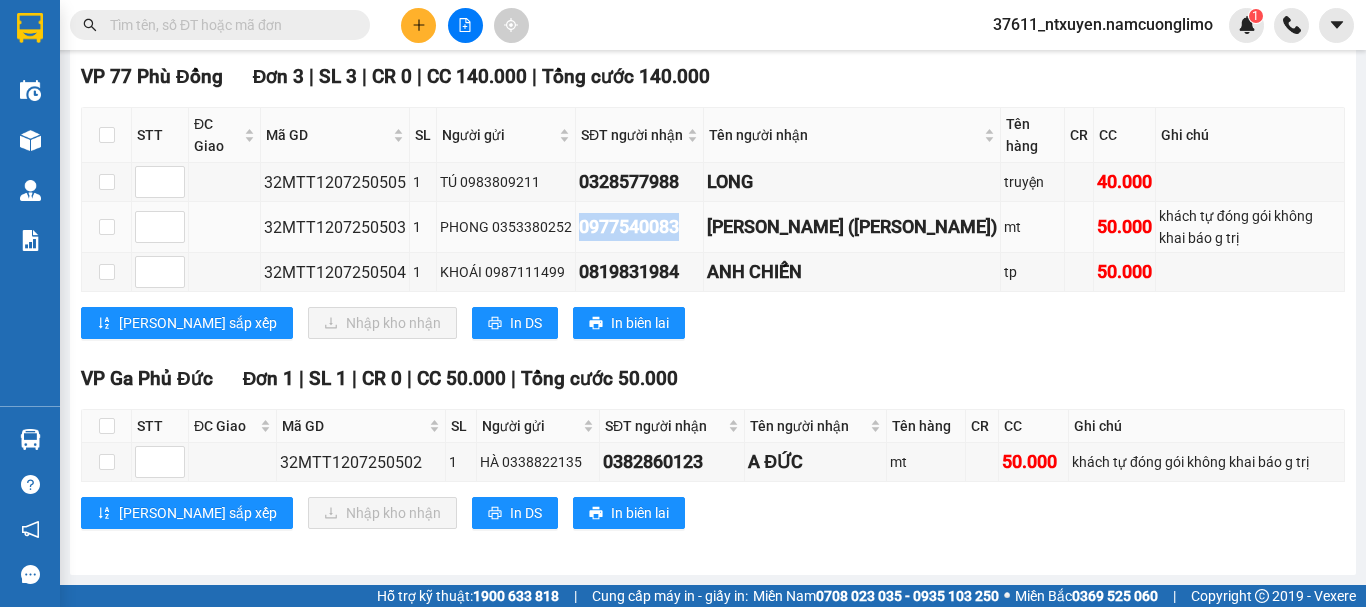drag, startPoint x: 679, startPoint y: 223, endPoint x: 571, endPoint y: 228, distance: 108.11568 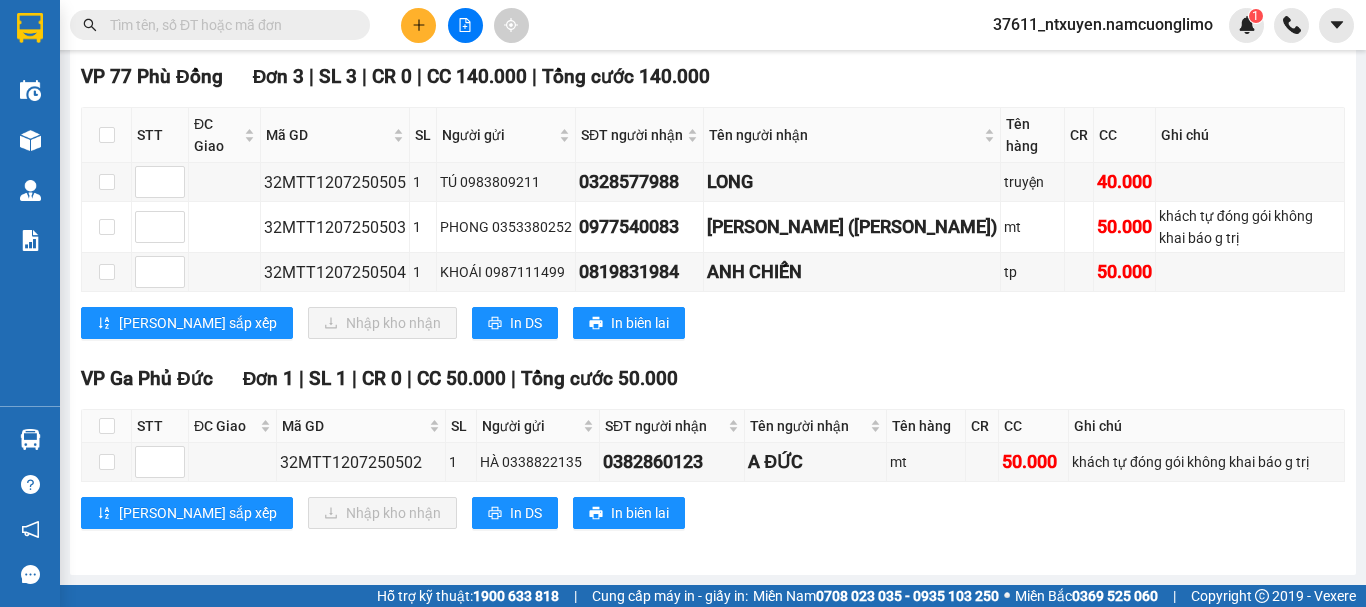 click at bounding box center (228, 25) 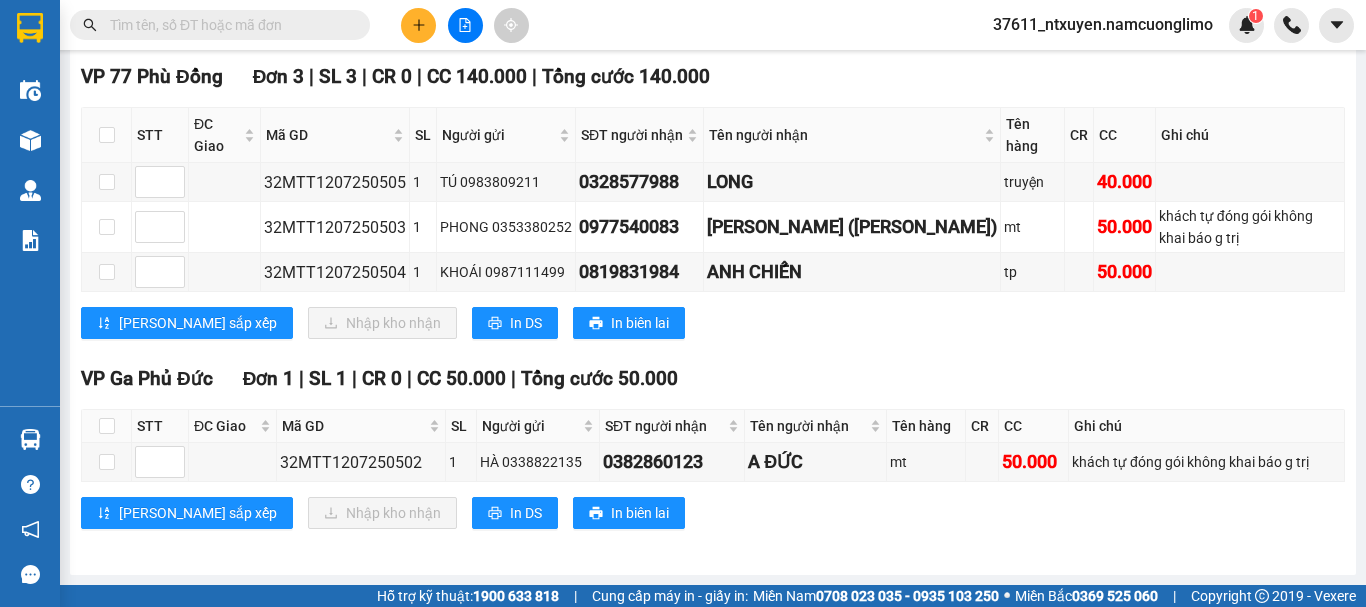 paste on "0977540083" 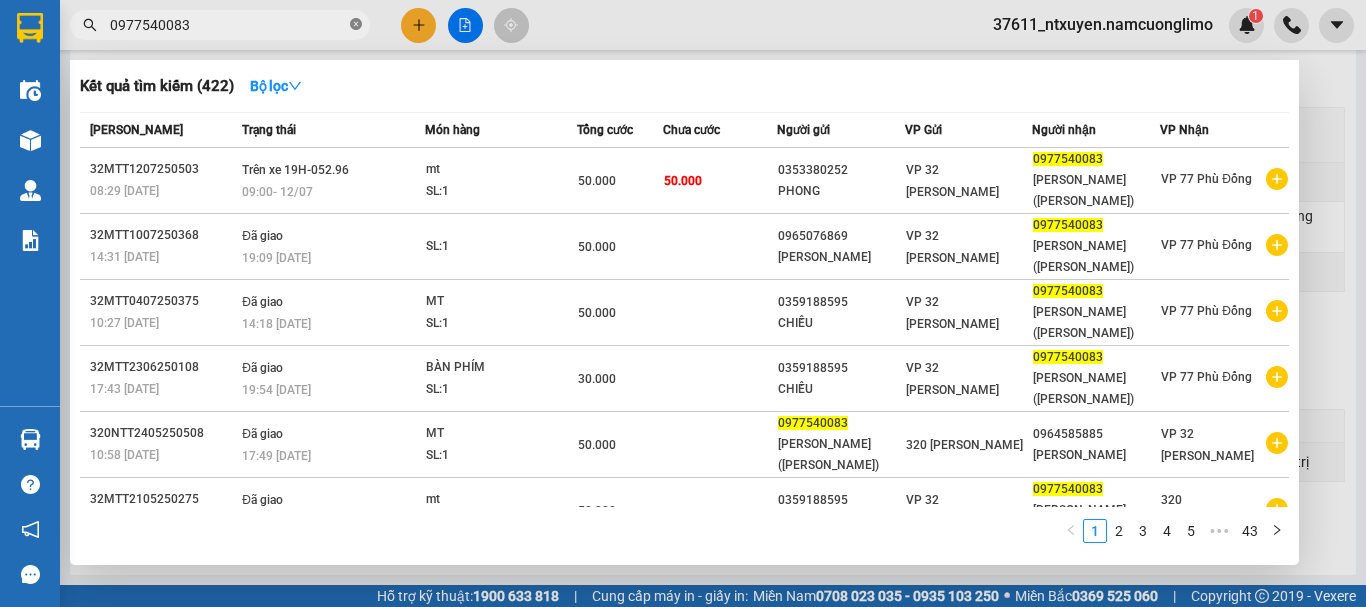 click 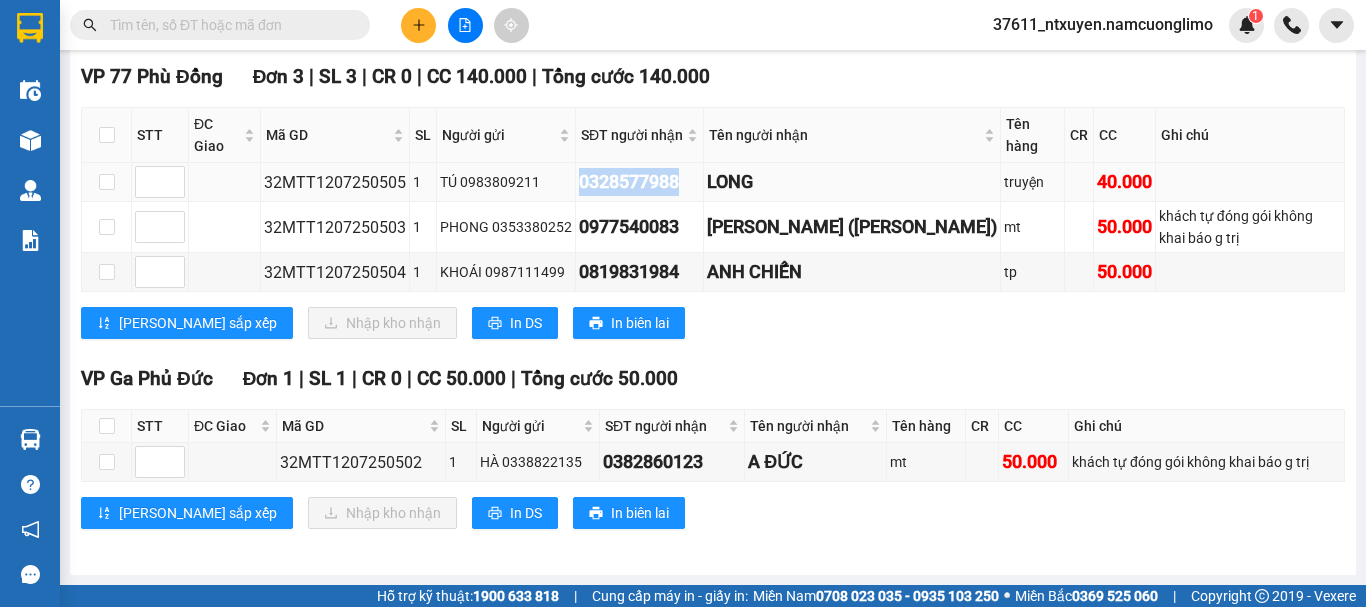 drag, startPoint x: 674, startPoint y: 181, endPoint x: 567, endPoint y: 177, distance: 107.07474 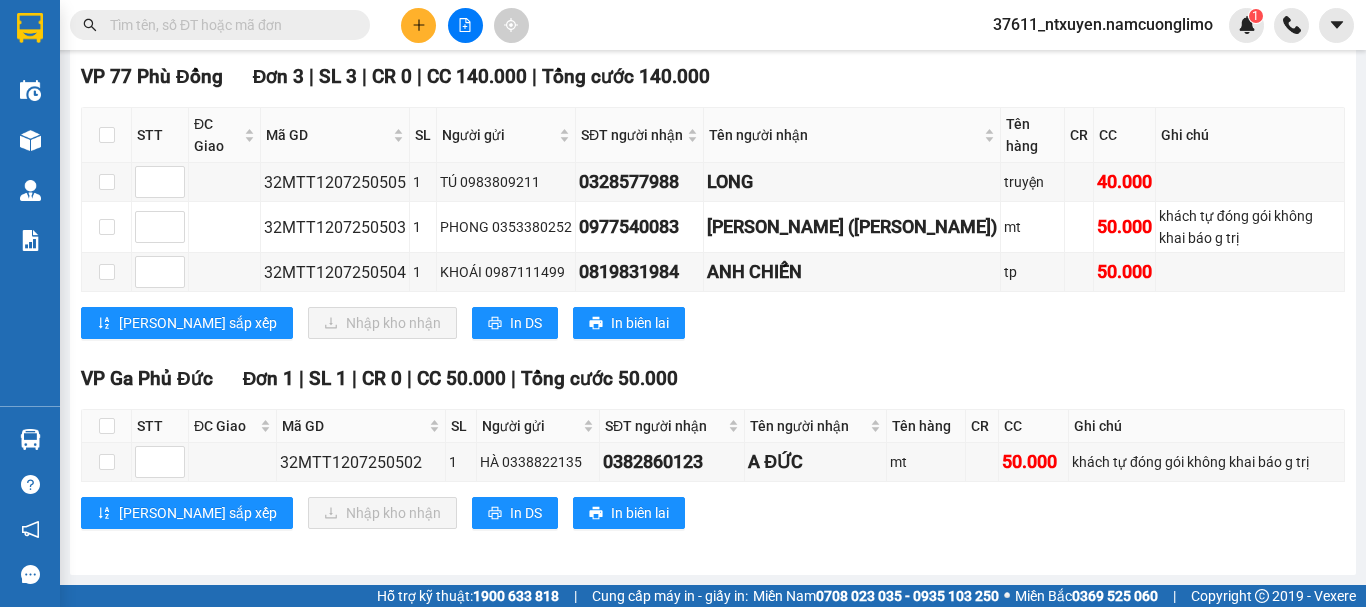 click at bounding box center (228, 25) 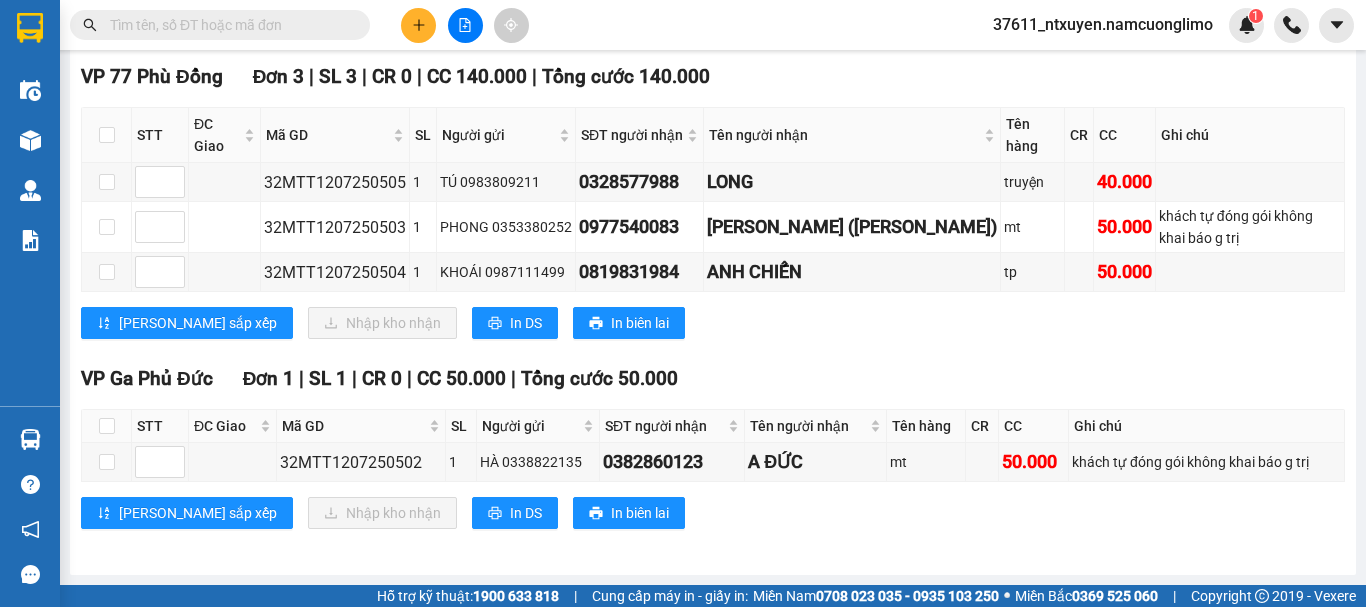 paste on "0328577988" 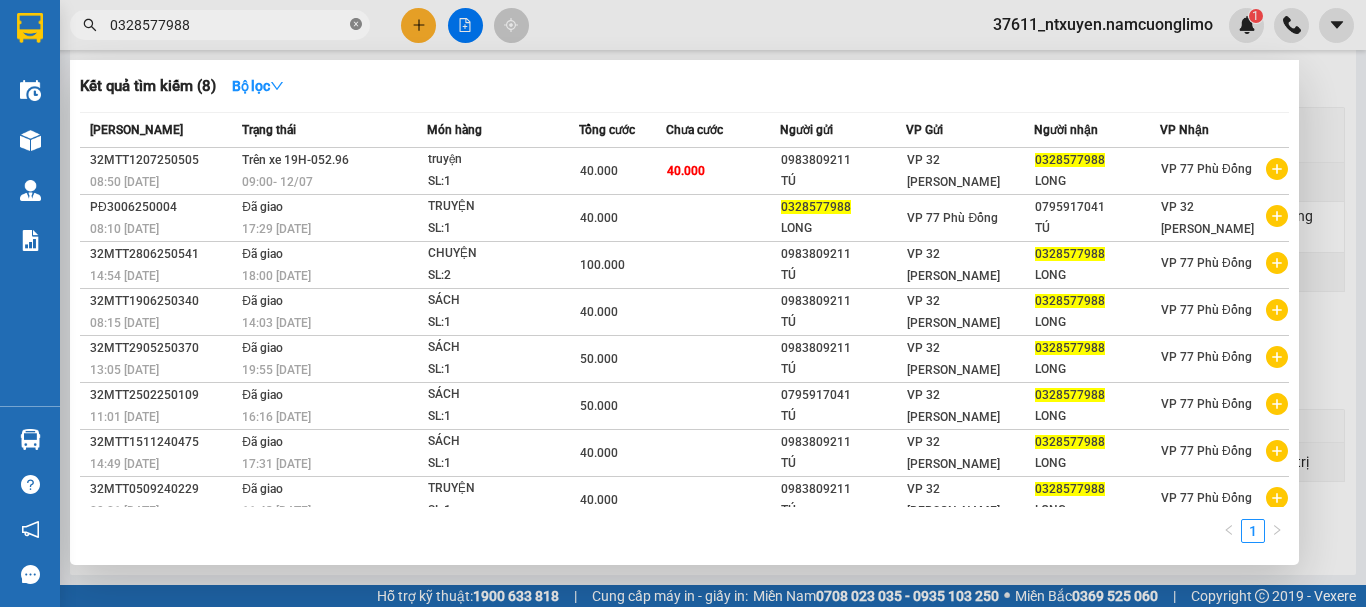 click 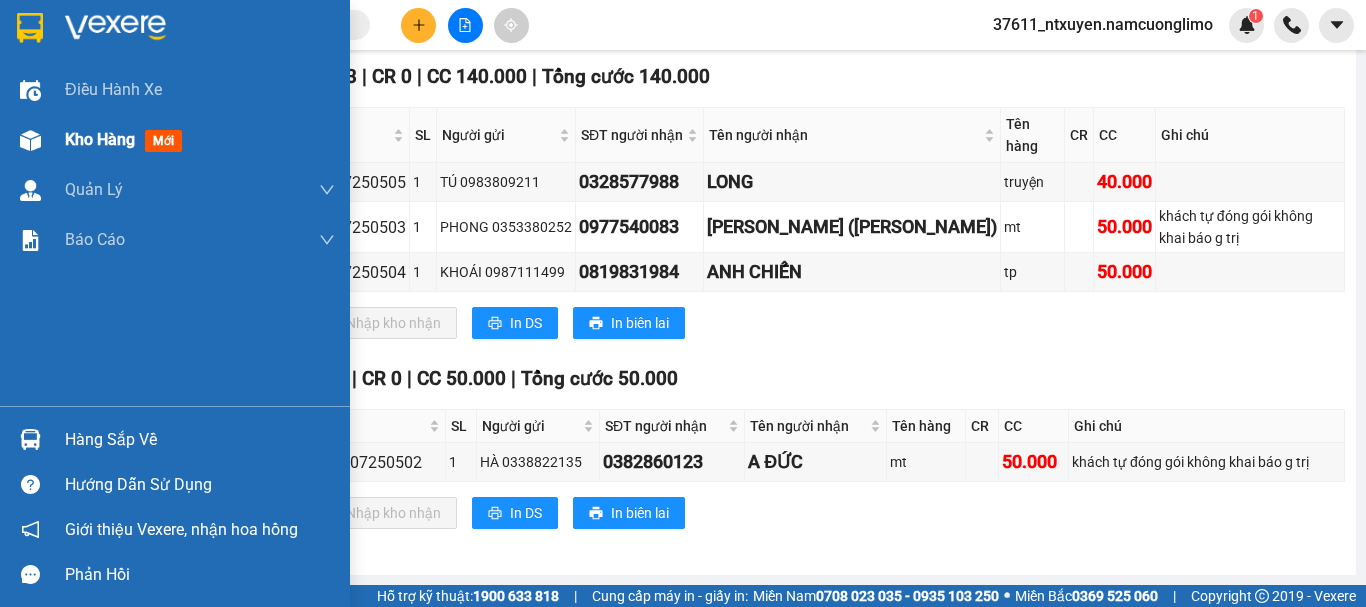 click on "Kho hàng" at bounding box center (100, 139) 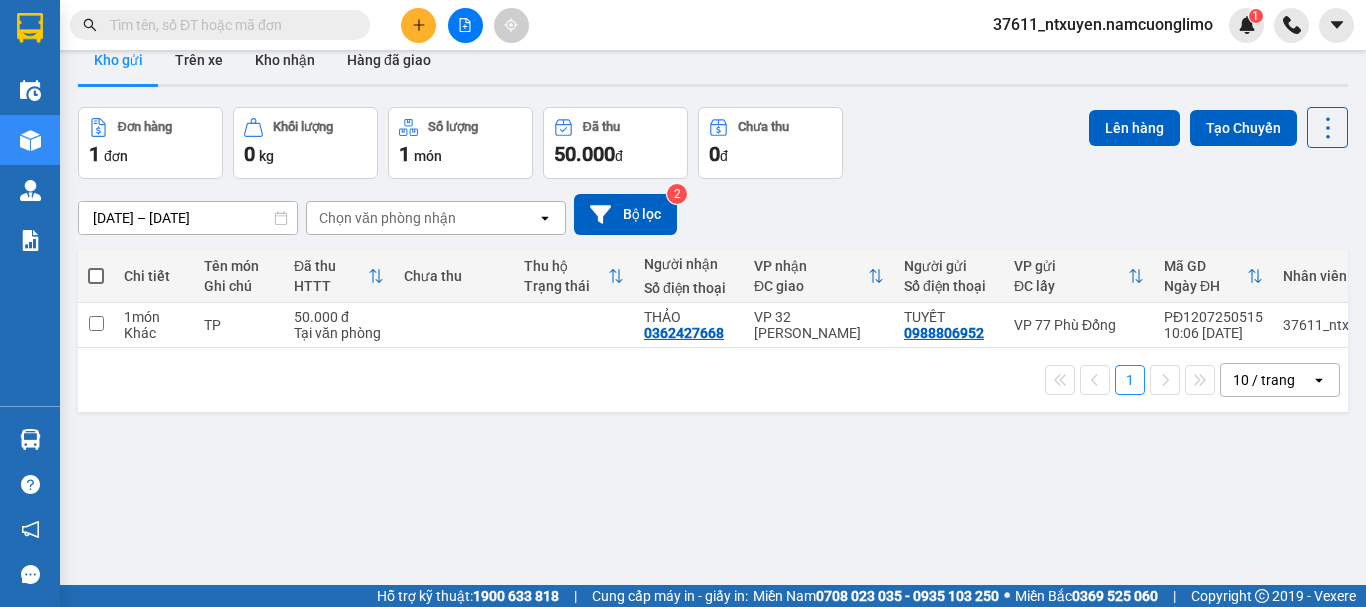 scroll, scrollTop: 0, scrollLeft: 0, axis: both 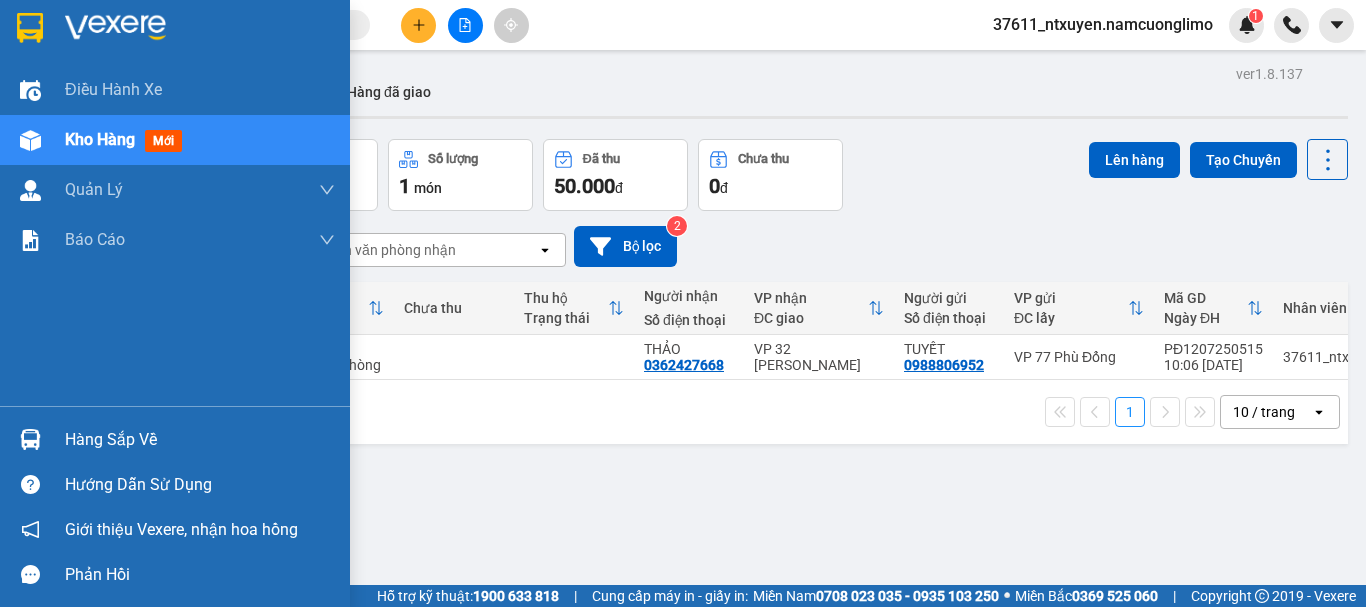 click on "Hàng sắp về" at bounding box center (200, 440) 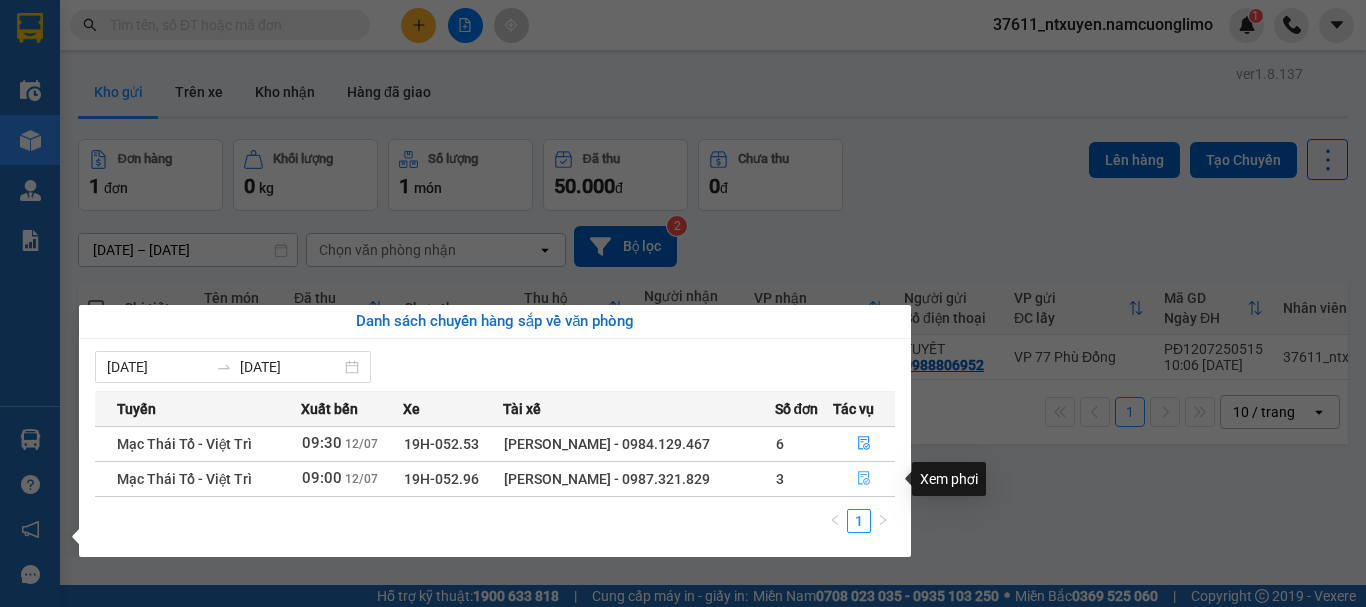 click 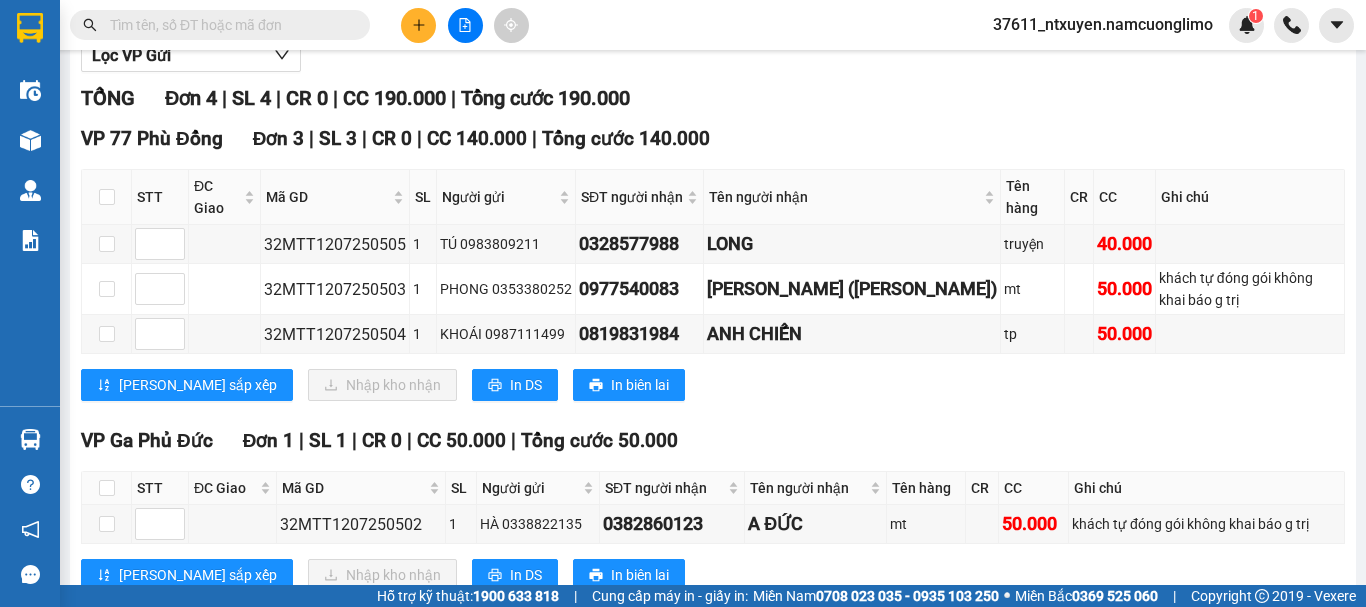 scroll, scrollTop: 200, scrollLeft: 0, axis: vertical 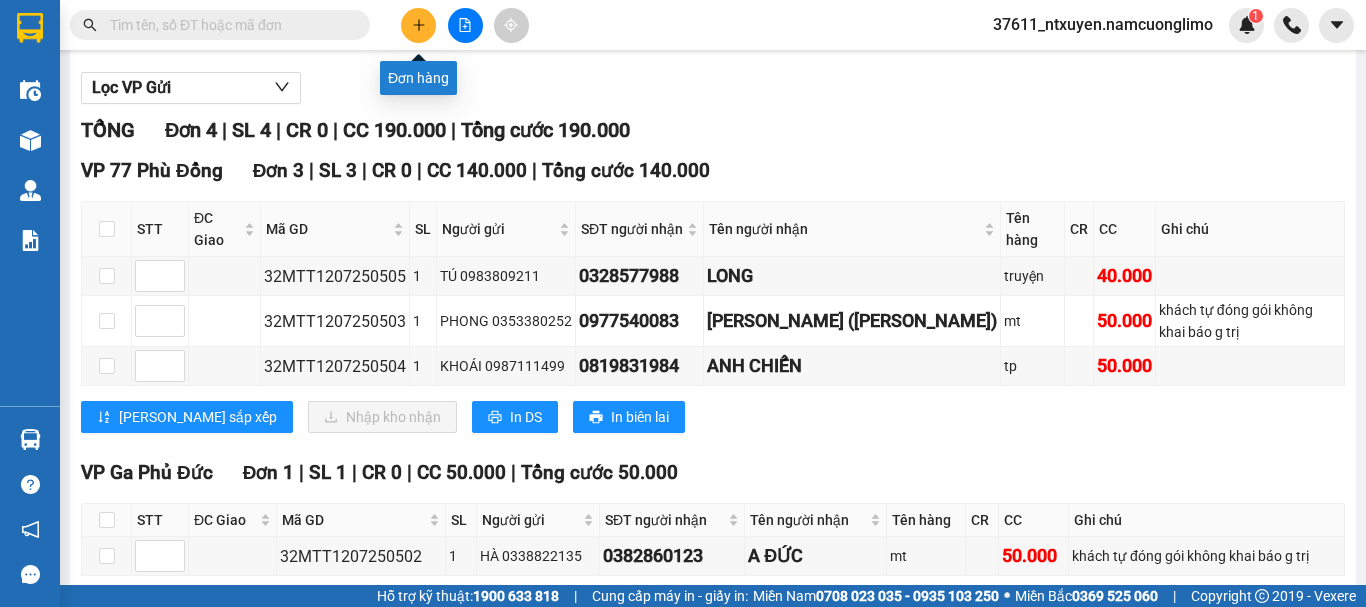 click 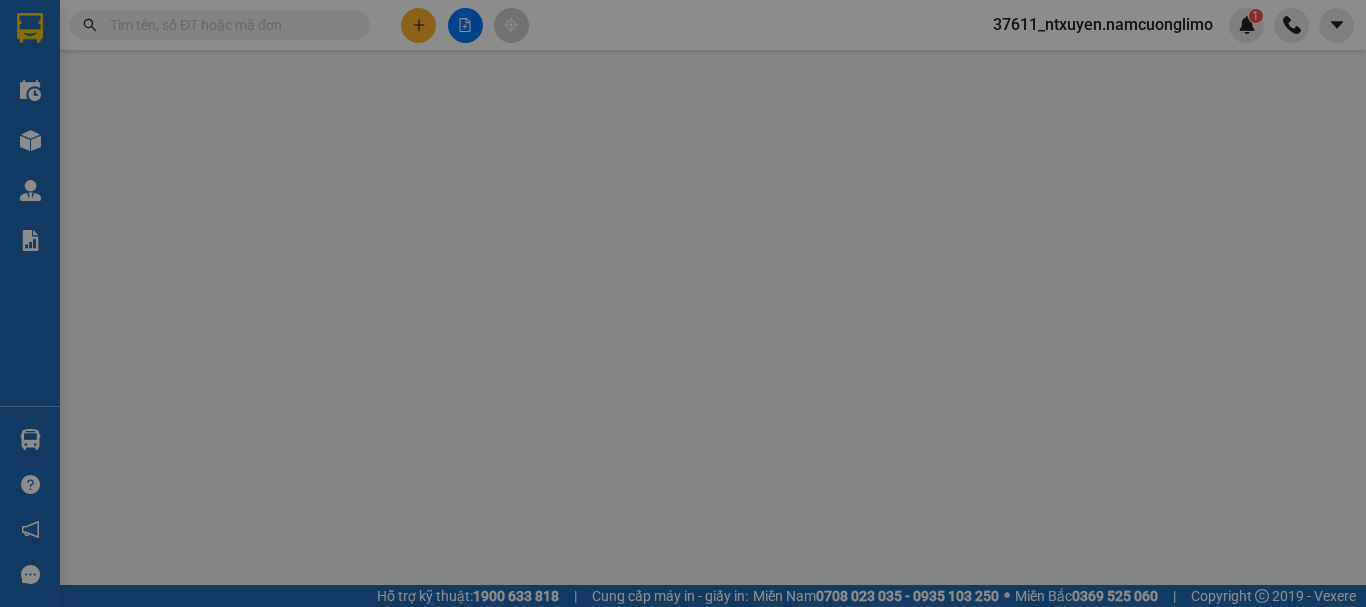 scroll, scrollTop: 0, scrollLeft: 0, axis: both 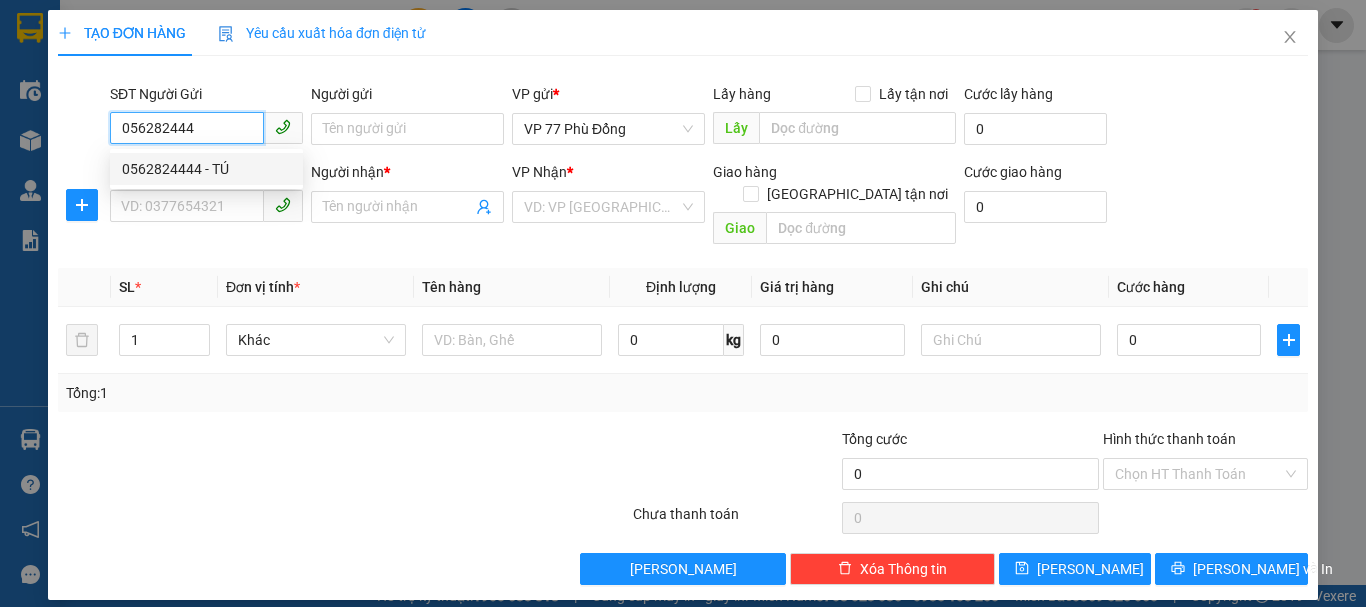 click on "0562824444 - TÚ" at bounding box center (206, 169) 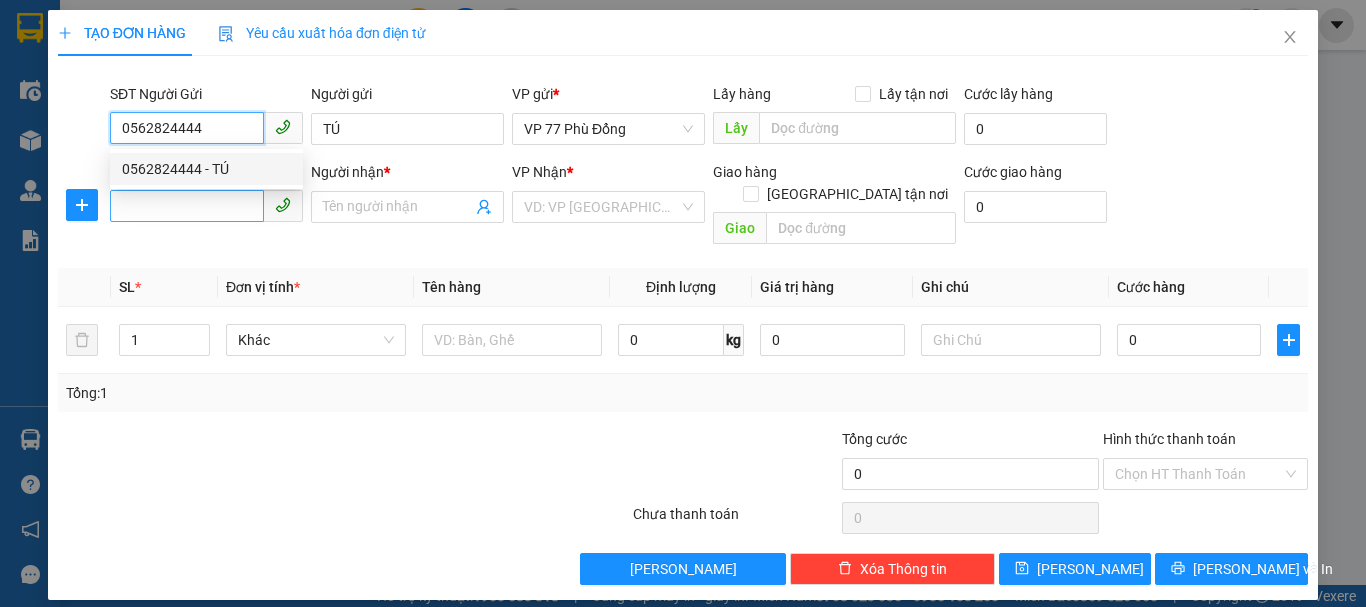 type on "0562824444" 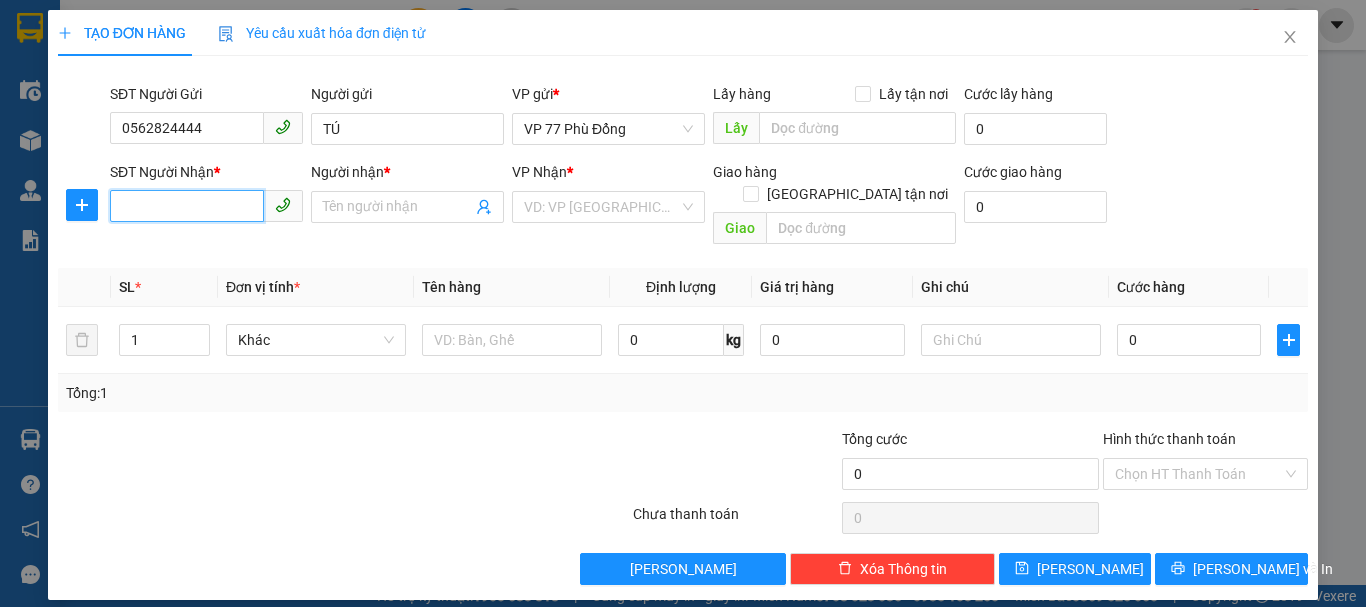 click on "SĐT Người Nhận  *" at bounding box center [187, 206] 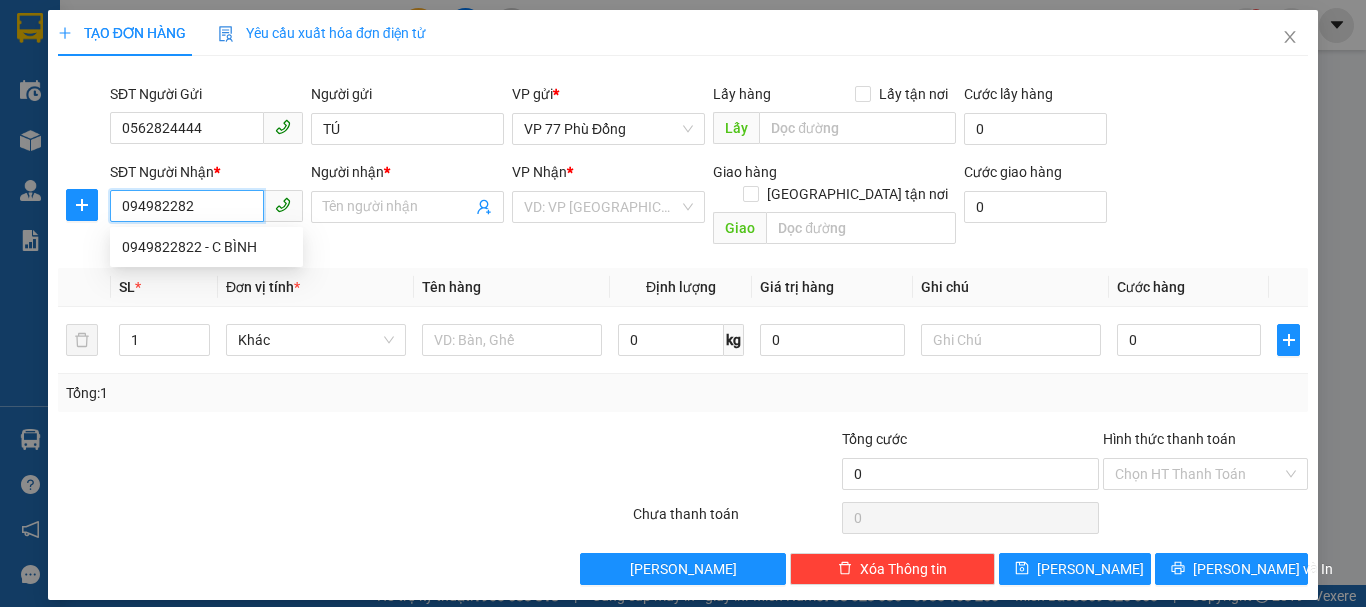 type on "0949822822" 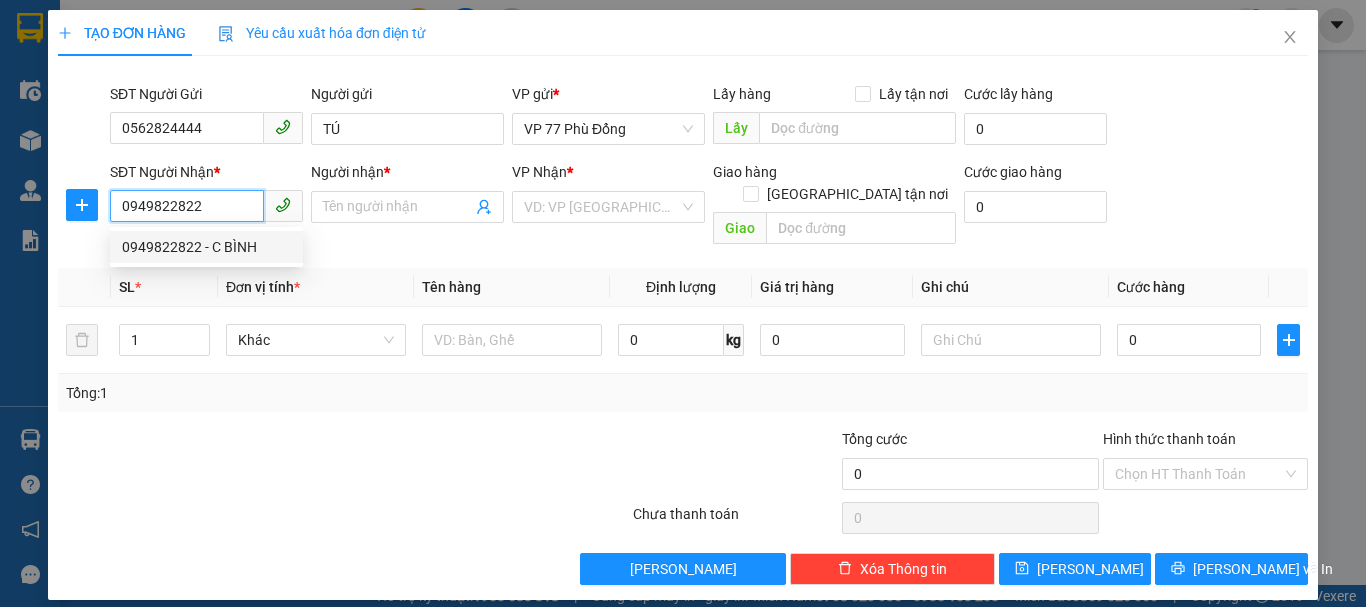 click on "0949822822 - C BÌNH" at bounding box center (206, 247) 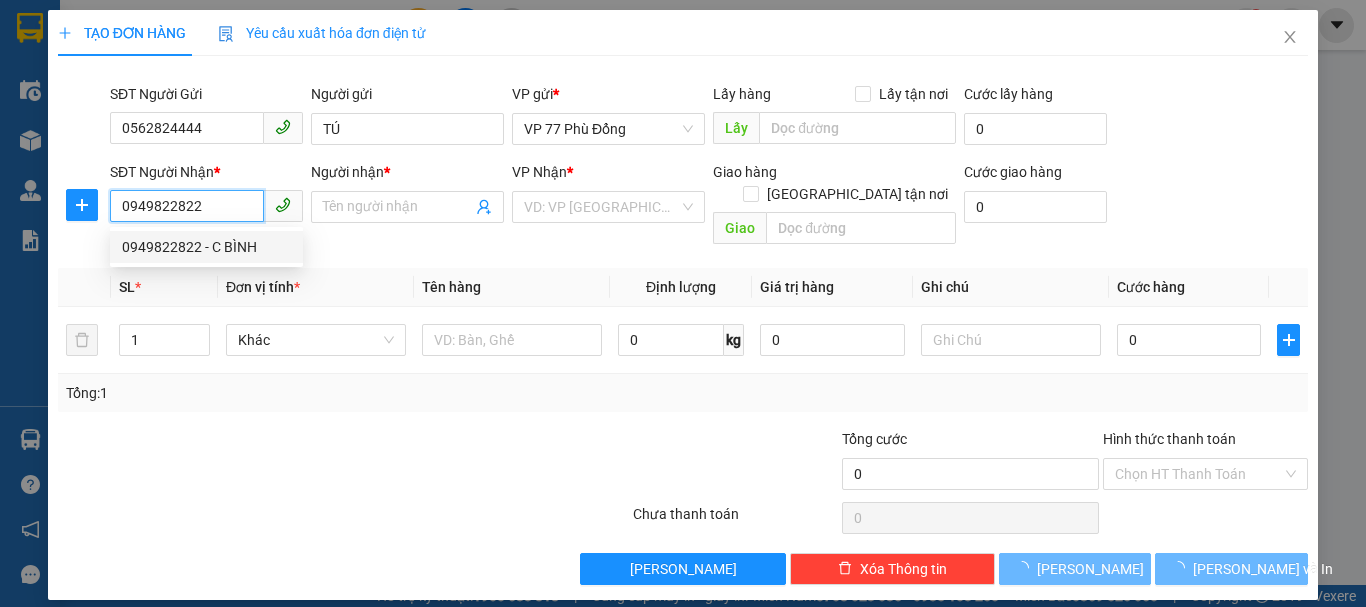 type on "C BÌNH" 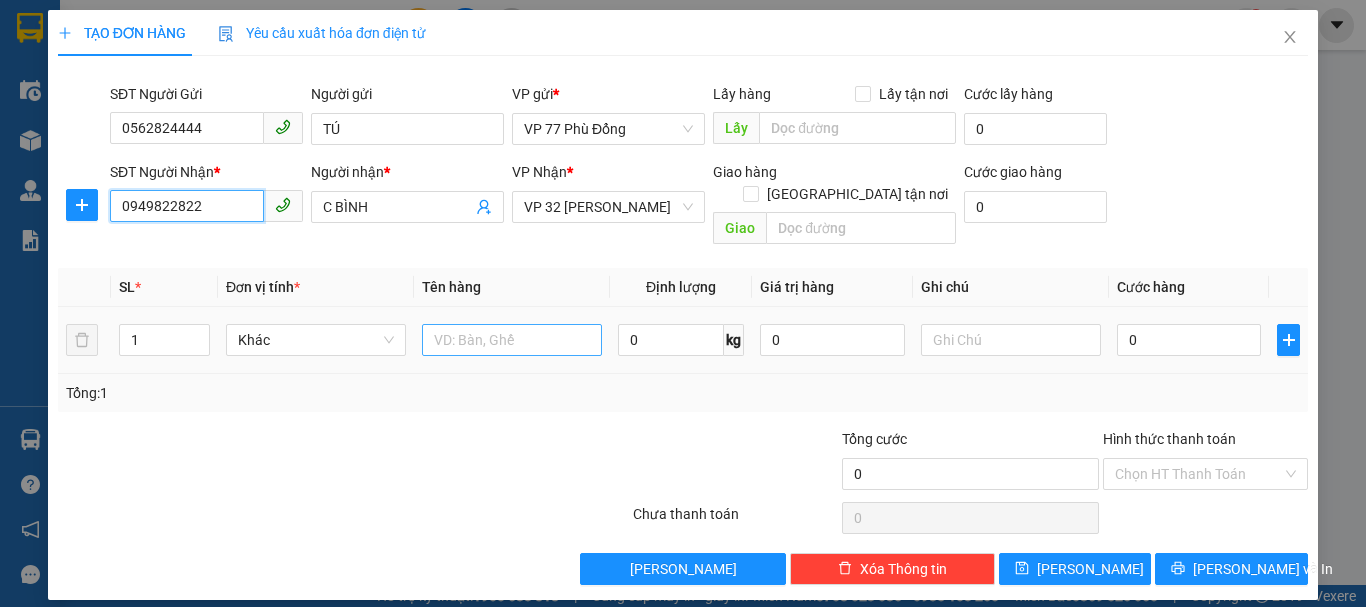 type on "0949822822" 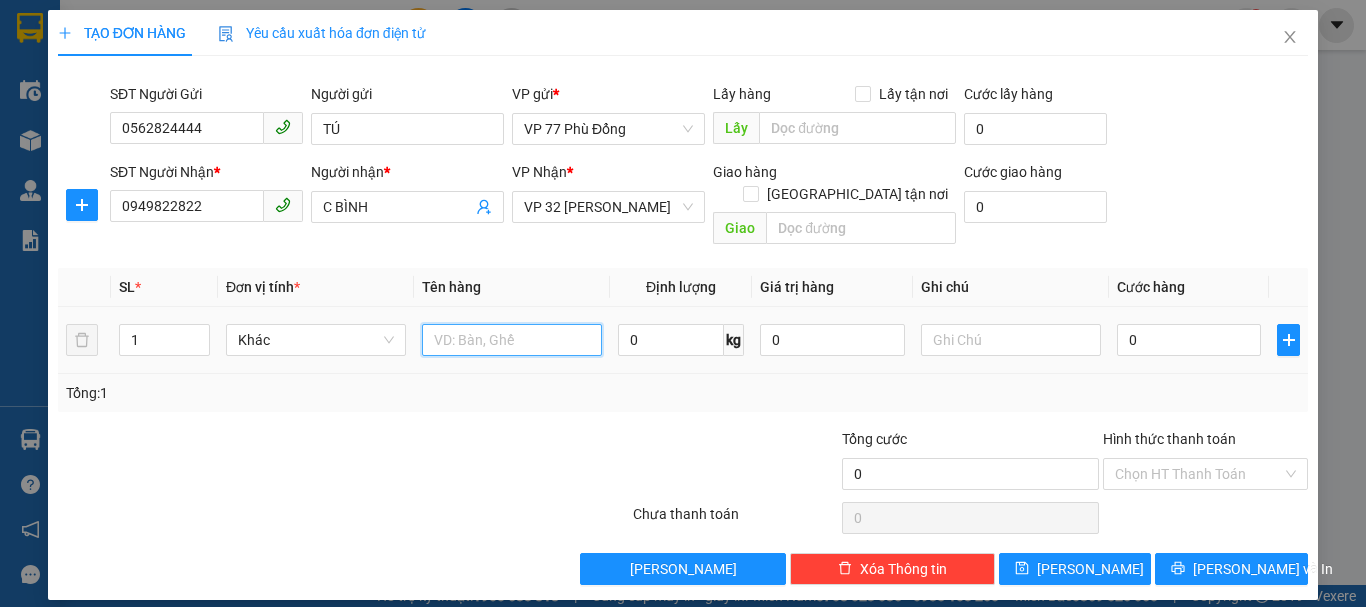 click at bounding box center (512, 340) 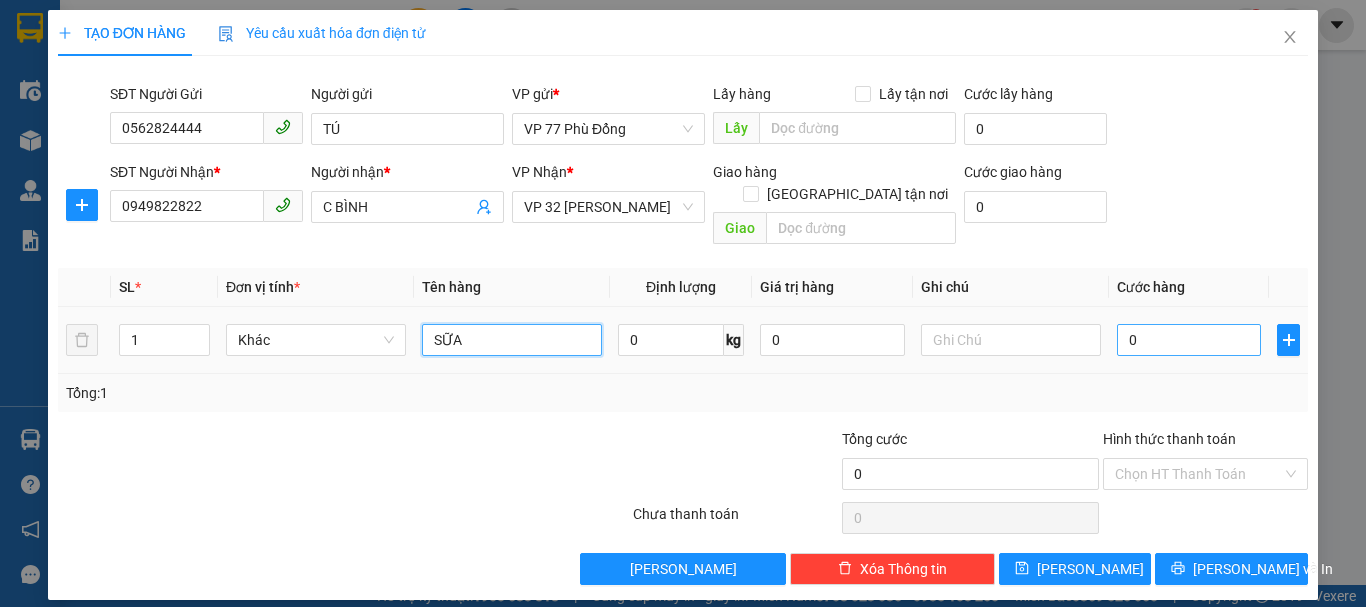 type on "SỮA" 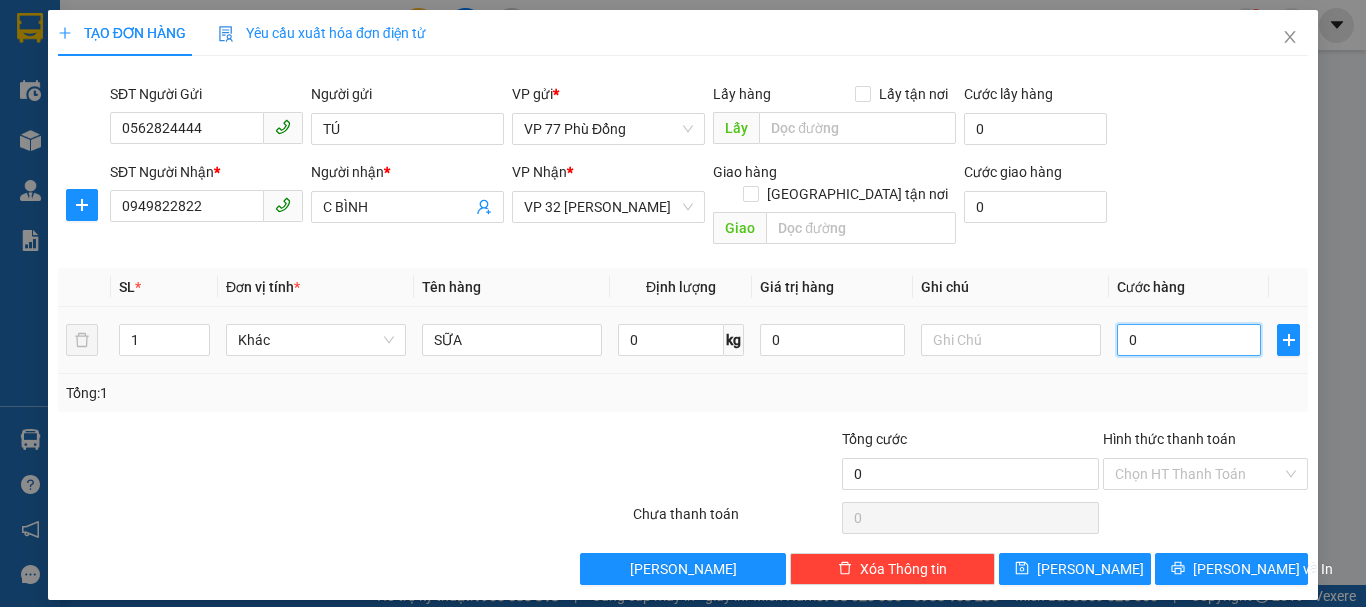click on "0" at bounding box center (1189, 340) 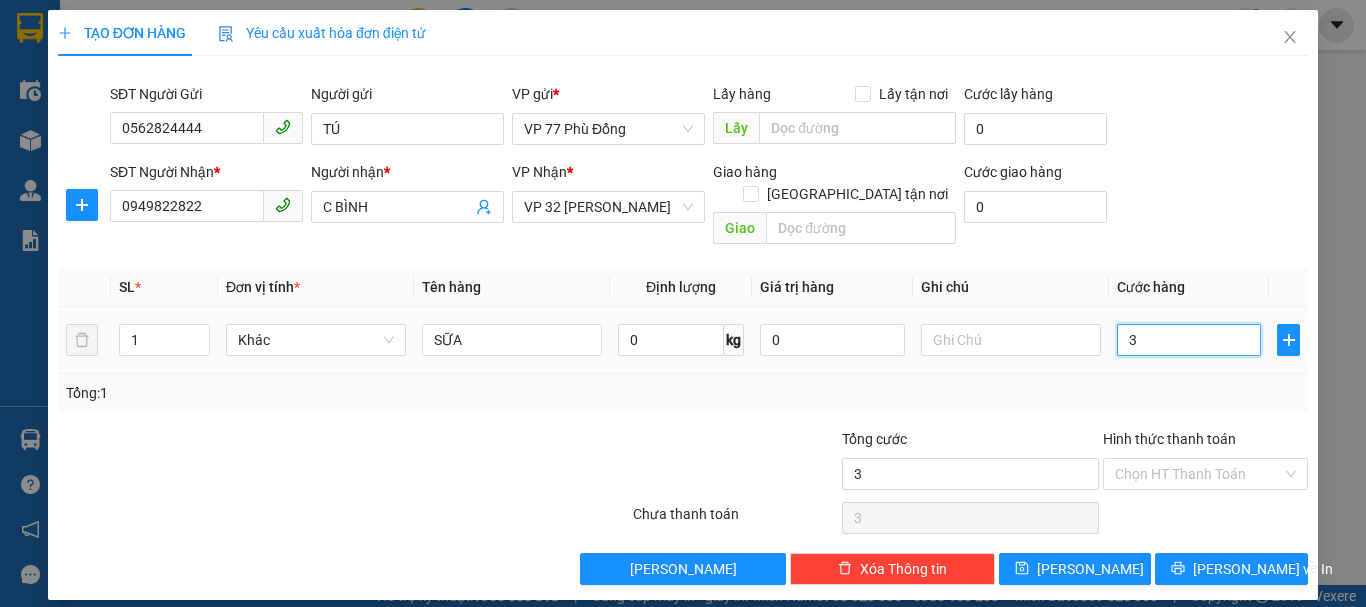 type on "30" 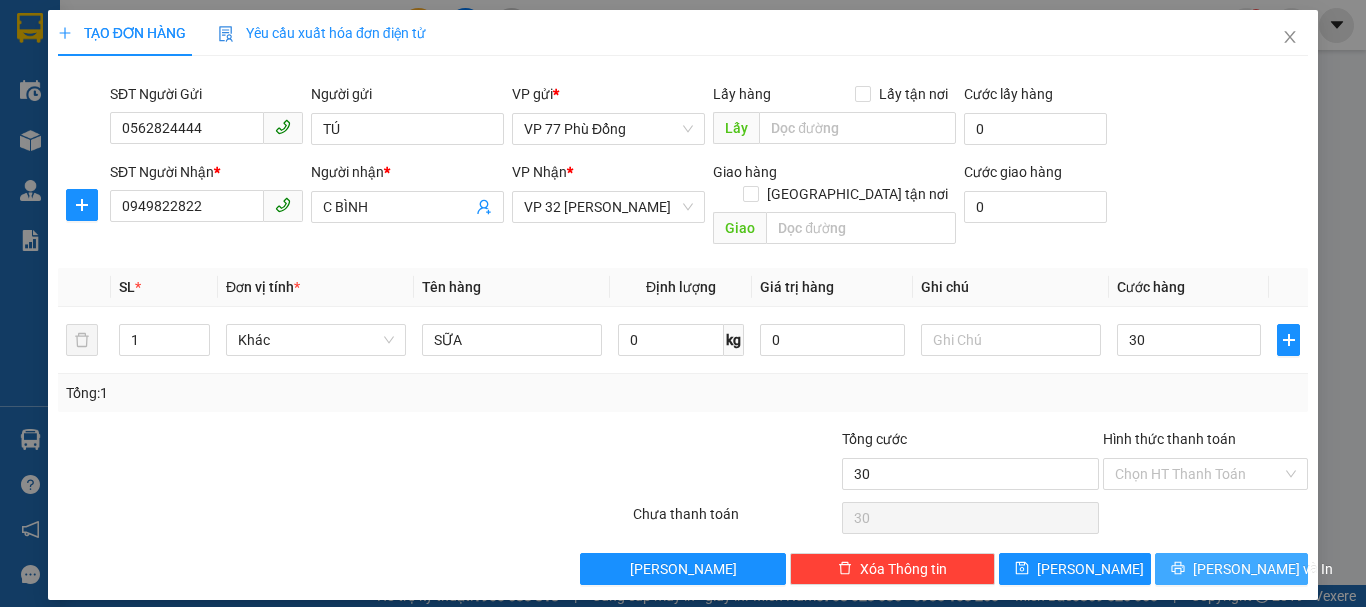 type on "30.000" 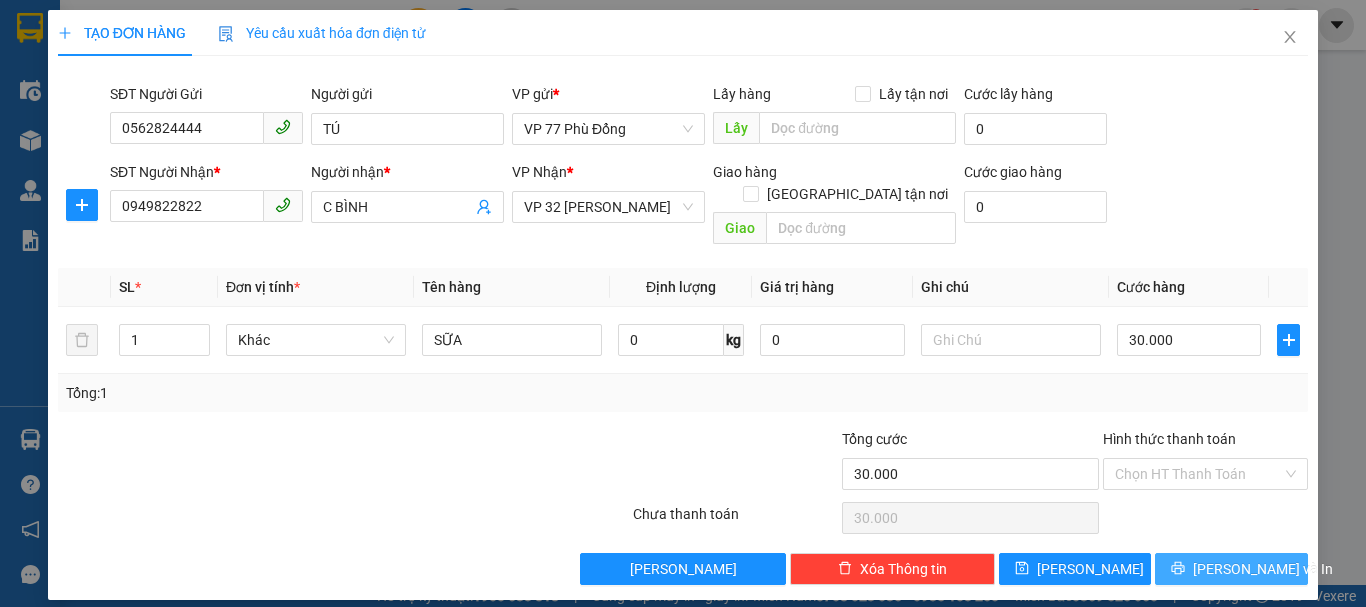 click on "Lưu và In" at bounding box center (1263, 569) 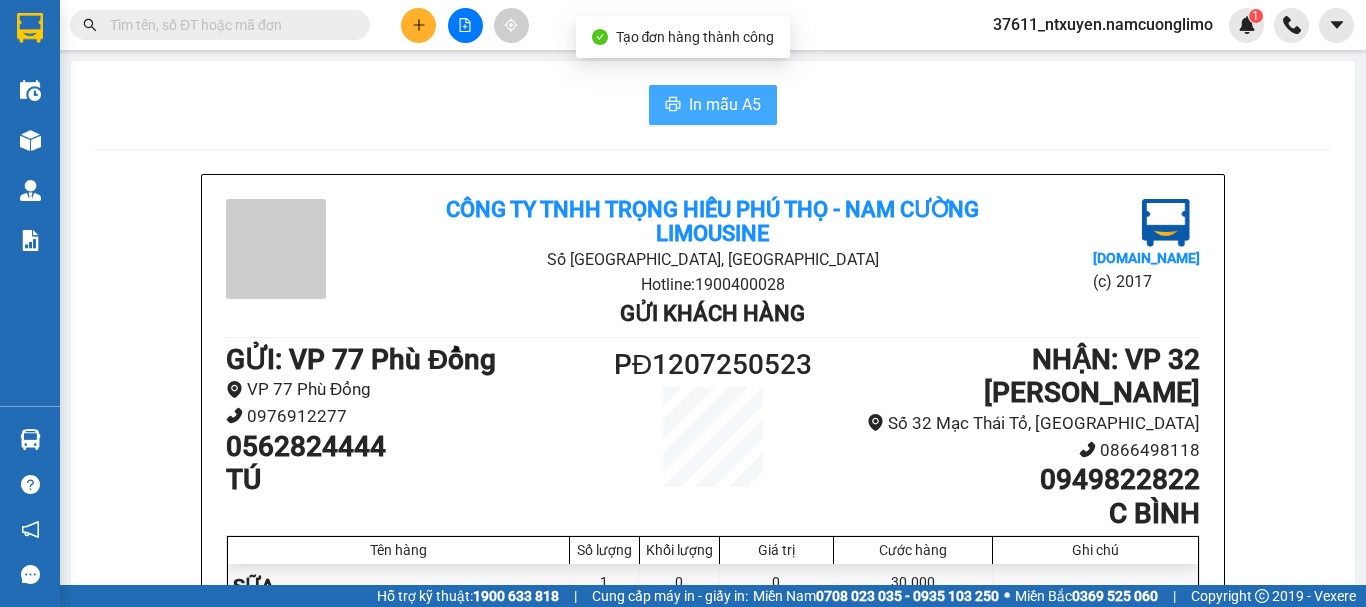 click on "In mẫu A5" at bounding box center (725, 104) 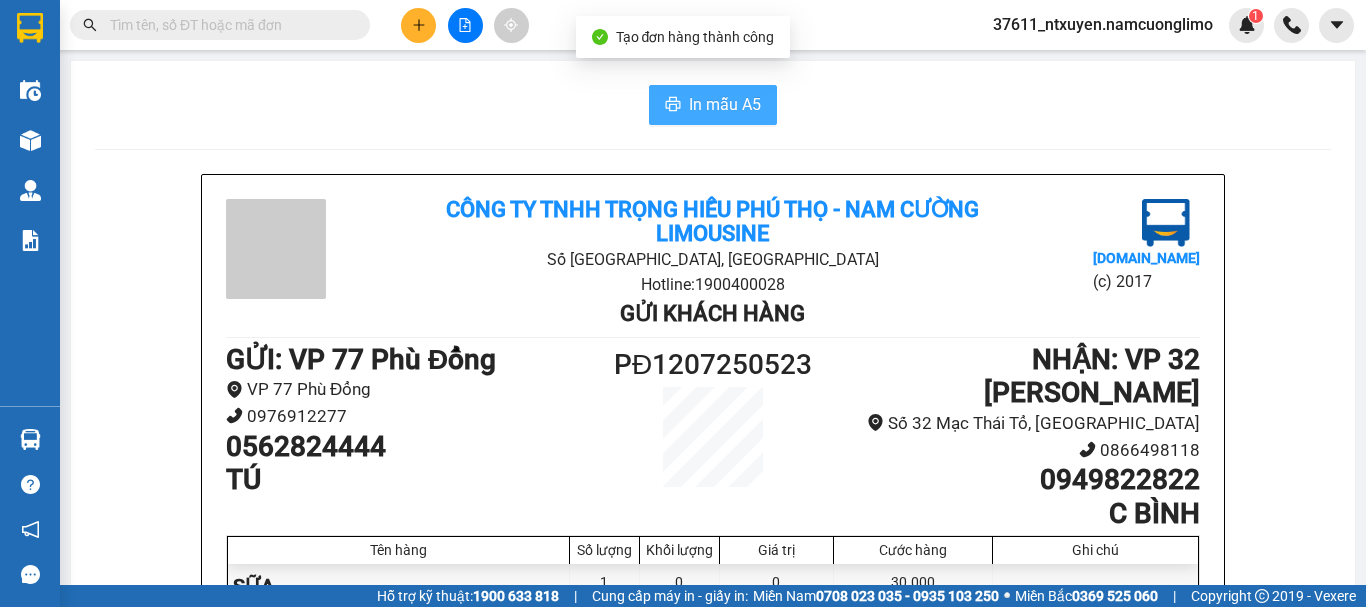 scroll, scrollTop: 0, scrollLeft: 0, axis: both 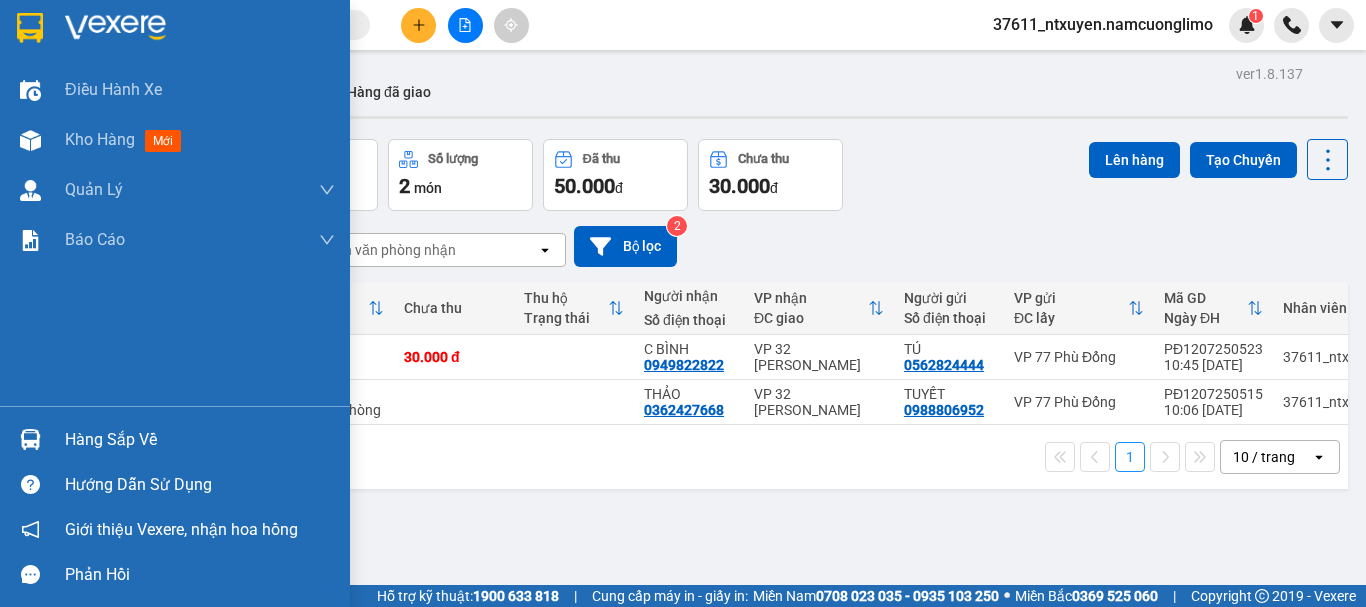 click on "Hàng sắp về" at bounding box center (200, 440) 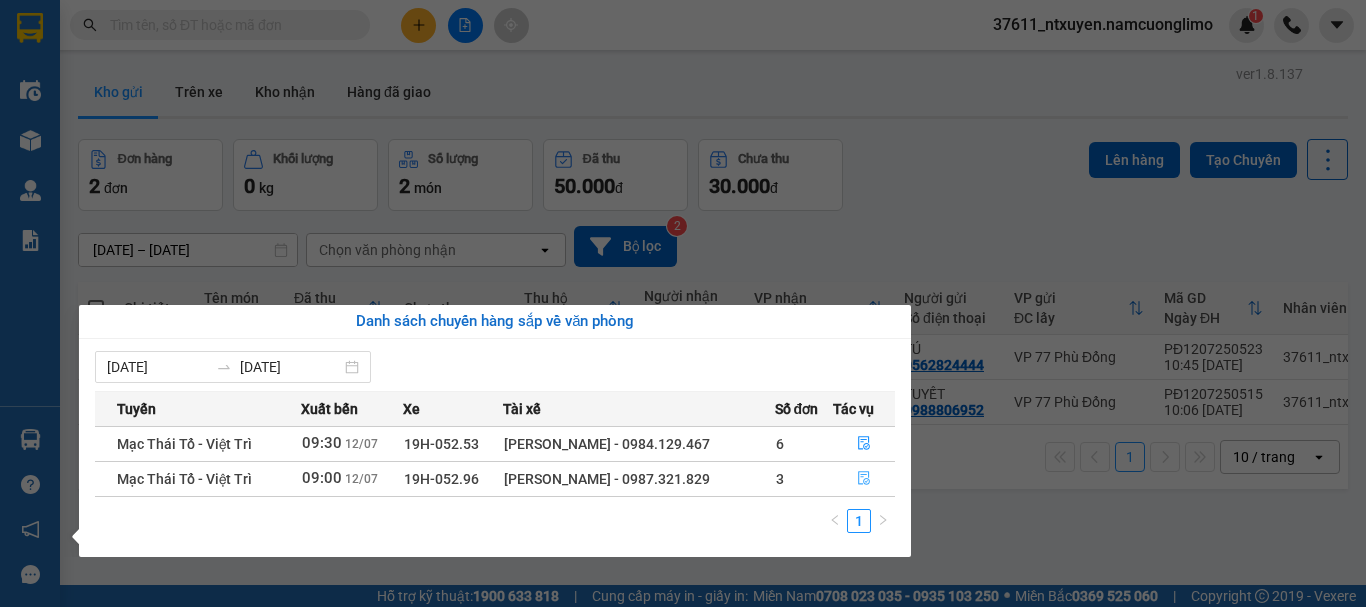 click 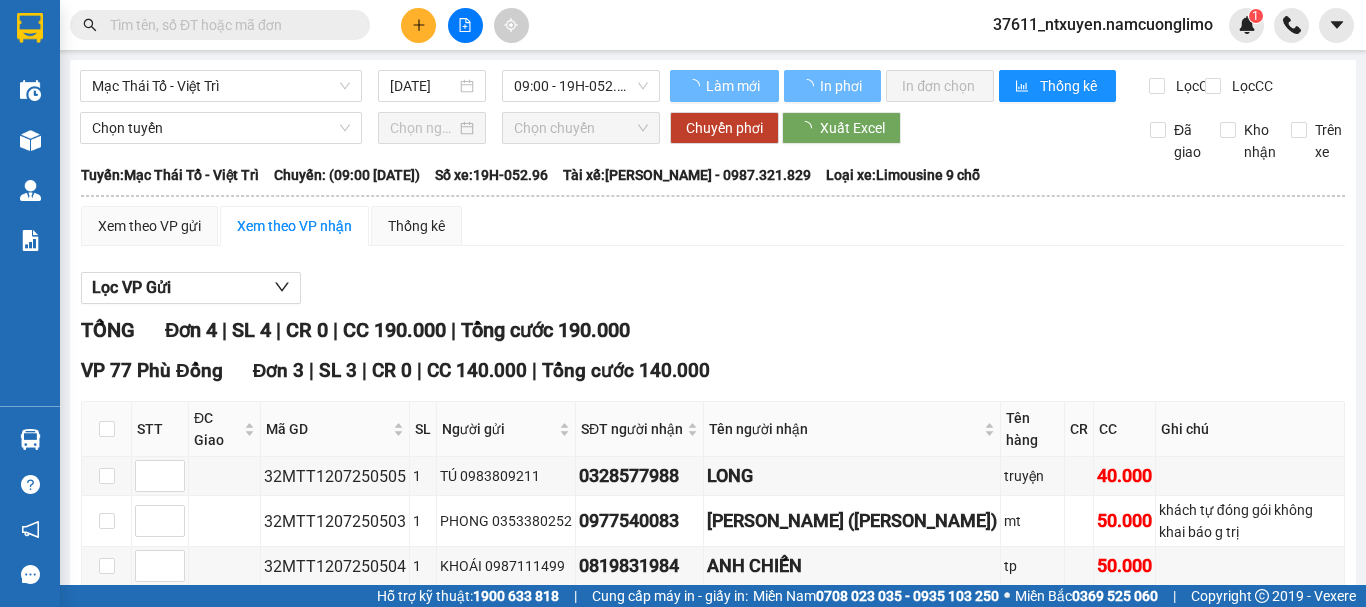 scroll, scrollTop: 200, scrollLeft: 0, axis: vertical 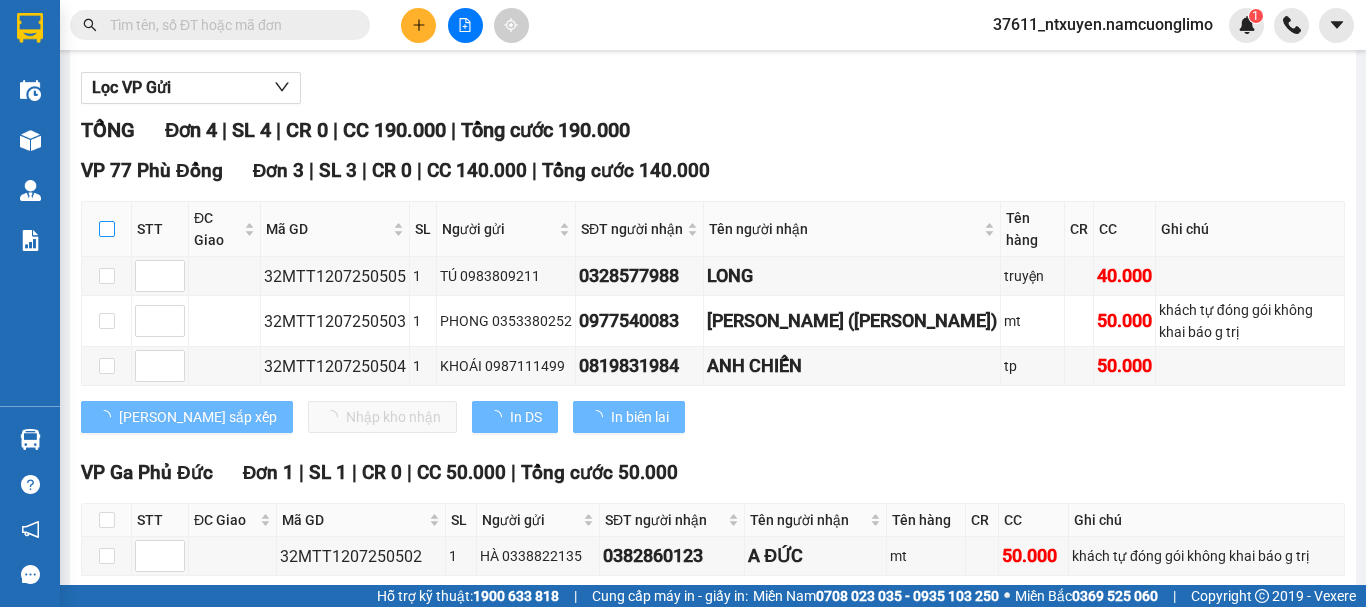 click at bounding box center (107, 229) 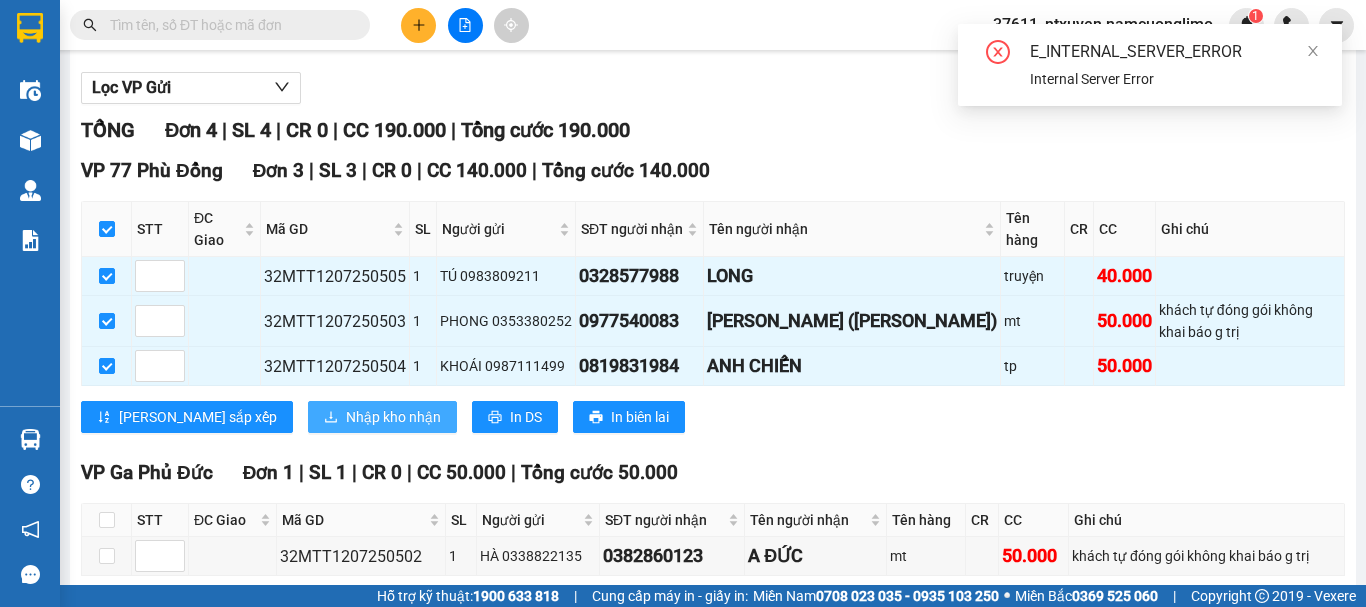 click on "Nhập kho nhận" at bounding box center [393, 417] 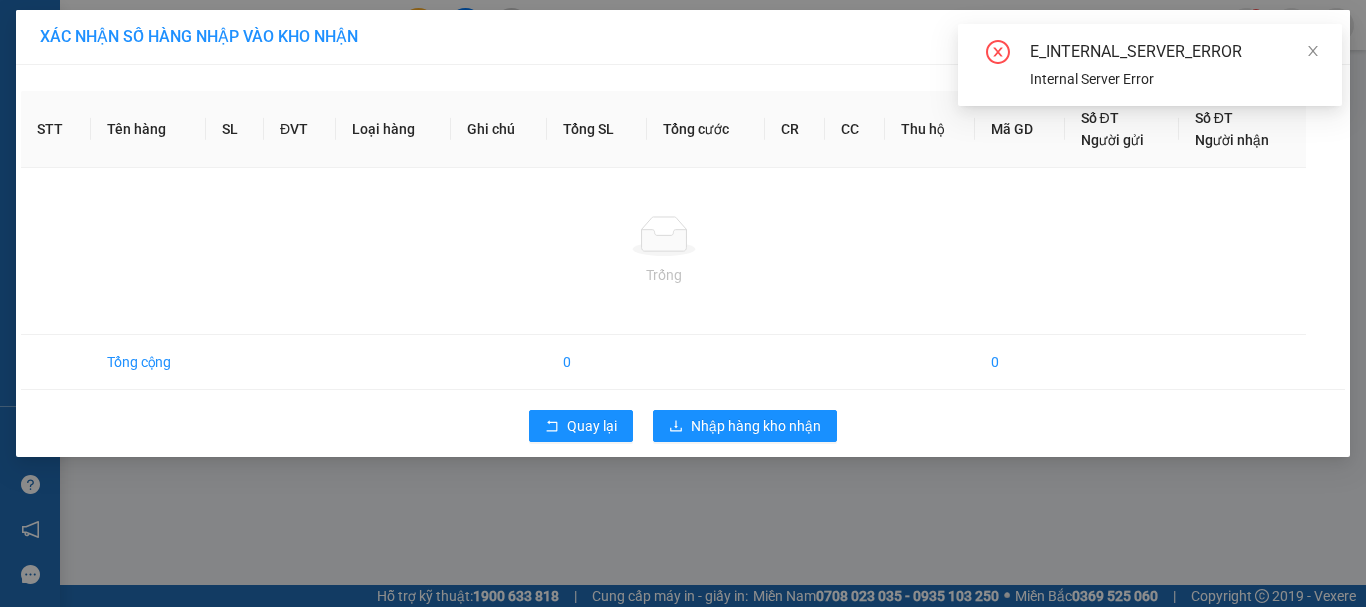 scroll, scrollTop: 0, scrollLeft: 0, axis: both 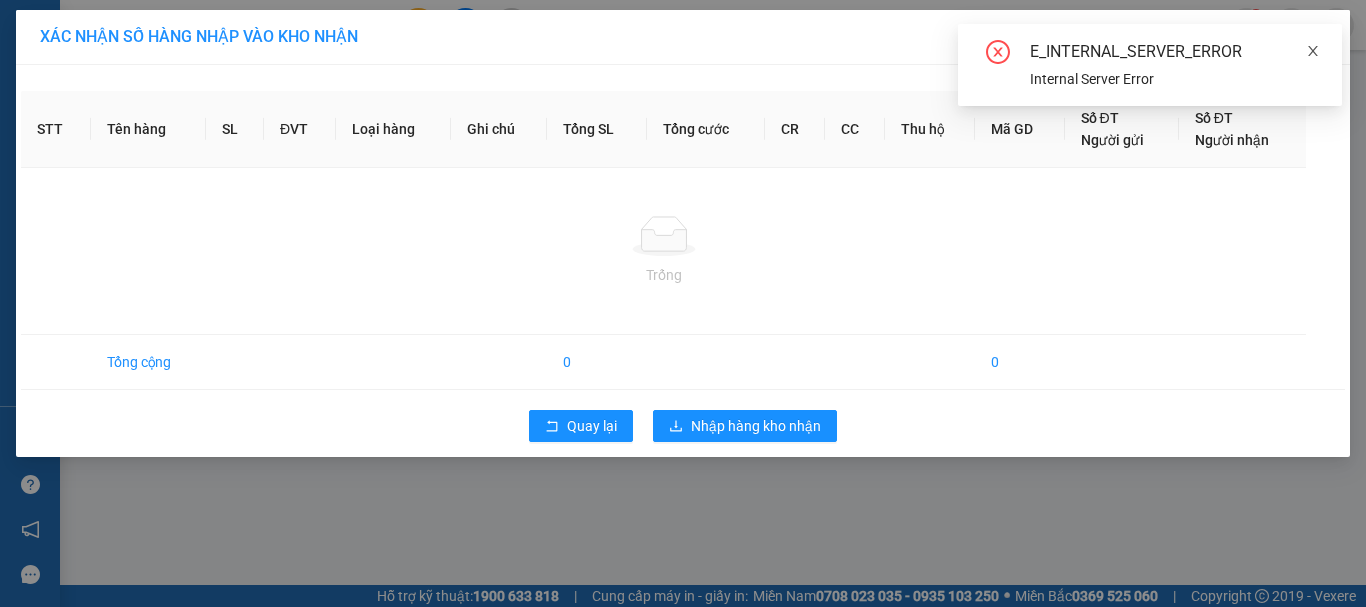 click 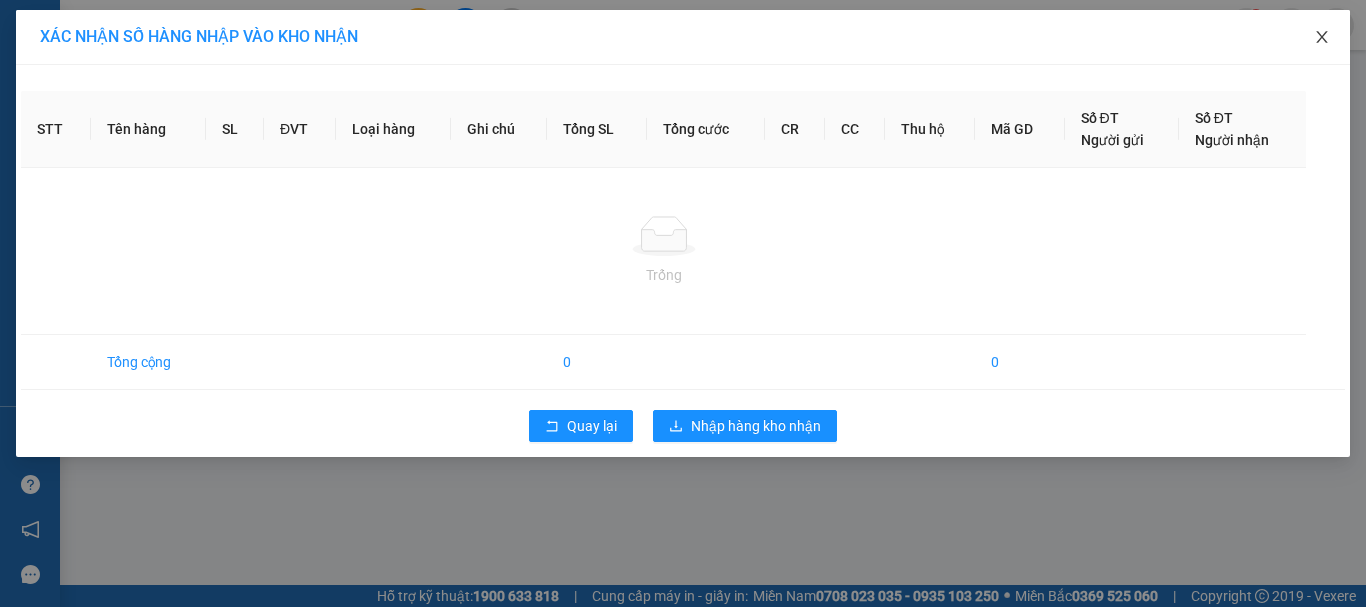 click 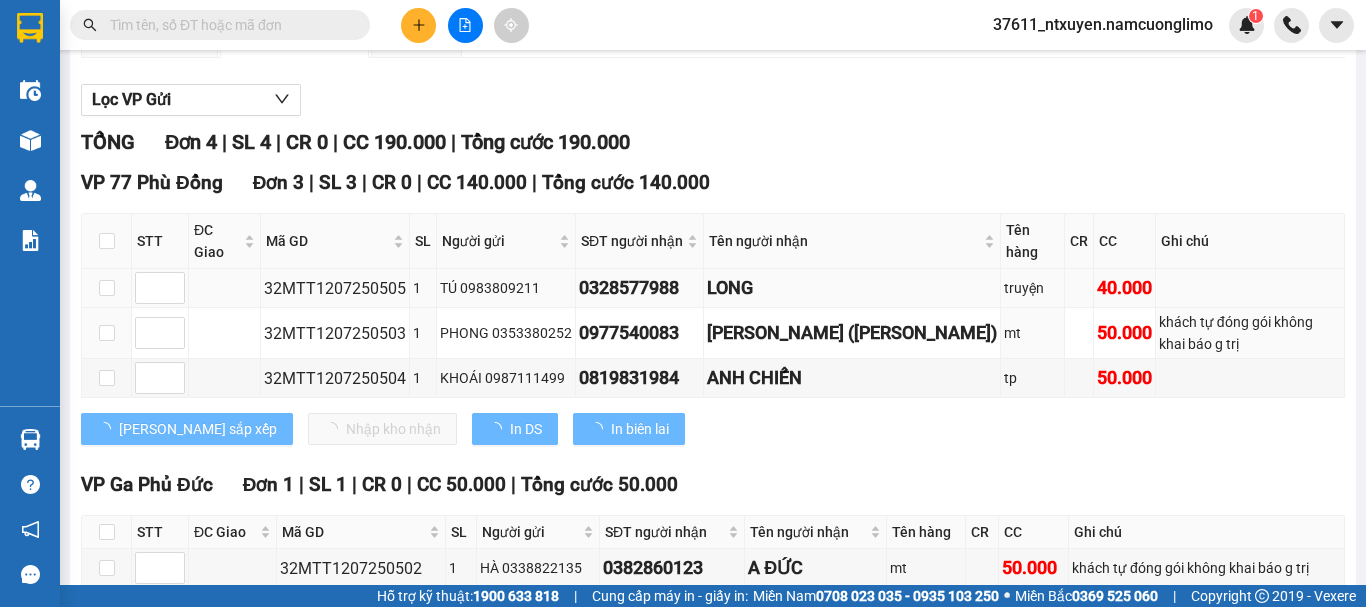 scroll, scrollTop: 200, scrollLeft: 0, axis: vertical 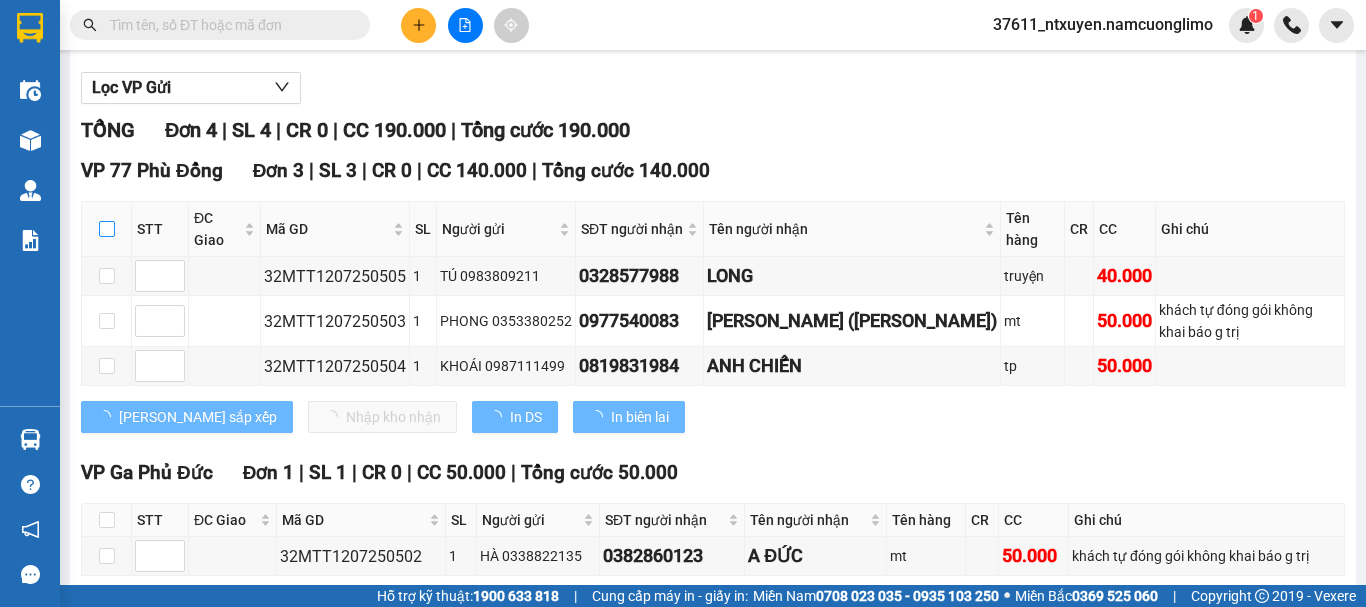 click at bounding box center [107, 229] 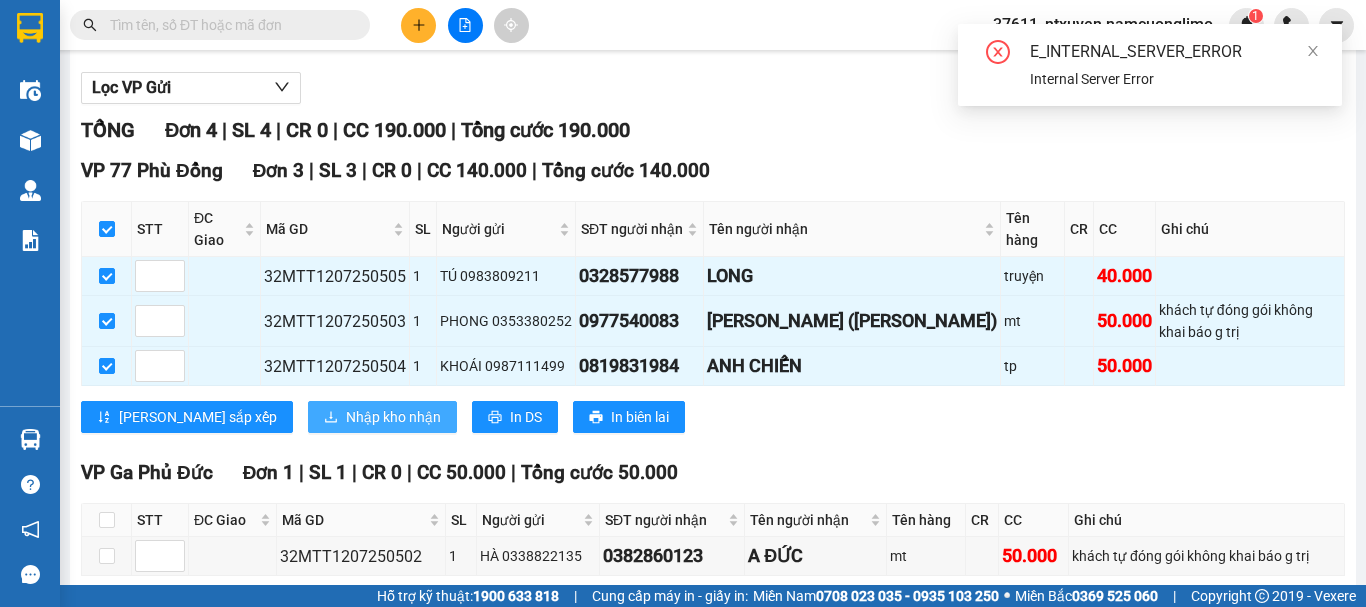 click on "Nhập kho nhận" at bounding box center [393, 417] 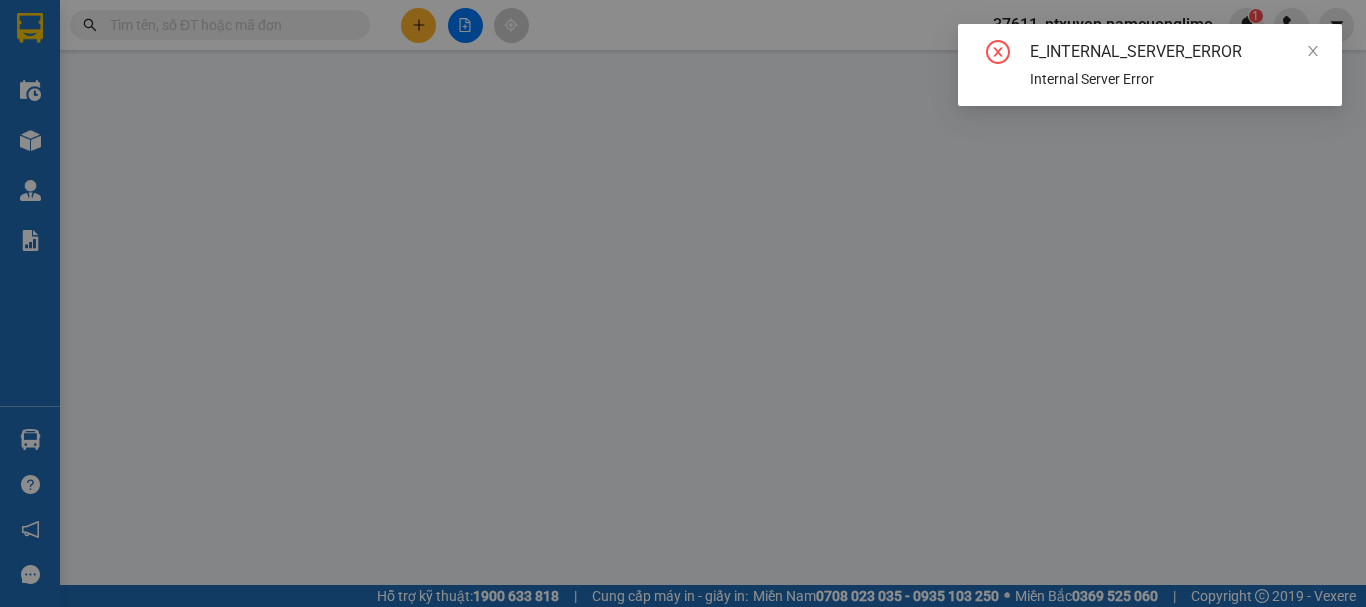 scroll, scrollTop: 0, scrollLeft: 0, axis: both 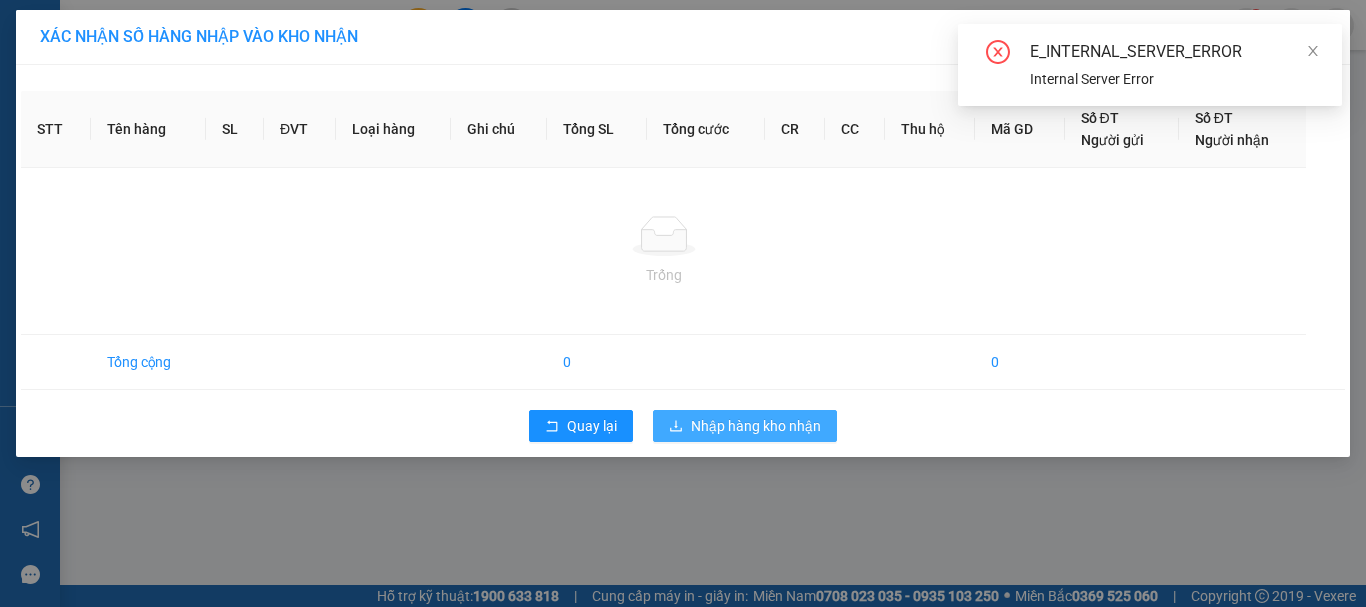 click on "Nhập hàng kho nhận" at bounding box center [756, 426] 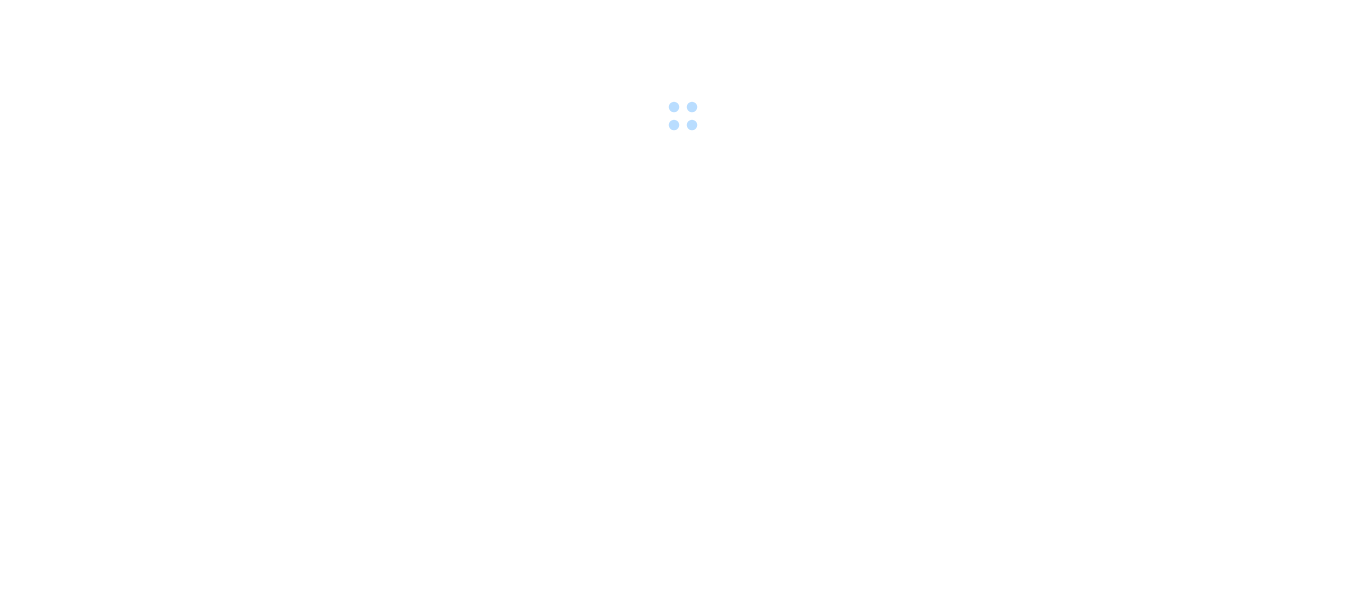 scroll, scrollTop: 0, scrollLeft: 0, axis: both 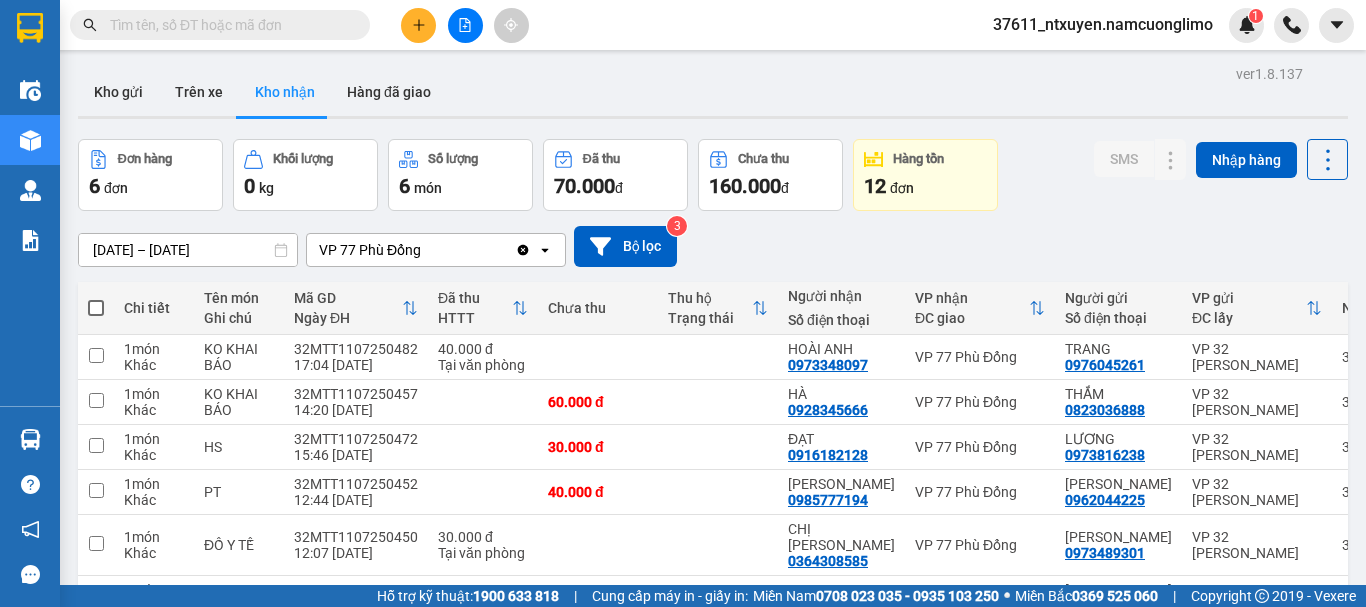 click at bounding box center [228, 25] 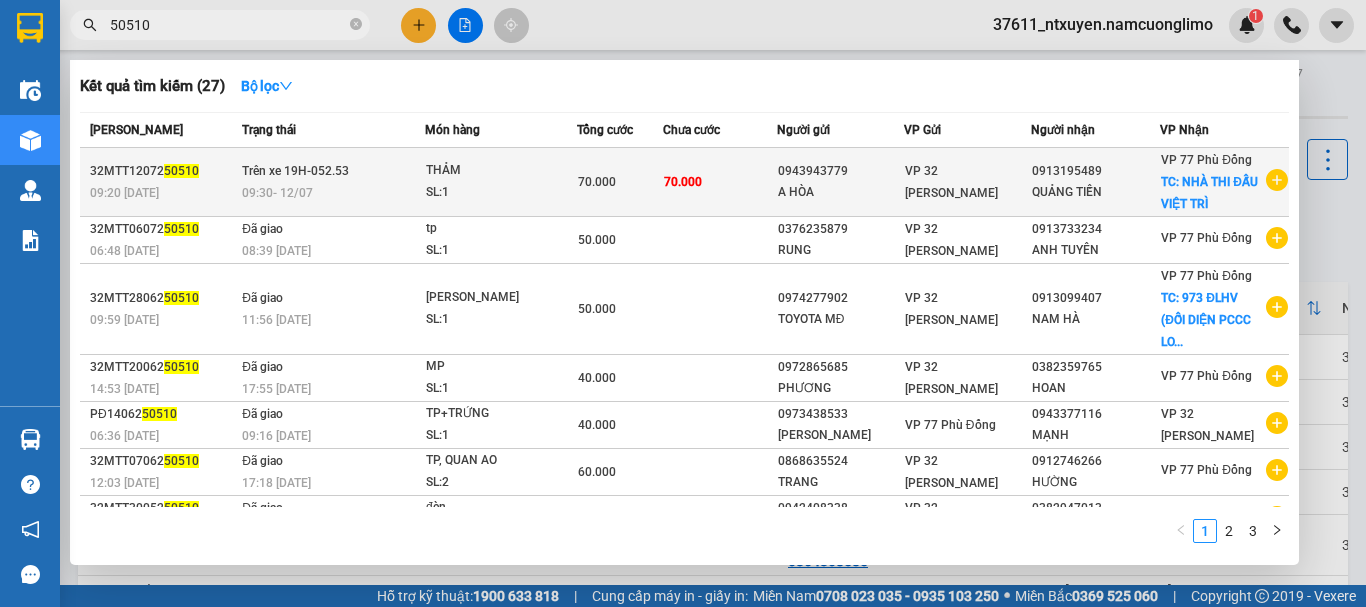 type on "50510" 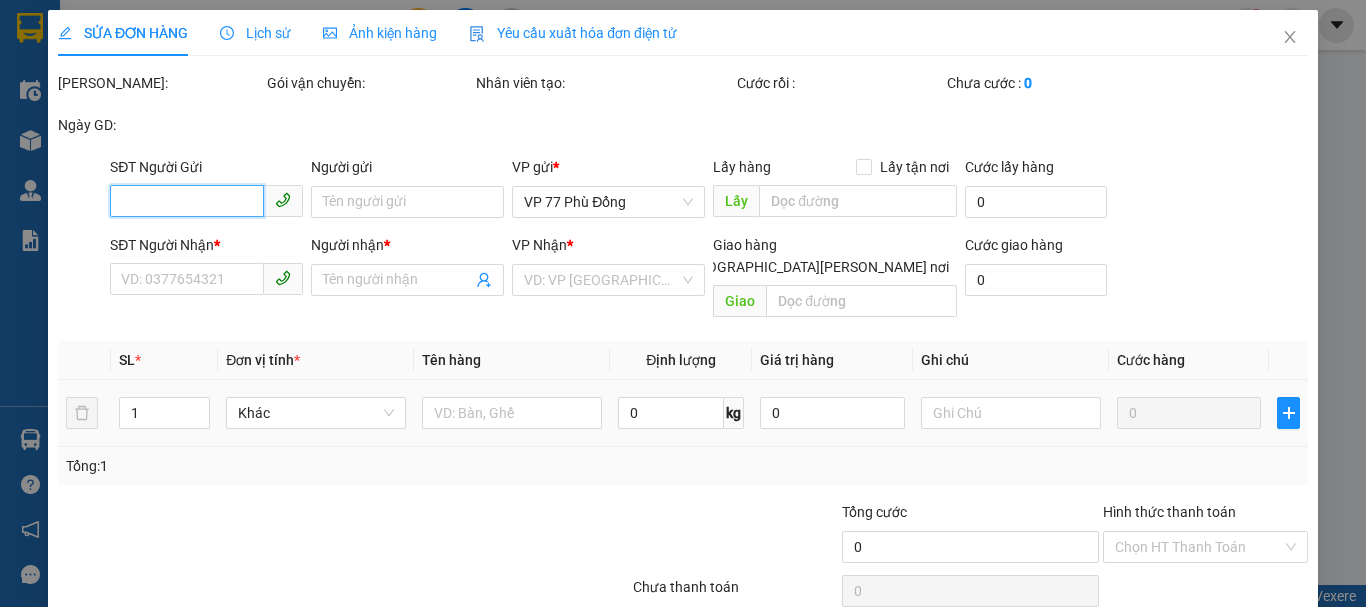 type on "0943943779" 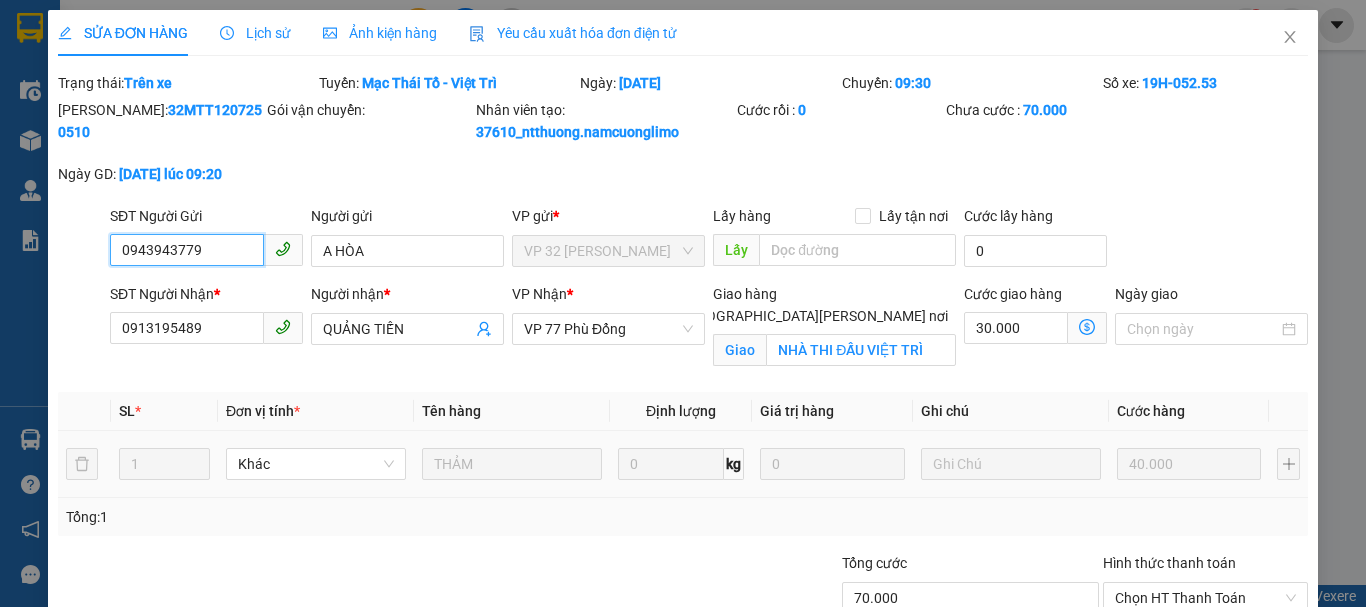 scroll, scrollTop: 141, scrollLeft: 0, axis: vertical 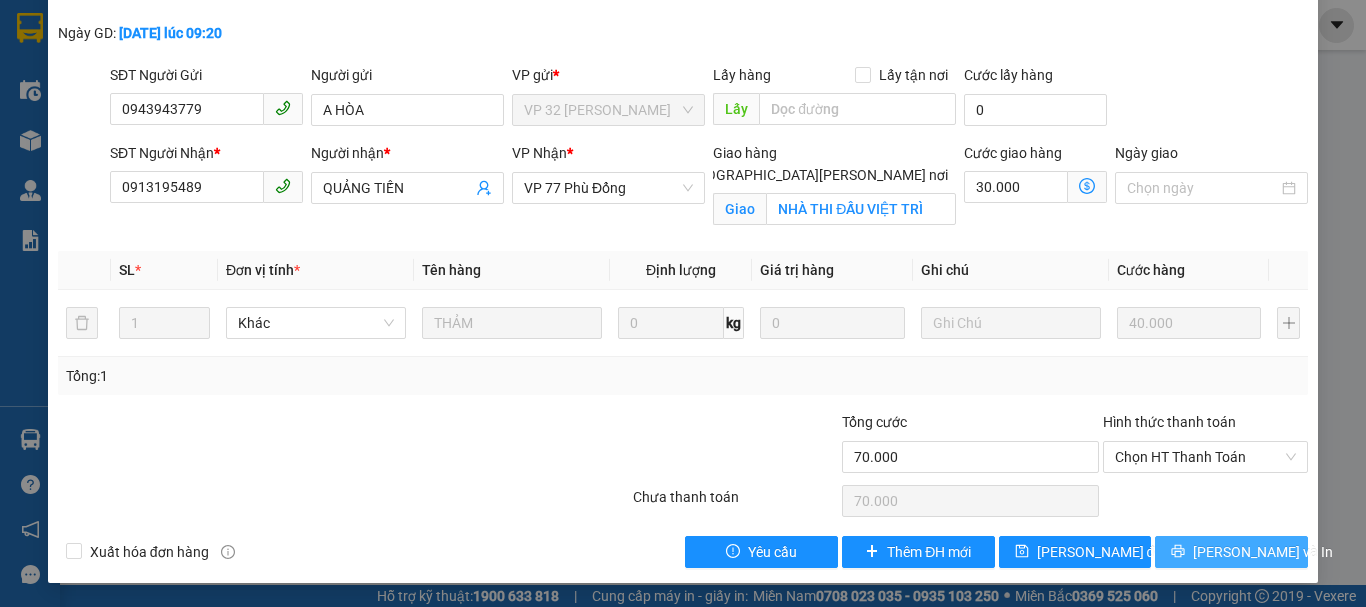 click on "[PERSON_NAME] và In" at bounding box center (1263, 552) 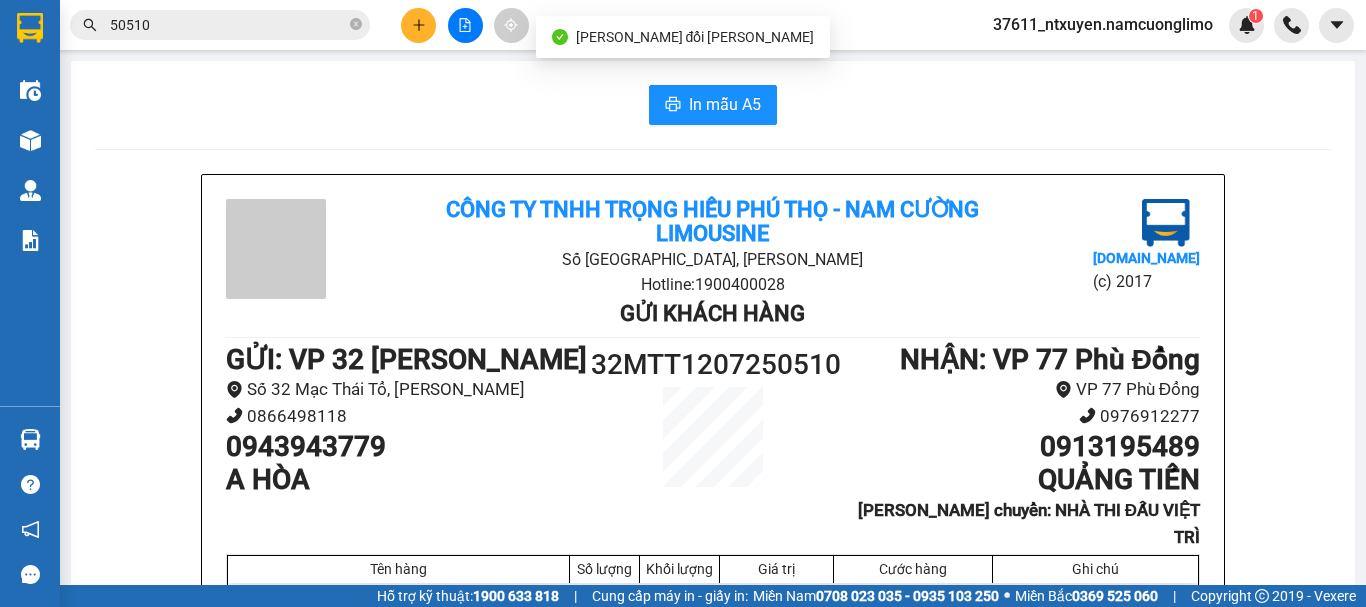scroll, scrollTop: 100, scrollLeft: 0, axis: vertical 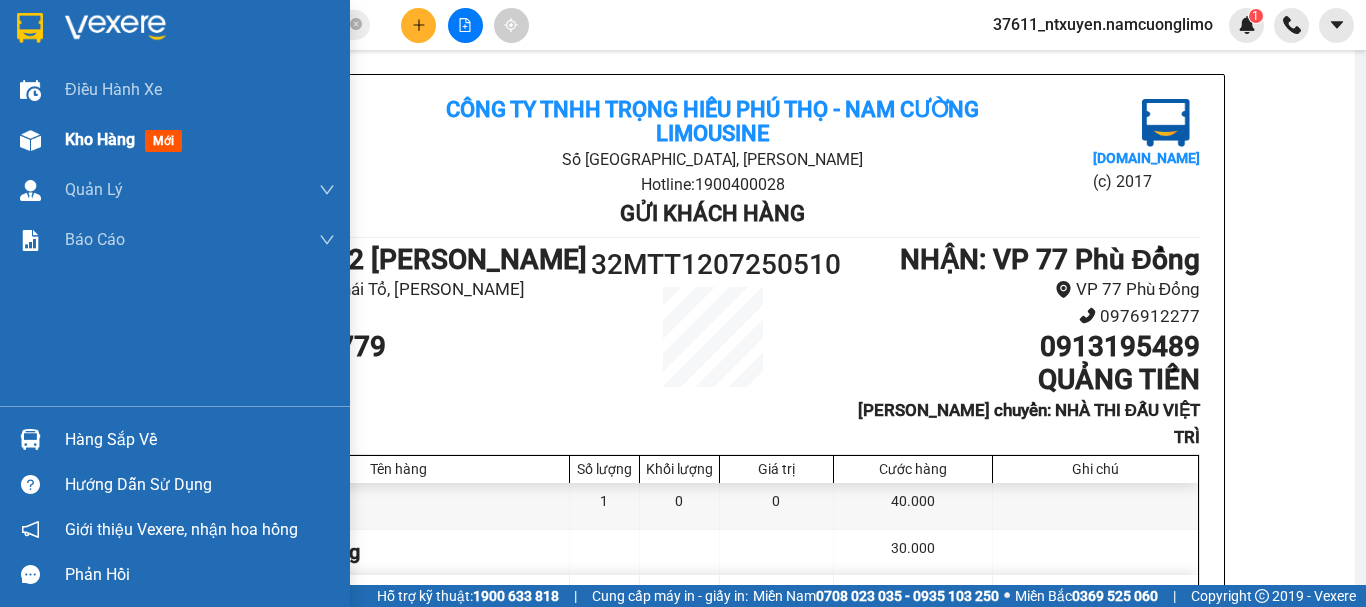 click on "Kho hàng" at bounding box center (100, 139) 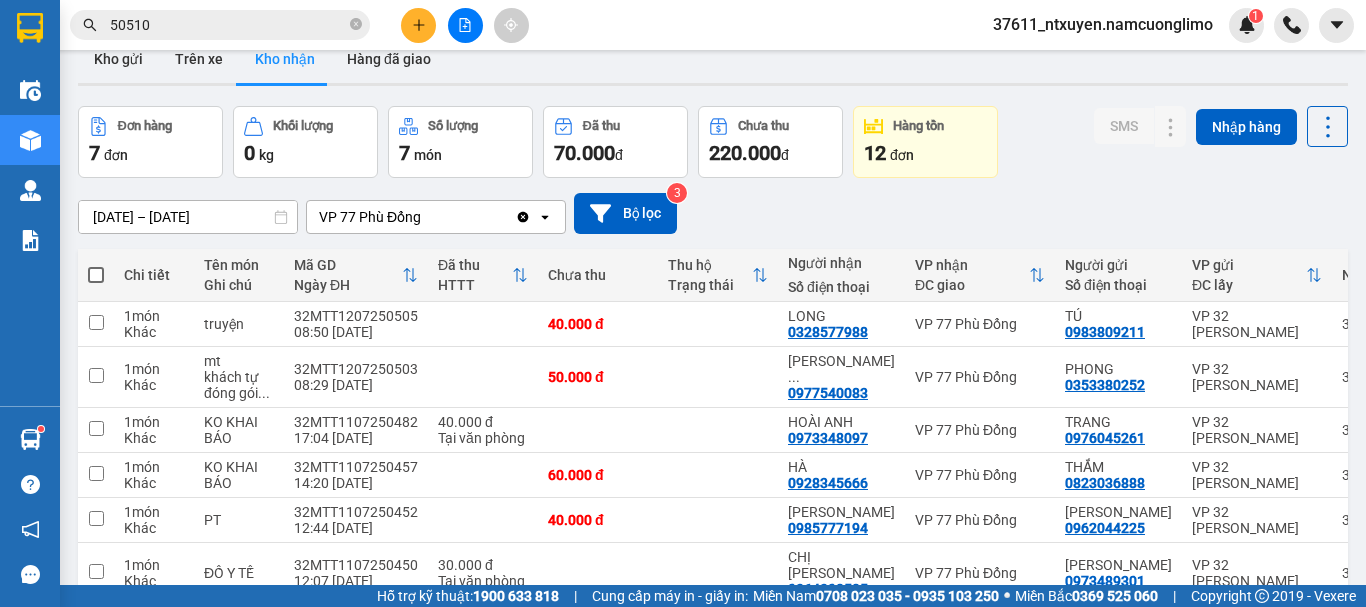 scroll, scrollTop: 0, scrollLeft: 0, axis: both 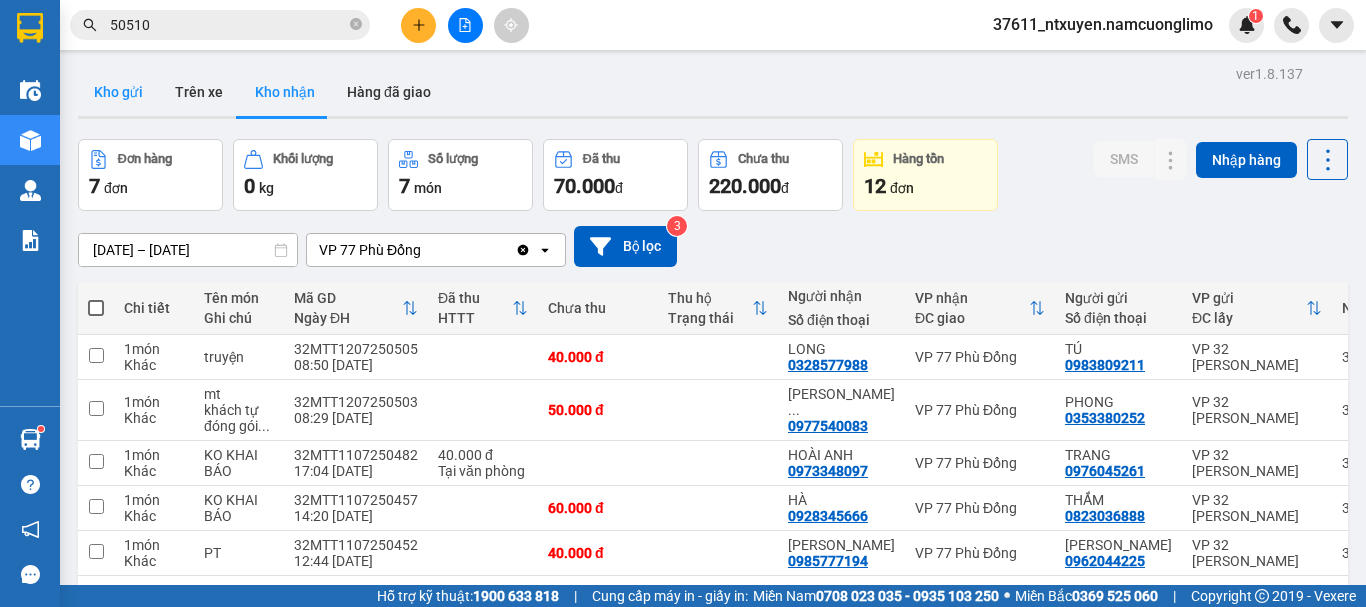 click on "Kho gửi" at bounding box center (118, 92) 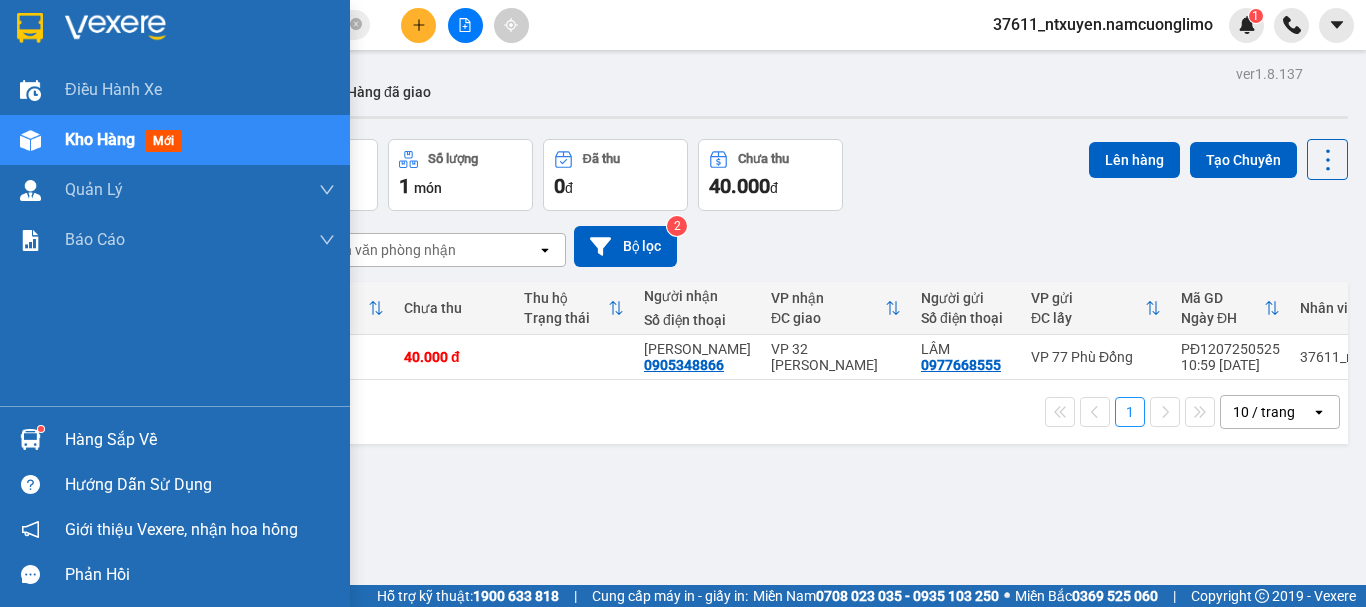 click on "Hàng sắp về" at bounding box center [200, 440] 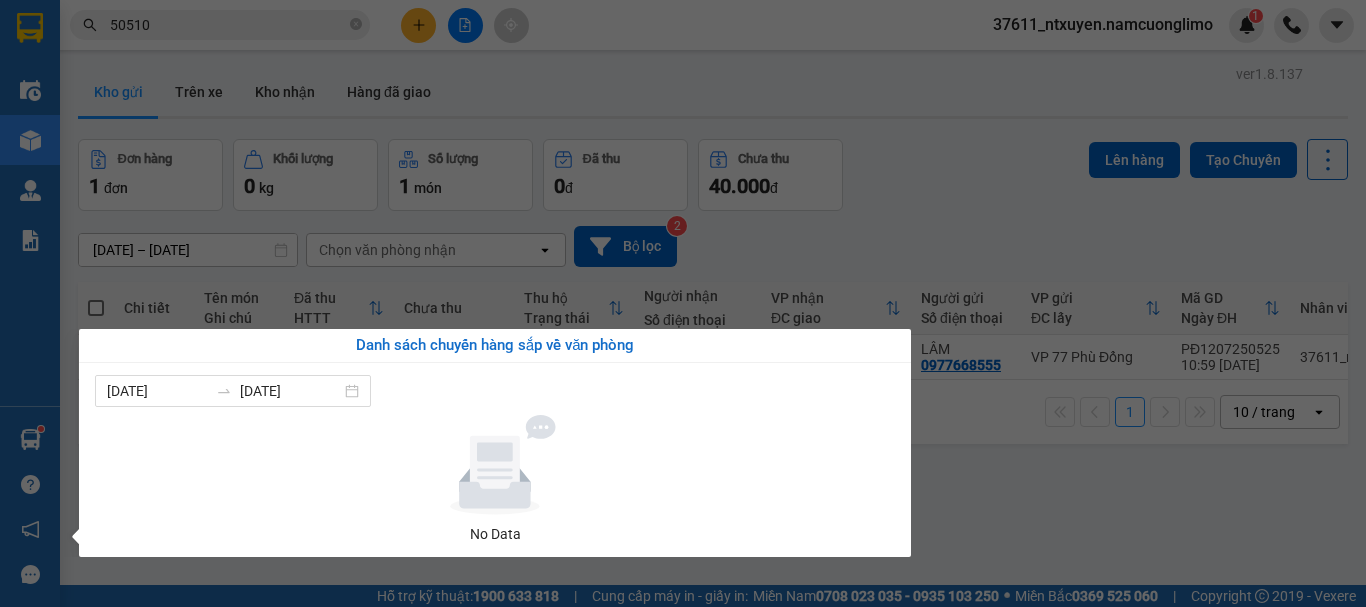 click on "Kết quả [PERSON_NAME] ( 27 )  Bộ lọc  Mã ĐH Trạng thái Món hàng [PERSON_NAME] [PERSON_NAME] Người gửi VP Gửi Người [PERSON_NAME] [PERSON_NAME] 32MTT12072 50510 09:20 [DATE] Trên xe   19H-052.53 09:30  [DATE] [PERSON_NAME]:  1 70.000 70.000 0943943779 A HÒA VP 32 Mạc Thái Tổ 0913195489 [PERSON_NAME] VP 77 [PERSON_NAME] Đổng TC: NHÀ THI ĐẤU VIỆT TRÌ 32MTT06072 50510 06:48 [DATE] Đã giao   08:39 [DATE] tp SL:  1 50.000 0376235879 RUNG VP 32 Mạc Thái Tổ 0913733234 [PERSON_NAME] VP 77 [PERSON_NAME] Đổng 32MTT28062 50510 09:59 [DATE] Đã giao   11:56 [DATE] [PERSON_NAME] SL:  1 50.000 0974277902 TOYOTA MĐ VP 32 Mạc Thái Tổ 0913099407 NAM HÀ VP 77 Phù Đổng TC: 973 ĐLHV (ĐỐI DIỆN PCCC LO... 32MTT20062 50510 14:53 [DATE] Đã giao   17:55 [DATE] MP SL:  1 40.000 0972865685 PHƯƠNG VP 32 Mạc Thái Tổ 0382359765 [PERSON_NAME]  VP 77 Phù Đổng PĐ14062 50510 06:36 [DATE] Đã giao   09:16 [DATE] TP+[PERSON_NAME]:  1 40.000 0973438533 [PERSON_NAME]  VP 77 Phù Đổng 0943377116 [PERSON_NAME]" at bounding box center [683, 303] 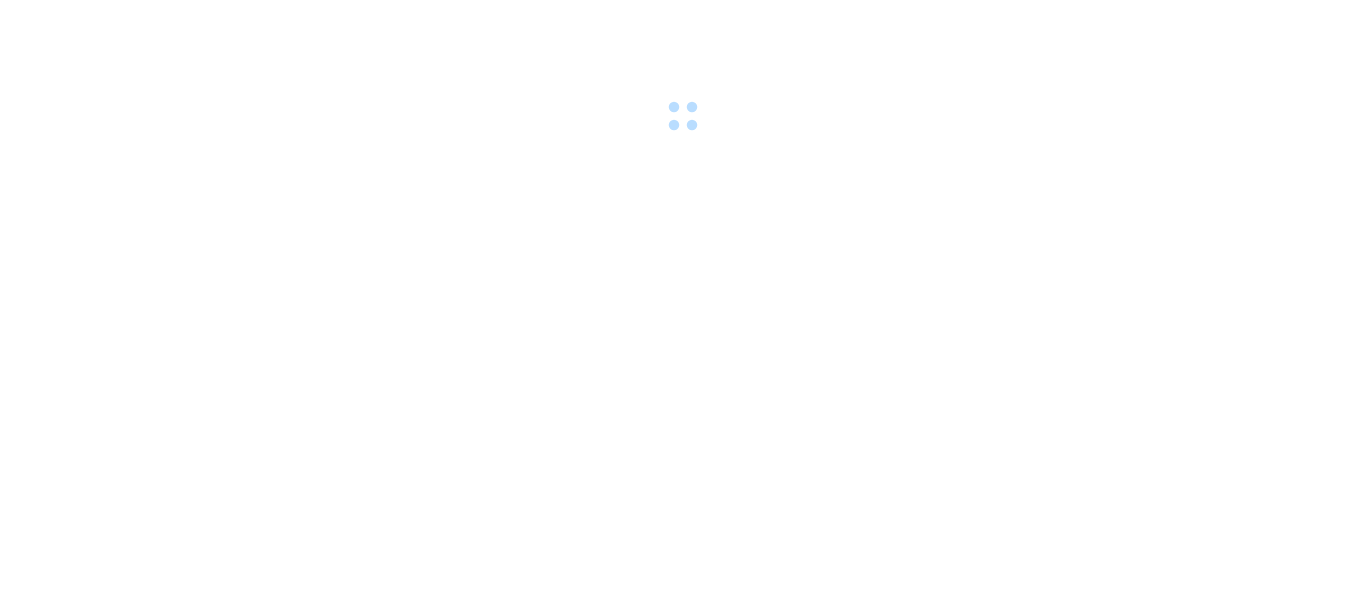 scroll, scrollTop: 0, scrollLeft: 0, axis: both 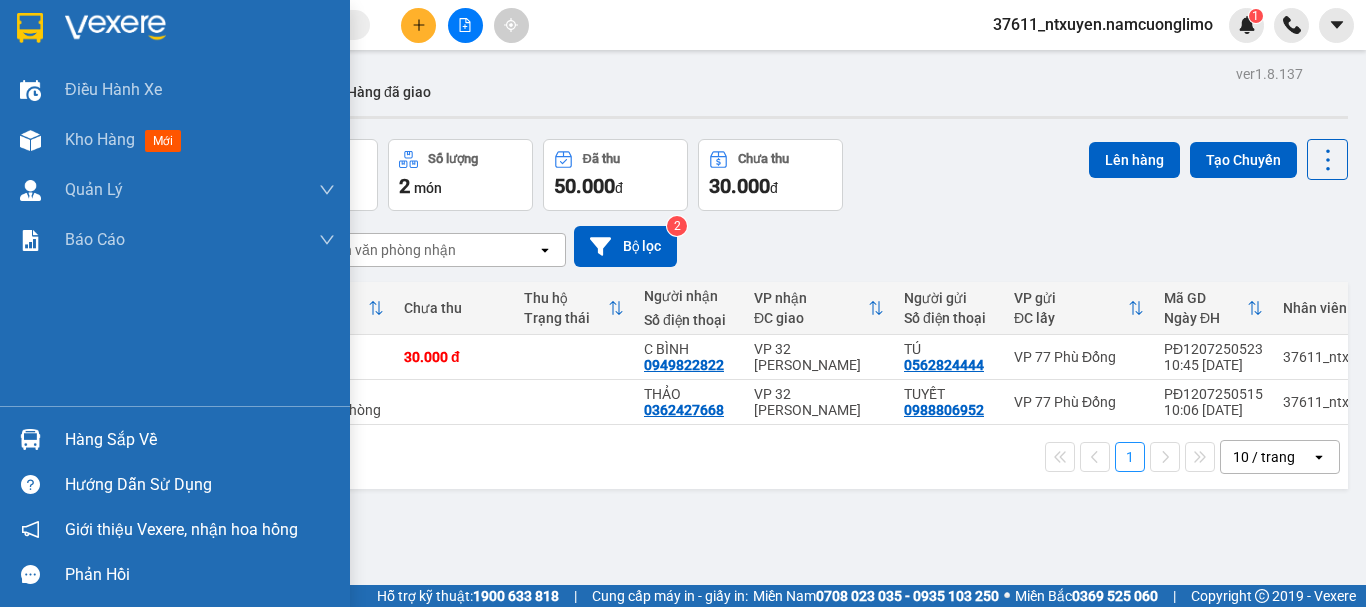click on "Hàng sắp về" at bounding box center (200, 440) 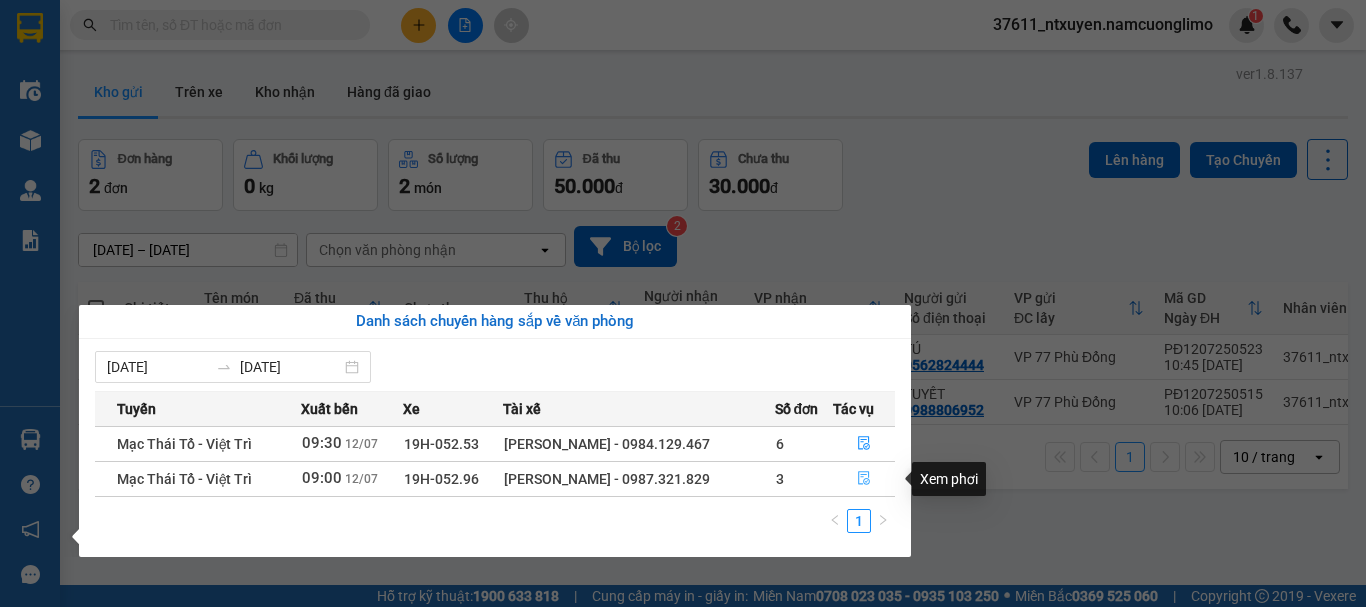 click 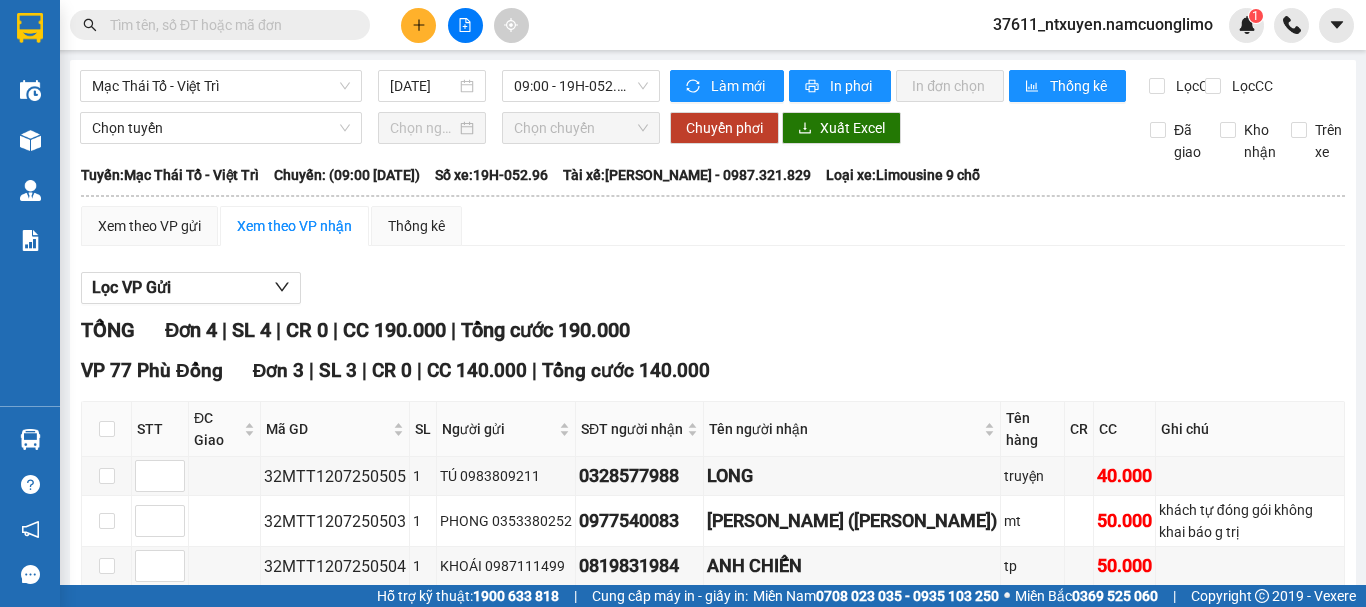 scroll, scrollTop: 311, scrollLeft: 0, axis: vertical 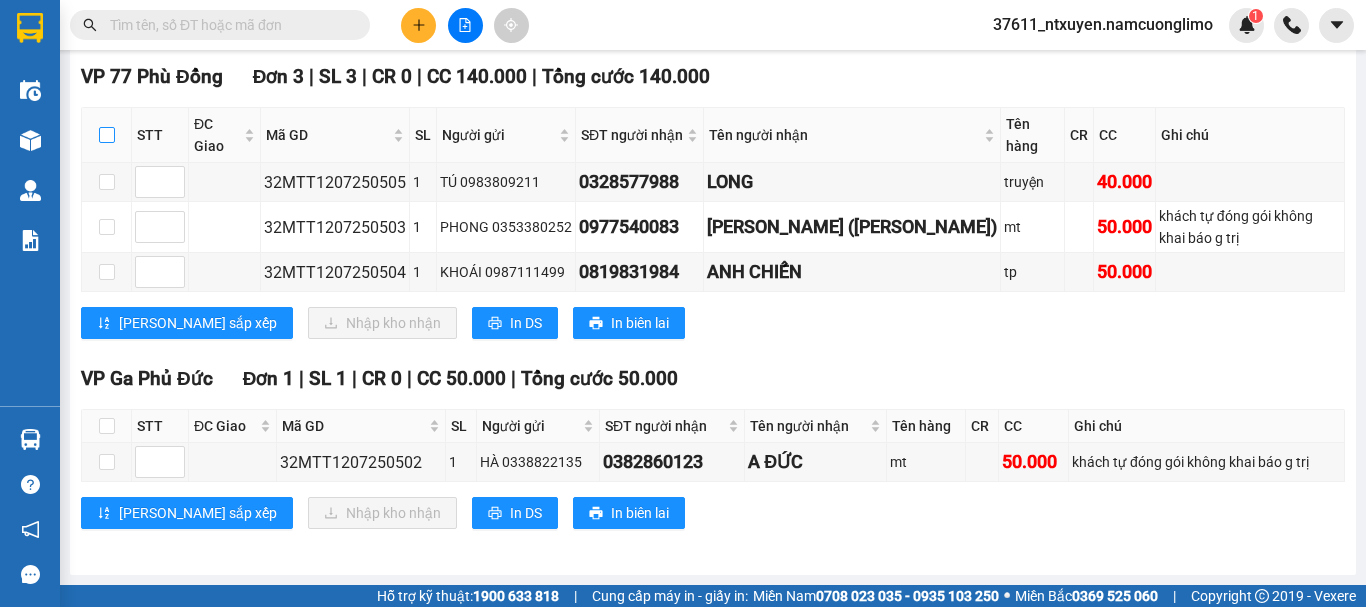 click at bounding box center [107, 135] 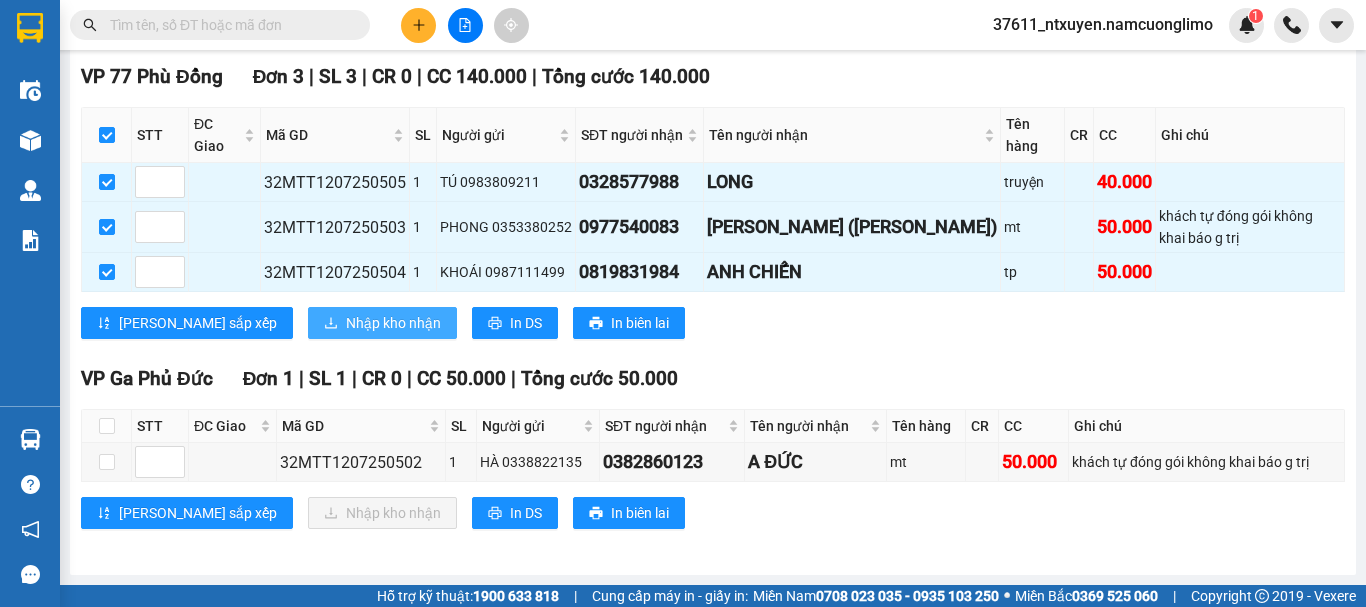 click on "Nhập kho nhận" at bounding box center (393, 323) 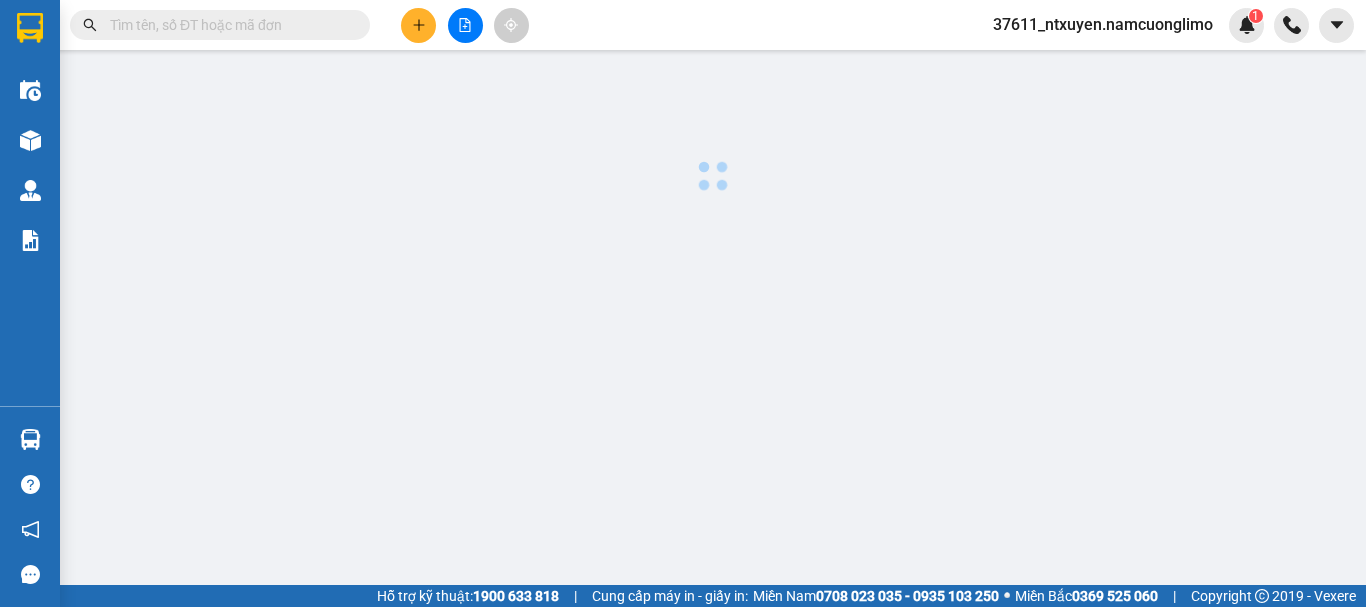 scroll, scrollTop: 0, scrollLeft: 0, axis: both 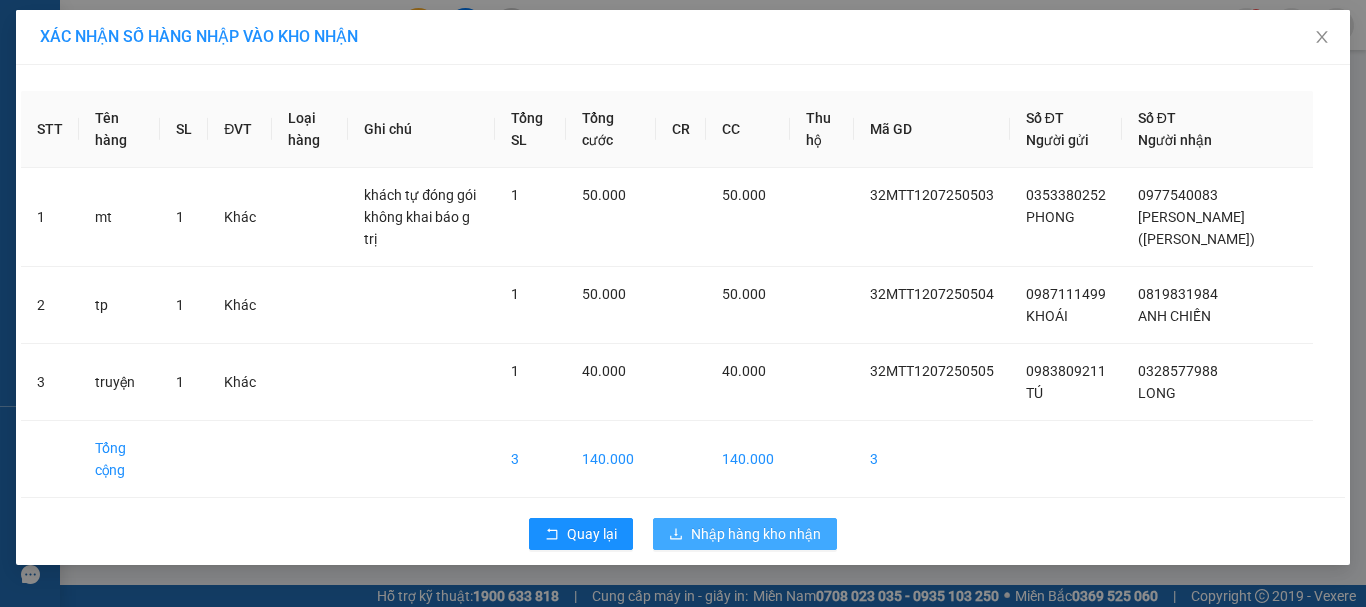 click on "Nhập hàng kho nhận" at bounding box center [756, 534] 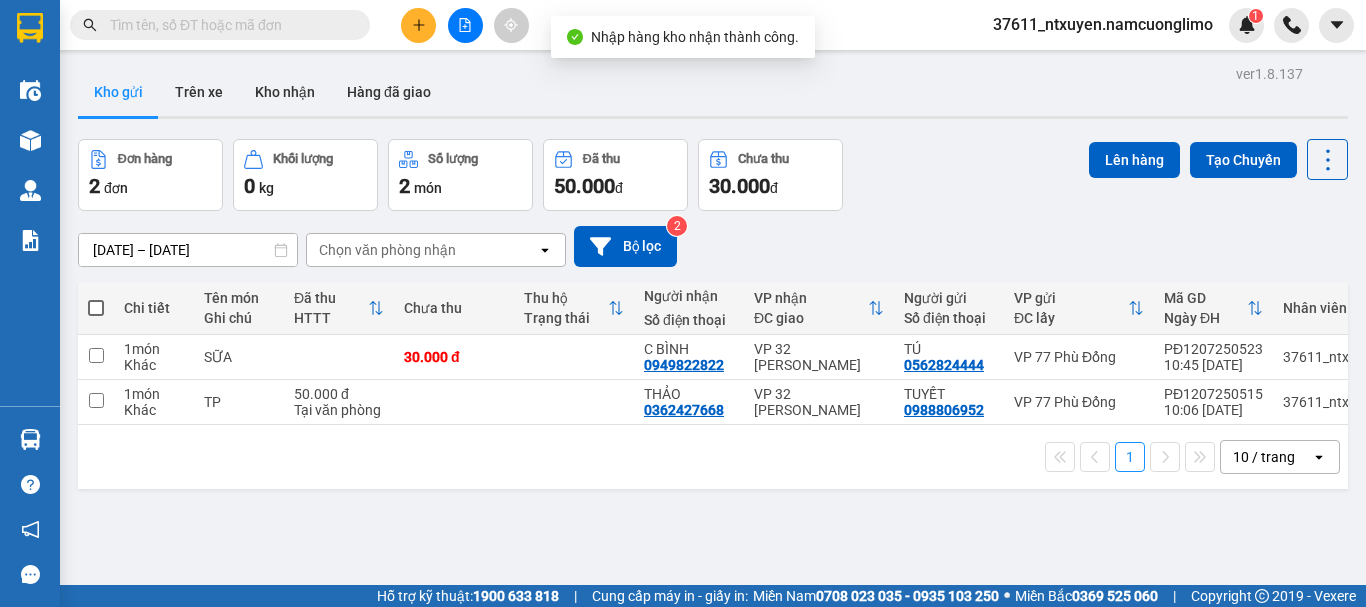 click at bounding box center [228, 25] 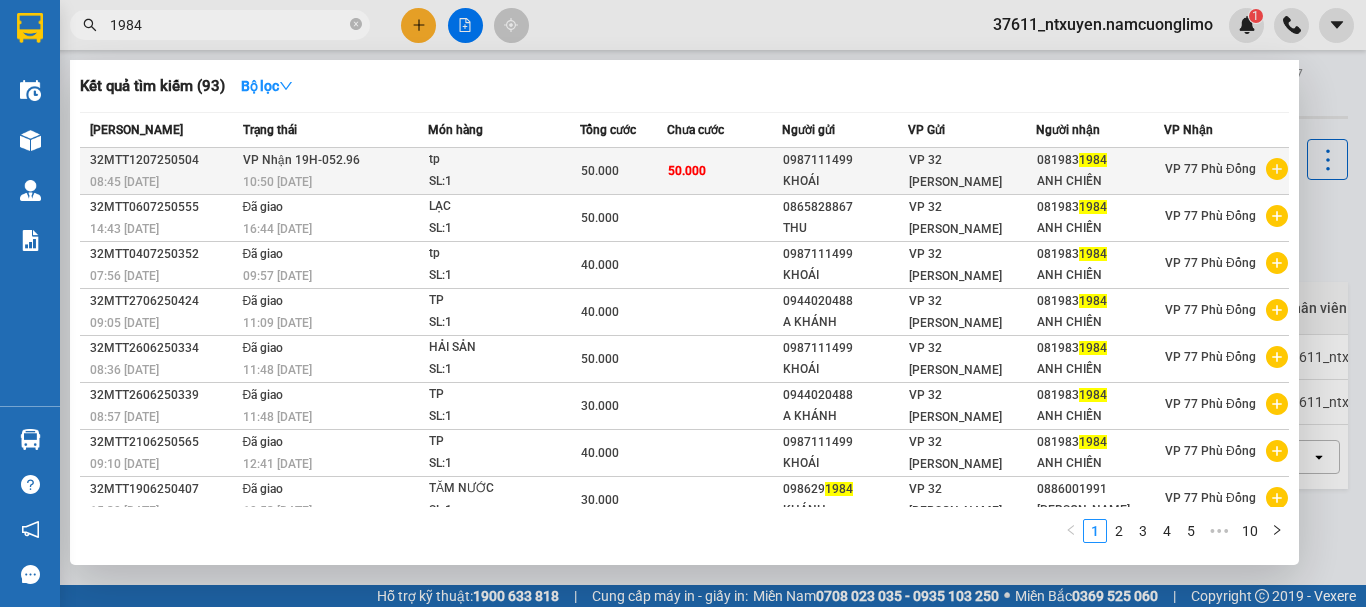 type on "1984" 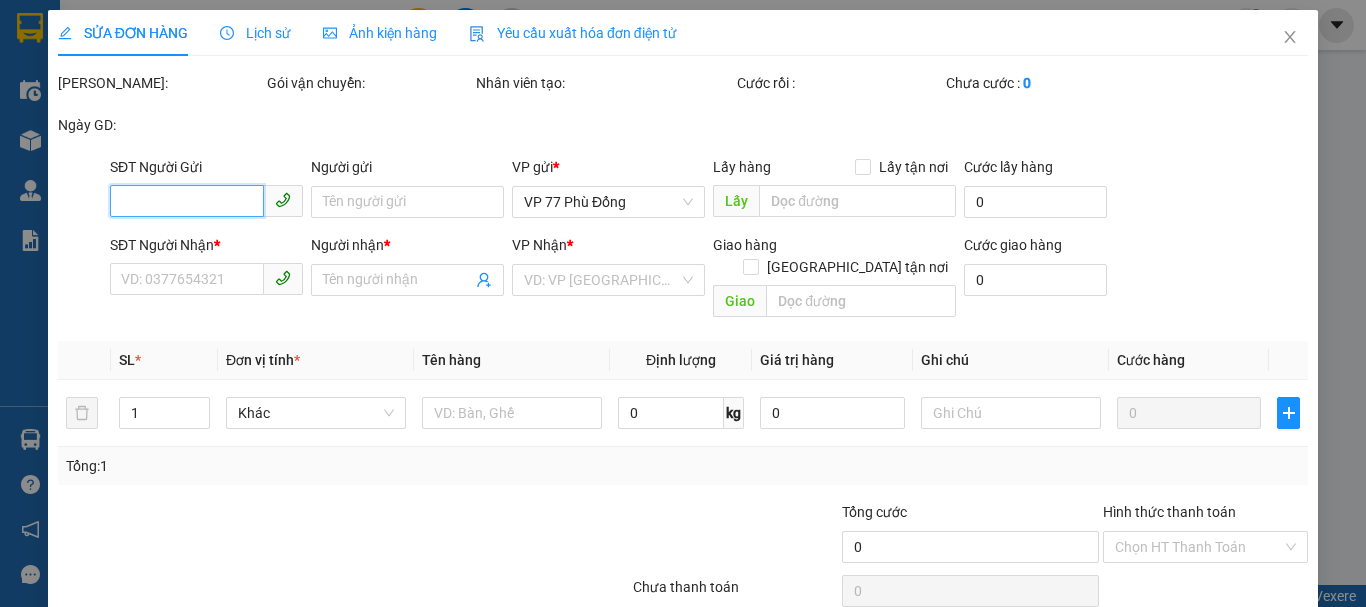 type on "0987111499" 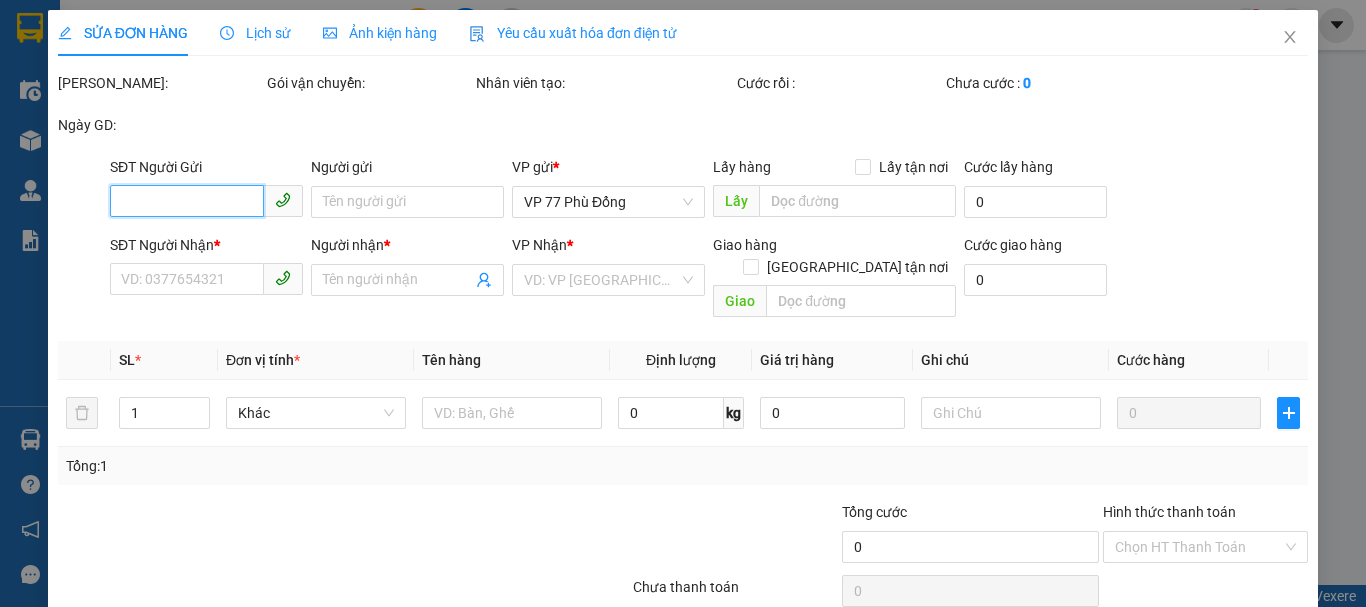 type on "KHOÁI" 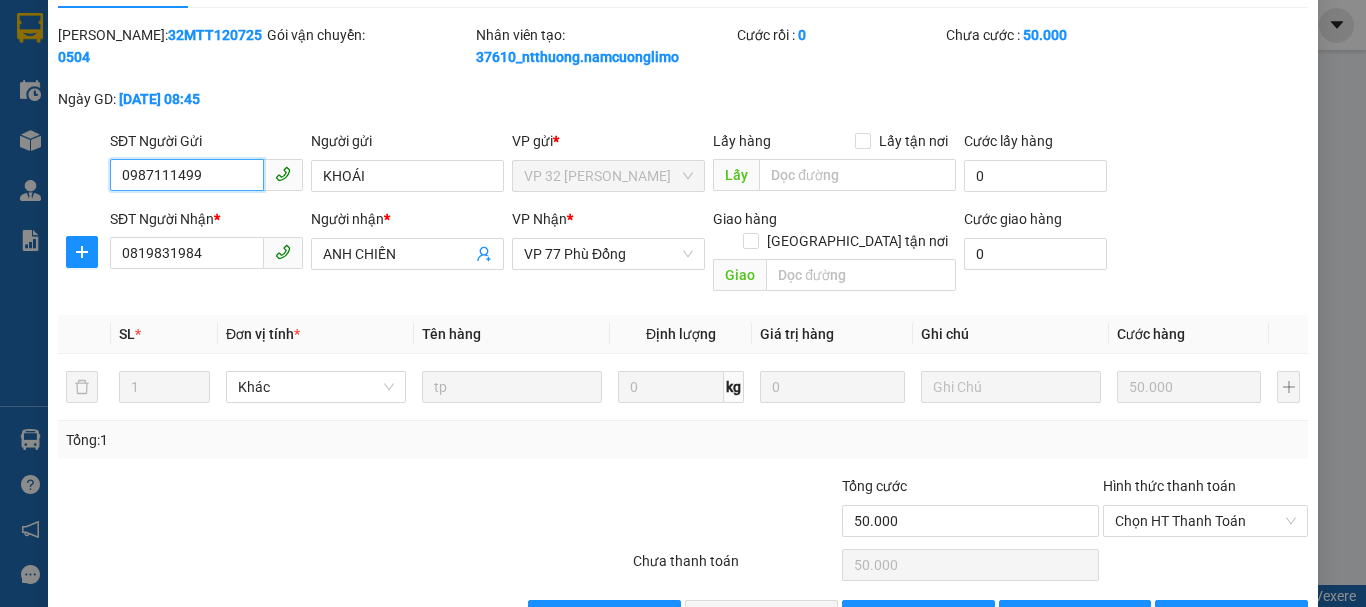scroll, scrollTop: 90, scrollLeft: 0, axis: vertical 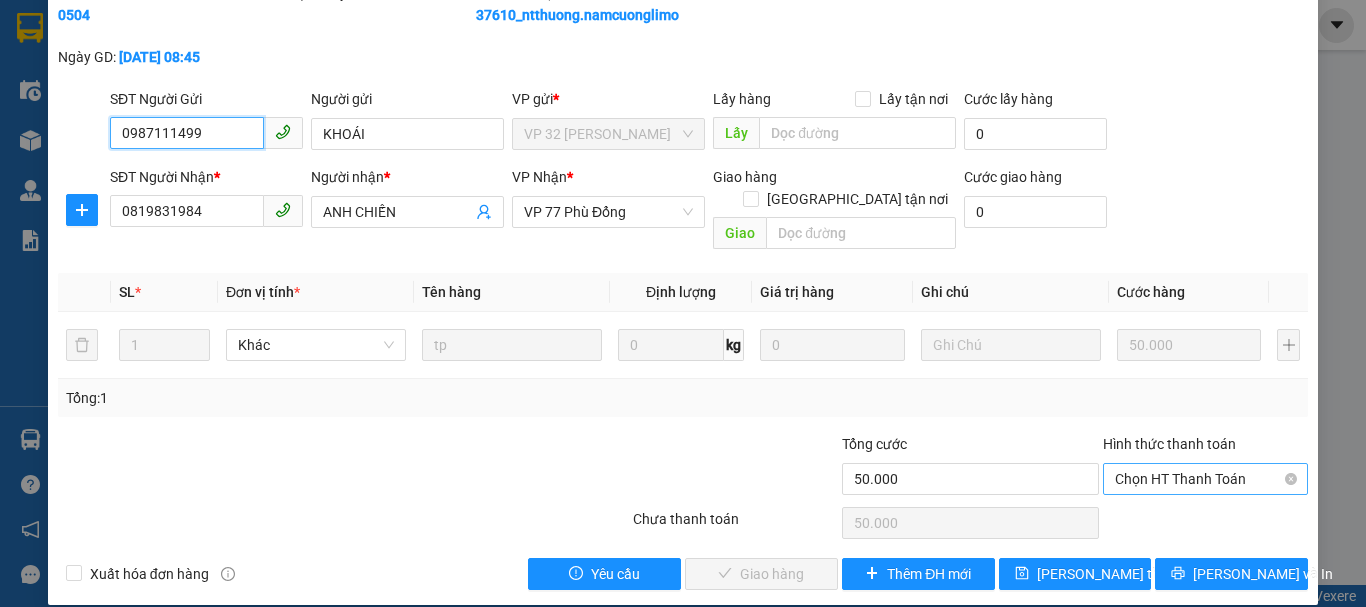 click on "Chọn HT Thanh Toán" at bounding box center (1205, 479) 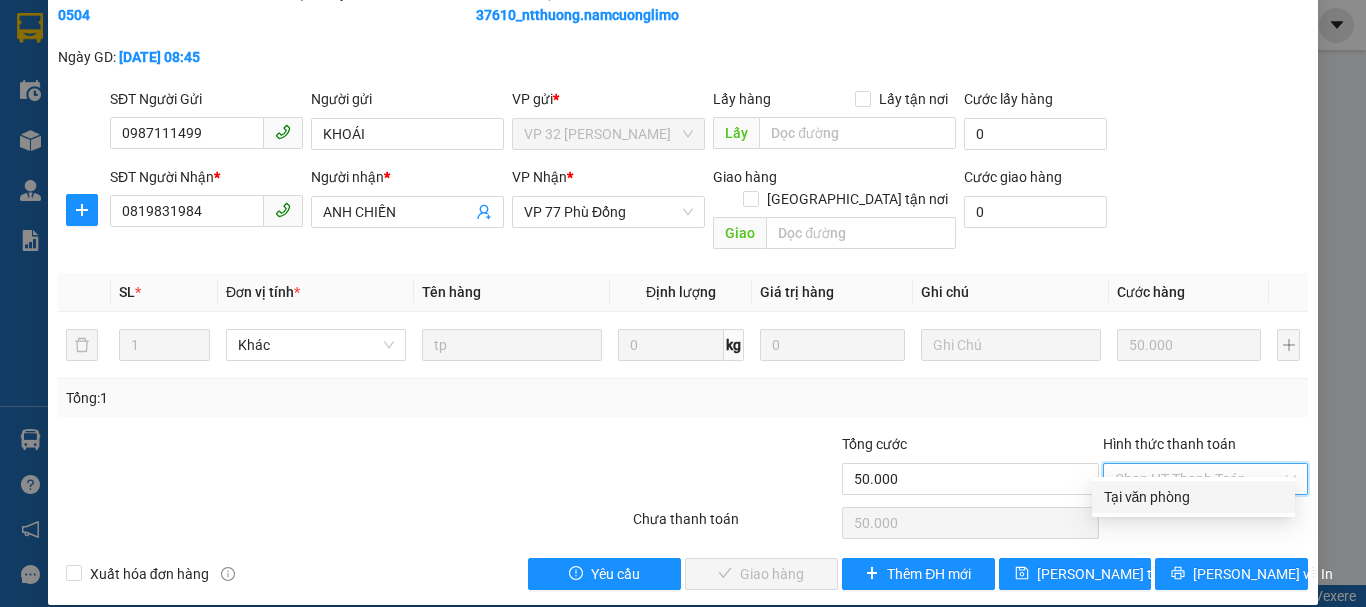 click on "Tại văn phòng" at bounding box center (1193, 497) 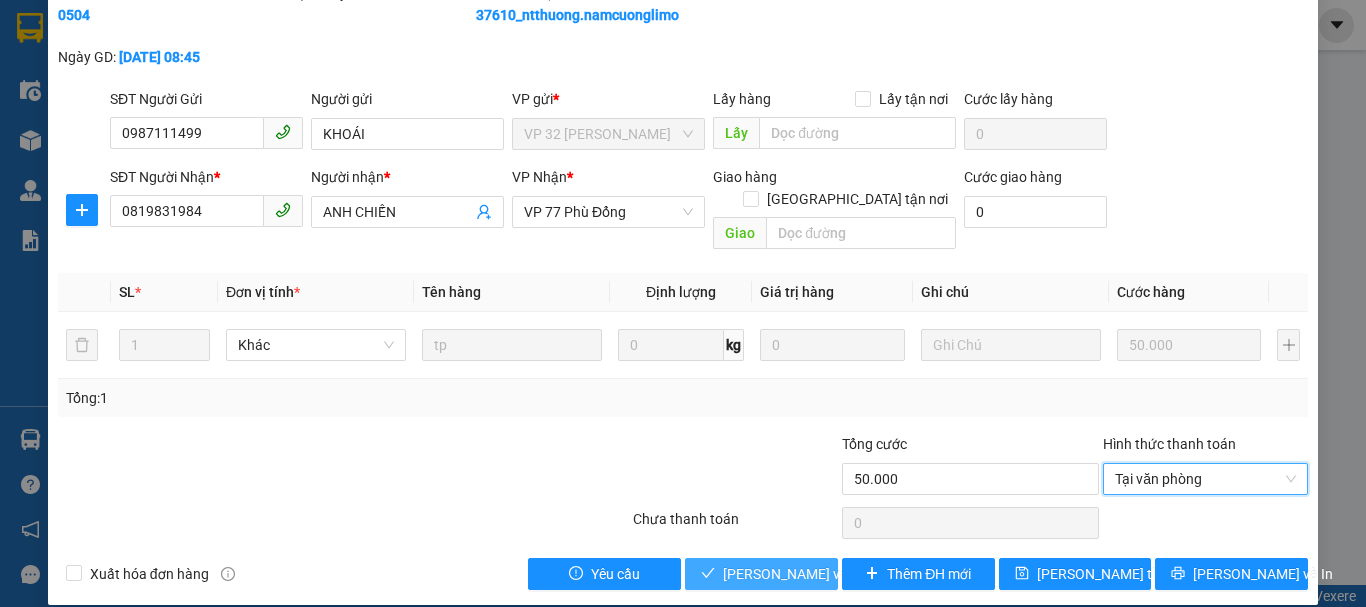 click on "Lưu và Giao hàng" at bounding box center [819, 574] 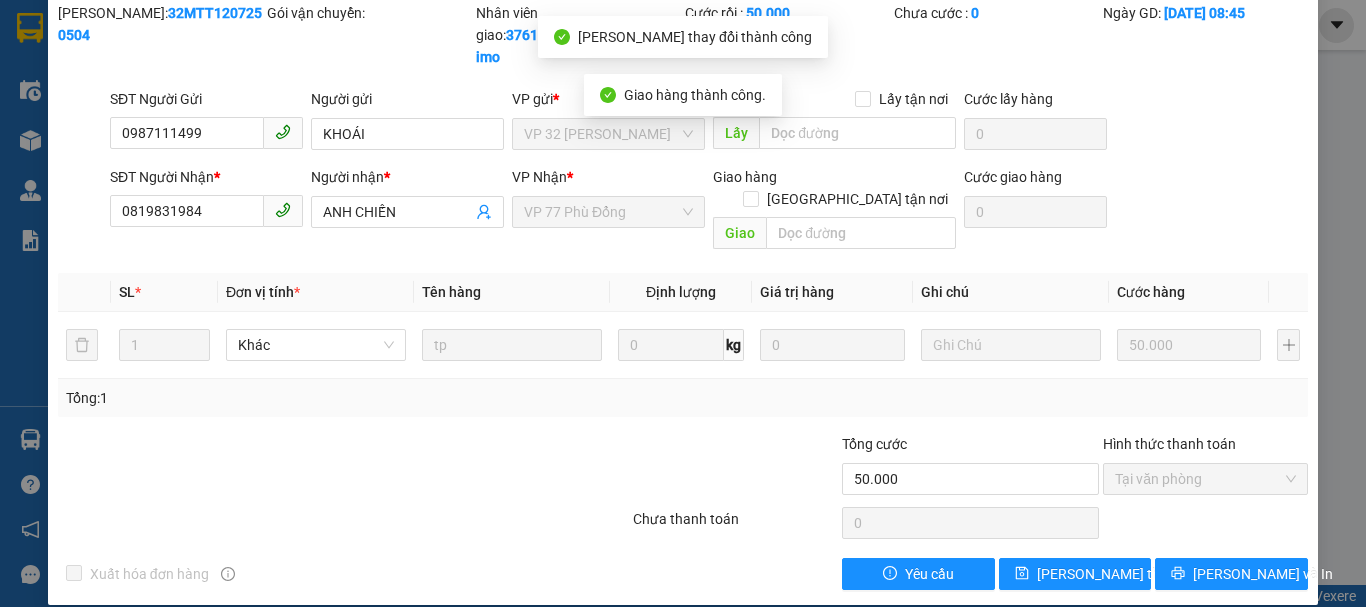 scroll, scrollTop: 0, scrollLeft: 0, axis: both 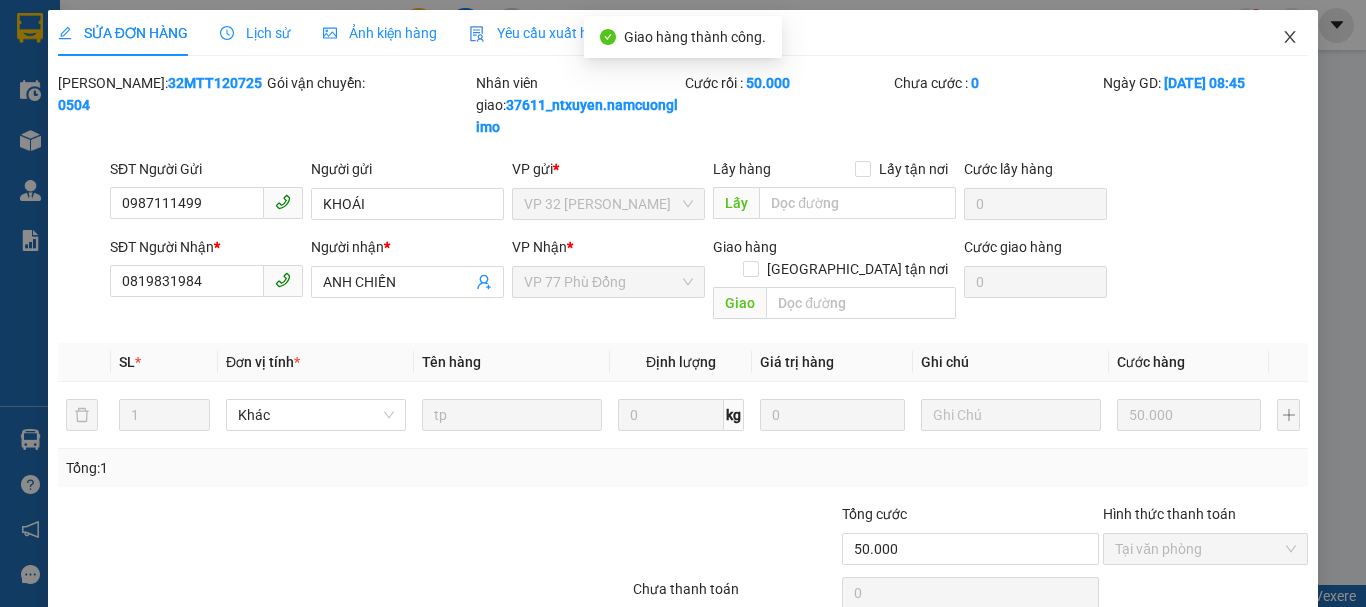 click at bounding box center [1290, 38] 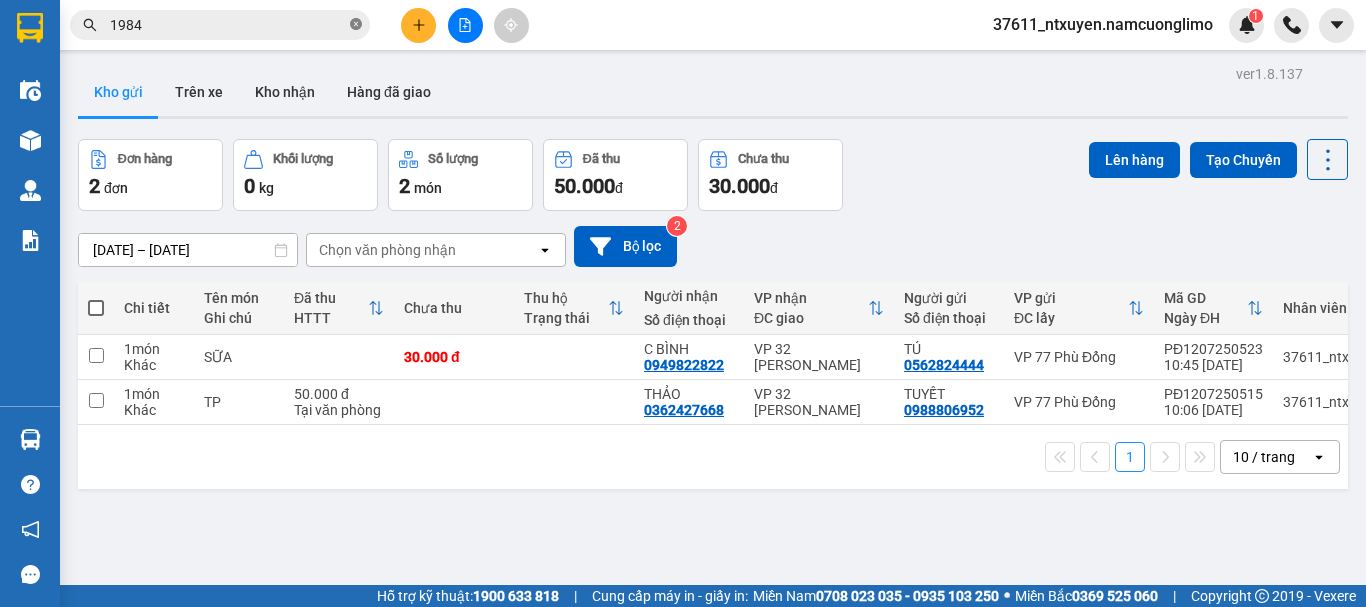 click 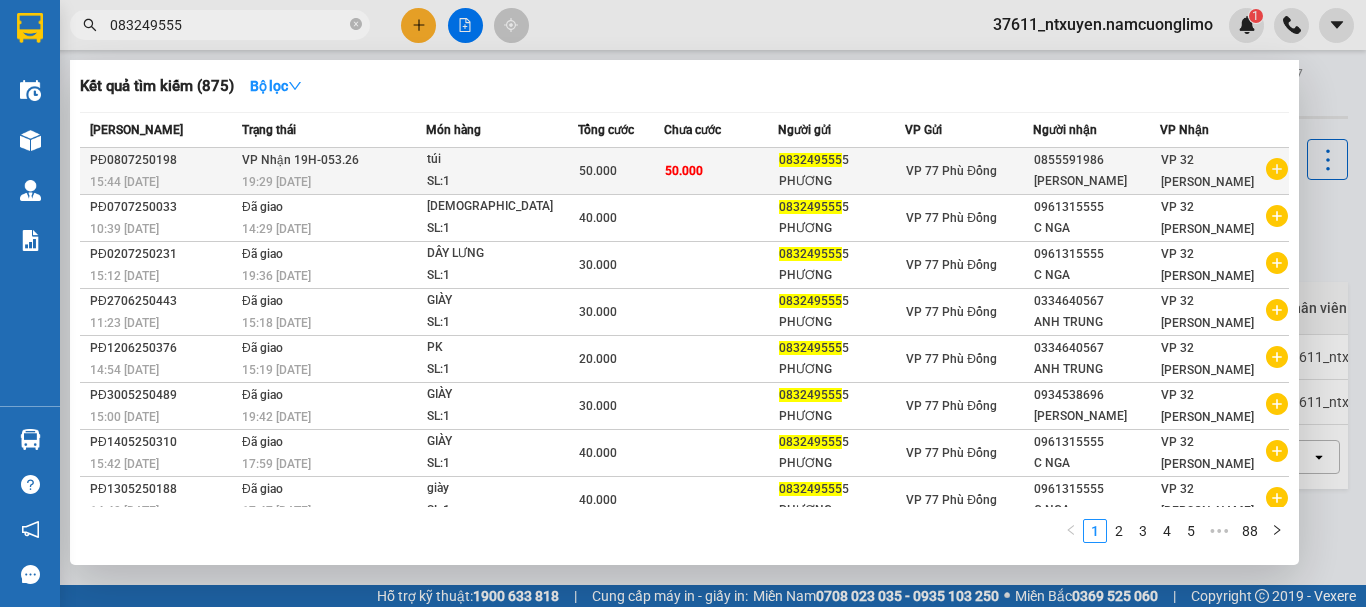 type on "083249555" 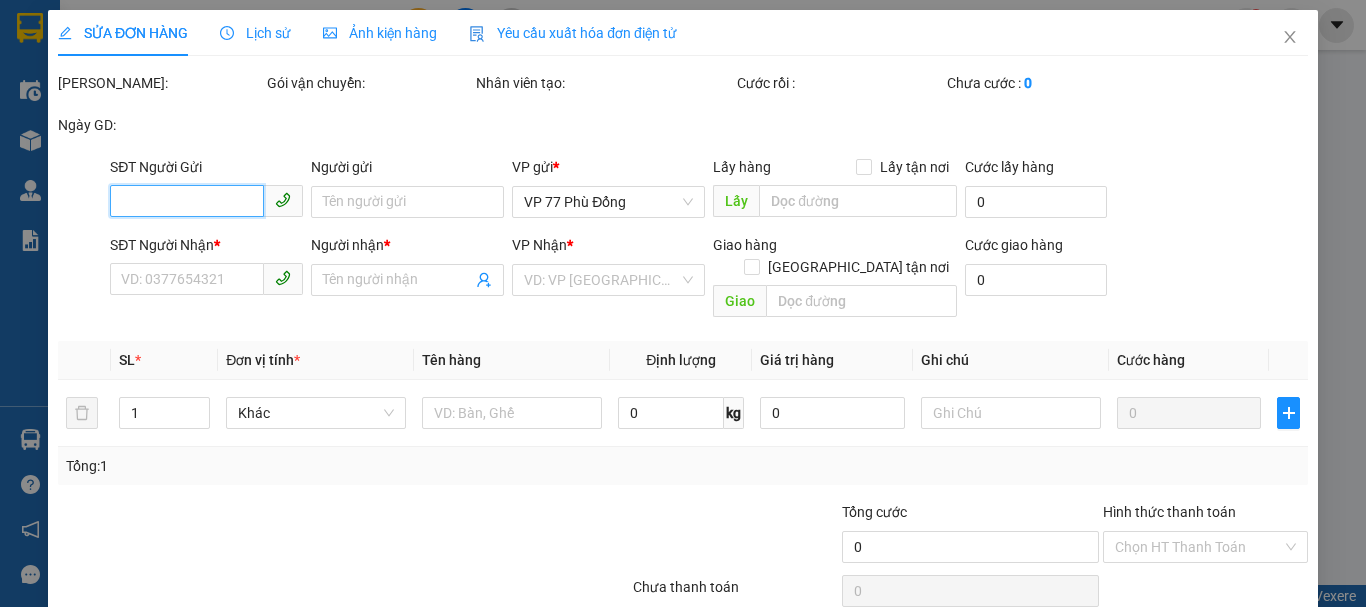 type on "0832495555" 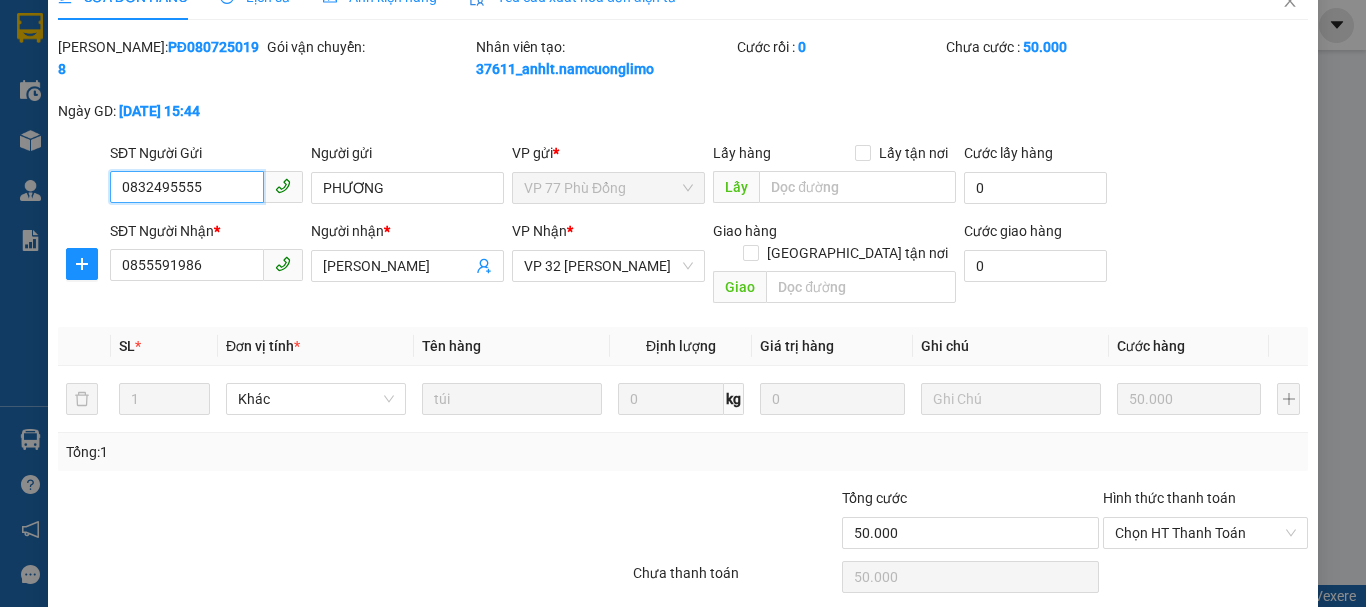 scroll, scrollTop: 90, scrollLeft: 0, axis: vertical 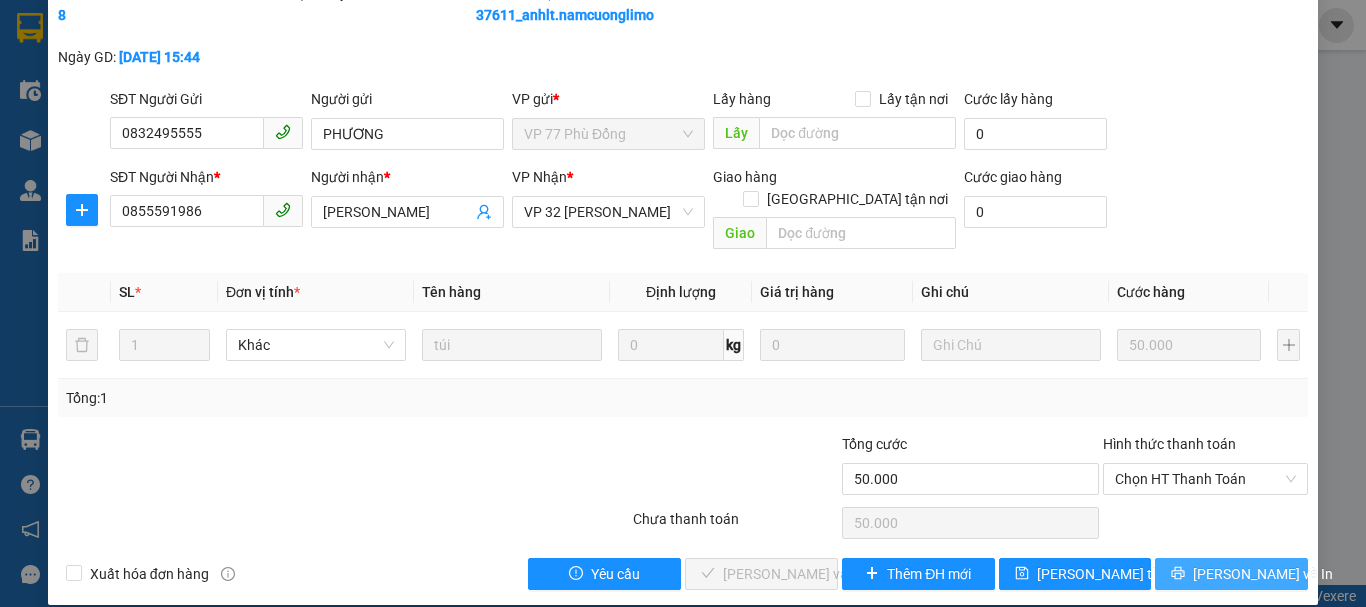 click on "[PERSON_NAME] và In" at bounding box center (1263, 574) 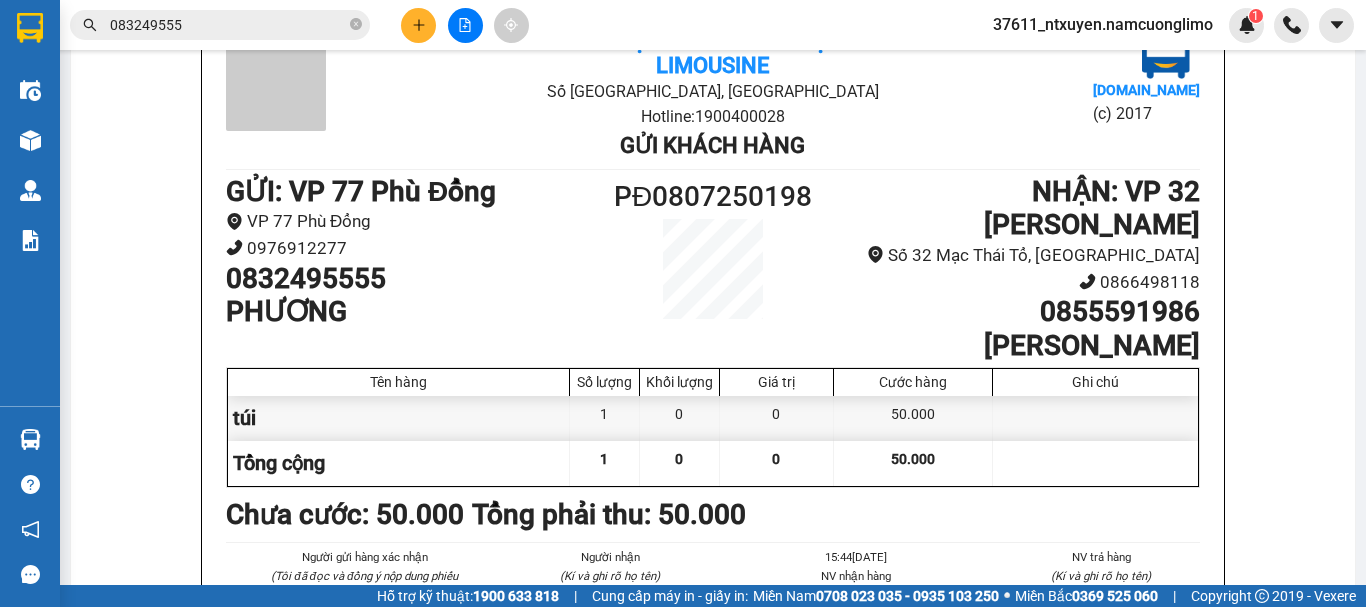 scroll, scrollTop: 200, scrollLeft: 0, axis: vertical 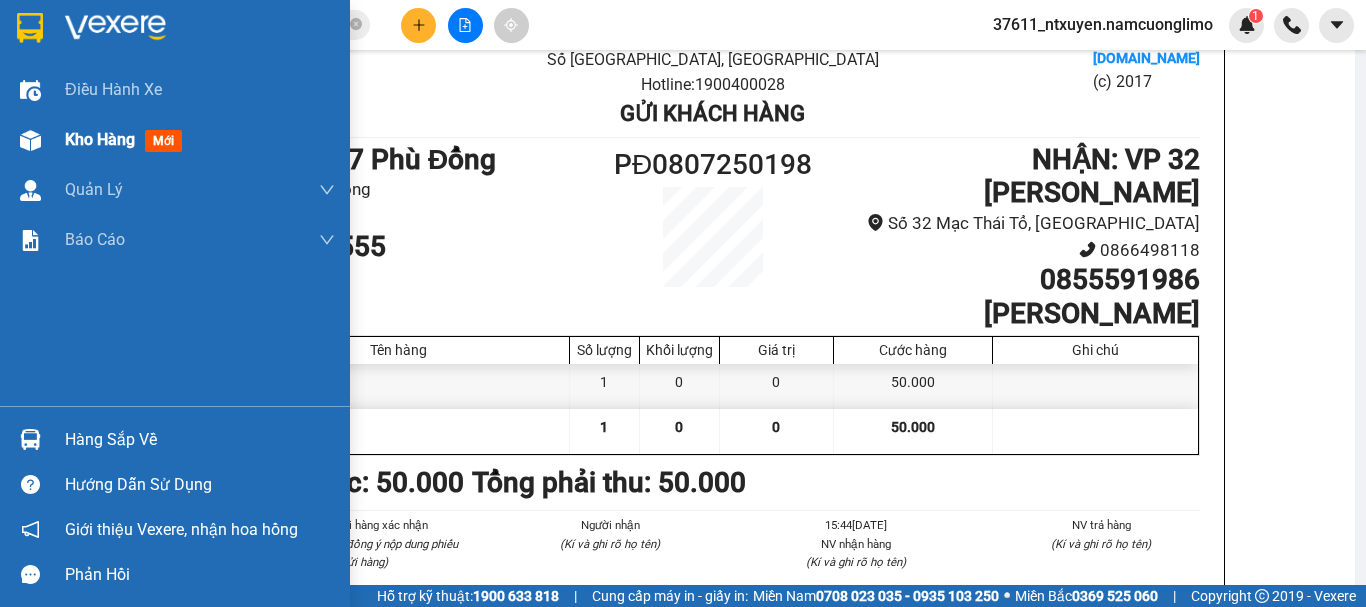 click on "Kho hàng" at bounding box center [100, 139] 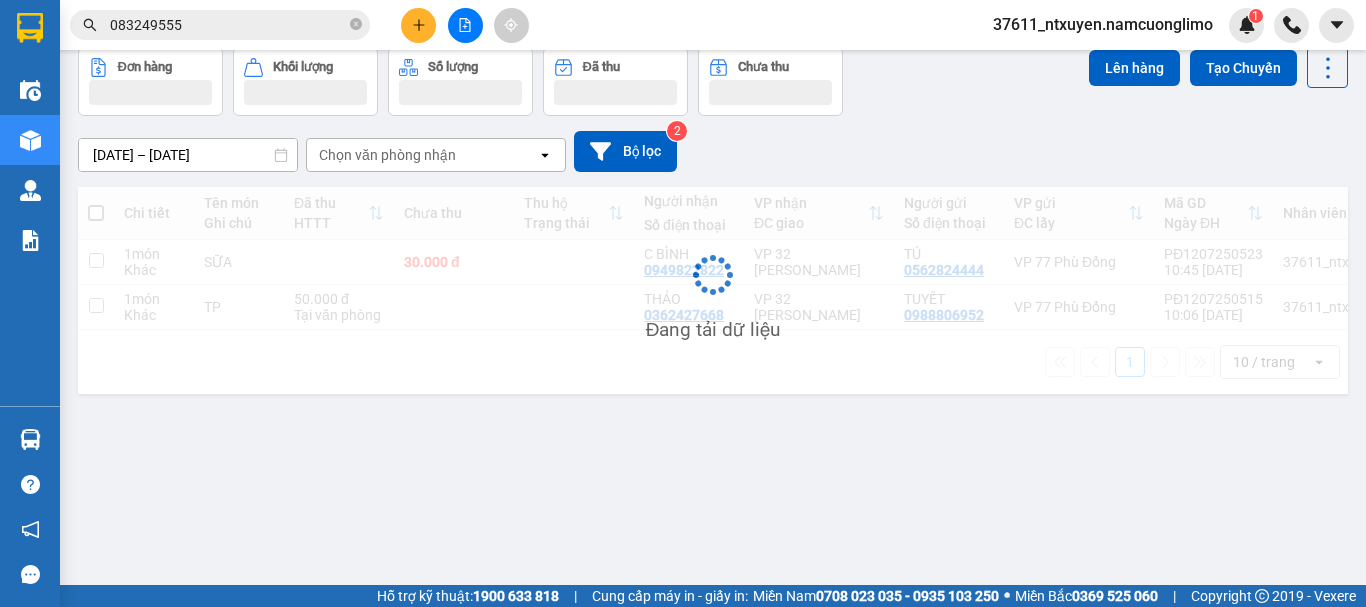scroll, scrollTop: 92, scrollLeft: 0, axis: vertical 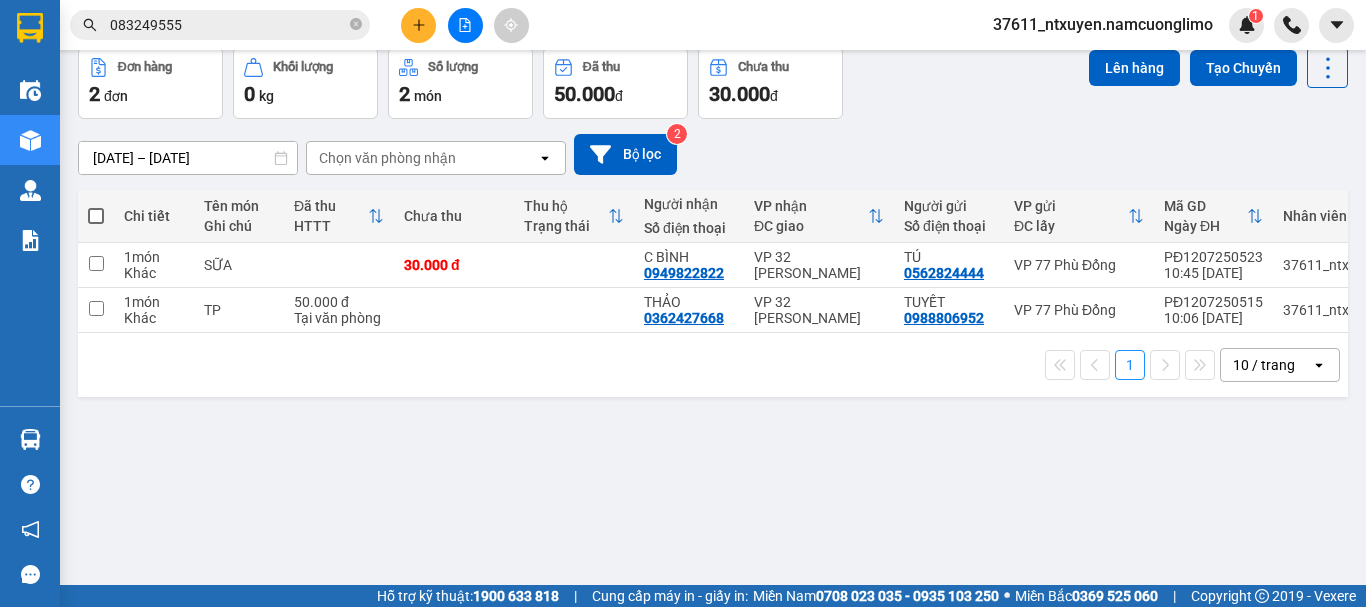 click at bounding box center (96, 216) 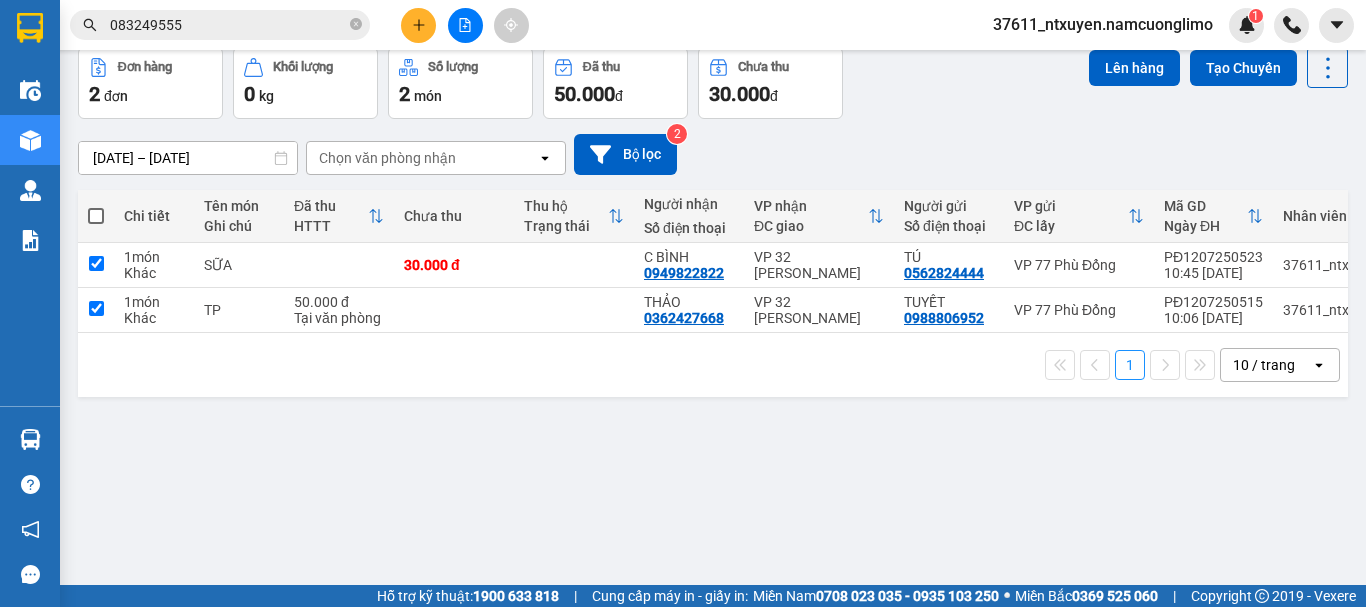 checkbox on "true" 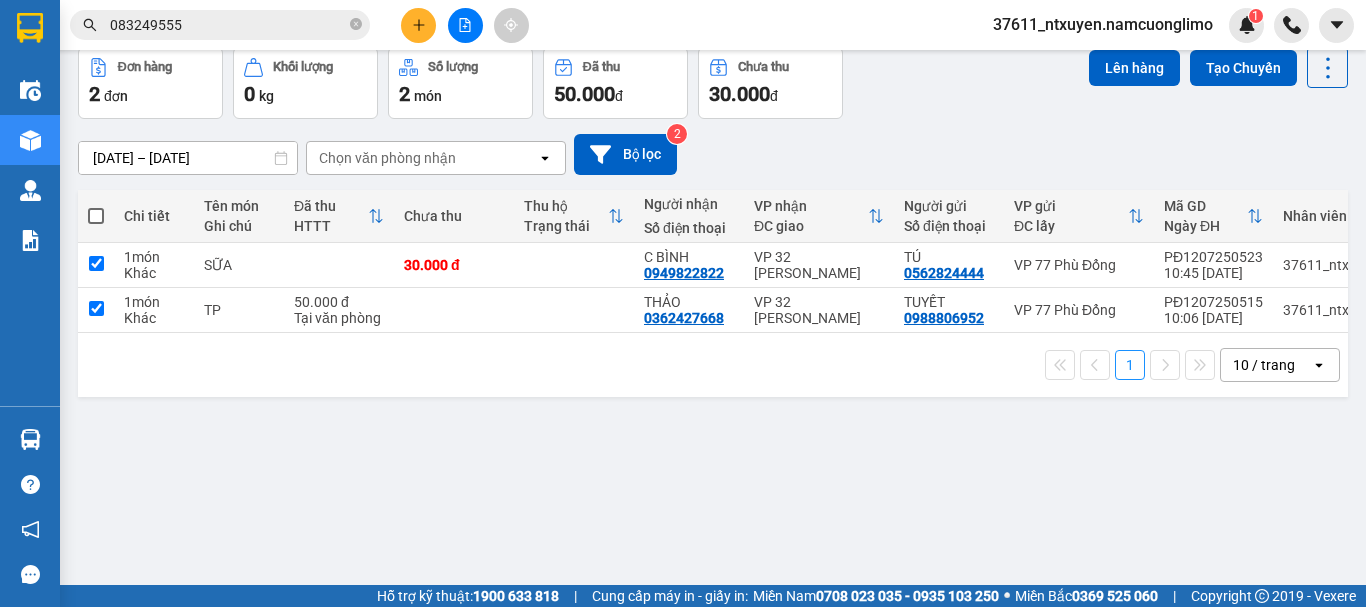 checkbox on "true" 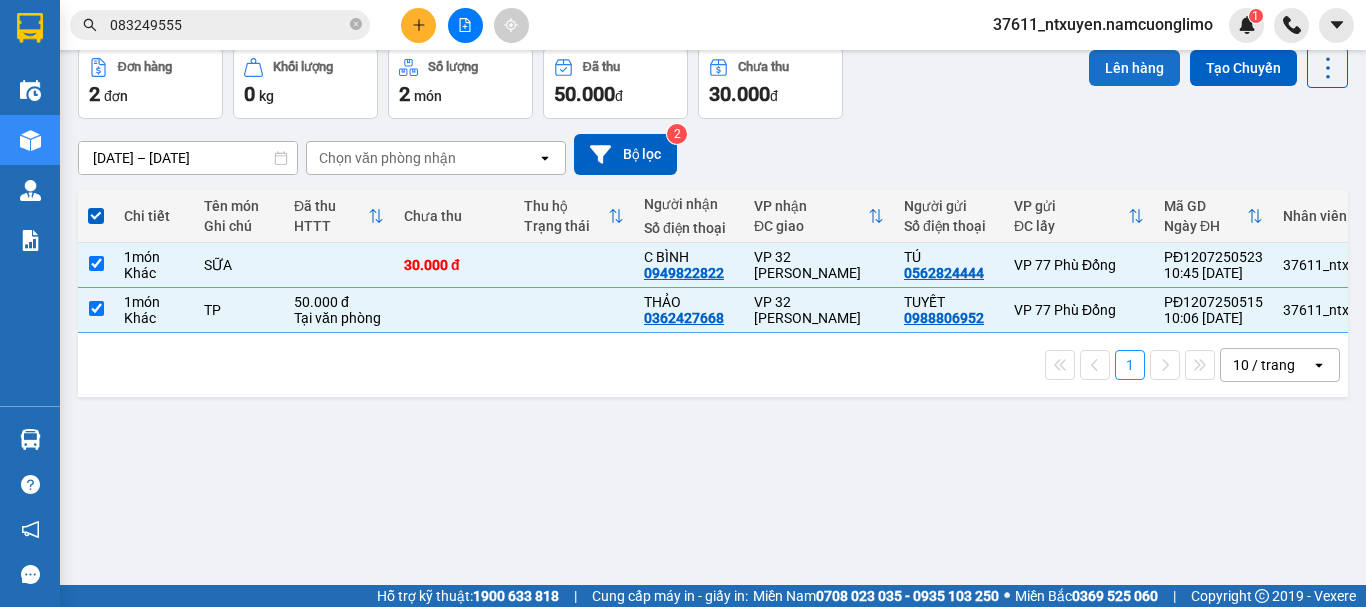 click on "Lên hàng" at bounding box center (1134, 68) 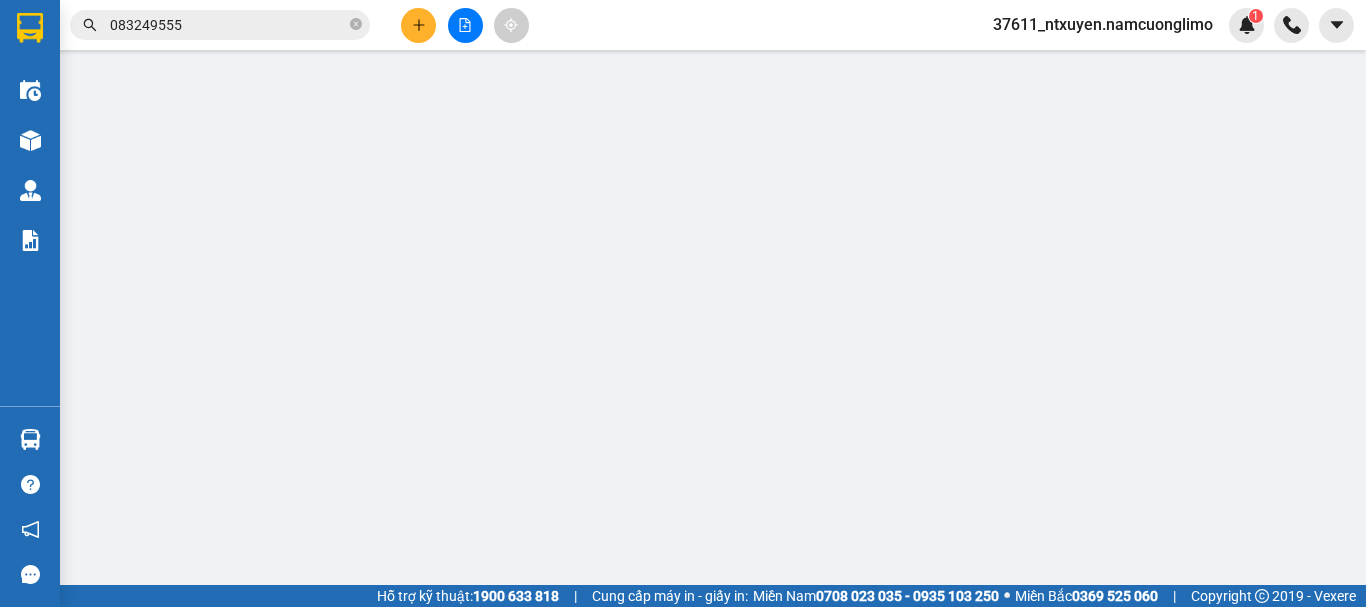 scroll, scrollTop: 0, scrollLeft: 0, axis: both 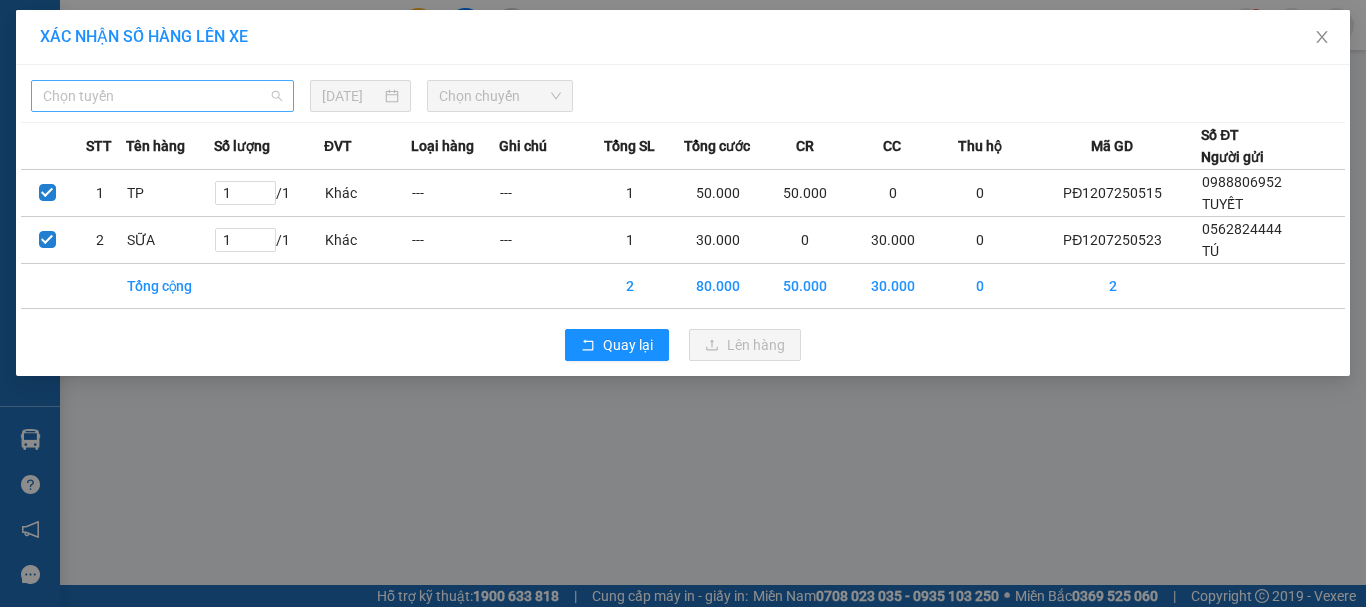 click on "Chọn tuyến" at bounding box center [162, 96] 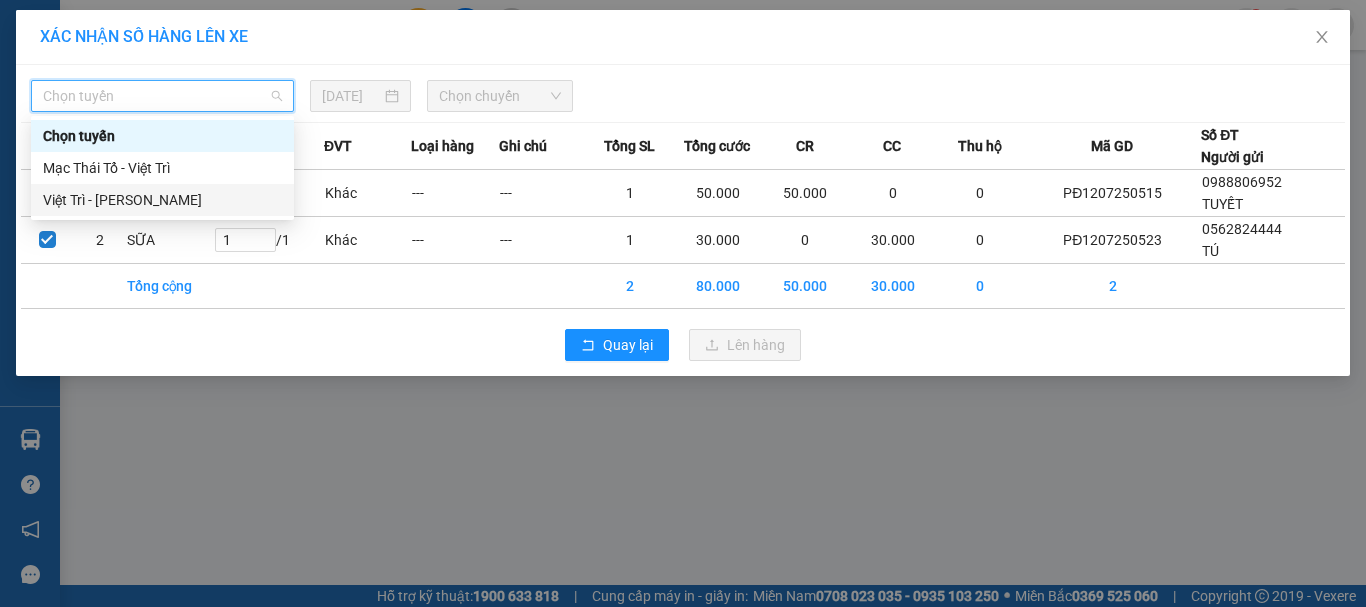 drag, startPoint x: 115, startPoint y: 198, endPoint x: 125, endPoint y: 195, distance: 10.440307 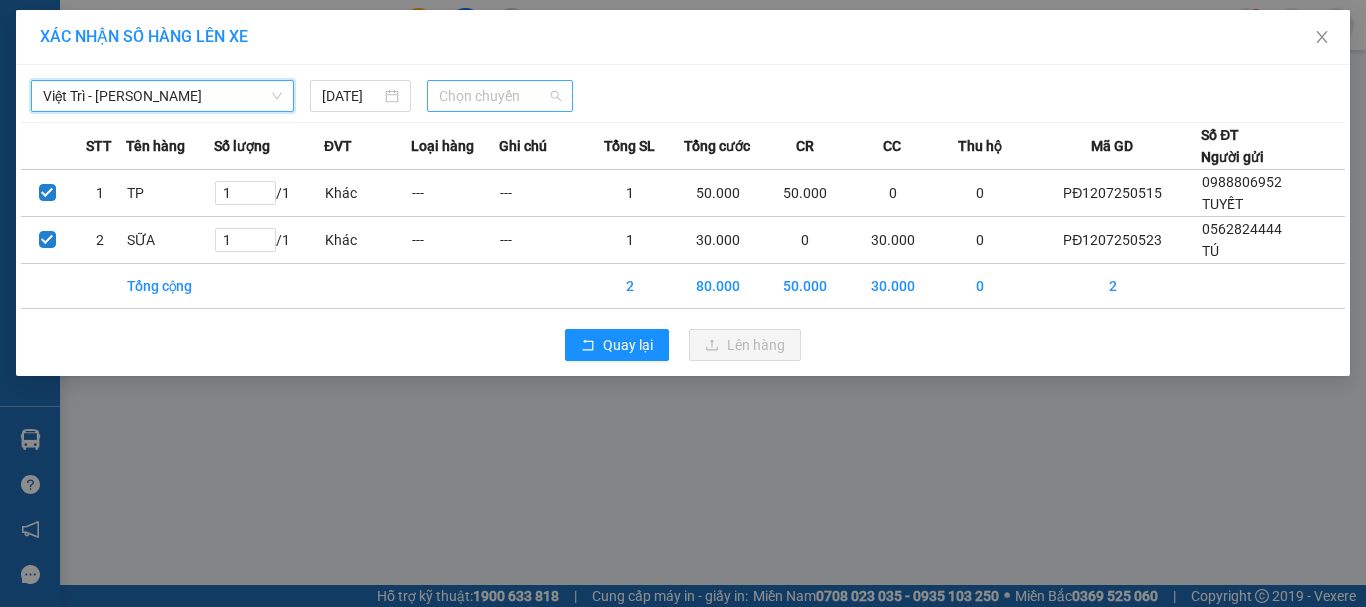 click on "Chọn chuyến" at bounding box center [500, 96] 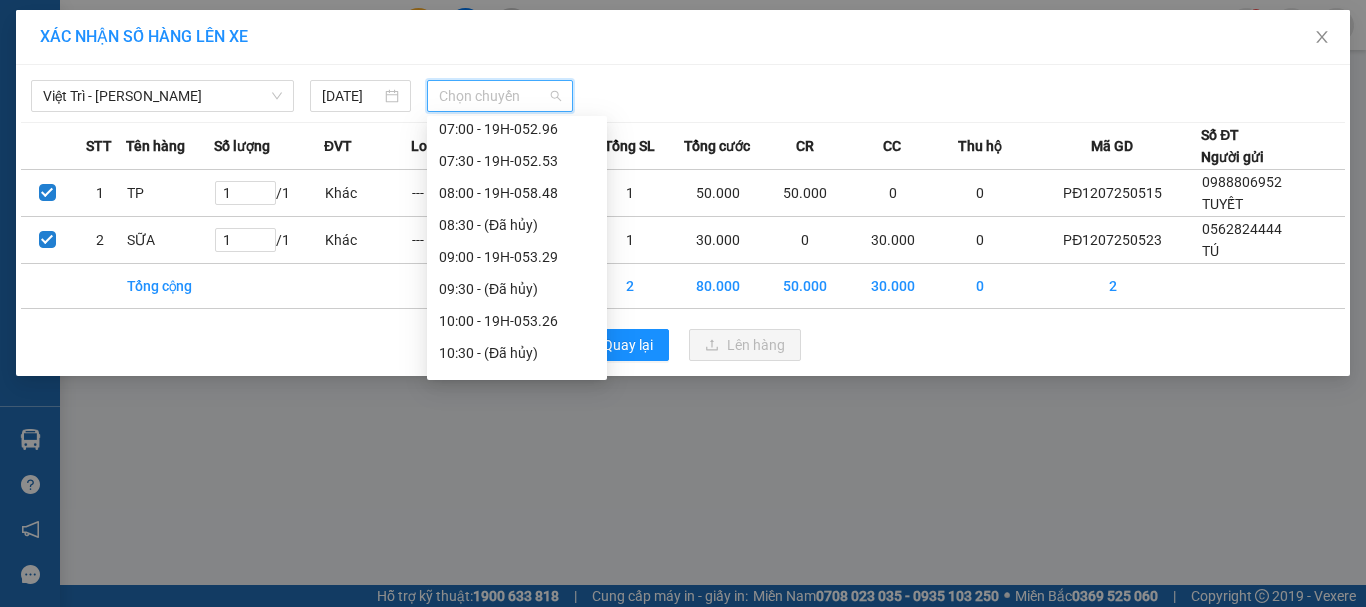 scroll, scrollTop: 300, scrollLeft: 0, axis: vertical 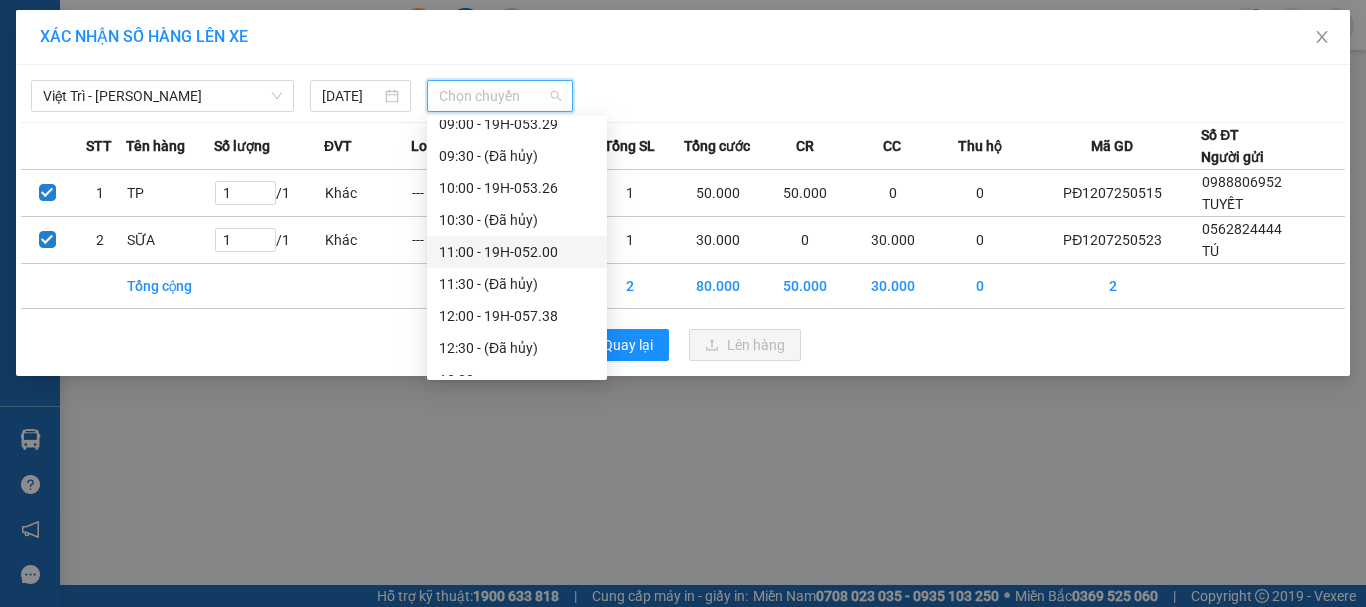 click on "11:00     - 19H-052.00" at bounding box center (517, 252) 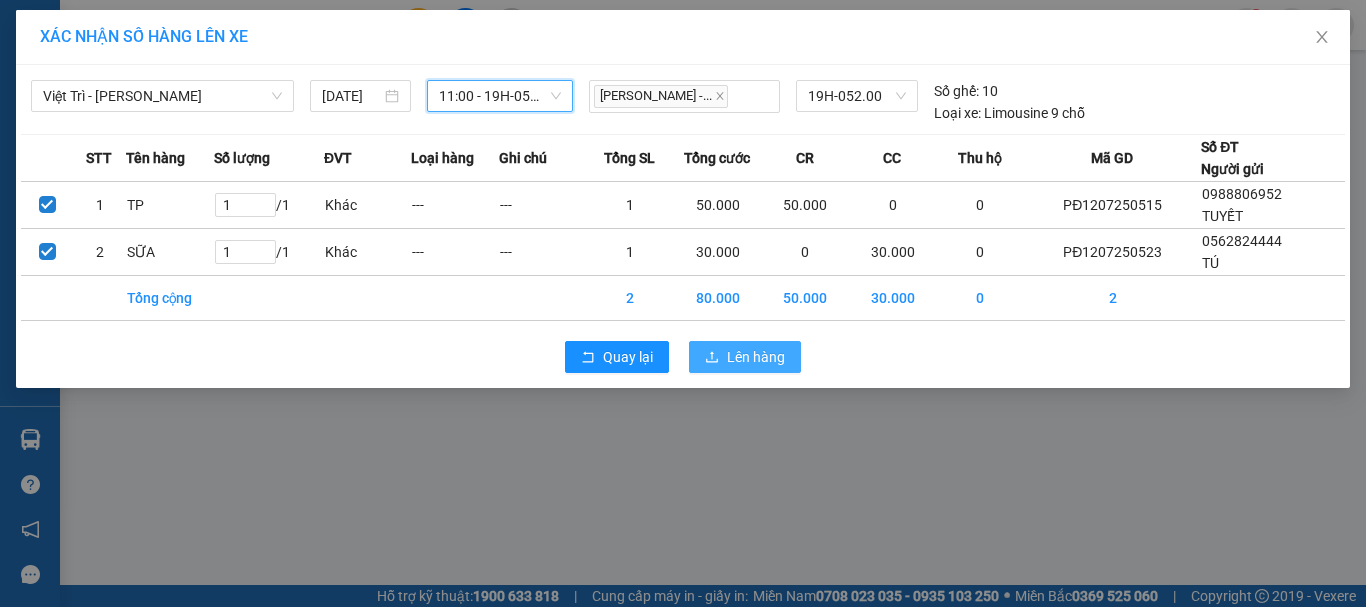 click on "Lên hàng" at bounding box center (756, 357) 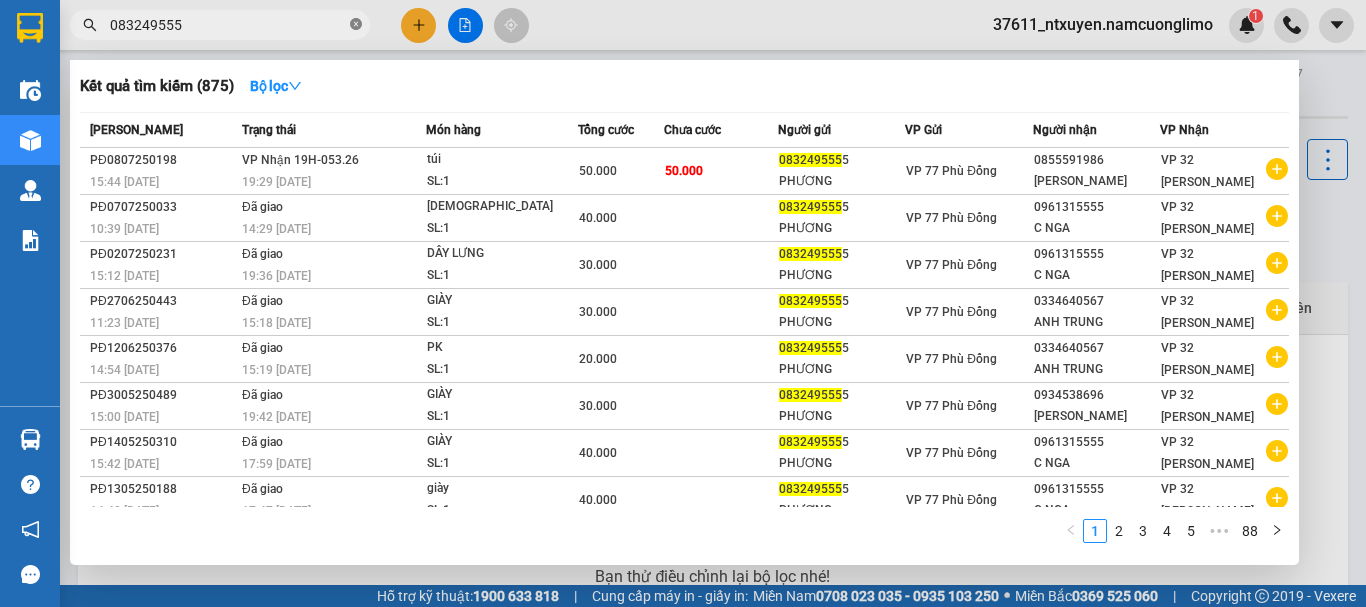drag, startPoint x: 351, startPoint y: 25, endPoint x: 327, endPoint y: 25, distance: 24 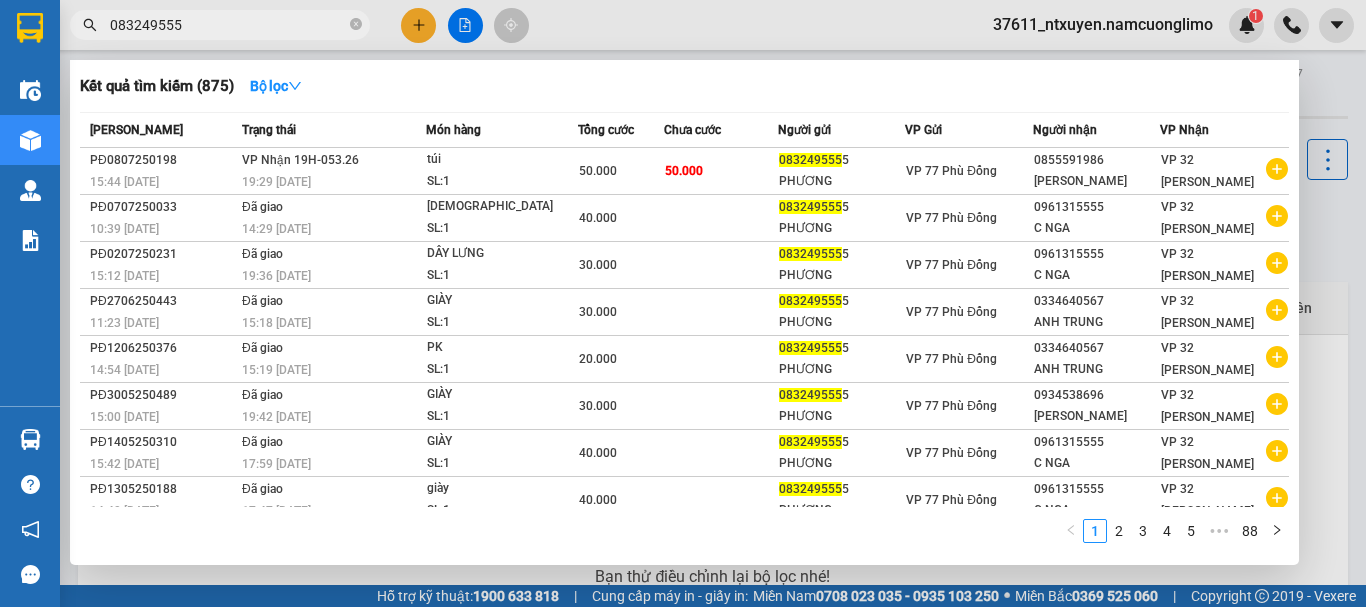 click 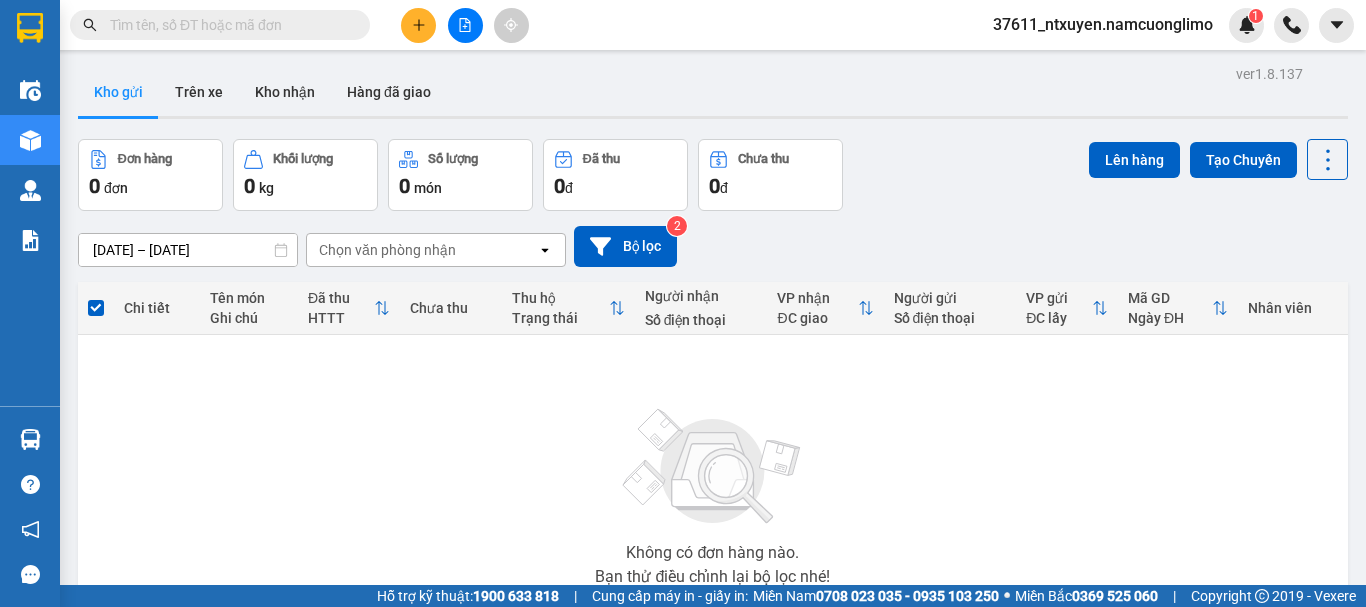 click at bounding box center [228, 25] 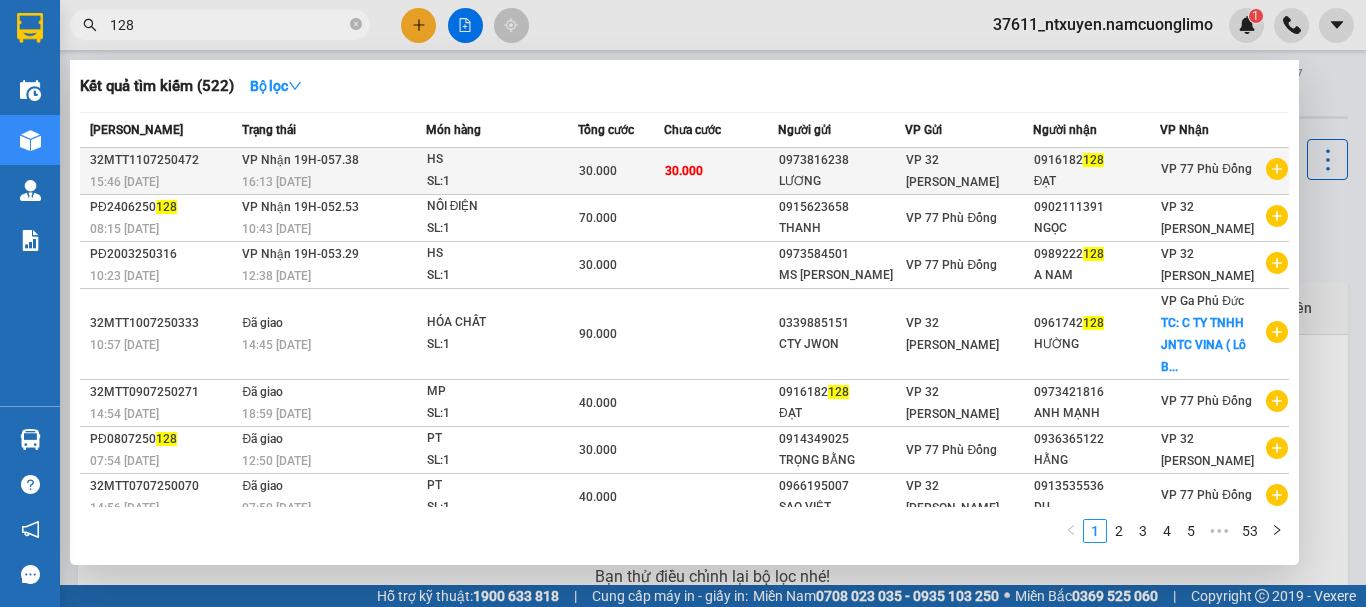 type on "128" 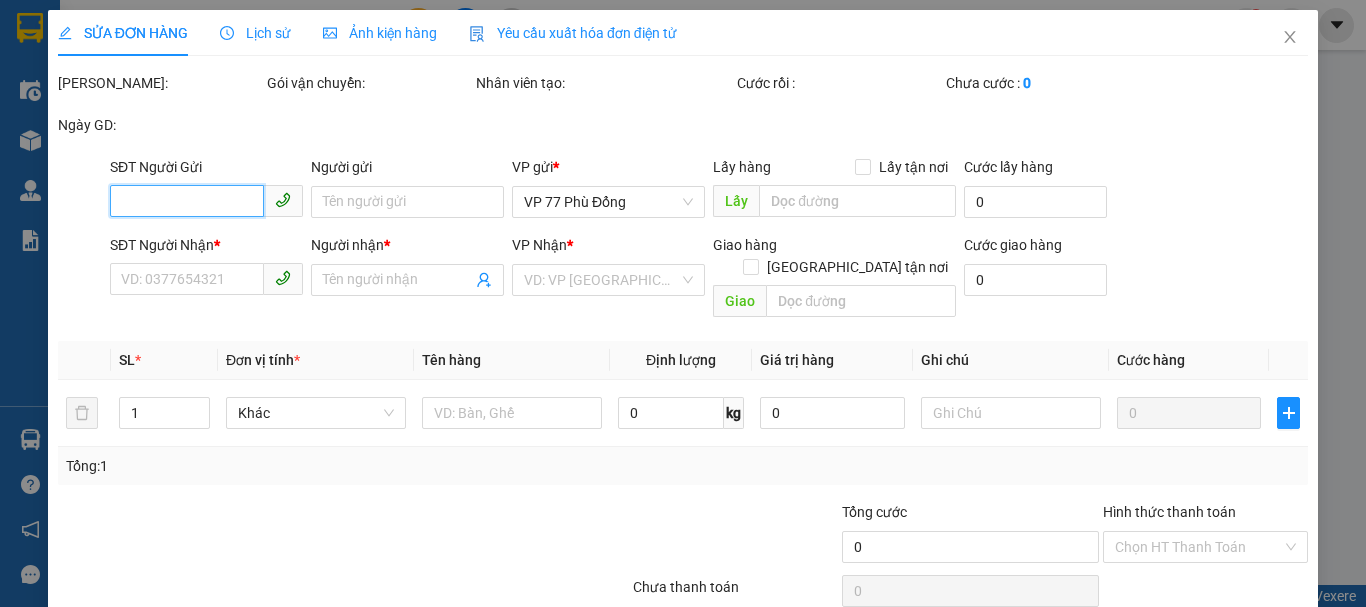 type on "0973816238" 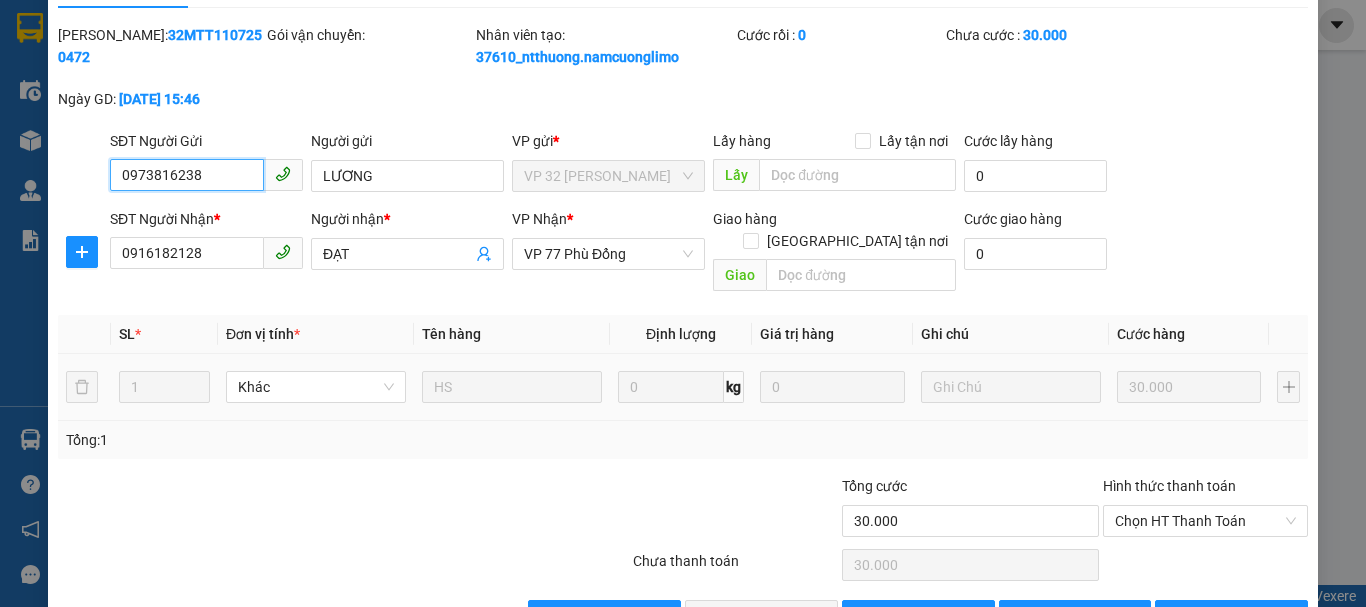 scroll, scrollTop: 90, scrollLeft: 0, axis: vertical 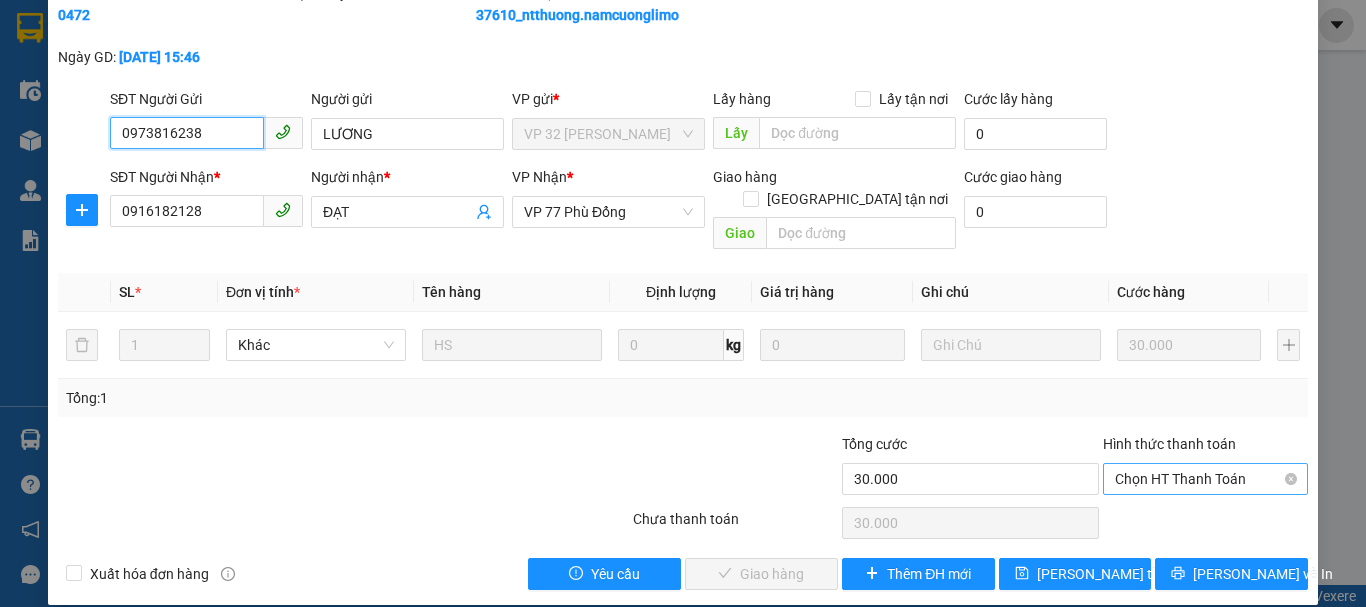 click on "Chọn HT Thanh Toán" at bounding box center [1205, 479] 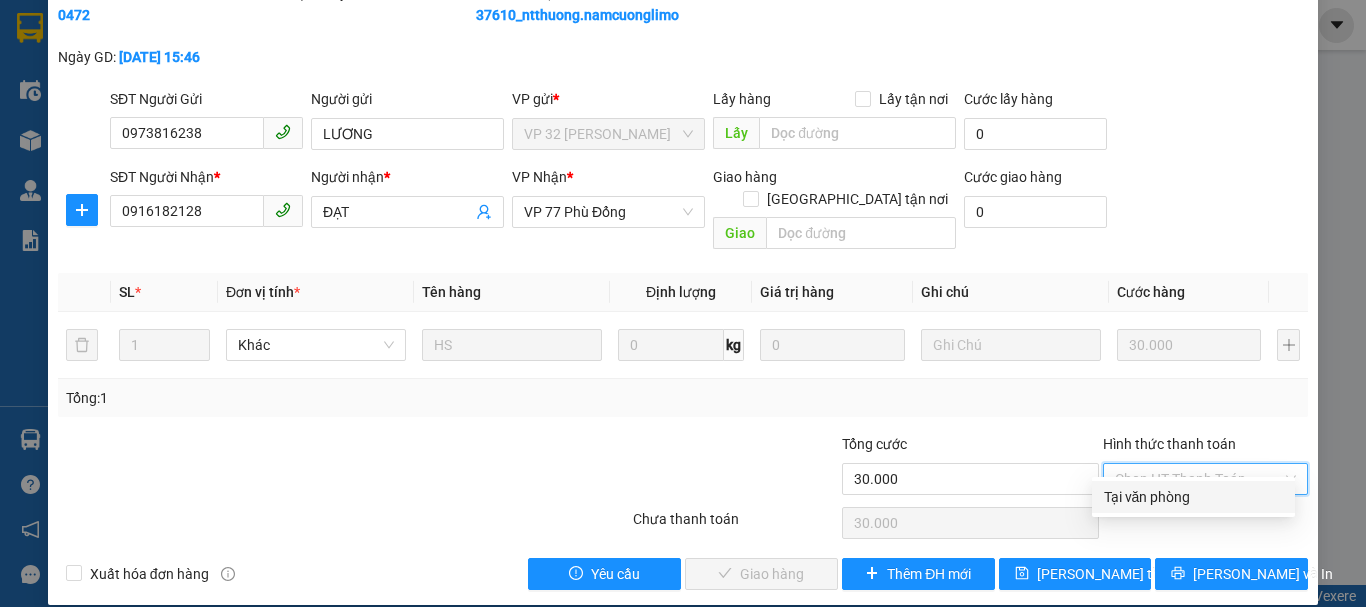 drag, startPoint x: 1135, startPoint y: 496, endPoint x: 747, endPoint y: 550, distance: 391.73972 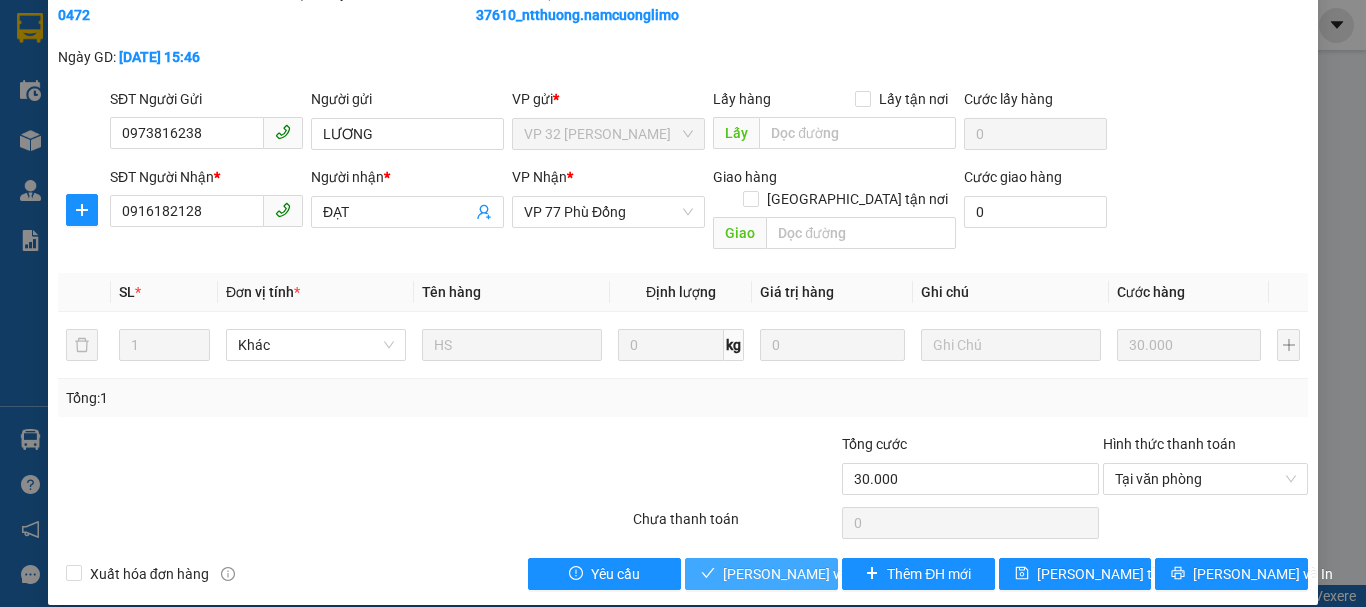 click on "[PERSON_NAME] và Giao hàng" at bounding box center (819, 574) 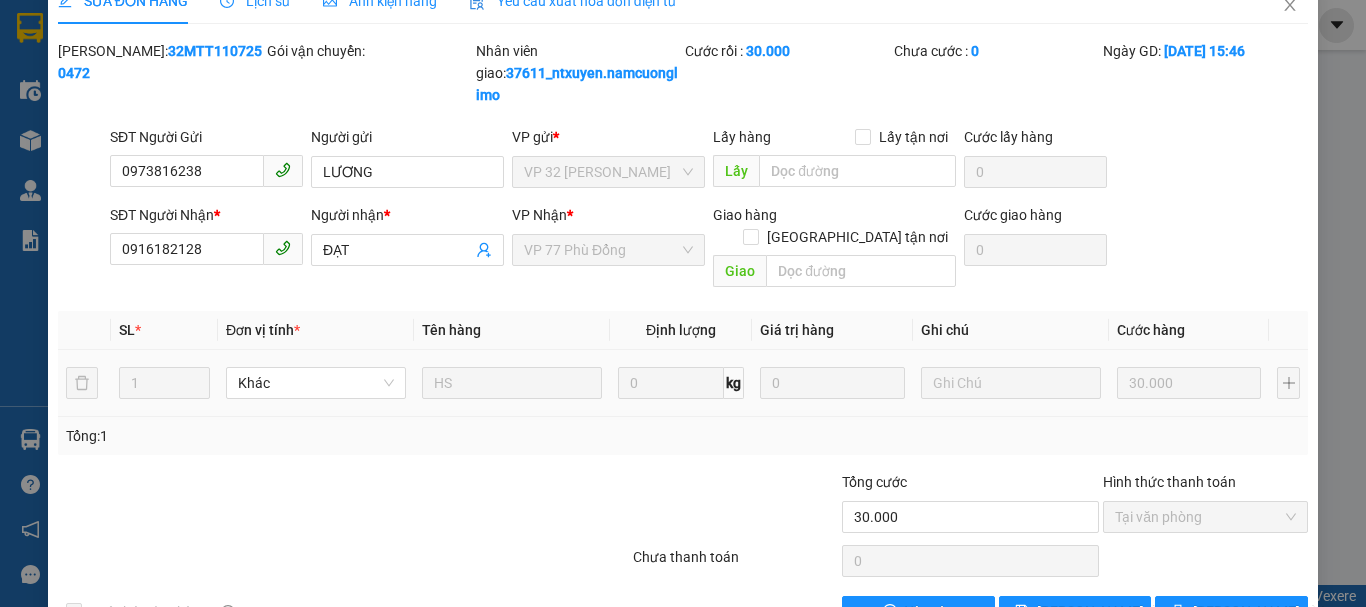 scroll, scrollTop: 0, scrollLeft: 0, axis: both 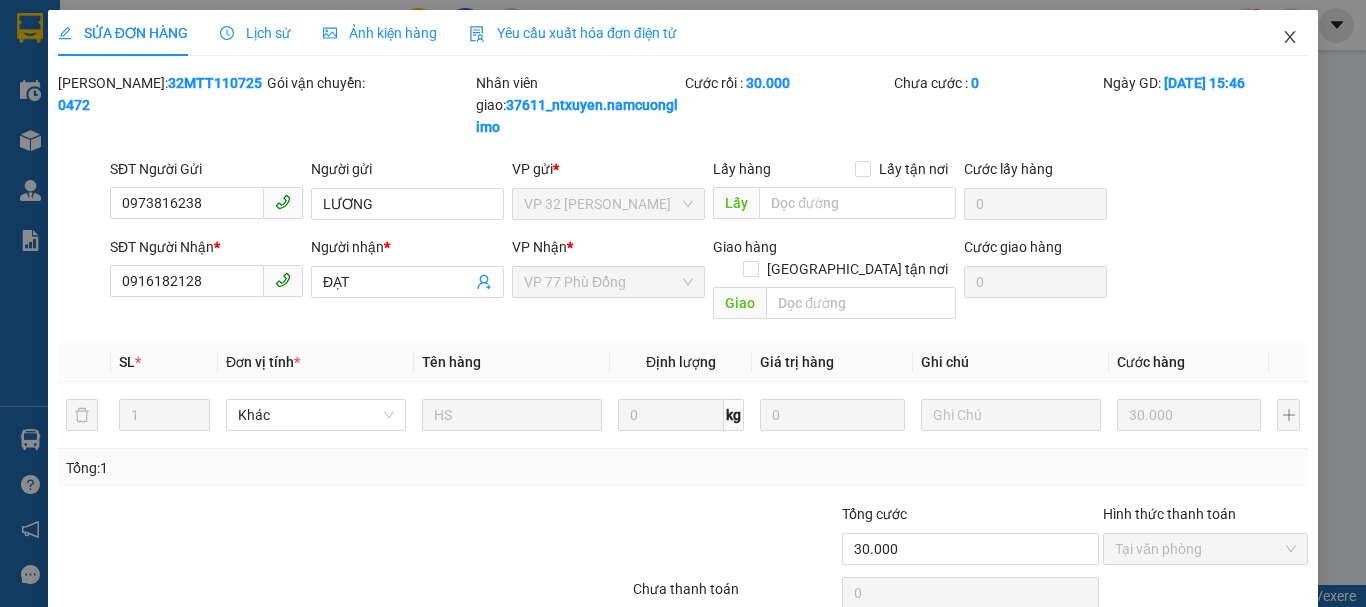 drag, startPoint x: 1279, startPoint y: 35, endPoint x: 1277, endPoint y: 16, distance: 19.104973 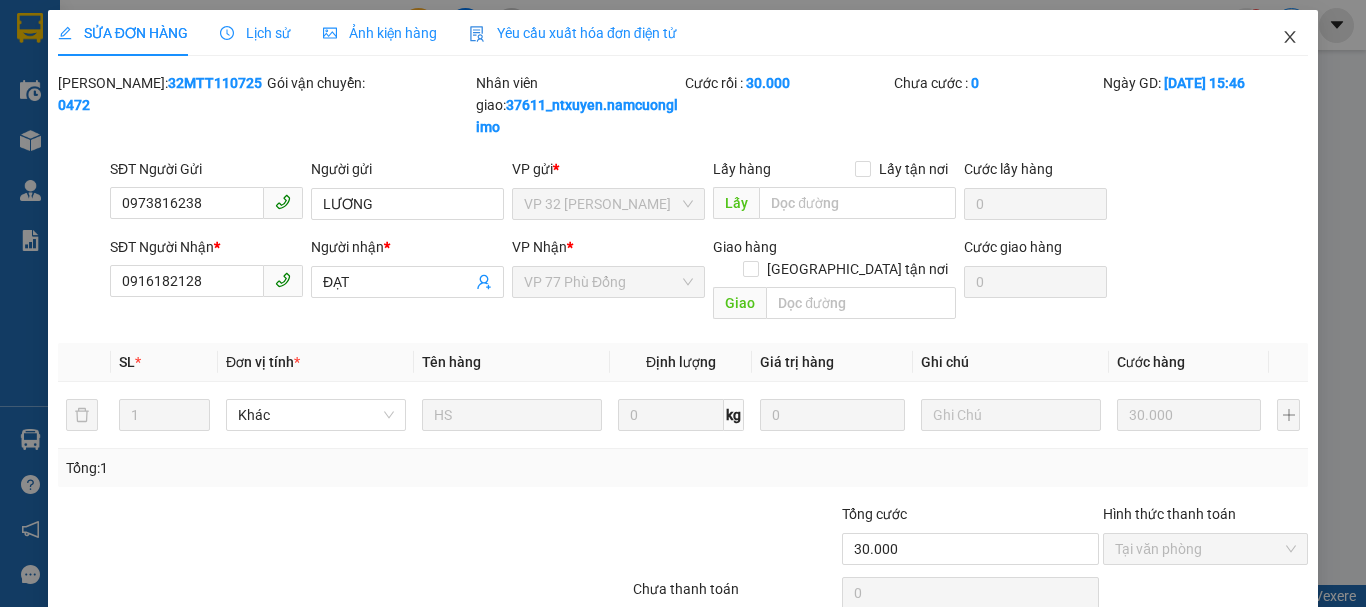 click 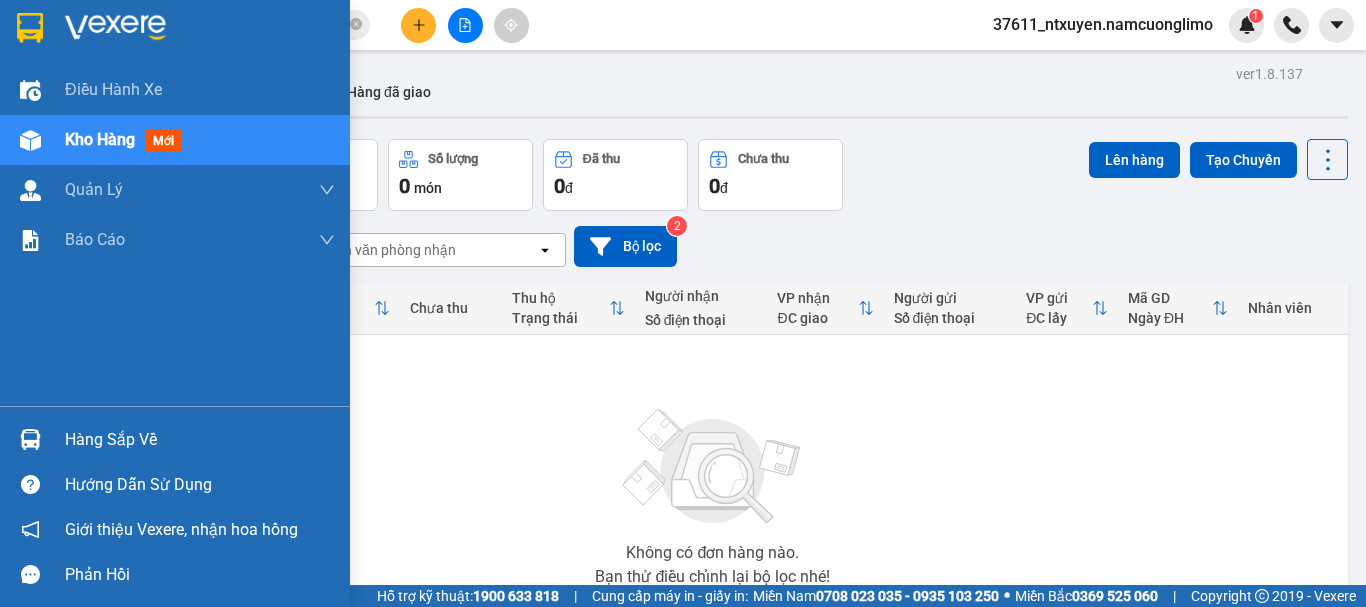 click on "Hàng sắp về" at bounding box center (200, 440) 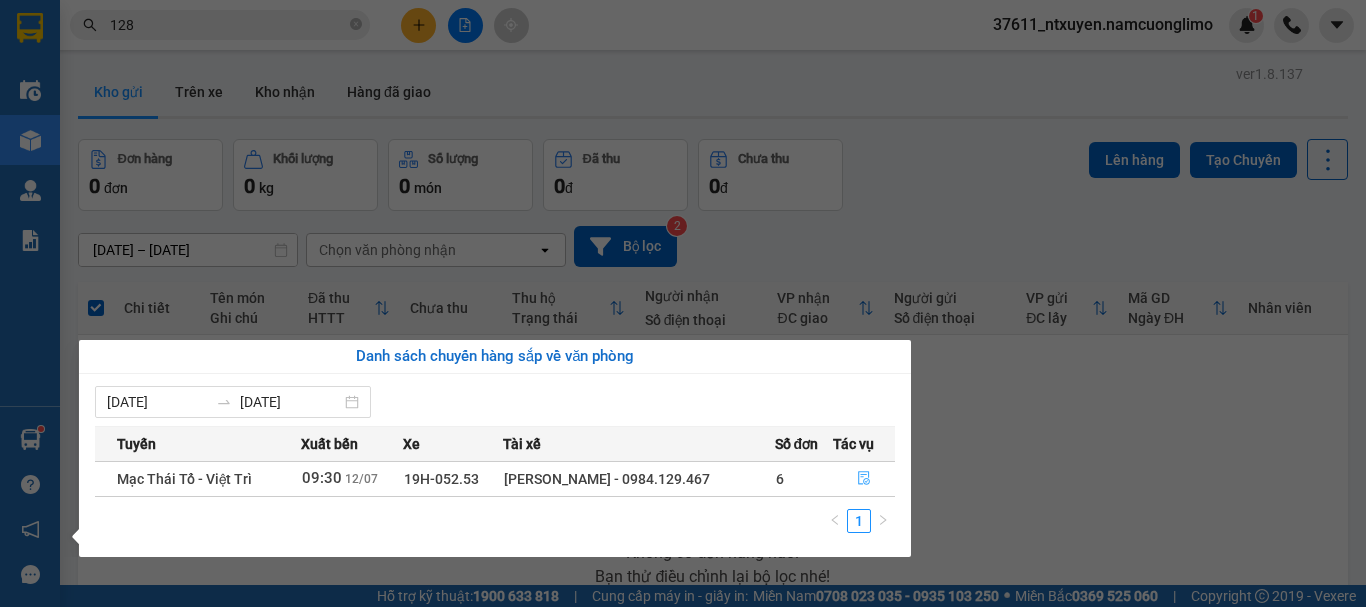 click 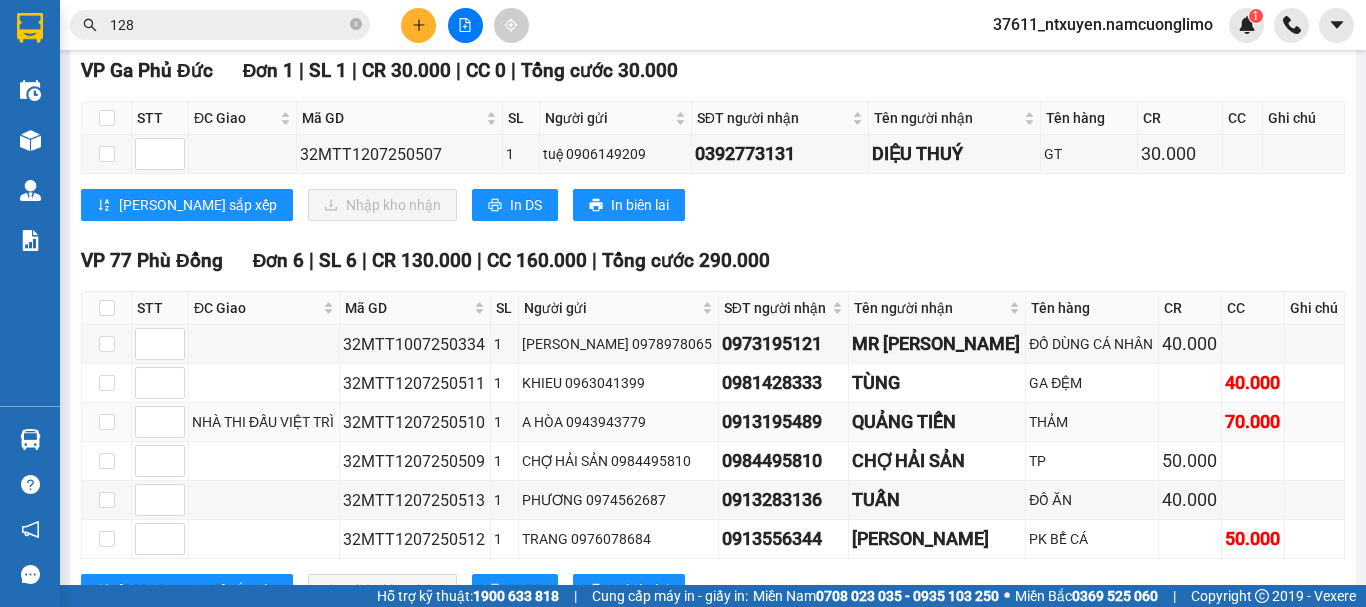 scroll, scrollTop: 394, scrollLeft: 0, axis: vertical 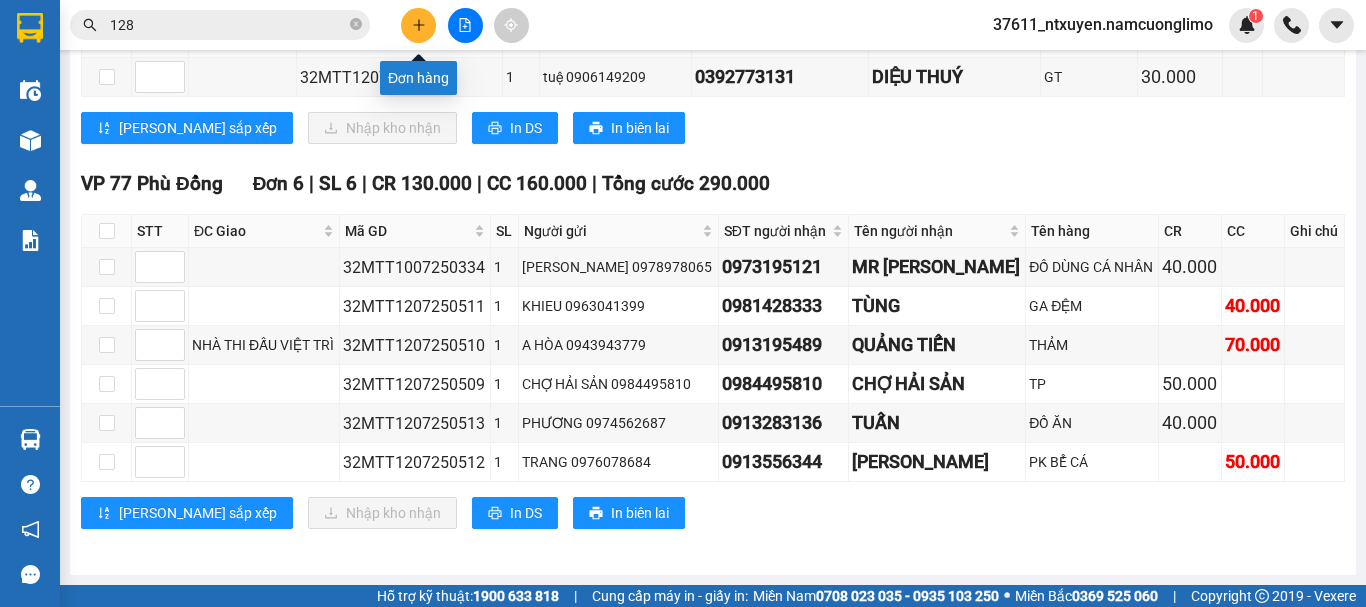 click at bounding box center [418, 25] 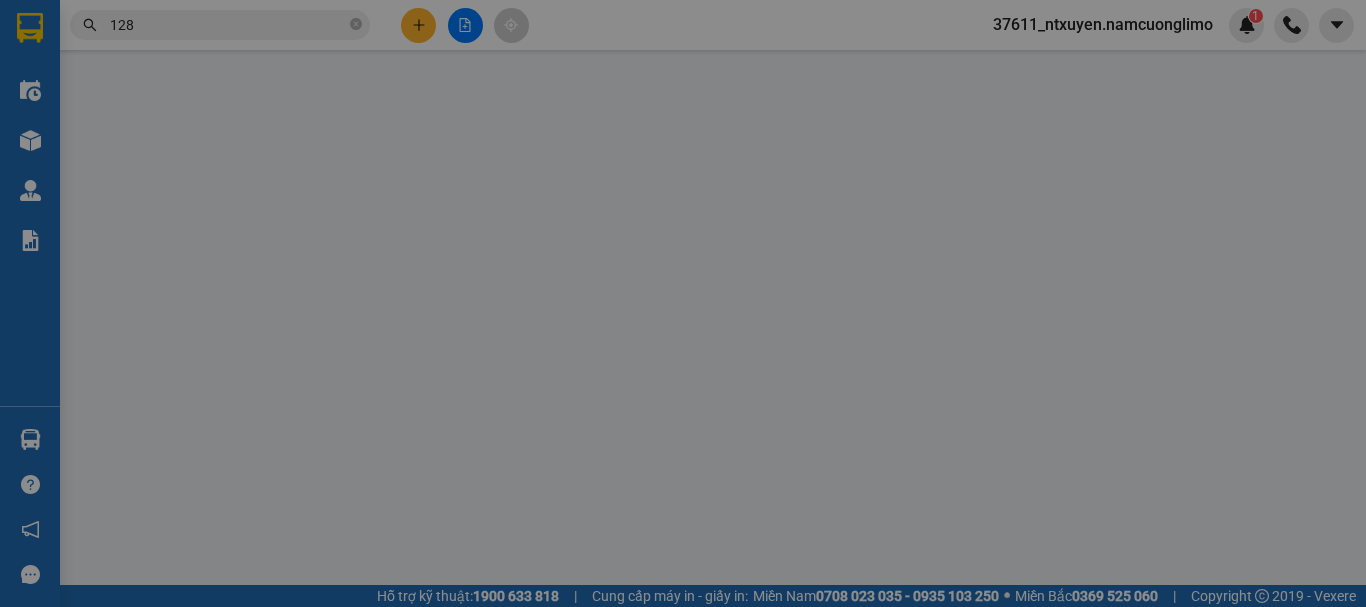 scroll, scrollTop: 0, scrollLeft: 0, axis: both 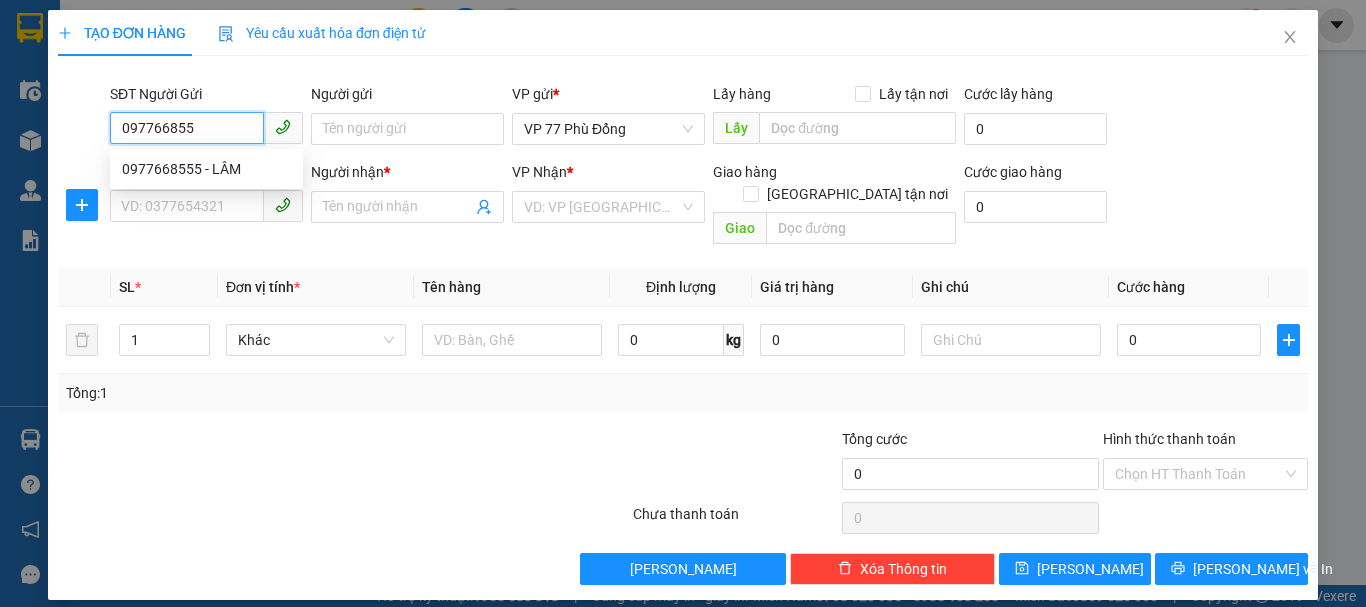 type on "0977668555" 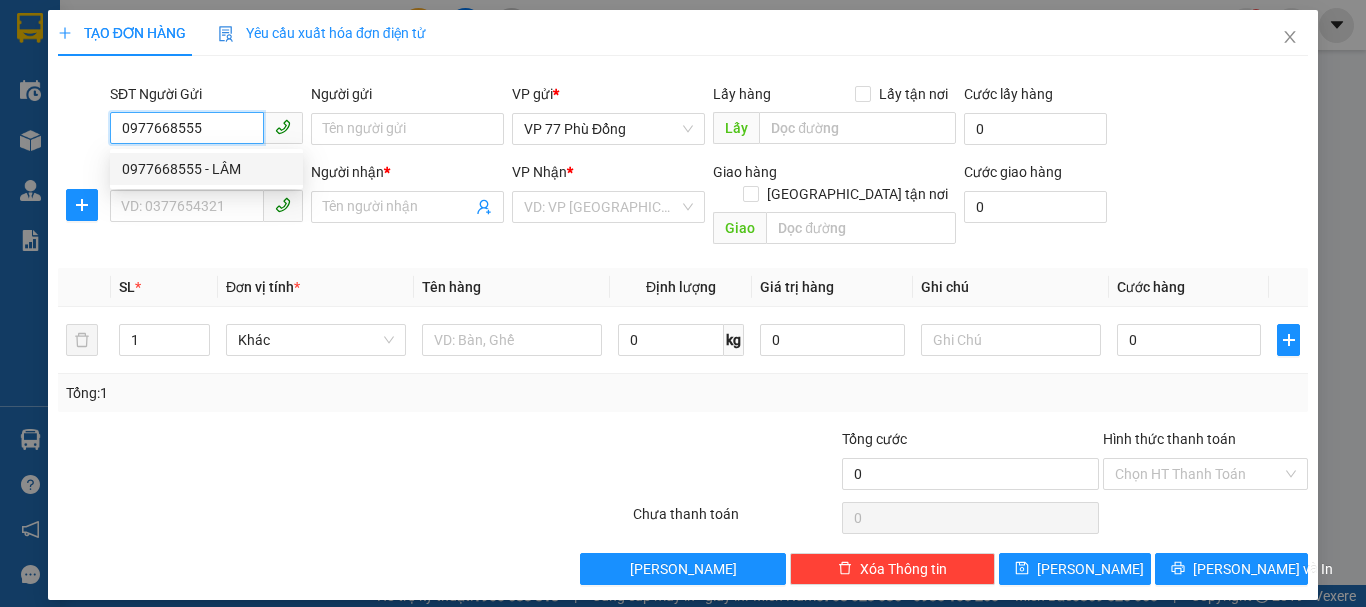 click on "0977668555 - LÂM" at bounding box center [206, 169] 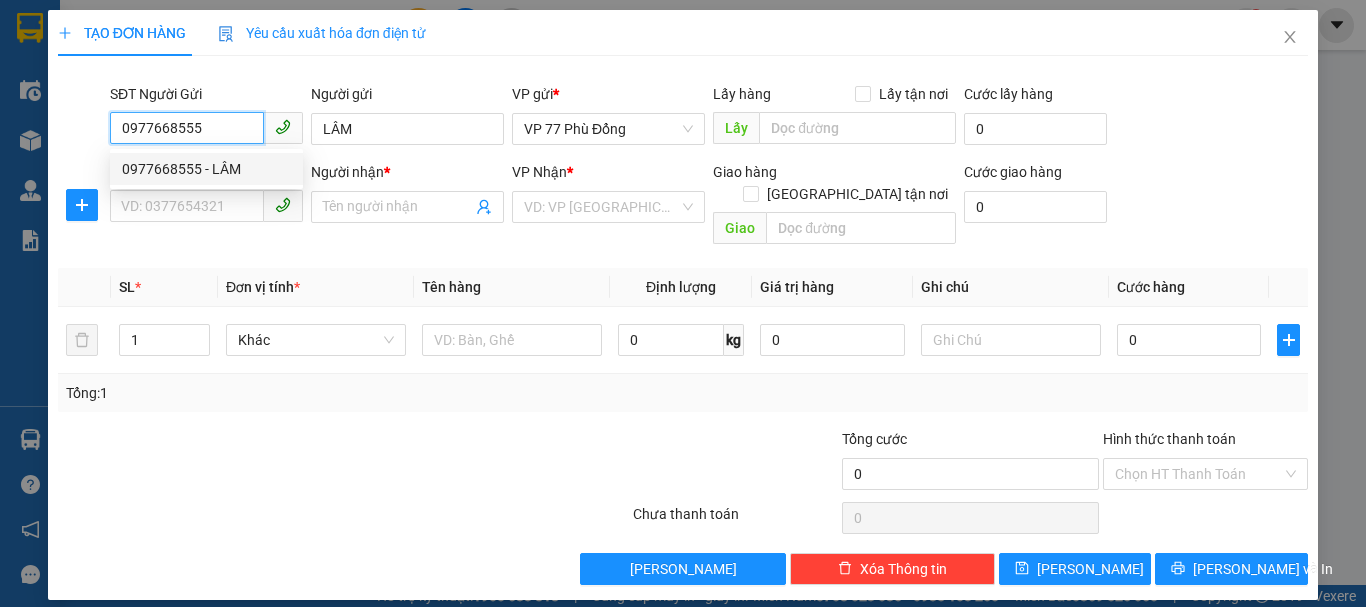 type on "LÂM" 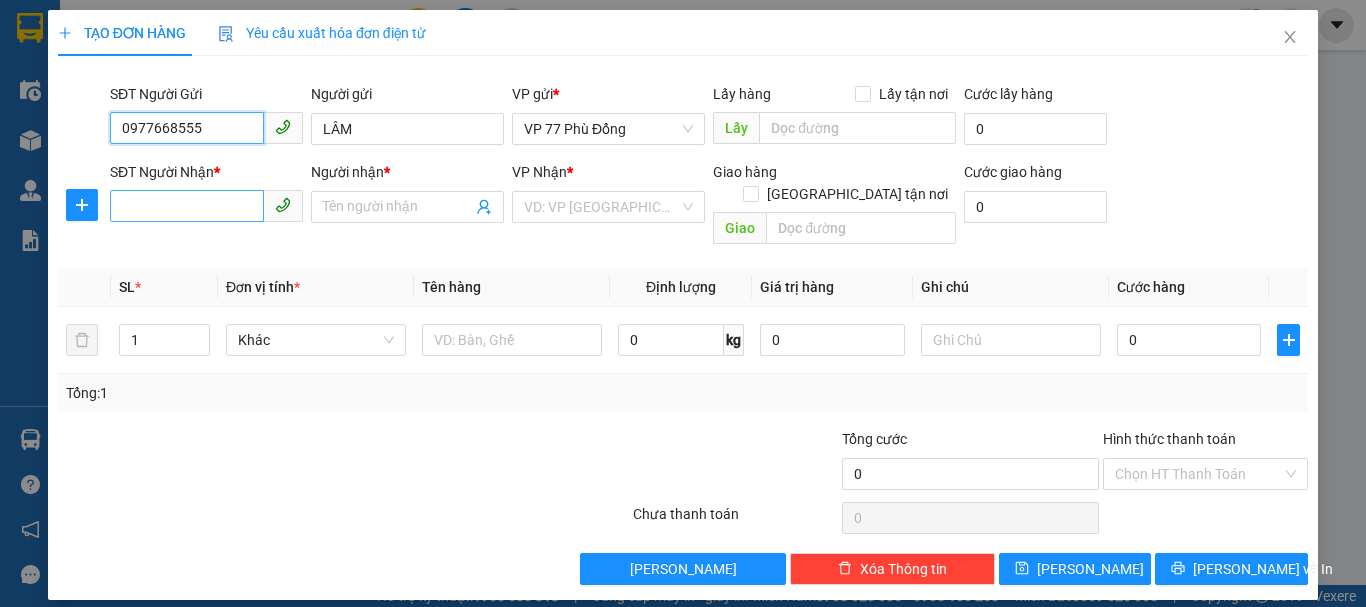 type on "0977668555" 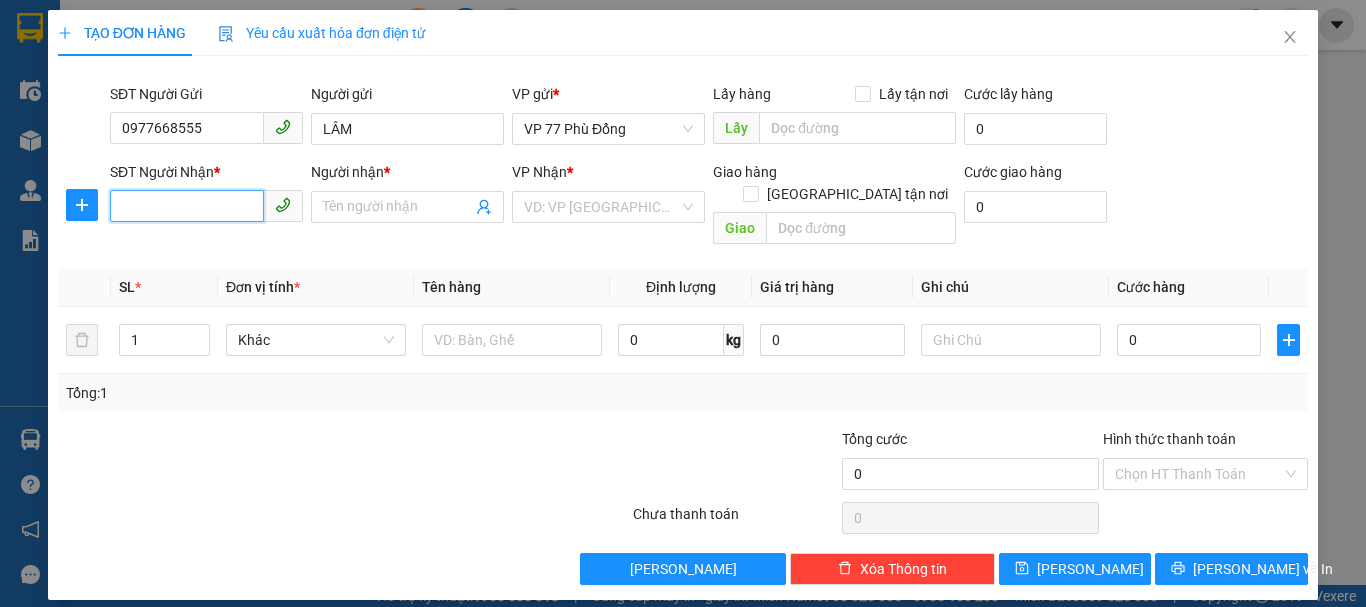 click on "SĐT Người Nhận  *" at bounding box center (187, 206) 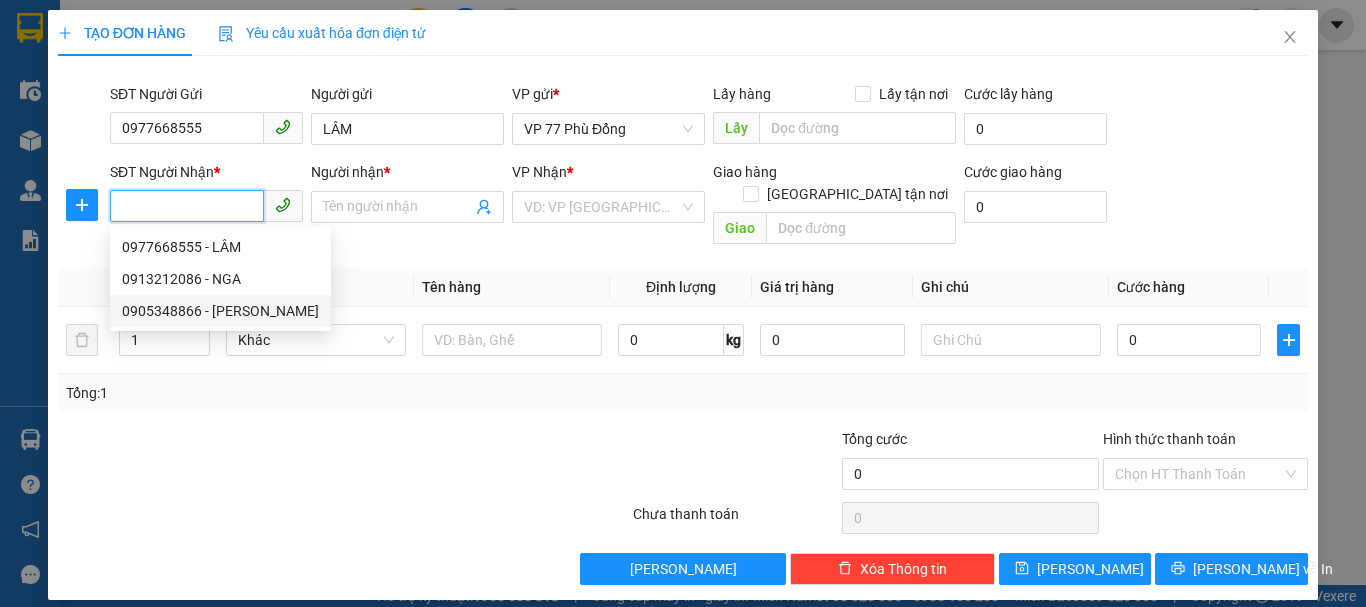 click on "0905348866 - XUÂN DUNG" at bounding box center [220, 311] 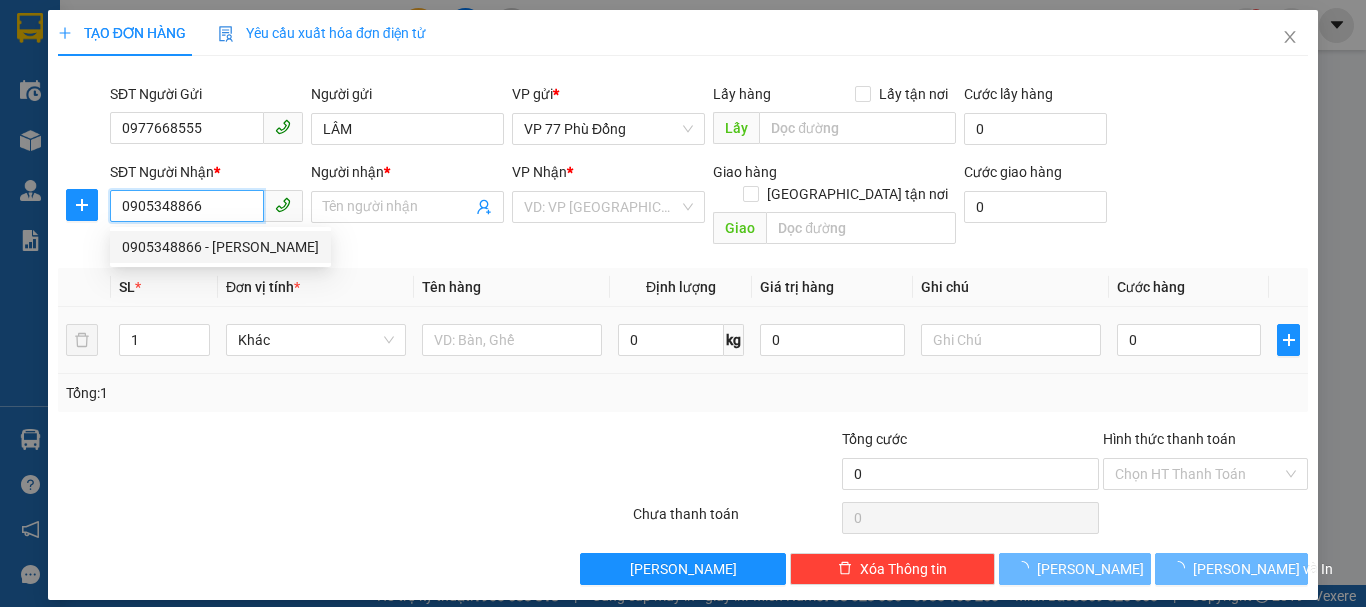 type on "[PERSON_NAME]" 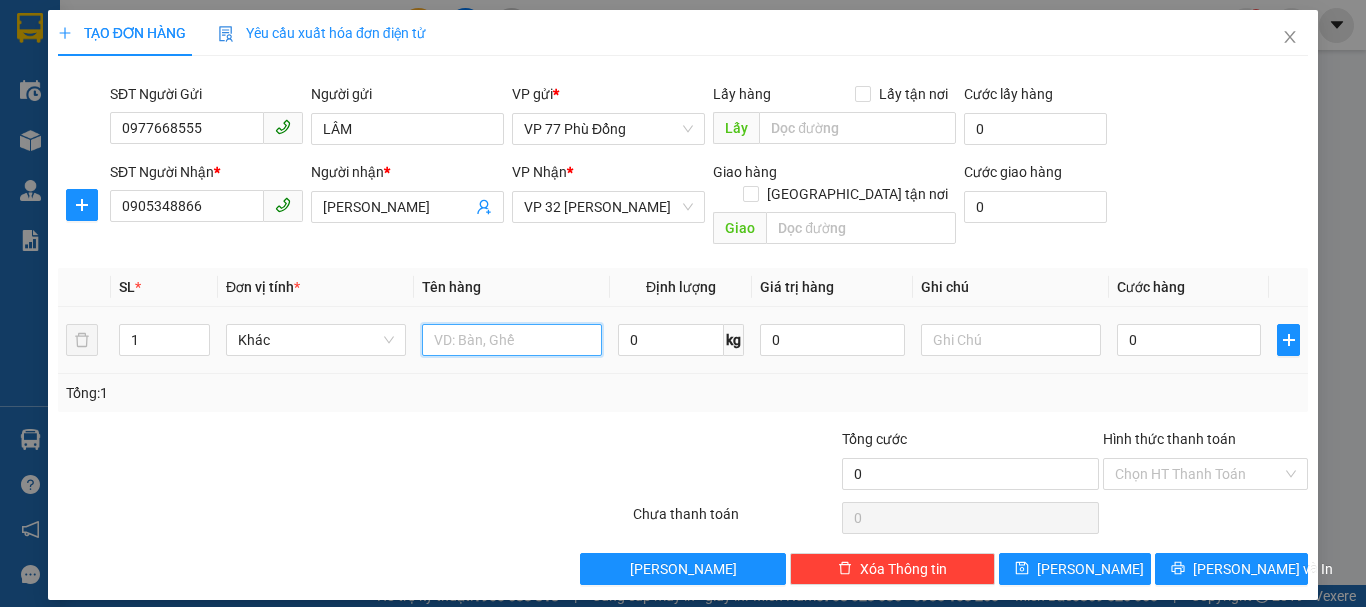 click at bounding box center [512, 340] 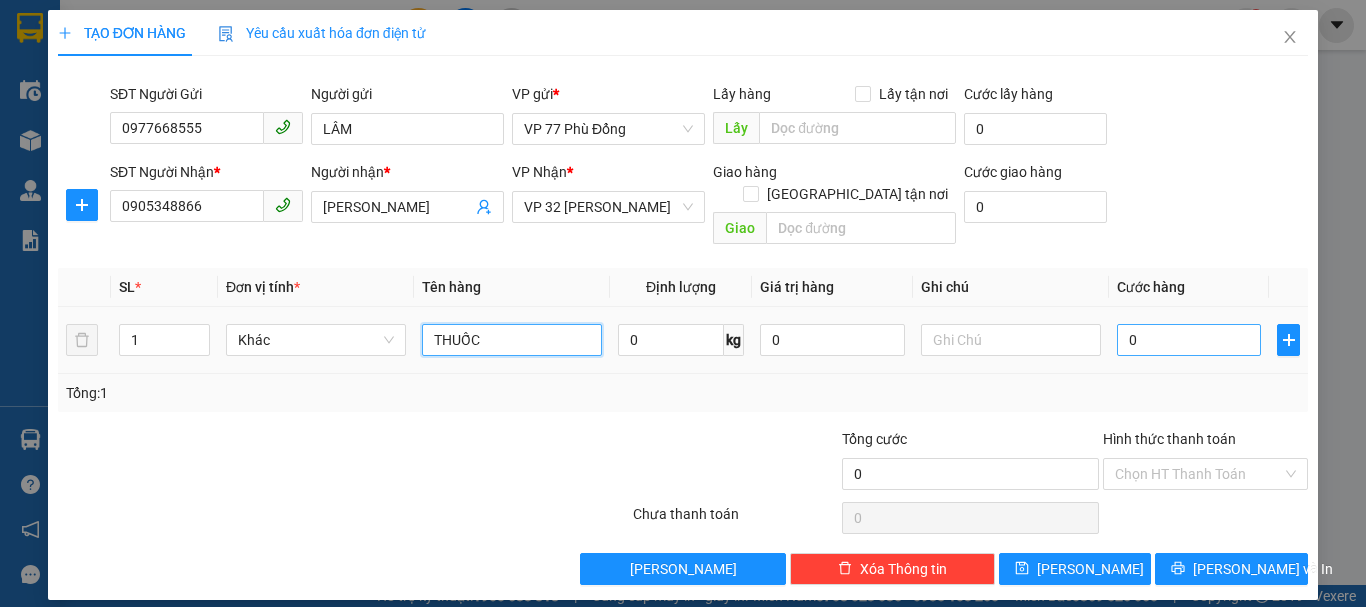 type on "THUỐC" 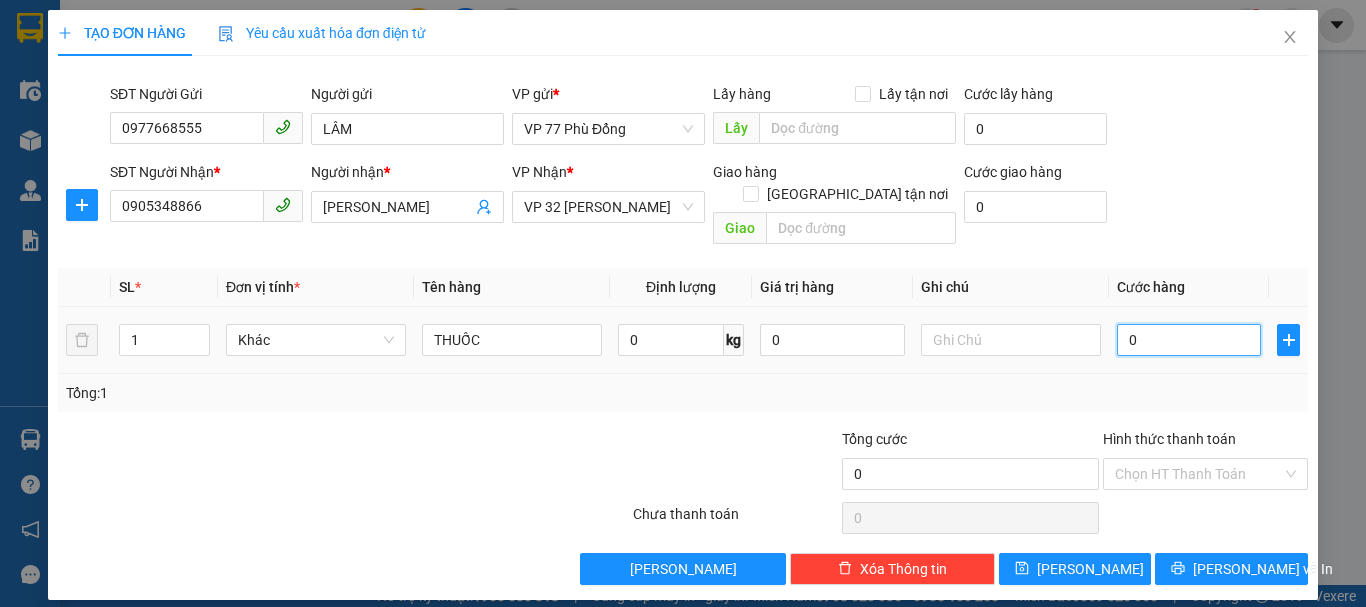 click on "0" at bounding box center [1189, 340] 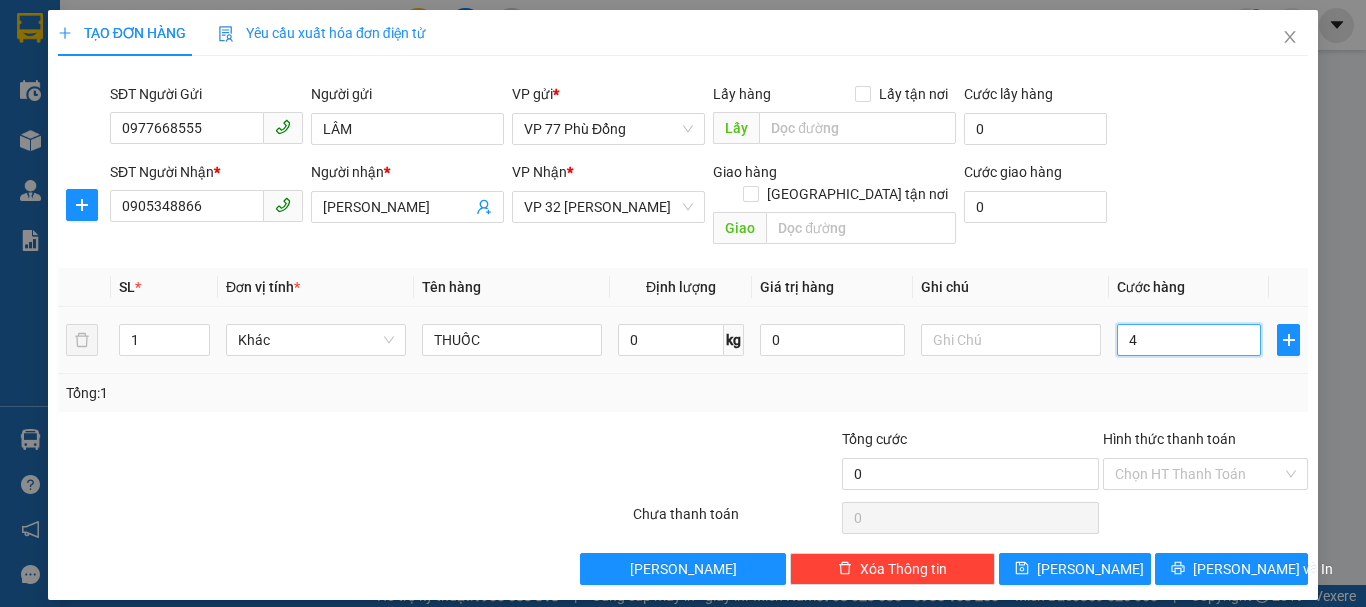 type on "4" 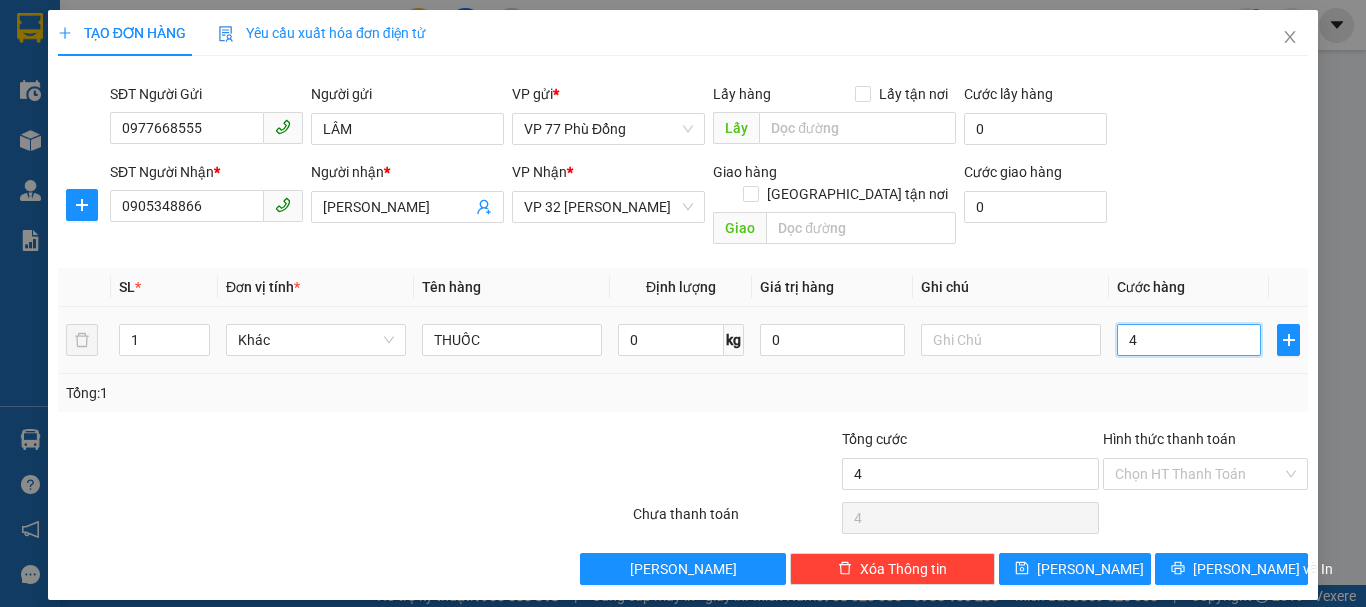 type on "40" 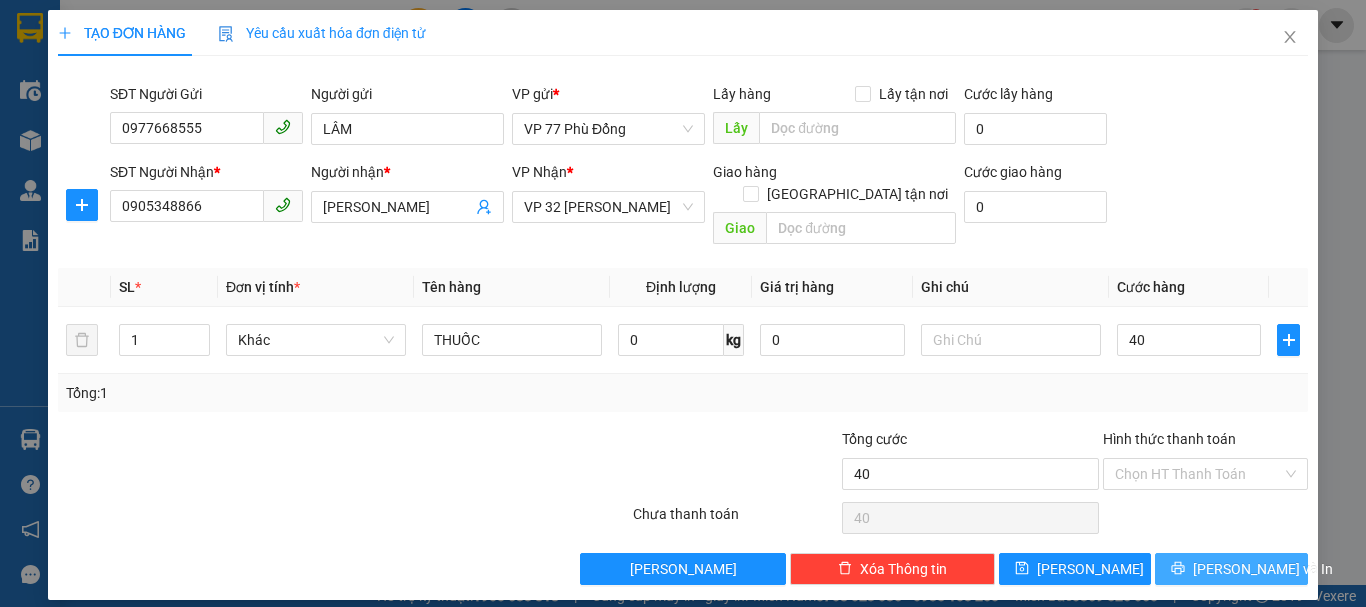 type on "40.000" 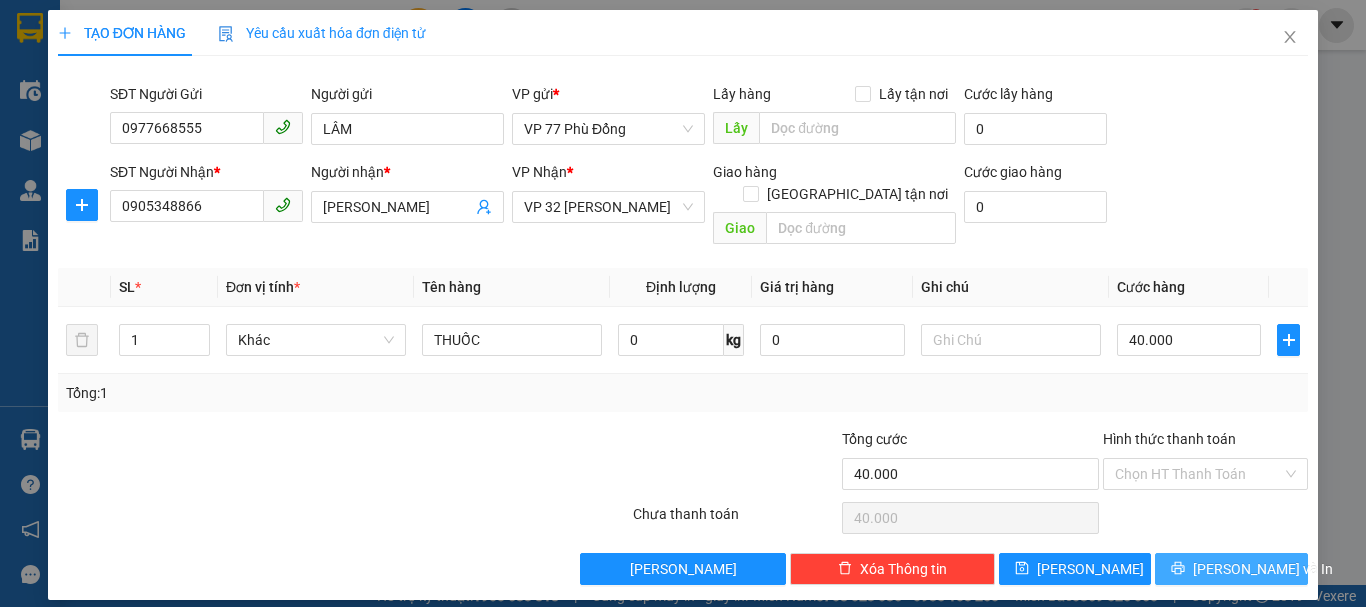 click on "[PERSON_NAME] và In" at bounding box center (1263, 569) 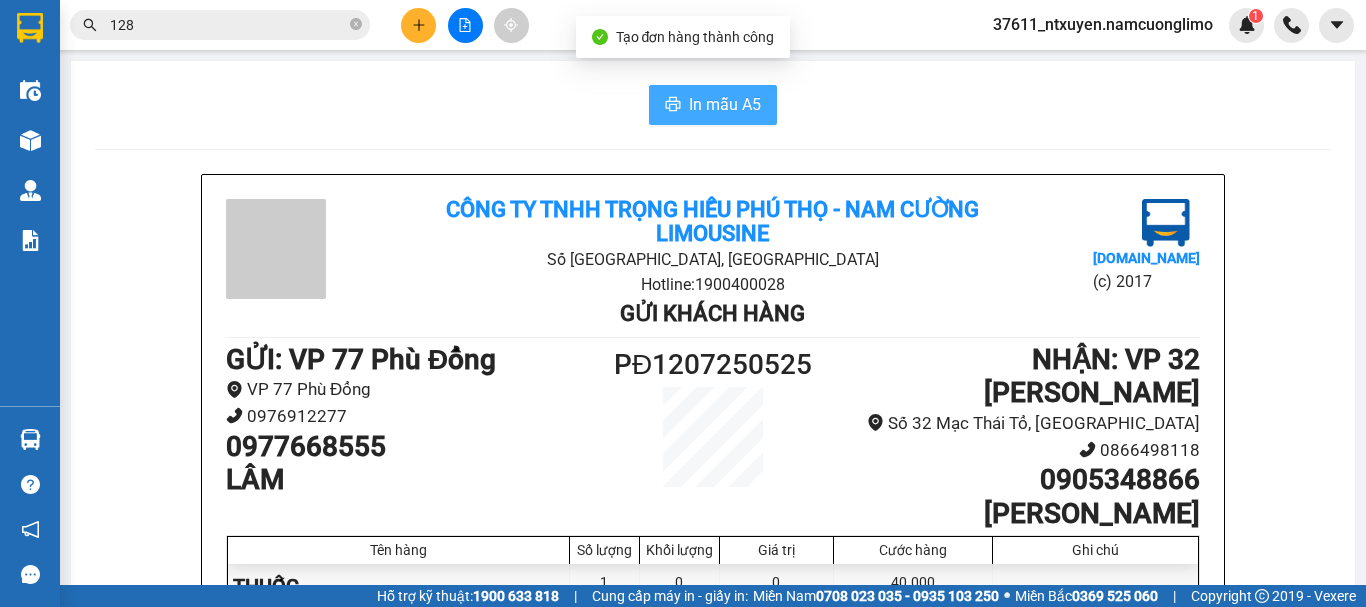 click on "In mẫu A5" at bounding box center (725, 104) 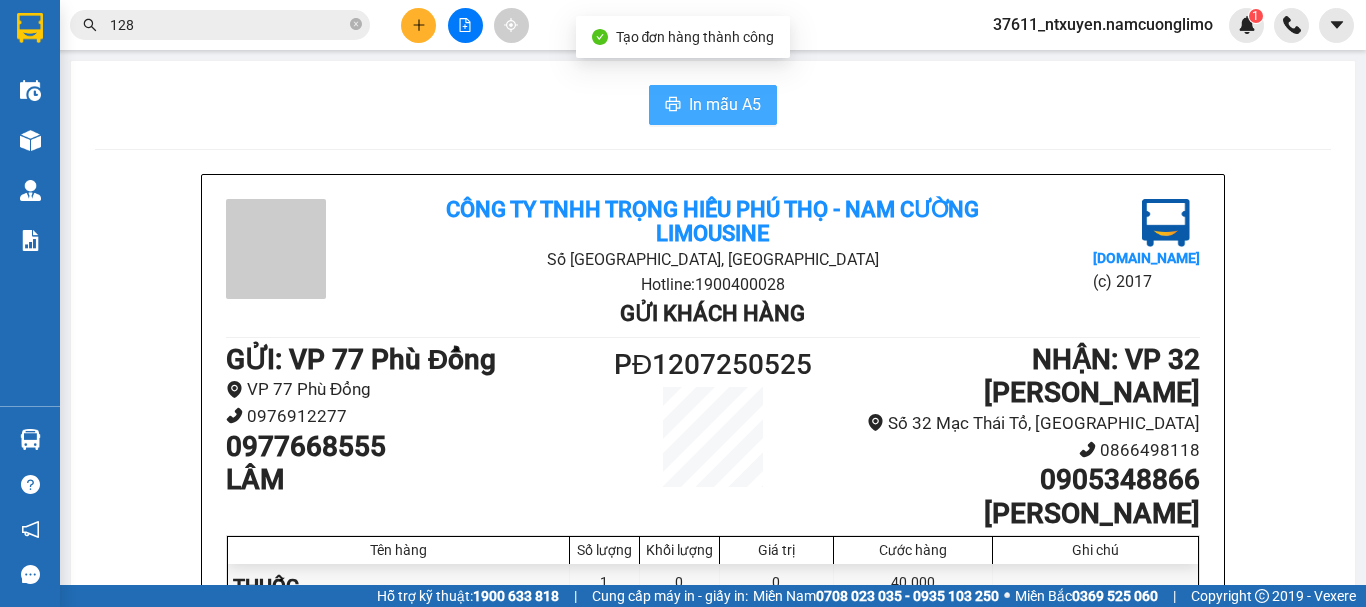 scroll, scrollTop: 0, scrollLeft: 0, axis: both 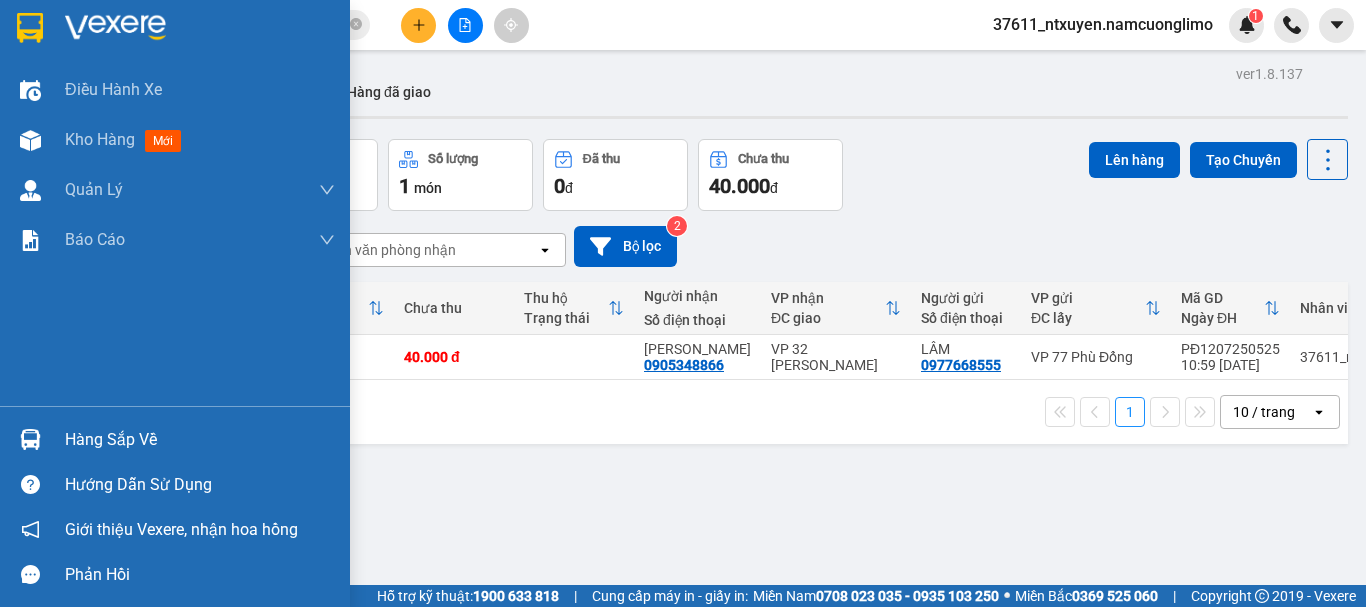 click on "Hàng sắp về" at bounding box center [200, 440] 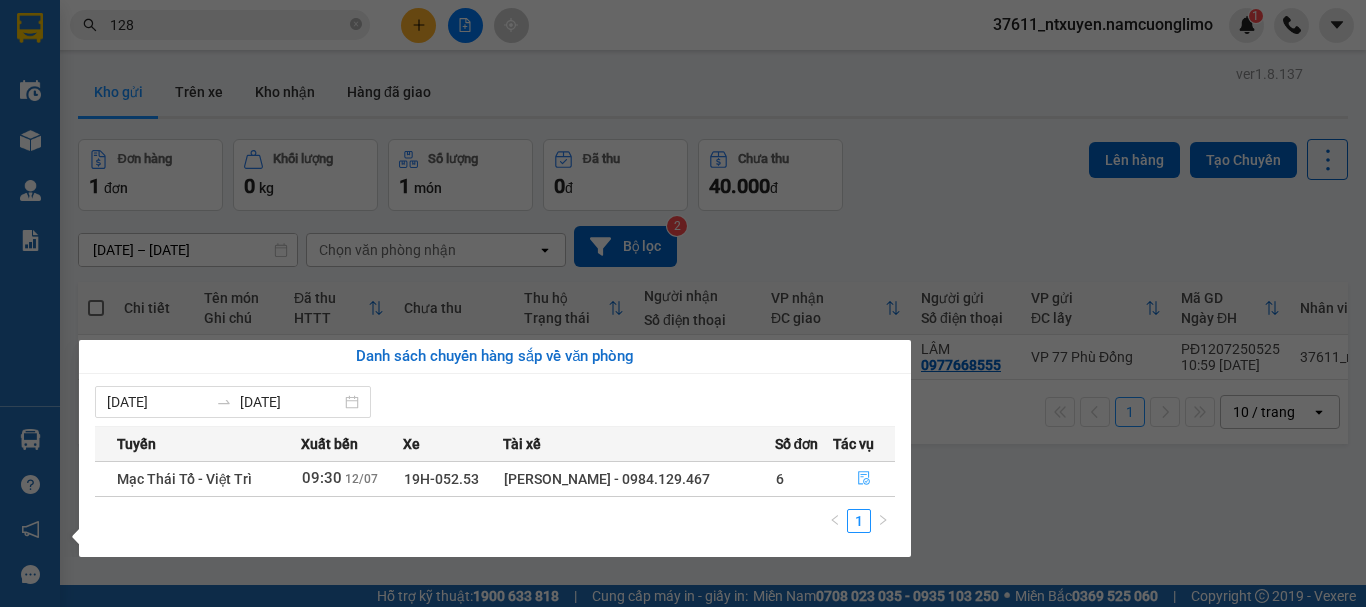click at bounding box center [864, 479] 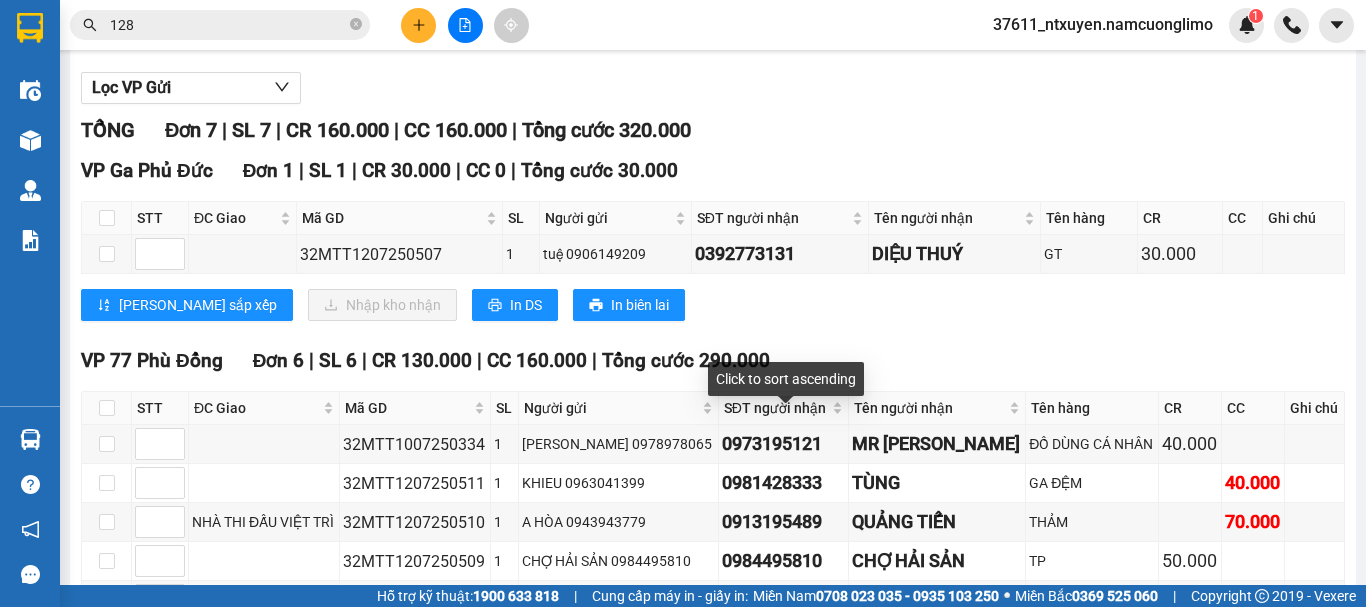 scroll, scrollTop: 394, scrollLeft: 0, axis: vertical 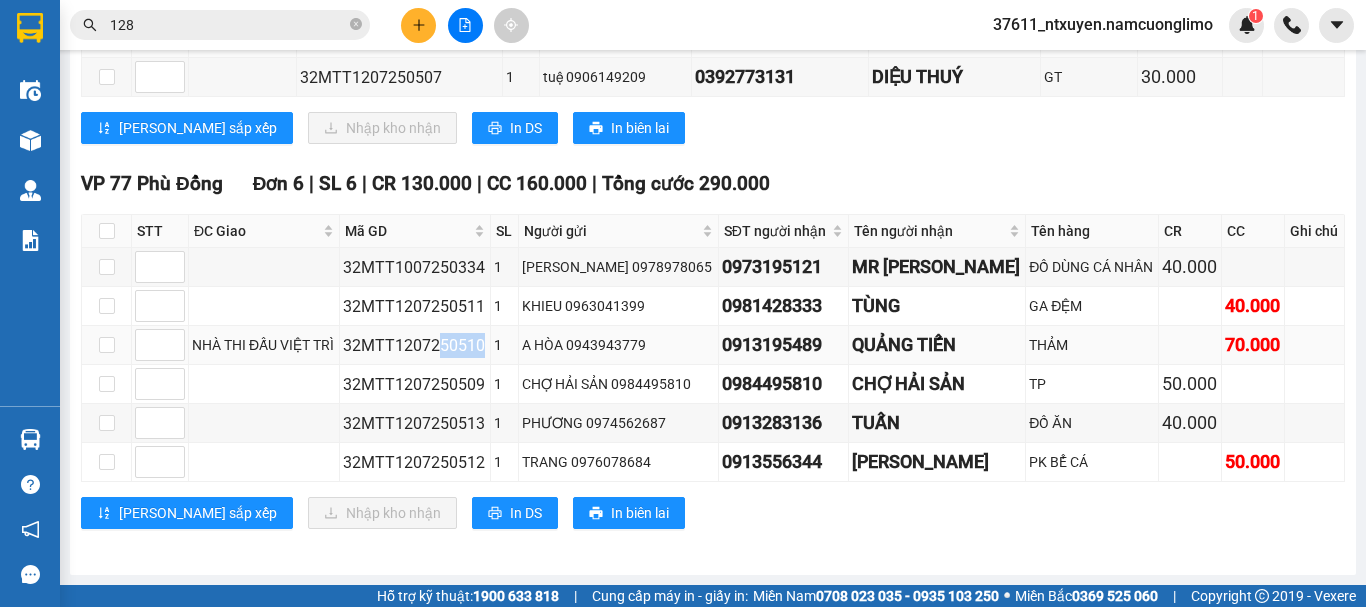 drag, startPoint x: 487, startPoint y: 345, endPoint x: 442, endPoint y: 346, distance: 45.01111 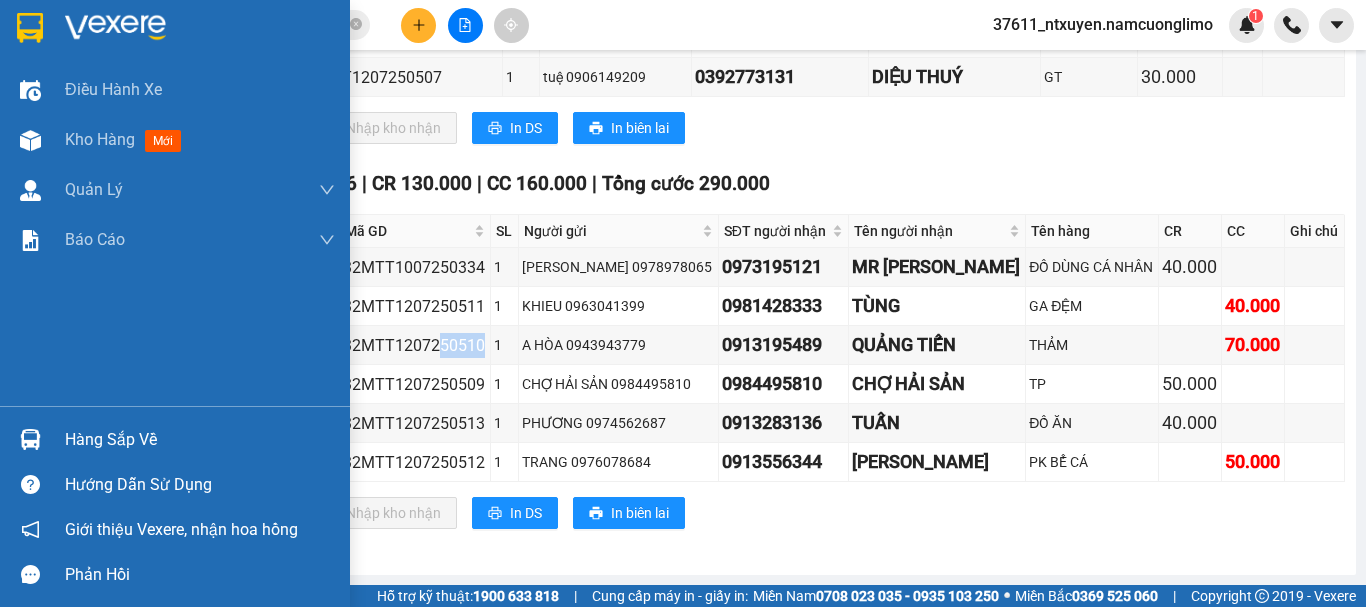 click on "Hàng sắp về" at bounding box center (200, 440) 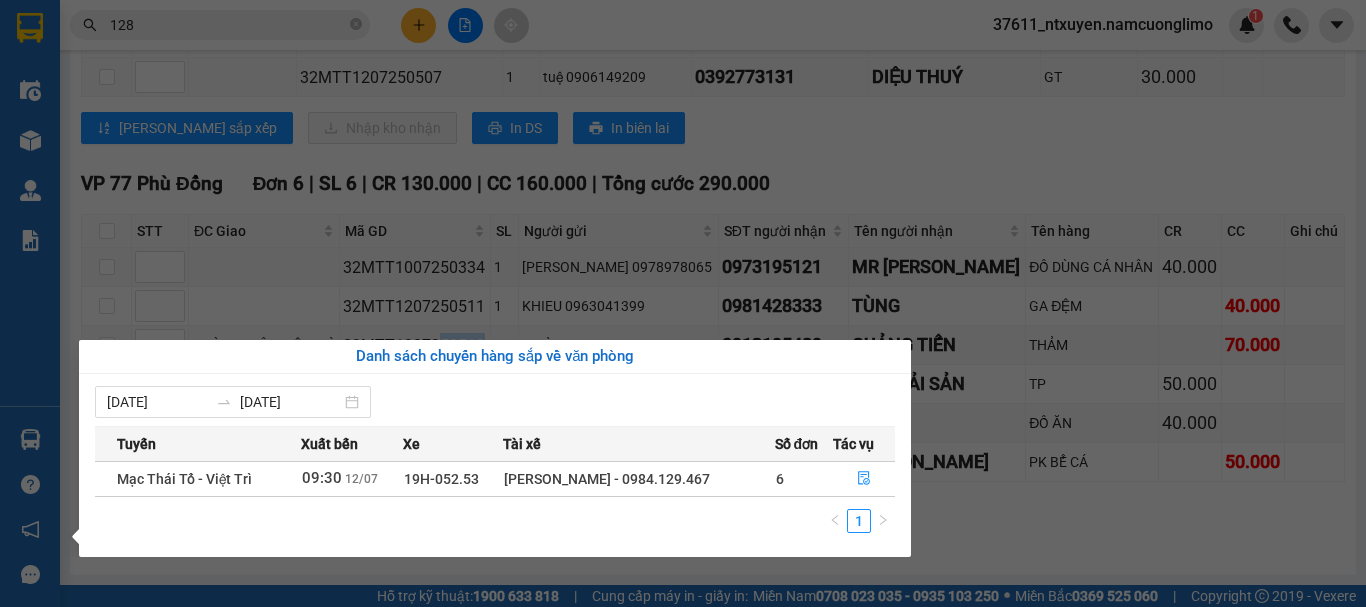 click on "Kết quả tìm kiếm ( 522 )  Bộ lọc  Mã ĐH Trạng thái Món hàng Tổng cước Chưa cước Người gửi VP Gửi Người nhận VP Nhận 32MTT1107250472 15:46 - 11/07 VP Nhận   19H-057.38 16:13 - 11/07 HS SL:  1 30.000 30.000 0973816238 LƯƠNG VP 32 Mạc Thái Tổ 0916182 128 ĐẠT VP 77 Phù Đổng PĐ2406250 128 08:15 - 24/06 VP Nhận   19H-052.53 10:43 - 24/06 NÔI ĐIỆN SL:  1 70.000 0915623658 THANH VP 77 Phù Đổng 0902111391 NGỌC VP 32 Mạc Thái Tổ PĐ2003250316 10:23 - 20/03 VP Nhận   19H-053.29 12:38 - 20/03 HS SL:  1 30.000 0973584501 MS DUYÊN VP 77 Phù Đổng 0989222 128 A NAM  VP 32 Mạc Thái Tổ 32MTT1007250333 10:57 - 10/07 Đã giao   14:45 - 10/07 HÓA CHẤT SL:  1 90.000 0339885151 CTY JWON VP 32 Mạc Thái Tổ 0961742 128 HƯỜNG VP Ga Phủ Đức TC: C TY TNHH JNTC VINA ( Lô B... 32MTT0907250271 14:54 - 09/07 Đã giao   18:59 - 09/07 MP SL:  1 40.000 0916182 128 ĐẠT VP 32 Mạc Thái Tổ 0973421816 ANH MẠNH VP 77 Phù Đổng 128" at bounding box center (683, 303) 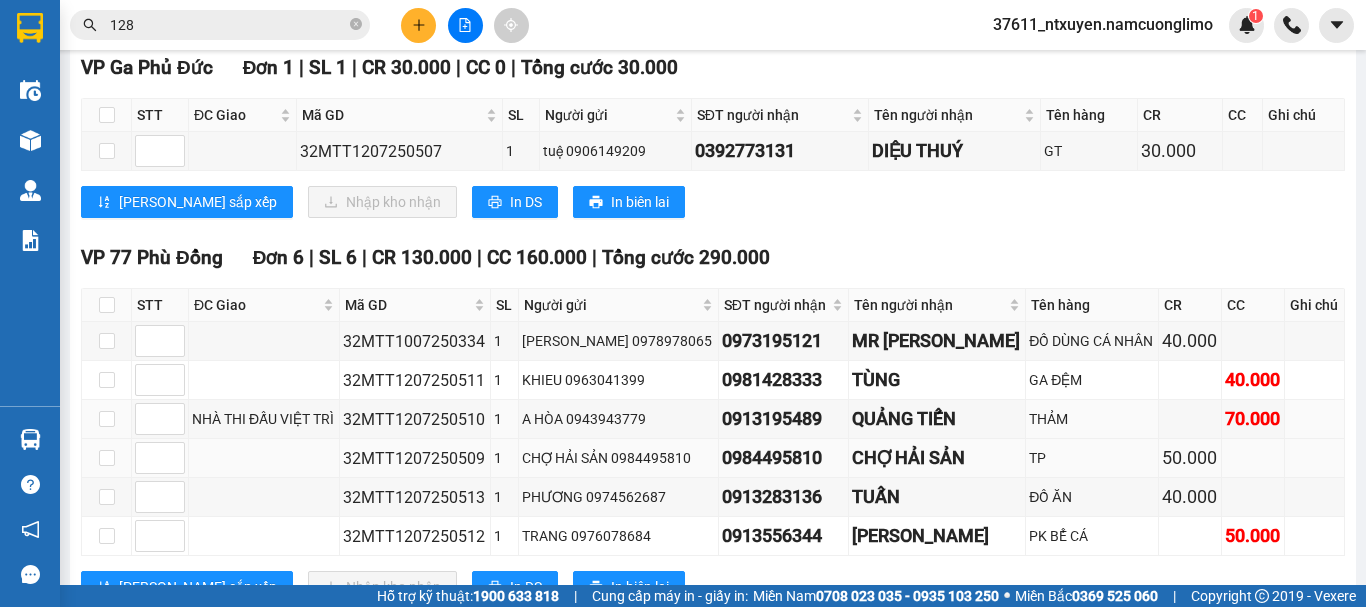scroll, scrollTop: 394, scrollLeft: 0, axis: vertical 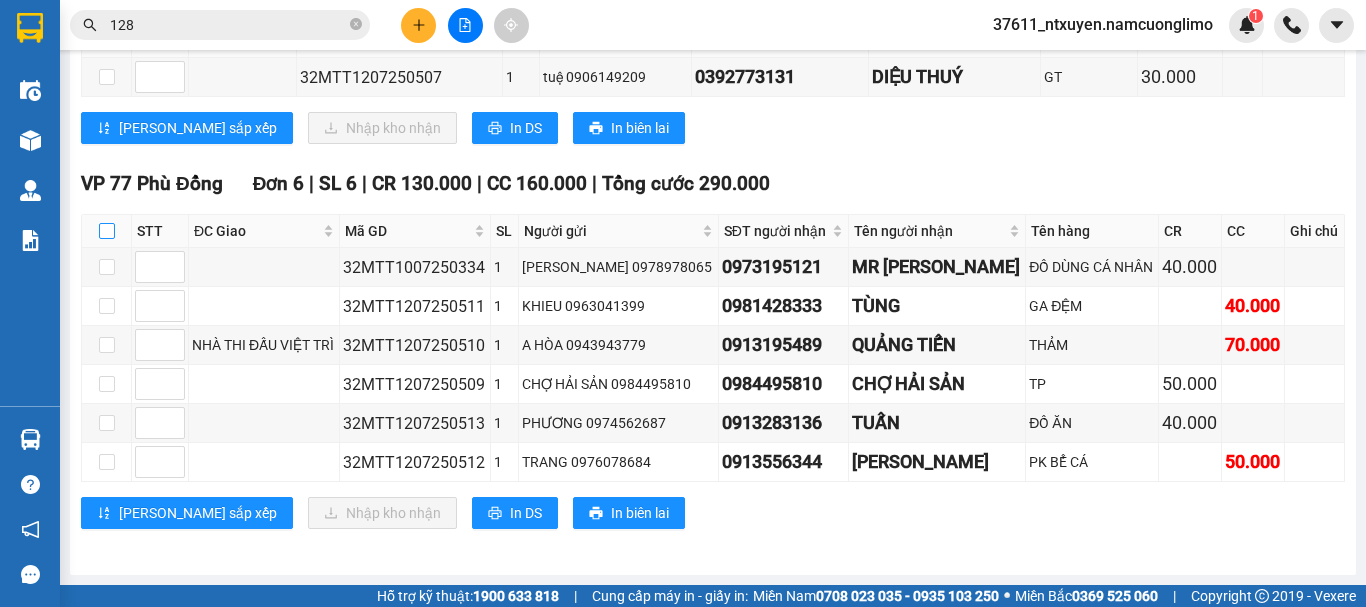 click at bounding box center [107, 231] 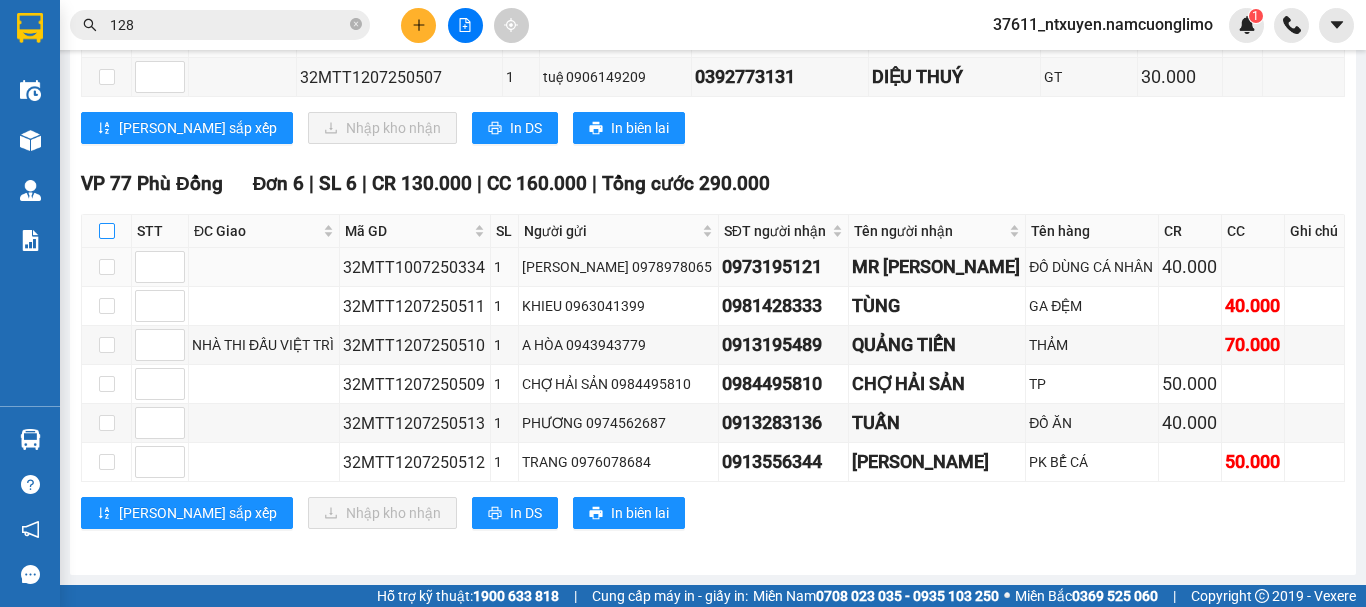 checkbox on "true" 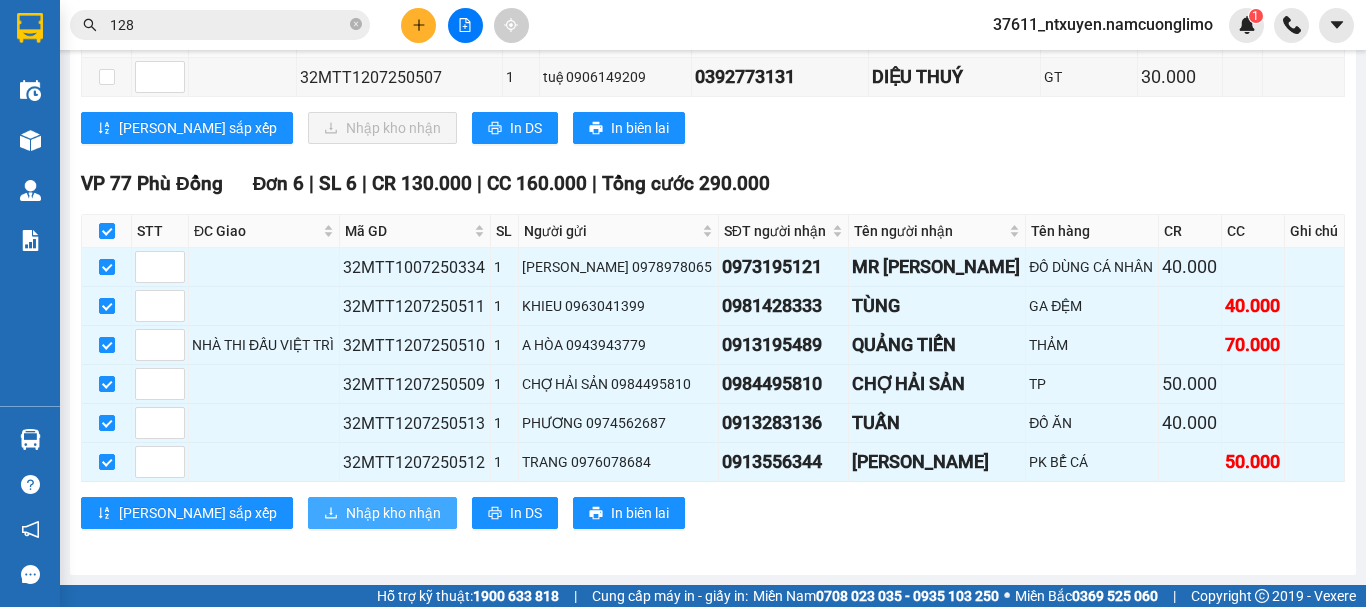 click on "Nhập kho nhận" at bounding box center [382, 513] 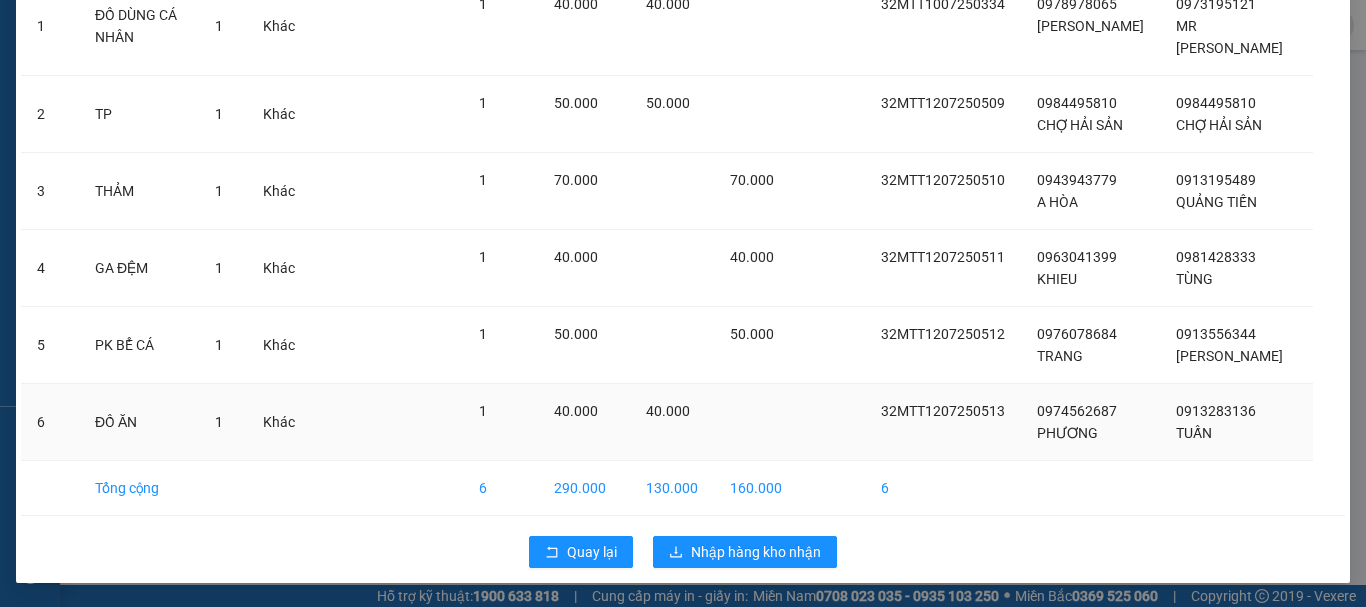 scroll, scrollTop: 213, scrollLeft: 0, axis: vertical 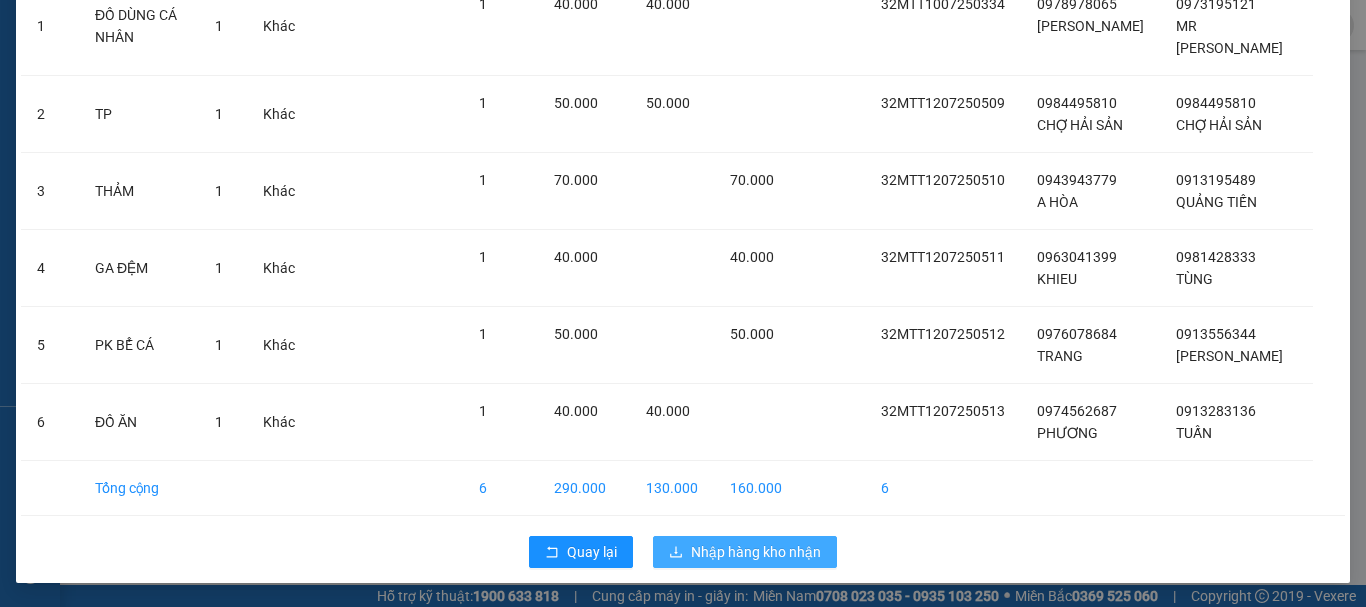 click on "Nhập hàng kho nhận" at bounding box center [756, 552] 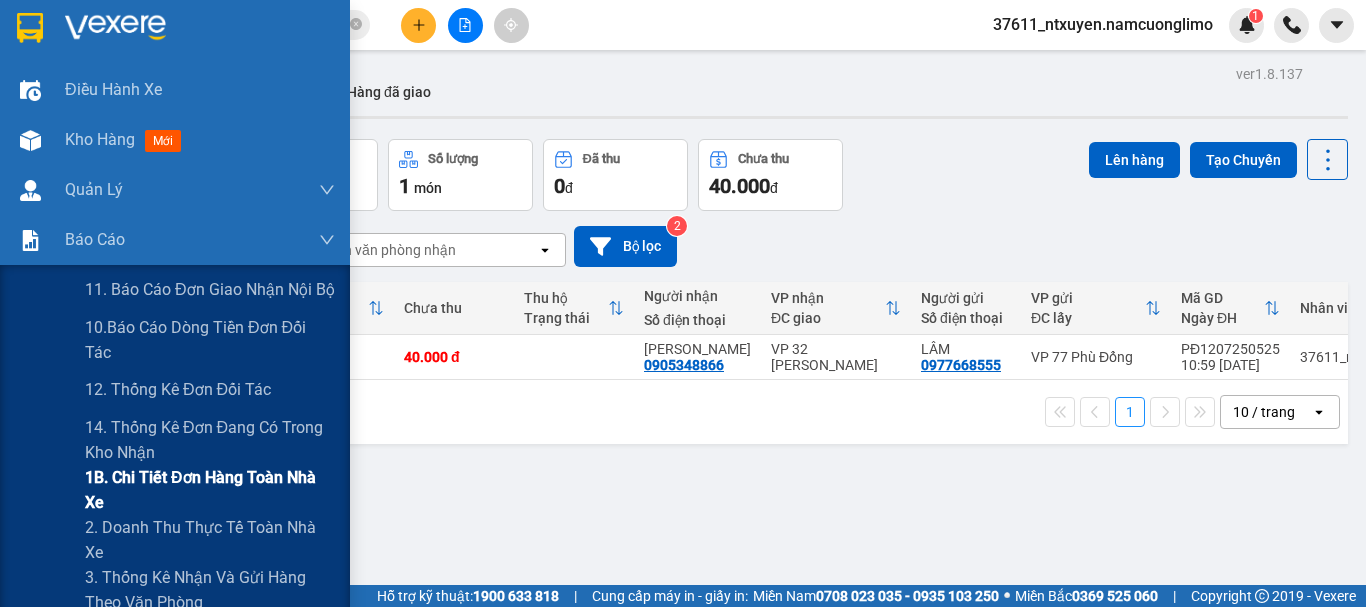 click on "1B. Chi tiết đơn hàng toàn nhà xe" at bounding box center [210, 490] 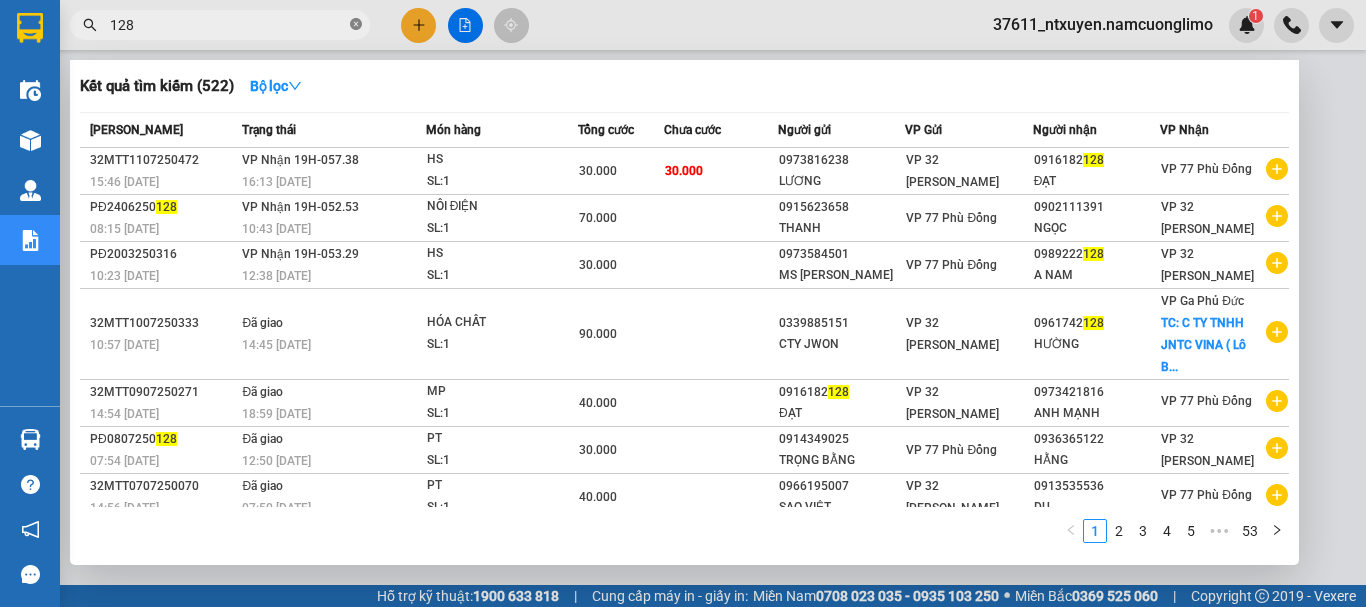 click 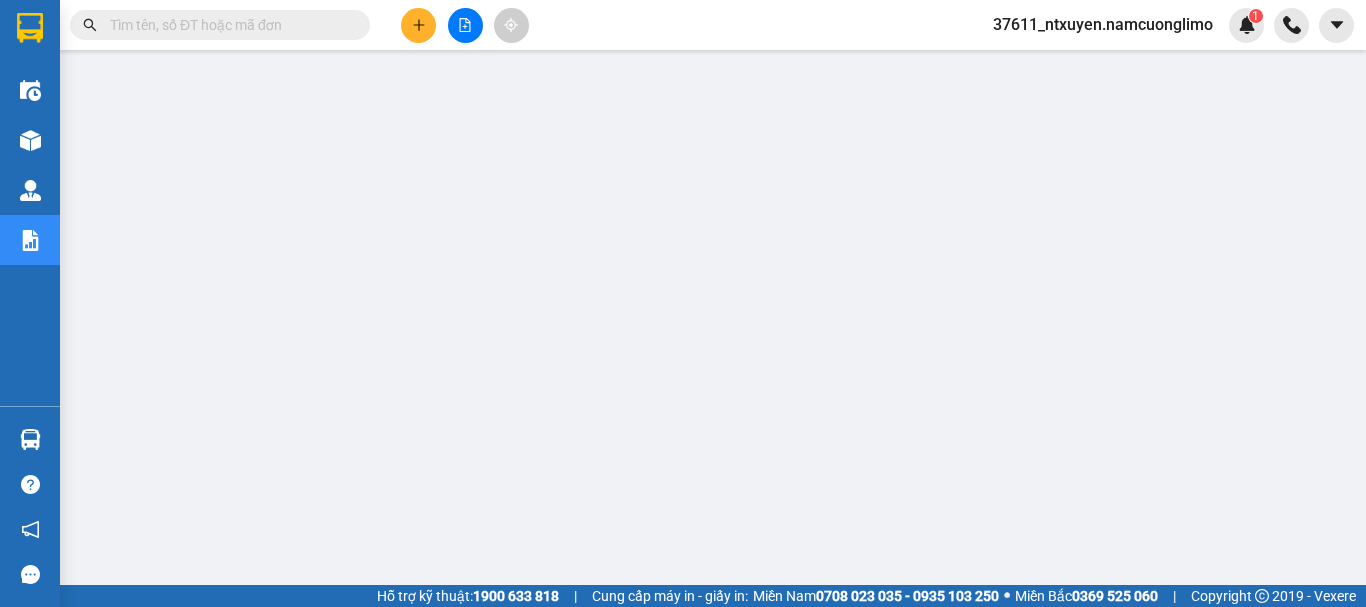 click at bounding box center [228, 25] 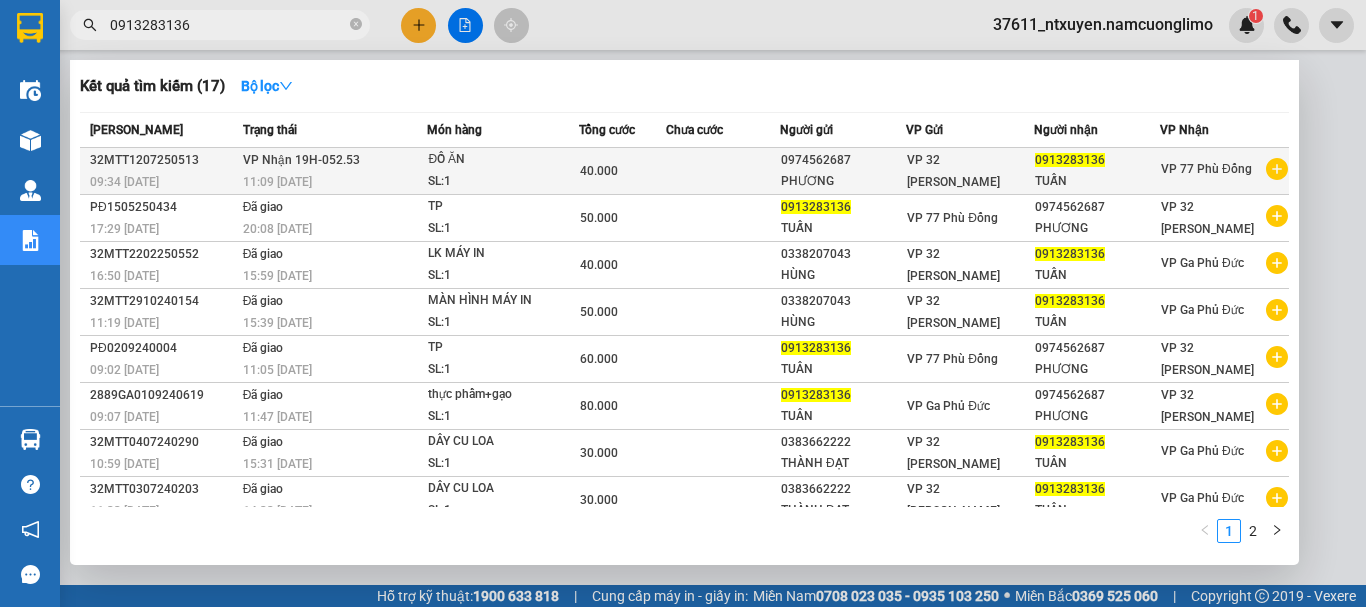 type on "0913283136" 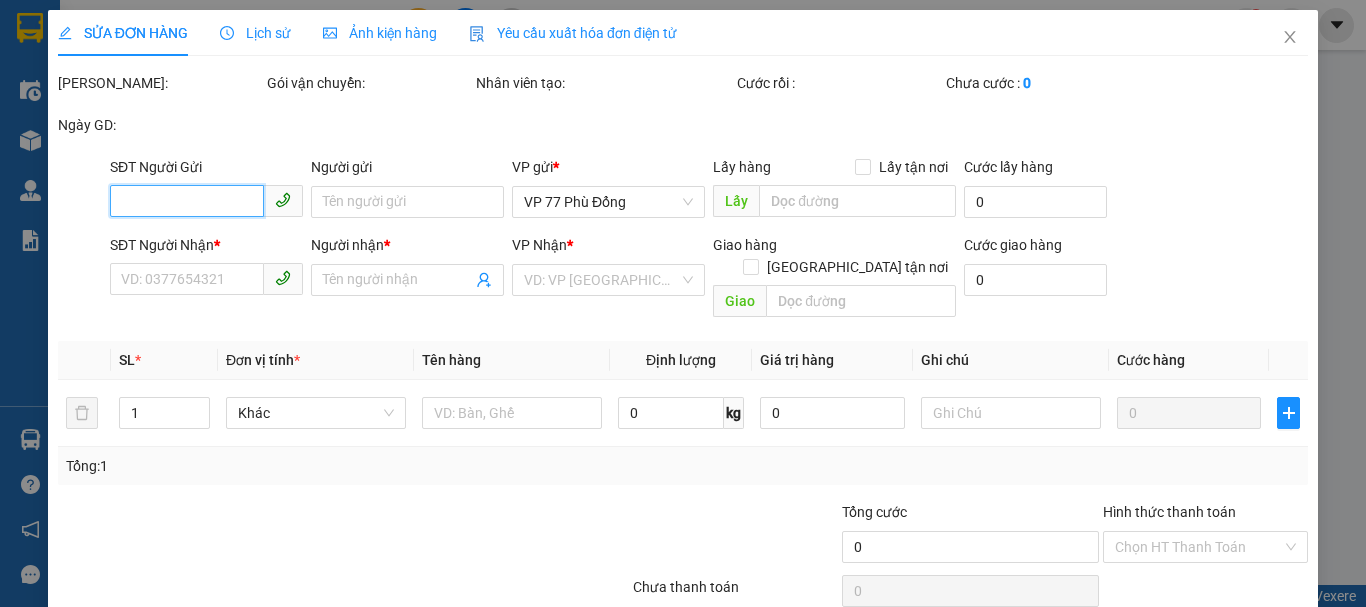 type on "0974562687" 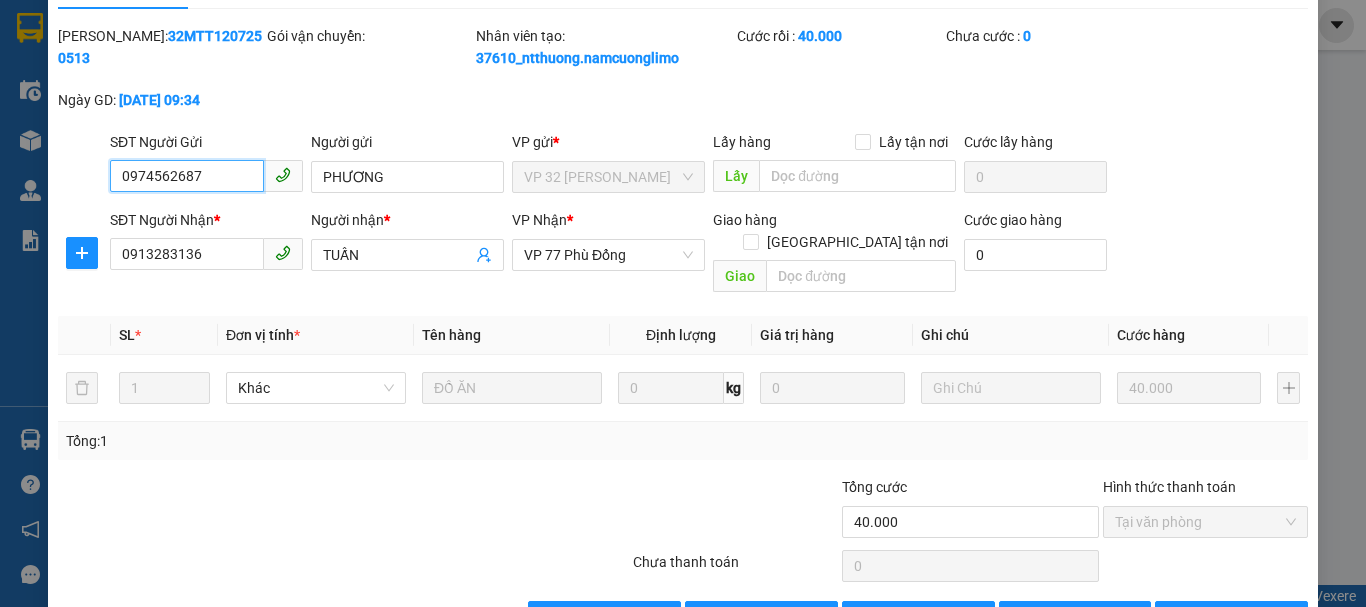 scroll, scrollTop: 90, scrollLeft: 0, axis: vertical 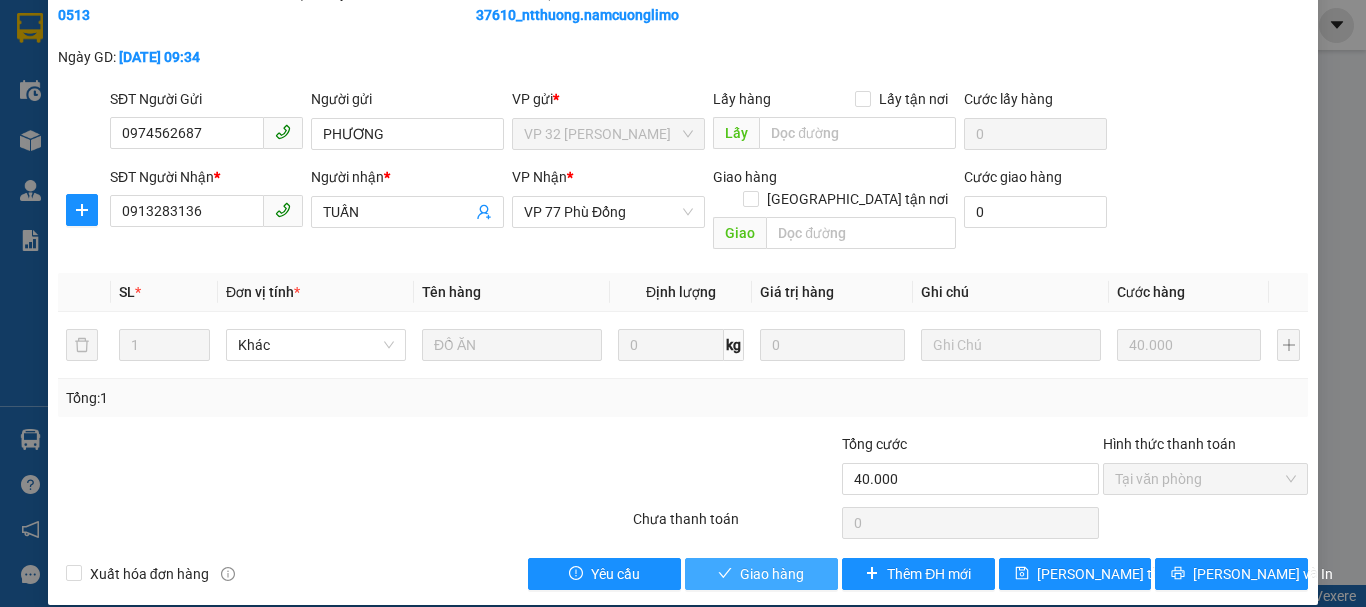 click on "Giao hàng" at bounding box center (772, 574) 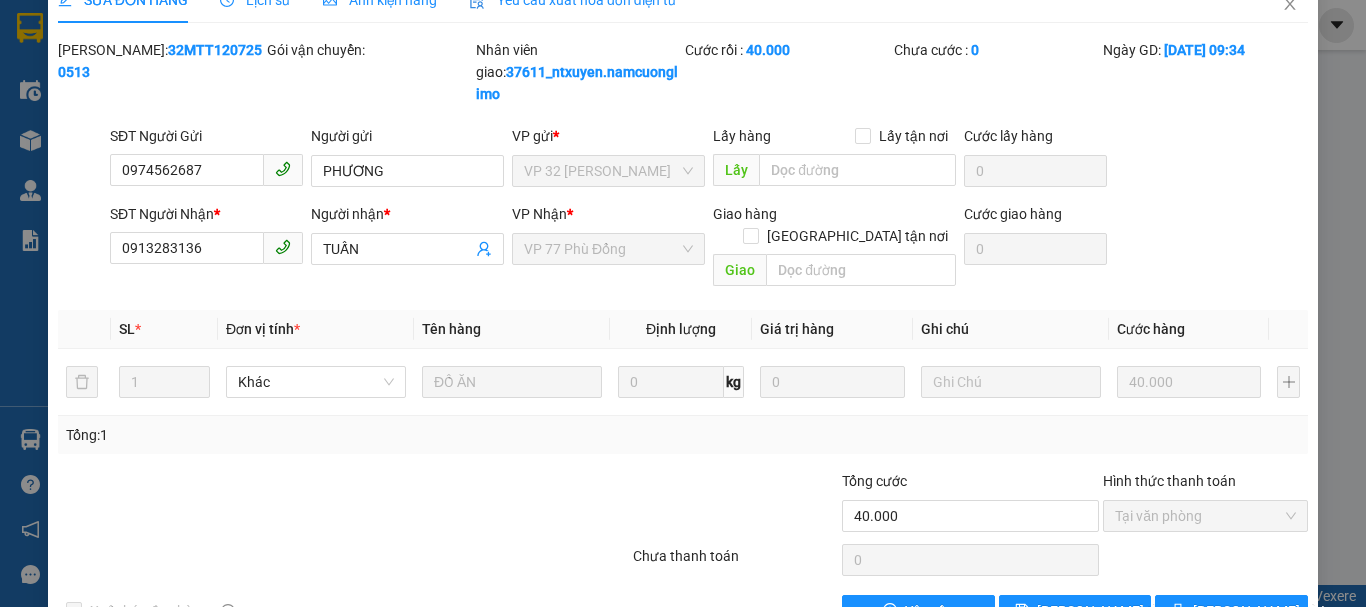 scroll, scrollTop: 0, scrollLeft: 0, axis: both 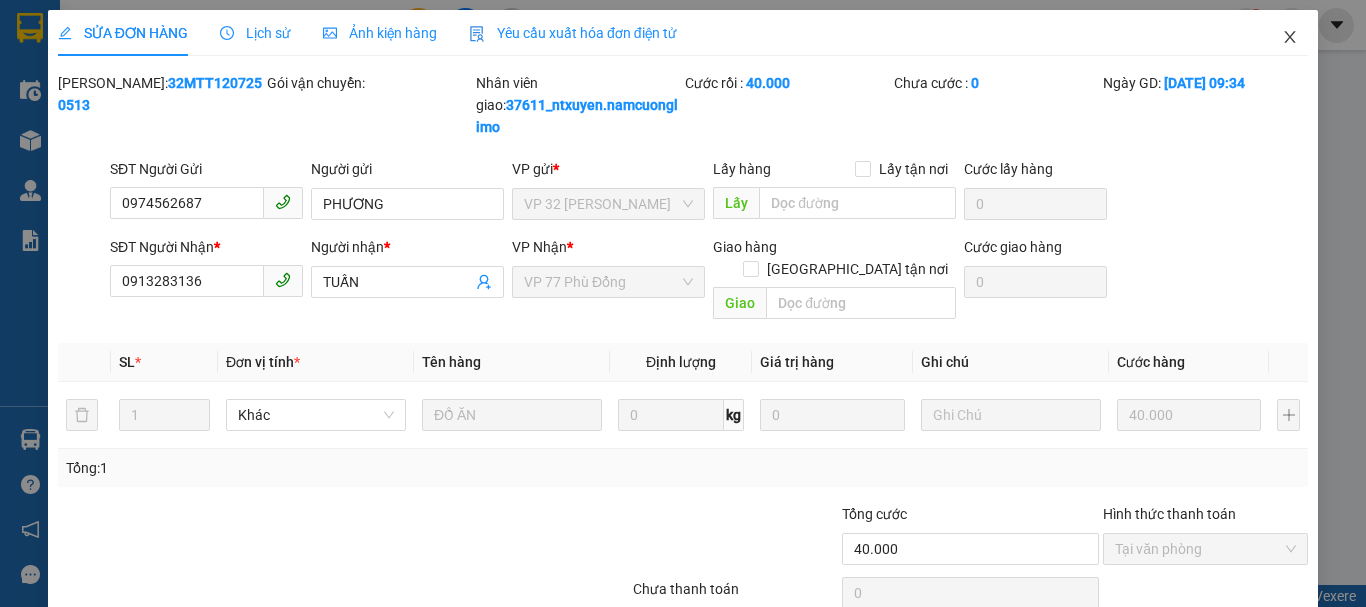 click 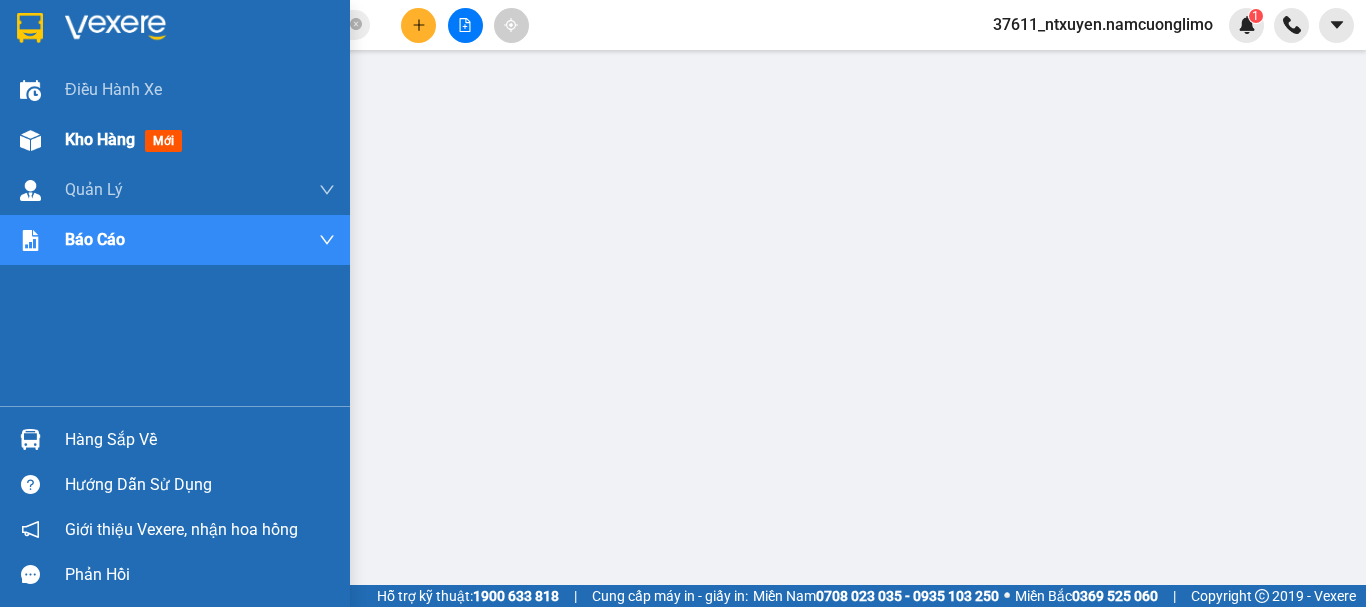 click on "Kho hàng" at bounding box center [100, 139] 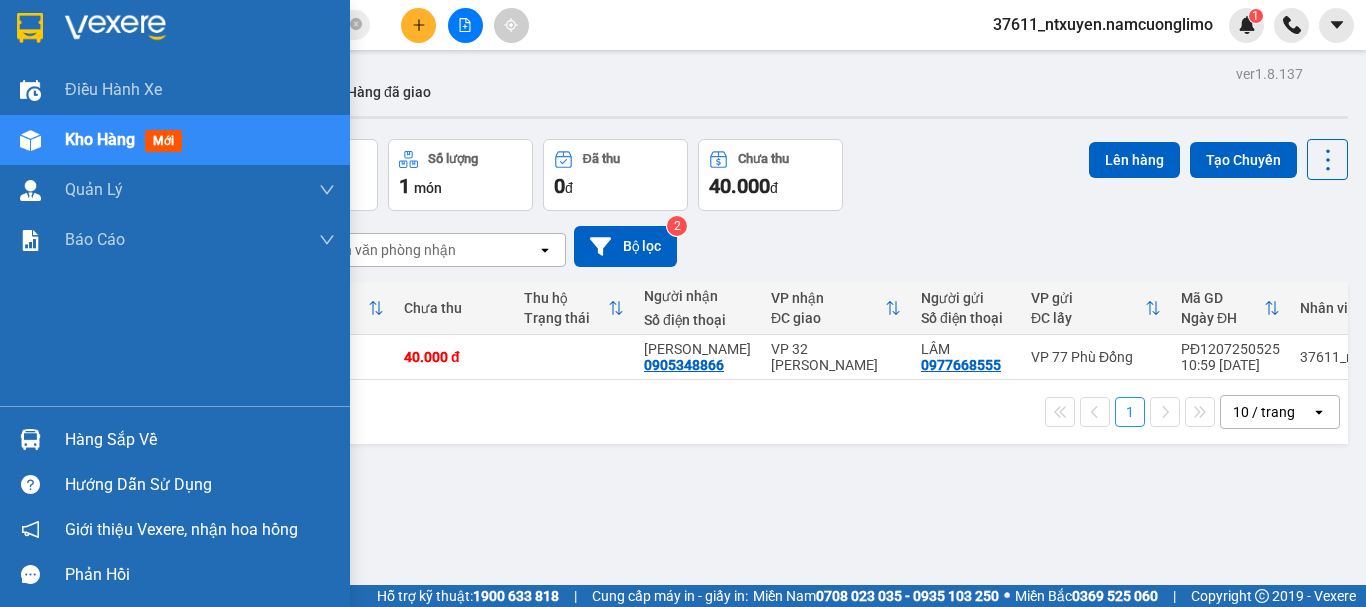 click on "Hàng sắp về" at bounding box center (200, 440) 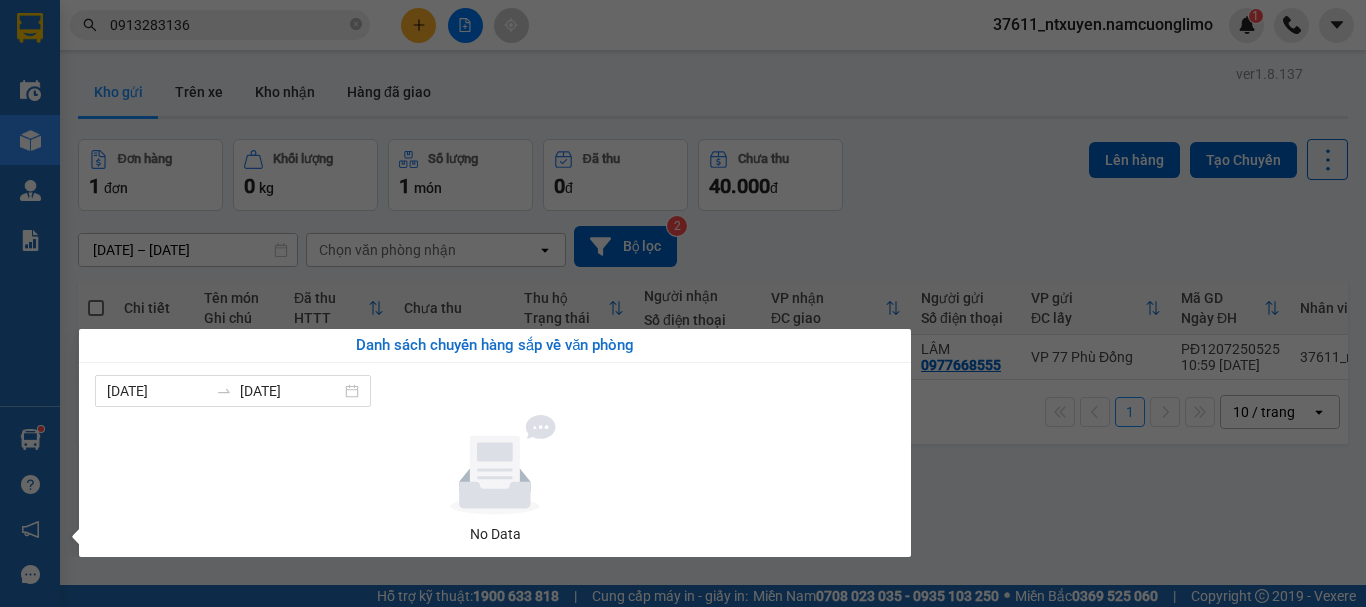 click on "Kết quả tìm kiếm ( 17 )  Bộ lọc  Mã ĐH Trạng thái Món hàng Tổng cước Chưa cước Người gửi VP Gửi Người nhận VP Nhận 32MTT1207250513 09:34 - 12/07 VP Nhận   19H-052.53 11:09 - 12/07 ĐỒ ĂN SL:  1 40.000 0974562687 PHƯƠNG  VP 32 Mạc Thái Tổ 0913283136 TUẤN VP 77 Phù Đổng PĐ1505250434 17:29 - 15/05 Đã giao   20:08 - 15/05 TP SL:  1 50.000 0913283136 TUẤN VP 77 Phù Đổng 0974562687 PHƯƠNG  VP 32 Mạc Thái Tổ 32MTT2202250552 16:50 - 22/02 Đã giao   15:59 - 24/02 LK MÁY IN SL:  1 40.000 0338207043 HÙNG VP 32 Mạc Thái Tổ 0913283136 TUẤN VP Ga Phủ Đức 32MTT2910240154 11:19 - 29/10 Đã giao   15:39 - 31/10 MÀN HÌNH MÁY IN SL:  1 50.000 0338207043 HÙNG VP 32 Mạc Thái Tổ 0913283136 TUẤN VP Ga Phủ Đức PĐ0209240004 09:02 - 02/09 Đã giao   11:05 - 02/09 TP SL:  1 60.000 0913283136 TUÂN  VP 77 Phù Đổng 0974562687 PHƯƠNG  VP 32 Mạc Thái Tổ 2889GA0109240619 09:07 - 01/09 Đã giao   11:47 - 01/09 SL:  1   1" at bounding box center [683, 303] 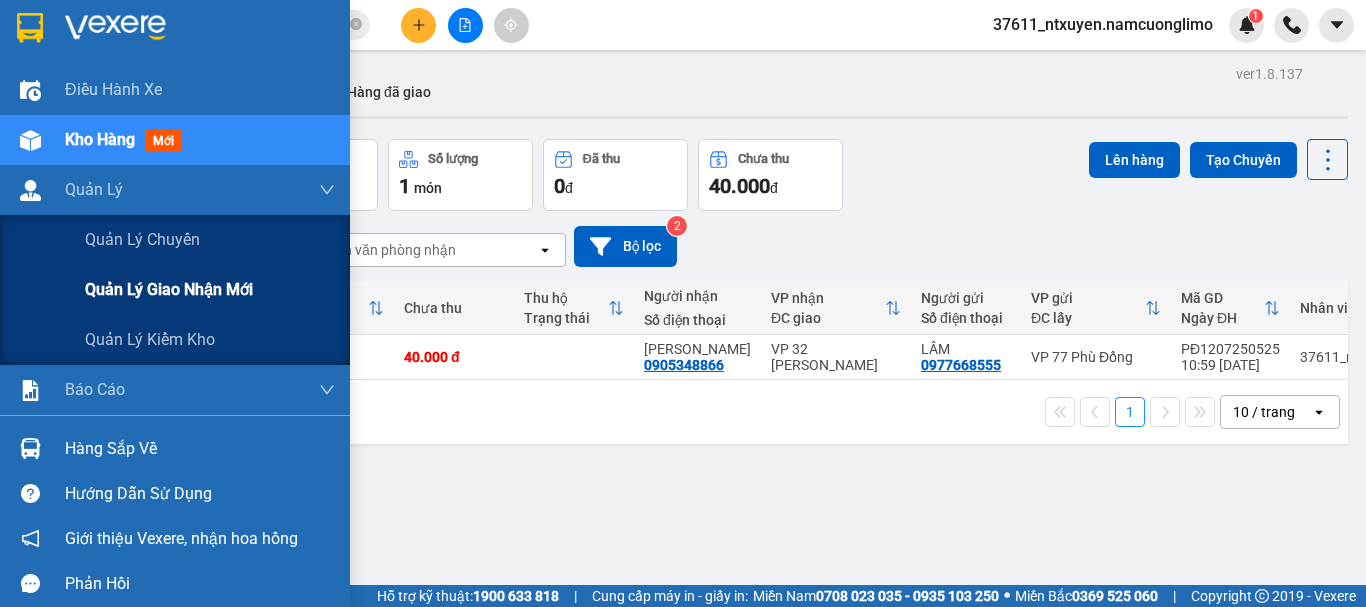 click on "Quản lý giao nhận mới" at bounding box center (169, 289) 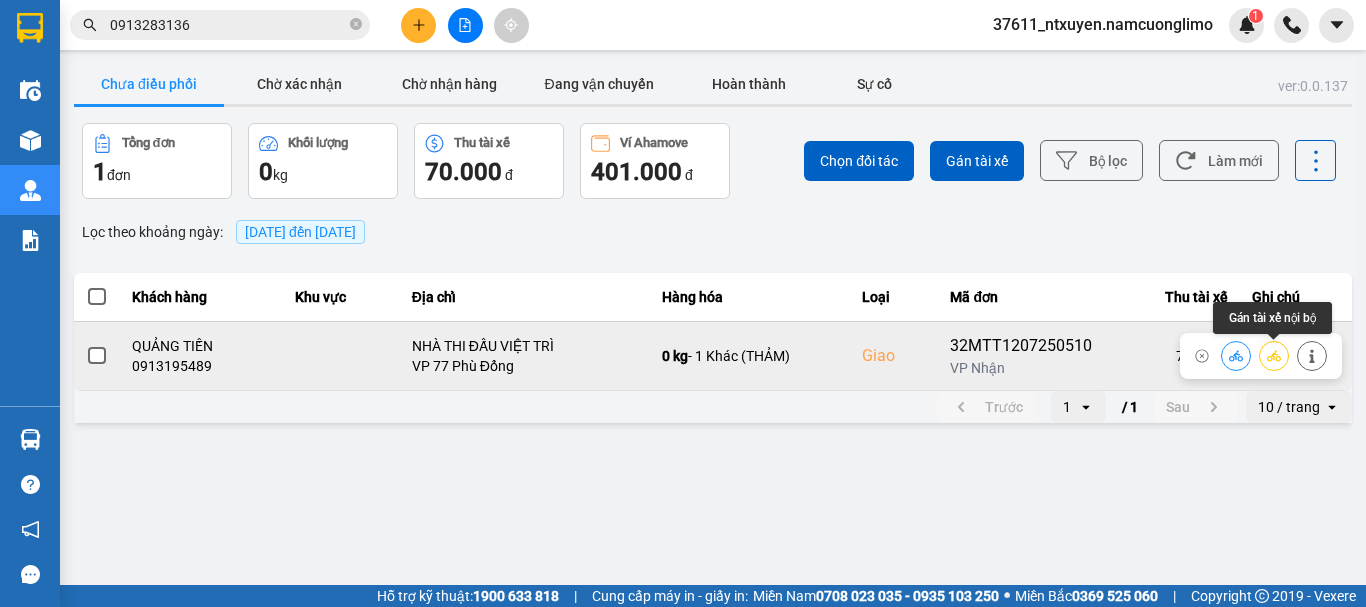 click at bounding box center (1274, 355) 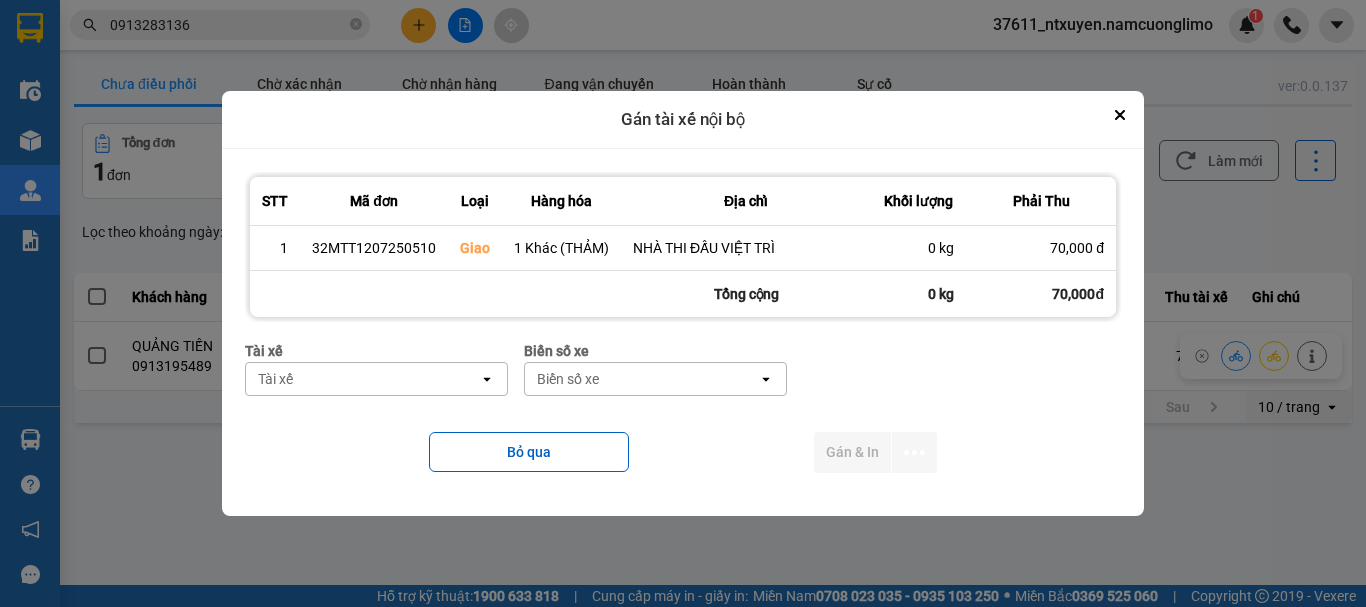 click on "Tài xế" at bounding box center (362, 379) 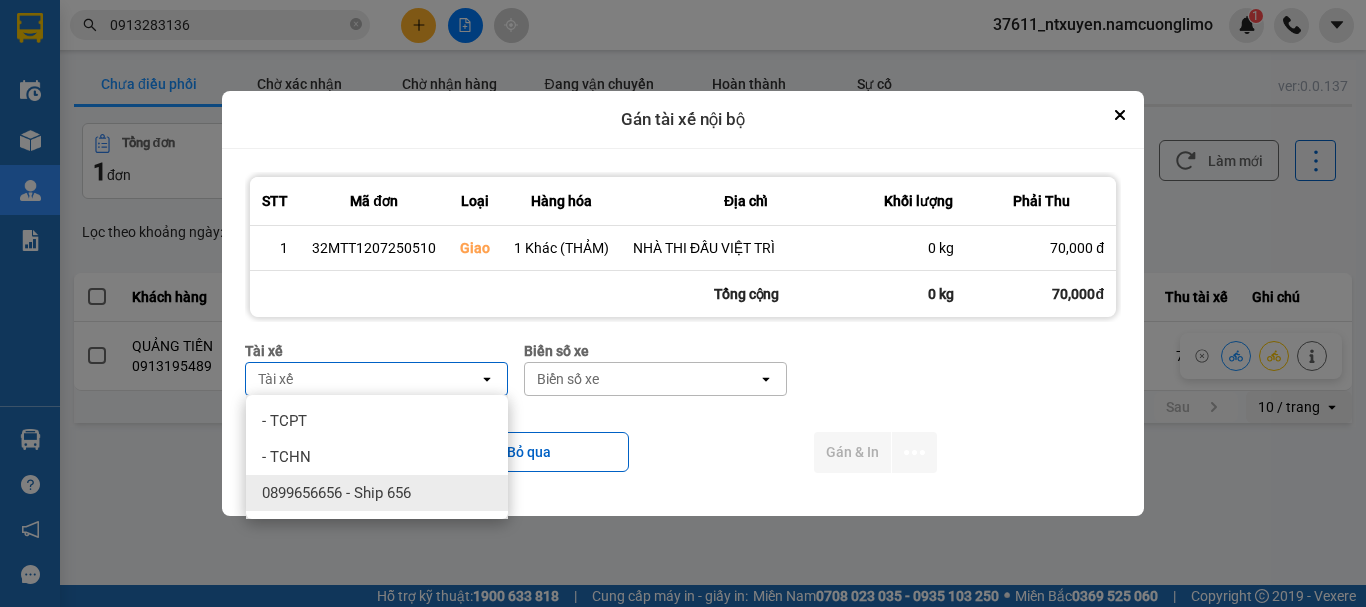 drag, startPoint x: 345, startPoint y: 491, endPoint x: 356, endPoint y: 487, distance: 11.7046995 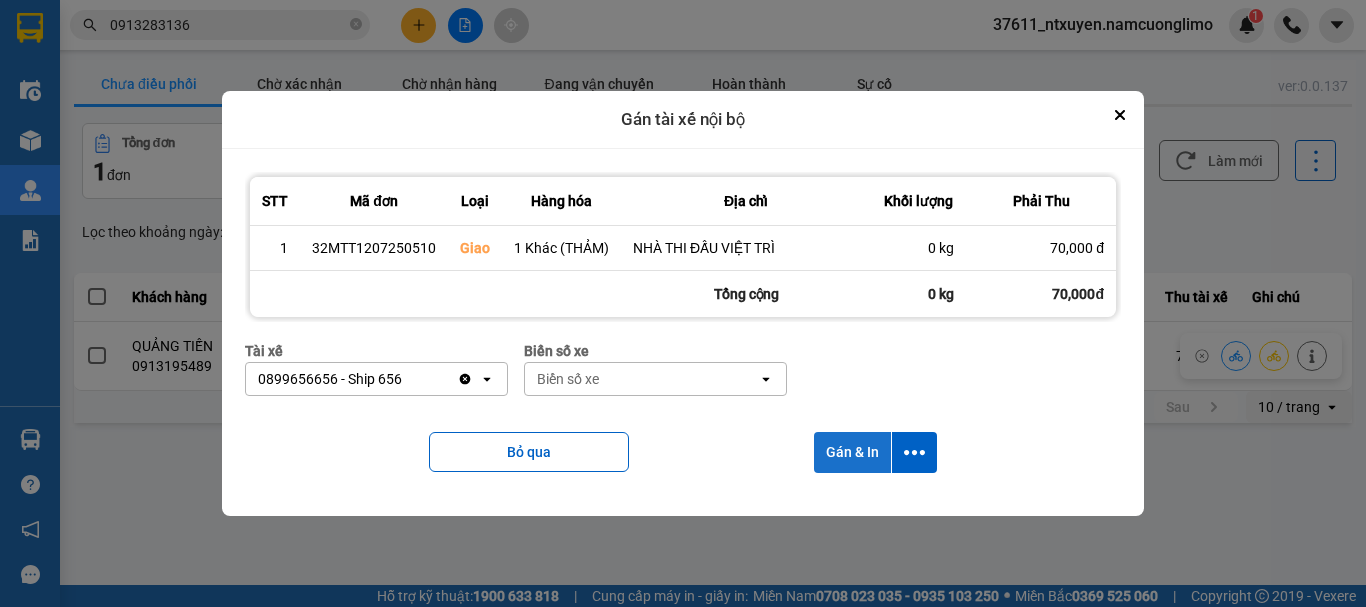 click on "Gán & In" at bounding box center (852, 452) 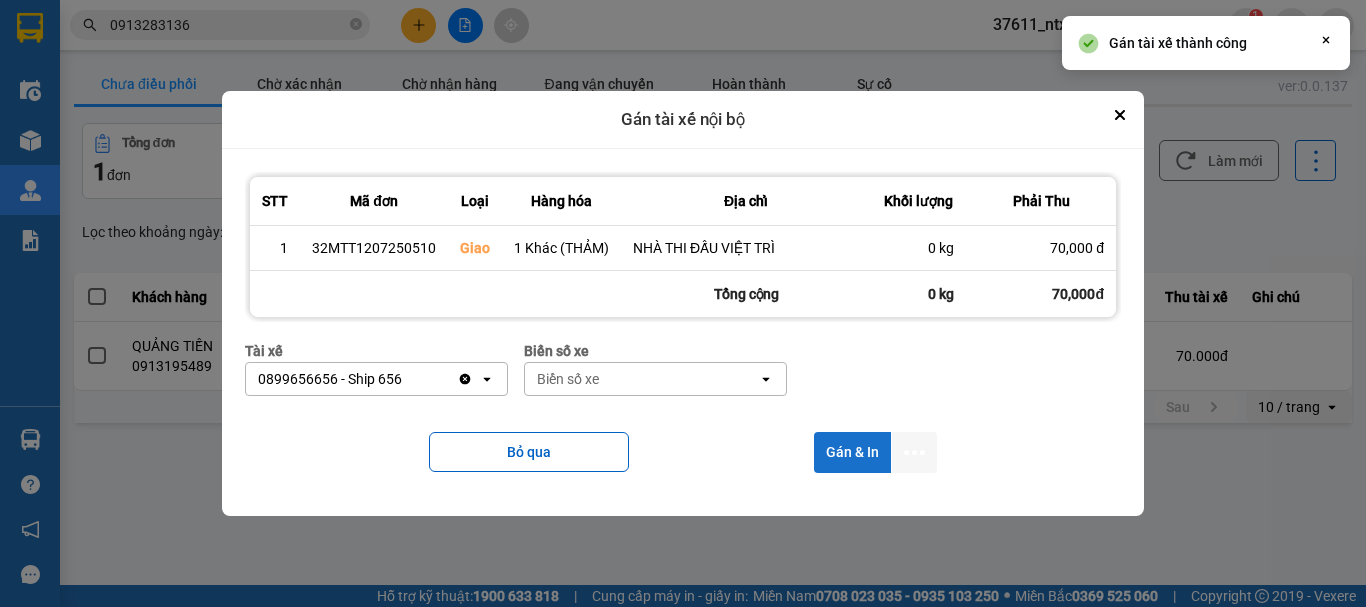 scroll, scrollTop: 0, scrollLeft: 0, axis: both 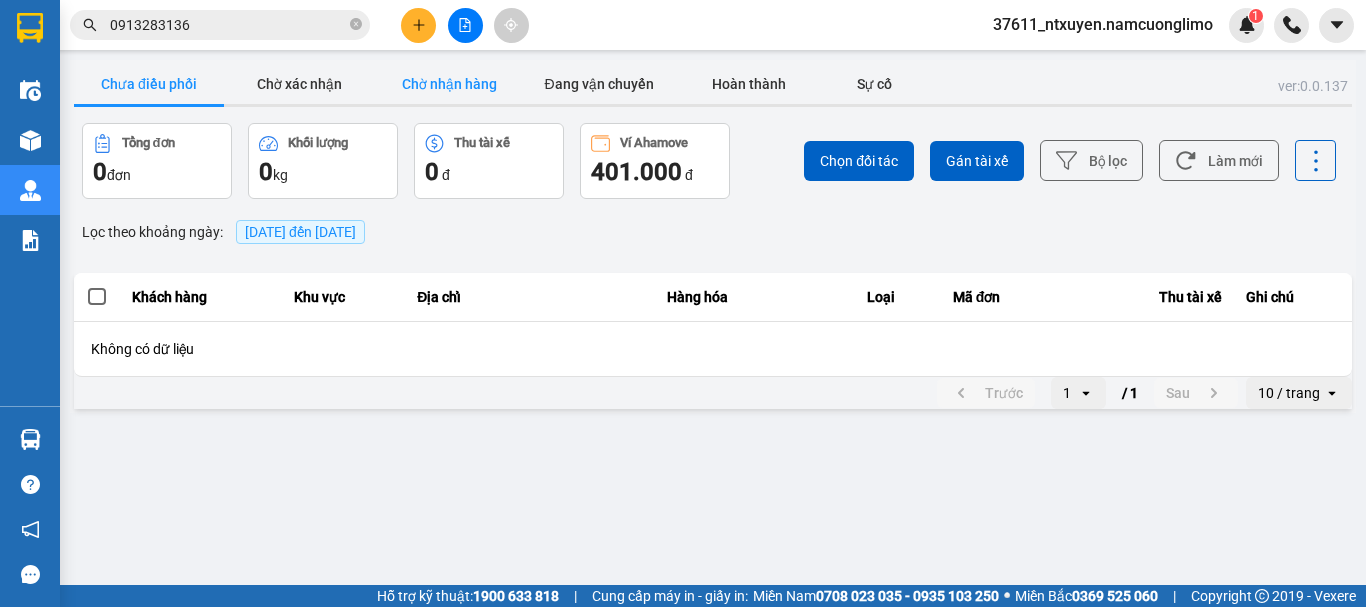 click on "Chờ nhận hàng" at bounding box center [449, 84] 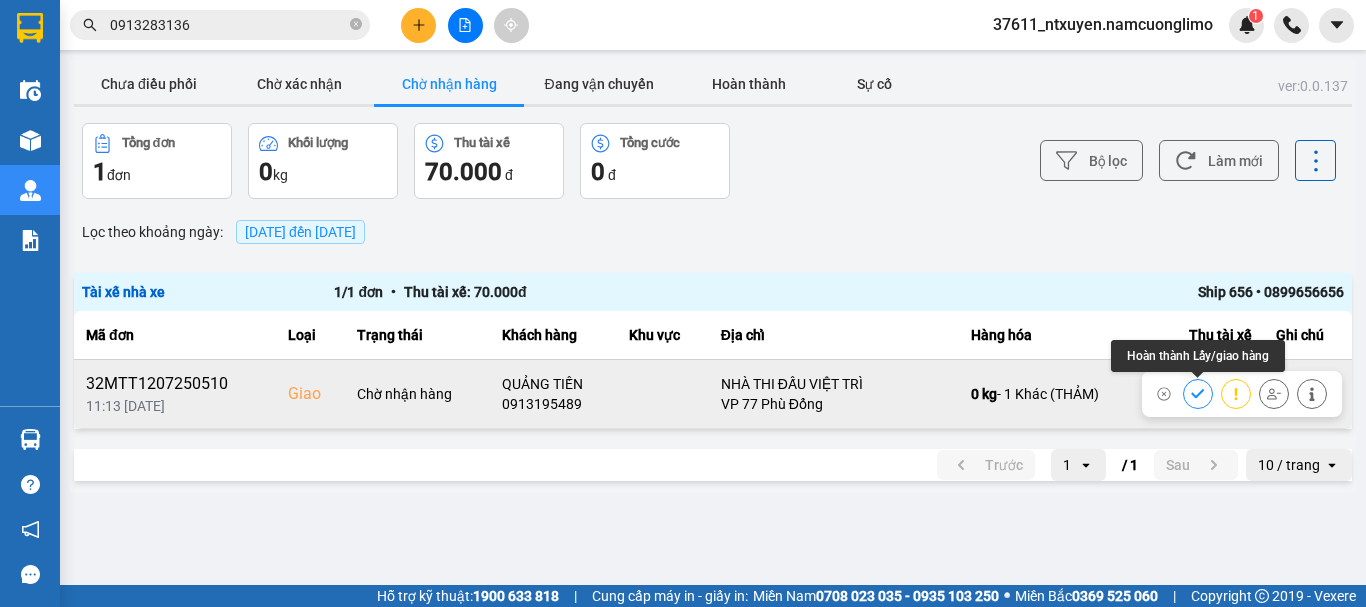 click at bounding box center [1198, 393] 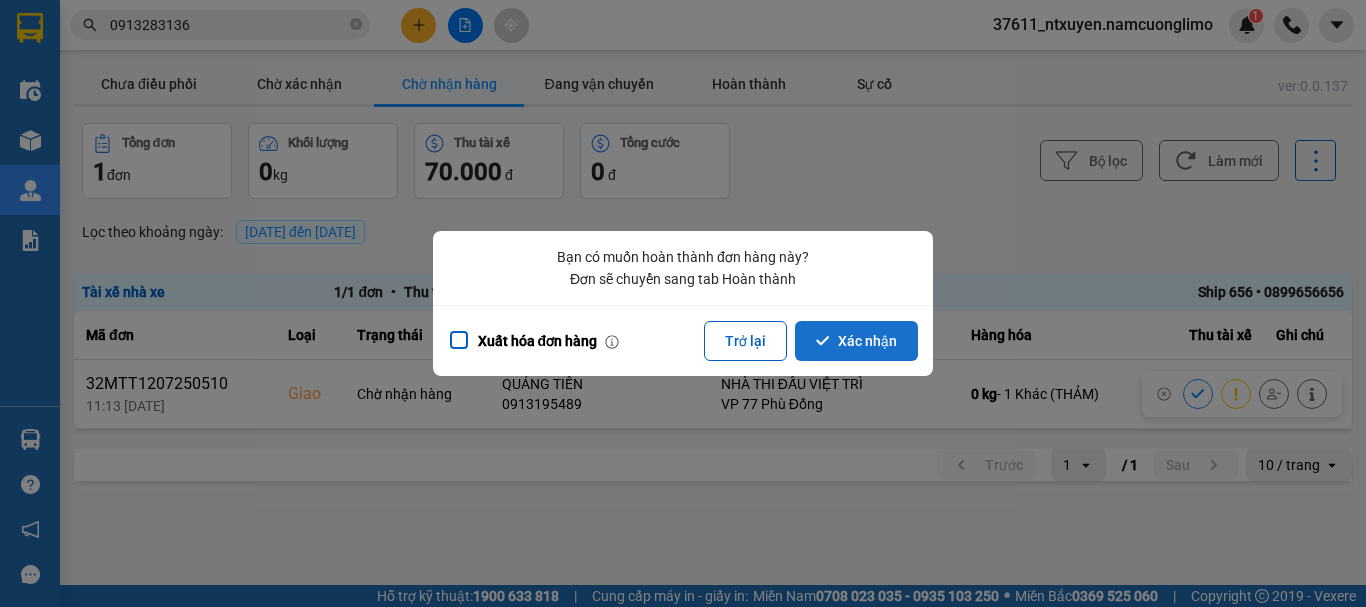 click on "Xác nhận" at bounding box center (856, 341) 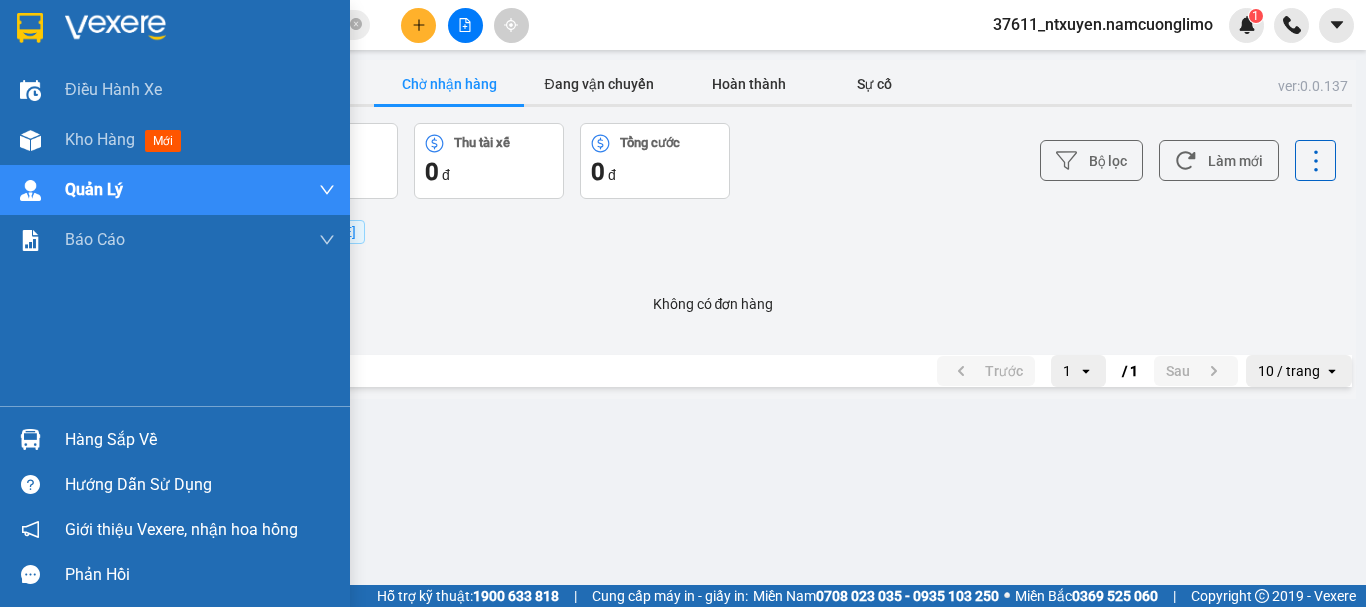 click on "Hàng sắp về" at bounding box center (200, 440) 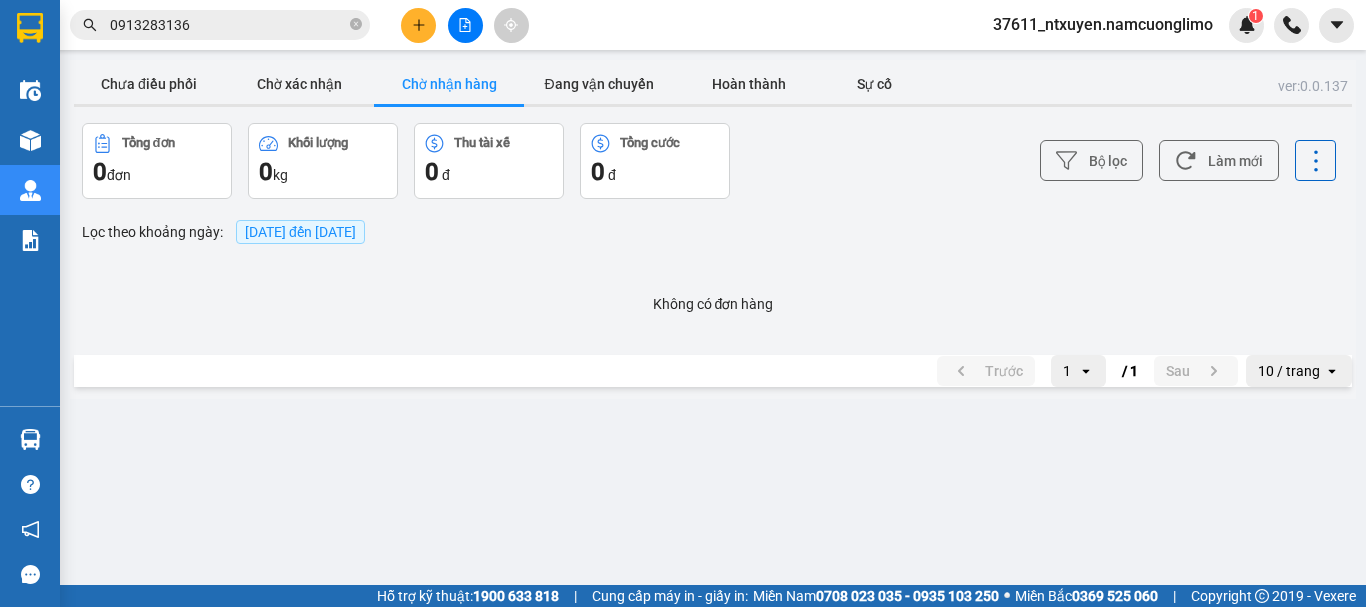 click on "Kết quả tìm kiếm ( 17 )  Bộ lọc  Mã ĐH Trạng thái Món hàng Tổng cước Chưa cước Người gửi VP Gửi Người nhận VP Nhận 32MTT1207250513 09:34 - 12/07 VP Nhận   19H-052.53 11:09 - 12/07 ĐỒ ĂN SL:  1 40.000 0974562687 PHƯƠNG  VP 32 Mạc Thái Tổ 0913283136 TUẤN VP 77 Phù Đổng PĐ1505250434 17:29 - 15/05 Đã giao   20:08 - 15/05 TP SL:  1 50.000 0913283136 TUẤN VP 77 Phù Đổng 0974562687 PHƯƠNG  VP 32 Mạc Thái Tổ 32MTT2202250552 16:50 - 22/02 Đã giao   15:59 - 24/02 LK MÁY IN SL:  1 40.000 0338207043 HÙNG VP 32 Mạc Thái Tổ 0913283136 TUẤN VP Ga Phủ Đức 32MTT2910240154 11:19 - 29/10 Đã giao   15:39 - 31/10 MÀN HÌNH MÁY IN SL:  1 50.000 0338207043 HÙNG VP 32 Mạc Thái Tổ 0913283136 TUẤN VP Ga Phủ Đức PĐ0209240004 09:02 - 02/09 Đã giao   11:05 - 02/09 TP SL:  1 60.000 0913283136 TUÂN  VP 77 Phù Đổng 0974562687 PHƯƠNG  VP 32 Mạc Thái Tổ 2889GA0109240619 09:07 - 01/09 Đã giao   11:47 - 01/09 SL:  1   1" at bounding box center [683, 303] 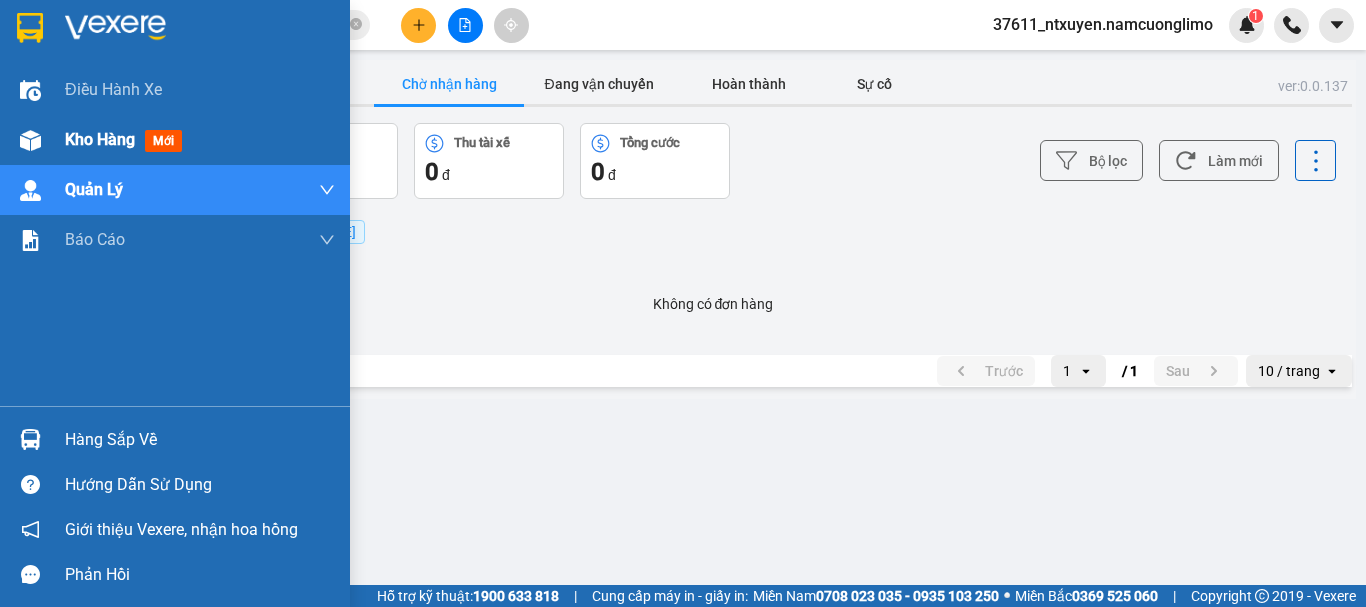 click on "Kho hàng" at bounding box center (100, 139) 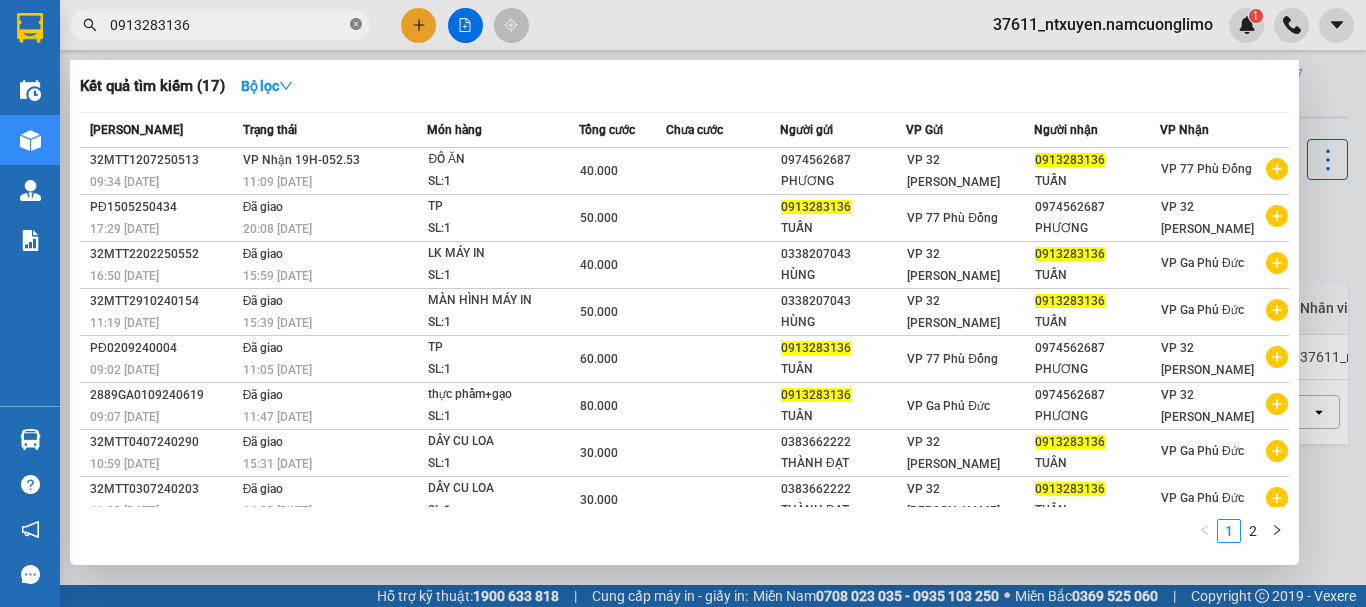 click 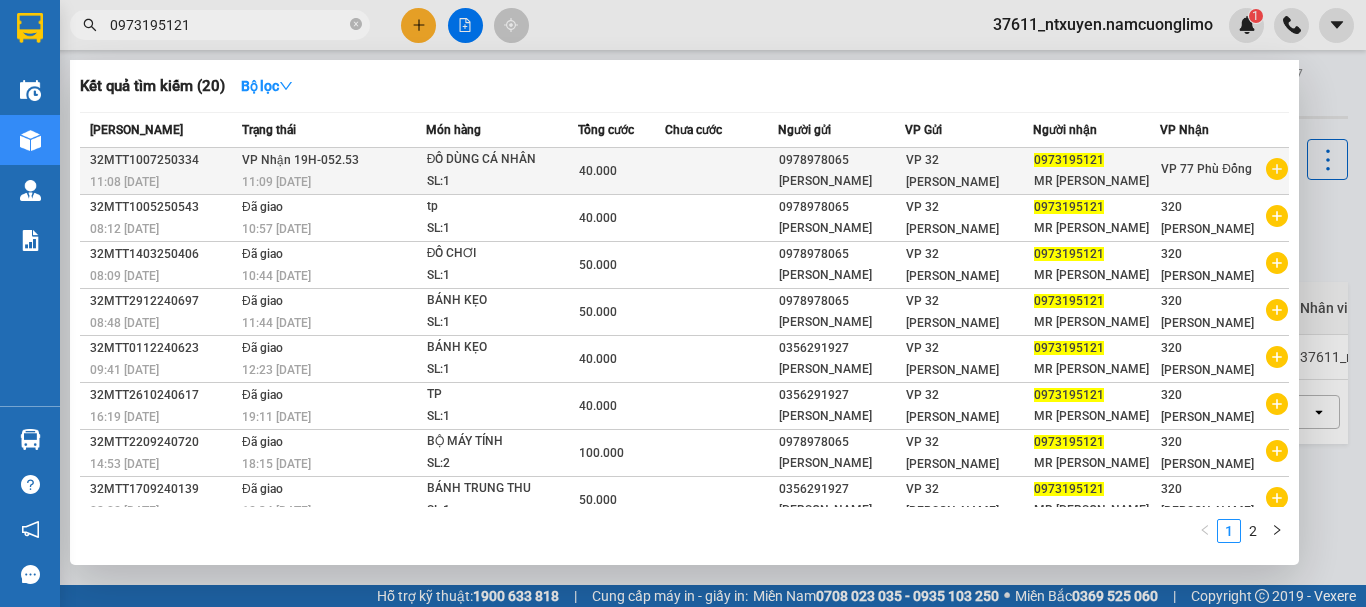 type on "0973195121" 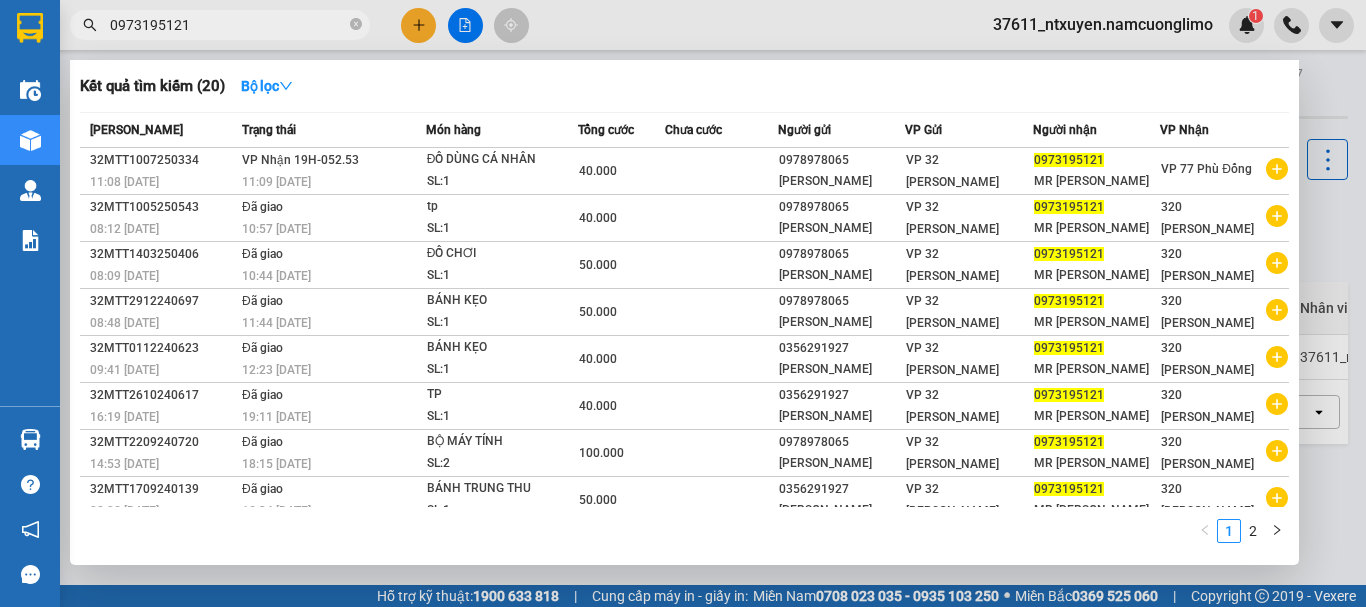 click on "Mã ĐH Trạng thái Món hàng Tổng cước Chưa cước Người gửi VP Gửi Người nhận VP Nhận 32MTT1007250334 11:08 - 10/07 VP Nhận   19H-052.53 11:09 - 12/07 ĐỒ DÙNG CÁ NHÂN SL:  1 40.000 0978978065 VƯƠNG DŨNG VP 32 Mạc Thái Tổ 0973195121 MR LAI VP 77 Phù Đổng 32MTT1005250543 08:12 - 10/05 Đã giao   10:57 - 10/05 tp SL:  1 40.000 0978978065 VƯƠNG DŨNG VP 32 Mạc Thái Tổ 0973195121 MR LAI 320 Nguyễn Tất Thành 32MTT1403250406 08:09 - 14/03 Đã giao   10:44 - 14/03 ĐỒ CHƠI SL:  1 50.000 0978978065 VƯƠNG DŨNG VP 32 Mạc Thái Tổ 0973195121 MR LAI 320 Nguyễn Tất Thành 32MTT2912240697 08:48 - 29/12 Đã giao   11:44 - 29/12 BÁNH KẸO SL:  1 50.000 0978978065 VƯƠNG DŨNG VP 32 Mạc Thái Tổ 0973195121 MR LAI 320 Nguyễn Tất Thành 32MTT0112240623 09:41 - 01/12 Đã giao   12:23 - 01/12 BÁNH KẸO SL:  1 40.000 0356291927 HƯƠNG LINH VP 32 Mạc Thái Tổ 0973195121 MR LAI 320 Nguyễn Tất Thành 32MTT2610240617 16:19 - 26/10   TP 1" at bounding box center (684, 365) 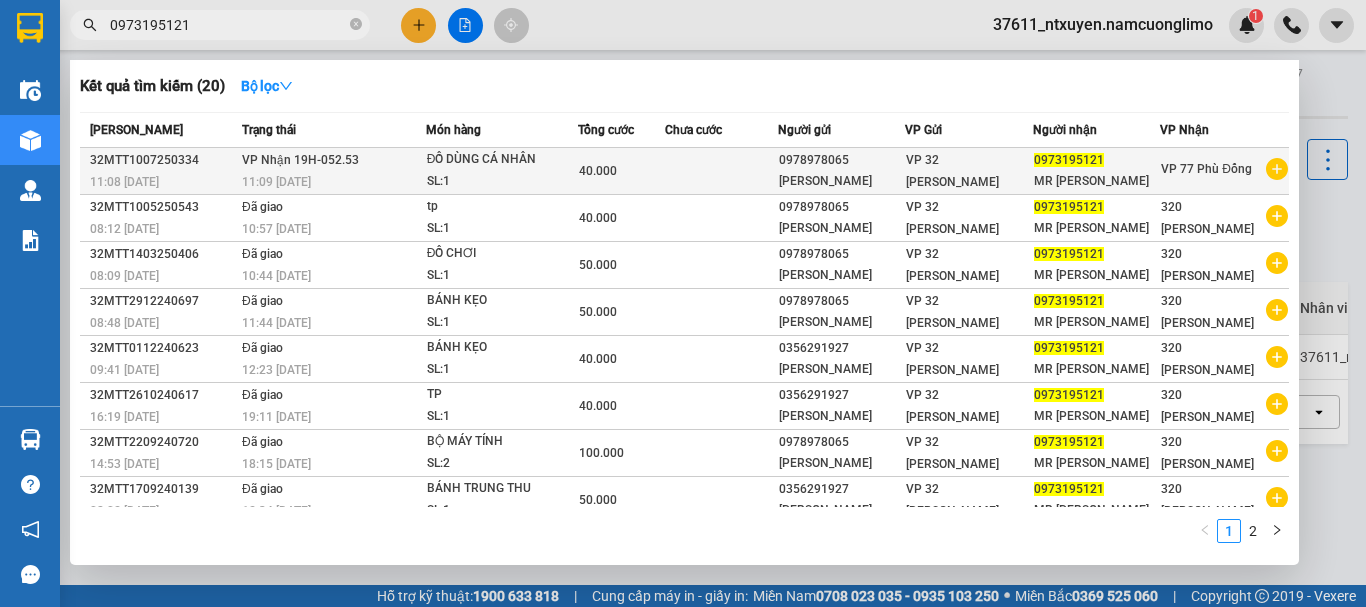 click on "11:09 [DATE]" at bounding box center [333, 182] 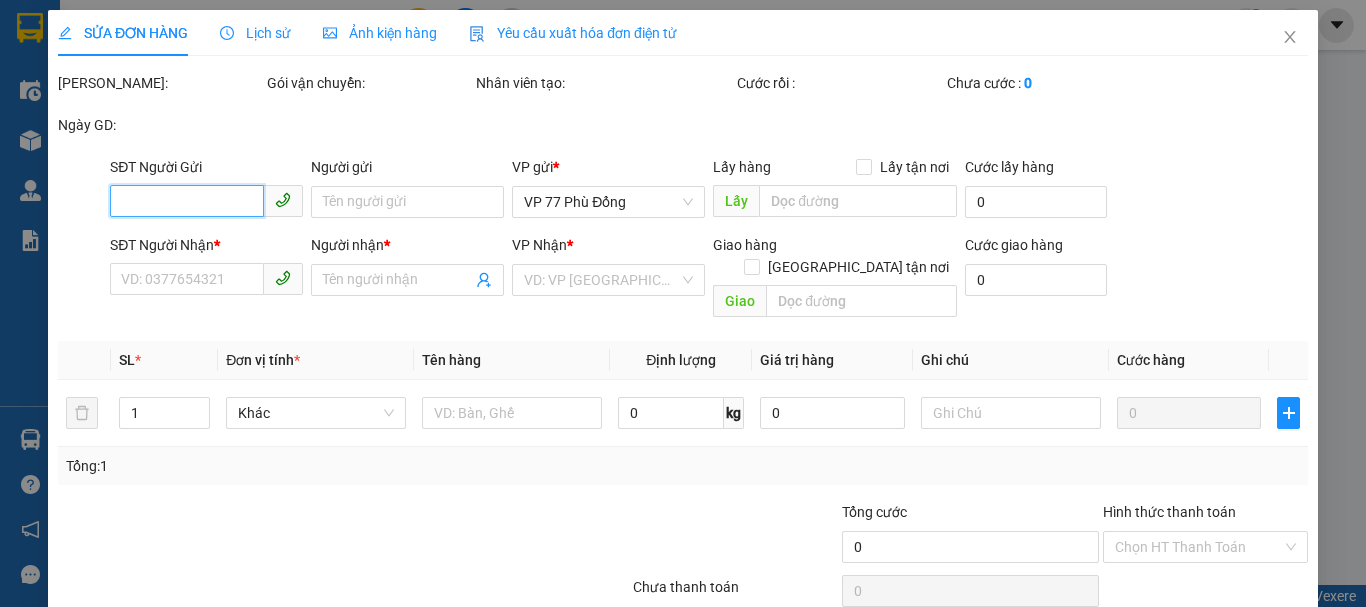 type on "0978978065" 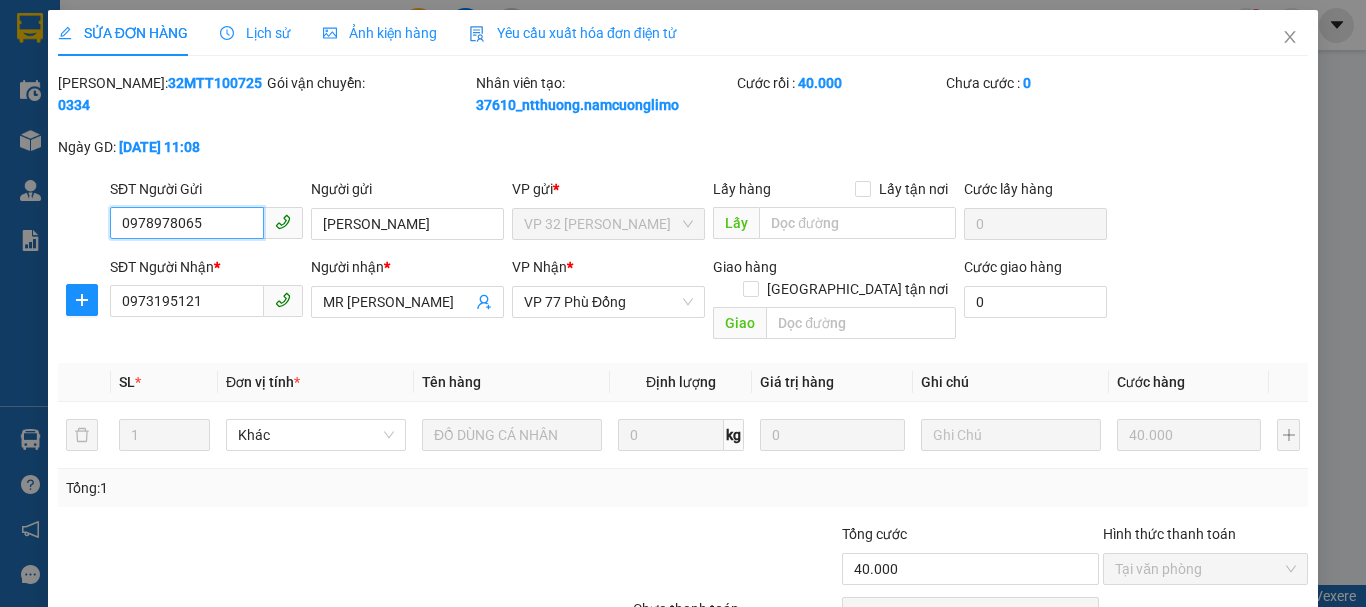 scroll, scrollTop: 90, scrollLeft: 0, axis: vertical 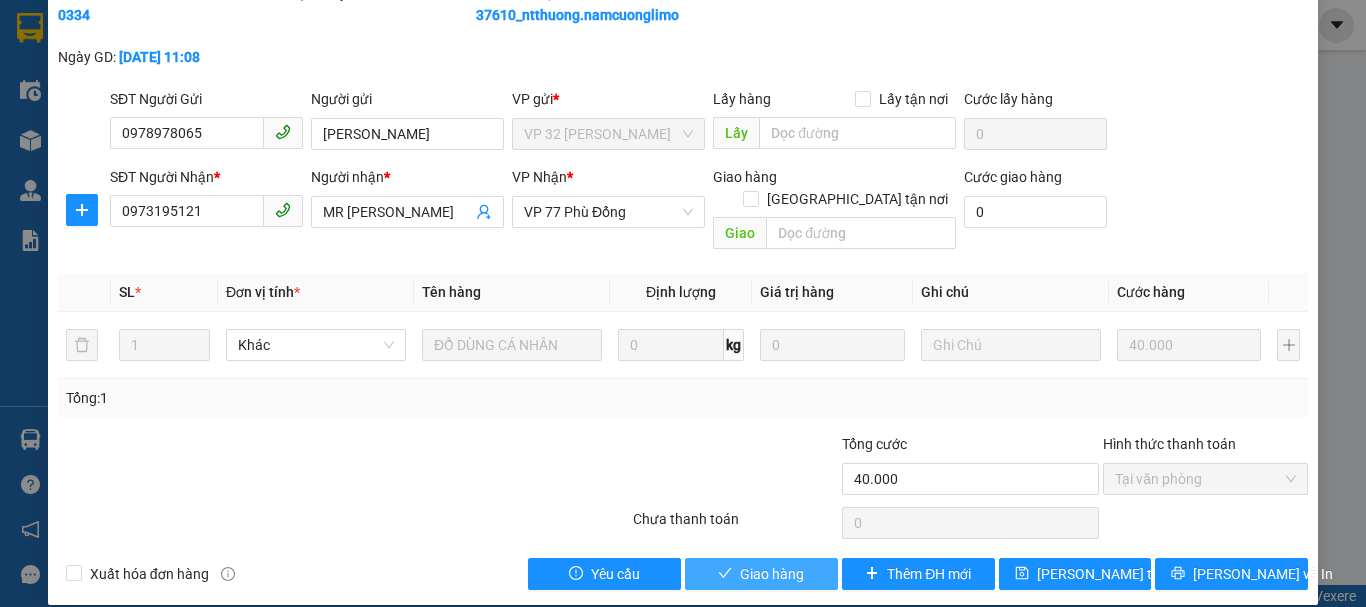 click on "Giao hàng" at bounding box center [761, 574] 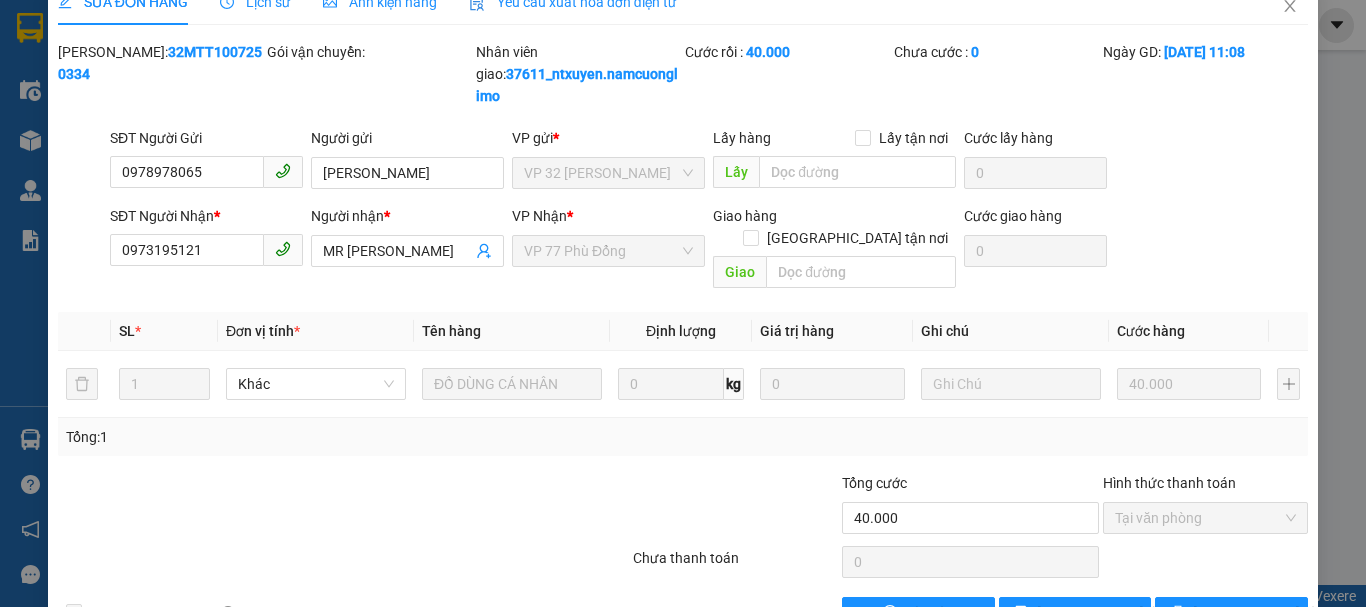 scroll, scrollTop: 0, scrollLeft: 0, axis: both 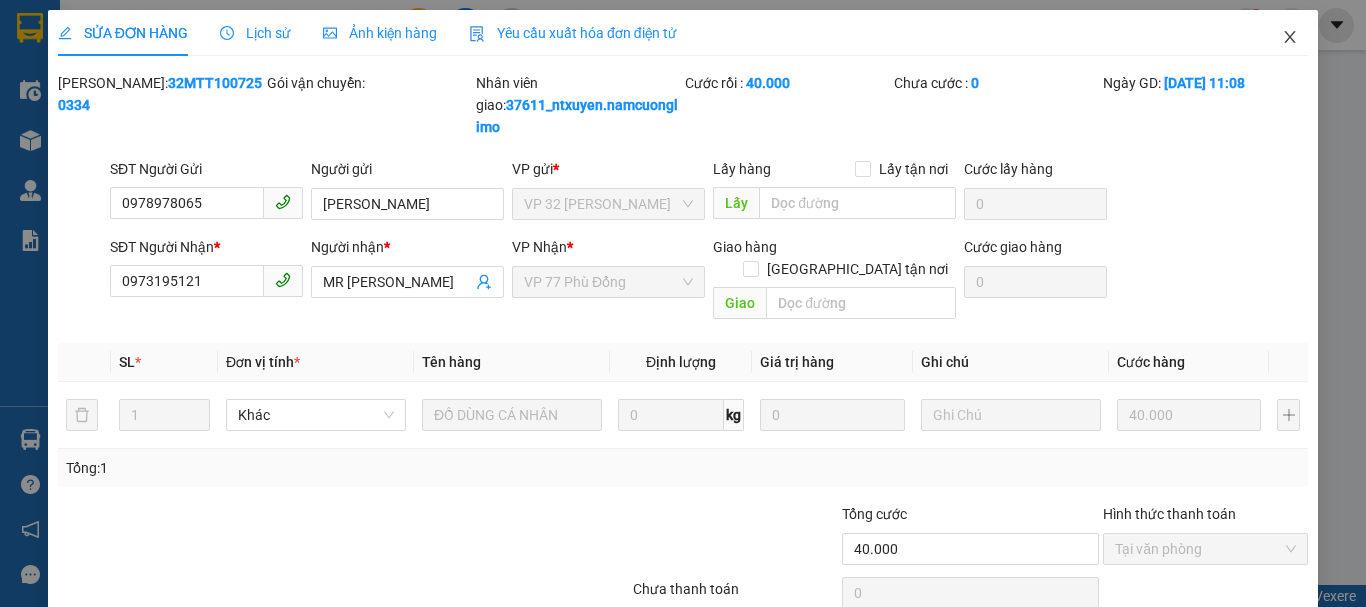 click 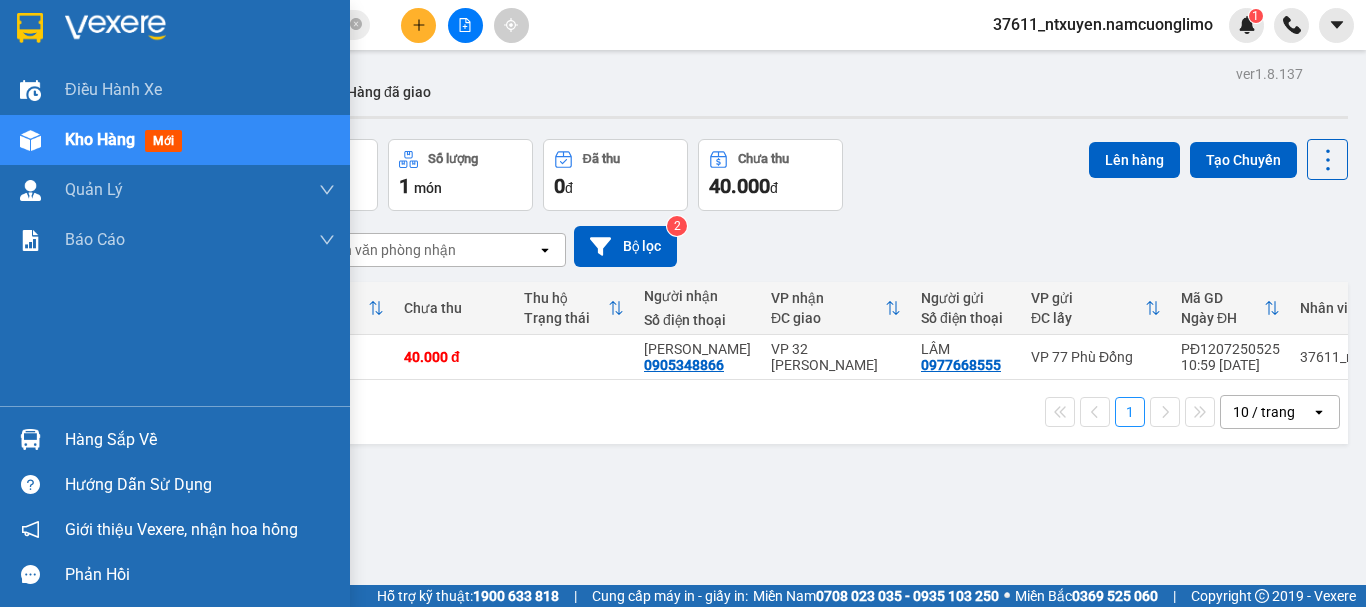 click on "Hàng sắp về" at bounding box center (200, 440) 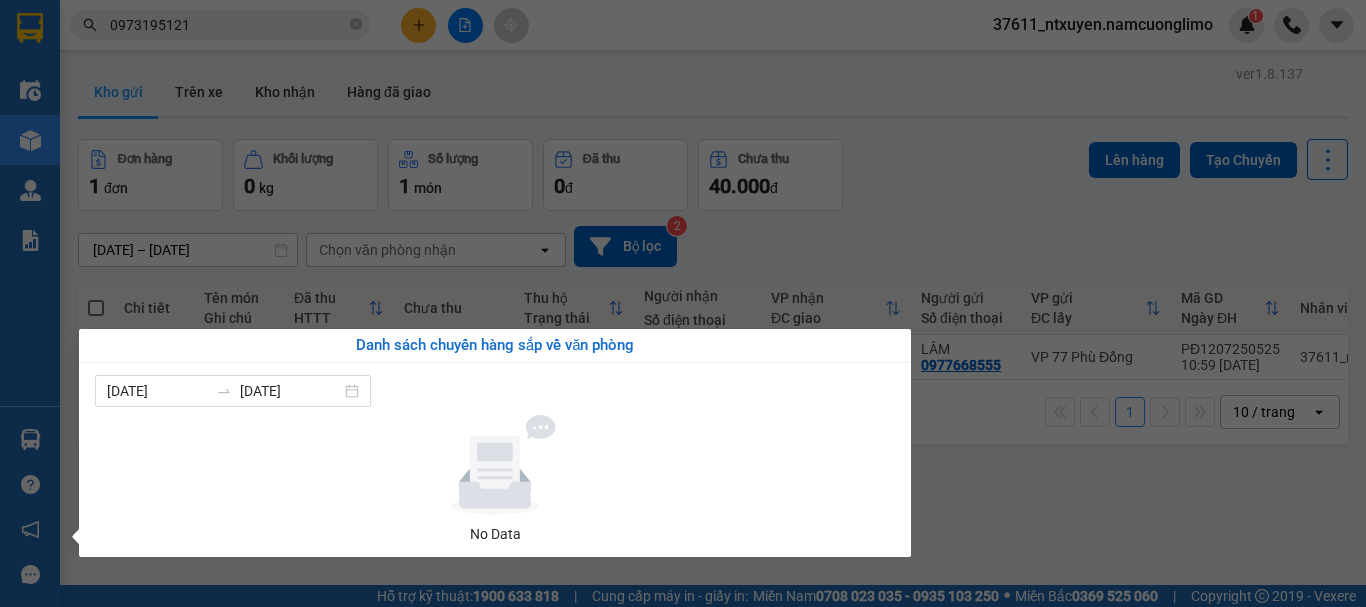 click on "Kết quả tìm kiếm ( 20 )  Bộ lọc  Mã ĐH Trạng thái Món hàng Tổng cước Chưa cước Người gửi VP Gửi Người nhận VP Nhận 32MTT1007250334 11:08 - 10/07 VP Nhận   19H-052.53 11:09 - 12/07 ĐỒ DÙNG CÁ NHÂN SL:  1 40.000 0978978065 VƯƠNG DŨNG VP 32 Mạc Thái Tổ 0973195121 MR LAI VP 77 Phù Đổng 32MTT1005250543 08:12 - 10/05 Đã giao   10:57 - 10/05 tp SL:  1 40.000 0978978065 VƯƠNG DŨNG VP 32 Mạc Thái Tổ 0973195121 MR LAI 320 Nguyễn Tất Thành 32MTT1403250406 08:09 - 14/03 Đã giao   10:44 - 14/03 ĐỒ CHƠI SL:  1 50.000 0978978065 VƯƠNG DŨNG VP 32 Mạc Thái Tổ 0973195121 MR LAI 320 Nguyễn Tất Thành 32MTT2912240697 08:48 - 29/12 Đã giao   11:44 - 29/12 BÁNH KẸO SL:  1 50.000 0978978065 VƯƠNG DŨNG VP 32 Mạc Thái Tổ 0973195121 MR LAI 320 Nguyễn Tất Thành 32MTT0112240623 09:41 - 01/12 Đã giao   12:23 - 01/12 BÁNH KẸO SL:  1 40.000 0356291927 HƯƠNG LINH VP 32 Mạc Thái Tổ 0973195121 MR LAI 32MTT2610240617   TP" at bounding box center [683, 303] 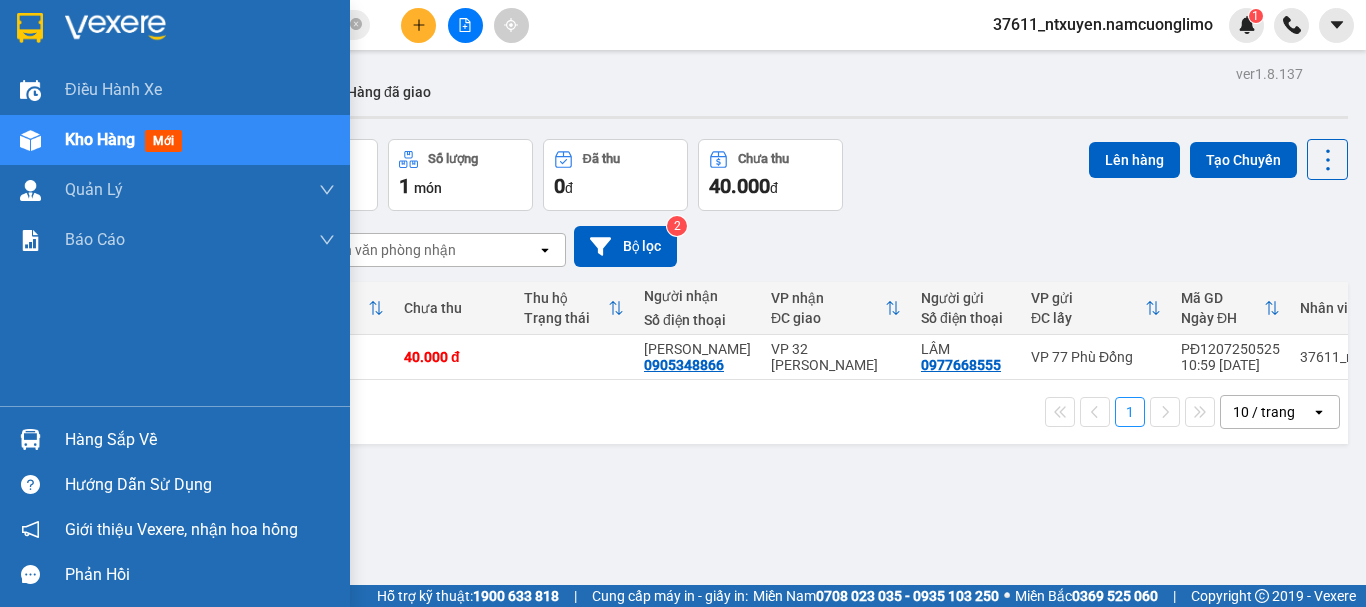 click on "Hàng sắp về" at bounding box center (200, 440) 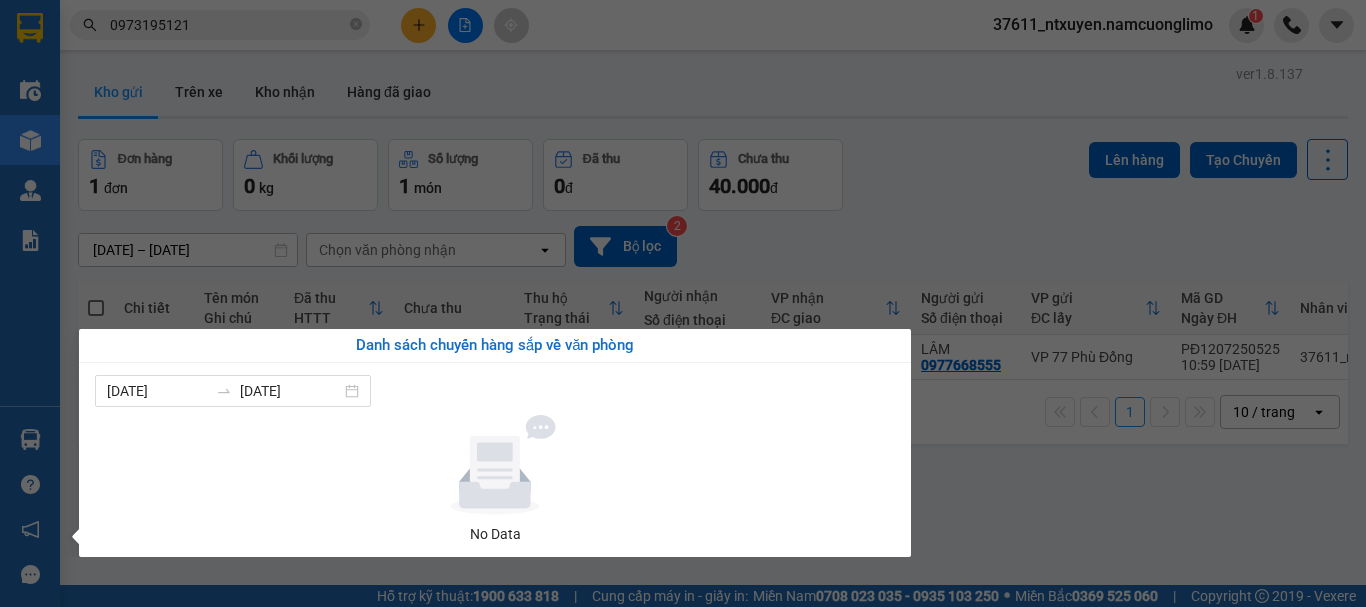 click on "Kết quả tìm kiếm ( 20 )  Bộ lọc  Mã ĐH Trạng thái Món hàng Tổng cước Chưa cước Người gửi VP Gửi Người nhận VP Nhận 32MTT1007250334 11:08 - 10/07 VP Nhận   19H-052.53 11:09 - 12/07 ĐỒ DÙNG CÁ NHÂN SL:  1 40.000 0978978065 VƯƠNG DŨNG VP 32 Mạc Thái Tổ 0973195121 MR LAI VP 77 Phù Đổng 32MTT1005250543 08:12 - 10/05 Đã giao   10:57 - 10/05 tp SL:  1 40.000 0978978065 VƯƠNG DŨNG VP 32 Mạc Thái Tổ 0973195121 MR LAI 320 Nguyễn Tất Thành 32MTT1403250406 08:09 - 14/03 Đã giao   10:44 - 14/03 ĐỒ CHƠI SL:  1 50.000 0978978065 VƯƠNG DŨNG VP 32 Mạc Thái Tổ 0973195121 MR LAI 320 Nguyễn Tất Thành 32MTT2912240697 08:48 - 29/12 Đã giao   11:44 - 29/12 BÁNH KẸO SL:  1 50.000 0978978065 VƯƠNG DŨNG VP 32 Mạc Thái Tổ 0973195121 MR LAI 320 Nguyễn Tất Thành 32MTT0112240623 09:41 - 01/12 Đã giao   12:23 - 01/12 BÁNH KẸO SL:  1 40.000 0356291927 HƯƠNG LINH VP 32 Mạc Thái Tổ 0973195121 MR LAI 32MTT2610240617   TP" at bounding box center (683, 303) 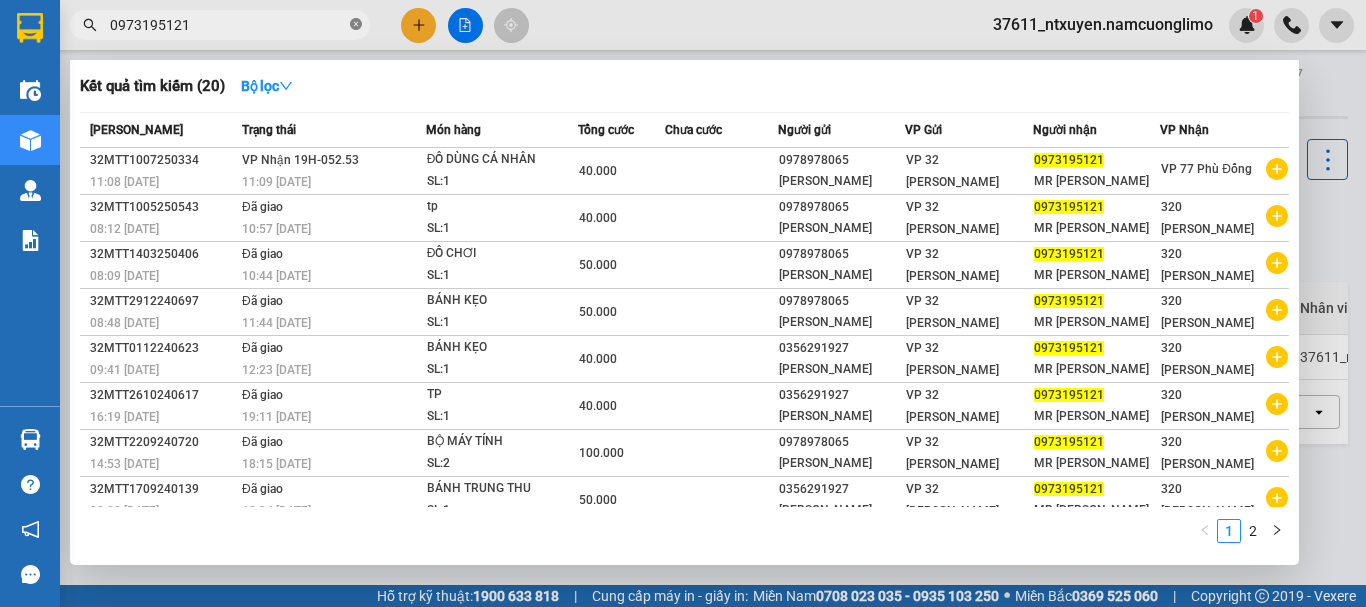 click 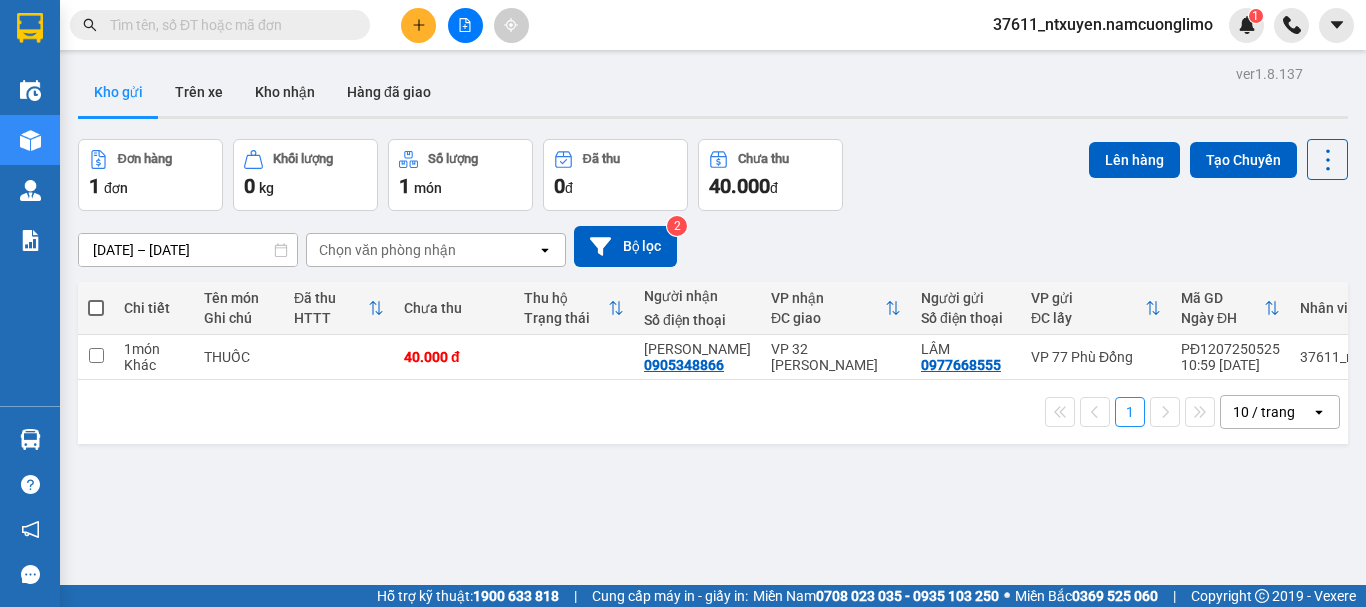 click at bounding box center [228, 25] 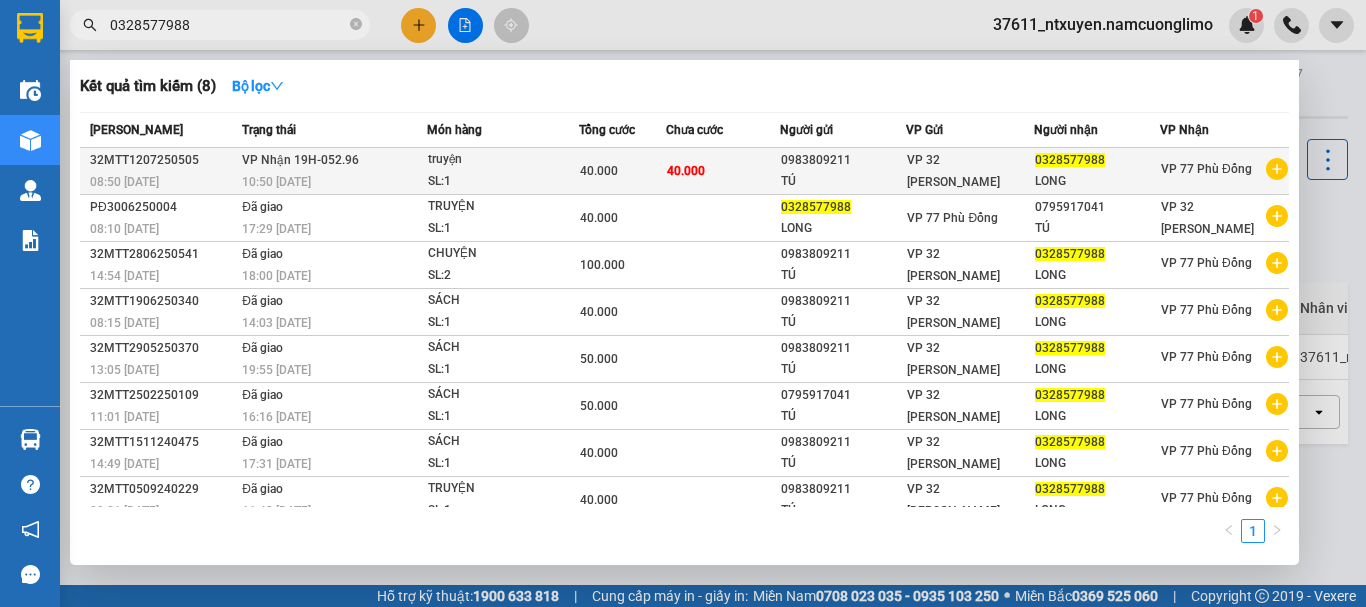 type on "0328577988" 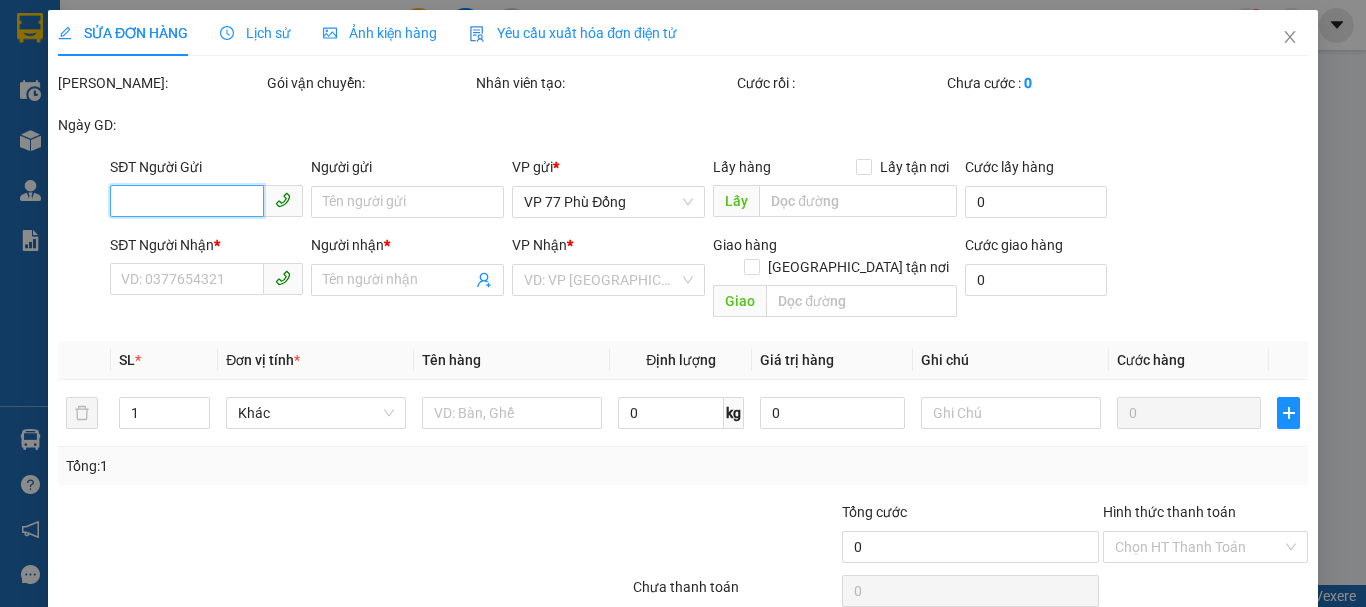 type on "0983809211" 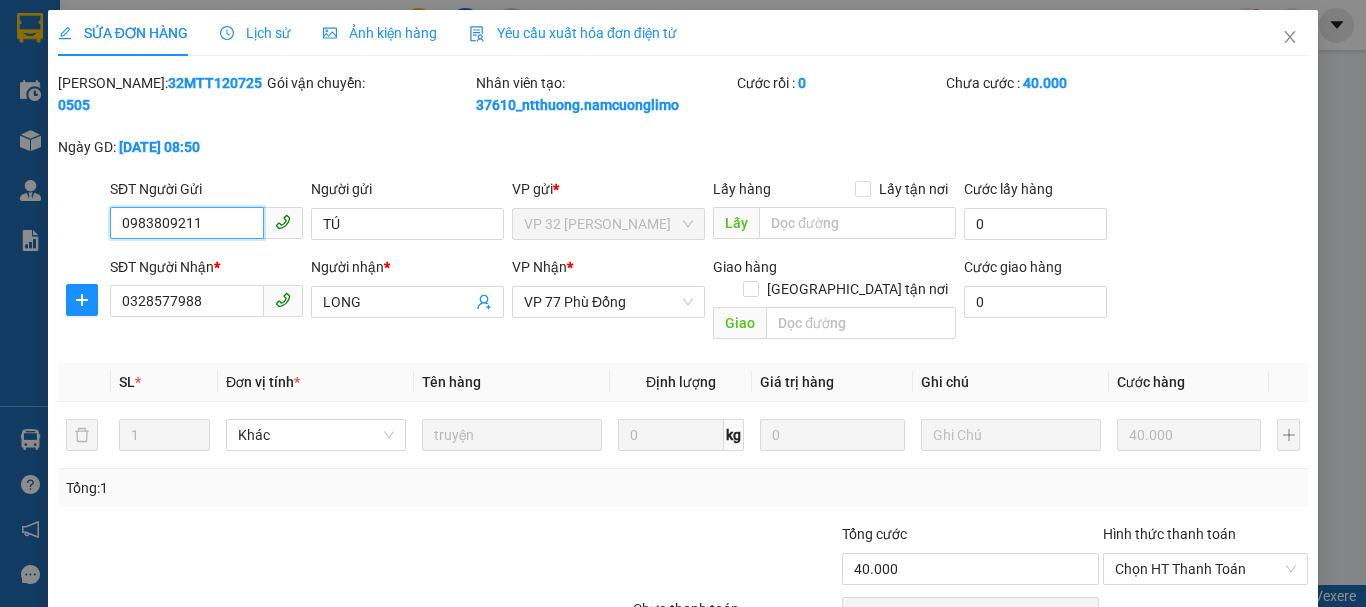 scroll, scrollTop: 68, scrollLeft: 0, axis: vertical 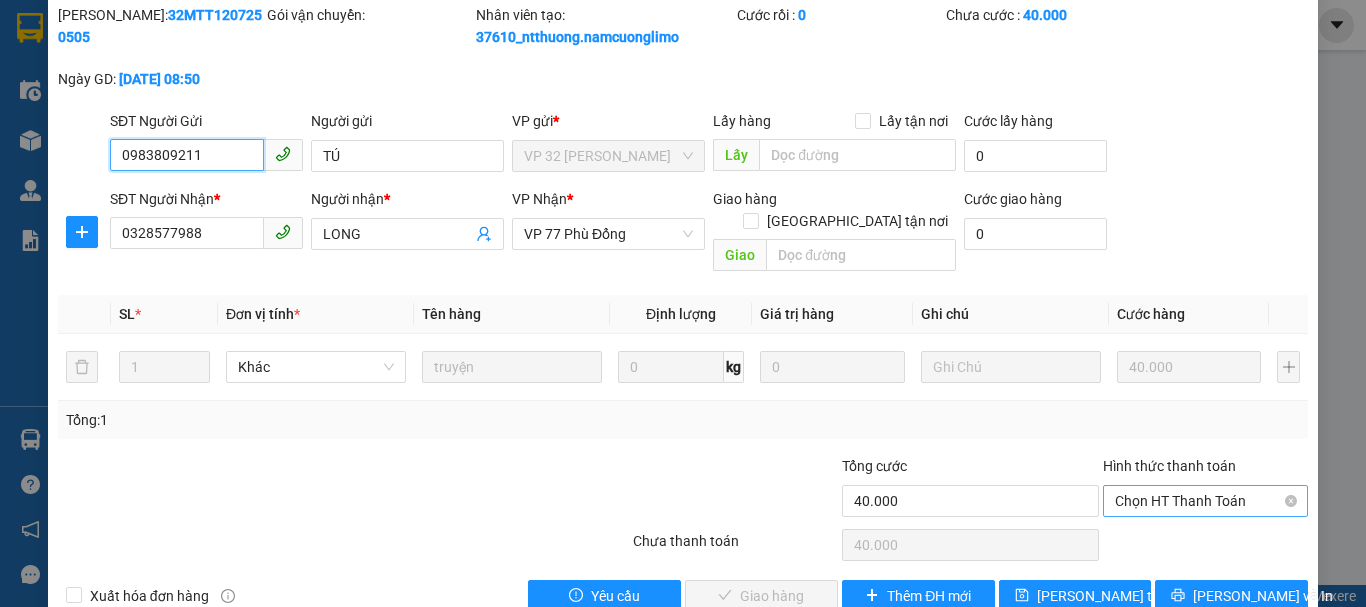 click on "Chọn HT Thanh Toán" at bounding box center (1205, 501) 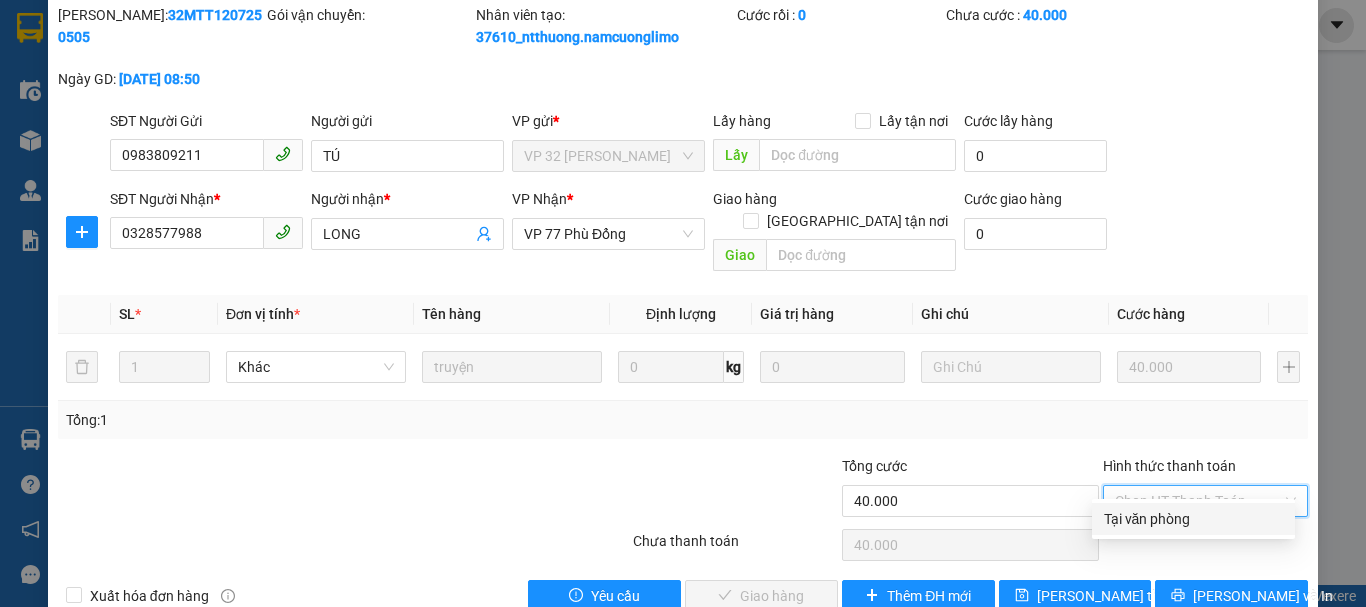click on "Tại văn phòng" at bounding box center (1193, 519) 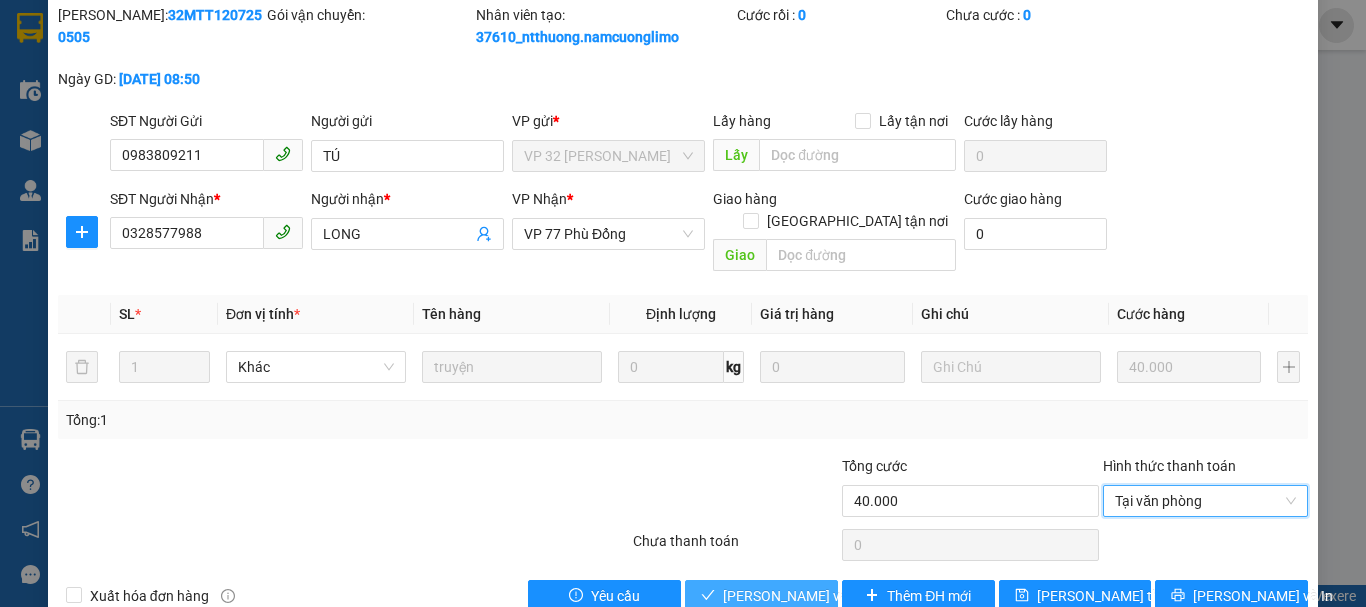 drag, startPoint x: 789, startPoint y: 568, endPoint x: 789, endPoint y: 557, distance: 11 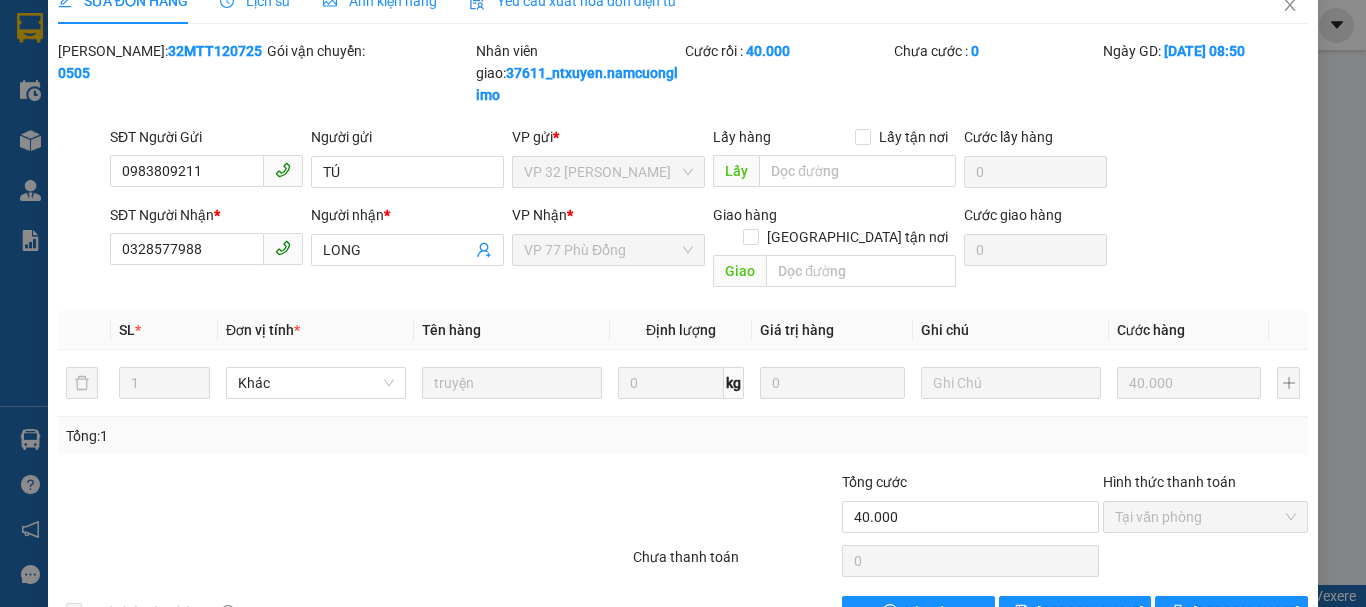 scroll, scrollTop: 0, scrollLeft: 0, axis: both 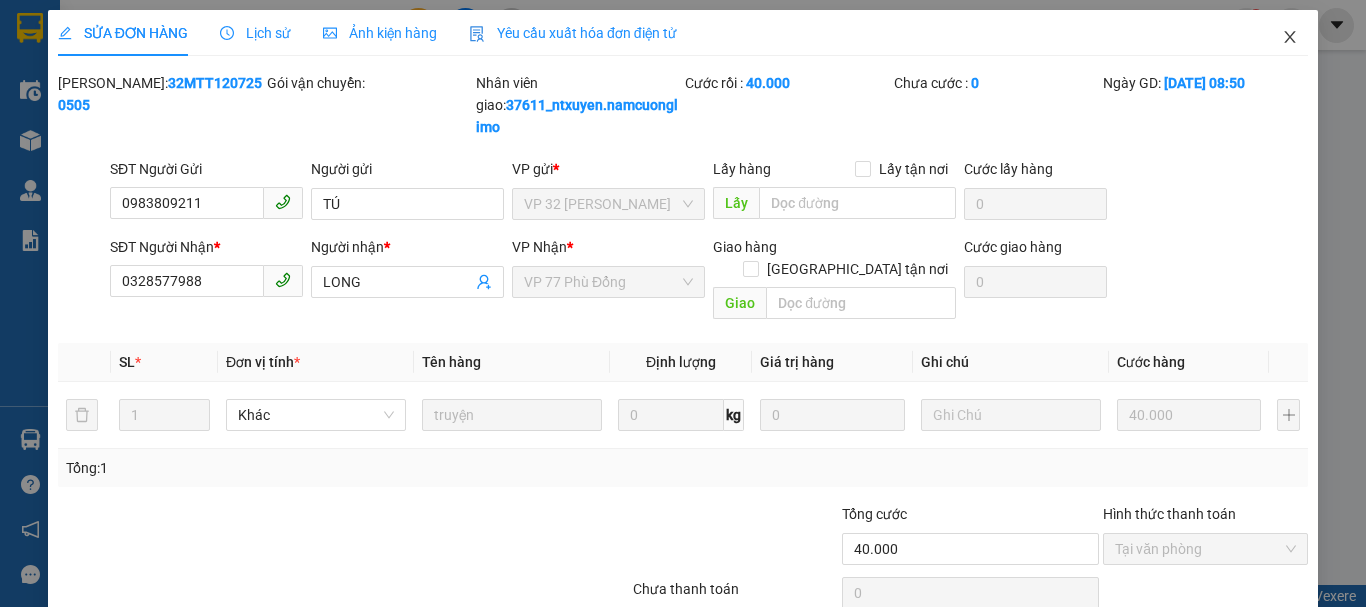 click at bounding box center (1290, 38) 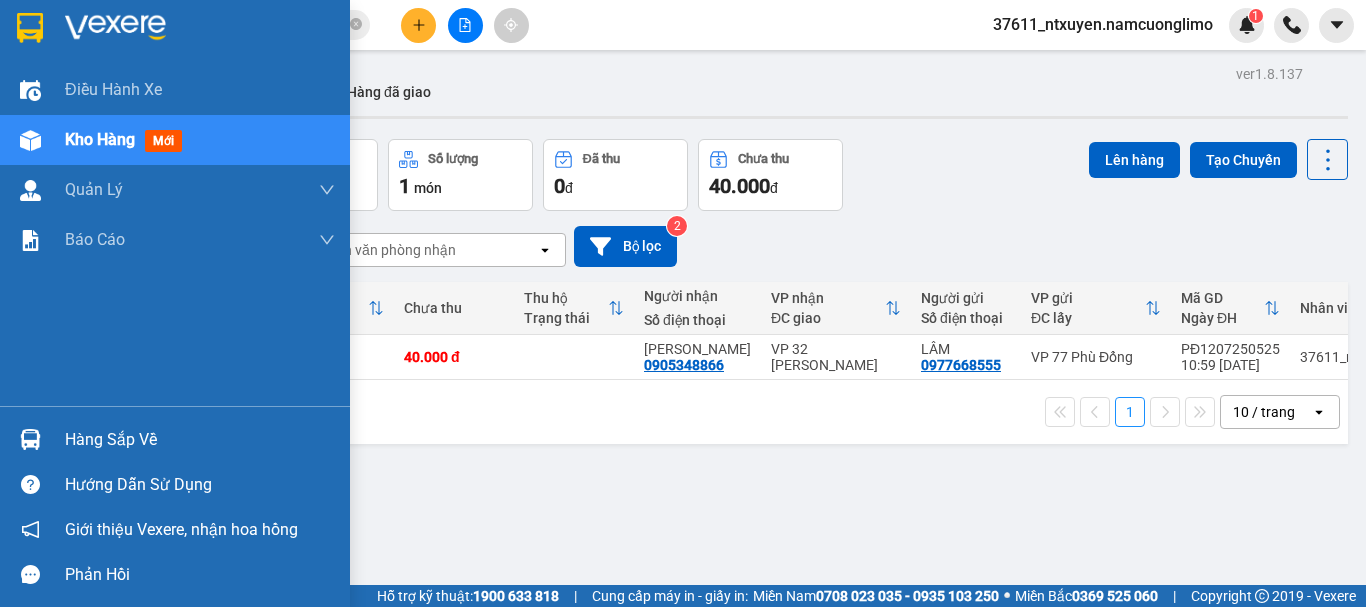 click on "Hàng sắp về" at bounding box center [200, 440] 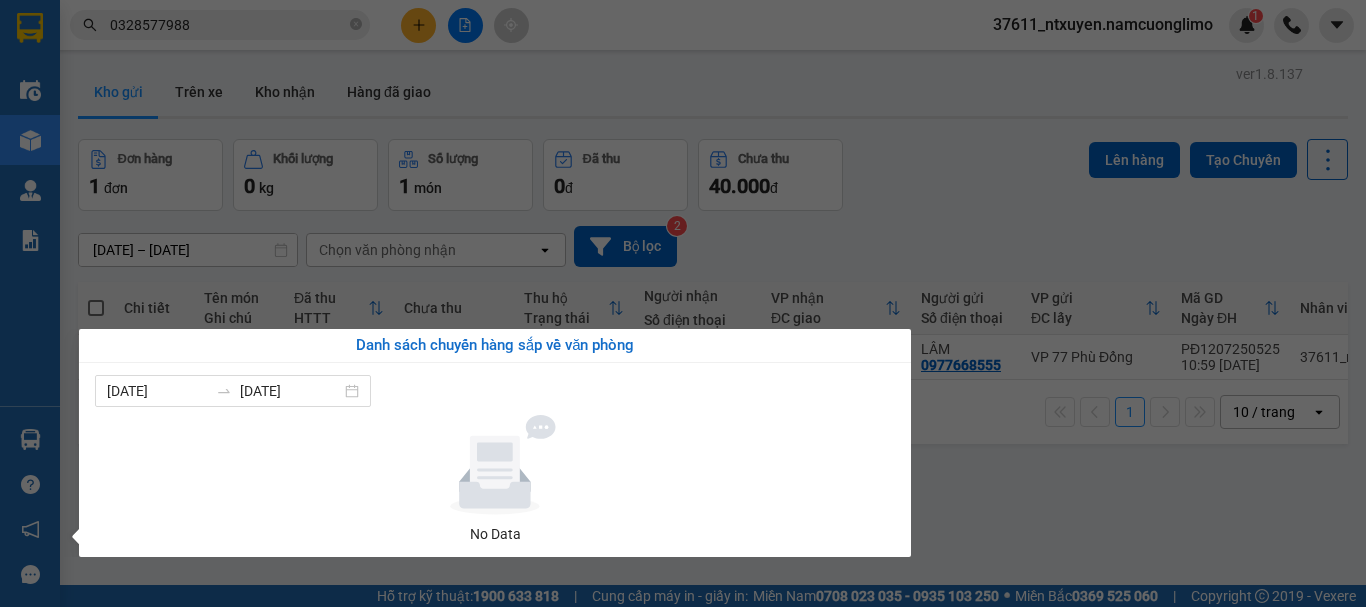 click on "Kết quả tìm kiếm ( 8 )  Bộ lọc  Mã ĐH Trạng thái Món hàng Tổng cước Chưa cước Người gửi VP Gửi Người nhận VP Nhận 32MTT1207250505 08:50 - 12/07 VP Nhận   19H-052.96 10:50 - 12/07 truyện SL:  1 40.000 40.000 0983809211 TÚ VP 32 Mạc Thái Tổ 0328577988 LONG VP 77 Phù Đổng PĐ3006250004 08:10 - 30/06 Đã giao   17:29 - 30/06 TRUYỆN SL:  1 40.000 0328577988 LONG VP 77 Phù Đổng 0795917041 TÚ VP 32 Mạc Thái Tổ 32MTT2806250541 14:54 - 28/06 Đã giao   18:00 - 28/06 CHUYỆN SL:  2 100.000 0983809211 TÚ VP 32 Mạc Thái Tổ 0328577988 LONG VP 77 Phù Đổng 32MTT1906250340 08:15 - 19/06 Đã giao   14:03 - 19/06 SÁCH SL:  1 40.000 0983809211 TÚ VP 32 Mạc Thái Tổ 0328577988 LONG VP 77 Phù Đổng 32MTT2905250370 13:05 - 29/05 Đã giao   19:55 - 29/05 SÁCH SL:  1 50.000 0983809211 TÚ VP 32 Mạc Thái Tổ 0328577988 LONG VP 77 Phù Đổng 32MTT2502250109 11:01 - 25/02 Đã giao   16:16 - 25/02 SÁCH SL:  1 50.000 0795917041 TÚ LONG" at bounding box center (683, 303) 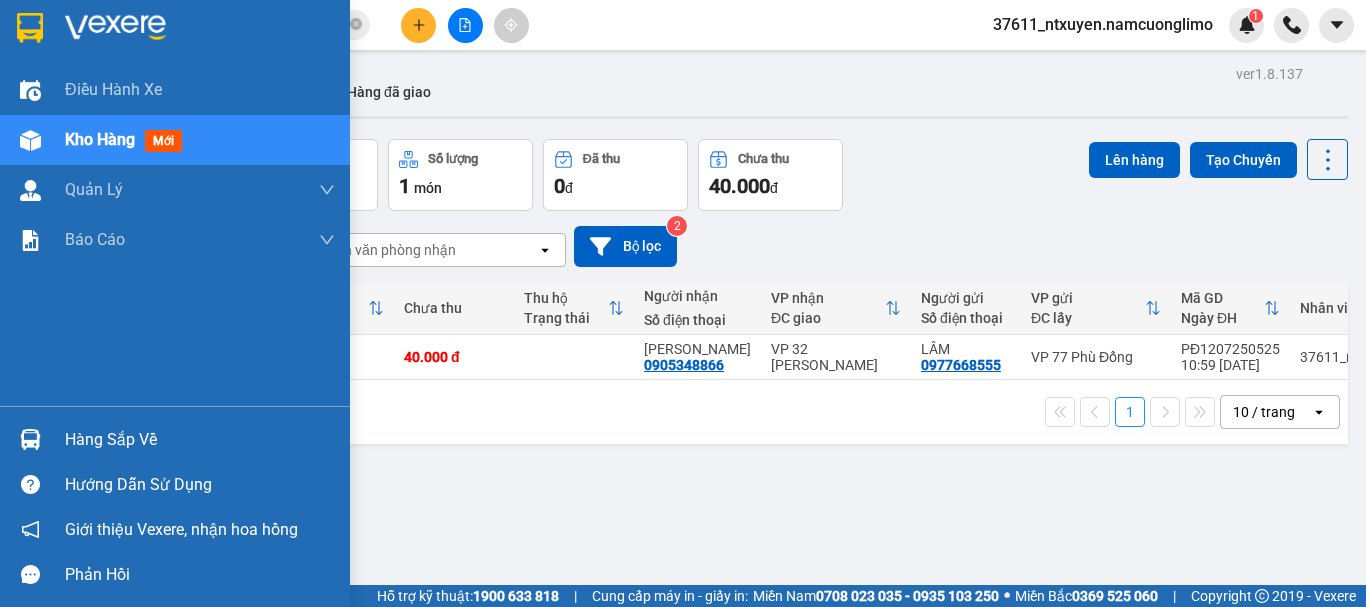 click on "Hàng sắp về" at bounding box center [200, 440] 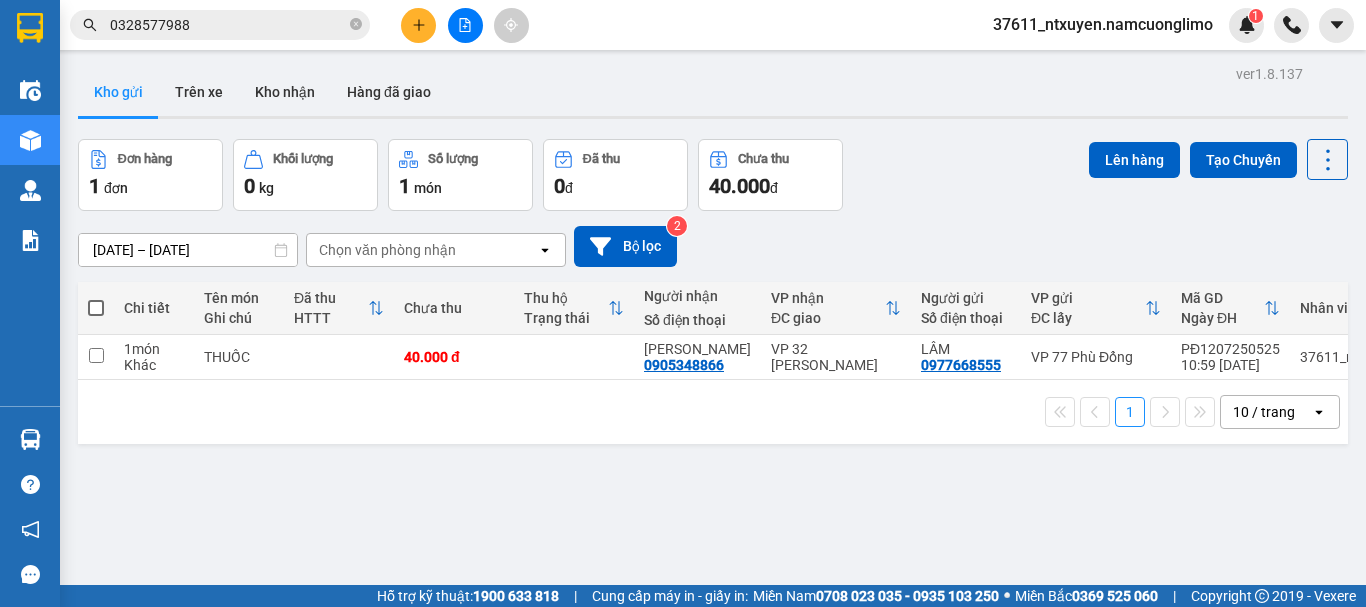 click on "Kết quả tìm kiếm ( 8 )  Bộ lọc  Mã ĐH Trạng thái Món hàng Tổng cước Chưa cước Người gửi VP Gửi Người nhận VP Nhận 32MTT1207250505 08:50 - 12/07 VP Nhận   19H-052.96 10:50 - 12/07 truyện SL:  1 40.000 40.000 0983809211 TÚ VP 32 Mạc Thái Tổ 0328577988 LONG VP 77 Phù Đổng PĐ3006250004 08:10 - 30/06 Đã giao   17:29 - 30/06 TRUYỆN SL:  1 40.000 0328577988 LONG VP 77 Phù Đổng 0795917041 TÚ VP 32 Mạc Thái Tổ 32MTT2806250541 14:54 - 28/06 Đã giao   18:00 - 28/06 CHUYỆN SL:  2 100.000 0983809211 TÚ VP 32 Mạc Thái Tổ 0328577988 LONG VP 77 Phù Đổng 32MTT1906250340 08:15 - 19/06 Đã giao   14:03 - 19/06 SÁCH SL:  1 40.000 0983809211 TÚ VP 32 Mạc Thái Tổ 0328577988 LONG VP 77 Phù Đổng 32MTT2905250370 13:05 - 29/05 Đã giao   19:55 - 29/05 SÁCH SL:  1 50.000 0983809211 TÚ VP 32 Mạc Thái Tổ 0328577988 LONG VP 77 Phù Đổng 32MTT2502250109 11:01 - 25/02 Đã giao   16:16 - 25/02 SÁCH SL:  1 50.000 0795917041 TÚ LONG" at bounding box center [683, 303] 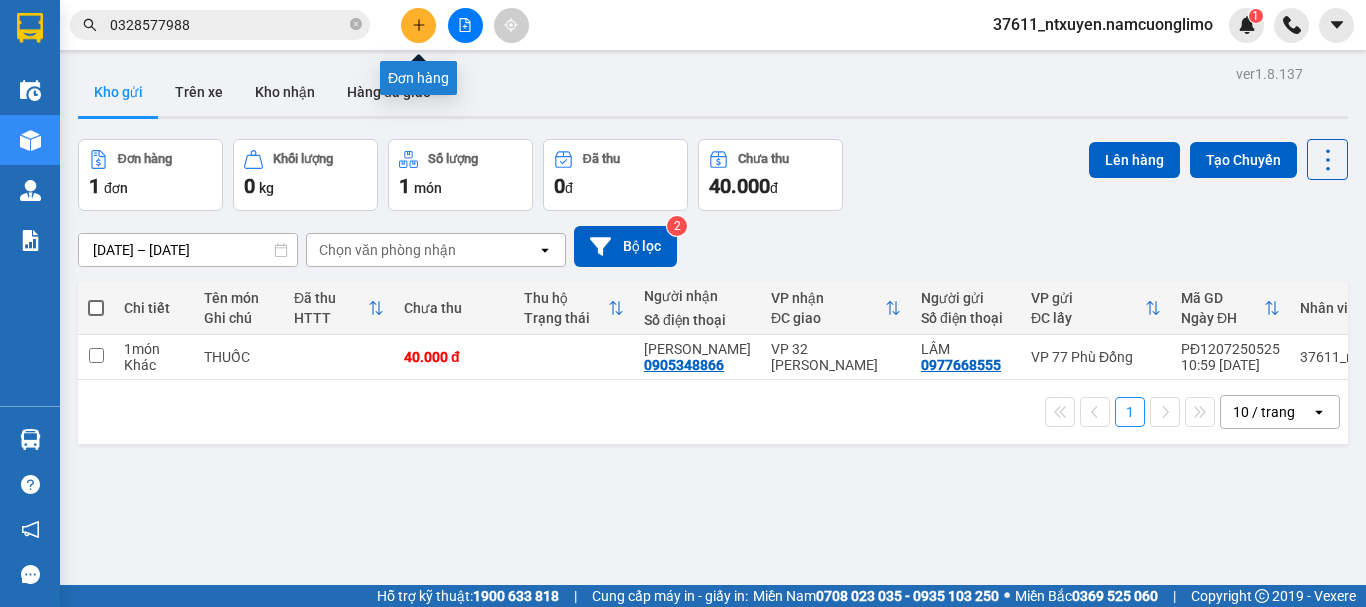 click 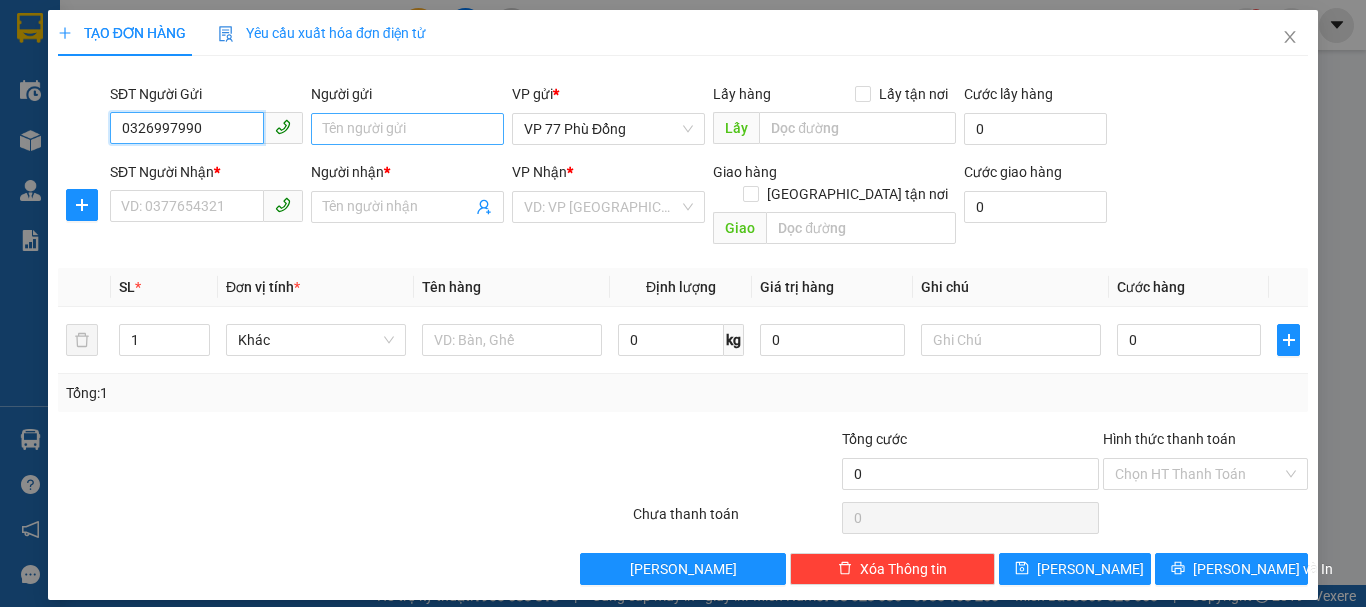 type on "0326997990" 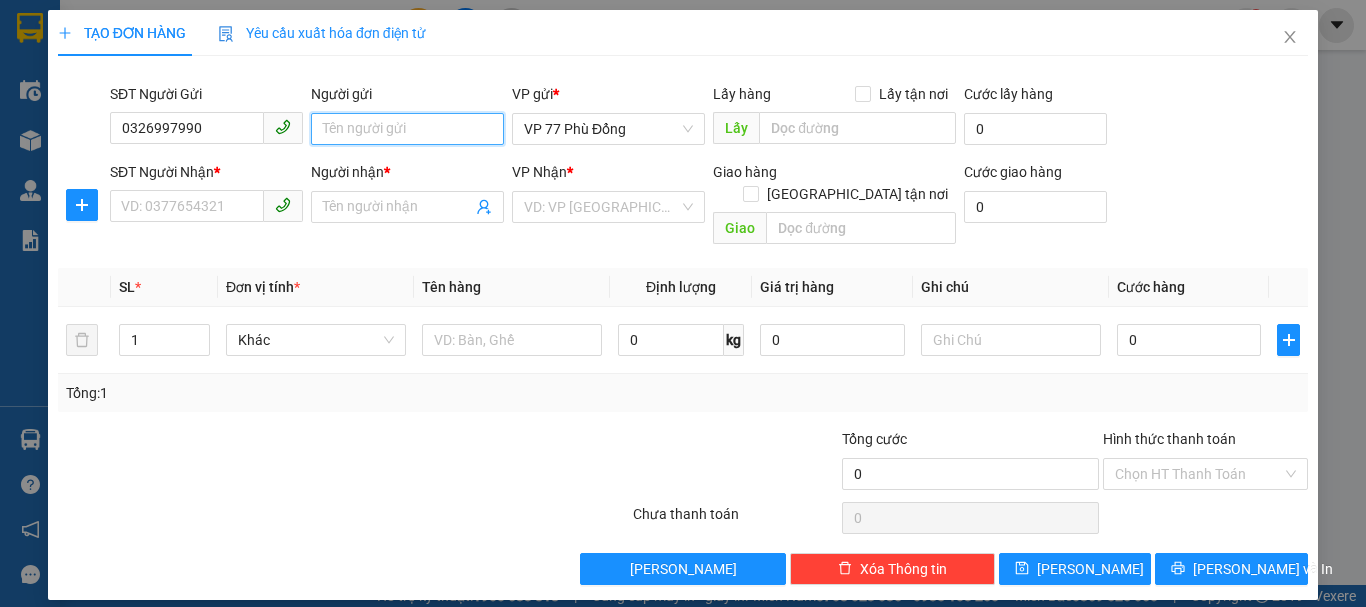 click on "Người gửi" at bounding box center [407, 129] 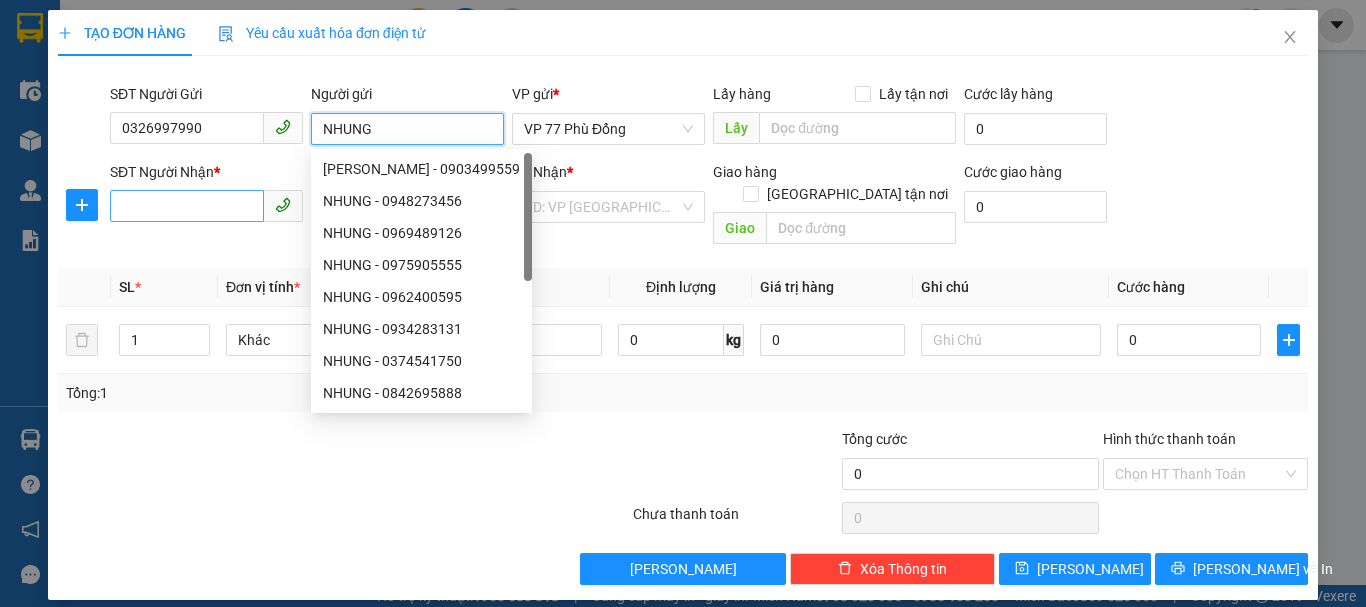 type on "NHUNG" 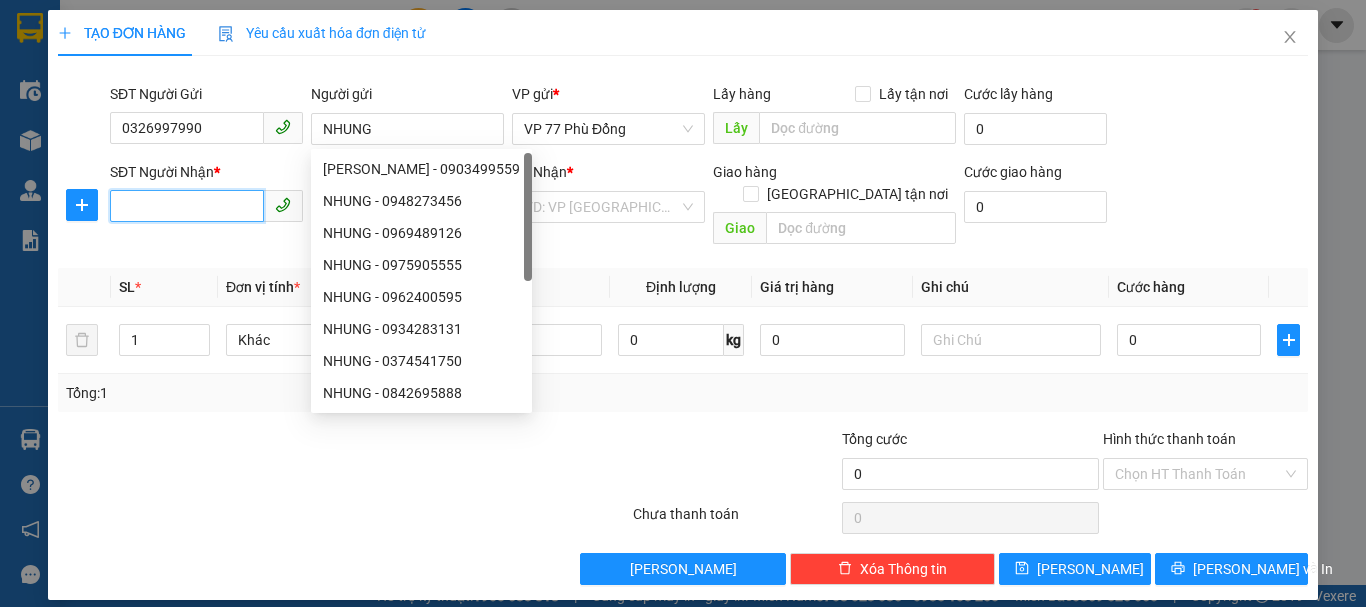 click on "SĐT Người Nhận  *" at bounding box center [187, 206] 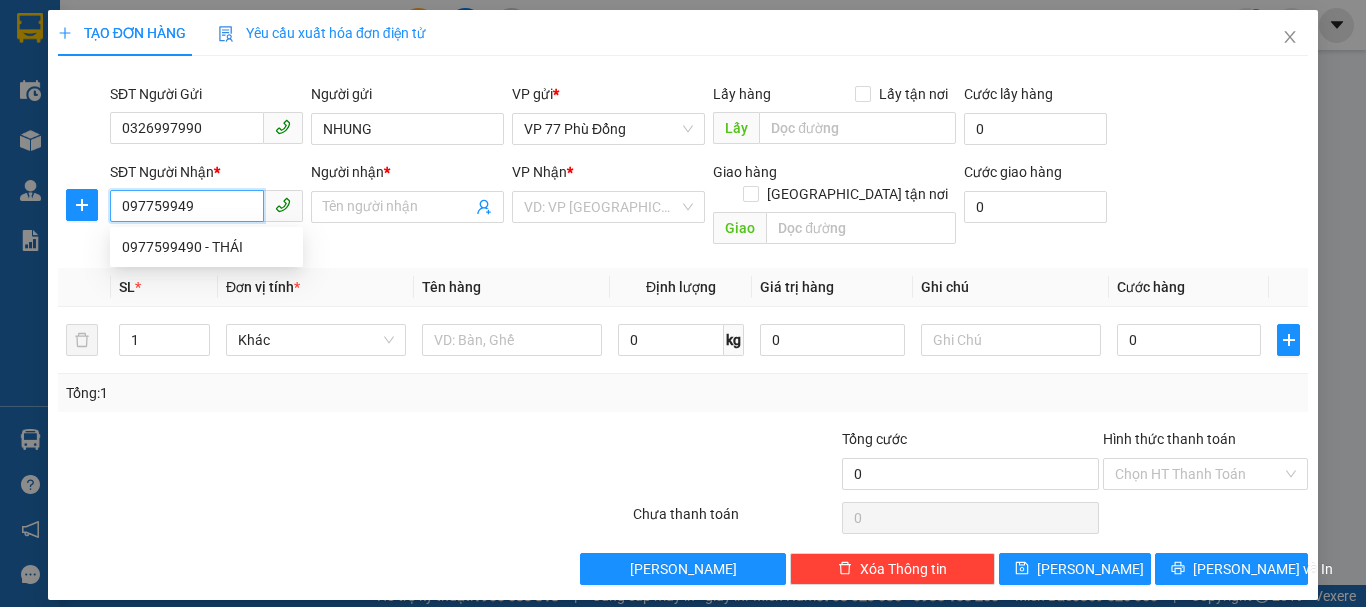type on "0977599490" 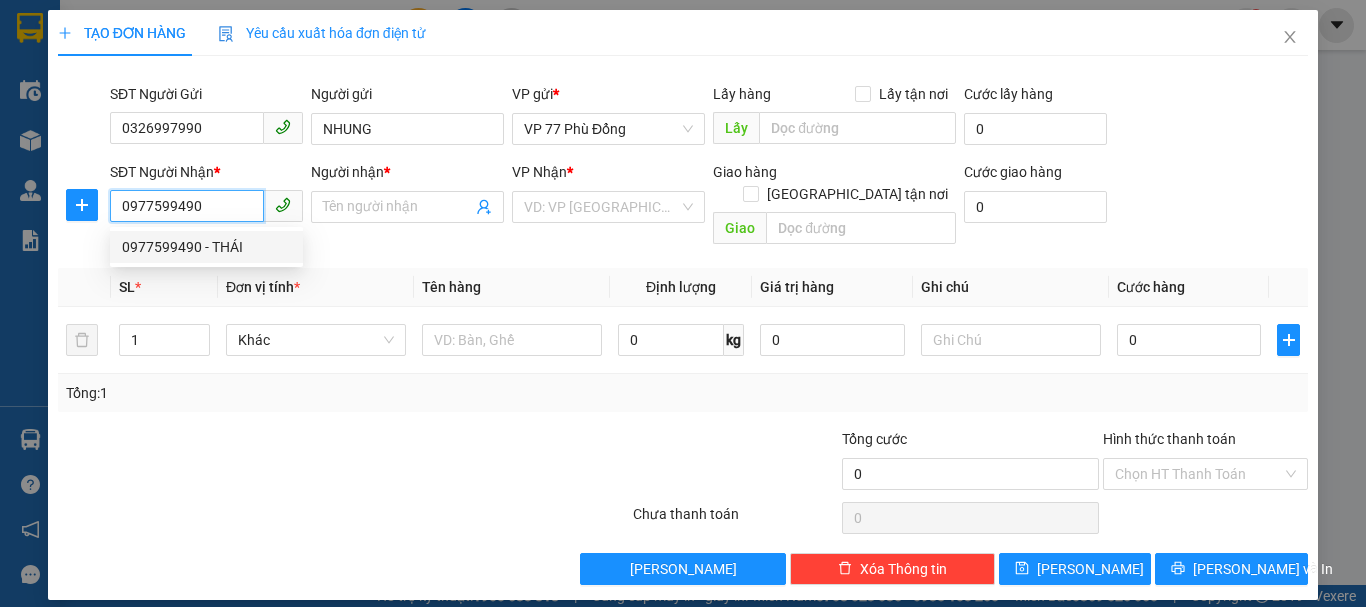 click on "0977599490 - THÁI" at bounding box center [206, 247] 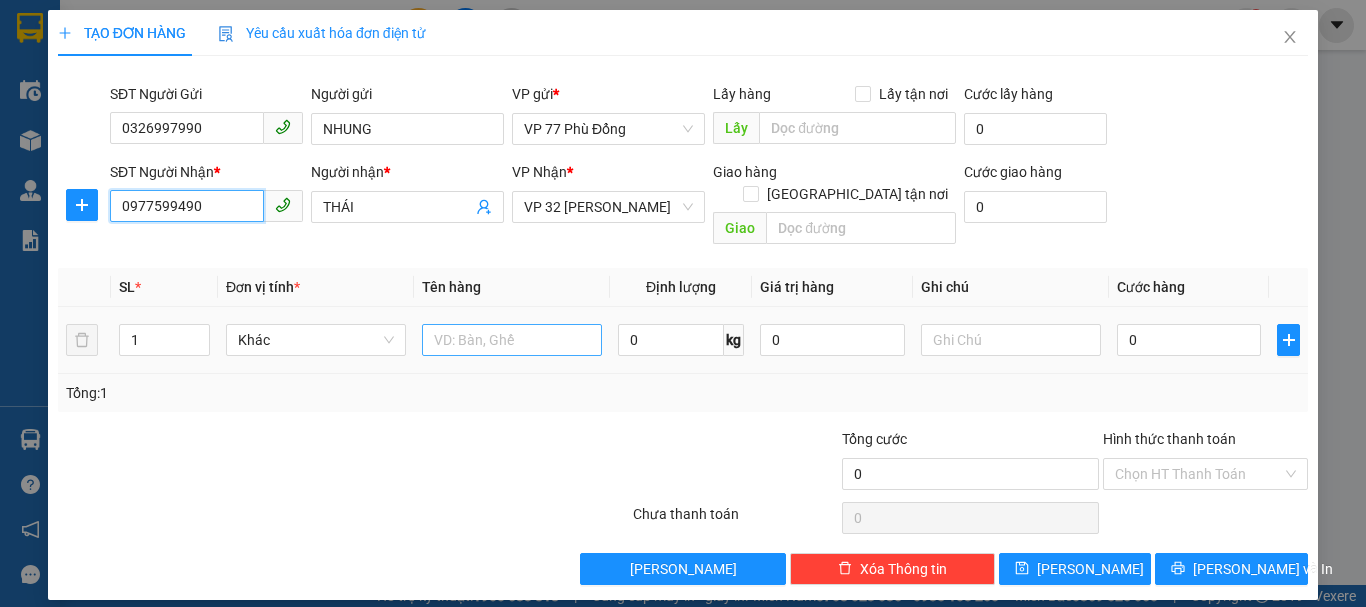 type on "0977599490" 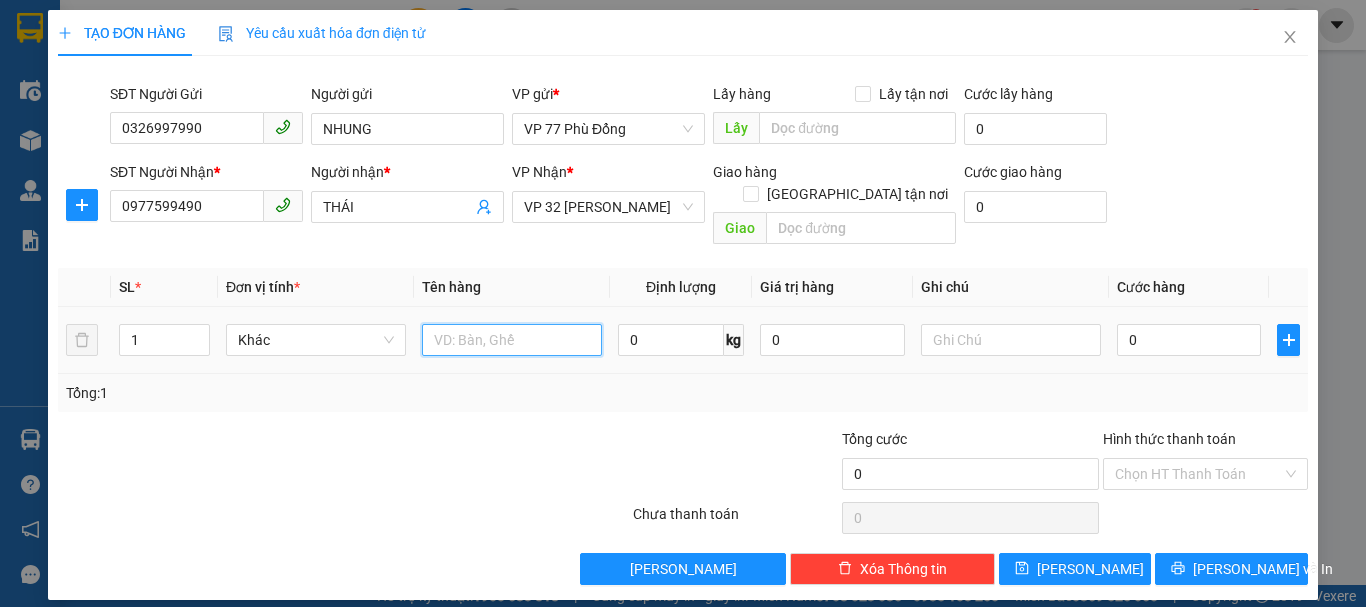 click at bounding box center (512, 340) 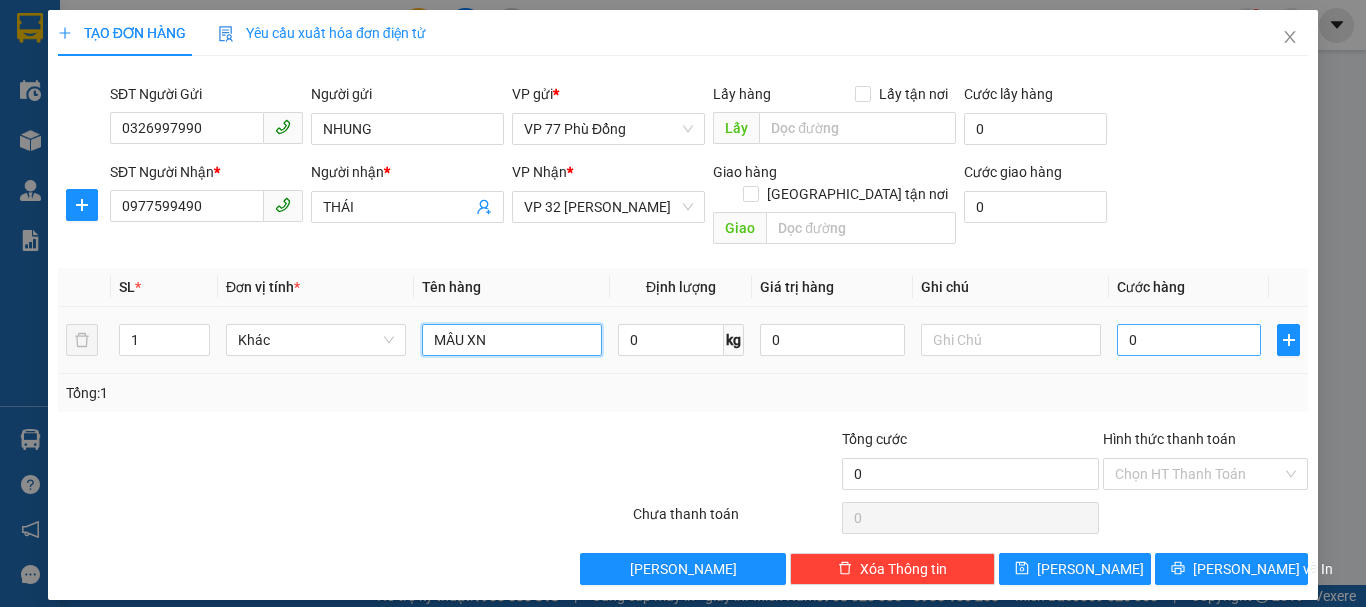 type on "MÂU XN" 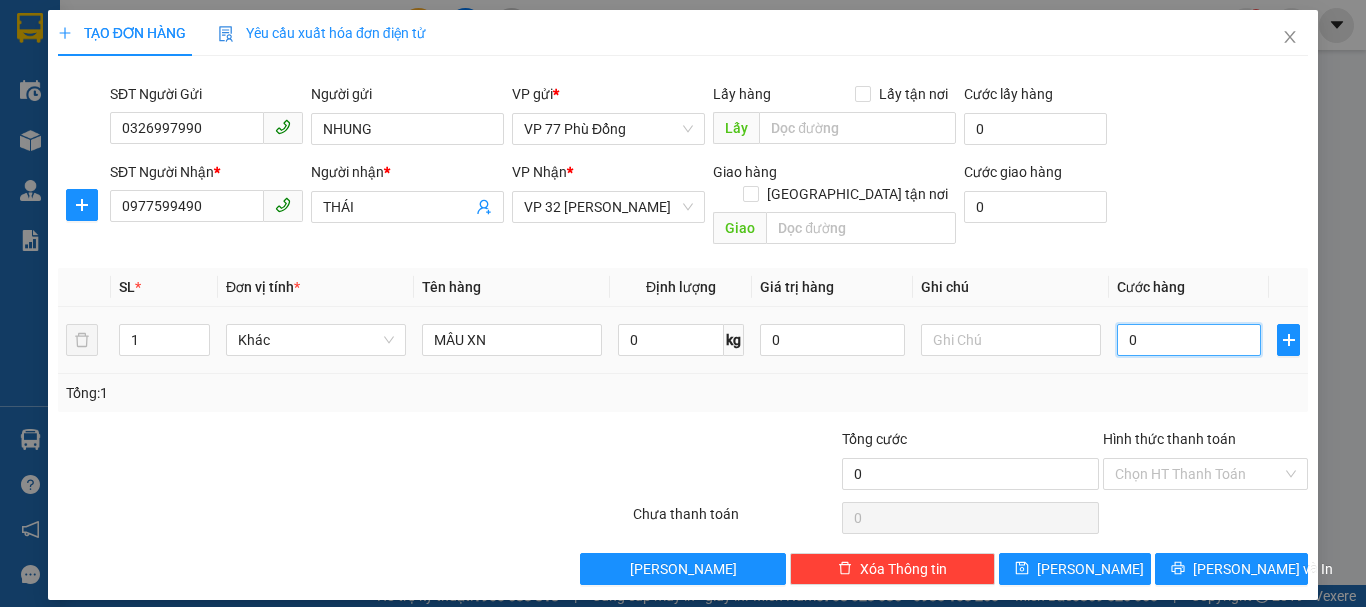 click on "0" at bounding box center [1189, 340] 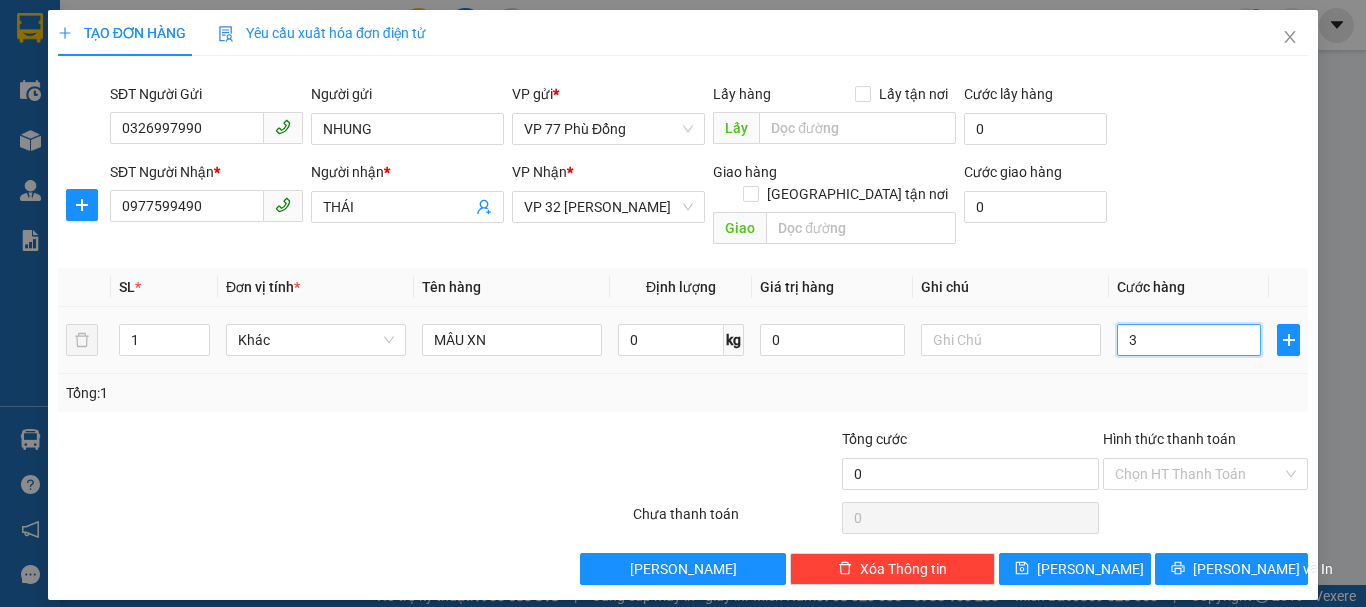 type on "3" 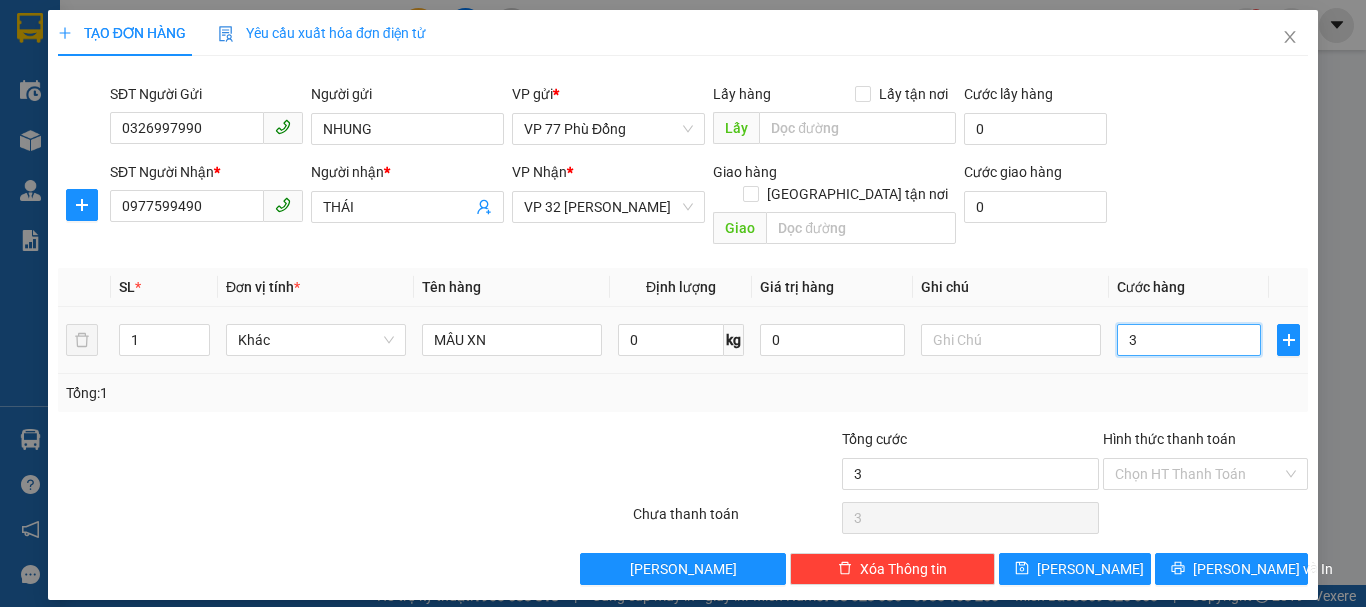 type on "30" 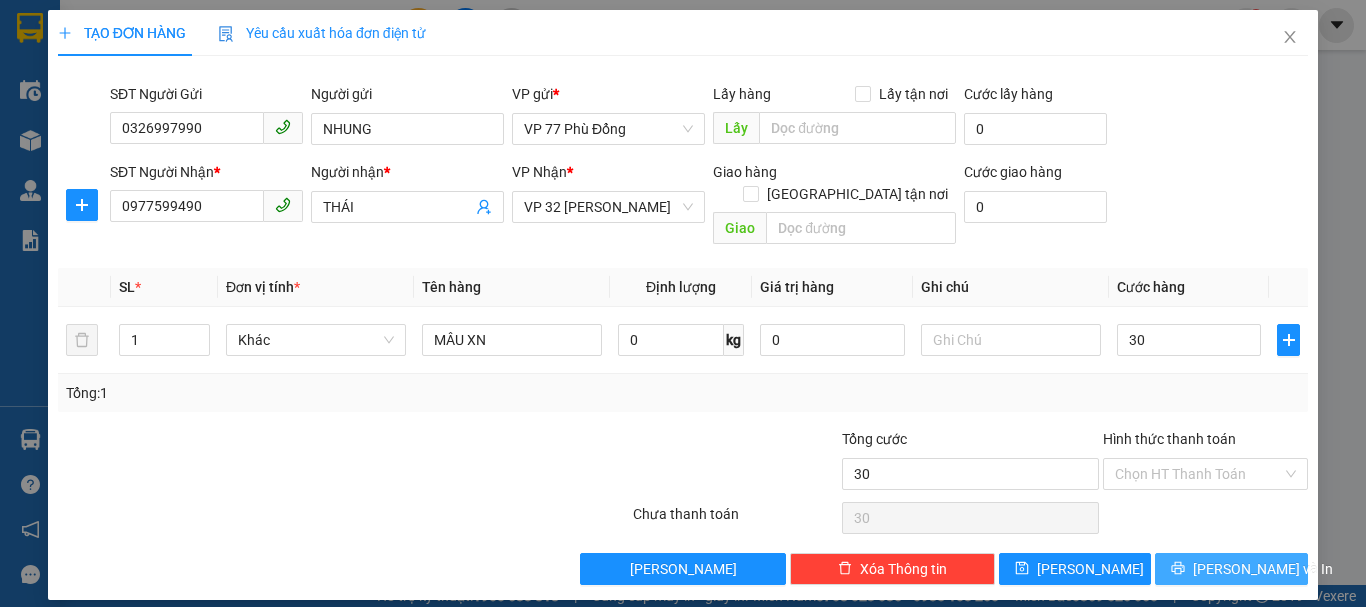 type on "30.000" 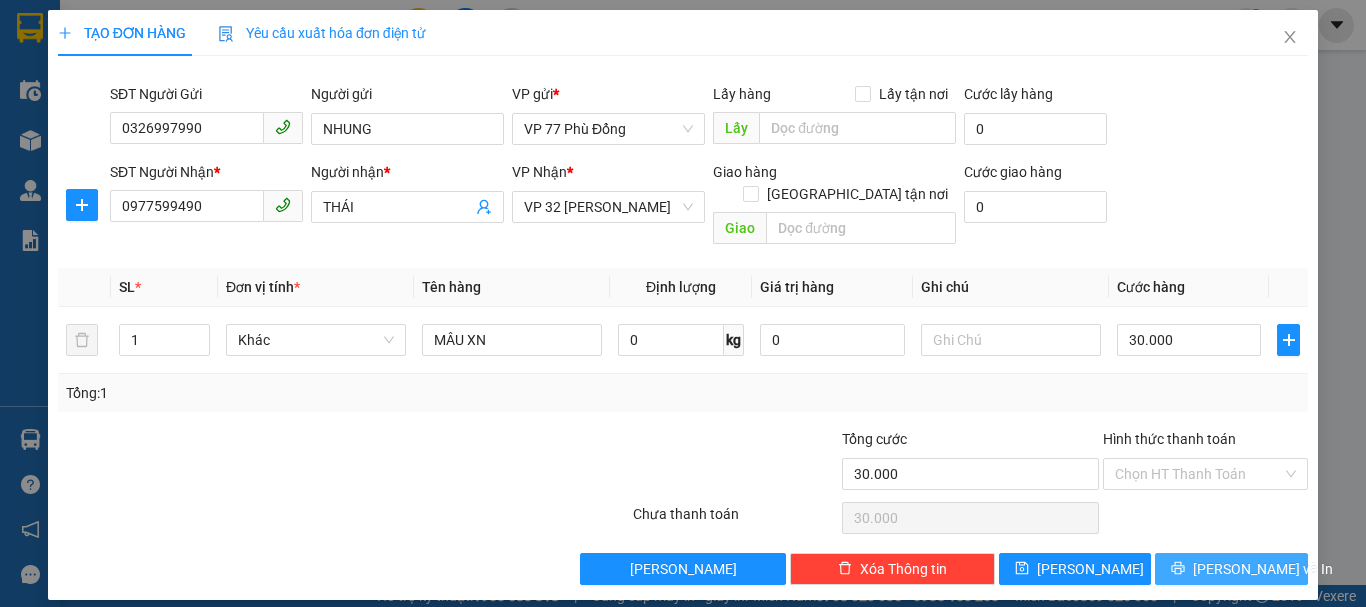 click on "[PERSON_NAME] và In" at bounding box center (1263, 569) 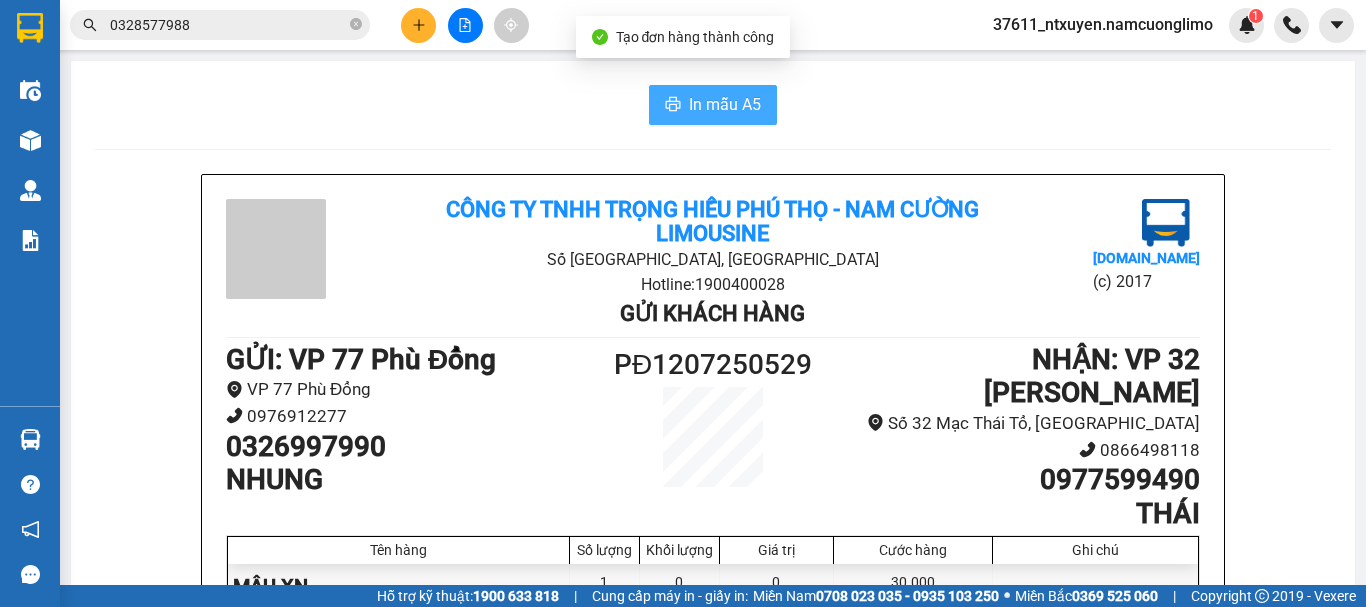 click on "In mẫu A5" at bounding box center [725, 104] 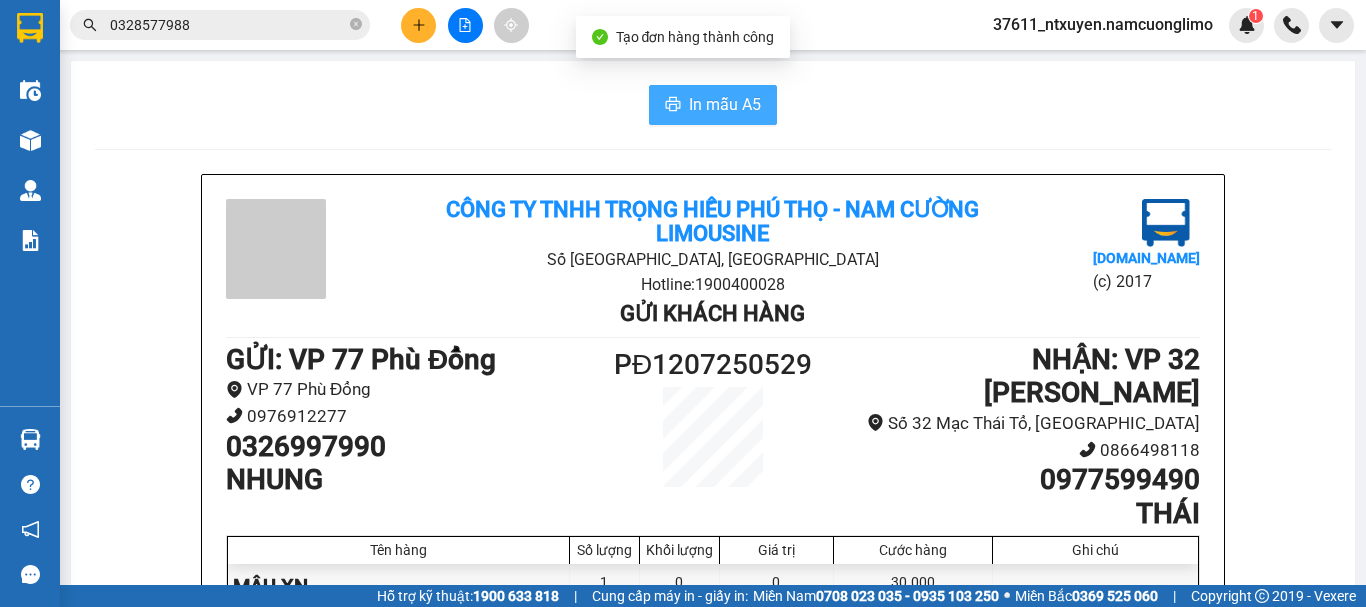scroll, scrollTop: 0, scrollLeft: 0, axis: both 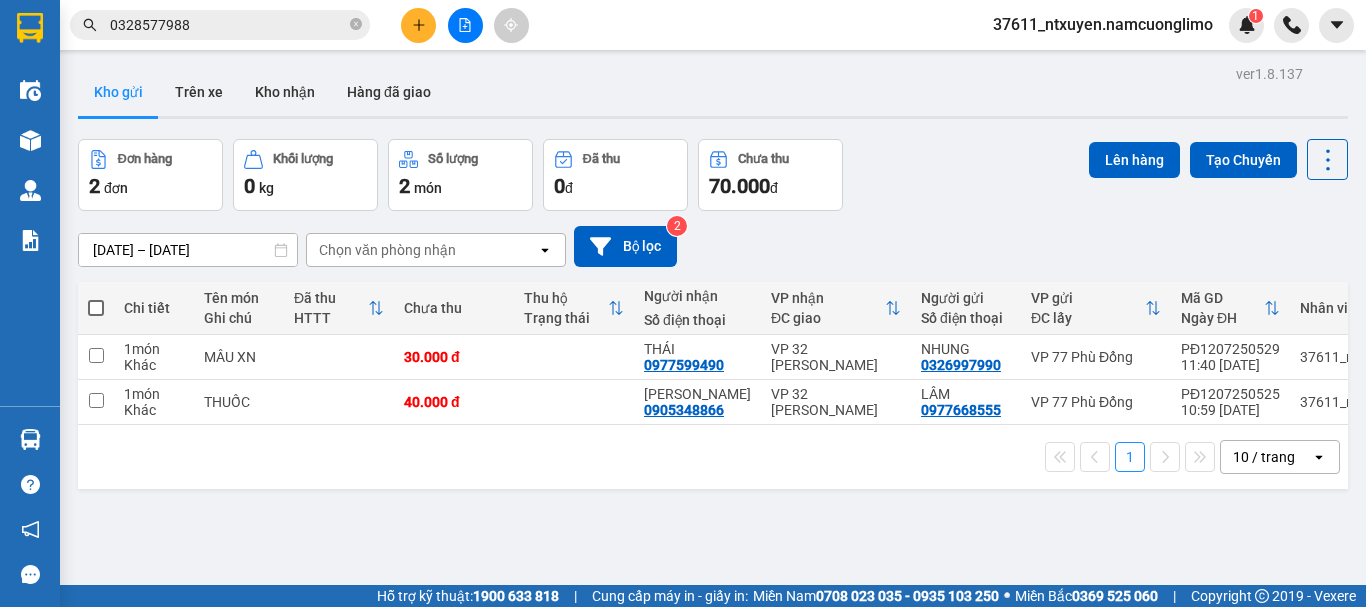 click at bounding box center [418, 25] 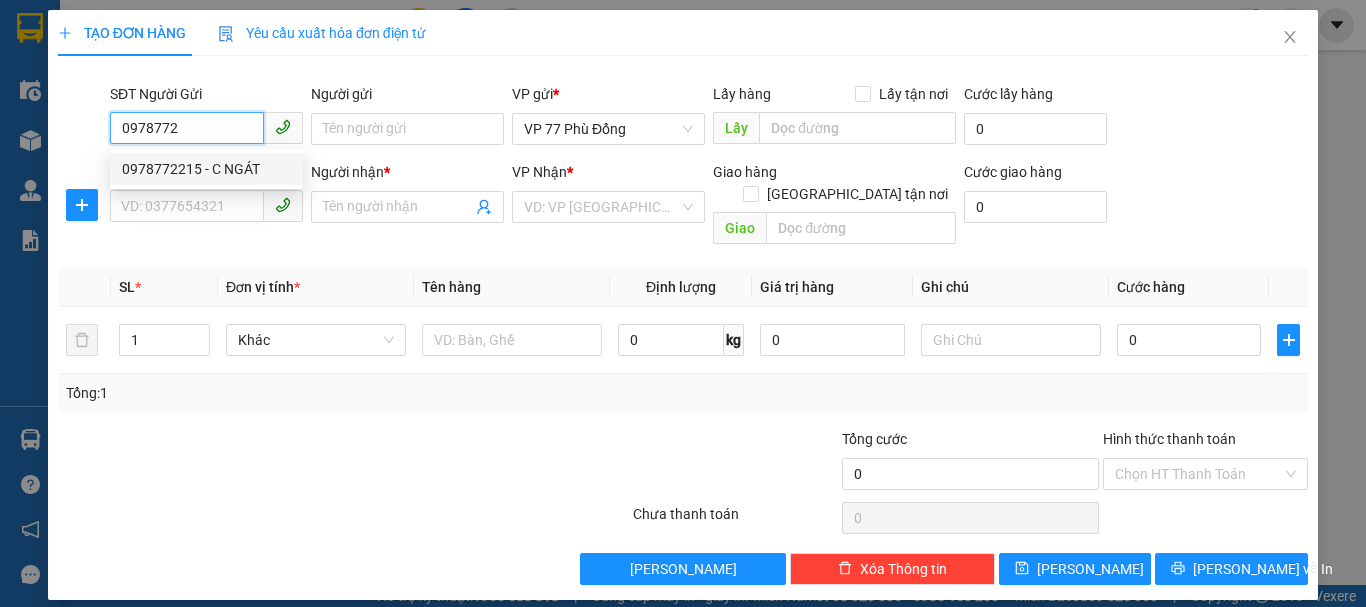 click on "0978772215 - C NGÁT" at bounding box center [206, 169] 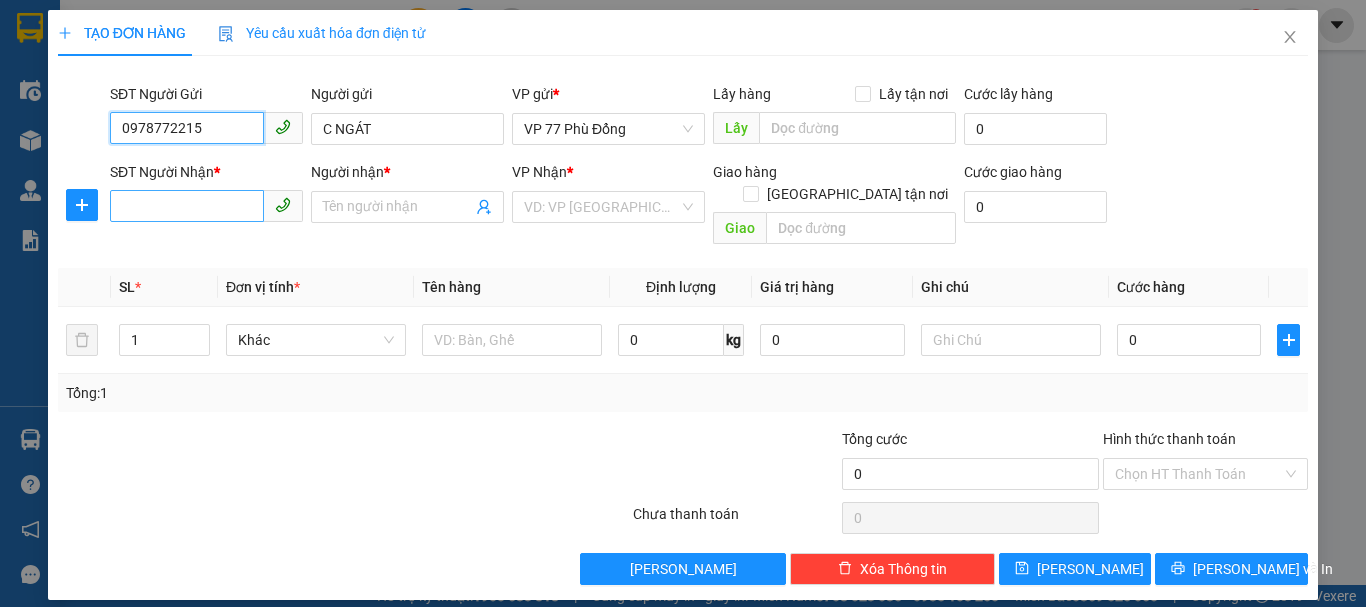 type on "0978772215" 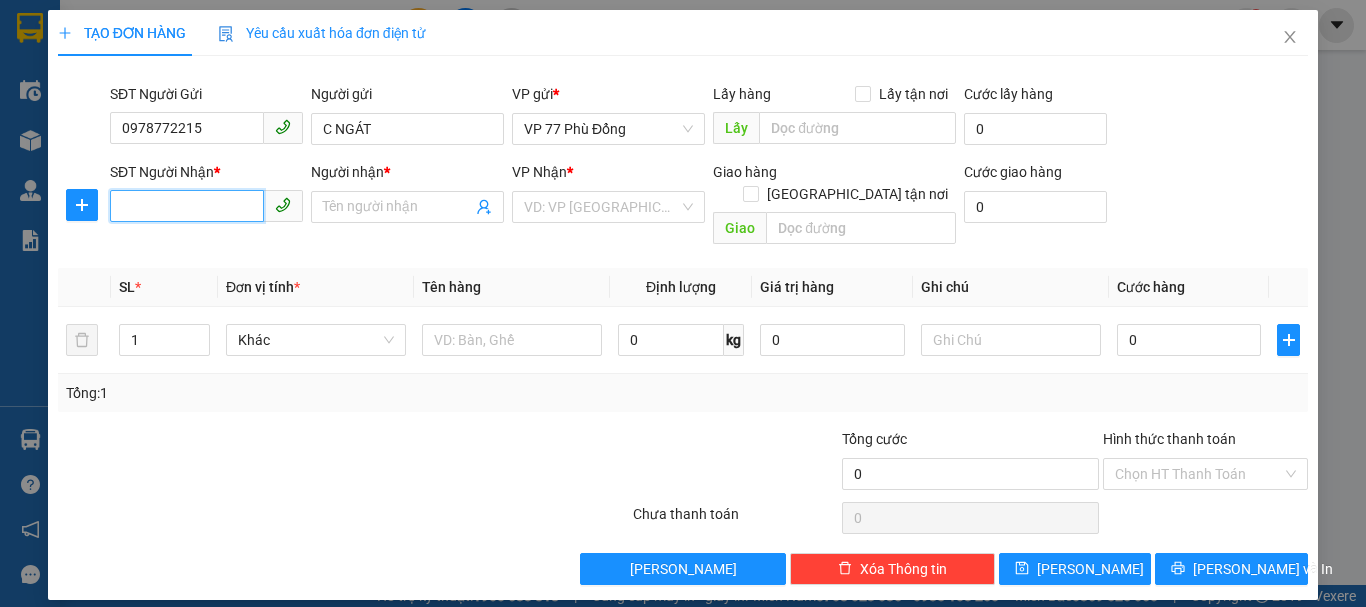 click on "SĐT Người Nhận  *" at bounding box center (187, 206) 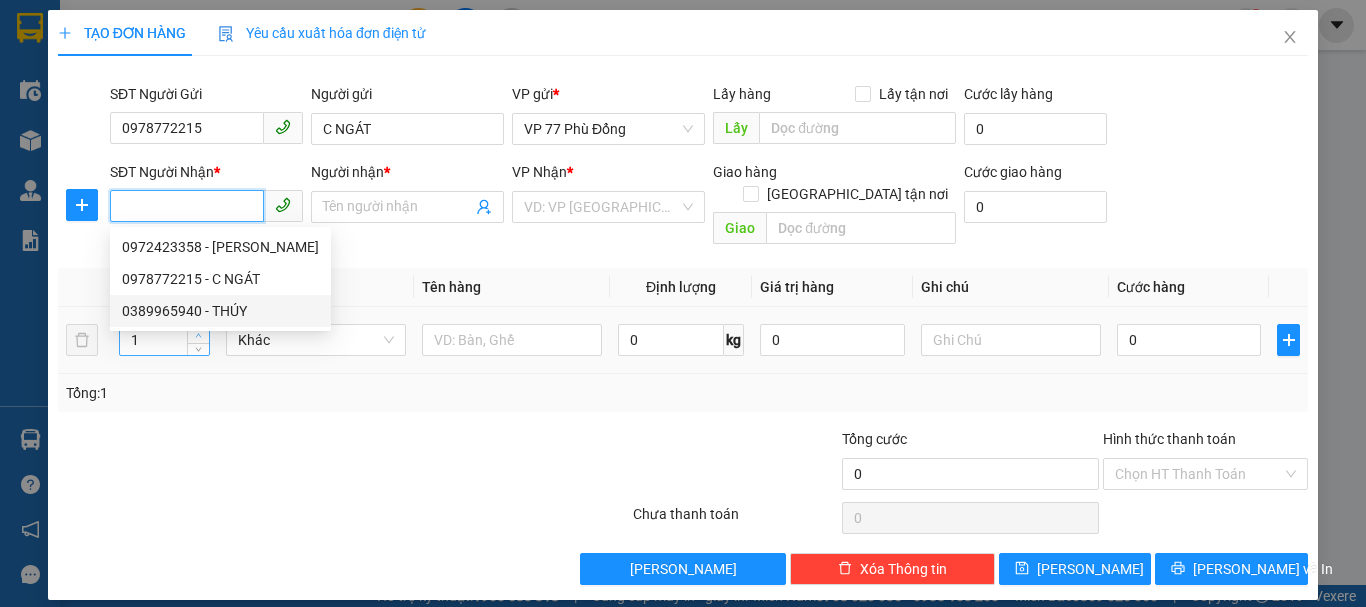 click on "0389965940 - THÚY" at bounding box center [220, 311] 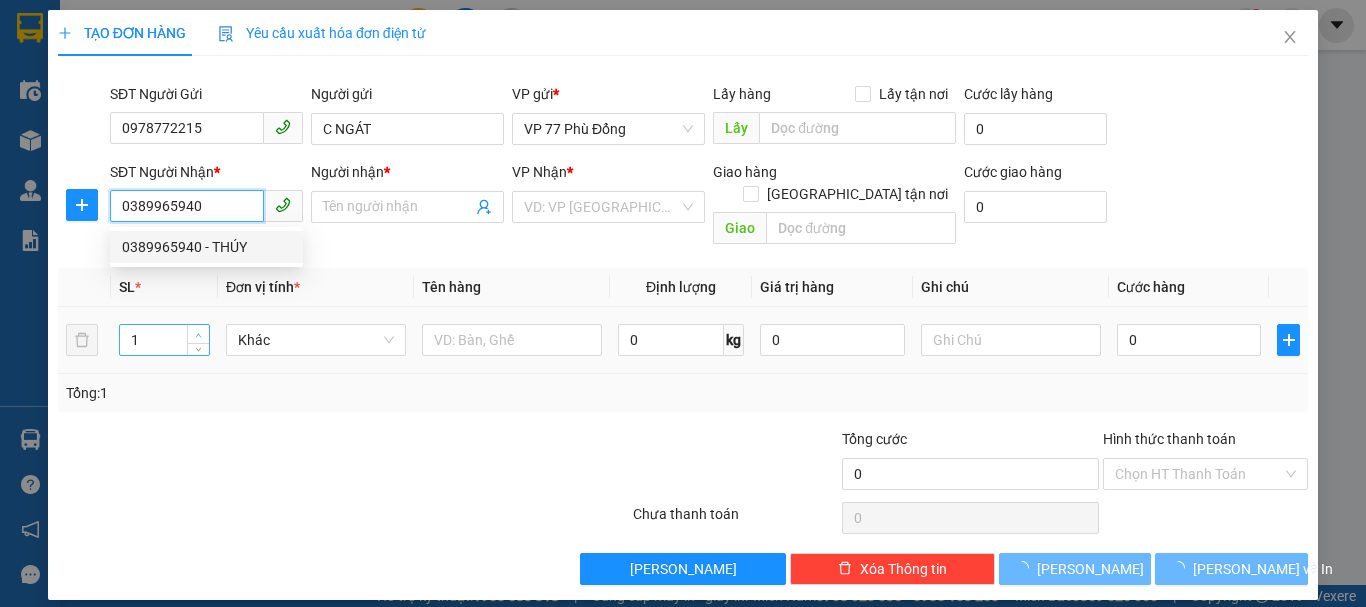 type on "THÚY" 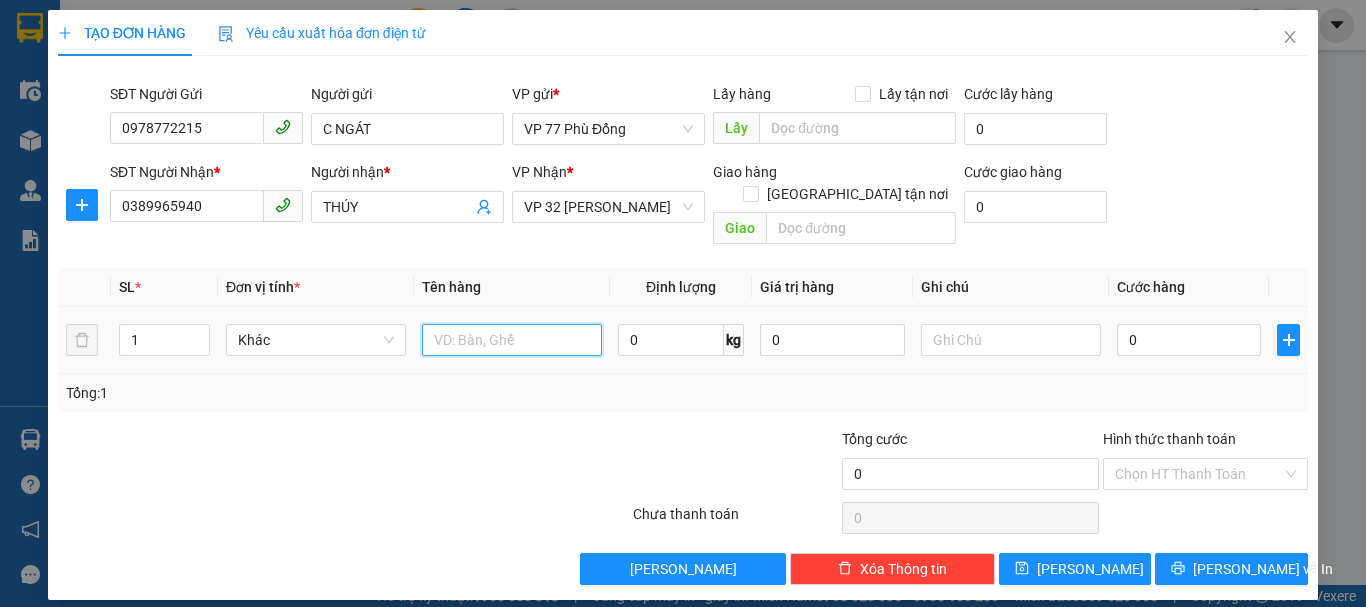 click at bounding box center (512, 340) 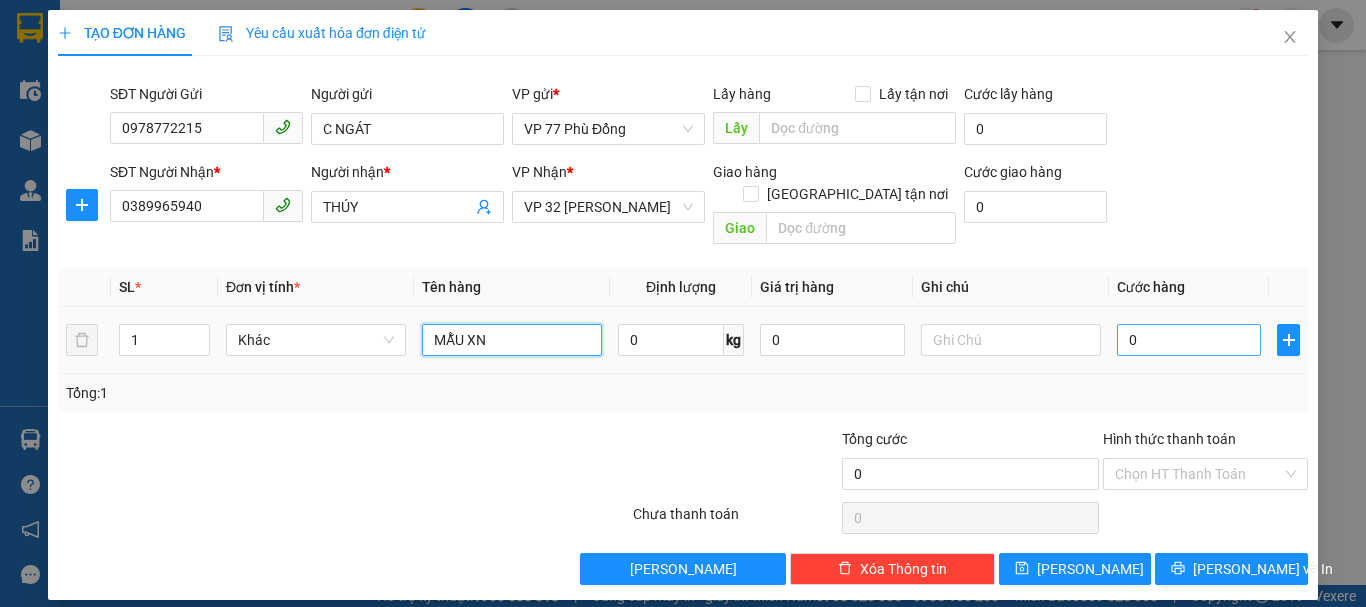 type on "MẪU XN" 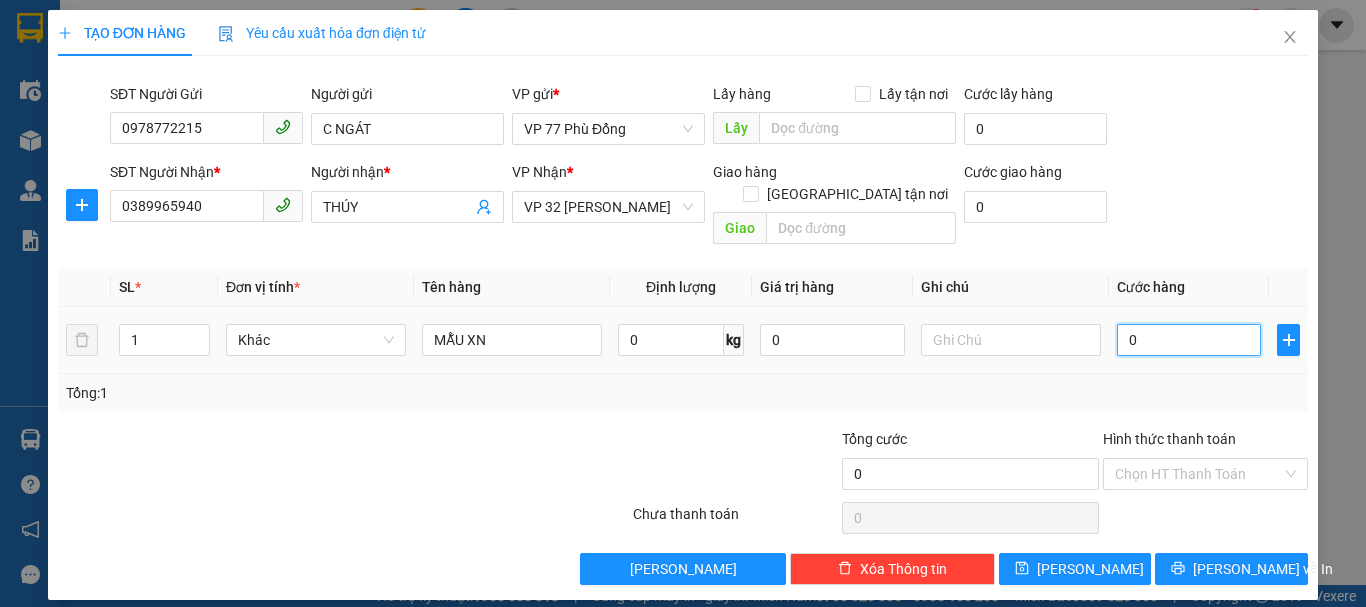 click on "0" at bounding box center (1189, 340) 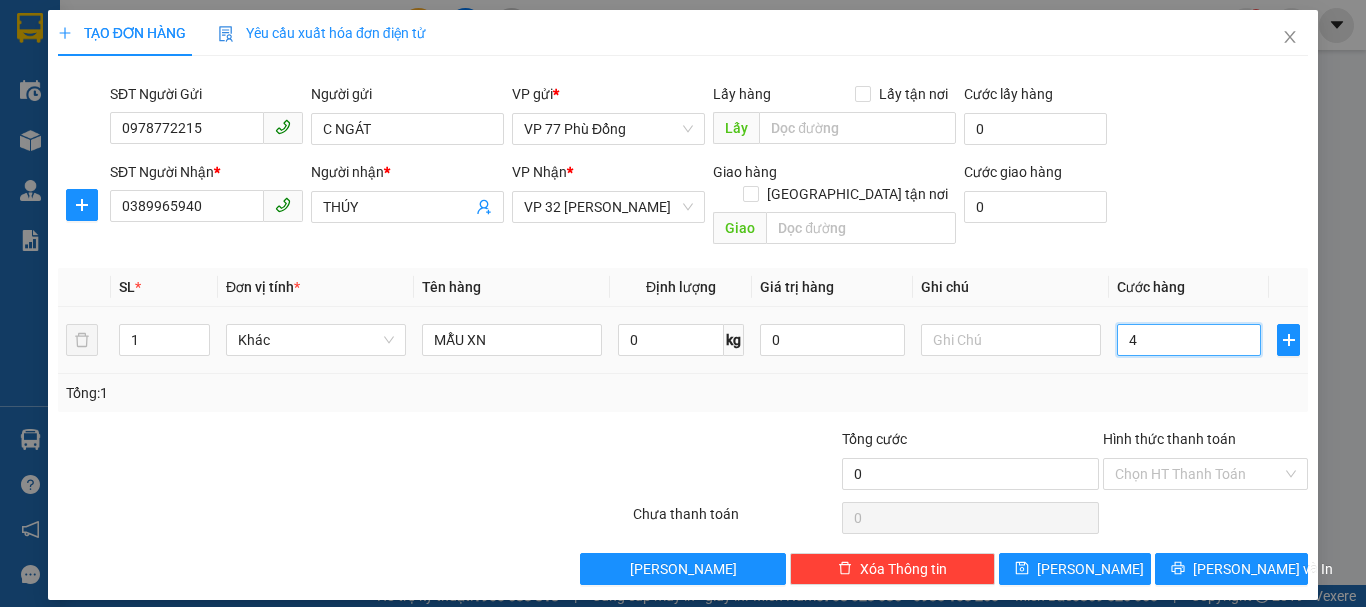 type on "4" 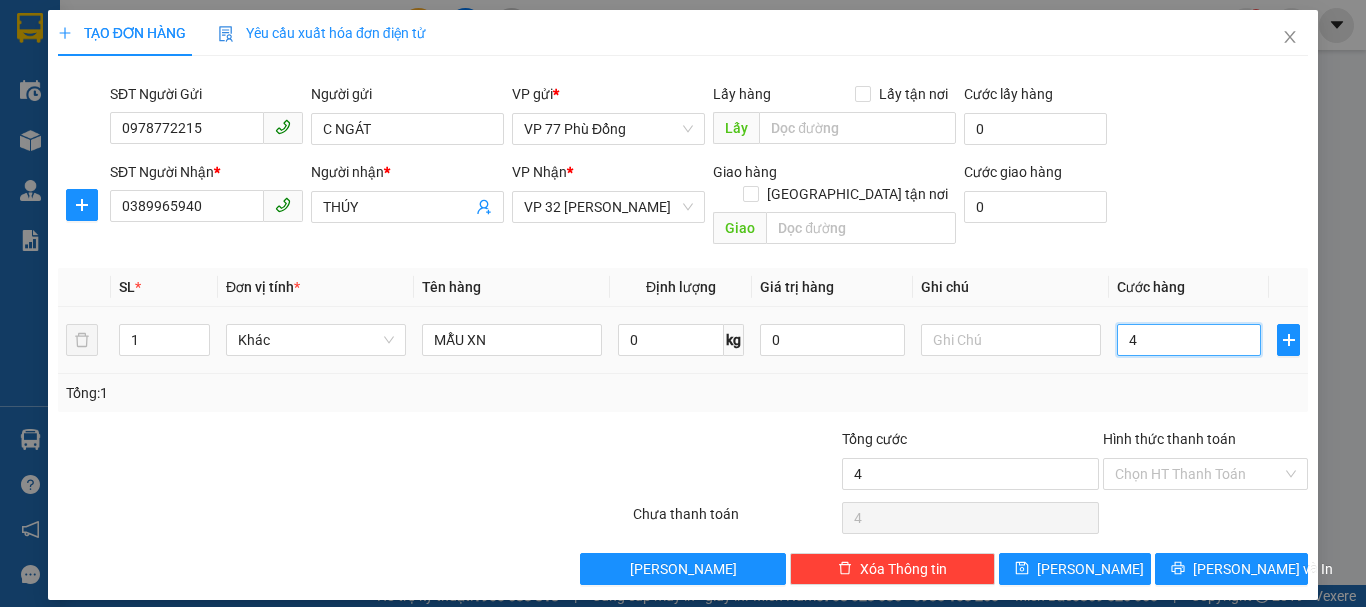 type on "40" 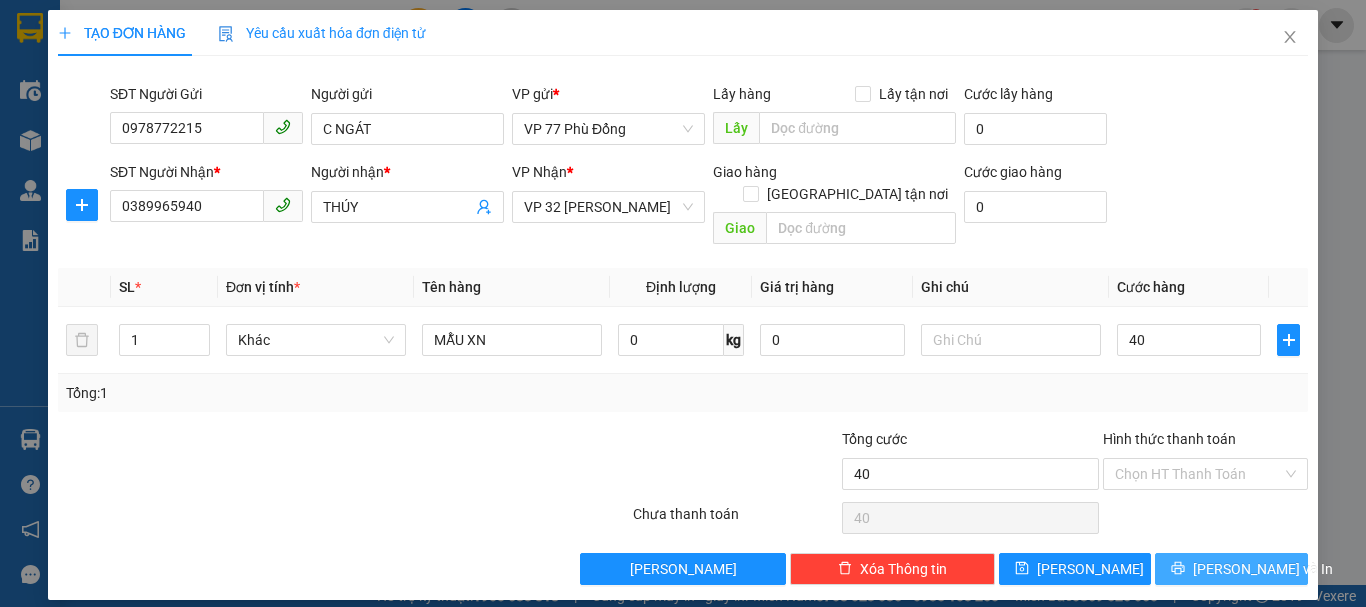 type on "40.000" 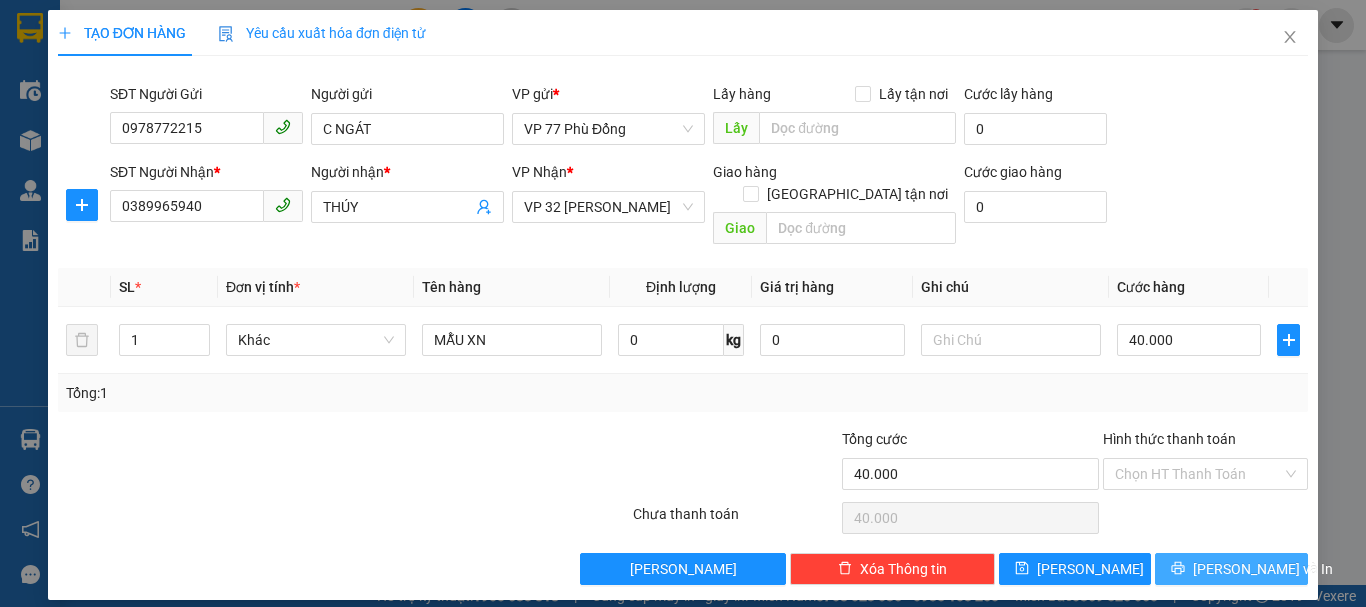 click on "[PERSON_NAME] và In" at bounding box center (1263, 569) 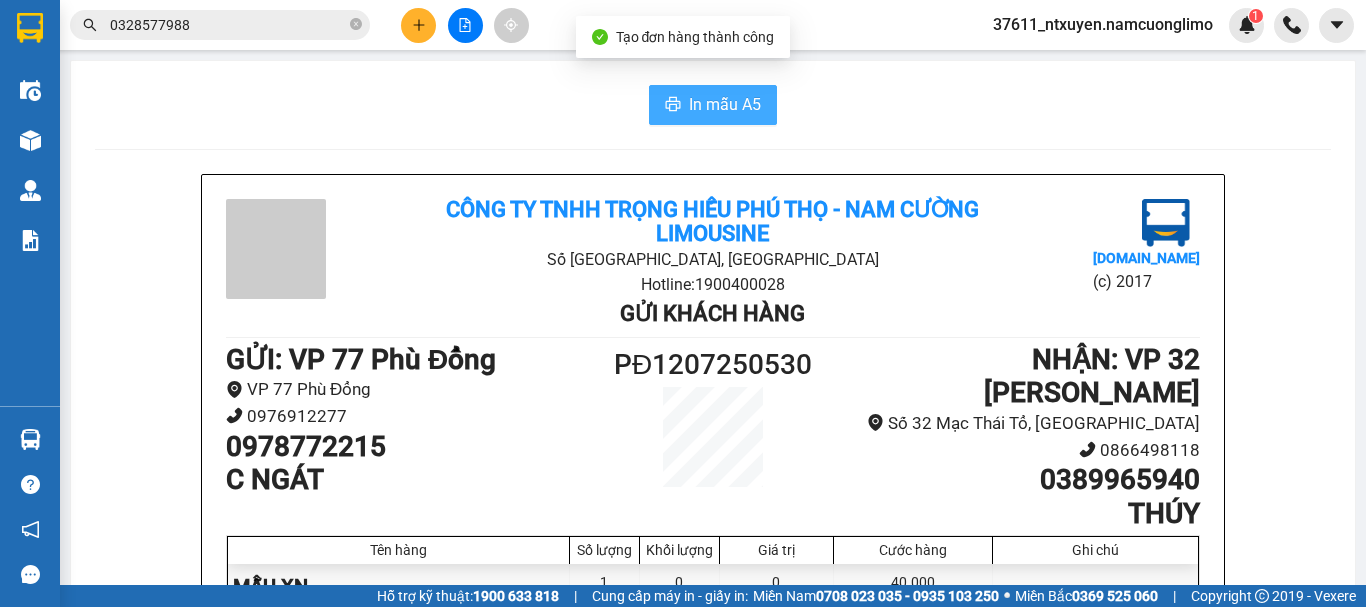 click on "In mẫu A5" at bounding box center [725, 104] 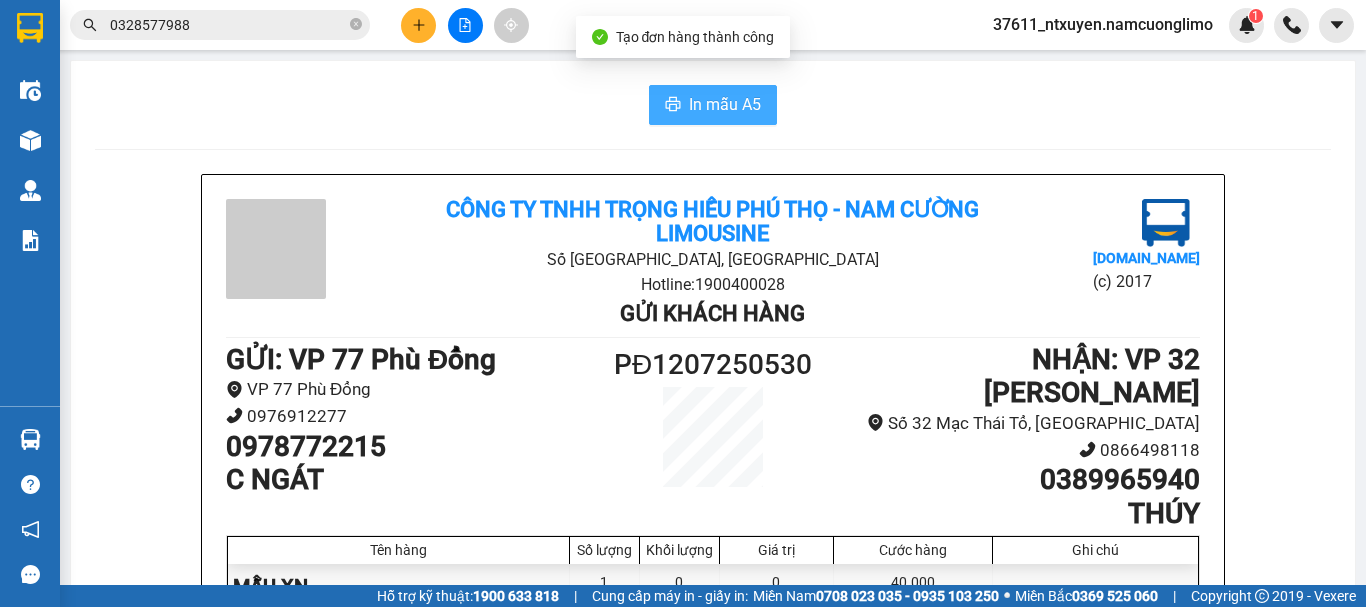 scroll, scrollTop: 0, scrollLeft: 0, axis: both 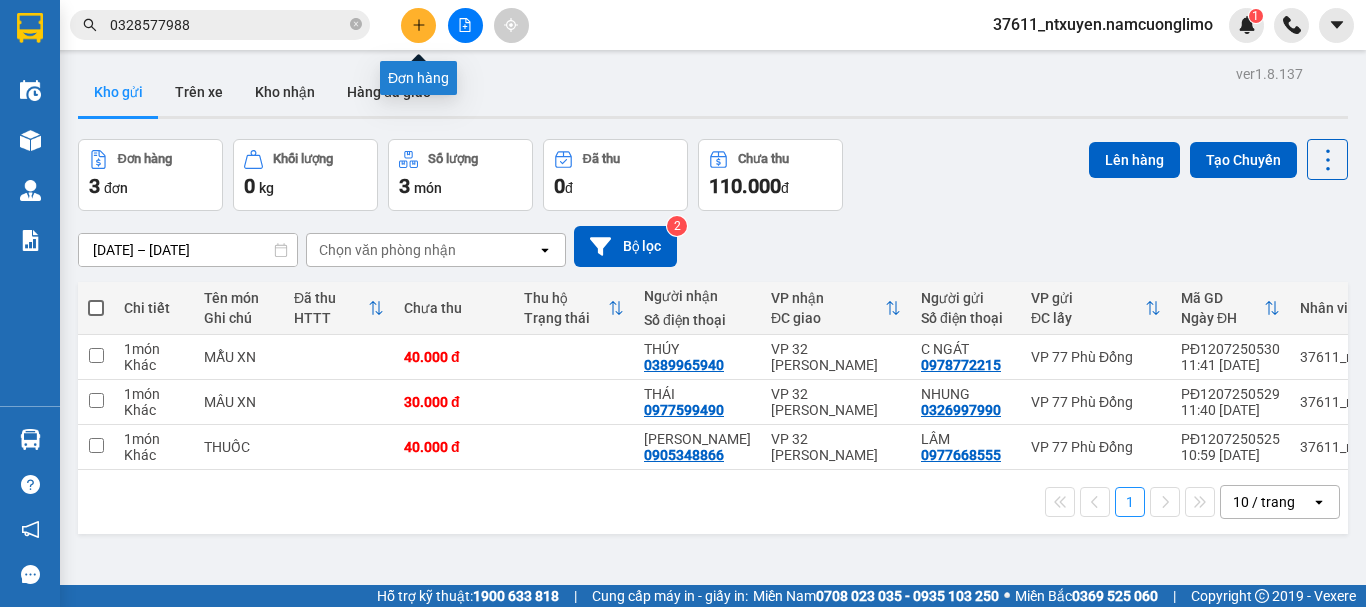 click 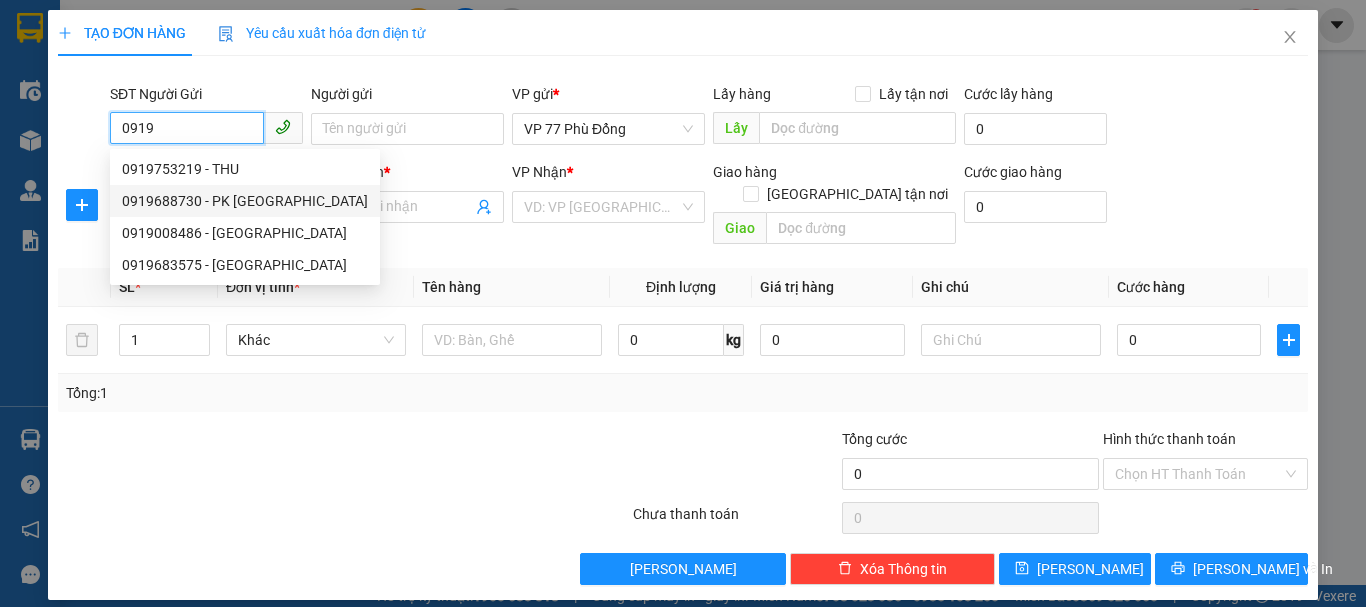 click on "0919688730 - PK DUNG CHÂU" at bounding box center (245, 201) 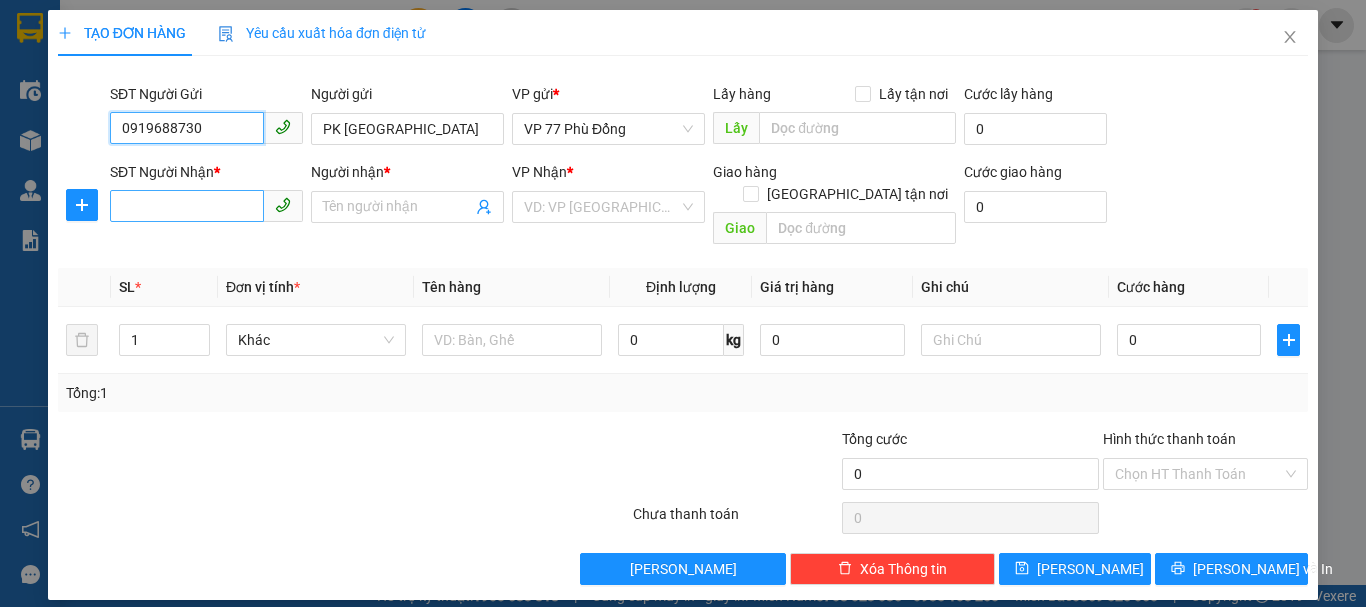 type on "0919688730" 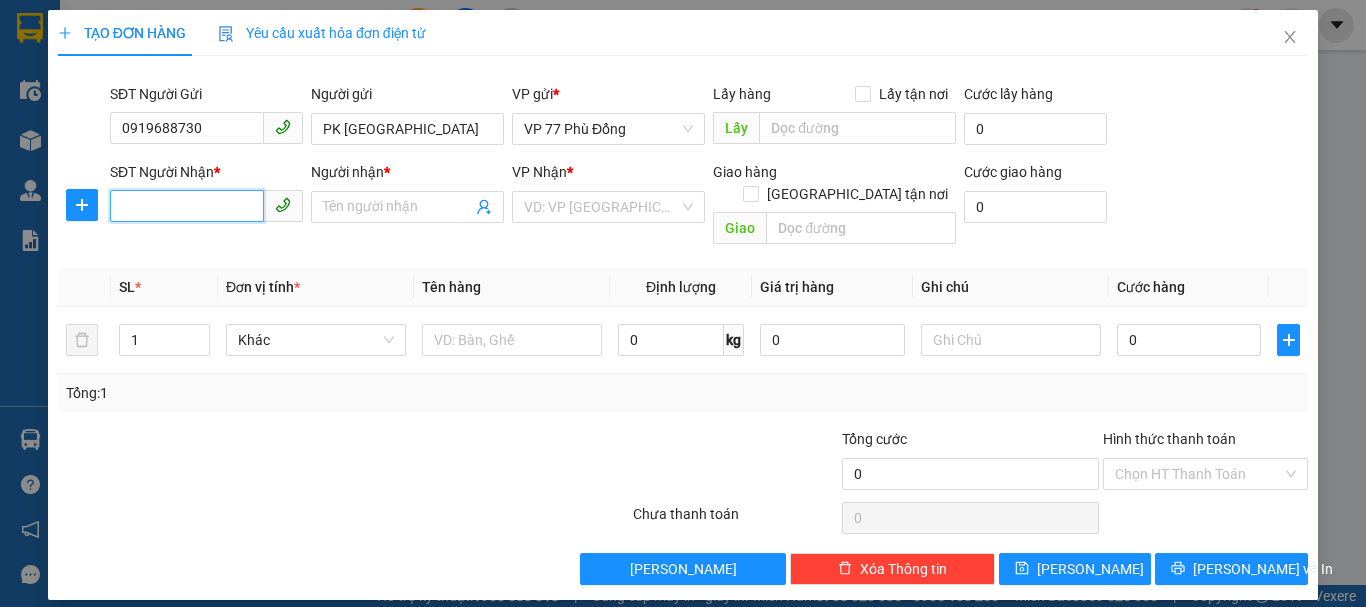 click on "SĐT Người Nhận  *" at bounding box center (187, 206) 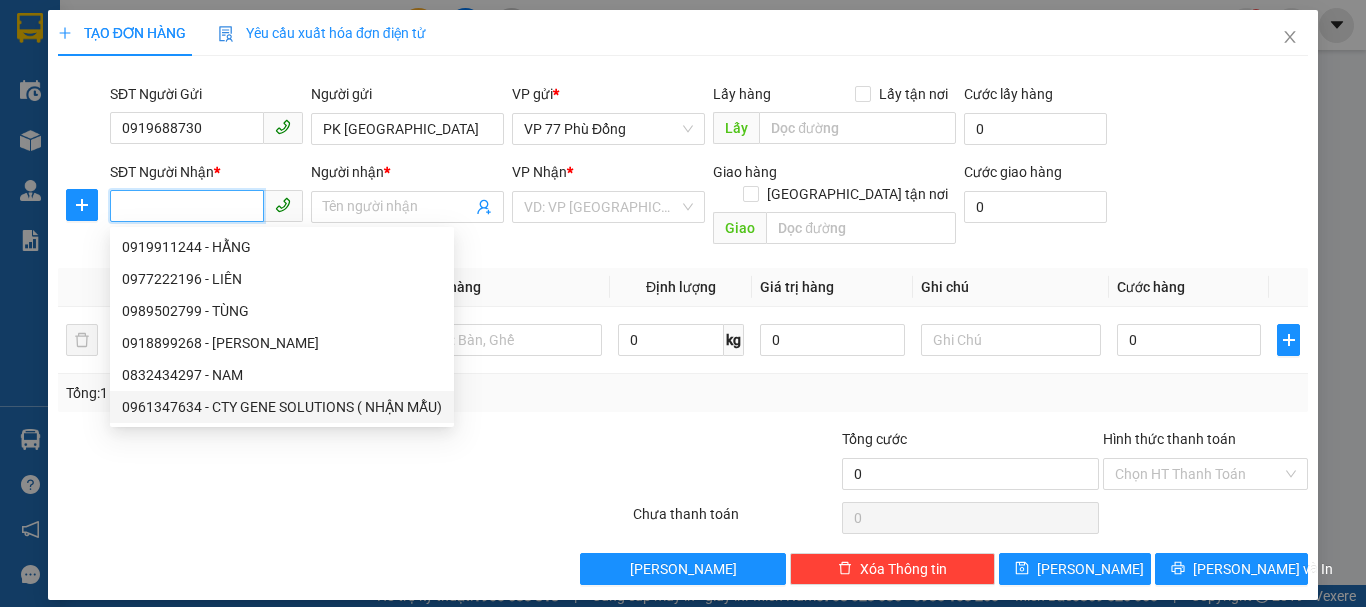 click on "0961347634 - CTY GENE SOLUTIONS ( NHẬN MẪU)" at bounding box center [282, 407] 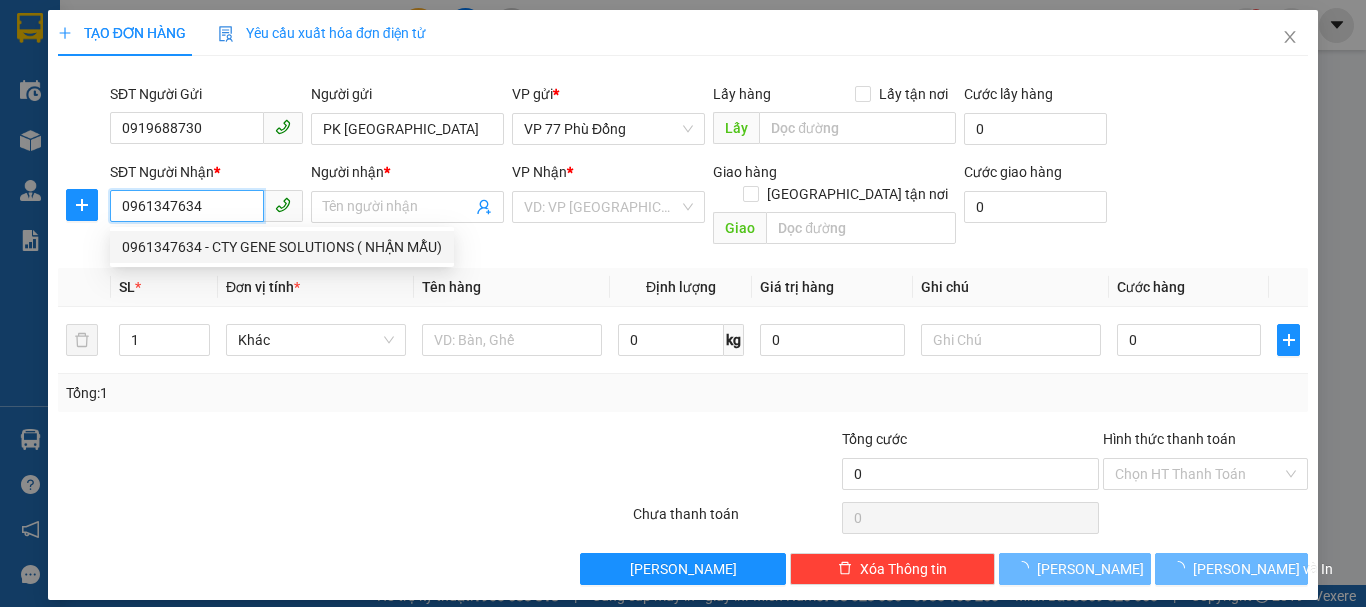 type on "CTY GENE SOLUTIONS ( NHẬN MẪU)" 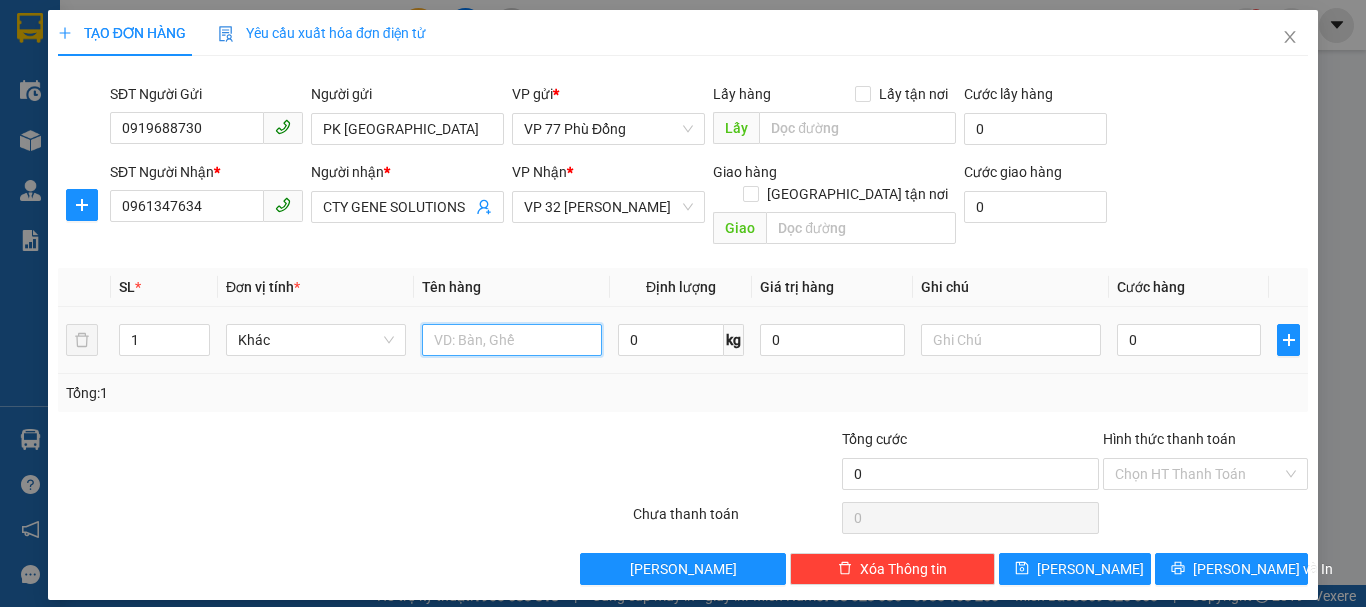 click at bounding box center [512, 340] 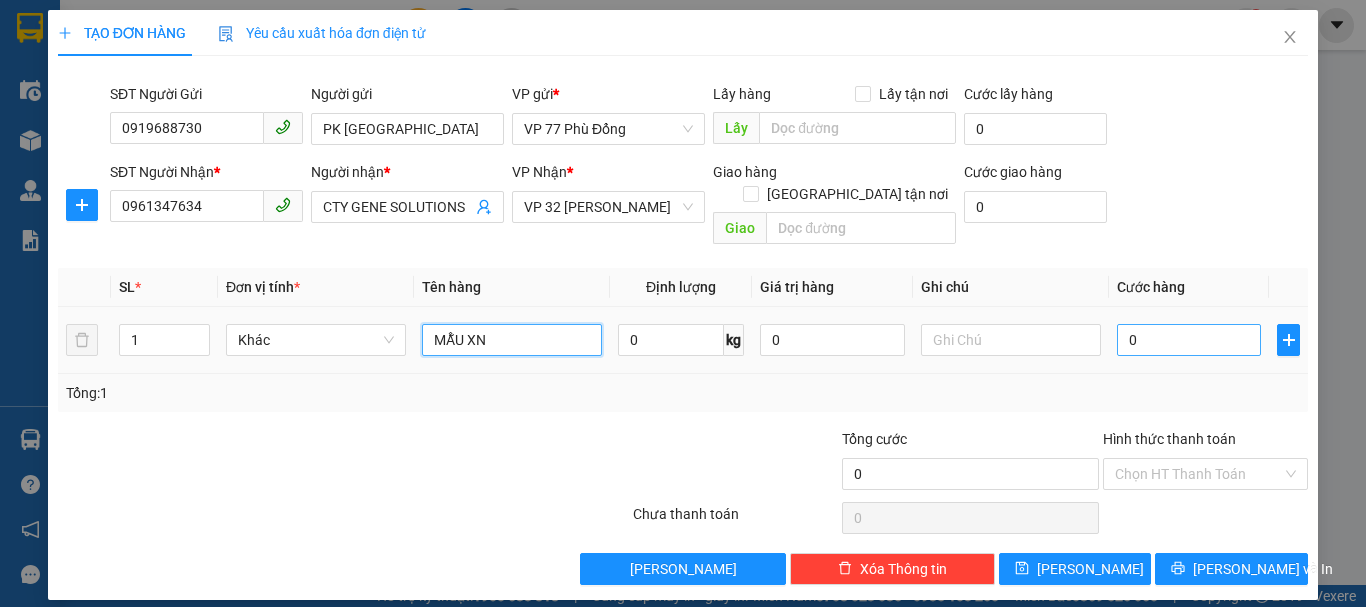 type on "MẪU XN" 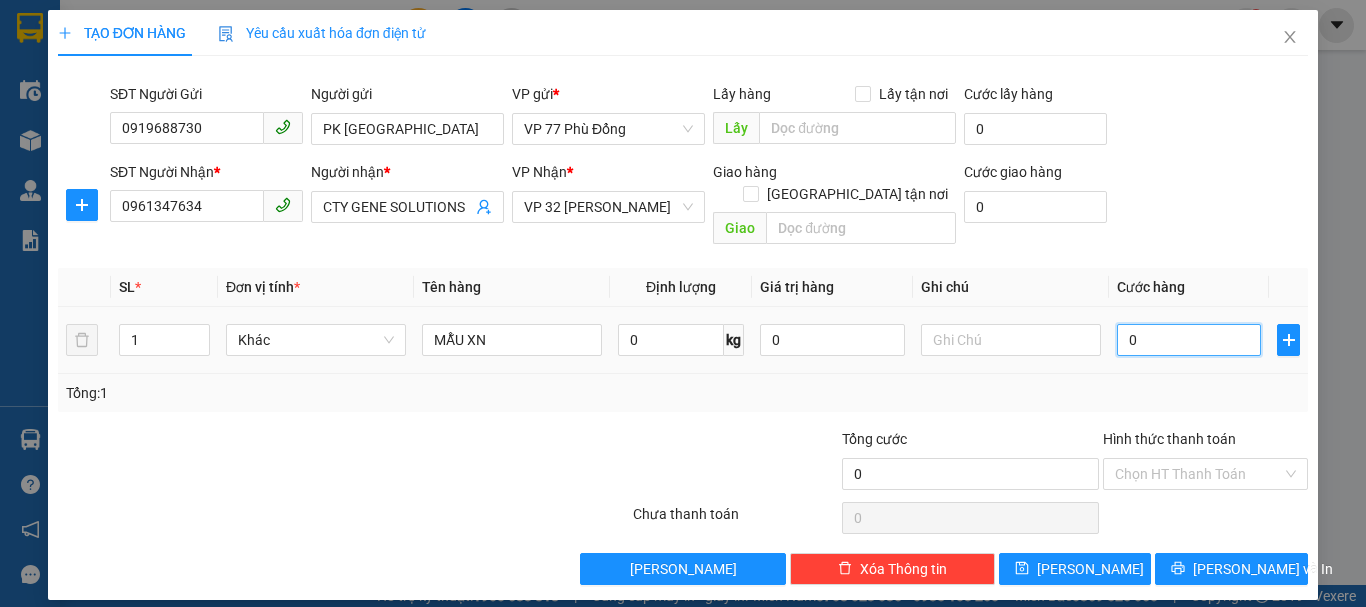 click on "0" at bounding box center (1189, 340) 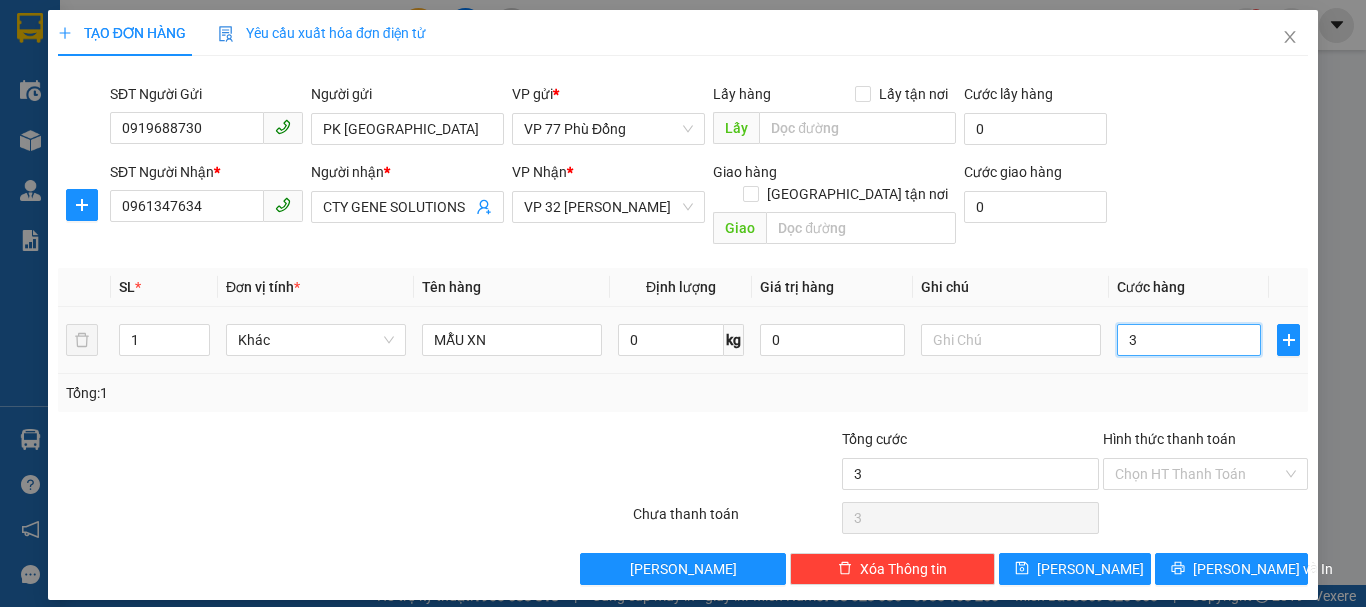type on "30" 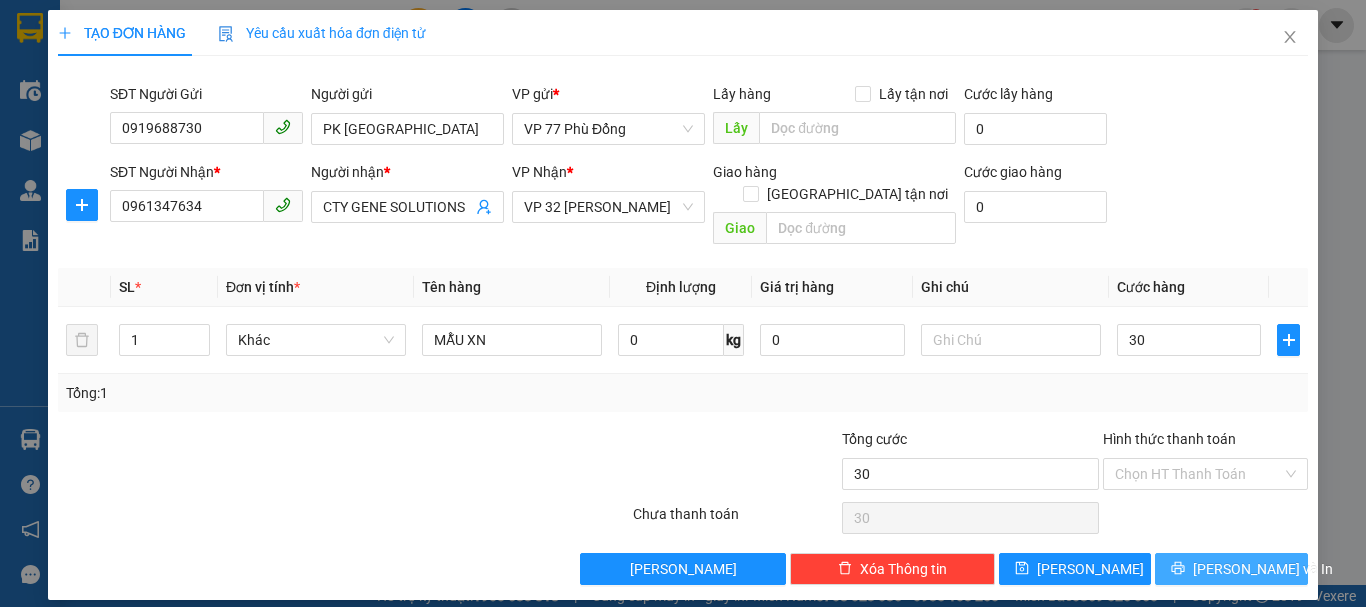 type on "30.000" 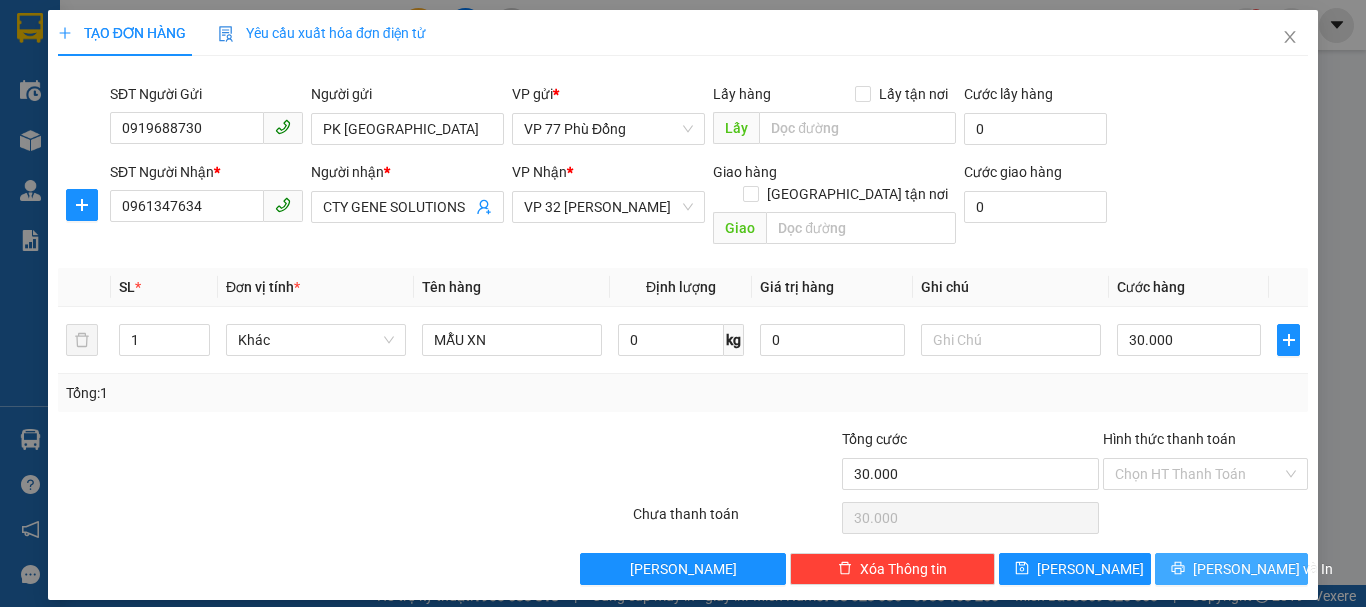 click on "[PERSON_NAME] và In" at bounding box center (1263, 569) 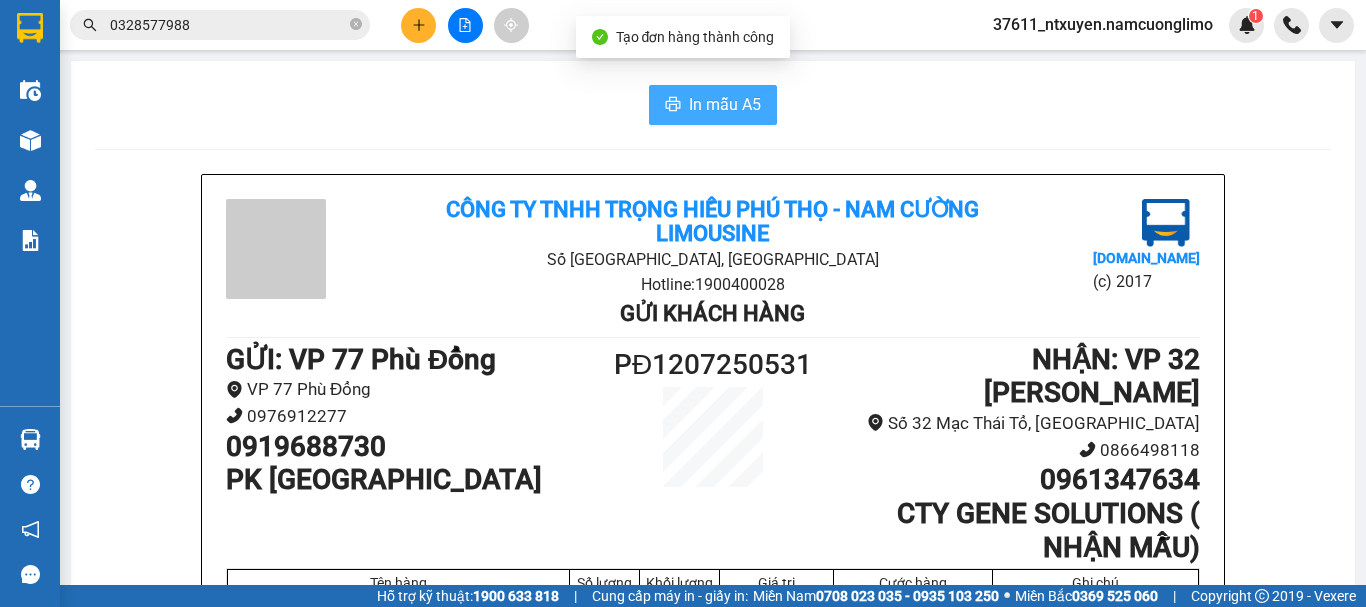 click on "In mẫu A5" at bounding box center [725, 104] 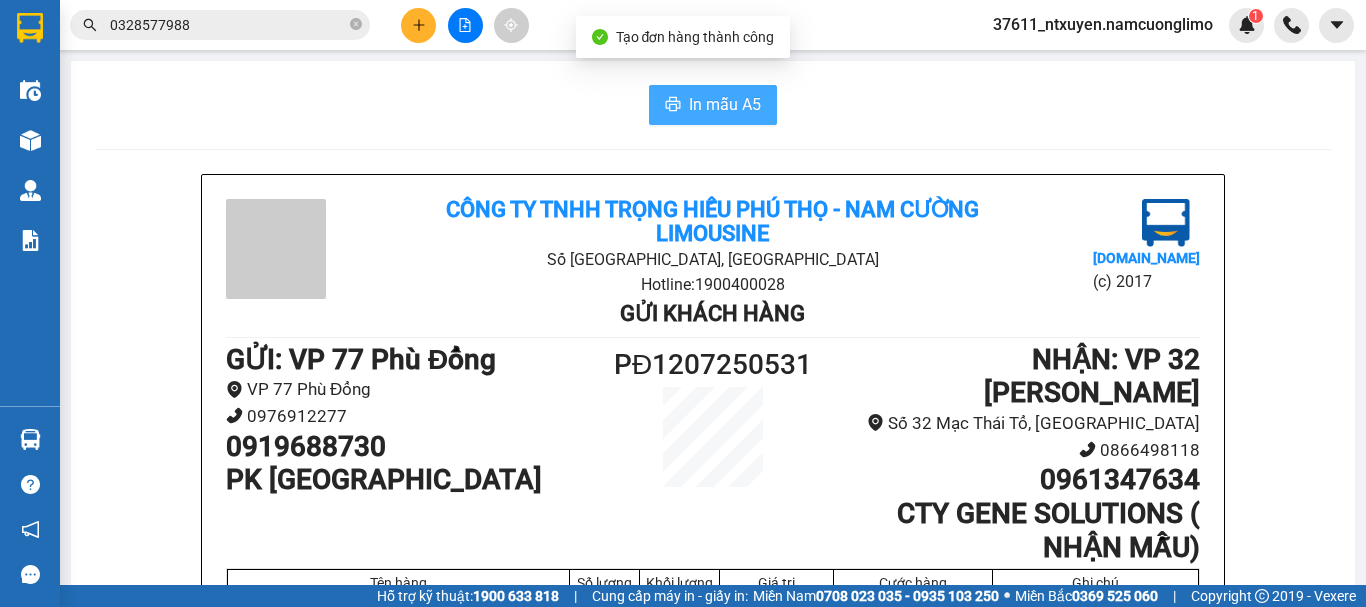 scroll, scrollTop: 0, scrollLeft: 0, axis: both 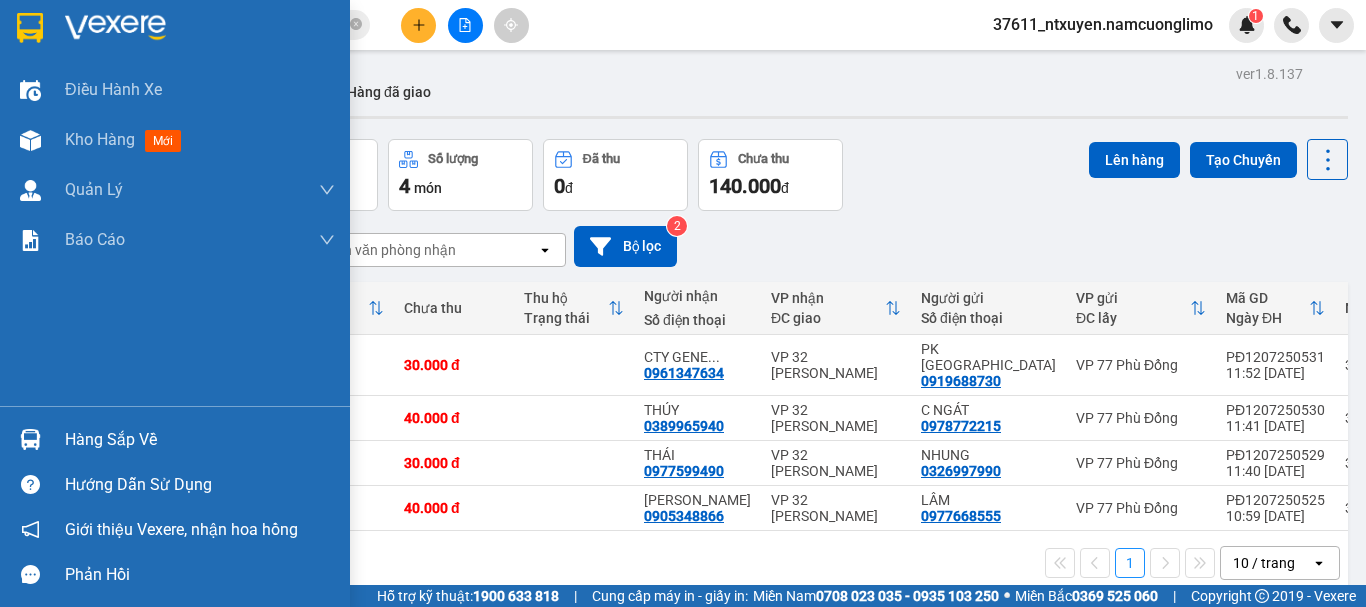 click on "Hàng sắp về" at bounding box center (200, 440) 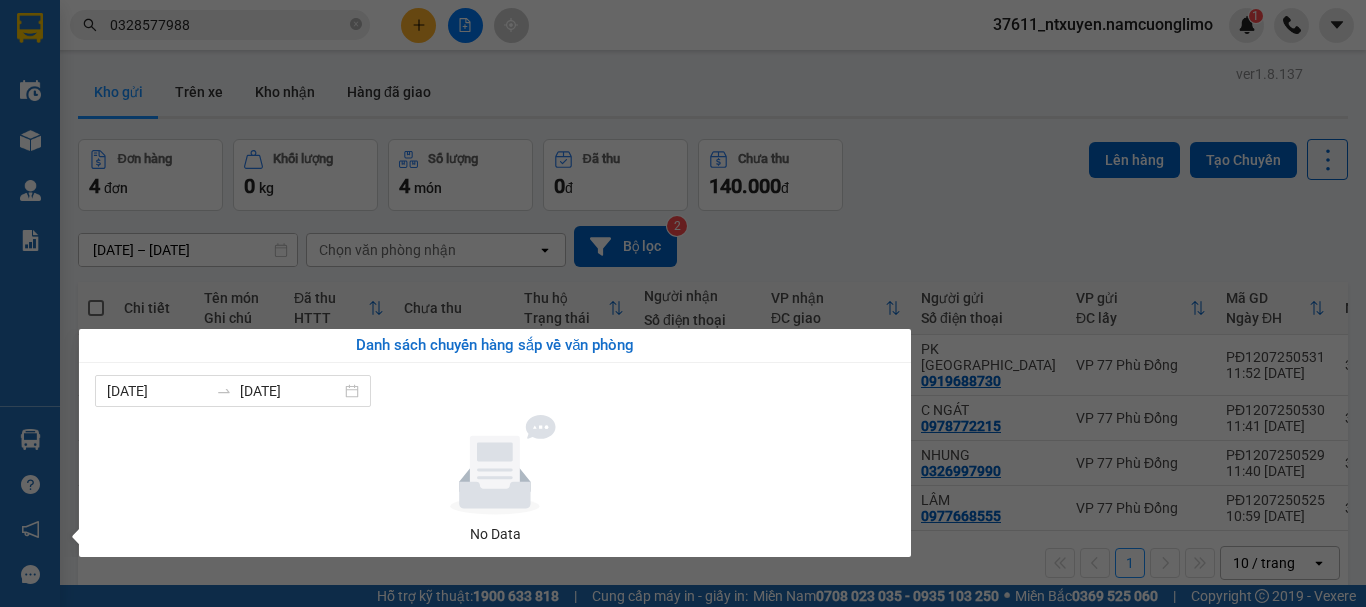 click on "Kết quả tìm kiếm ( 8 )  Bộ lọc  Mã ĐH Trạng thái Món hàng Tổng cước Chưa cước Người gửi VP Gửi Người nhận VP Nhận 32MTT1207250505 08:50 - 12/07 VP Nhận   19H-052.96 10:50 - 12/07 truyện SL:  1 40.000 40.000 0983809211 TÚ VP 32 Mạc Thái Tổ 0328577988 LONG VP 77 Phù Đổng PĐ3006250004 08:10 - 30/06 Đã giao   17:29 - 30/06 TRUYỆN SL:  1 40.000 0328577988 LONG VP 77 Phù Đổng 0795917041 TÚ VP 32 Mạc Thái Tổ 32MTT2806250541 14:54 - 28/06 Đã giao   18:00 - 28/06 CHUYỆN SL:  2 100.000 0983809211 TÚ VP 32 Mạc Thái Tổ 0328577988 LONG VP 77 Phù Đổng 32MTT1906250340 08:15 - 19/06 Đã giao   14:03 - 19/06 SÁCH SL:  1 40.000 0983809211 TÚ VP 32 Mạc Thái Tổ 0328577988 LONG VP 77 Phù Đổng 32MTT2905250370 13:05 - 29/05 Đã giao   19:55 - 29/05 SÁCH SL:  1 50.000 0983809211 TÚ VP 32 Mạc Thái Tổ 0328577988 LONG VP 77 Phù Đổng 32MTT2502250109 11:01 - 25/02 Đã giao   16:16 - 25/02 SÁCH SL:  1 50.000 0795917041 TÚ LONG" at bounding box center (683, 303) 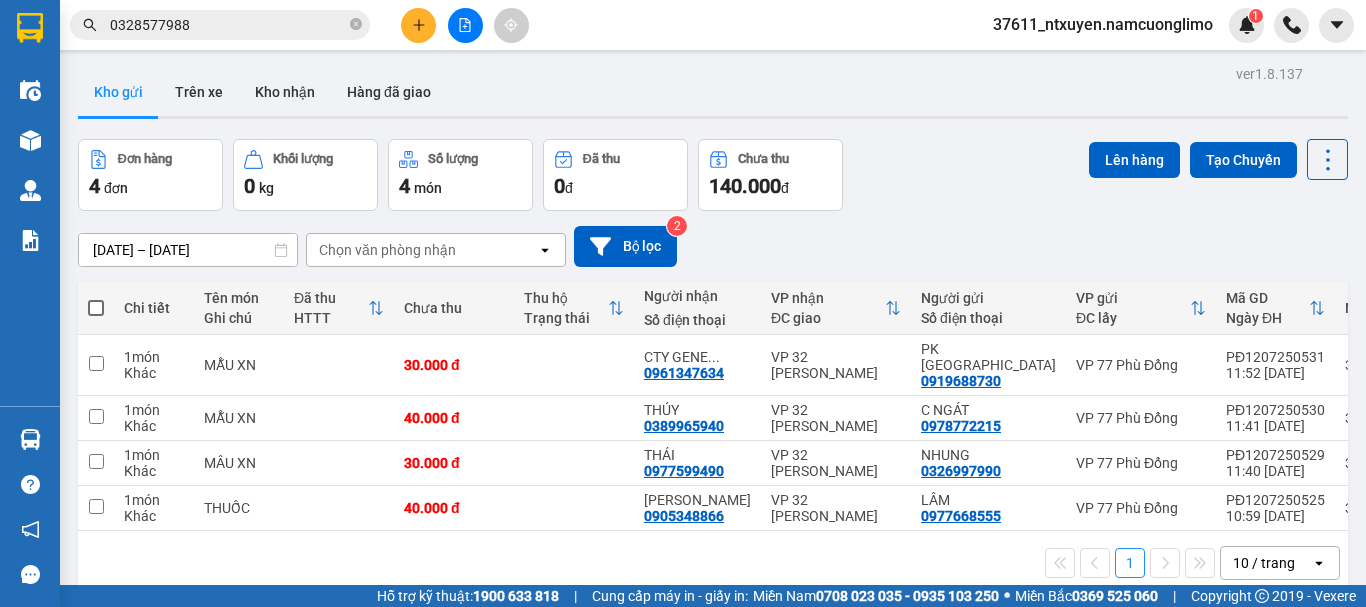 click at bounding box center (96, 308) 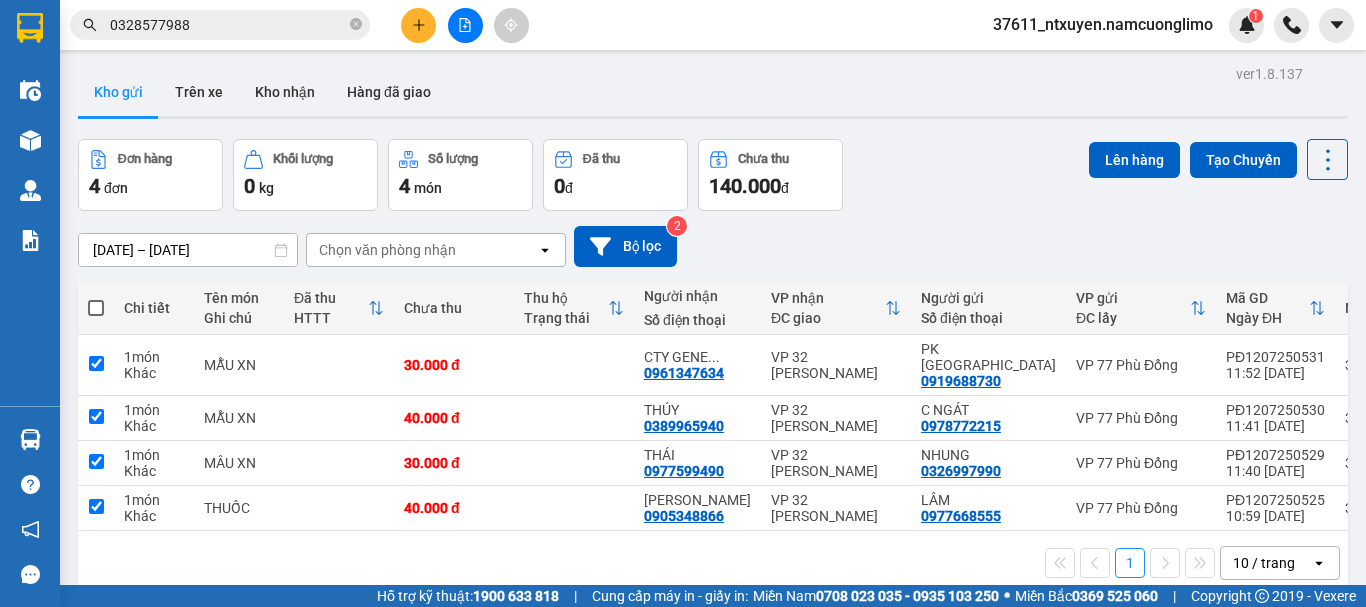 checkbox on "true" 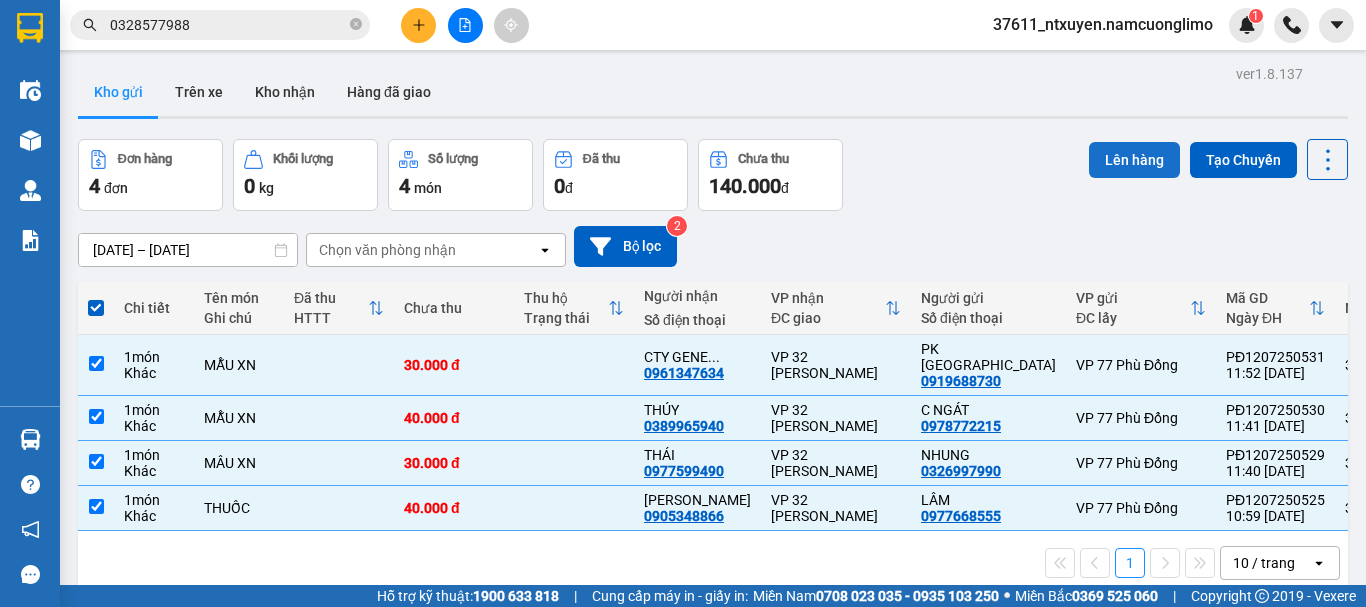 click on "Lên hàng" at bounding box center [1134, 160] 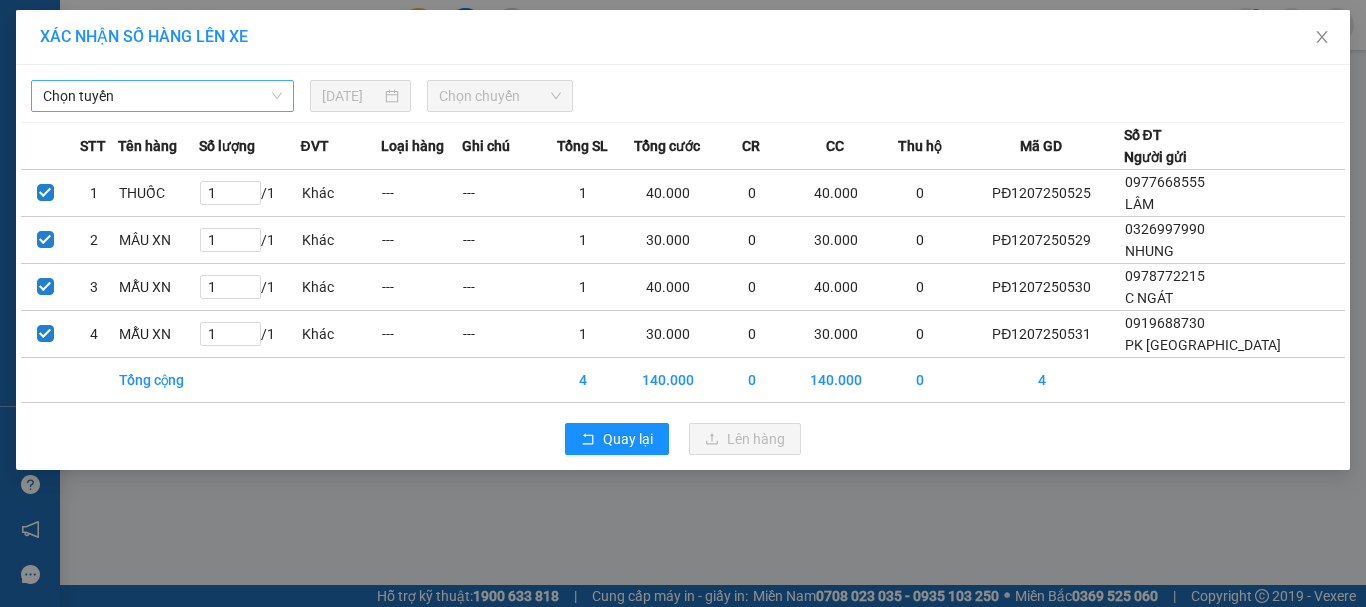 click on "Chọn tuyến" at bounding box center [162, 96] 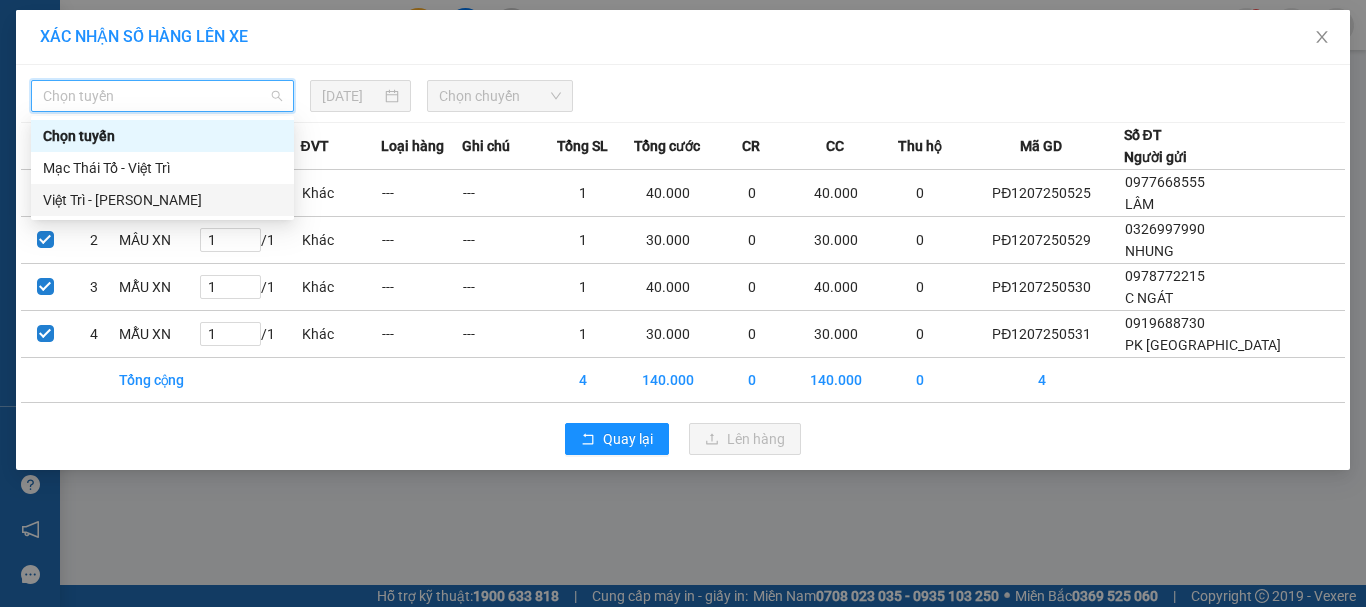 click on "Việt Trì - Mạc Thái Tổ" at bounding box center [162, 200] 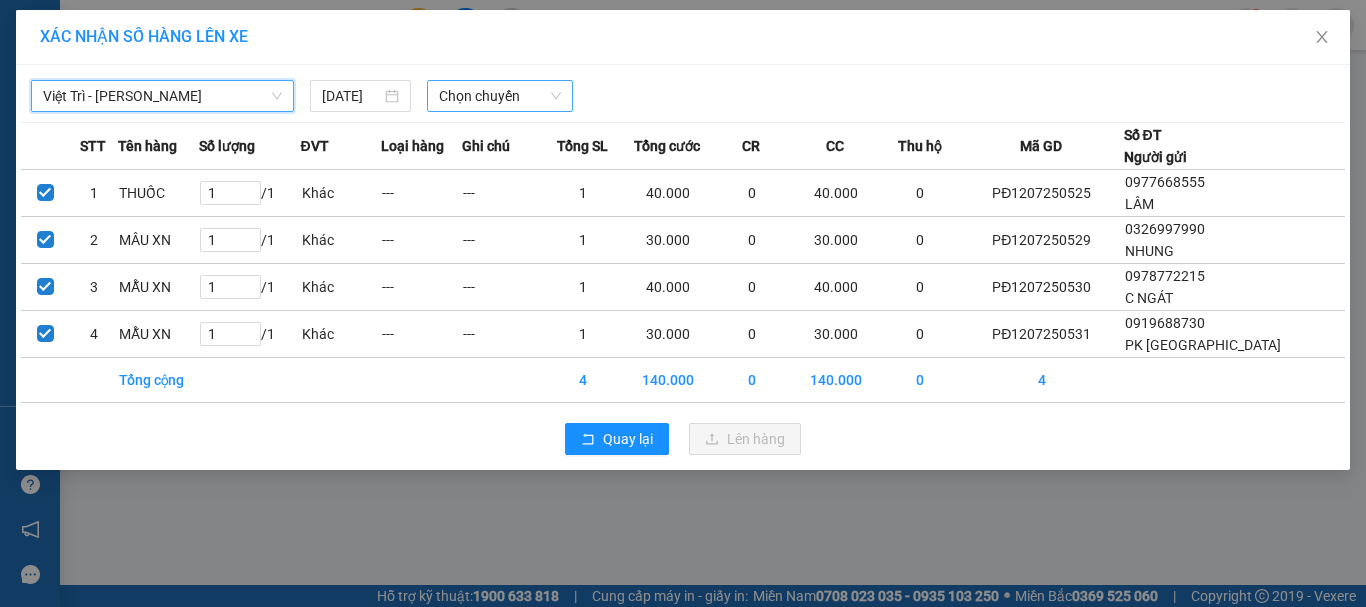 click on "Chọn chuyến" at bounding box center [500, 96] 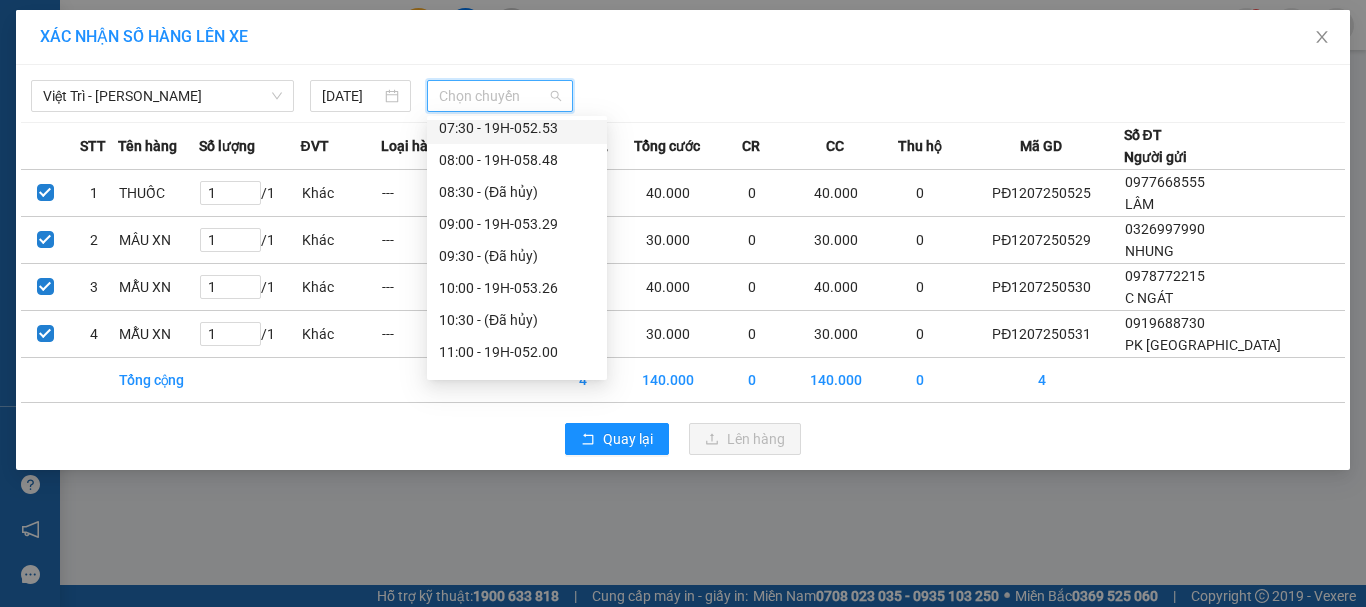 scroll, scrollTop: 400, scrollLeft: 0, axis: vertical 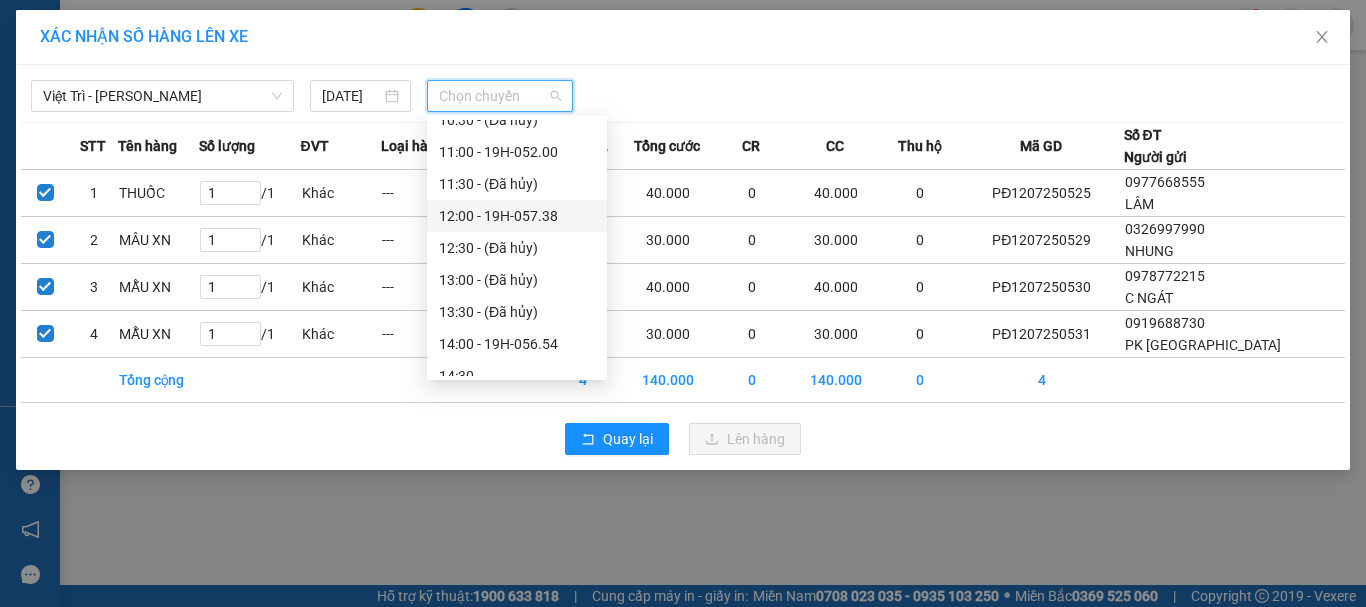 click on "12:00     - 19H-057.38" at bounding box center [517, 216] 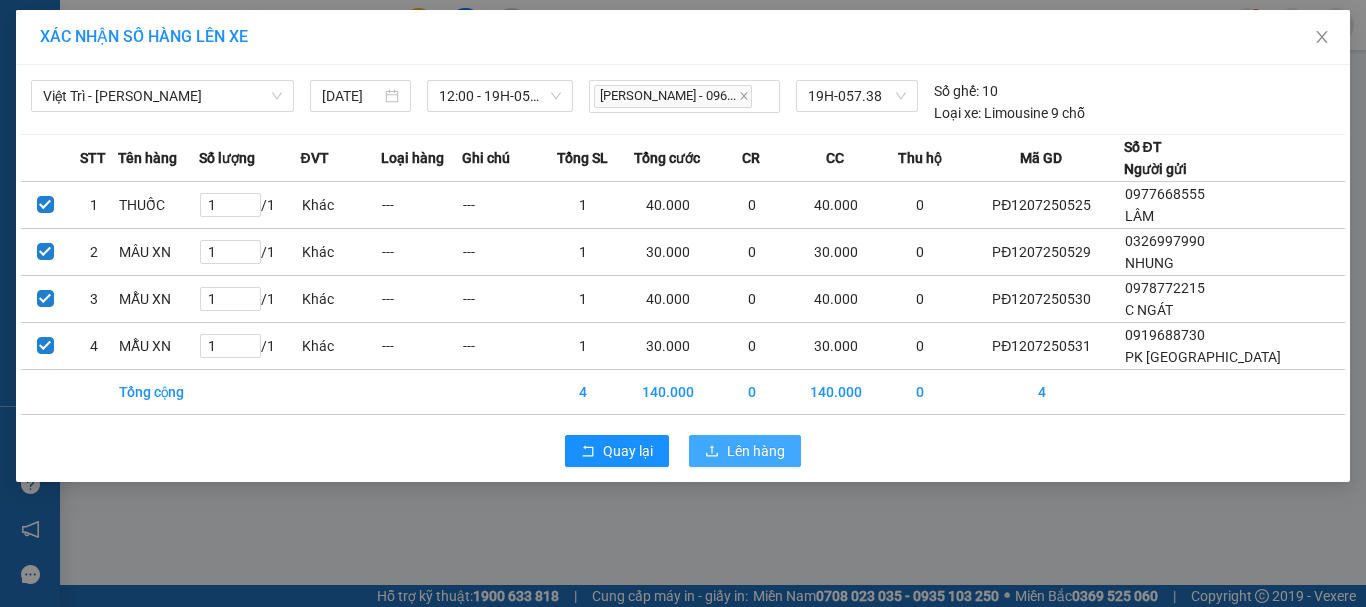 click on "Lên hàng" at bounding box center (745, 451) 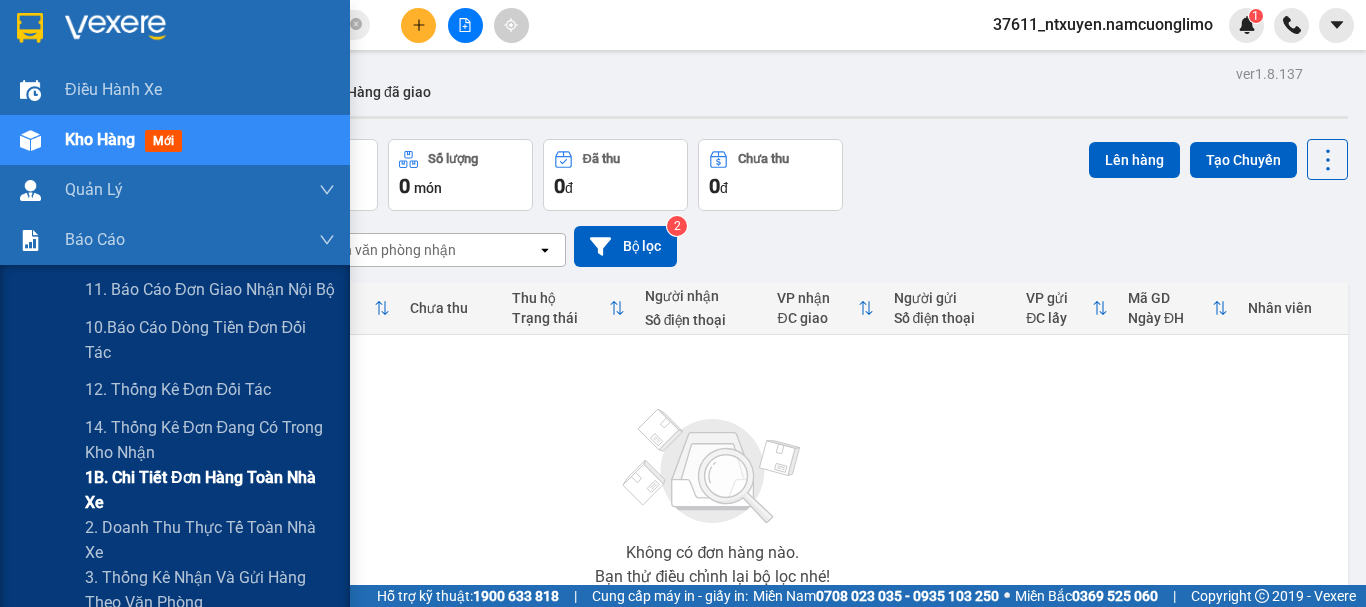 click on "1B. Chi tiết đơn hàng toàn nhà xe" at bounding box center (210, 490) 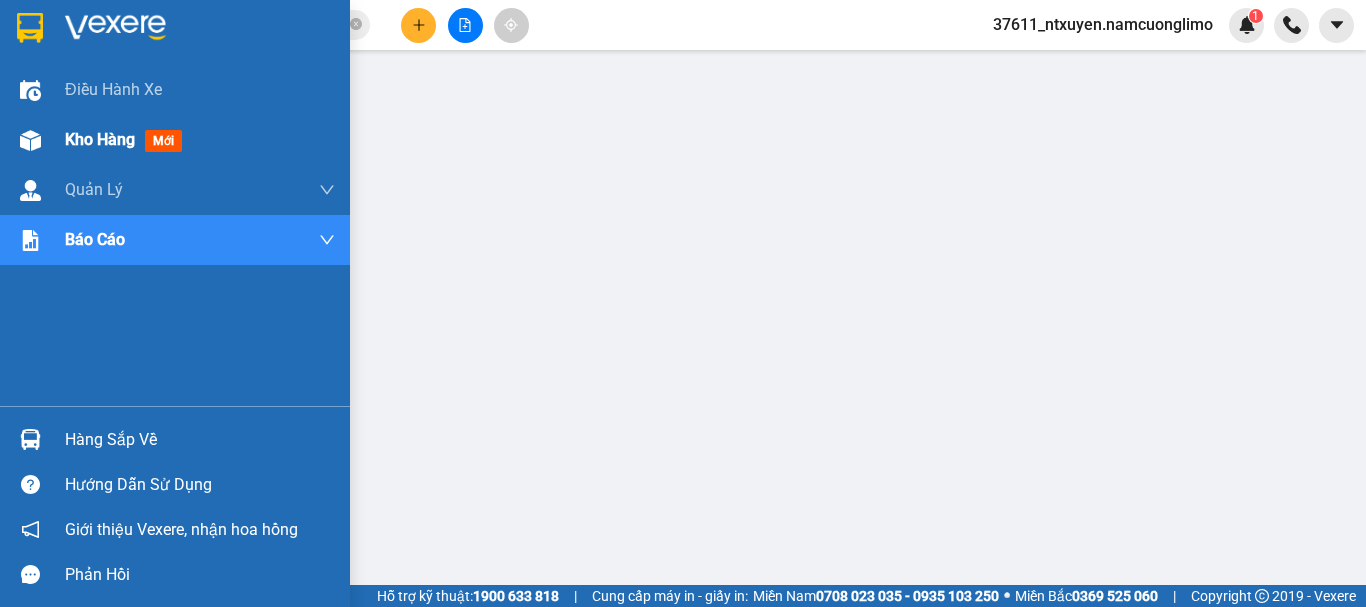 click on "Kho hàng" at bounding box center (100, 139) 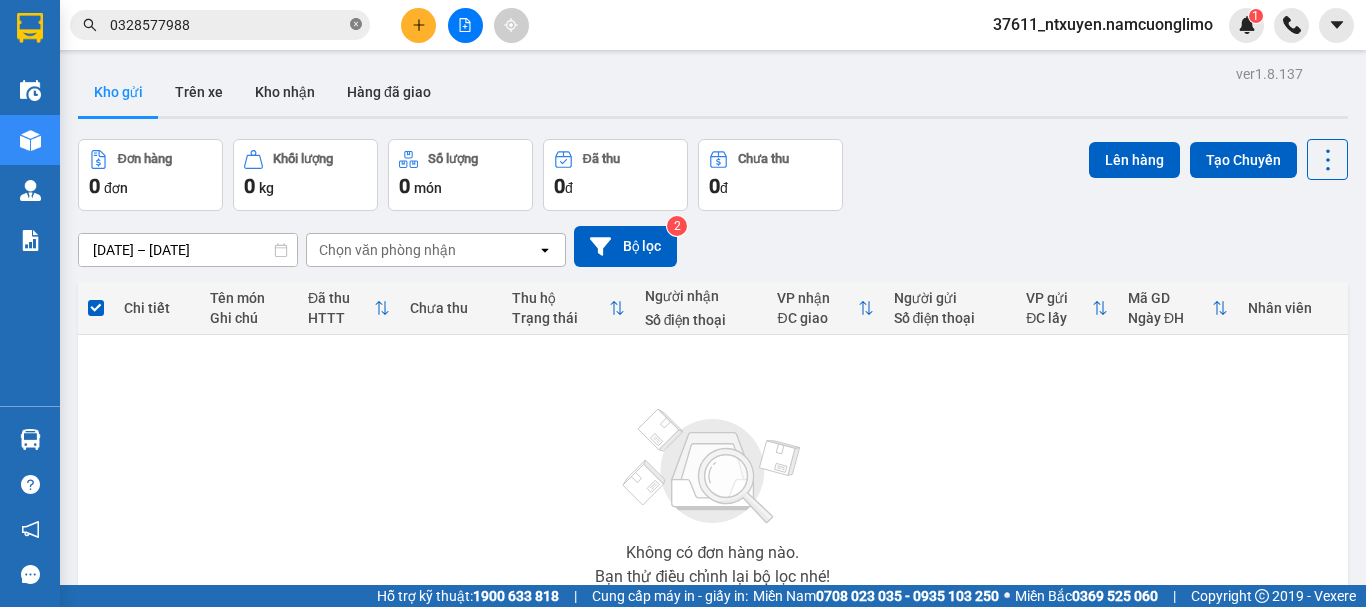 click 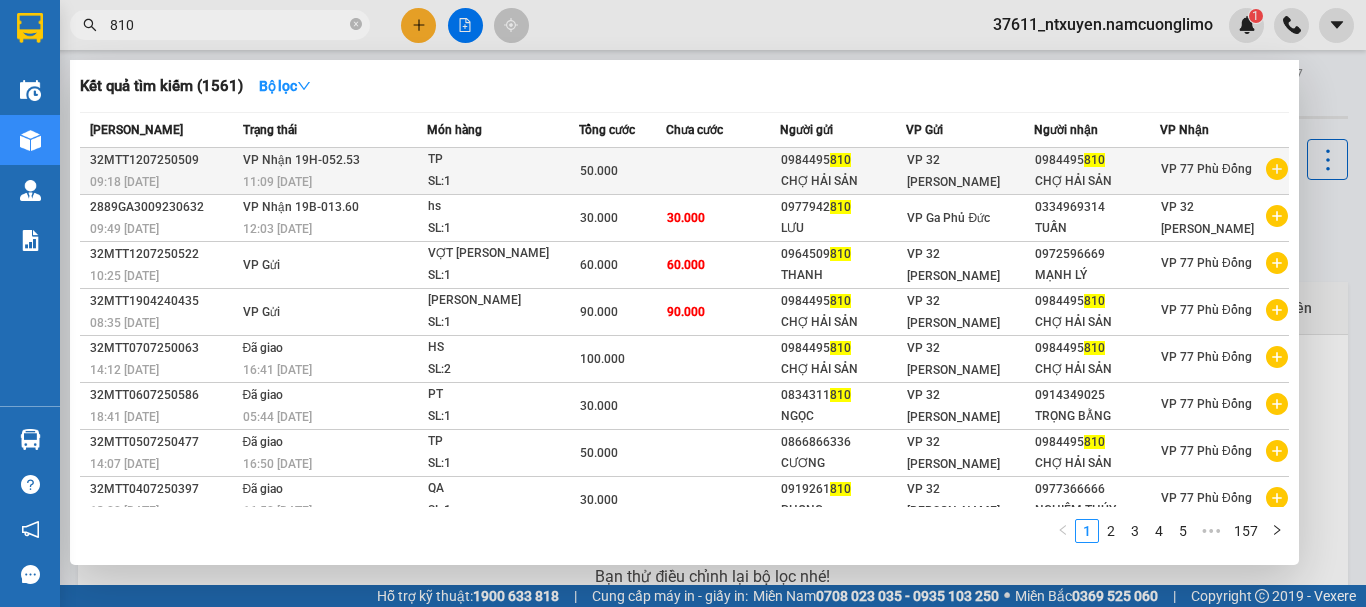type on "810" 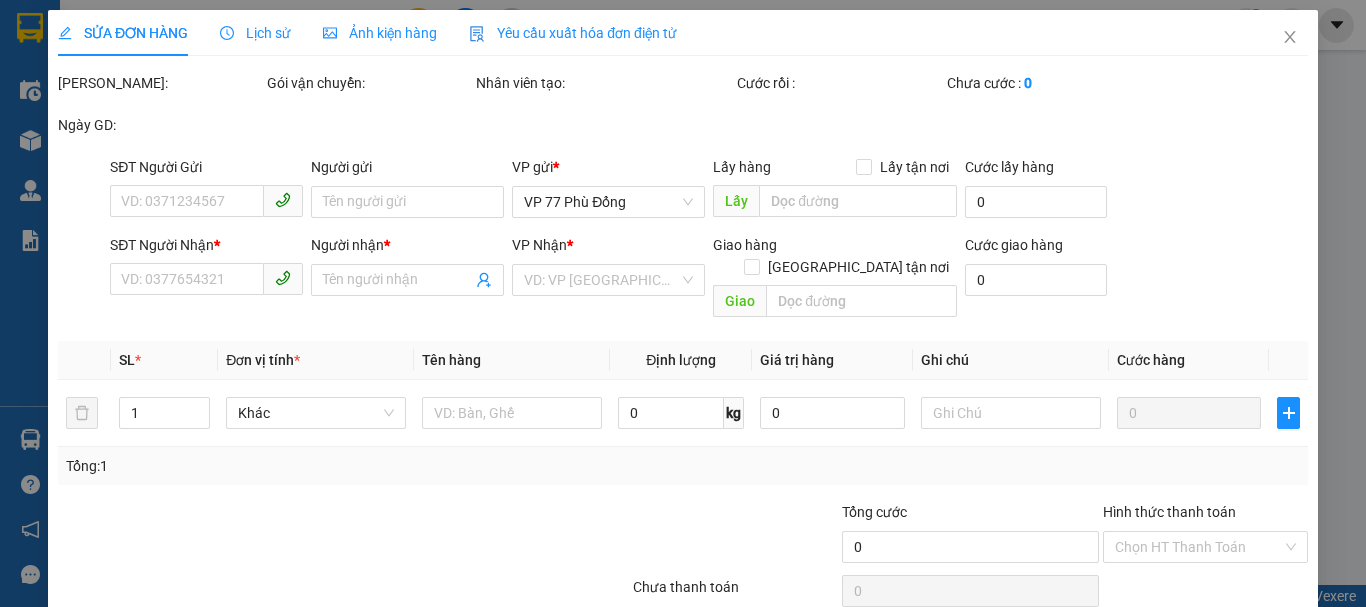 type on "0984495810" 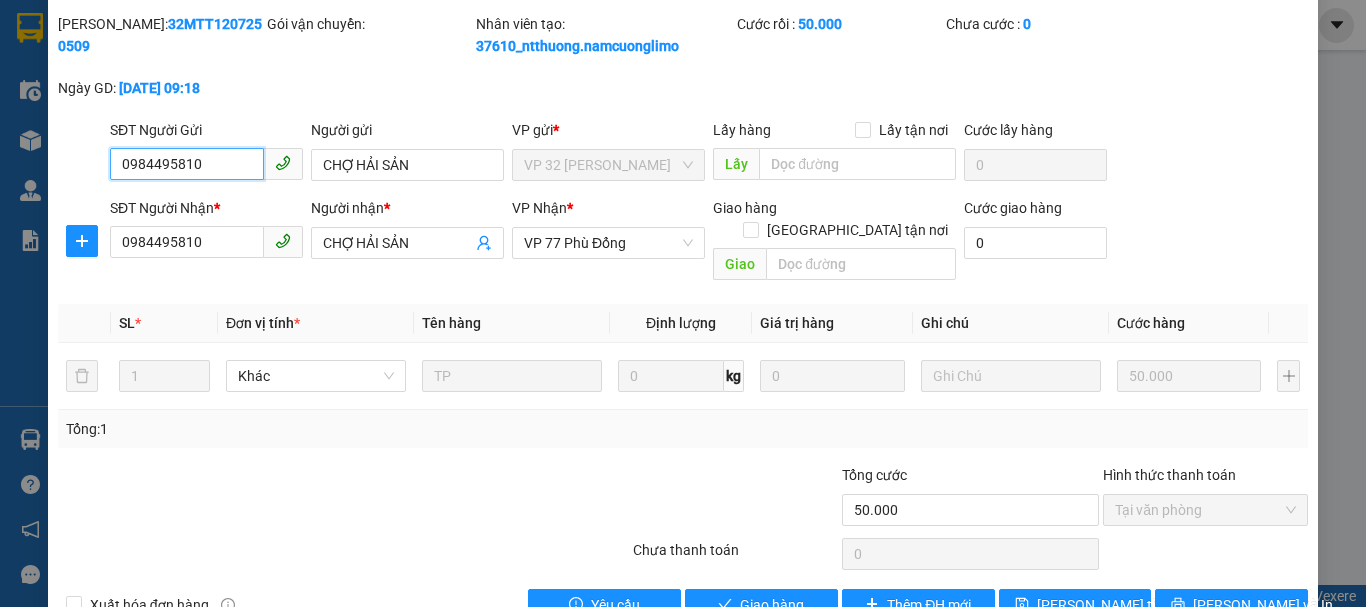 scroll, scrollTop: 90, scrollLeft: 0, axis: vertical 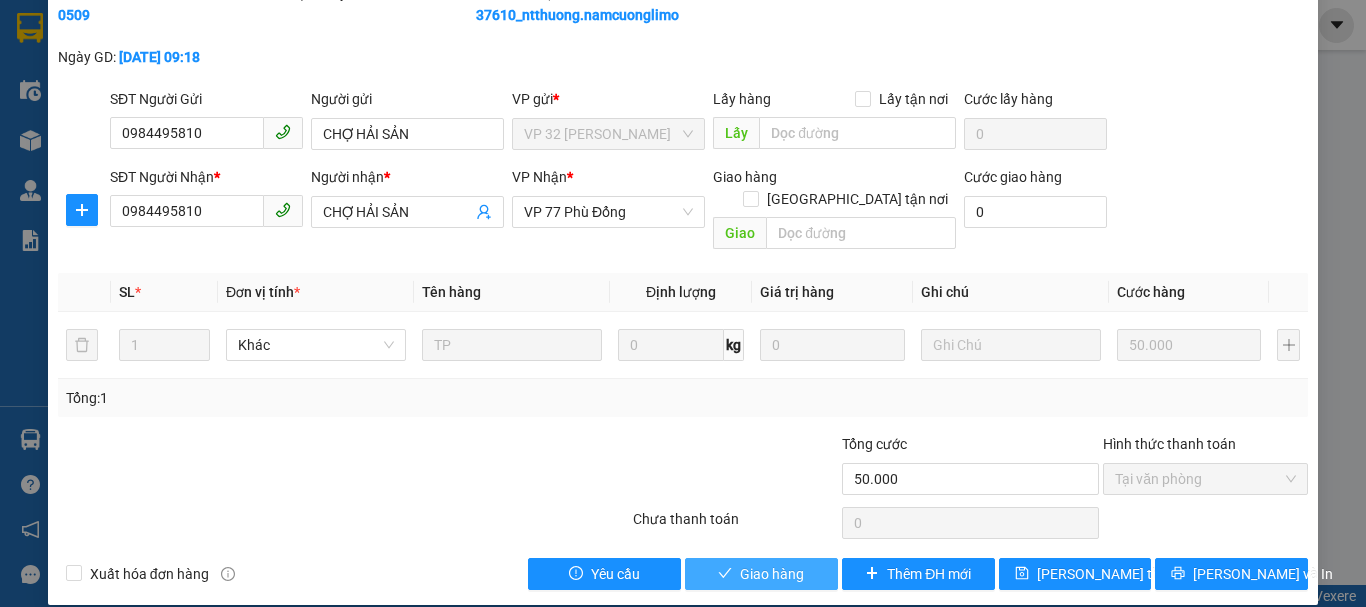 click on "Giao hàng" at bounding box center [772, 574] 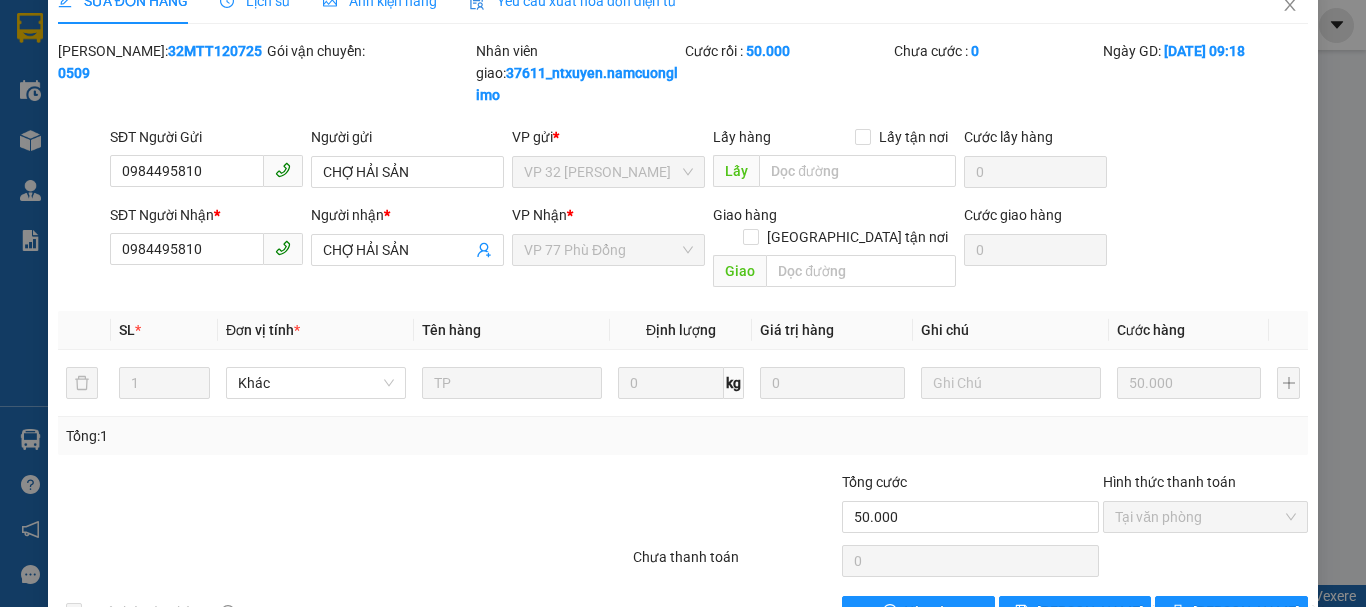 scroll, scrollTop: 0, scrollLeft: 0, axis: both 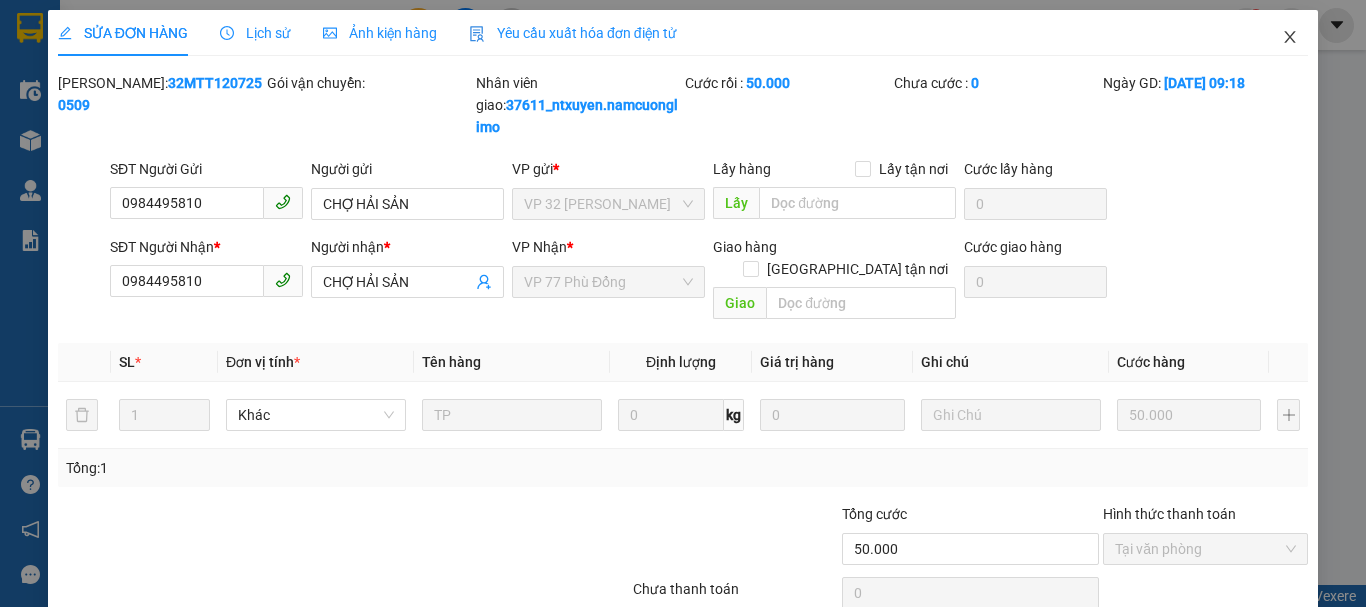 click at bounding box center (1290, 38) 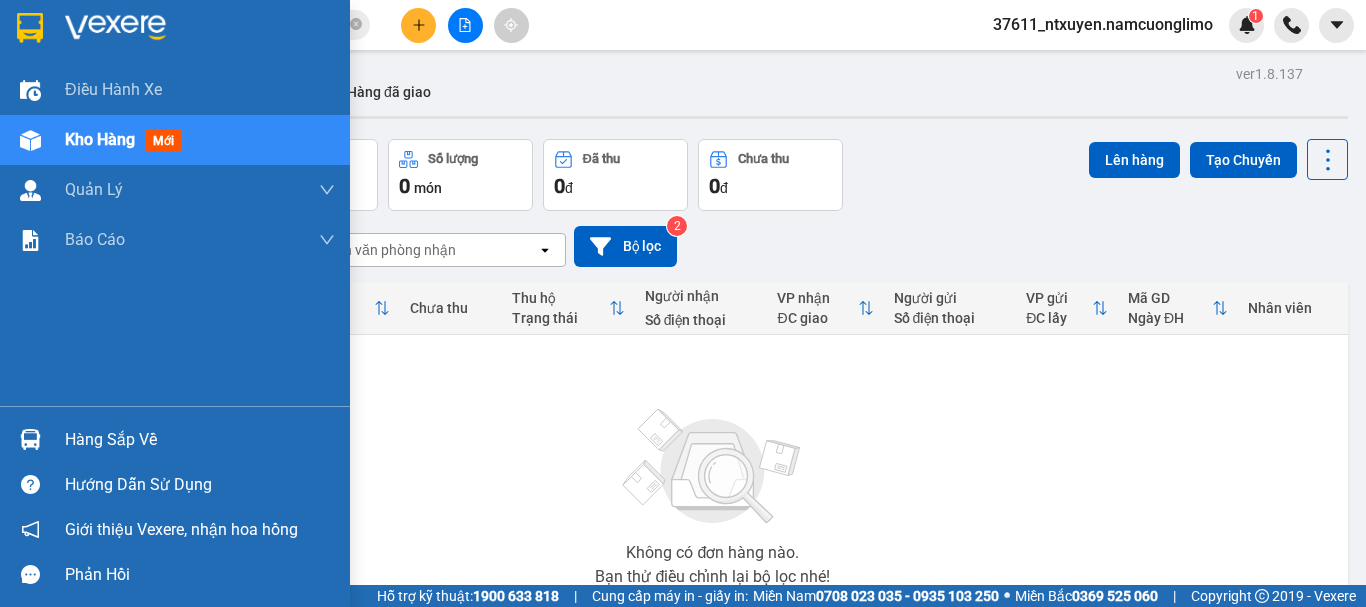click on "Hàng sắp về" at bounding box center [200, 440] 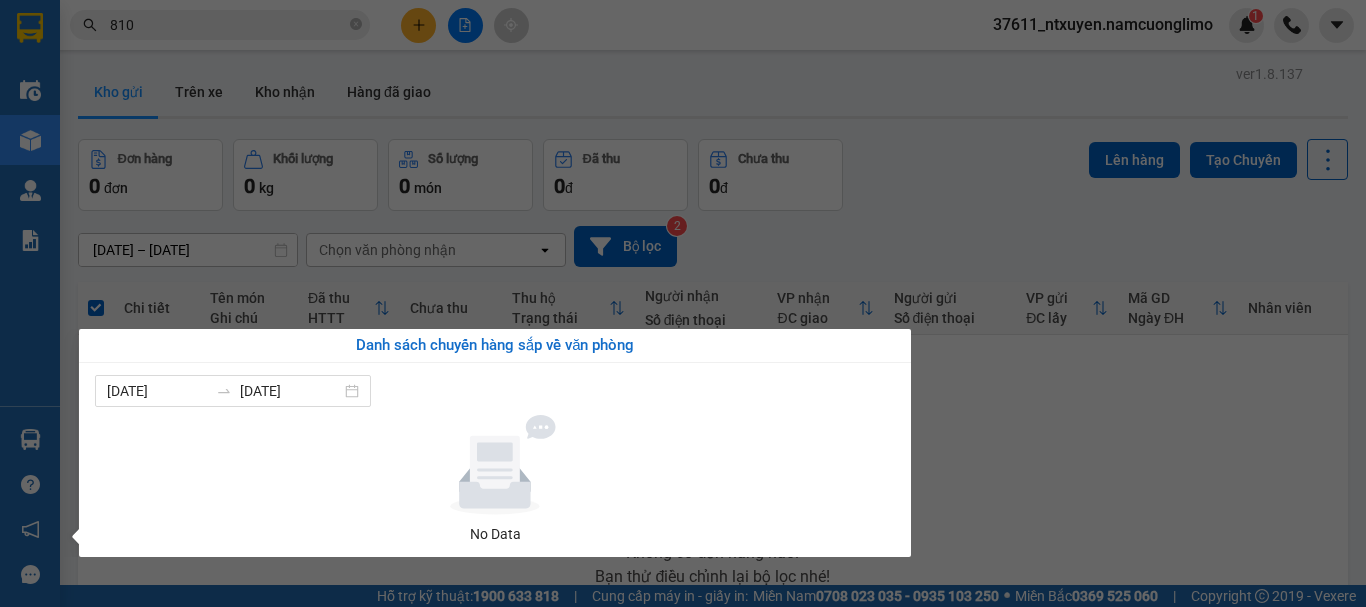 drag, startPoint x: 964, startPoint y: 453, endPoint x: 870, endPoint y: 305, distance: 175.32826 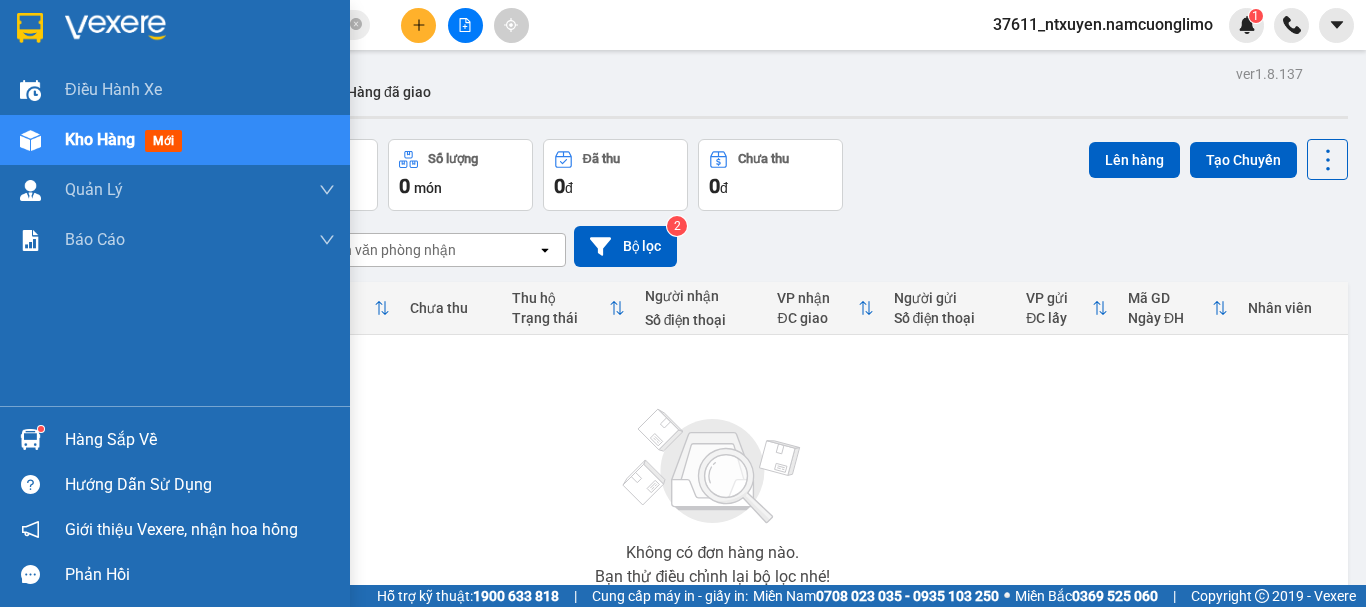 click on "Hàng sắp về" at bounding box center (200, 440) 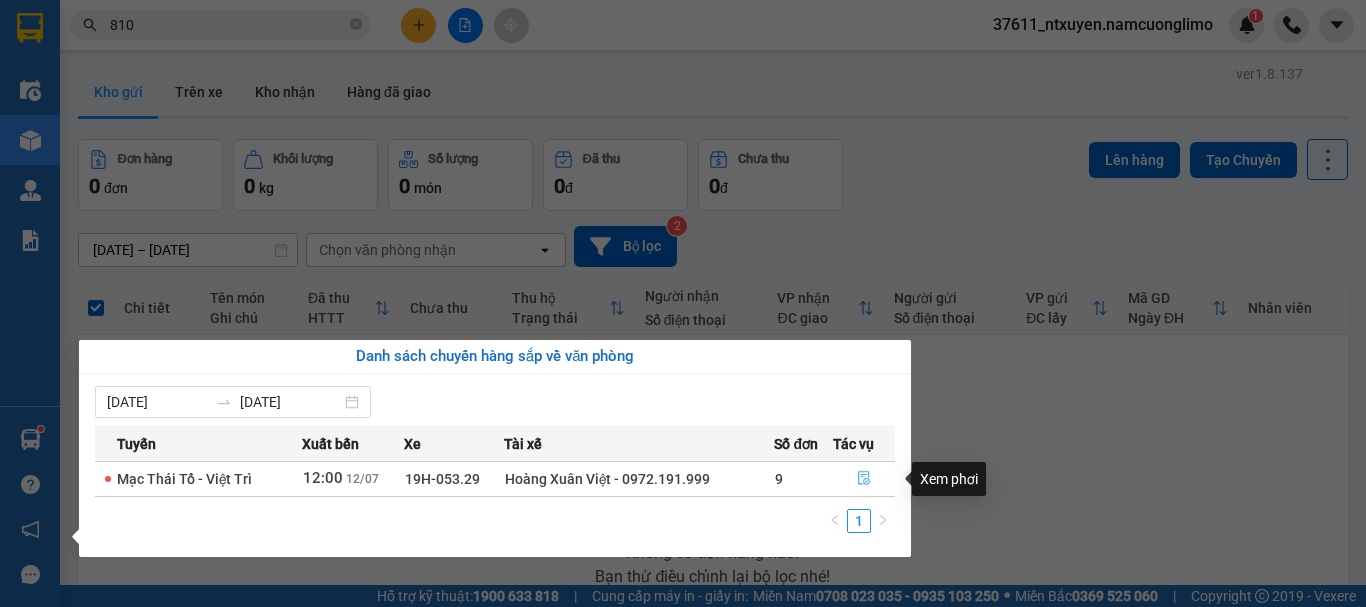 click at bounding box center [864, 479] 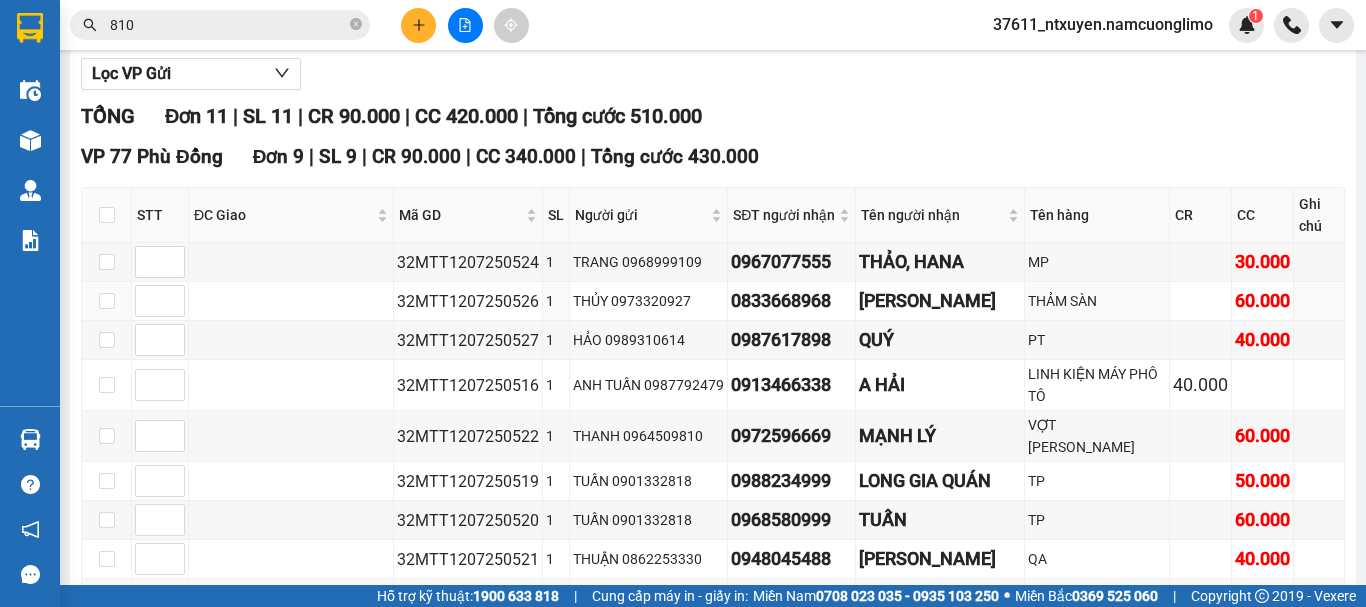 scroll, scrollTop: 96, scrollLeft: 0, axis: vertical 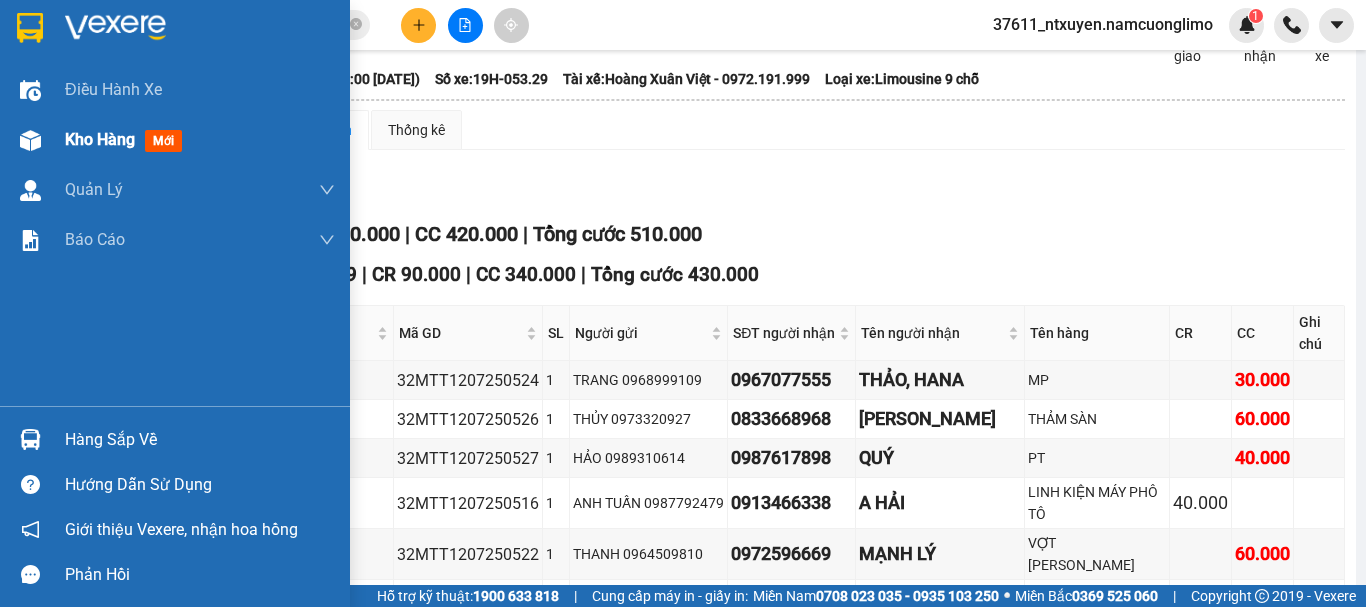 click on "Kho hàng" at bounding box center (100, 139) 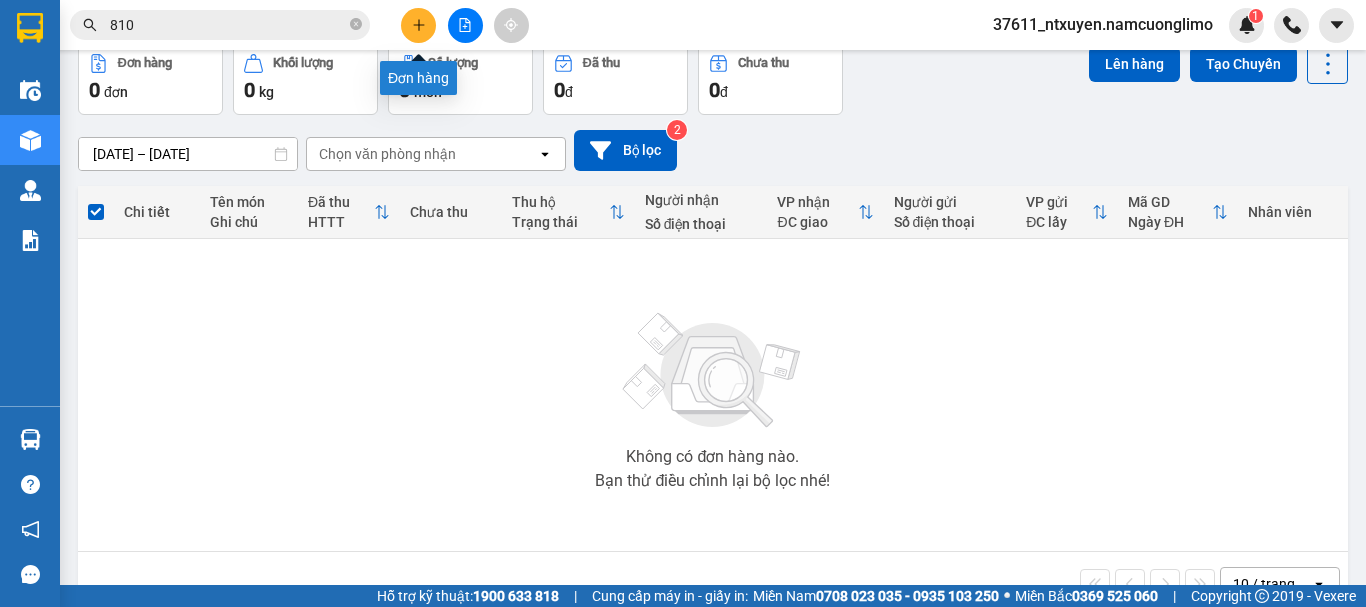 click 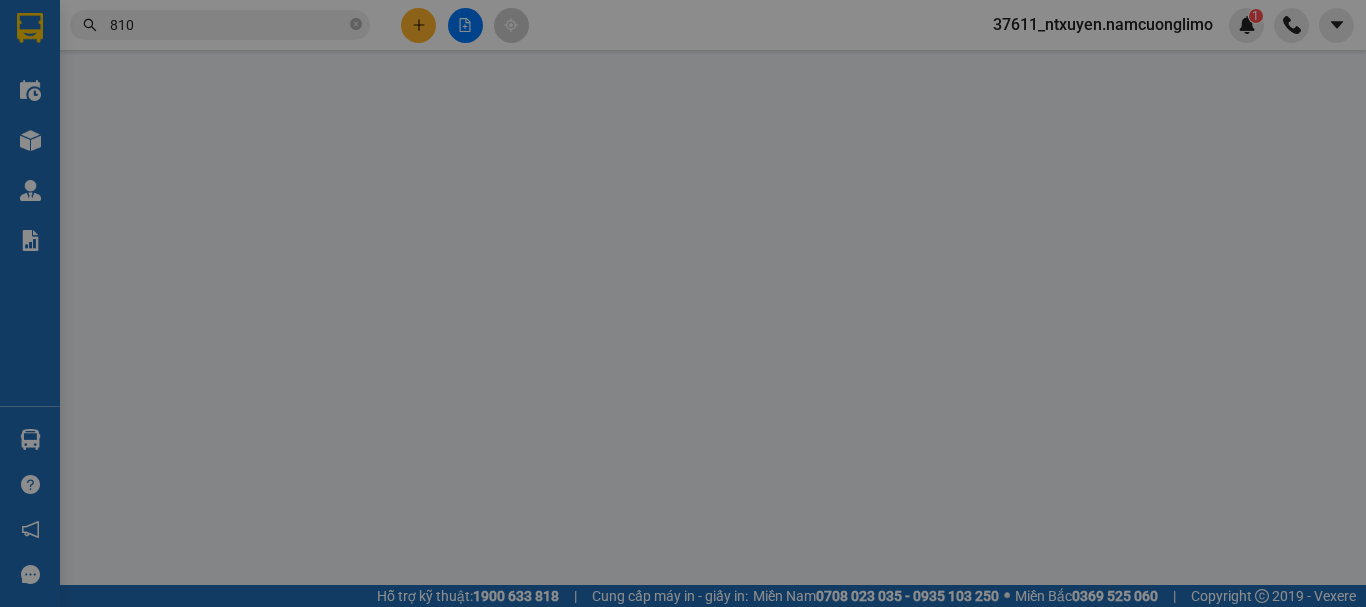 scroll, scrollTop: 0, scrollLeft: 0, axis: both 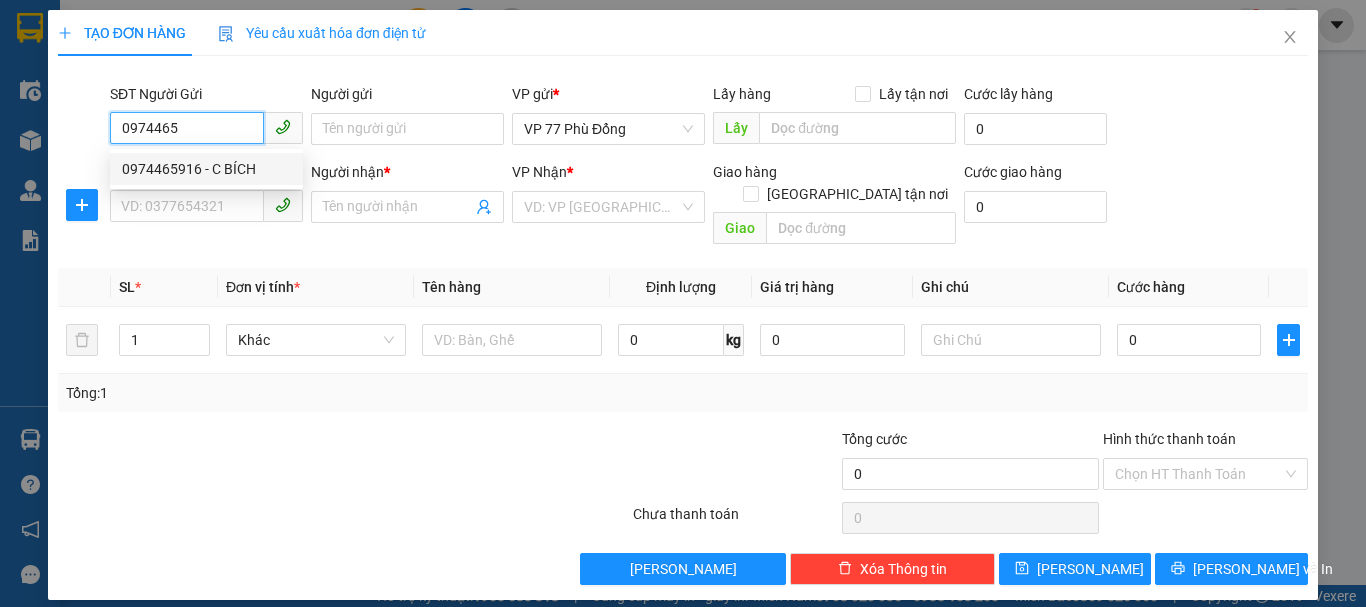 click on "0974465916 - C BÍCH" at bounding box center [206, 169] 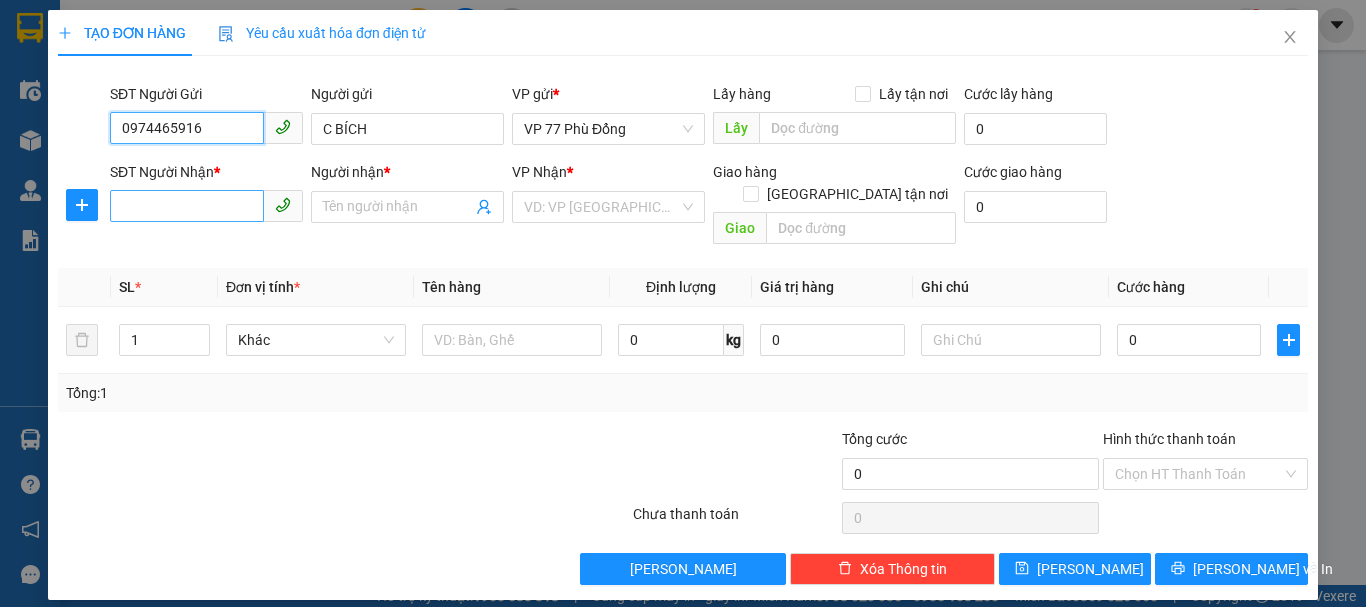 type on "0974465916" 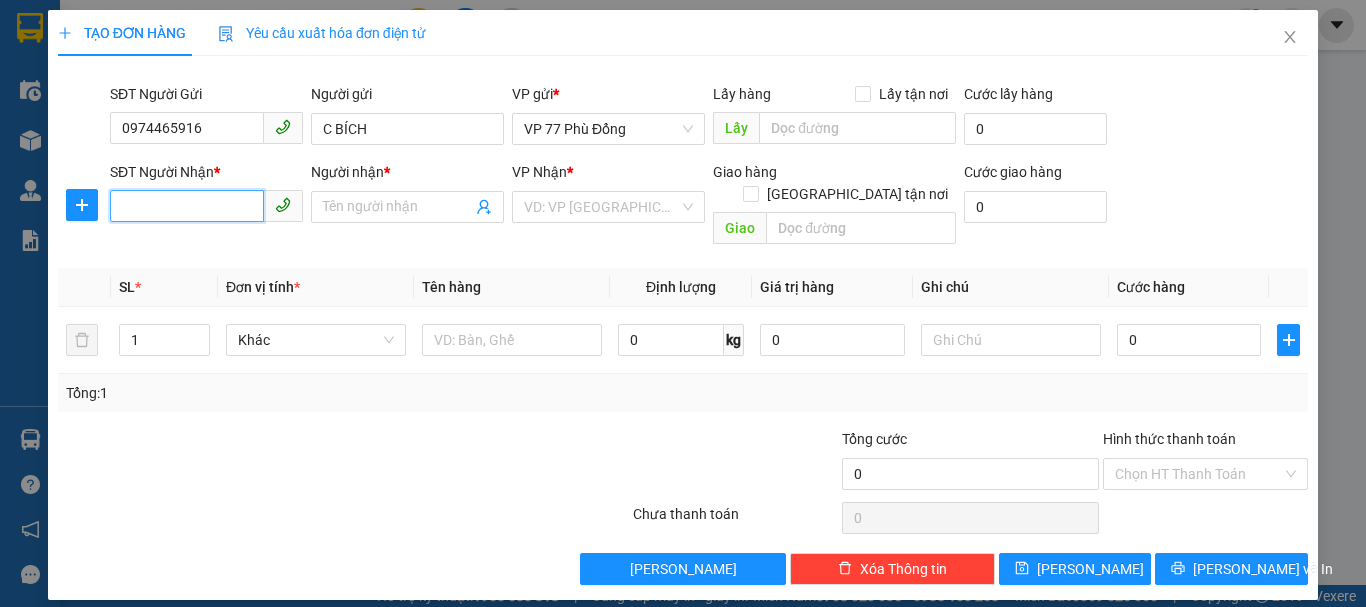 click on "SĐT Người Nhận  *" at bounding box center (187, 206) 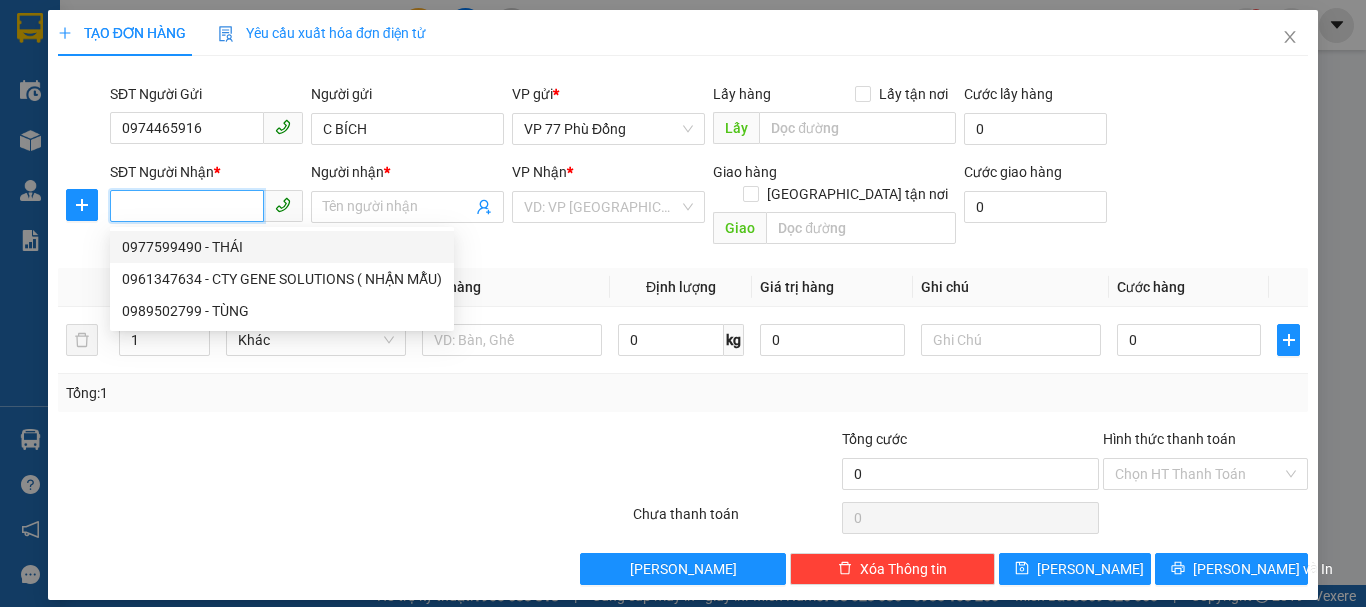 click on "0977599490 - THÁI" at bounding box center [282, 247] 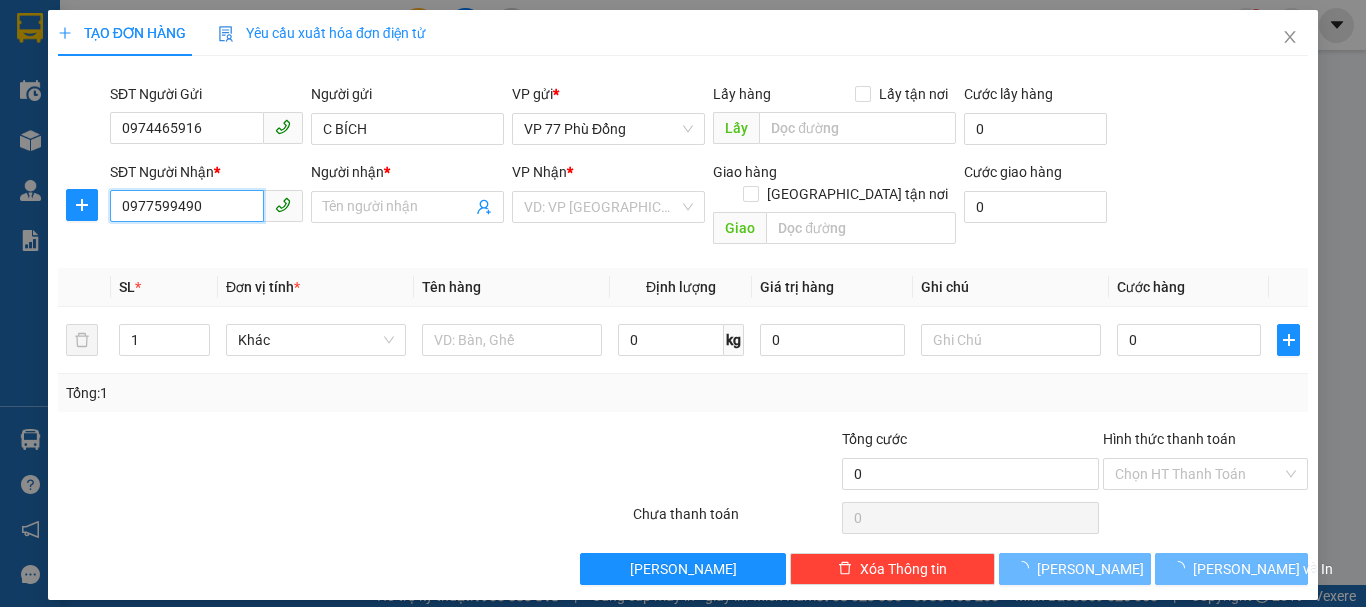 type on "THÁI" 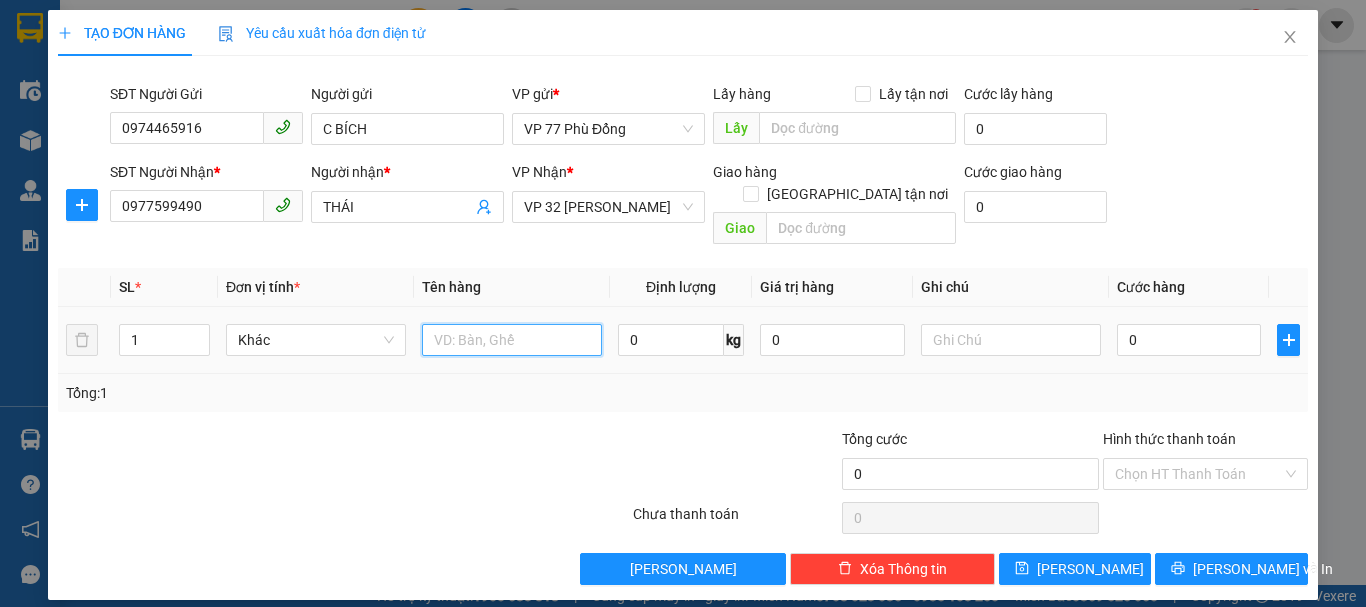 click at bounding box center (512, 340) 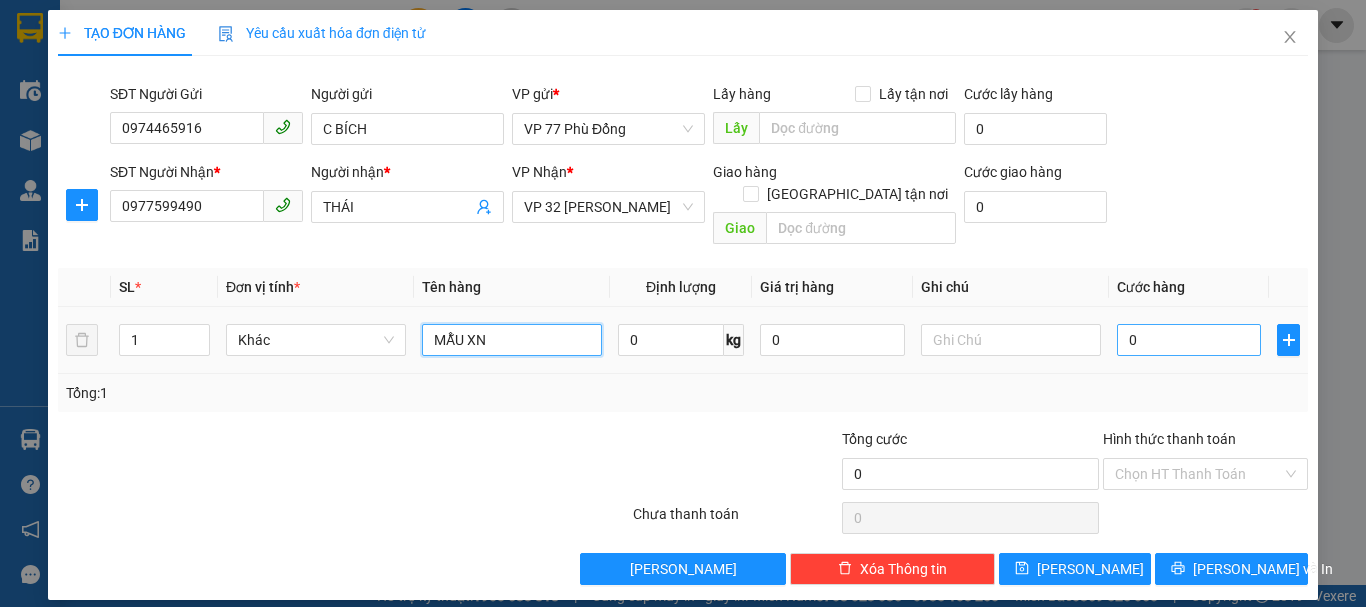 type on "MẪU XN" 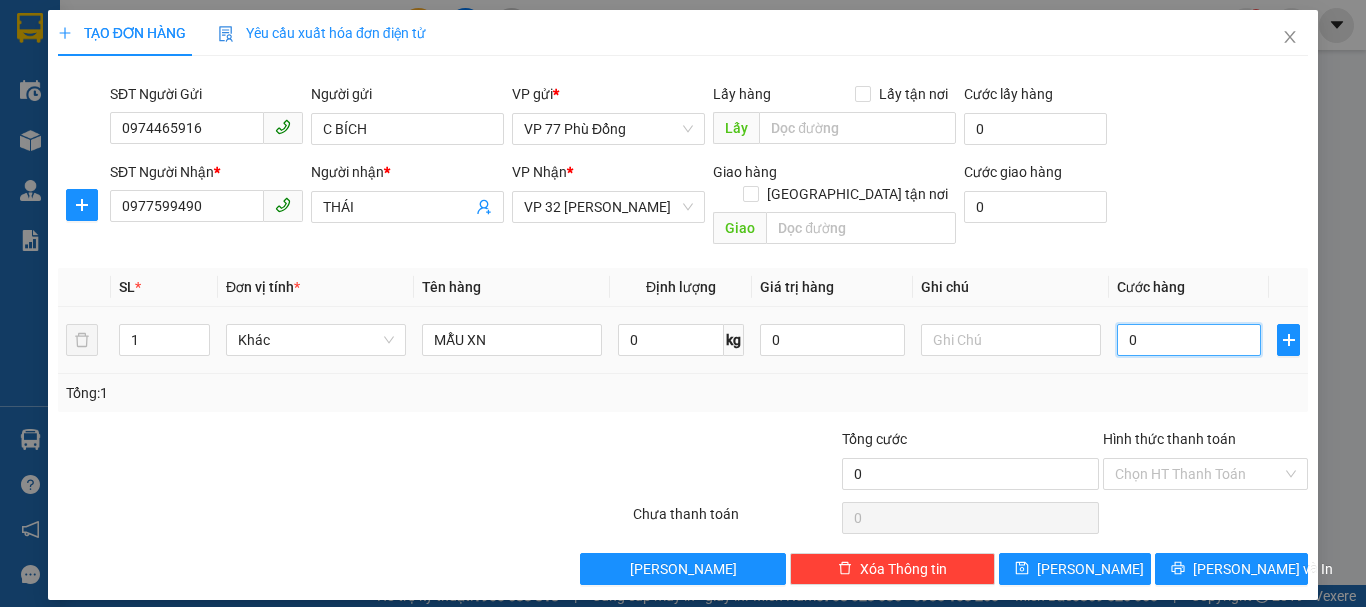 click on "0" at bounding box center [1189, 340] 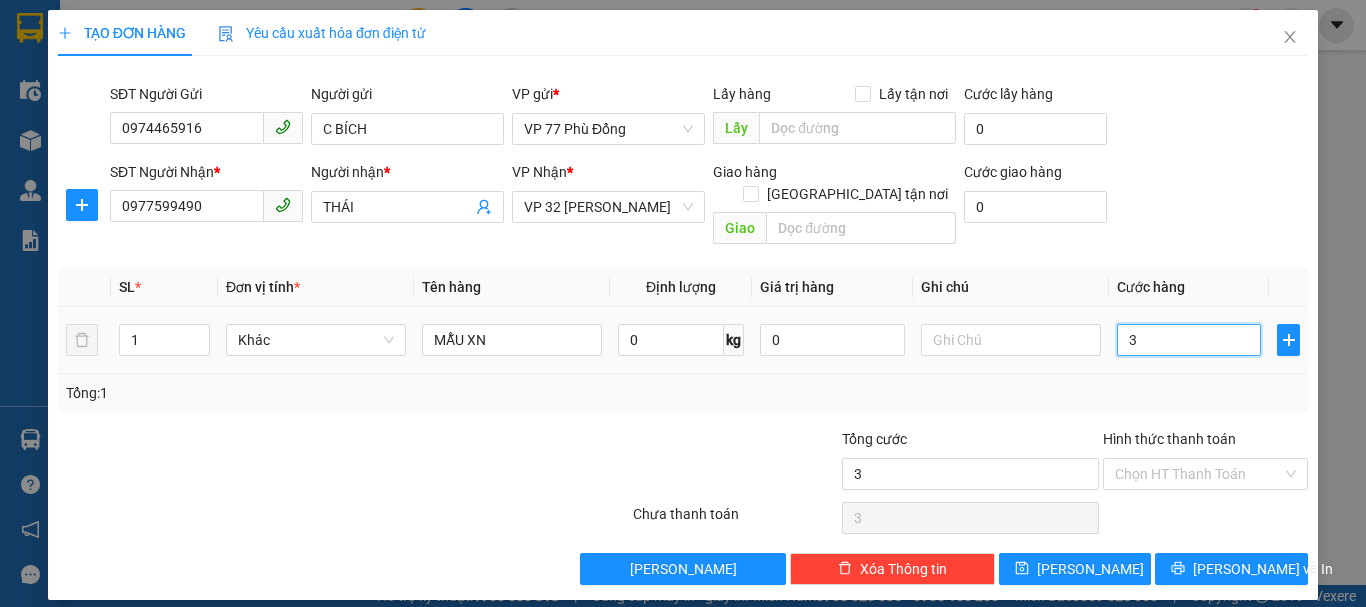 type on "30" 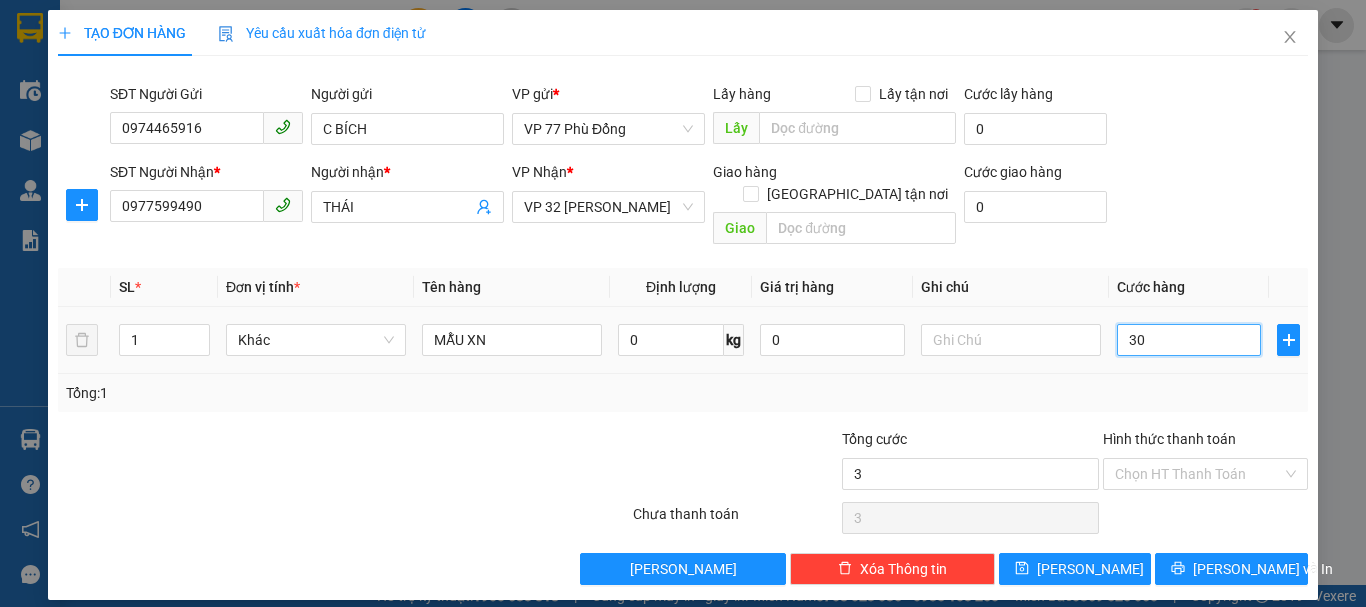 type on "30" 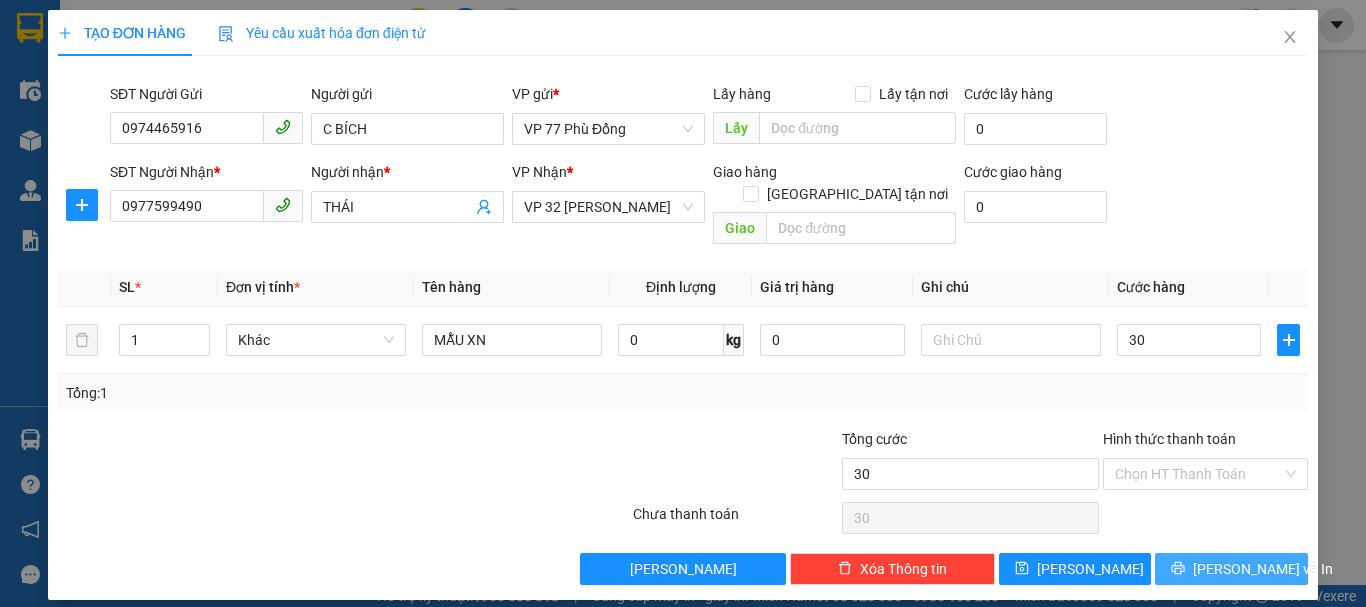type on "30.000" 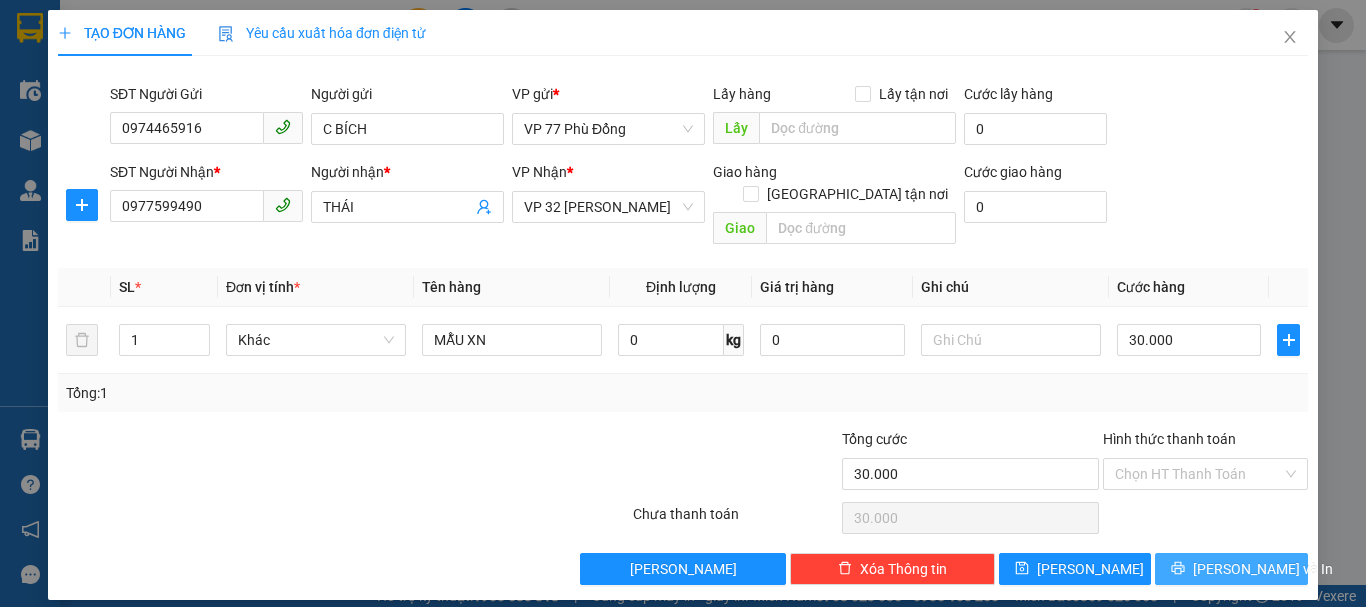 click on "[PERSON_NAME] và In" at bounding box center [1263, 569] 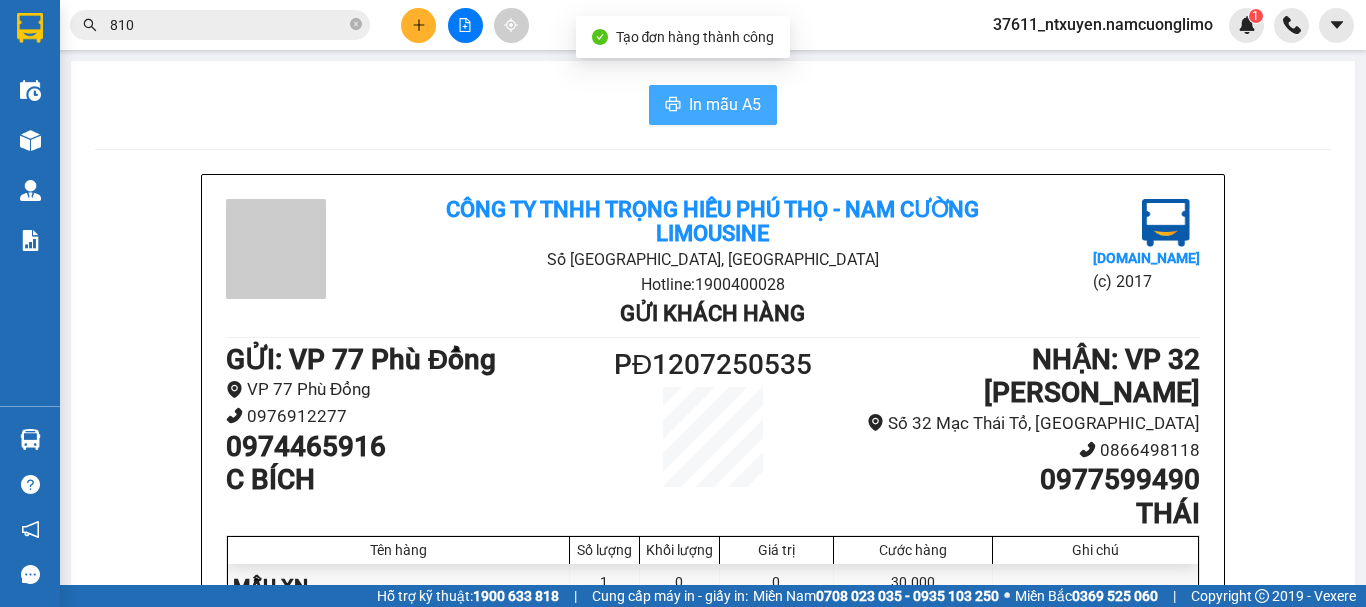click on "In mẫu A5" at bounding box center (725, 104) 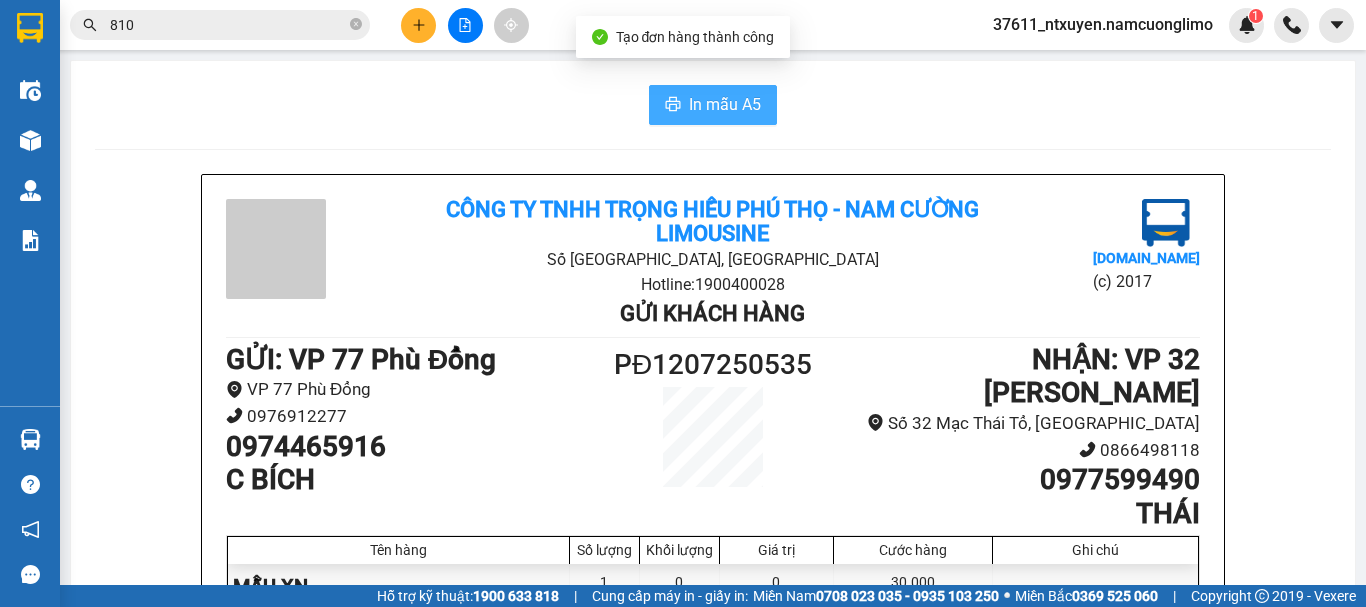 scroll, scrollTop: 0, scrollLeft: 0, axis: both 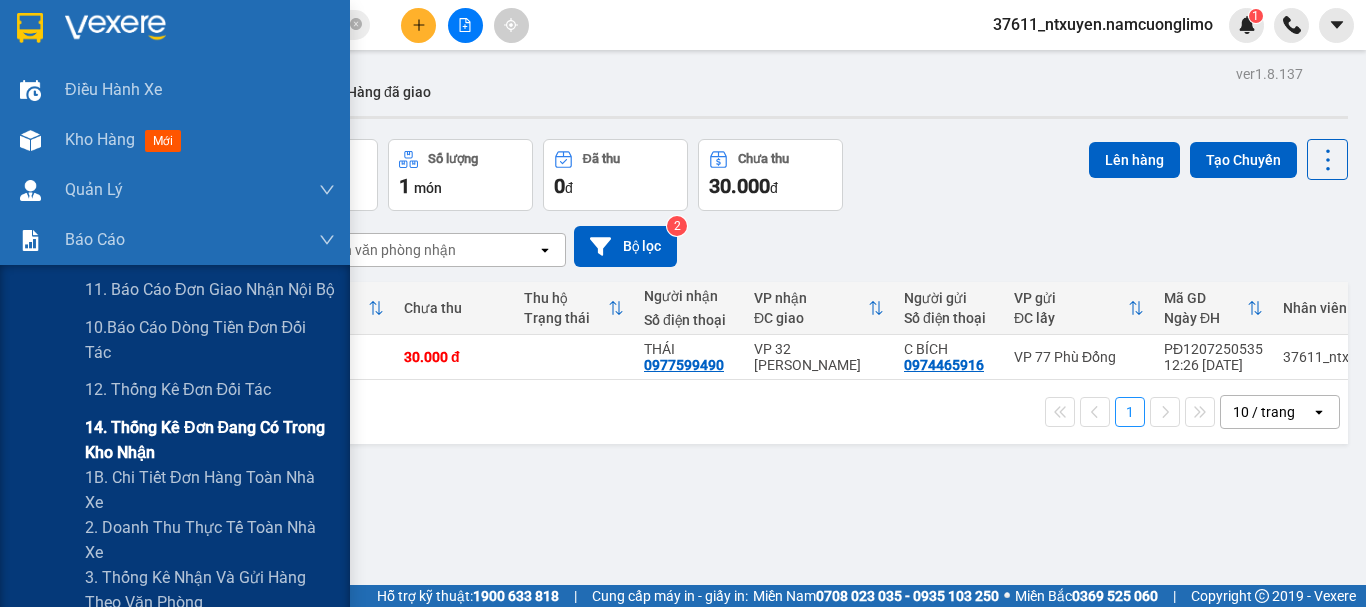 drag, startPoint x: 116, startPoint y: 484, endPoint x: 194, endPoint y: 457, distance: 82.5409 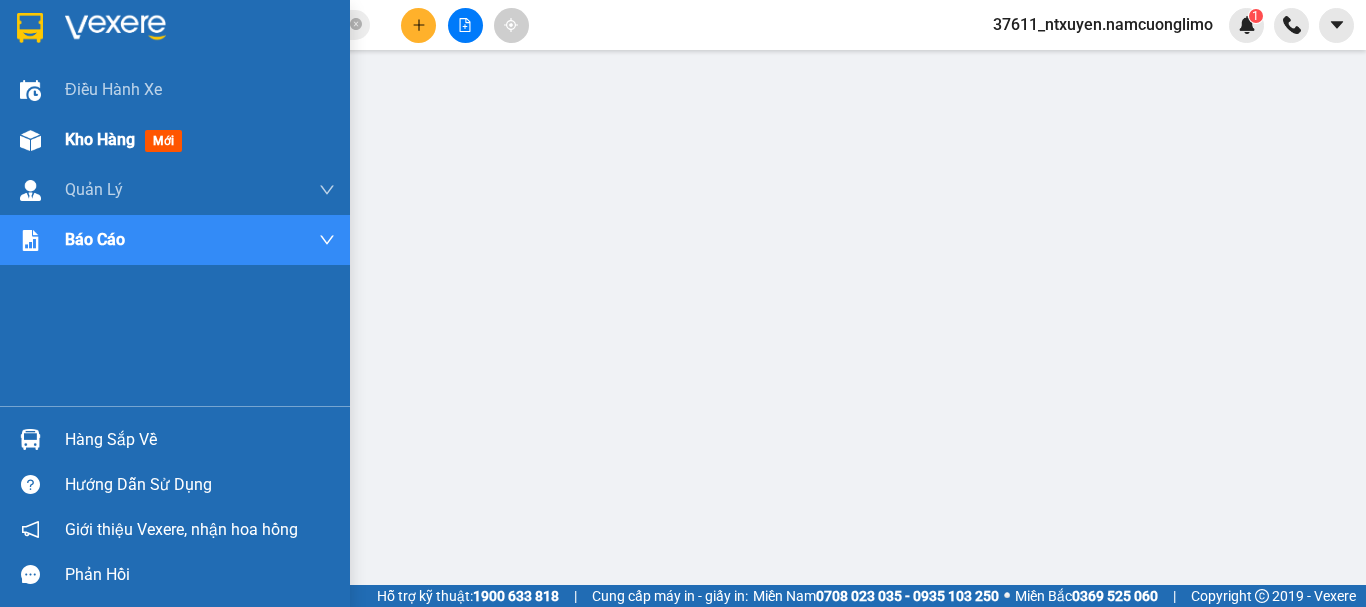 click on "Kho hàng" at bounding box center [100, 139] 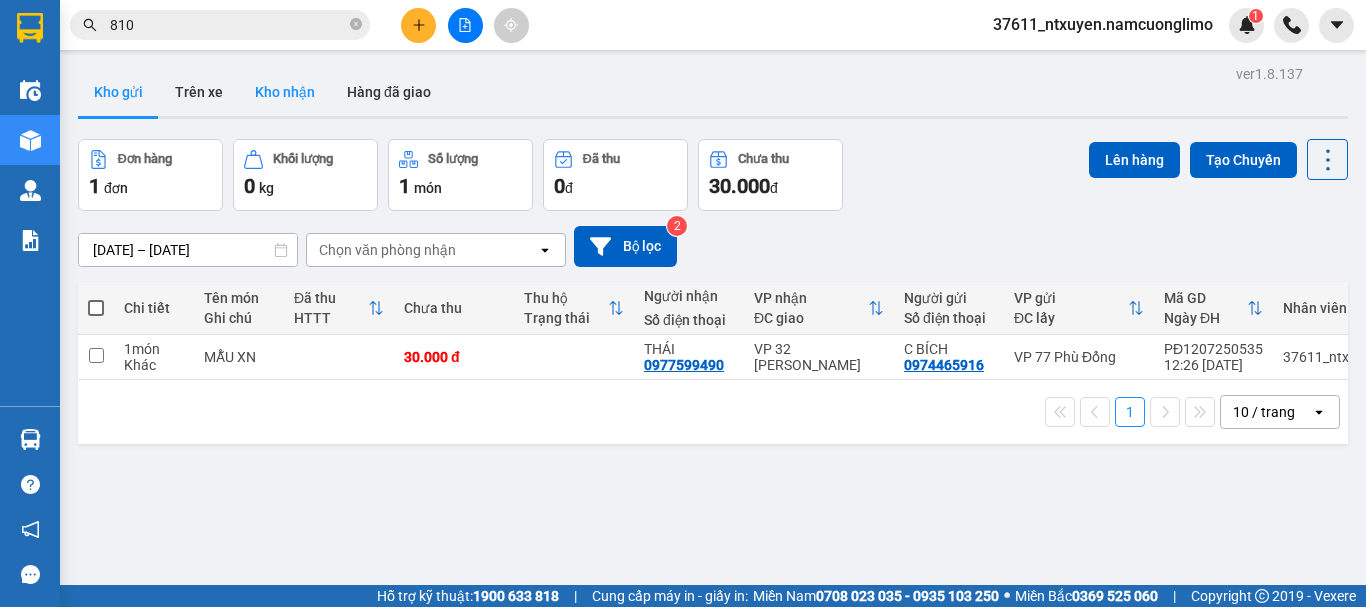click on "Kho nhận" at bounding box center [285, 92] 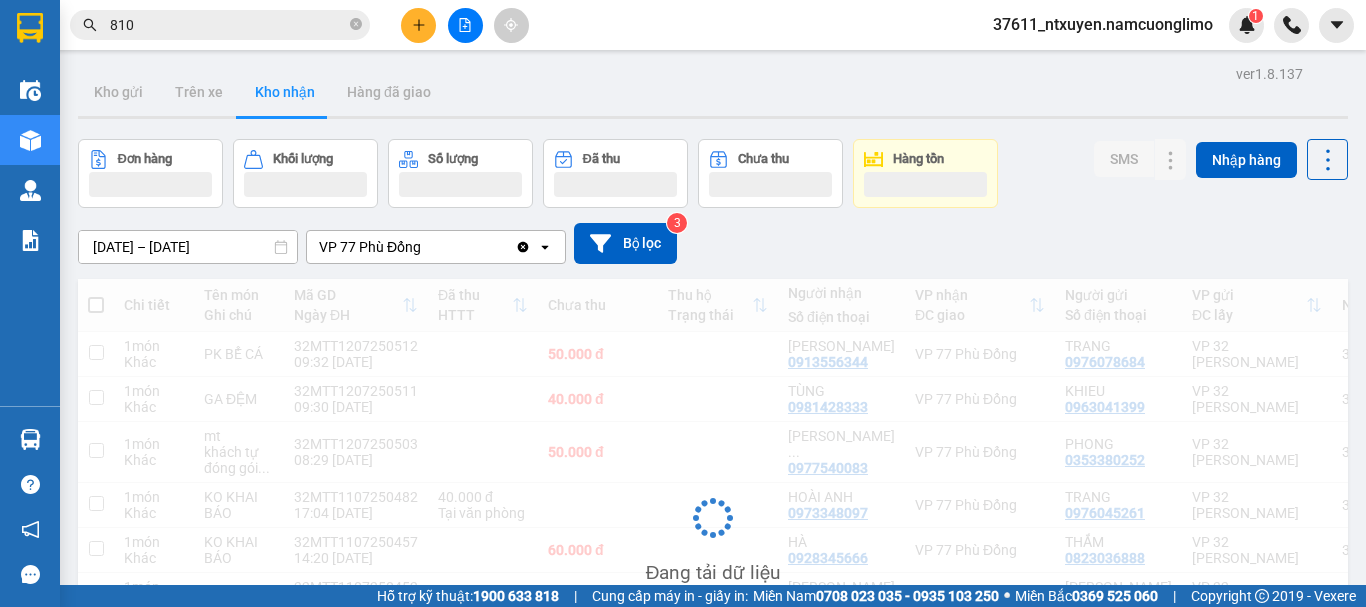 click on "Kho nhận" at bounding box center [285, 92] 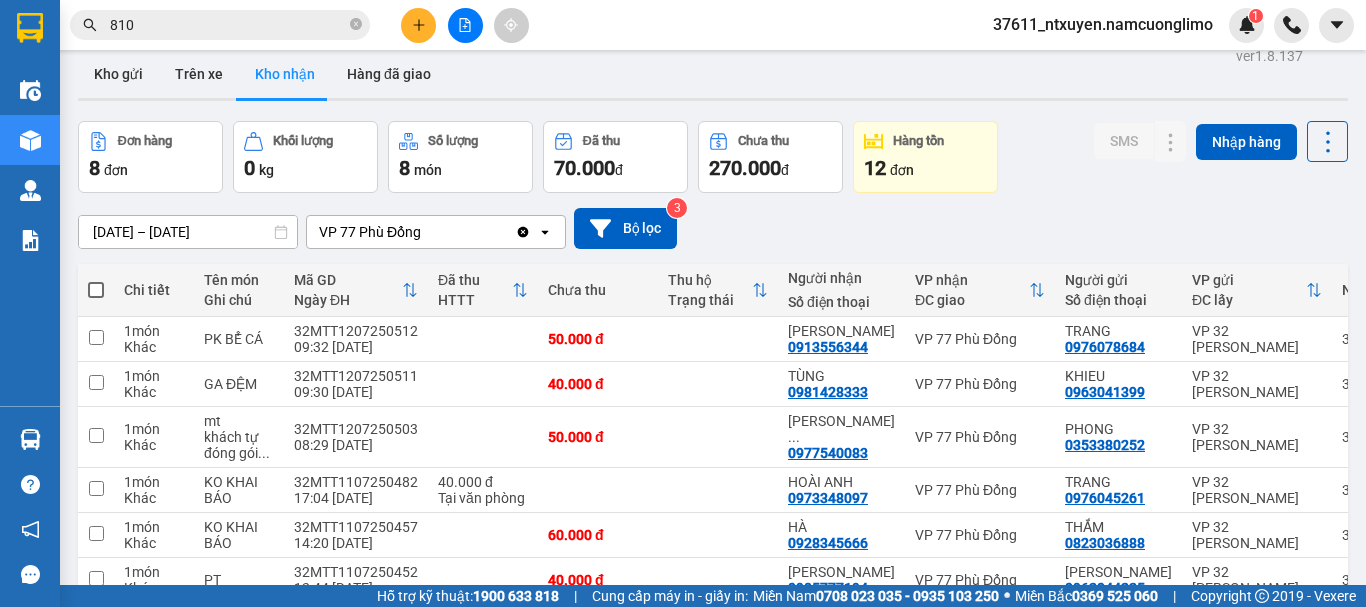 scroll, scrollTop: 16, scrollLeft: 0, axis: vertical 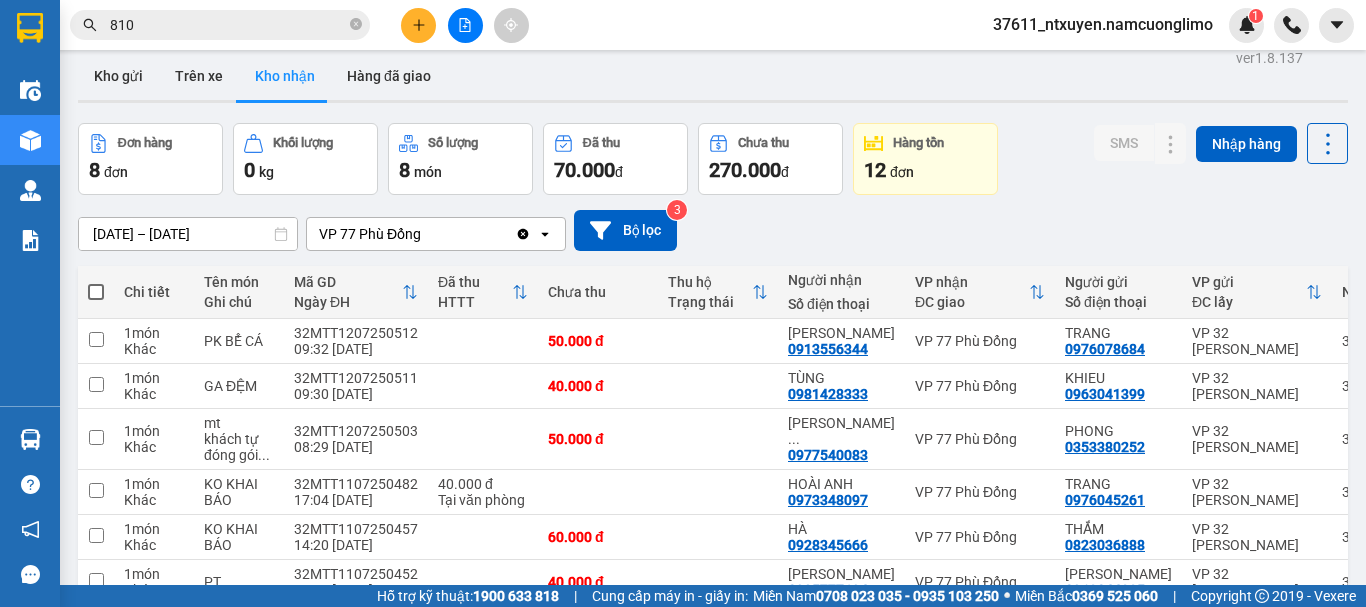 click on "ver  1.8.137 Kho gửi Trên xe Kho nhận Hàng đã giao Đơn hàng 8 đơn Khối lượng 0 kg Số lượng 8 món Đã thu 70.000  đ Chưa thu 270.000  đ Hàng tồn 12 đơn SMS Nhập hàng 10/07/2025 – 12/07/2025 Press the down arrow key to interact with the calendar and select a date. Press the escape button to close the calendar. Selected date range is from 10/07/2025 to 12/07/2025. VP 77 Phù Đổng Clear value open Bộ lọc 3 Chi tiết Tên món Ghi chú Mã GD Ngày ĐH Đã thu HTTT Chưa thu Thu hộ Trạng thái Người nhận Số điện thoại VP nhận ĐC giao Người gửi Số điện thoại VP gửi ĐC lấy Nhân viên SMS Tồn kho 1  món Khác PK BỂ CÁ 32MTT1207250512 09:32 12/07 50.000 đ PHAN ANH 0913556344 VP 77 Phù Đổng TRANG 0976078684 VP 32 Mạc Thái Tổ 37610_ntthuong.namcuonglimo 1 0   1  món Khác GA ĐỆM 32MTT1207250511 09:30 12/07 40.000 đ TÙNG  0981428333 VP 77 Phù Đổng KHIEU 0963041399 VP 32 Mạc Thái Tổ 1 0   1  món Khác mt  1" at bounding box center (713, 413) 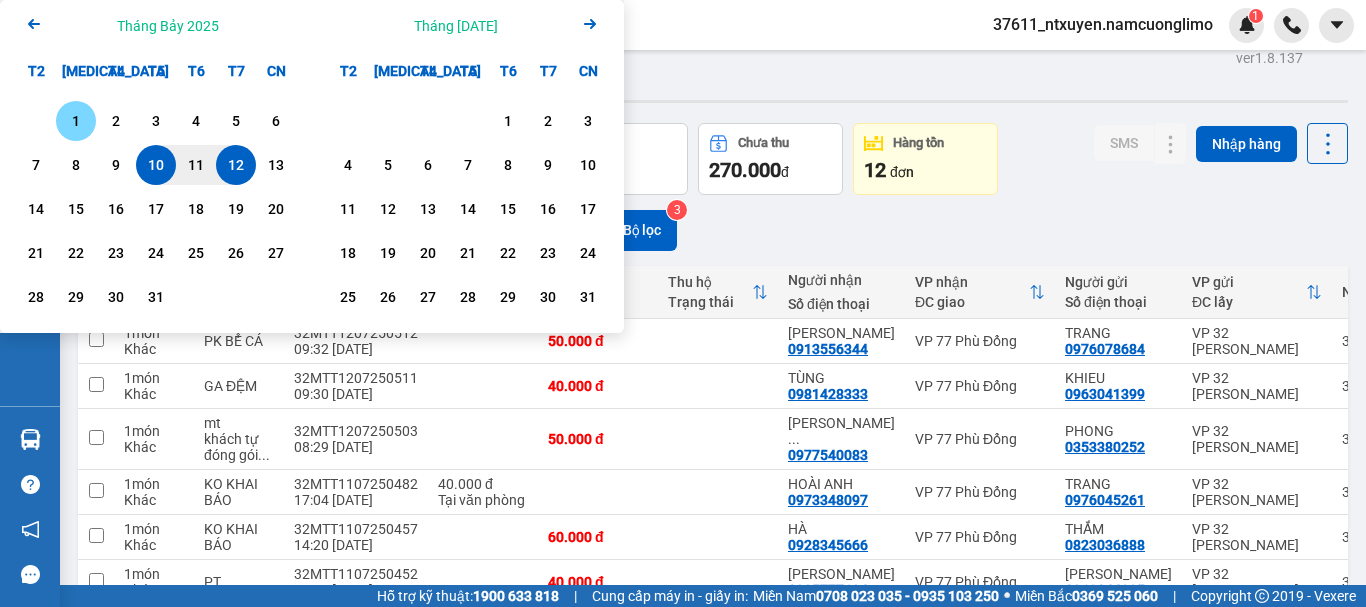 click on "1" at bounding box center [76, 121] 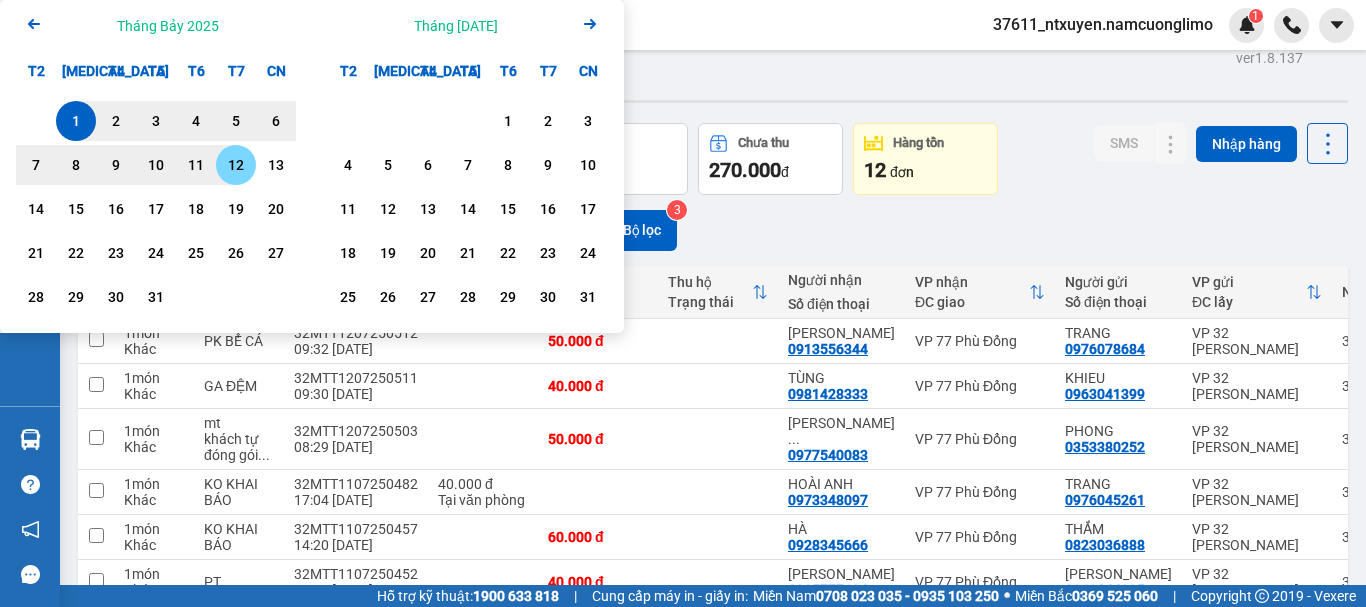 click on "12" at bounding box center [236, 165] 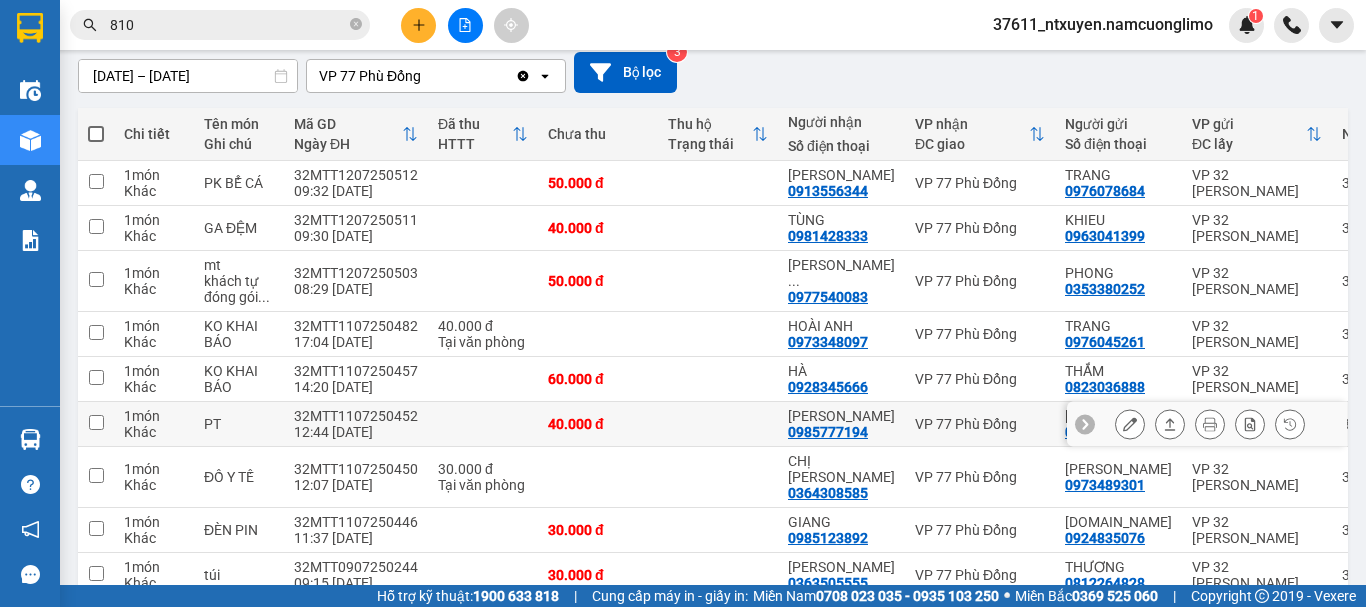 scroll, scrollTop: 306, scrollLeft: 0, axis: vertical 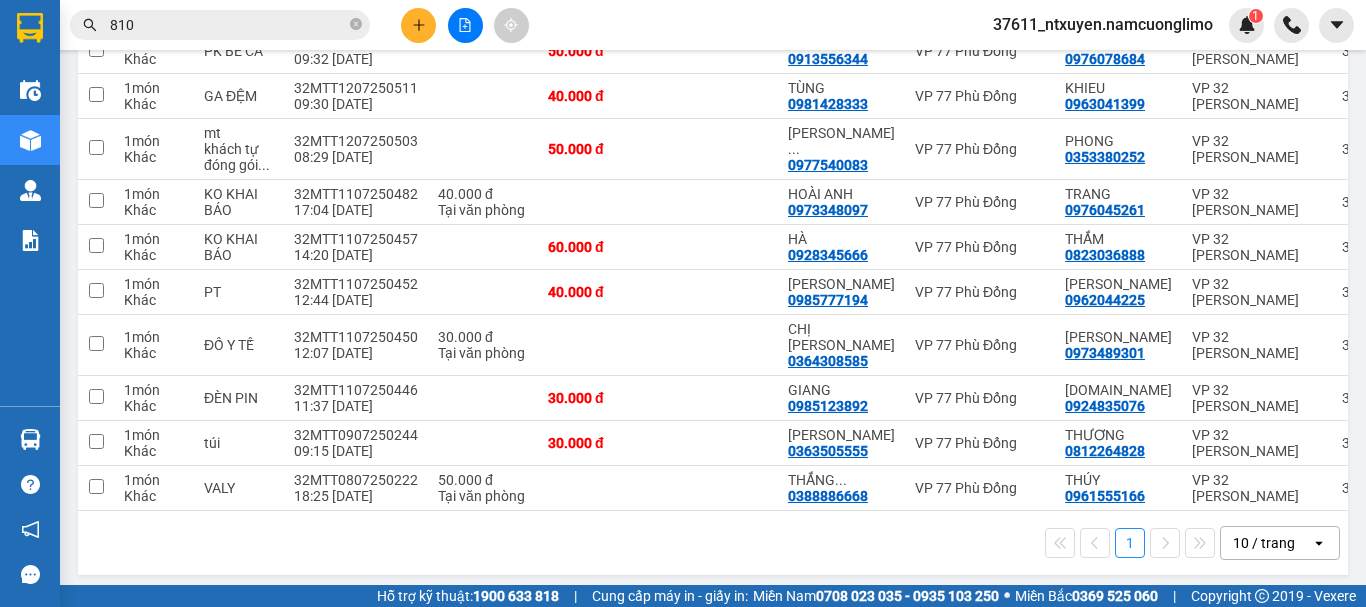 click on "10 / trang" at bounding box center (1264, 543) 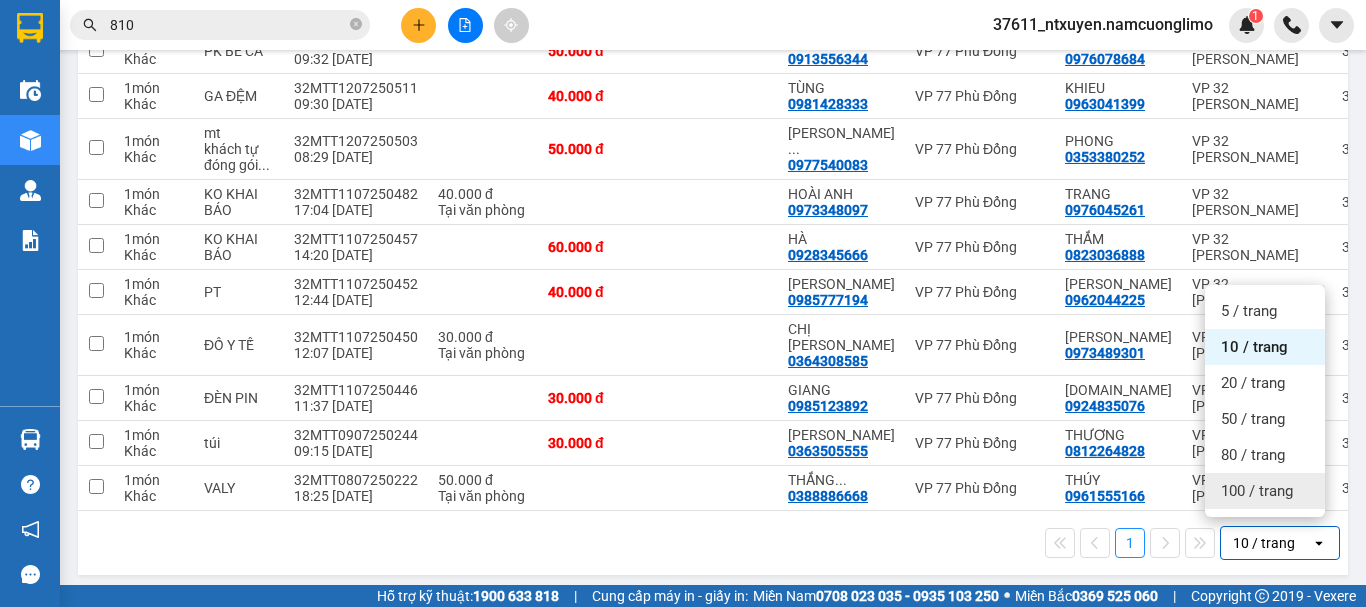 click on "100 / trang" at bounding box center (1257, 491) 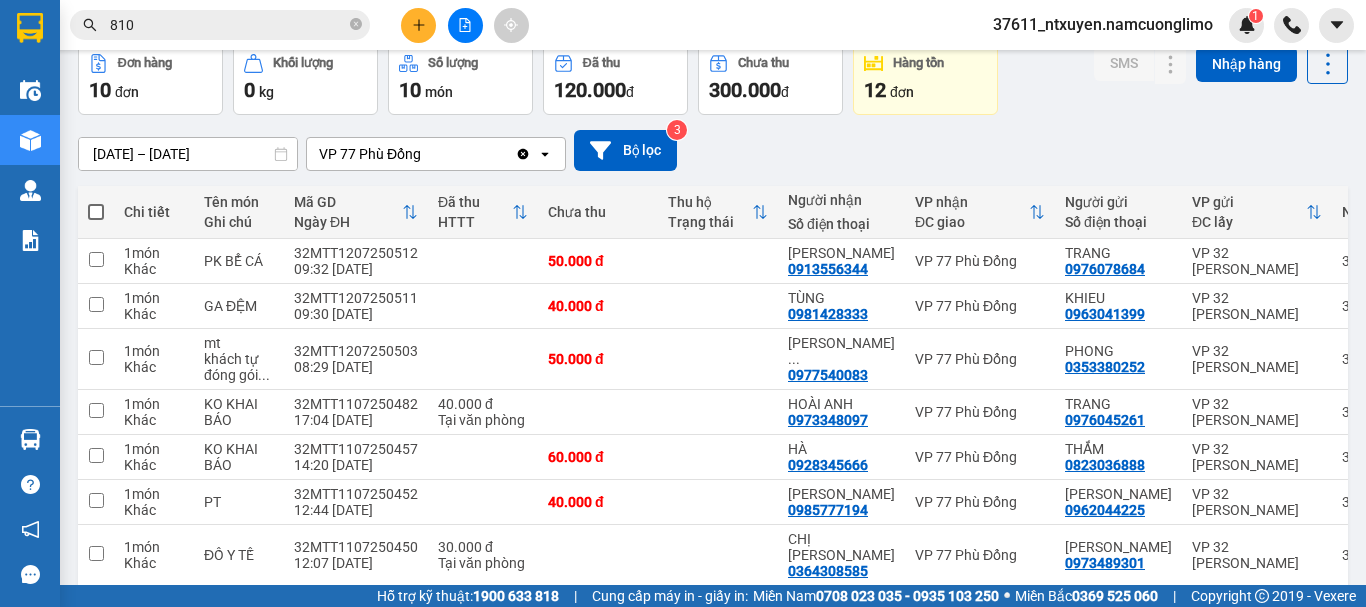 scroll, scrollTop: 0, scrollLeft: 0, axis: both 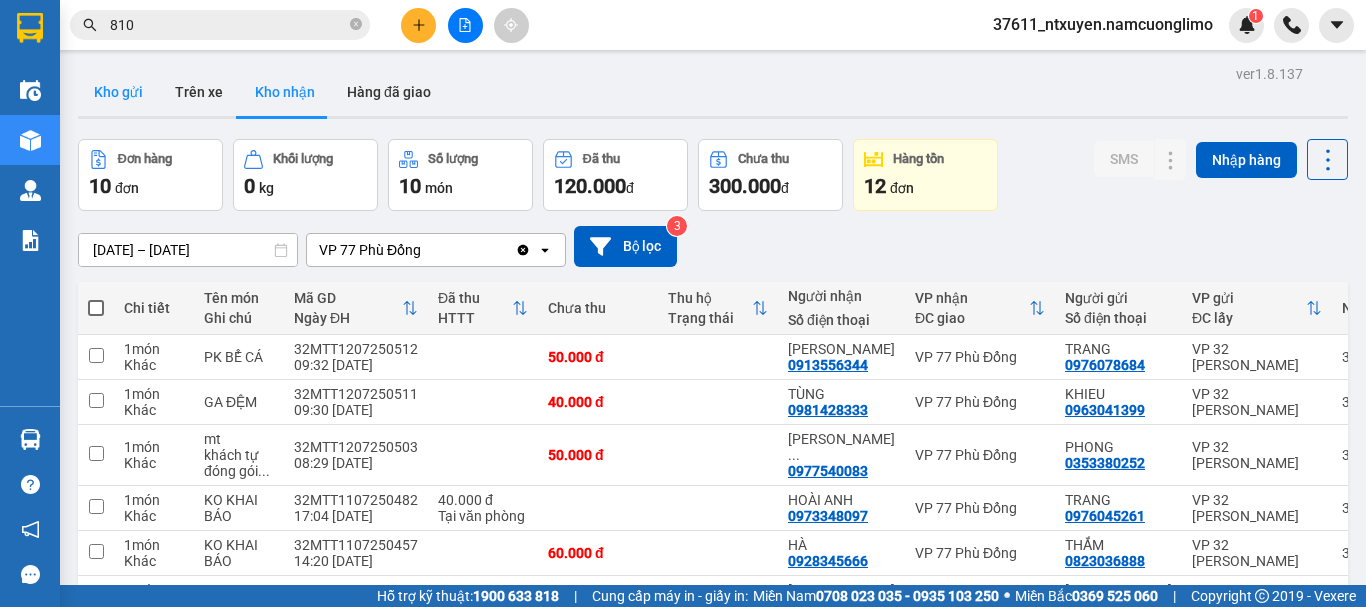 click on "Kho gửi" at bounding box center (118, 92) 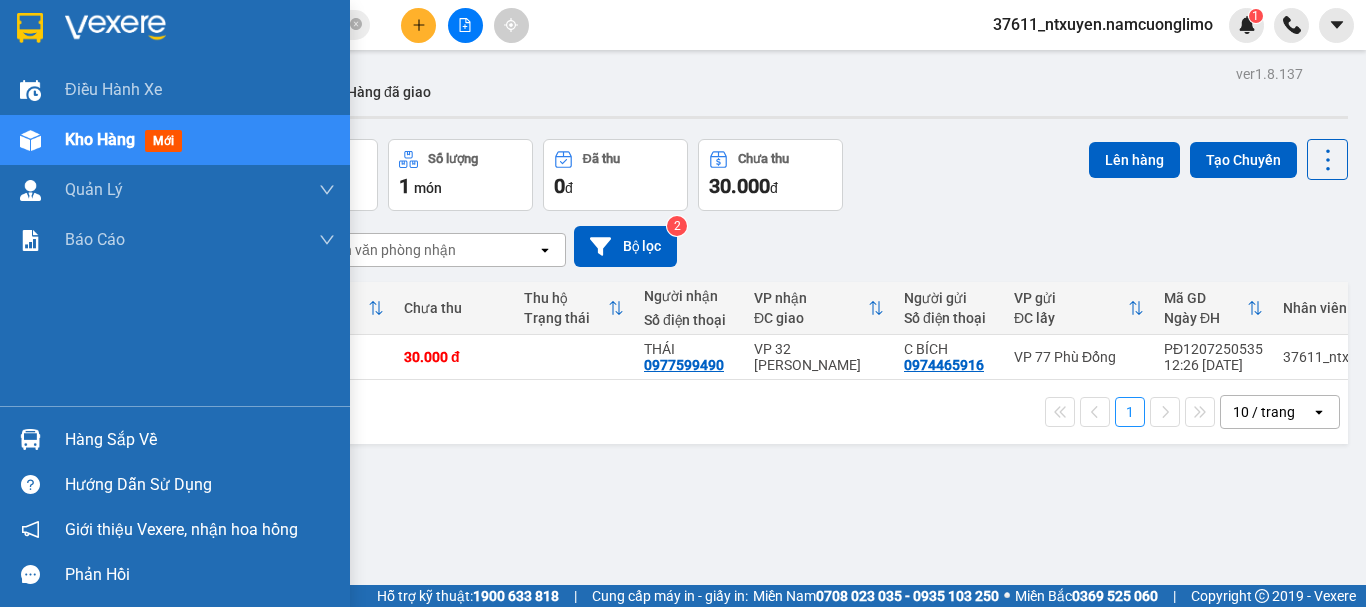 click on "Hàng sắp về" at bounding box center [200, 440] 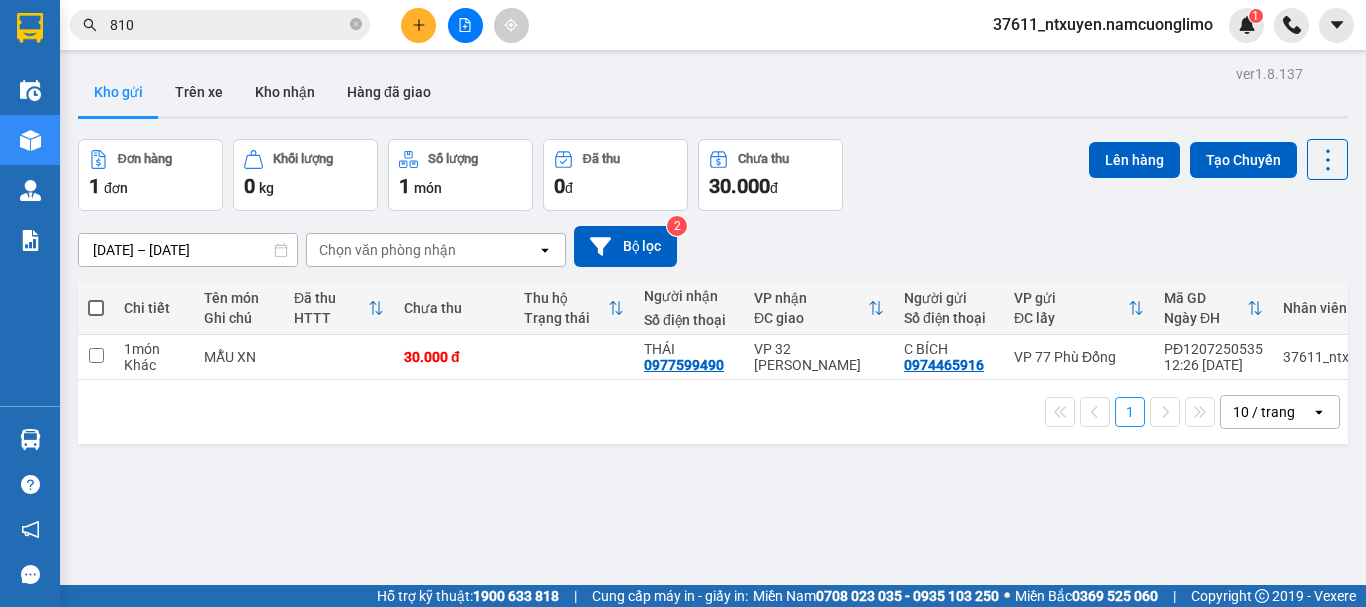 click on "Kết quả tìm kiếm ( 1561 )  Bộ lọc  Mã ĐH Trạng thái Món hàng Tổng cước Chưa cước Người gửi VP Gửi Người nhận VP Nhận 32MTT1207250509 09:18 - 12/07 VP Nhận   19H-052.53 11:09 - 12/07 TP SL:  1 50.000 0984495 810 CHỢ HẢI SẢN VP 32 Mạc Thái Tổ 0984495 810 CHỢ HẢI SẢN VP 77 Phù Đổng 2889GA3009230632 09:49 - 30/09 VP Nhận   19B-013.60 12:03 - 30/09 hs SL:  1 30.000 30.000 0977942 810 LƯU VP Ga Phủ Đức 0334969314 TUẤN VP 32 Mạc Thái Tổ 32MTT1207250522 10:25 - 12/07 VP Gửi   VỢT PIC SL:  1 60.000 60.000 0964509 810 THANH VP 32 Mạc Thái Tổ 0972596669 MẠNH LÝ VP 77 Phù Đổng 32MTT1904240435 08:35 - 19/04 VP Gửi   MÃ TREO SL:  1 90.000 90.000 0984495 810 CHỢ HẢI SẢN VP 32 Mạc Thái Tổ 0984495 810 CHỢ HẢI SẢN VP 77 Phù Đổng 32MTT0707250063 14:12 - 07/07 Đã giao   16:41 - 07/07 HS SL:  2 100.000 0984495 810 CHỢ HẢI SẢN VP 32 Mạc Thái Tổ 0984495 810 CHỢ HẢI SẢN VP 77 Phù Đổng   PT 1" at bounding box center [683, 303] 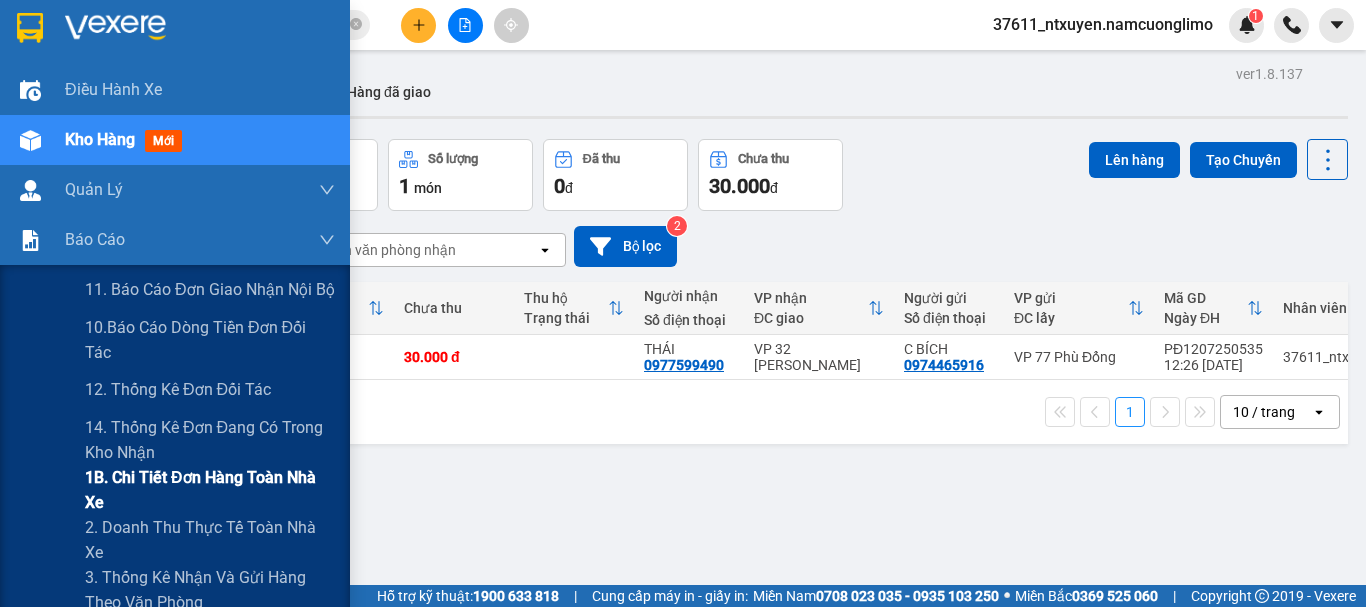 drag, startPoint x: 108, startPoint y: 482, endPoint x: 113, endPoint y: 473, distance: 10.29563 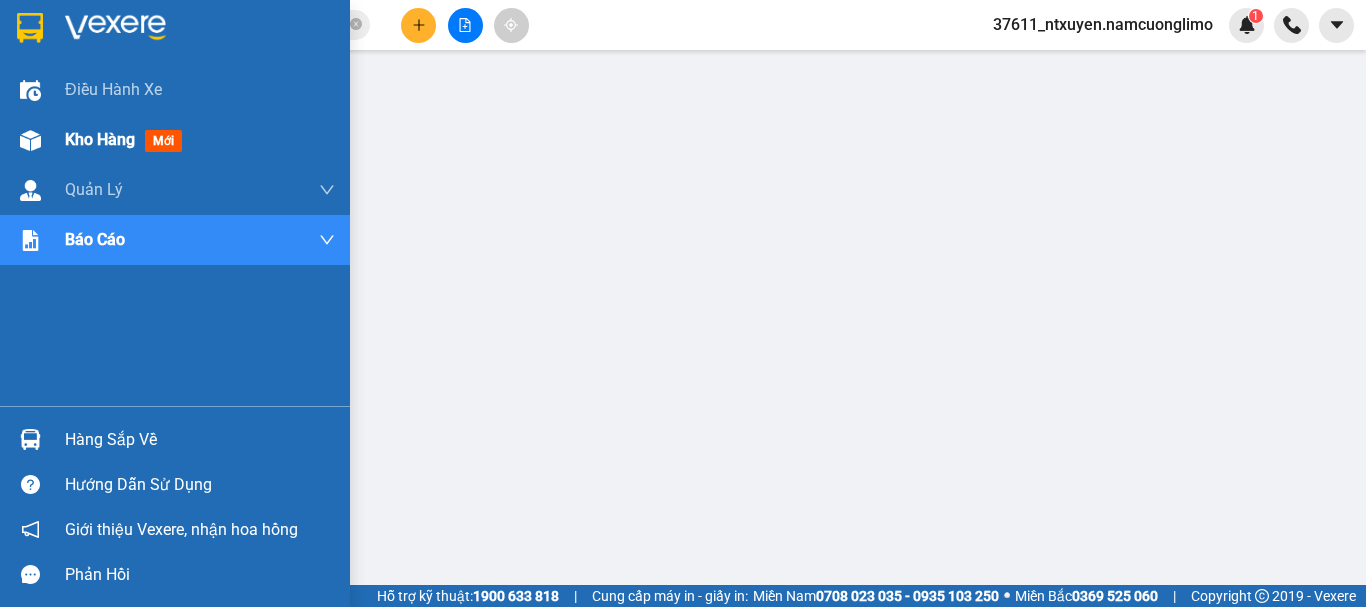 click on "Kho hàng" at bounding box center [100, 139] 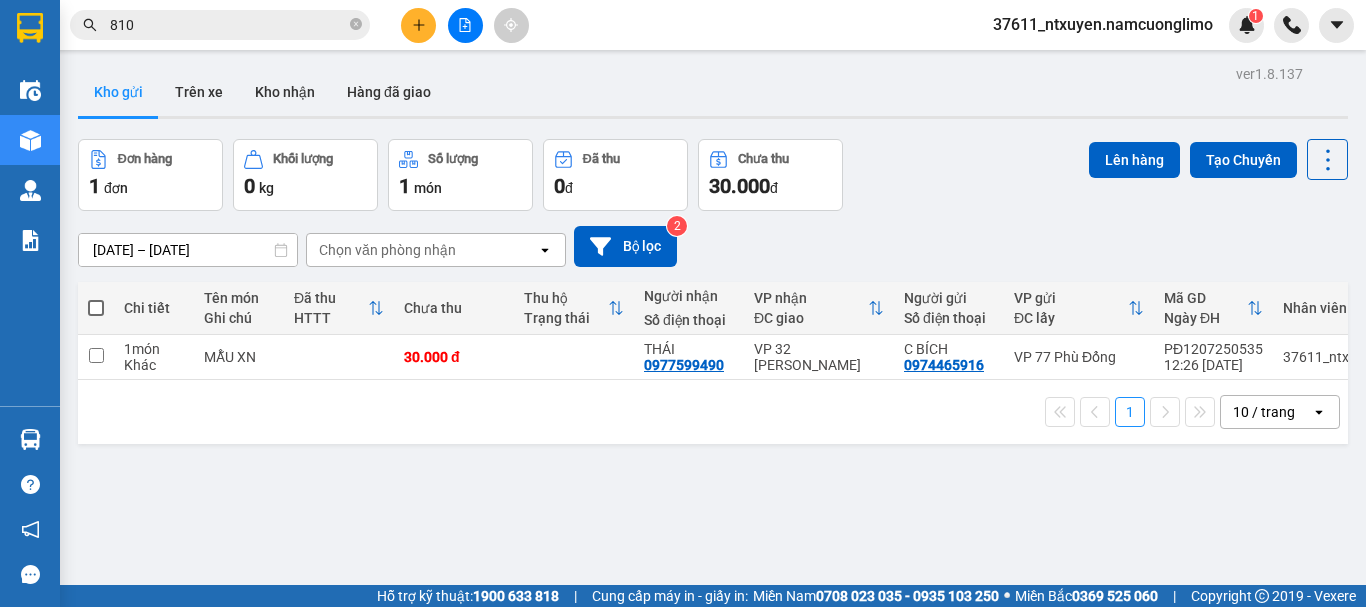 click at bounding box center (96, 308) 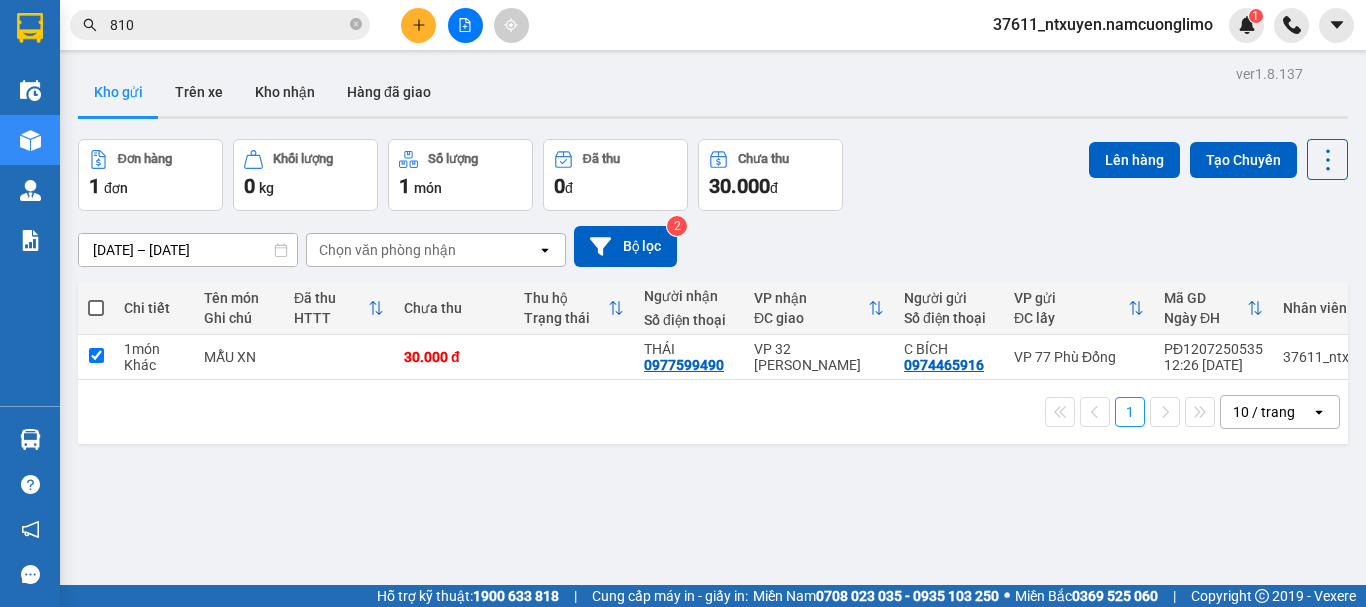 checkbox on "true" 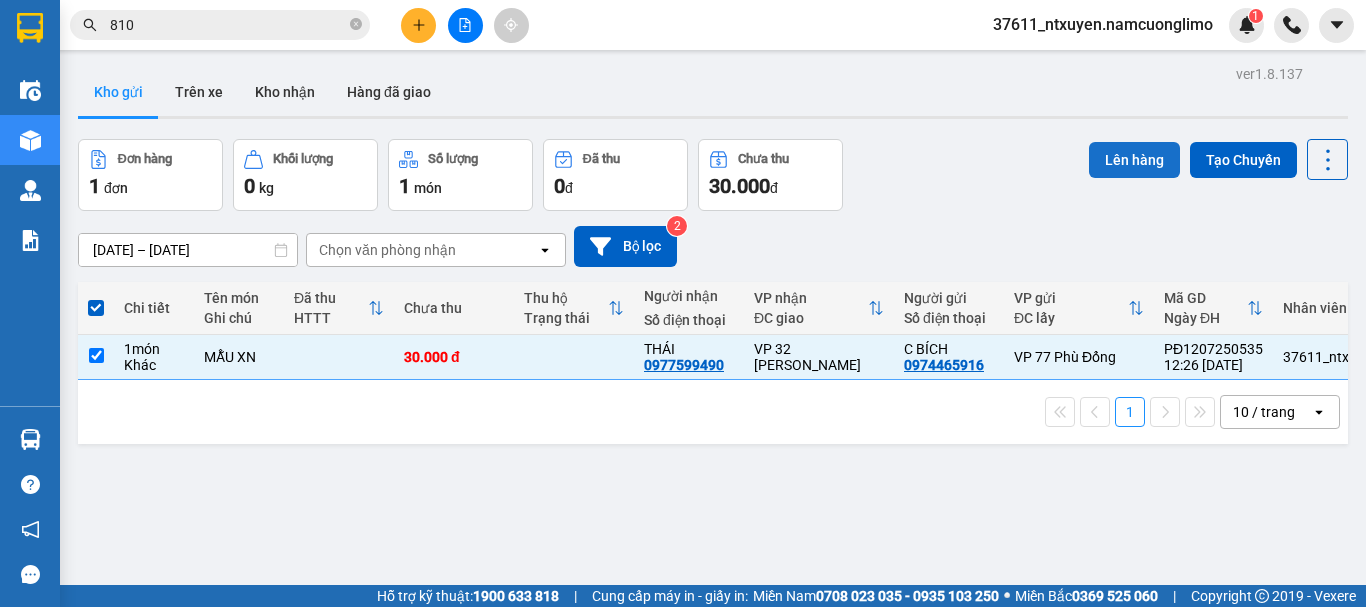 click on "Lên hàng" at bounding box center [1134, 160] 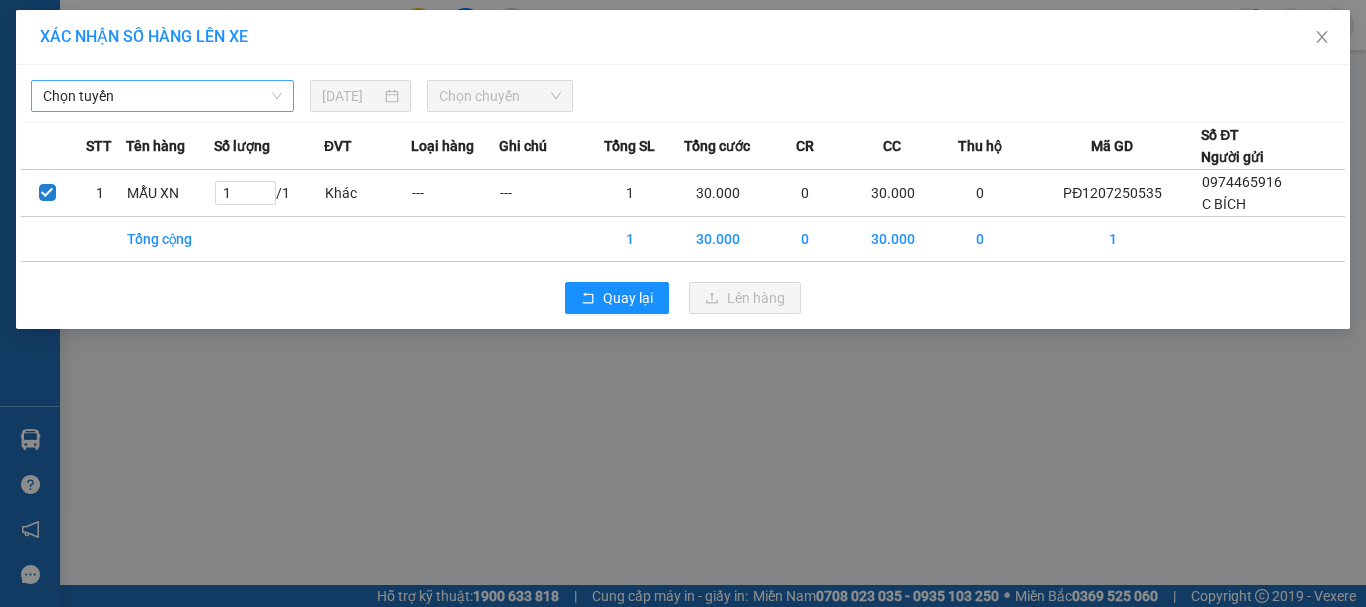 click on "Chọn tuyến" at bounding box center [162, 96] 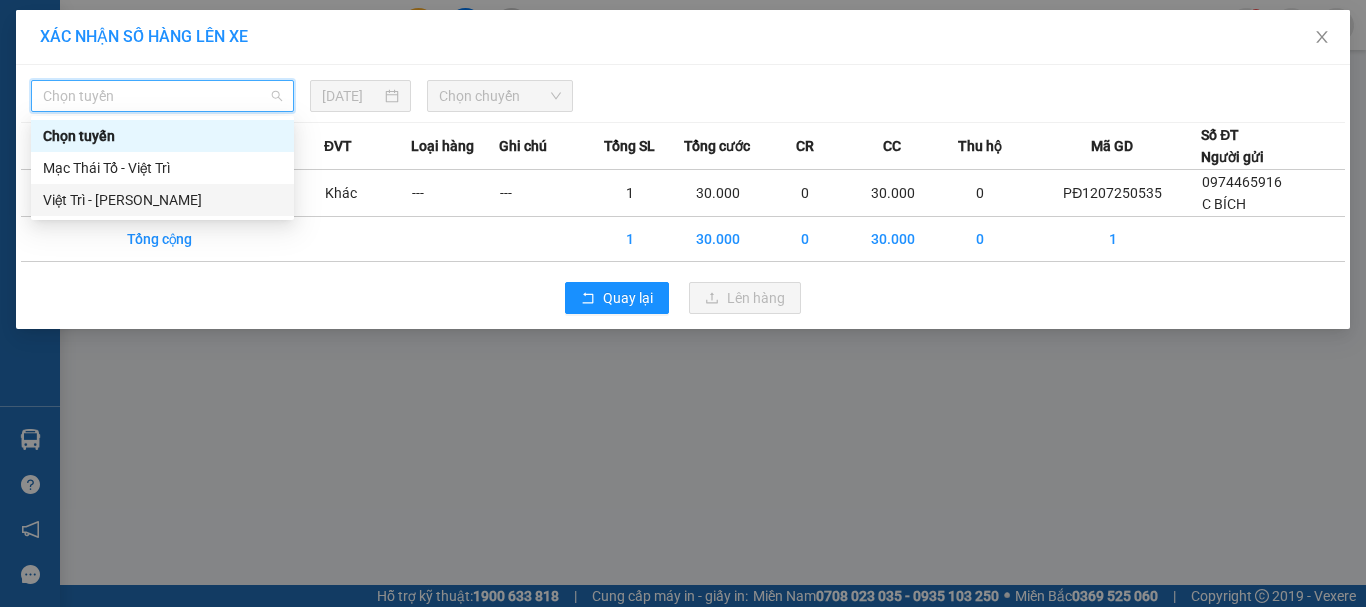 click on "Việt Trì - Mạc Thái Tổ" at bounding box center [162, 200] 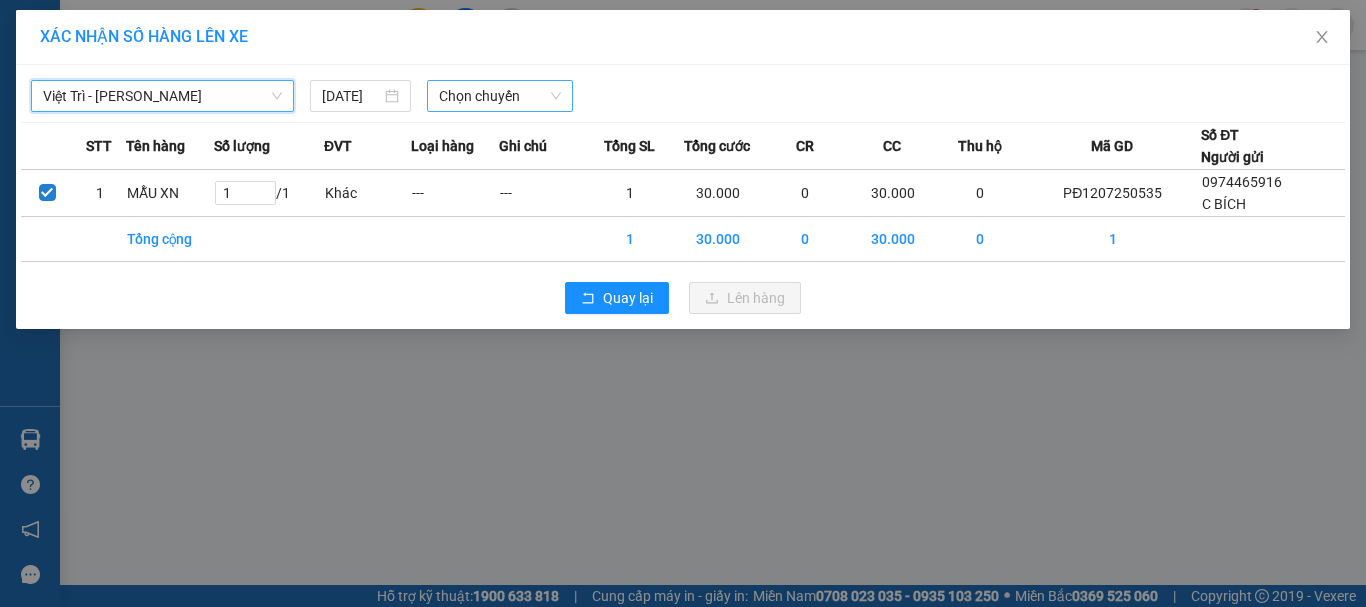 click on "Chọn chuyến" at bounding box center [500, 96] 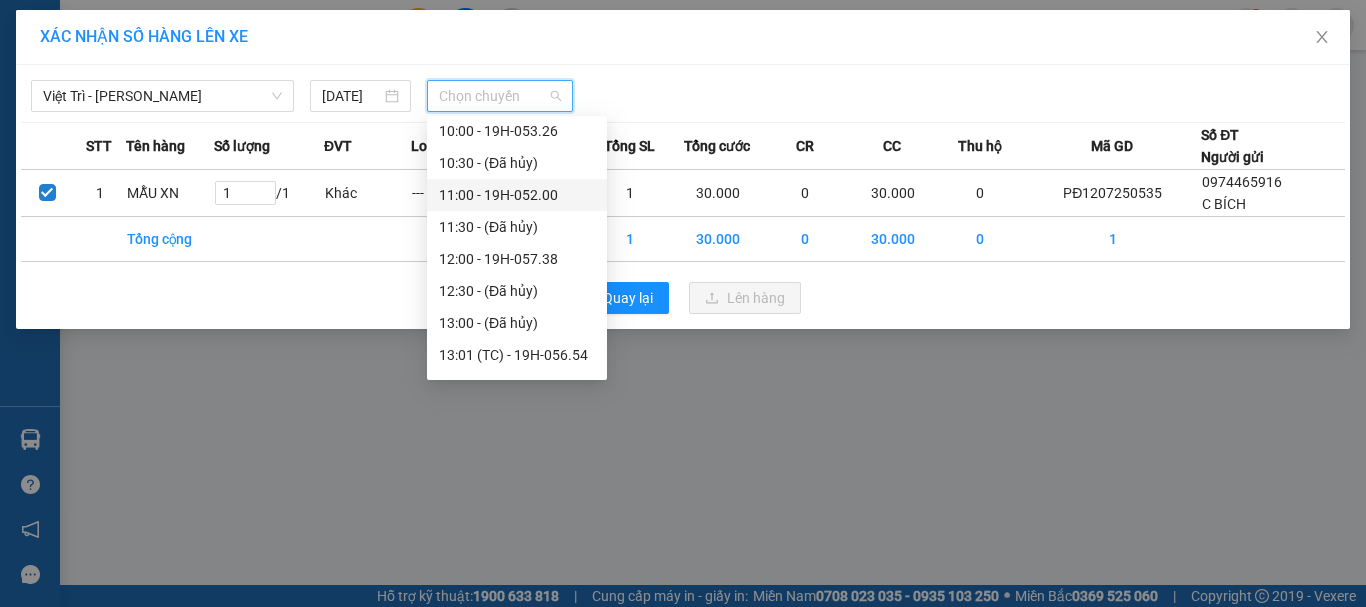 scroll, scrollTop: 500, scrollLeft: 0, axis: vertical 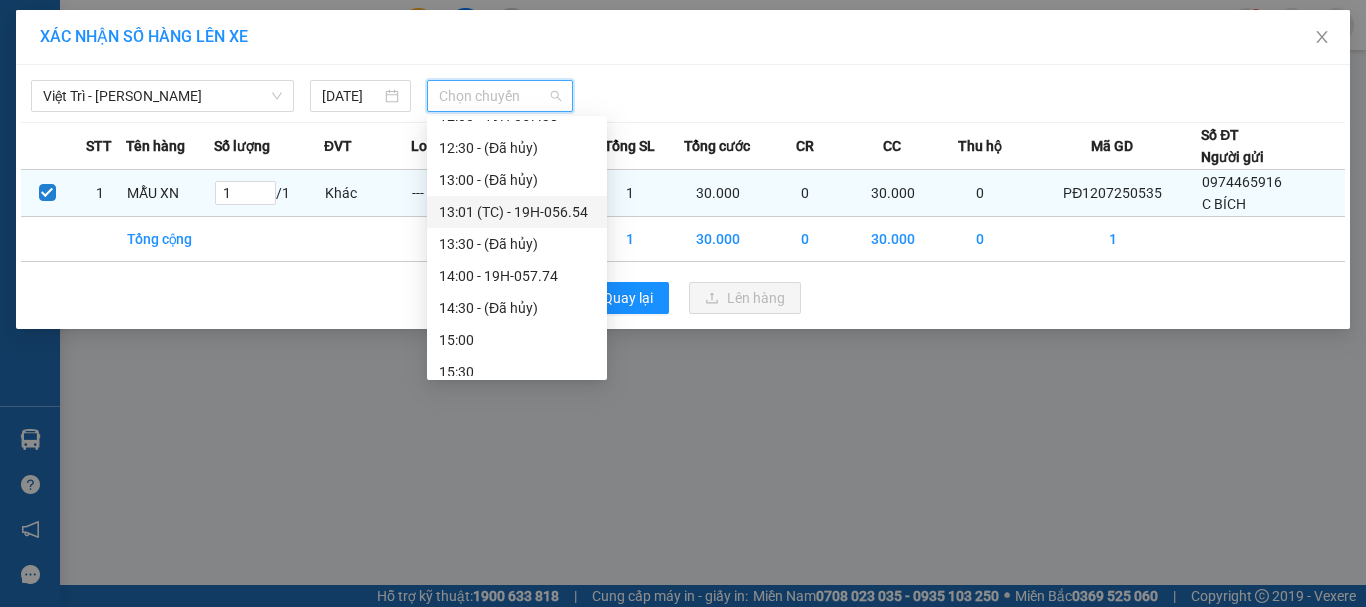 click on "13:01   (TC)   - 19H-056.54" at bounding box center (517, 212) 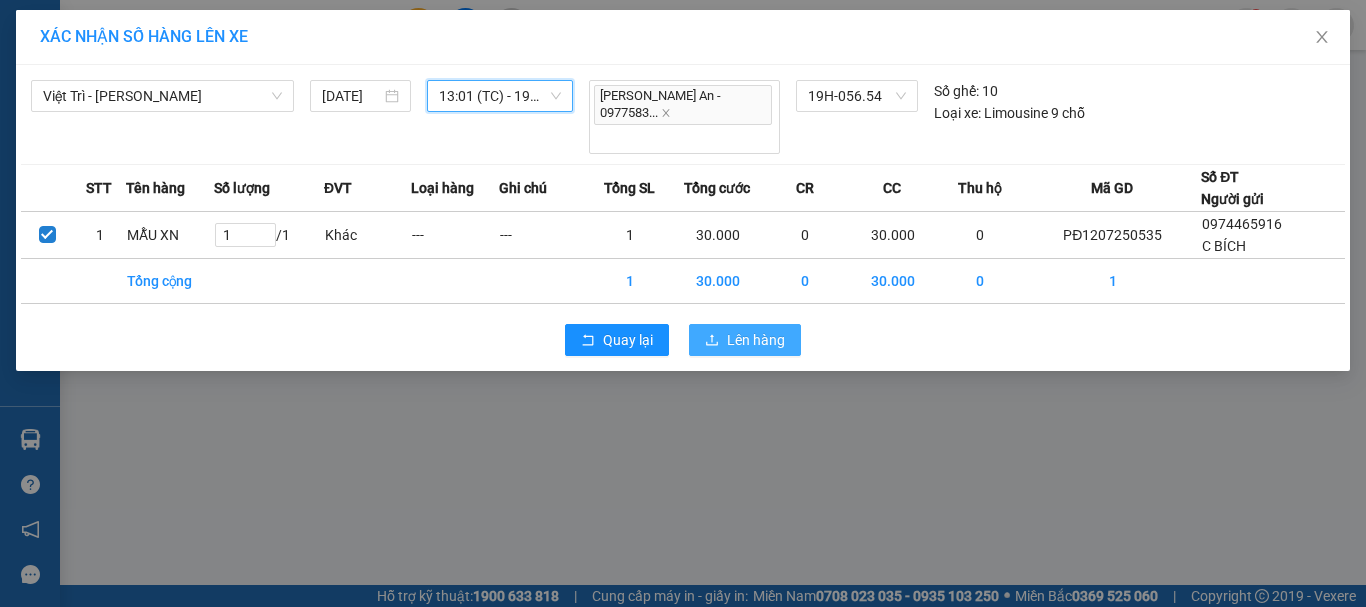 click on "Lên hàng" at bounding box center (756, 340) 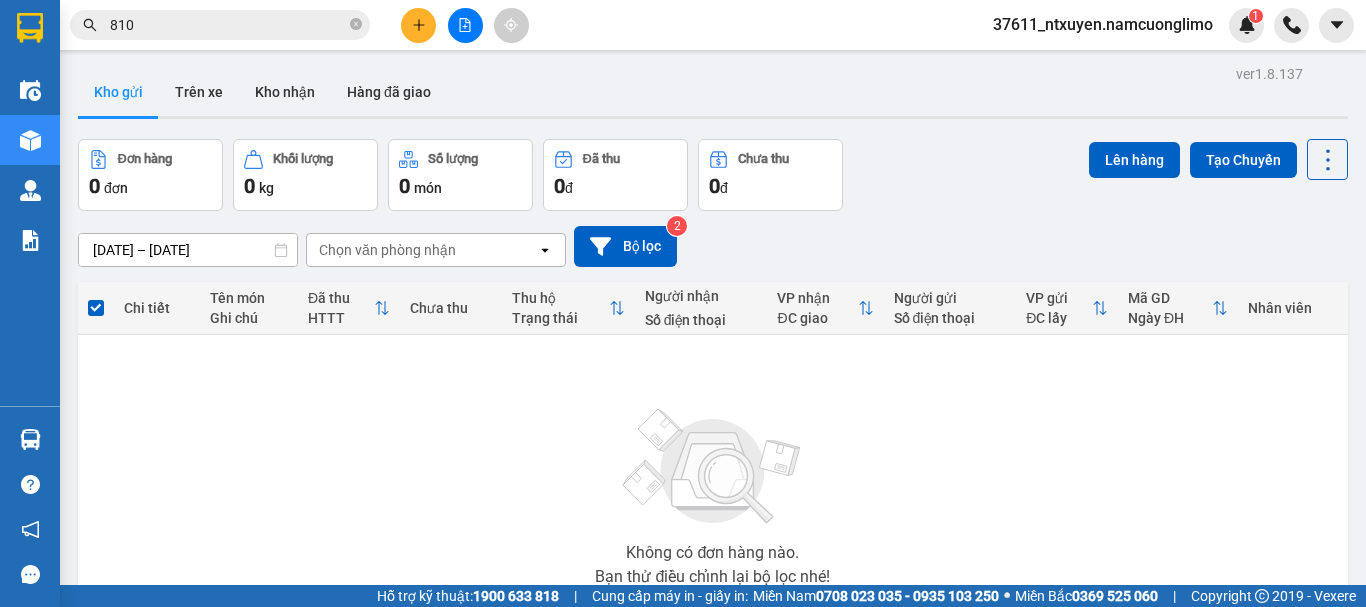 click on "37611_ntxuyen.namcuonglimo" at bounding box center [1103, 24] 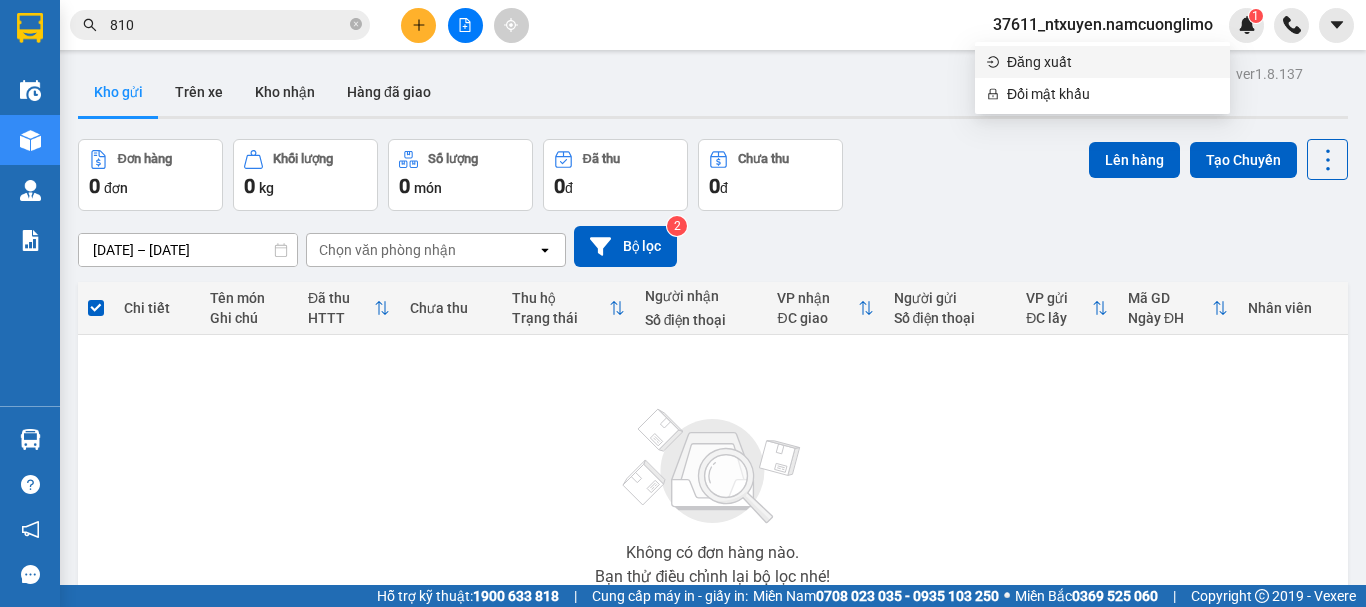 click on "Đăng xuất" at bounding box center (1112, 62) 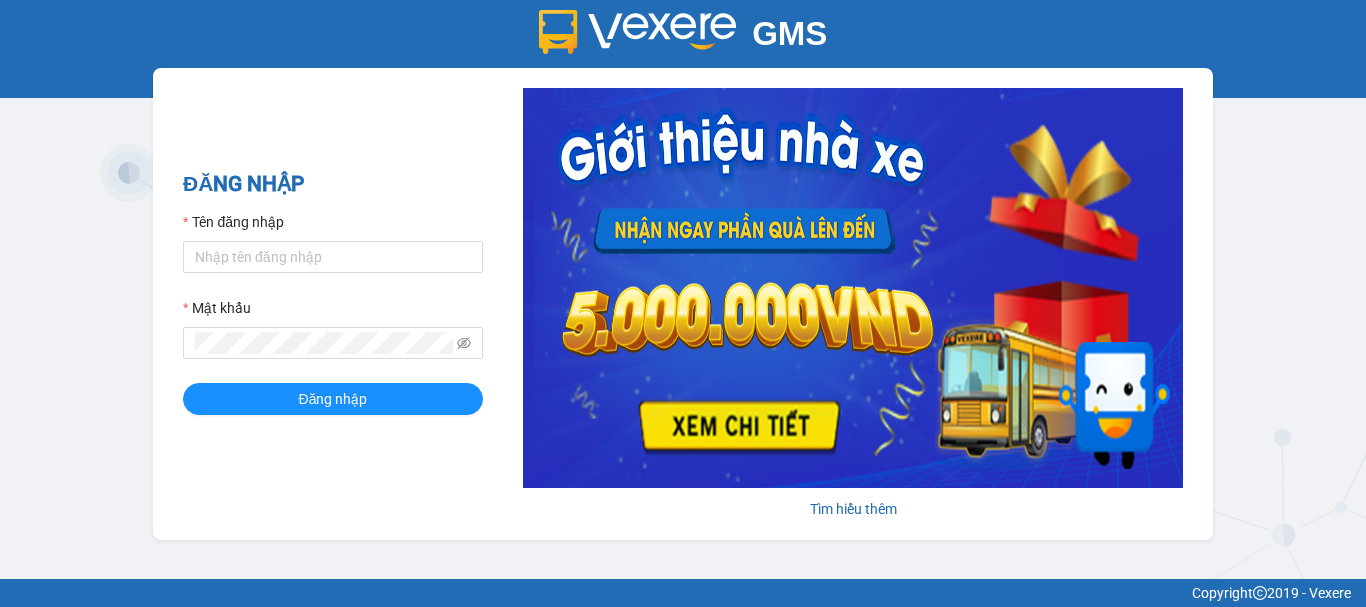 scroll, scrollTop: 0, scrollLeft: 0, axis: both 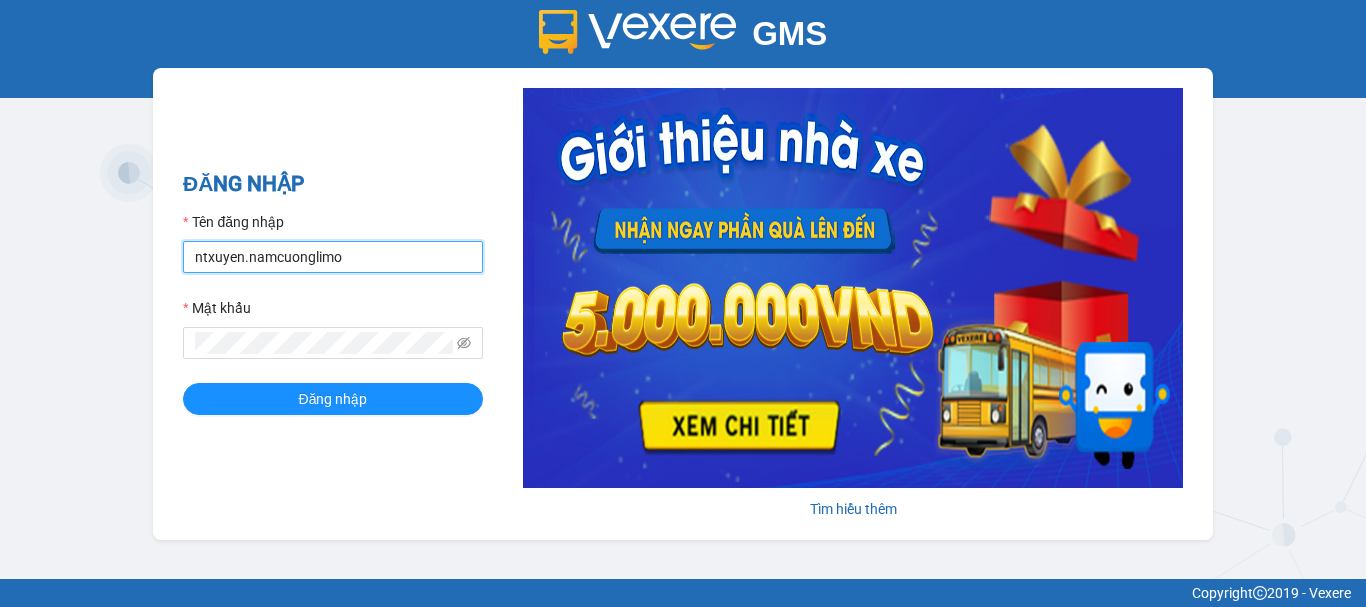 click on "ntxuyen.namcuonglimo" at bounding box center [333, 257] 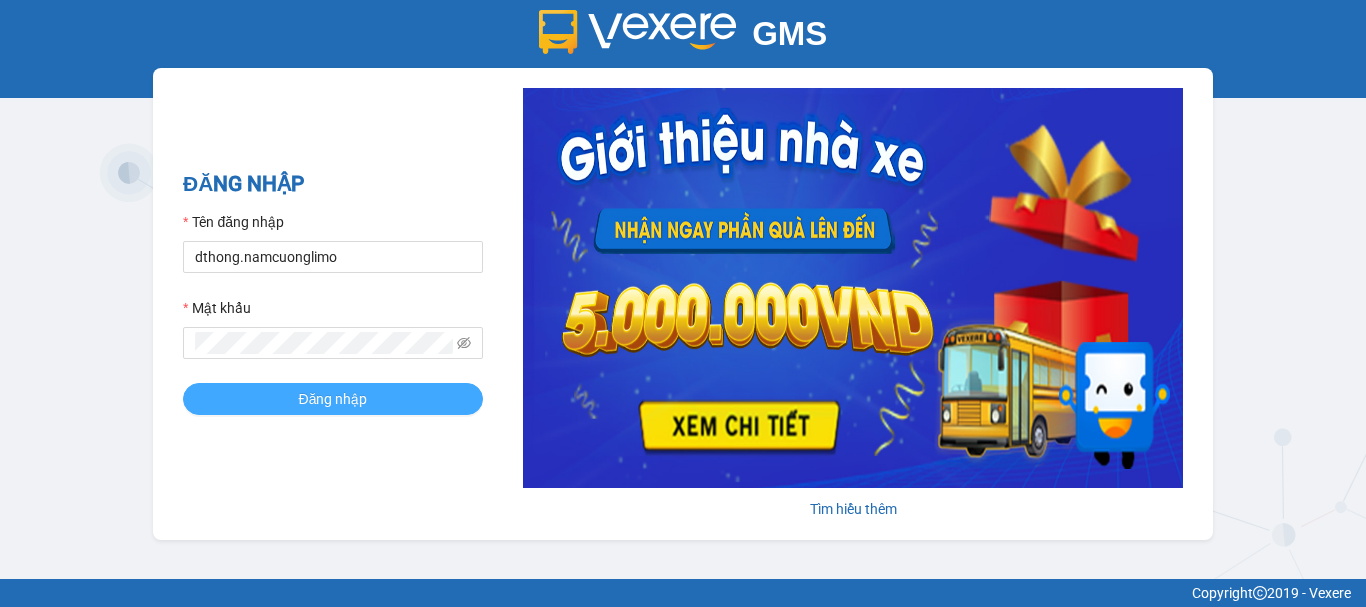 click on "Đăng nhập" at bounding box center (333, 399) 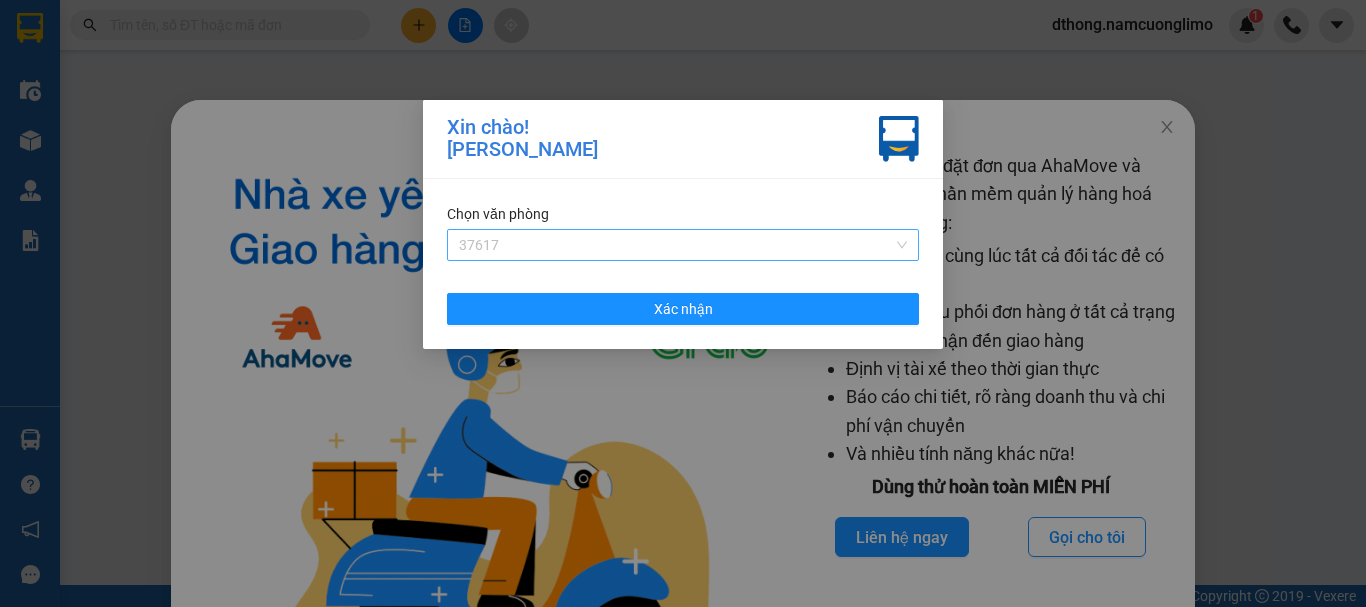 click on "37617" at bounding box center [683, 245] 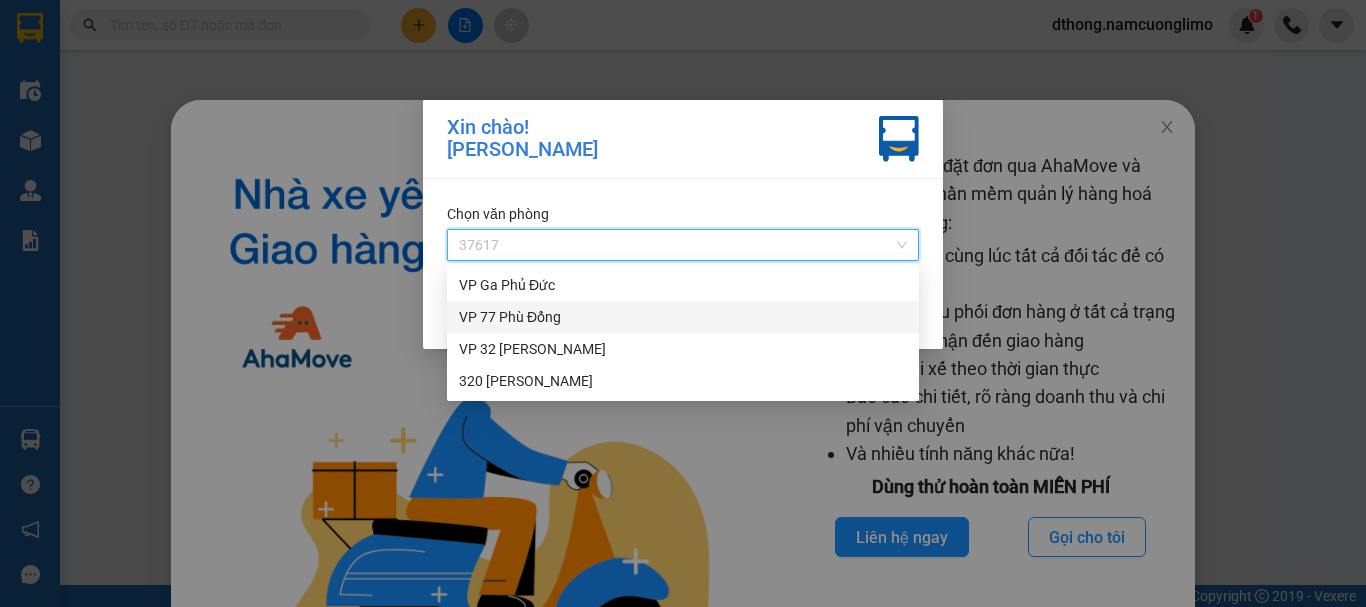 click on "VP 77 Phù Đổng" at bounding box center [683, 317] 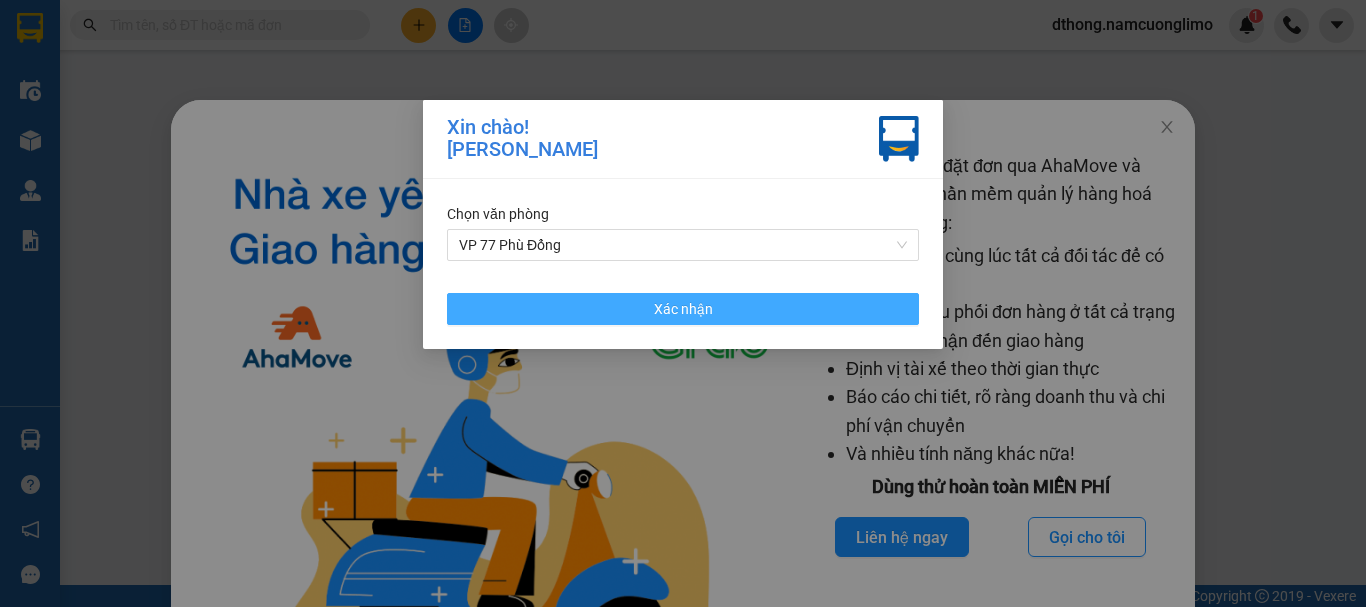 click on "Xác nhận" at bounding box center (683, 309) 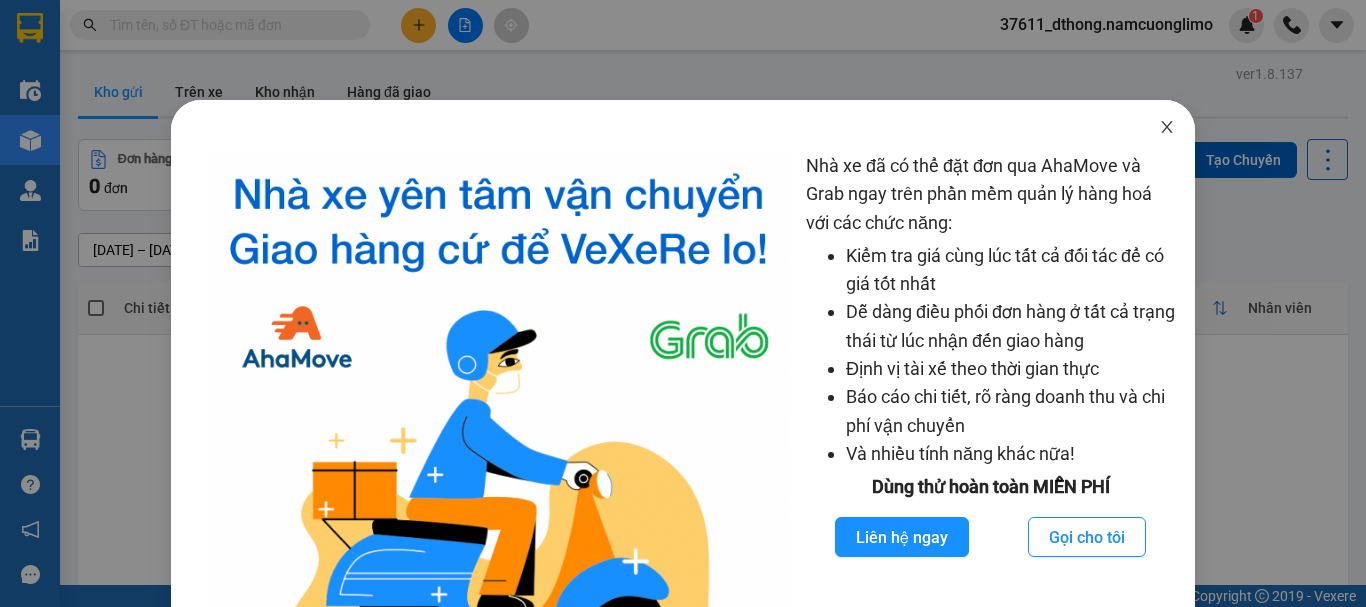 click at bounding box center (1167, 128) 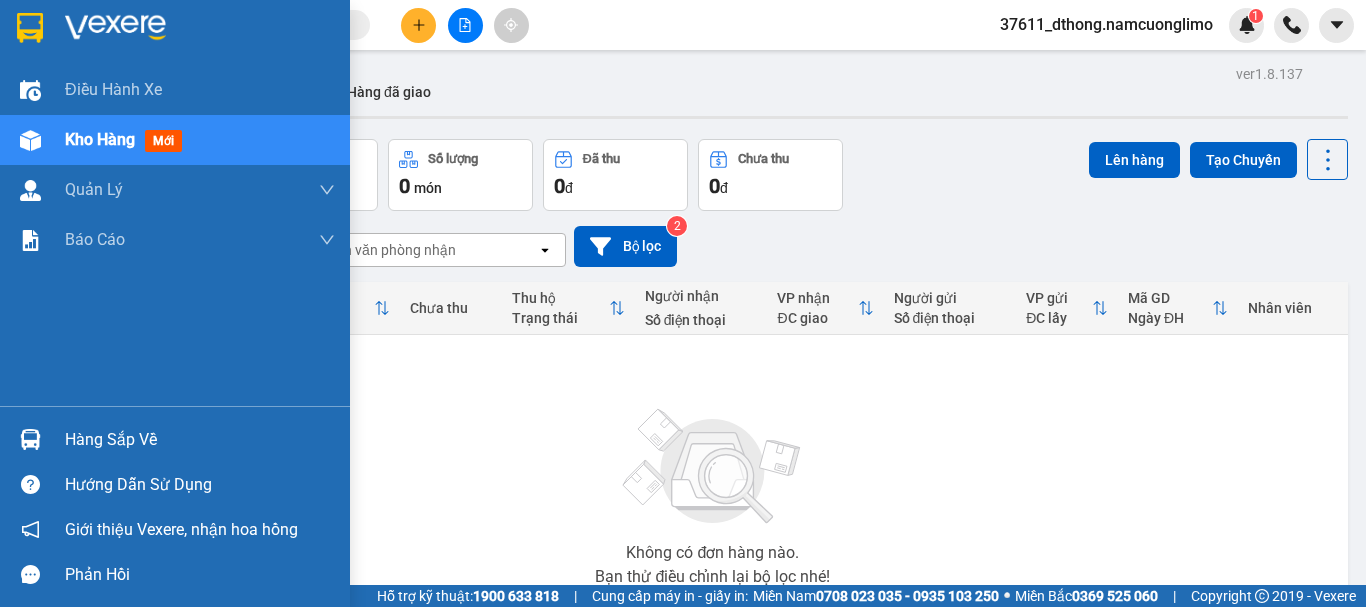click on "Hàng sắp về" at bounding box center (200, 440) 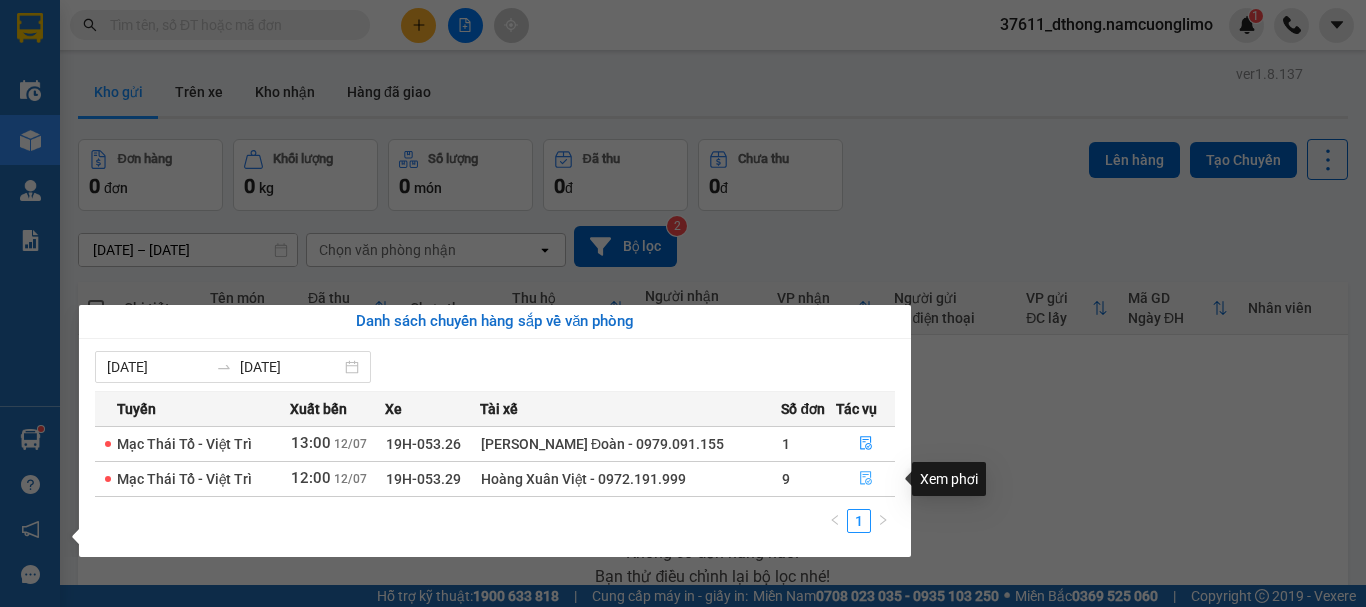click 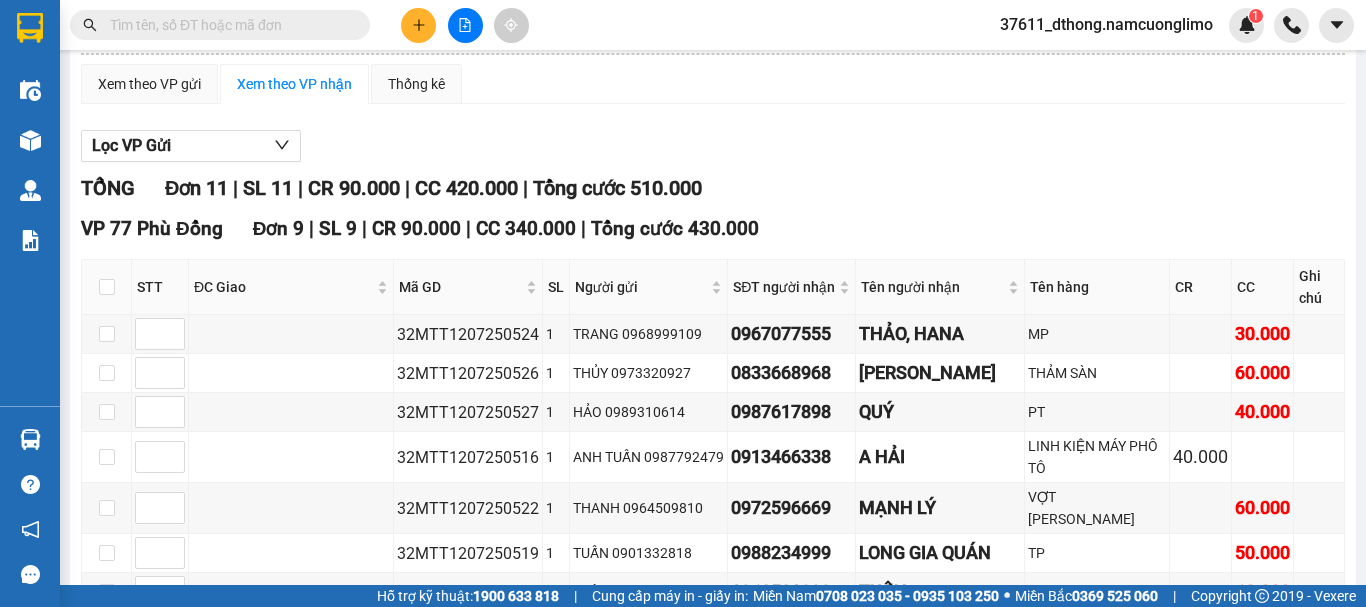 scroll, scrollTop: 300, scrollLeft: 0, axis: vertical 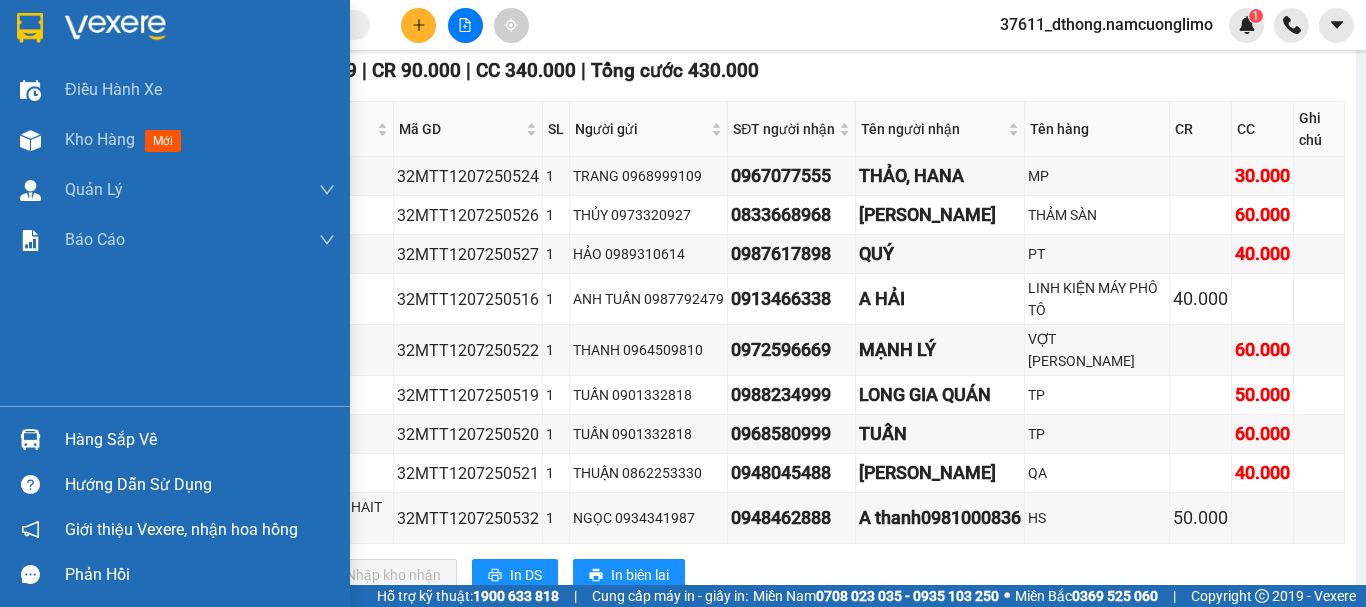 click on "Hàng sắp về" at bounding box center (200, 440) 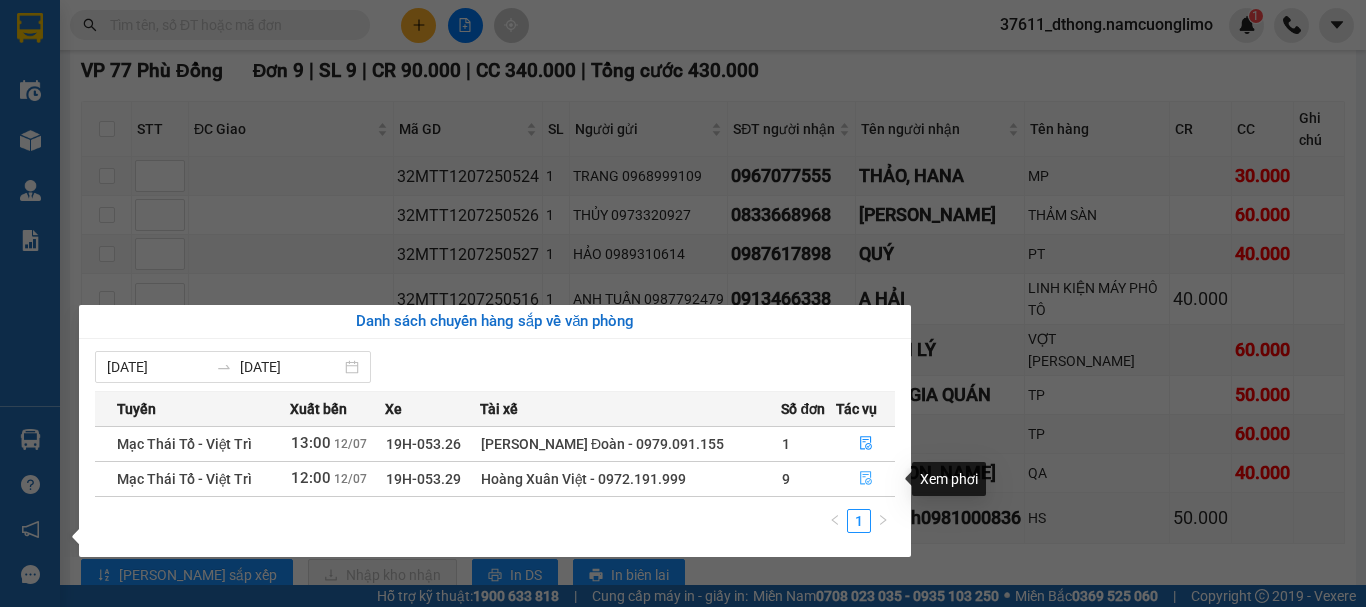 drag, startPoint x: 863, startPoint y: 475, endPoint x: 812, endPoint y: 494, distance: 54.42426 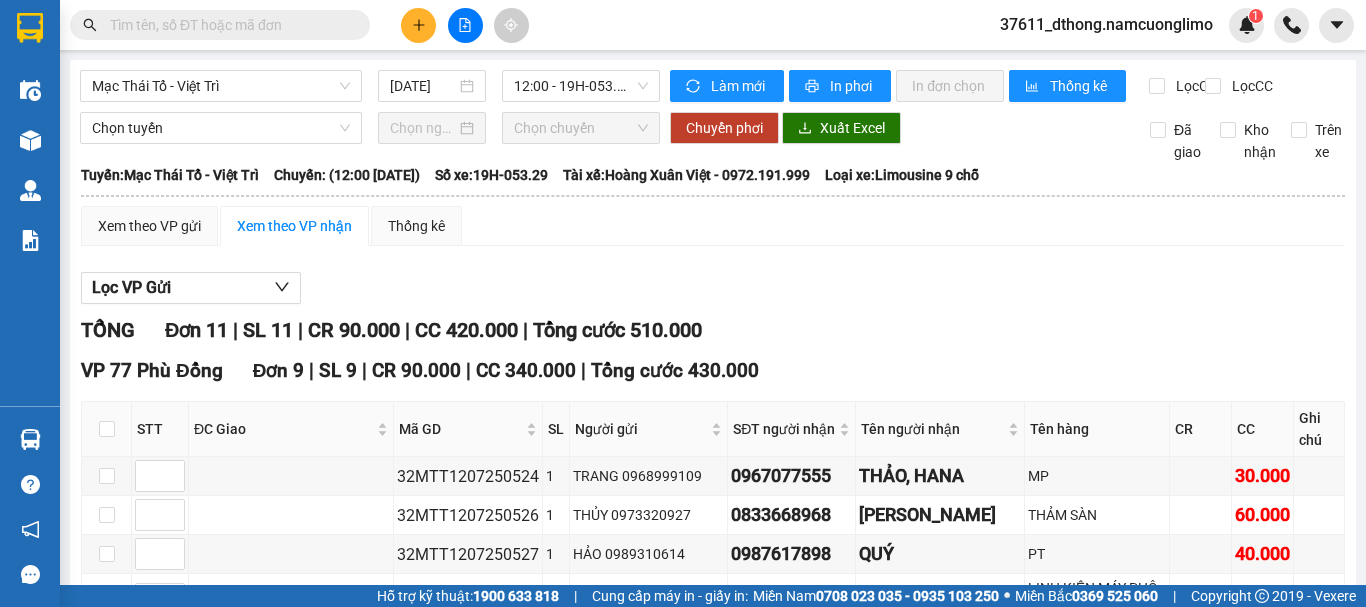 scroll, scrollTop: 100, scrollLeft: 0, axis: vertical 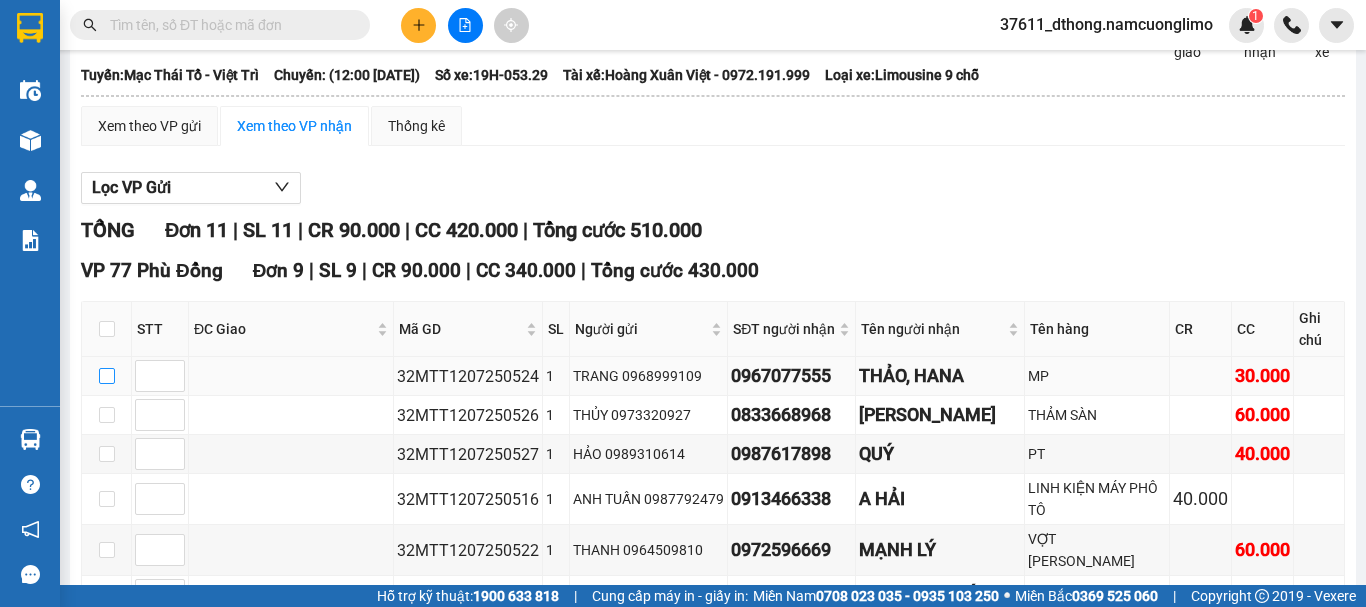click at bounding box center [107, 376] 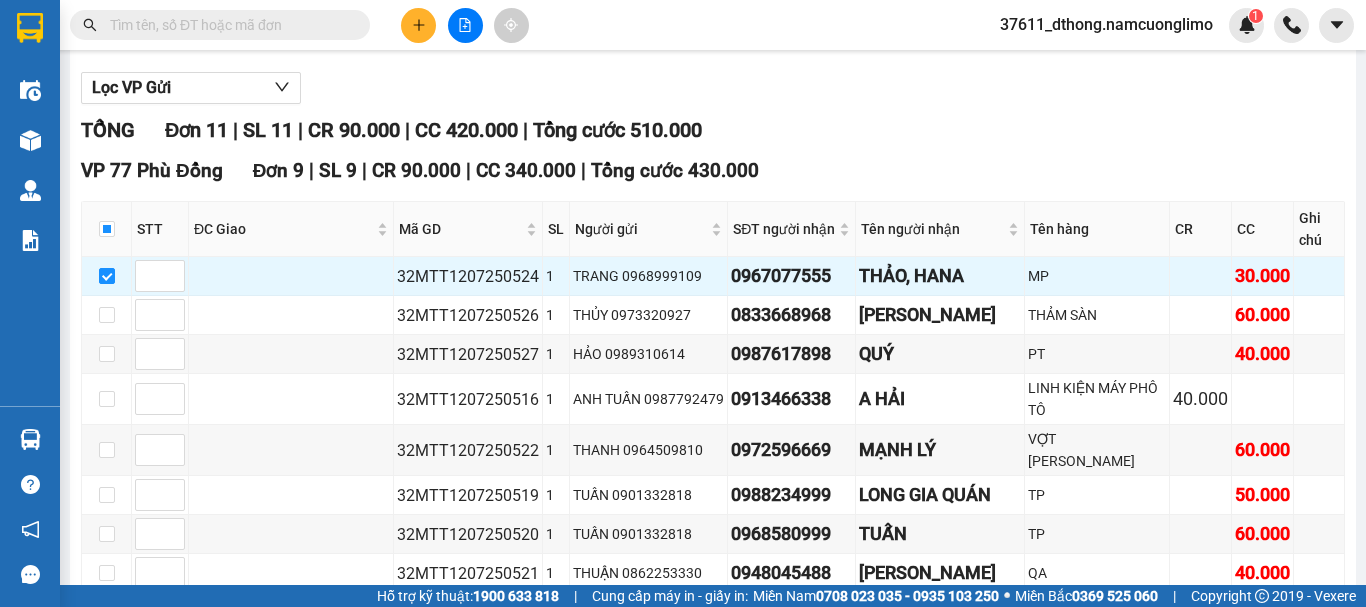 scroll, scrollTop: 300, scrollLeft: 0, axis: vertical 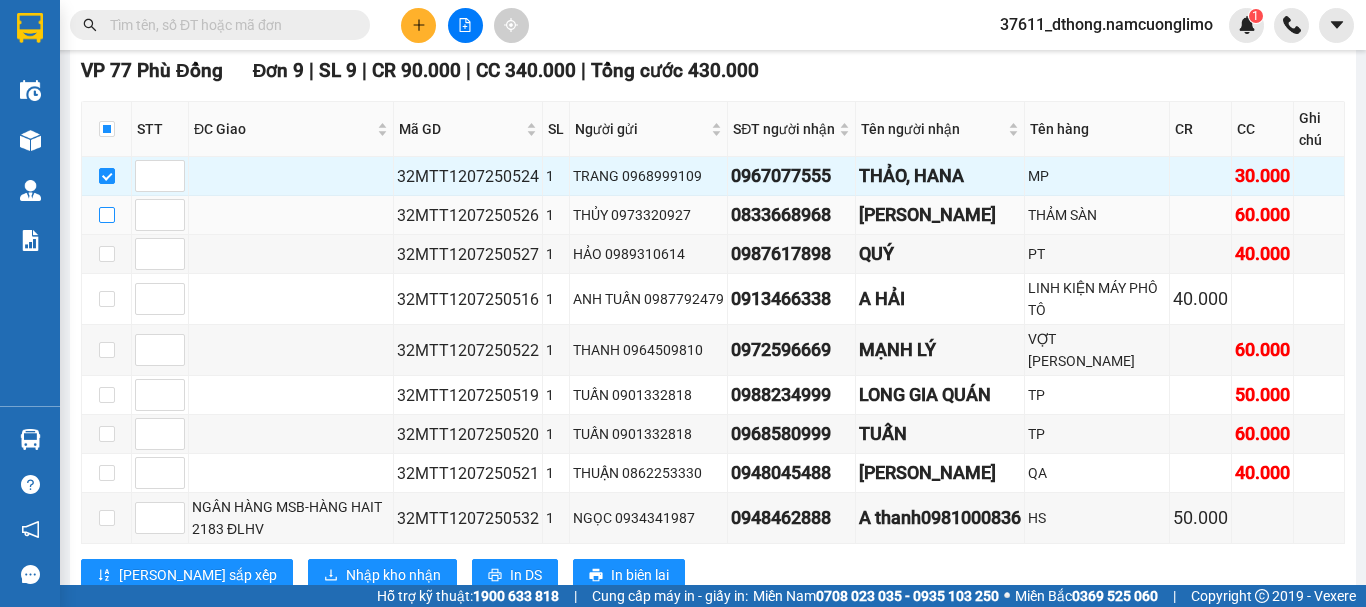 click at bounding box center [107, 215] 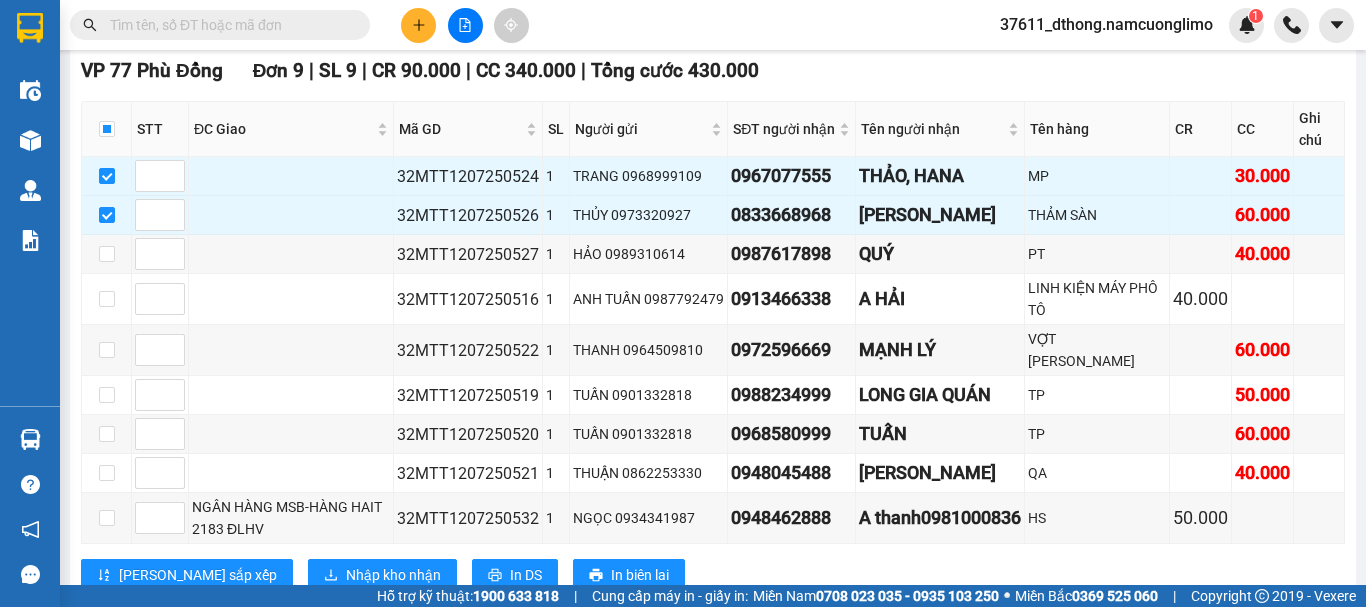 click on "TỔNG Đơn   11 | SL   11 | CR   90.000 | CC   420.000 | Tổng cước   510.000" at bounding box center [713, 30] 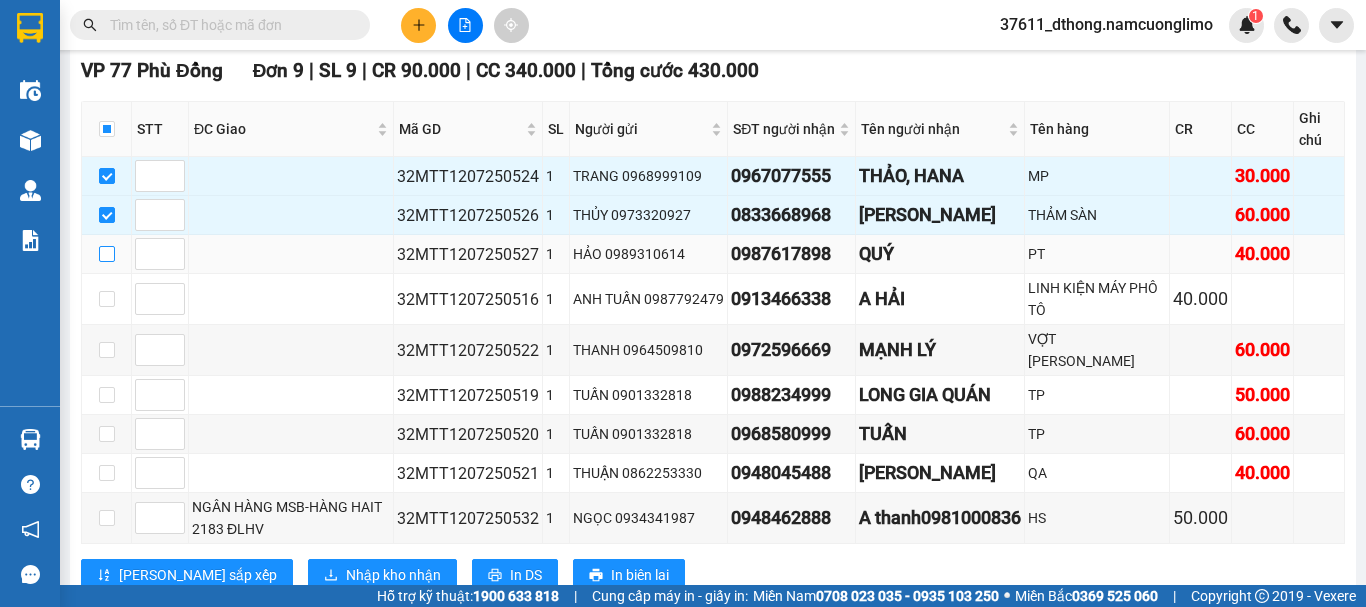 click at bounding box center (107, 254) 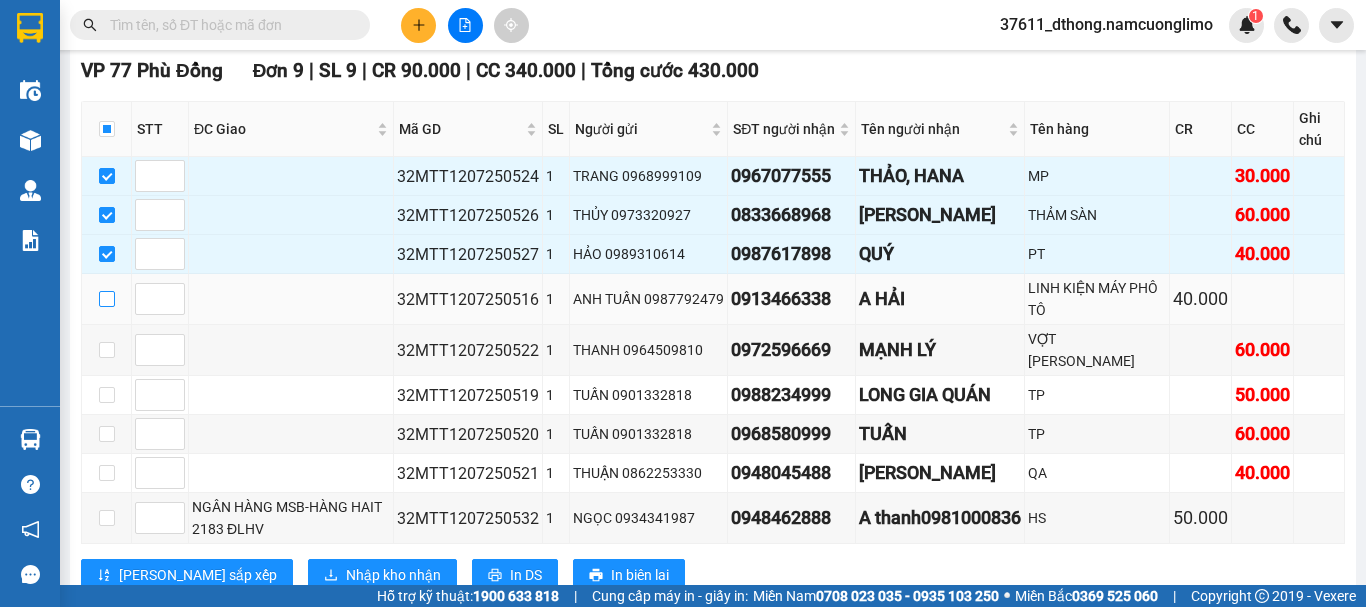 click at bounding box center [107, 299] 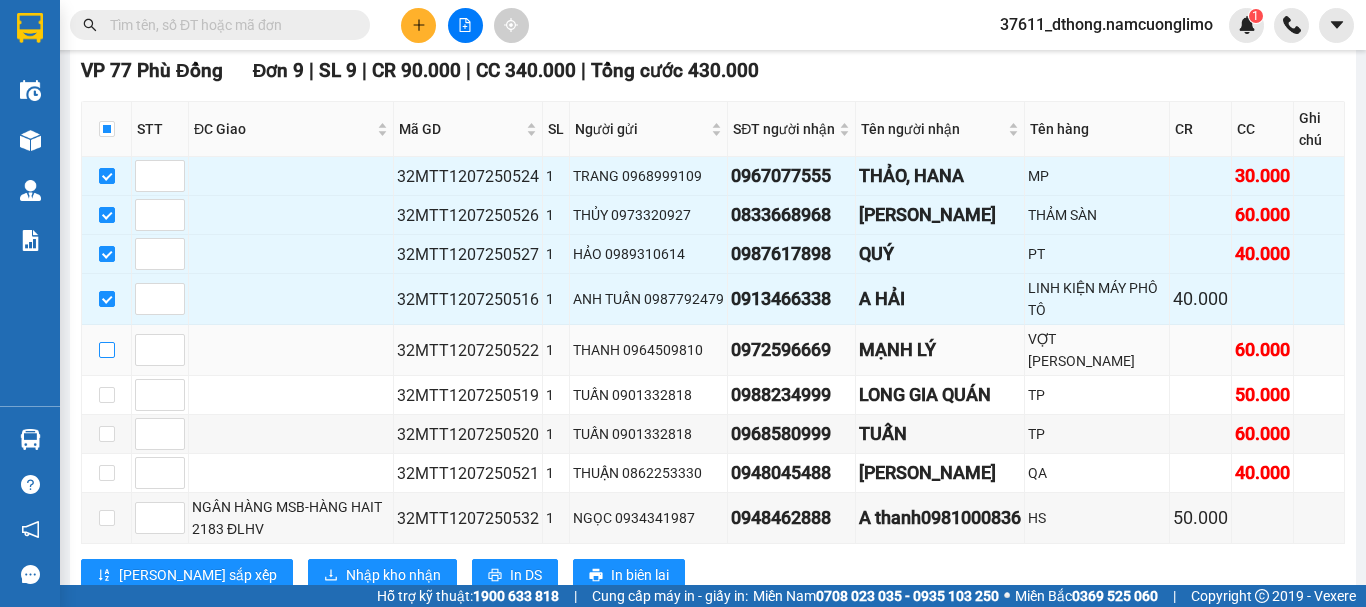 click at bounding box center (107, 350) 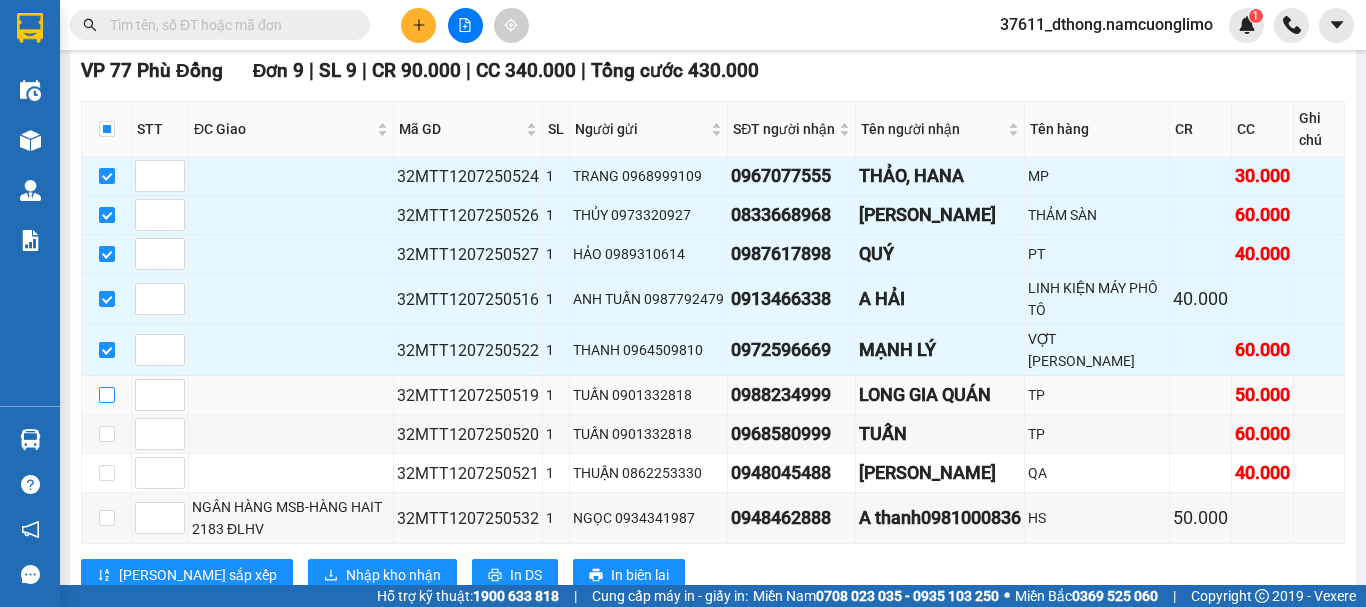 click at bounding box center [107, 395] 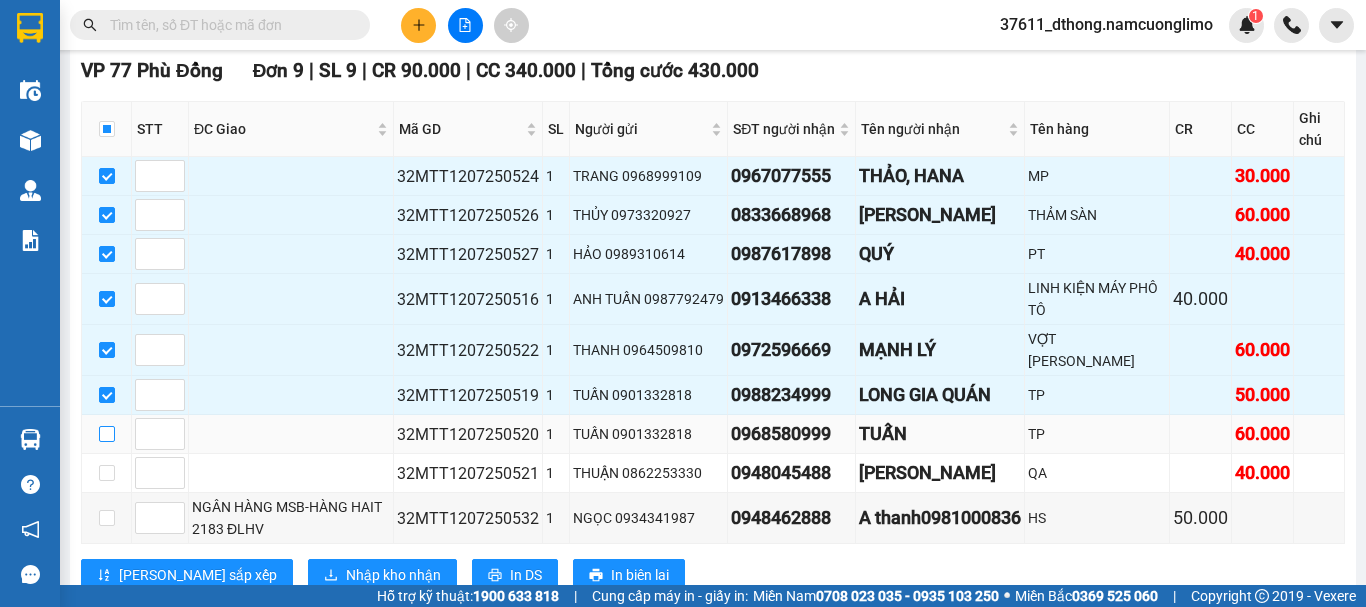 click at bounding box center (107, 434) 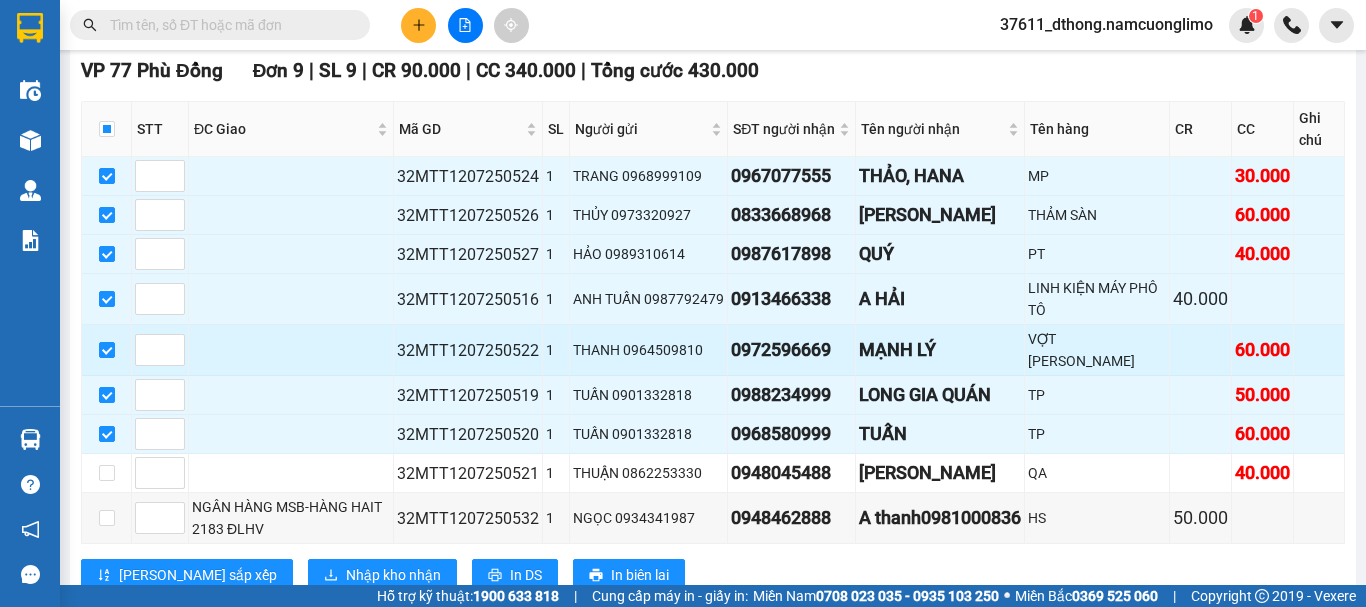 scroll, scrollTop: 400, scrollLeft: 0, axis: vertical 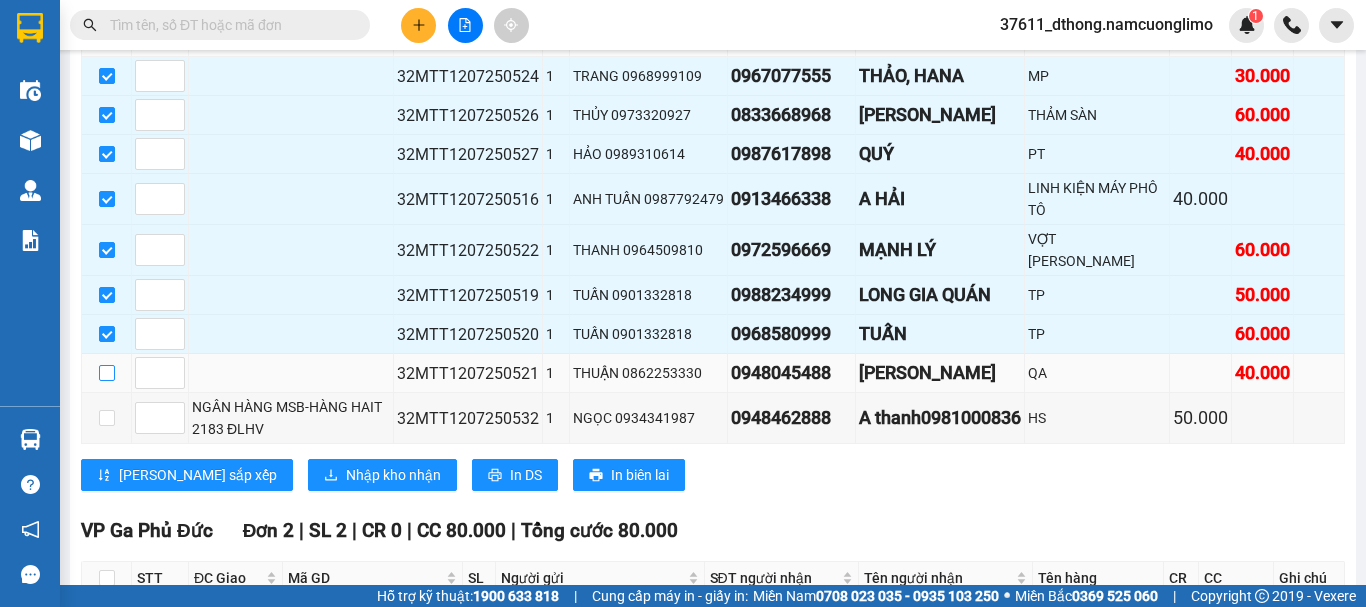 click at bounding box center [107, 373] 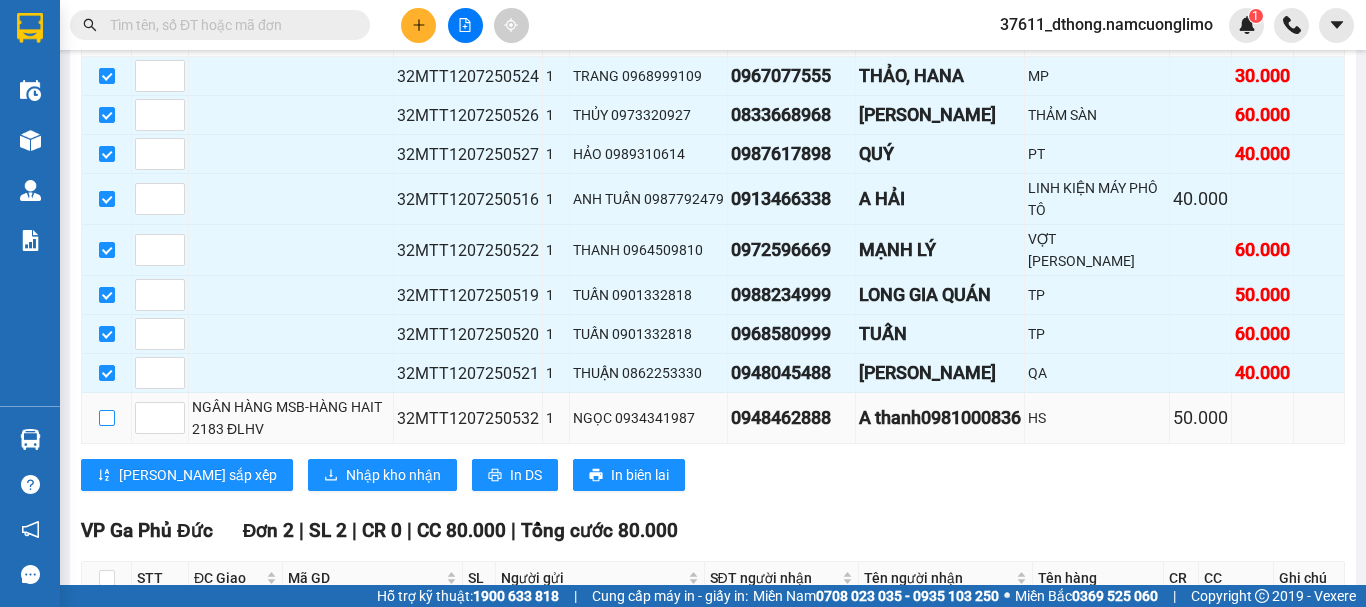 click at bounding box center [107, 418] 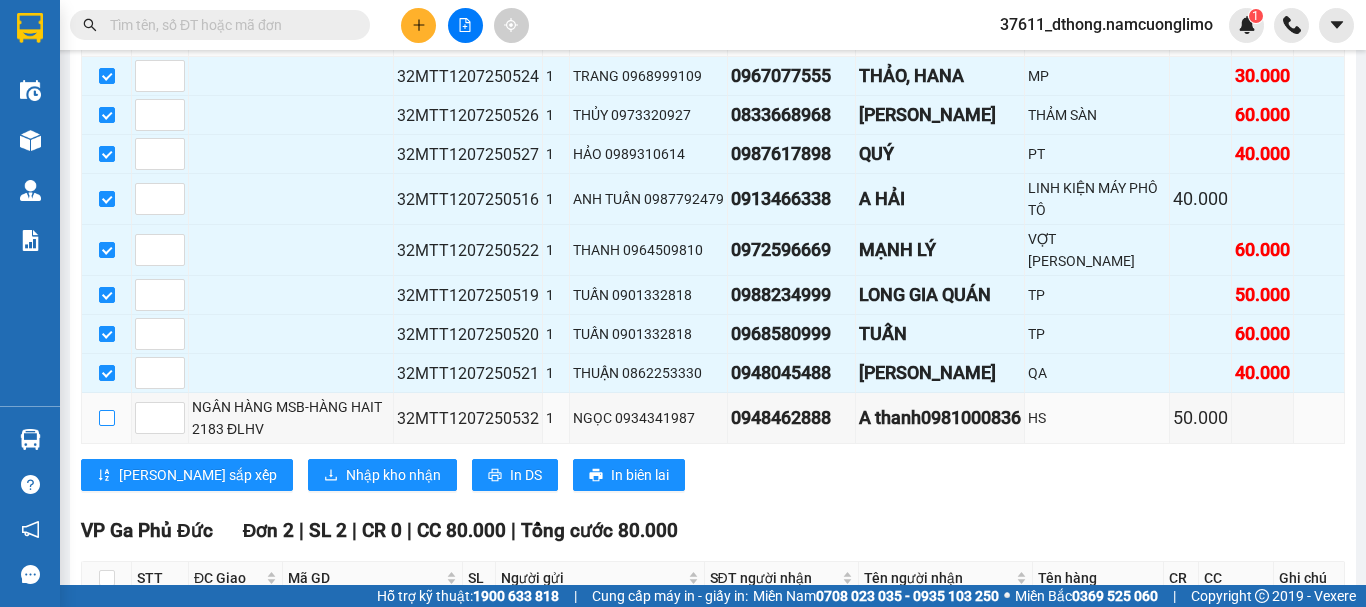 checkbox on "true" 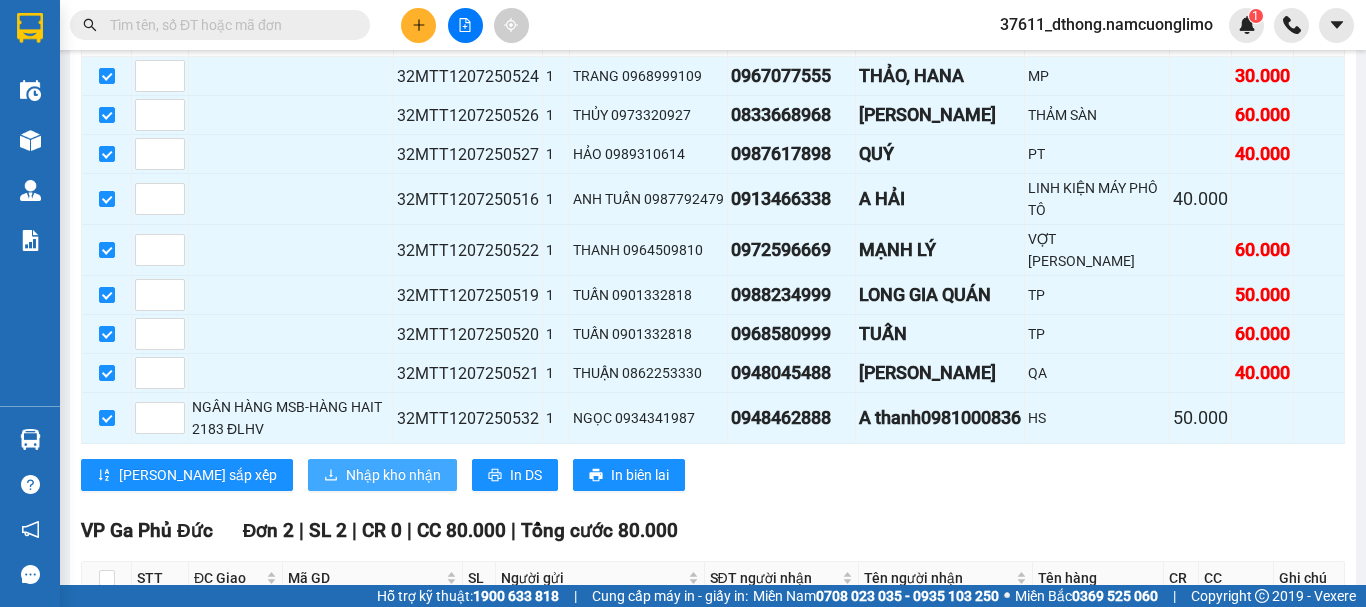click on "Nhập kho nhận" at bounding box center [393, 475] 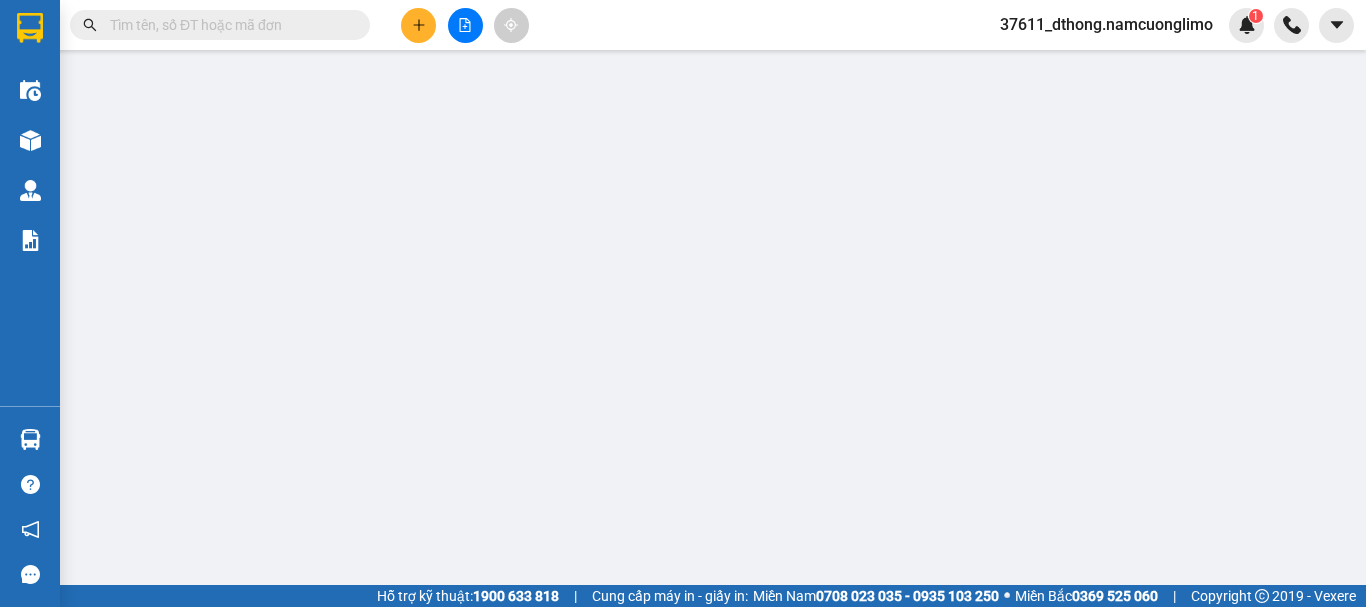 scroll, scrollTop: 0, scrollLeft: 0, axis: both 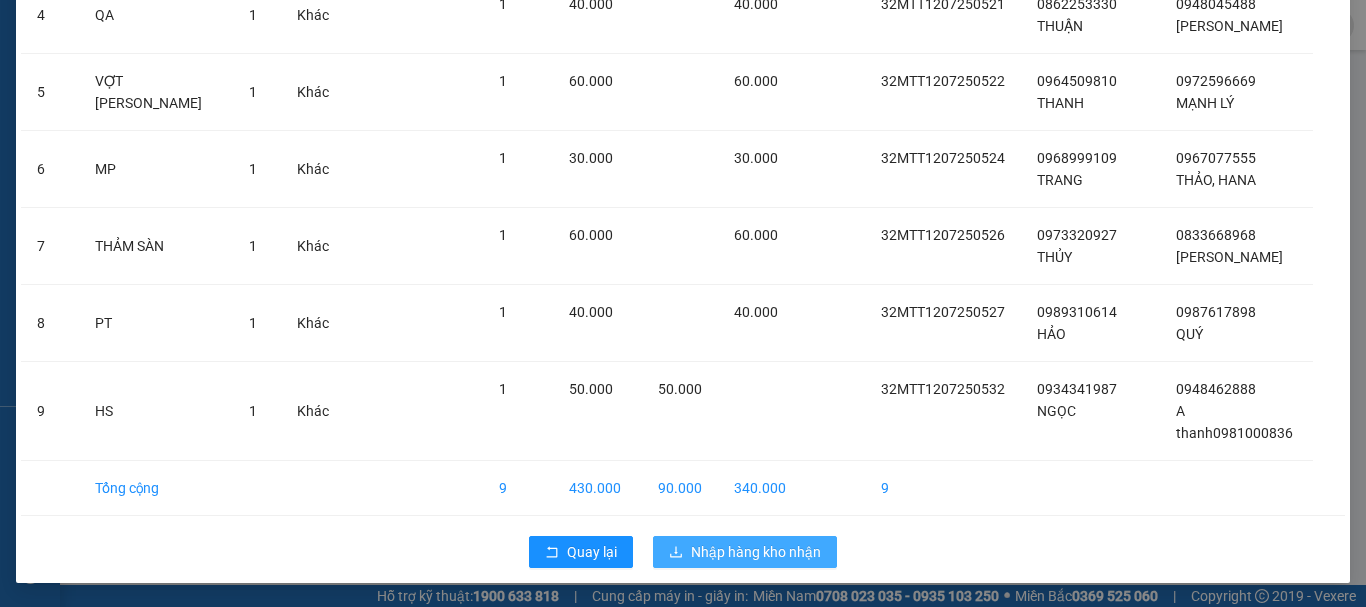 click on "Nhập hàng kho nhận" at bounding box center (756, 552) 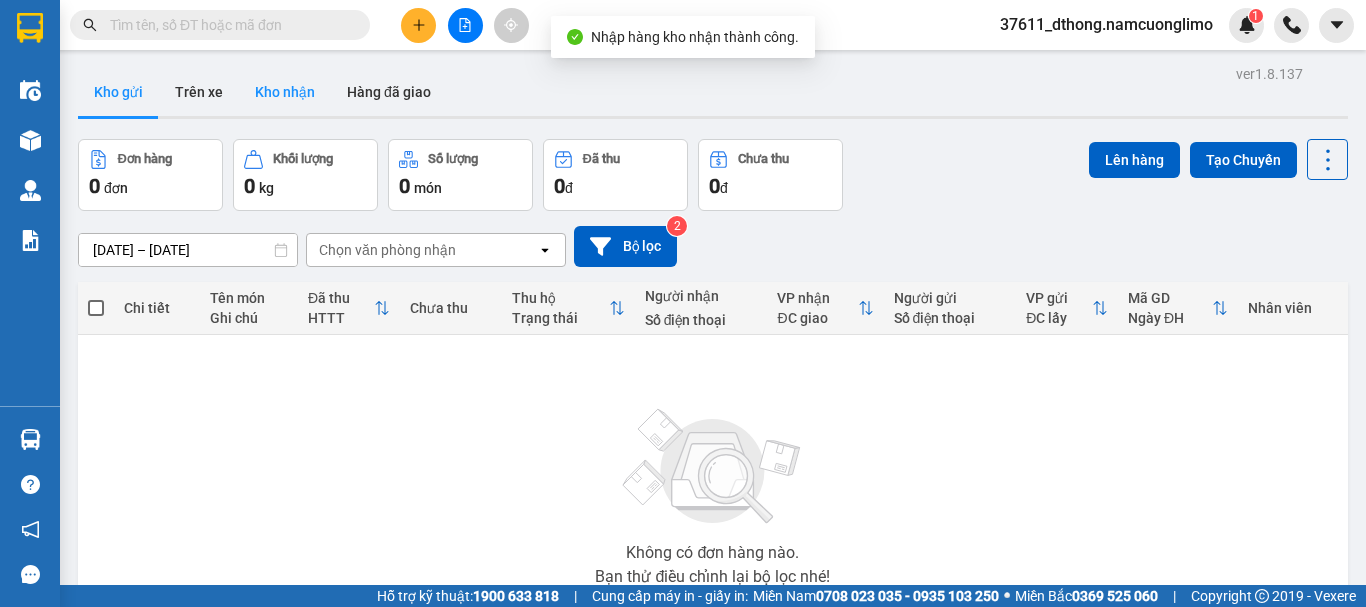 click on "Kho nhận" at bounding box center (285, 92) 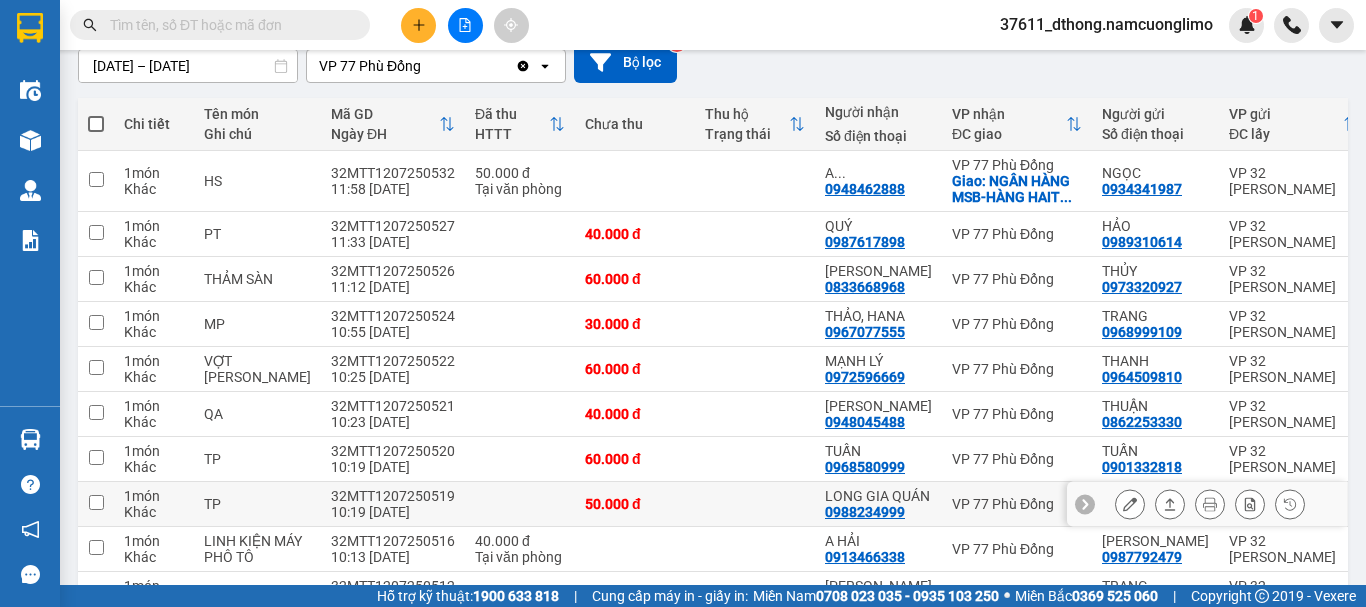 scroll, scrollTop: 0, scrollLeft: 0, axis: both 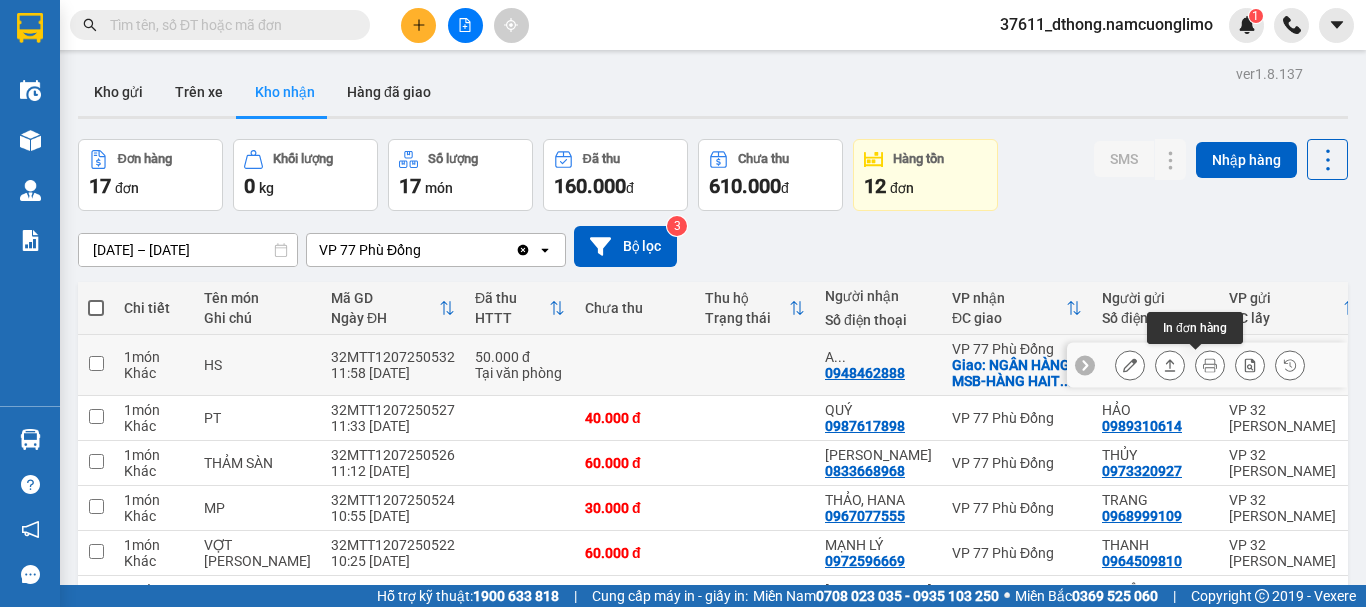 click 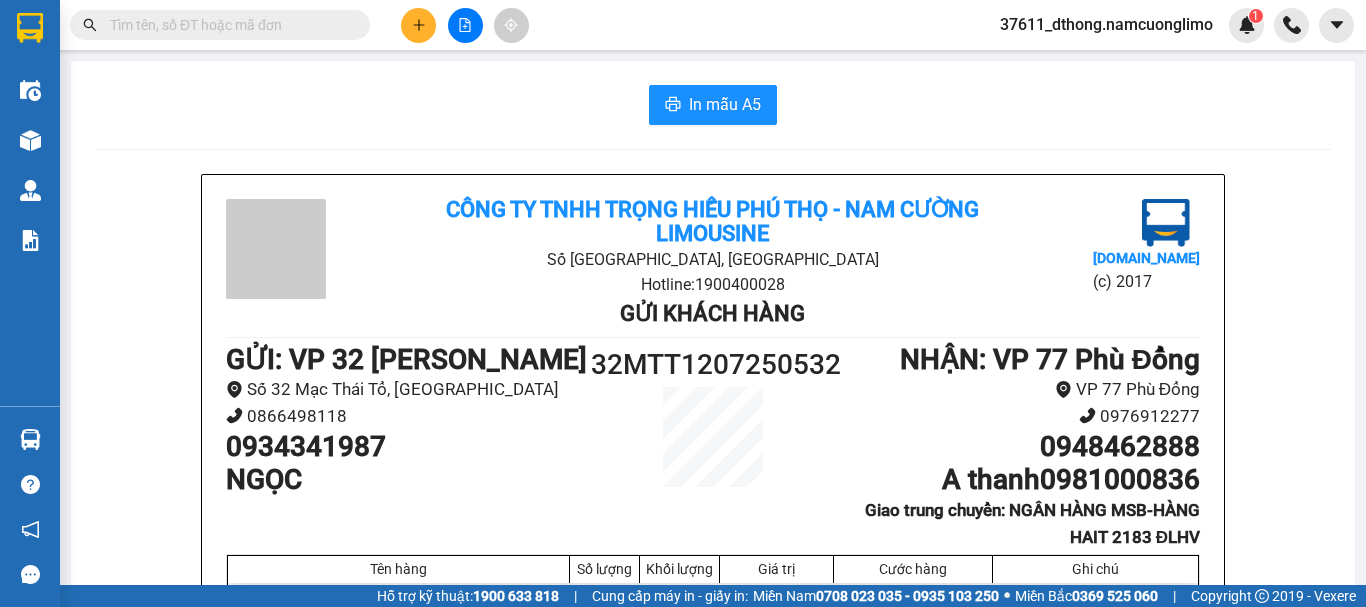 scroll, scrollTop: 100, scrollLeft: 0, axis: vertical 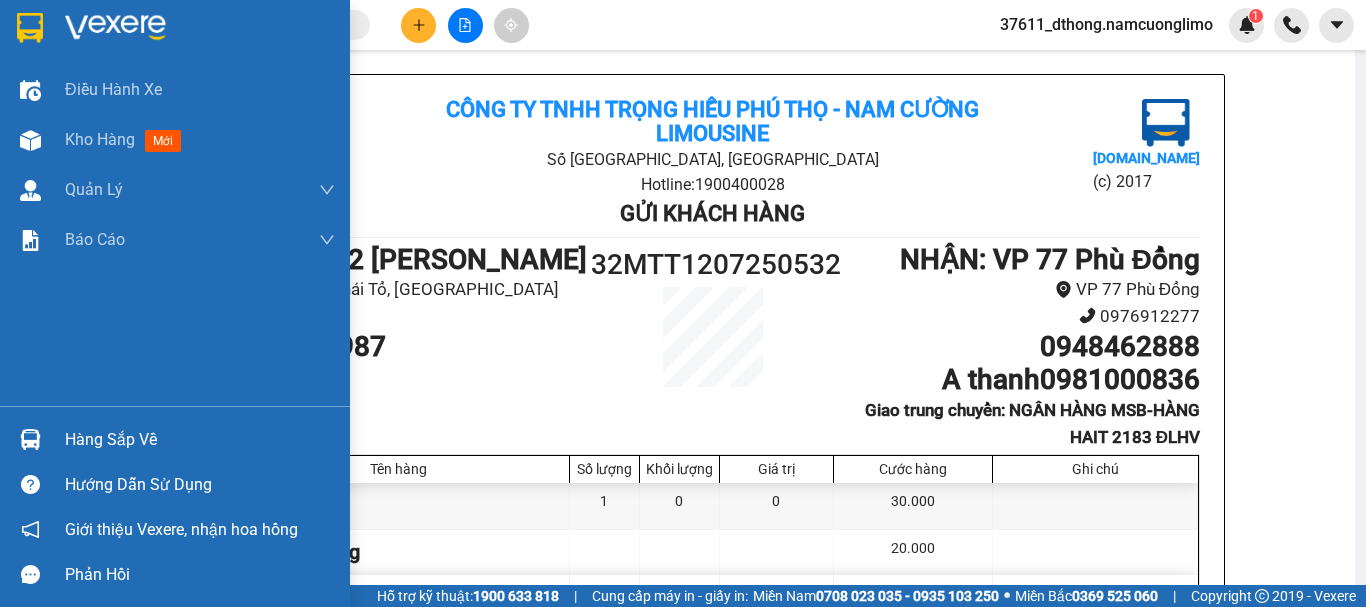 click at bounding box center [30, 28] 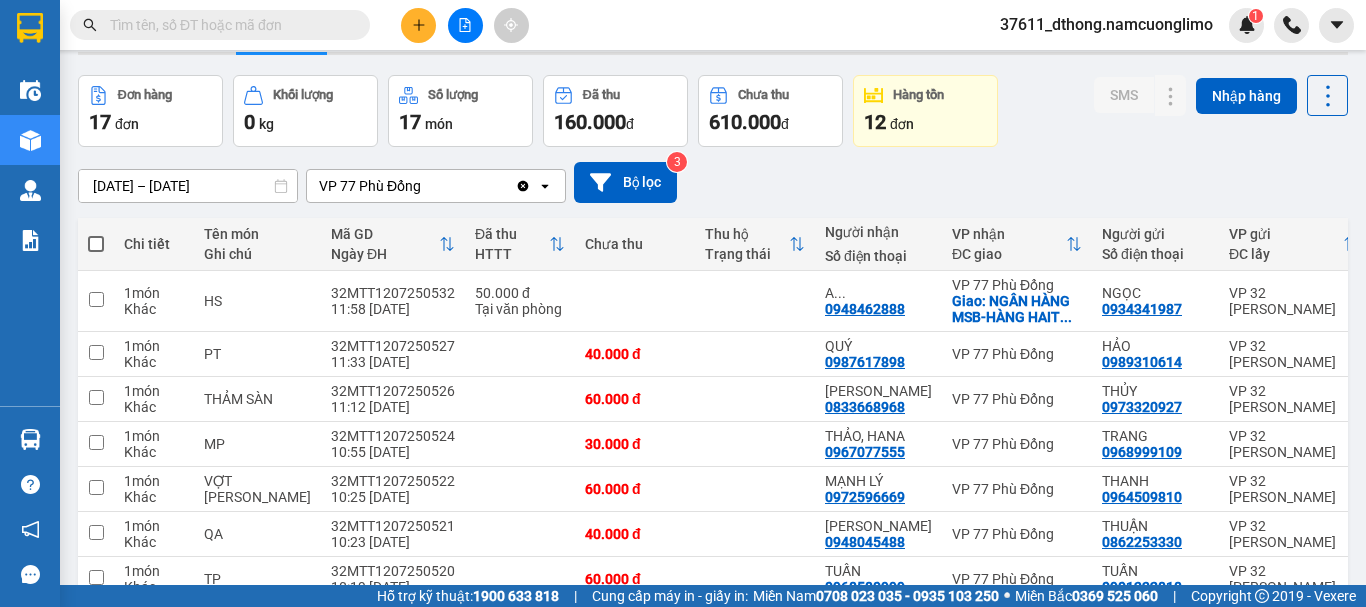 scroll, scrollTop: 0, scrollLeft: 0, axis: both 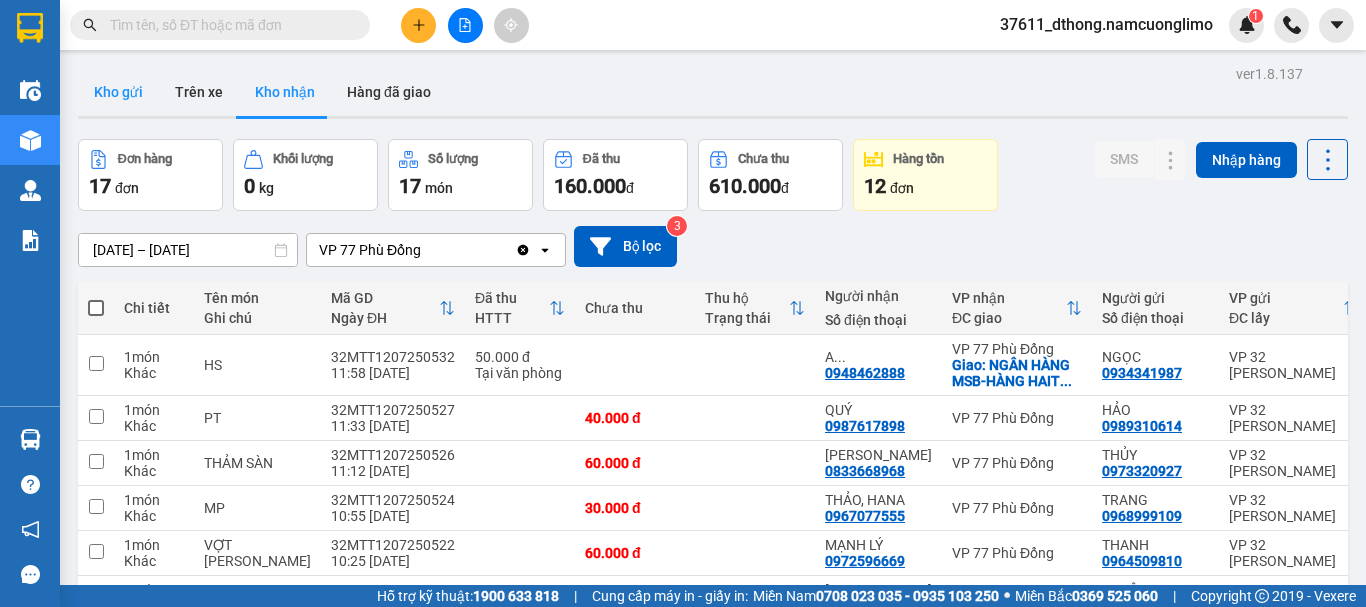 click on "Kho gửi" at bounding box center [118, 92] 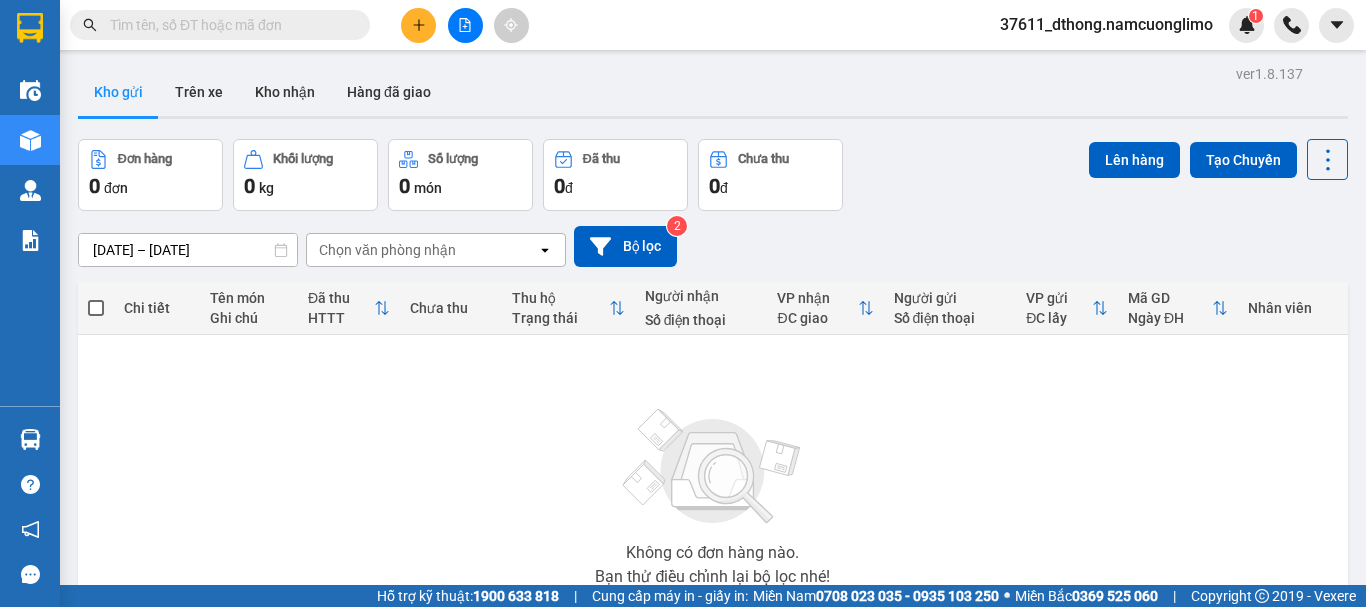 click on "Đơn hàng 0 đơn Khối lượng 0 kg Số lượng 0 món Đã thu 0  đ Chưa thu 0  đ Lên hàng Tạo Chuyến" at bounding box center [713, 175] 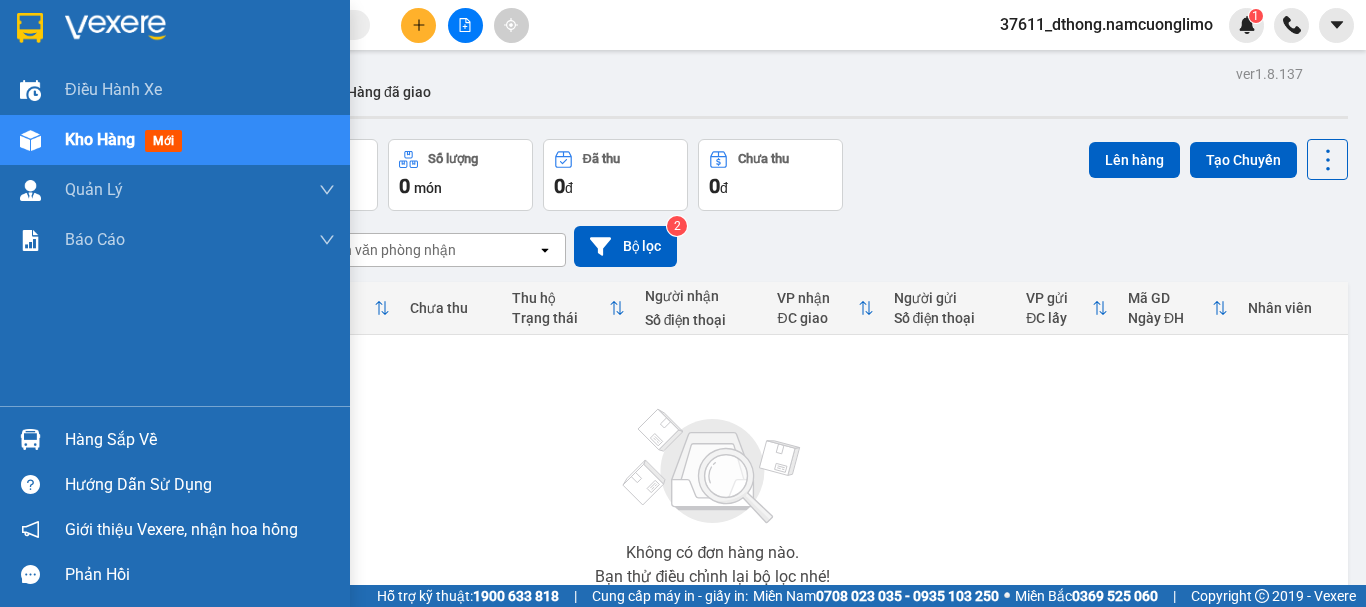 click at bounding box center (30, 28) 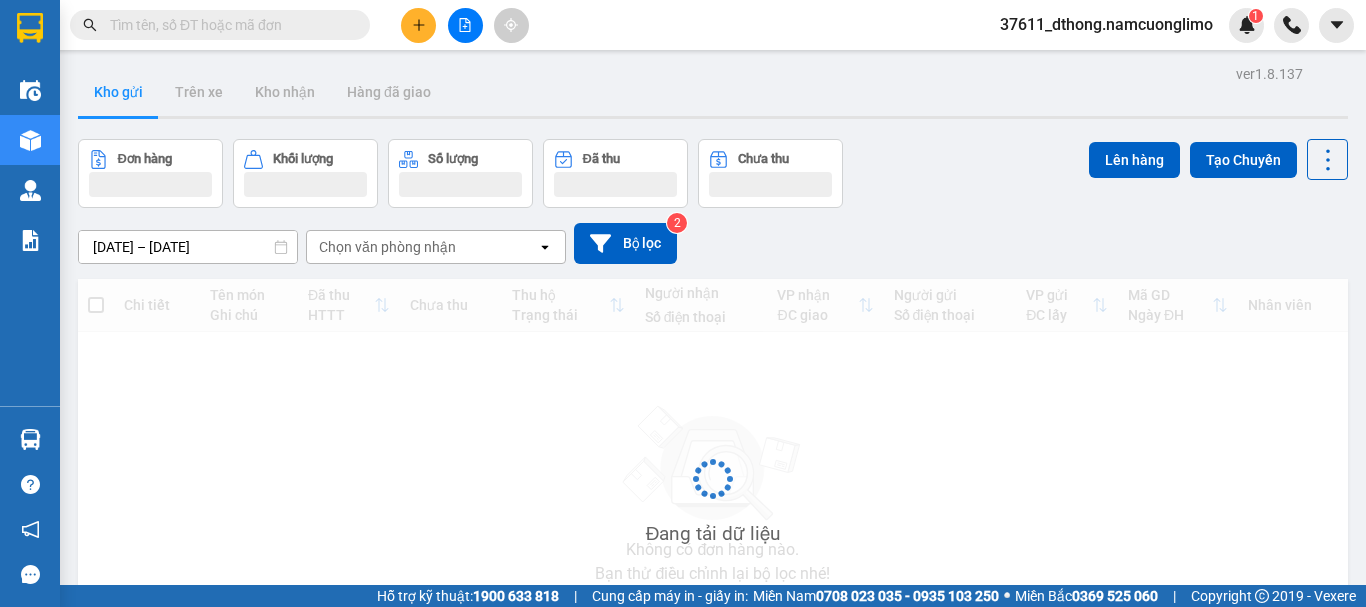 click on "Đơn hàng Khối lượng Số lượng Đã thu Chưa thu Lên hàng Tạo Chuyến" at bounding box center [713, 173] 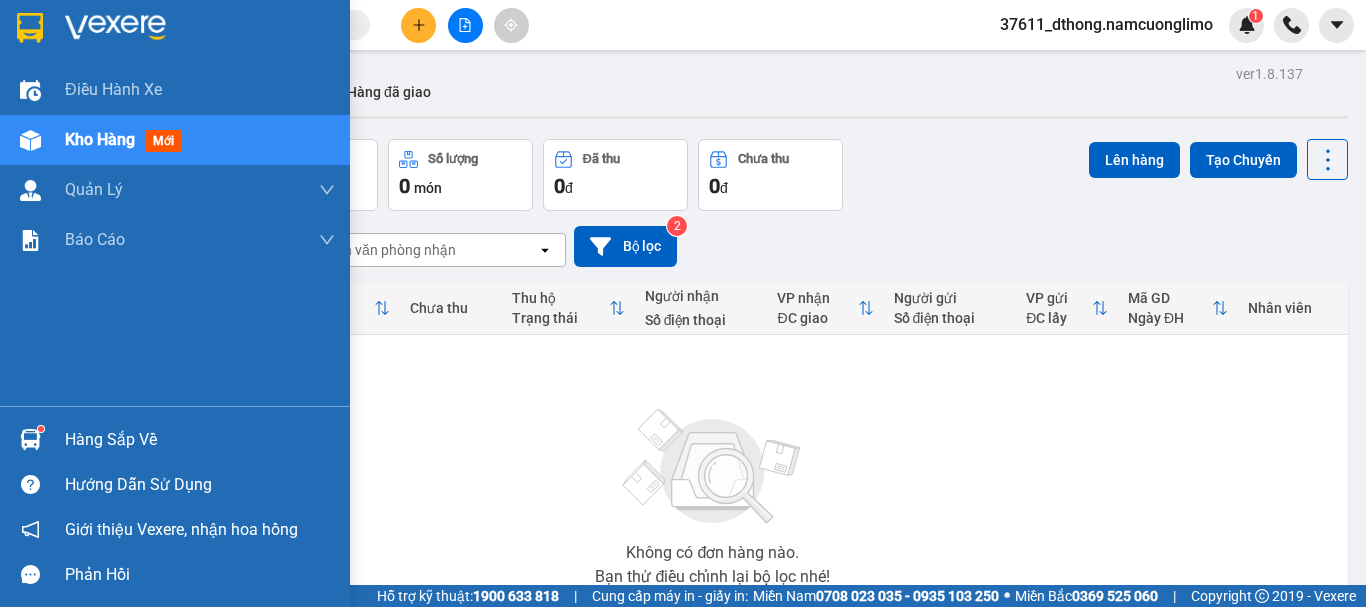 click on "Hàng sắp về" at bounding box center [200, 440] 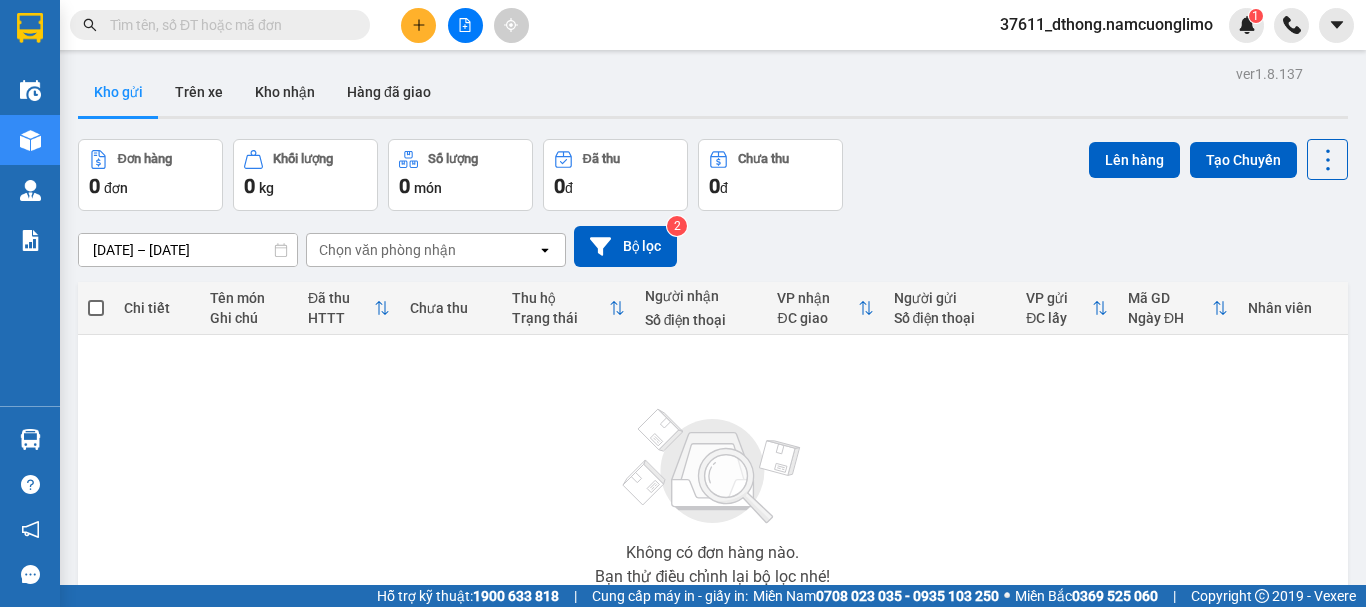 drag, startPoint x: 968, startPoint y: 190, endPoint x: 811, endPoint y: 204, distance: 157.62297 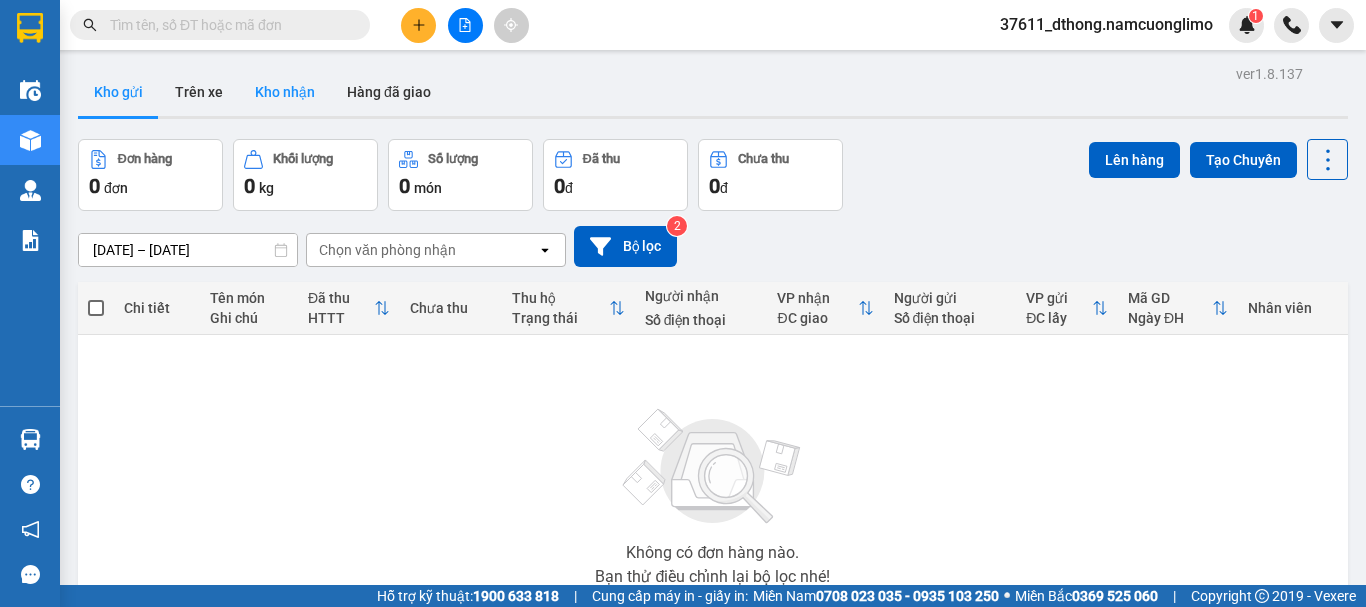 click on "Kho nhận" at bounding box center (285, 92) 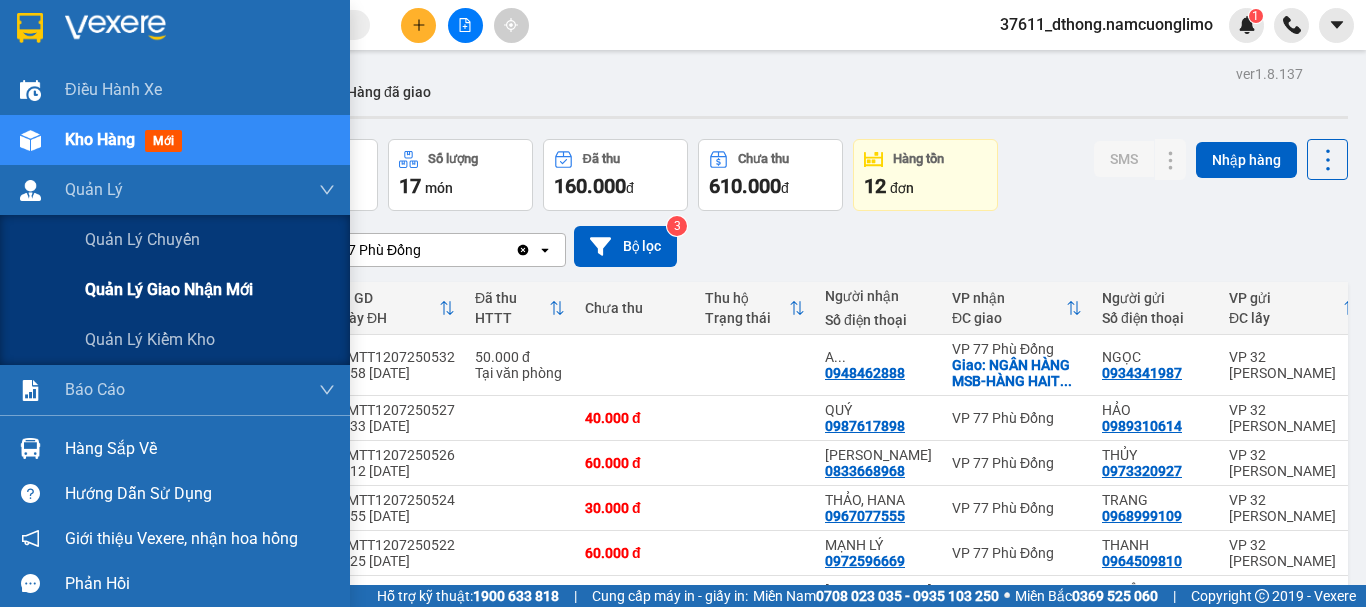 click on "Quản lý giao nhận mới" at bounding box center (169, 289) 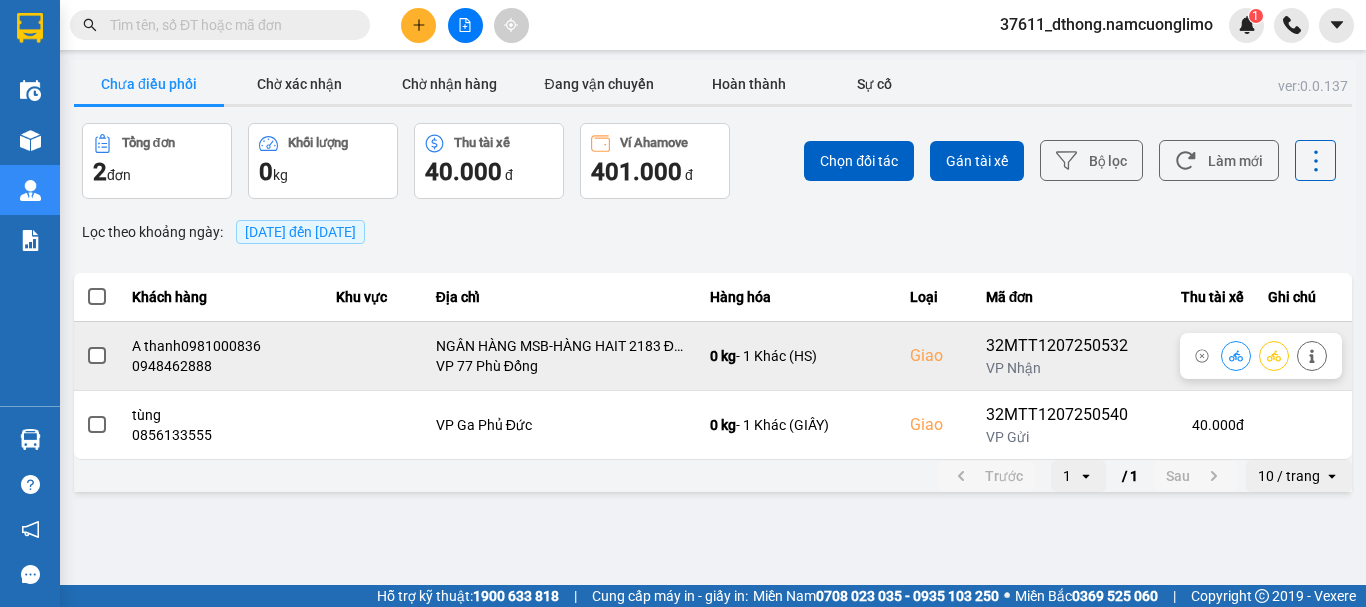 click at bounding box center [97, 356] 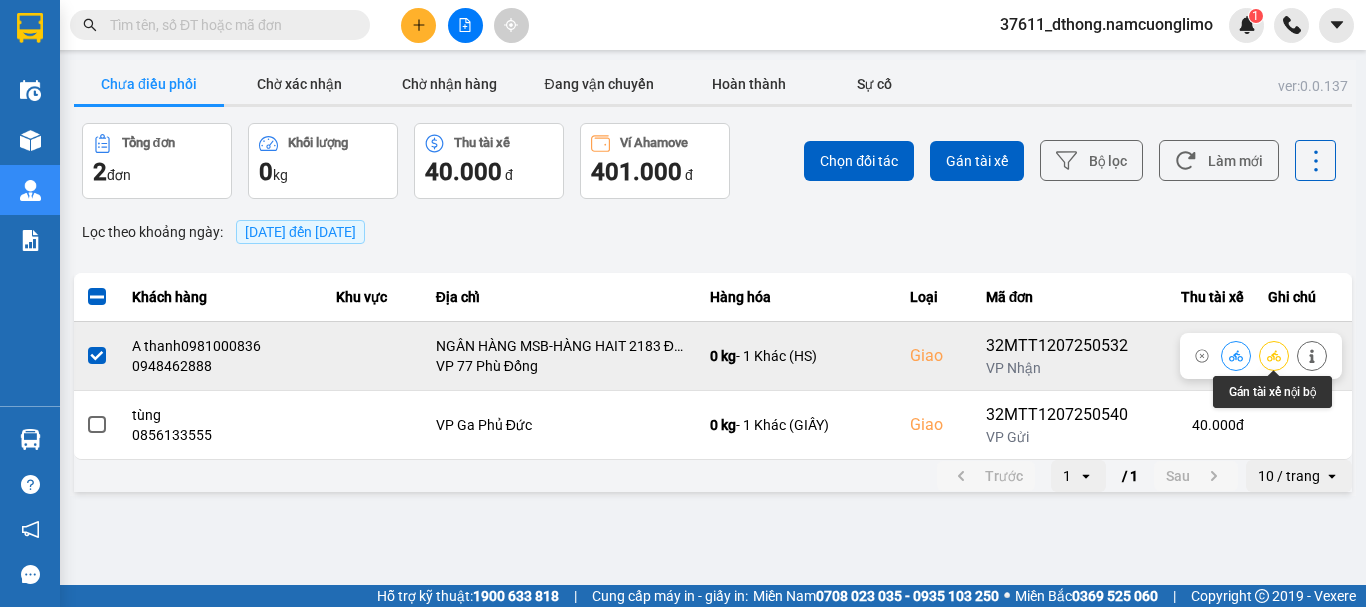 click 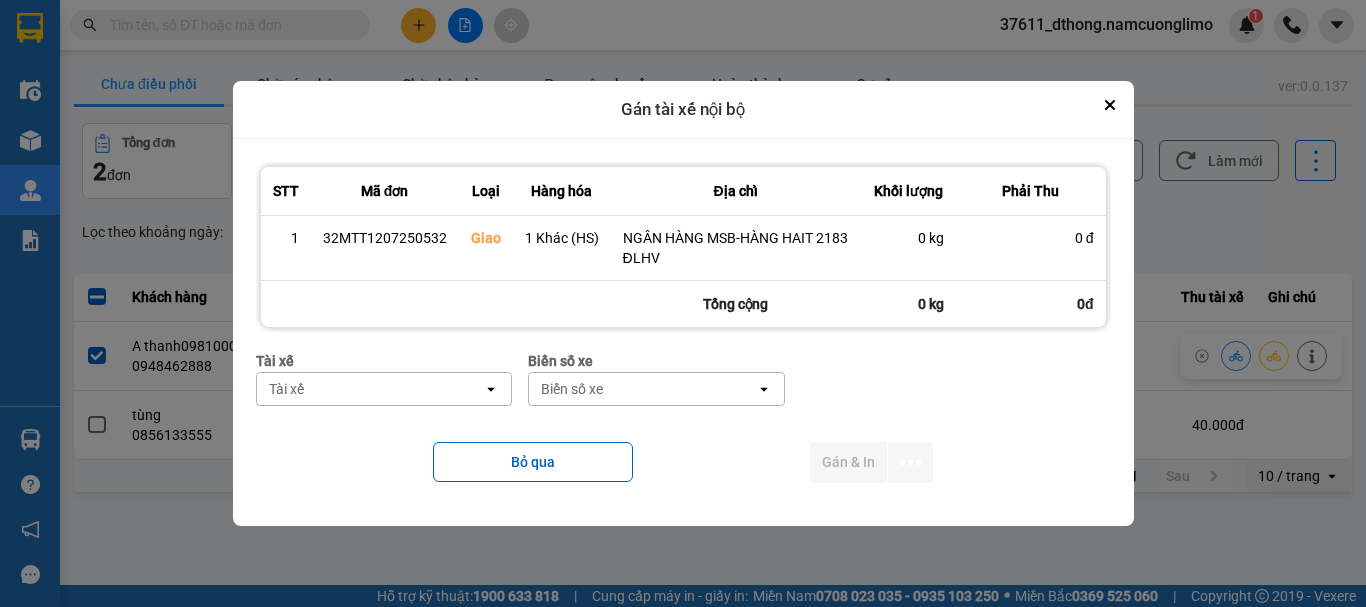 click on "Tài xế" at bounding box center (370, 389) 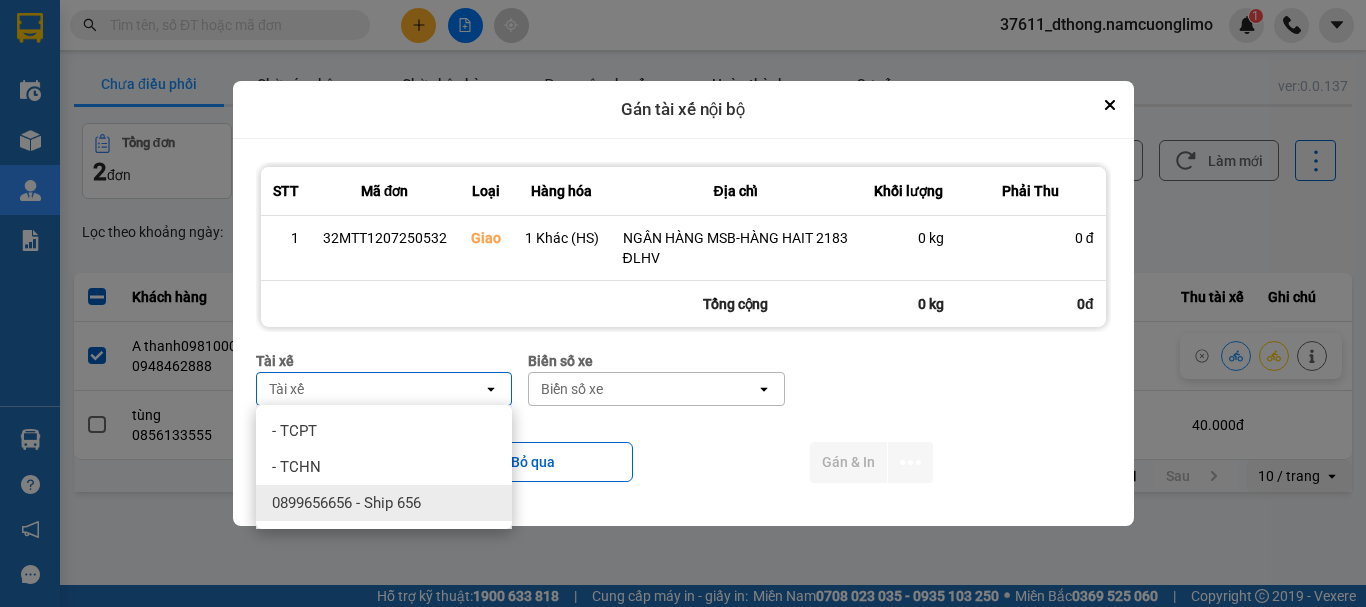 click on "0899656656 - Ship 656" at bounding box center [346, 503] 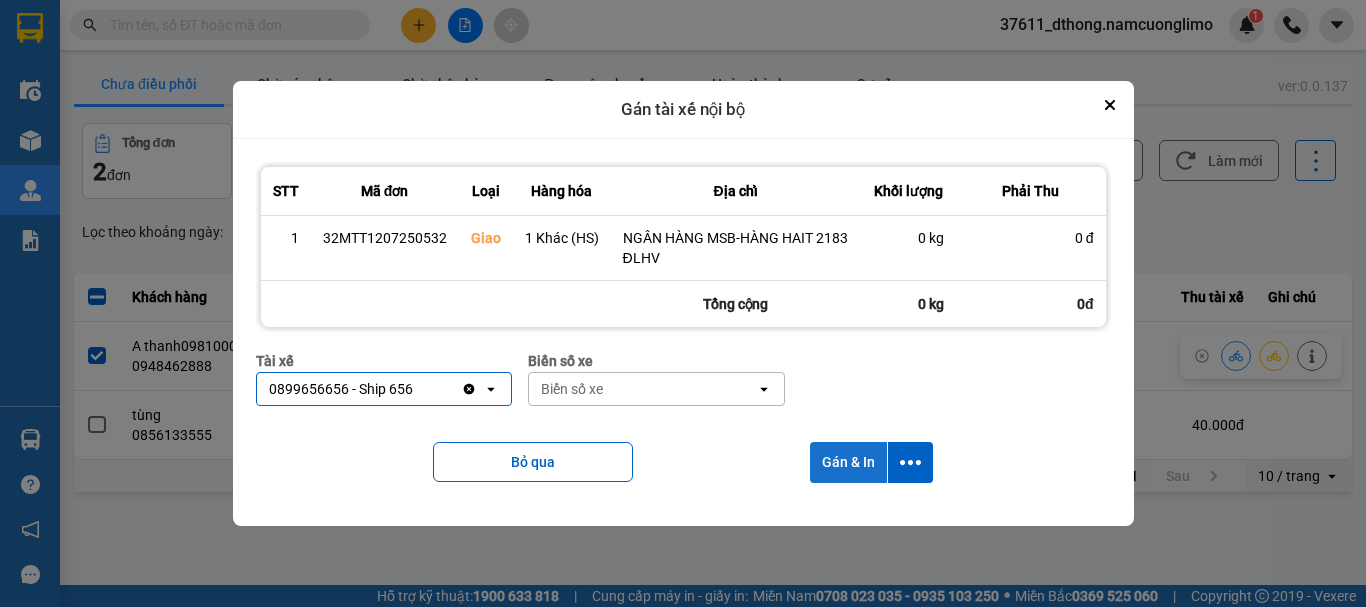 click on "Gán & In" at bounding box center [848, 462] 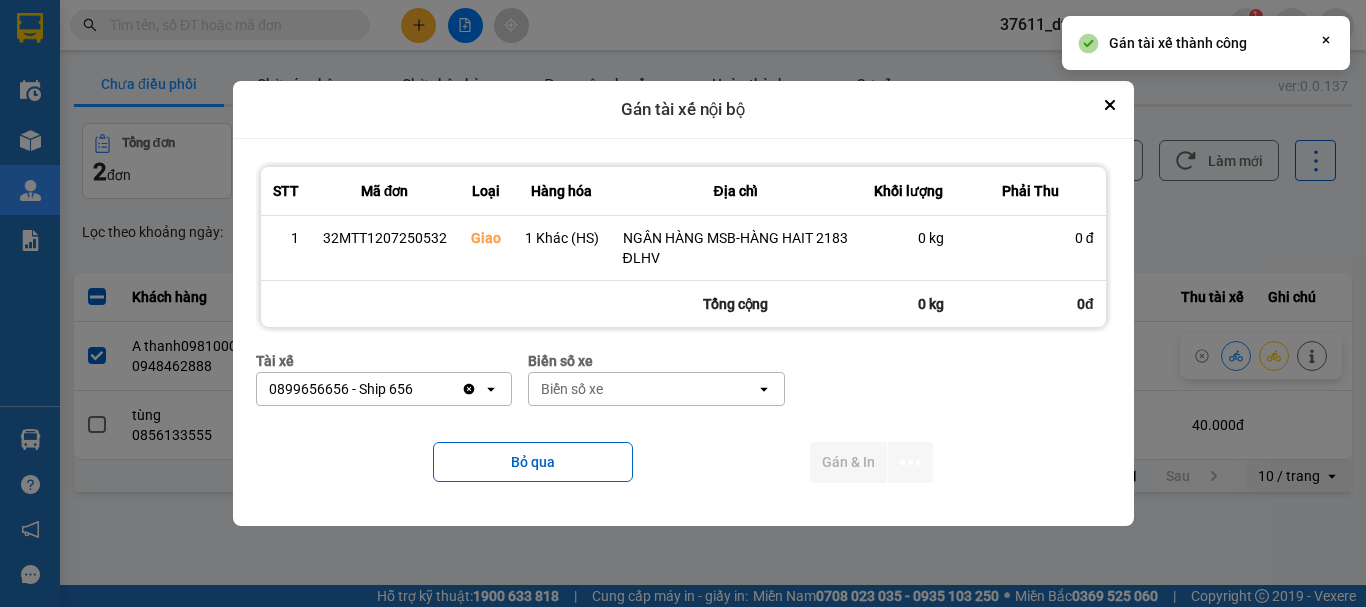 scroll, scrollTop: 0, scrollLeft: 0, axis: both 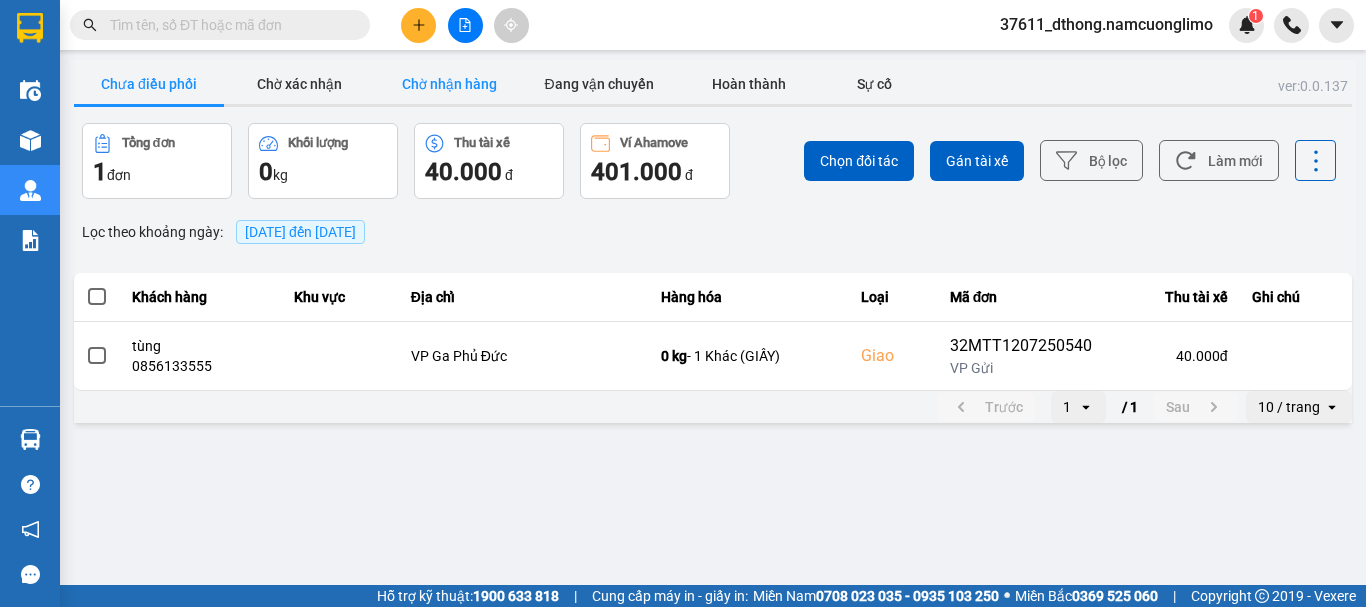 click on "Chờ nhận hàng" at bounding box center (449, 84) 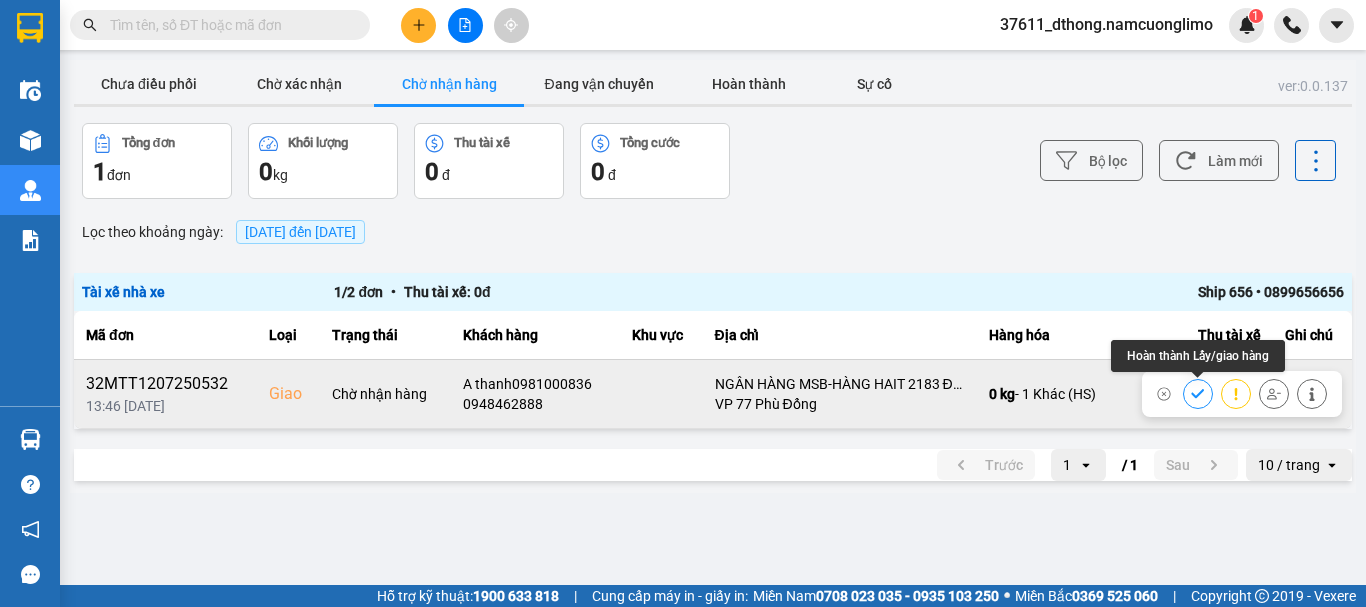 click 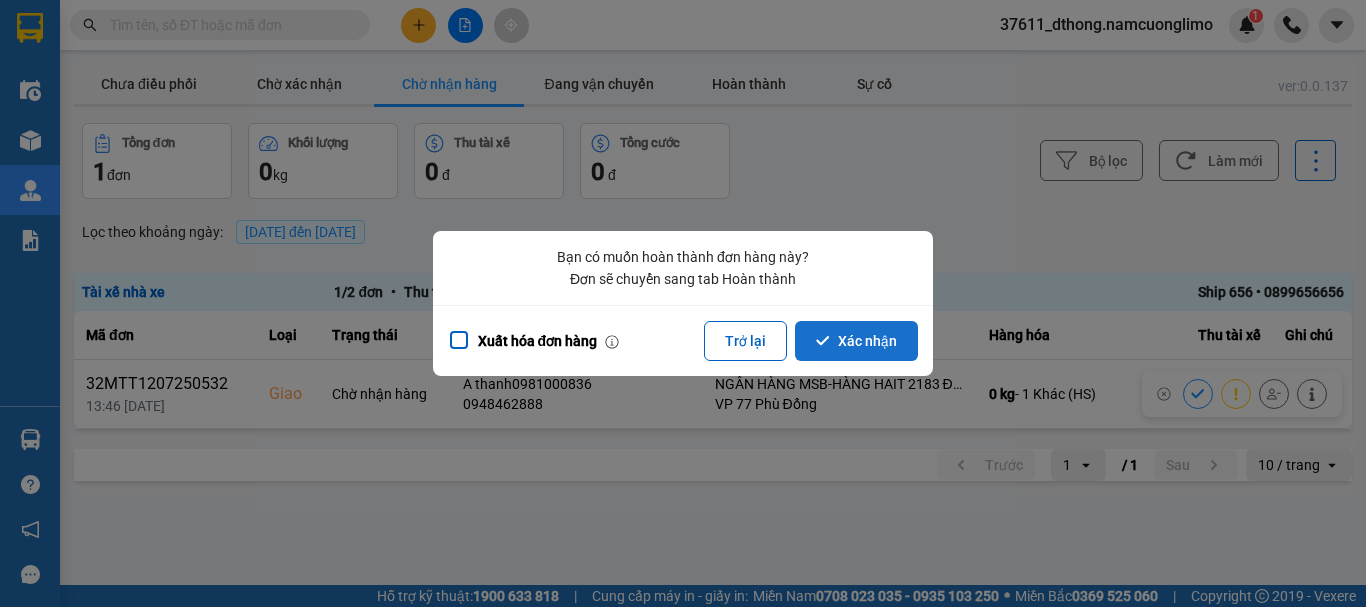 click on "Xác nhận" at bounding box center (856, 341) 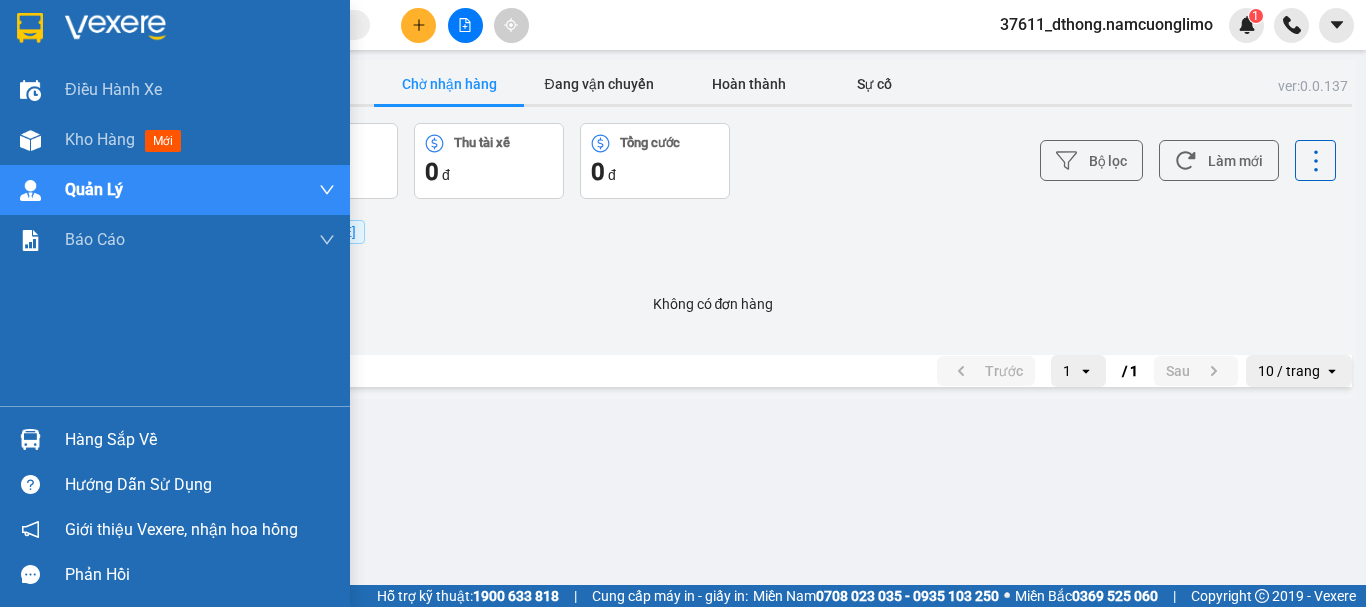 click at bounding box center [30, 28] 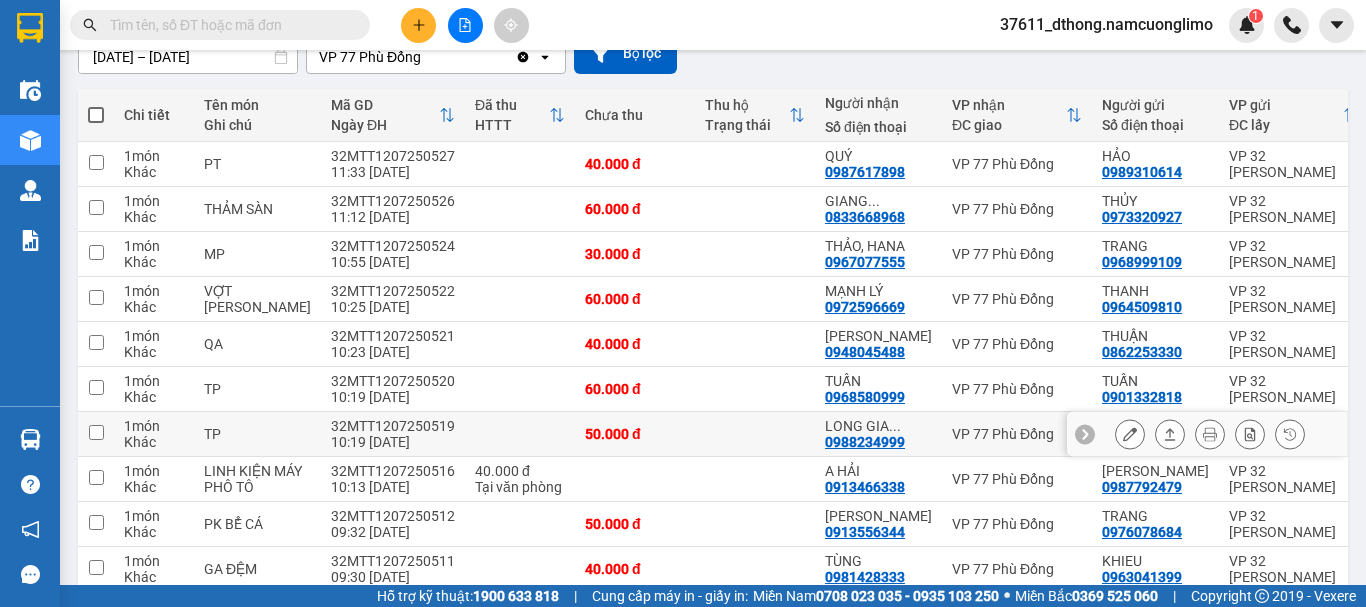 scroll, scrollTop: 200, scrollLeft: 0, axis: vertical 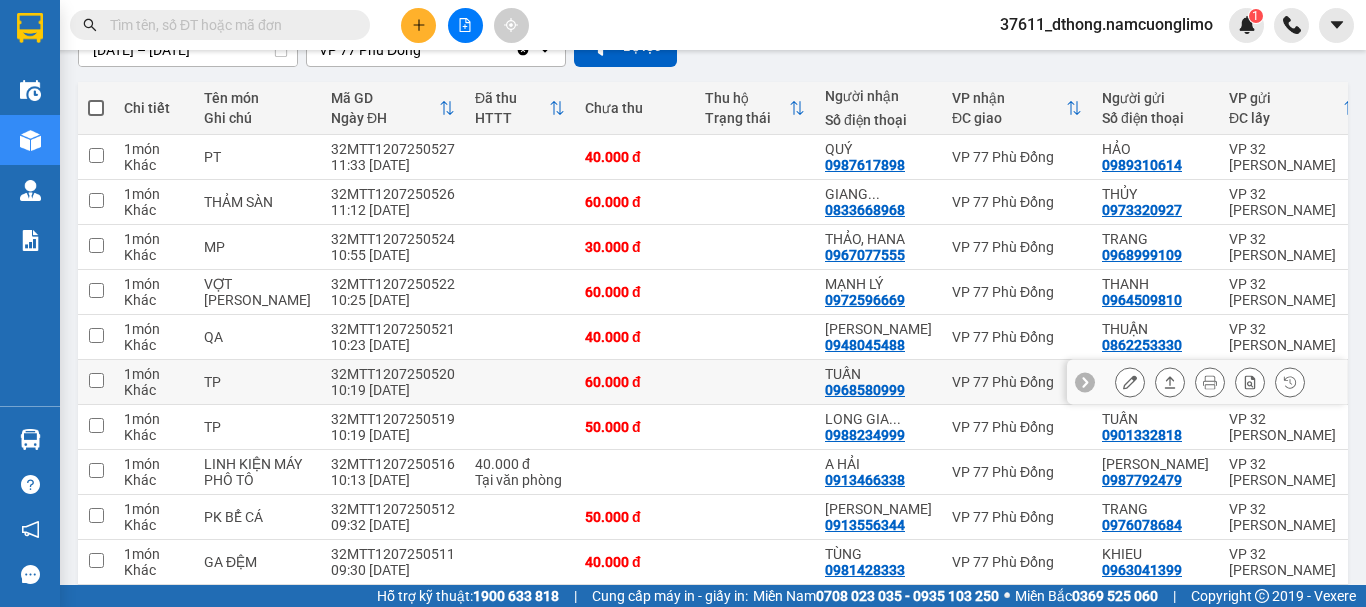 click at bounding box center [96, 380] 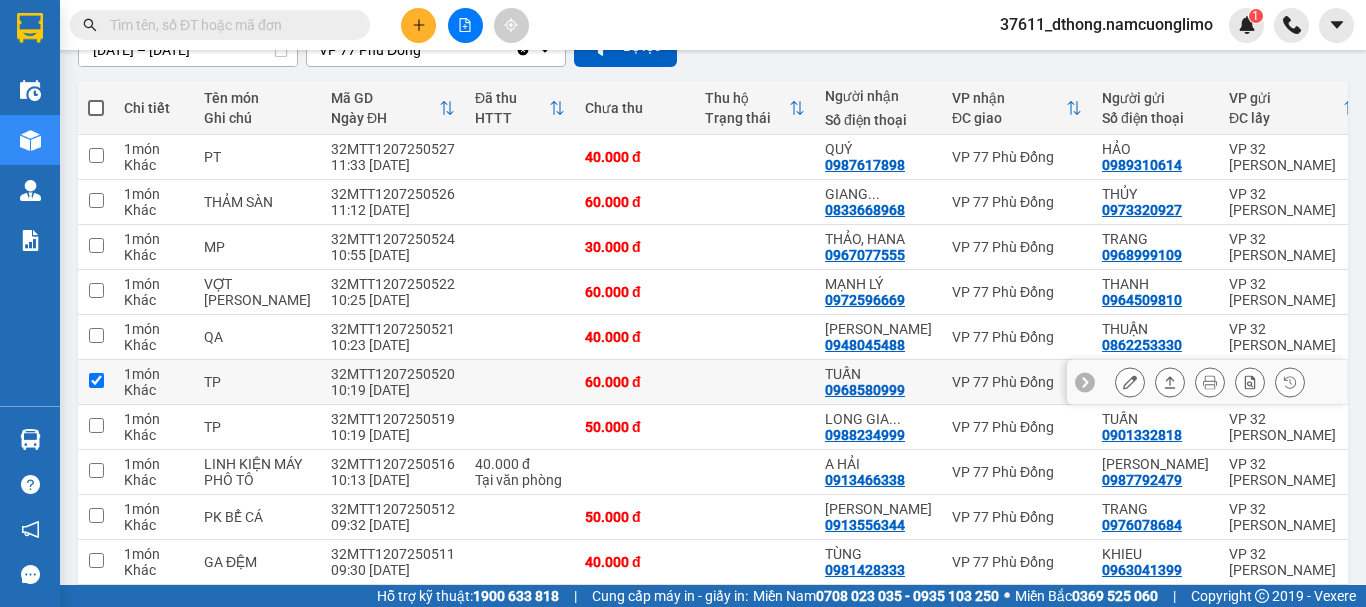 checkbox on "true" 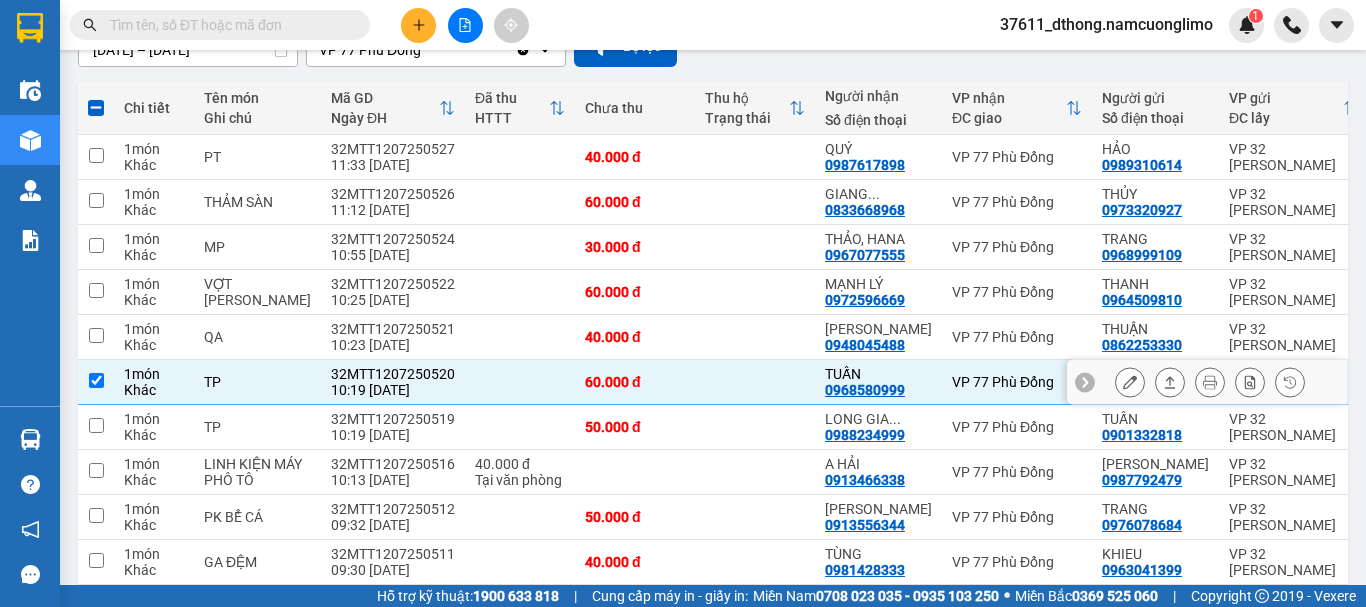 click 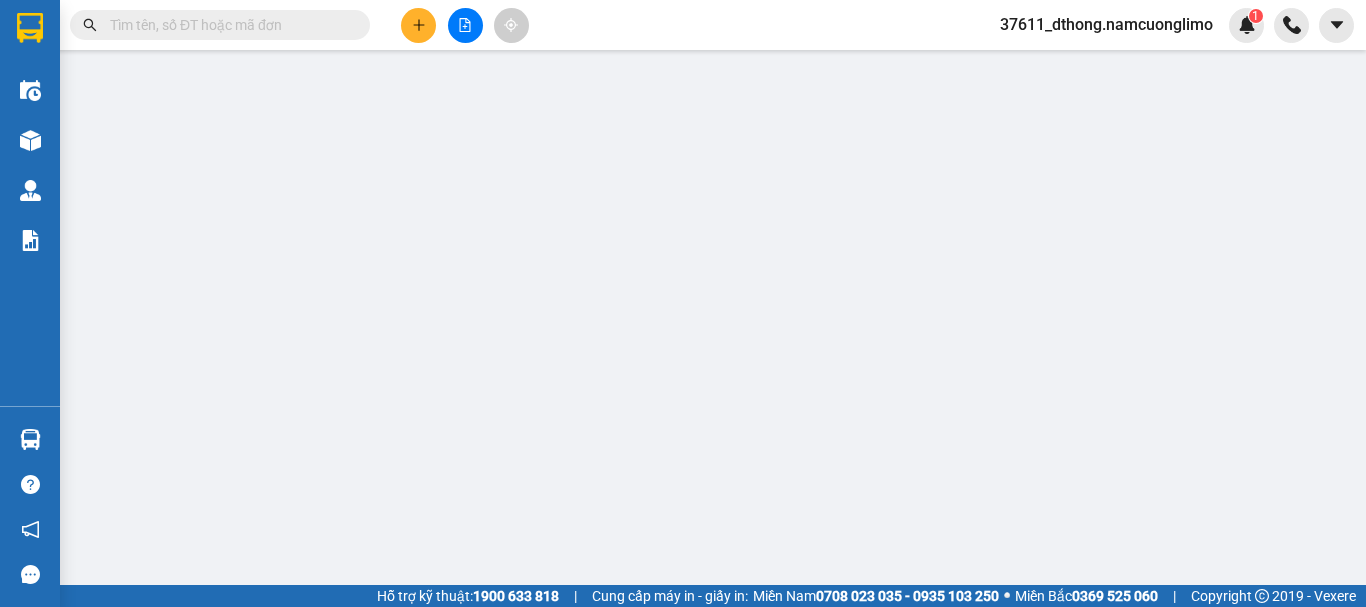 scroll, scrollTop: 0, scrollLeft: 0, axis: both 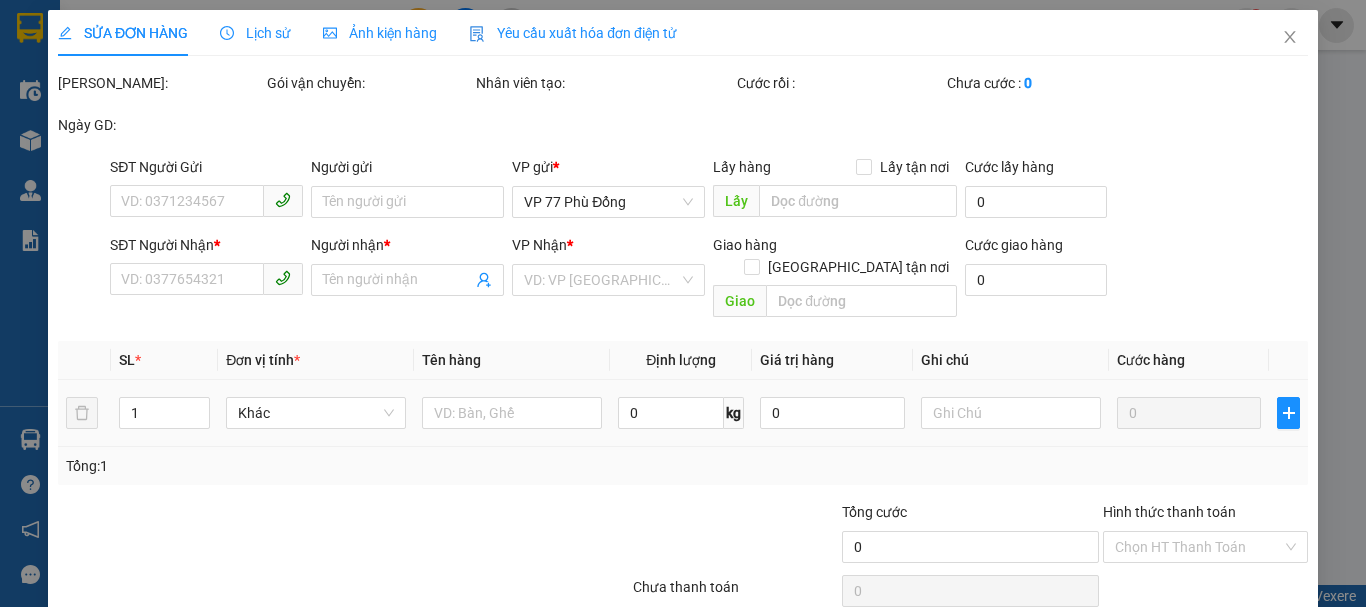 type on "0901332818" 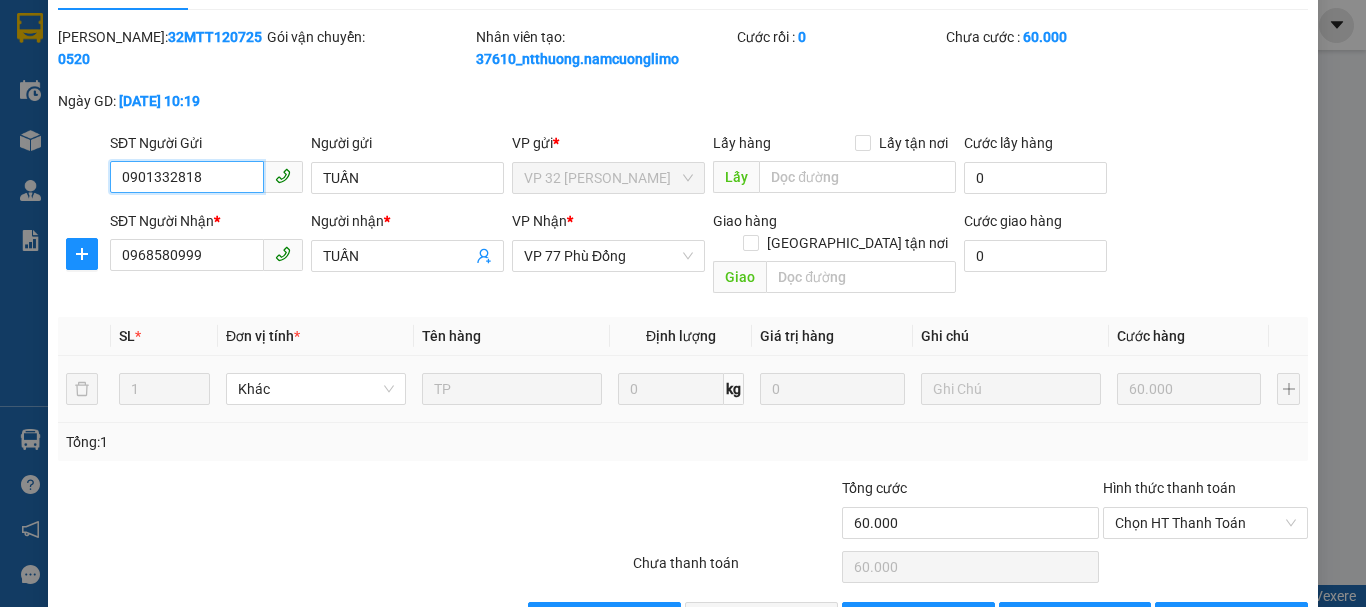 scroll, scrollTop: 90, scrollLeft: 0, axis: vertical 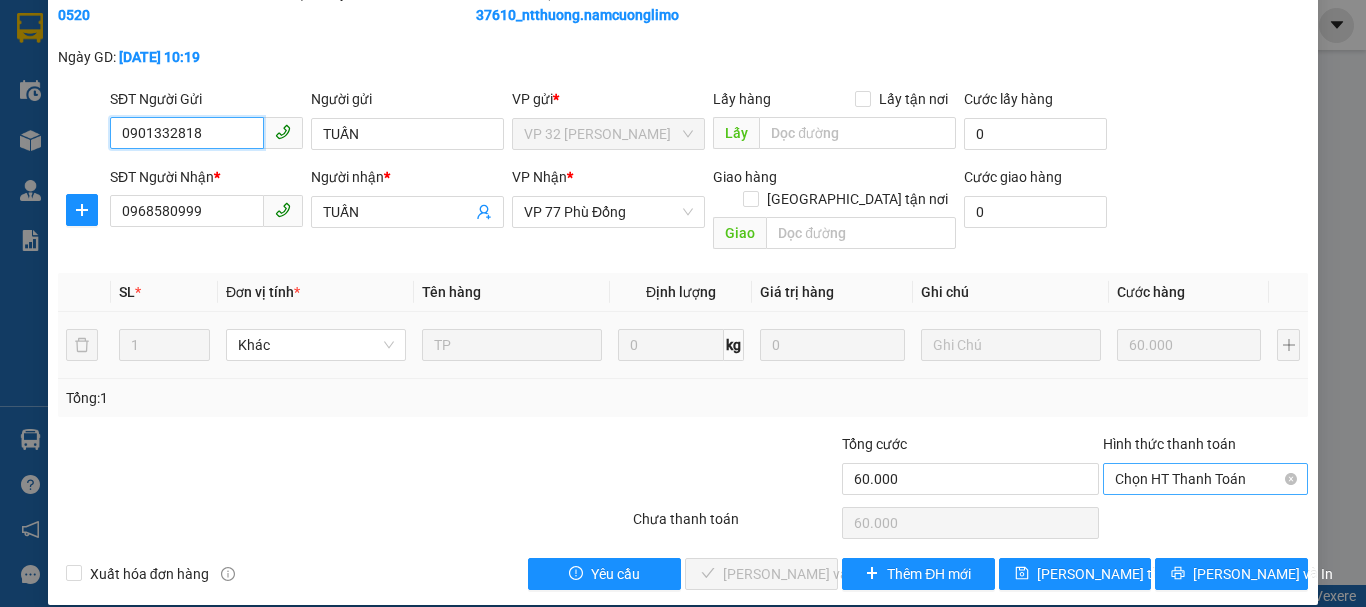 click on "Chọn HT Thanh Toán" at bounding box center [1205, 479] 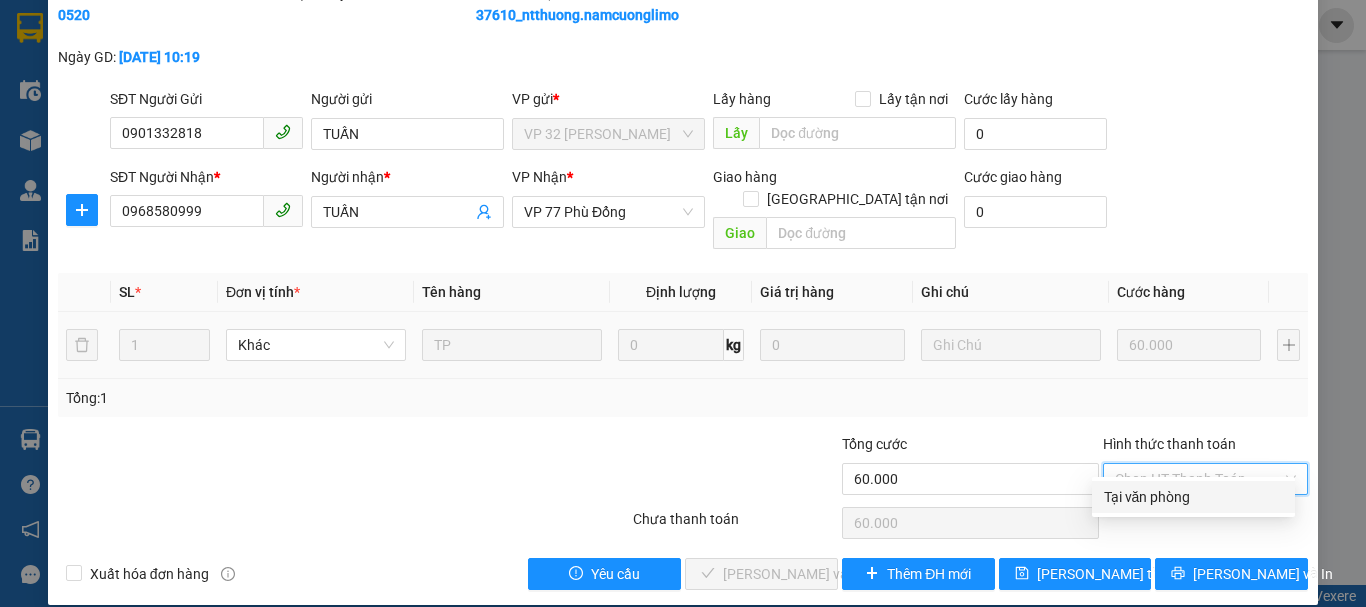 click on "Tại văn phòng" at bounding box center (1193, 497) 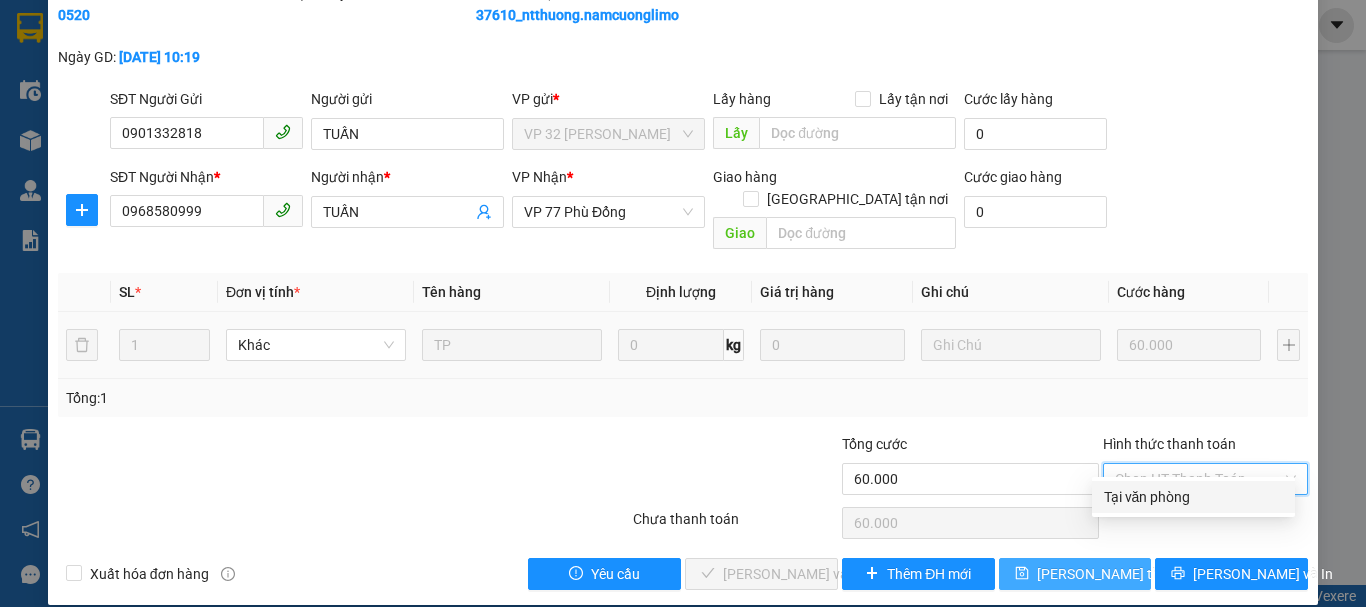 type on "0" 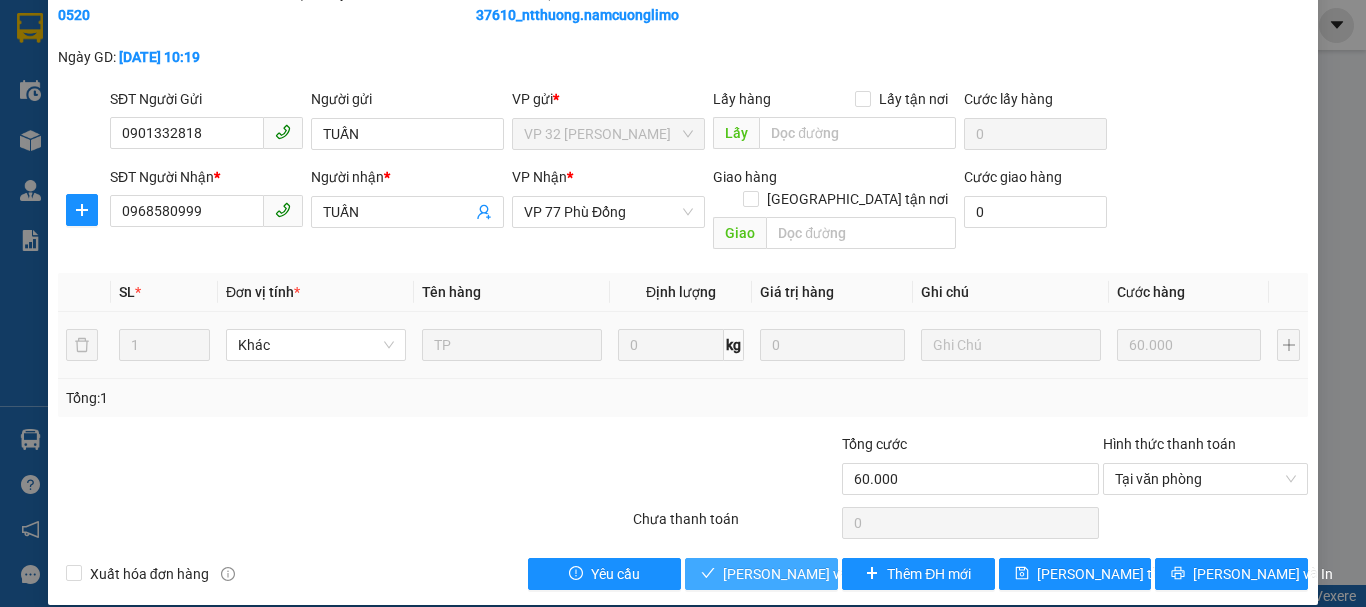 click on "[PERSON_NAME] và Giao hàng" at bounding box center [819, 574] 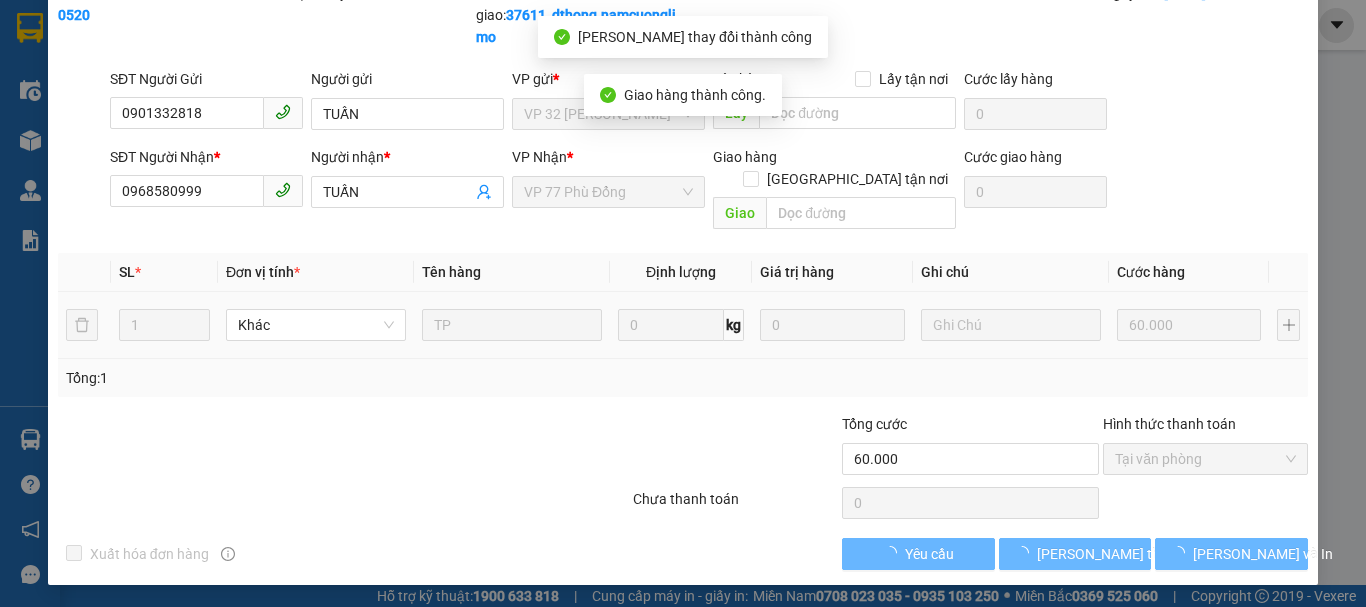 scroll, scrollTop: 70, scrollLeft: 0, axis: vertical 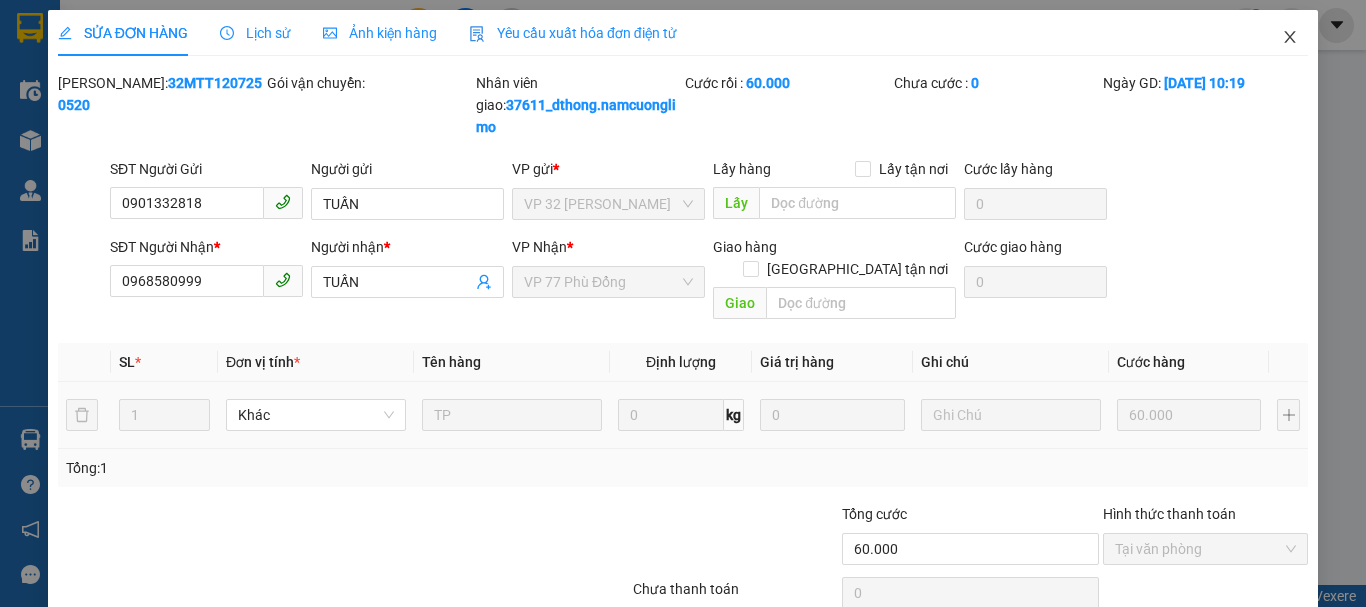 click 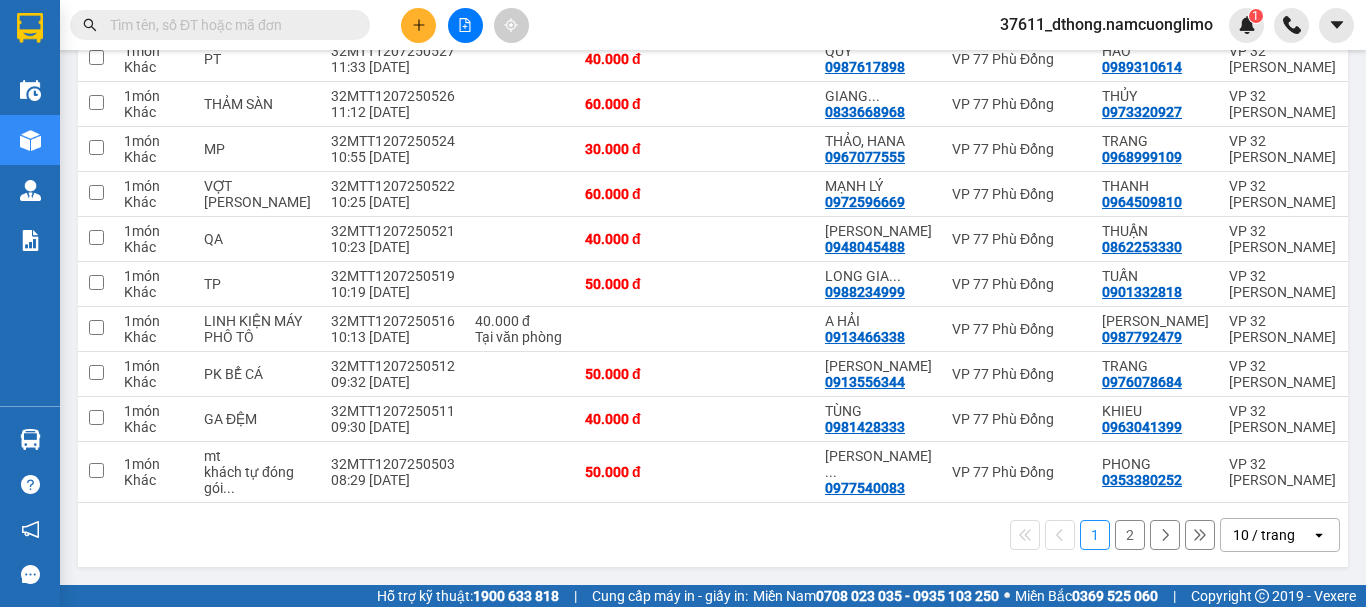 scroll, scrollTop: 300, scrollLeft: 0, axis: vertical 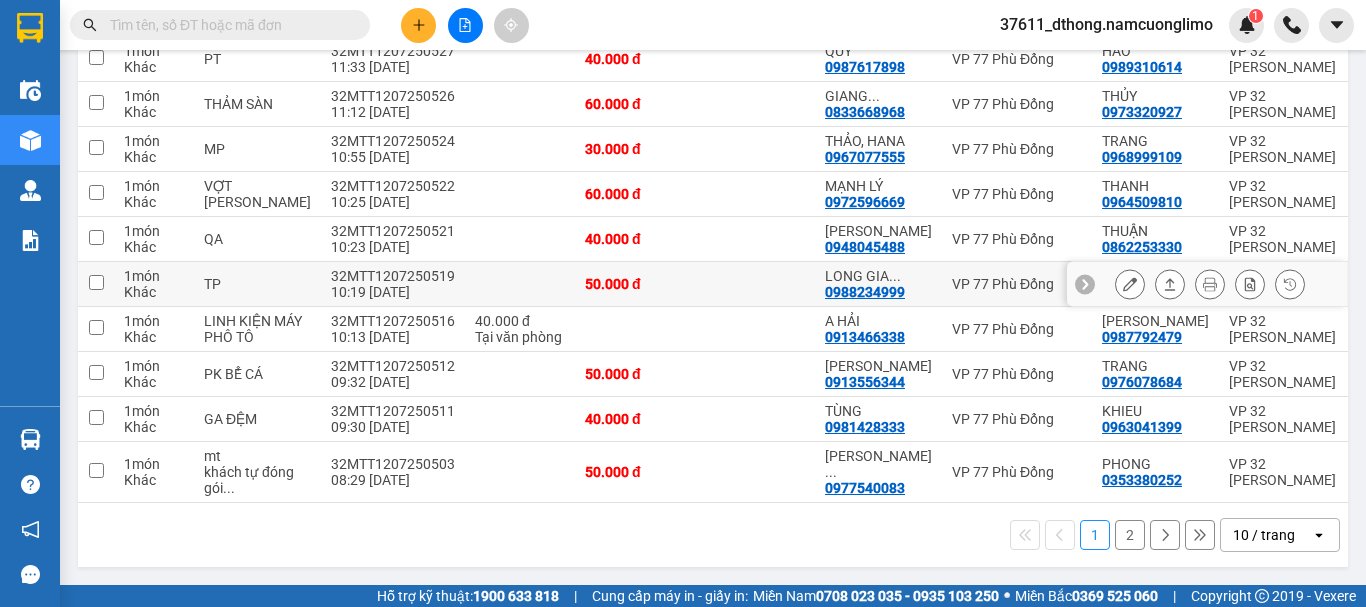 click at bounding box center [96, 282] 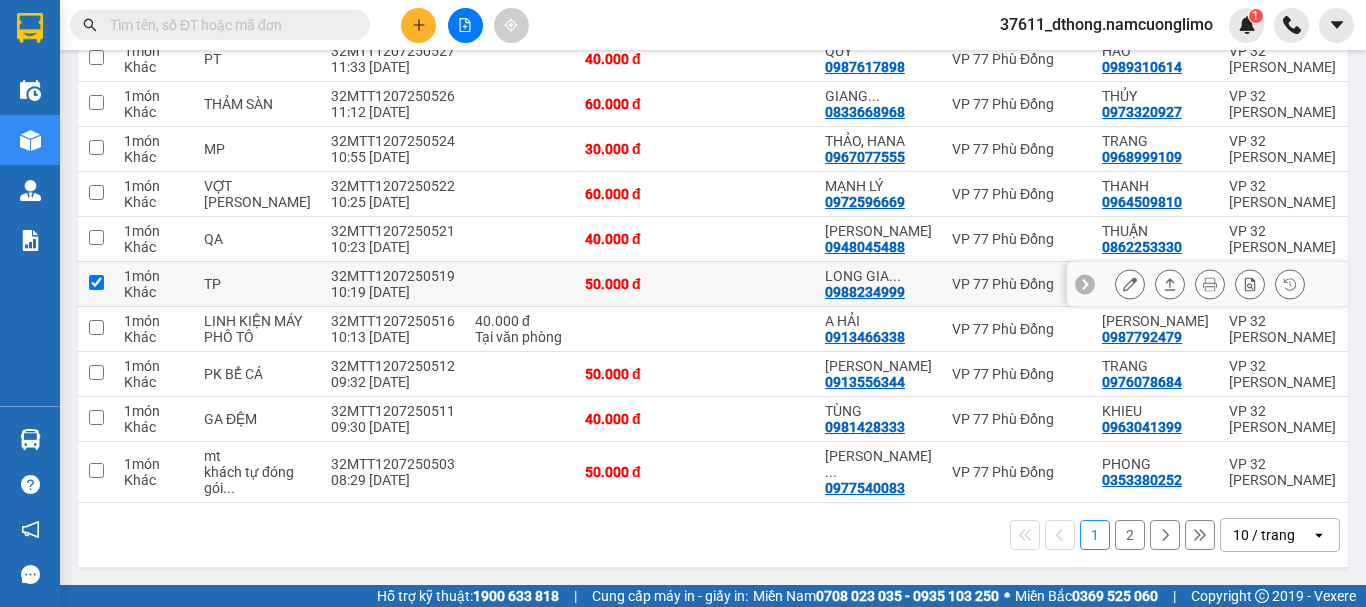 checkbox on "true" 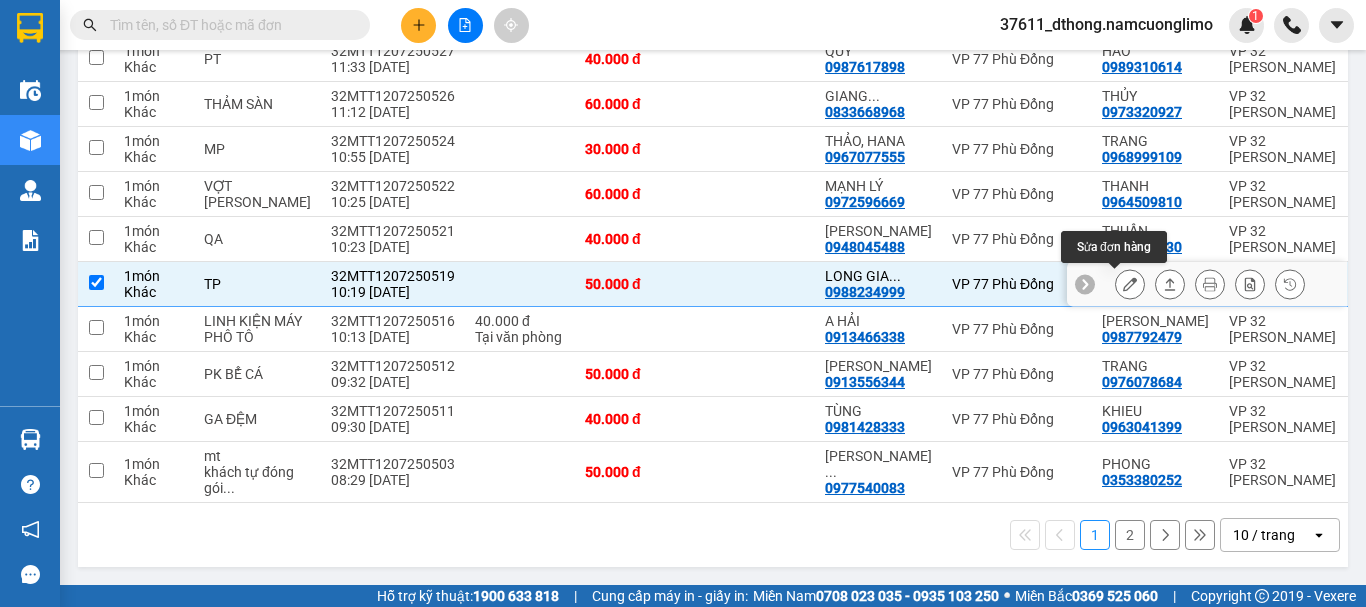 click 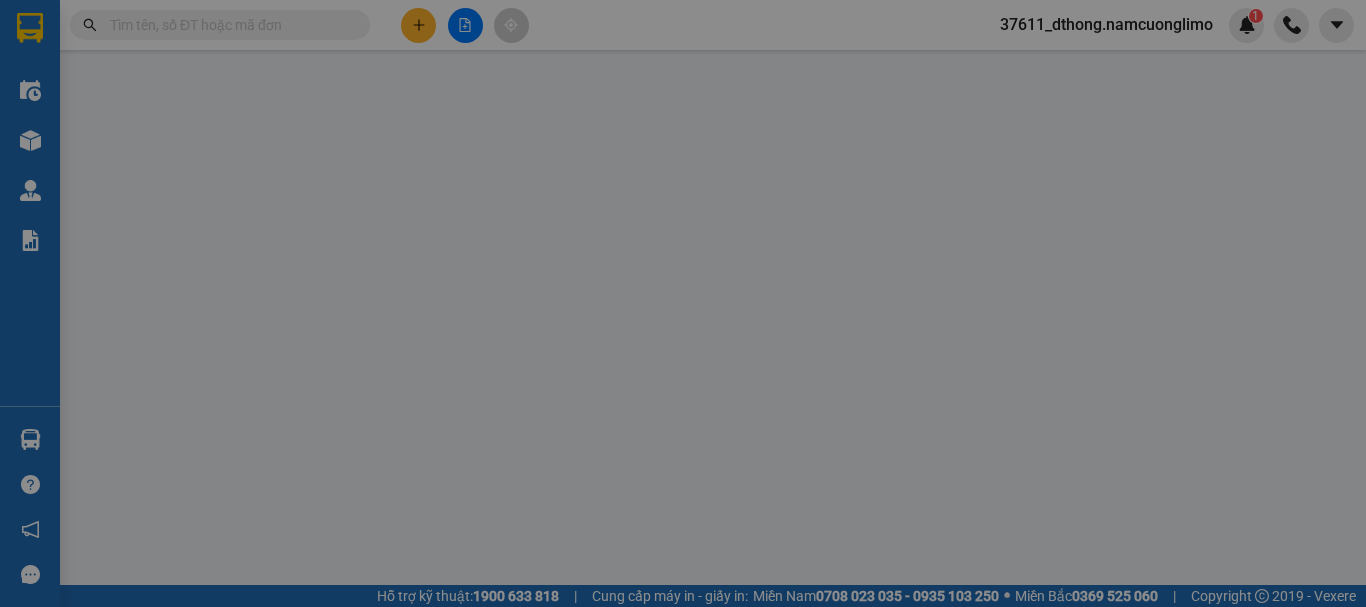 type on "0901332818" 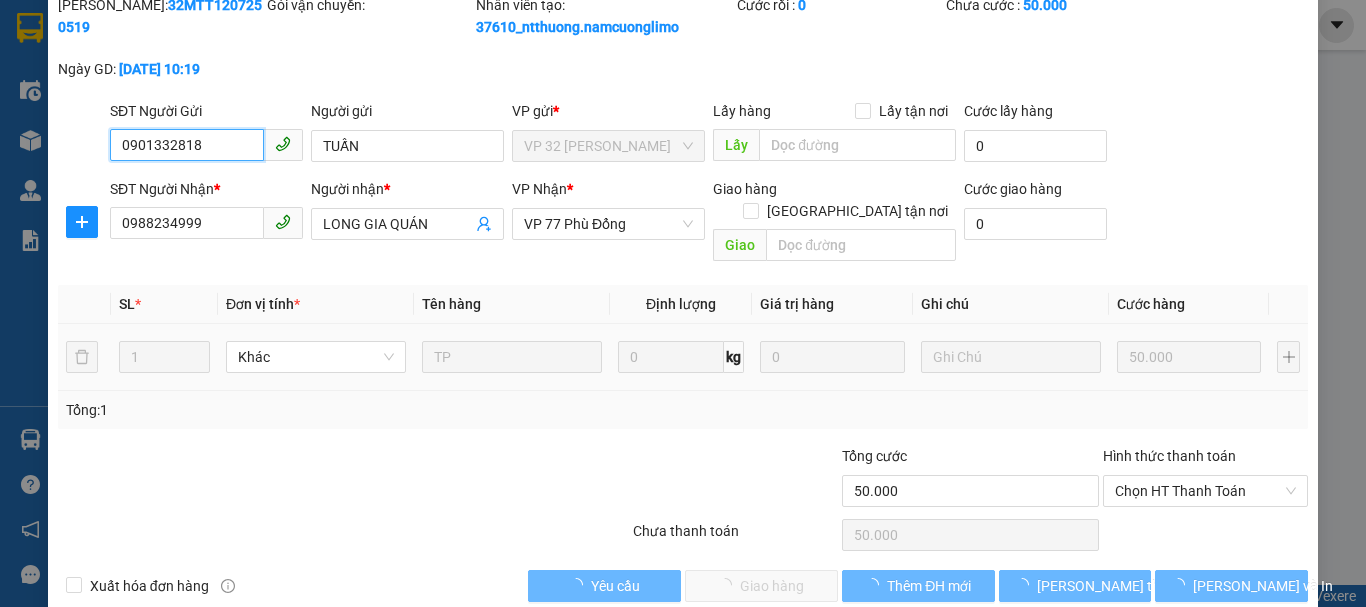 scroll, scrollTop: 90, scrollLeft: 0, axis: vertical 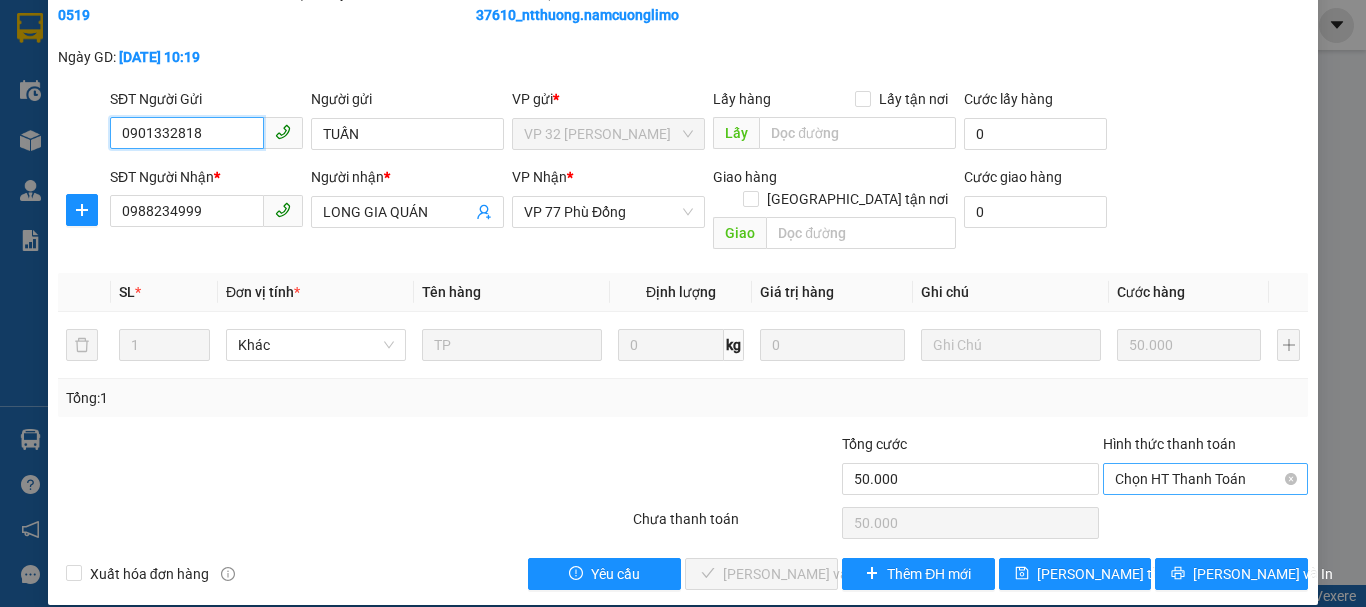 click on "Chọn HT Thanh Toán" at bounding box center [1205, 479] 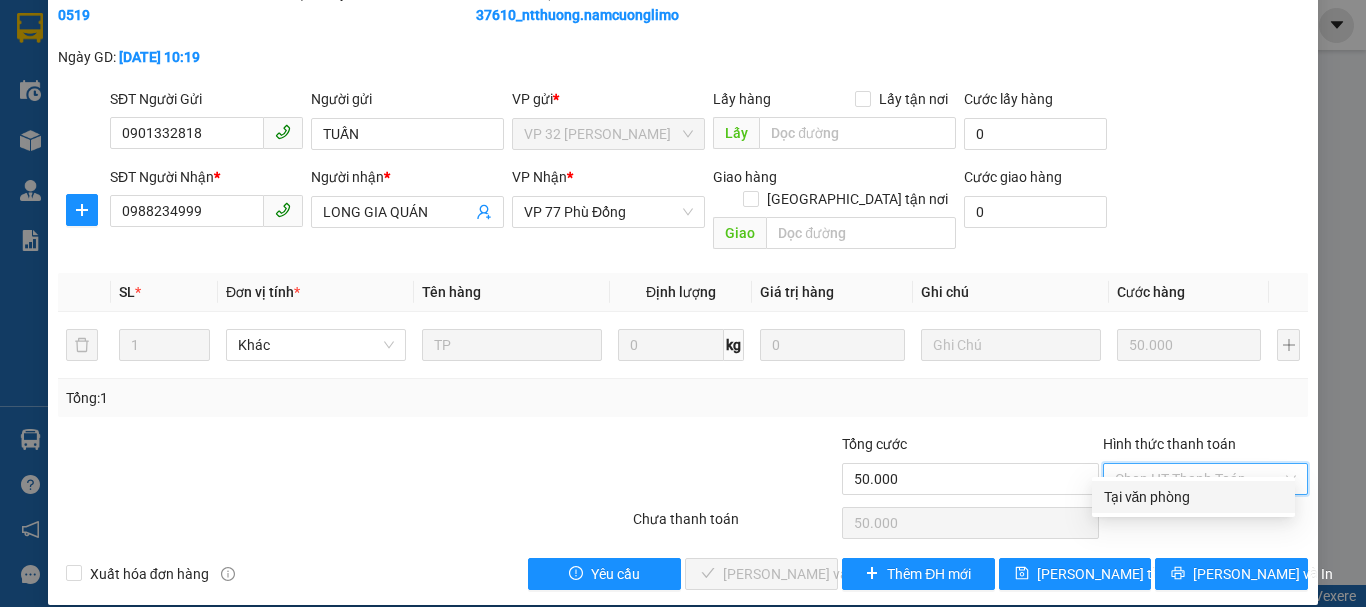 click on "Tại văn phòng" at bounding box center (1193, 497) 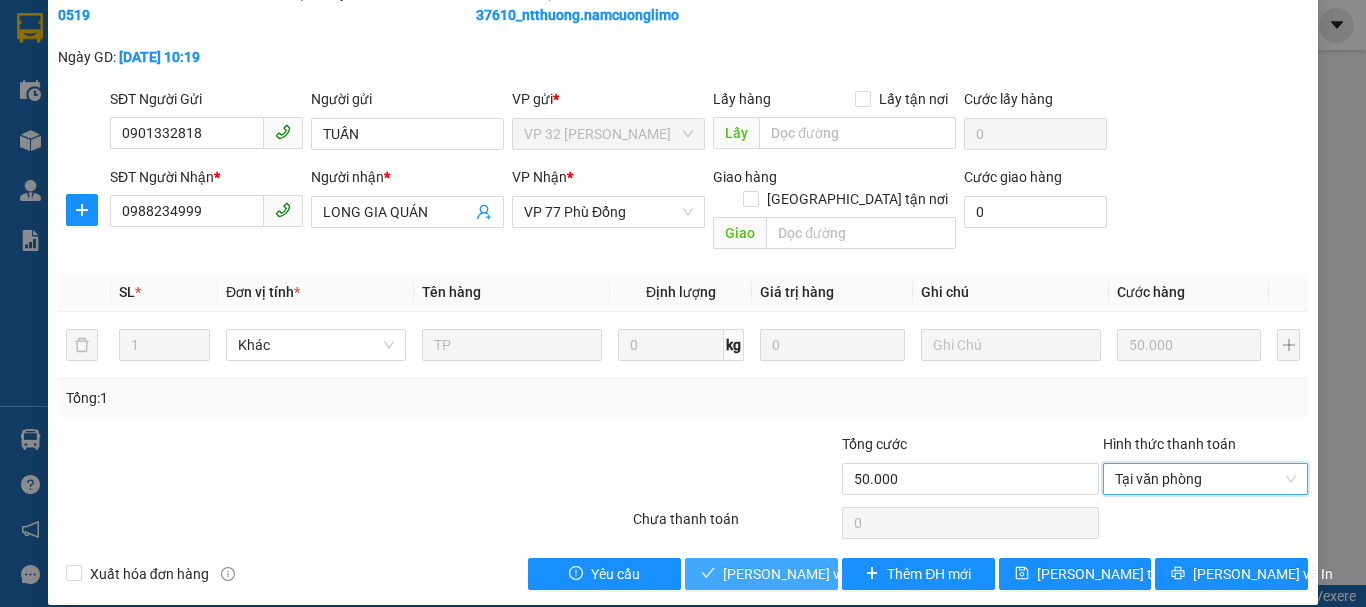 drag, startPoint x: 743, startPoint y: 549, endPoint x: 753, endPoint y: 545, distance: 10.770329 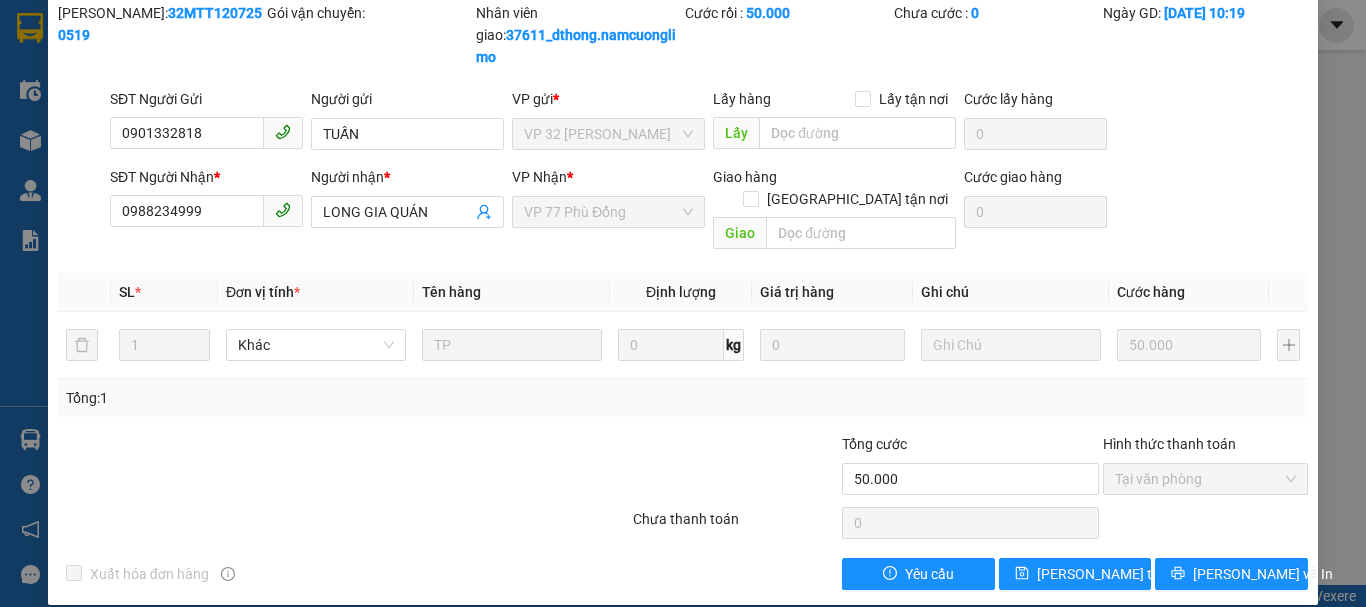 scroll, scrollTop: 0, scrollLeft: 0, axis: both 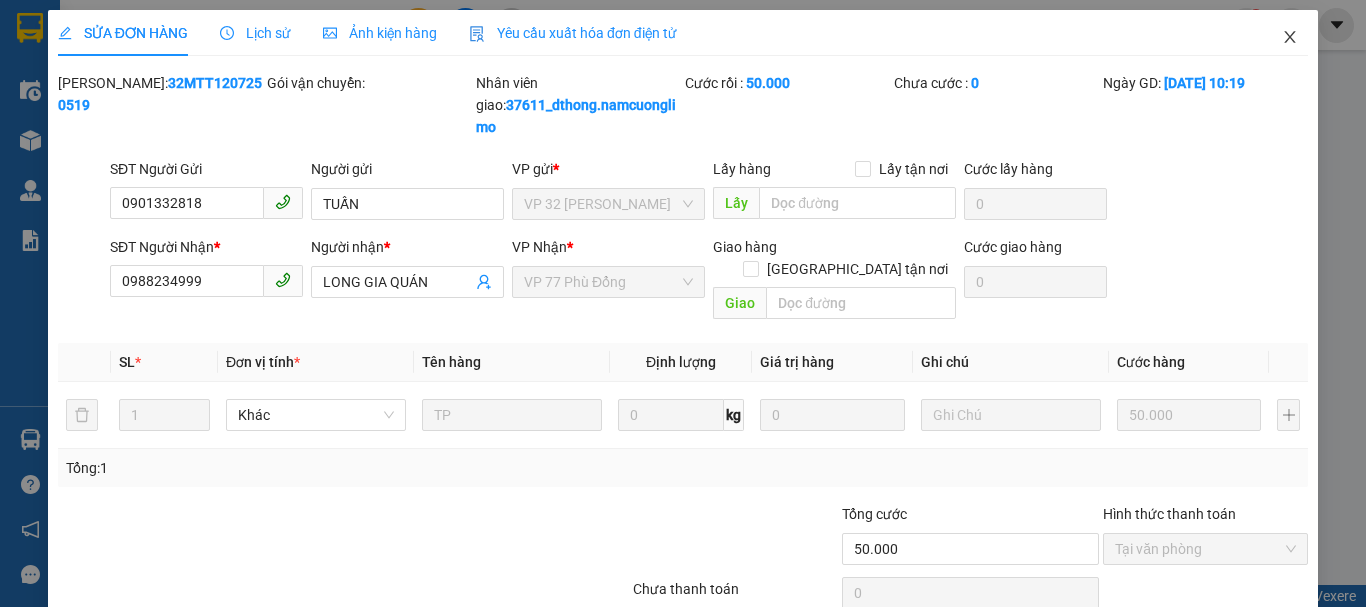 click 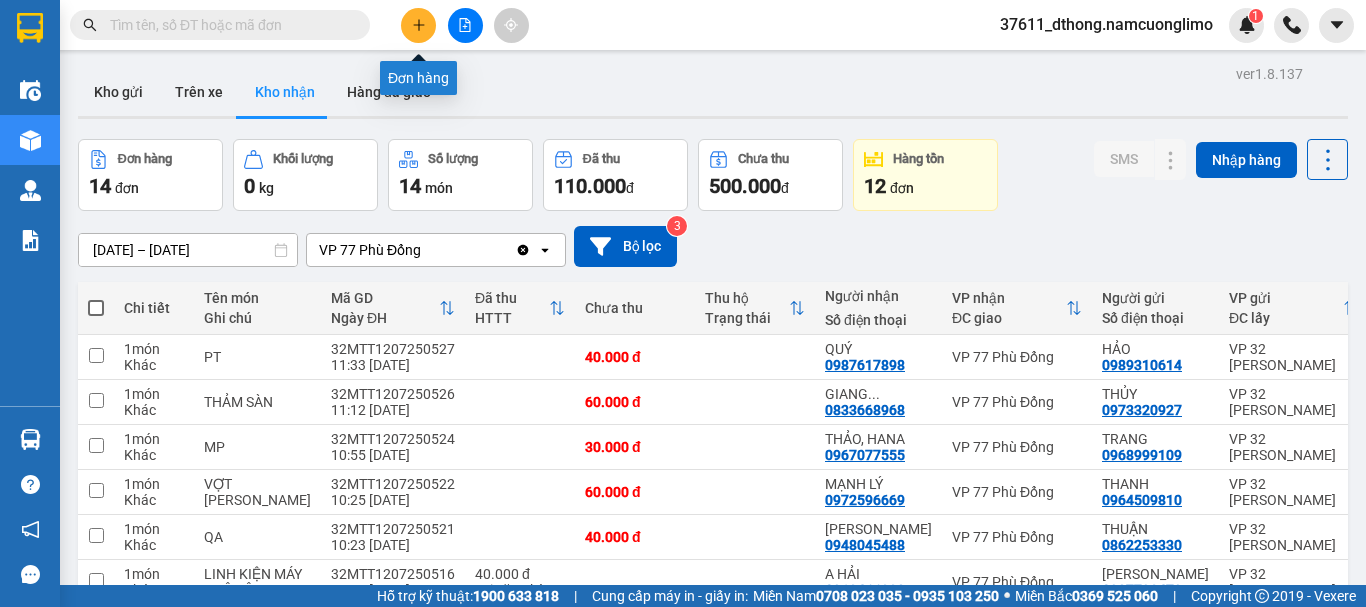 click 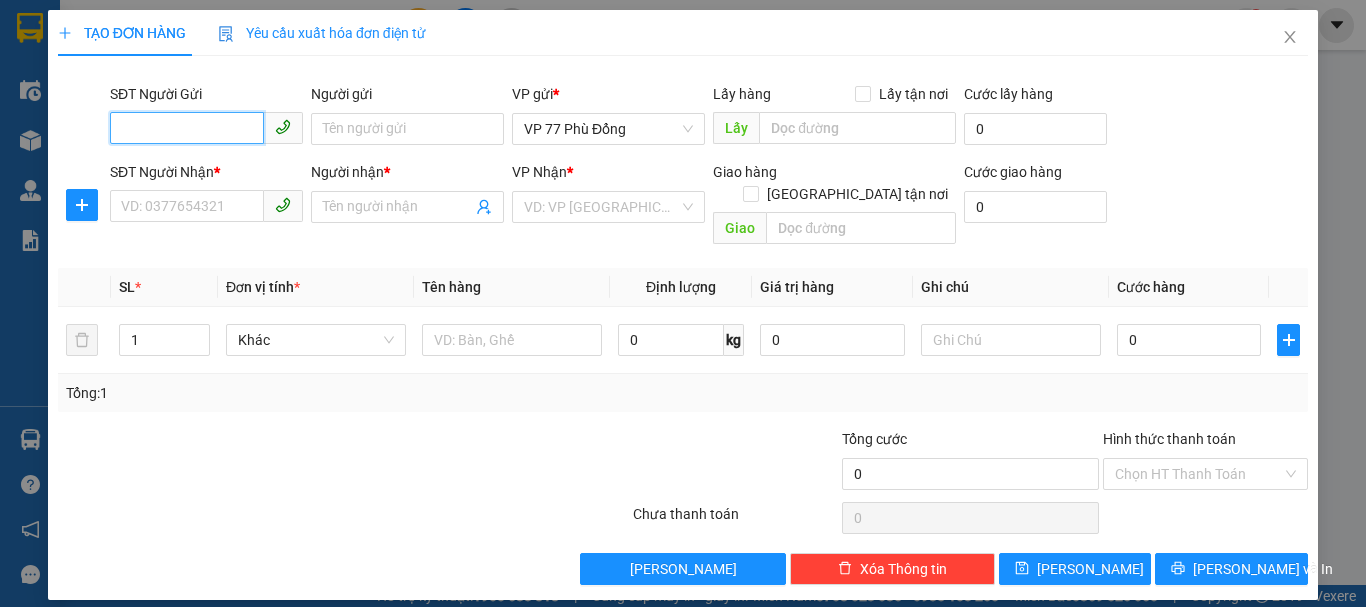 click on "SĐT Người Gửi" at bounding box center [187, 128] 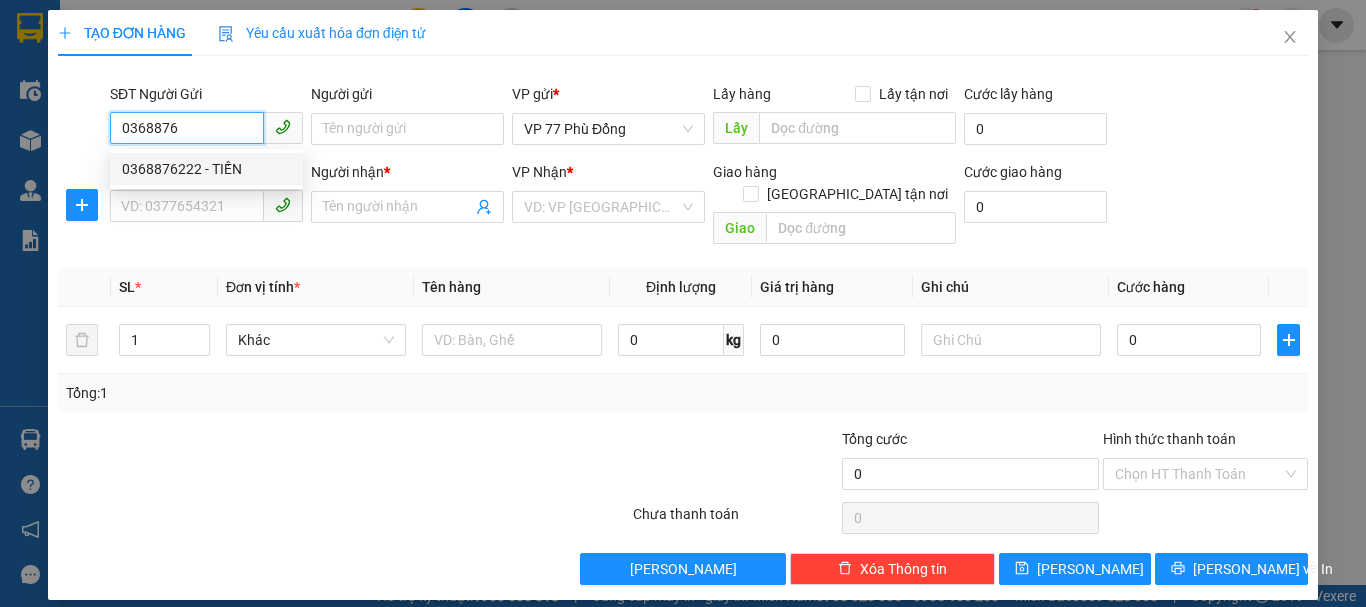 click on "0368876222 - TIẾN" at bounding box center [206, 169] 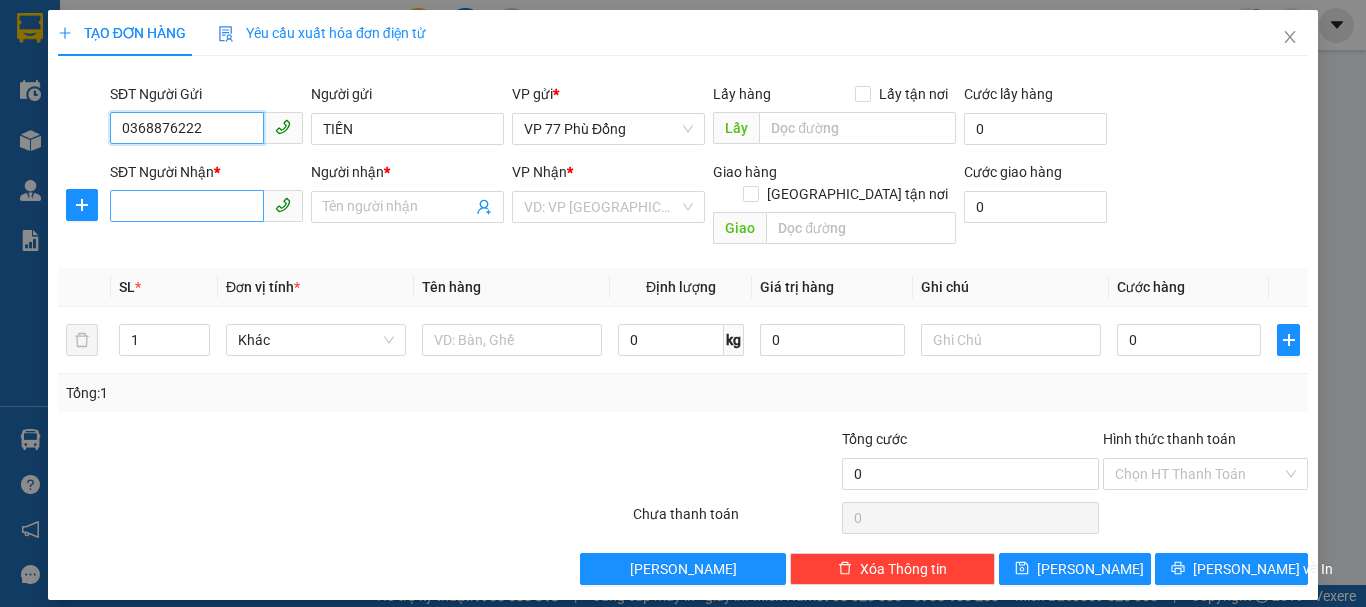 type on "0368876222" 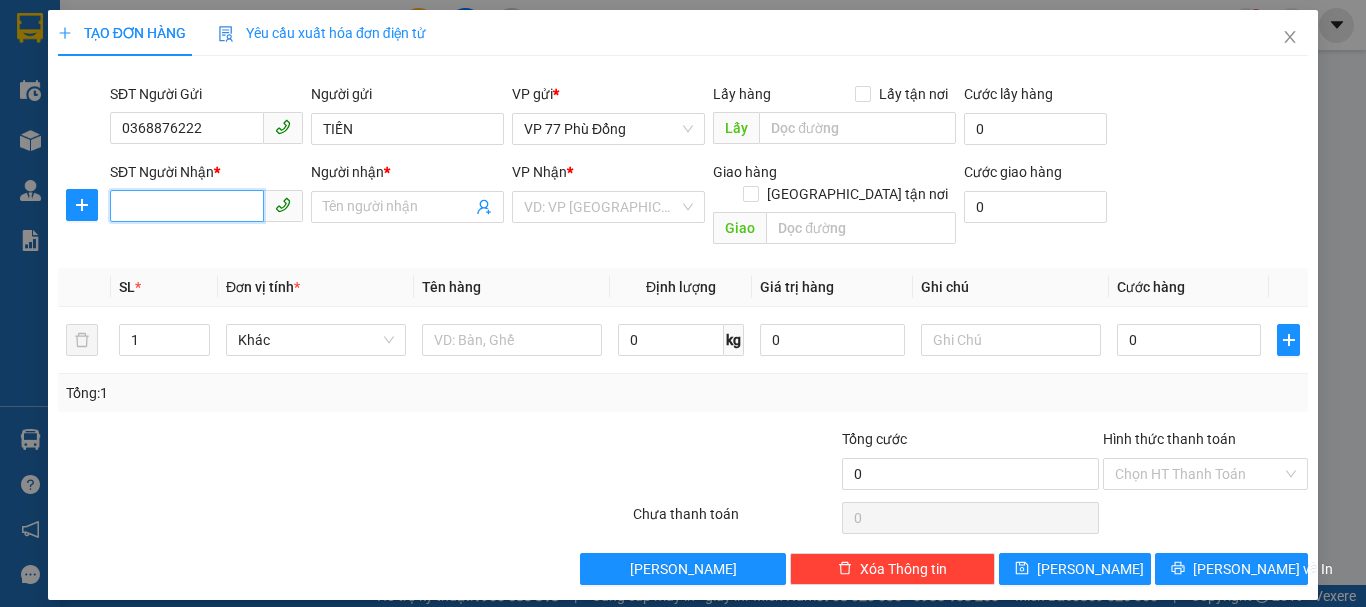 click on "SĐT Người Nhận  *" at bounding box center [187, 206] 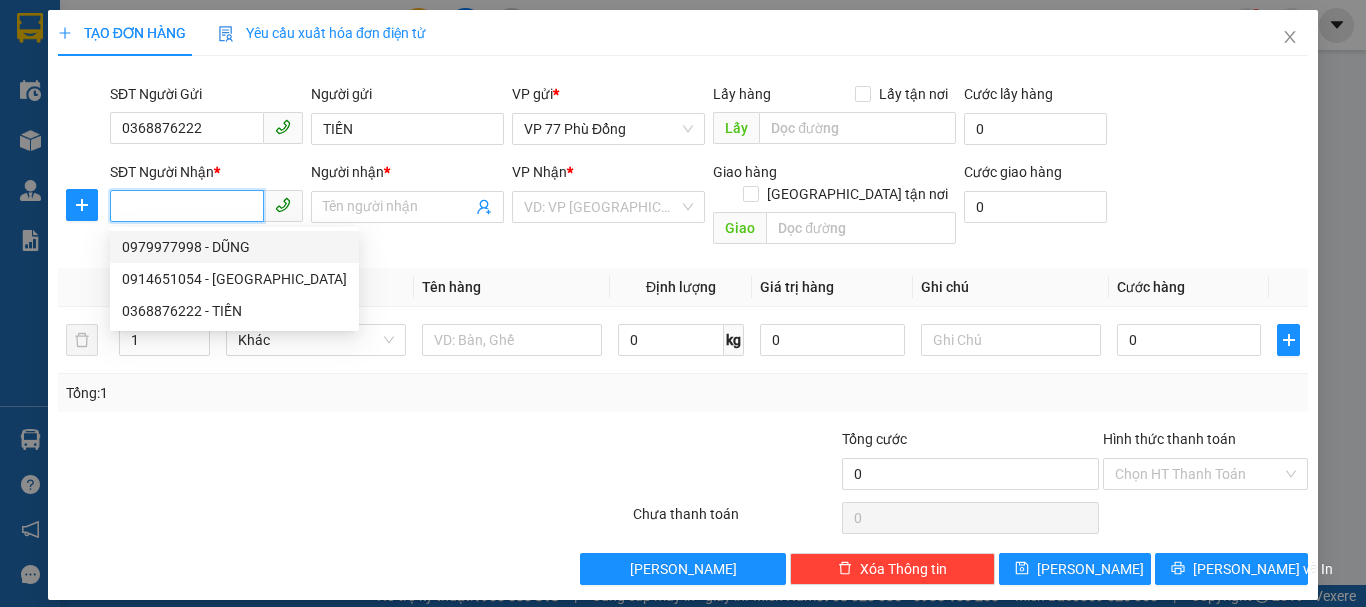 click on "0979977998 - DŨNG" at bounding box center [234, 247] 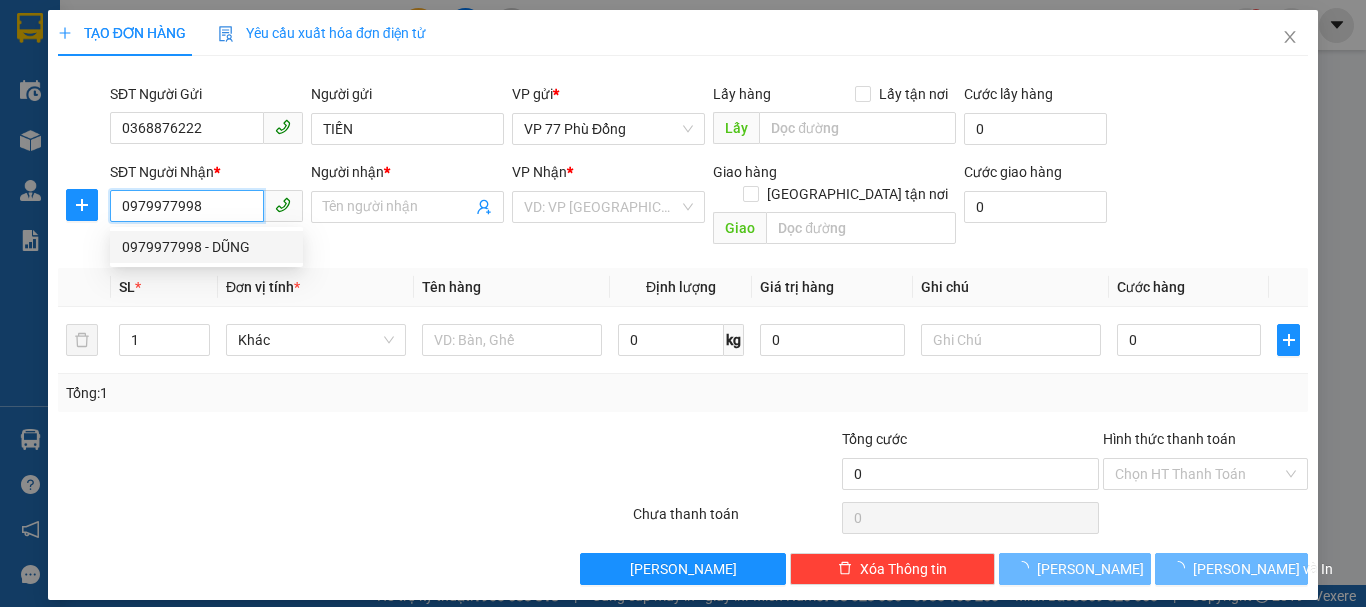 type on "DŨNG" 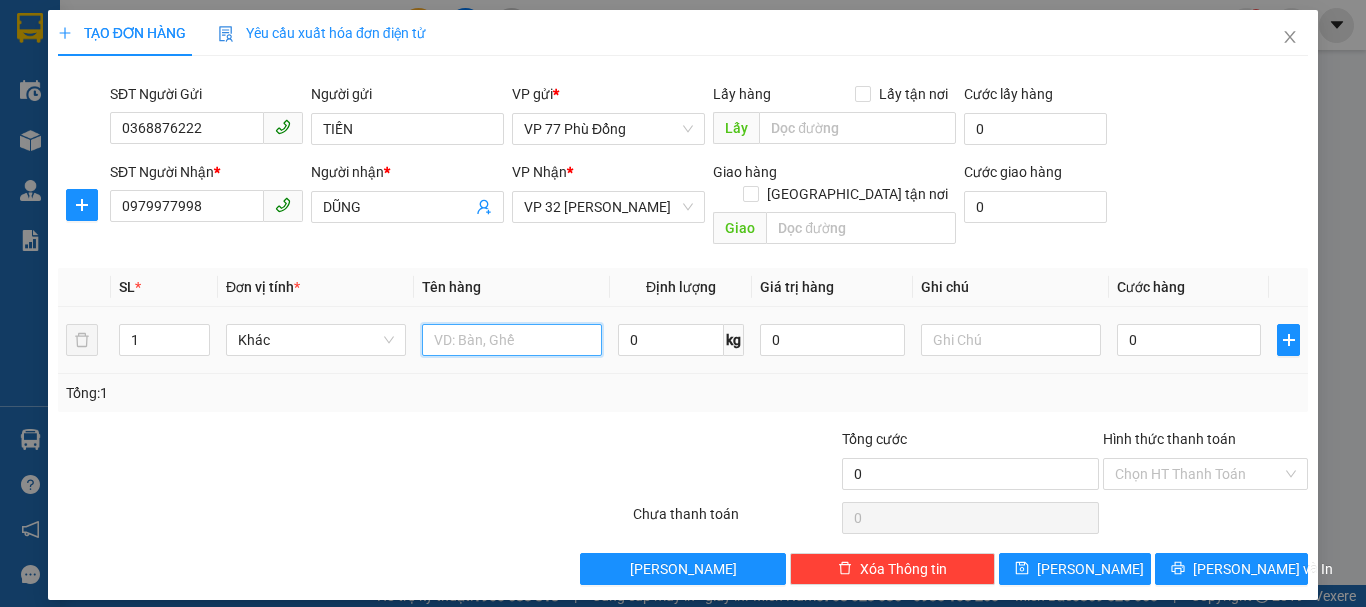 click at bounding box center (512, 340) 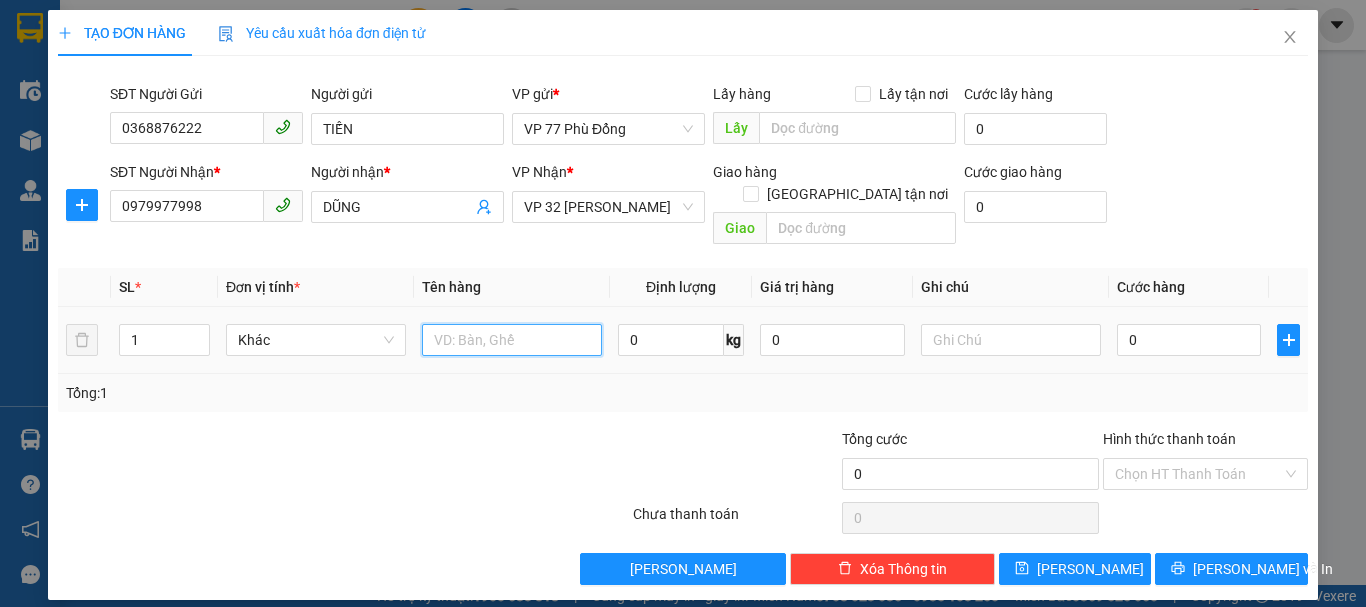 type on "T" 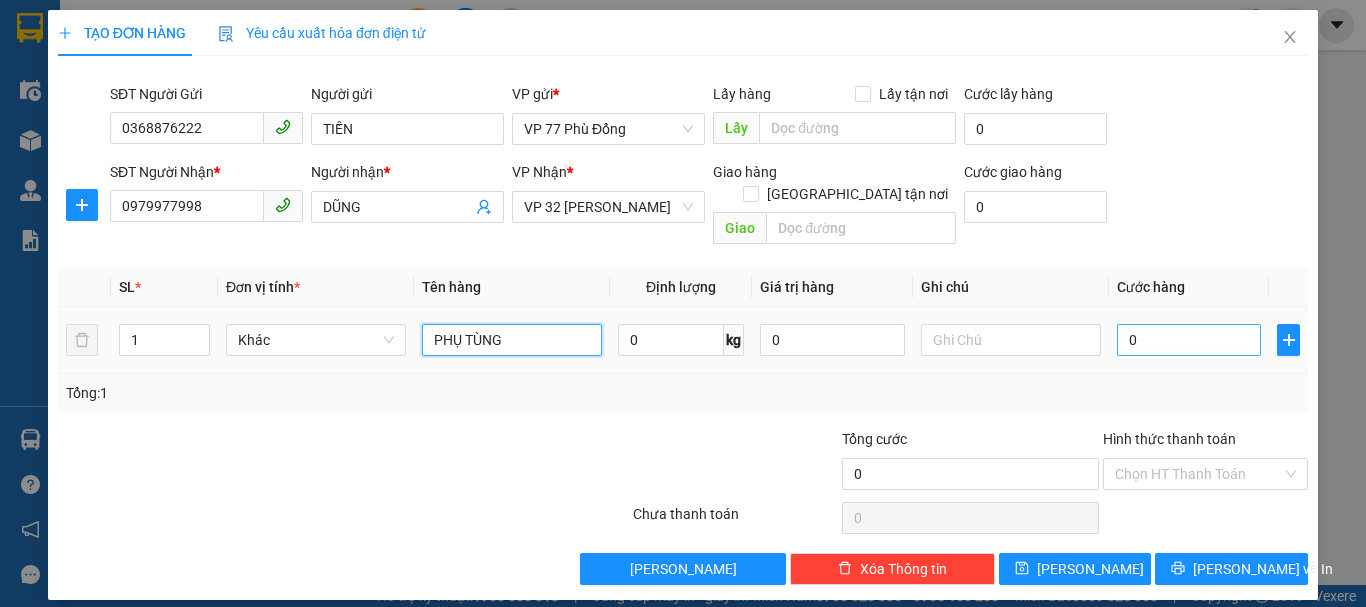 type on "PHỤ TÙNG" 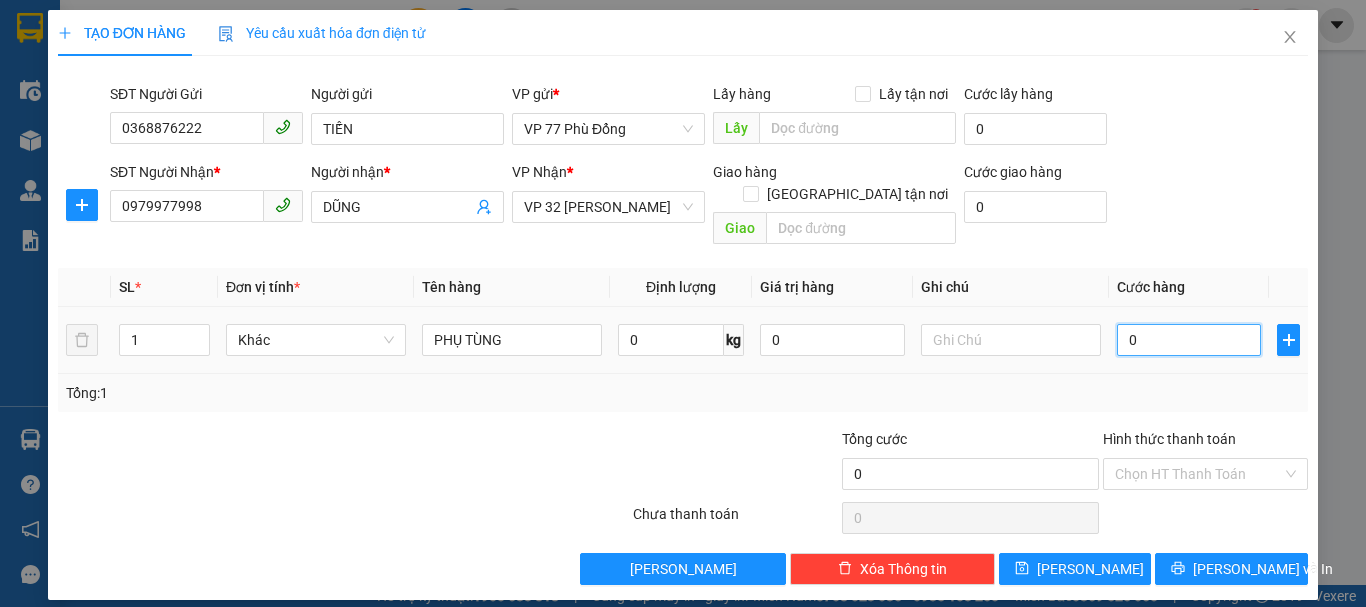 click on "0" at bounding box center (1189, 340) 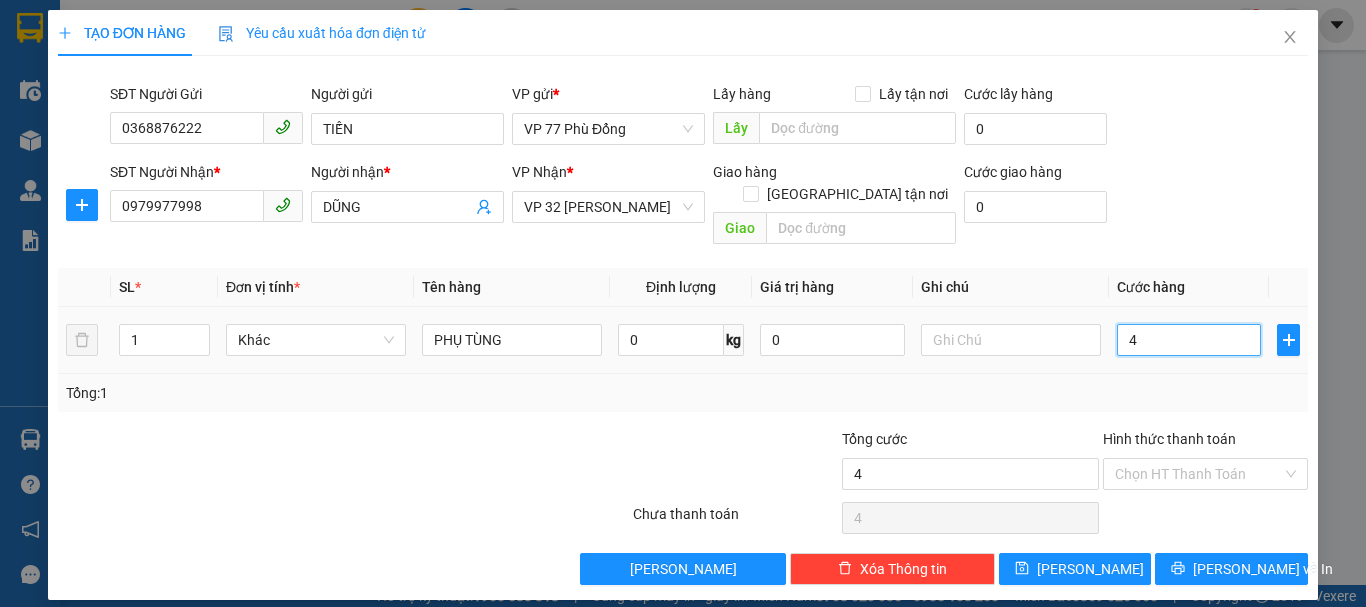 type on "40" 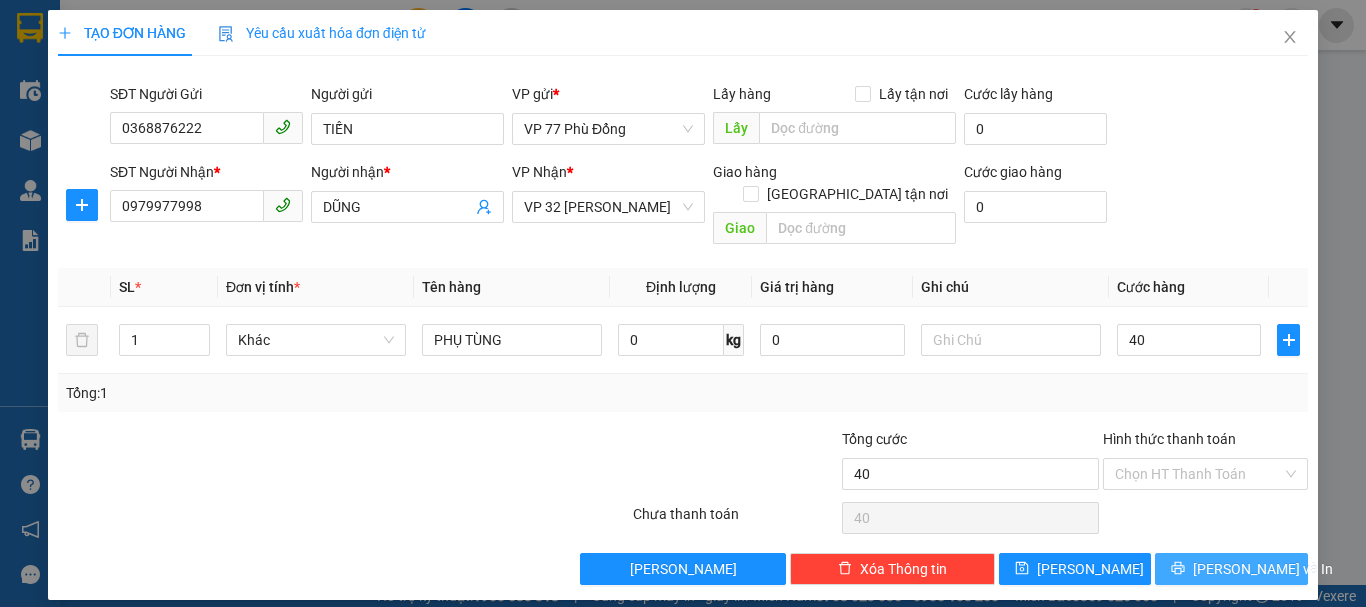 type on "40.000" 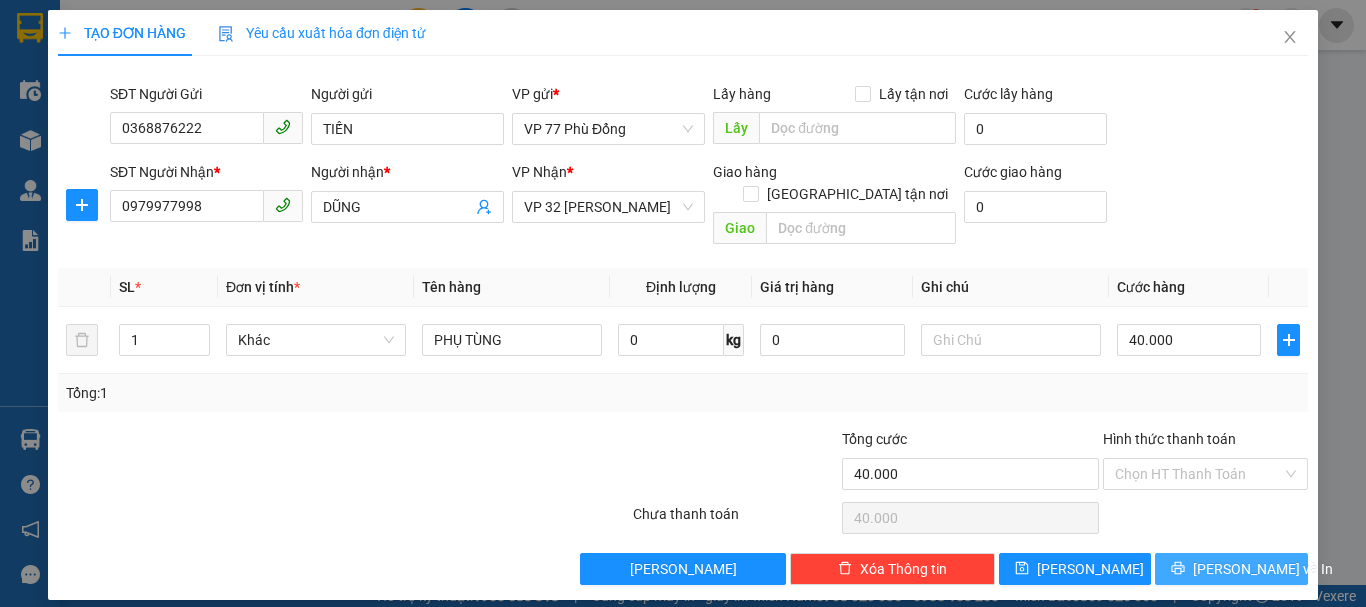 click on "[PERSON_NAME] và In" at bounding box center (1263, 569) 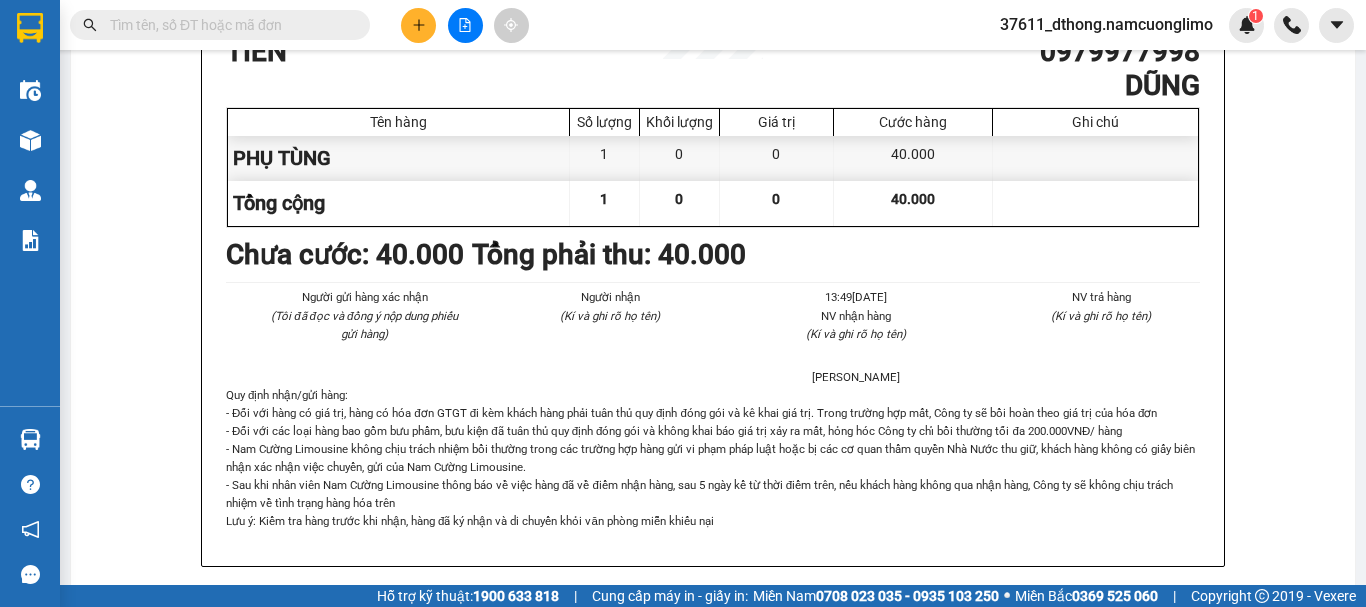 scroll, scrollTop: 0, scrollLeft: 0, axis: both 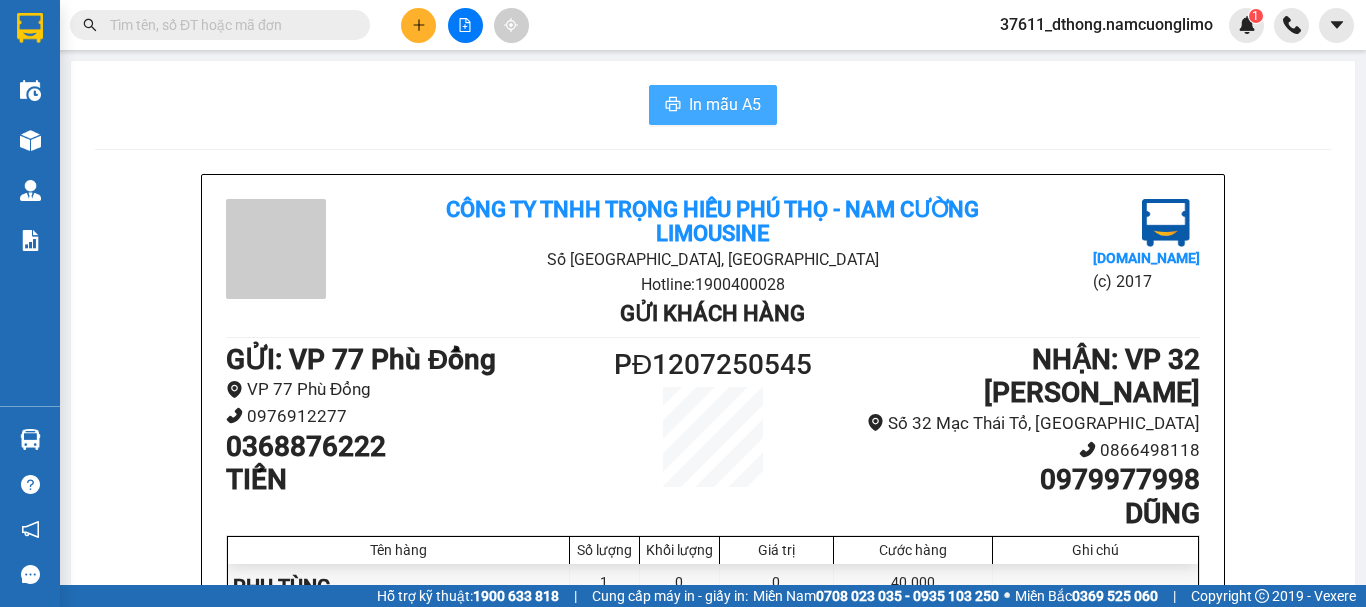 click on "In mẫu A5" at bounding box center (713, 105) 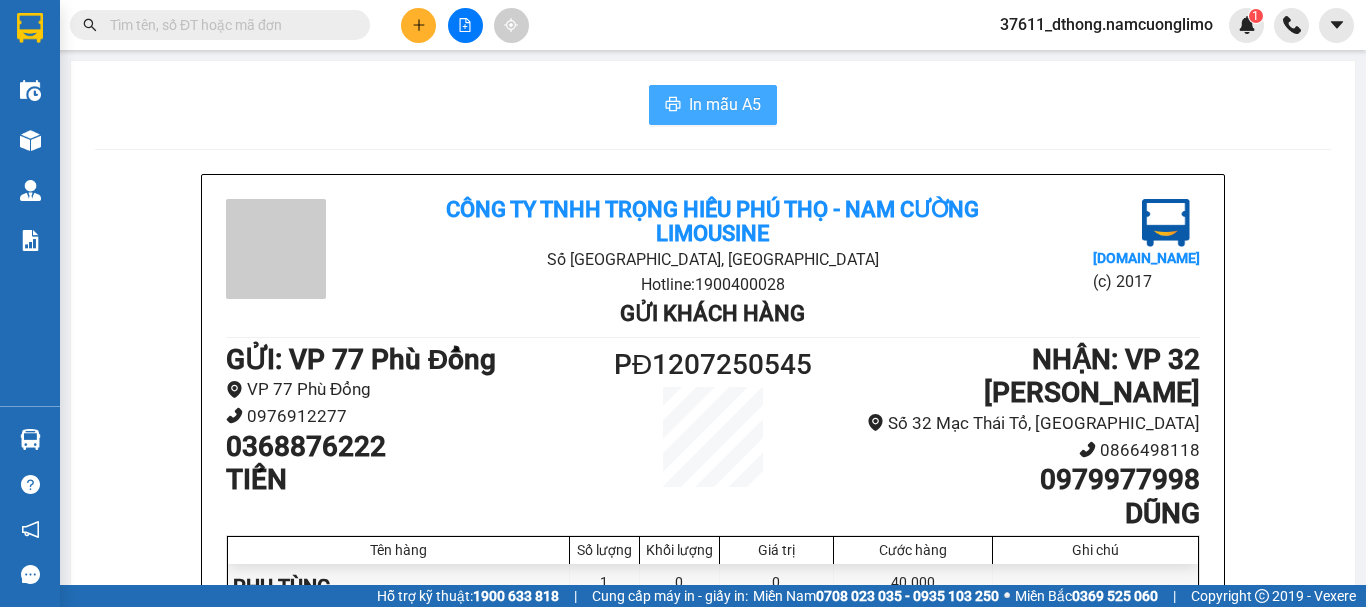 scroll, scrollTop: 0, scrollLeft: 0, axis: both 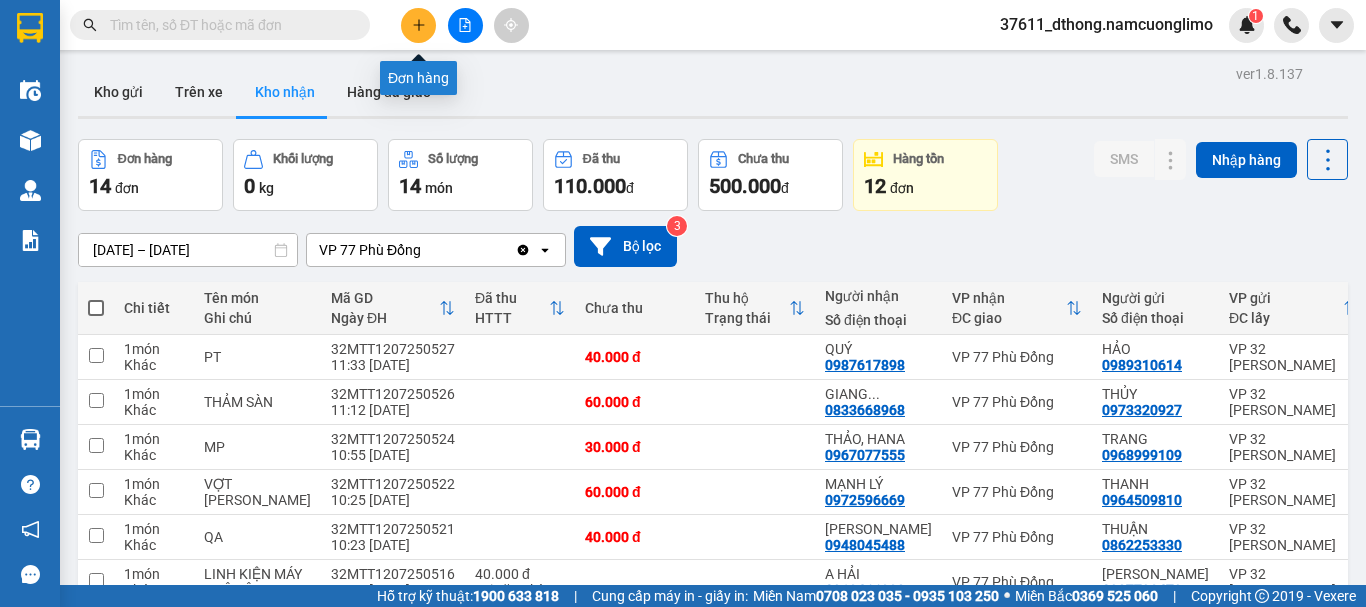 click 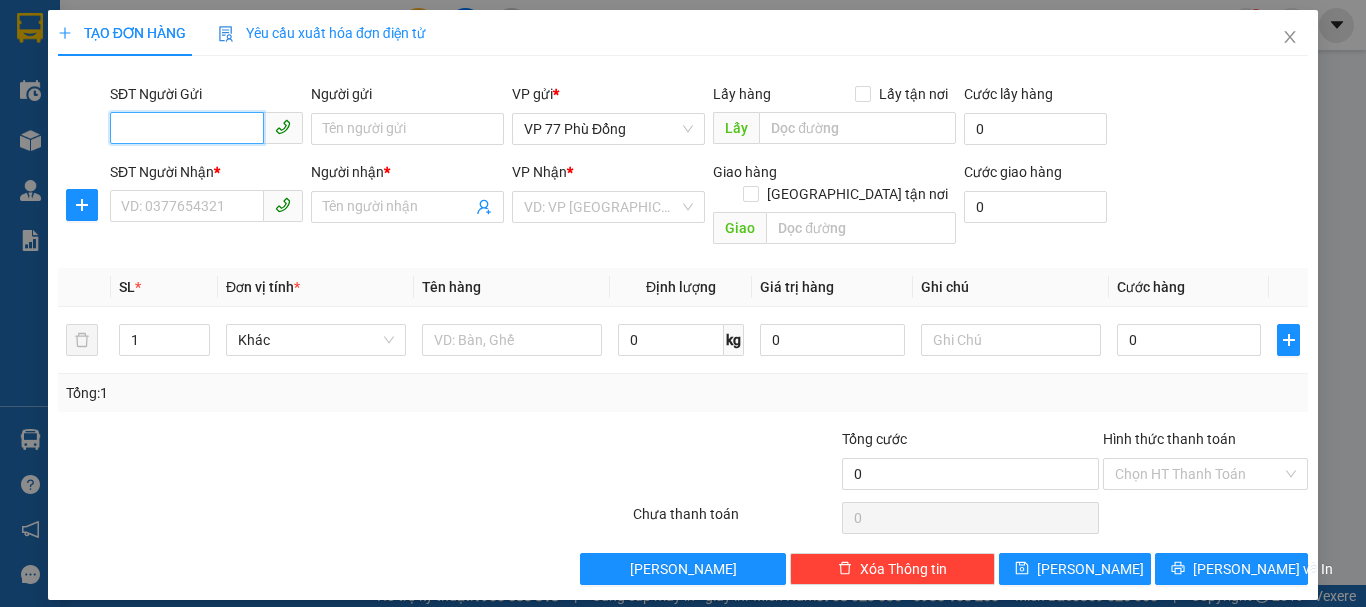 click on "SĐT Người Gửi" at bounding box center [187, 128] 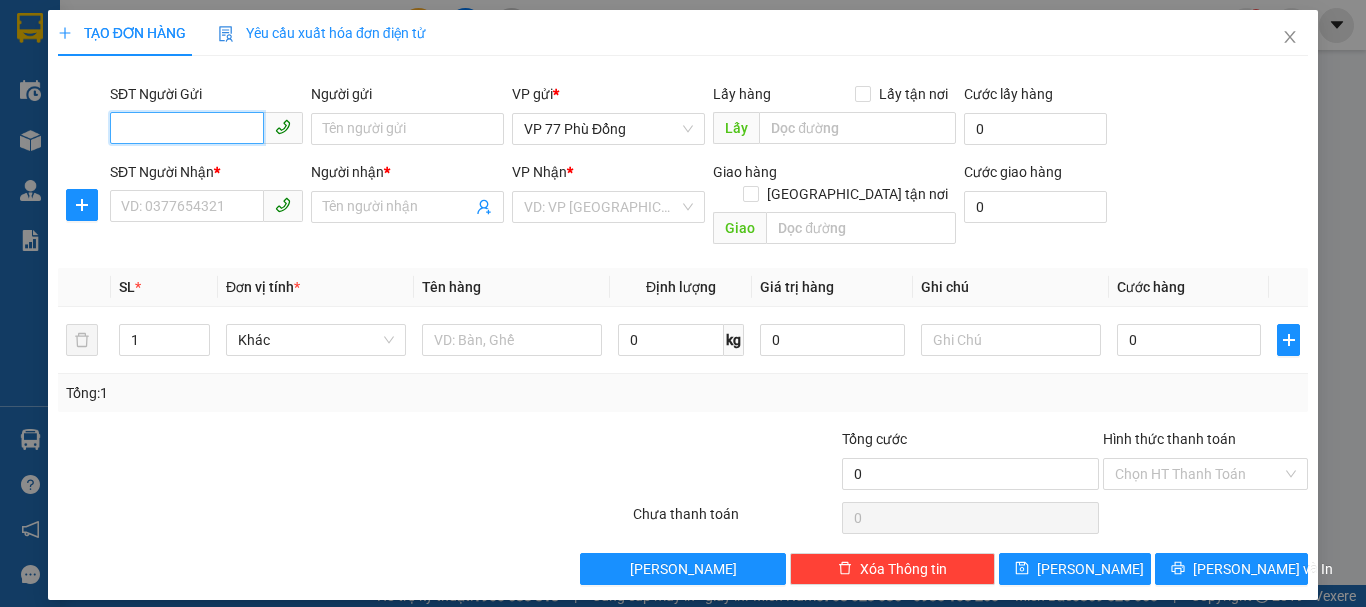 click on "SĐT Người Gửi" at bounding box center (187, 128) 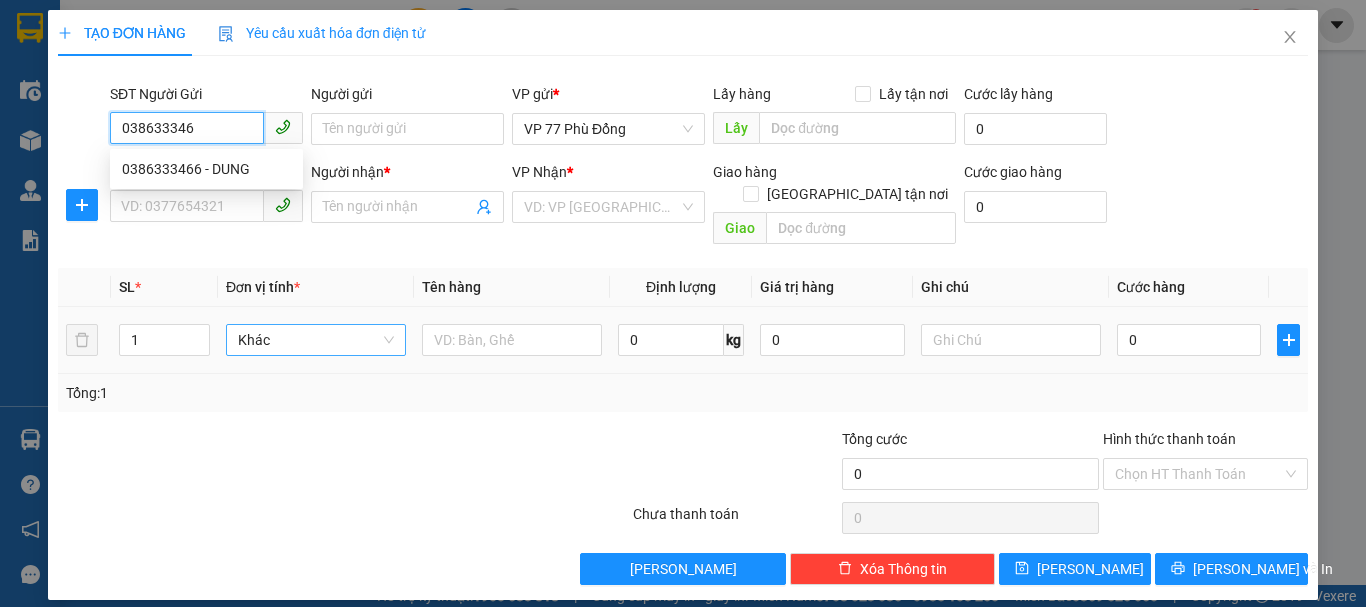 type on "0386333466" 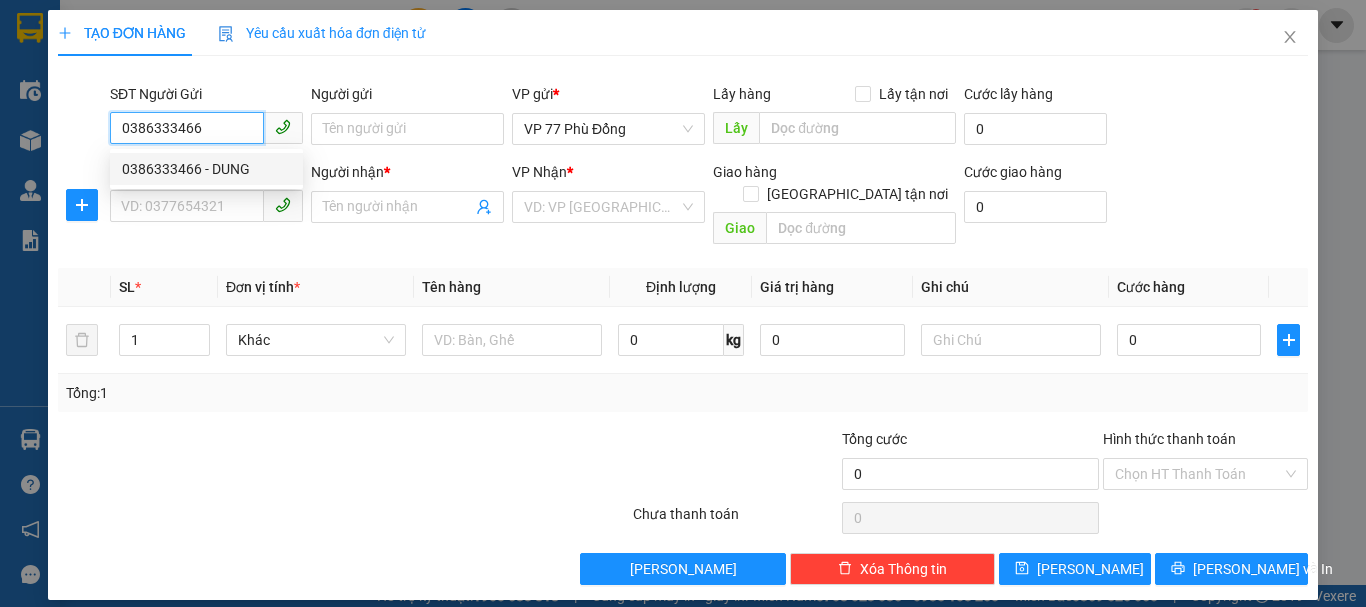 click on "0386333466 - DUNG" at bounding box center [206, 169] 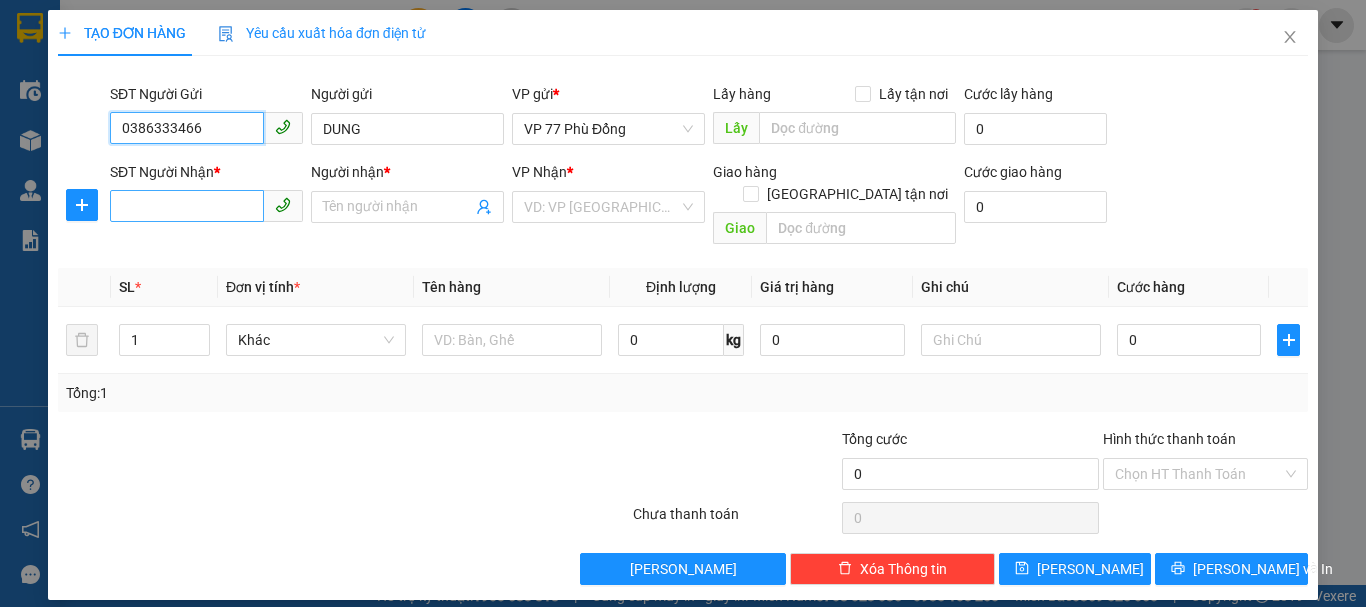 type on "0386333466" 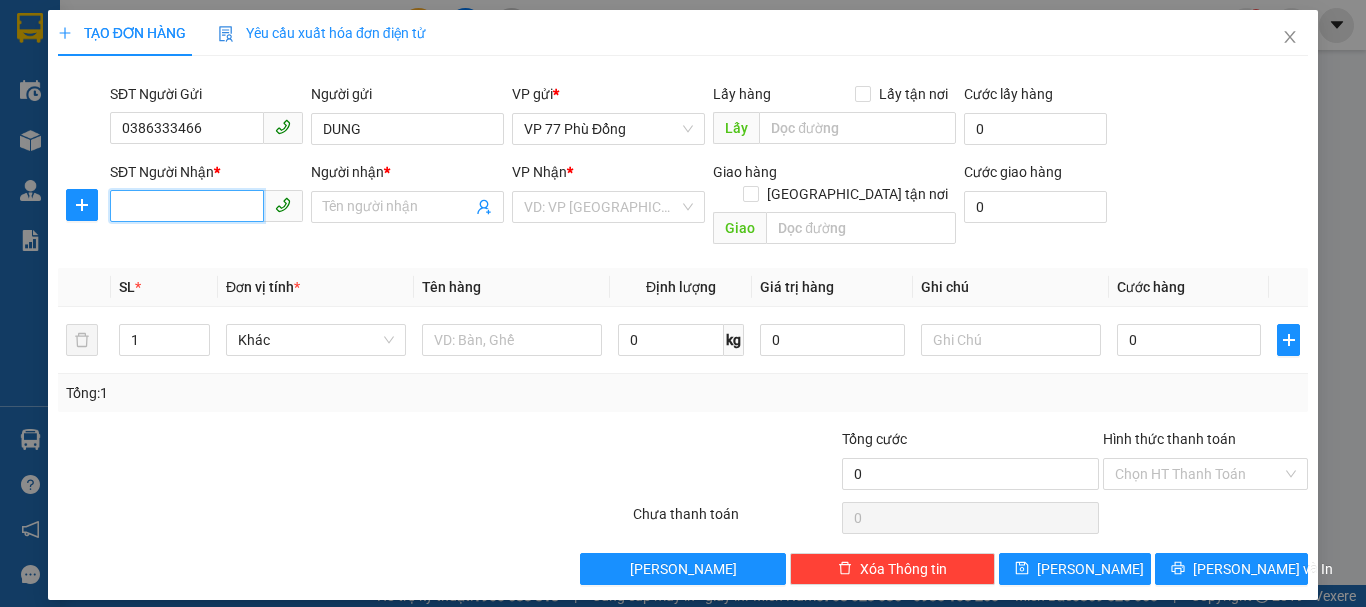 click on "SĐT Người Nhận  *" at bounding box center (187, 206) 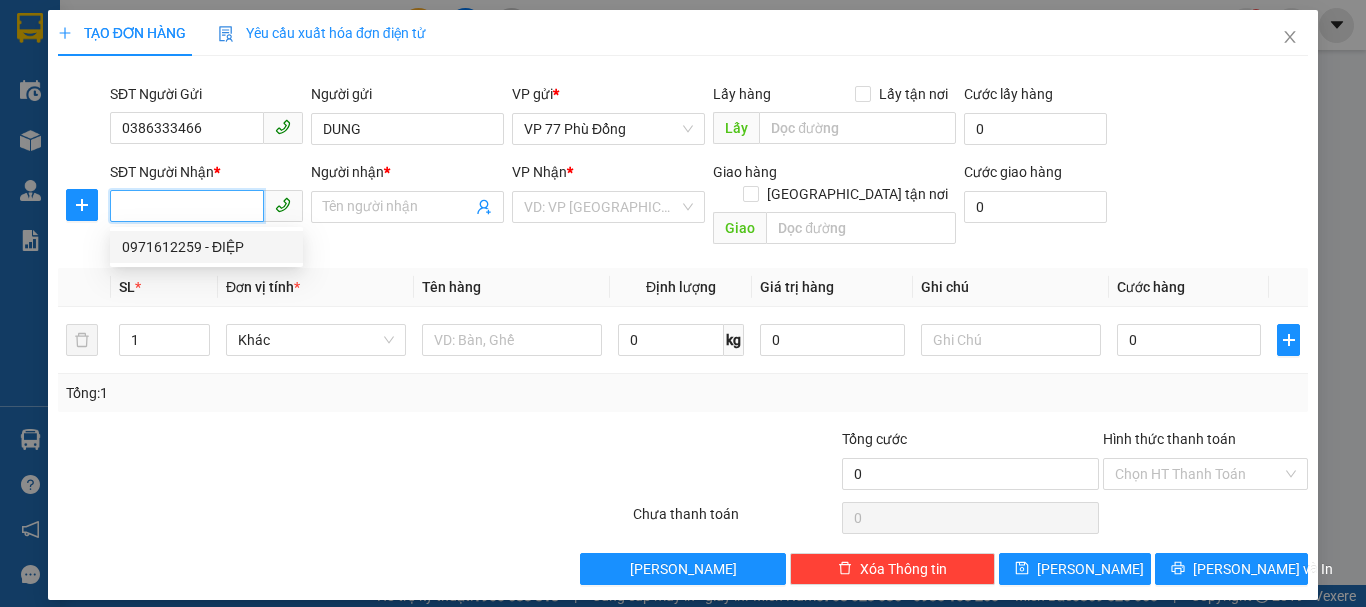 click on "0971612259 - ĐIỆP" at bounding box center [206, 247] 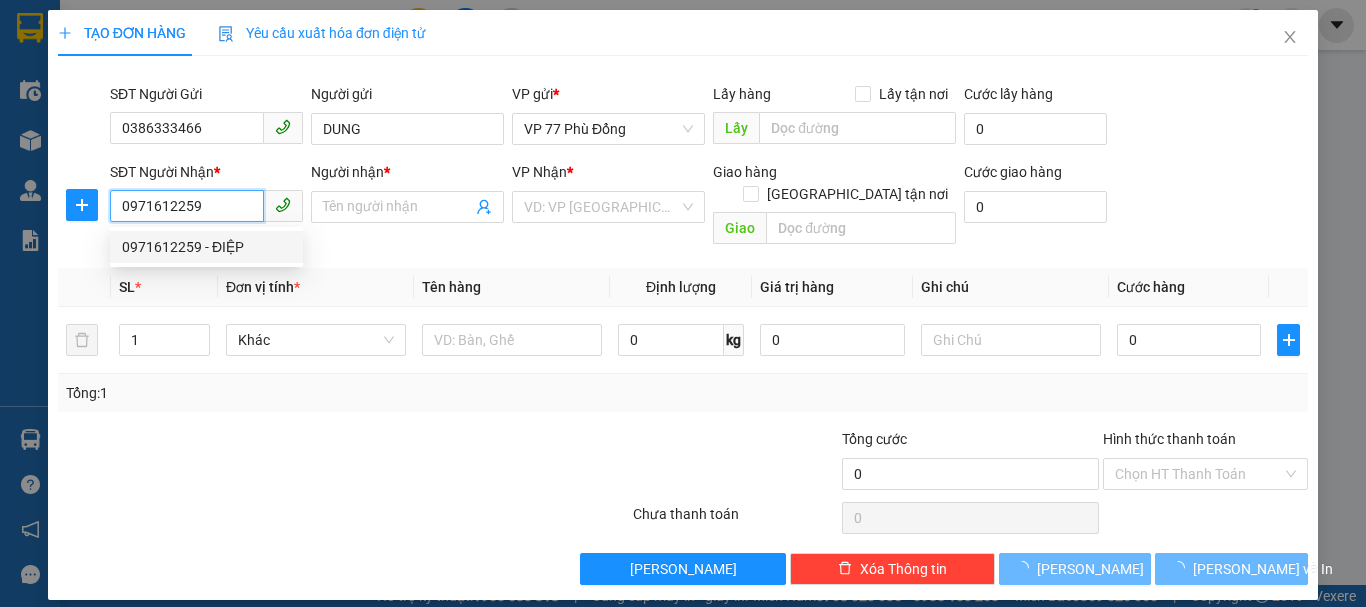 type on "ĐIỆP" 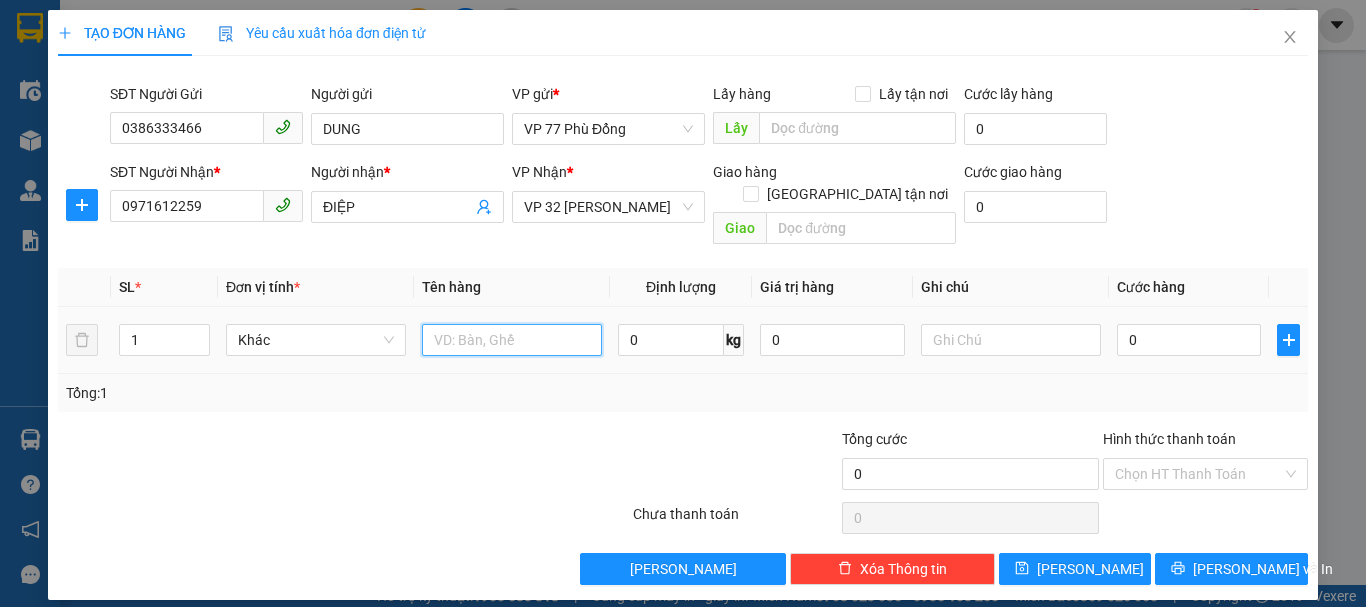 click at bounding box center [512, 340] 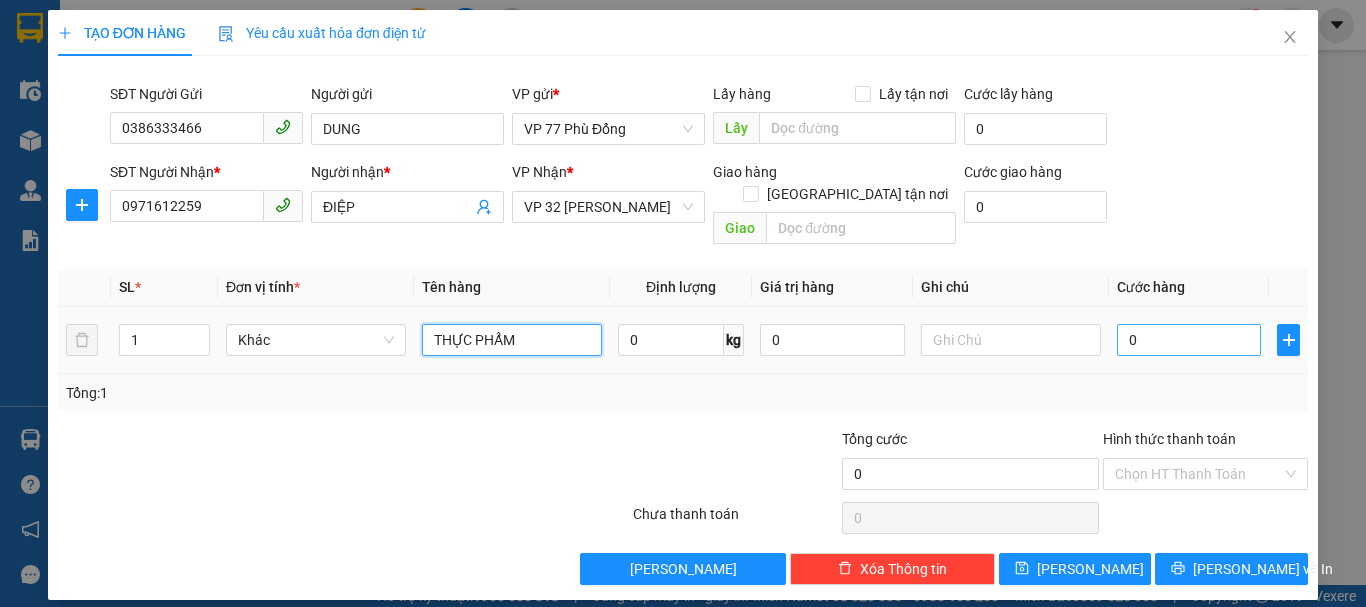 type on "THỰC PHẨM" 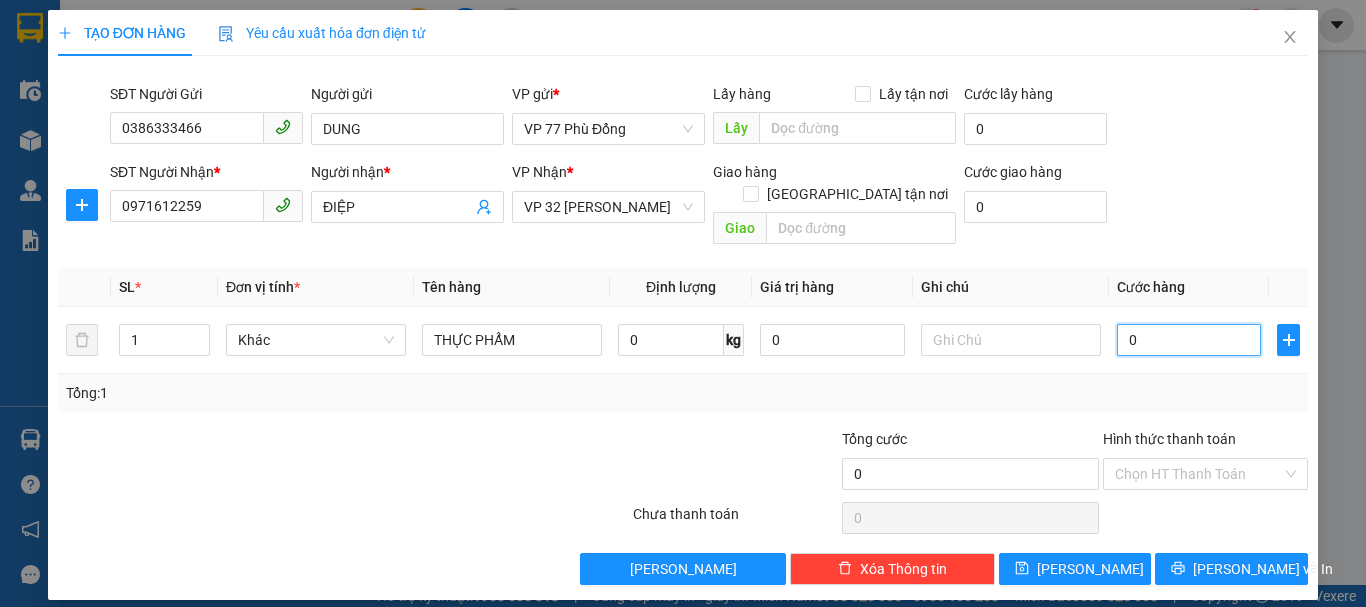 type on "6" 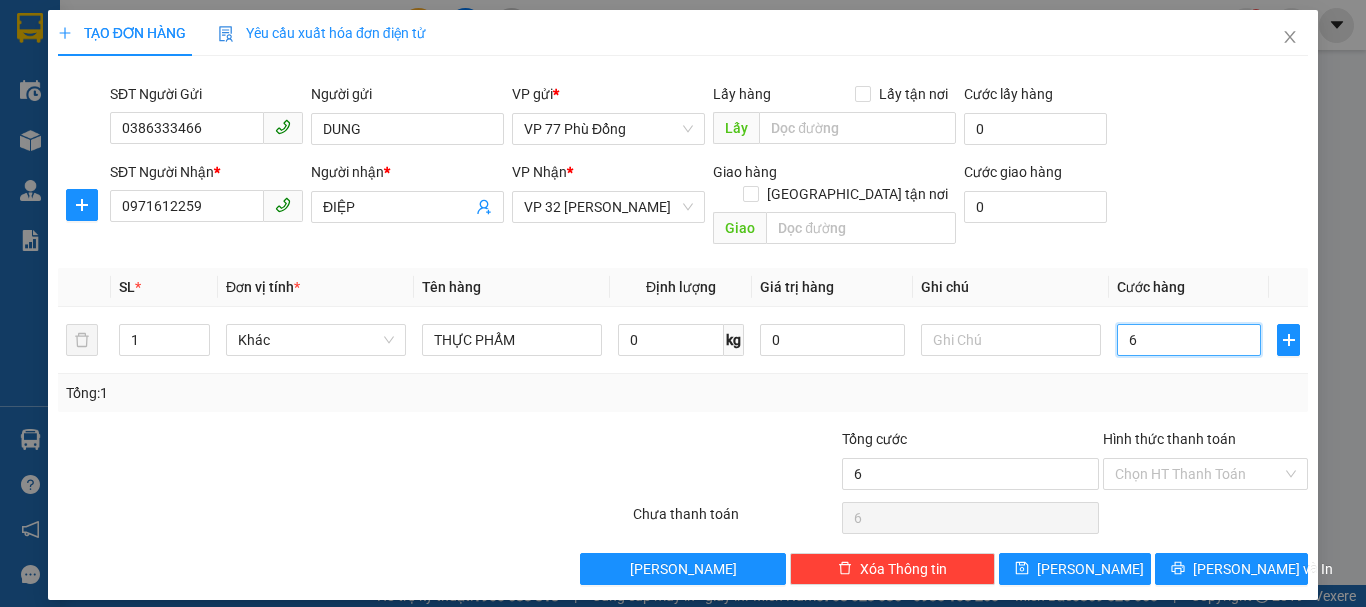 type on "60" 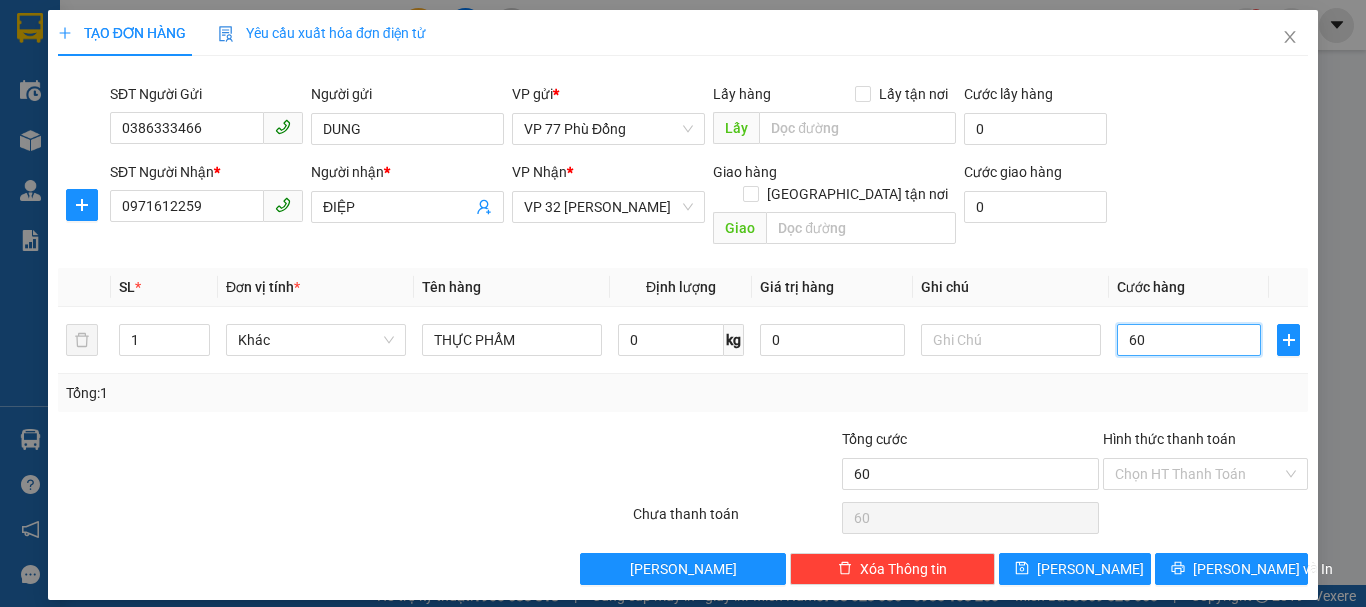 type on "6" 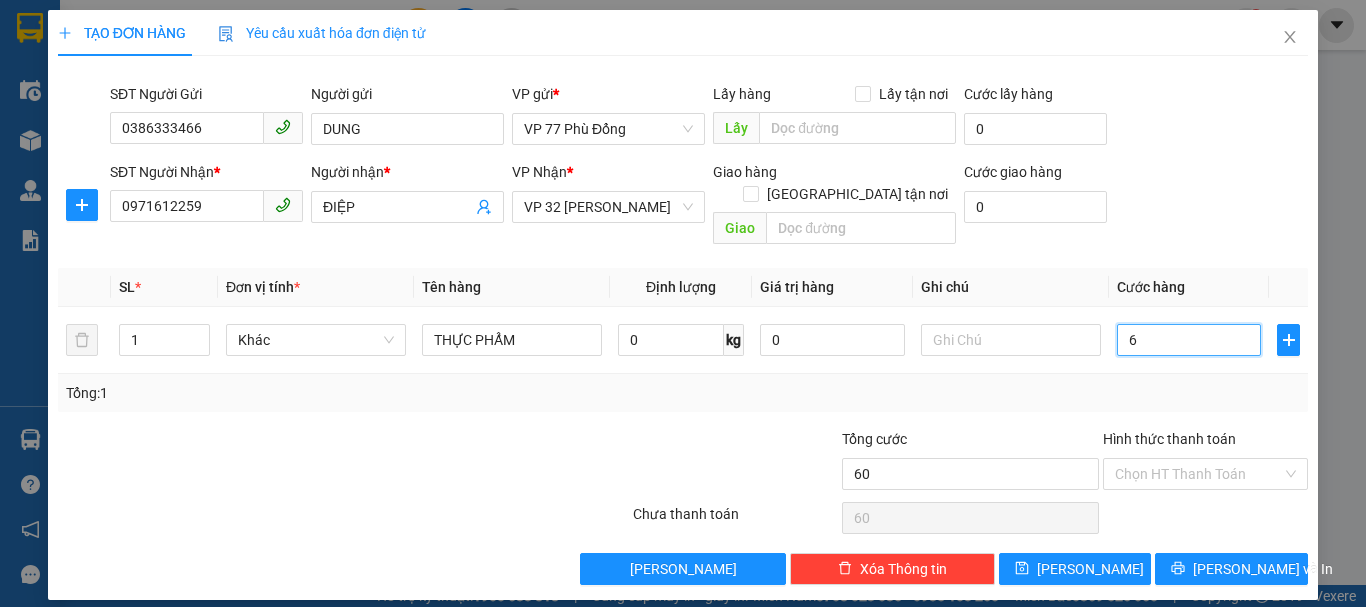 type on "6" 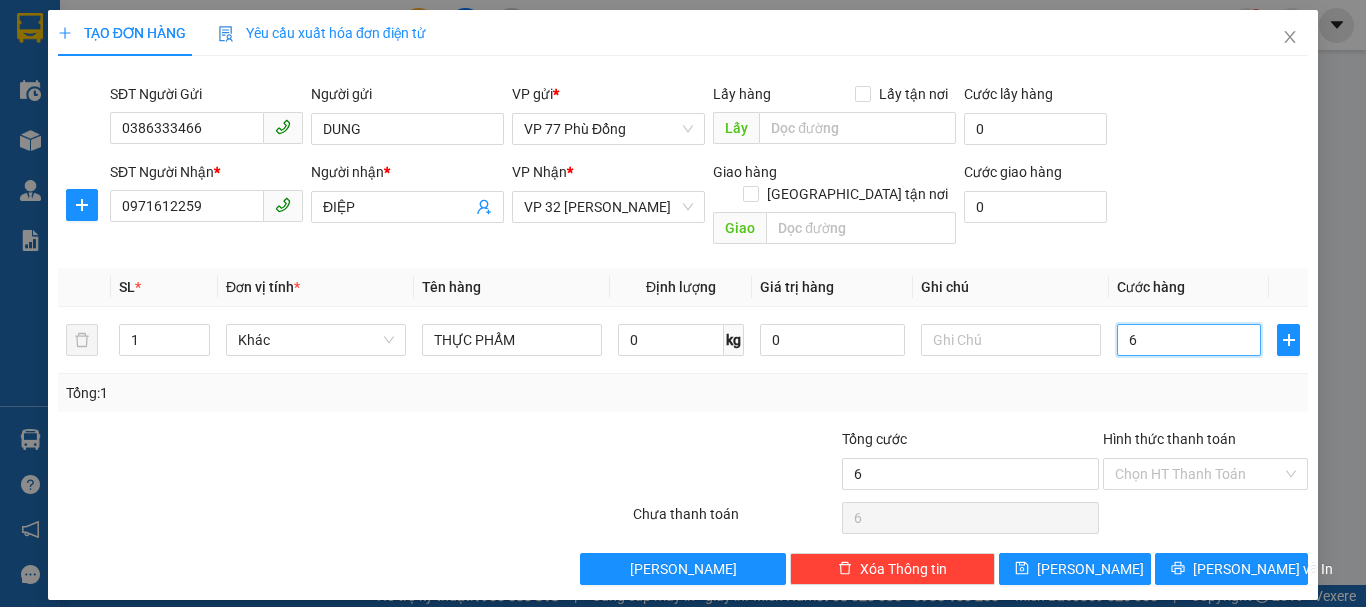 type on "0" 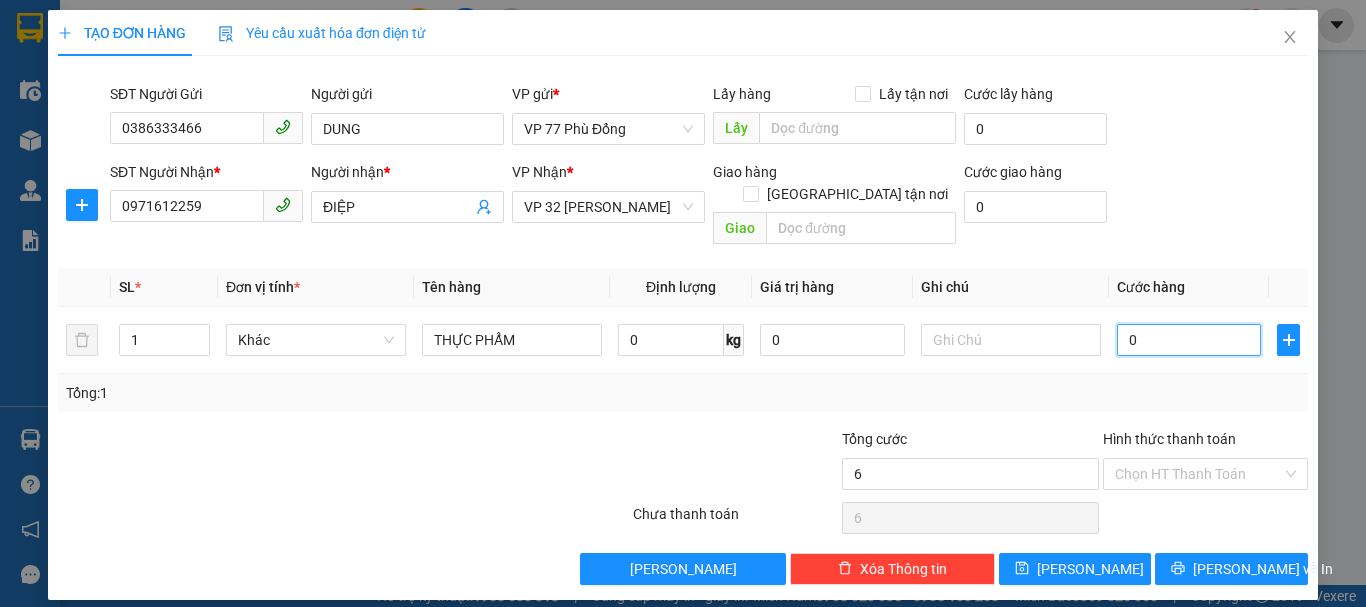 type on "0" 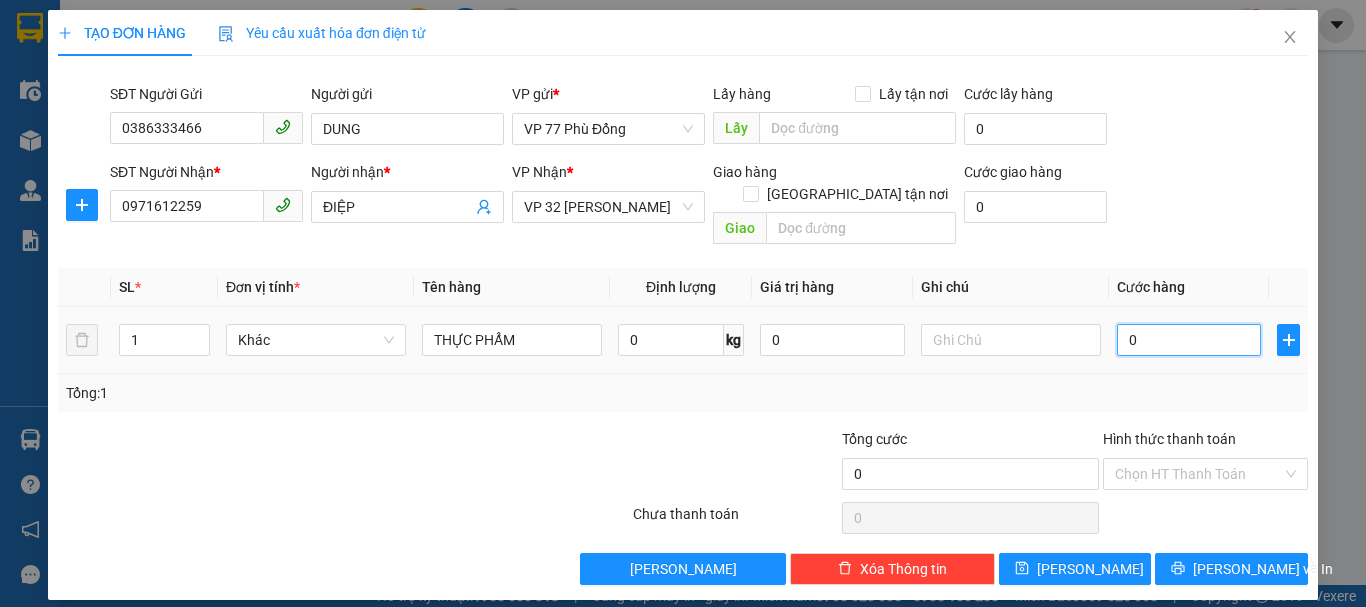 click on "0" at bounding box center [1189, 340] 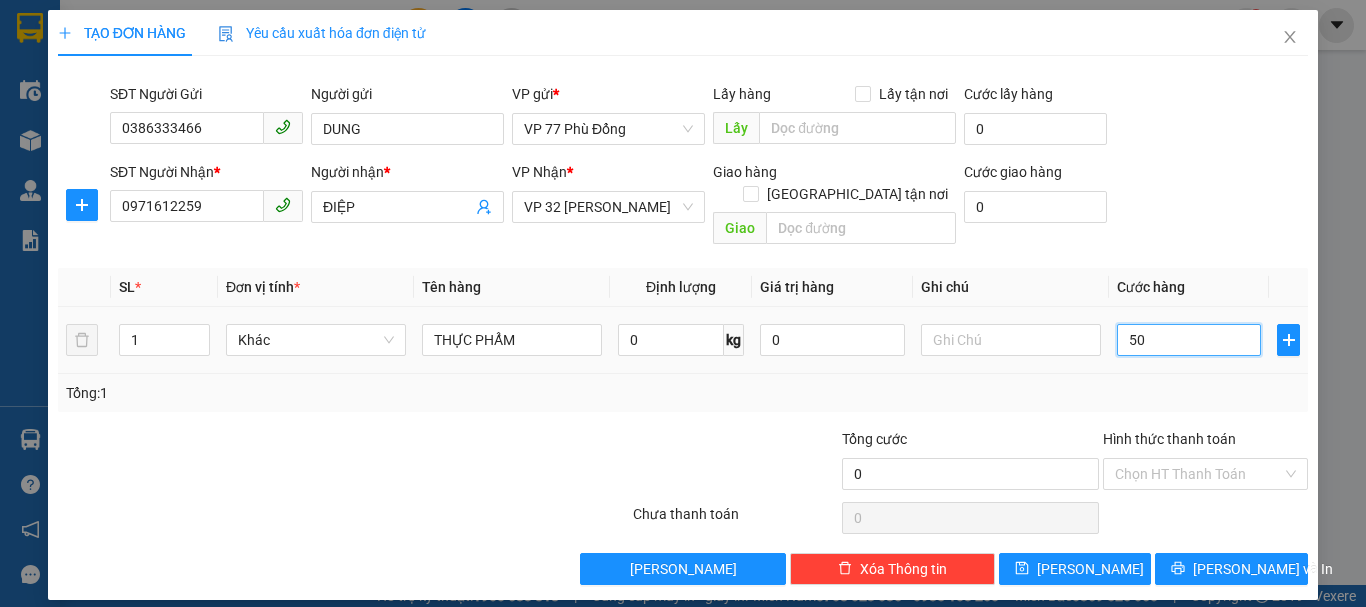 type on "50" 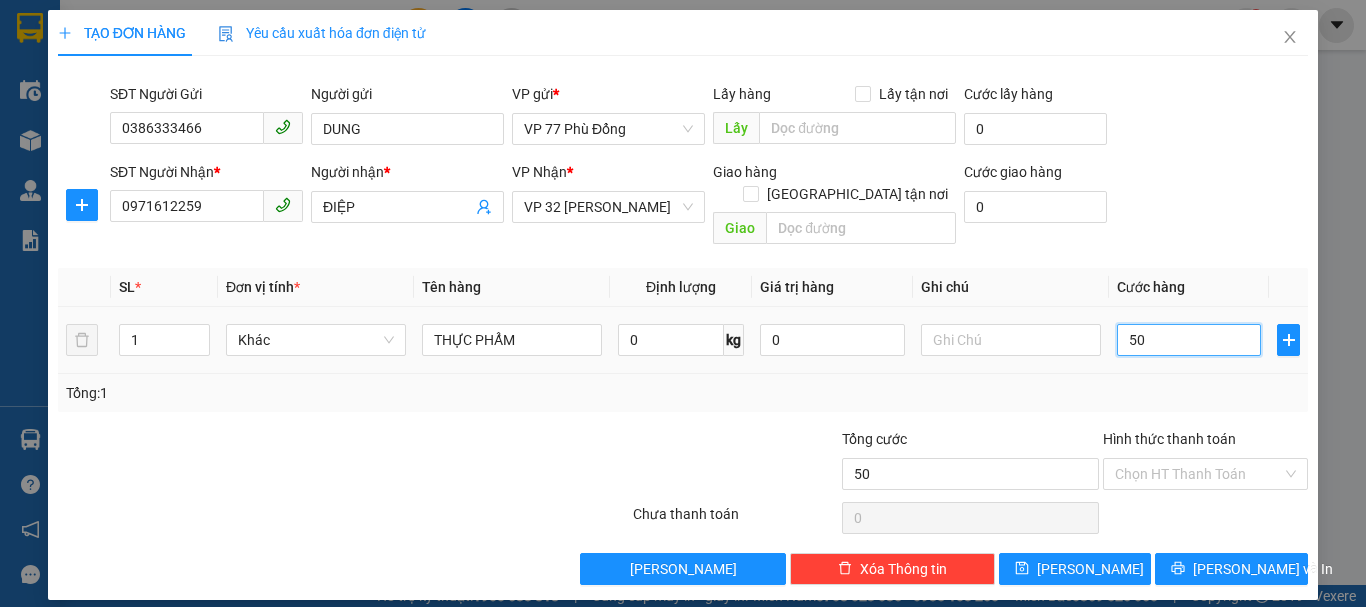 type on "50" 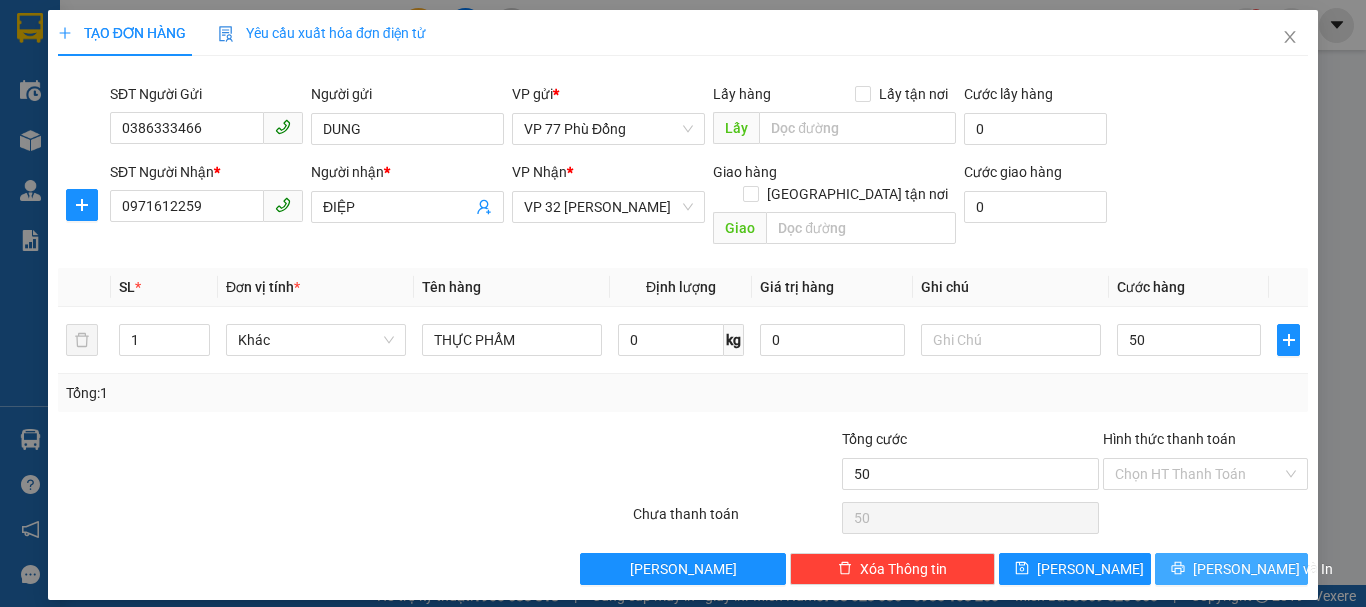 type on "50.000" 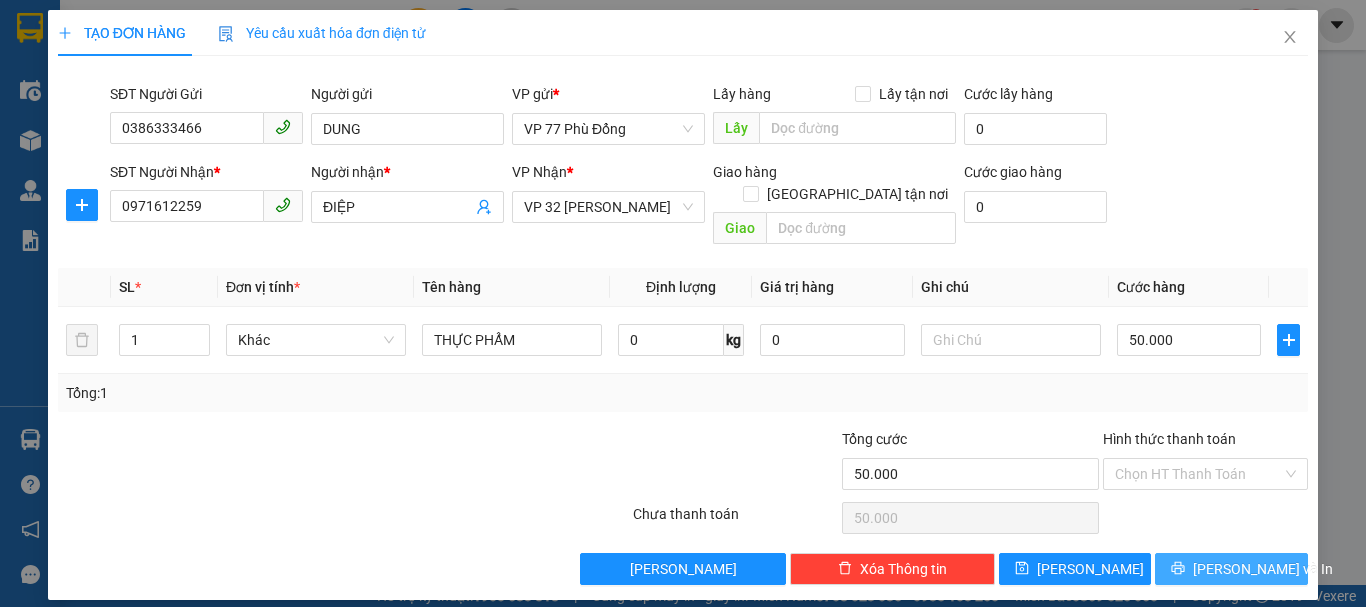 click on "[PERSON_NAME] và In" at bounding box center (1263, 569) 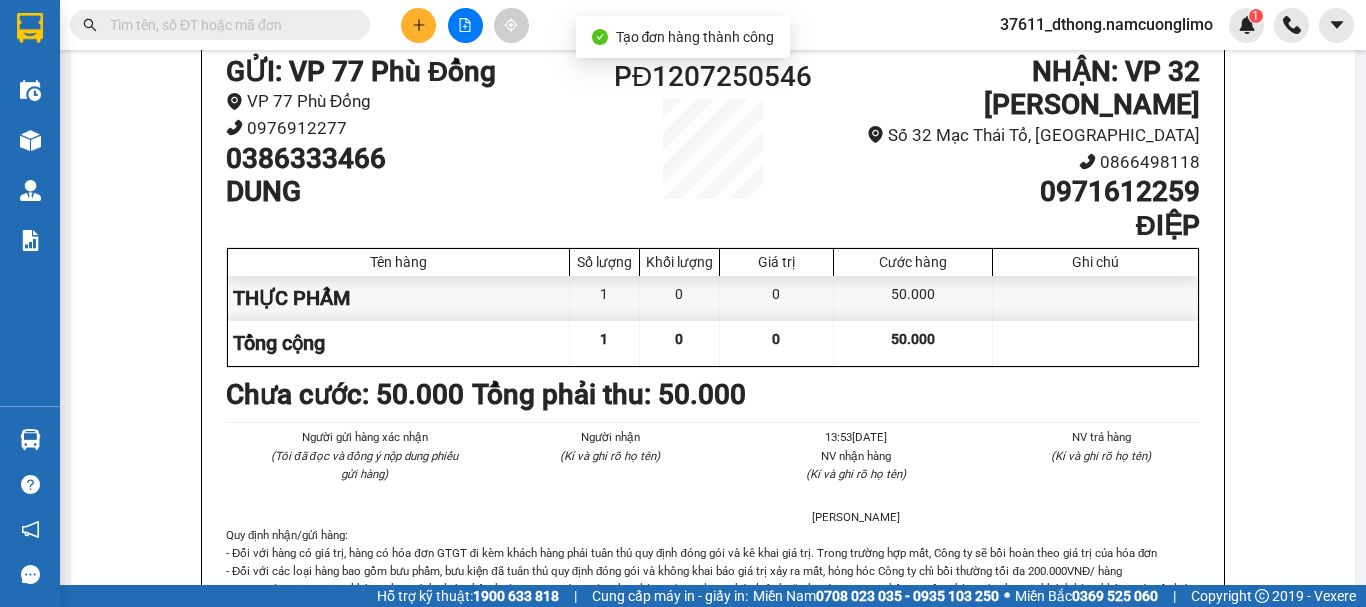 scroll, scrollTop: 75, scrollLeft: 0, axis: vertical 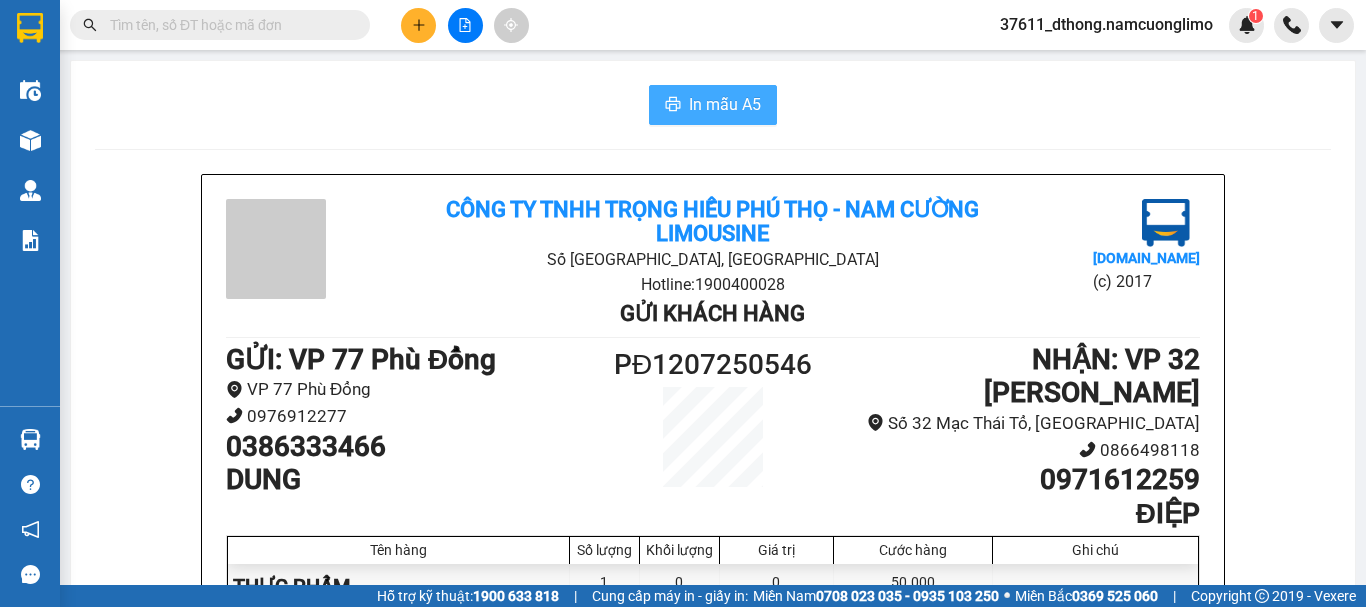 click on "In mẫu A5" at bounding box center [725, 104] 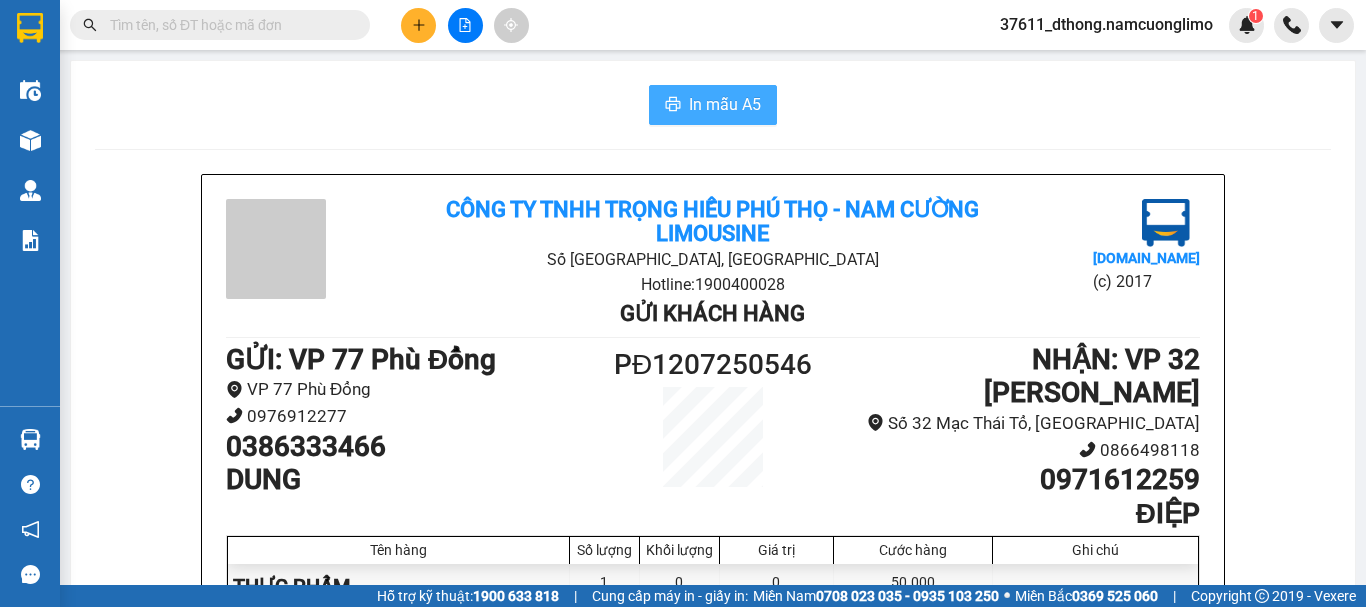 scroll, scrollTop: 0, scrollLeft: 0, axis: both 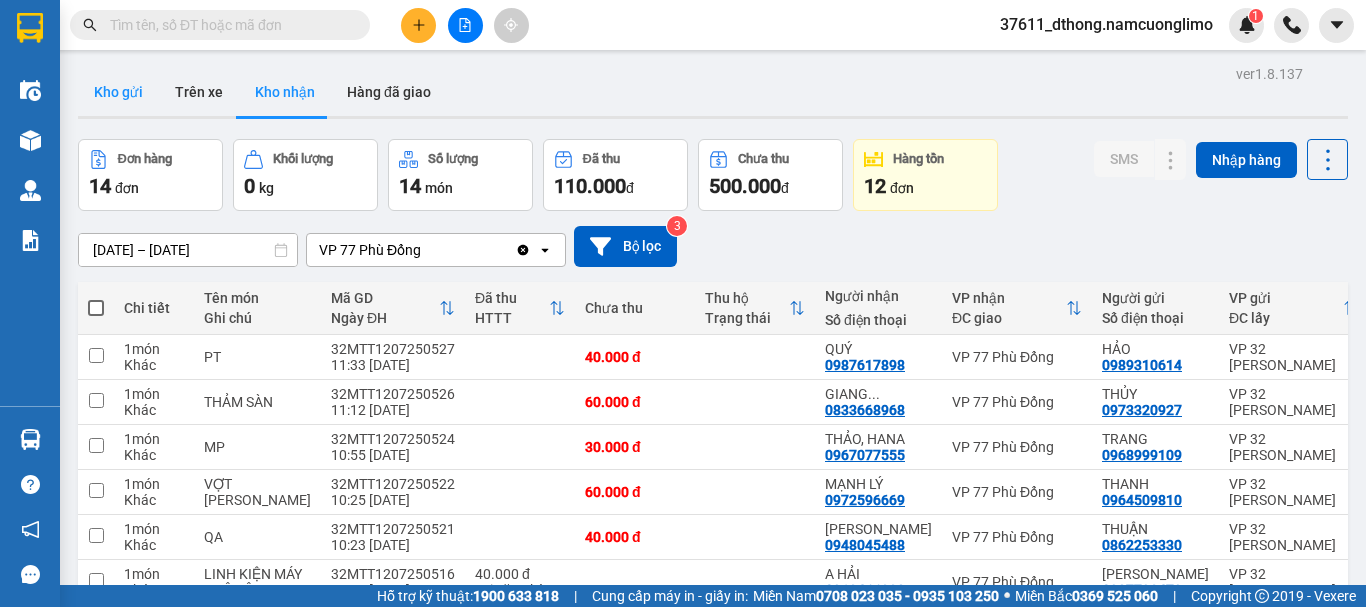 click on "Kho gửi" at bounding box center [118, 92] 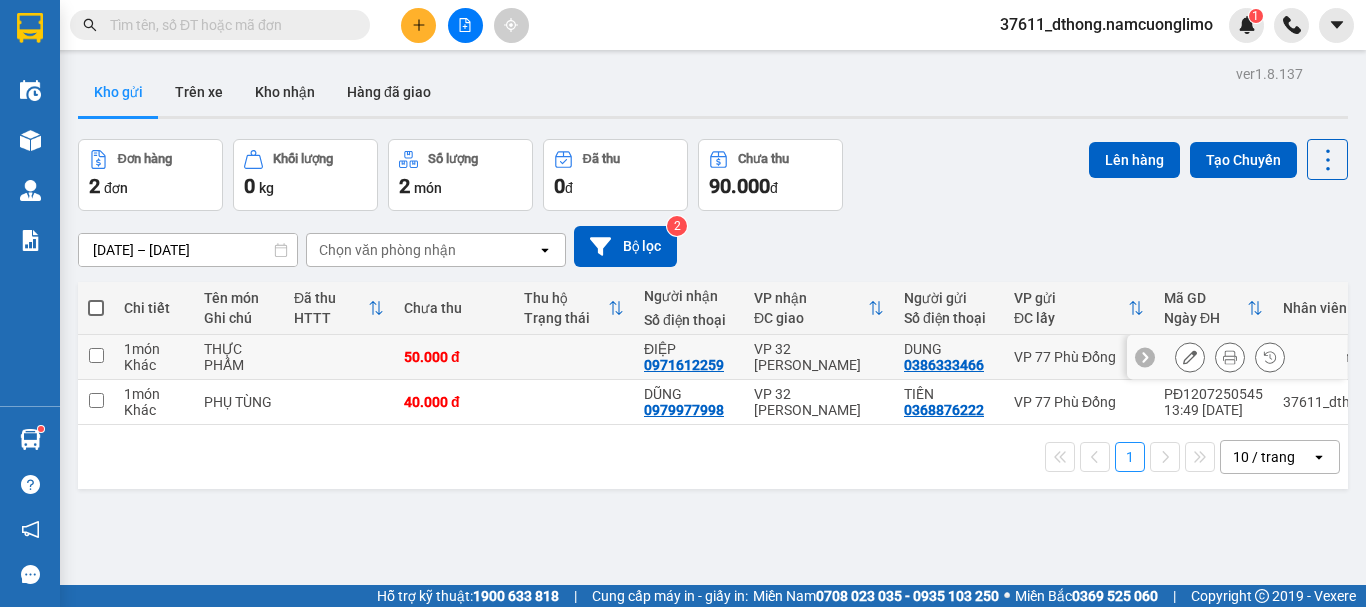 click at bounding box center [96, 355] 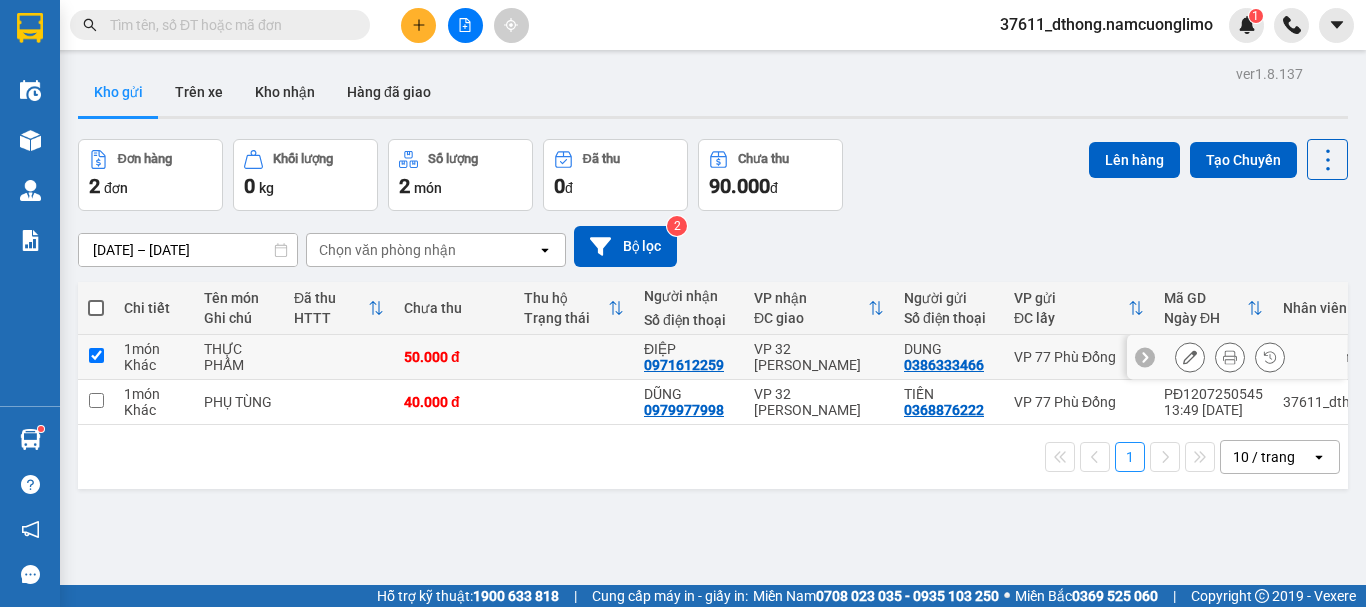 checkbox on "true" 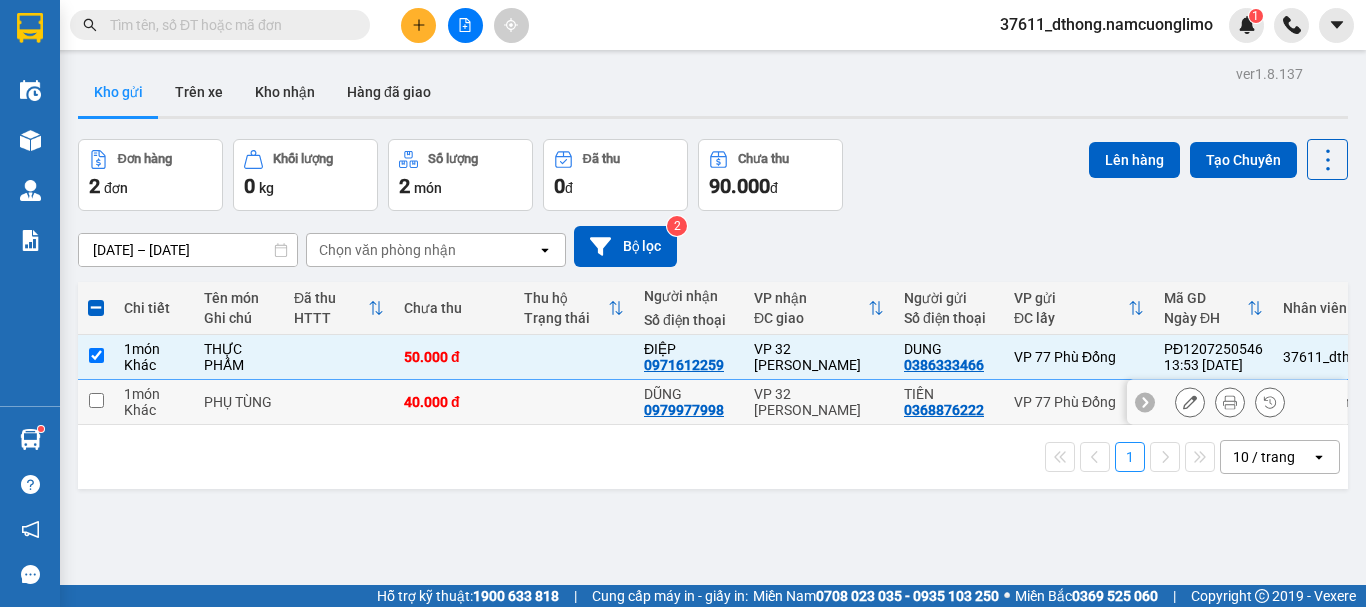 click at bounding box center (96, 400) 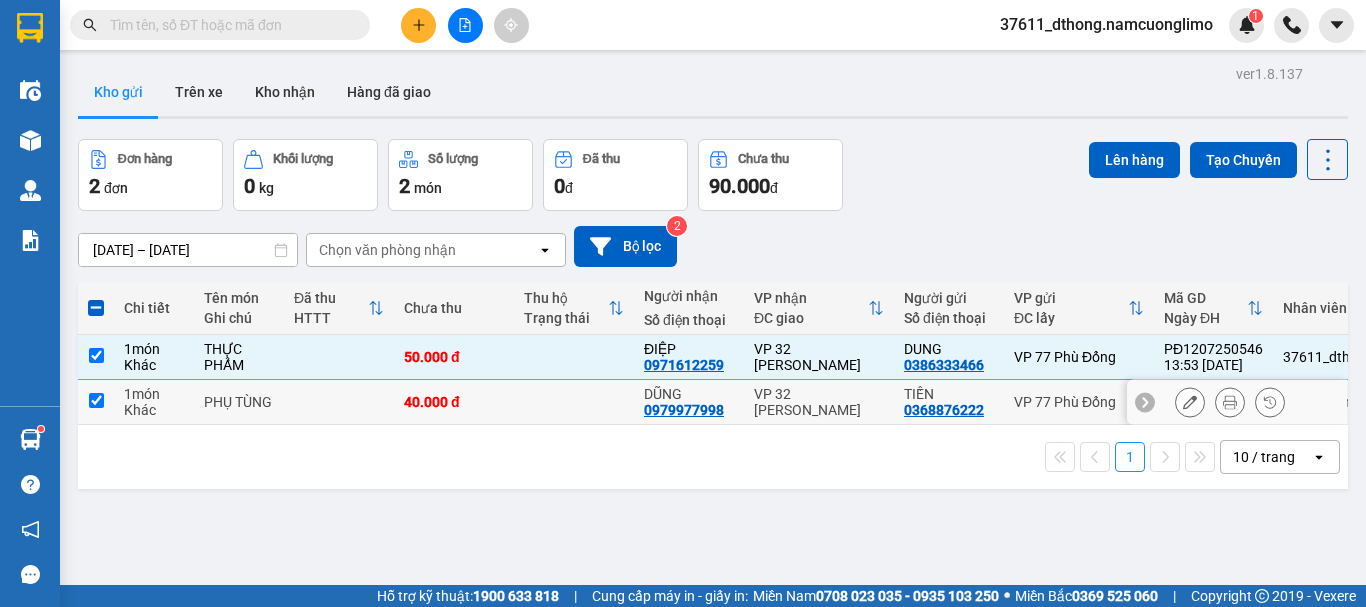 checkbox on "true" 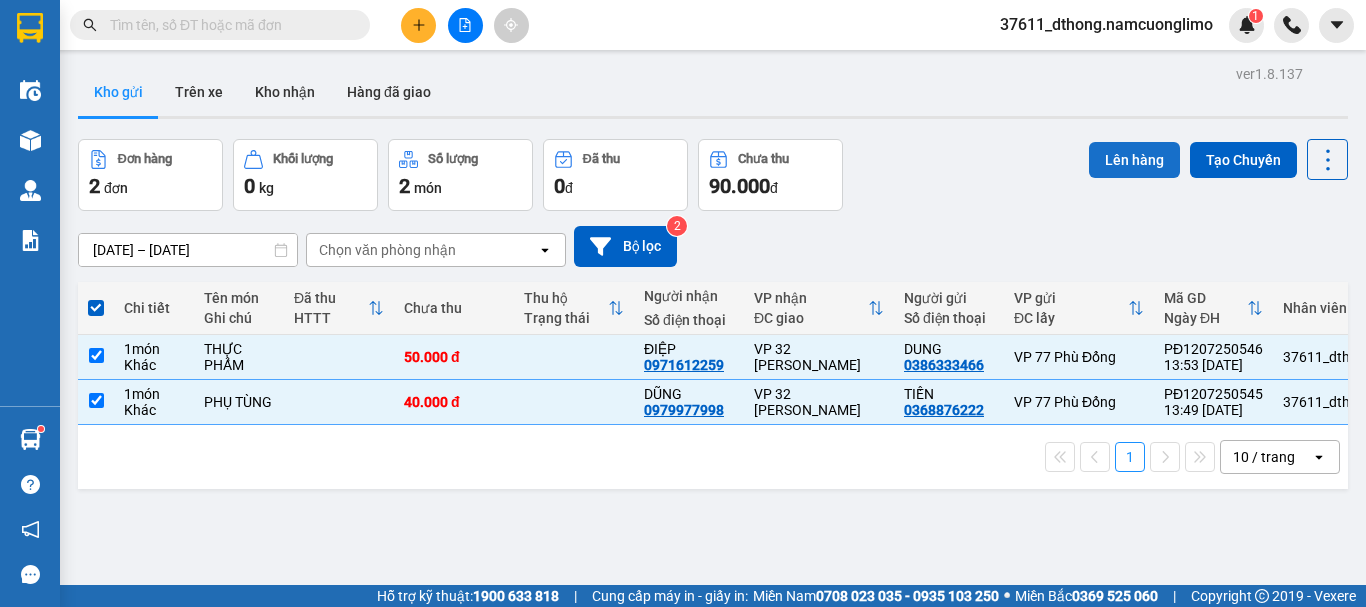 click on "Lên hàng" at bounding box center (1134, 160) 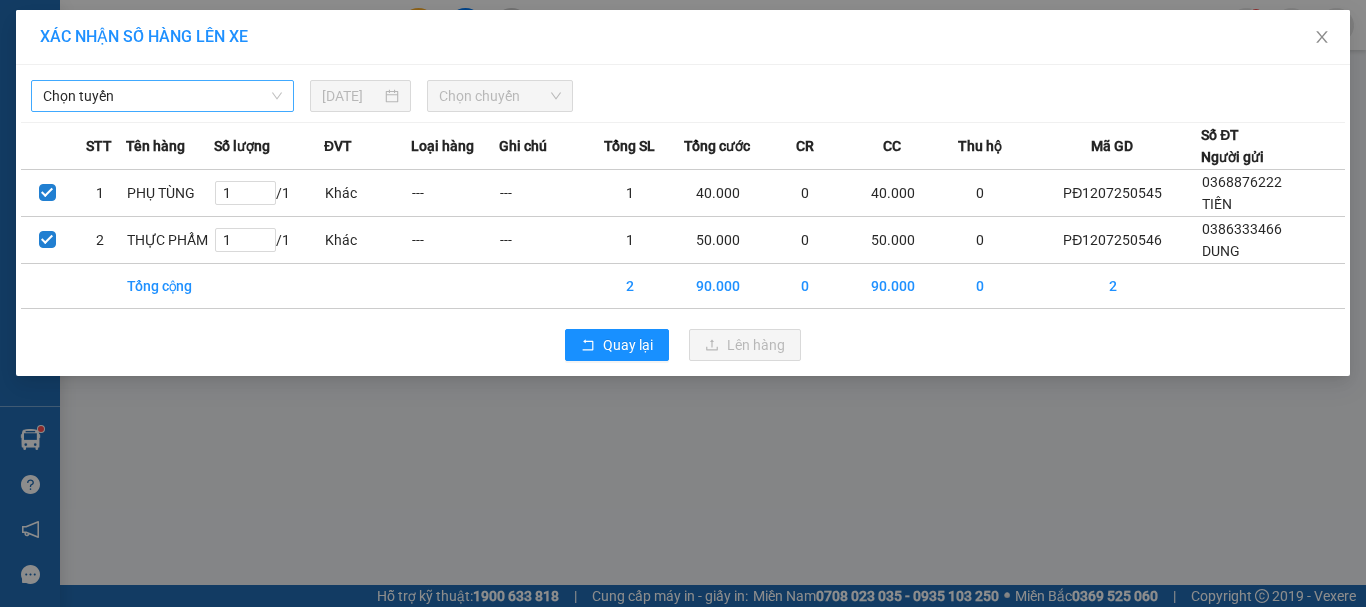 click on "Chọn tuyến" at bounding box center [162, 96] 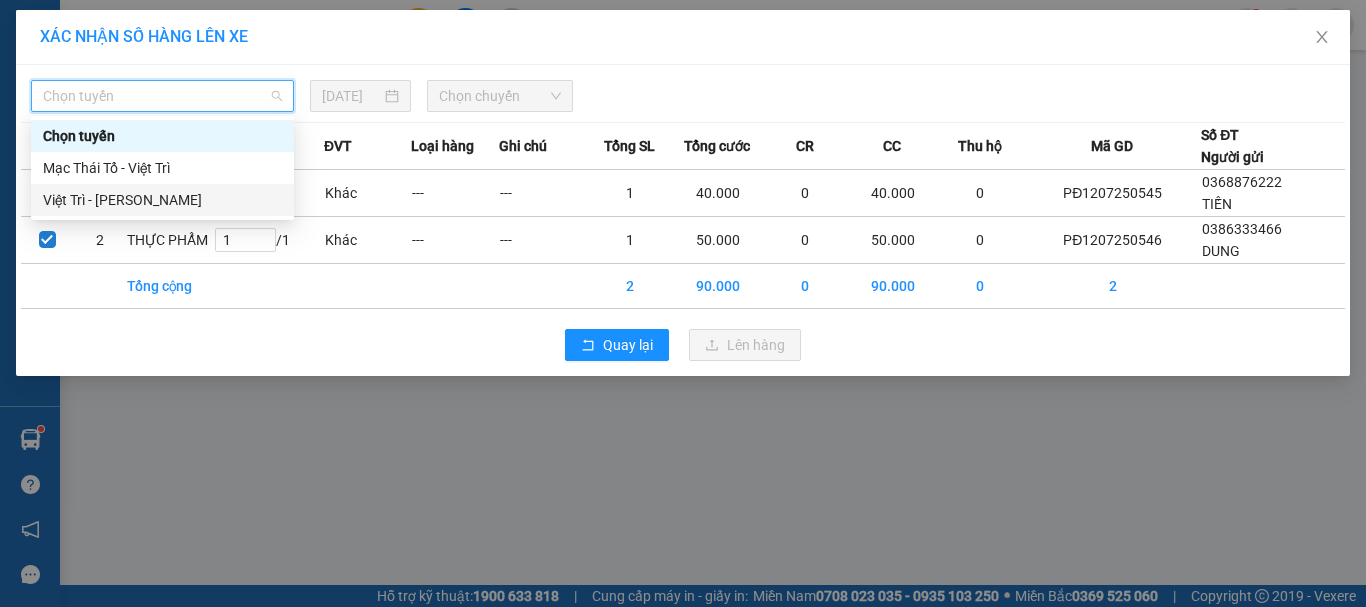 click on "Việt Trì - Mạc Thái Tổ" at bounding box center (162, 200) 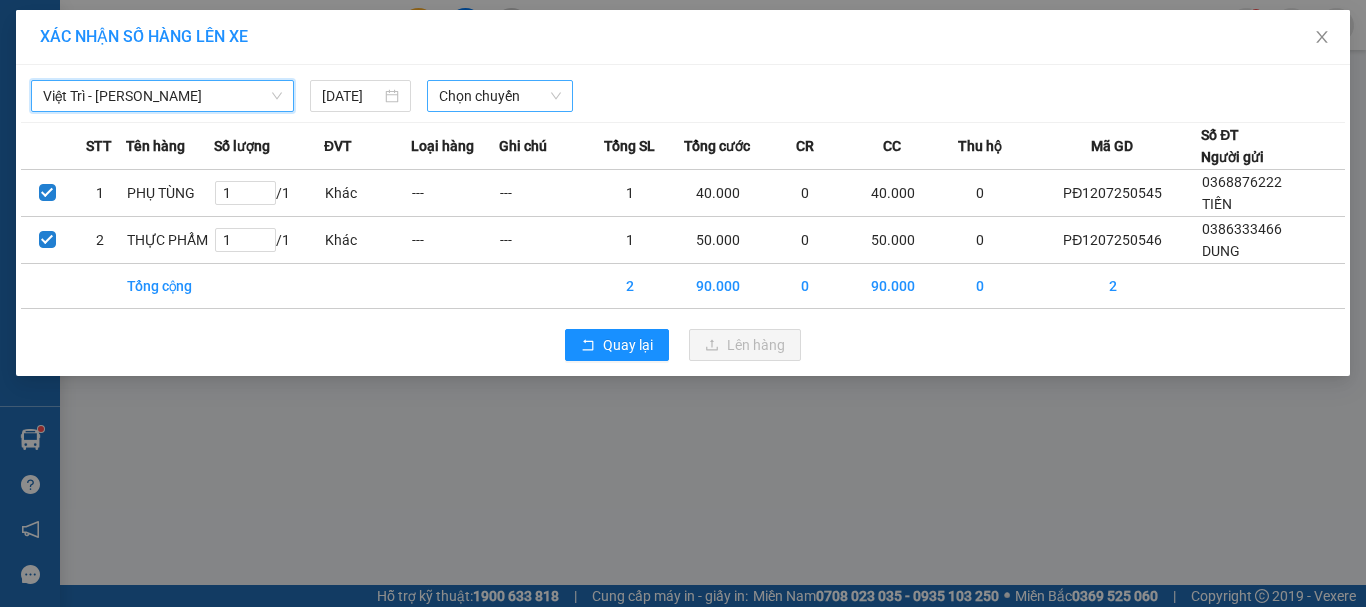 click on "Chọn chuyến" at bounding box center (500, 96) 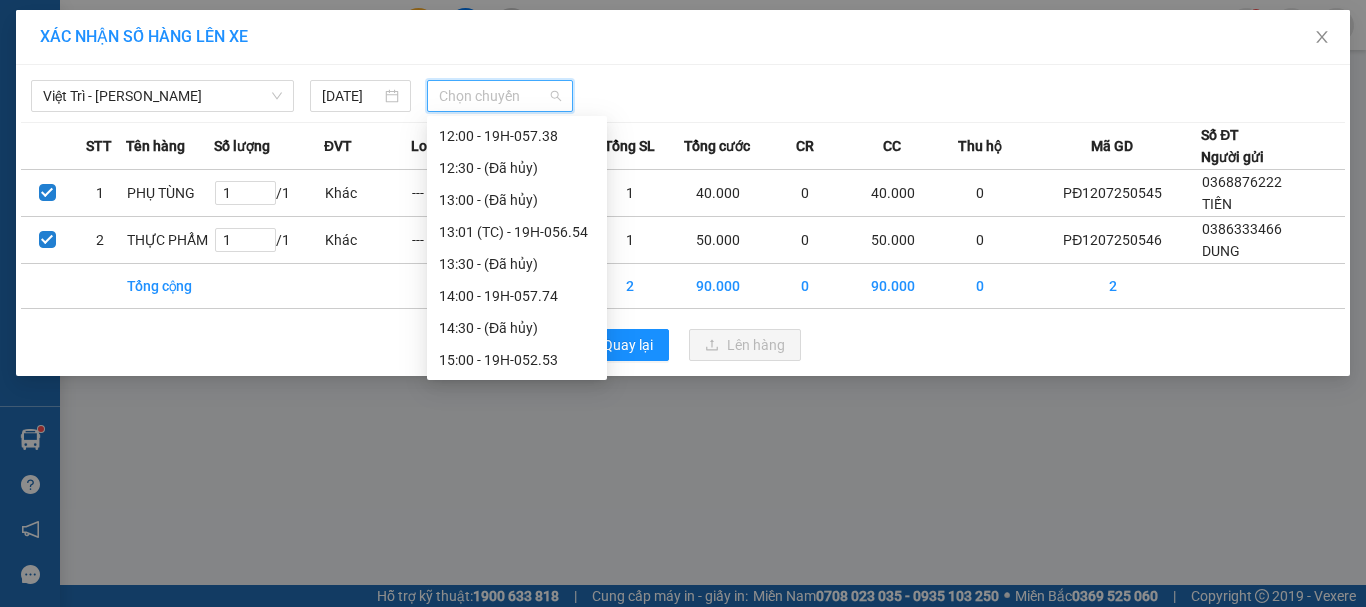 scroll, scrollTop: 493, scrollLeft: 0, axis: vertical 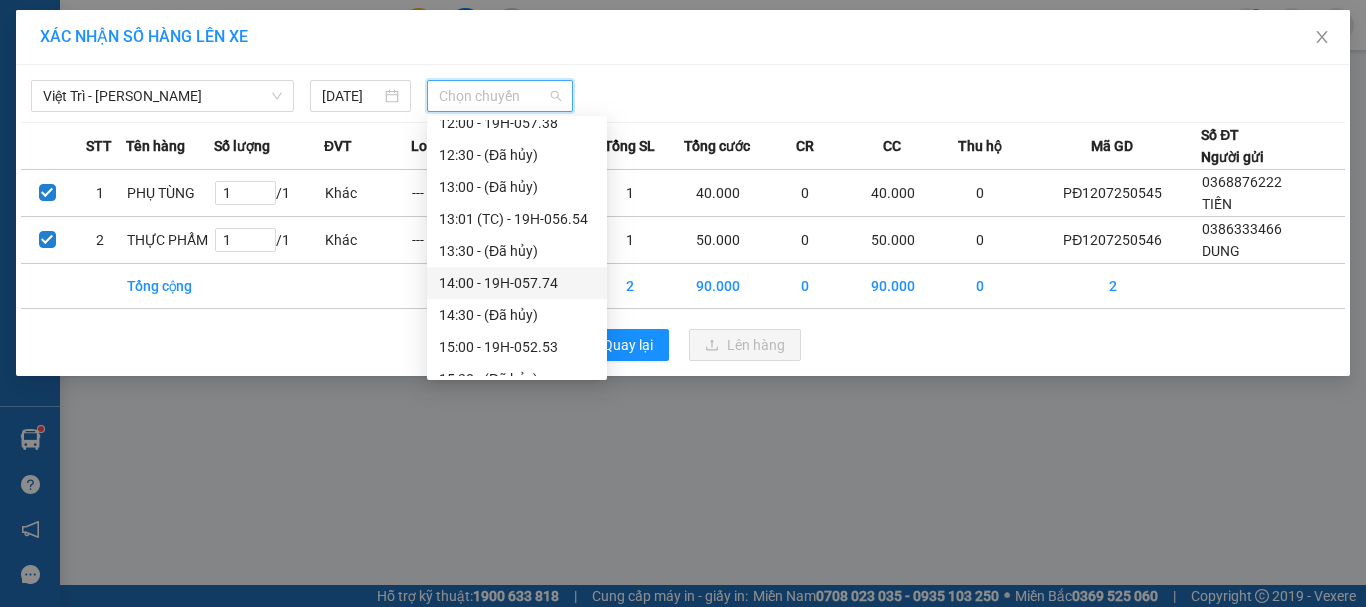 click on "14:00     - 19H-057.74" at bounding box center [517, 283] 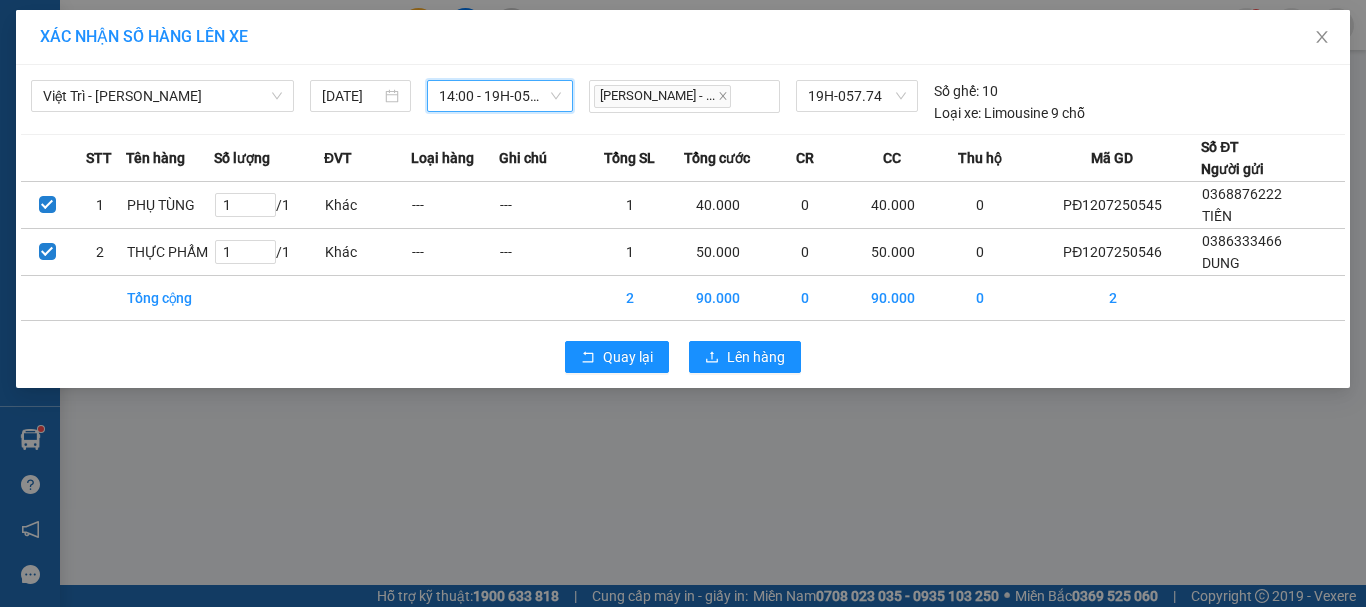 click on "14:00     - 19H-057.74" at bounding box center (500, 96) 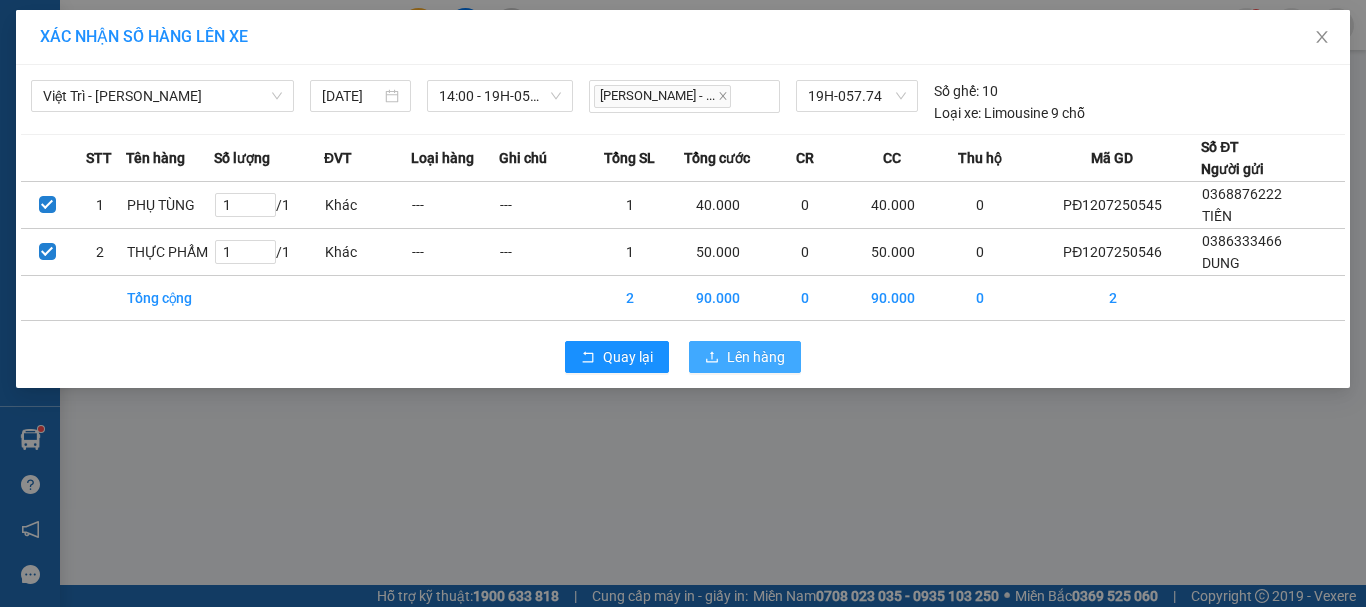 click on "Lên hàng" at bounding box center [756, 357] 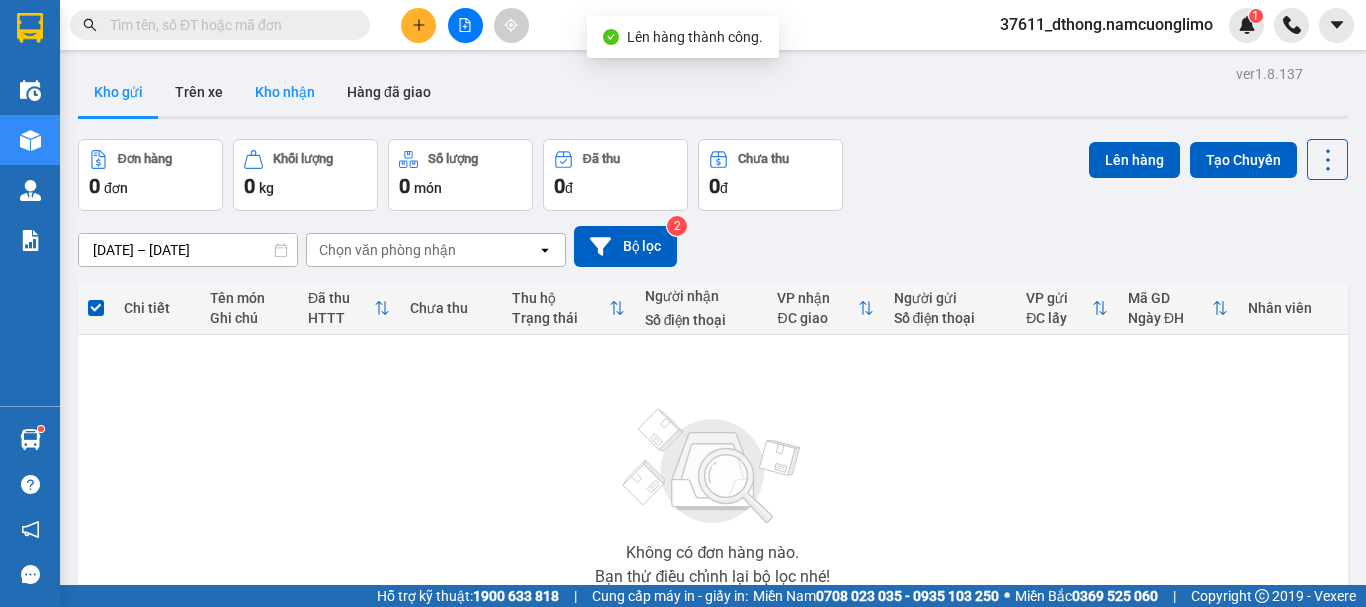 click on "Kho nhận" at bounding box center (285, 92) 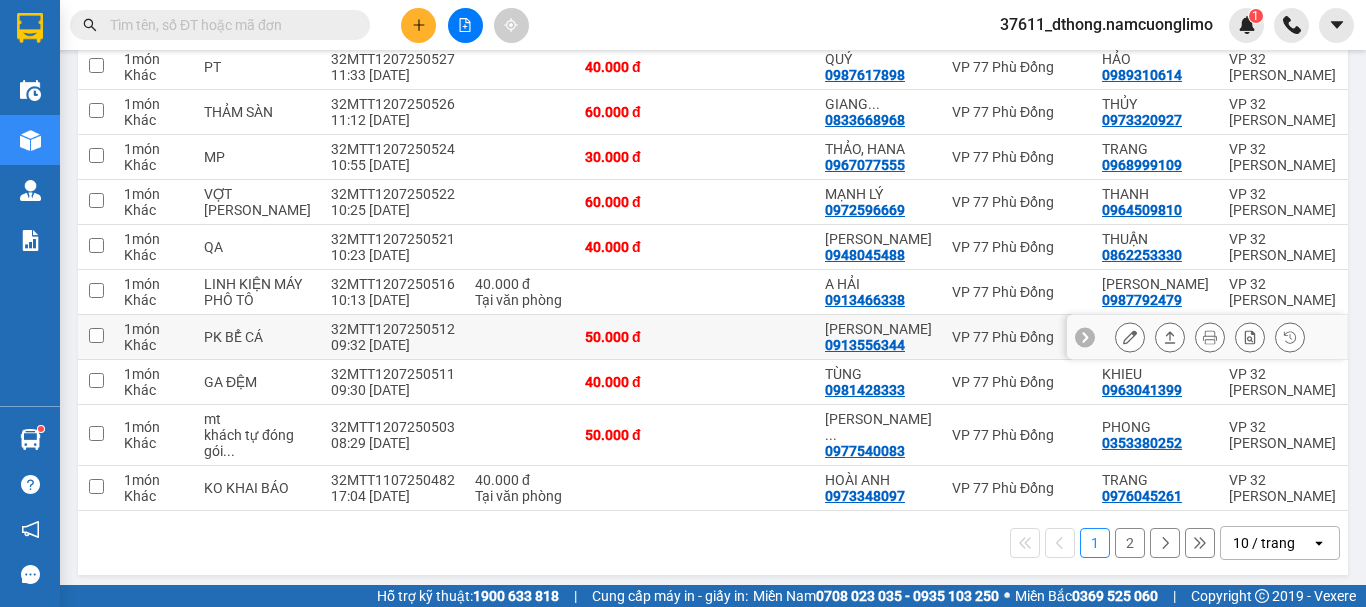 scroll, scrollTop: 300, scrollLeft: 0, axis: vertical 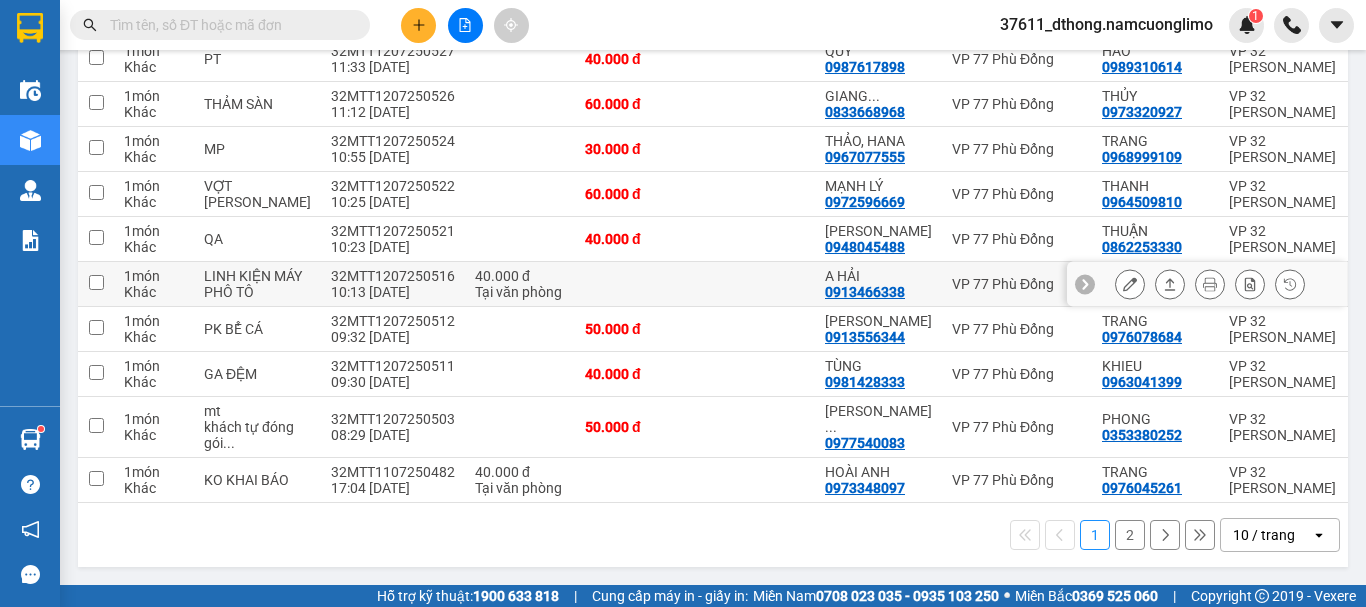 click at bounding box center (96, 282) 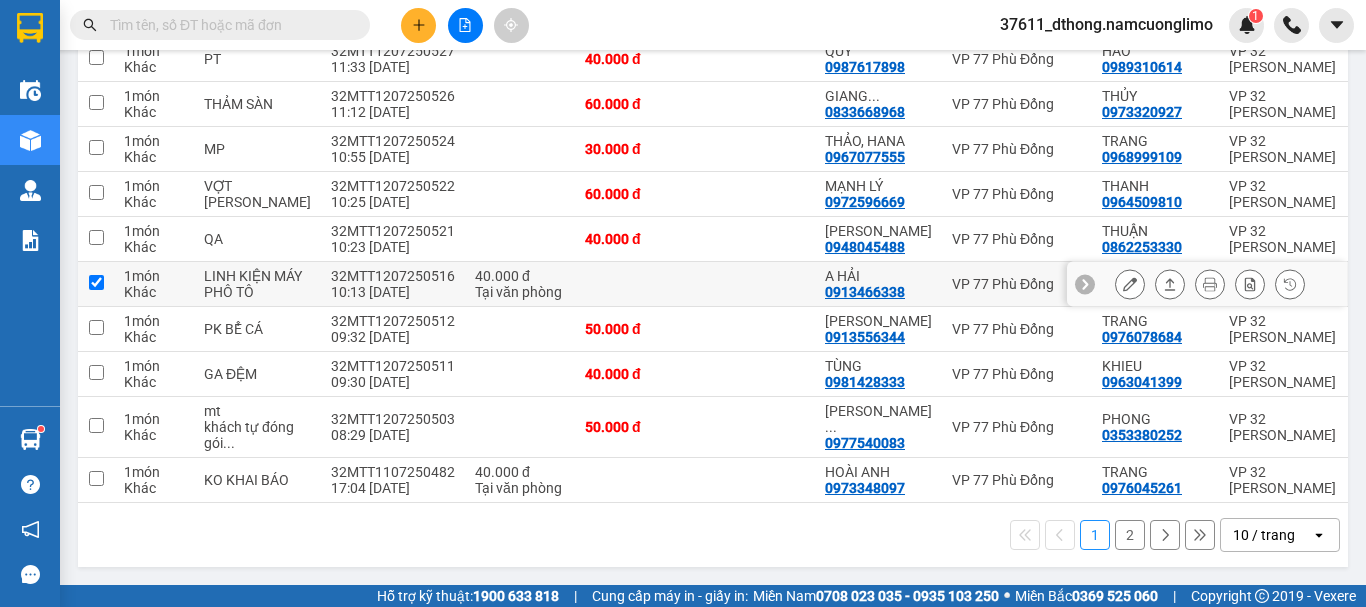 checkbox on "true" 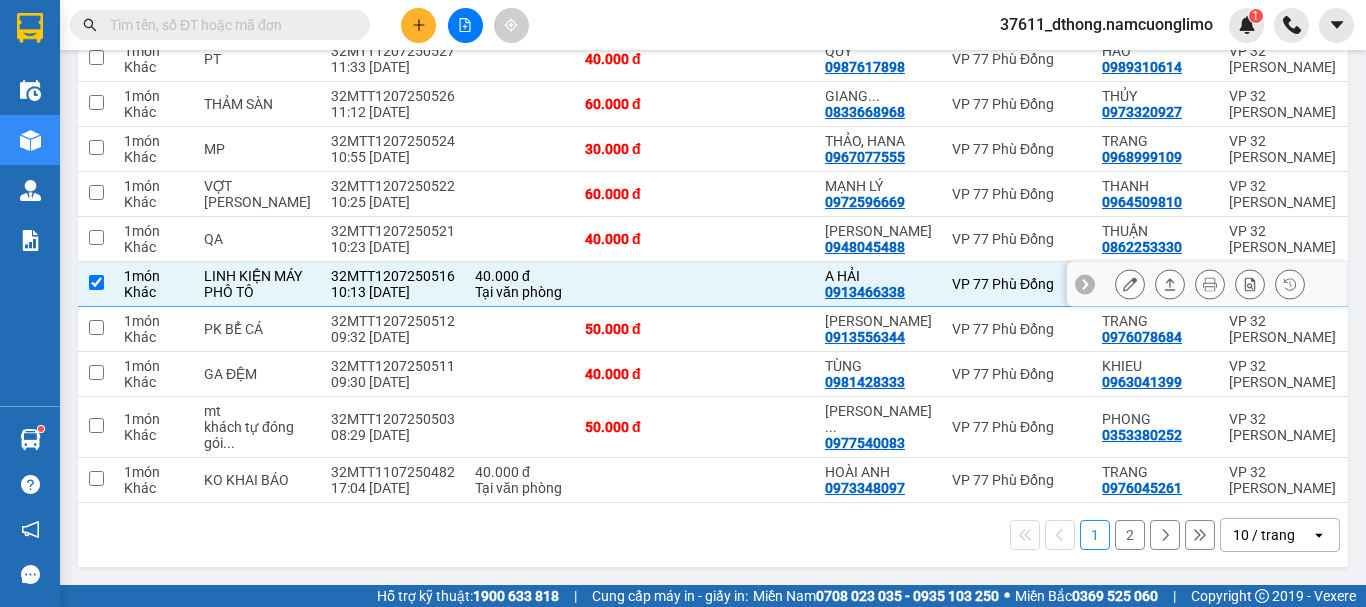 click at bounding box center [1130, 284] 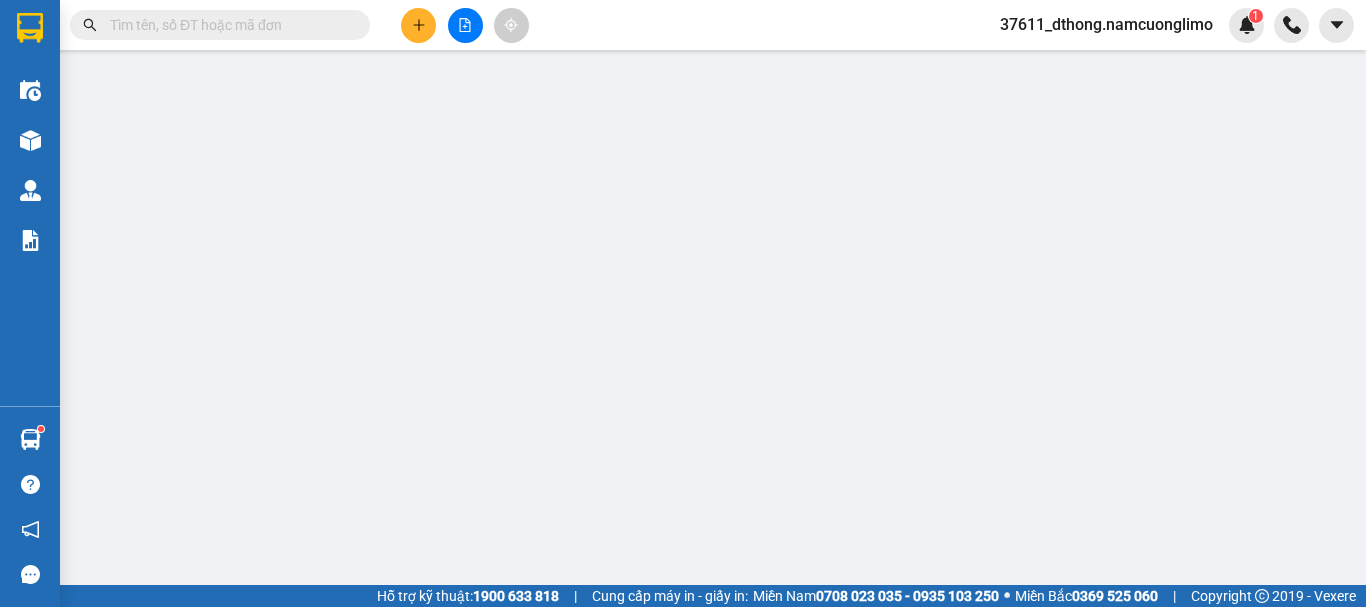 scroll, scrollTop: 0, scrollLeft: 0, axis: both 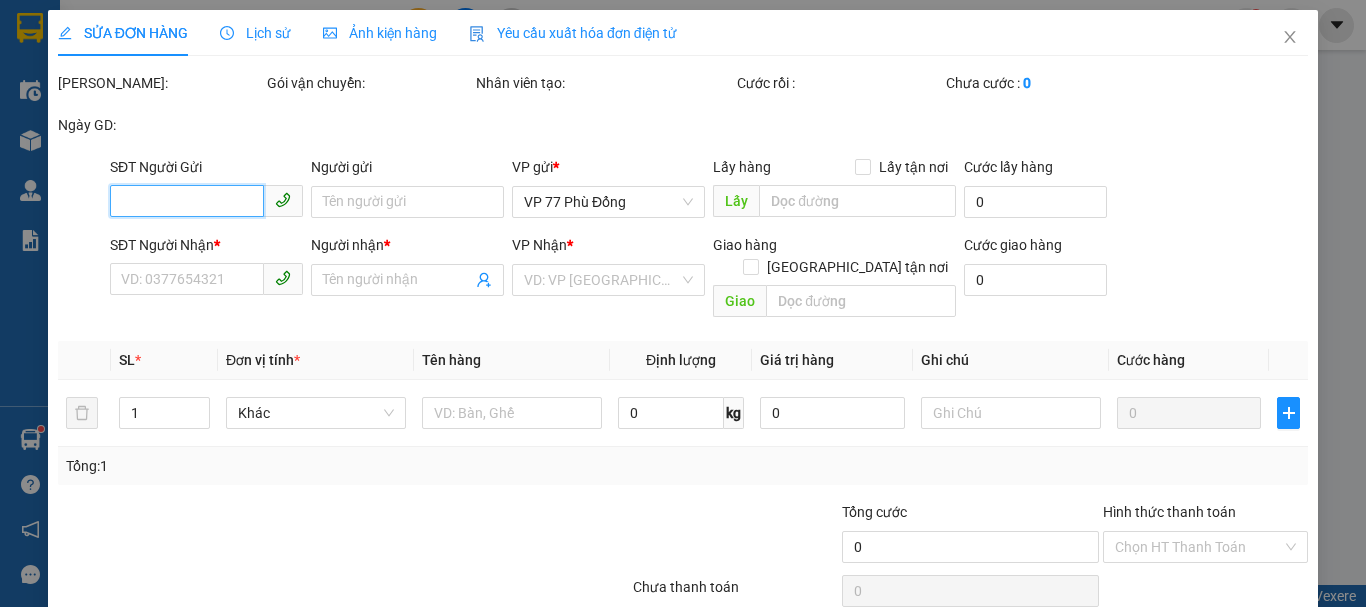 type on "0987792479" 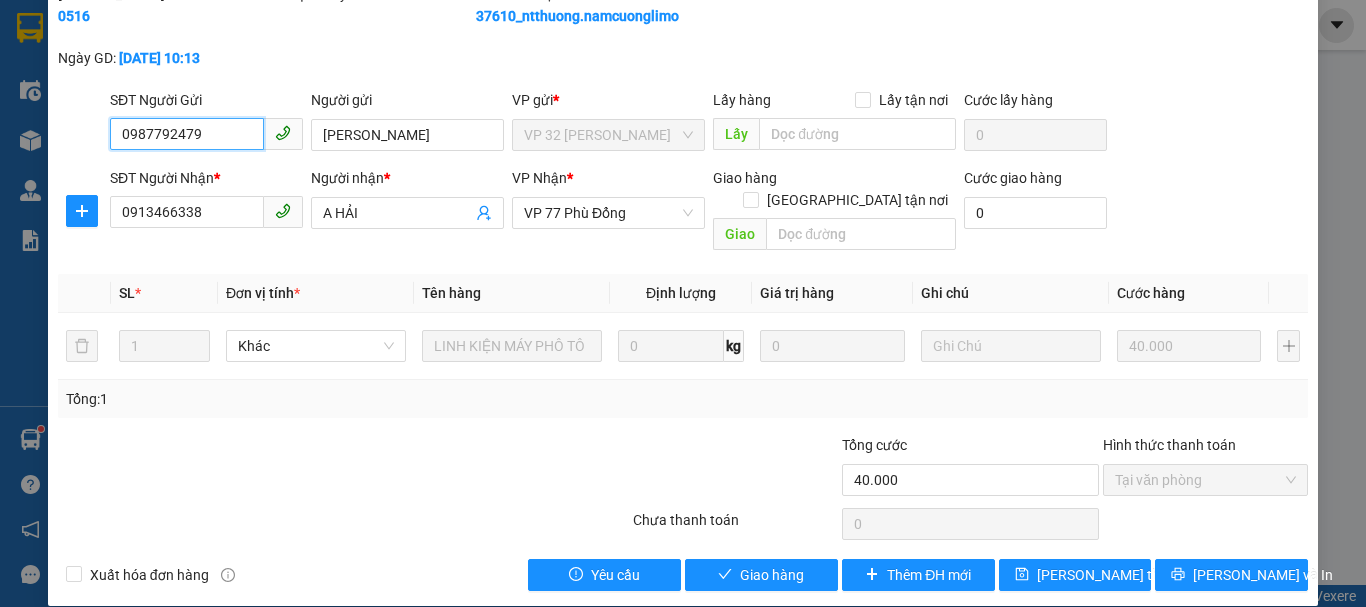 scroll, scrollTop: 90, scrollLeft: 0, axis: vertical 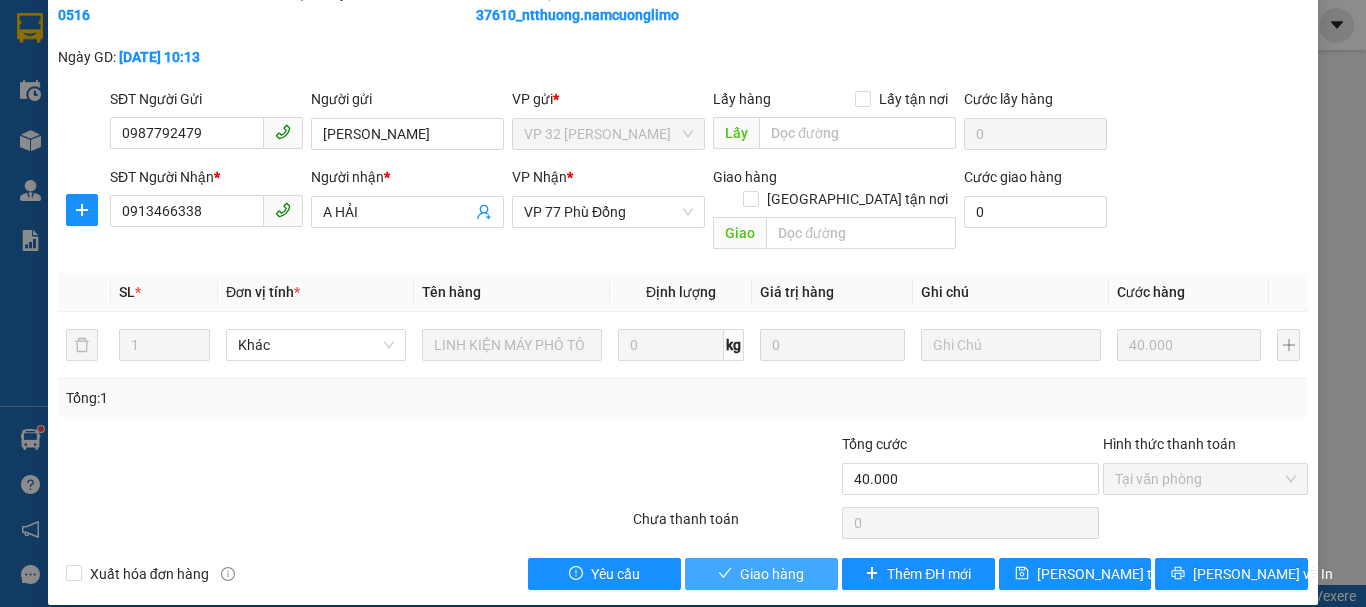 click on "Giao hàng" at bounding box center (772, 574) 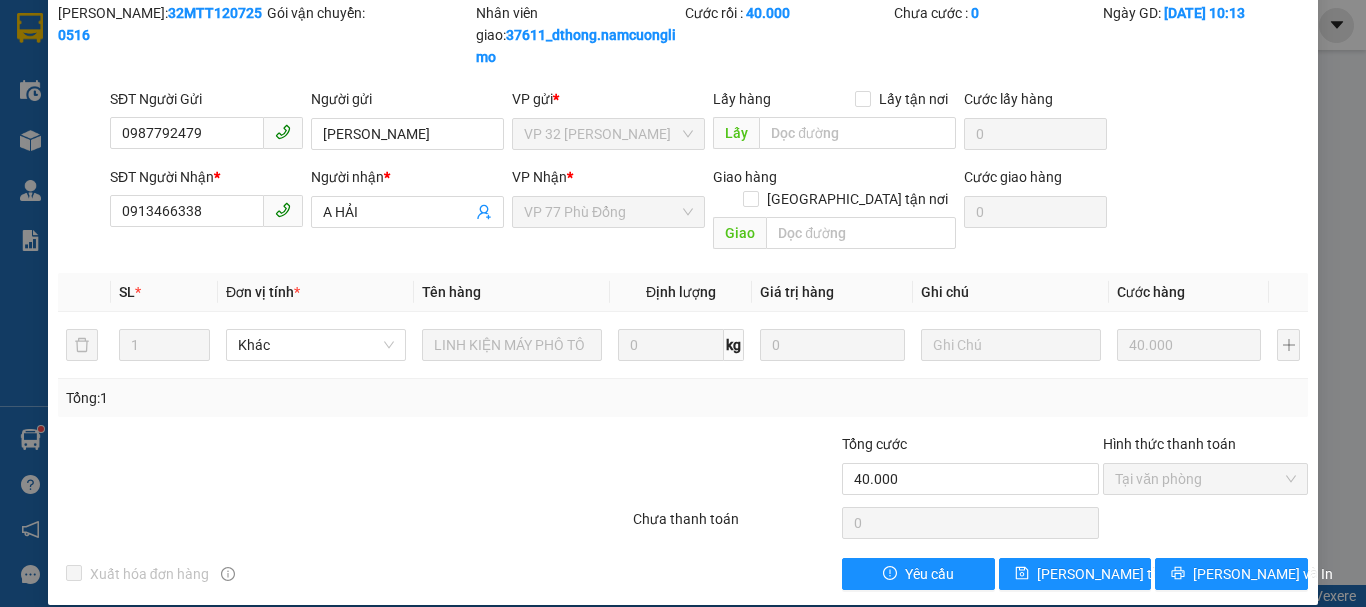 scroll, scrollTop: 0, scrollLeft: 0, axis: both 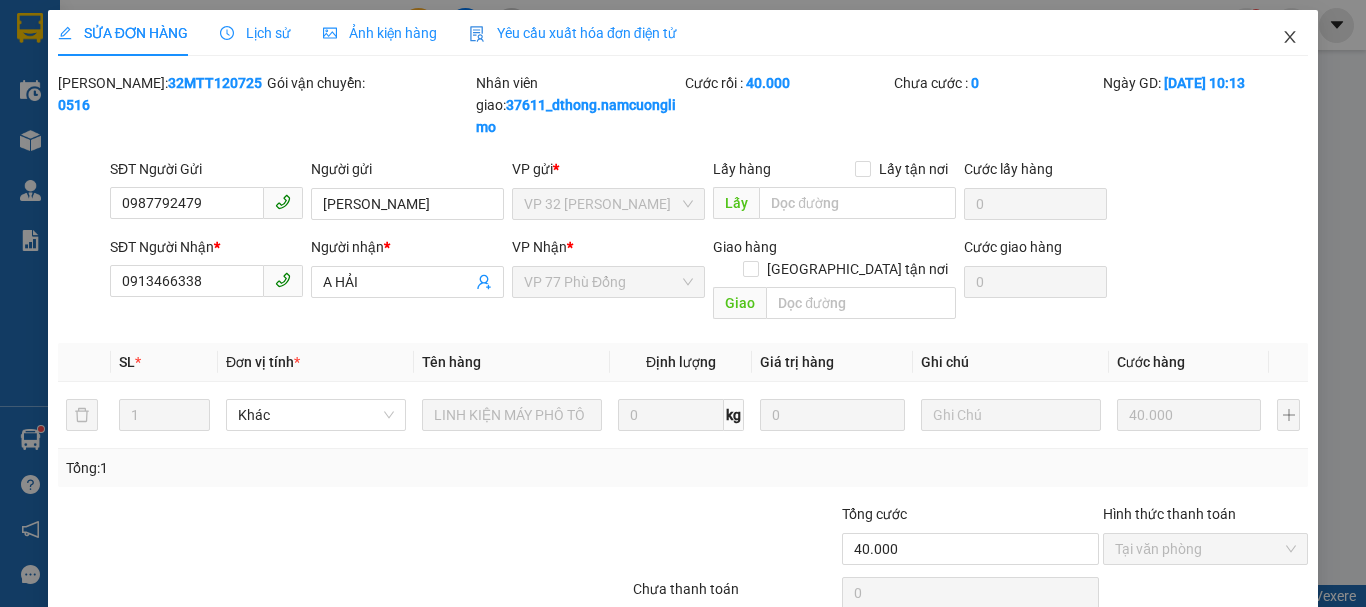 click at bounding box center [1290, 38] 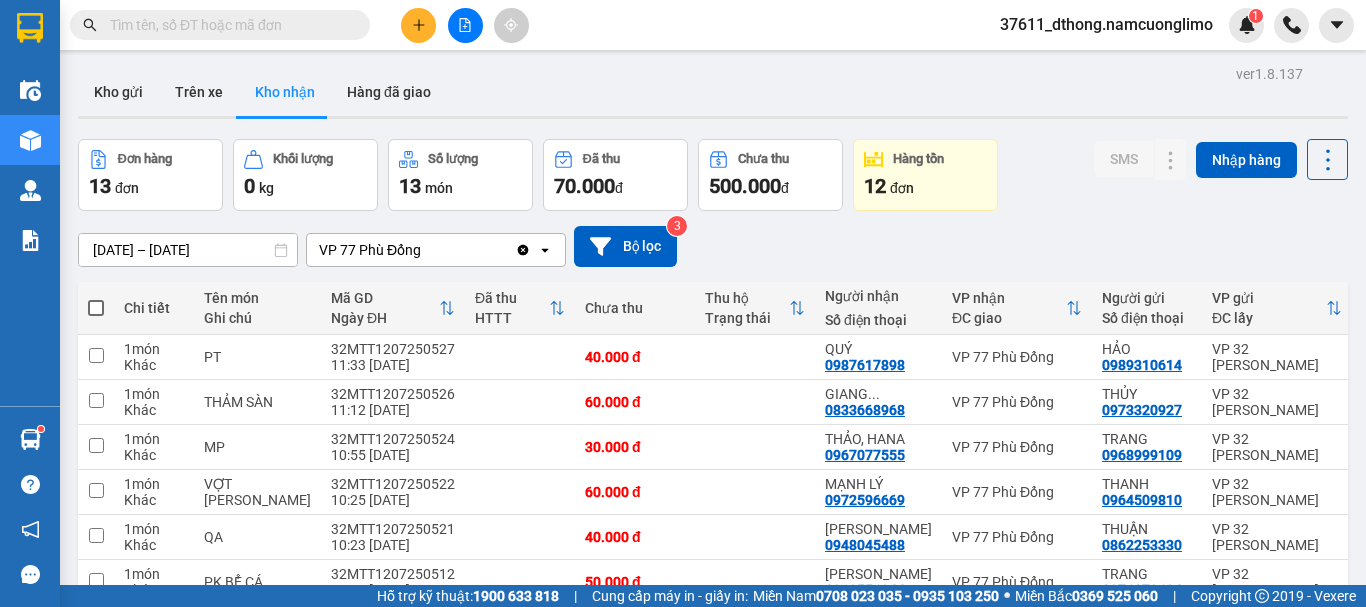 drag, startPoint x: 873, startPoint y: 75, endPoint x: 834, endPoint y: 74, distance: 39.012817 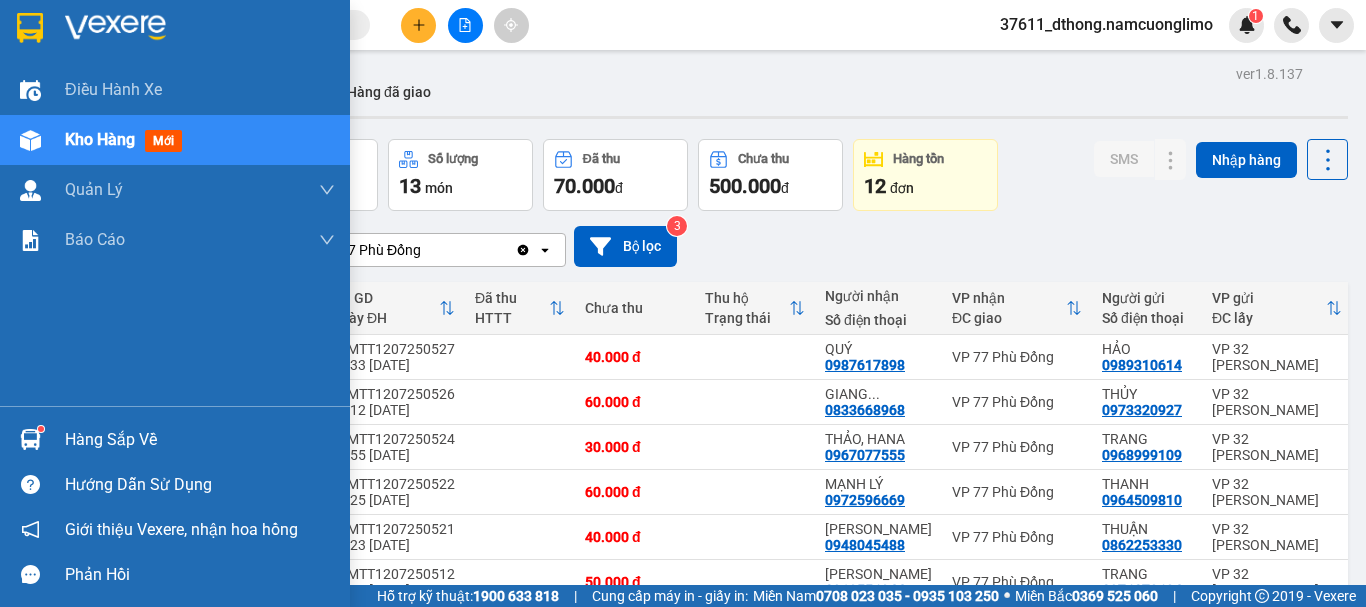 drag, startPoint x: 120, startPoint y: 434, endPoint x: 271, endPoint y: 409, distance: 153.05554 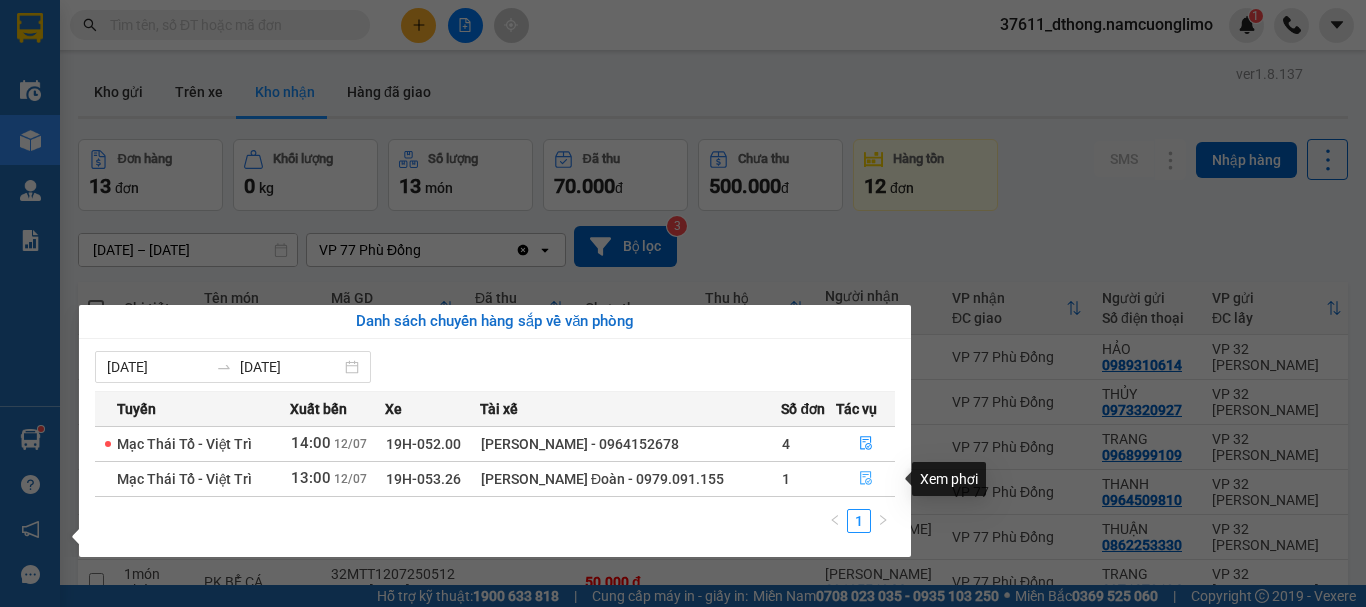 click at bounding box center (865, 479) 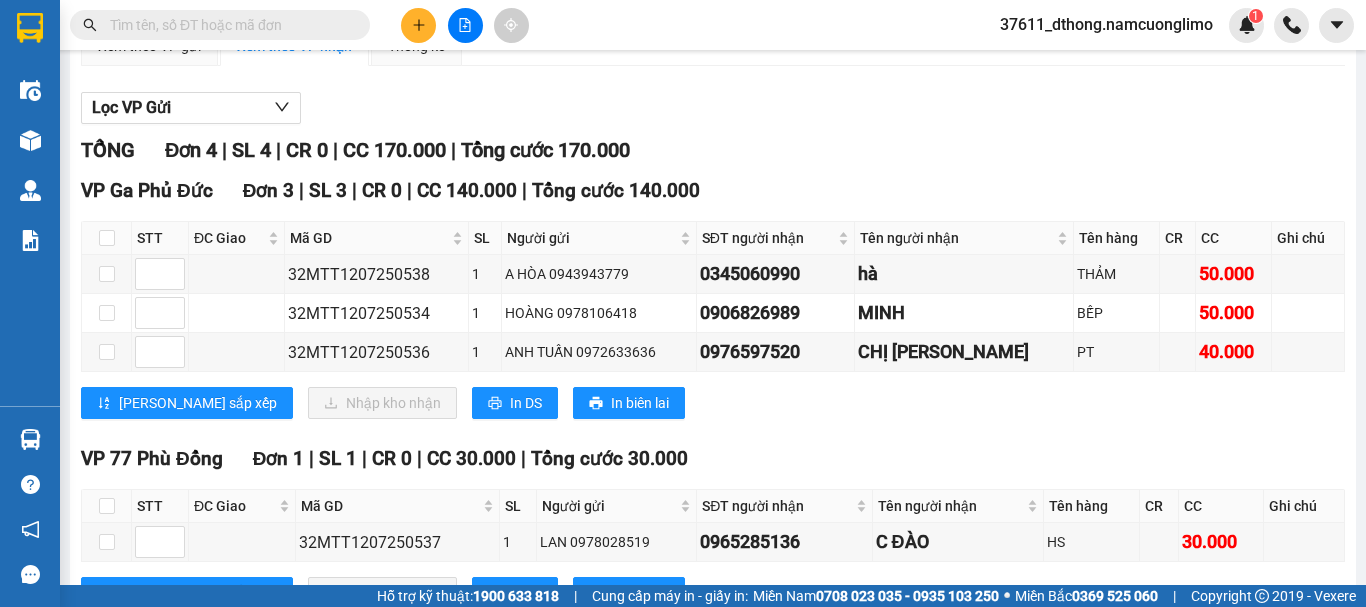 scroll, scrollTop: 277, scrollLeft: 0, axis: vertical 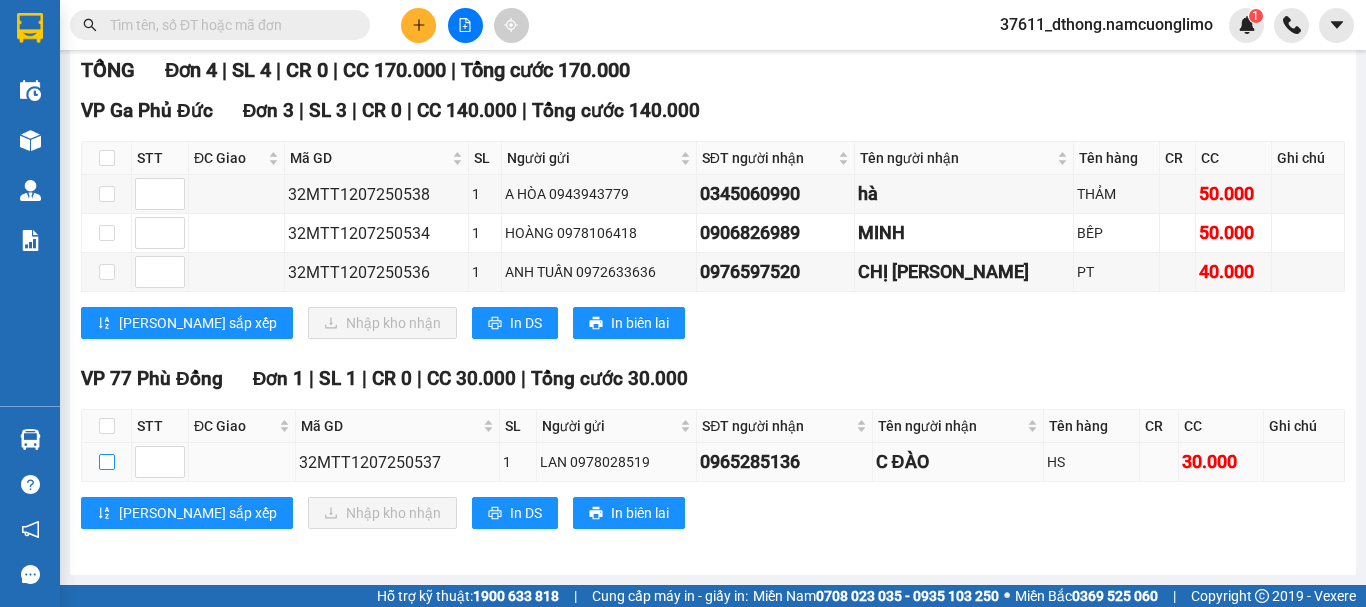 click at bounding box center (107, 462) 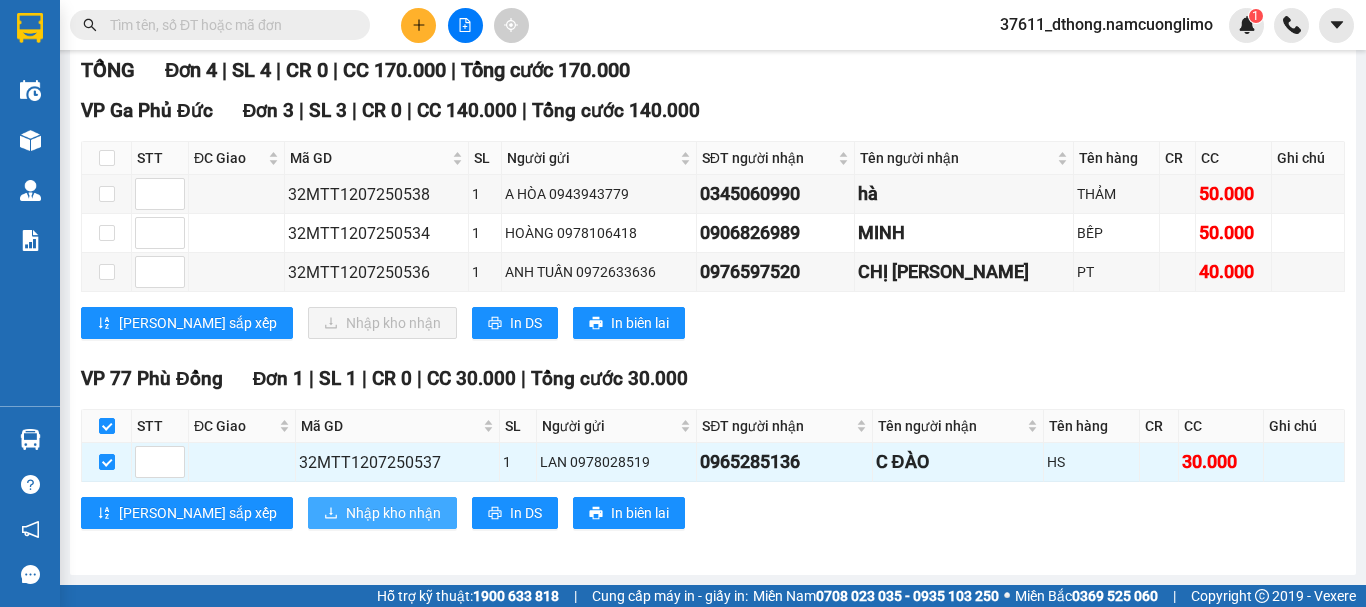 click on "Nhập kho nhận" at bounding box center (393, 513) 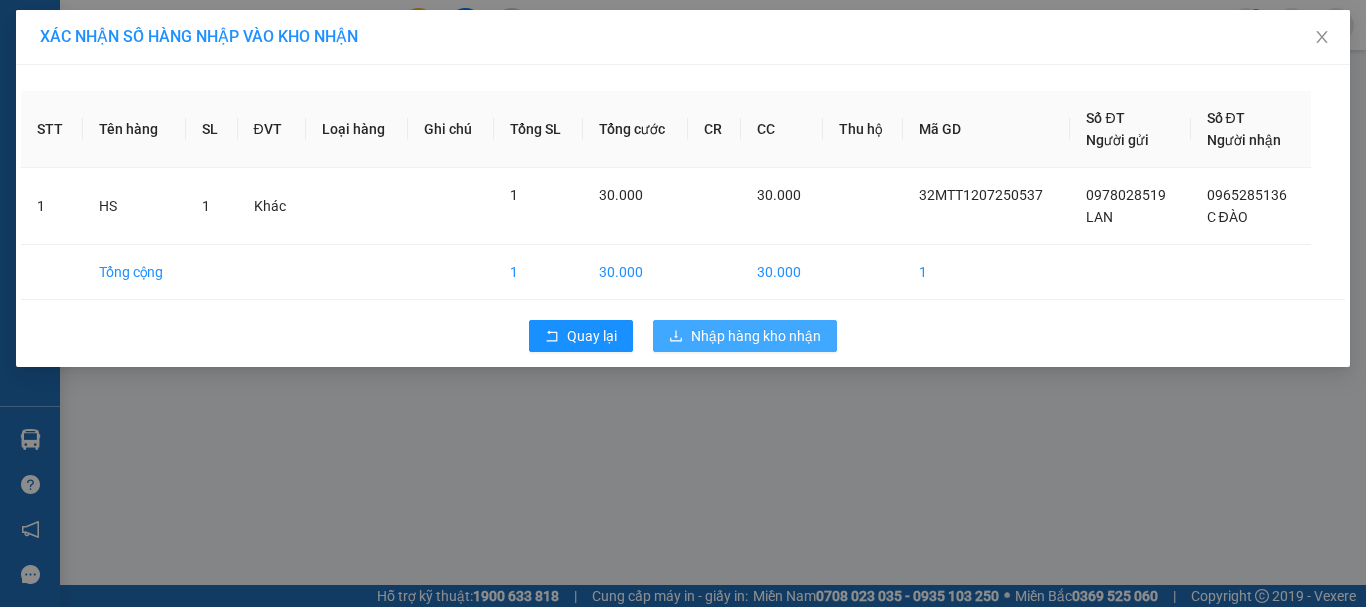 drag, startPoint x: 771, startPoint y: 332, endPoint x: 784, endPoint y: 332, distance: 13 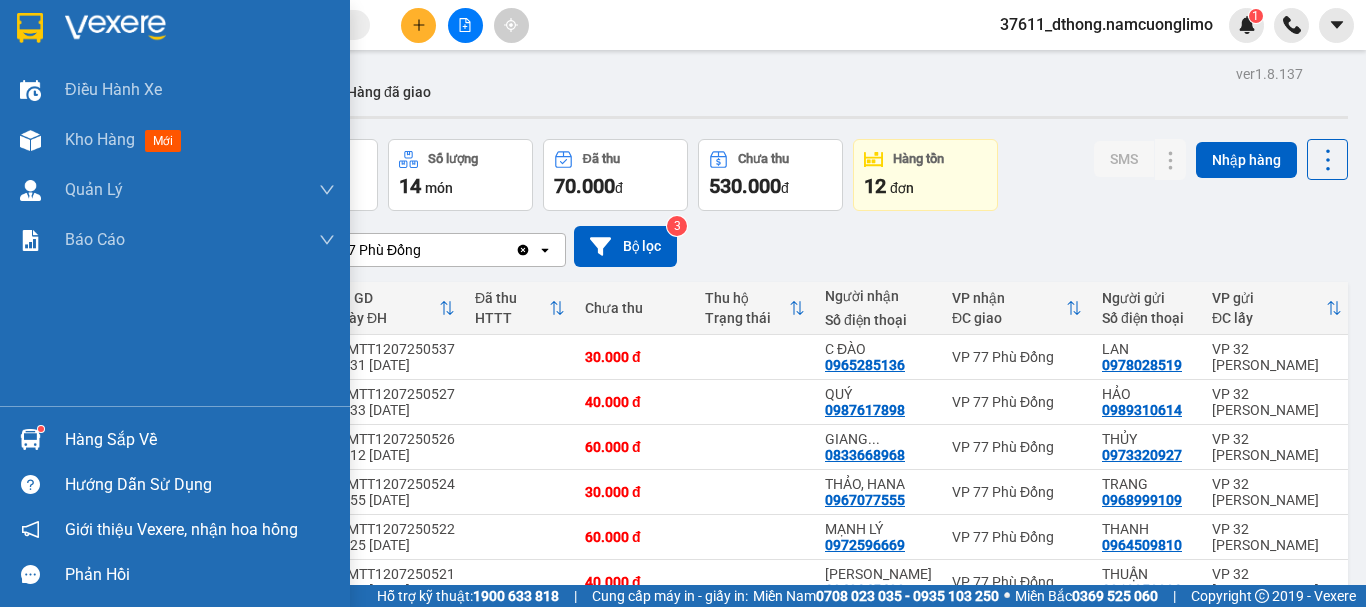 click on "Hàng sắp về" at bounding box center [200, 440] 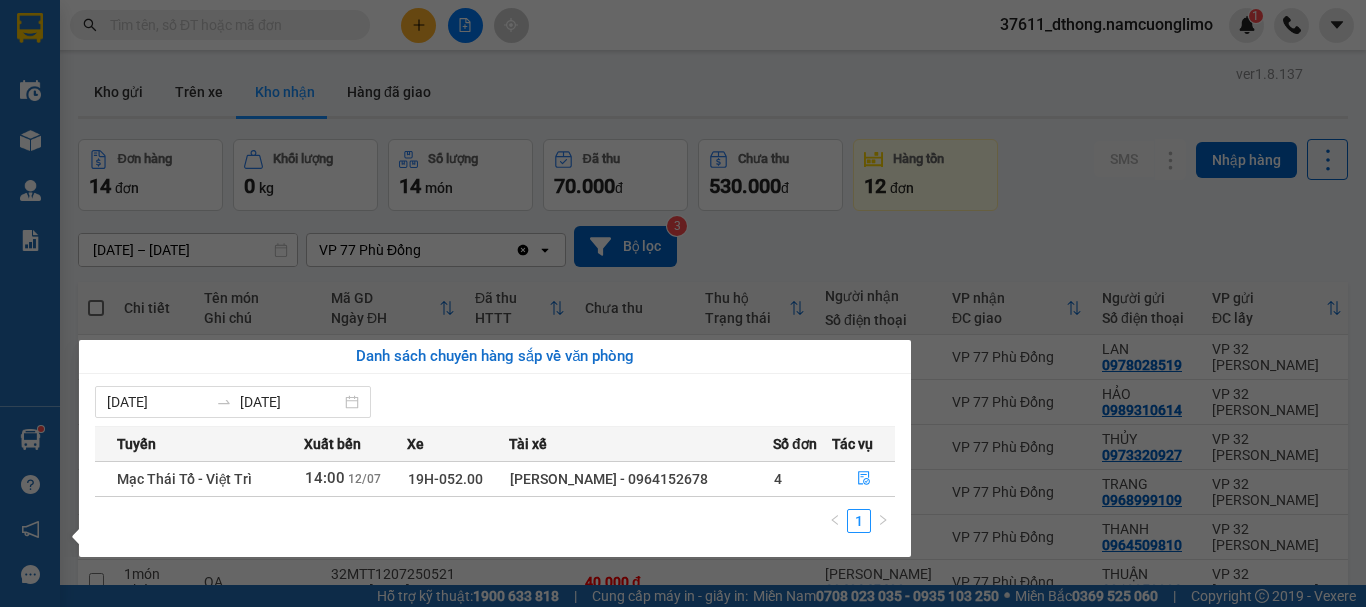 click on "Kết quả tìm kiếm ( 0 )  Bộ lọc  No Data 37611_dthong.namcuonglimo 1     Điều hành xe     Kho hàng mới     Quản Lý Quản lý chuyến Quản lý giao nhận mới Quản lý kiểm kho     Báo cáo  11. Báo cáo đơn giao nhận nội bộ 10.Báo cáo dòng tiền đơn đối tác 12. Thống kê đơn đối tác 14. Thống kê đơn đang có trong kho nhận 1B. Chi tiết đơn hàng toàn nhà xe 2. Doanh thu thực tế toàn nhà xe 3. Thống kê nhận và gửi hàng theo văn phòng 4. Thống kê đơn hàng toàn nhà xe  5. Doanh số theo xe, tài xế ( mới) 7. Báo cáo đơn hàng miễn phí 9. Thống kê đơn sửa cước Báo cáo đơn giao Báo cáo đơn hàng hủy Hàng sắp về Hướng dẫn sử dụng Giới thiệu Vexere, nhận hoa hồng Phản hồi Phần mềm hỗ trợ bạn tốt chứ? ver  1.8.137 Kho gửi Trên xe Kho nhận Hàng đã giao Đơn hàng 14 đơn Khối lượng 0 kg Số lượng 14 món Đã thu 70.000  đ Chưa thu" at bounding box center (683, 303) 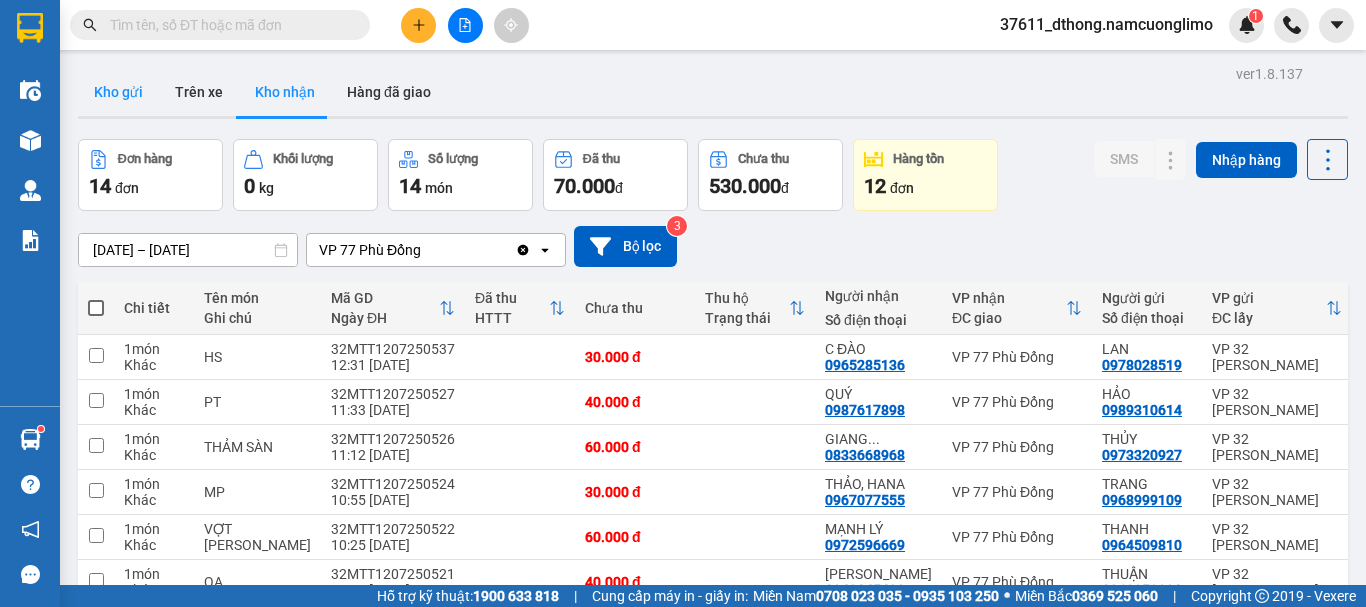 click on "Kho gửi" at bounding box center (118, 92) 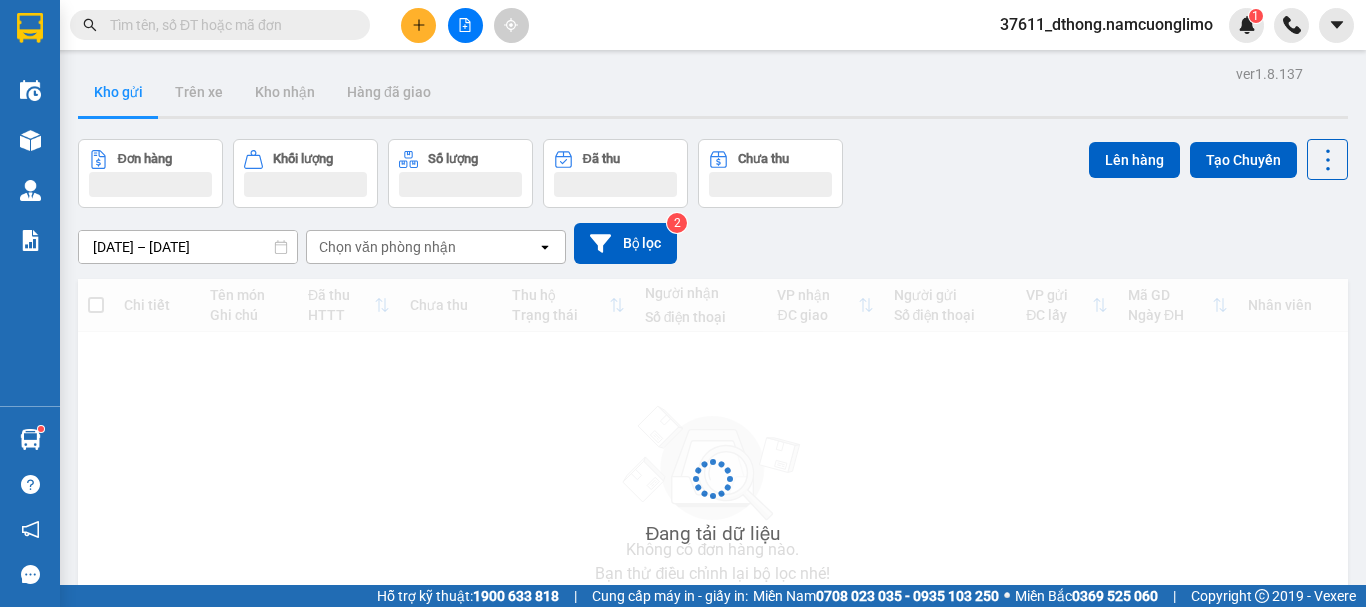 click on "Kho gửi" at bounding box center [118, 92] 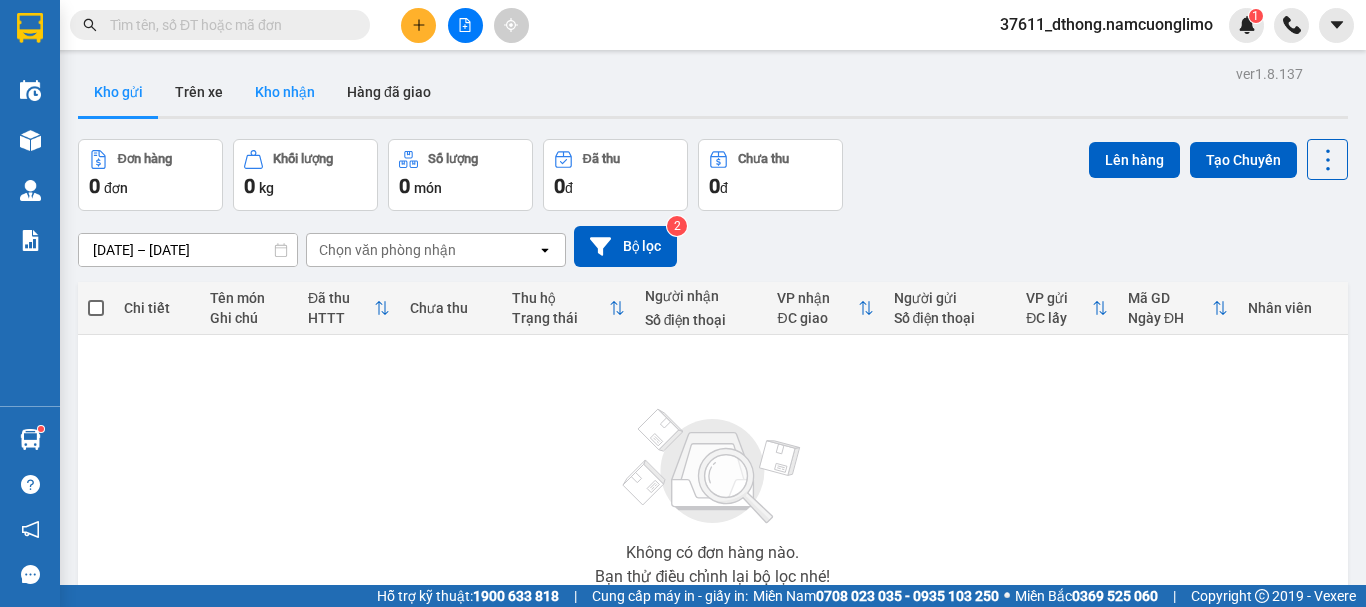 click on "Kho nhận" at bounding box center (285, 92) 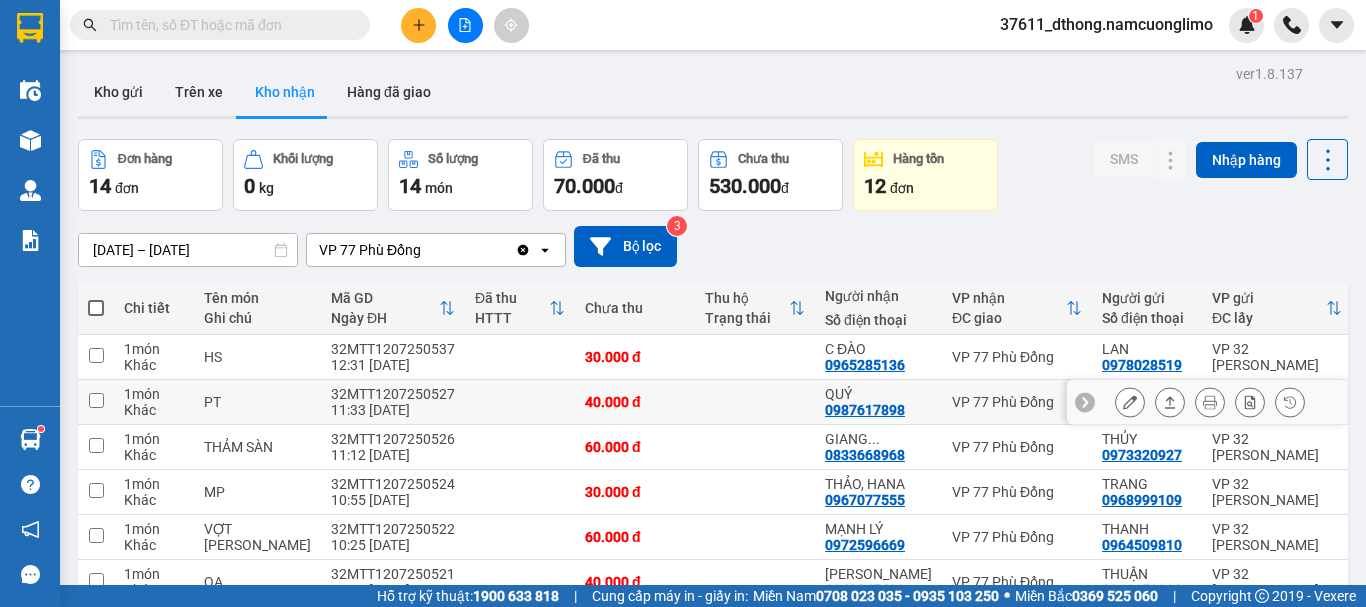 click at bounding box center (96, 400) 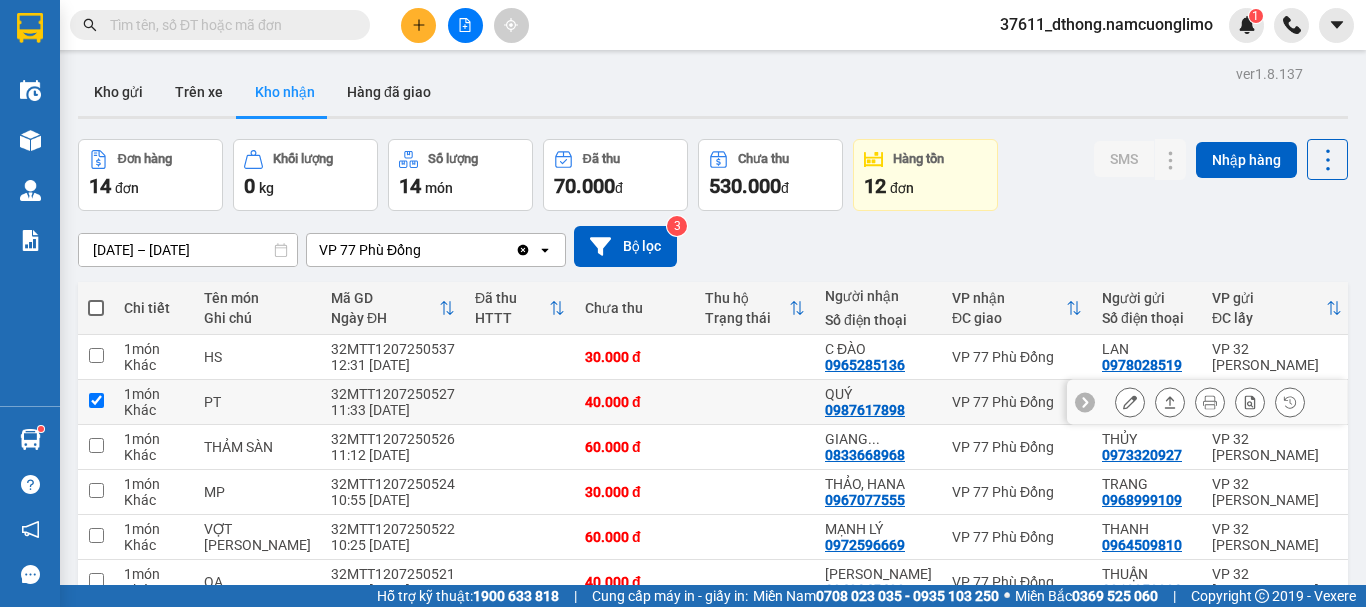checkbox on "true" 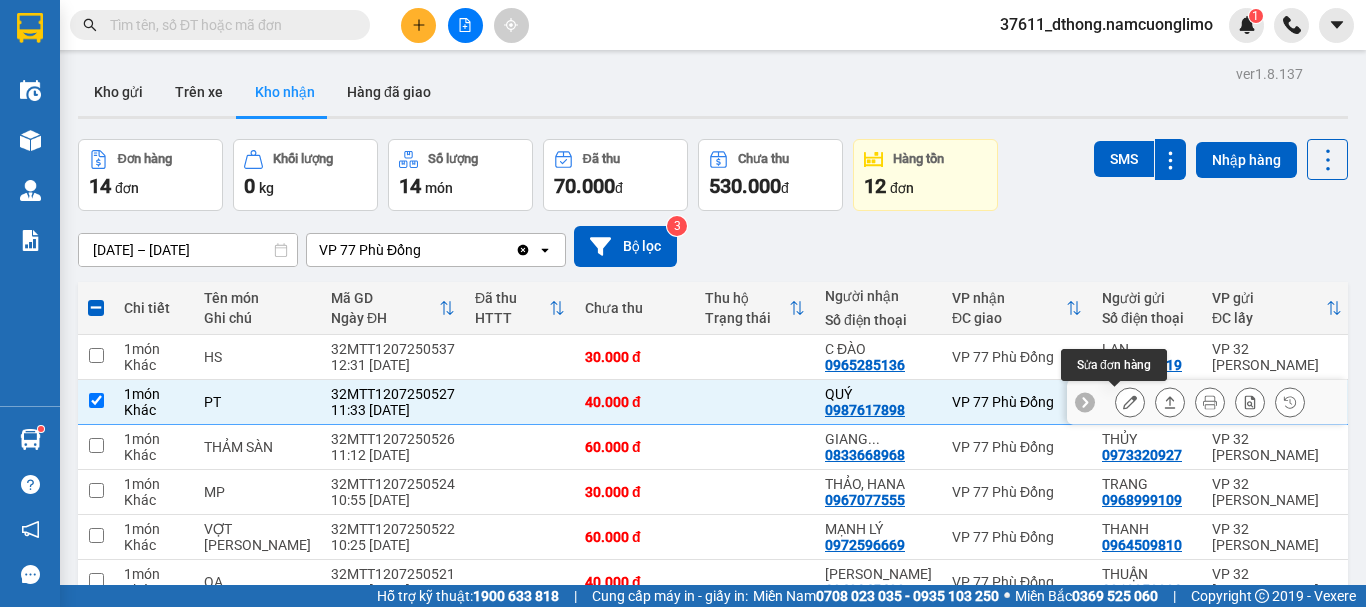 click 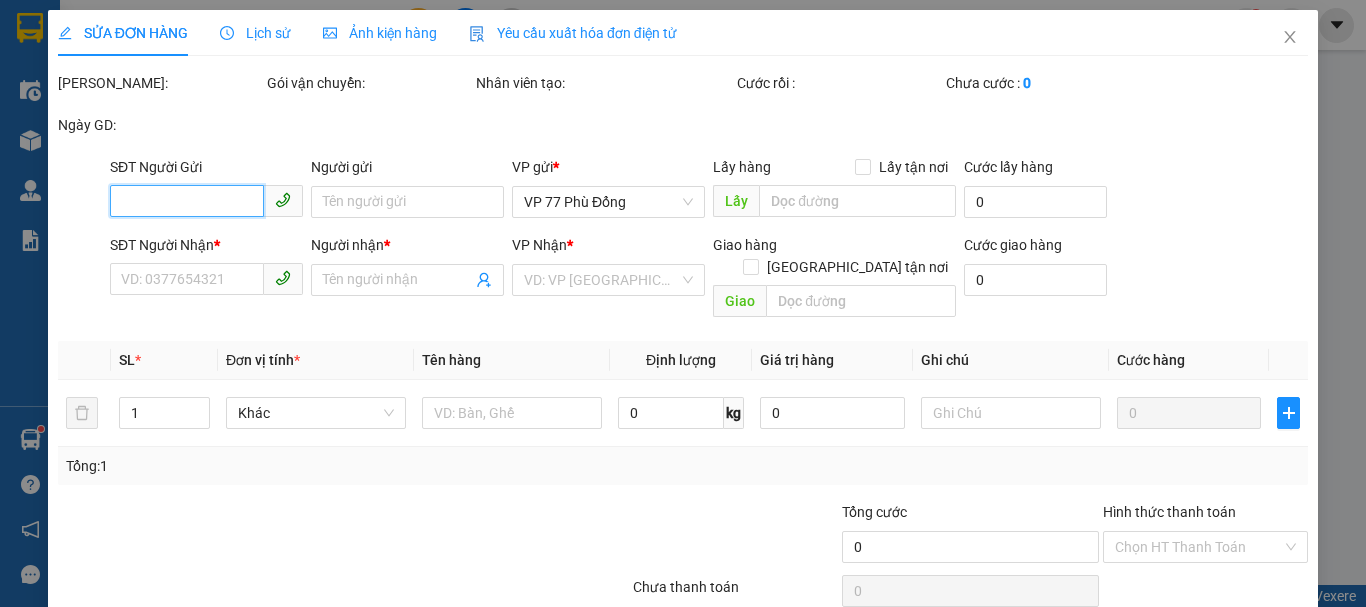 type on "0989310614" 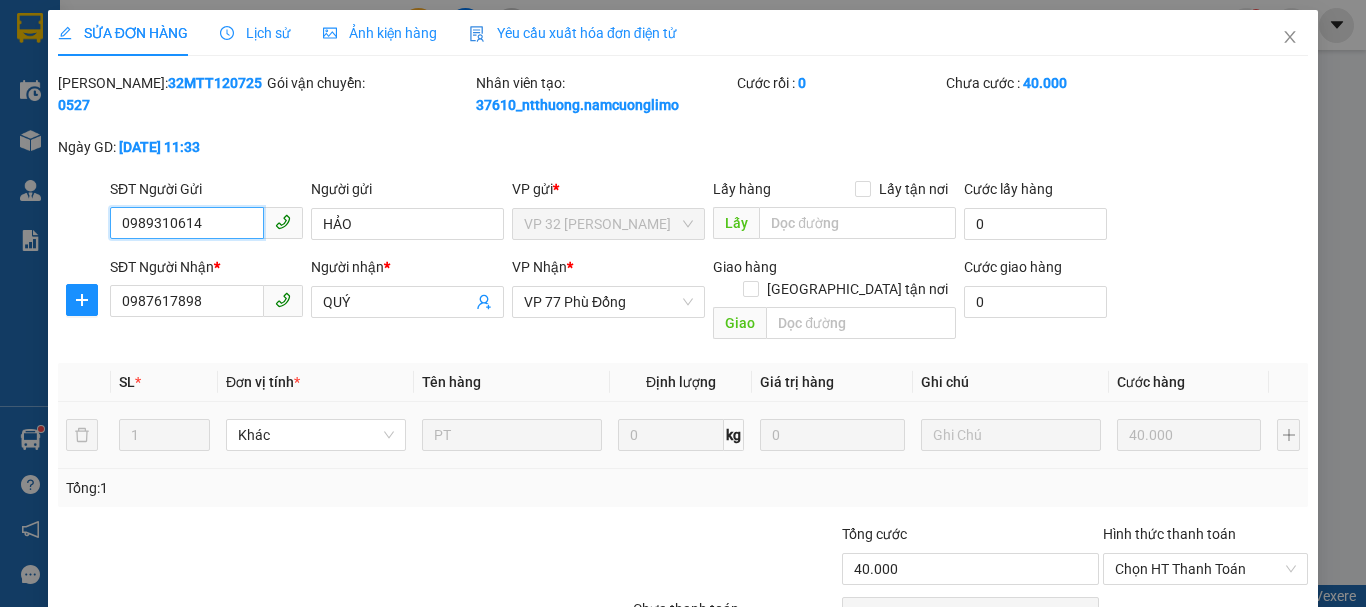 scroll, scrollTop: 90, scrollLeft: 0, axis: vertical 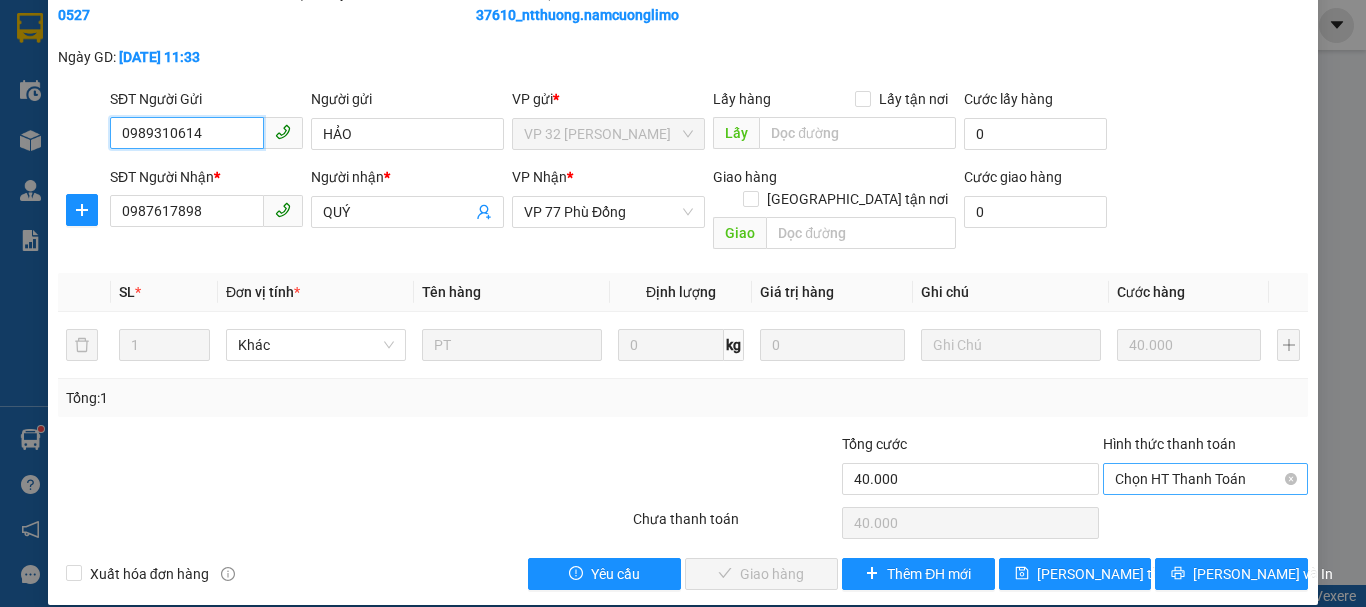 click on "Chọn HT Thanh Toán" at bounding box center (1205, 479) 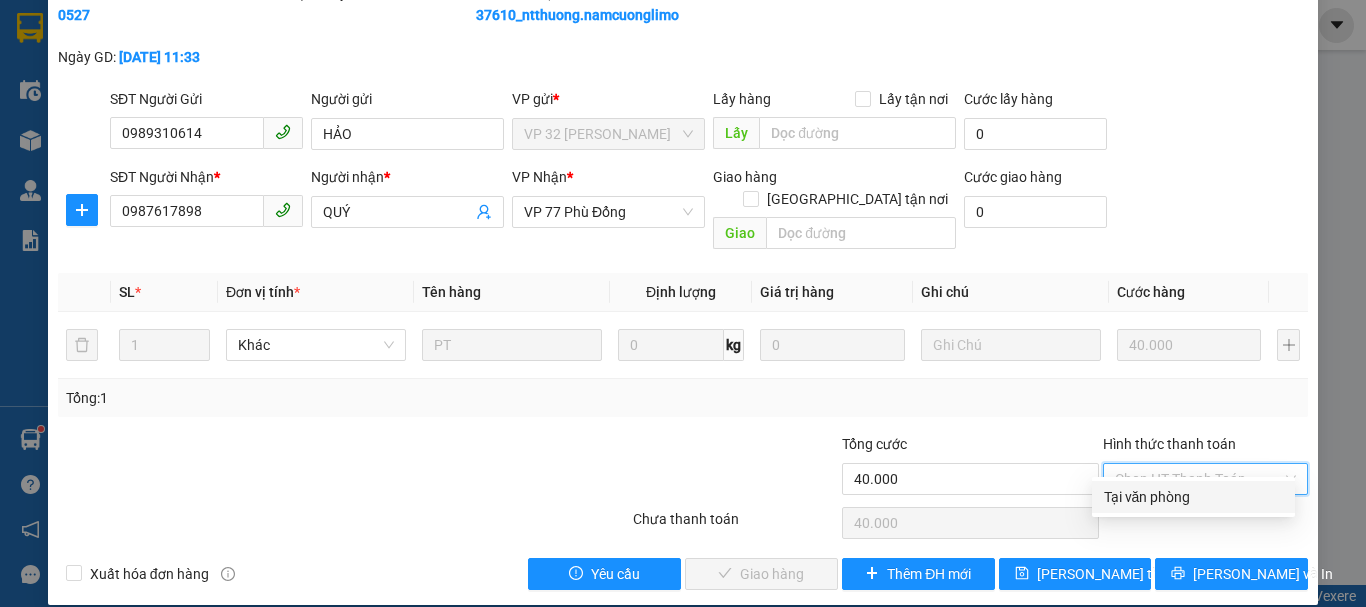 click on "Tại văn phòng" at bounding box center (1193, 497) 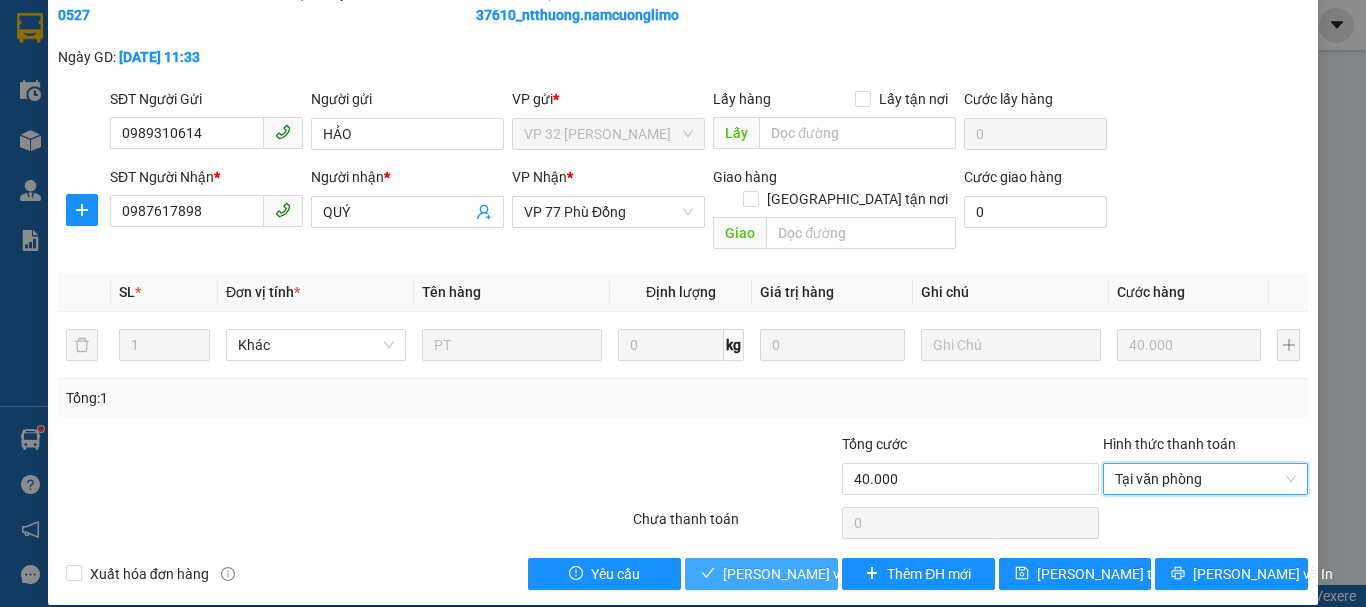 click on "[PERSON_NAME] và Giao hàng" at bounding box center (819, 574) 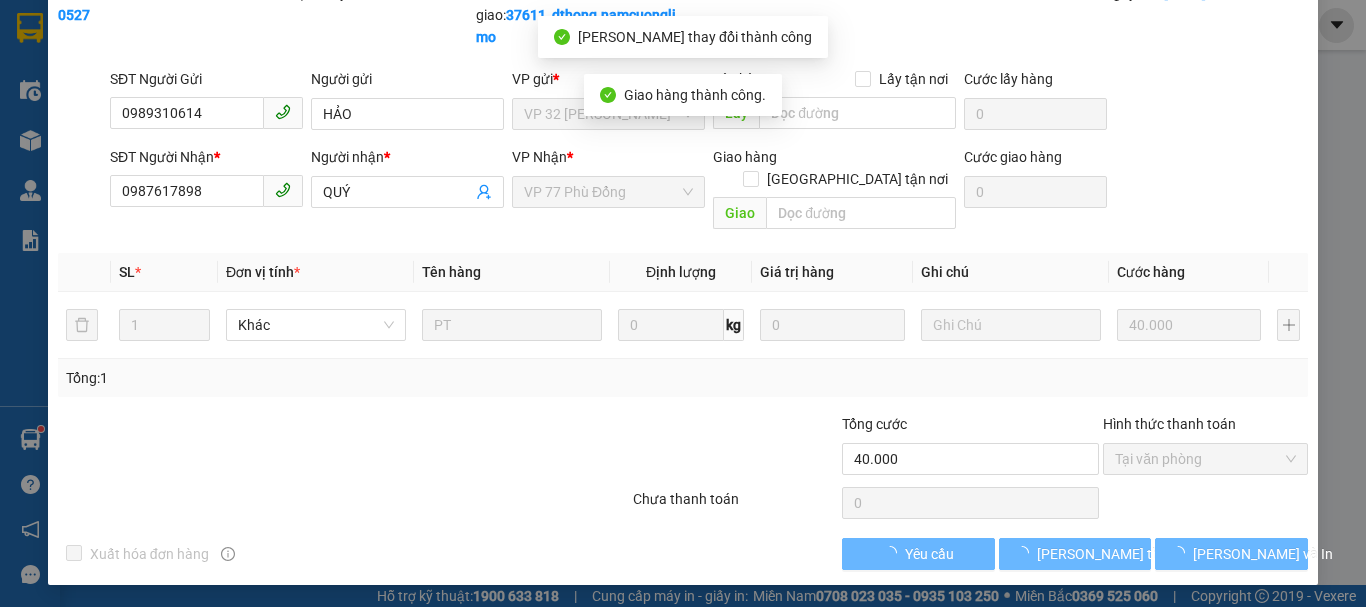 scroll, scrollTop: 70, scrollLeft: 0, axis: vertical 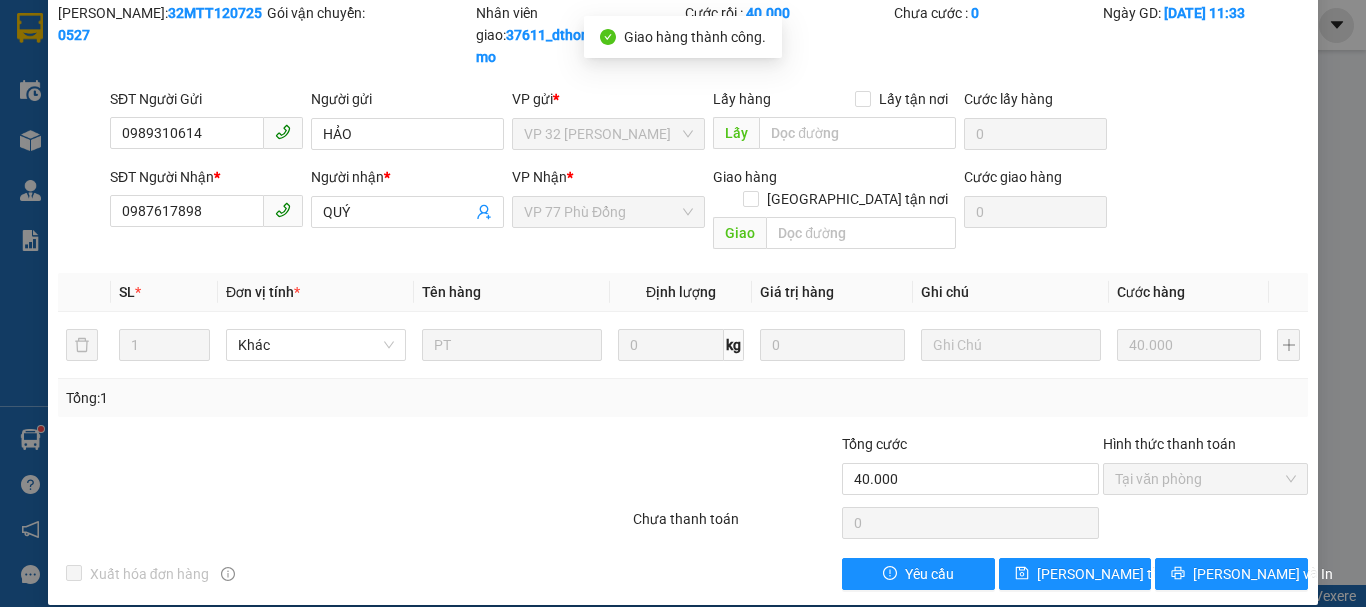 click on "SỬA ĐƠN HÀNG Lịch sử Ảnh kiện hàng Yêu cầu xuất hóa đơn điện tử Total Paid Fee 40.000 Total UnPaid Fee 0 Cash Collection Total Fee Mã ĐH:  32MTT1207250527 Gói vận chuyển:   Nhân viên giao: 37611_dthong.namcuonglimo Cước rồi :   40.000 Chưa cước :   0 Ngày GD:   12-07-2025 lúc 11:33 SĐT Người Gửi 0989310614 Người gửi HẢO VP gửi  * VP 32 Mạc Thái Tổ Lấy hàng Lấy tận nơi Lấy Cước lấy hàng 0 SĐT Người Nhận  * 0987617898 Người nhận  * QUÝ VP Nhận  * VP 77 Phù Đổng Giao hàng Giao tận nơi Giao Cước giao hàng 0 SL  * Đơn vị tính  * Tên hàng  Định lượng Giá trị hàng Ghi chú Cước hàng                   1 Khác PT 0 kg 0 40.000 Tổng:  1 Tổng cước 40.000 Hình thức thanh toán Tại văn phòng Số tiền thu trước 40.000 Chọn HT Thanh Toán Chưa thanh toán 0 Chọn HT Thanh Toán Xuất hóa đơn hàng Yêu cầu Lưu thay đổi Lưu và In Tại văn phòng" at bounding box center (683, 303) 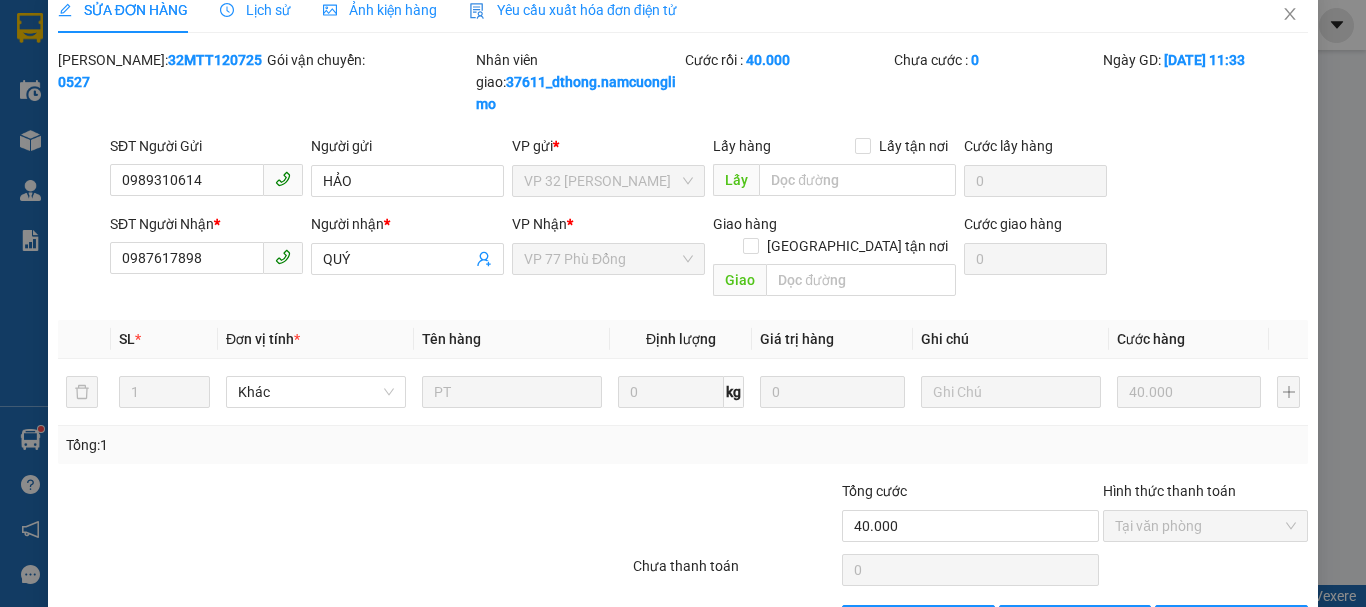 scroll, scrollTop: 0, scrollLeft: 0, axis: both 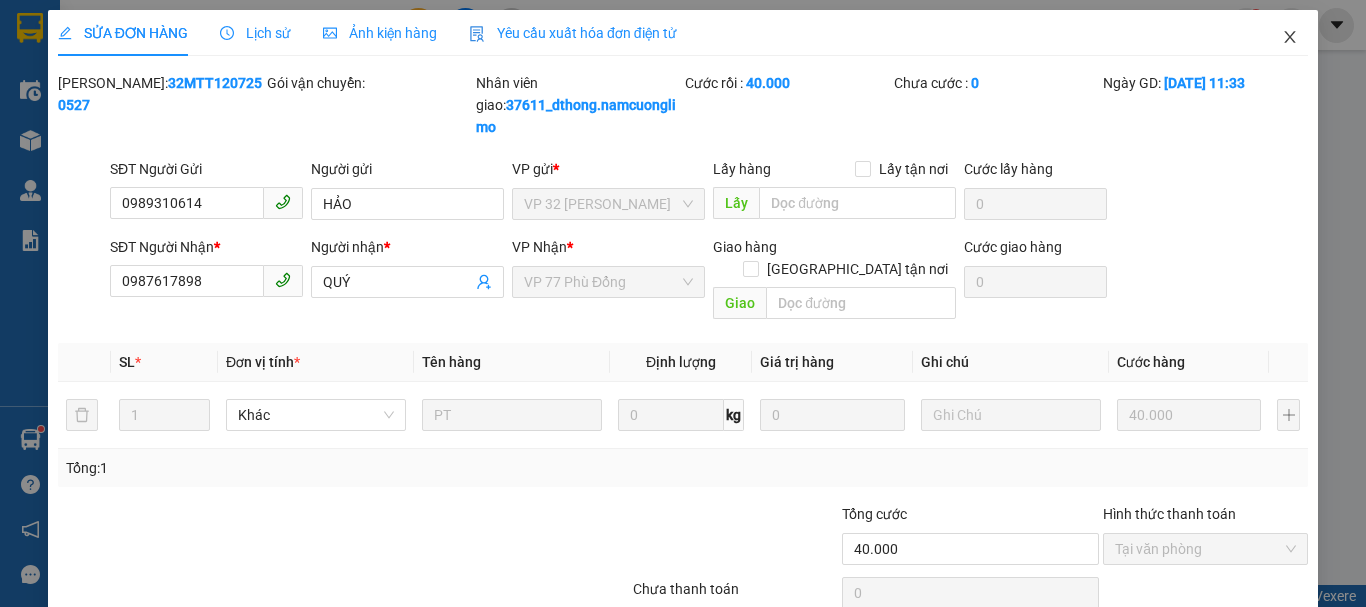 click at bounding box center [1290, 38] 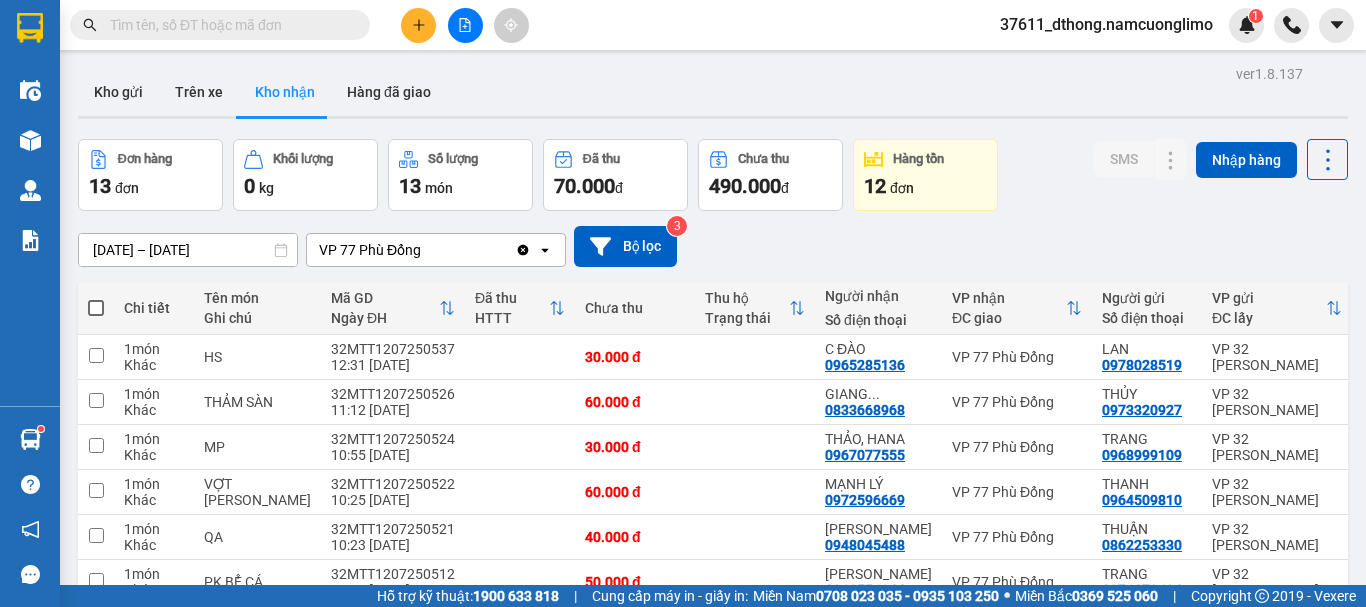 click on "Kho nhận" at bounding box center [285, 92] 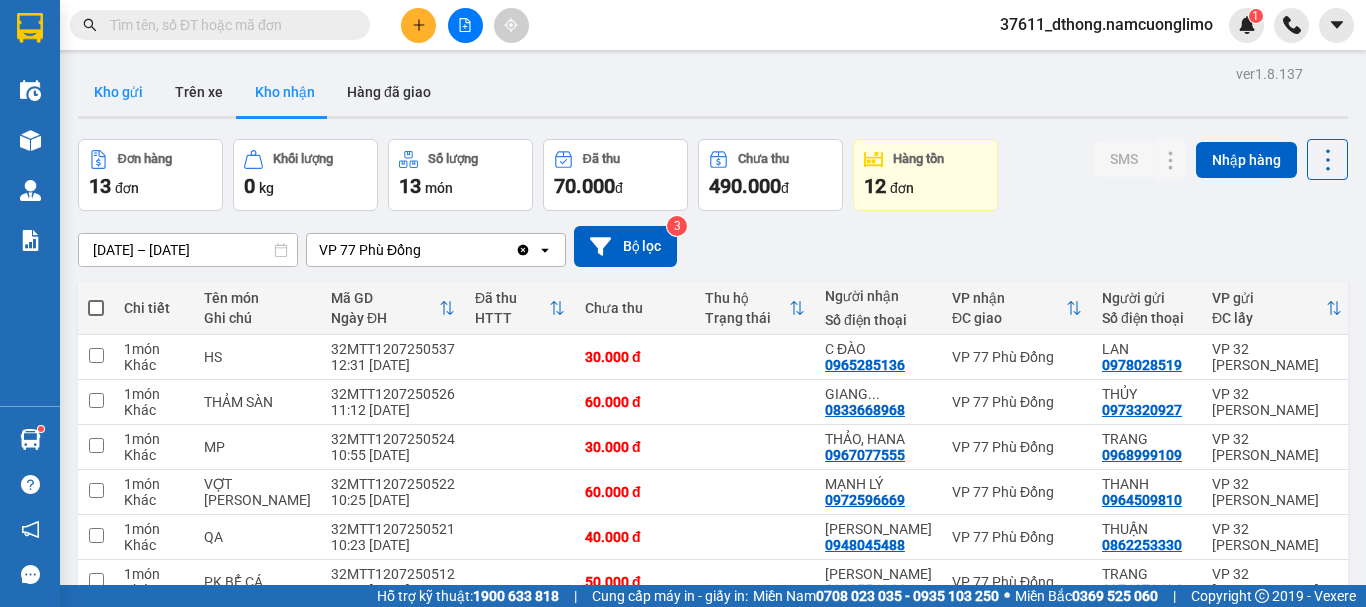 click on "Kho gửi" at bounding box center (118, 92) 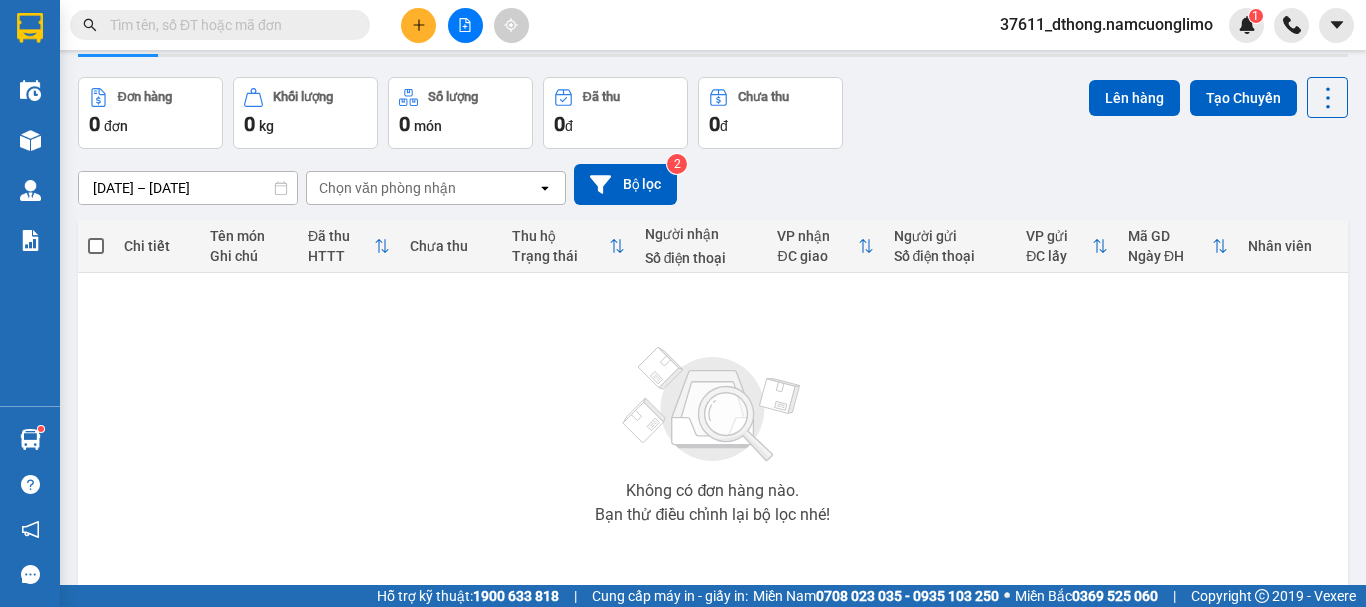 scroll, scrollTop: 0, scrollLeft: 0, axis: both 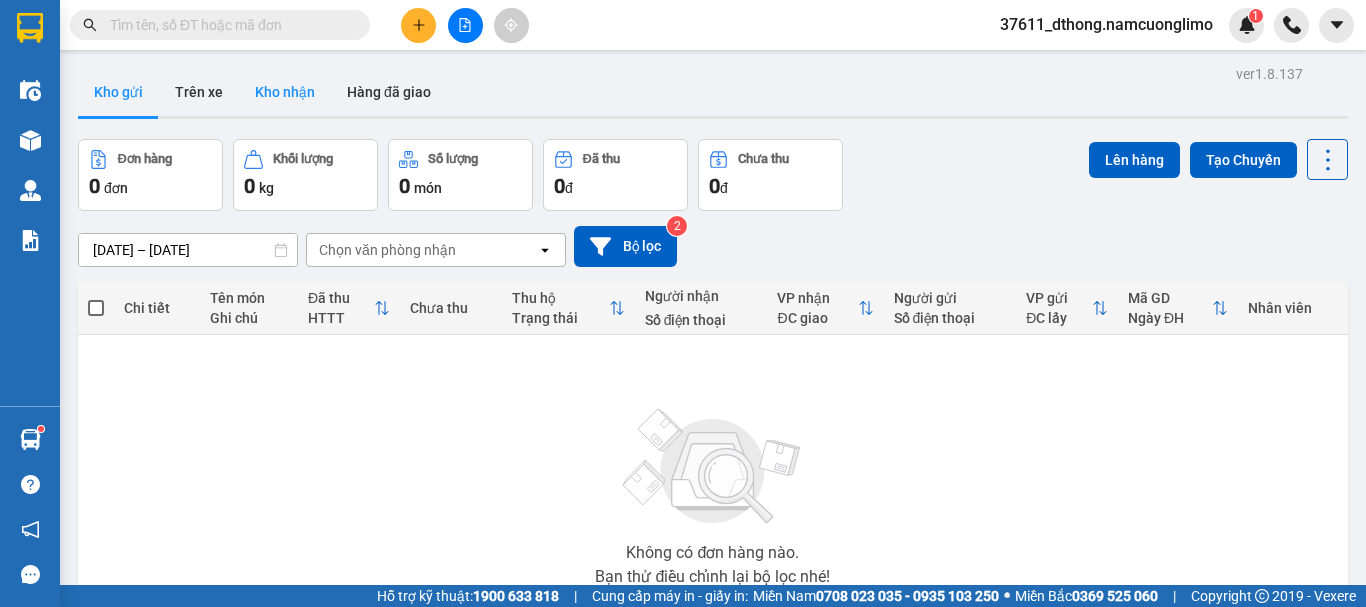 click on "Kho nhận" at bounding box center [285, 92] 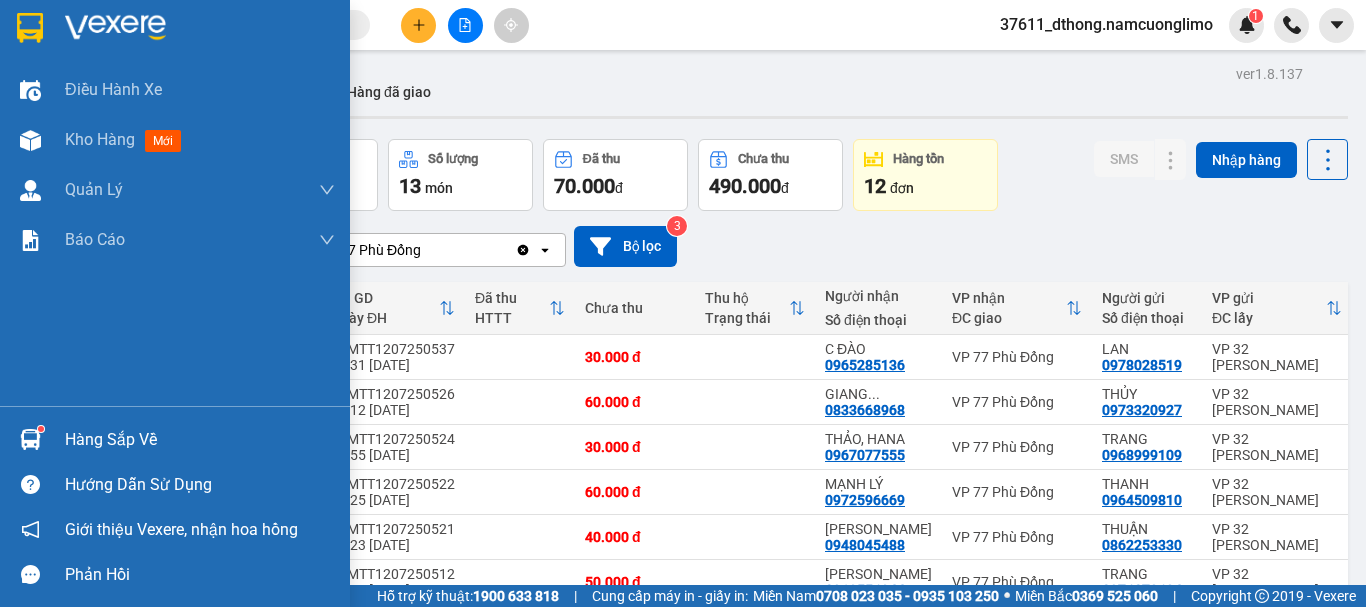 drag, startPoint x: 81, startPoint y: 438, endPoint x: 125, endPoint y: 436, distance: 44.04543 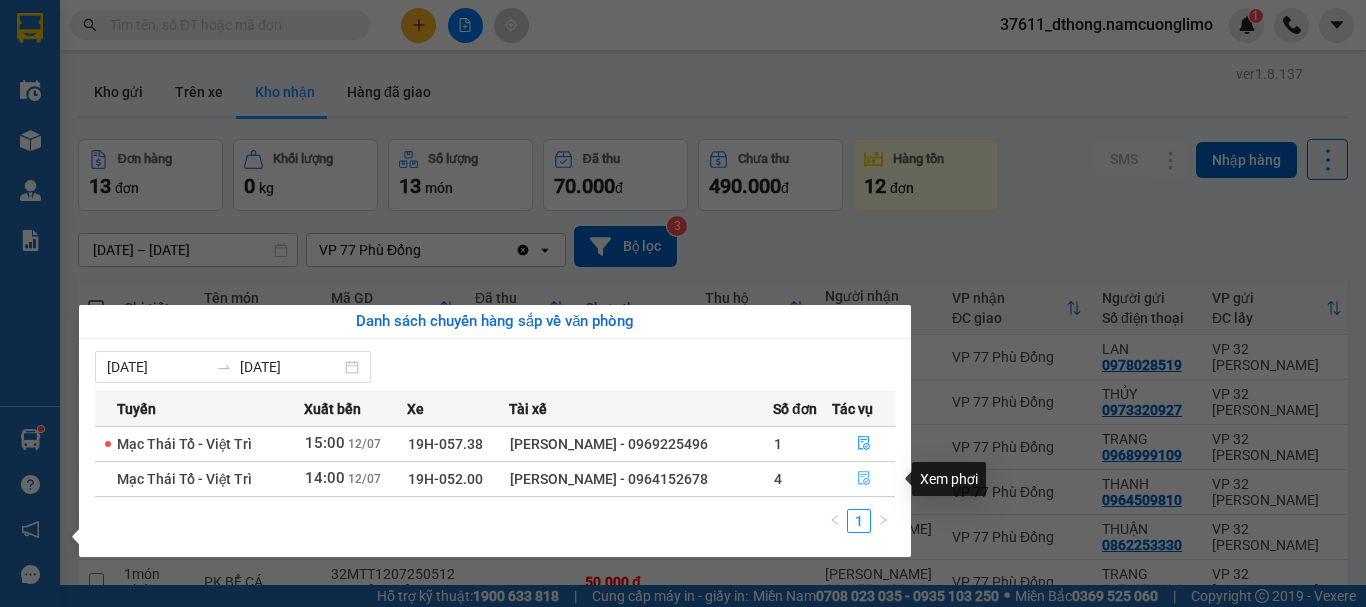 click 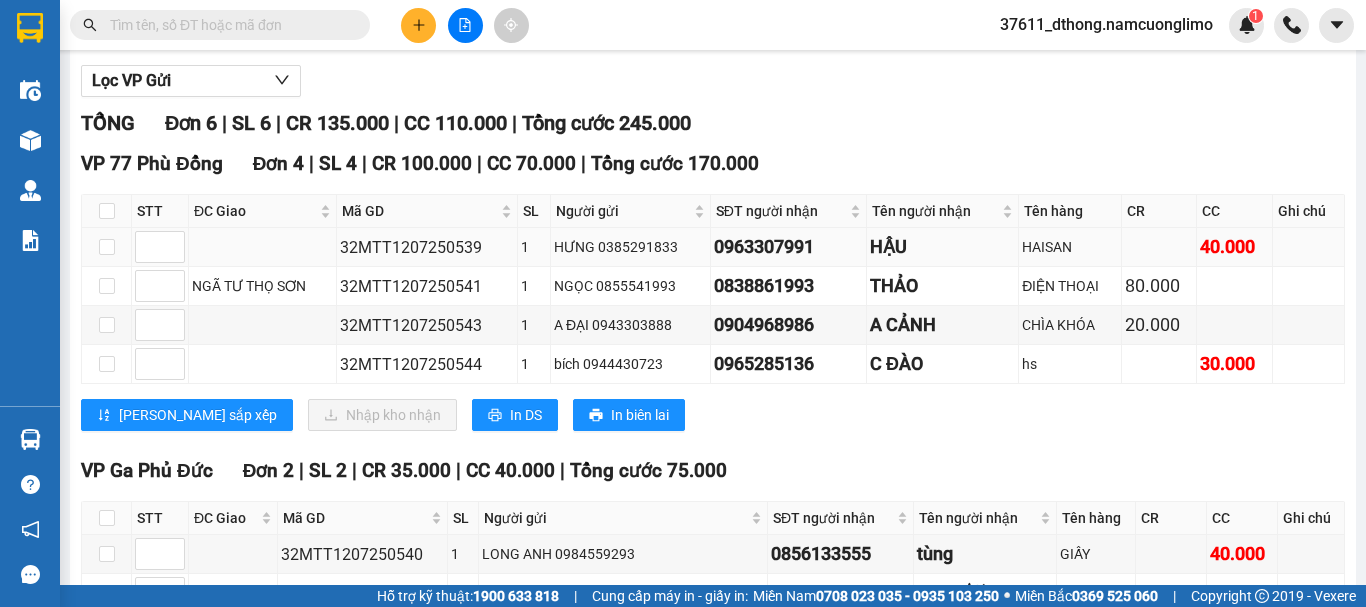 scroll, scrollTop: 177, scrollLeft: 0, axis: vertical 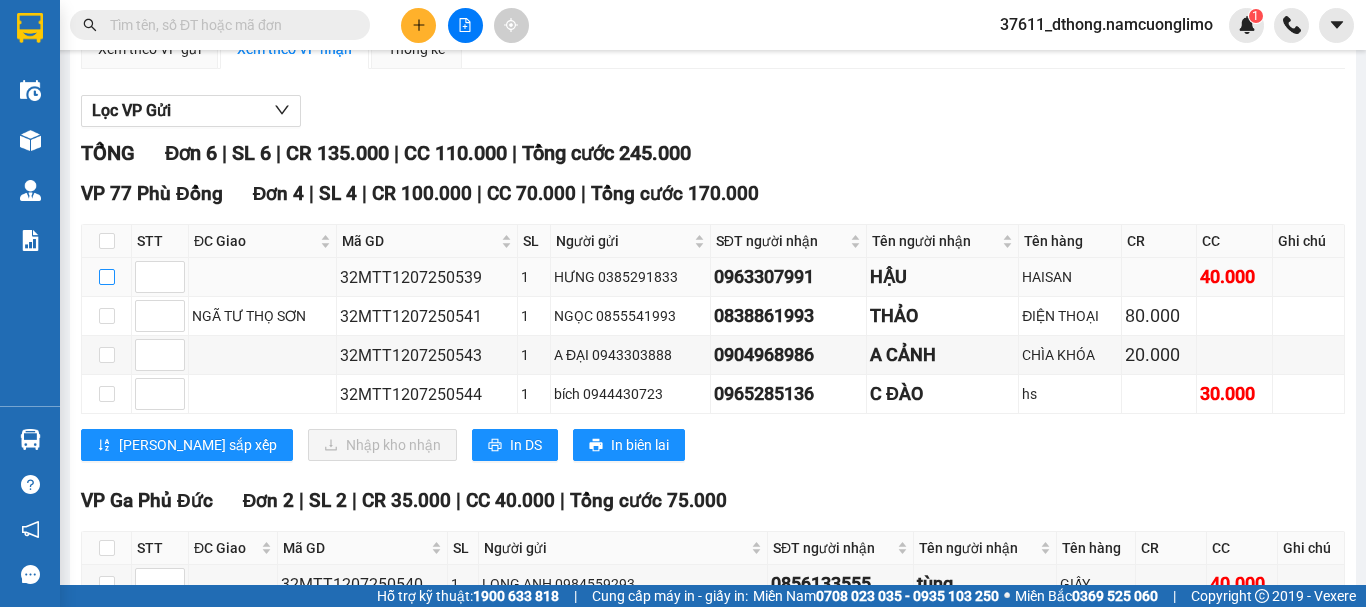 click at bounding box center [107, 277] 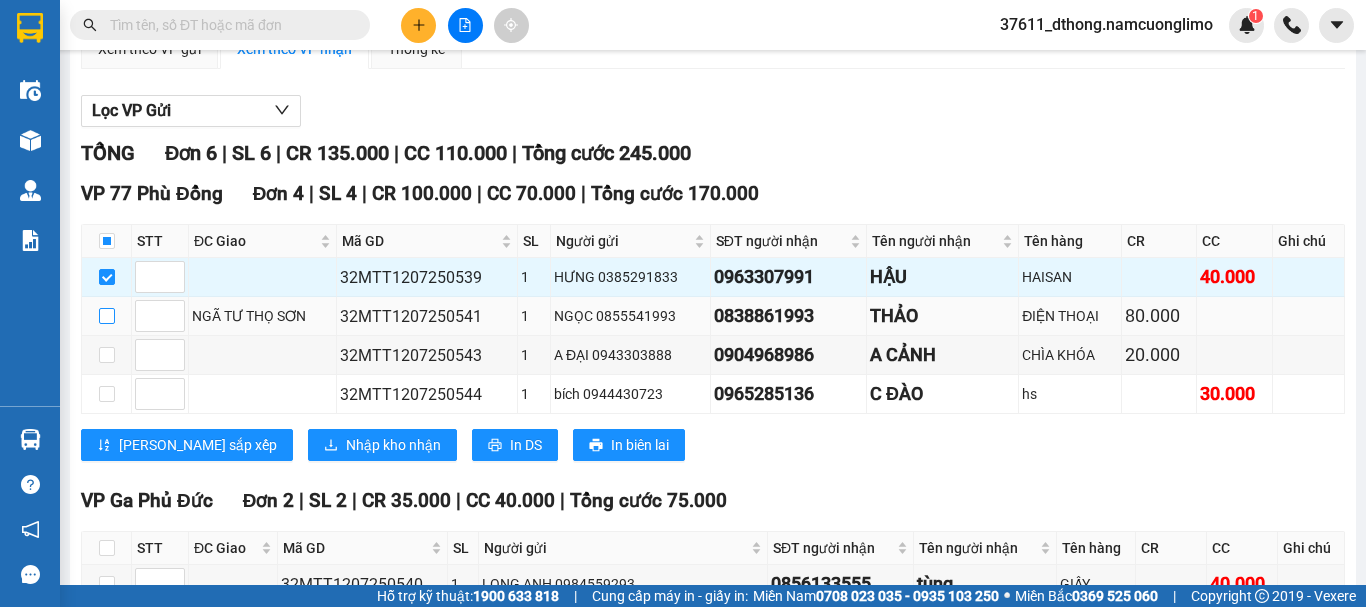 click at bounding box center [107, 316] 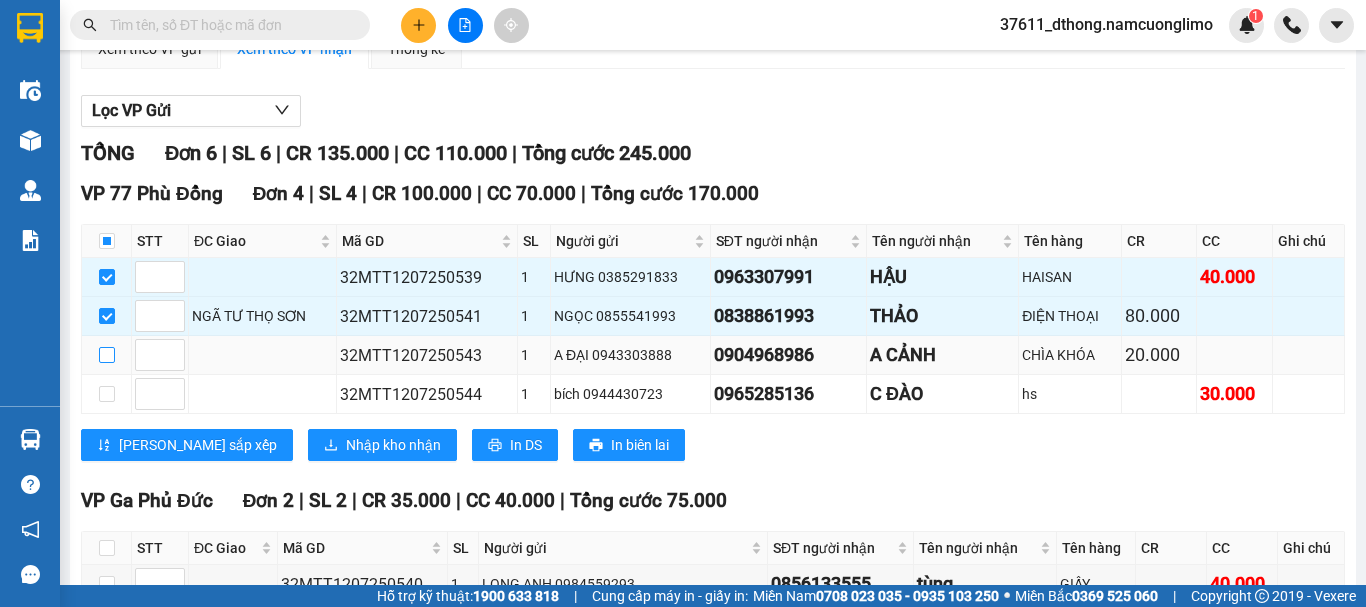 click at bounding box center (107, 355) 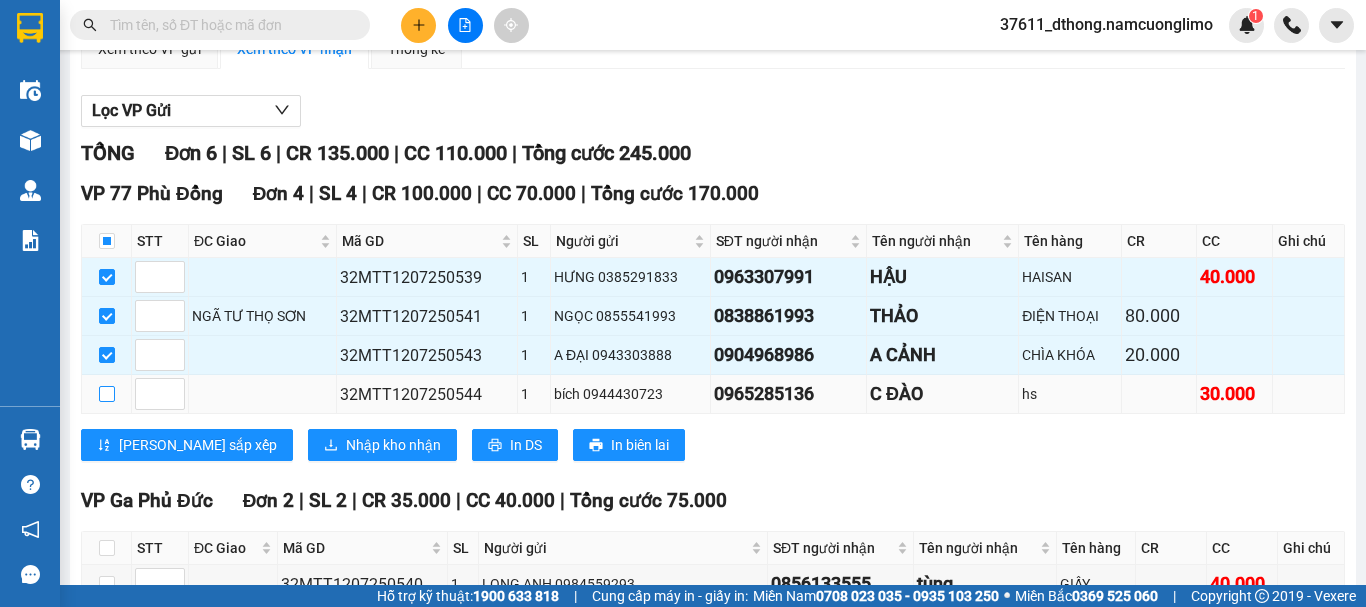 click at bounding box center [107, 394] 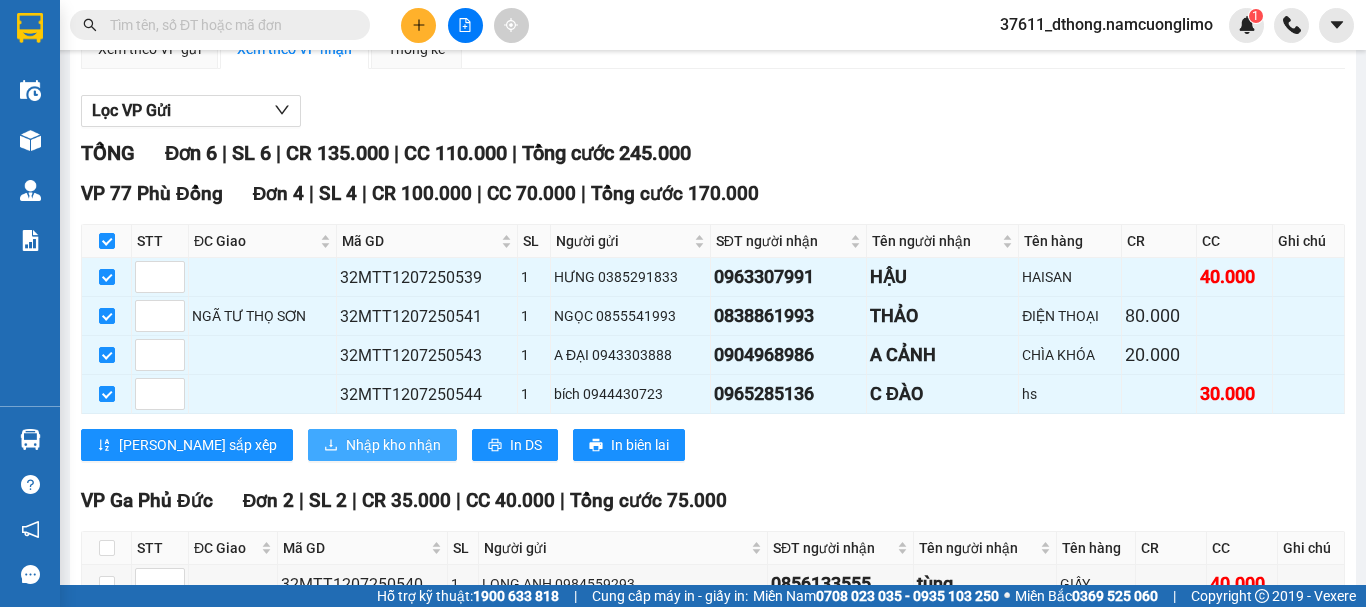 click on "Nhập kho nhận" at bounding box center [393, 445] 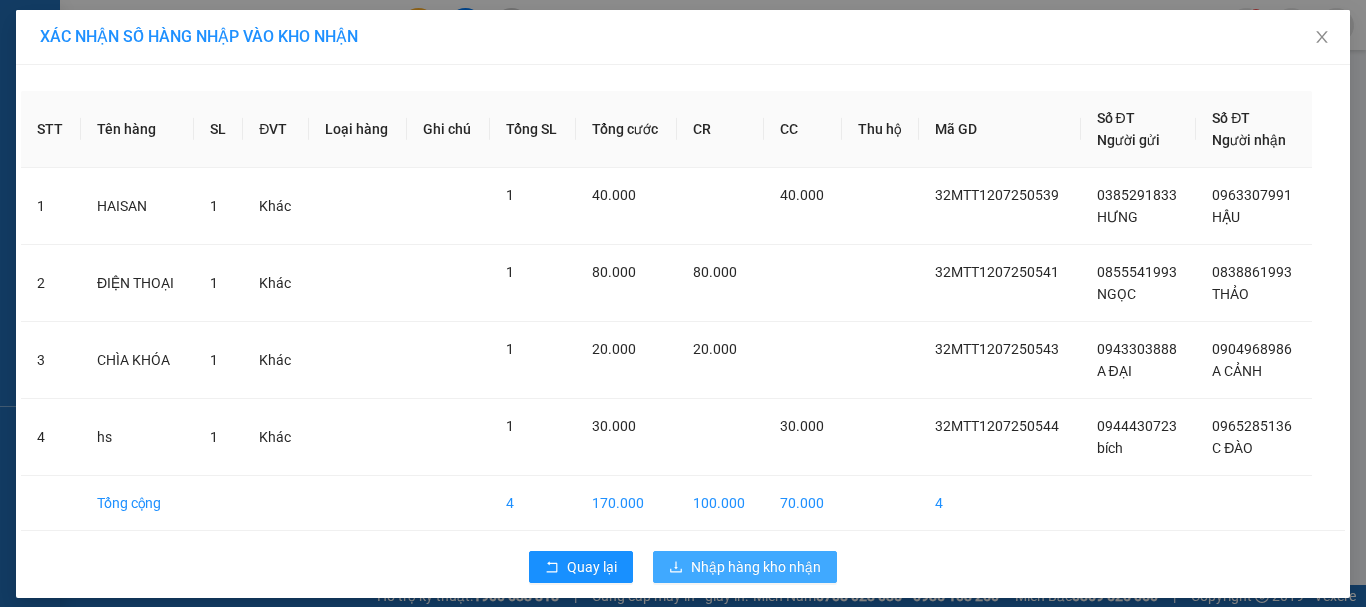 click on "Nhập hàng kho nhận" at bounding box center [756, 567] 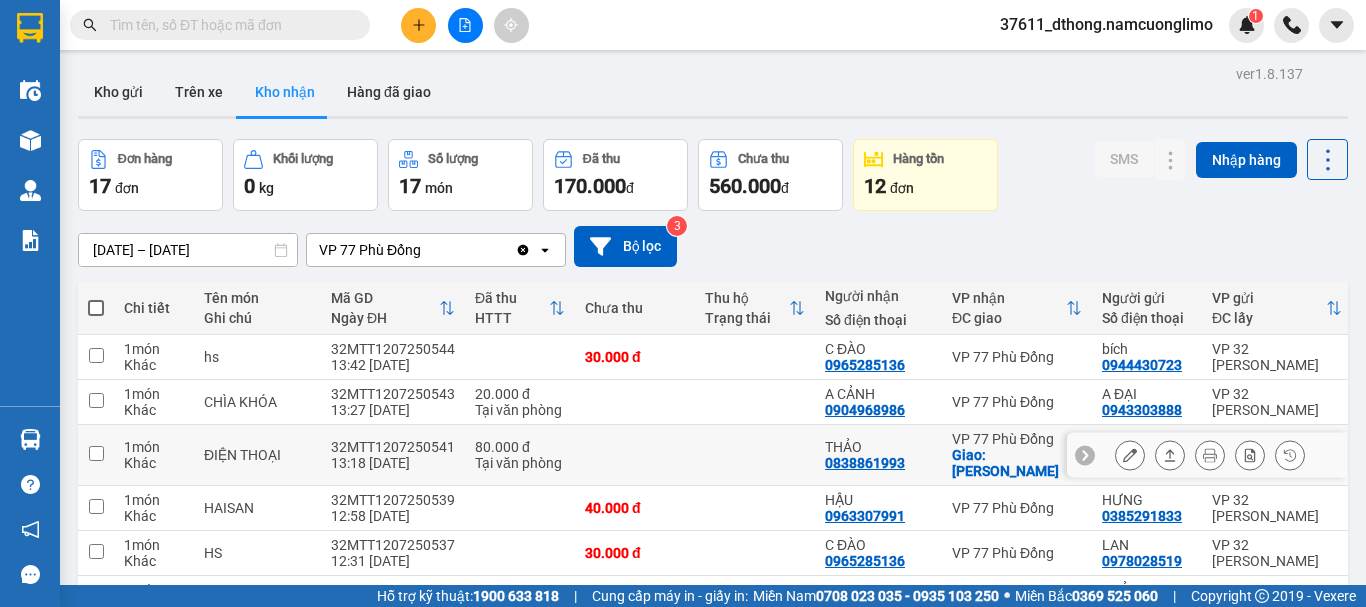 click 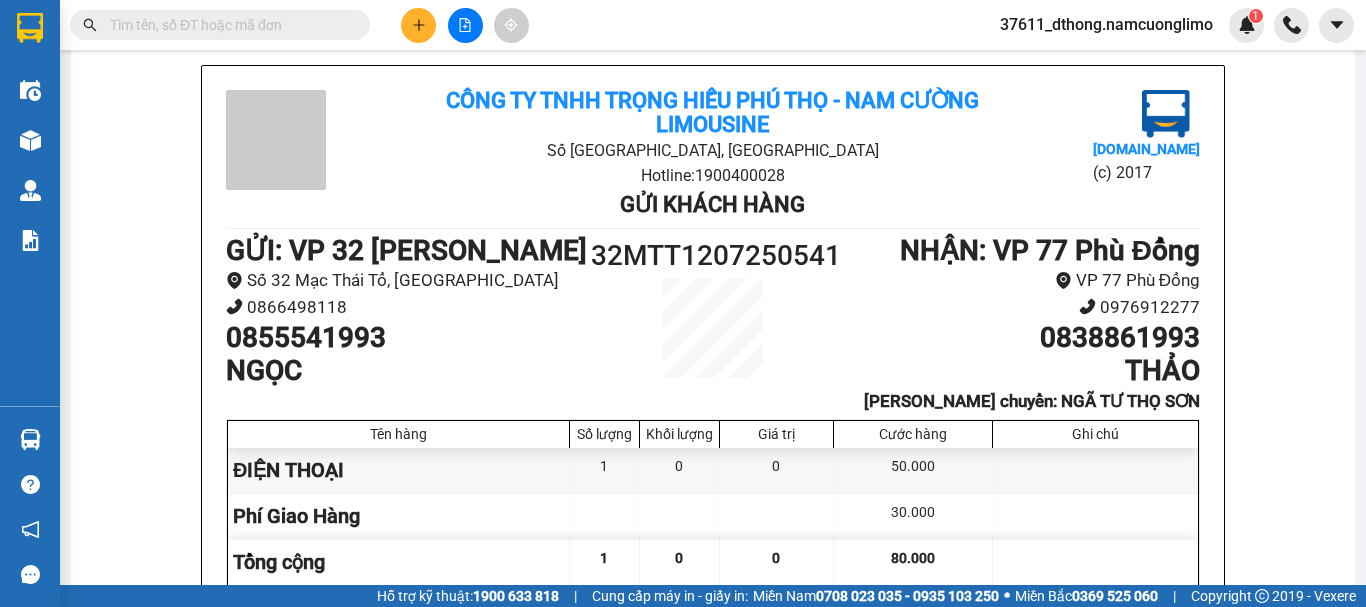 scroll, scrollTop: 92, scrollLeft: 0, axis: vertical 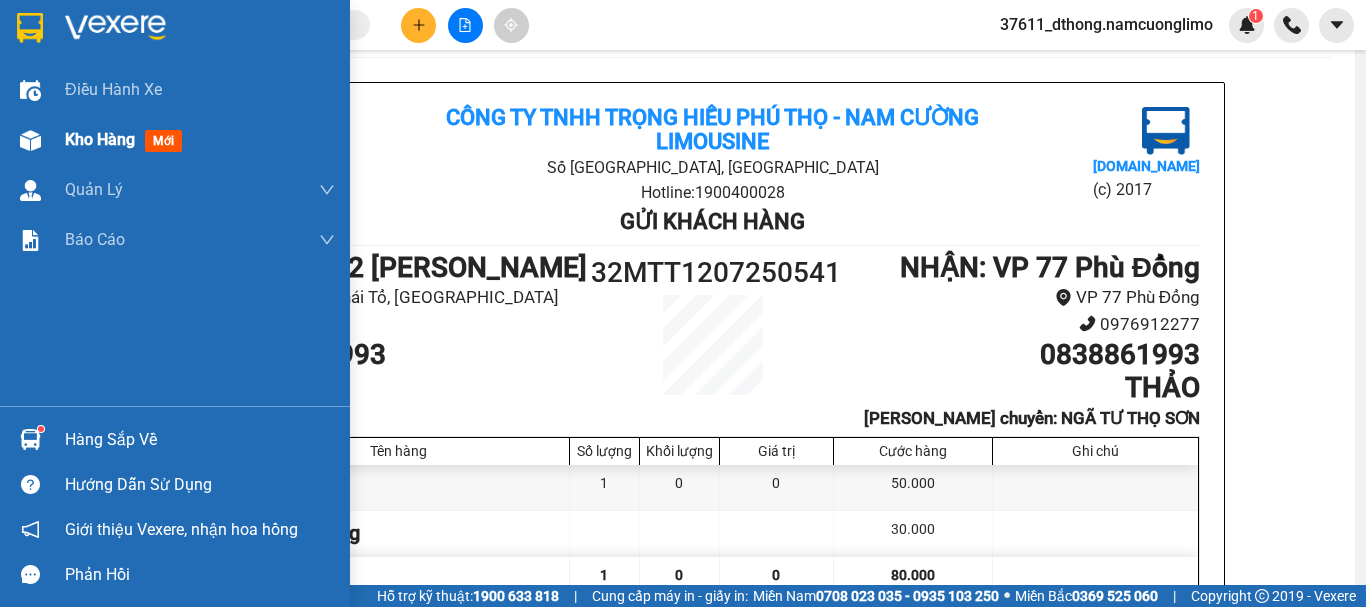 drag, startPoint x: 30, startPoint y: 21, endPoint x: 32, endPoint y: 136, distance: 115.01739 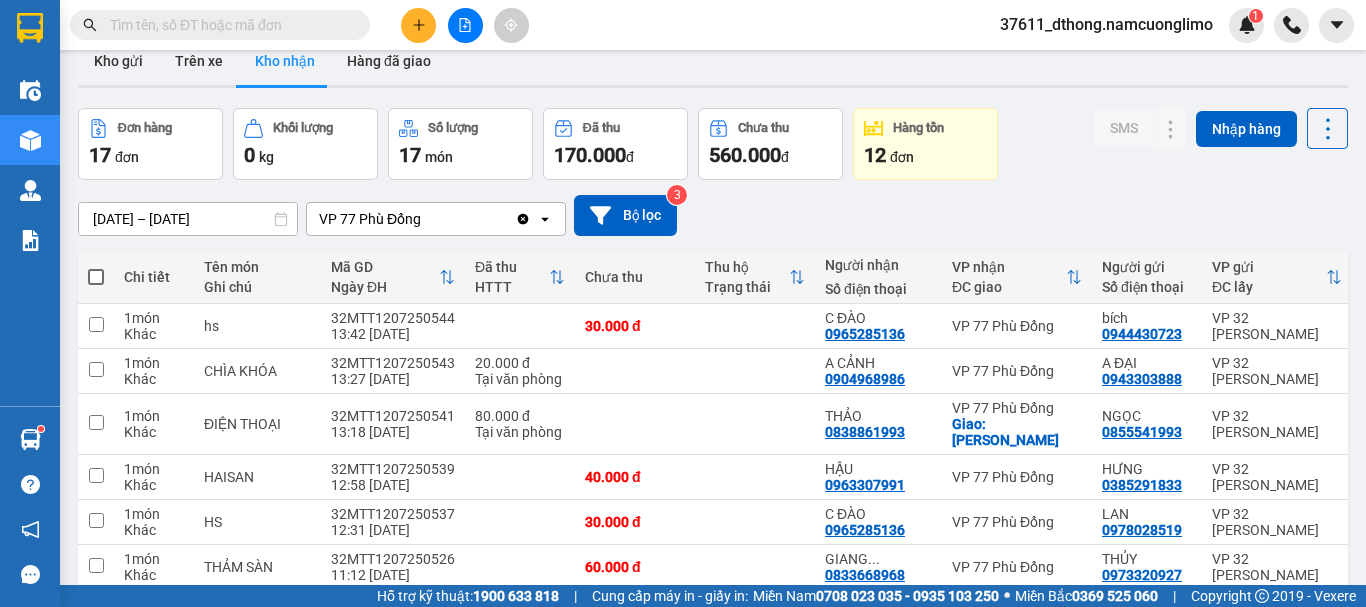 scroll, scrollTop: 0, scrollLeft: 0, axis: both 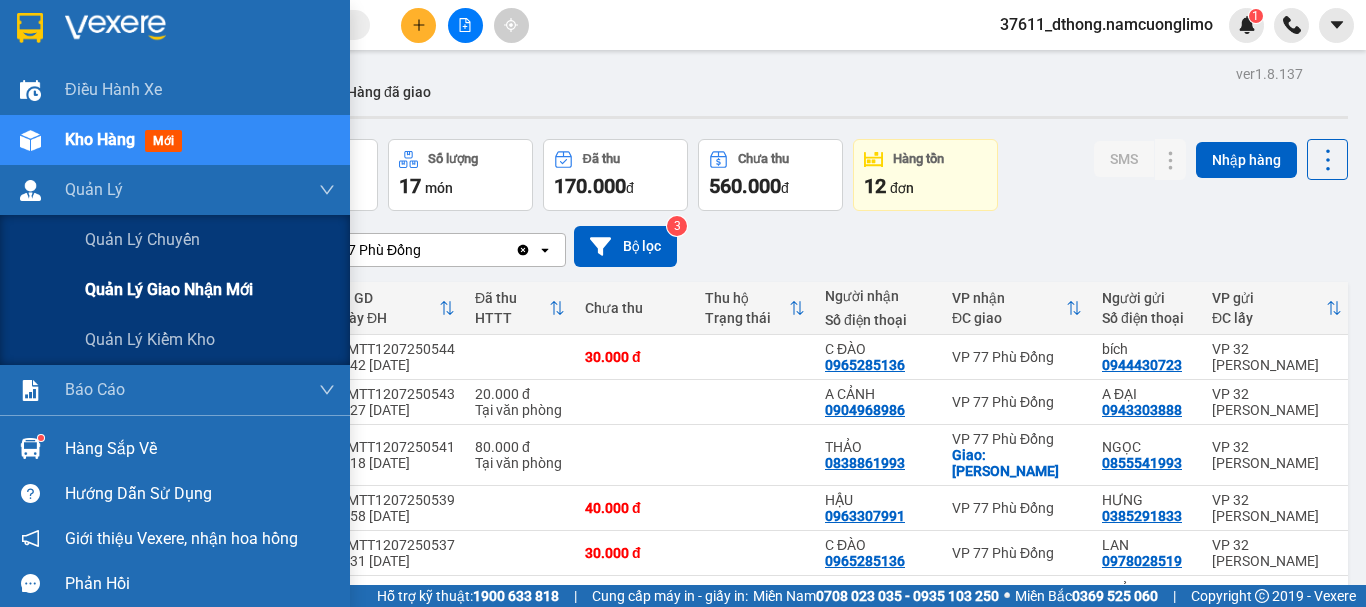 click on "Quản lý giao nhận mới" at bounding box center [169, 289] 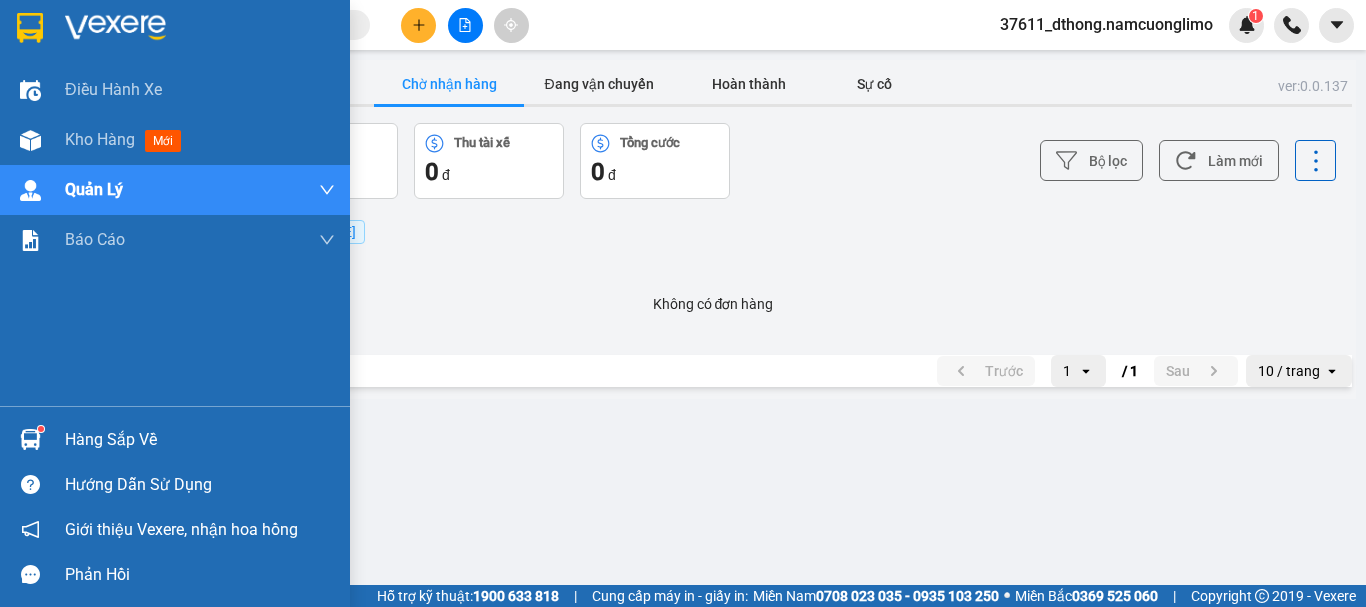 click on "Hàng sắp về" at bounding box center (200, 440) 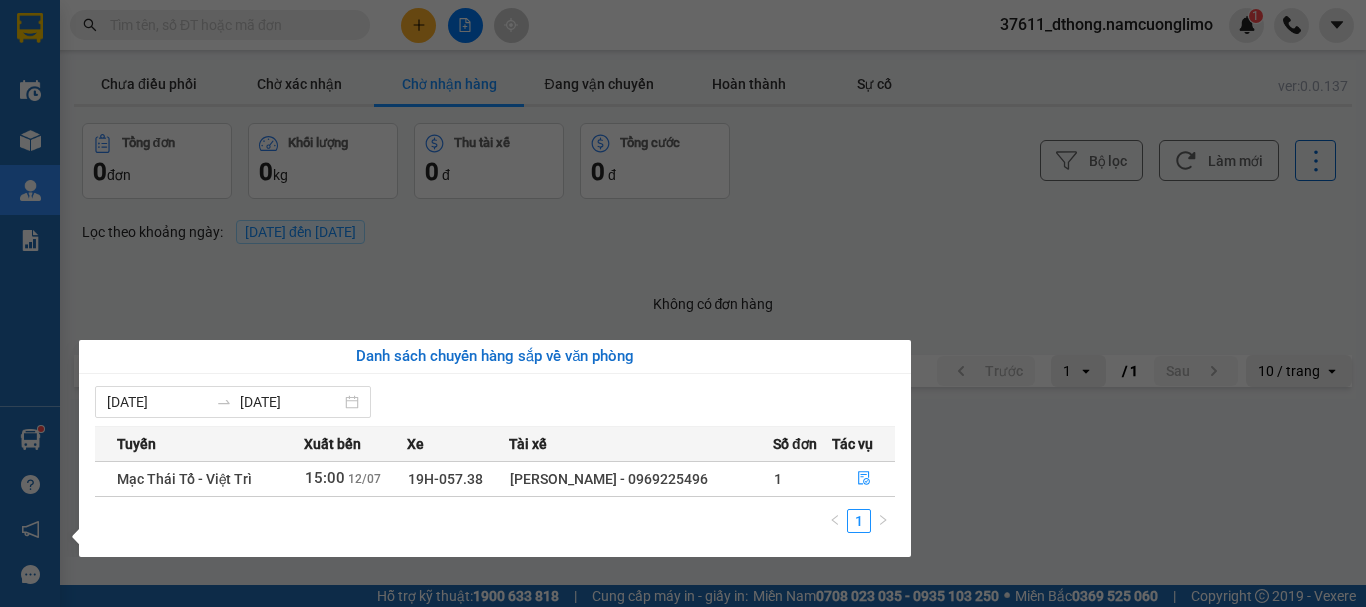 click on "Kết quả tìm kiếm ( 0 )  Bộ lọc  No Data 37611_dthong.namcuonglimo 1     Điều hành xe     Kho hàng mới     Quản Lý Quản lý chuyến Quản lý giao nhận mới Quản lý kiểm kho     Báo cáo  11. Báo cáo đơn giao nhận nội bộ 10.Báo cáo dòng tiền đơn đối tác 12. Thống kê đơn đối tác 14. Thống kê đơn đang có trong kho nhận 1B. Chi tiết đơn hàng toàn nhà xe 2. Doanh thu thực tế toàn nhà xe 3. Thống kê nhận và gửi hàng theo văn phòng 4. Thống kê đơn hàng toàn nhà xe  5. Doanh số theo xe, tài xế ( mới) 7. Báo cáo đơn hàng miễn phí 9. Thống kê đơn sửa cước Báo cáo đơn giao Báo cáo đơn hàng hủy Hàng sắp về Hướng dẫn sử dụng Giới thiệu Vexere, nhận hoa hồng Phản hồi Phần mềm hỗ trợ bạn tốt chứ? ver:  0.0.137 Chưa điều phối Chờ xác nhận Chờ nhận hàng Đang vận chuyển Hoàn thành Sự cố Tổng đơn 0  đơn 0  kg 0   đ 0" at bounding box center [683, 303] 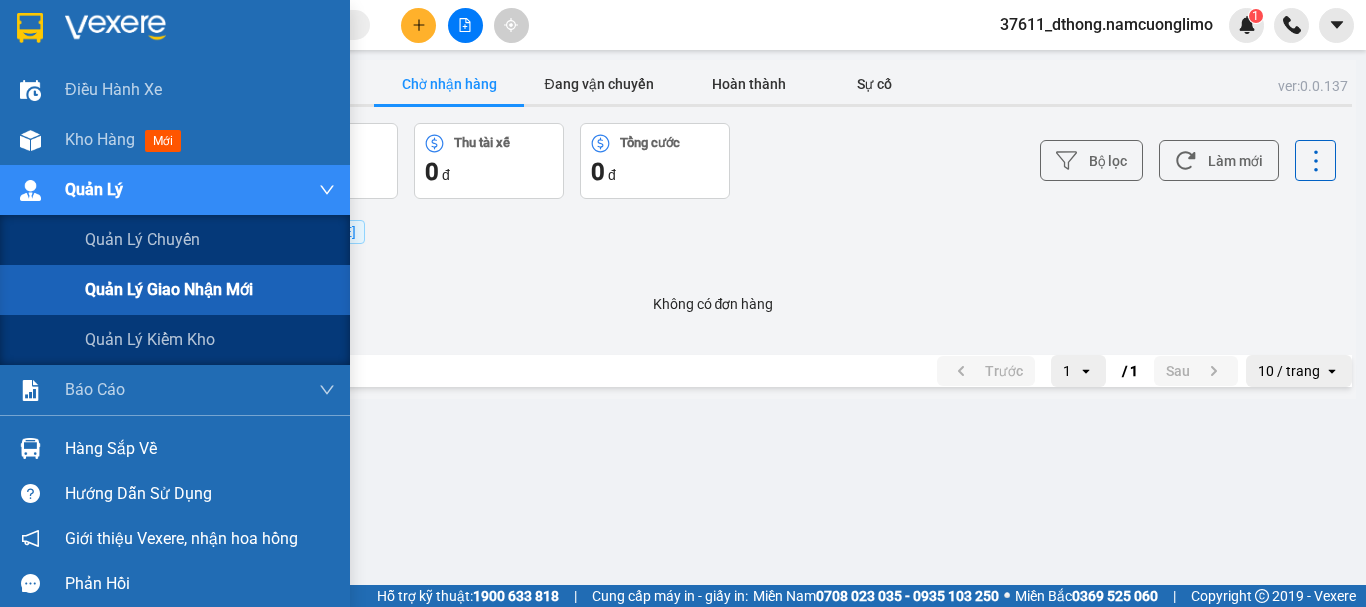 click on "Quản lý giao nhận mới" at bounding box center (169, 289) 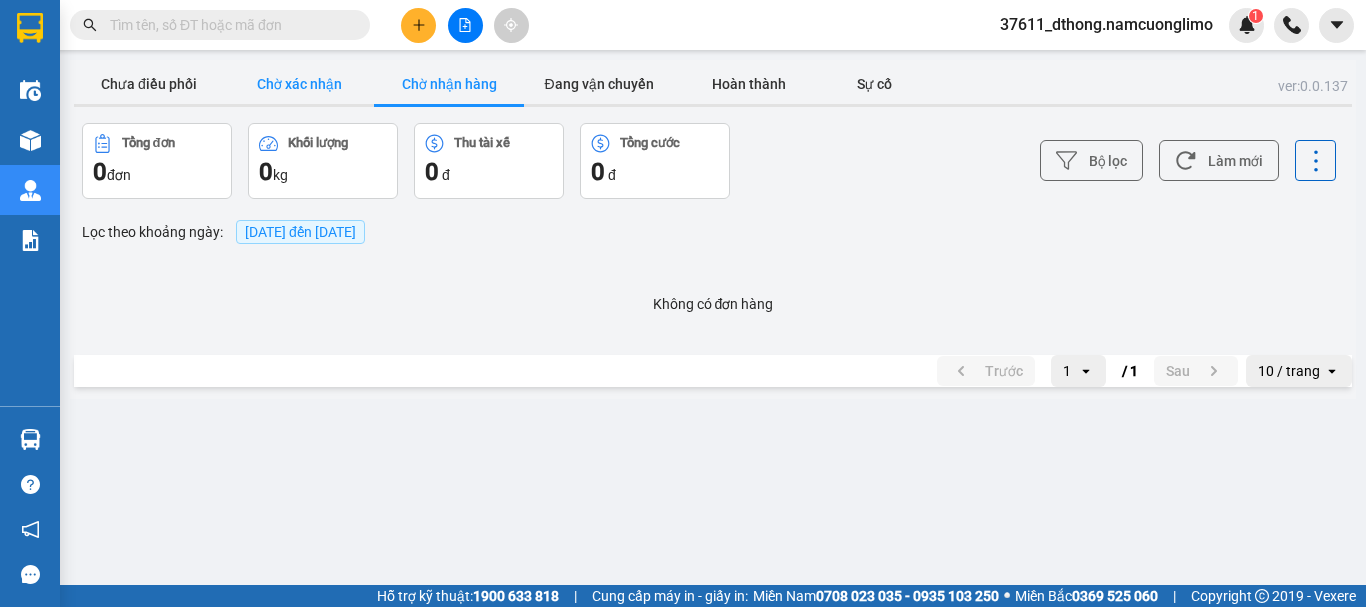 click on "Chờ xác nhận" at bounding box center [299, 84] 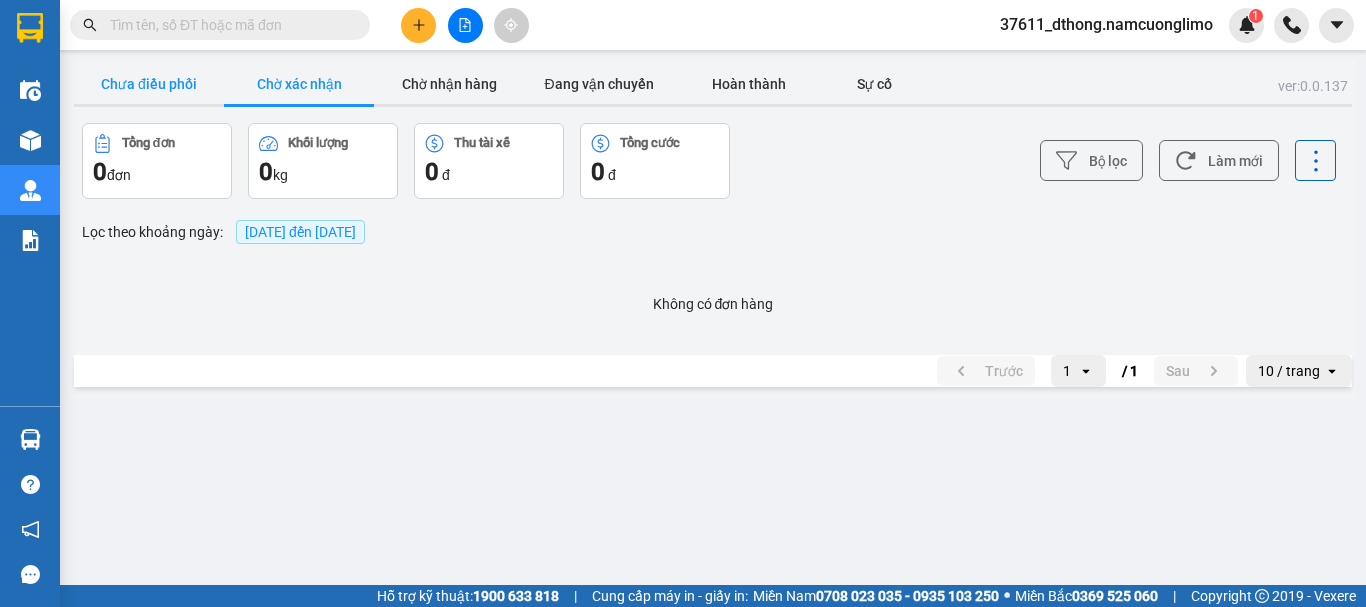 click on "Chưa điều phối" at bounding box center [149, 84] 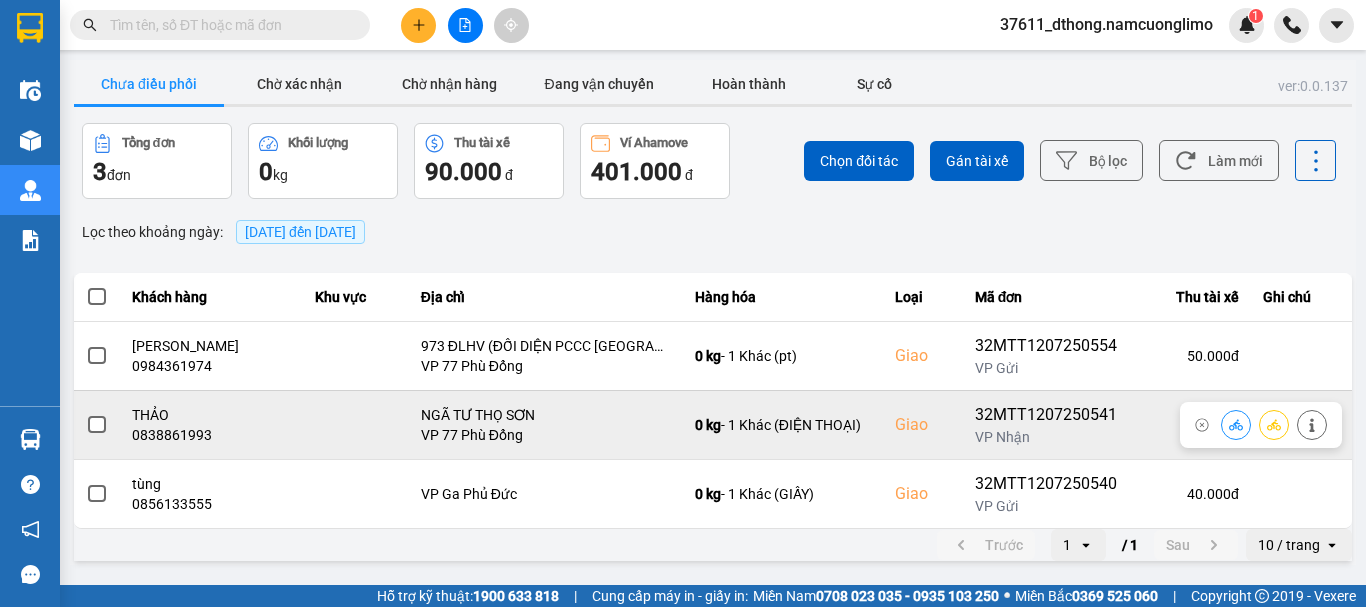 click at bounding box center (97, 425) 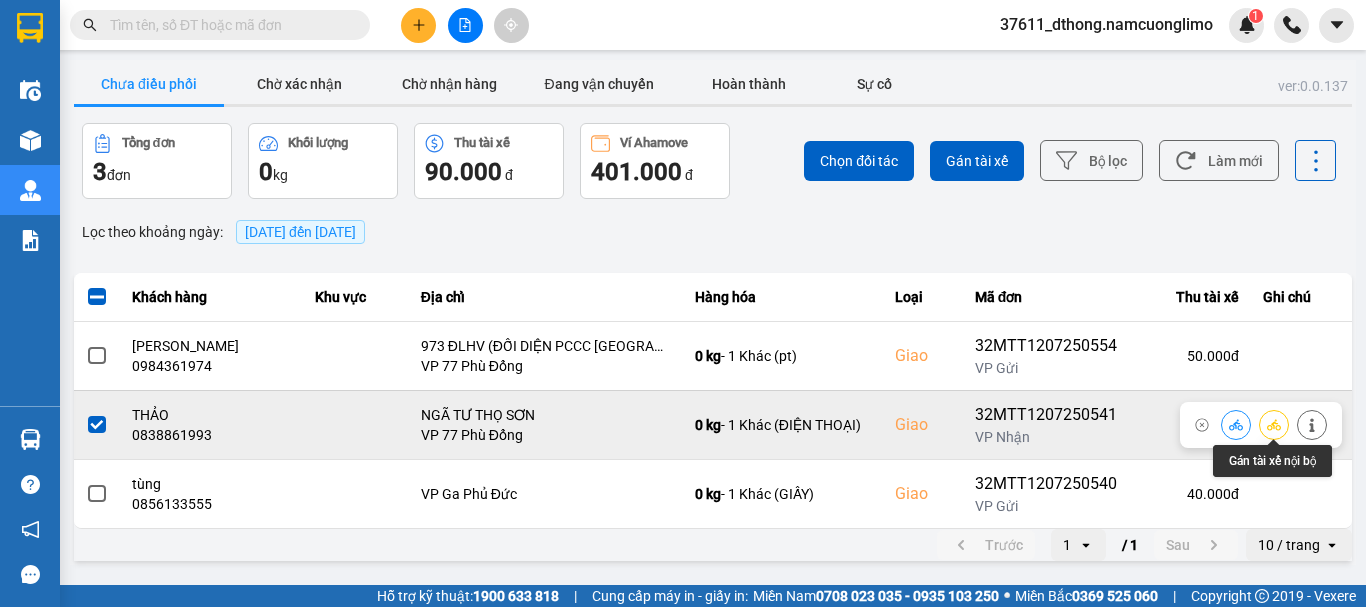 click 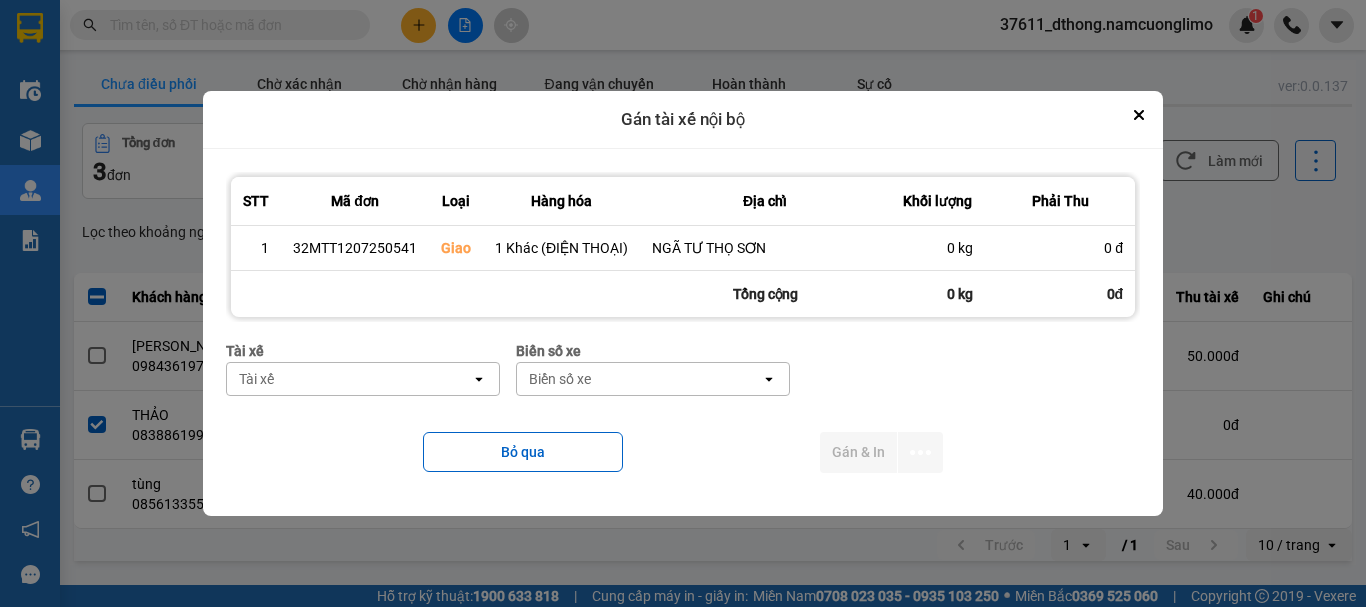 click on "Tài xế" at bounding box center (349, 379) 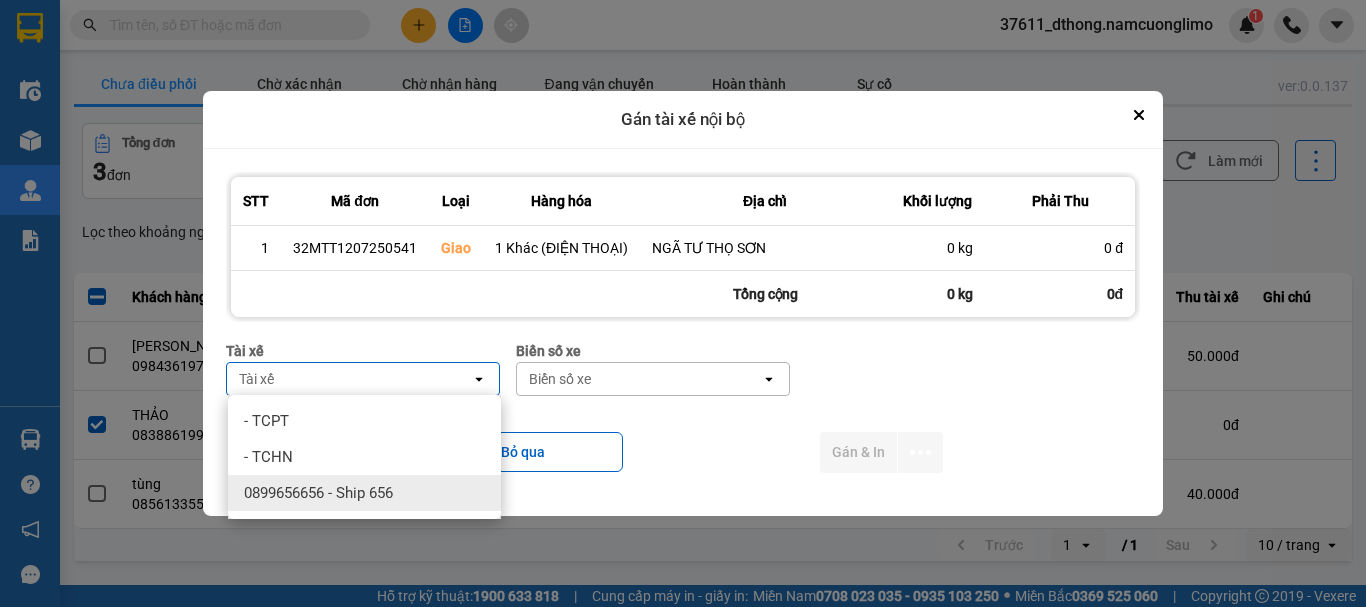 click on "0899656656 - Ship 656" at bounding box center [364, 493] 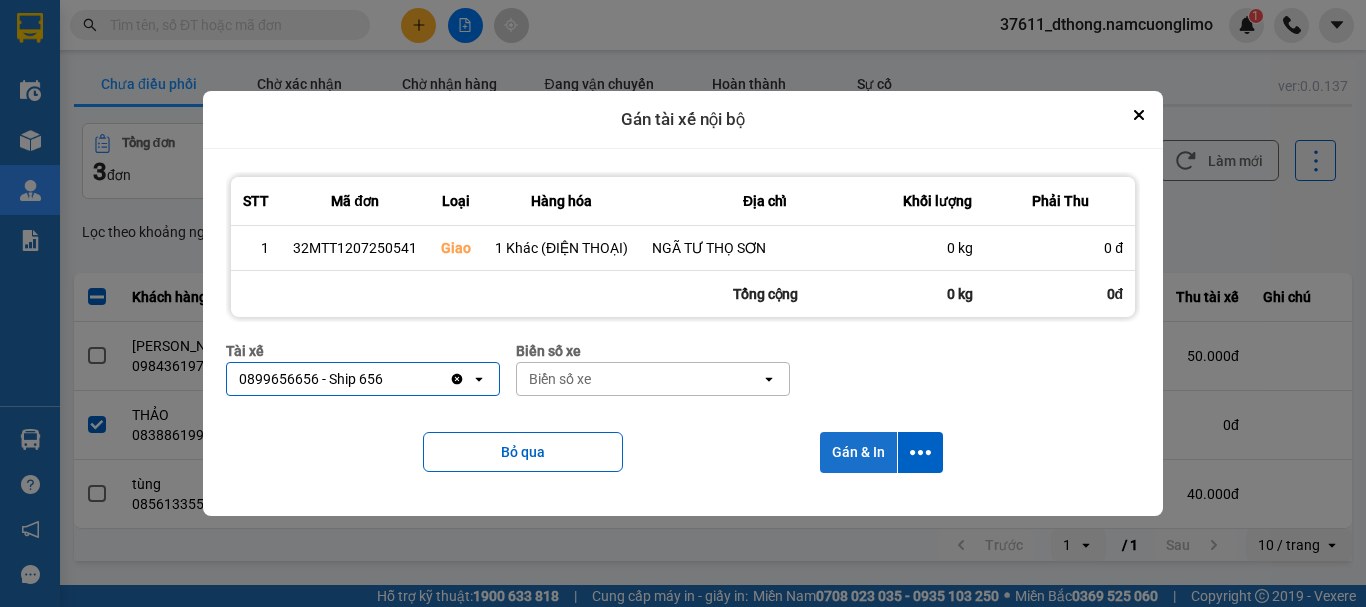 click on "Gán & In" at bounding box center [858, 452] 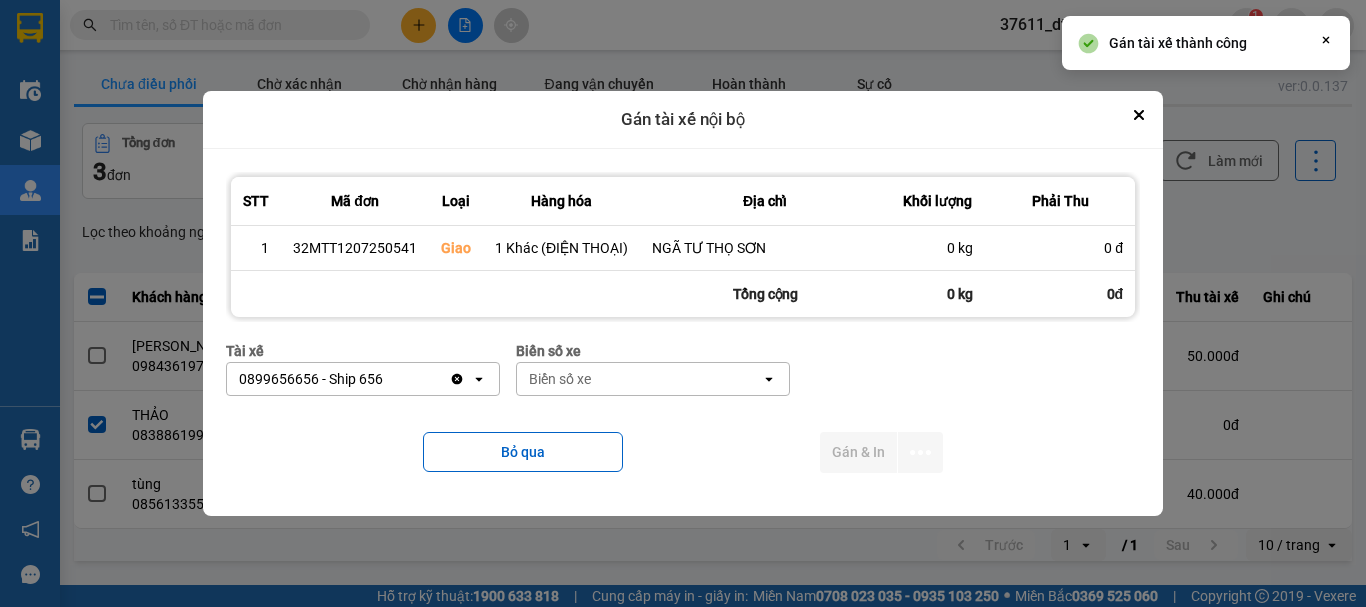 scroll, scrollTop: 0, scrollLeft: 0, axis: both 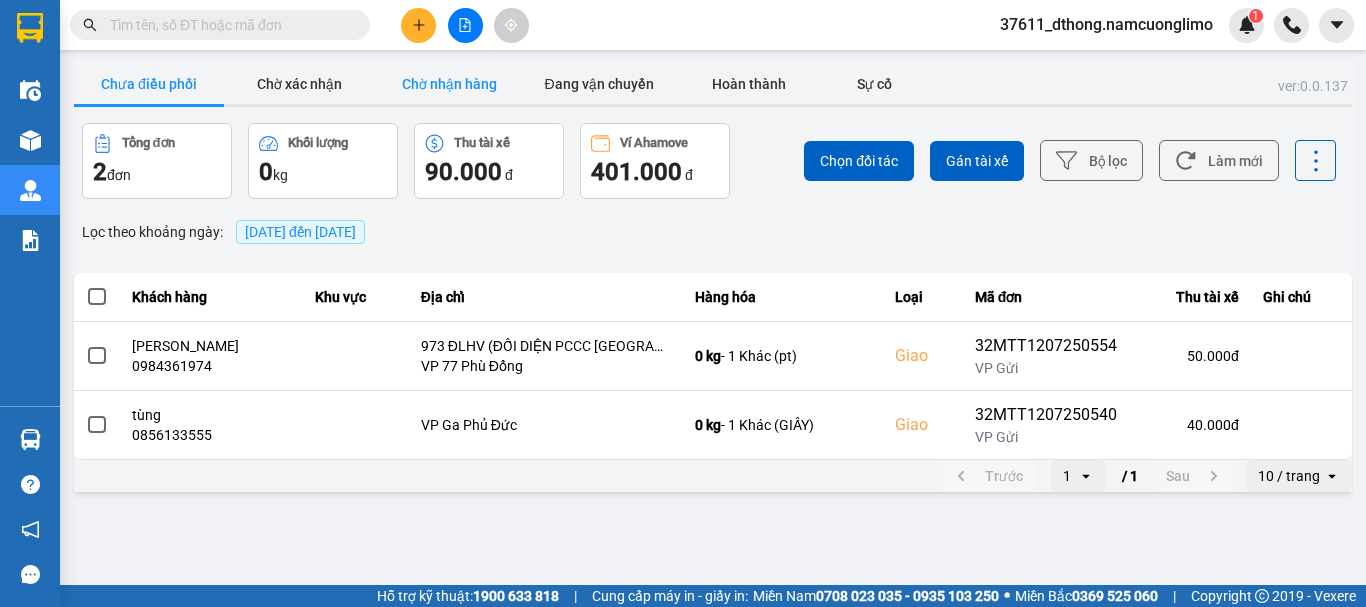 click on "Chờ nhận hàng" at bounding box center (449, 84) 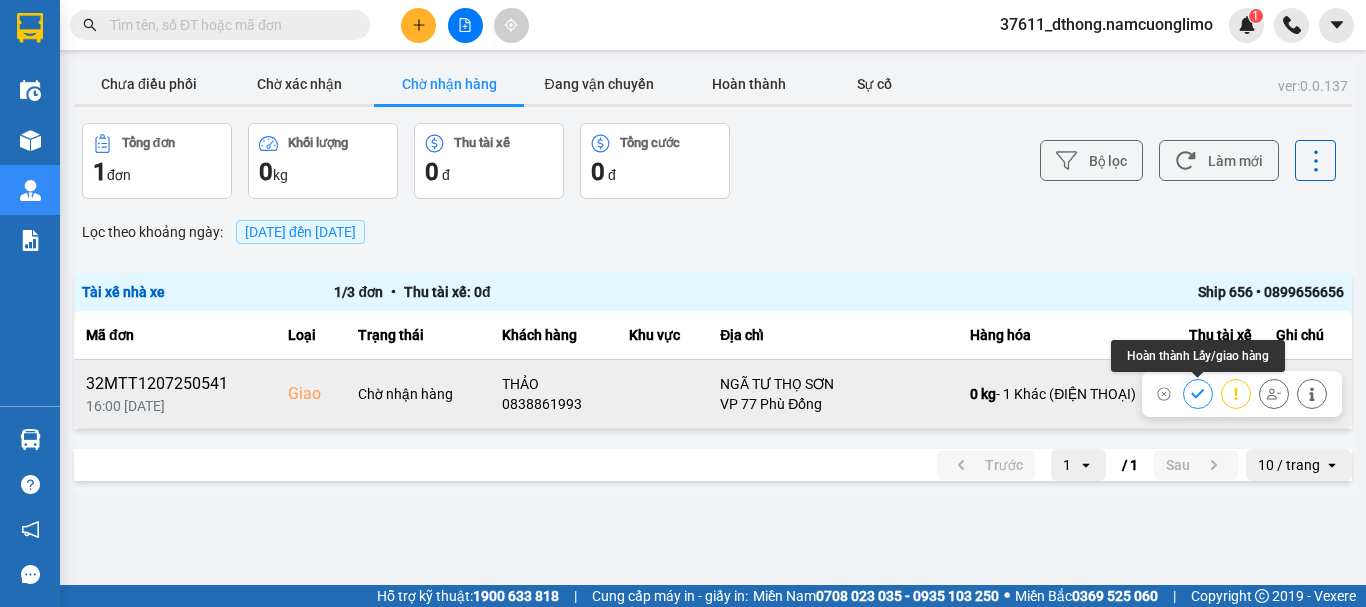 click 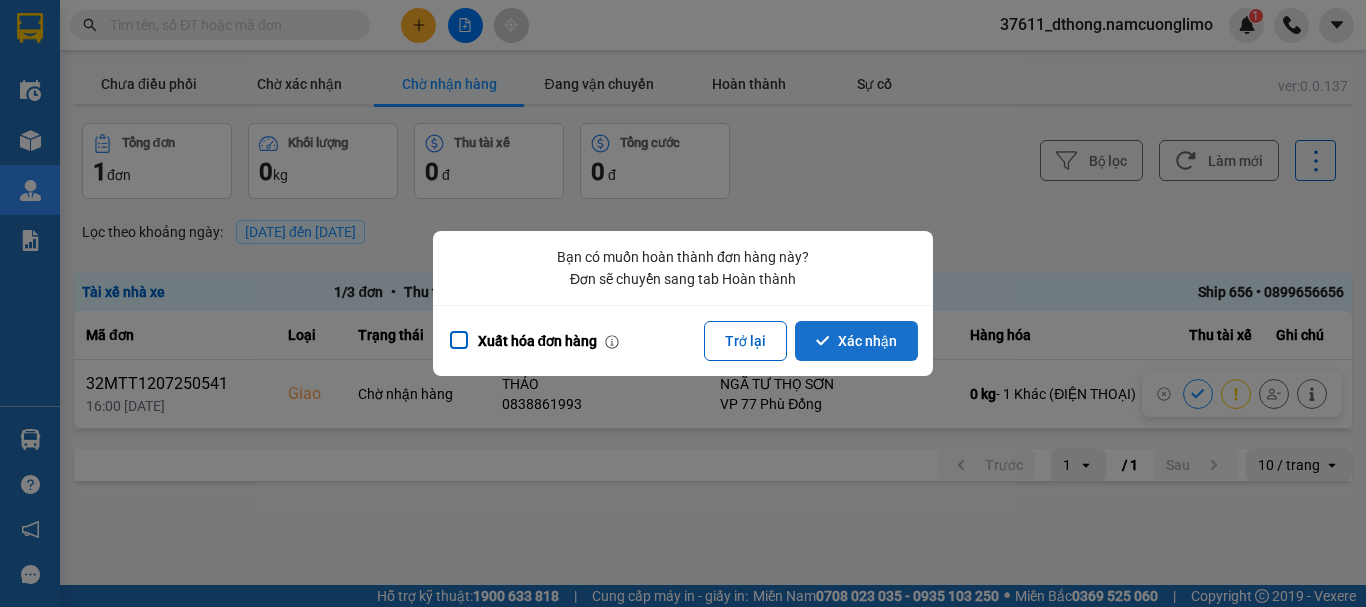 click on "Xác nhận" at bounding box center [856, 341] 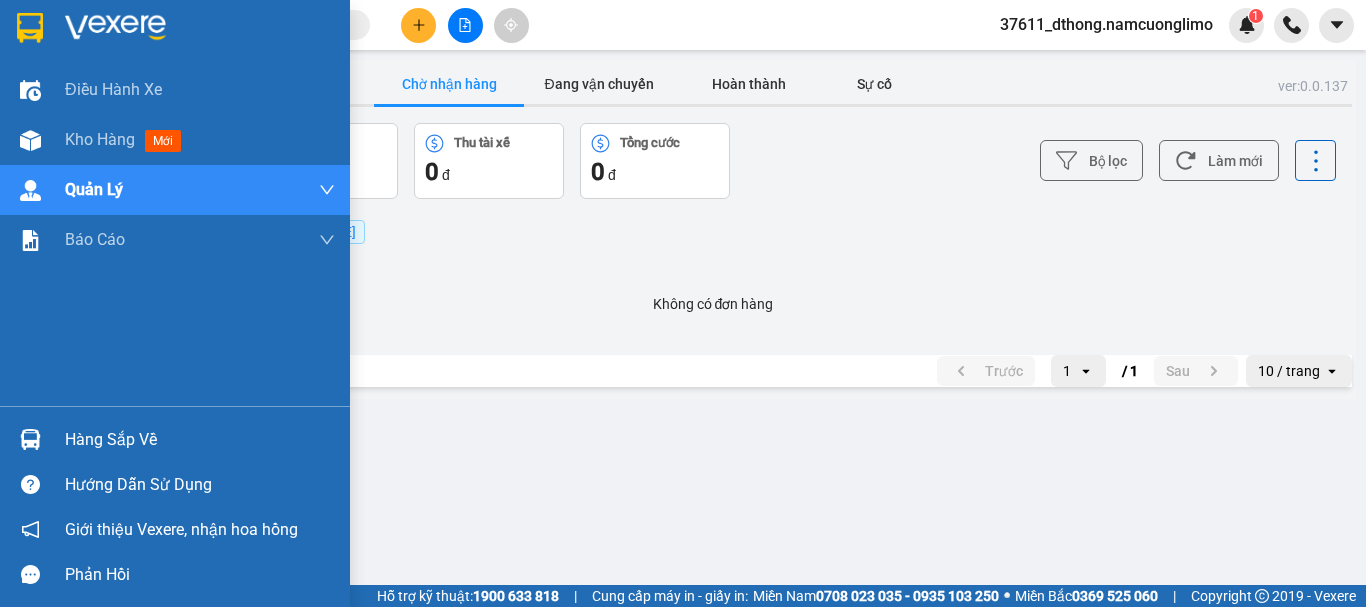 click at bounding box center (30, 28) 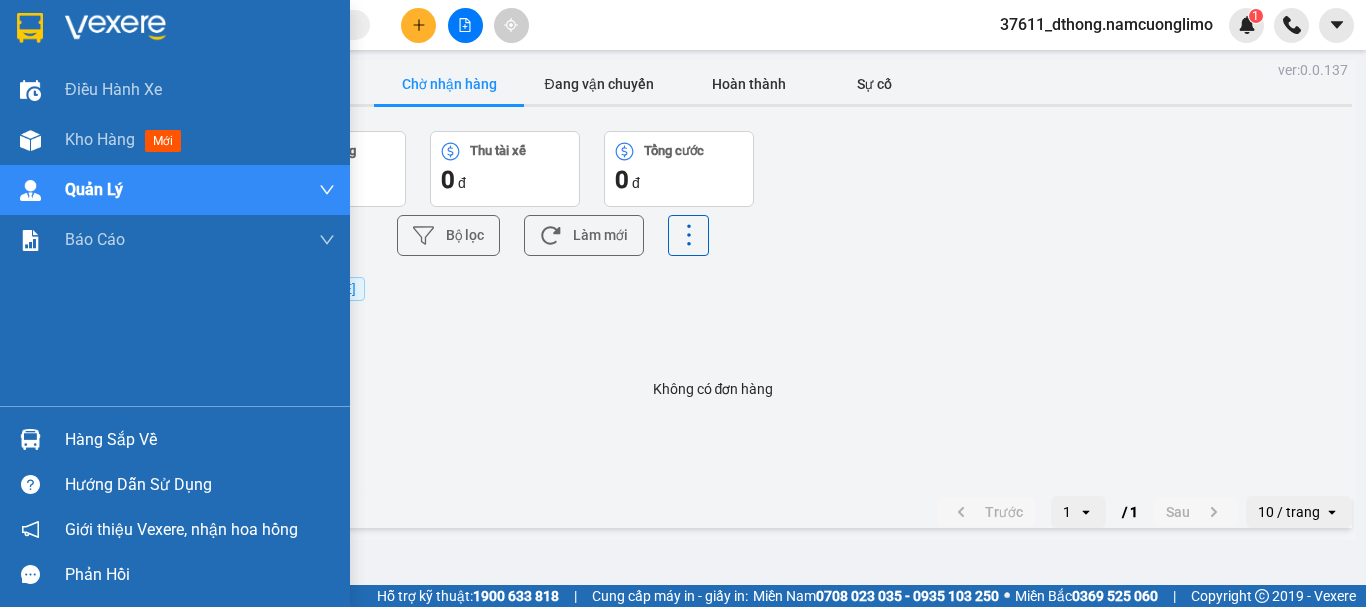 click at bounding box center [30, 28] 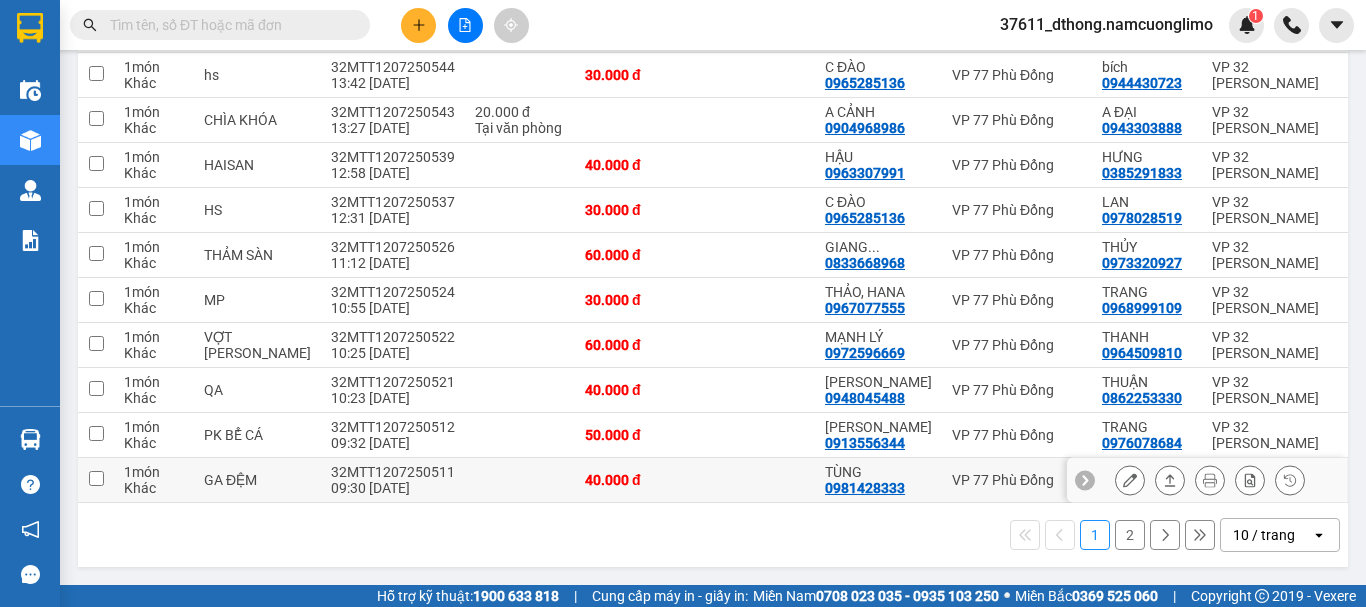 scroll, scrollTop: 290, scrollLeft: 0, axis: vertical 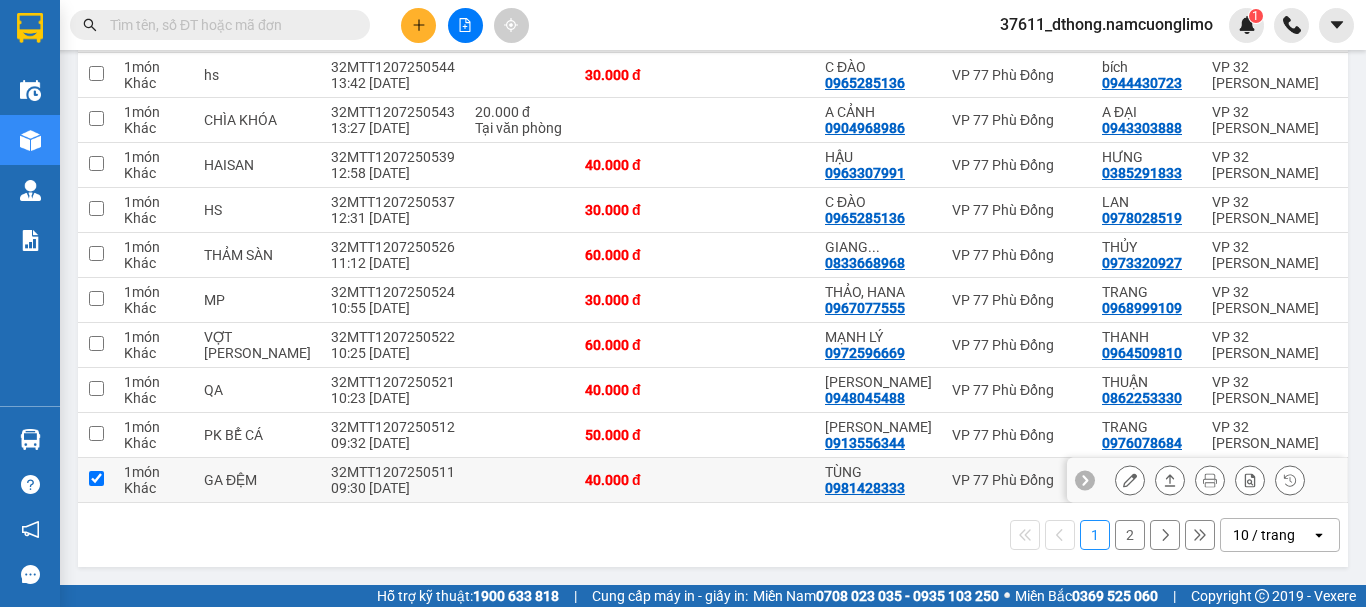 checkbox on "true" 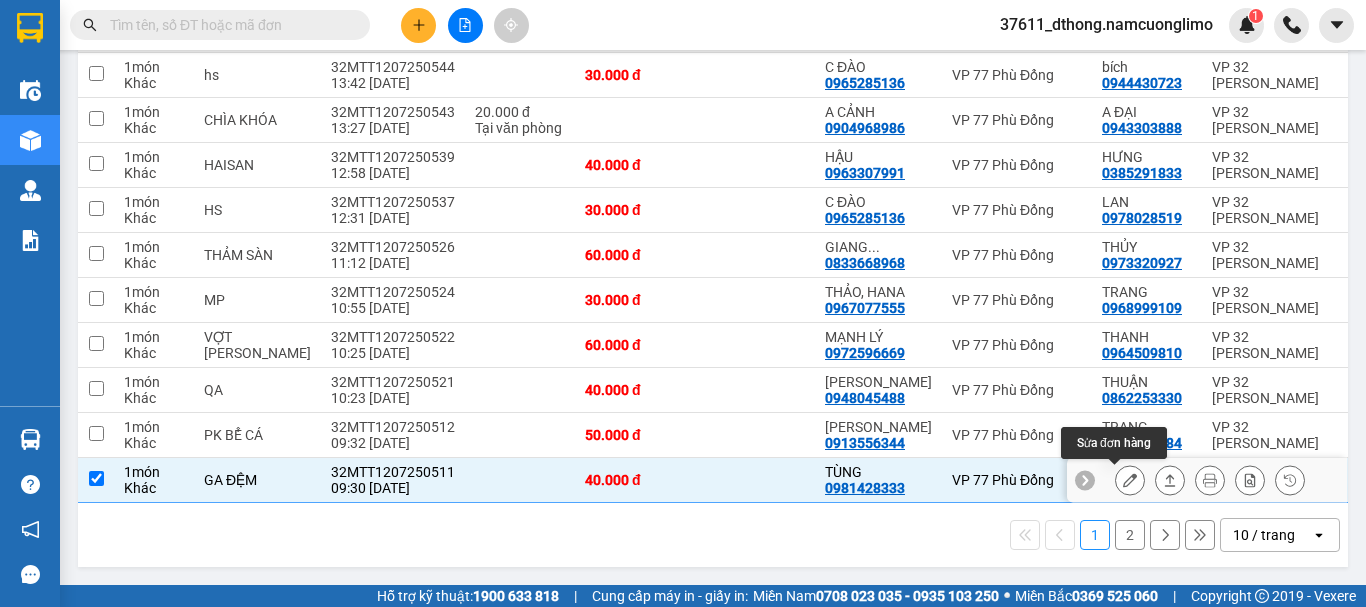 click 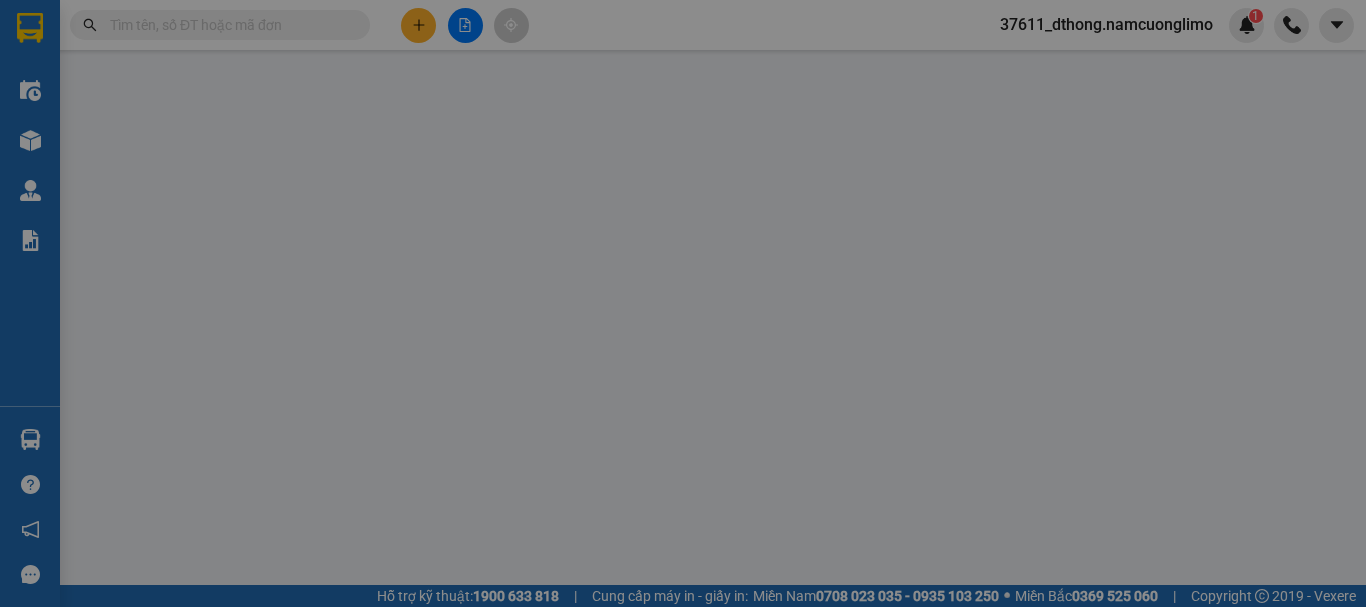 scroll, scrollTop: 0, scrollLeft: 0, axis: both 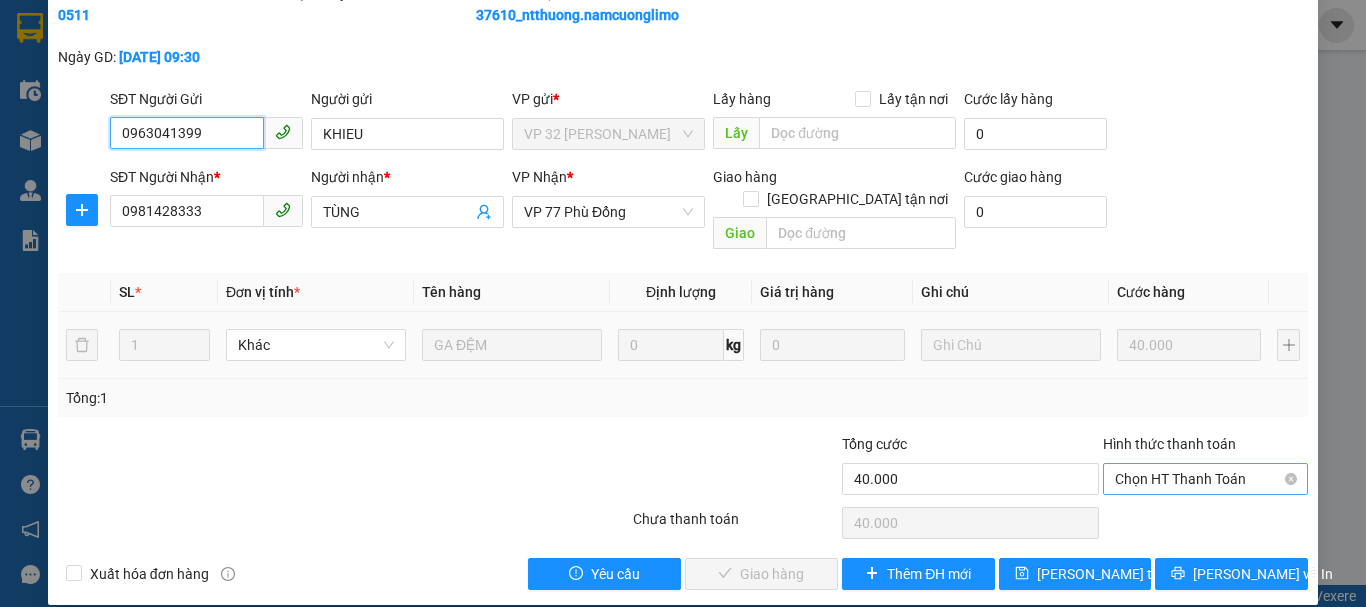 click on "Chọn HT Thanh Toán" at bounding box center (1205, 479) 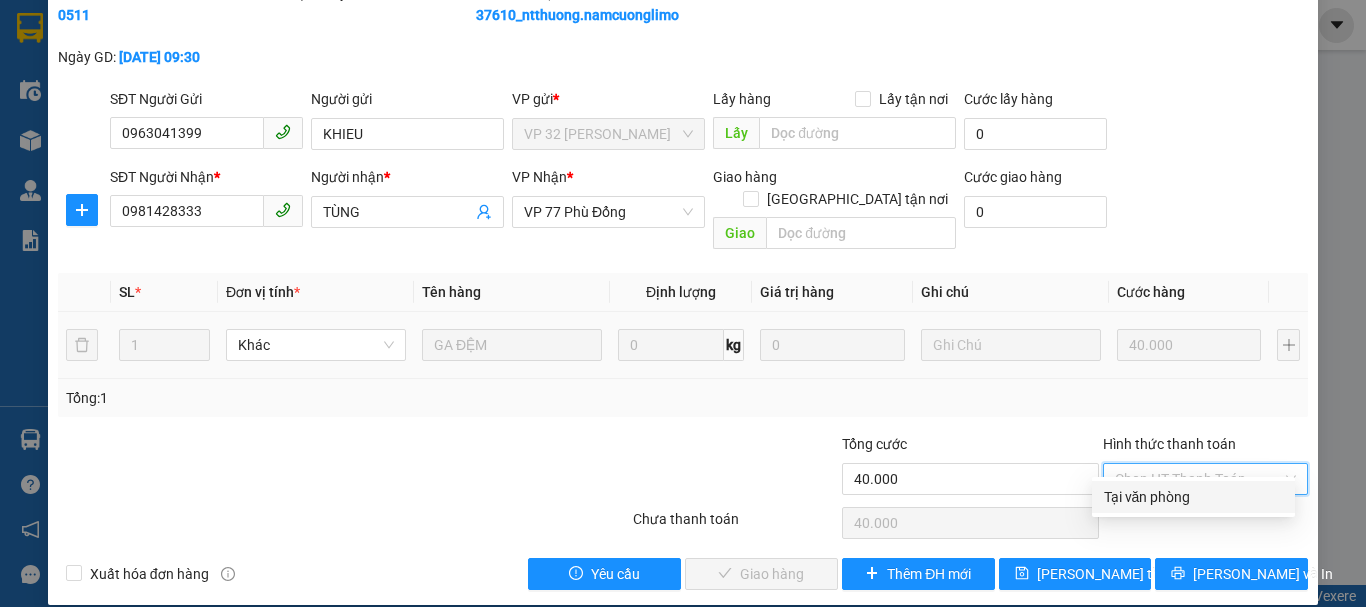 click on "Tại văn phòng" at bounding box center [1193, 497] 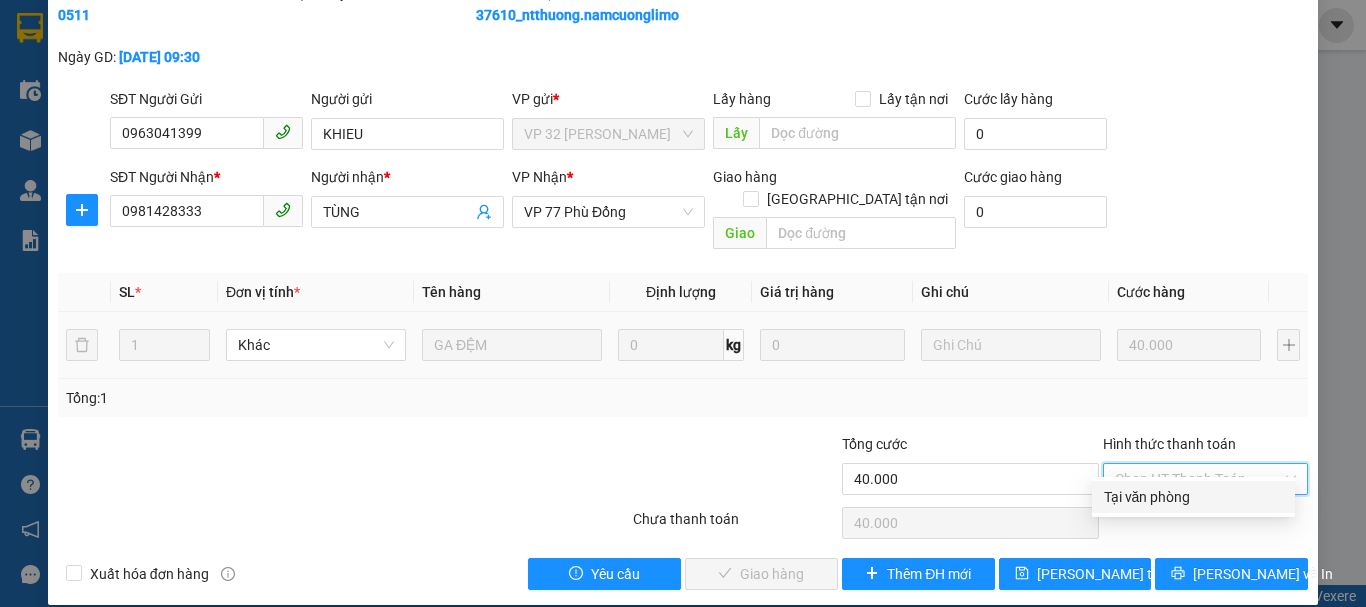 type on "0" 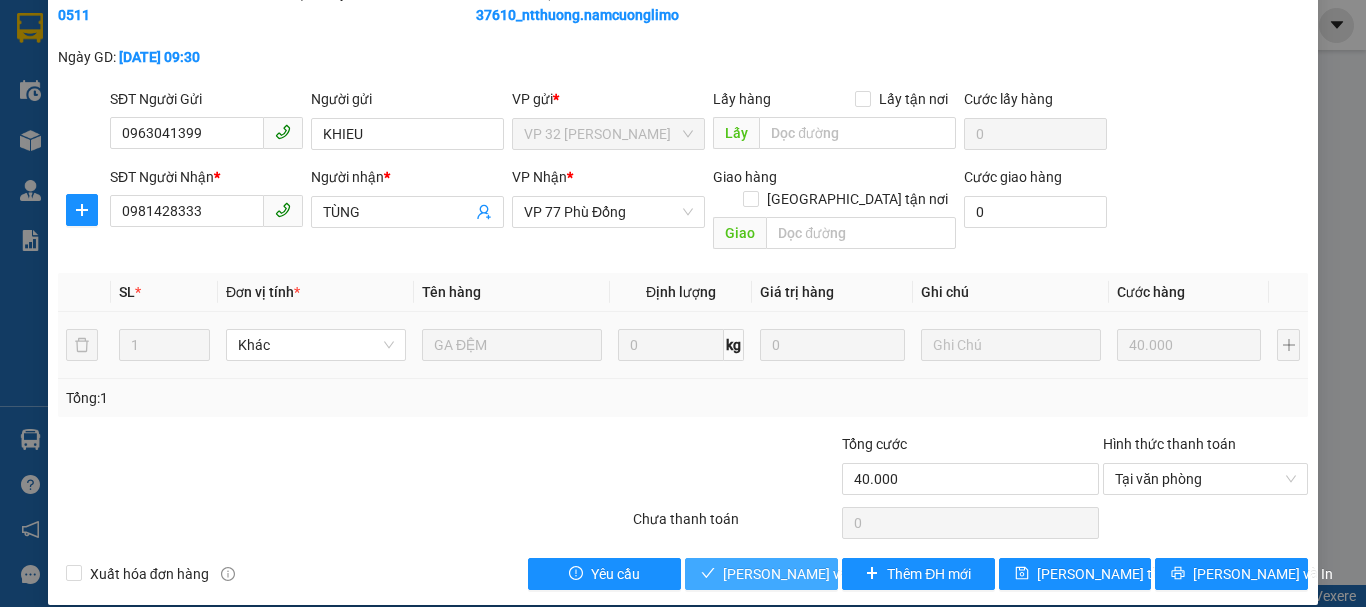 click on "[PERSON_NAME] và [PERSON_NAME] hàng" at bounding box center [819, 574] 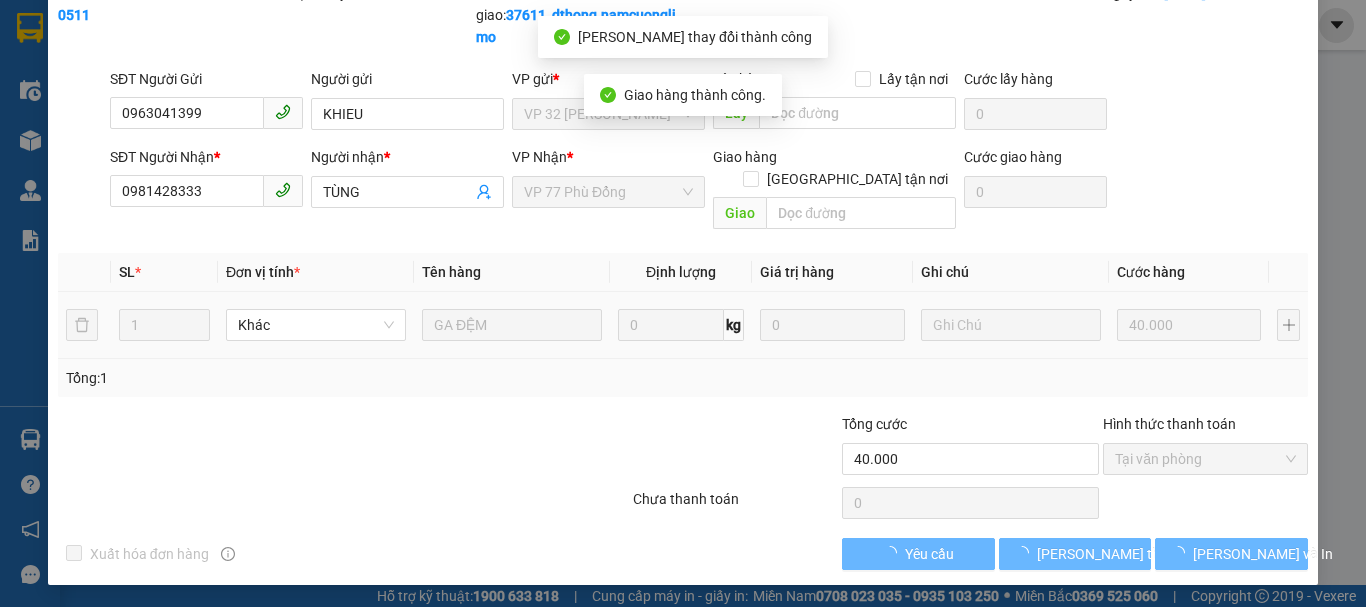 scroll, scrollTop: 70, scrollLeft: 0, axis: vertical 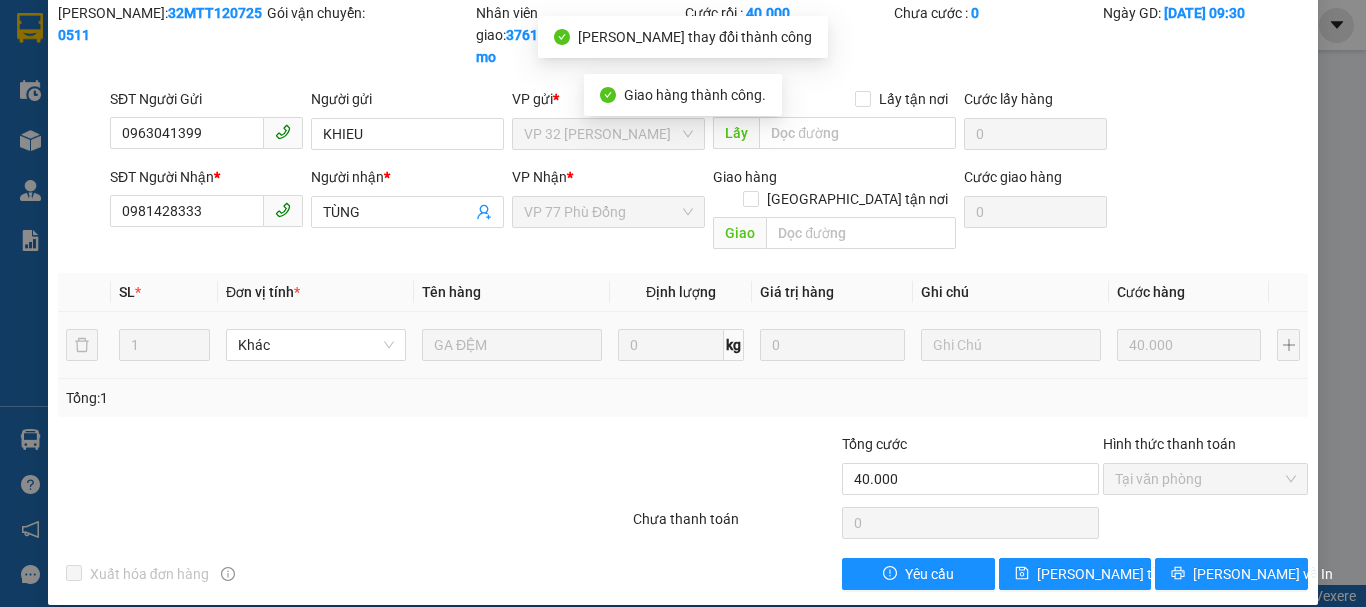 click on "SỬA ĐƠN HÀNG Lịch sử Ảnh kiện hàng Yêu cầu xuất hóa đơn điện tử Total Paid Fee 40.000 Total UnPaid Fee 0 Cash Collection Total Fee Mã ĐH:  32MTT1207250511 Gói vận chuyển:   Nhân viên giao: 37611_dthong.namcuonglimo Cước rồi :   40.000 Chưa cước :   0 Ngày GD:   12-07-2025 lúc 09:30 SĐT Người Gửi 0963041399 Người gửi KHIEU VP gửi  * VP 32 Mạc Thái Tổ Lấy hàng Lấy tận nơi Lấy Cước lấy hàng 0 SĐT Người Nhận  * 0981428333 Người nhận  * TÙNG VP Nhận  * VP 77 Phù Đổng Giao hàng Giao tận nơi Giao Cước giao hàng 0 SL  * Đơn vị tính  * Tên hàng  Định lượng Giá trị hàng Ghi chú Cước hàng                   1 Khác GA ĐỆM 0 kg 0 40.000 Tổng:  1 Tổng cước 40.000 Hình thức thanh toán Tại văn phòng Số tiền thu trước 40.000 Chọn HT Thanh Toán Chưa thanh toán 0 Chọn HT Thanh Toán Xuất hóa đơn hàng Yêu cầu Lưu thay đổi Lưu và In" at bounding box center [683, 303] 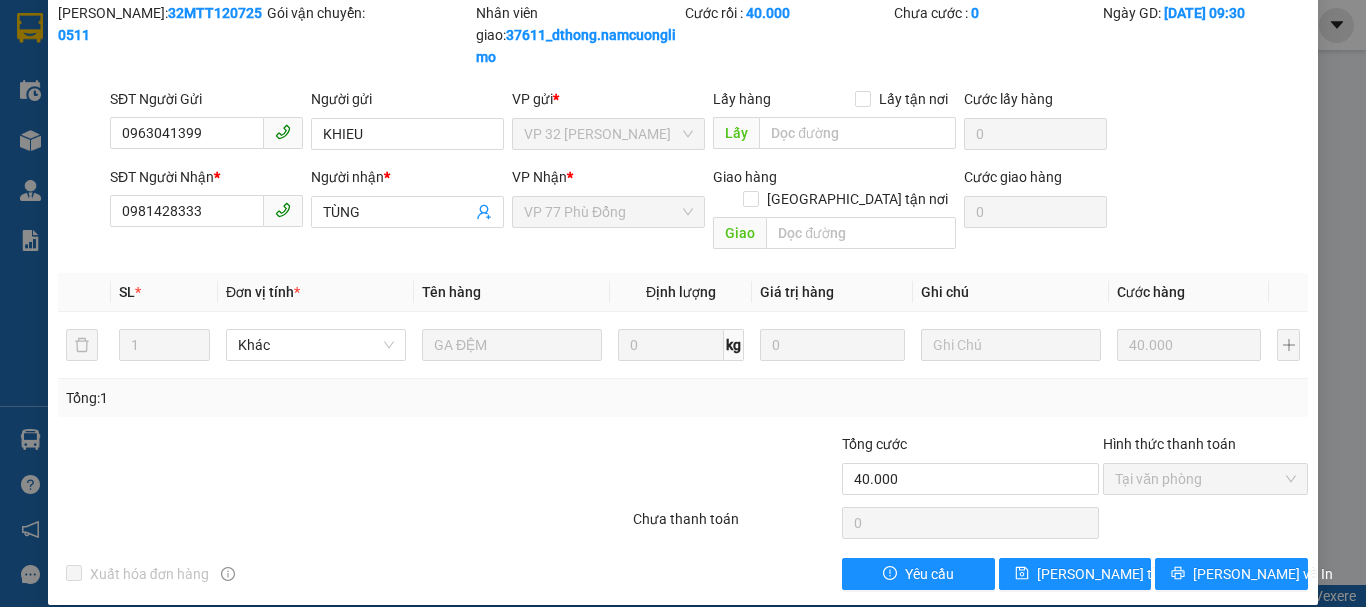 click on "SỬA ĐƠN HÀNG Lịch sử Ảnh kiện hàng Yêu cầu xuất hóa đơn điện tử Total Paid Fee 40.000 Total UnPaid Fee 0 Cash Collection Total Fee Mã ĐH:  32MTT1207250511 Gói vận chuyển:   Nhân viên giao: 37611_dthong.namcuonglimo Cước rồi :   40.000 Chưa cước :   0 Ngày GD:   12-07-2025 lúc 09:30 SĐT Người Gửi 0963041399 Người gửi KHIEU VP gửi  * VP 32 Mạc Thái Tổ Lấy hàng Lấy tận nơi Lấy Cước lấy hàng 0 SĐT Người Nhận  * 0981428333 Người nhận  * TÙNG VP Nhận  * VP 77 Phù Đổng Giao hàng Giao tận nơi Giao Cước giao hàng 0 SL  * Đơn vị tính  * Tên hàng  Định lượng Giá trị hàng Ghi chú Cước hàng                   1 Khác GA ĐỆM 0 kg 0 40.000 Tổng:  1 Tổng cước 40.000 Hình thức thanh toán Tại văn phòng Số tiền thu trước 40.000 Chọn HT Thanh Toán Chưa thanh toán 0 Chọn HT Thanh Toán Xuất hóa đơn hàng Yêu cầu Lưu thay đổi Lưu và In" at bounding box center [683, 303] 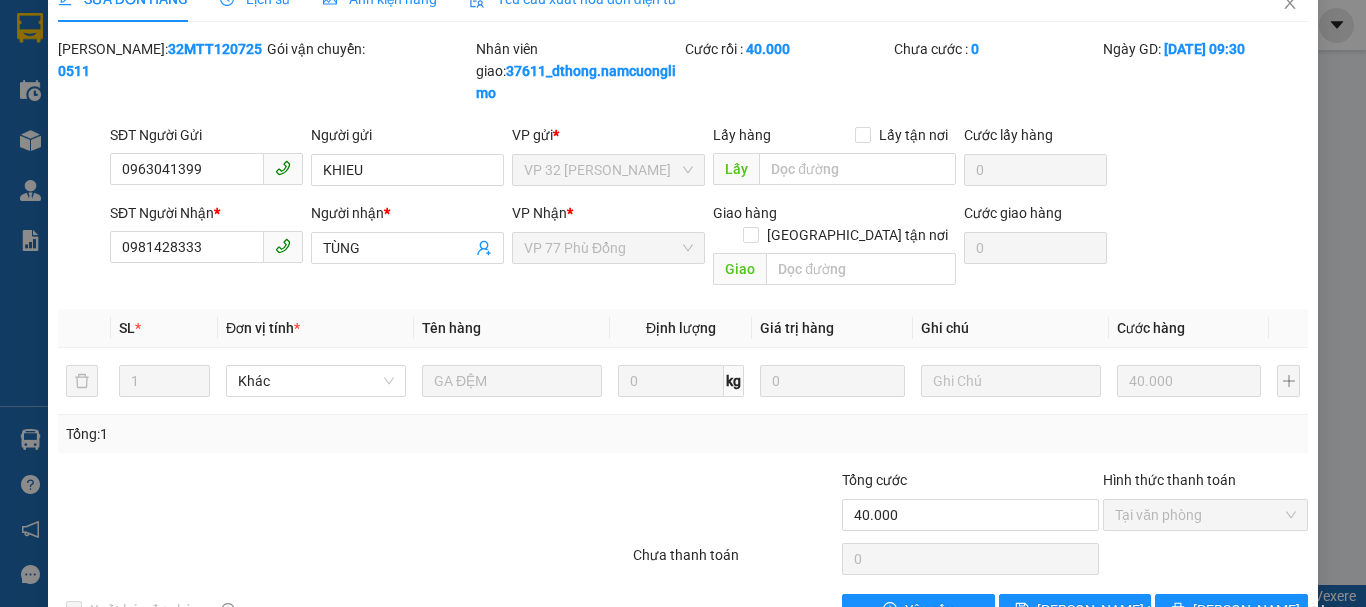 scroll, scrollTop: 0, scrollLeft: 0, axis: both 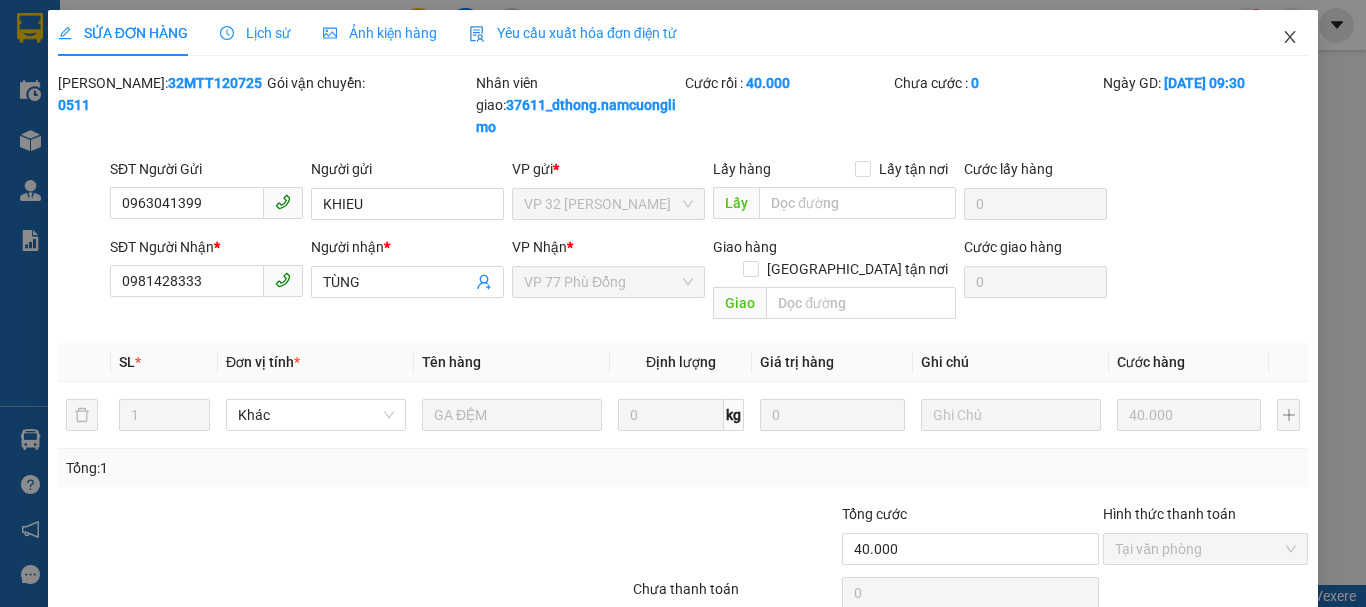 click 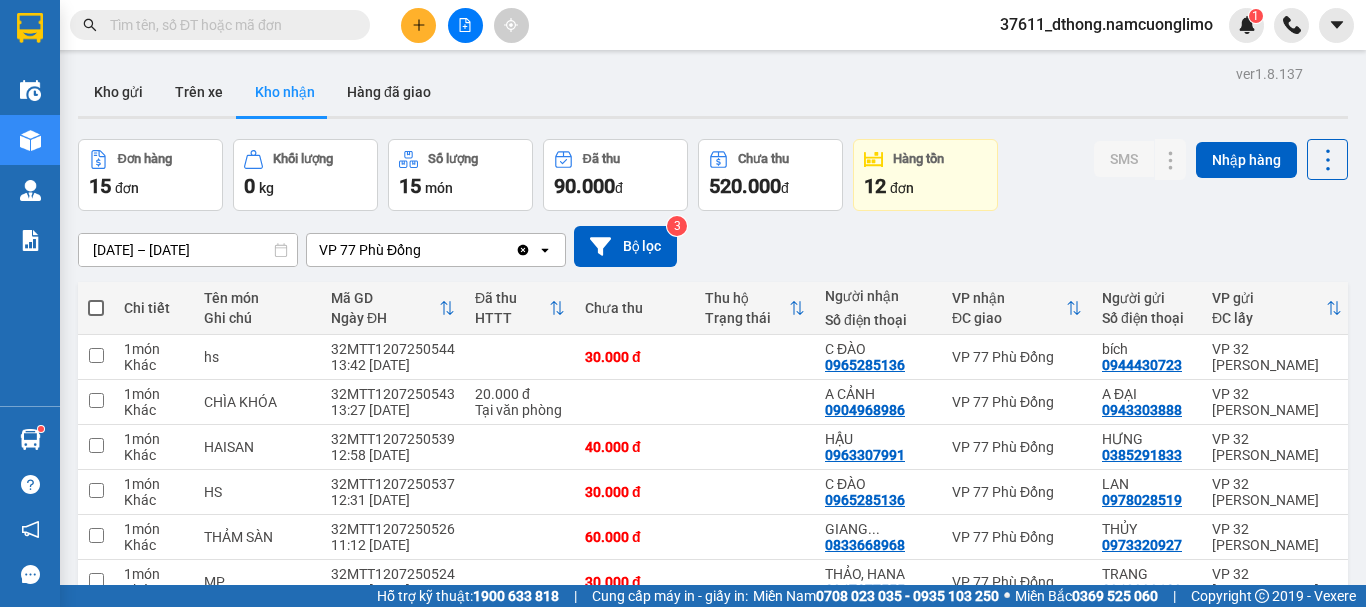 scroll, scrollTop: 0, scrollLeft: 0, axis: both 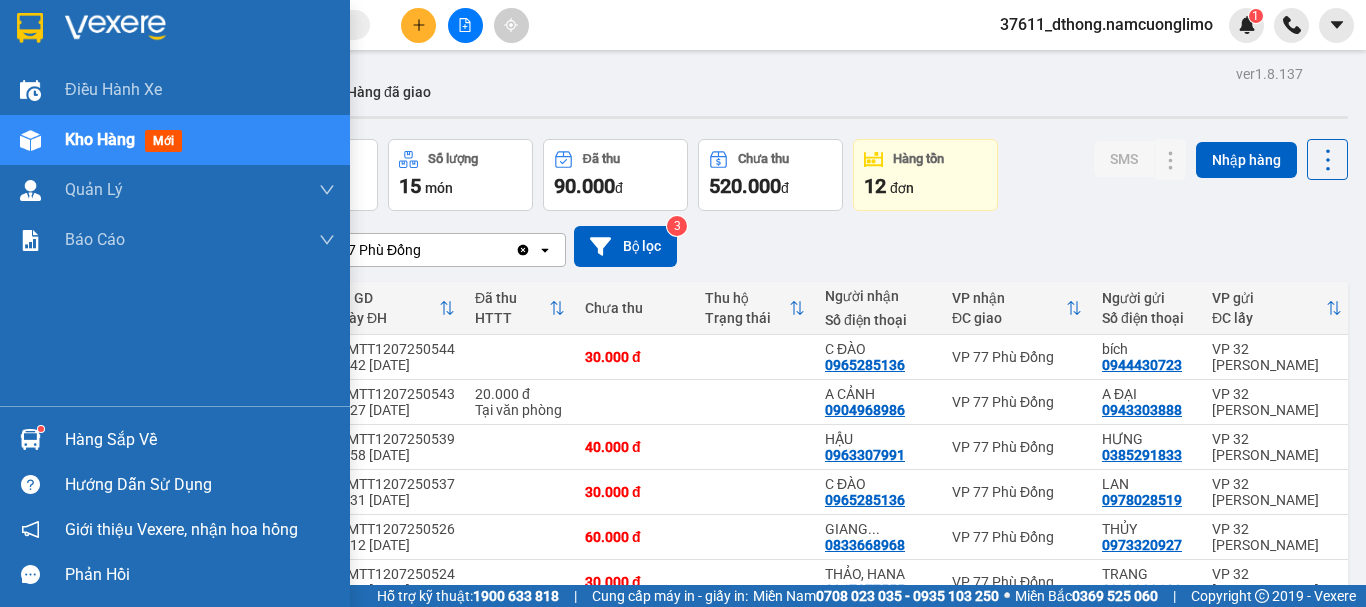 click on "Hàng sắp về" at bounding box center (200, 440) 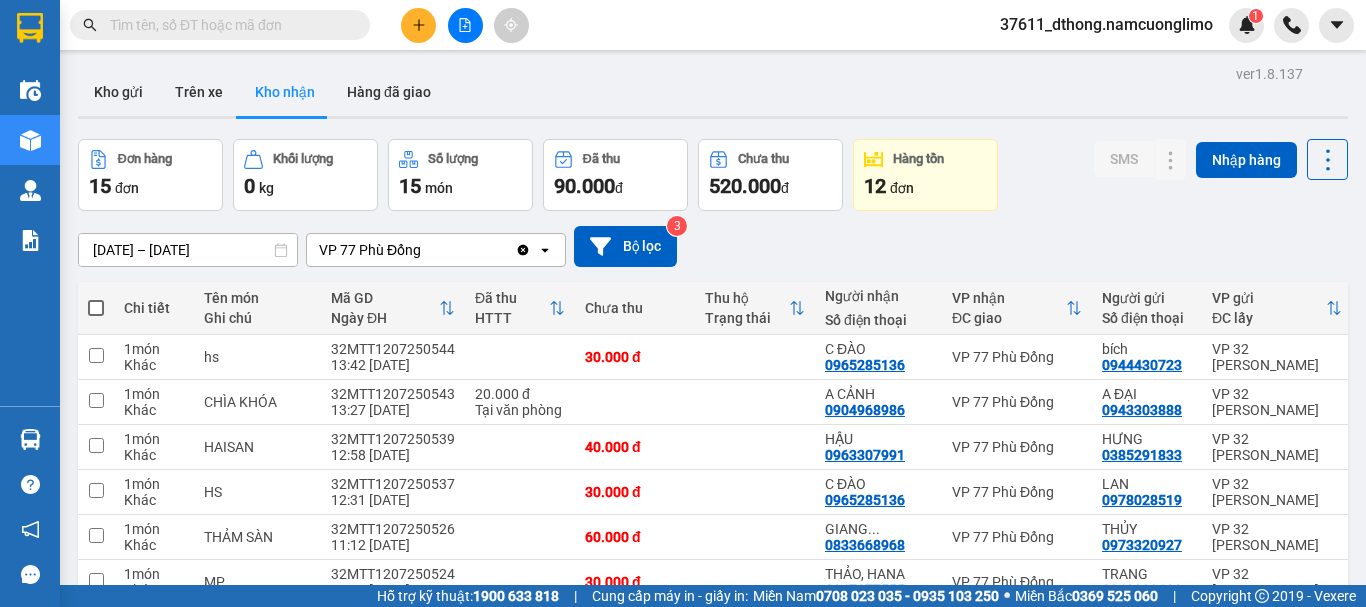 click on "Kết quả tìm kiếm ( 0 )  Bộ lọc  No Data 37611_dthong.namcuonglimo 1     Điều hành xe     Kho hàng mới     Quản [PERSON_NAME] lý chuyến Quản lý giao nhận mới Quản lý kiểm kho     Báo cáo  11. Báo cáo đơn giao nhận nội bộ 10.Báo cáo dòng tiền đơn đối tác 12. Thống kê đơn đối tác 14. Thống kê đơn đang có trong kho nhận 1B. Chi tiết đơn hàng toàn nhà xe 2. Doanh thu thực tế toàn nhà xe 3. Thống kê nhận và gửi hàng theo văn phòng 4. Thống kê đơn hàng toàn nhà xe  5. Doanh số theo xe, tài xế ( mới) 7. Báo cáo đơn hàng miễn phí 9. Thống kê đơn sửa cước Báo cáo đơn giao Báo cáo đơn hàng hủy Hàng sắp về Hướng dẫn sử dụng Giới thiệu Vexere, nhận hoa hồng Phản hồi Phần mềm hỗ trợ bạn tốt chứ? ver  1.8.137 Kho gửi Trên xe Kho nhận Hàng đã giao Đơn hàng 15 đơn Khối lượng 0 kg Số lượng 15 món Đã thu 90.000  đ Chưa thu" at bounding box center (683, 303) 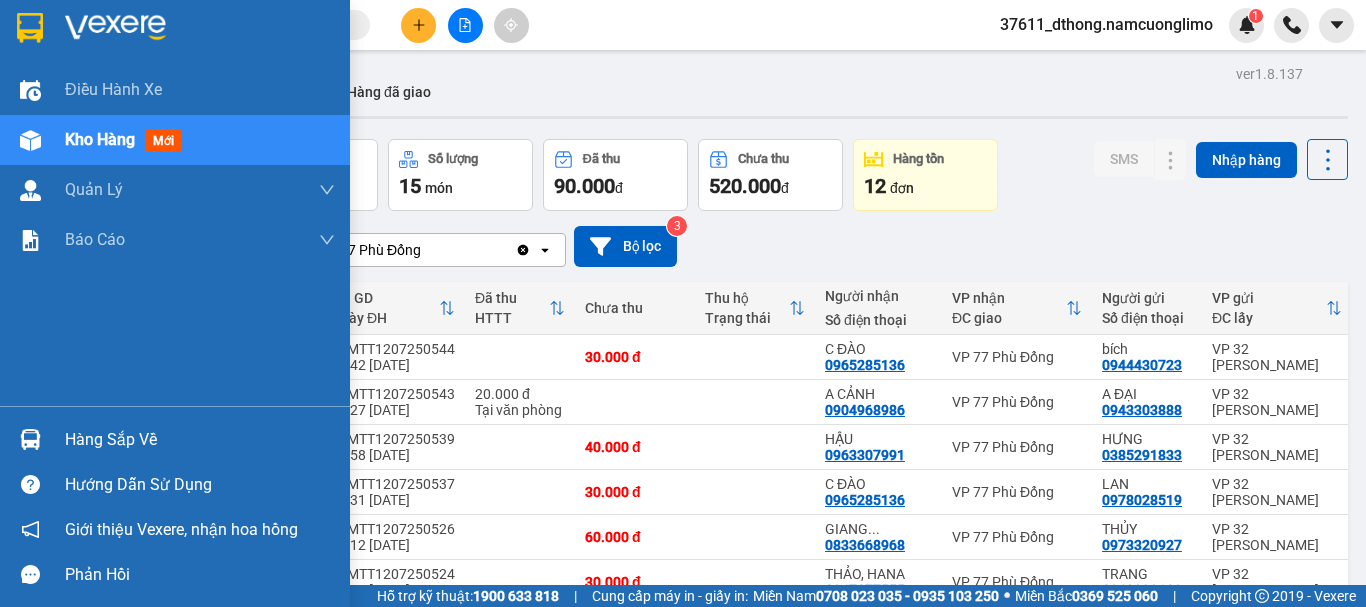 click on "Hàng sắp về" at bounding box center [175, 439] 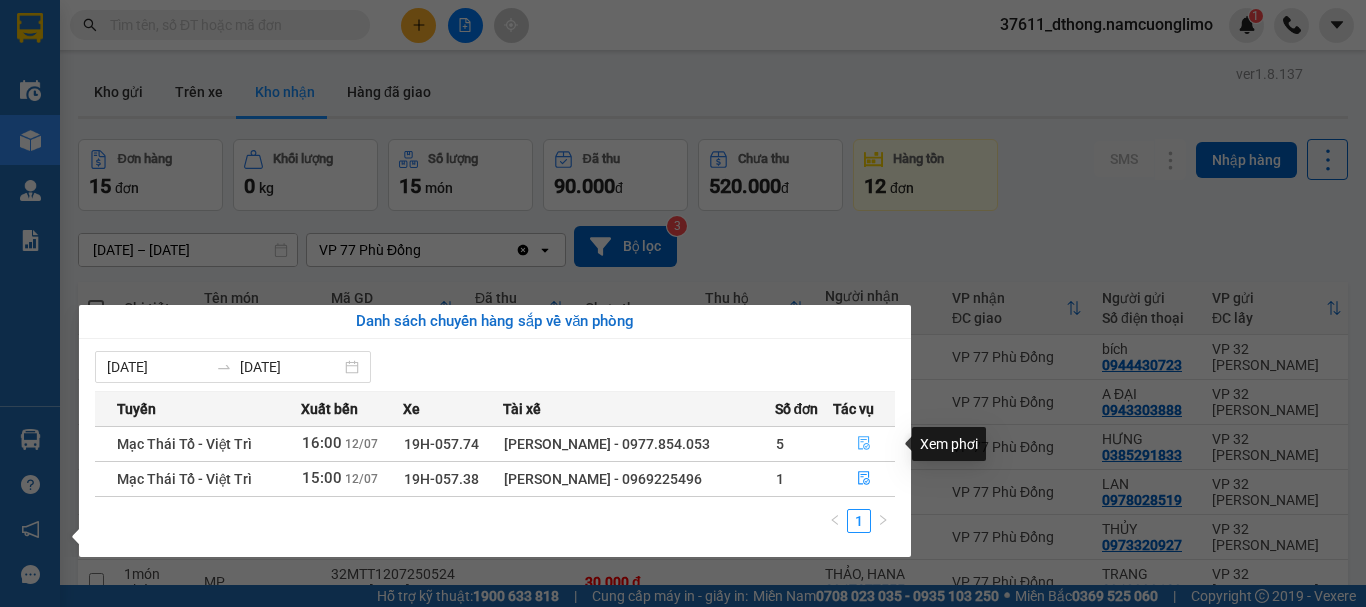 click 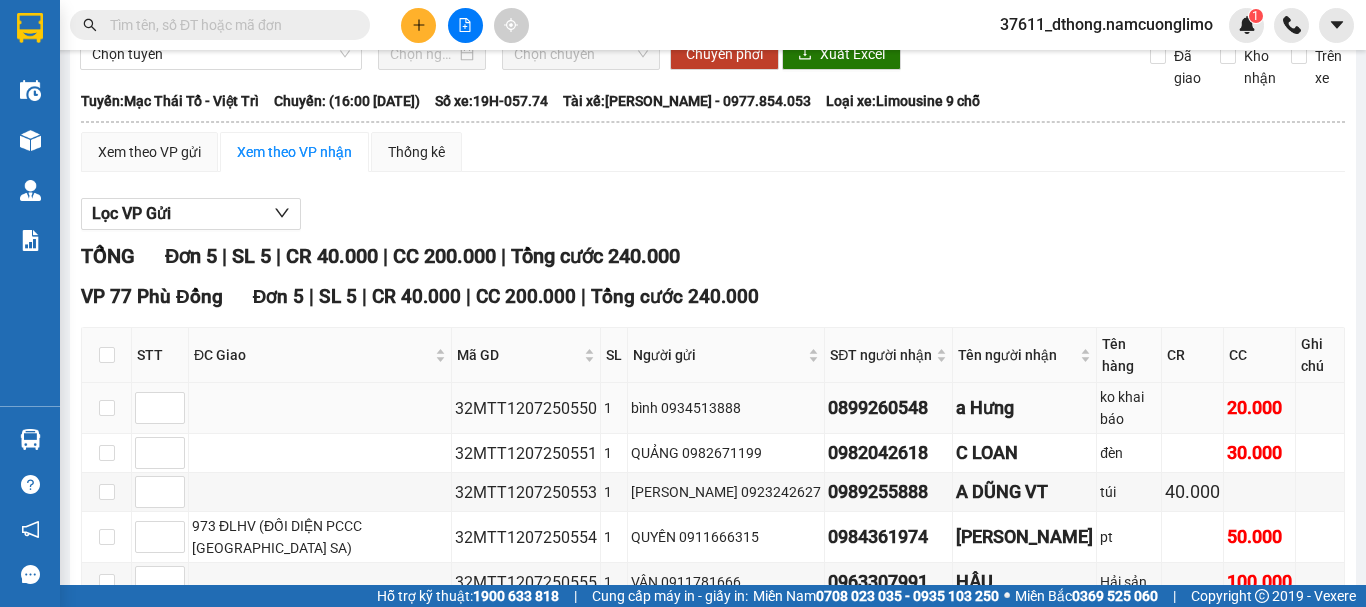 scroll, scrollTop: 165, scrollLeft: 0, axis: vertical 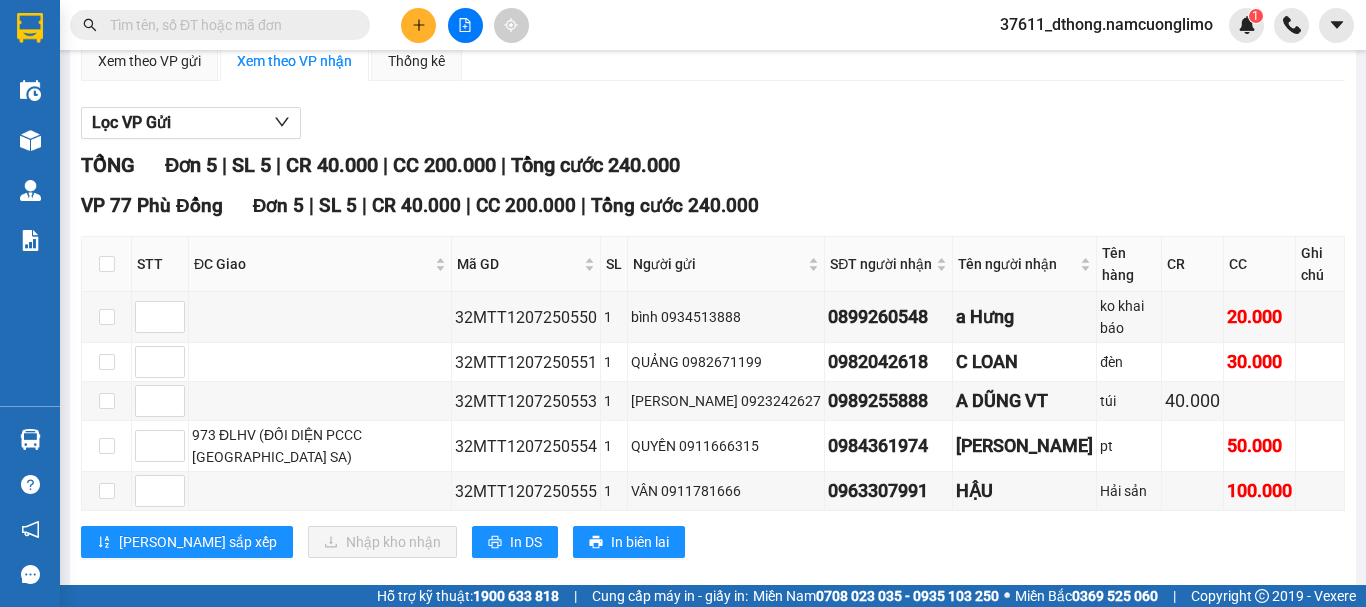 click on "Lọc VP Gửi" at bounding box center (713, 123) 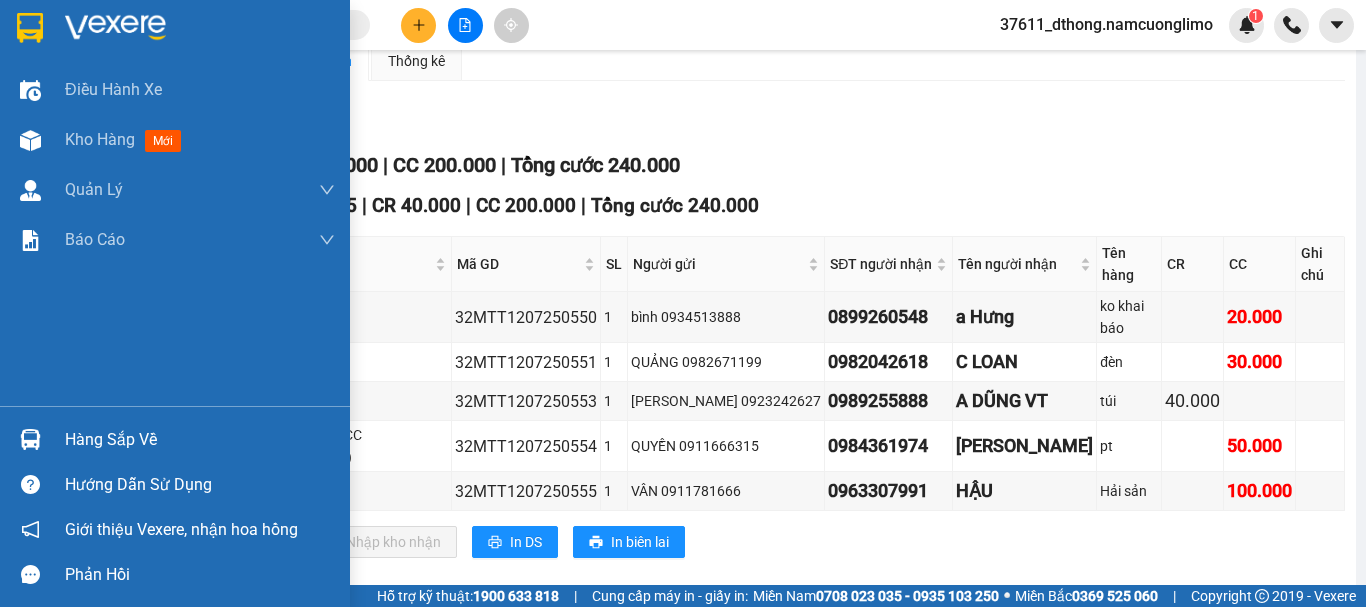click at bounding box center [30, 27] 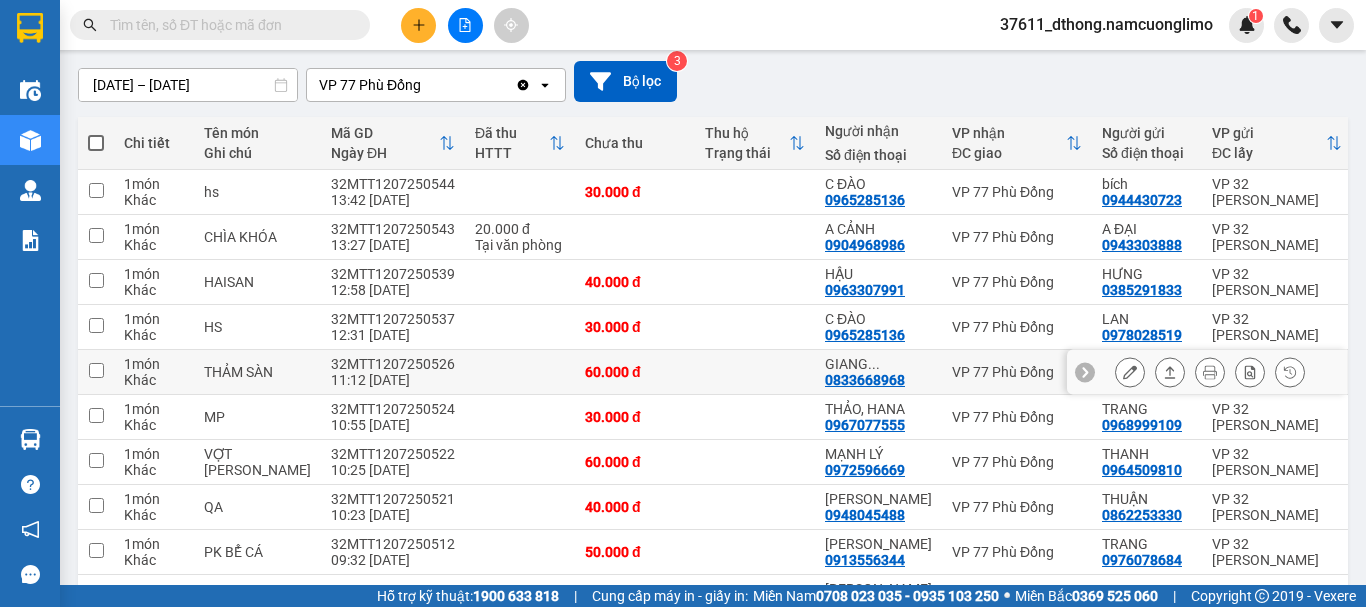 scroll, scrollTop: 265, scrollLeft: 0, axis: vertical 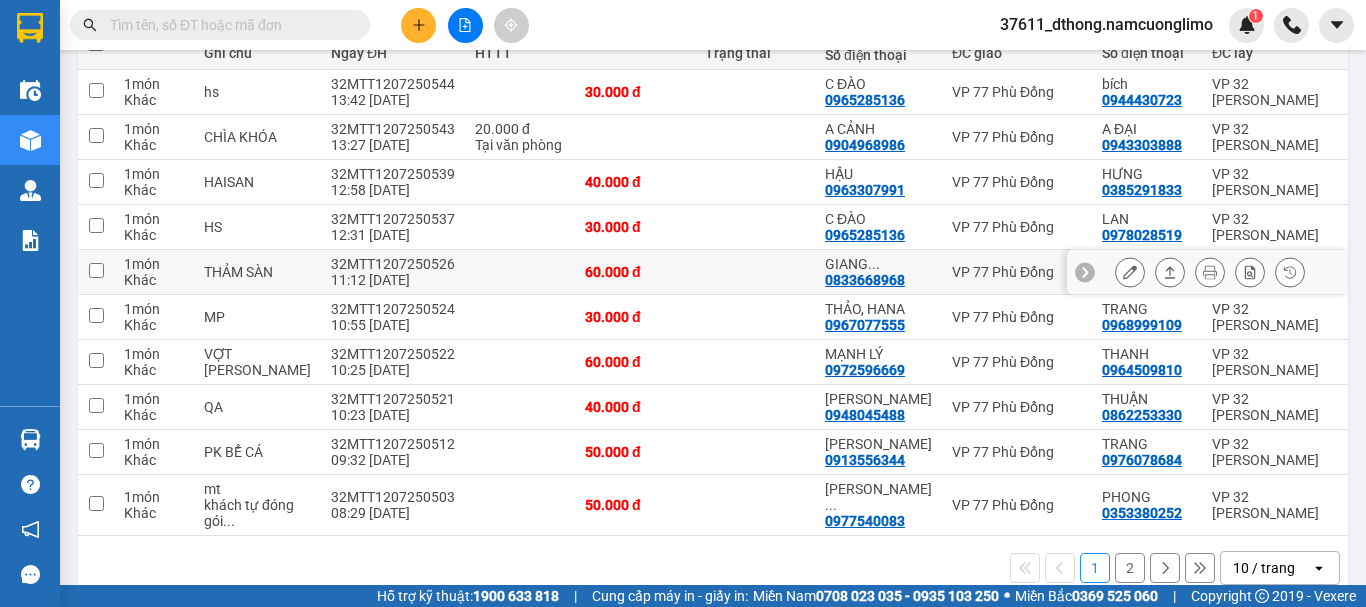 click at bounding box center (96, 270) 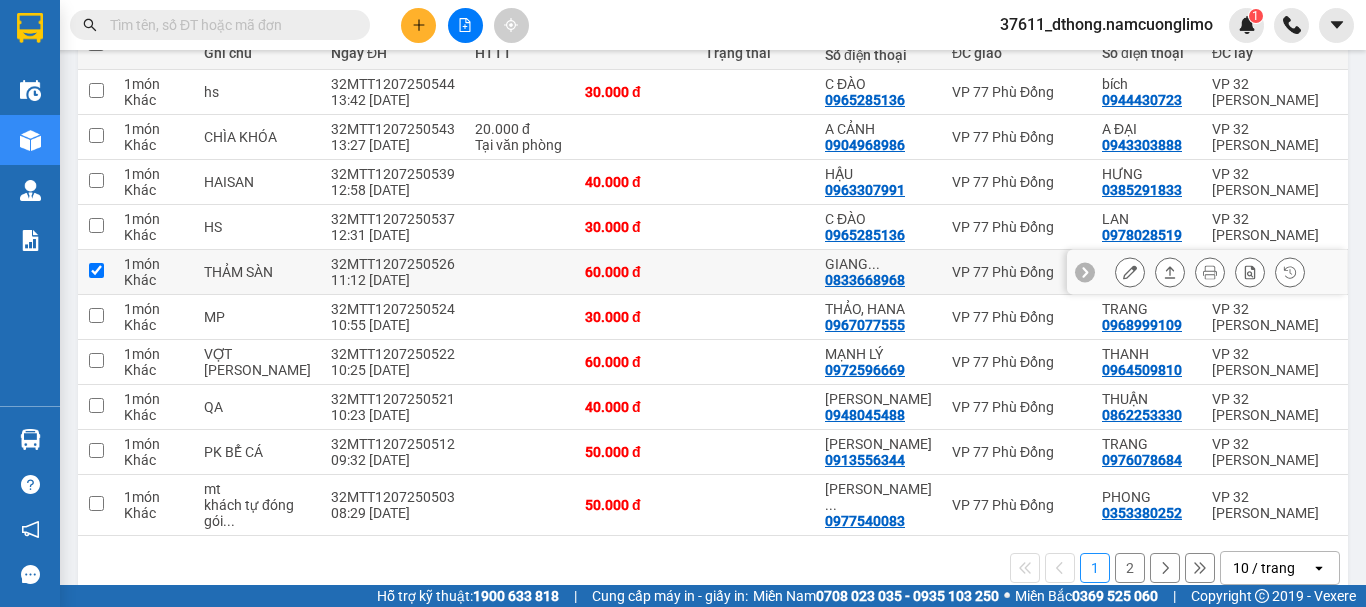 checkbox on "true" 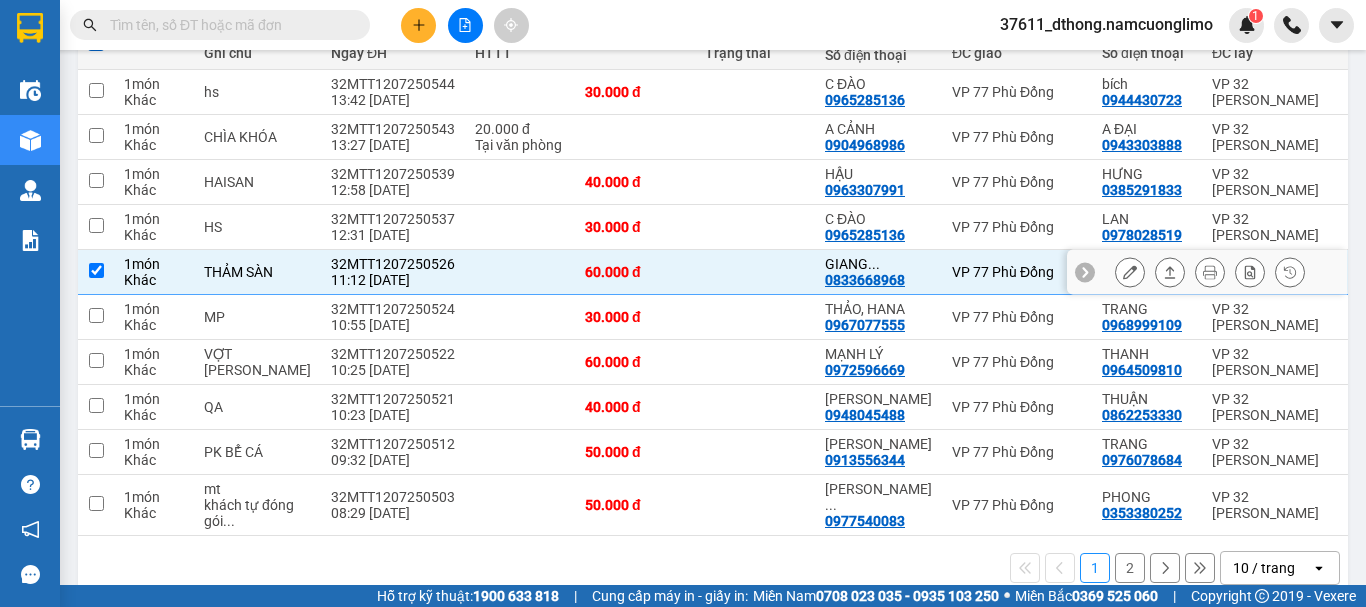 click 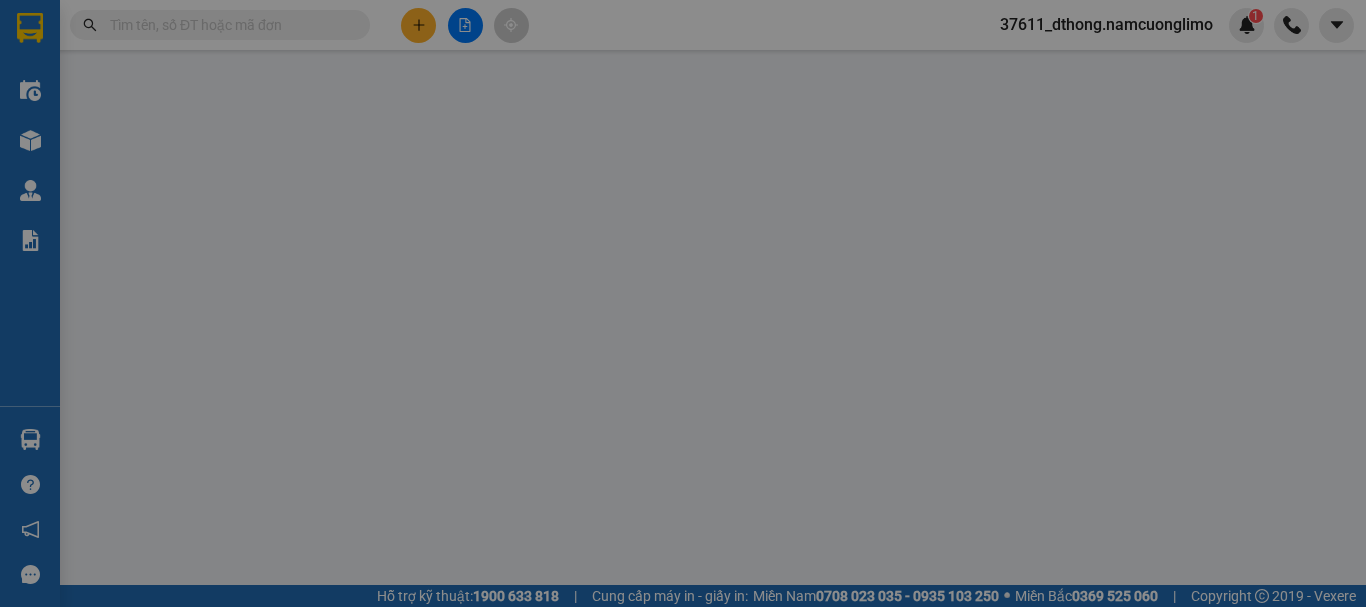 scroll, scrollTop: 0, scrollLeft: 0, axis: both 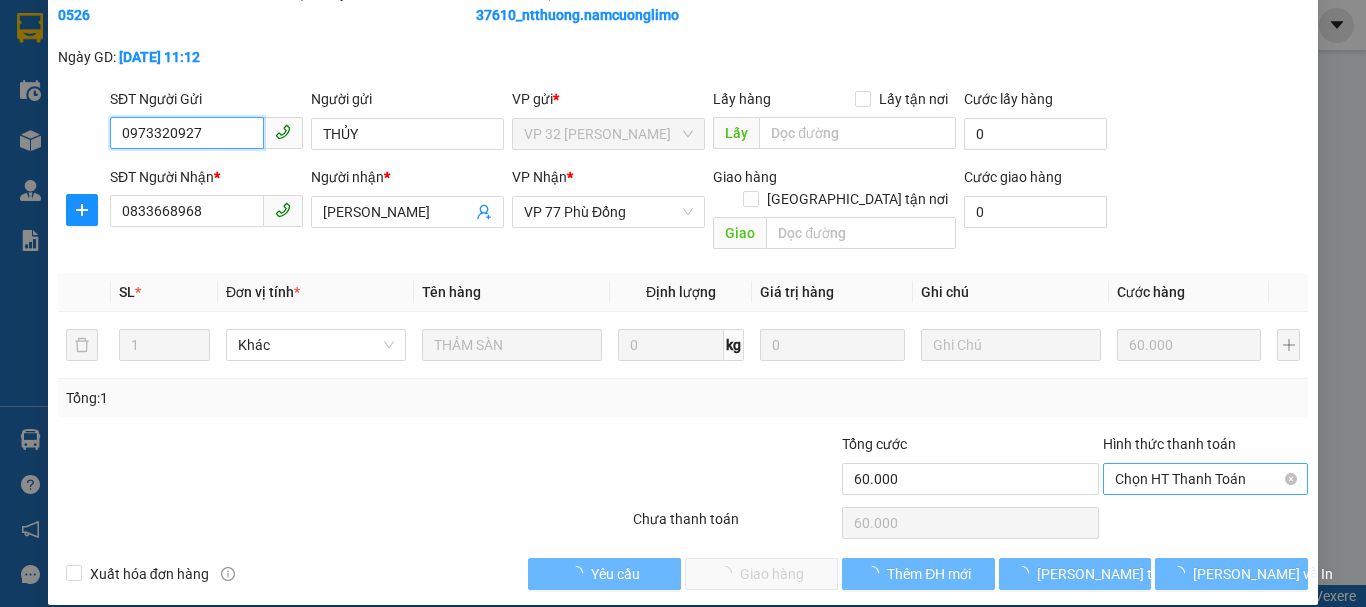 click on "Chọn HT Thanh Toán" at bounding box center (1205, 479) 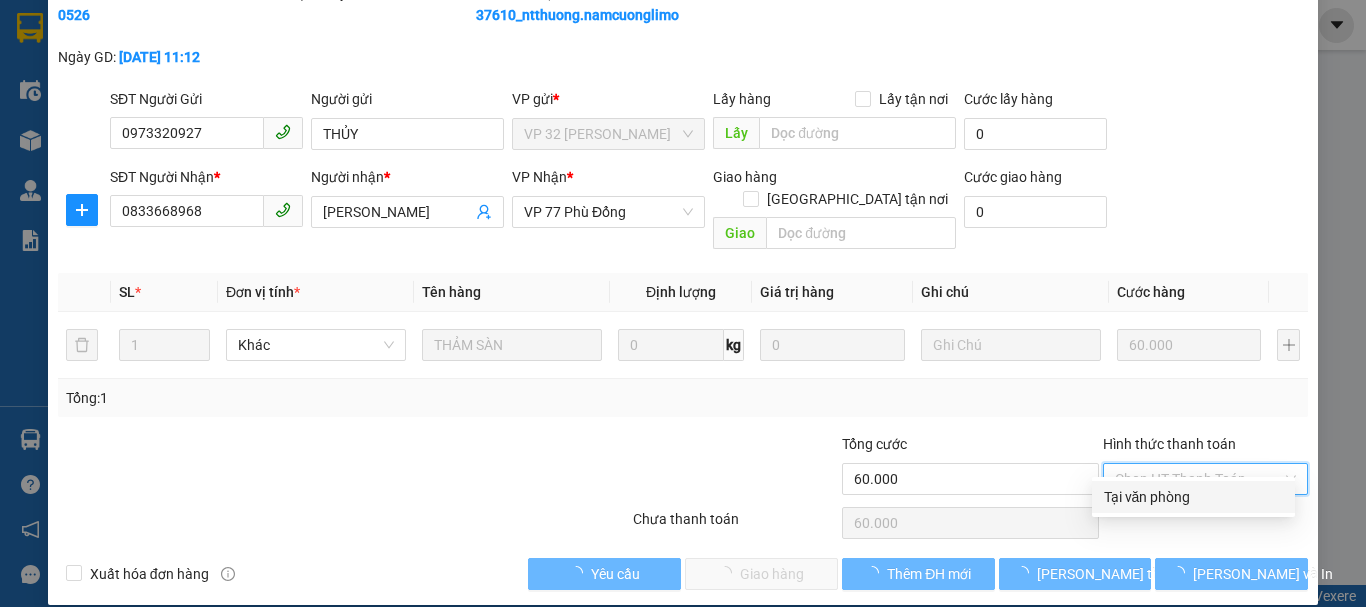 click on "Tại văn phòng" at bounding box center [1193, 497] 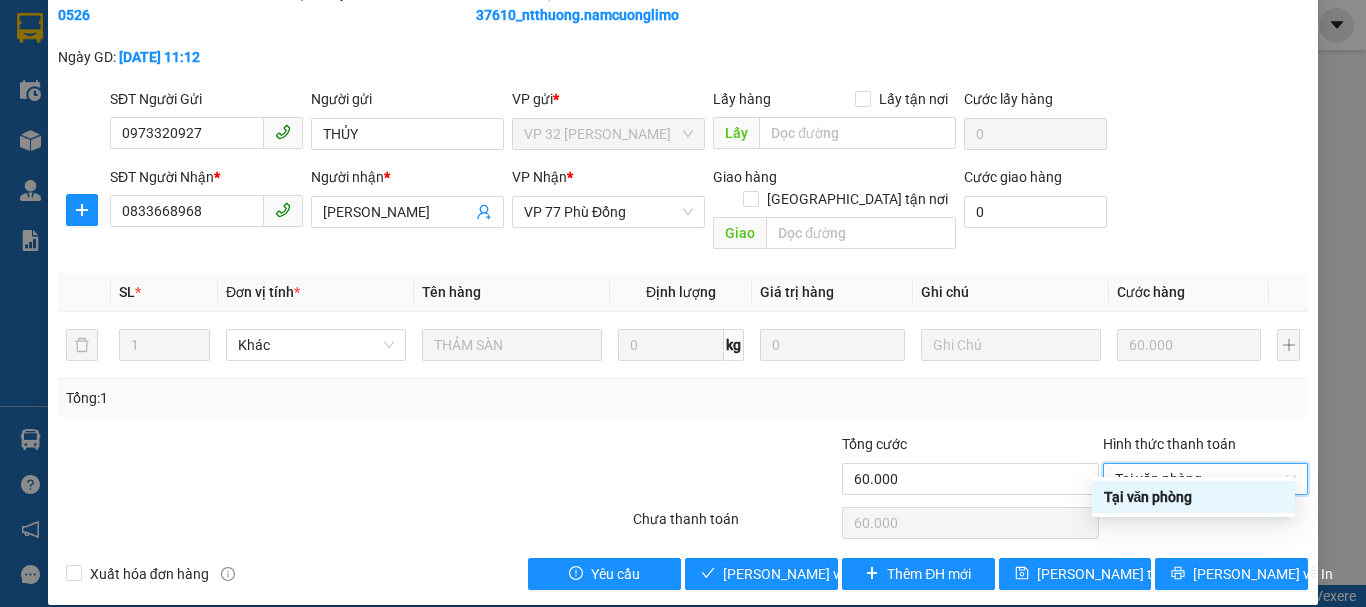 type on "0" 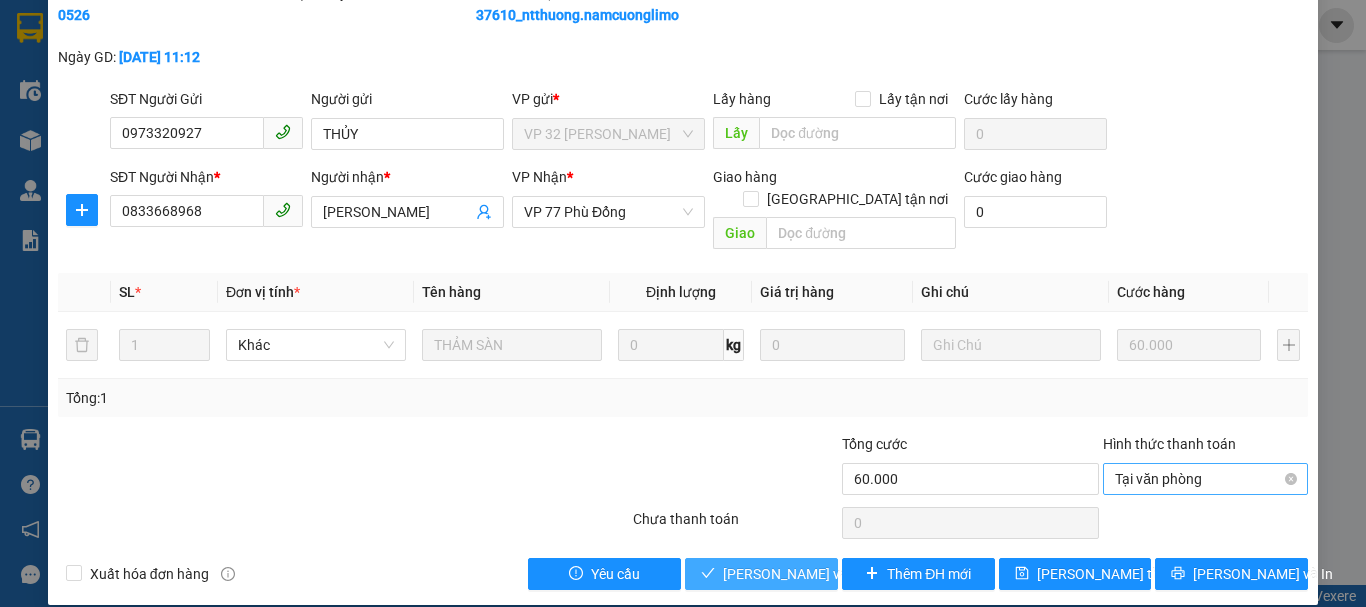 drag, startPoint x: 795, startPoint y: 548, endPoint x: 1136, endPoint y: 457, distance: 352.9334 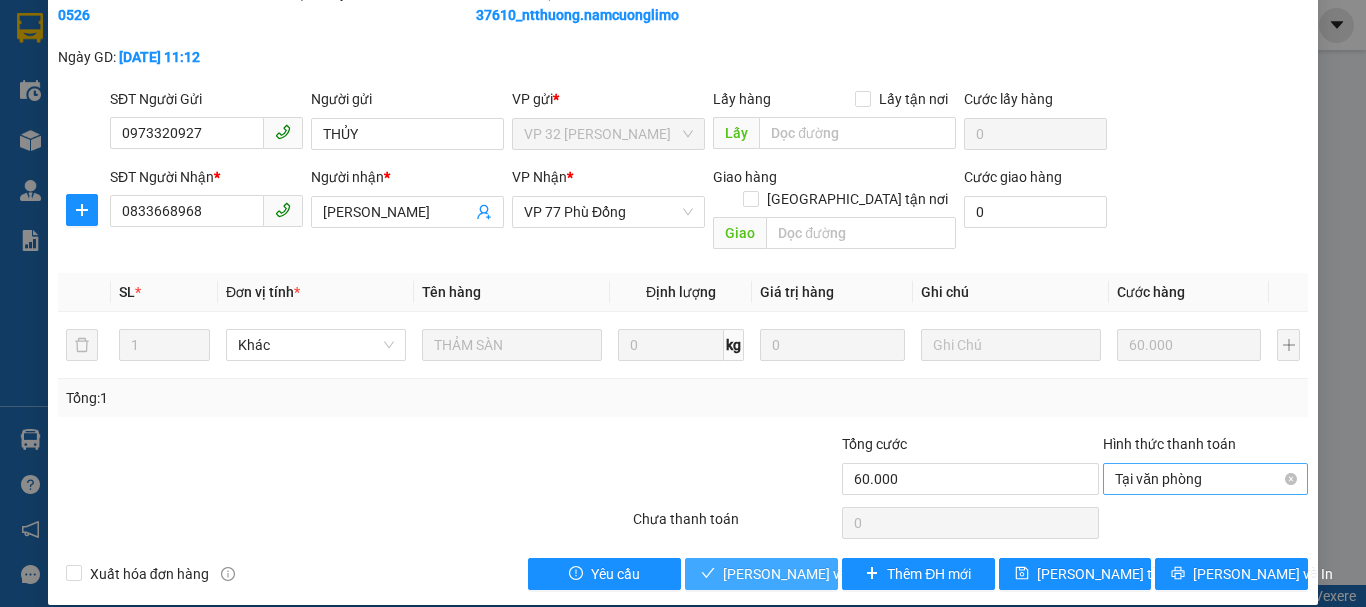 click on "[PERSON_NAME] và Giao hàng" at bounding box center (819, 574) 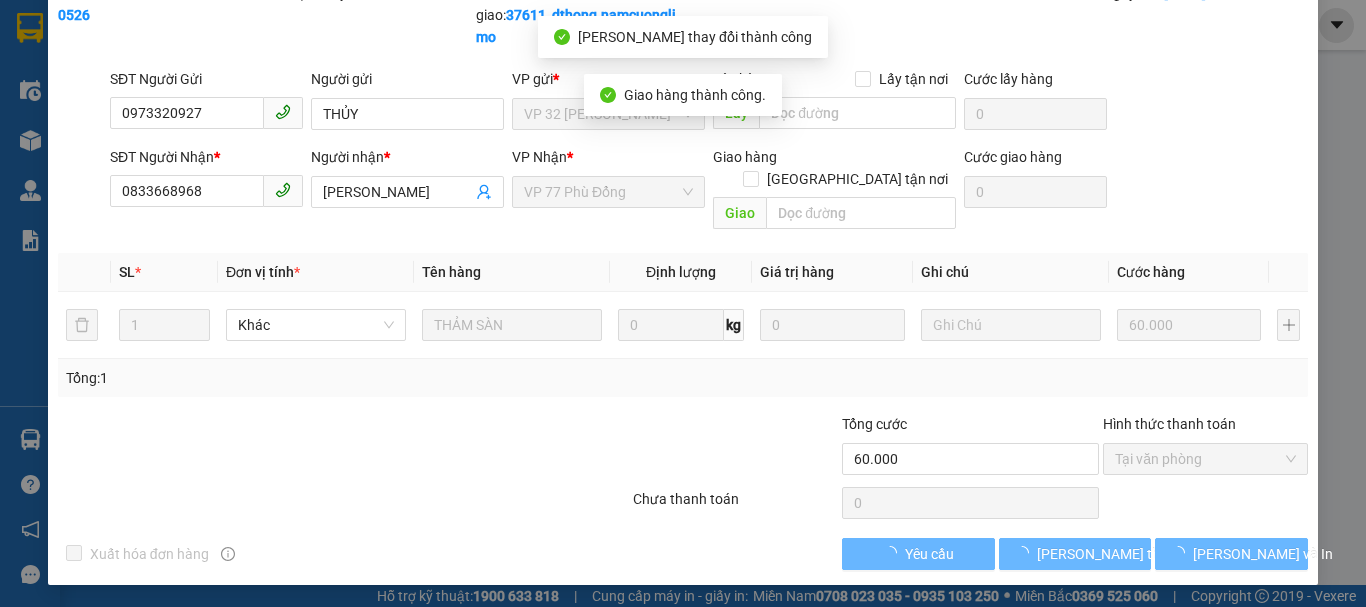 scroll, scrollTop: 70, scrollLeft: 0, axis: vertical 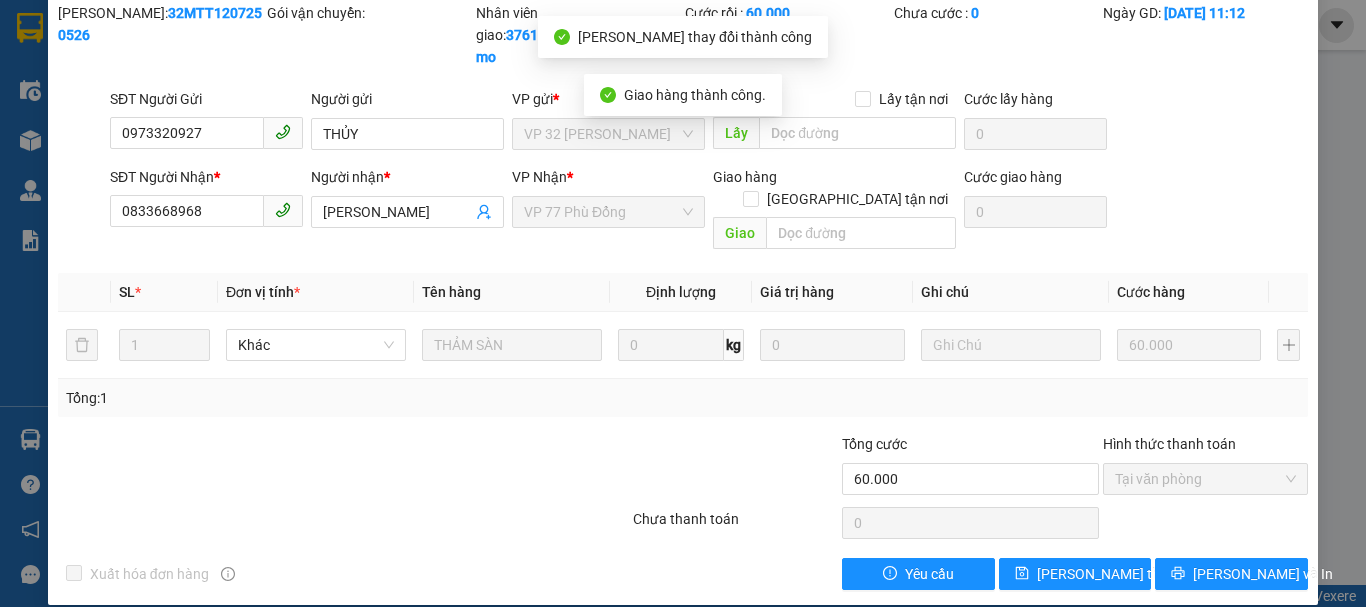 click on "SỬA ĐƠN HÀNG Lịch sử Ảnh kiện hàng Yêu cầu xuất hóa đơn điện tử Total Paid Fee 60.000 Total UnPaid Fee 0 Cash Collection Total Fee Mã ĐH:  32MTT1207250526 Gói vận chuyển:   Nhân viên giao: 37611_dthong.namcuonglimo Cước rồi :   60.000 Chưa cước :   0 Ngày GD:   [DATE] 11:12 SĐT Người Gửi 0973320927 Người gửi THỦY VP gửi  * VP 32 Mạc Thái Tổ Lấy hàng Lấy tận nơi Lấy Cước lấy hàng 0 SĐT Người Nhận  * 0833668968 Người nhận  * GIANG HOÀNG VP Nhận  * VP 77 Phù Đổng Giao hàng Giao tận nơi Giao Cước giao hàng 0 SL  * Đơn vị tính  * Tên hàng  Định lượng Giá trị hàng Ghi chú Cước hàng                   1 Khác THẢM SÀN 0 kg 0 60.000 Tổng:  1 Tổng cước 60.000 Hình thức thanh toán Tại văn phòng Số tiền thu trước 60.000 Chọn HT Thanh Toán Chưa thanh toán 0 Chọn HT Thanh Toán Xuất hóa đơn hàng Yêu cầu Lưu thay đổi [PERSON_NAME] và In" at bounding box center (683, 303) 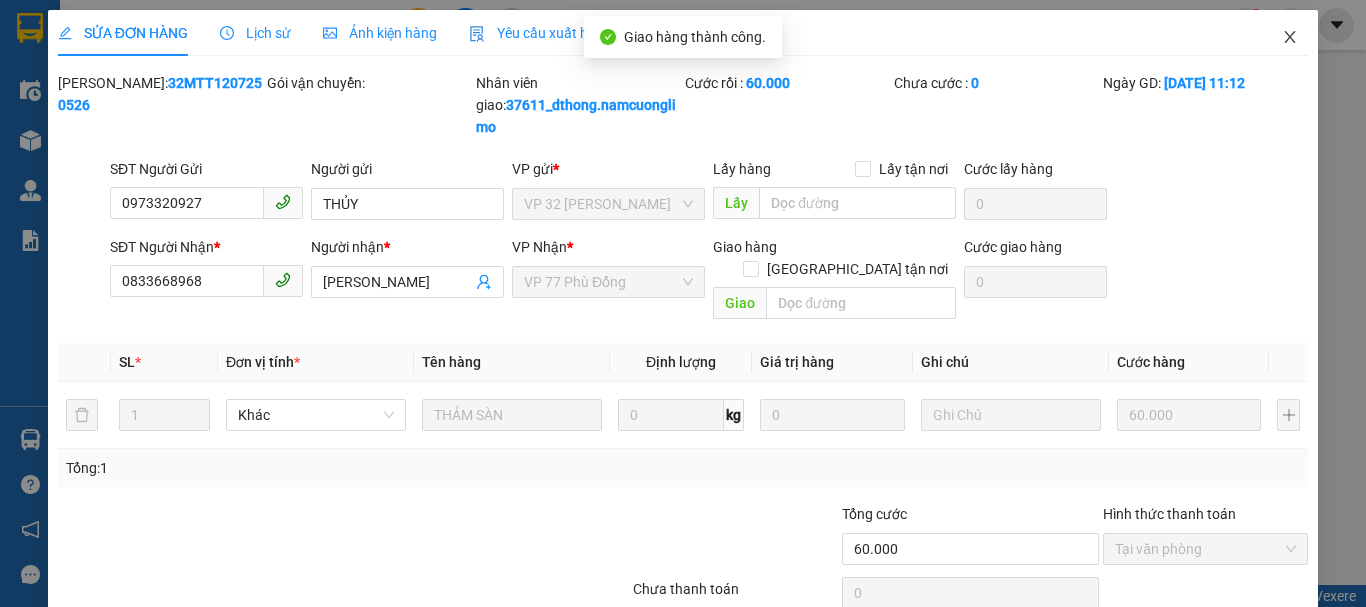 drag, startPoint x: 1269, startPoint y: 41, endPoint x: 1344, endPoint y: 167, distance: 146.63219 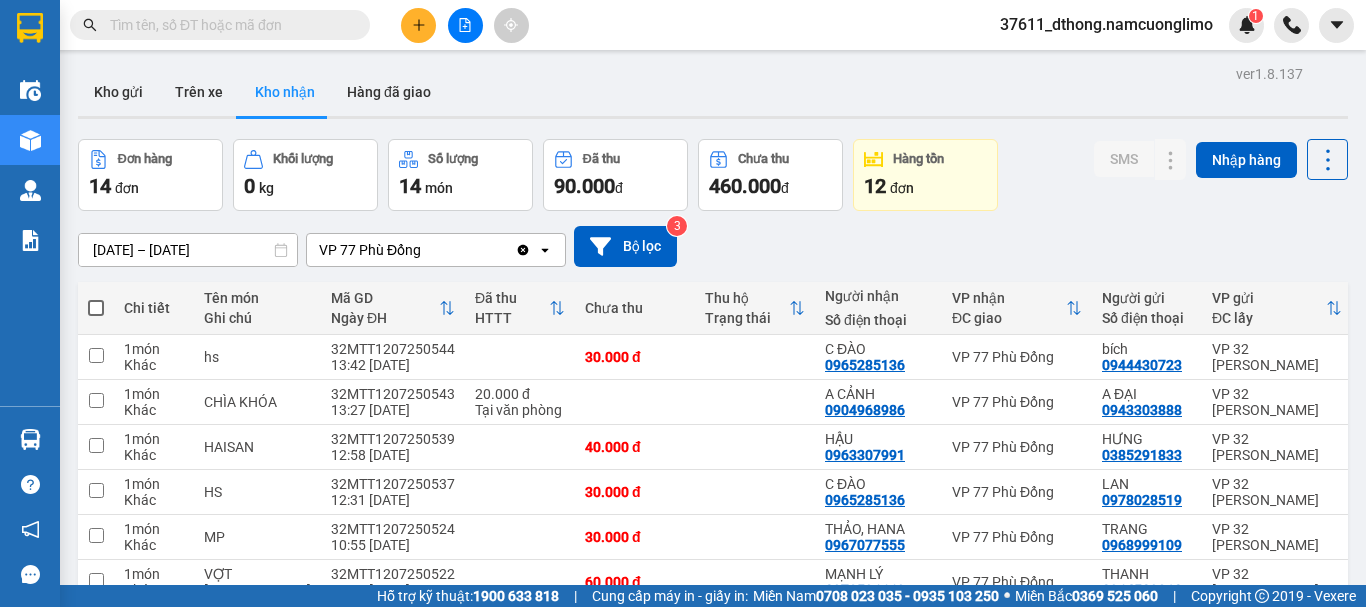 click at bounding box center (228, 25) 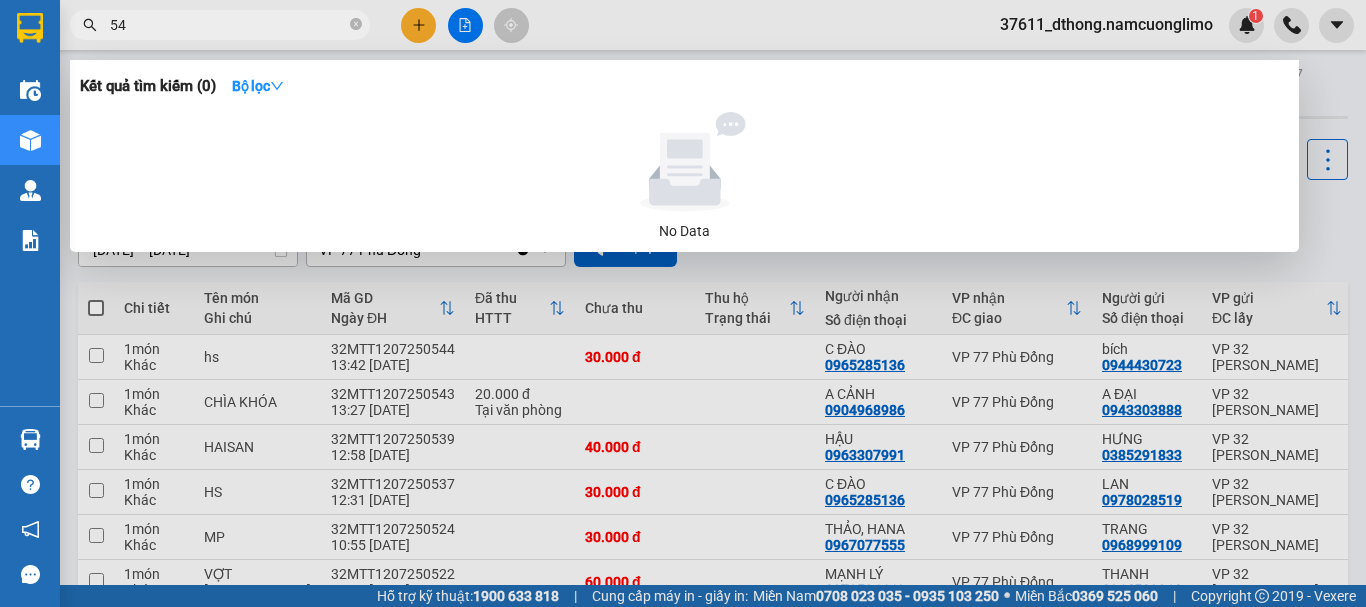 click at bounding box center (683, 303) 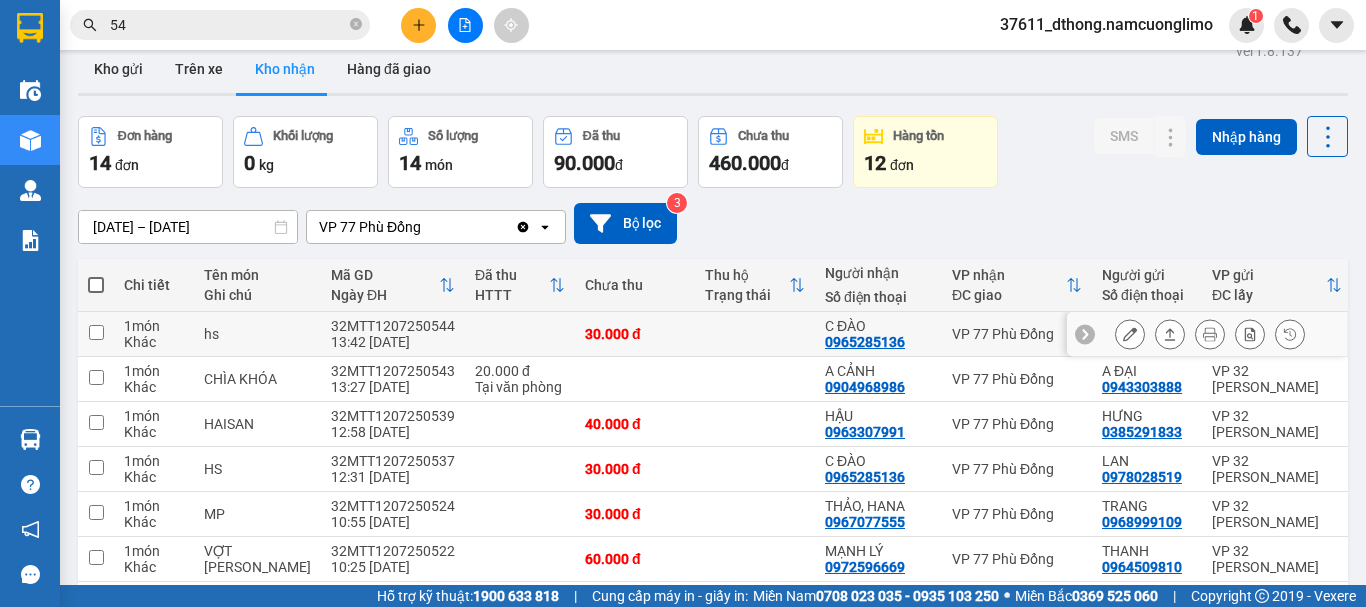 scroll, scrollTop: 0, scrollLeft: 0, axis: both 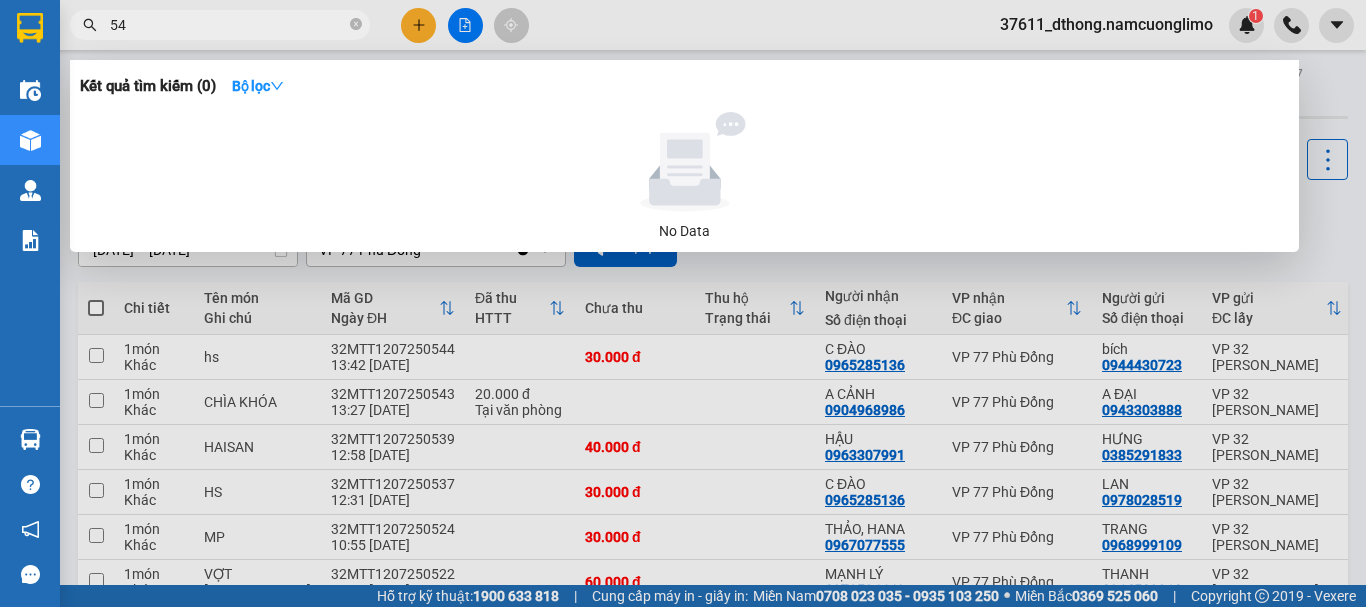 click on "54" at bounding box center (220, 25) 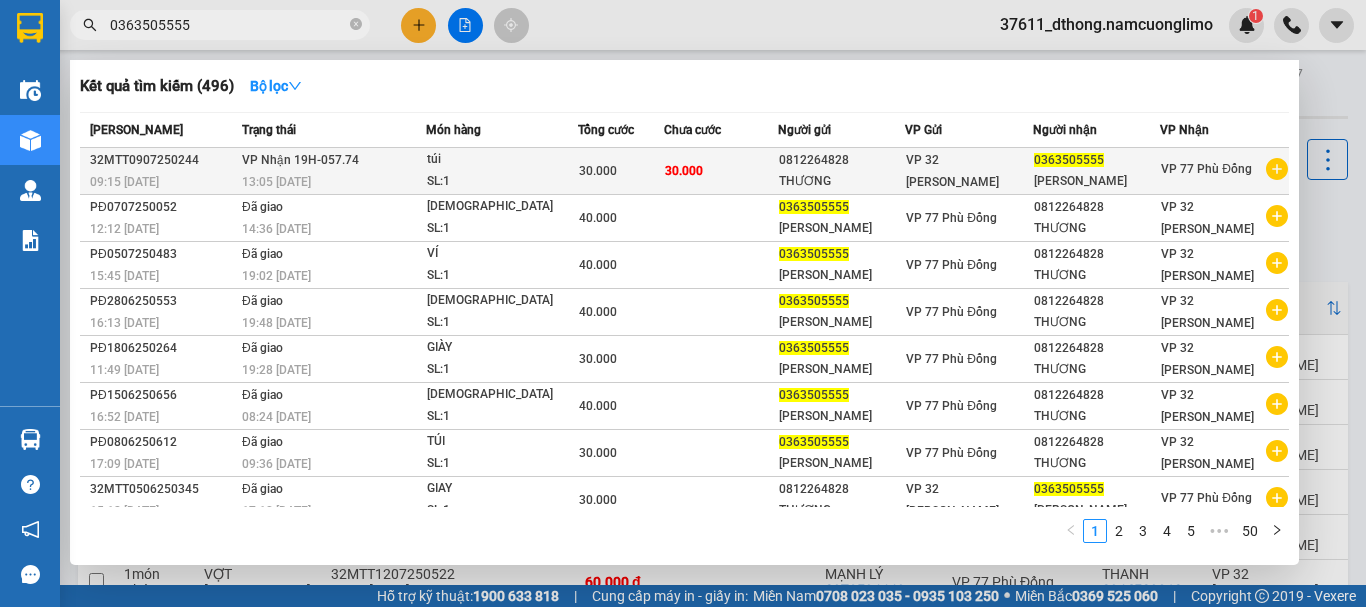 type on "0363505555" 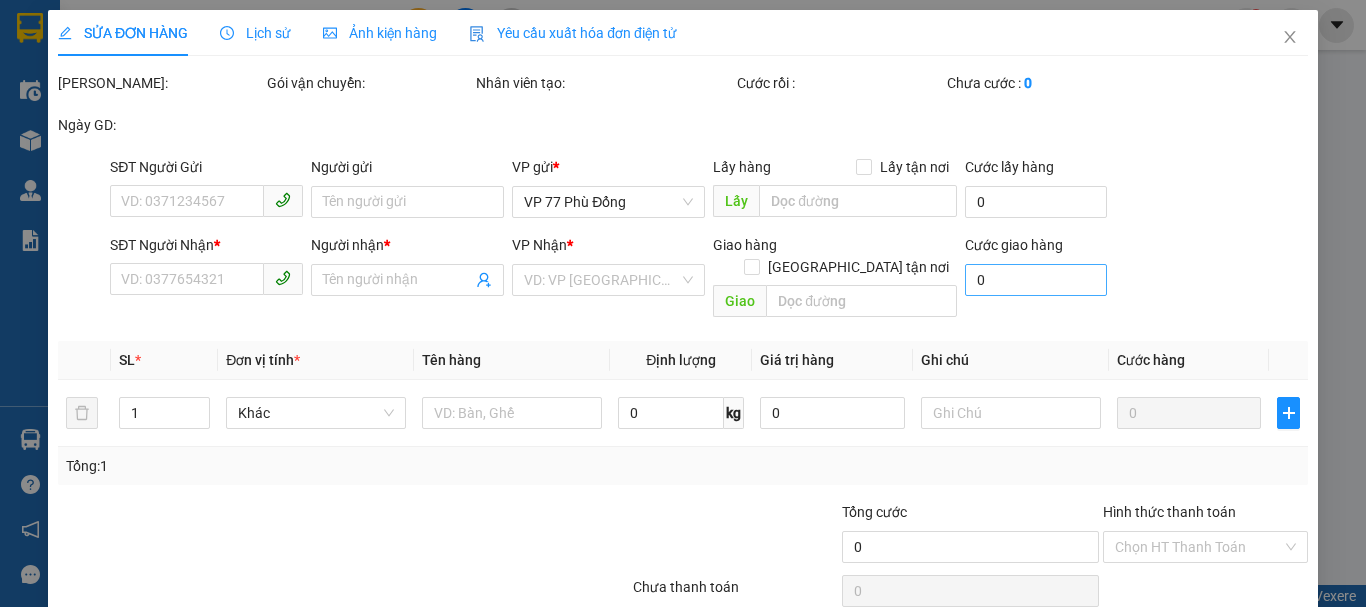 type on "0812264828" 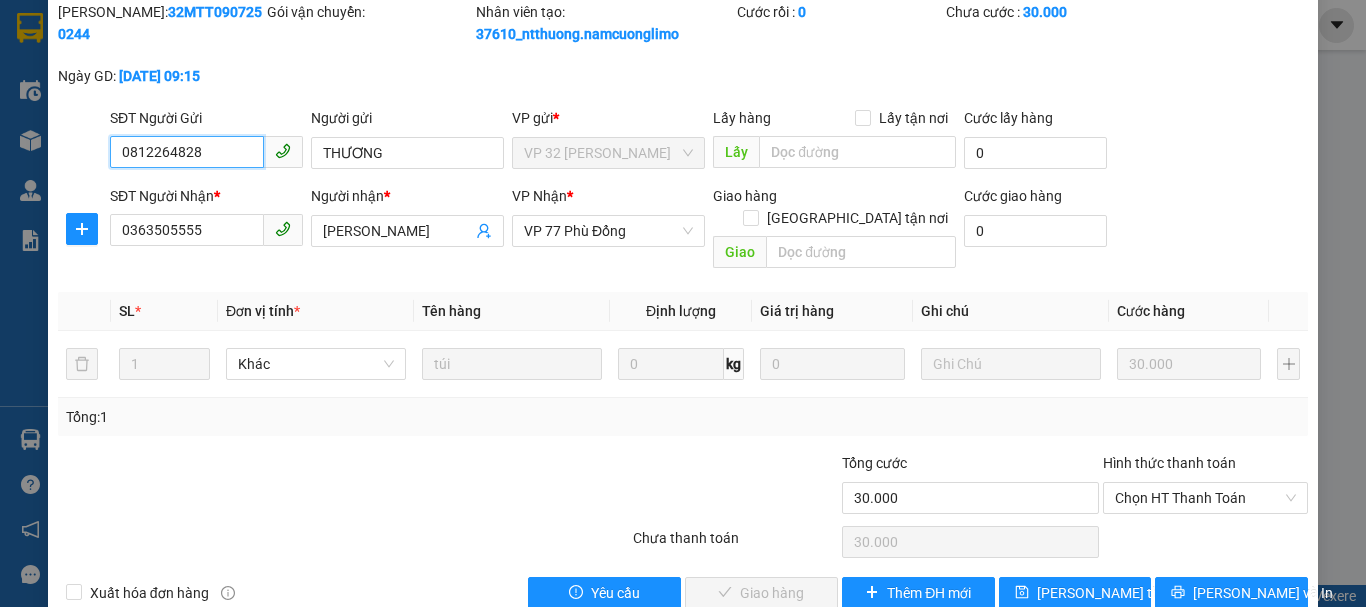 scroll, scrollTop: 90, scrollLeft: 0, axis: vertical 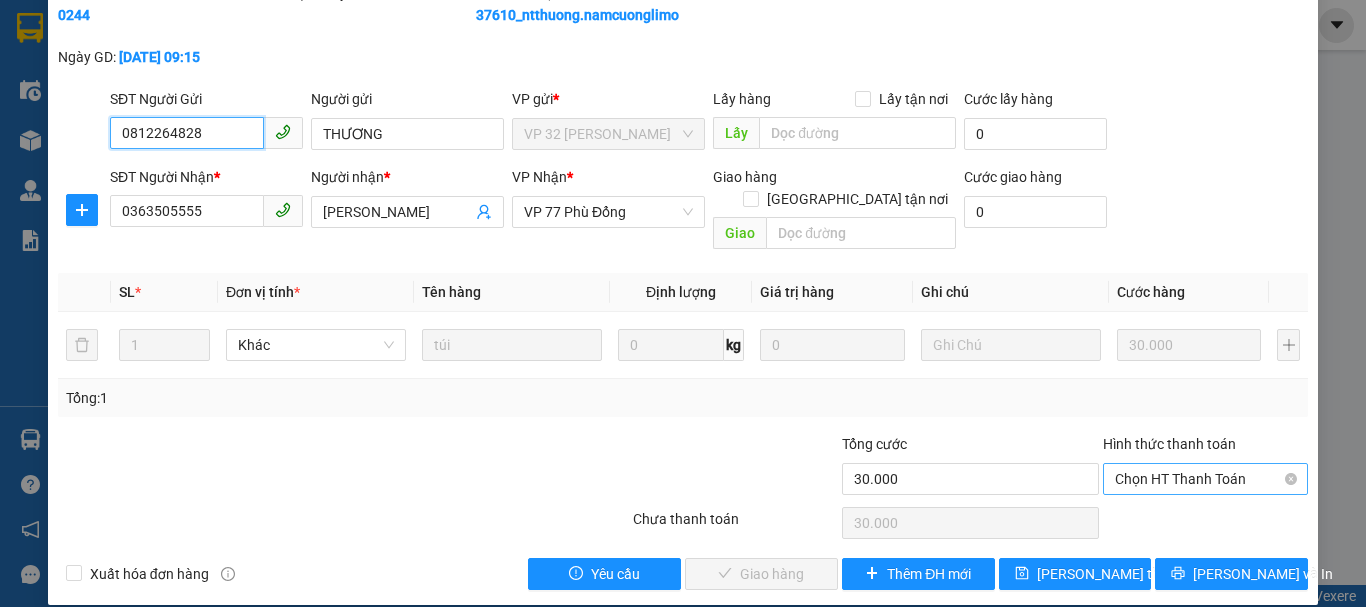 click on "Chọn HT Thanh Toán" at bounding box center (1205, 479) 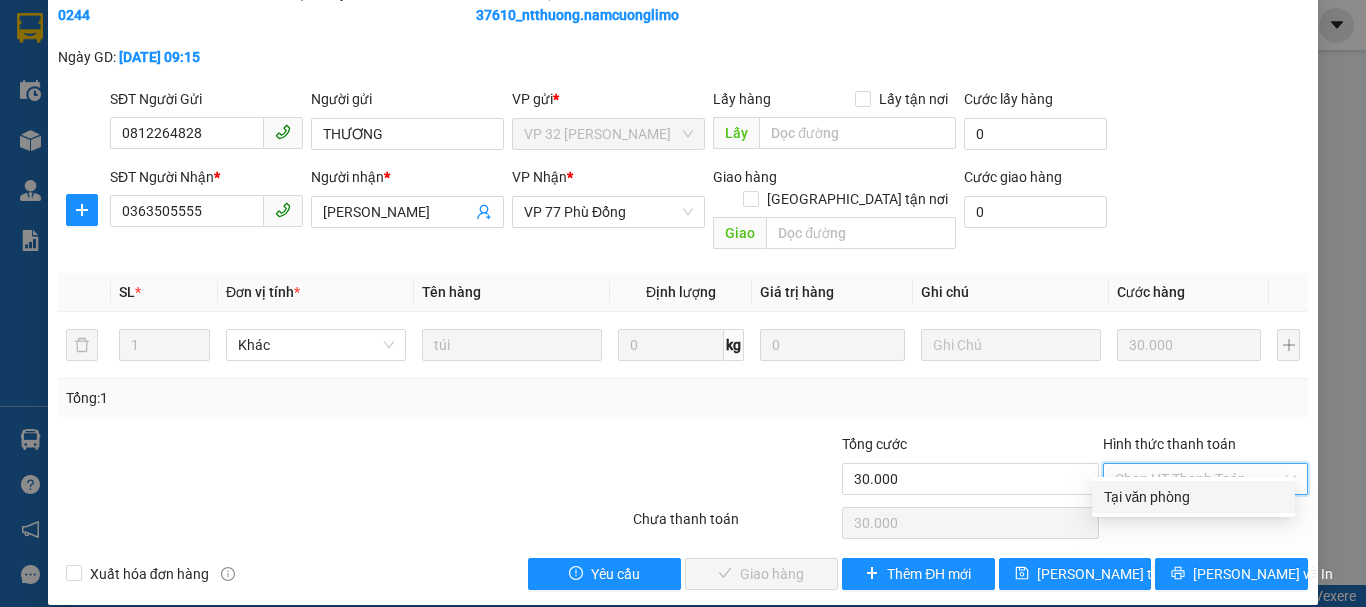 click on "Tại văn phòng" at bounding box center (1193, 497) 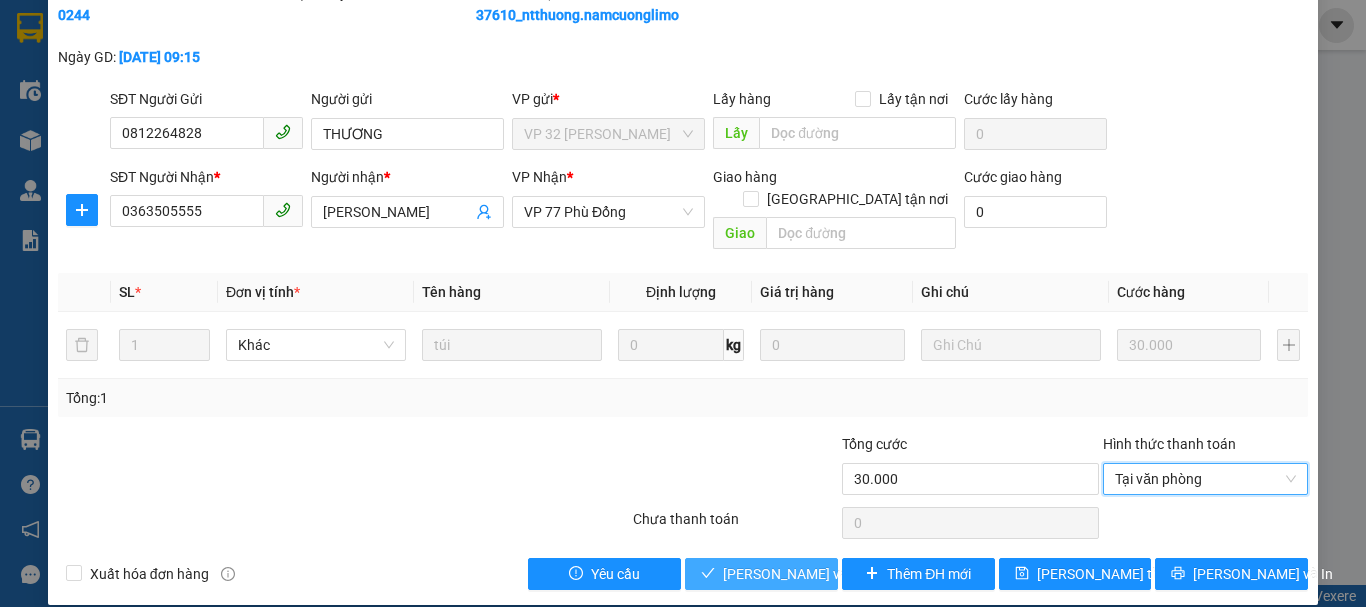 drag, startPoint x: 792, startPoint y: 547, endPoint x: 881, endPoint y: 482, distance: 110.20889 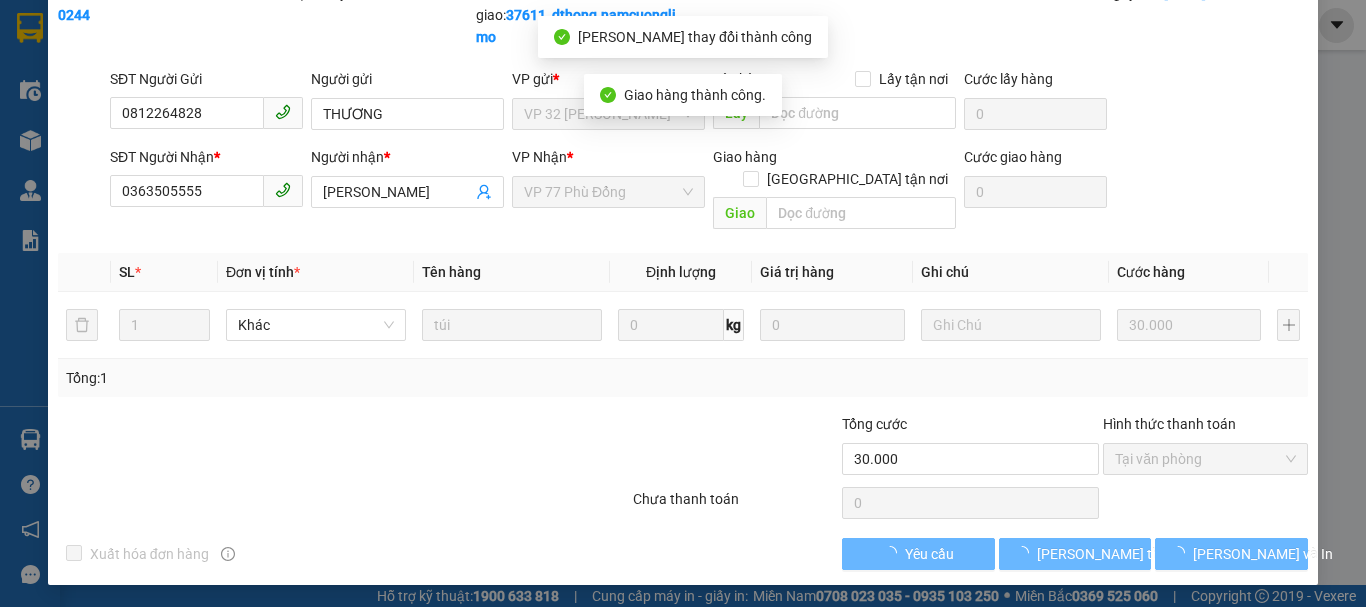 scroll, scrollTop: 70, scrollLeft: 0, axis: vertical 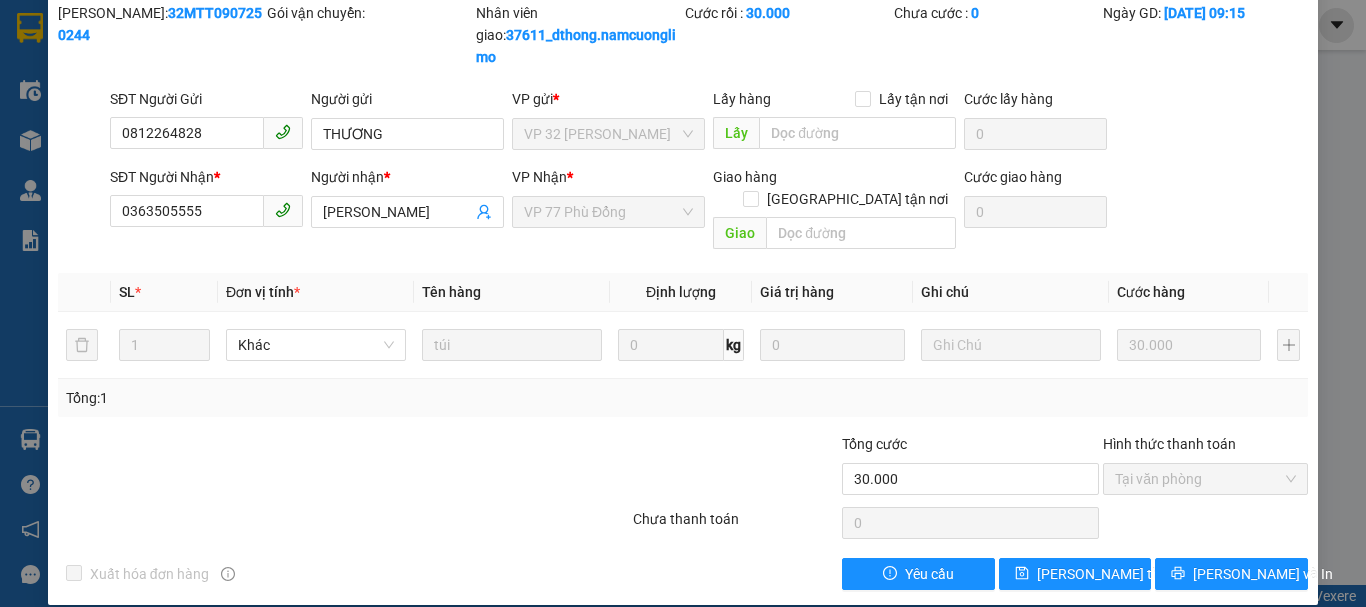 click on "SỬA ĐƠN HÀNG Lịch sử Ảnh kiện hàng Yêu cầu xuất hóa đơn điện tử Total Paid Fee 30.000 Total UnPaid Fee 0 Cash Collection Total Fee Mã ĐH:  32MTT0907250244 Gói vận chuyển:   Nhân viên giao: 37611_dthong.namcuonglimo Cước rồi :   30.000 Chưa cước :   0 Ngày GD:   [DATE] 09:15 SĐT Người Gửi 0812264828 Người gửi THƯƠNG VP gửi  * VP 32 Mạc Thái Tổ Lấy hàng Lấy tận nơi Lấy Cước lấy hàng 0 SĐT Người Nhận  * 0363505555 Người nhận  * HÀ [PERSON_NAME]  * VP 77 Phù Đổng Giao hàng Giao tận nơi Giao Cước giao hàng 0 SL  * Đơn vị tính  * Tên hàng  Định lượng Giá trị hàng Ghi chú Cước hàng                   1 Khác túi 0 kg 0 30.000 Tổng:  1 Tổng cước 30.000 Hình thức thanh toán Tại văn phòng Số tiền thu trước 30.000 Chọn HT Thanh Toán Chưa thanh toán 0 Chọn HT Thanh Toán Xuất hóa đơn hàng Yêu cầu Lưu thay đổi Lưu và In" at bounding box center [683, 303] 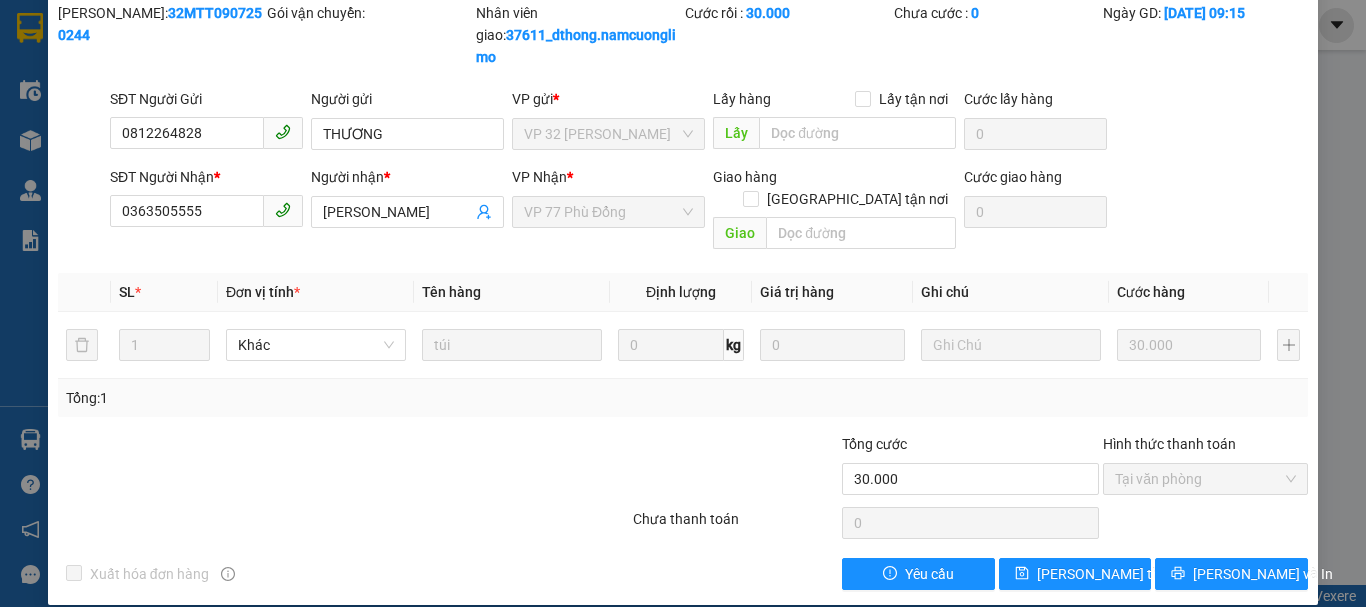 click on "SỬA ĐƠN HÀNG Lịch sử Ảnh kiện hàng Yêu cầu xuất hóa đơn điện tử Total Paid Fee 30.000 Total UnPaid Fee 0 Cash Collection Total Fee Mã ĐH:  32MTT0907250244 Gói vận chuyển:   Nhân viên giao: 37611_dthong.namcuonglimo Cước rồi :   30.000 Chưa cước :   0 Ngày GD:   [DATE] 09:15 SĐT Người Gửi 0812264828 Người gửi THƯƠNG VP gửi  * VP 32 Mạc Thái Tổ Lấy hàng Lấy tận nơi Lấy Cước lấy hàng 0 SĐT Người Nhận  * 0363505555 Người nhận  * HÀ [PERSON_NAME]  * VP 77 Phù Đổng Giao hàng Giao tận nơi Giao Cước giao hàng 0 SL  * Đơn vị tính  * Tên hàng  Định lượng Giá trị hàng Ghi chú Cước hàng                   1 Khác túi 0 kg 0 30.000 Tổng:  1 Tổng cước 30.000 Hình thức thanh toán Tại văn phòng Số tiền thu trước 30.000 Chọn HT Thanh Toán Chưa thanh toán 0 Chọn HT Thanh Toán Xuất hóa đơn hàng Yêu cầu Lưu thay đổi Lưu và In" at bounding box center (683, 303) 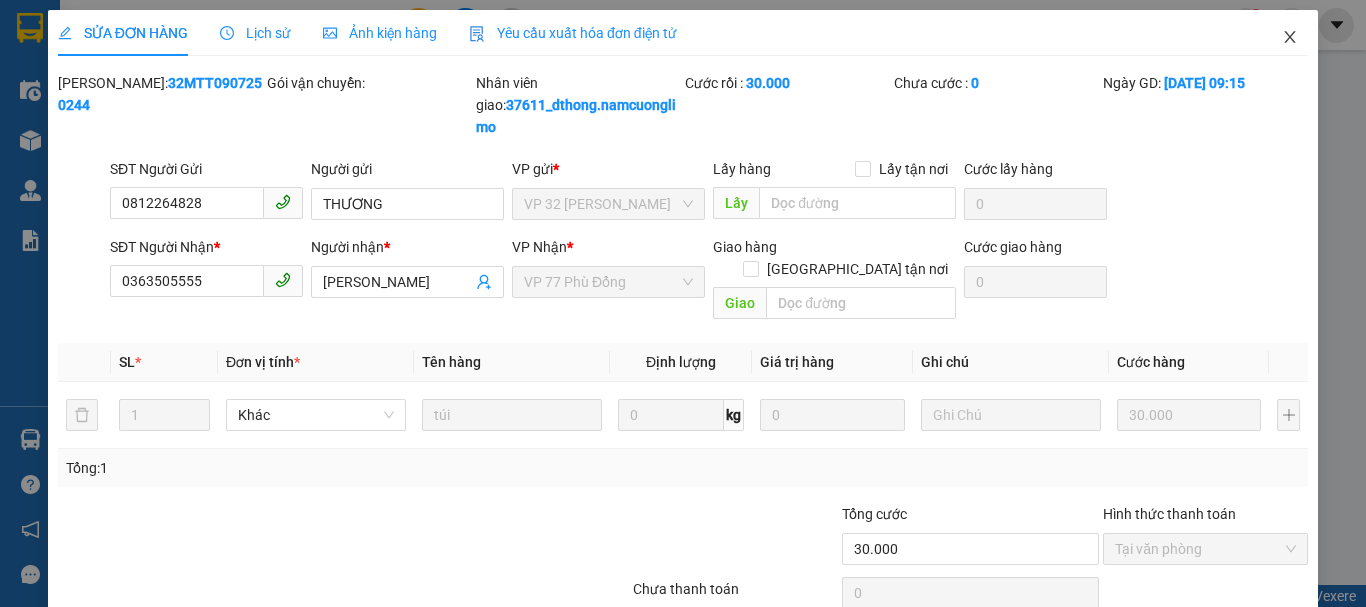 click 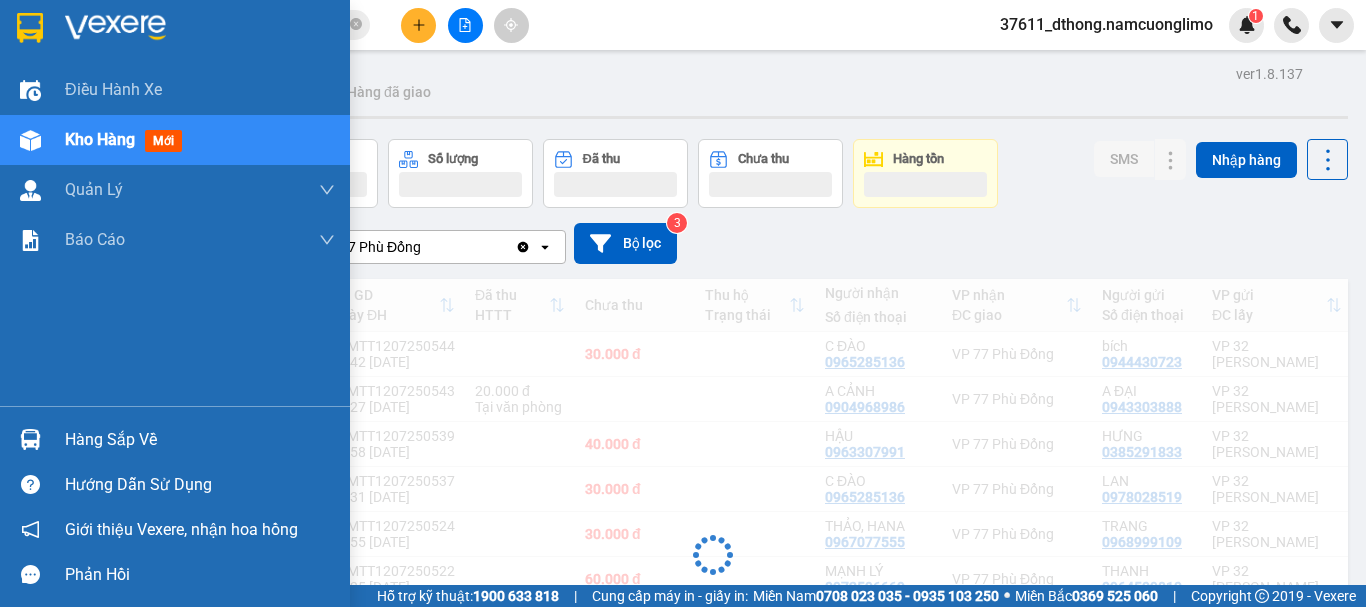 click on "Hàng sắp về" at bounding box center (200, 440) 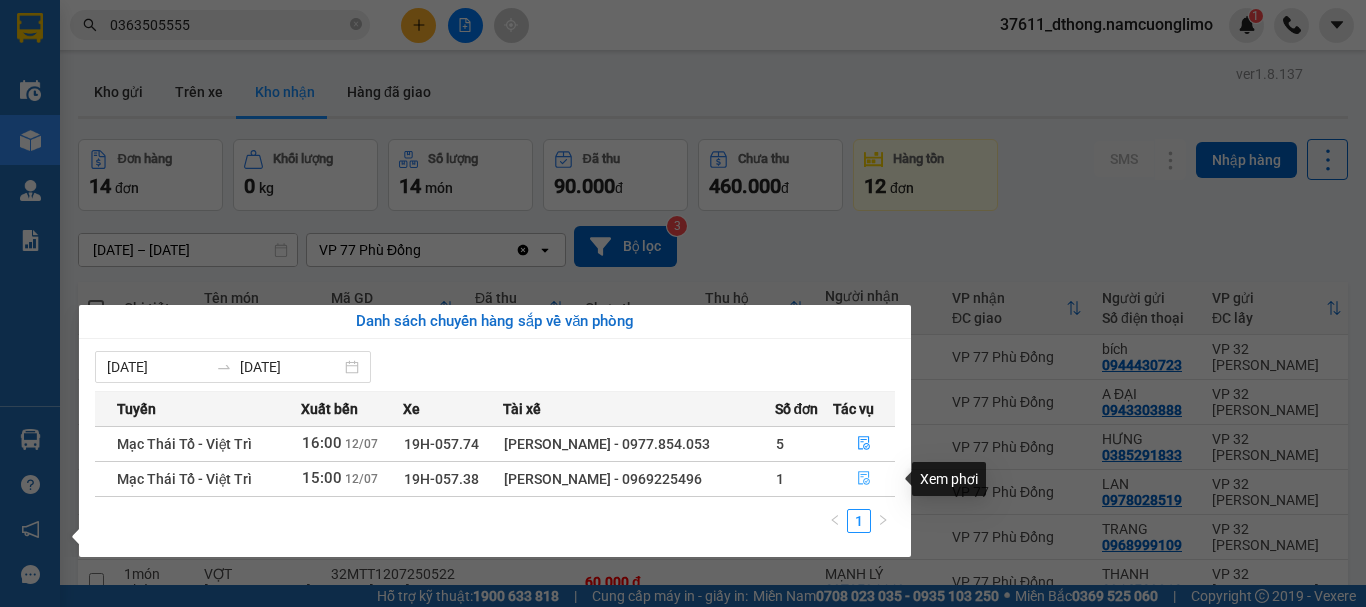 click 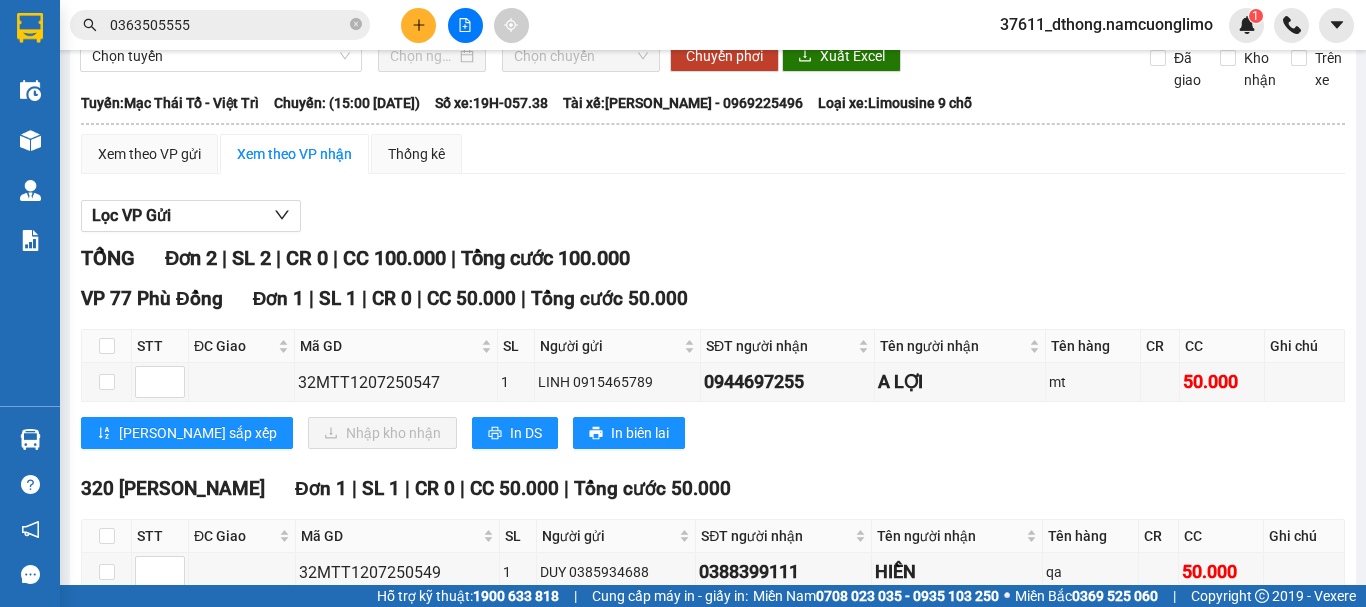 scroll, scrollTop: 0, scrollLeft: 0, axis: both 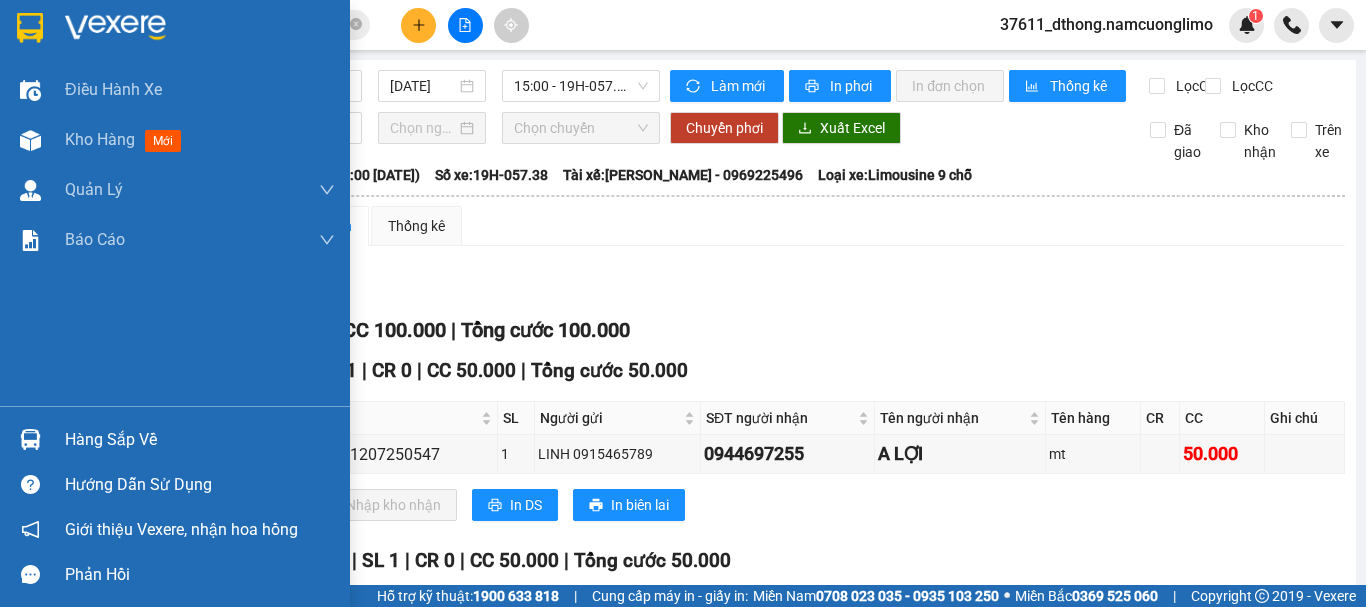 drag, startPoint x: 96, startPoint y: 442, endPoint x: 346, endPoint y: 442, distance: 250 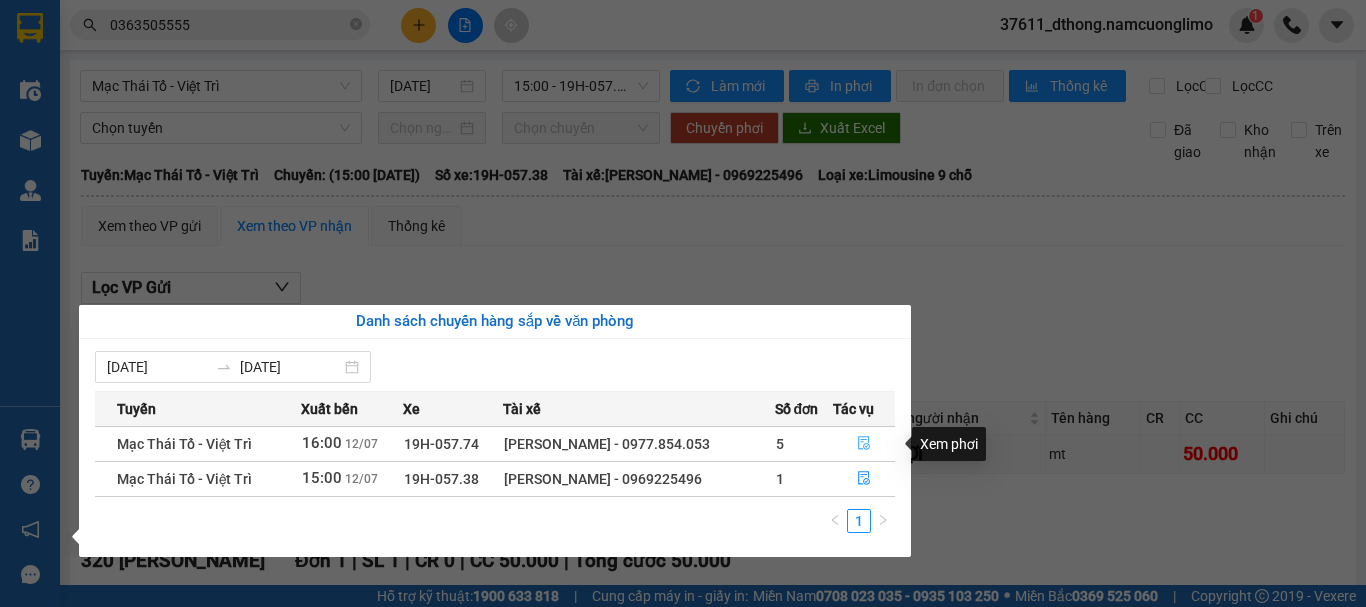 drag, startPoint x: 864, startPoint y: 444, endPoint x: 1026, endPoint y: 369, distance: 178.5189 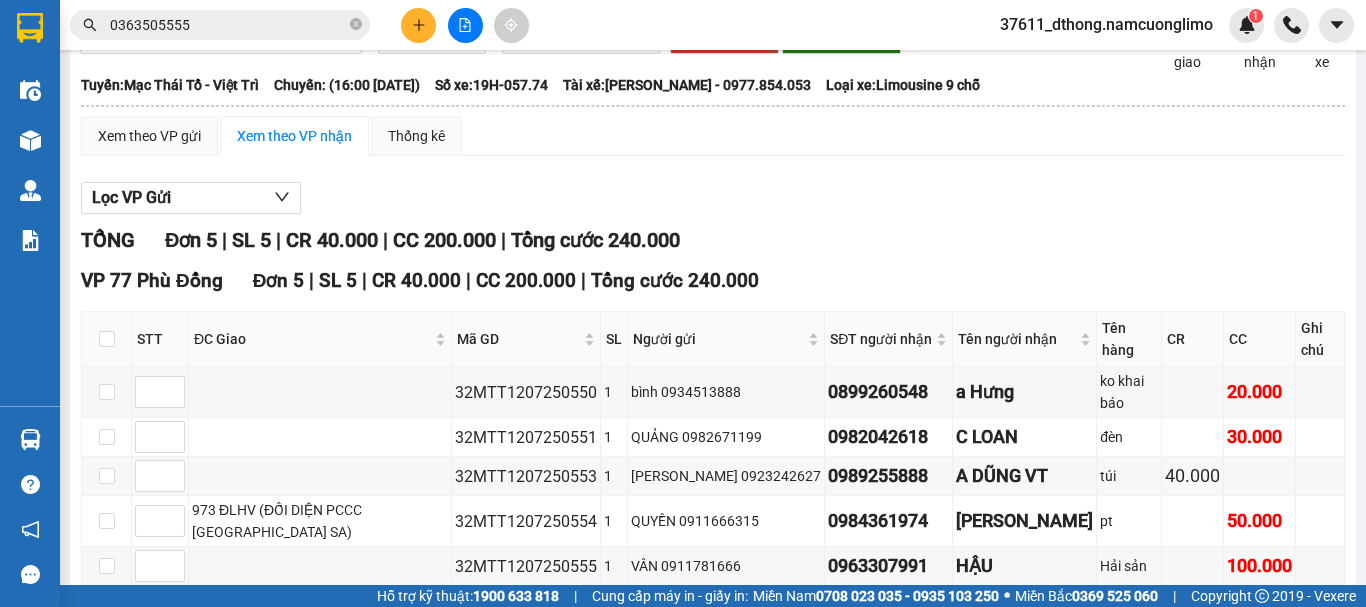 scroll, scrollTop: 165, scrollLeft: 0, axis: vertical 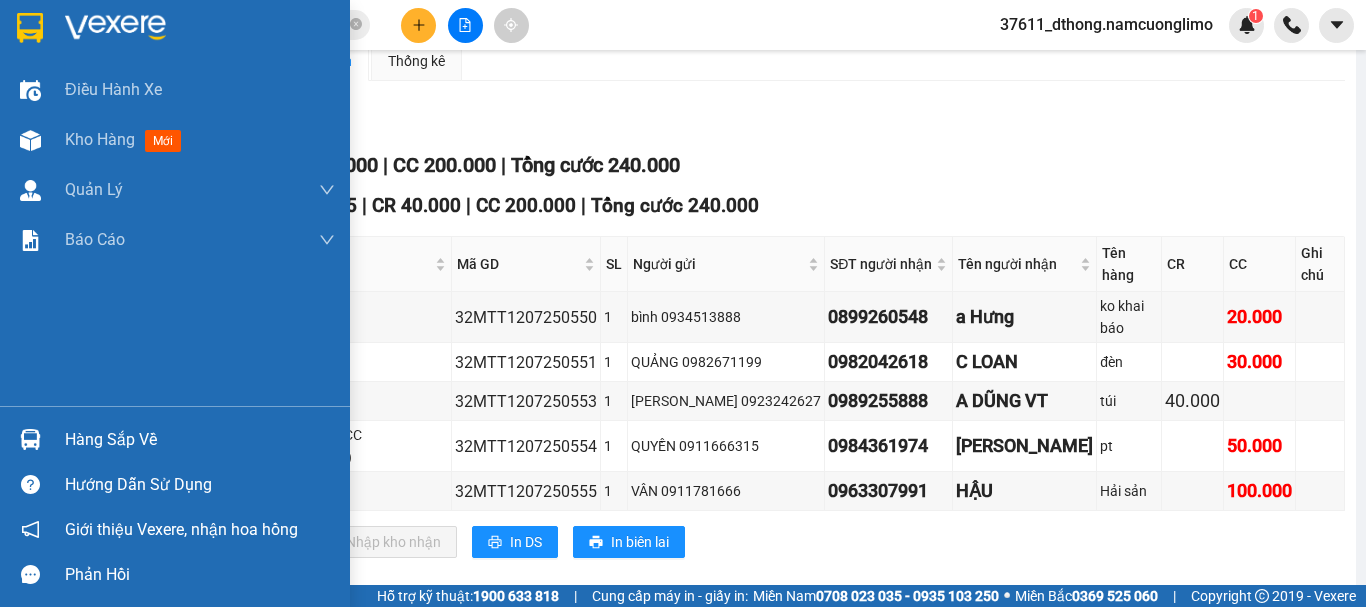 click at bounding box center [30, 28] 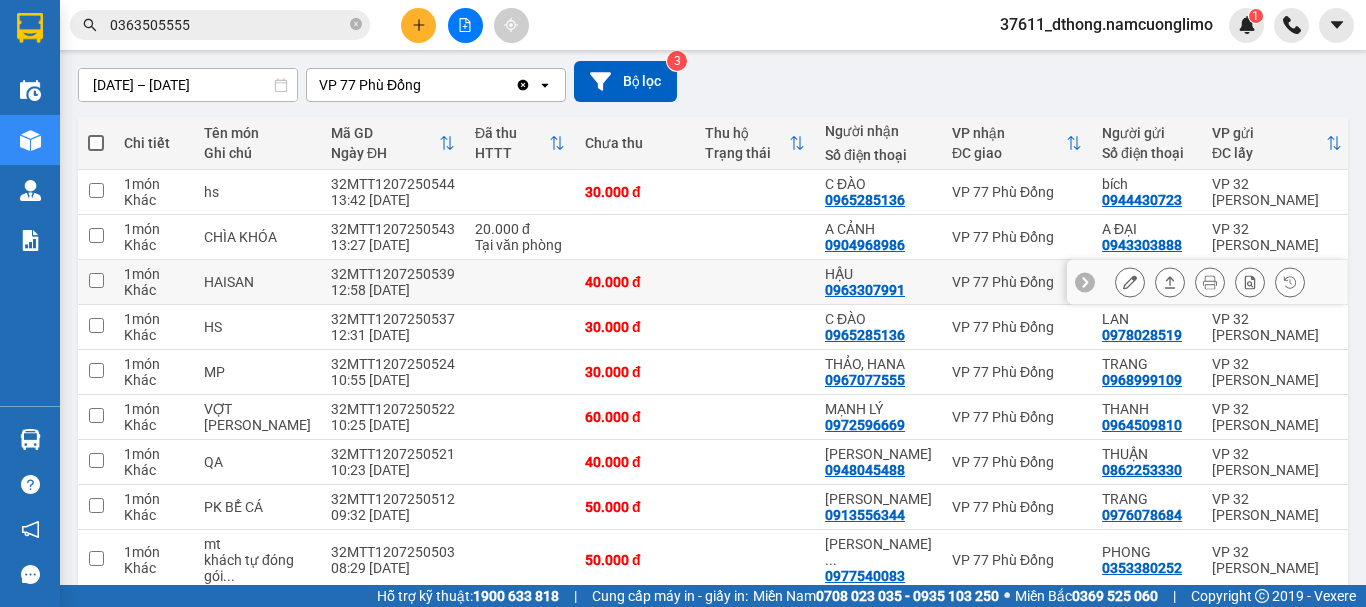 click at bounding box center (96, 280) 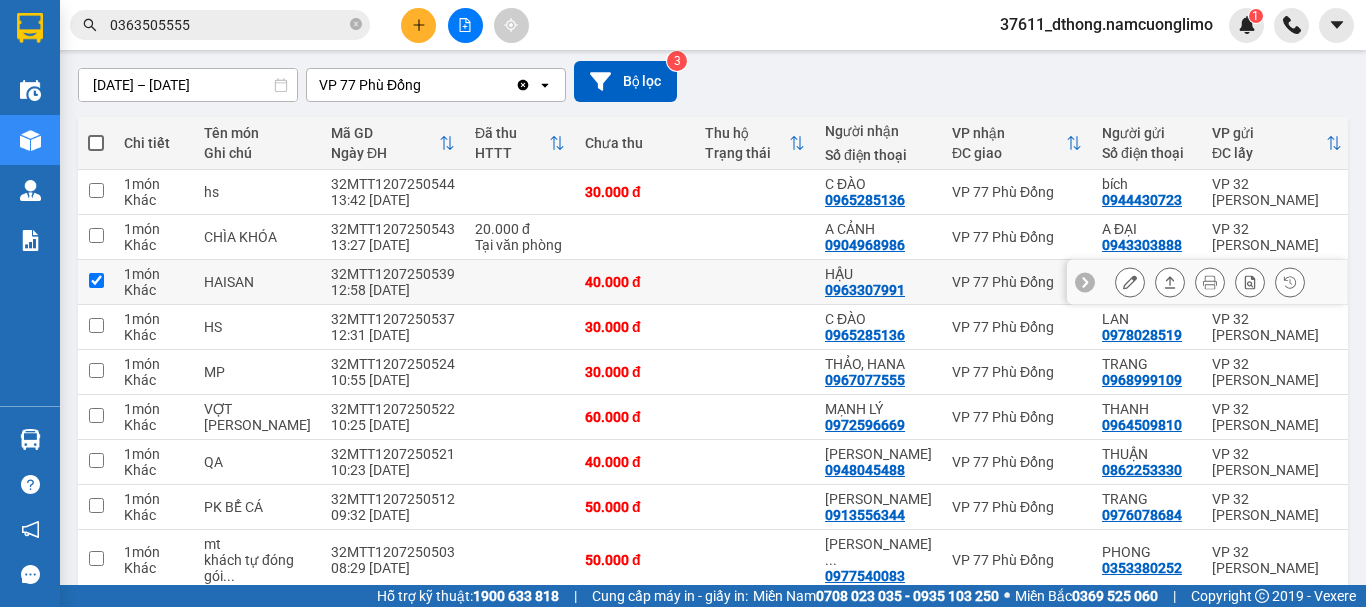 checkbox on "true" 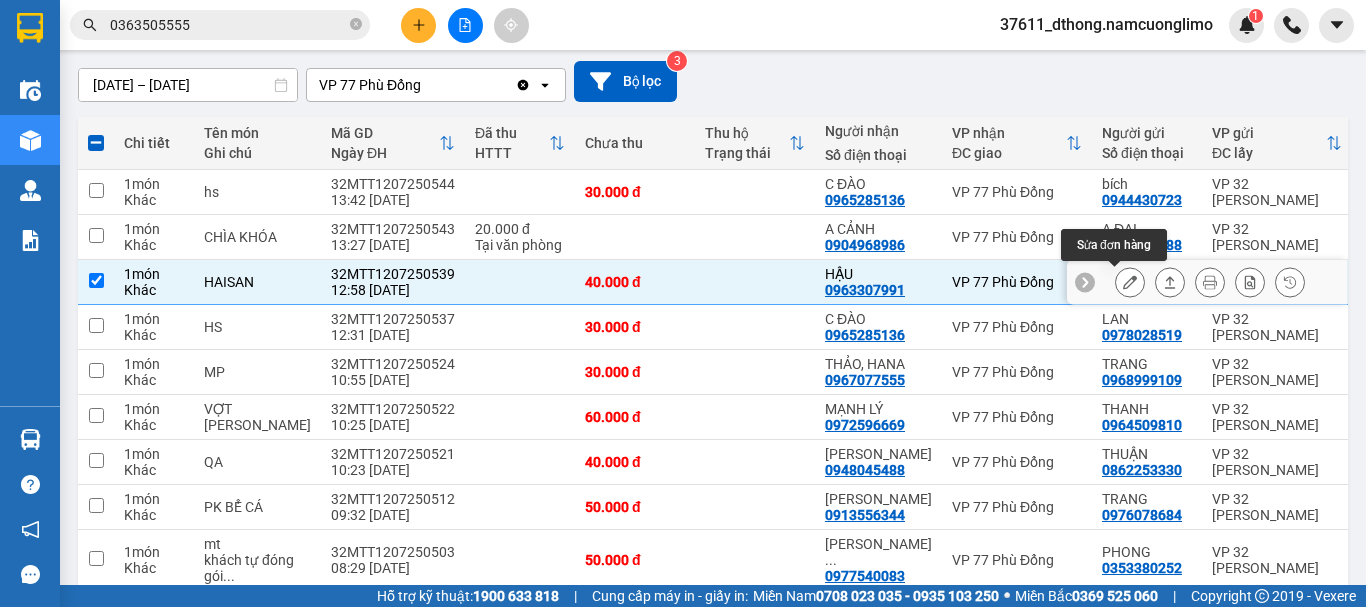 click 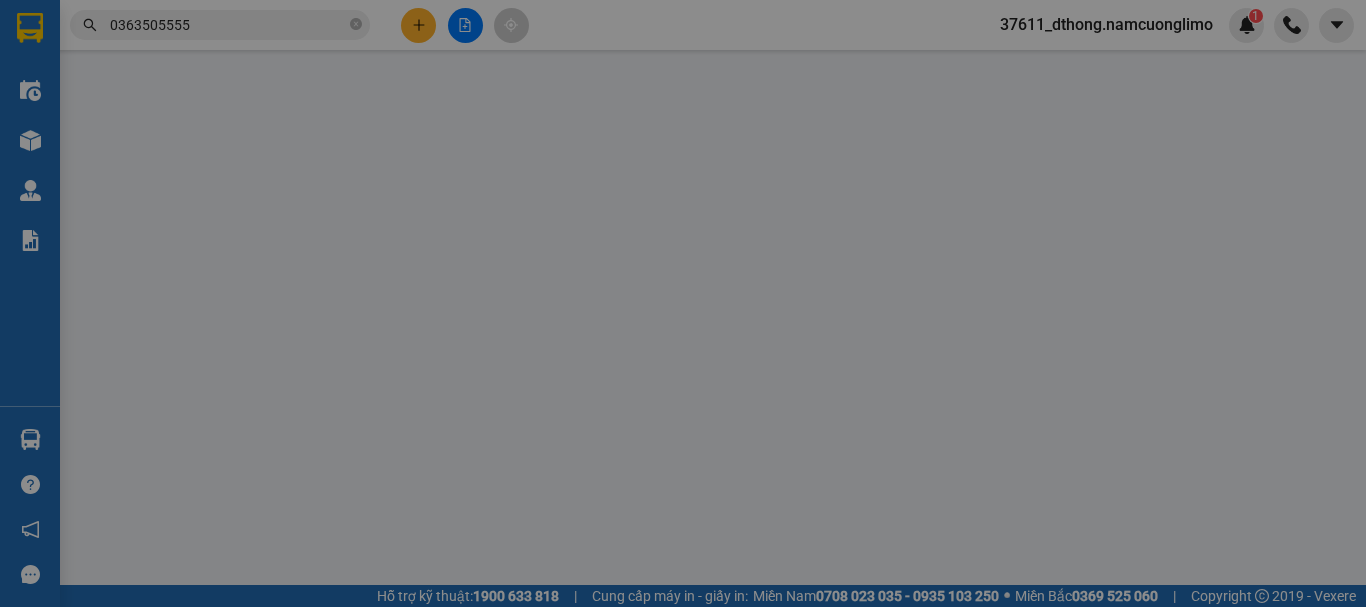 scroll, scrollTop: 0, scrollLeft: 0, axis: both 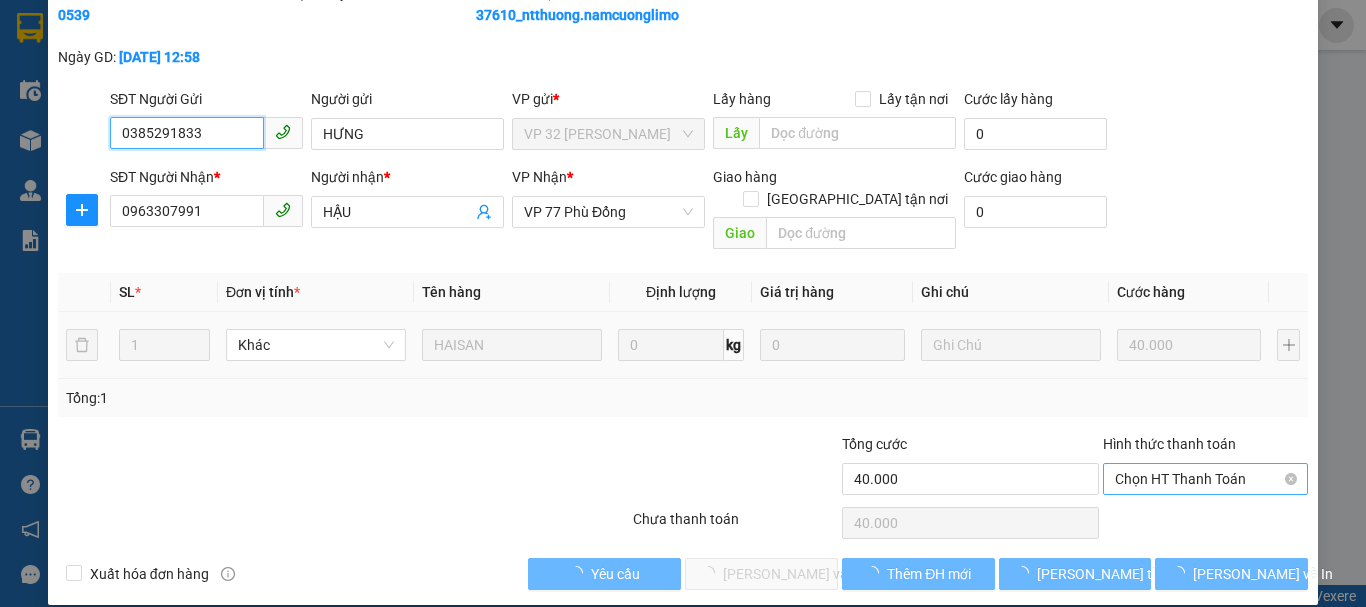 click on "Chọn HT Thanh Toán" at bounding box center (1205, 479) 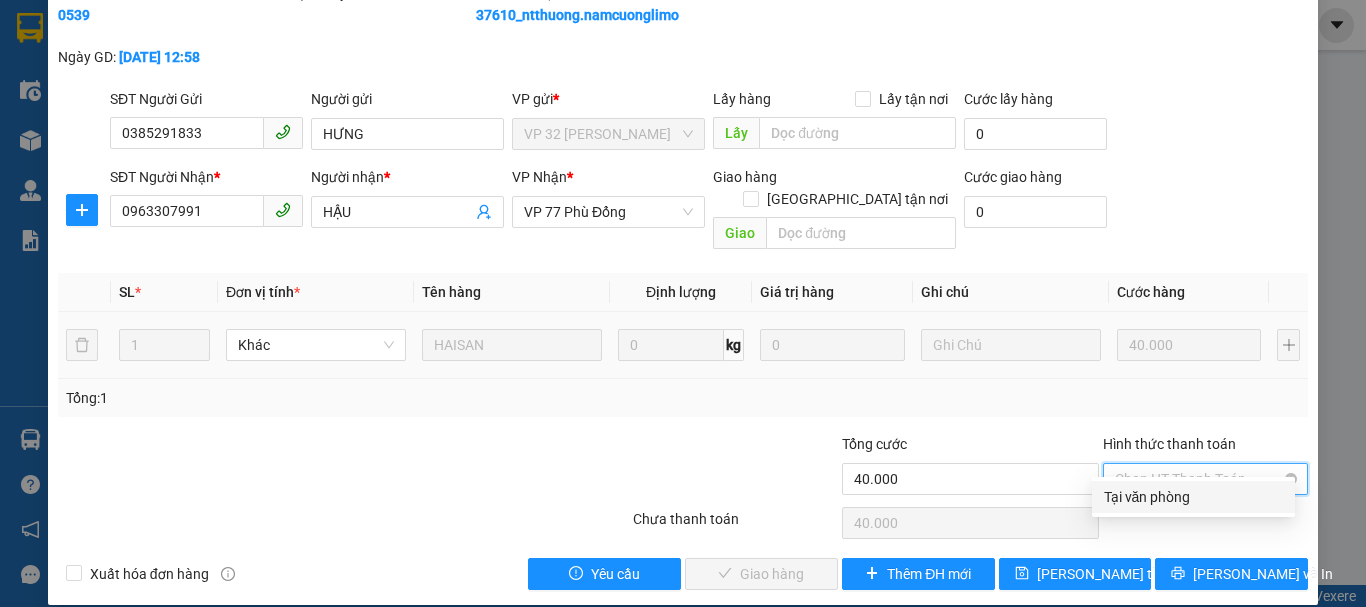 drag, startPoint x: 1231, startPoint y: 448, endPoint x: 1207, endPoint y: 463, distance: 28.301943 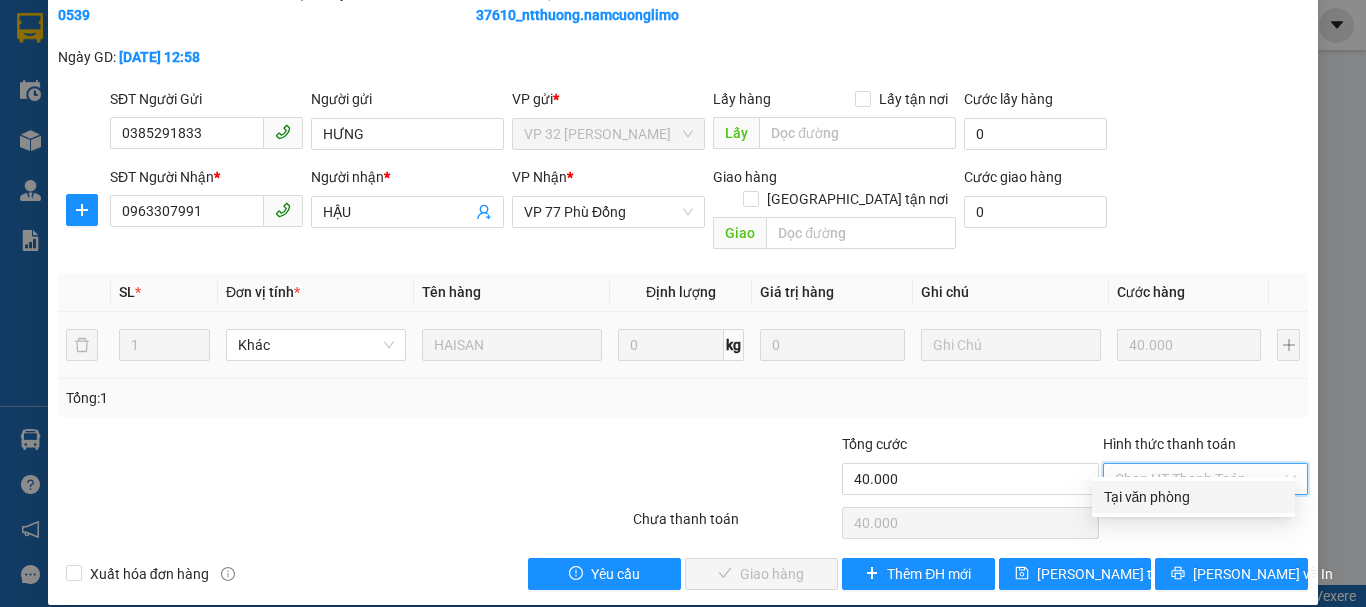 drag, startPoint x: 1156, startPoint y: 501, endPoint x: 1048, endPoint y: 534, distance: 112.929184 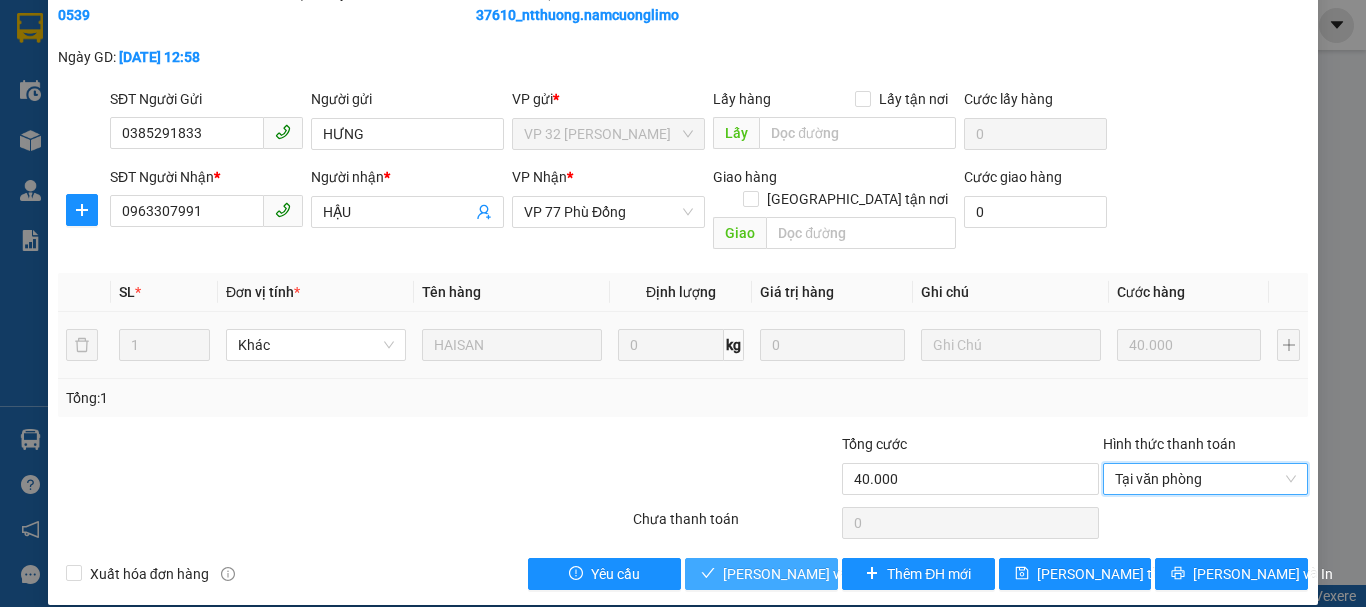 click on "[PERSON_NAME] và Giao hàng" at bounding box center [819, 574] 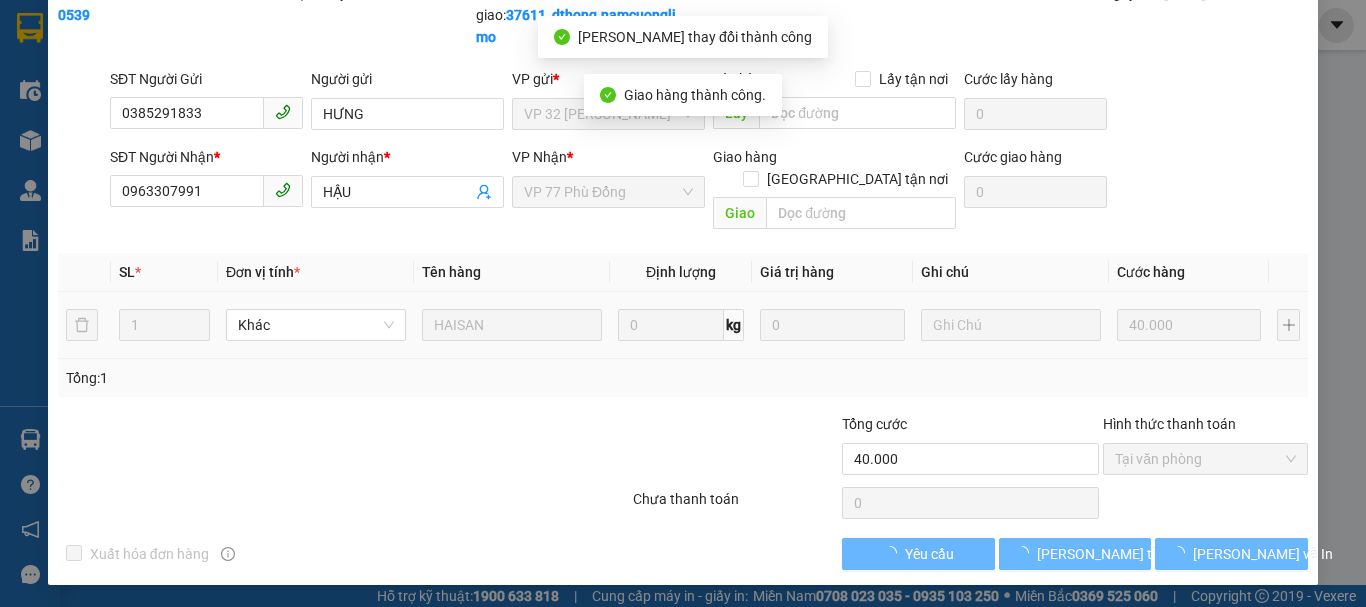 scroll, scrollTop: 70, scrollLeft: 0, axis: vertical 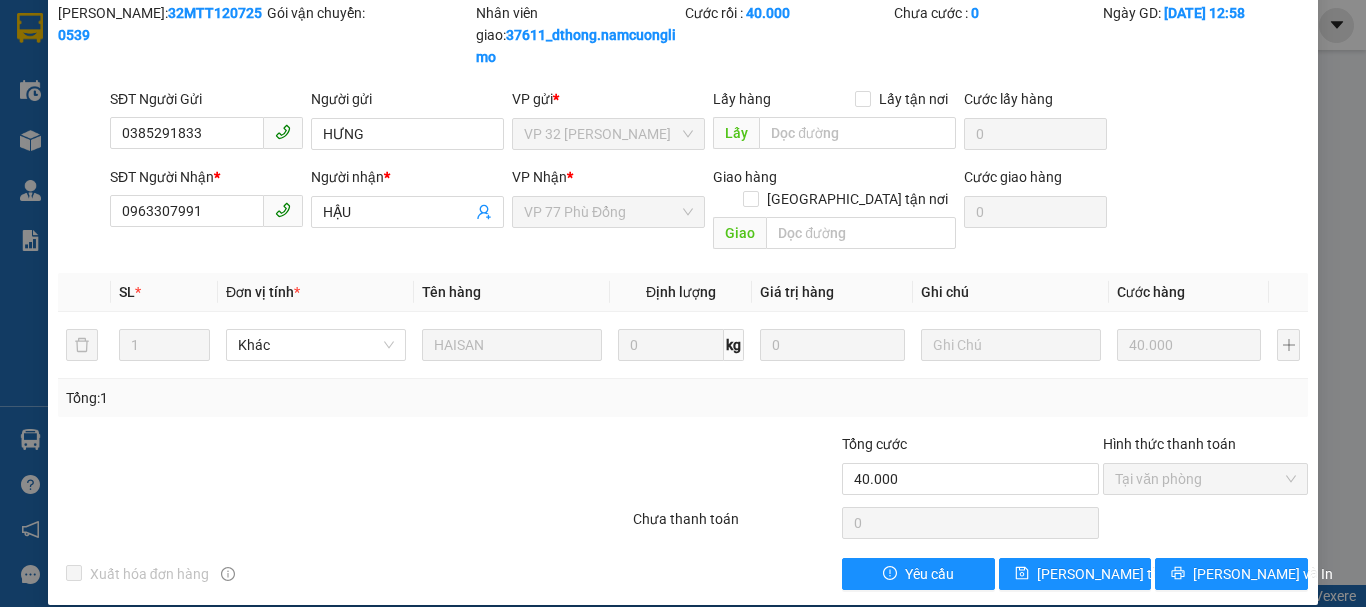 click on "SỬA ĐƠN HÀNG Lịch sử Ảnh kiện hàng Yêu cầu xuất hóa đơn điện tử Total Paid Fee 40.000 Total UnPaid Fee 0 Cash Collection Total Fee Mã ĐH:  32MTT1207250539 Gói vận chuyển:   Nhân viên giao: 37611_dthong.namcuonglimo Cước rồi :   40.000 Chưa cước :   0 Ngày GD:   [DATE] 12:58 SĐT Người Gửi 0385291833 Người gửi HƯNG VP gửi  * VP 32 Mạc Thái Tổ Lấy hàng Lấy tận nơi Lấy Cước lấy hàng 0 SĐT Người Nhận  * 0963307991 Người nhận  * HẬU VP Nhận  * VP 77 Phù Đổng Giao hàng Giao tận nơi Giao Cước giao hàng 0 SL  * Đơn vị tính  * Tên hàng  Định lượng Giá trị hàng Ghi chú Cước hàng                   1 Khác HAISAN 0 kg 0 40.000 Tổng:  1 Tổng cước 40.000 Hình thức thanh toán Tại văn phòng Số tiền thu trước 40.000 Chọn HT Thanh Toán Chưa thanh toán 0 Chọn HT Thanh Toán Xuất hóa đơn hàng Yêu cầu Lưu thay đổi [PERSON_NAME] và In Tại văn phòng" at bounding box center (683, 303) 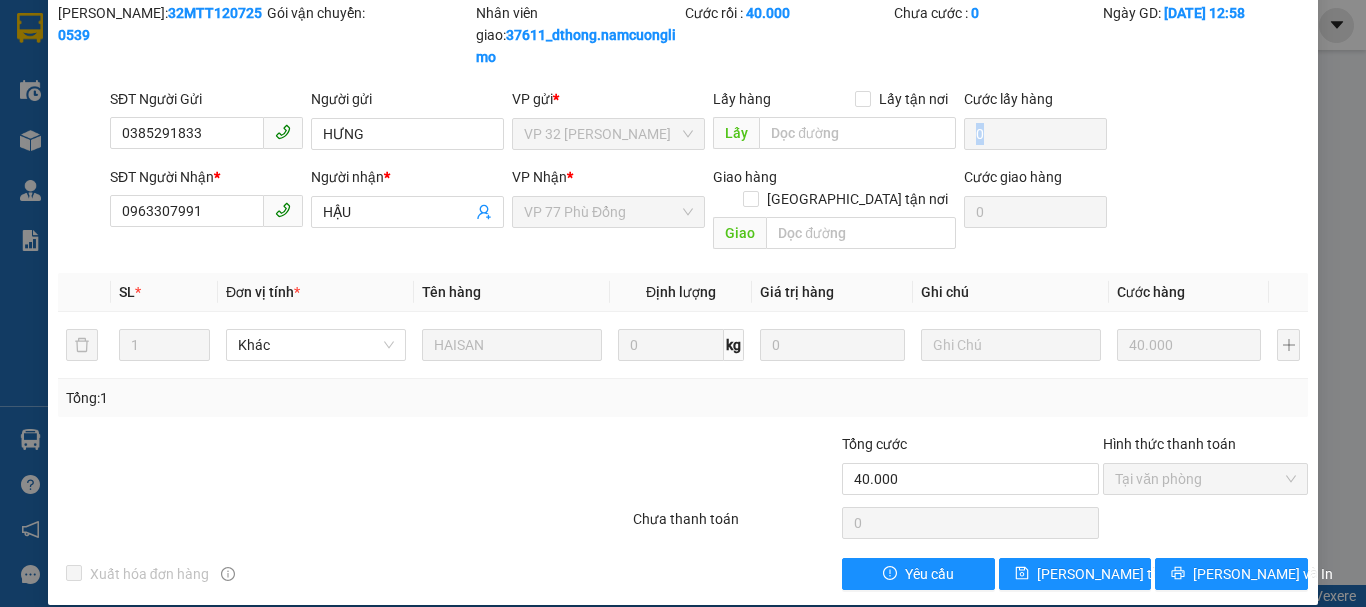 click on "SỬA ĐƠN HÀNG Lịch sử Ảnh kiện hàng Yêu cầu xuất hóa đơn điện tử Total Paid Fee 40.000 Total UnPaid Fee 0 Cash Collection Total Fee Mã ĐH:  32MTT1207250539 Gói vận chuyển:   Nhân viên giao: 37611_dthong.namcuonglimo Cước rồi :   40.000 Chưa cước :   0 Ngày GD:   [DATE] 12:58 SĐT Người Gửi 0385291833 Người gửi HƯNG VP gửi  * VP 32 Mạc Thái Tổ Lấy hàng Lấy tận nơi Lấy Cước lấy hàng 0 SĐT Người Nhận  * 0963307991 Người nhận  * HẬU VP Nhận  * VP 77 Phù Đổng Giao hàng Giao tận nơi Giao Cước giao hàng 0 SL  * Đơn vị tính  * Tên hàng  Định lượng Giá trị hàng Ghi chú Cước hàng                   1 Khác HAISAN 0 kg 0 40.000 Tổng:  1 Tổng cước 40.000 Hình thức thanh toán Tại văn phòng Số tiền thu trước 40.000 Chọn HT Thanh Toán Chưa thanh toán 0 Chọn HT Thanh Toán Xuất hóa đơn hàng Yêu cầu Lưu thay đổi [PERSON_NAME] và In Tại văn phòng" at bounding box center [683, 303] 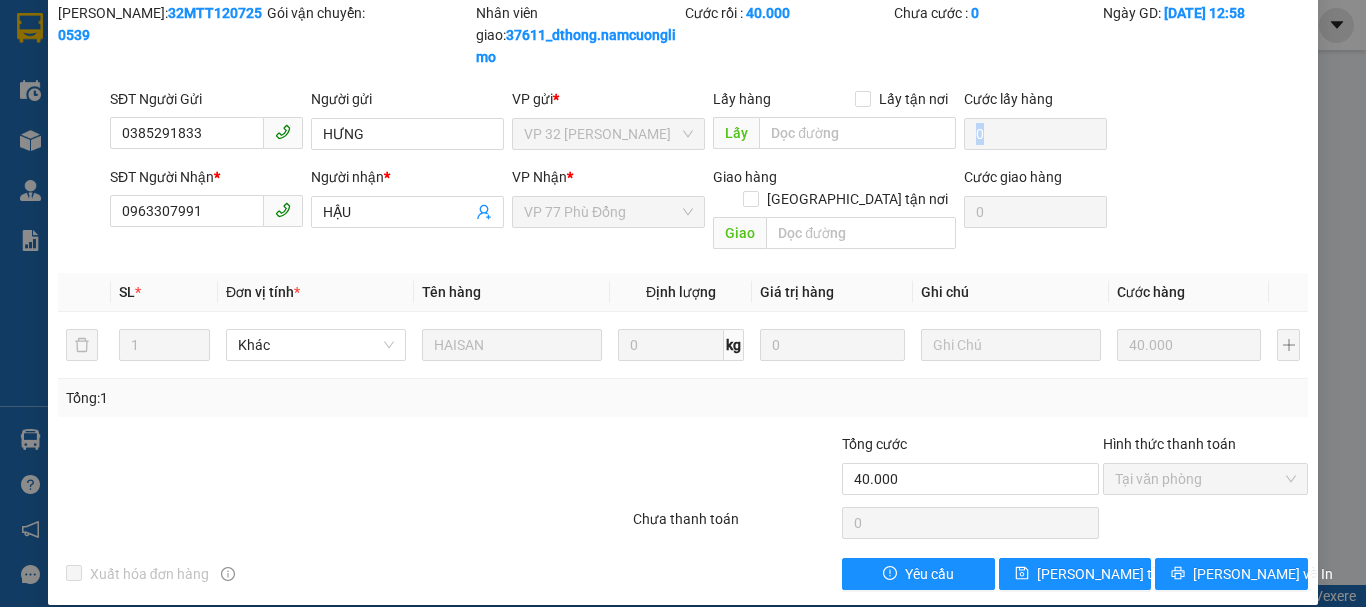 click on "SỬA ĐƠN HÀNG Lịch sử Ảnh kiện hàng Yêu cầu xuất hóa đơn điện tử Total Paid Fee 40.000 Total UnPaid Fee 0 Cash Collection Total Fee Mã ĐH:  32MTT1207250539 Gói vận chuyển:   Nhân viên giao: 37611_dthong.namcuonglimo Cước rồi :   40.000 Chưa cước :   0 Ngày GD:   [DATE] 12:58 SĐT Người Gửi 0385291833 Người gửi HƯNG VP gửi  * VP 32 Mạc Thái Tổ Lấy hàng Lấy tận nơi Lấy Cước lấy hàng 0 SĐT Người Nhận  * 0963307991 Người nhận  * HẬU VP Nhận  * VP 77 Phù Đổng Giao hàng Giao tận nơi Giao Cước giao hàng 0 SL  * Đơn vị tính  * Tên hàng  Định lượng Giá trị hàng Ghi chú Cước hàng                   1 Khác HAISAN 0 kg 0 40.000 Tổng:  1 Tổng cước 40.000 Hình thức thanh toán Tại văn phòng Số tiền thu trước 40.000 Chọn HT Thanh Toán Chưa thanh toán 0 Chọn HT Thanh Toán Xuất hóa đơn hàng Yêu cầu Lưu thay đổi [PERSON_NAME] và In Tại văn phòng" at bounding box center [683, 303] 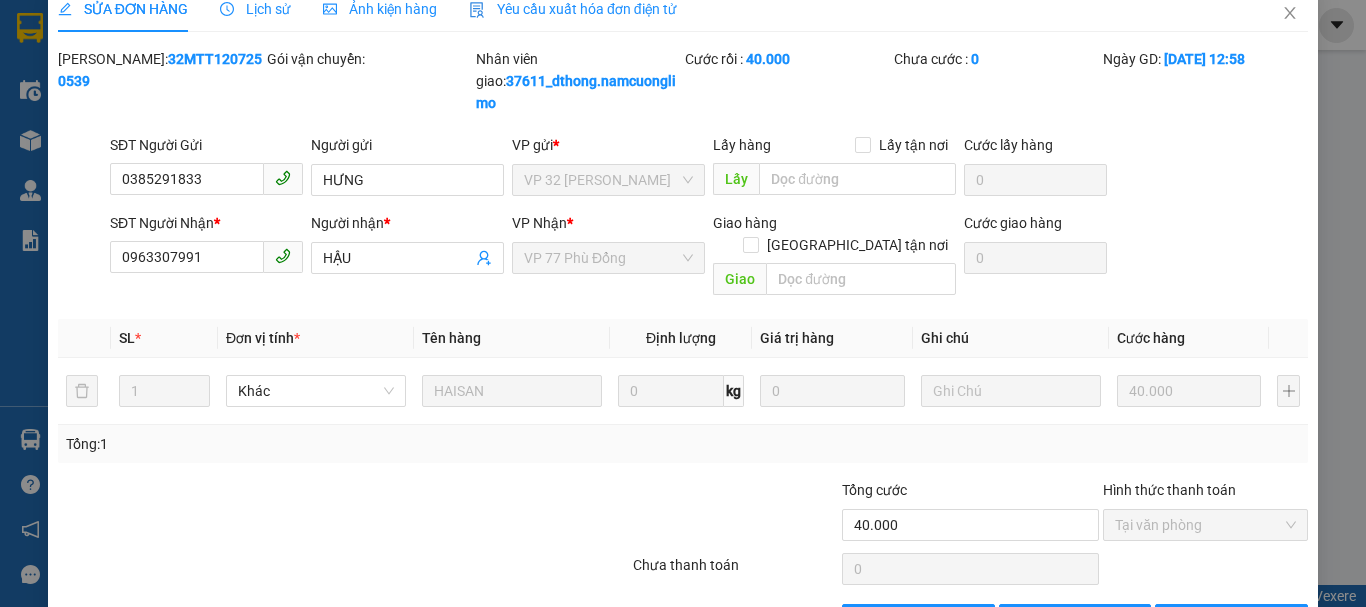scroll, scrollTop: 0, scrollLeft: 0, axis: both 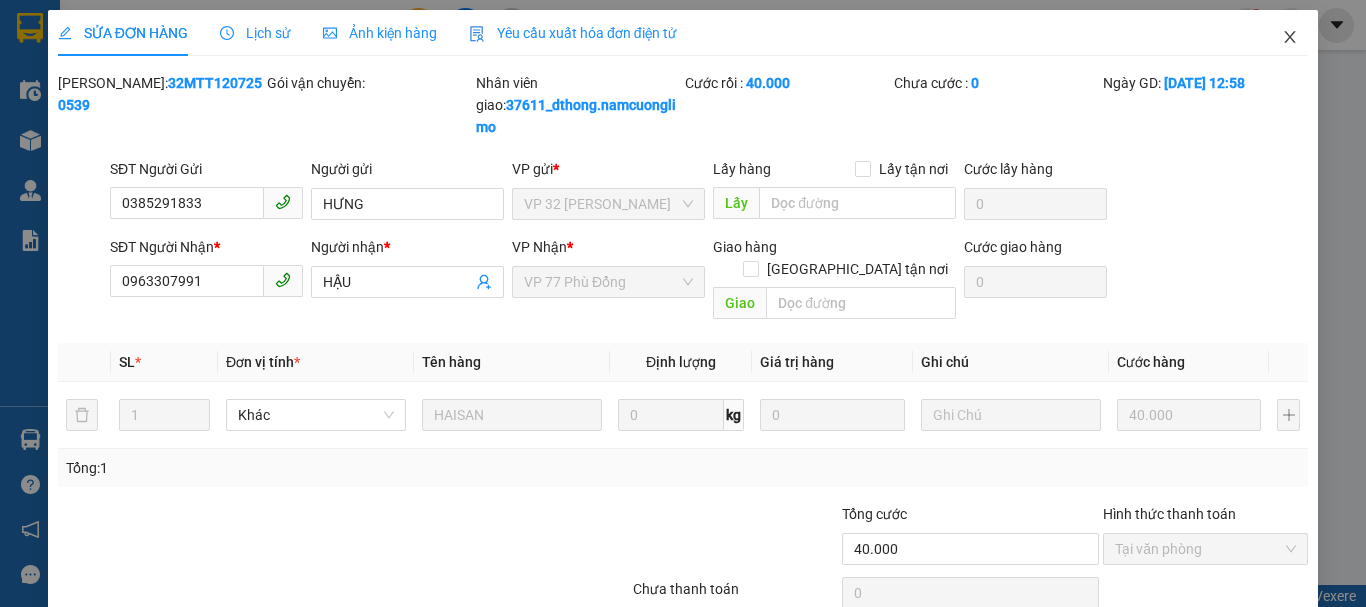 click 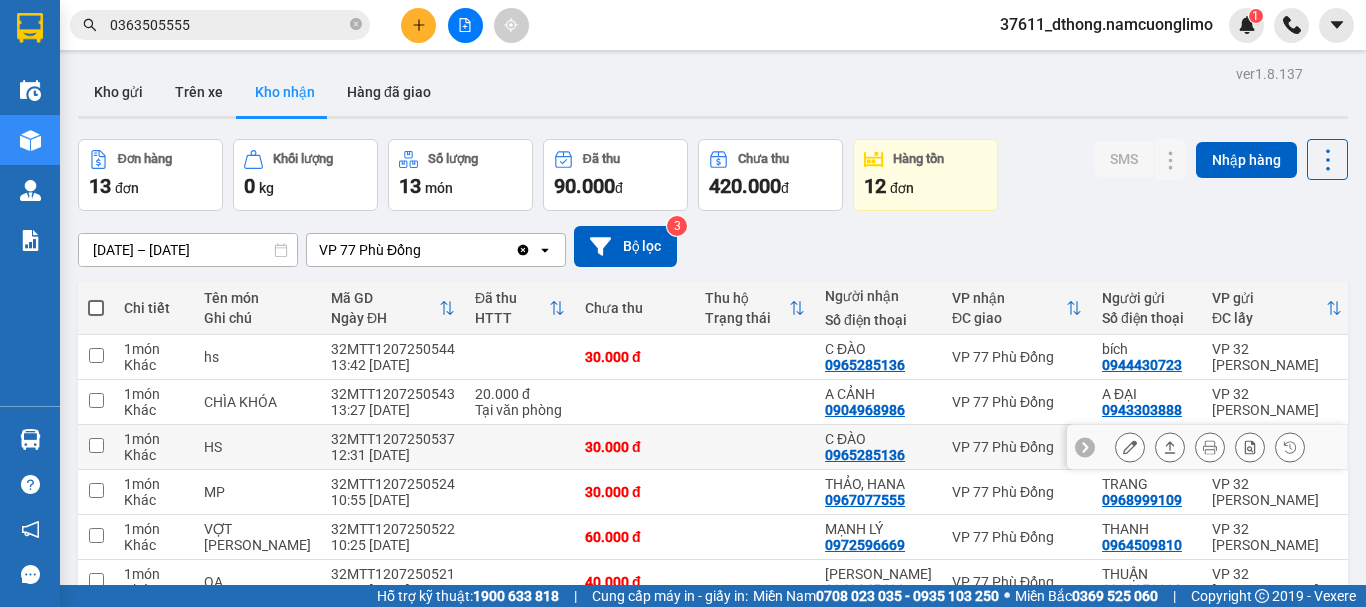 click on "1  món" at bounding box center [154, 439] 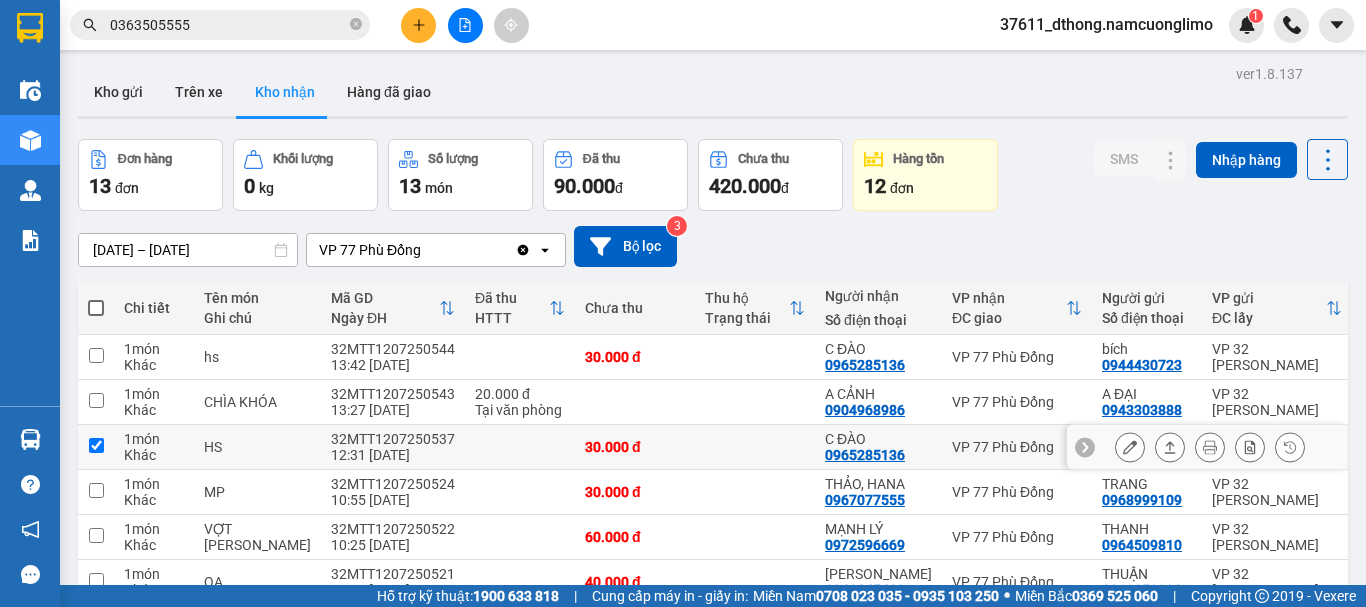checkbox on "true" 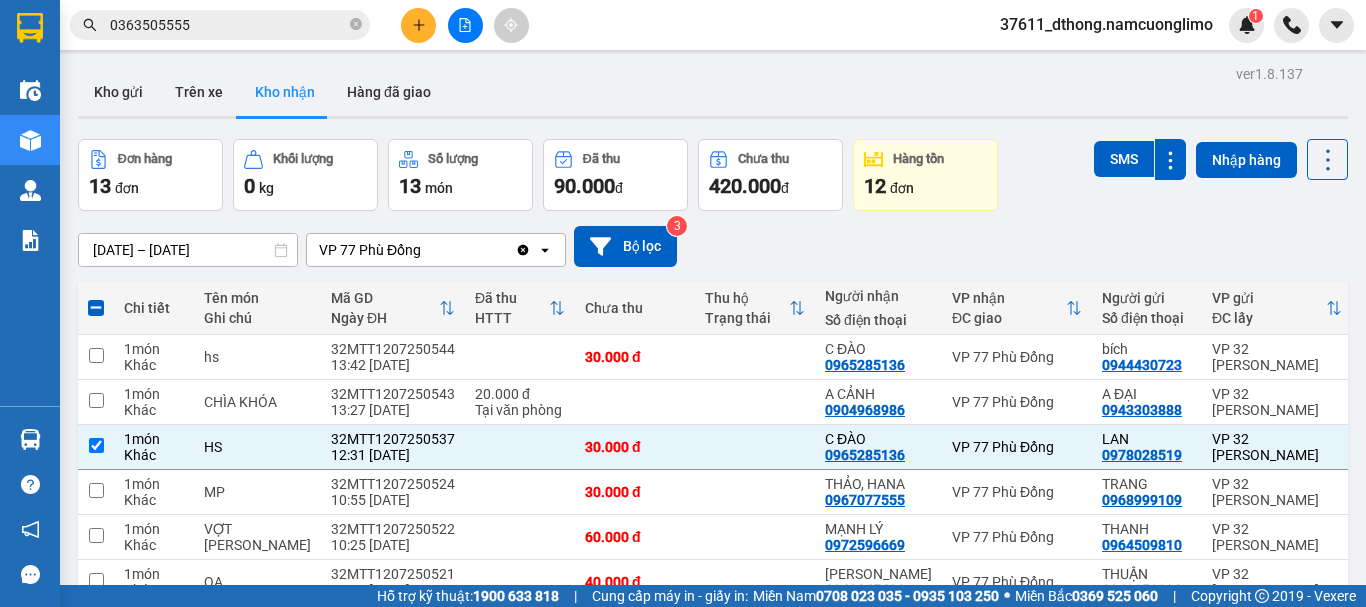 click on "Đơn hàng 13 đơn Khối lượng 0 kg Số lượng 13 món Đã thu 90.000  đ Chưa thu 420.000  đ Hàng tồn 12 đơn SMS Nhập hàng" at bounding box center (713, 175) 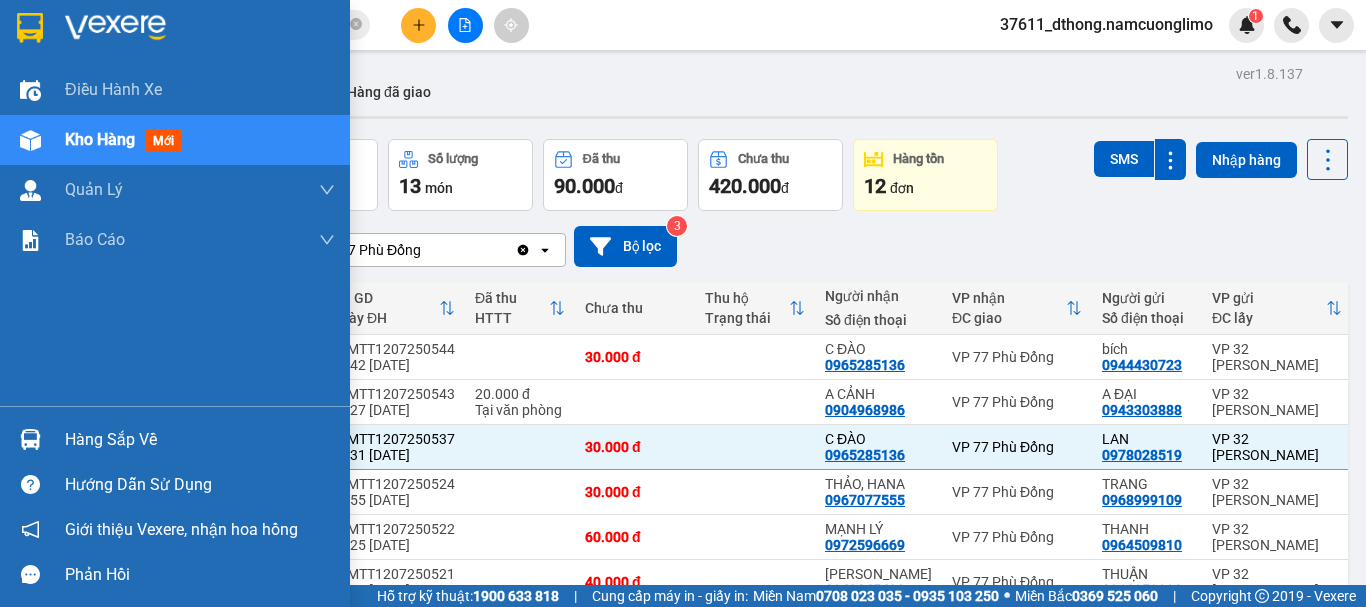 click on "Hàng sắp về" at bounding box center (200, 440) 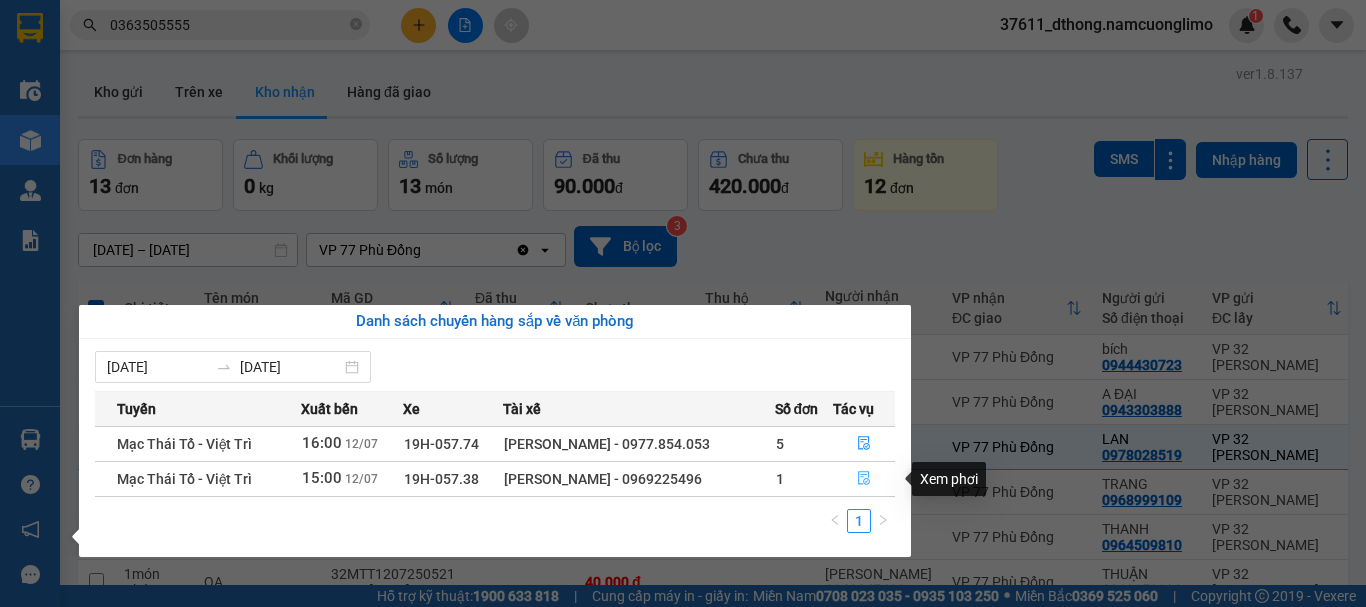 click 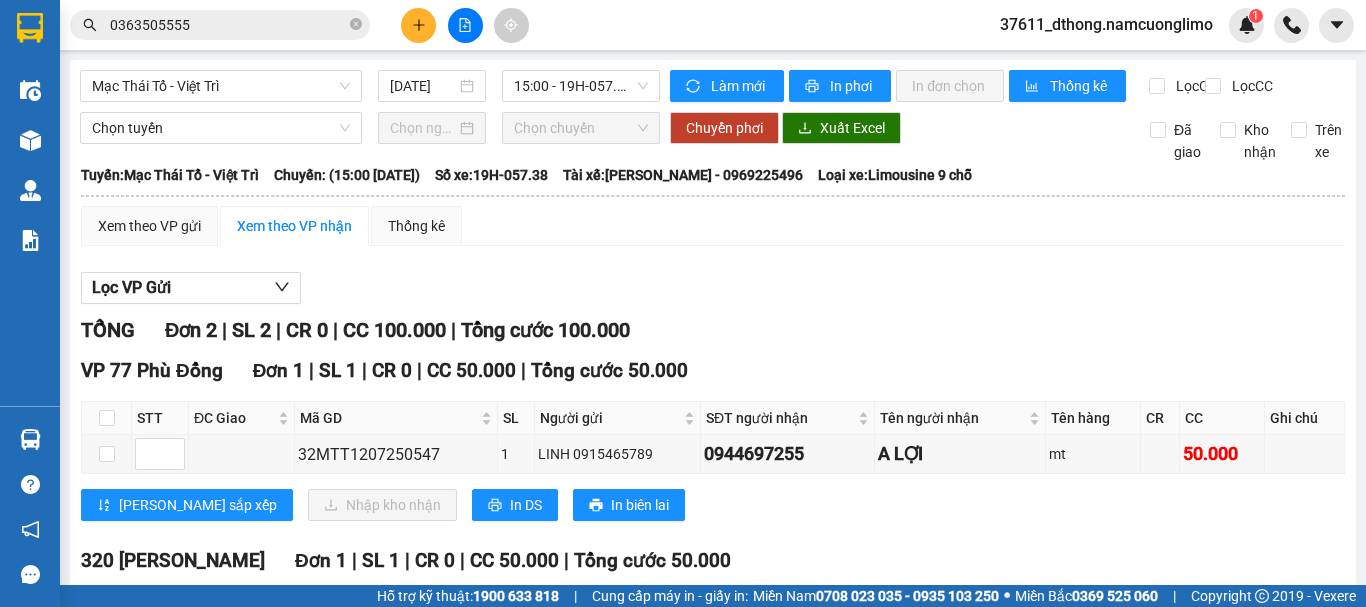 scroll, scrollTop: 199, scrollLeft: 0, axis: vertical 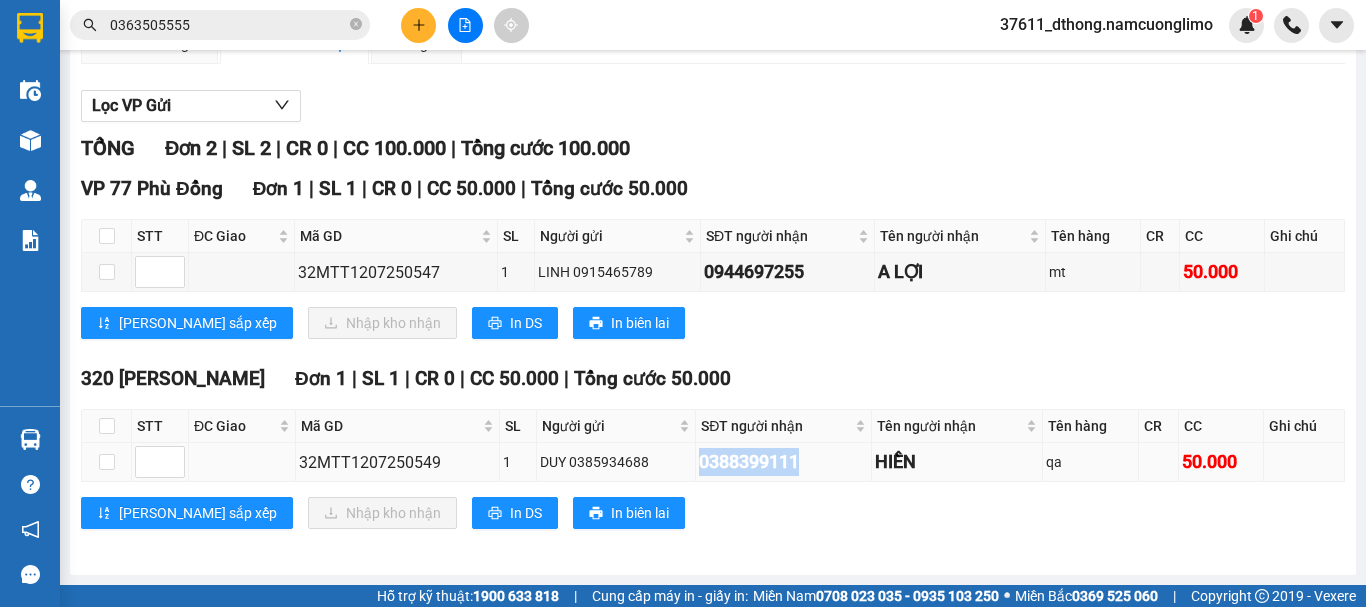 drag, startPoint x: 684, startPoint y: 461, endPoint x: 794, endPoint y: 466, distance: 110.11358 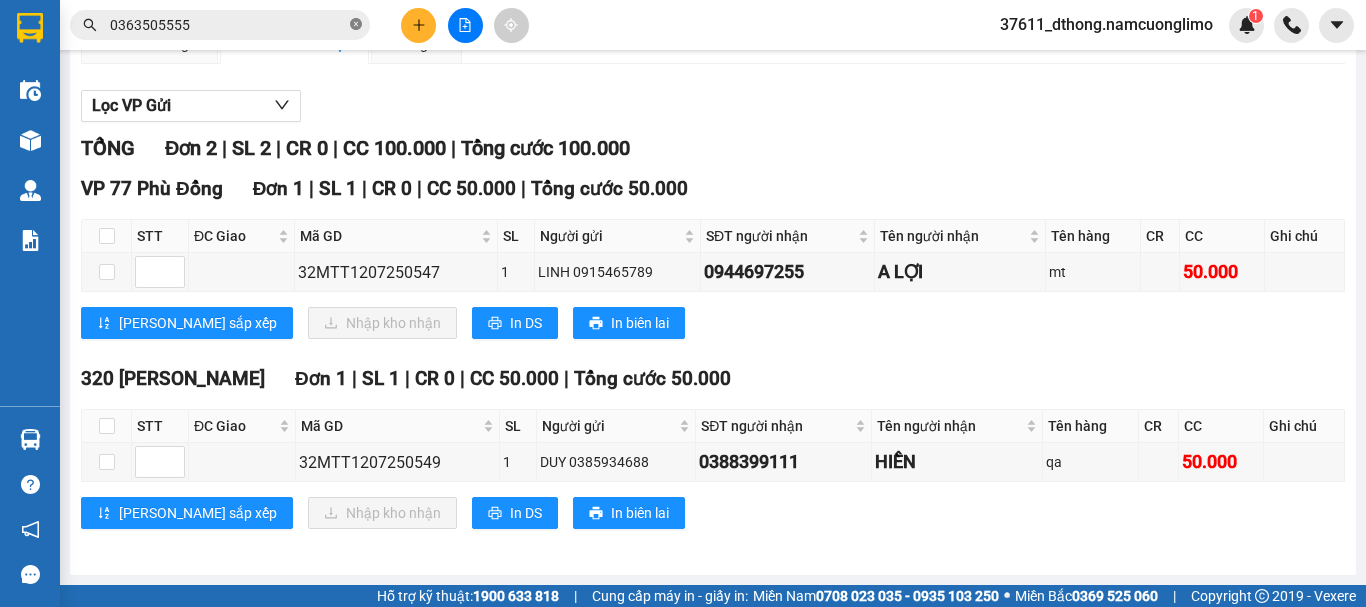 click 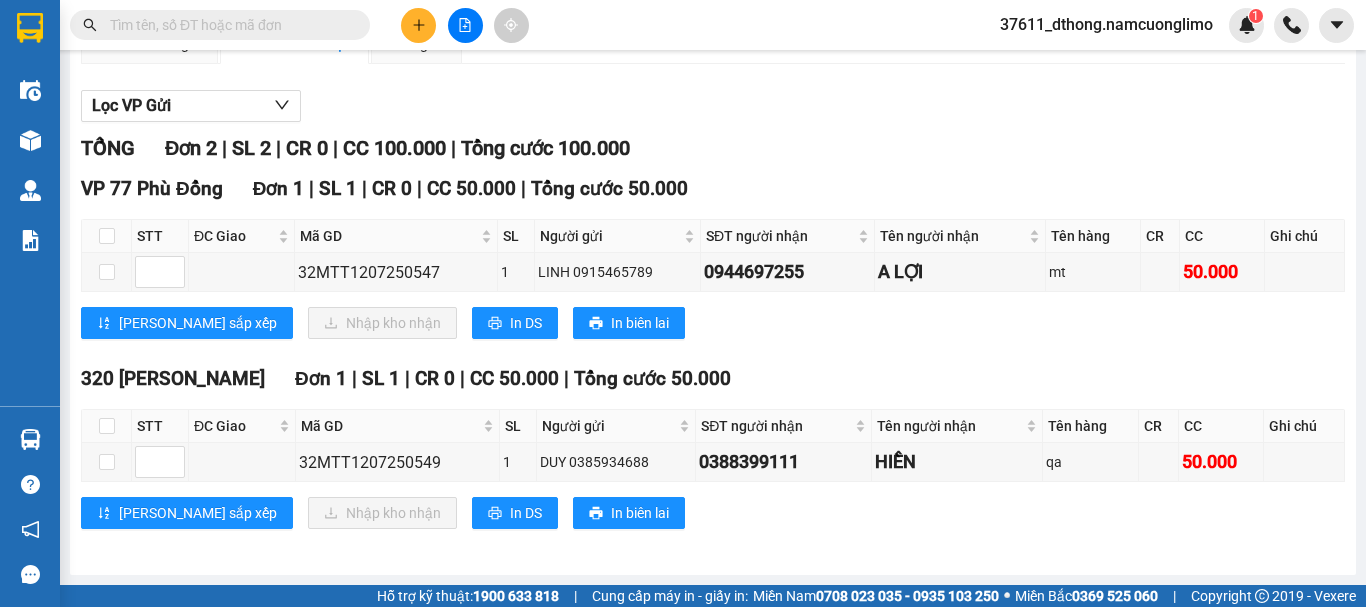 paste on "0388399111" 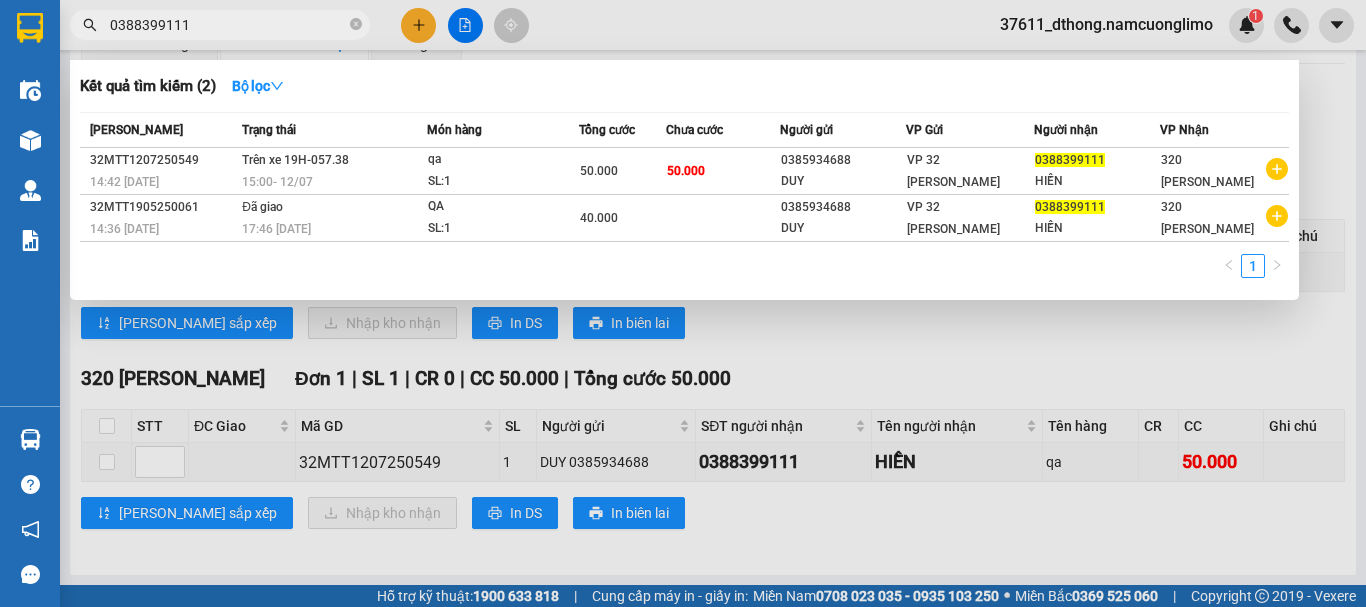 type on "0388399111" 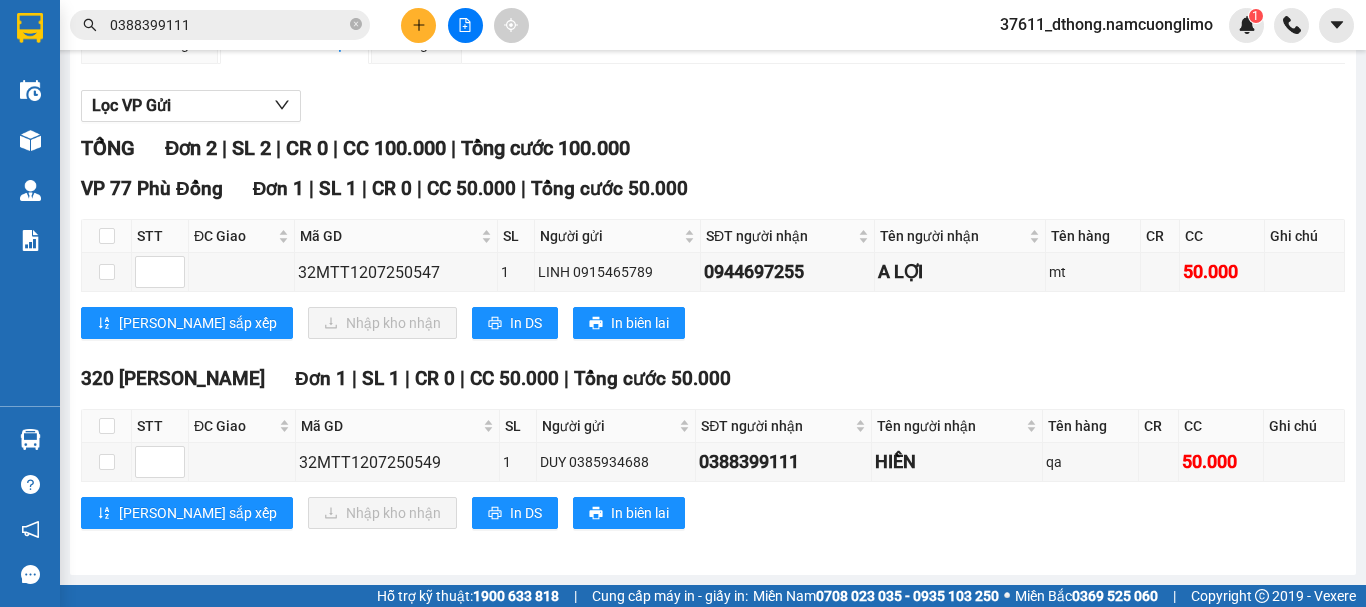 click on "VP 77 Phù Đổng Đơn   1 | SL   1 | CR   0 | CC   50.000 | Tổng cước   50.000 STT ĐC Giao Mã GD SL Người gửi SĐT người nhận Tên người nhận Tên hàng CR CC Ghi chú Ký nhận                           32MTT1207250547 1 LINH 0915465789 0944697255 A LỢI mt 50.000 Lưu sắp xếp Nhập kho nhận In DS In biên lai  Công ty TNHH Trọng Hiếu Phú Thọ - Nam Cường Limousine   1900400028   Số 26 ngõ 216, phố Cao Sơn, phường Minh Phương VP 77 Phù Đổng  -  16:33 - 12/07/2025 Tuyến:  Mạc Thái Tổ - Việt Trì Chuyến:   (15:00 - 12/07/2025) Tài xế:  Phạm Xuân Tình - 0969225496   Số xe:  19H-057.38   Loại xe:  Limousine 9 chỗ STT ĐC Giao Mã GD SL Người gửi SĐT người nhận Tên người nhận Tên hàng CR CC Ghi chú Ký nhận VP 77 Phù Đổng Đơn   1 | SL   1 | CR   0 | CC   50.000 | Tổng cước   50.000 1 32MTT1207250547 1 LINH 0915465789 0944697255 A LỢI mt 50.000 Tổng 1 1 0 50.000 Cước rồi :   0 :" at bounding box center (713, 264) 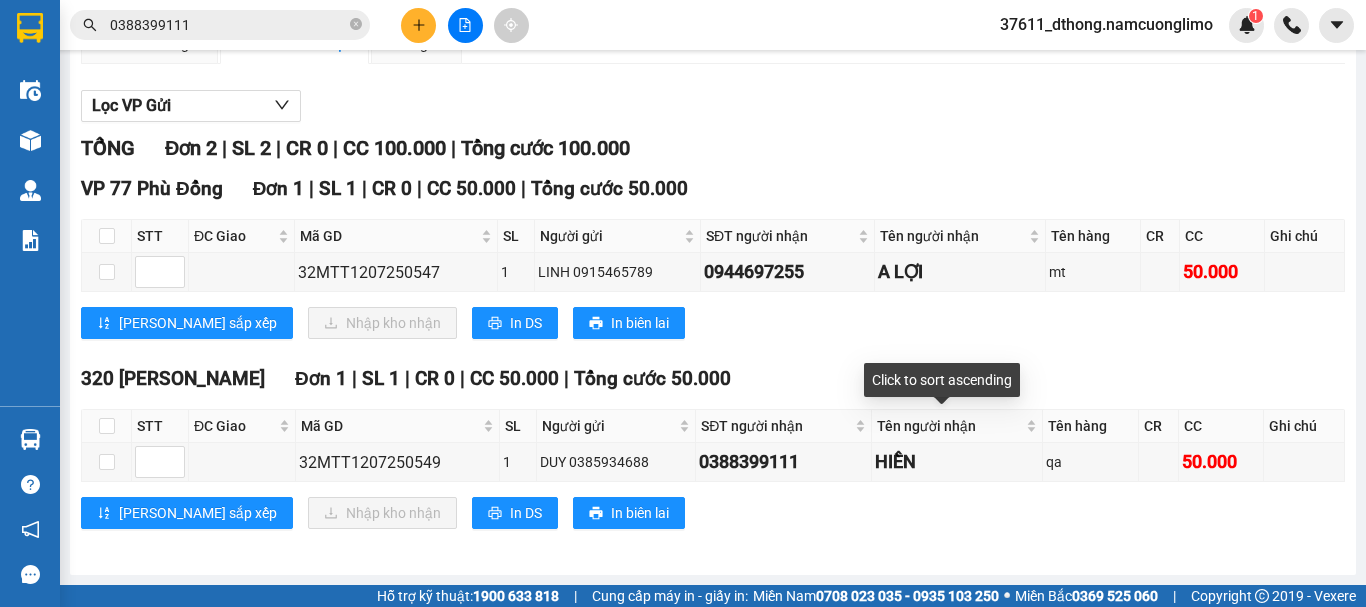 click on "Lưu sắp xếp Nhập kho nhận In DS In biên lai" at bounding box center (713, 323) 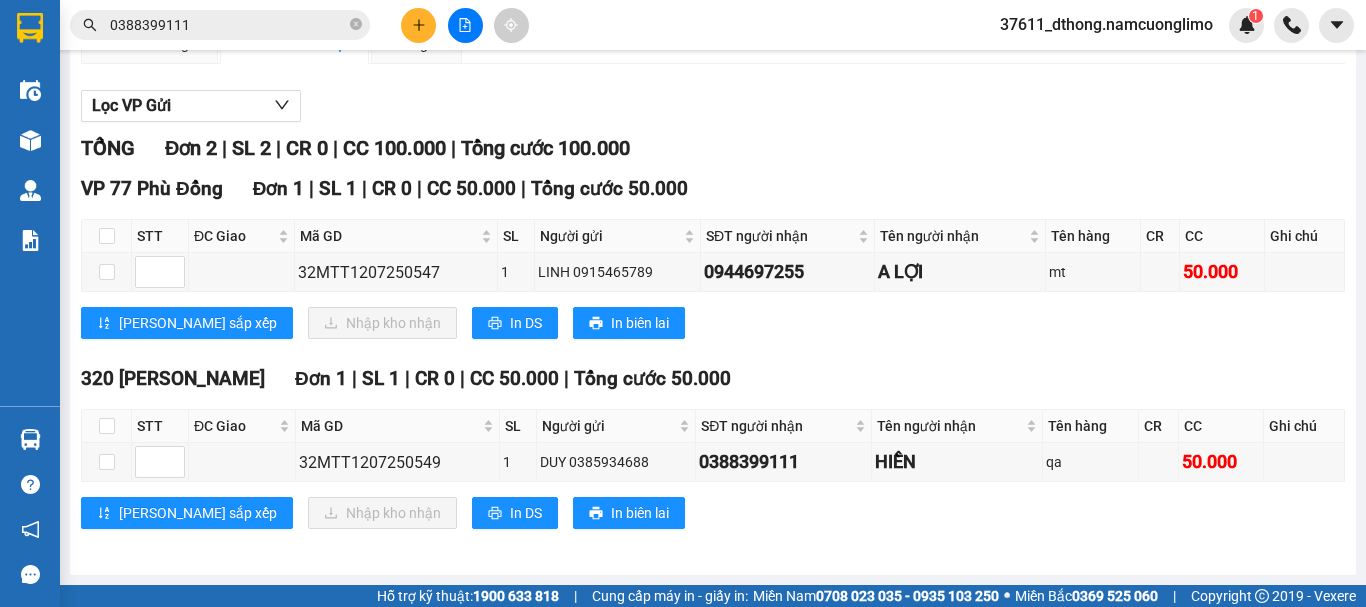 click on "TỔNG Đơn   2 | SL   2 | CR   0 | CC   100.000 | Tổng cước   100.000" at bounding box center [713, 148] 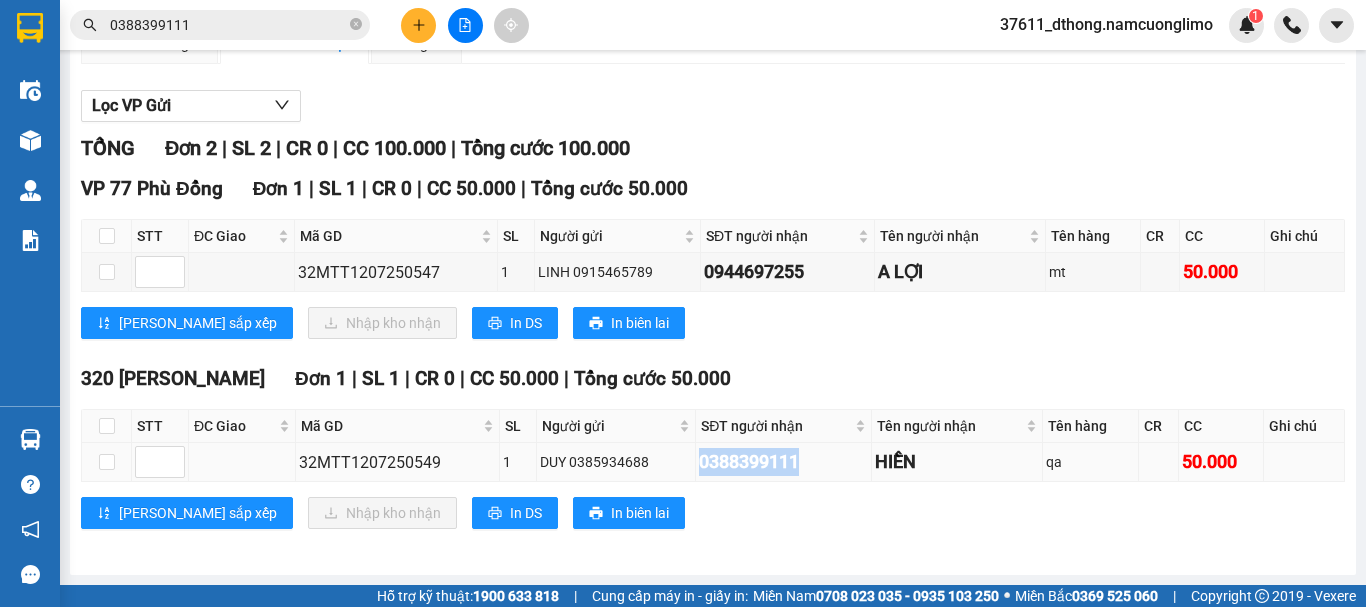drag, startPoint x: 684, startPoint y: 464, endPoint x: 806, endPoint y: 477, distance: 122.69067 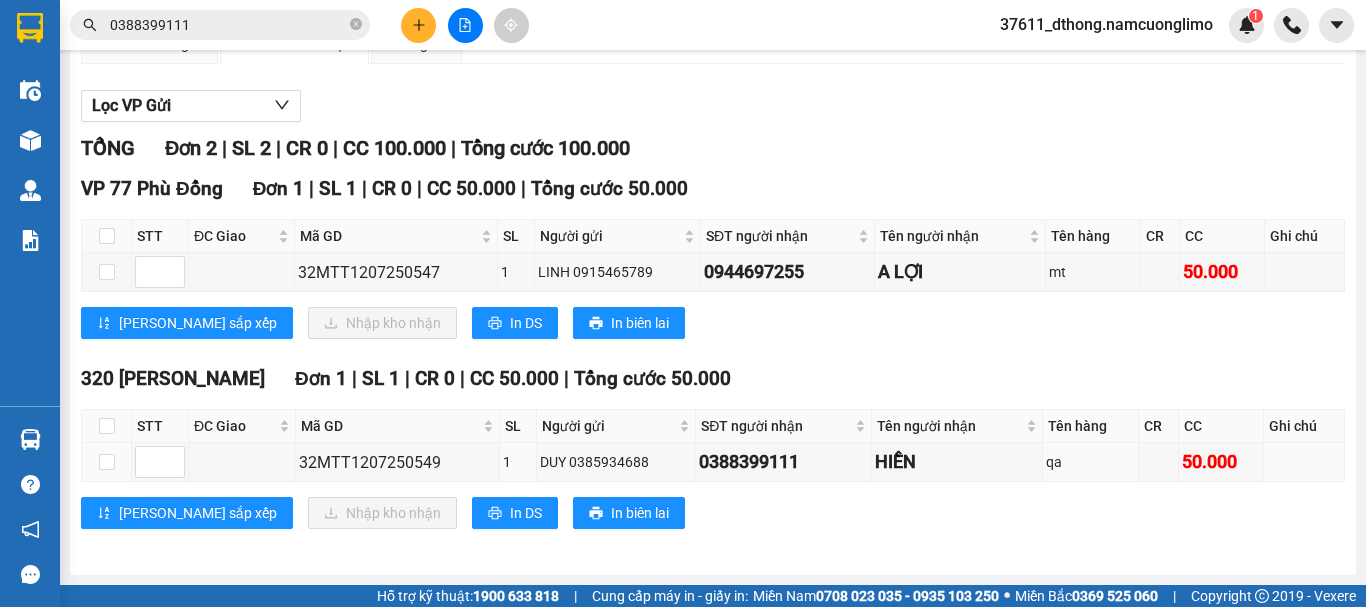 drag, startPoint x: 756, startPoint y: 465, endPoint x: 883, endPoint y: 124, distance: 363.88184 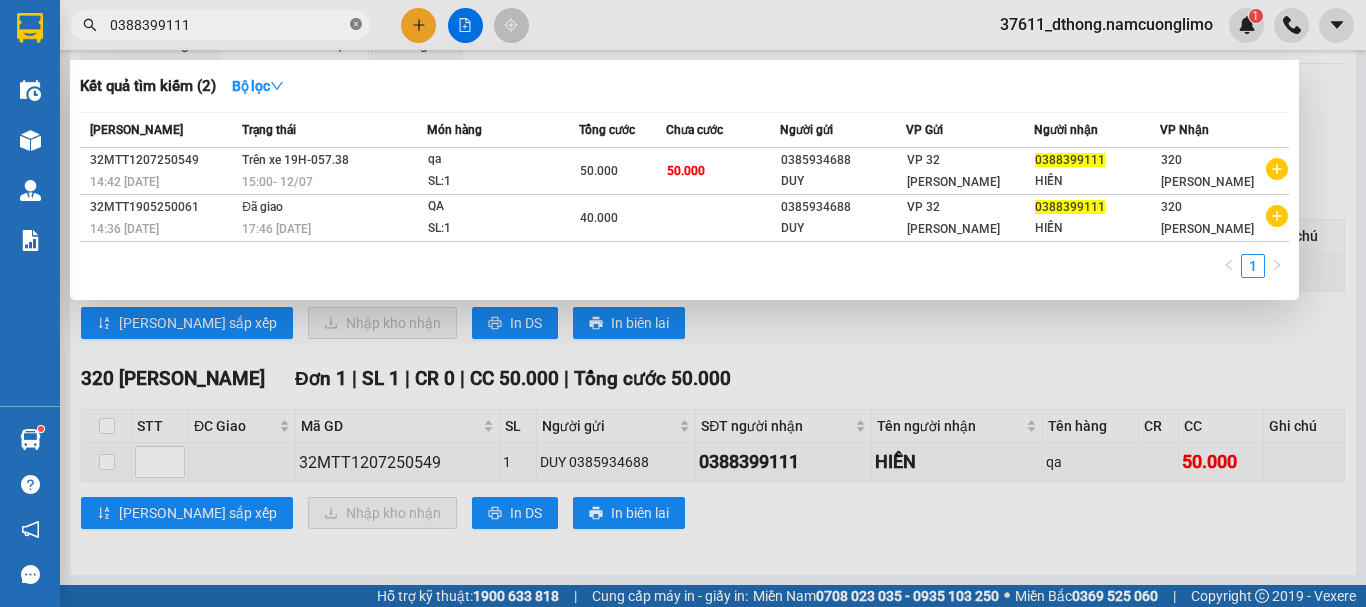 click 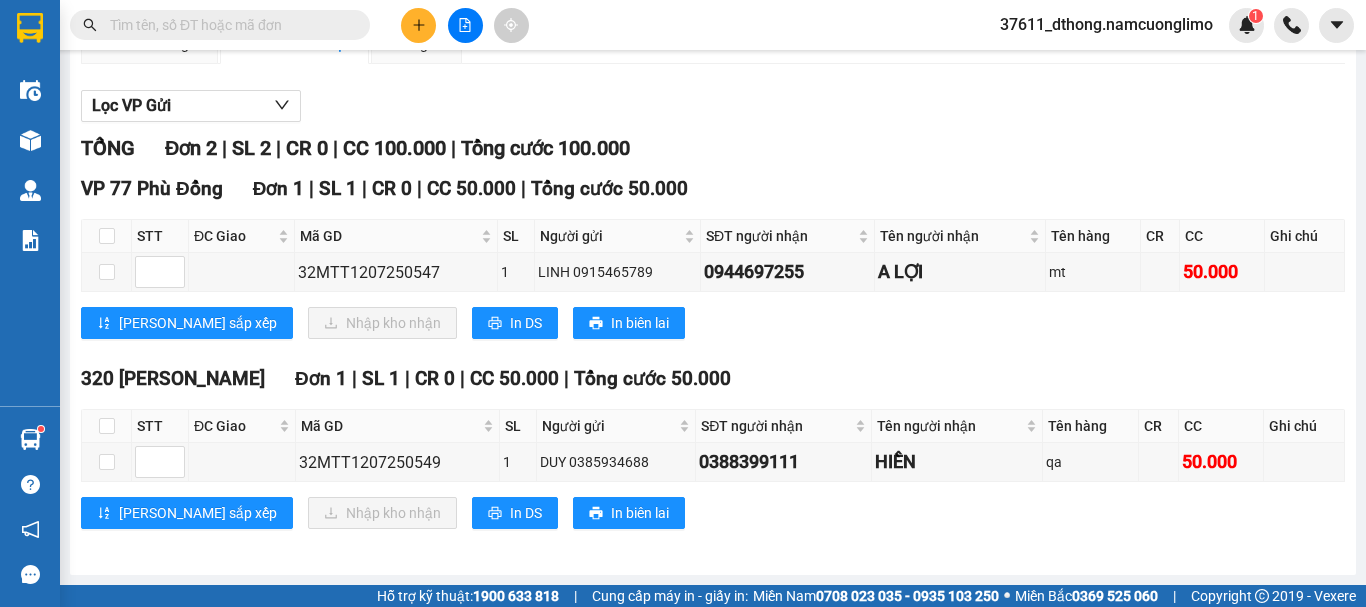 drag, startPoint x: 303, startPoint y: 31, endPoint x: 287, endPoint y: 16, distance: 21.931713 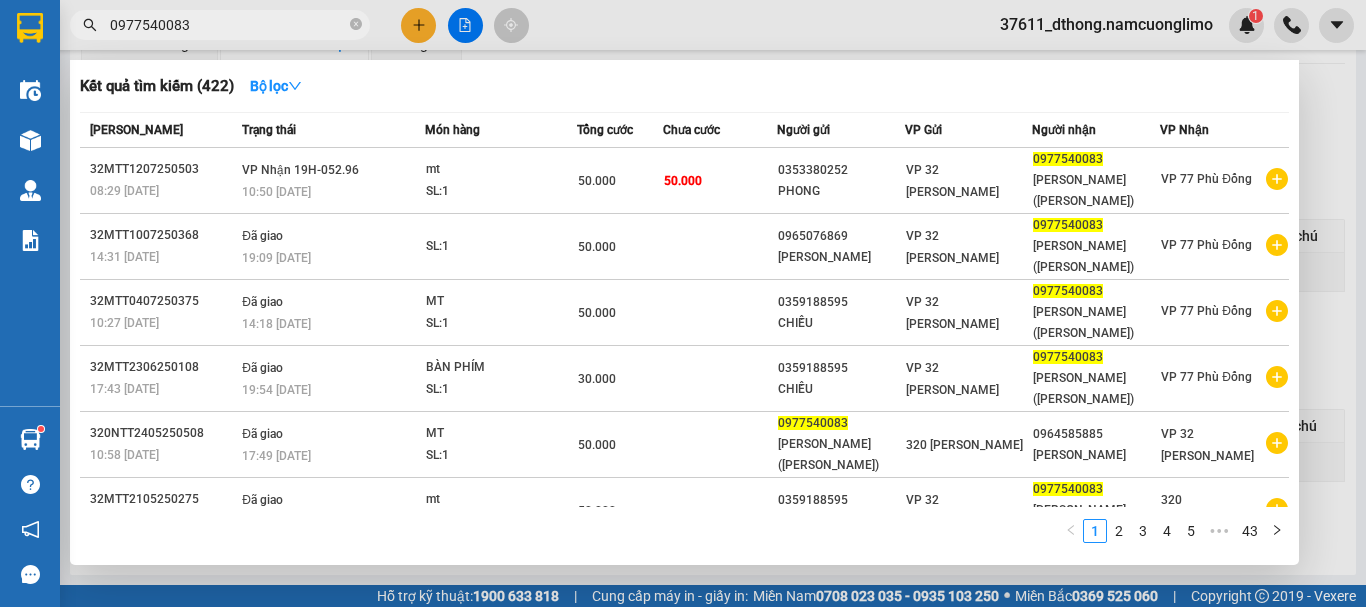 type on "0977540083" 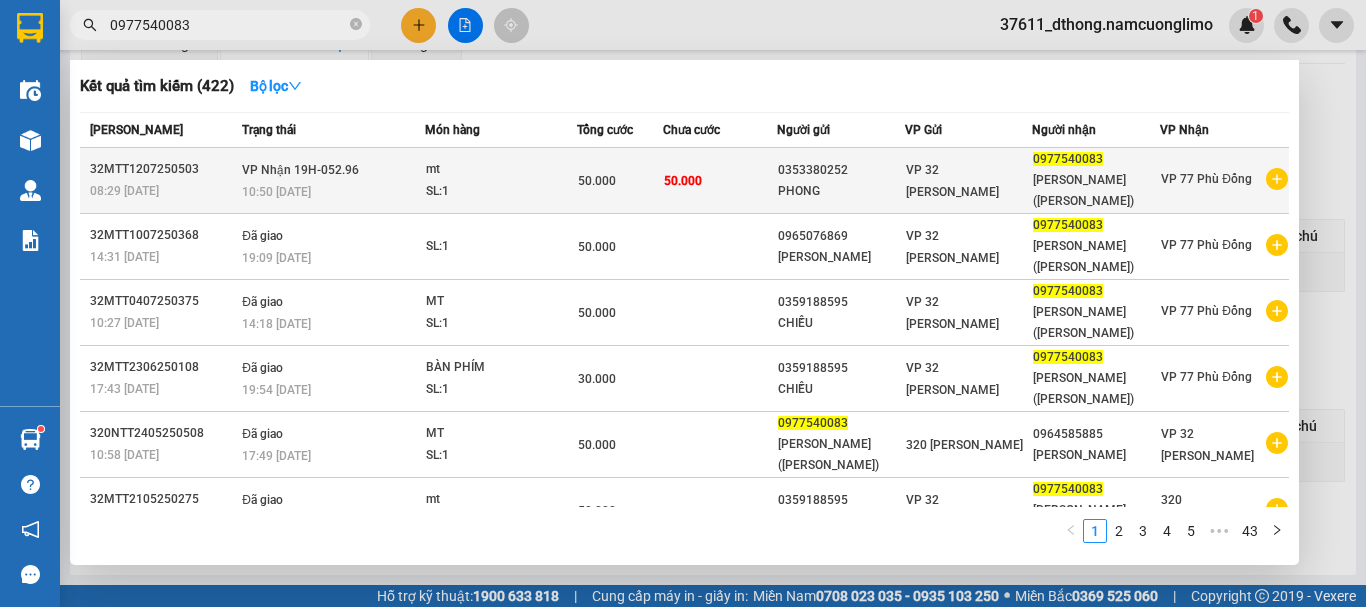 click on "NGUYỄN ĐIỀN (HẢI ĐĂNG)" at bounding box center [1096, 191] 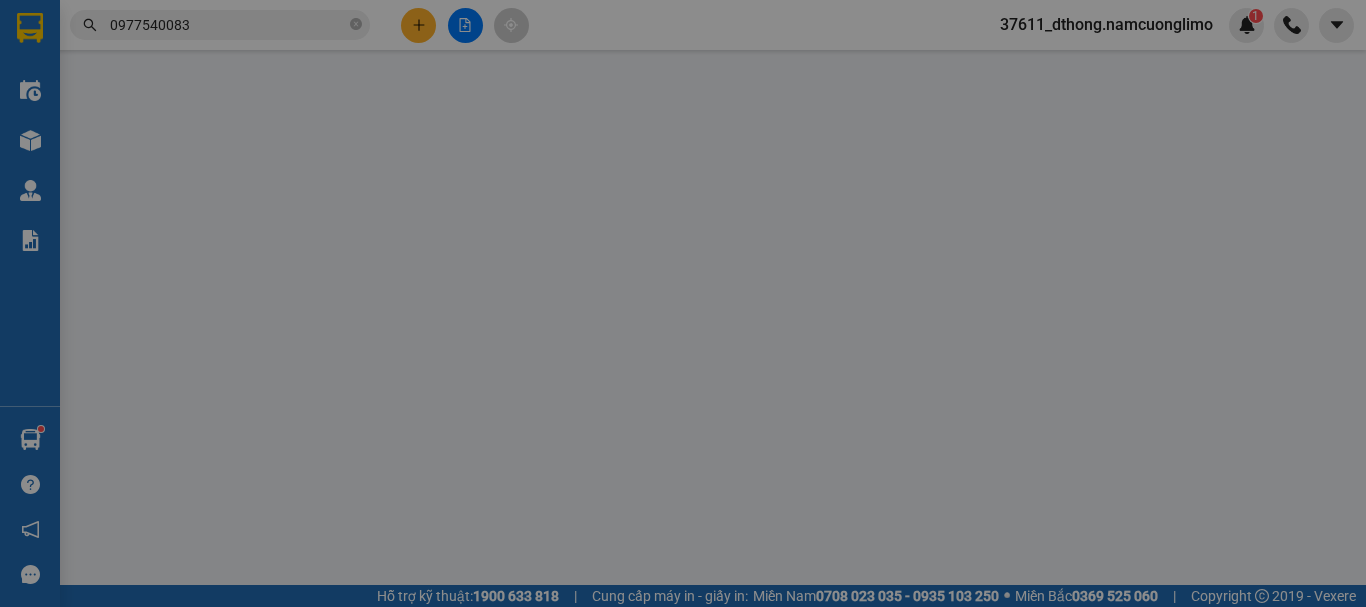 scroll, scrollTop: 0, scrollLeft: 0, axis: both 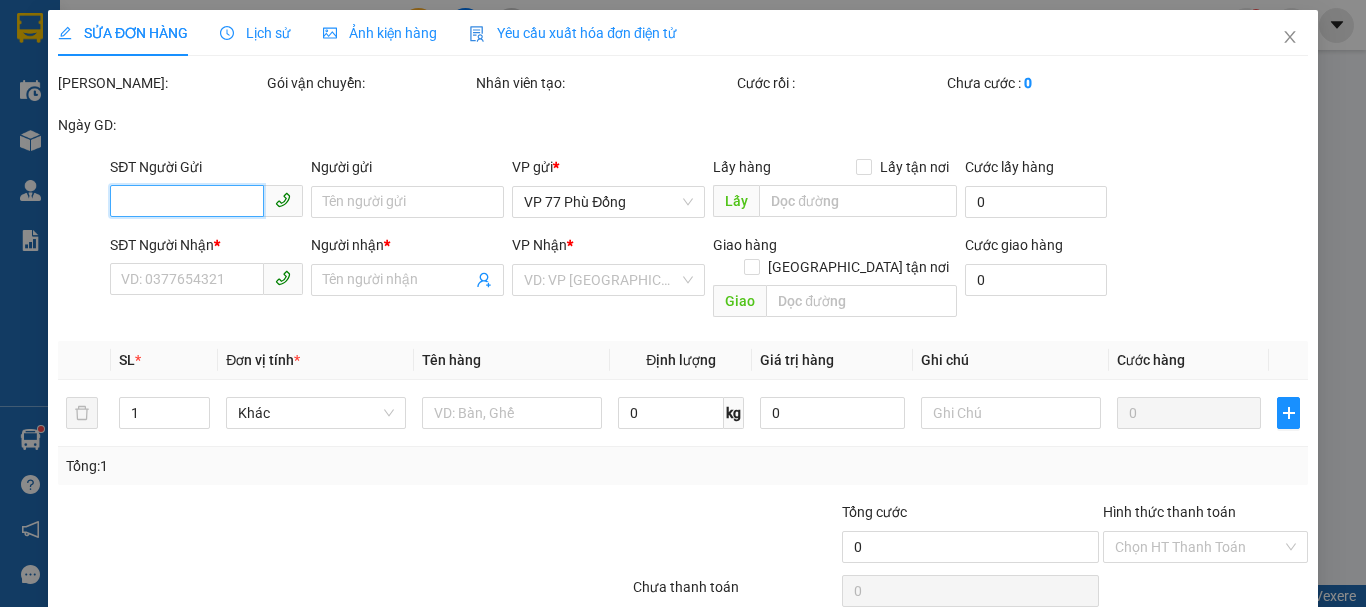 type on "0353380252" 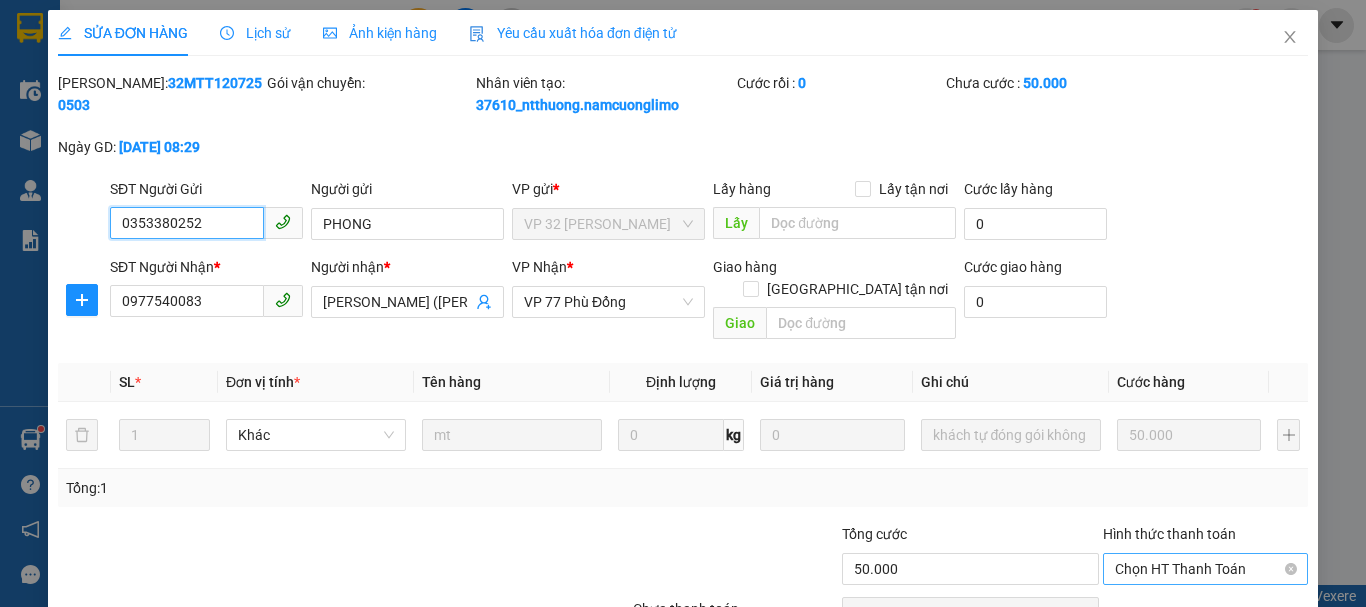 drag, startPoint x: 1213, startPoint y: 548, endPoint x: 1220, endPoint y: 539, distance: 11.401754 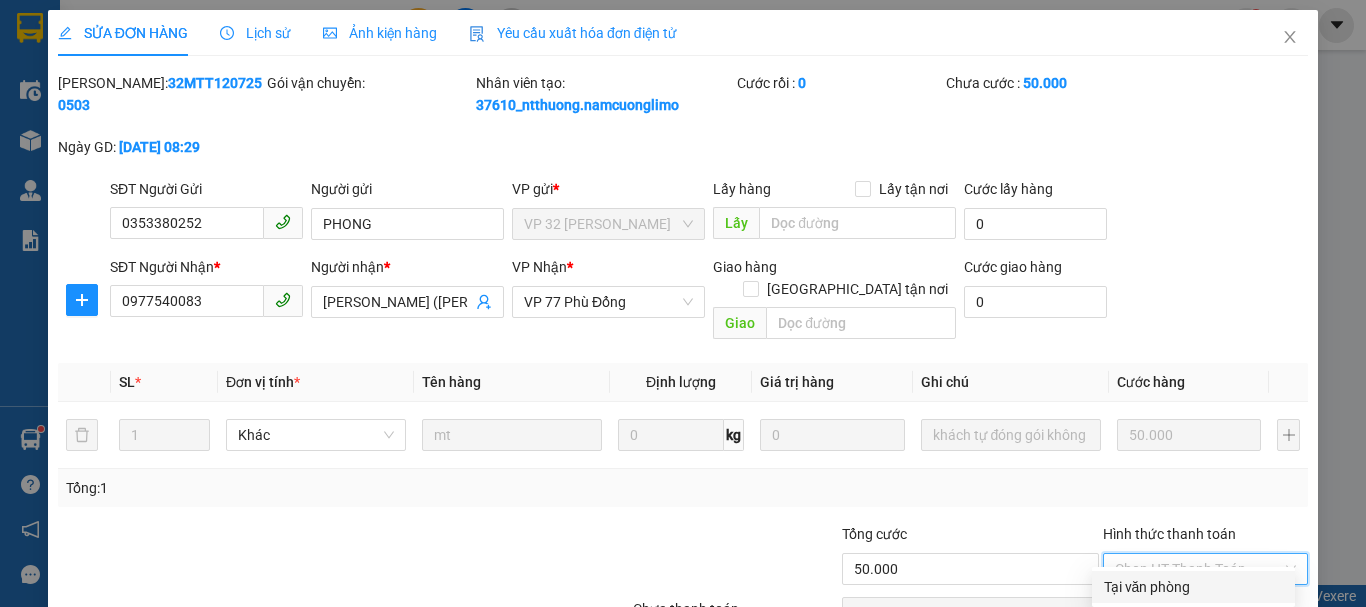 scroll, scrollTop: 90, scrollLeft: 0, axis: vertical 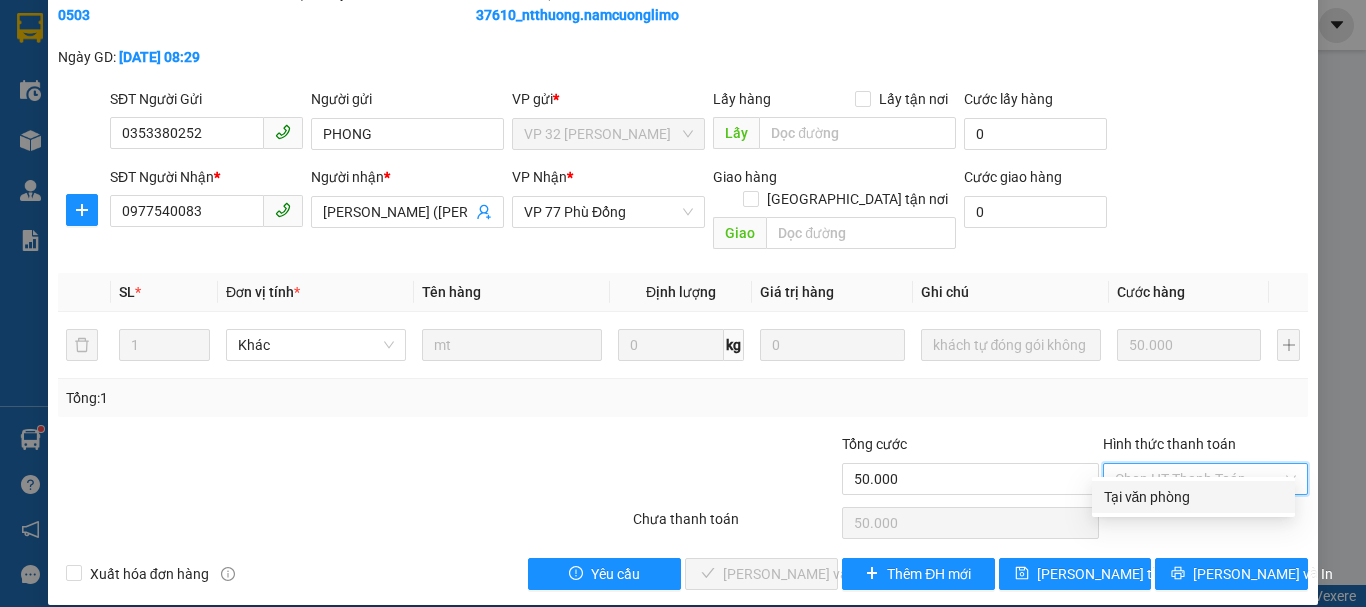 click on "Tại văn phòng" at bounding box center (1193, 497) 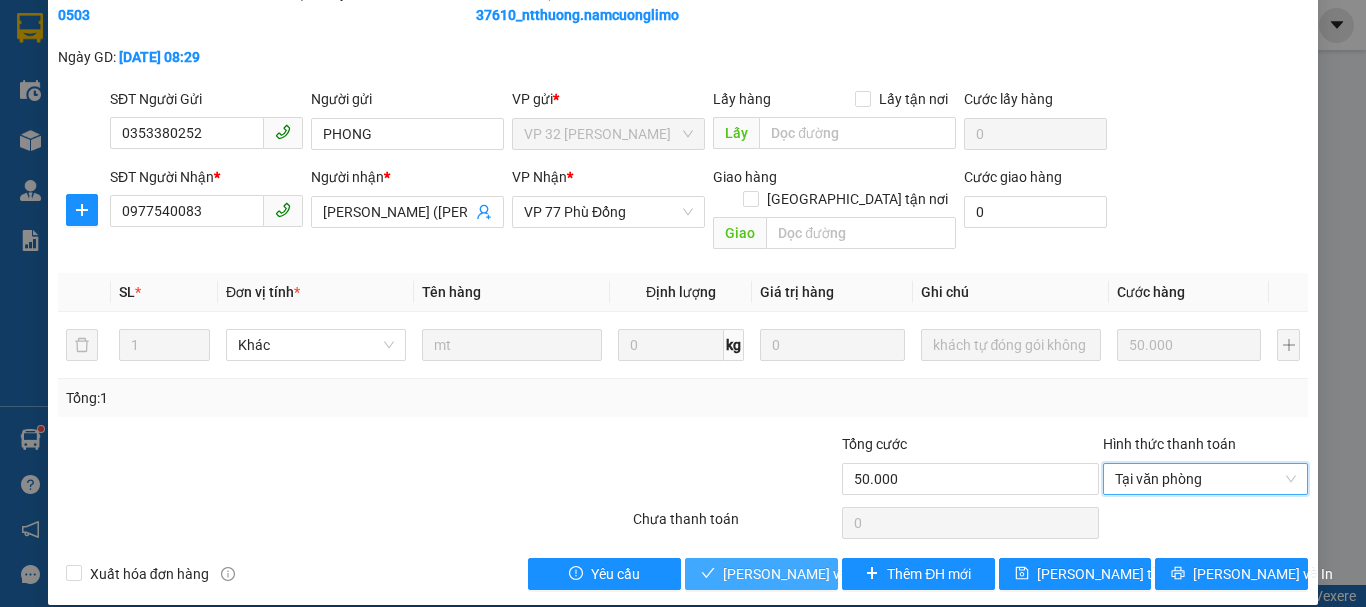 click on "Lưu và Giao hàng" at bounding box center [819, 574] 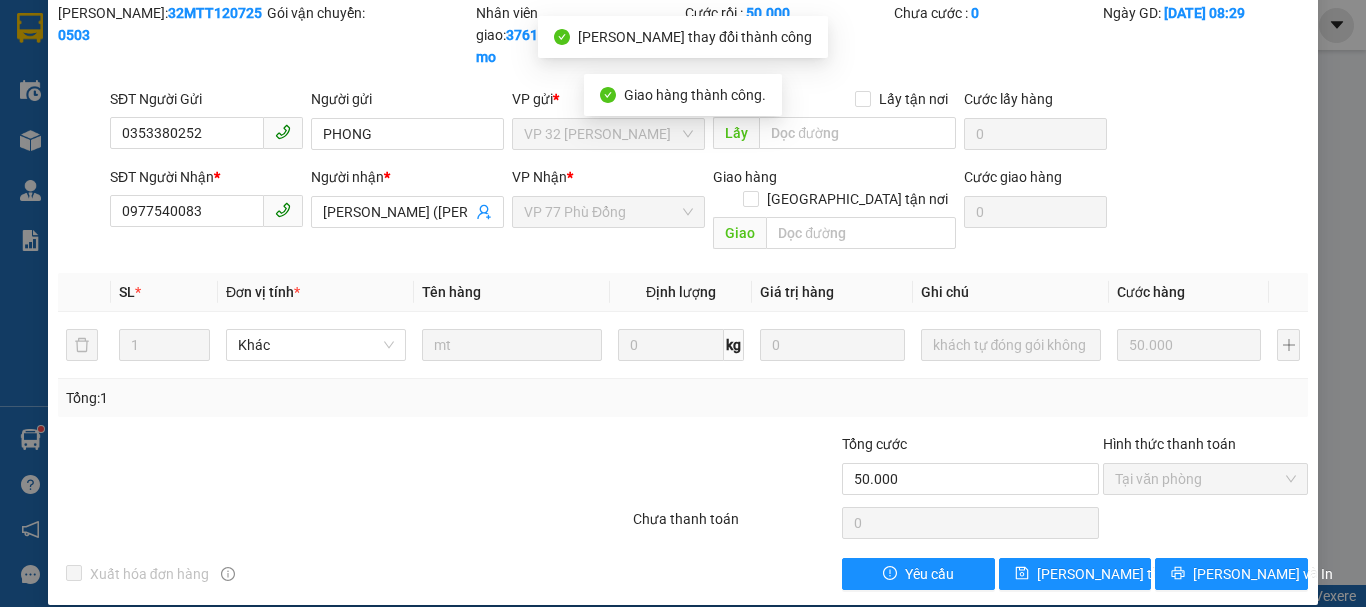scroll, scrollTop: 0, scrollLeft: 0, axis: both 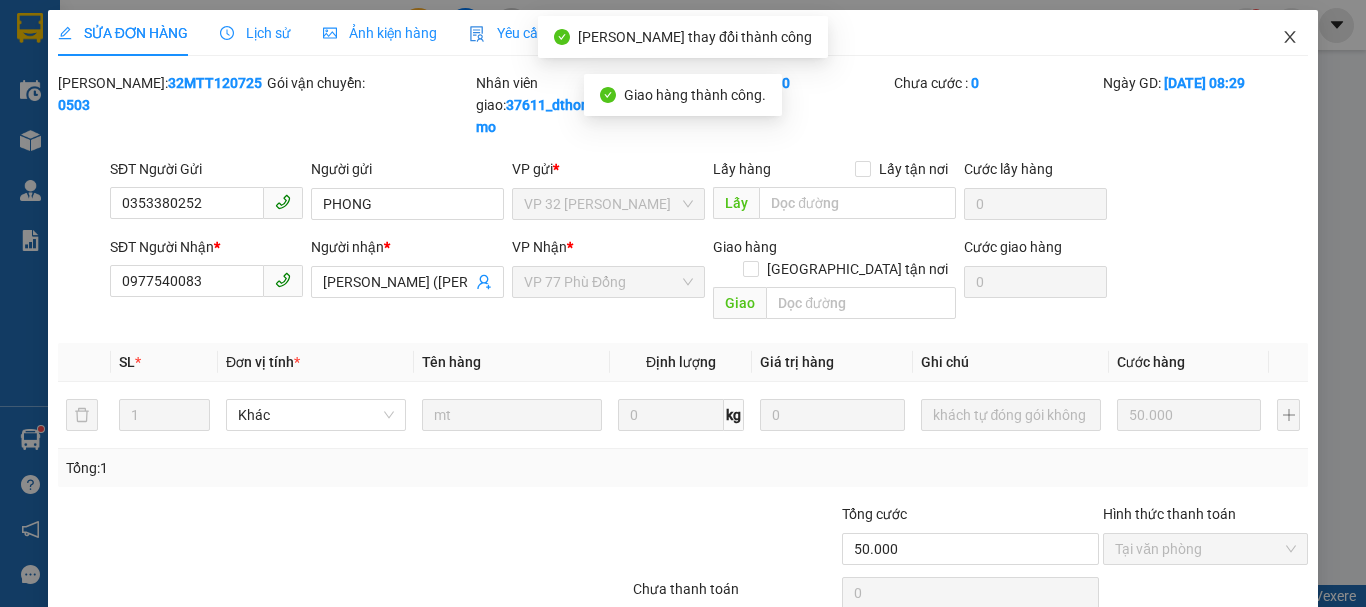 click 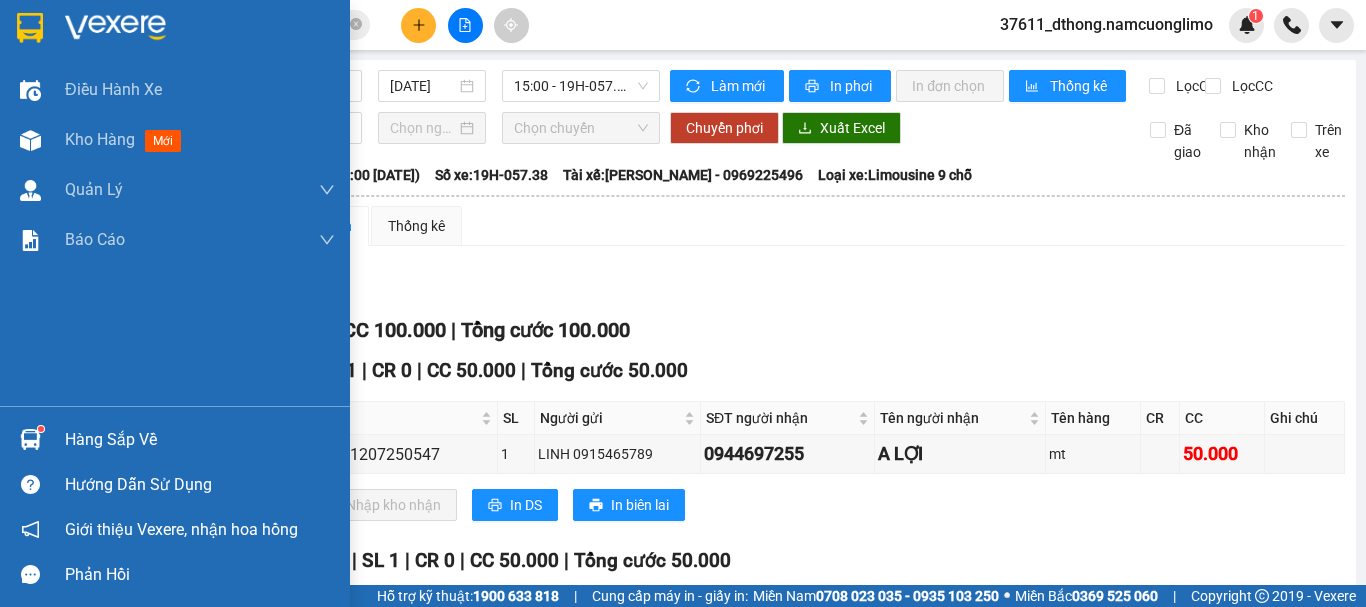 drag, startPoint x: 135, startPoint y: 440, endPoint x: 111, endPoint y: 429, distance: 26.400757 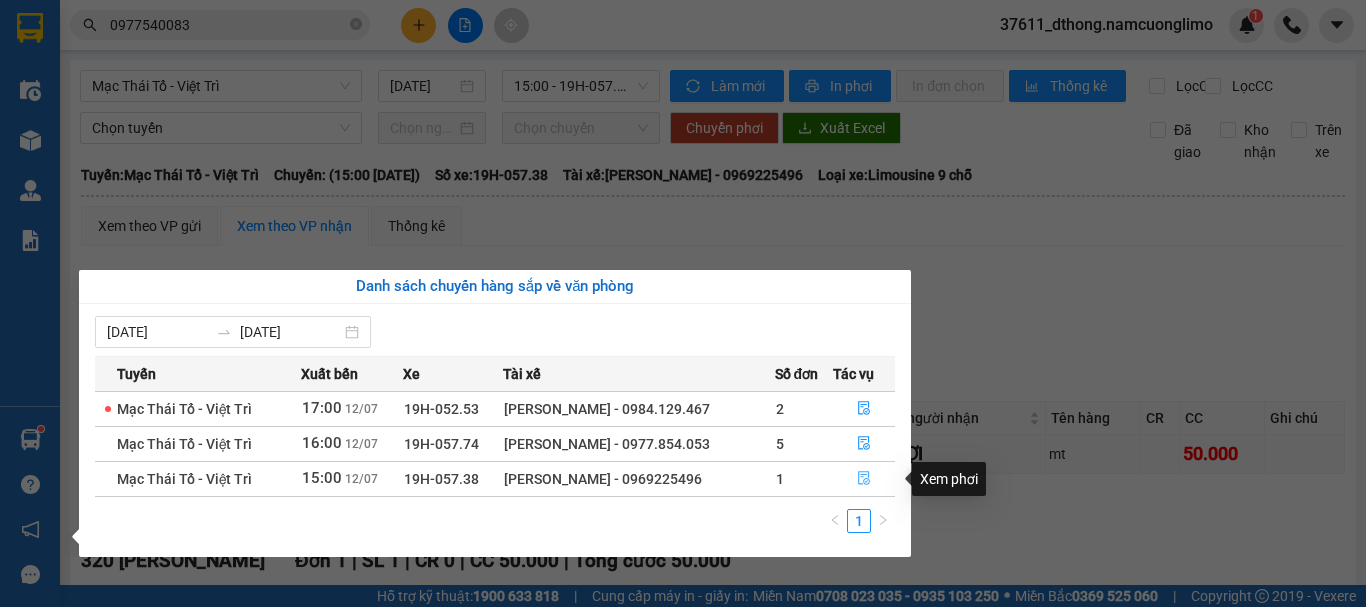 click 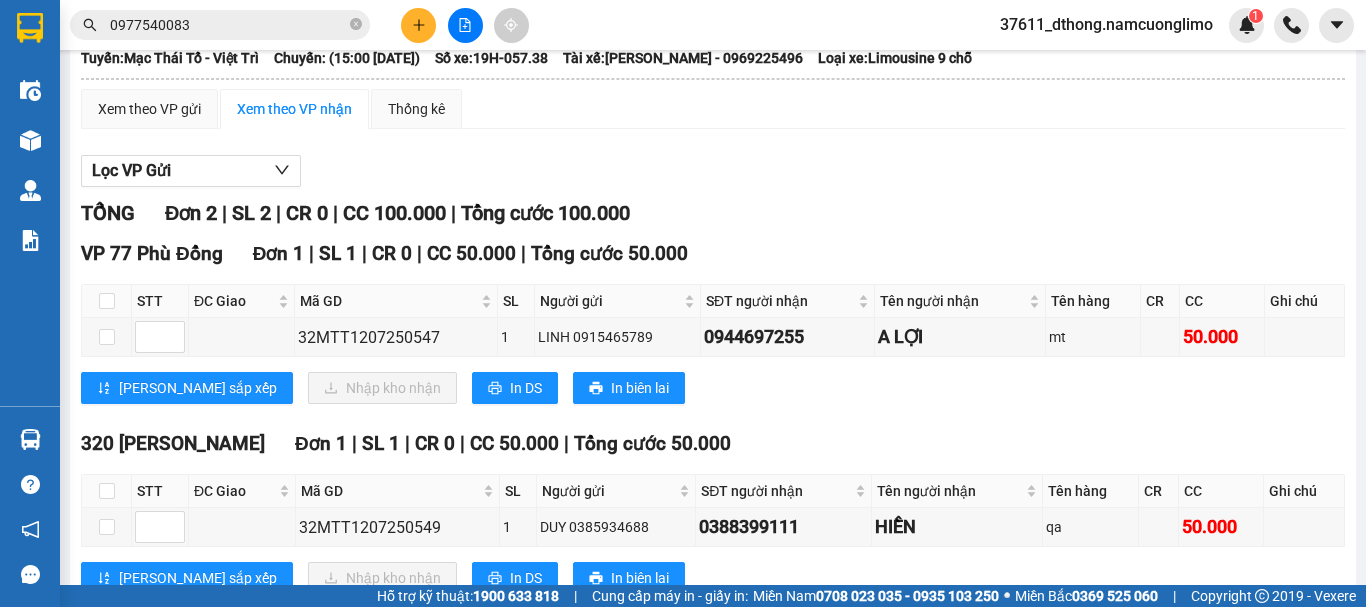 scroll, scrollTop: 199, scrollLeft: 0, axis: vertical 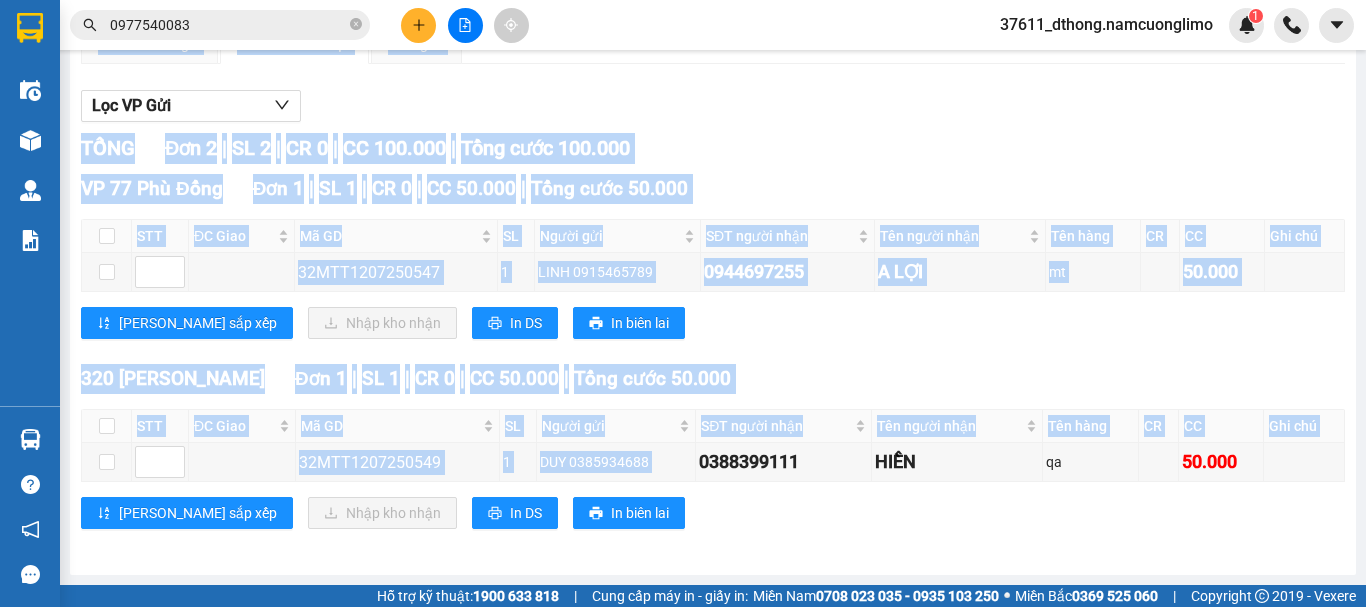 drag, startPoint x: 687, startPoint y: 461, endPoint x: 784, endPoint y: 485, distance: 99.92497 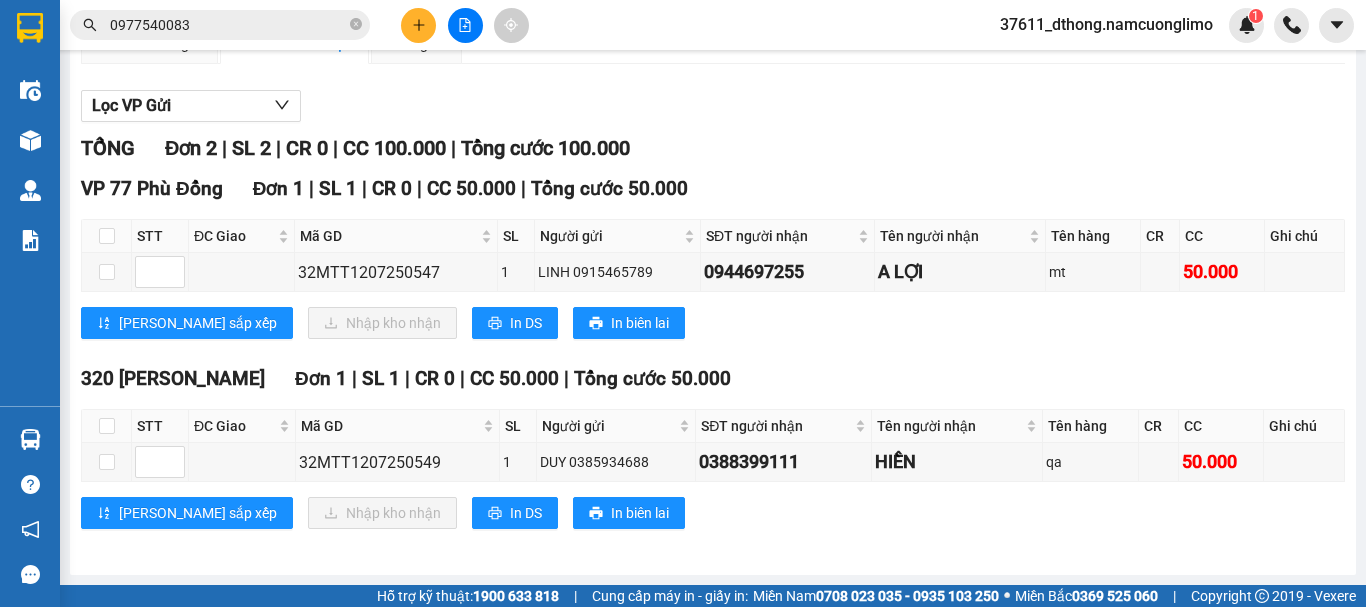 click on "VP 77 Phù Đổng Đơn   1 | SL   1 | CR   0 | CC   50.000 | Tổng cước   50.000 STT ĐC Giao Mã GD SL Người gửi SĐT người nhận Tên người nhận Tên hàng CR CC Ghi chú Ký nhận                           32MTT1207250547 1 LINH 0915465789 0944697255 A LỢI mt 50.000 Lưu sắp xếp Nhập kho nhận In DS In biên lai  Công ty TNHH Trọng Hiếu Phú Thọ - Nam Cường Limousine   1900400028   Số 26 ngõ 216, phố Cao Sơn, phường Minh Phương VP 77 Phù Đổng  -  16:56 - 12/07/2025 Tuyến:  Mạc Thái Tổ - Việt Trì Chuyến:   (15:00 - 12/07/2025) Tài xế:  Phạm Xuân Tình - 0969225496   Số xe:  19H-057.38   Loại xe:  Limousine 9 chỗ STT ĐC Giao Mã GD SL Người gửi SĐT người nhận Tên người nhận Tên hàng CR CC Ghi chú Ký nhận VP 77 Phù Đổng Đơn   1 | SL   1 | CR   0 | CC   50.000 | Tổng cước   50.000 1 32MTT1207250547 1 LINH 0915465789 0944697255 A LỢI mt 50.000 Tổng 1 1 0 50.000 Cước rồi :   0 :" at bounding box center [713, 264] 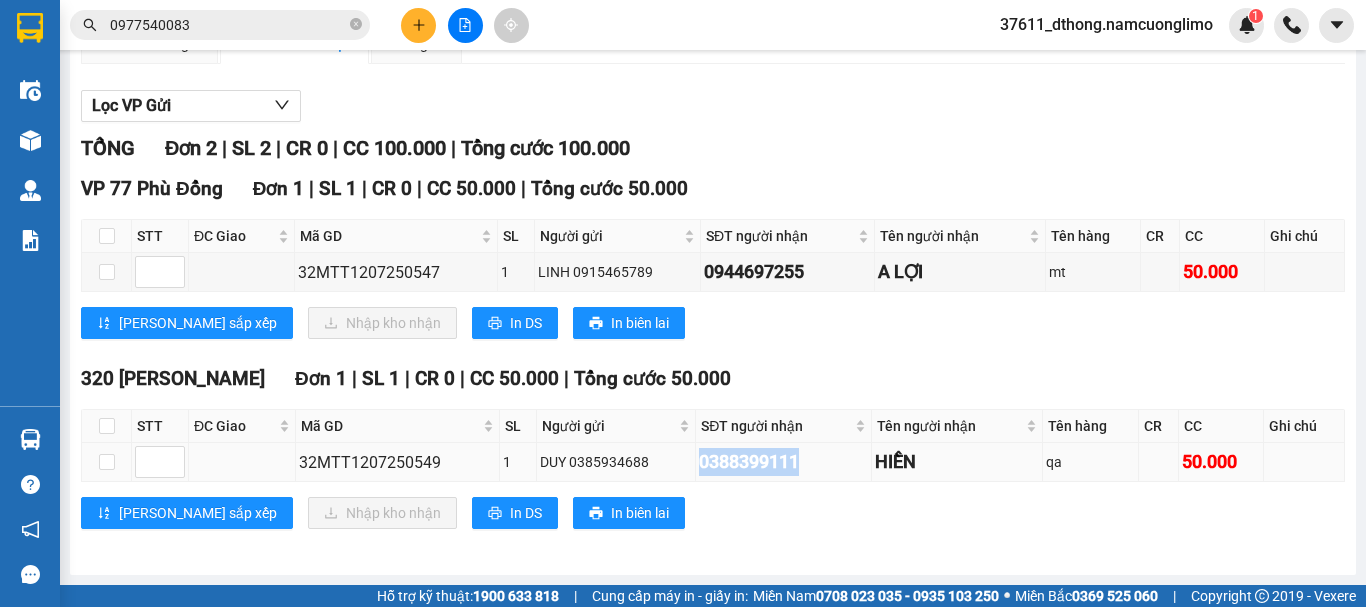 drag, startPoint x: 685, startPoint y: 460, endPoint x: 787, endPoint y: 471, distance: 102.59142 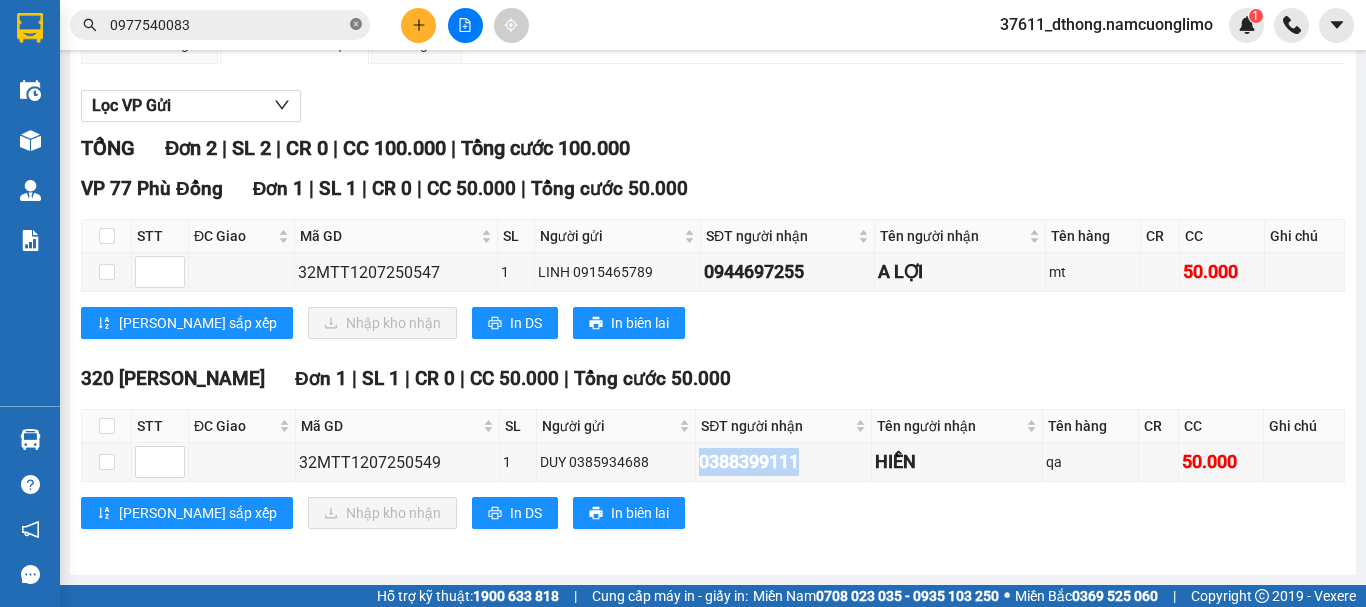 click 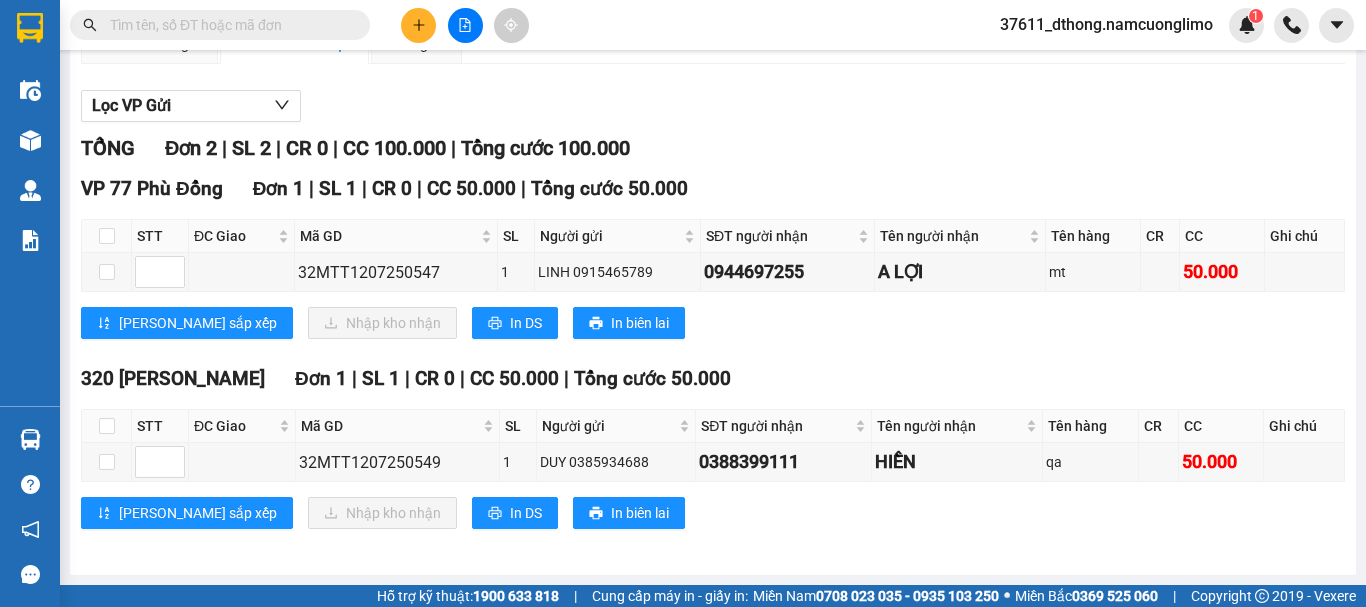 paste on "0388399111" 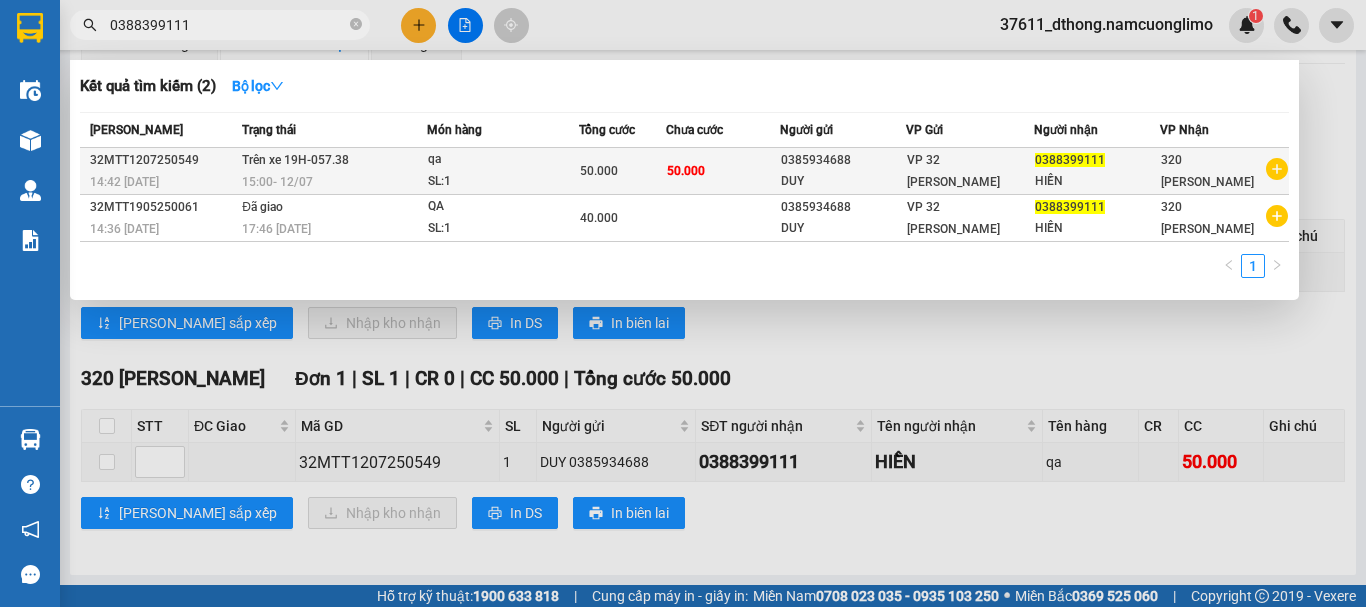 type on "0388399111" 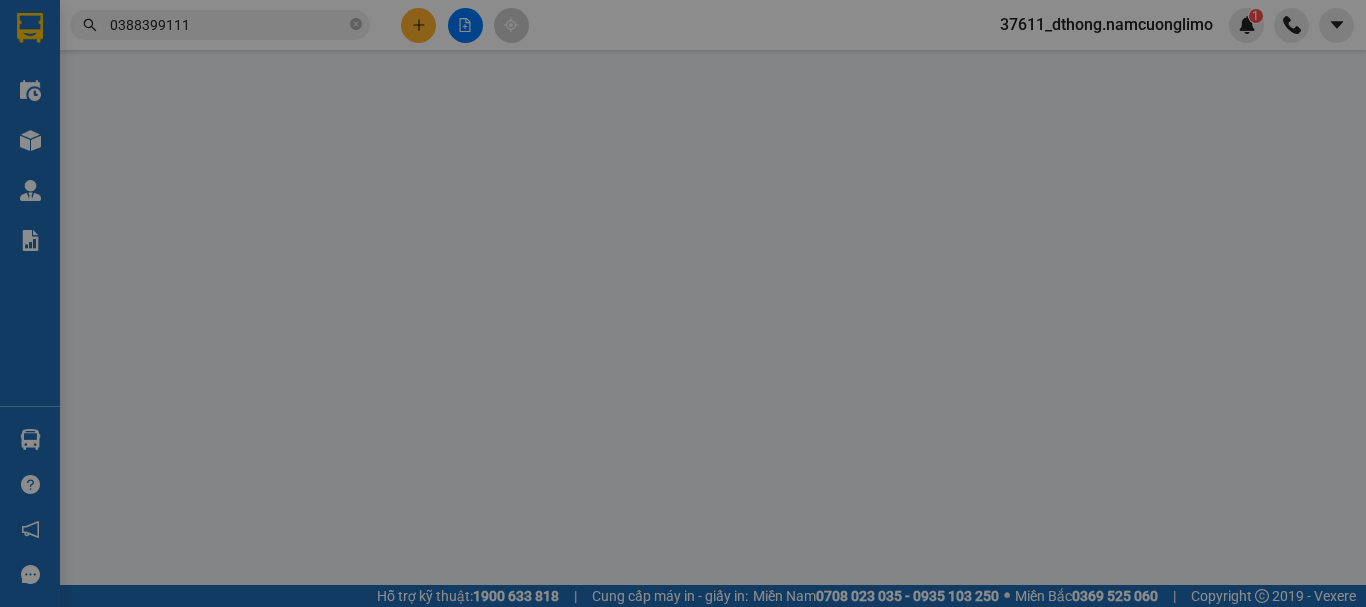 scroll, scrollTop: 0, scrollLeft: 0, axis: both 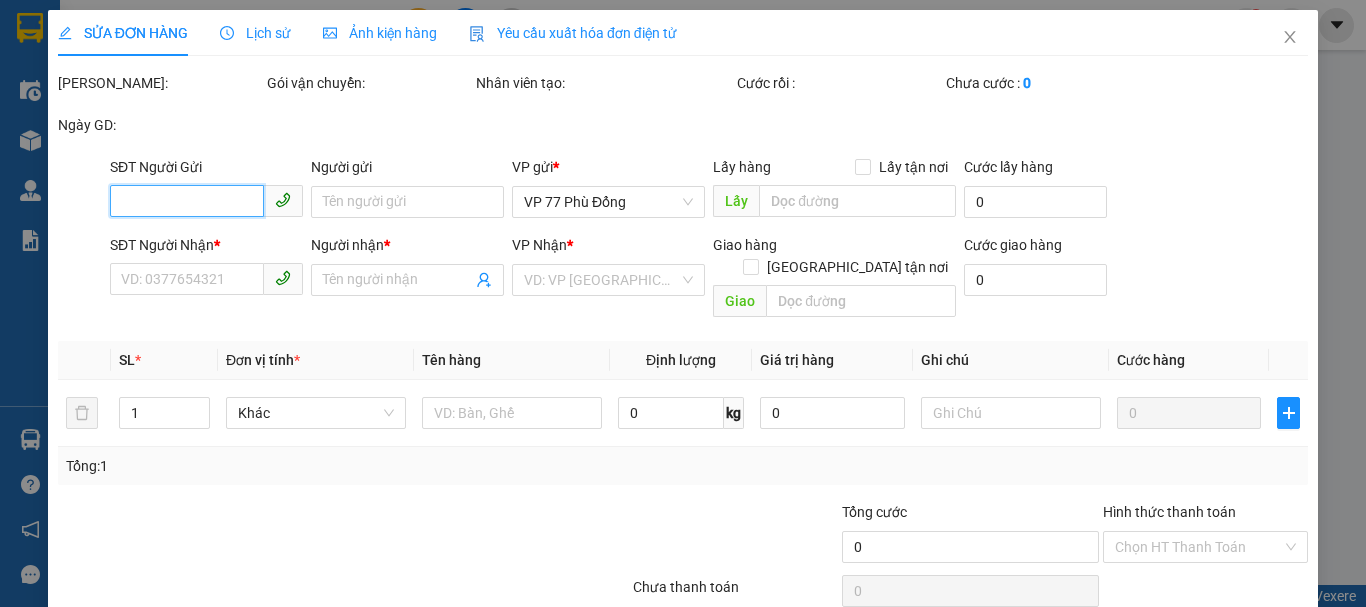type on "0385934688" 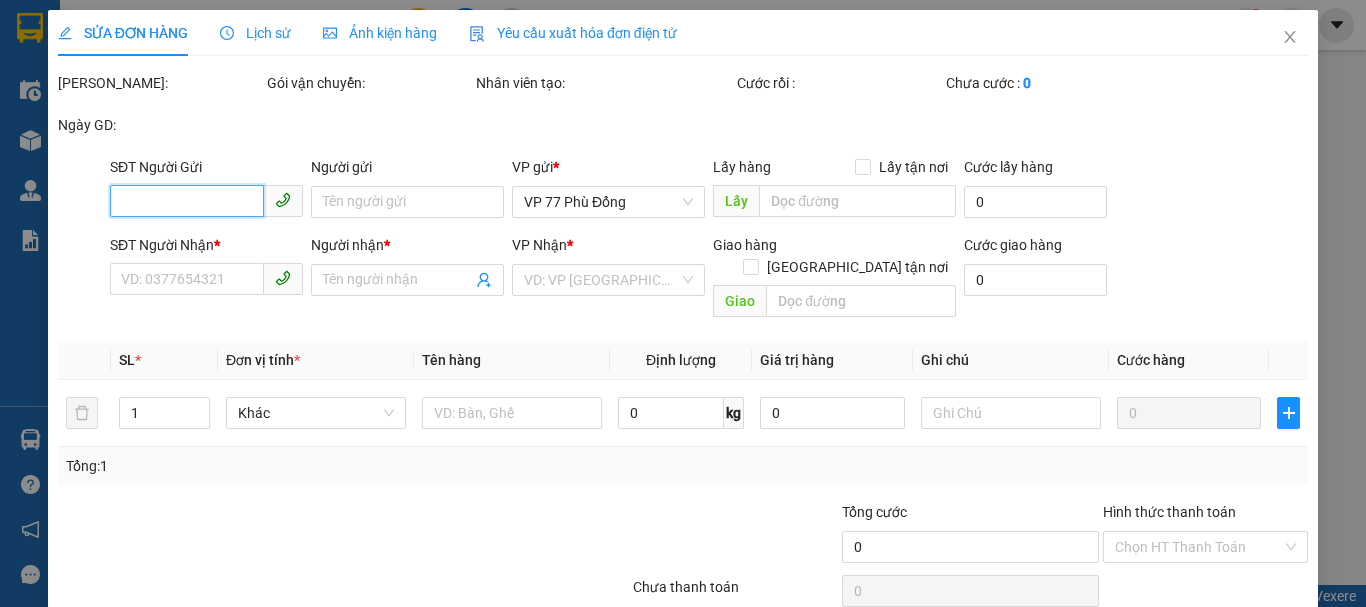 type on "DUY" 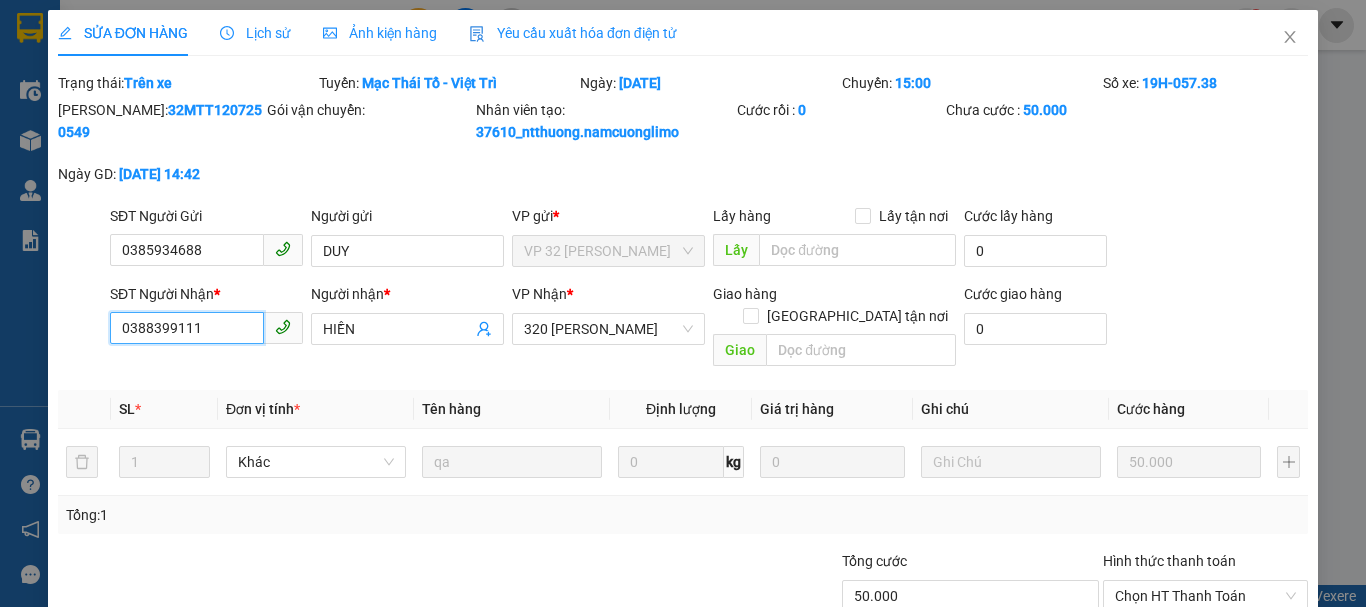 drag, startPoint x: 211, startPoint y: 330, endPoint x: 119, endPoint y: 329, distance: 92.00543 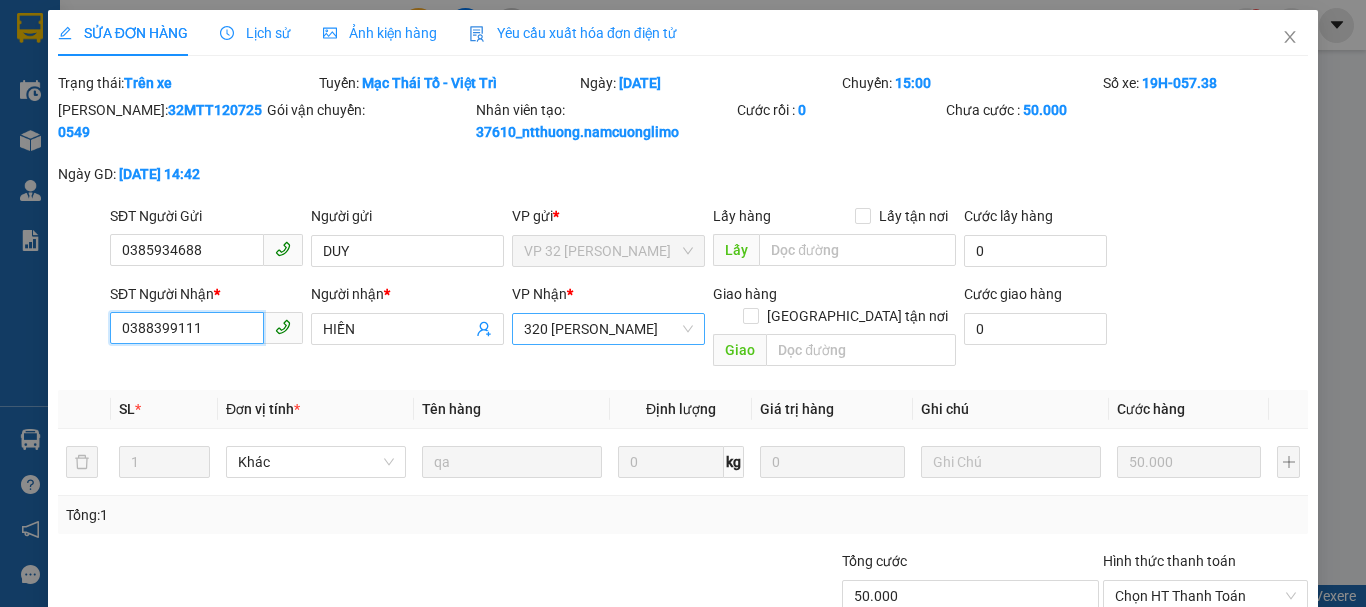 click on "320 Nguyễn Tất Thành" at bounding box center (608, 329) 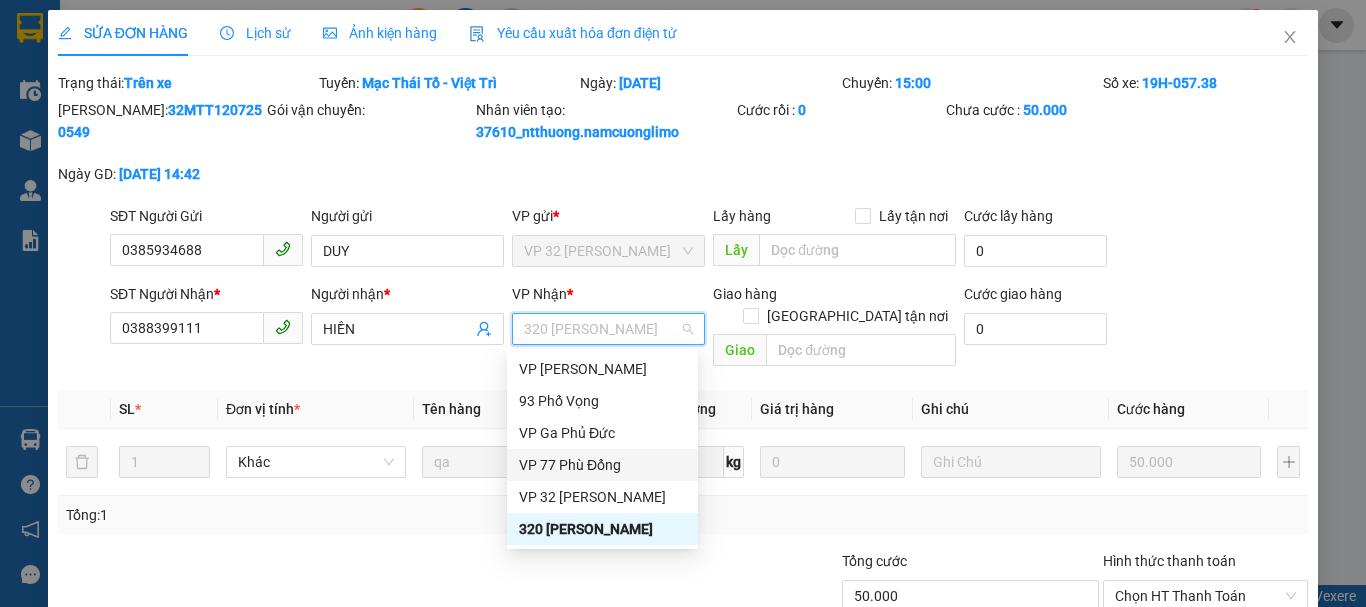click on "VP 77 Phù Đổng" at bounding box center [602, 465] 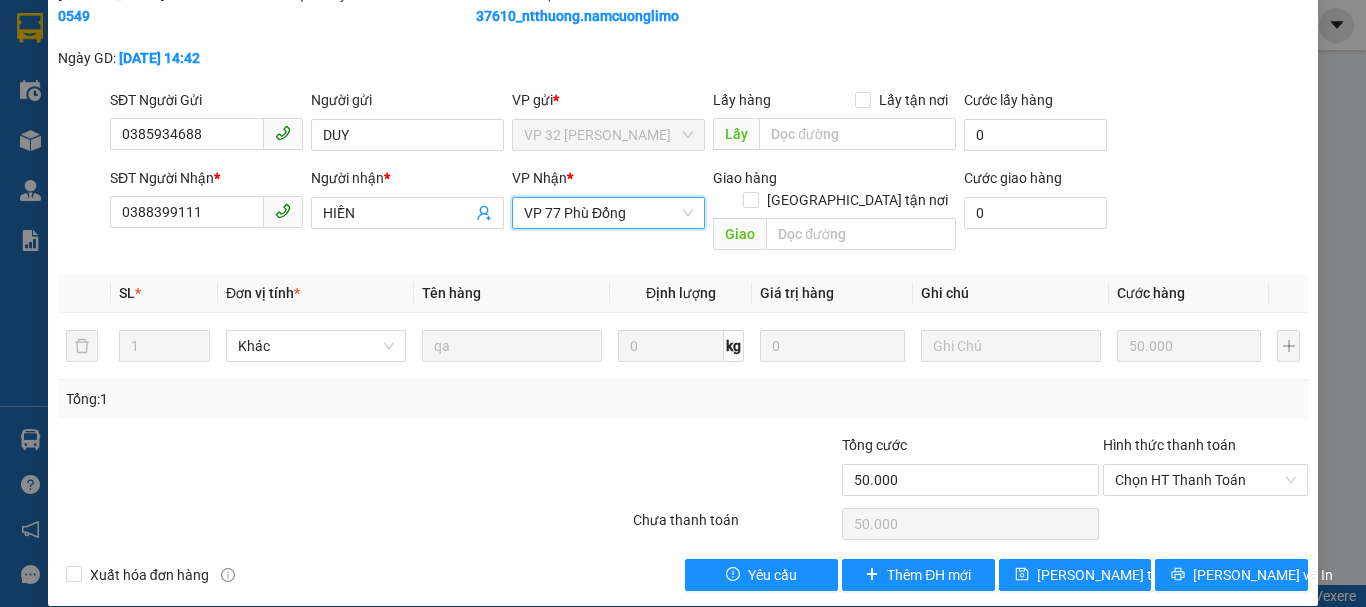 scroll, scrollTop: 117, scrollLeft: 0, axis: vertical 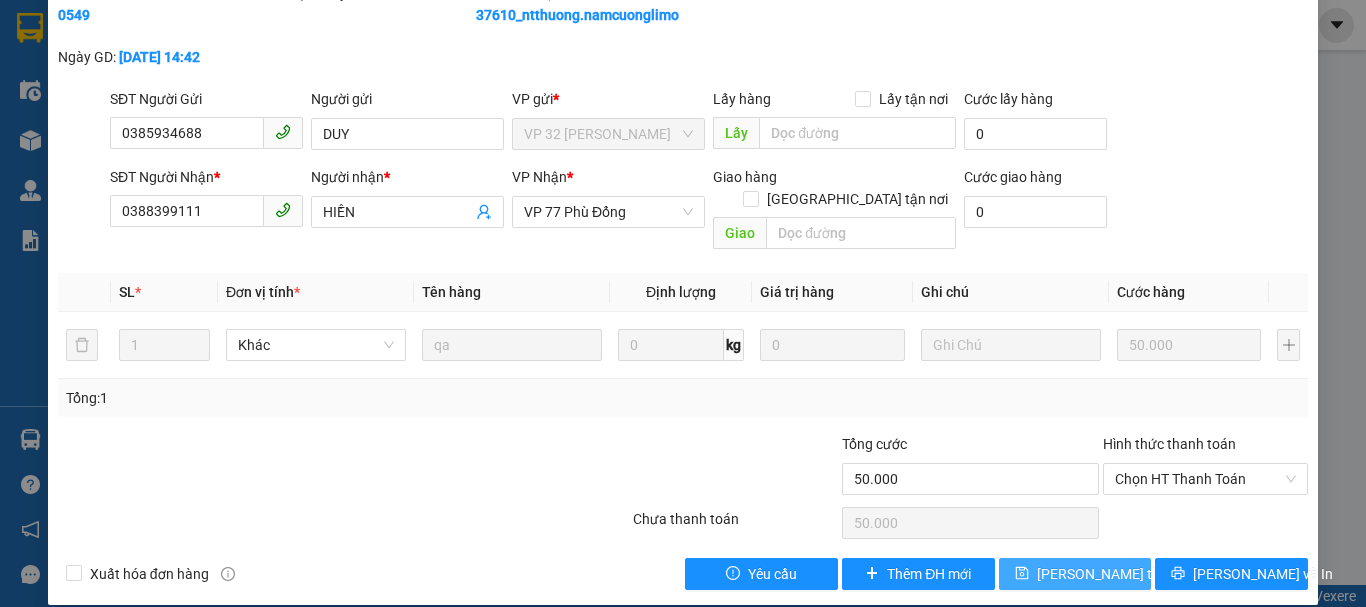 drag, startPoint x: 1041, startPoint y: 547, endPoint x: 1076, endPoint y: 519, distance: 44.82187 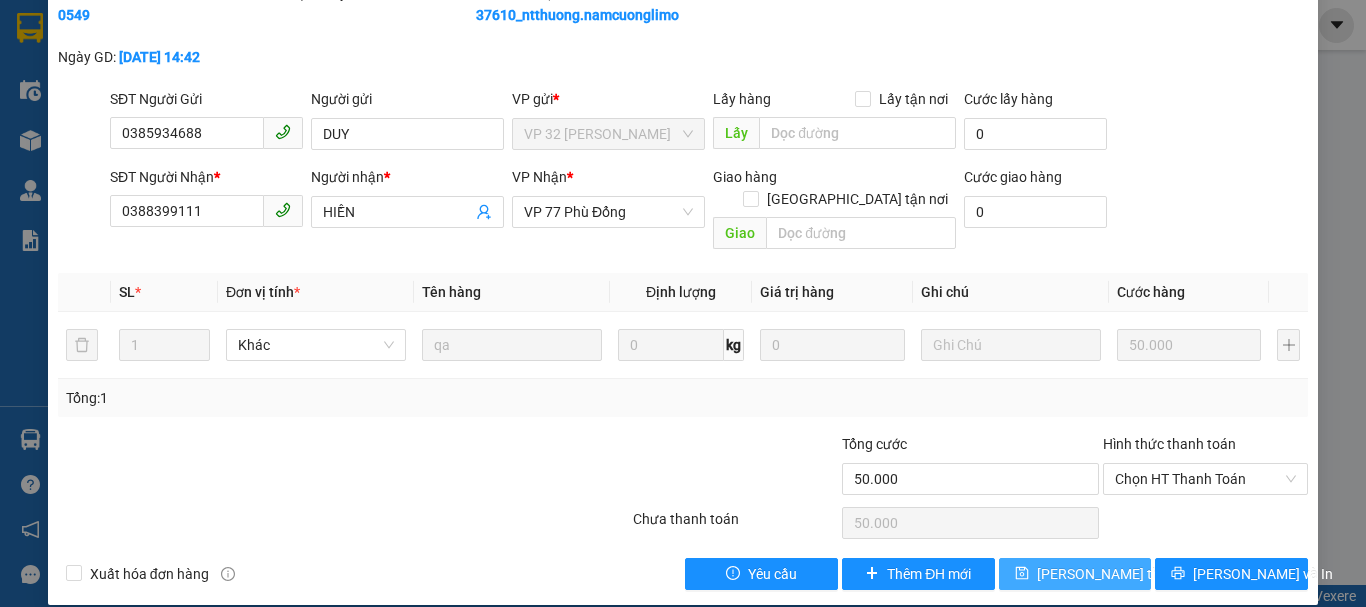 click on "Lưu thay đổi" at bounding box center [1117, 574] 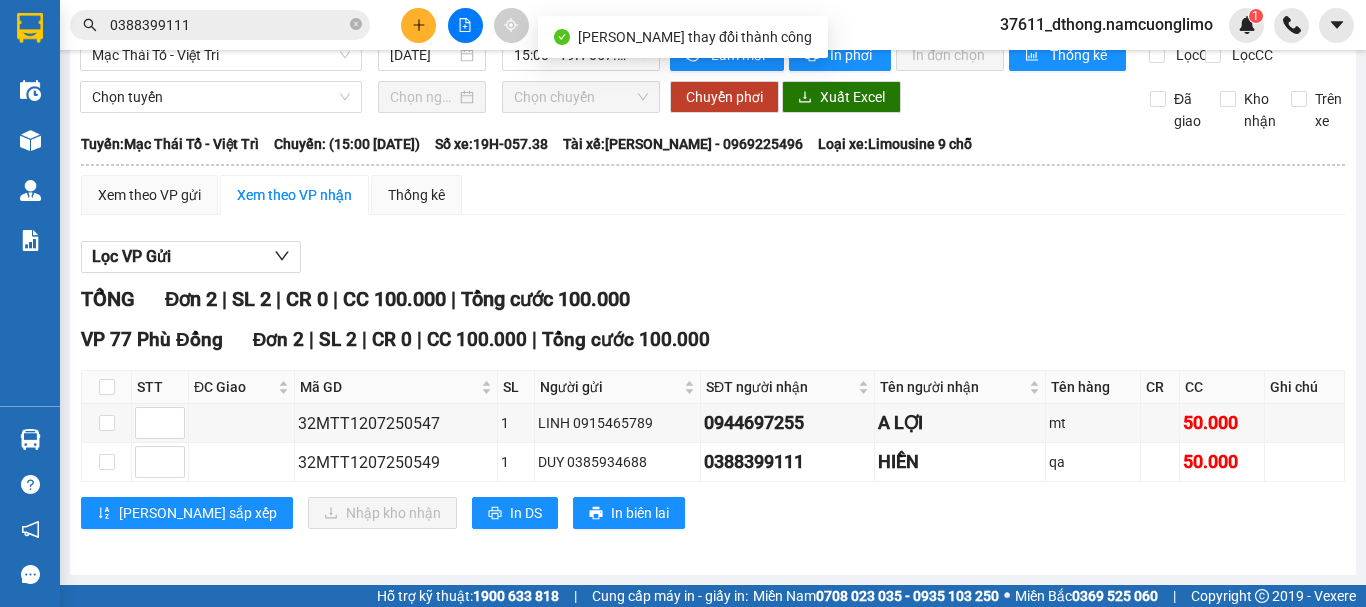 scroll, scrollTop: 48, scrollLeft: 0, axis: vertical 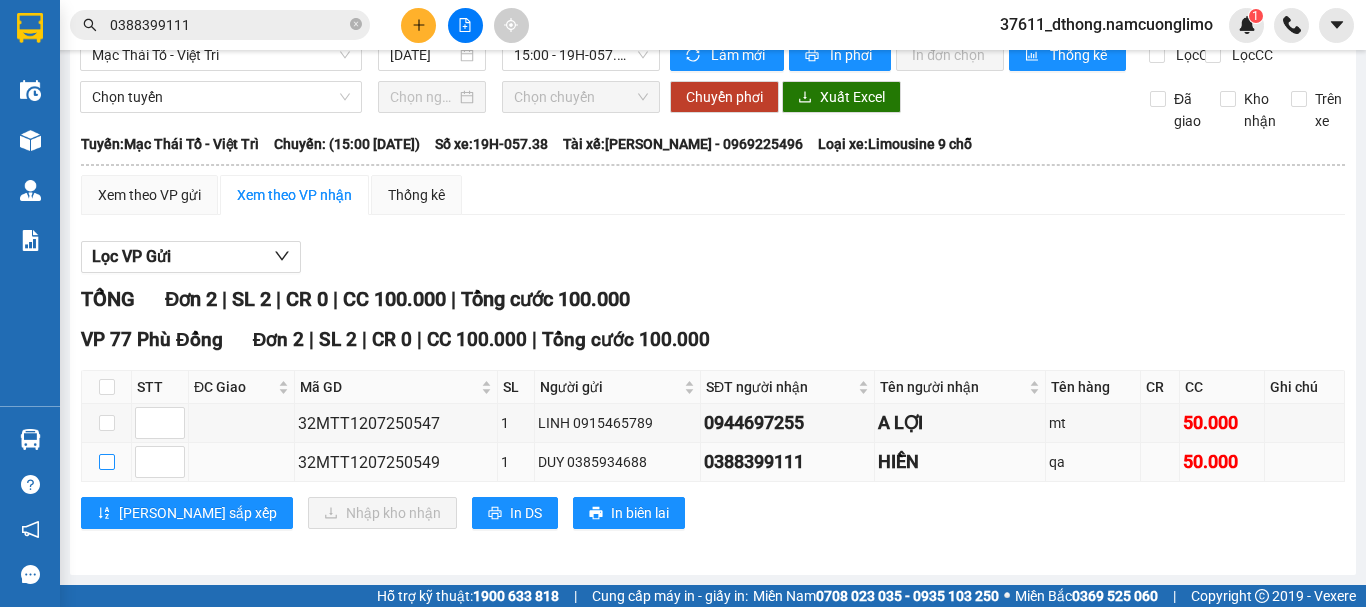 click at bounding box center (107, 462) 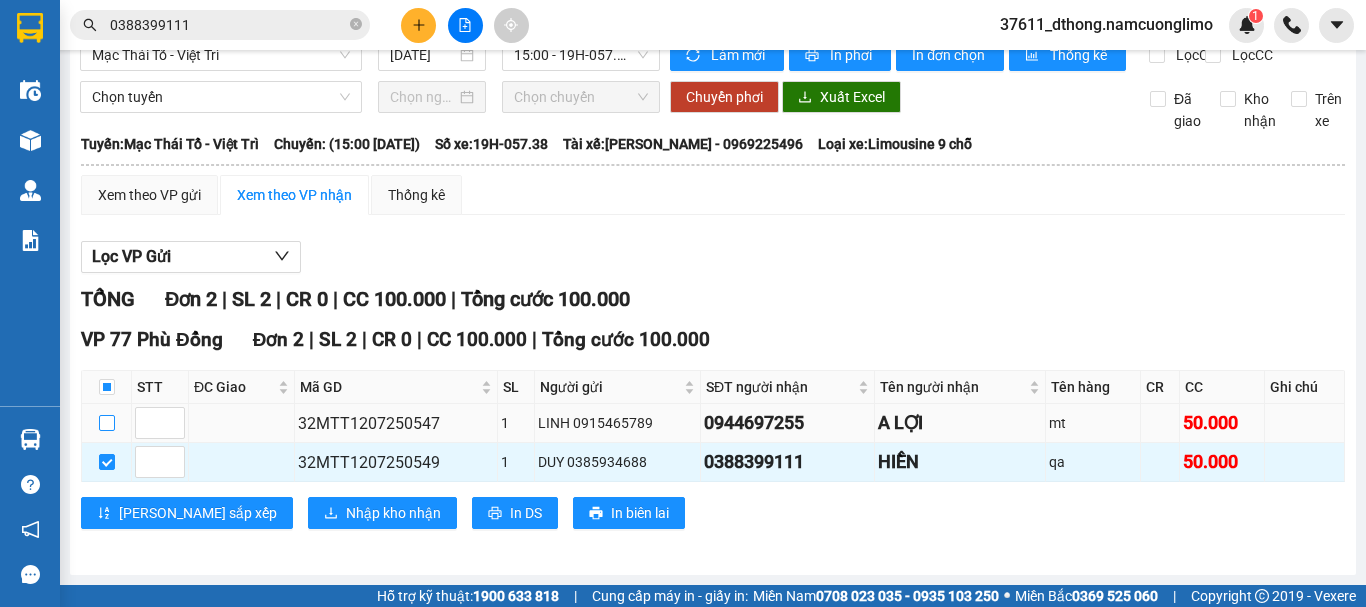 click at bounding box center [107, 423] 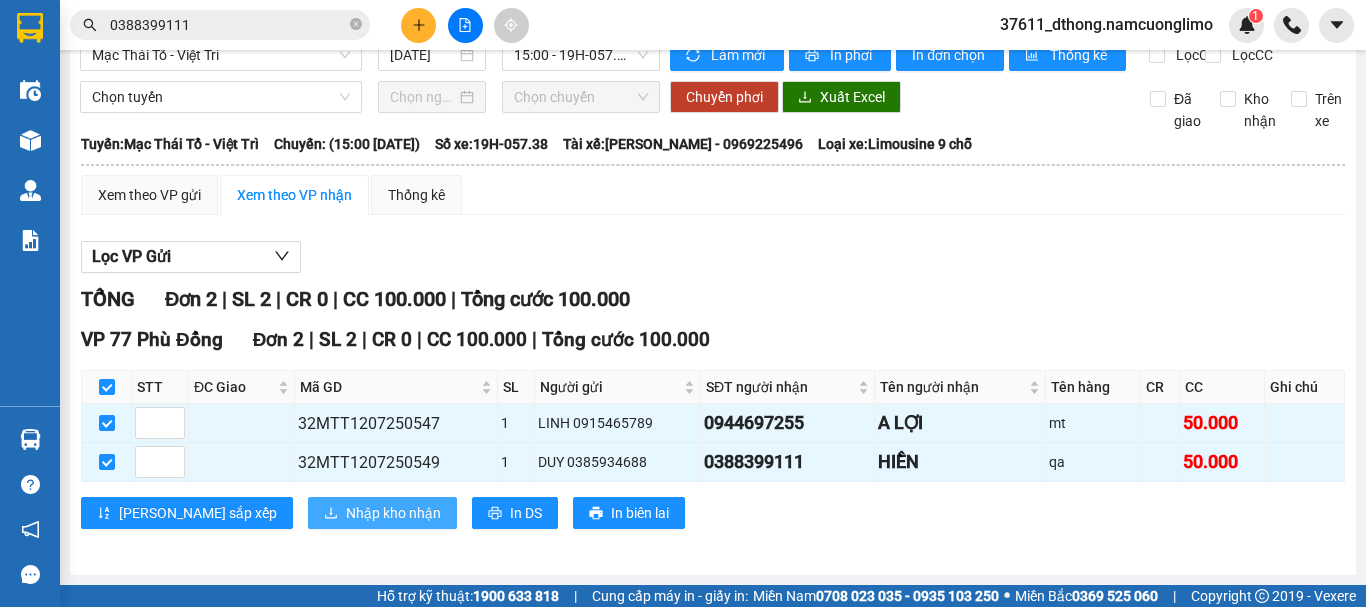 click on "Nhập kho nhận" at bounding box center [393, 513] 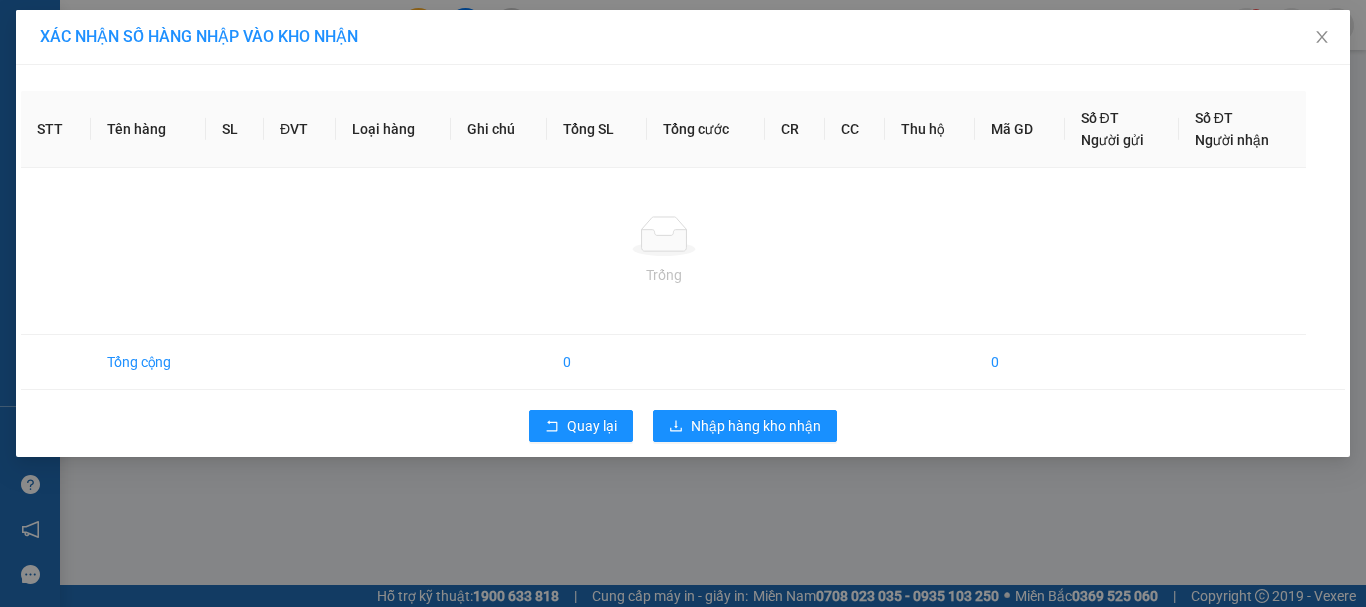 scroll, scrollTop: 0, scrollLeft: 0, axis: both 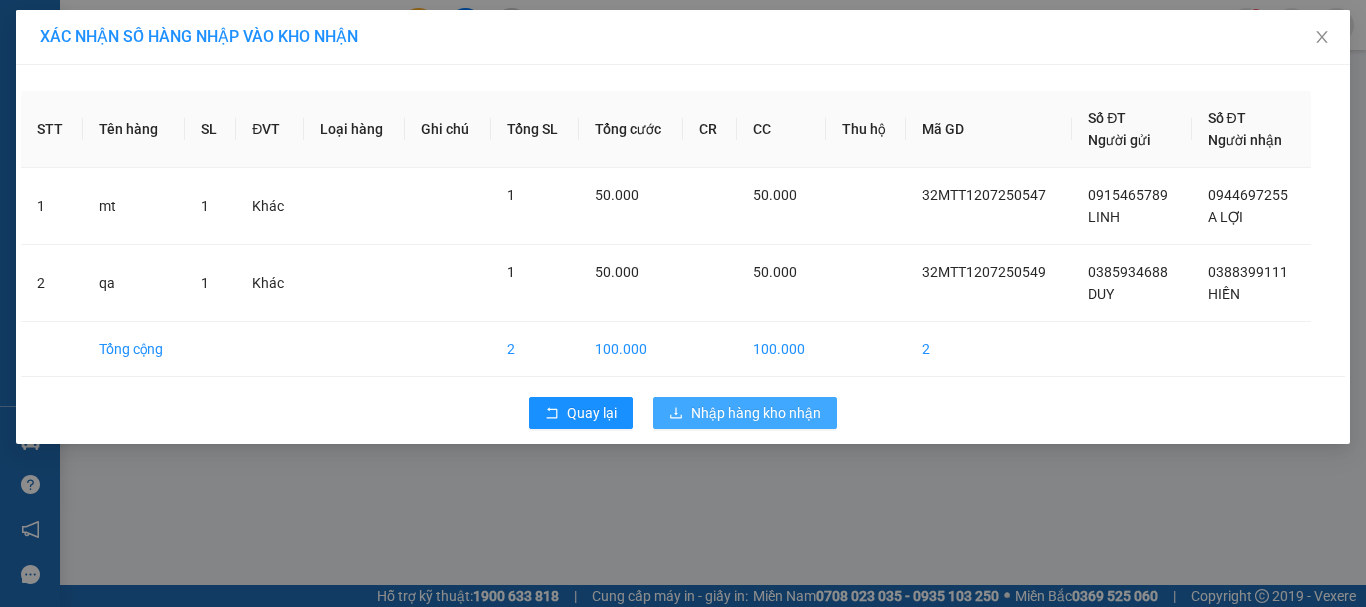 click on "Nhập hàng kho nhận" at bounding box center [756, 413] 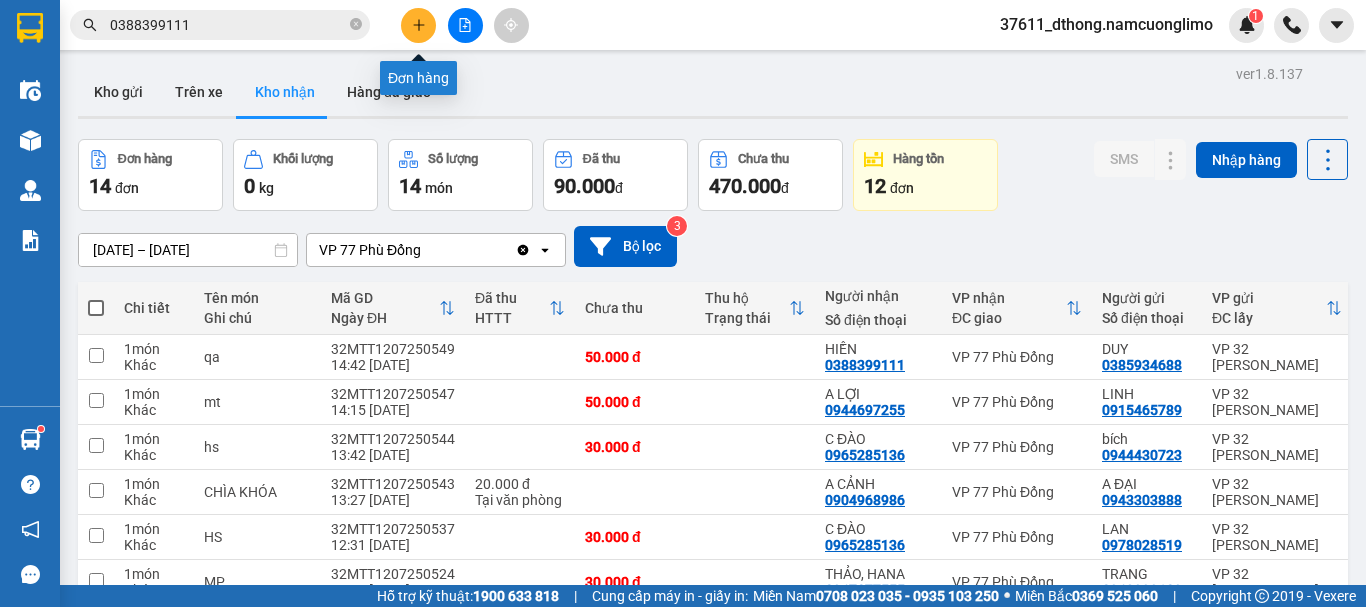 click 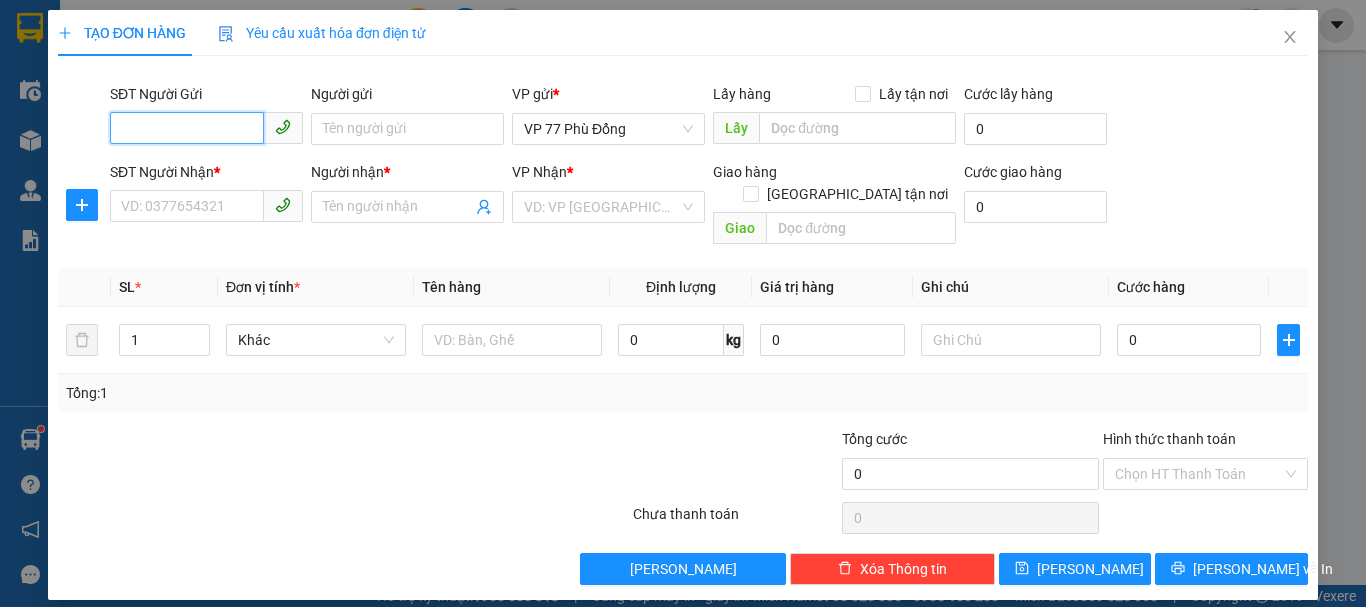 click on "SĐT Người Gửi" at bounding box center (187, 128) 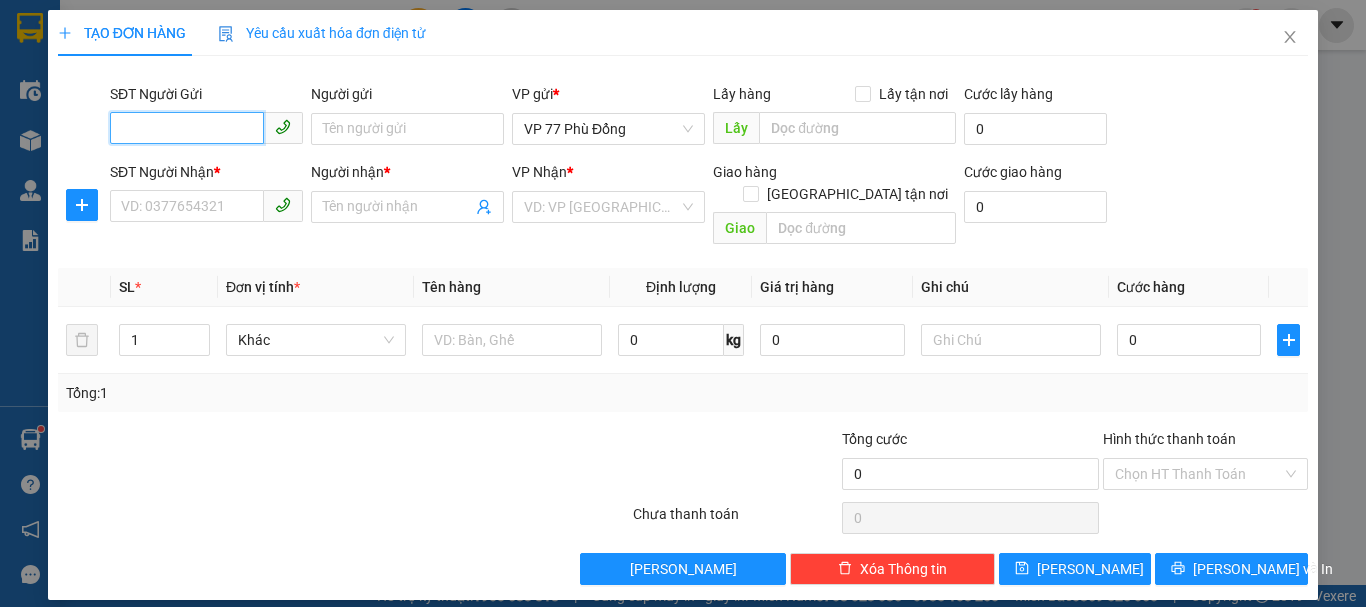 click on "SĐT Người Gửi" at bounding box center [187, 128] 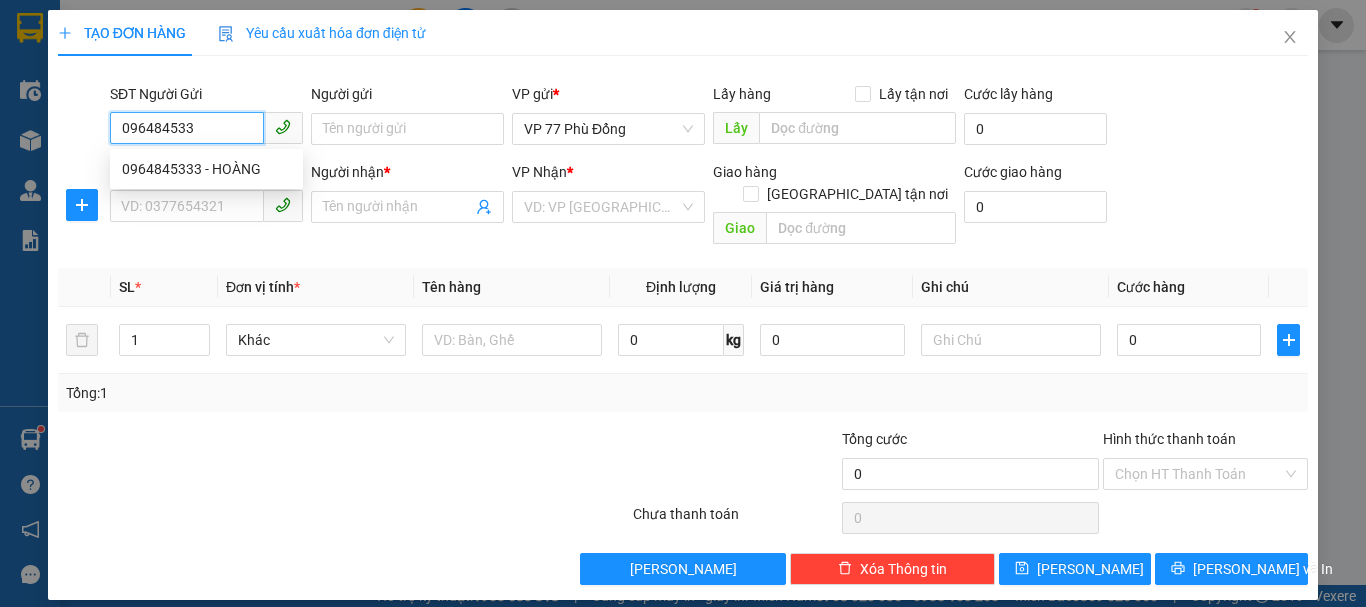 type on "0964845333" 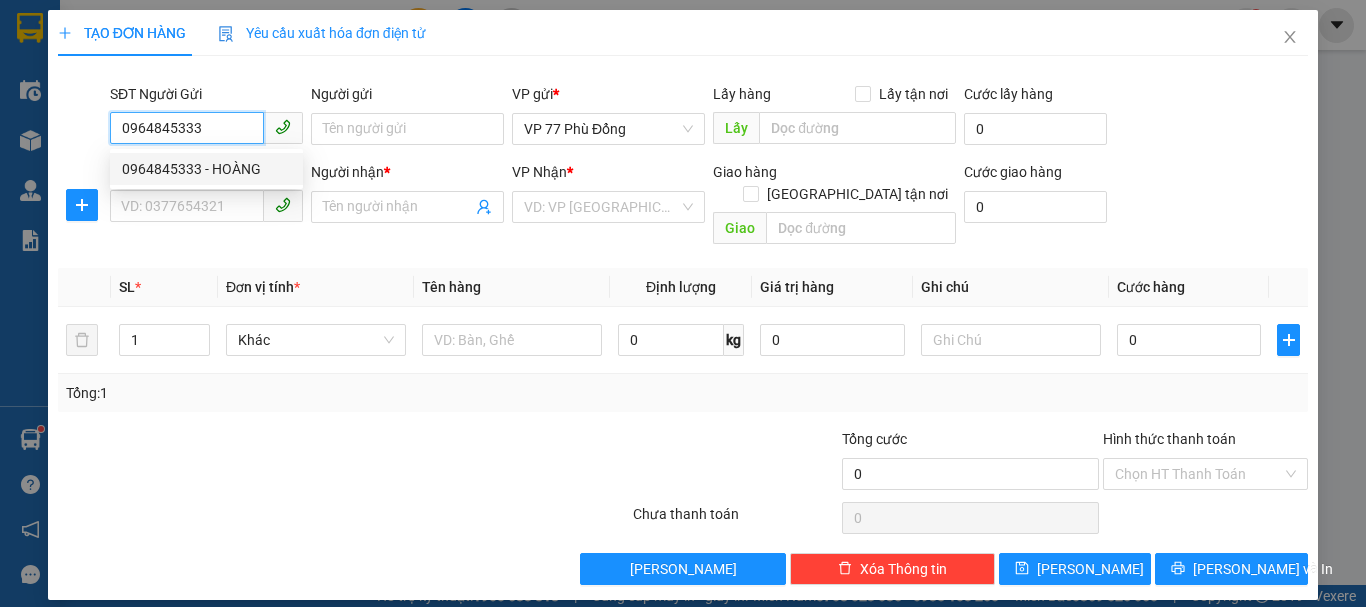click on "0964845333 - HOÀNG" at bounding box center (206, 169) 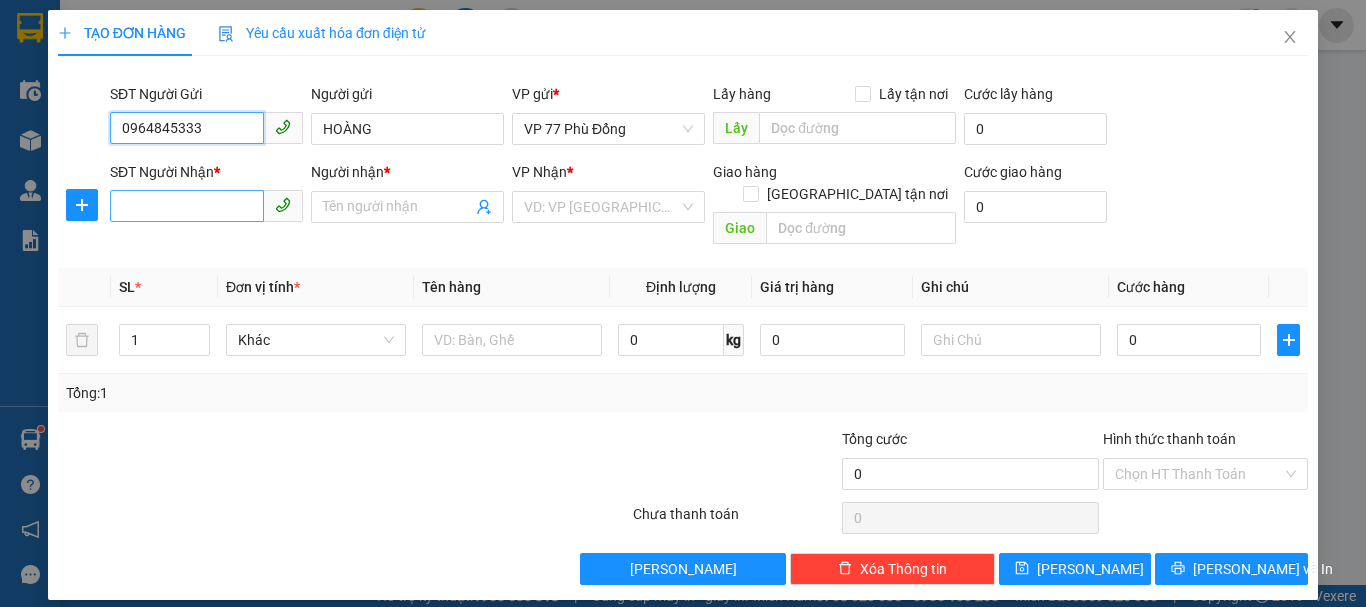 type on "0964845333" 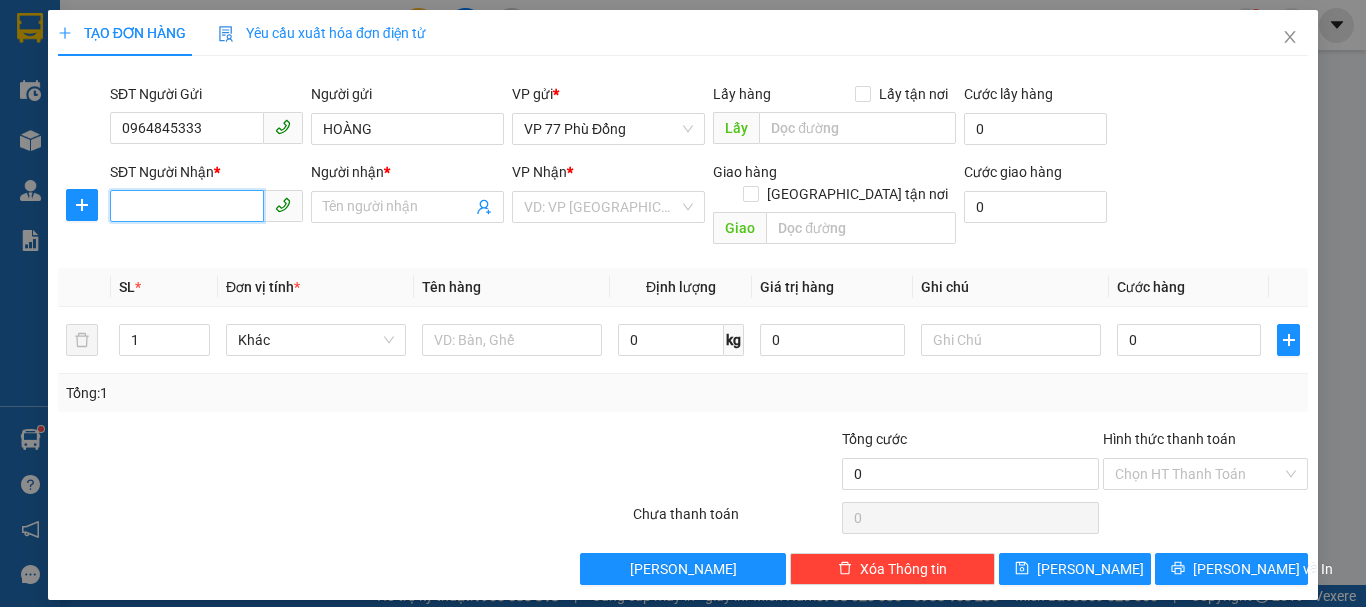 click on "SĐT Người Nhận  *" at bounding box center [187, 206] 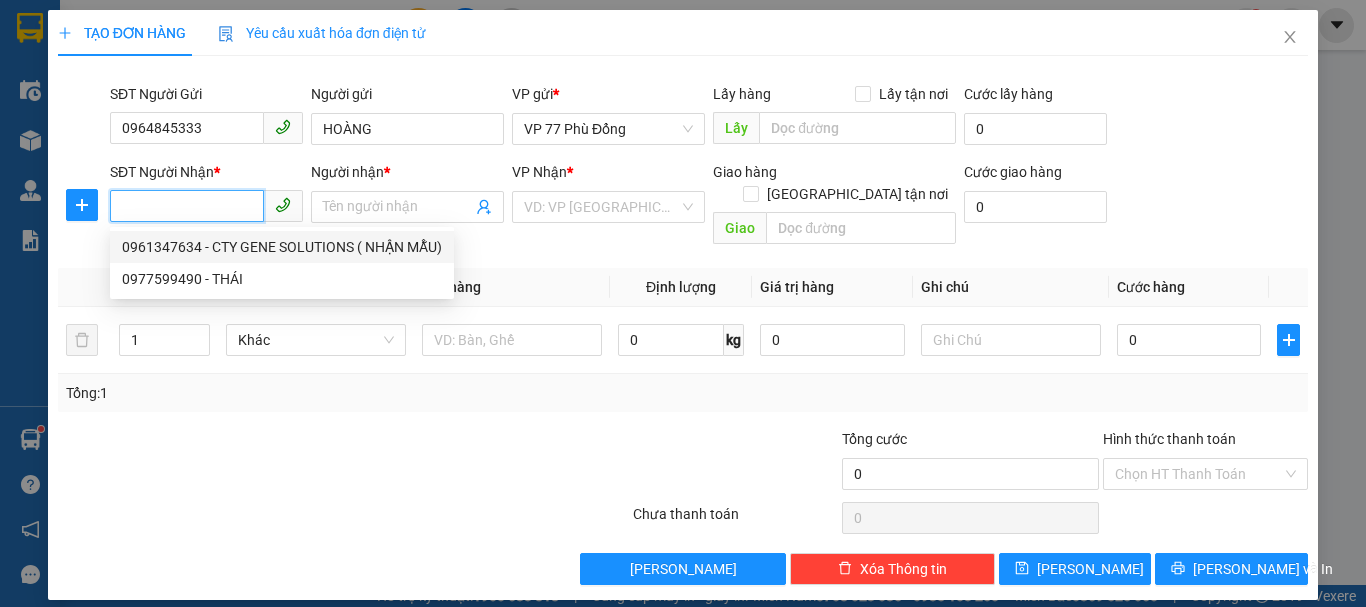click on "0961347634 - CTY GENE SOLUTIONS ( NHẬN MẪU)" at bounding box center (282, 247) 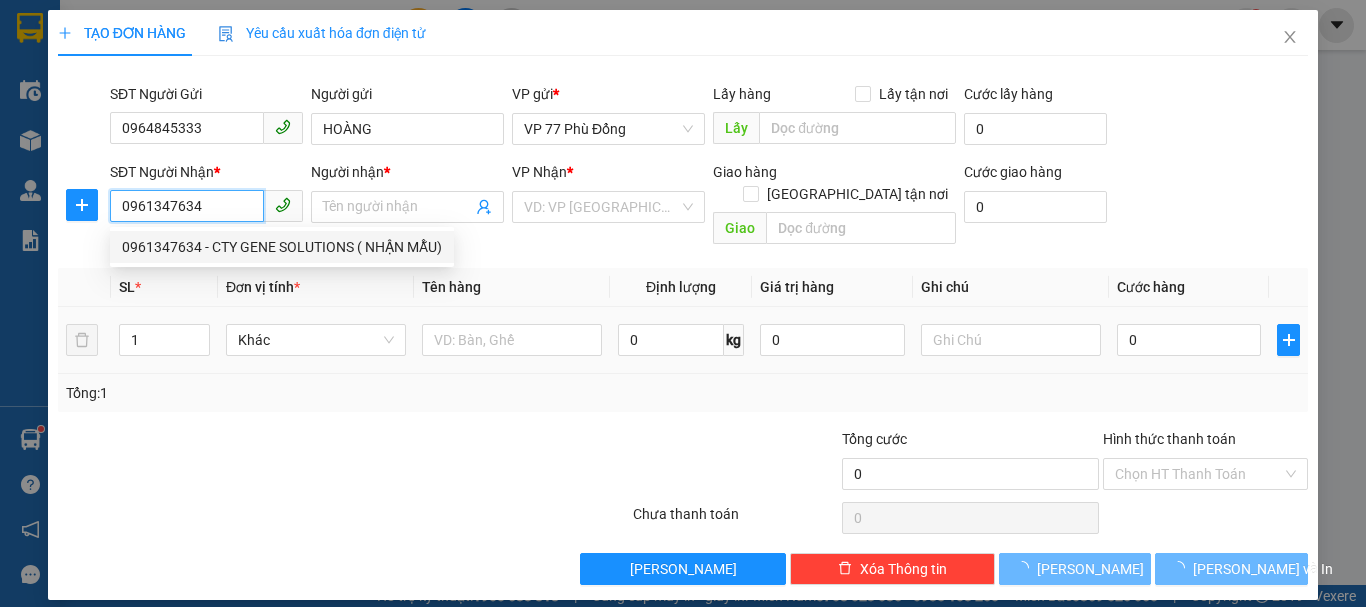 type on "CTY GENE SOLUTIONS ( NHẬN MẪU)" 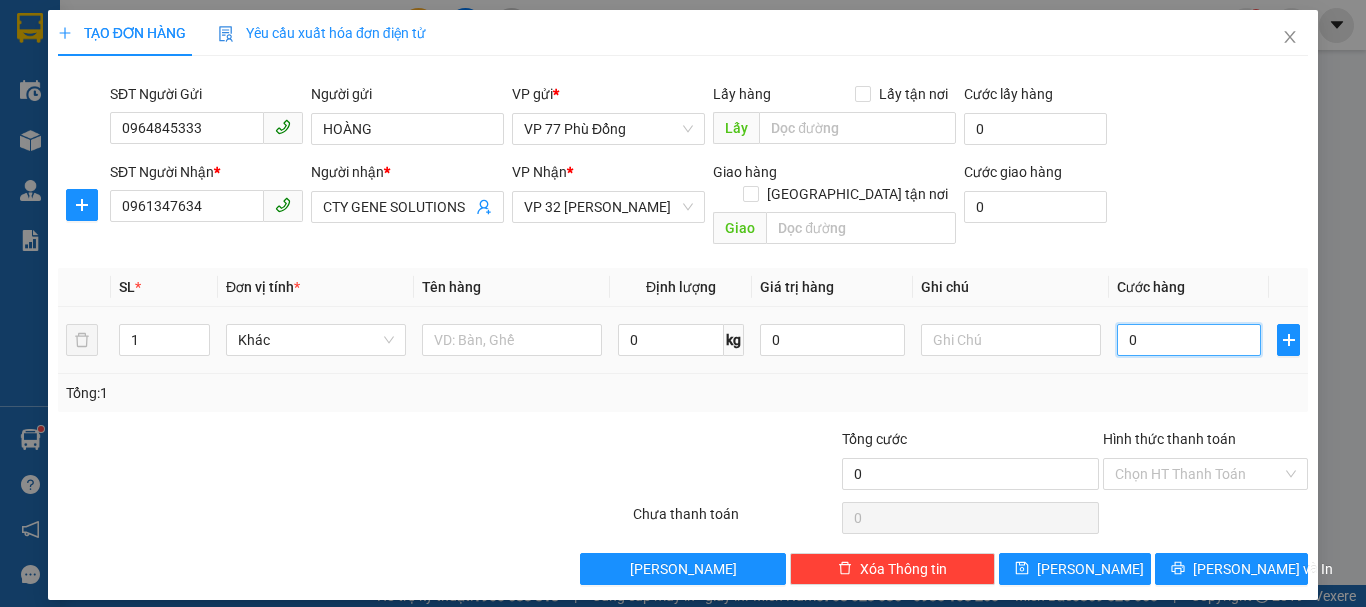 click on "0" at bounding box center (1189, 340) 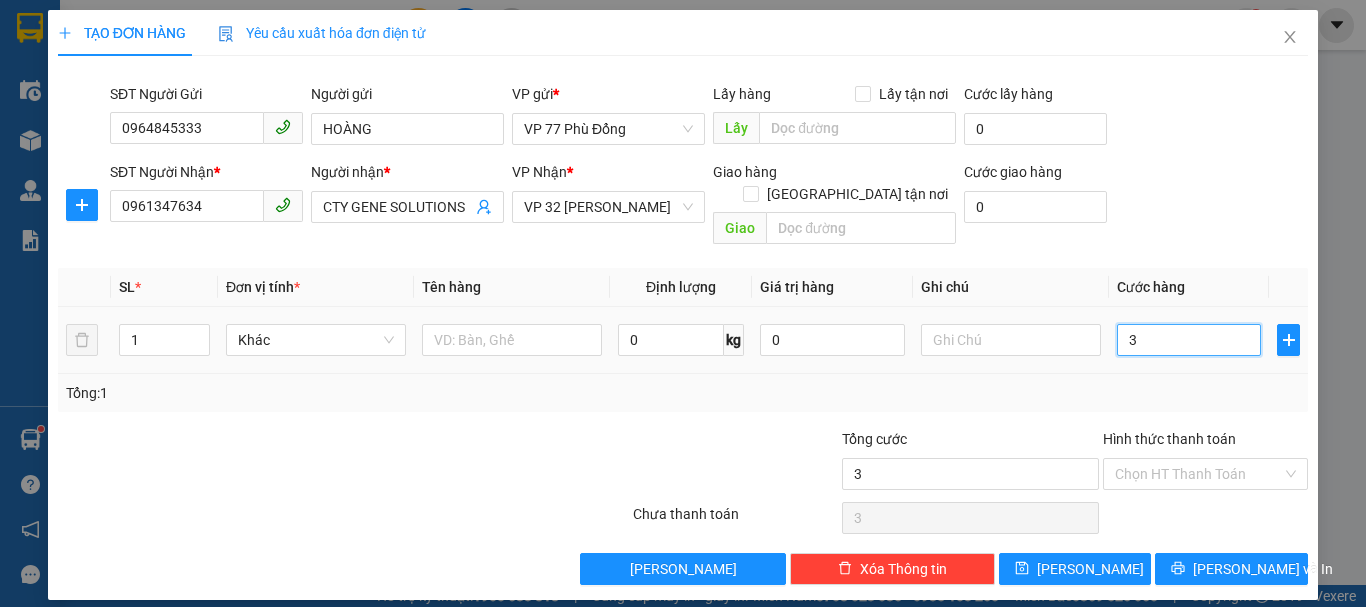 type on "3" 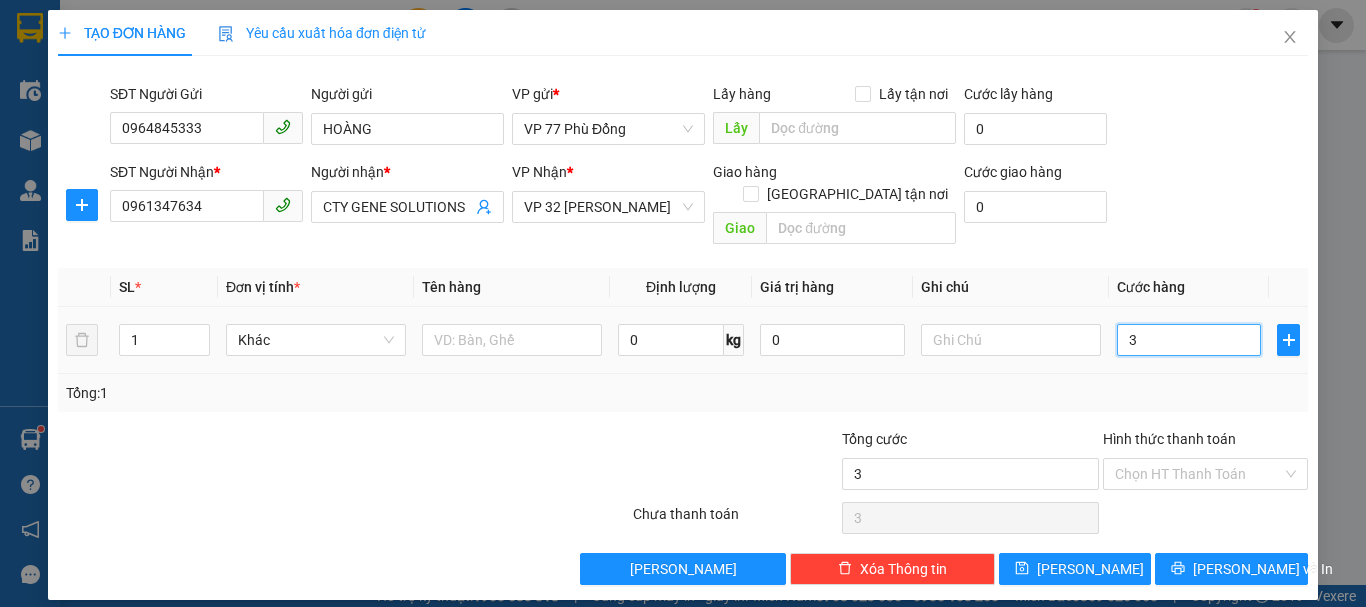 type on "30" 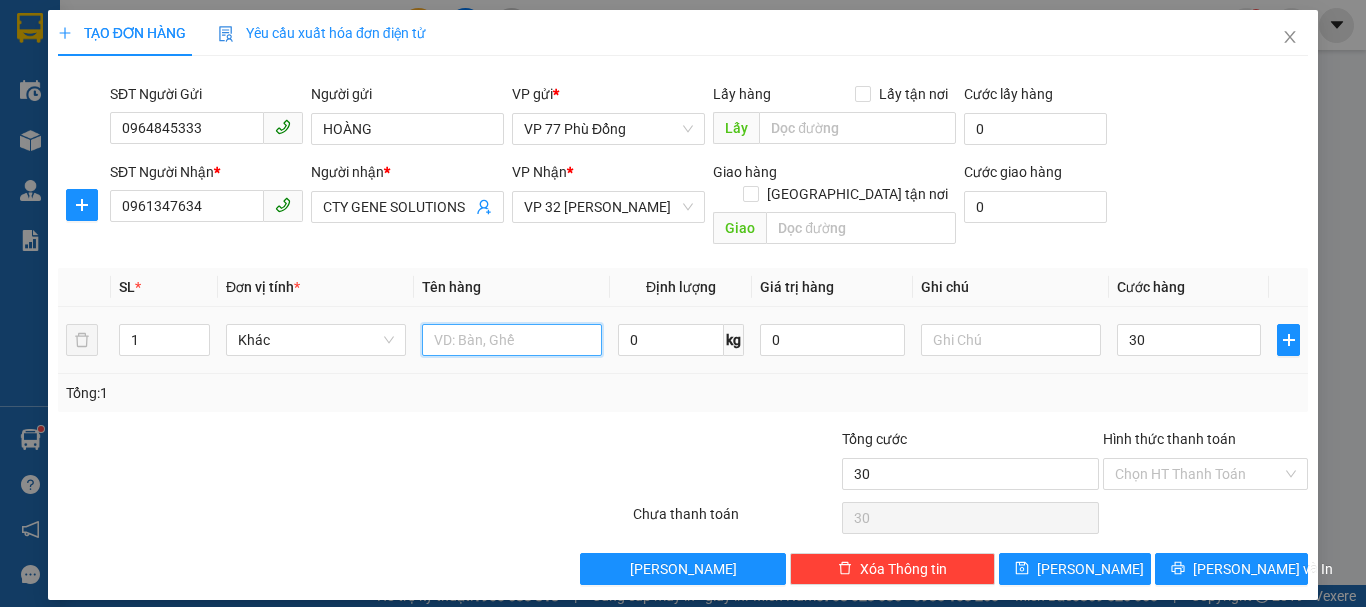 type on "30.000" 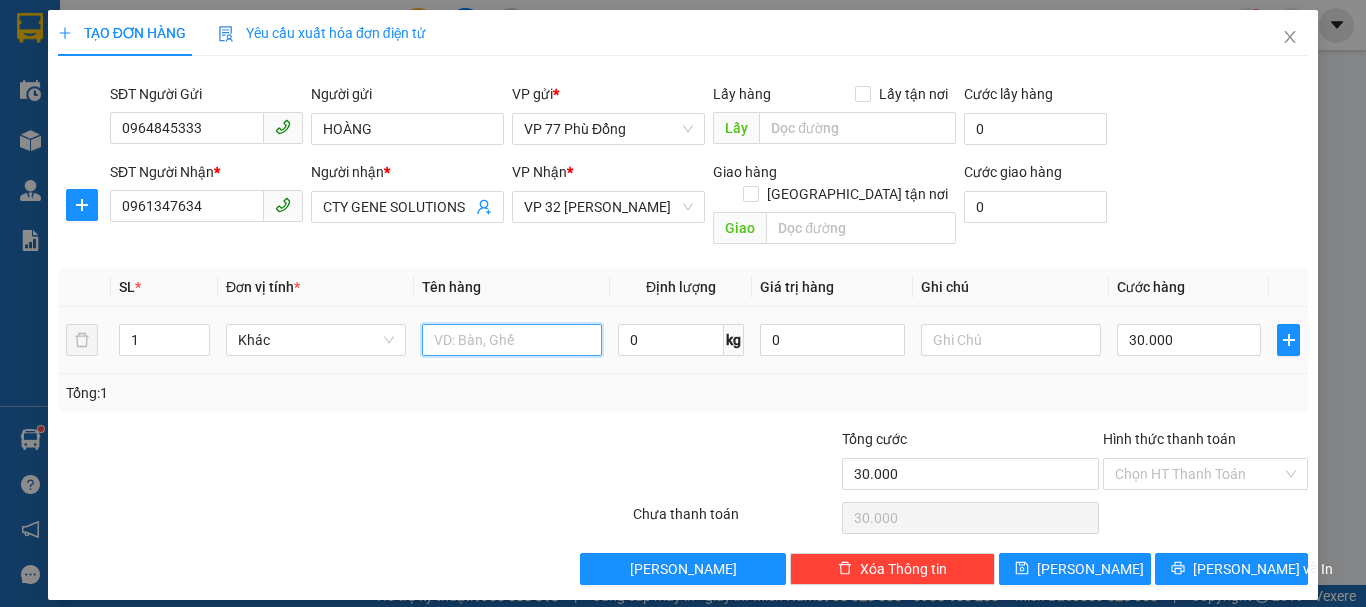 click at bounding box center [512, 340] 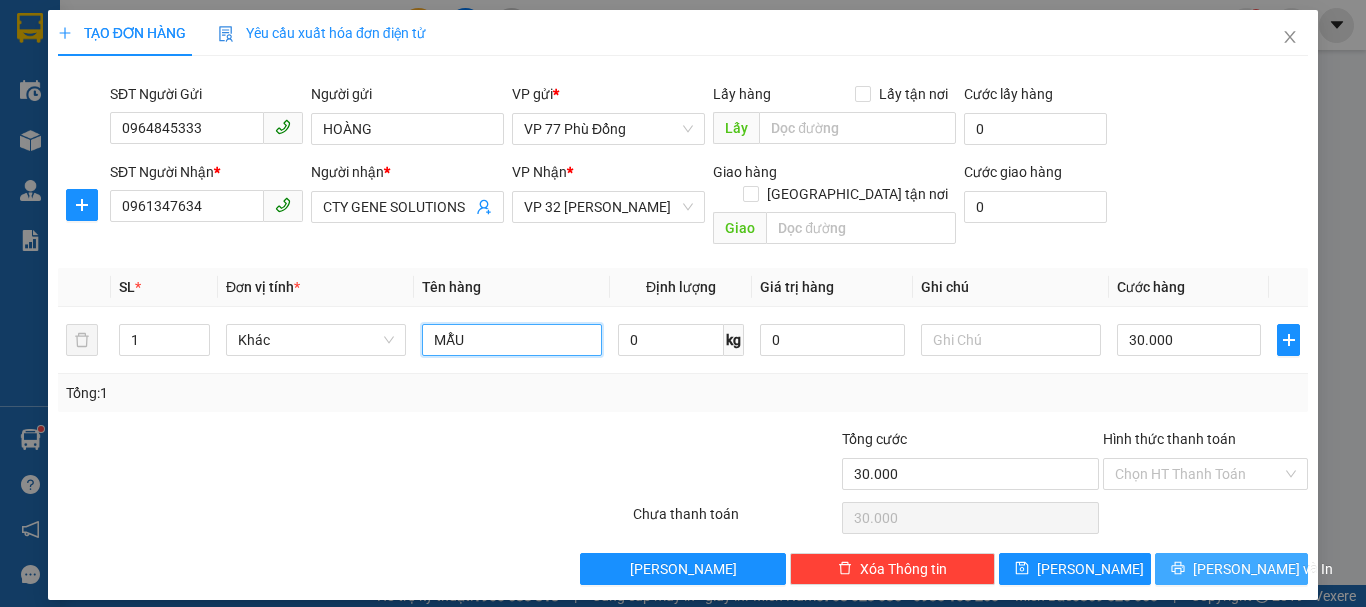 type on "MẪU" 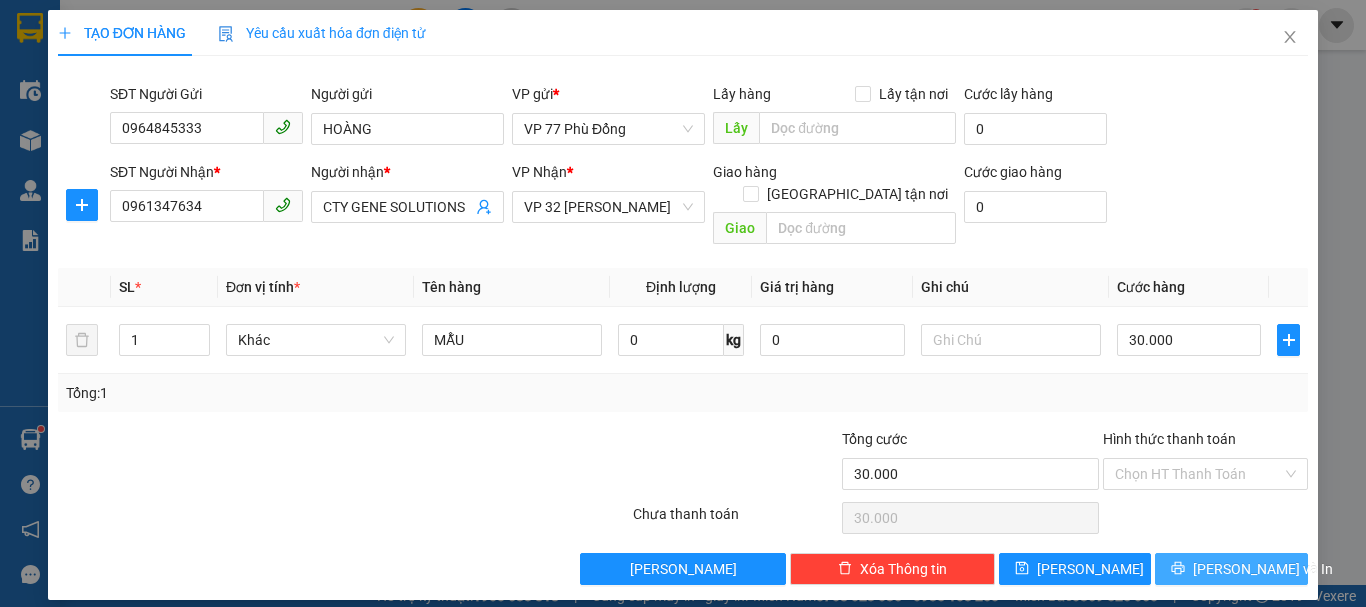 click on "Lưu và In" at bounding box center (1263, 569) 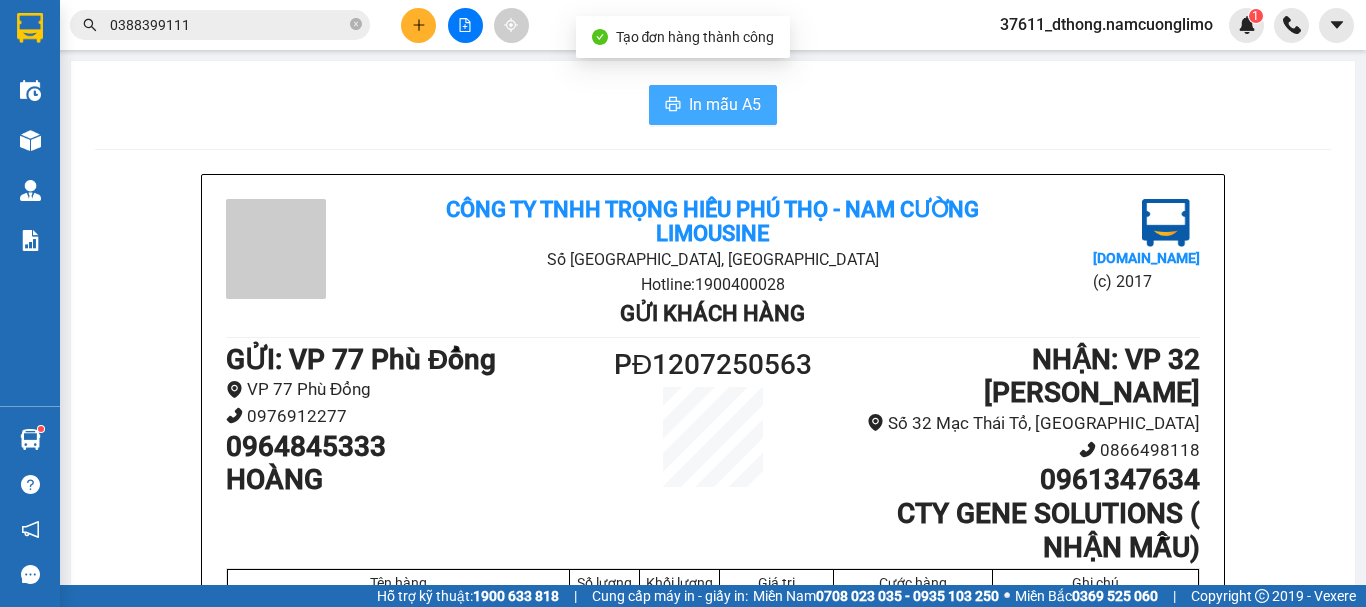 click on "In mẫu A5" at bounding box center (725, 104) 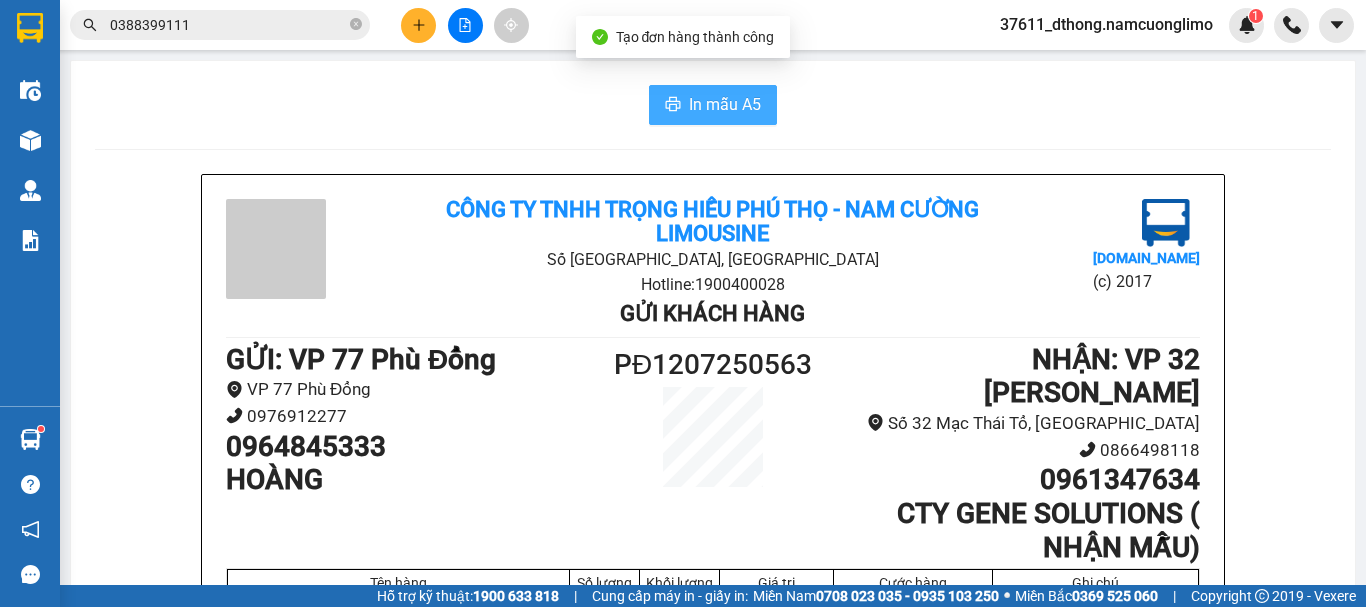 scroll, scrollTop: 0, scrollLeft: 0, axis: both 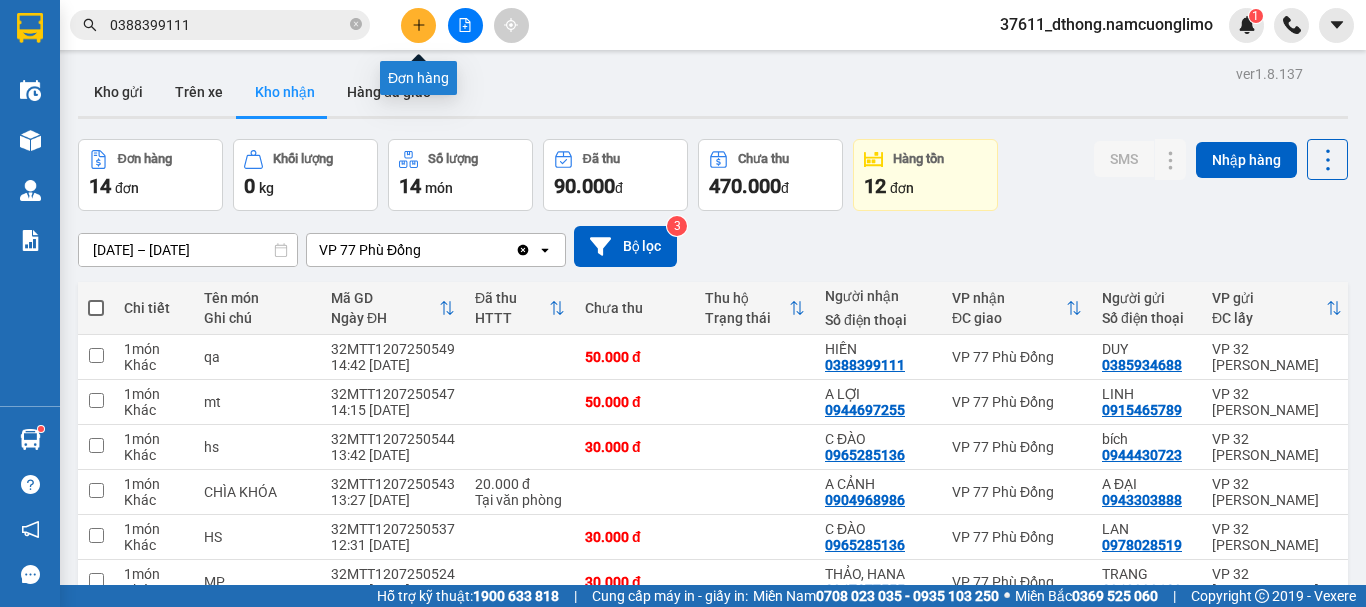 click 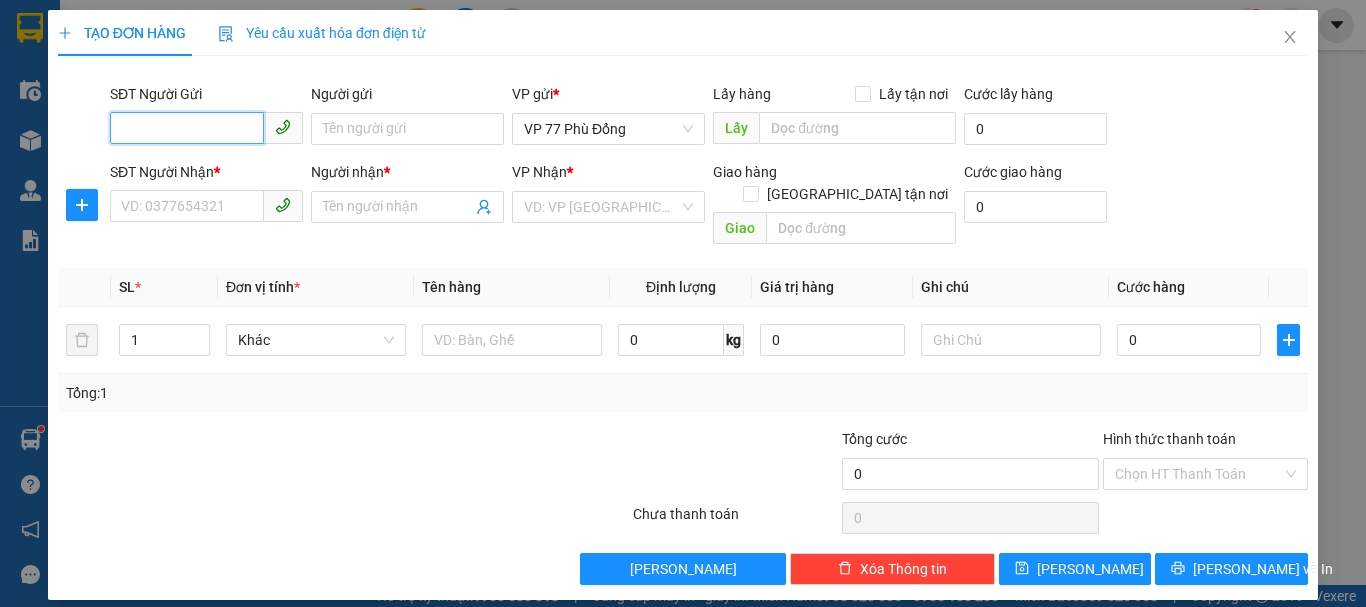 click on "SĐT Người Gửi" at bounding box center [187, 128] 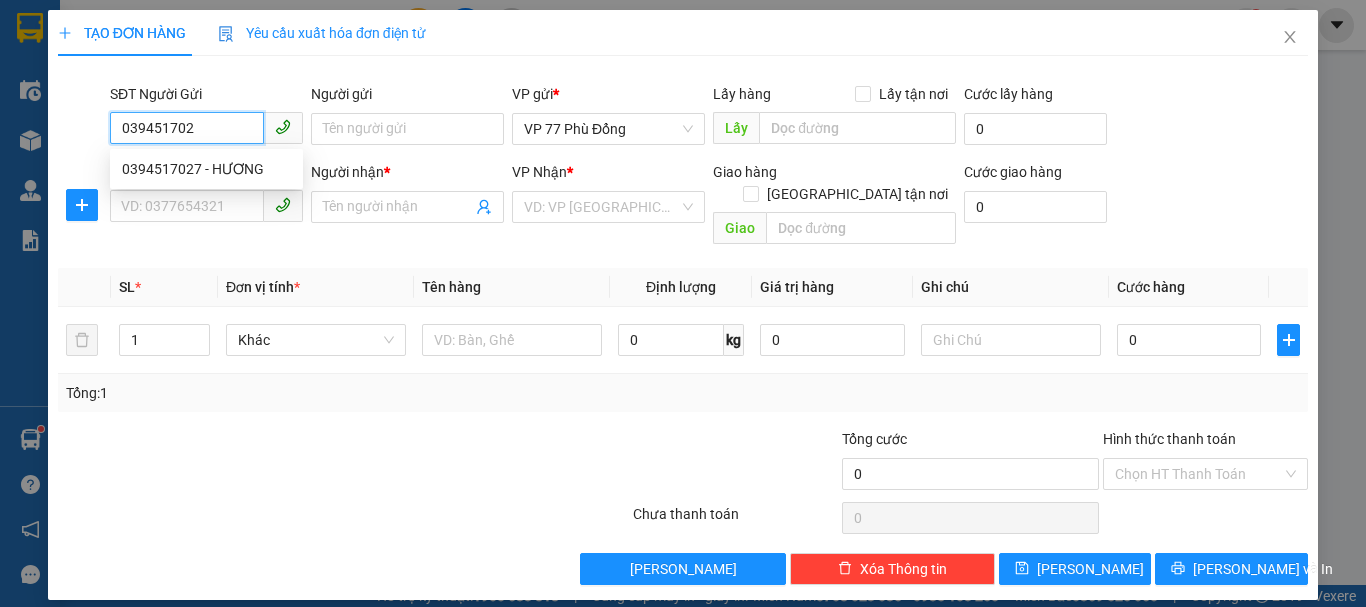 type on "0394517027" 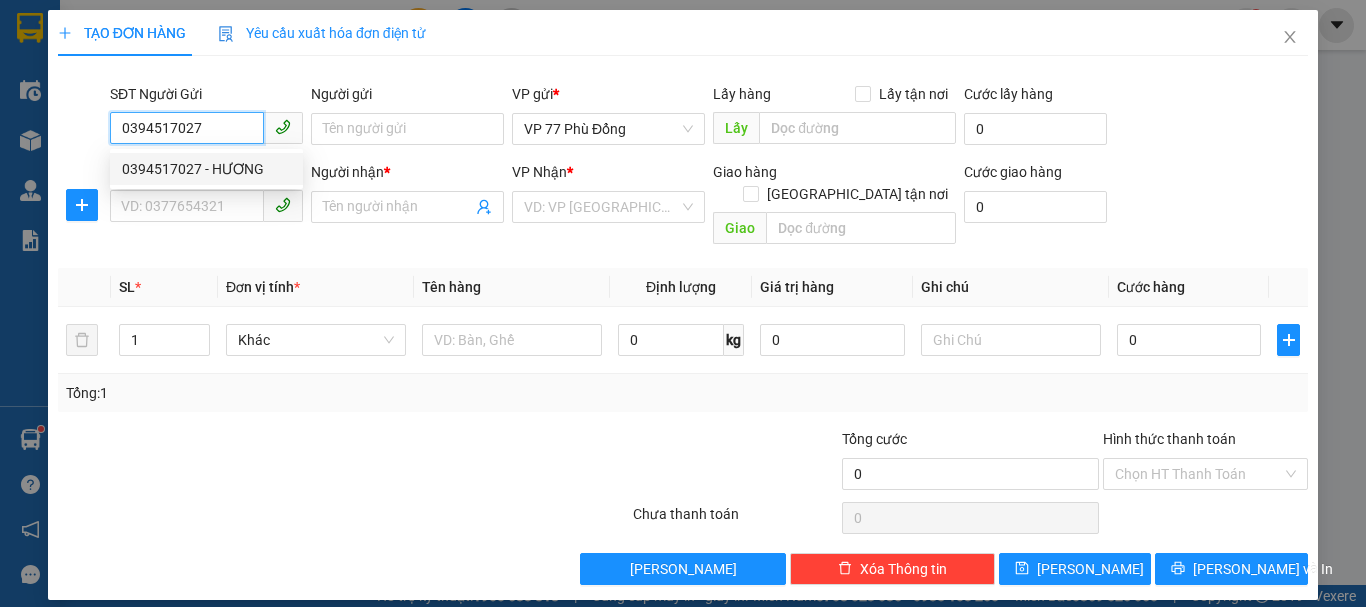 click on "0394517027 - HƯƠNG" at bounding box center (206, 169) 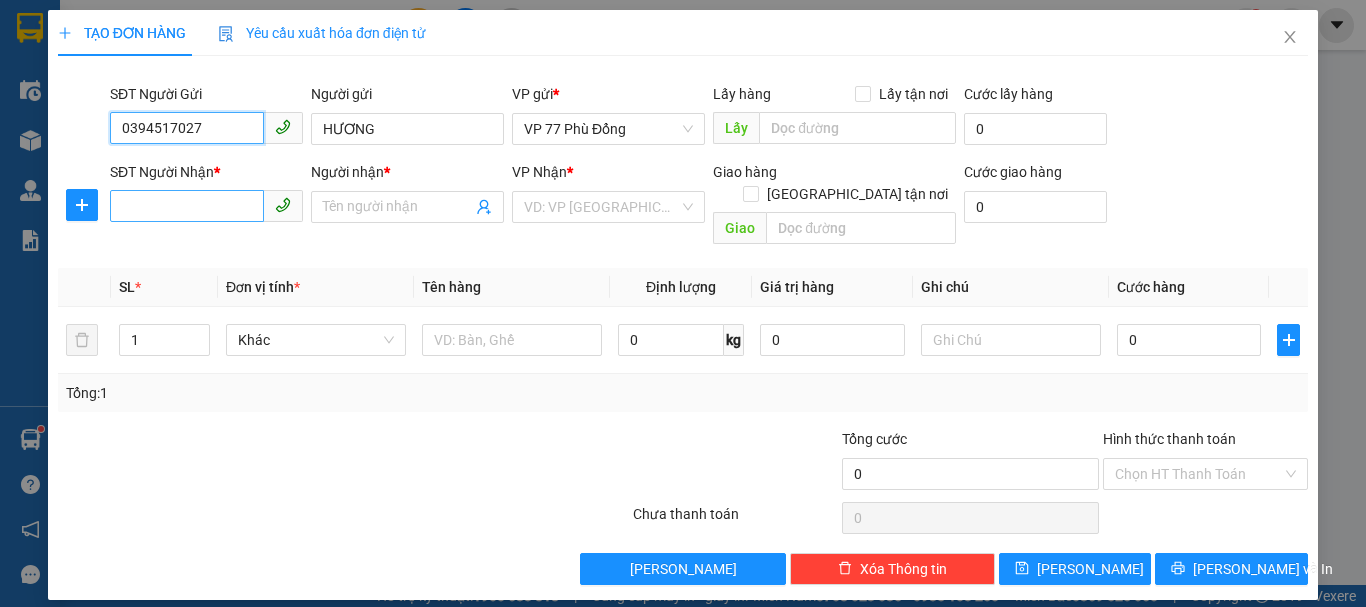 type on "0394517027" 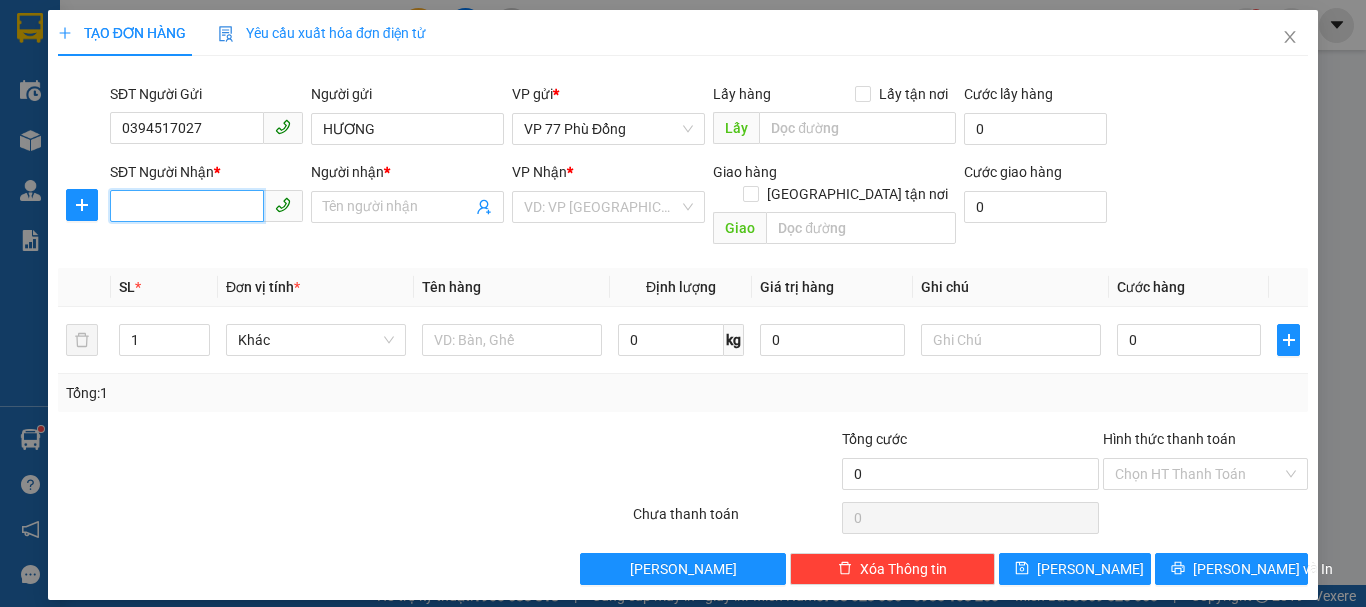 click on "SĐT Người Nhận  *" at bounding box center [187, 206] 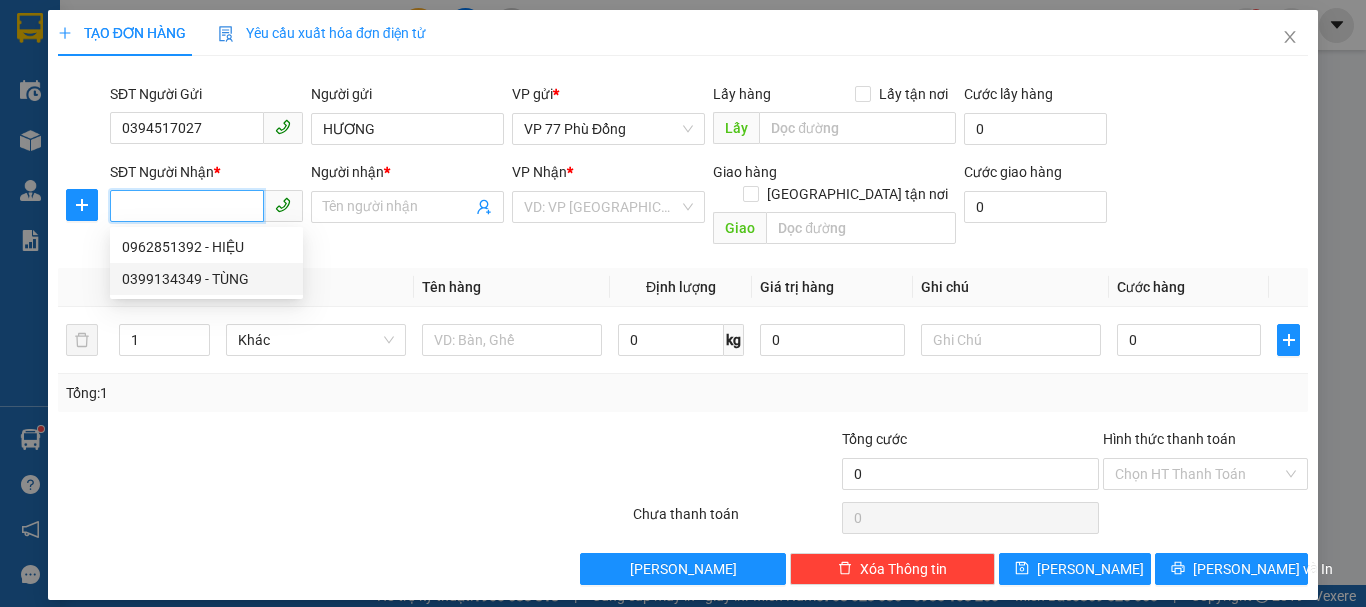 click on "0399134349 - TÙNG" at bounding box center [206, 279] 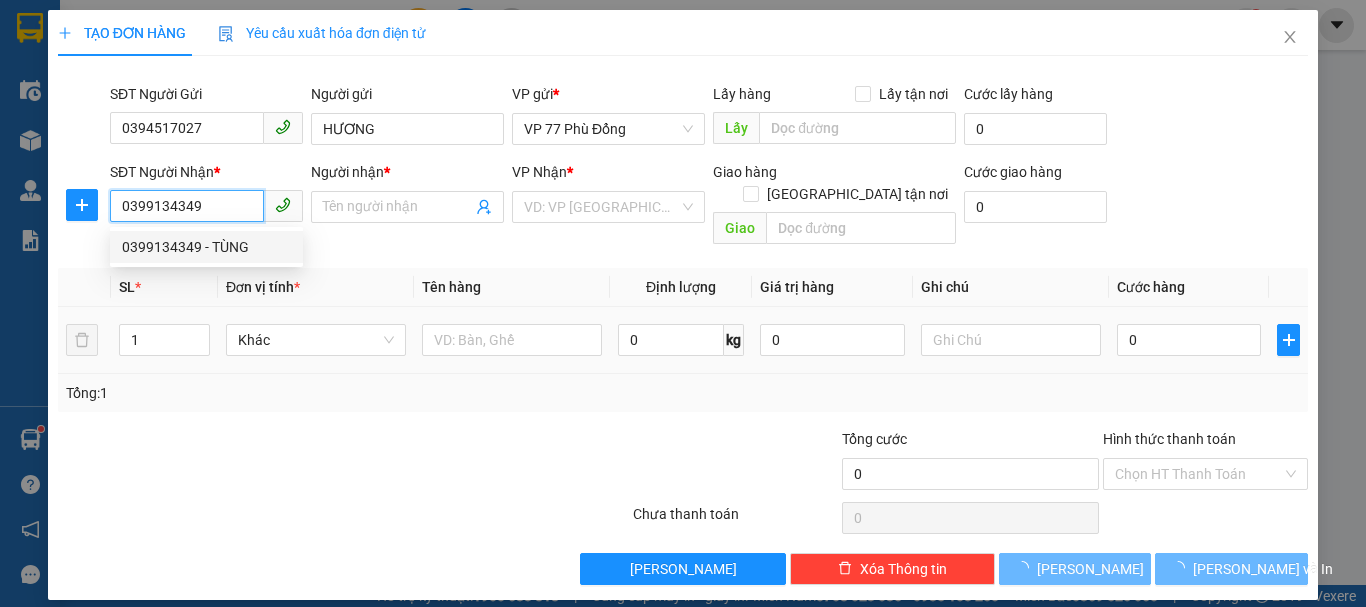 type on "TÙNG" 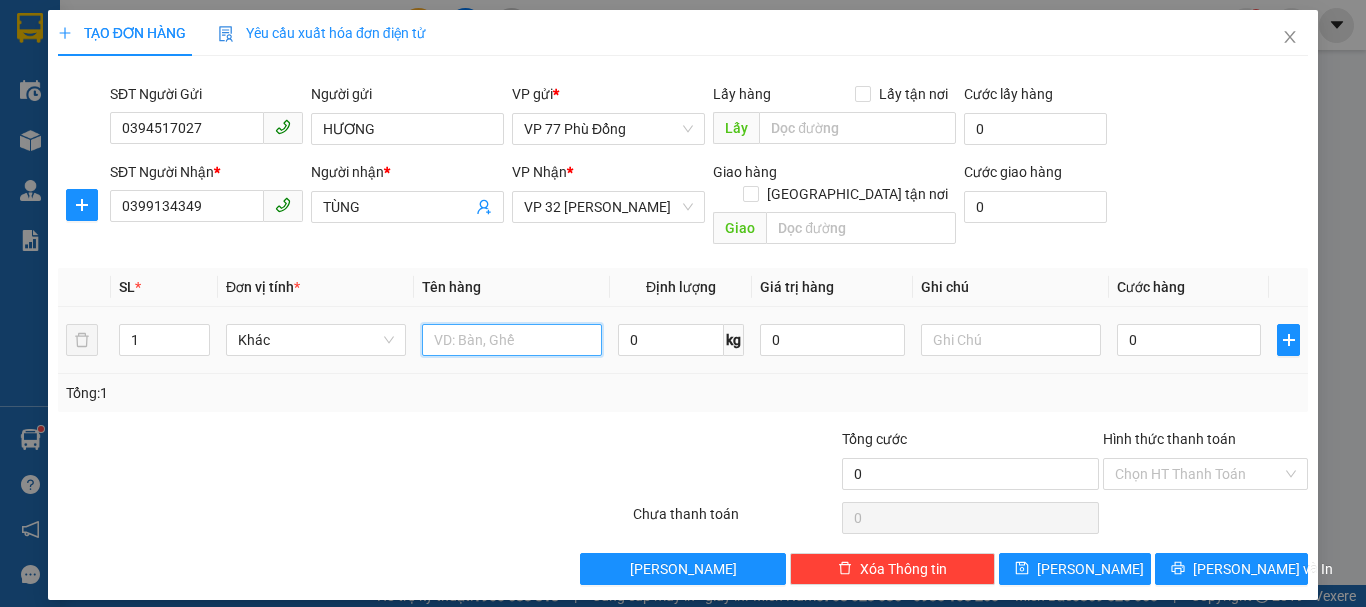 click at bounding box center (512, 340) 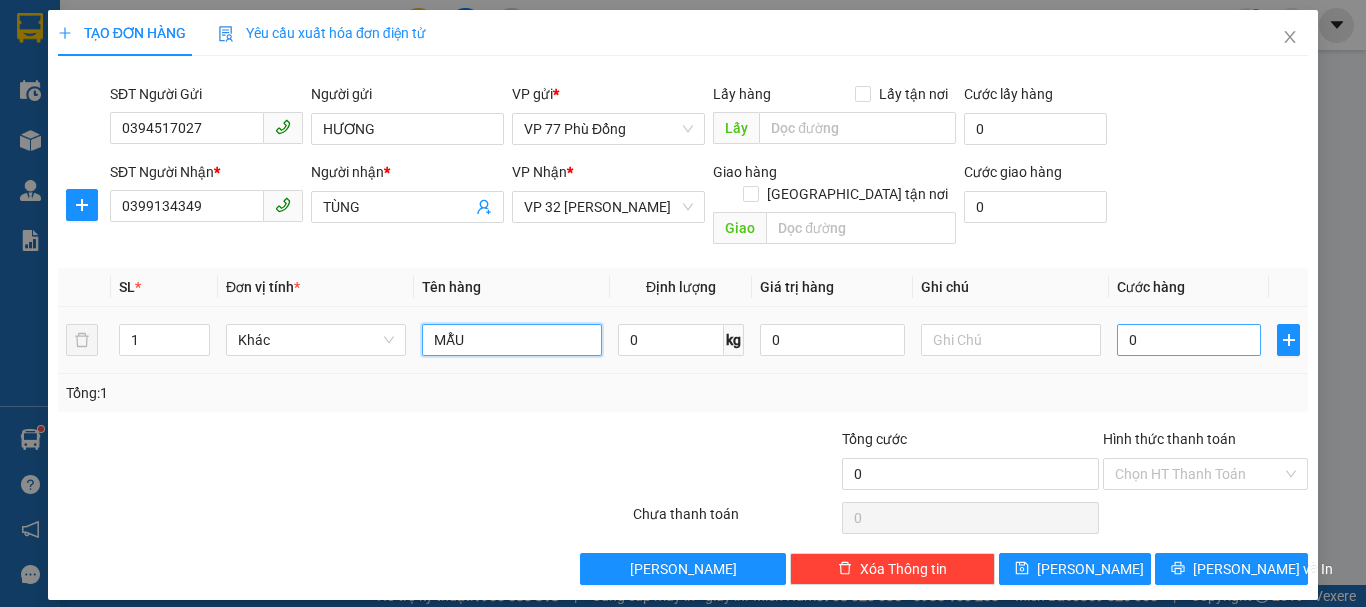 type on "MẪU" 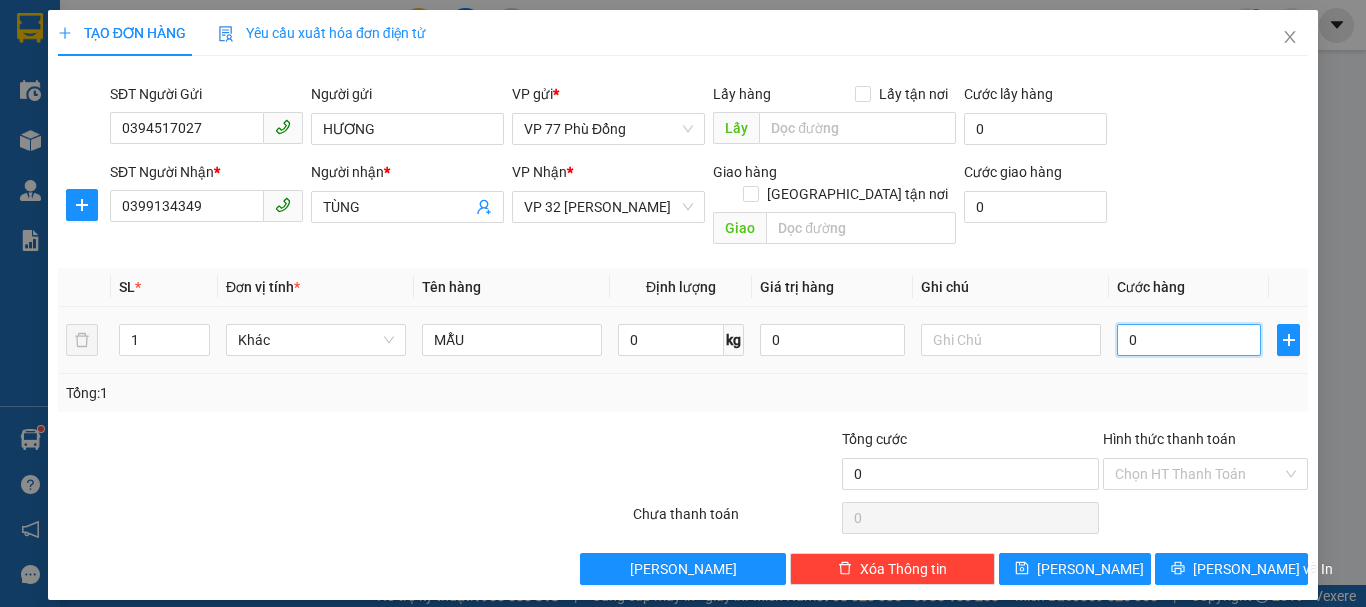 click on "0" at bounding box center [1189, 340] 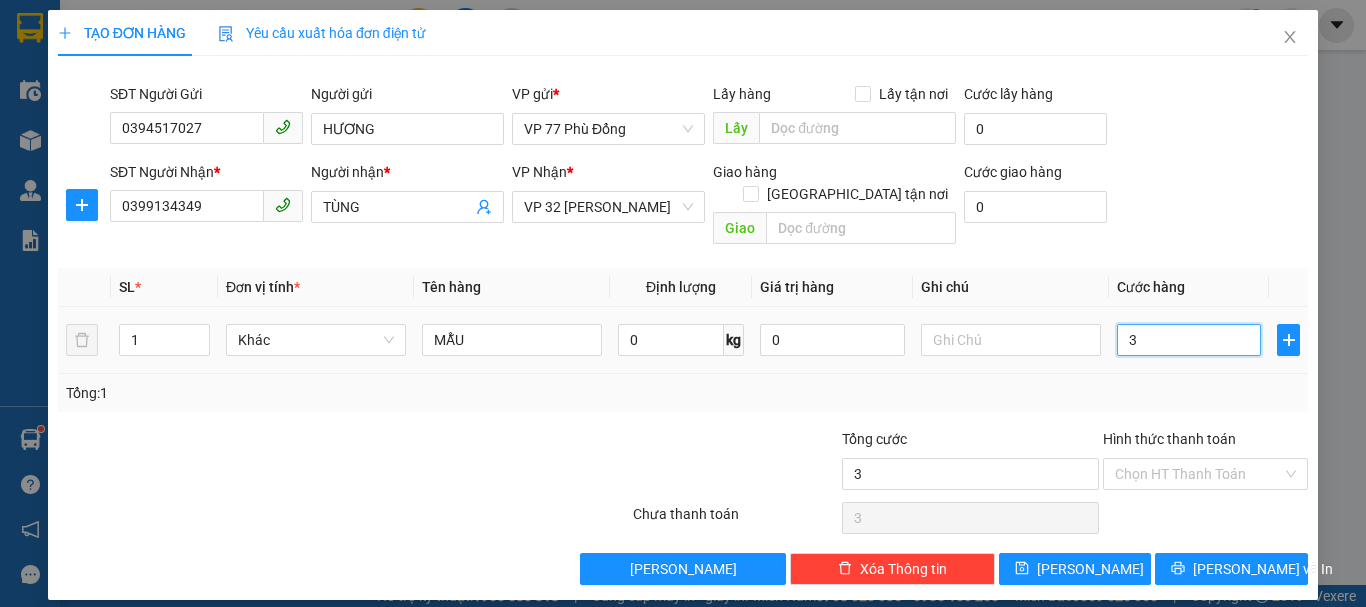 type on "30" 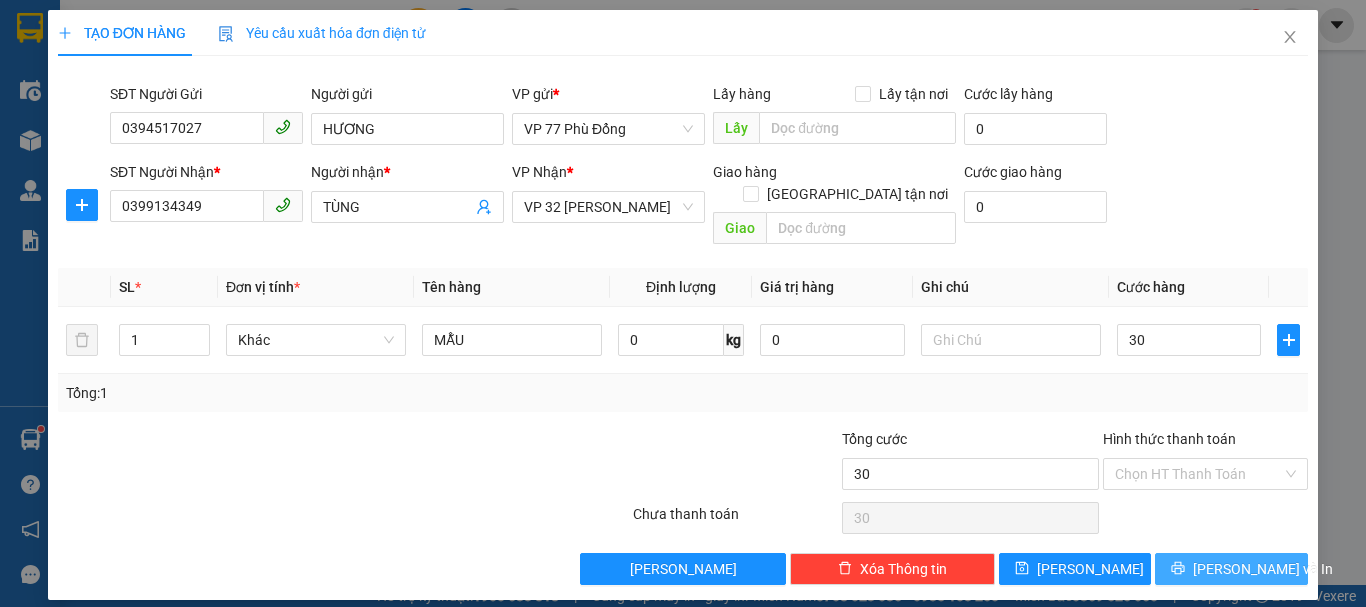 type on "30.000" 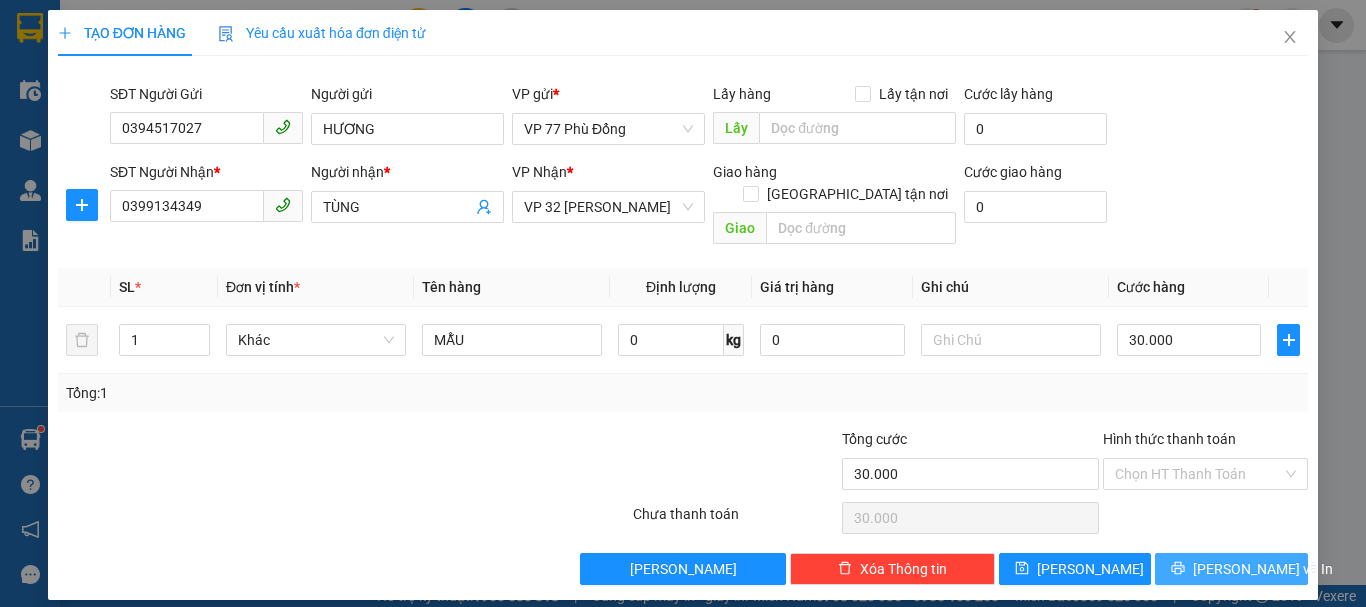 click on "Lưu và In" at bounding box center (1231, 569) 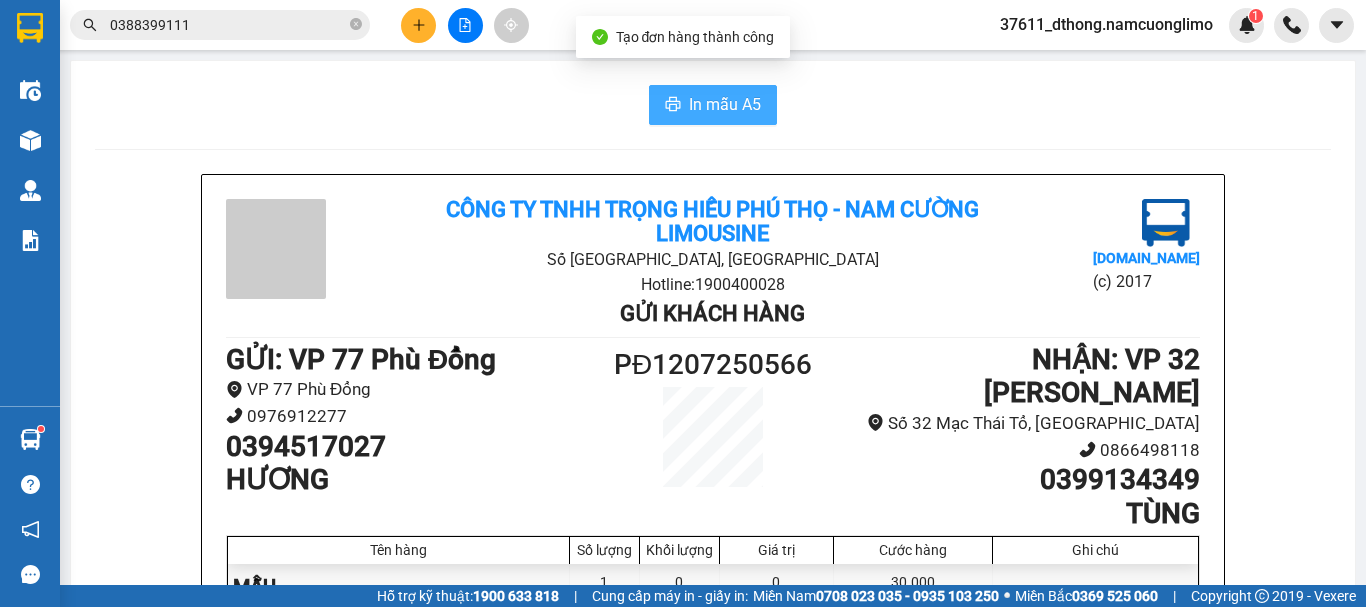 click on "In mẫu A5" at bounding box center [725, 104] 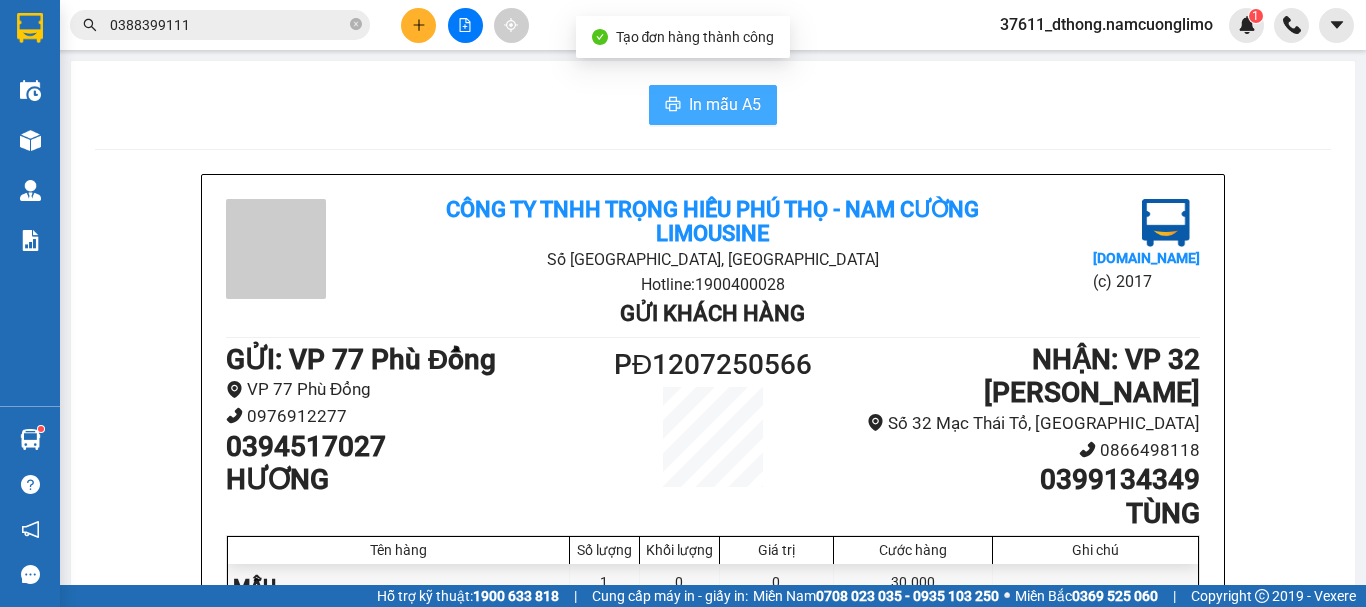 scroll, scrollTop: 0, scrollLeft: 0, axis: both 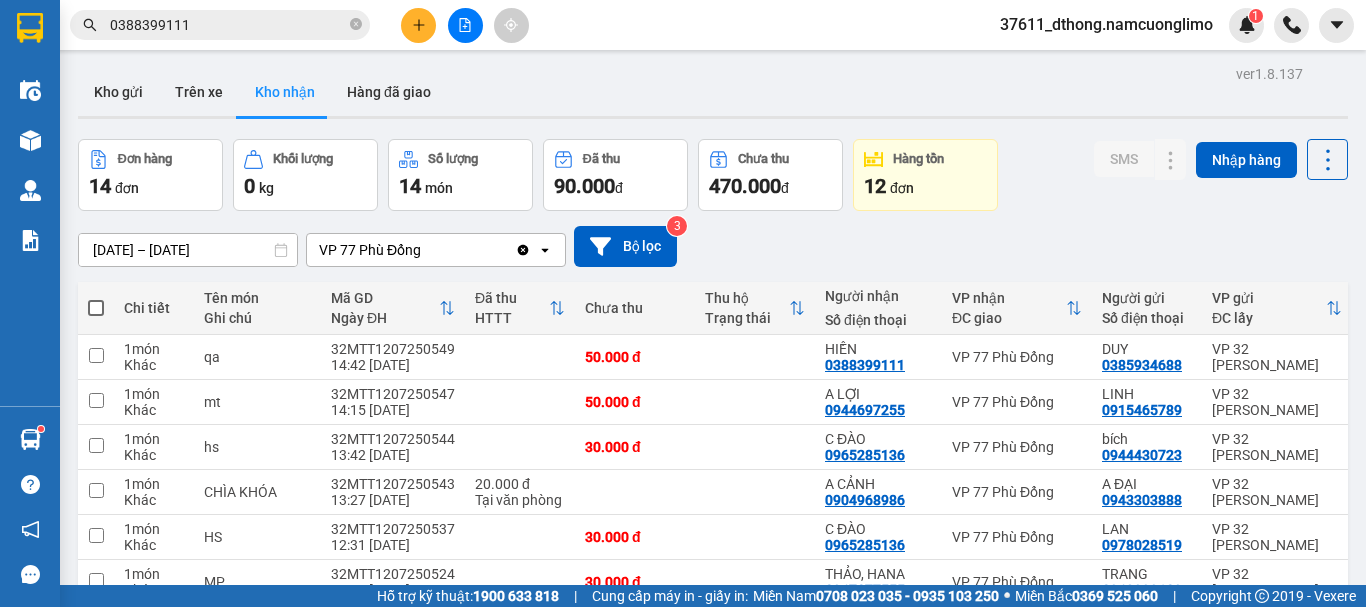 click 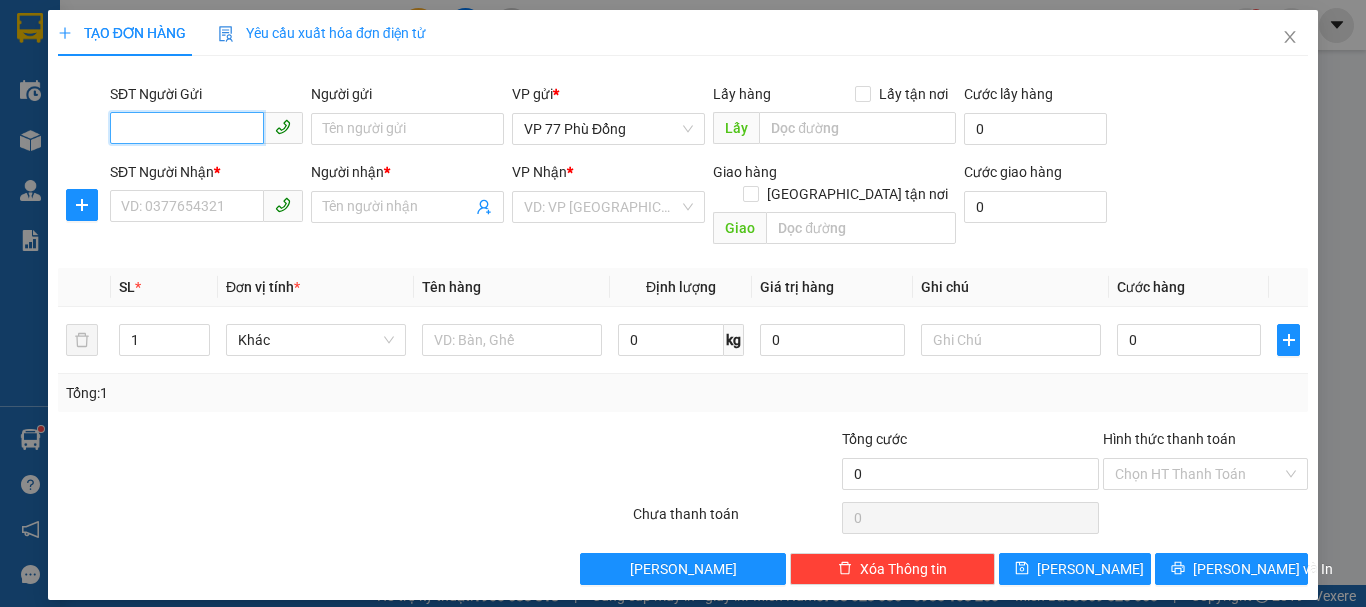 click on "SĐT Người Gửi" at bounding box center (187, 128) 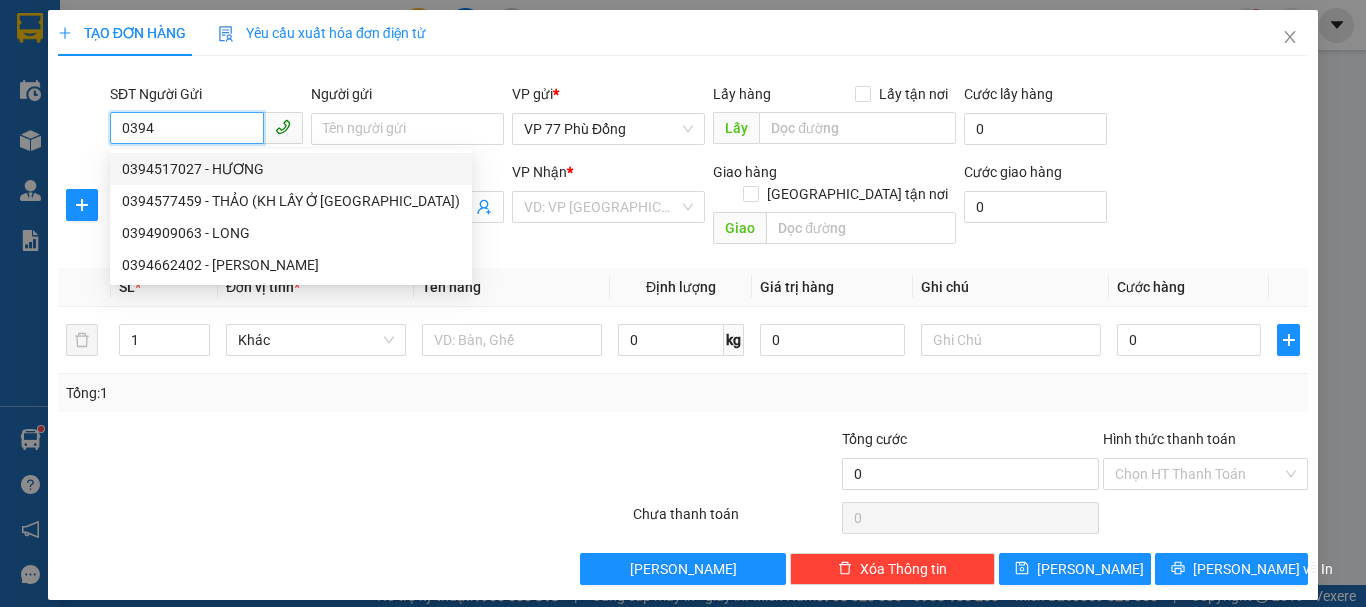 click on "0394517027 - HƯƠNG" at bounding box center (291, 169) 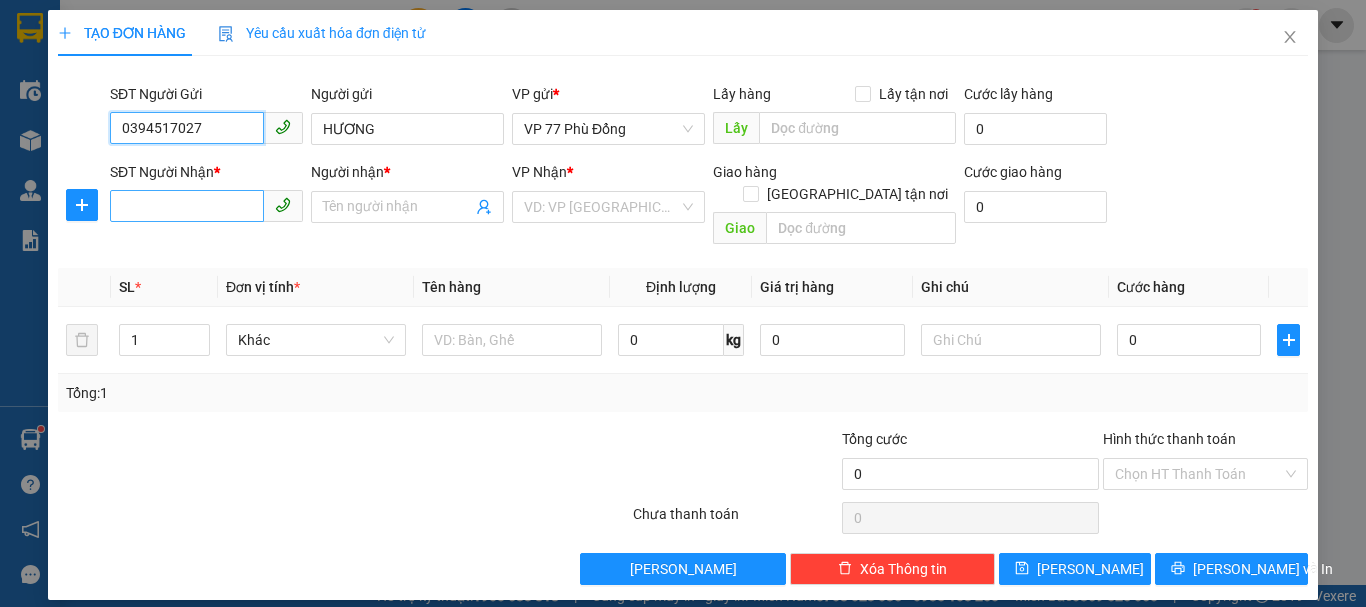 type on "0394517027" 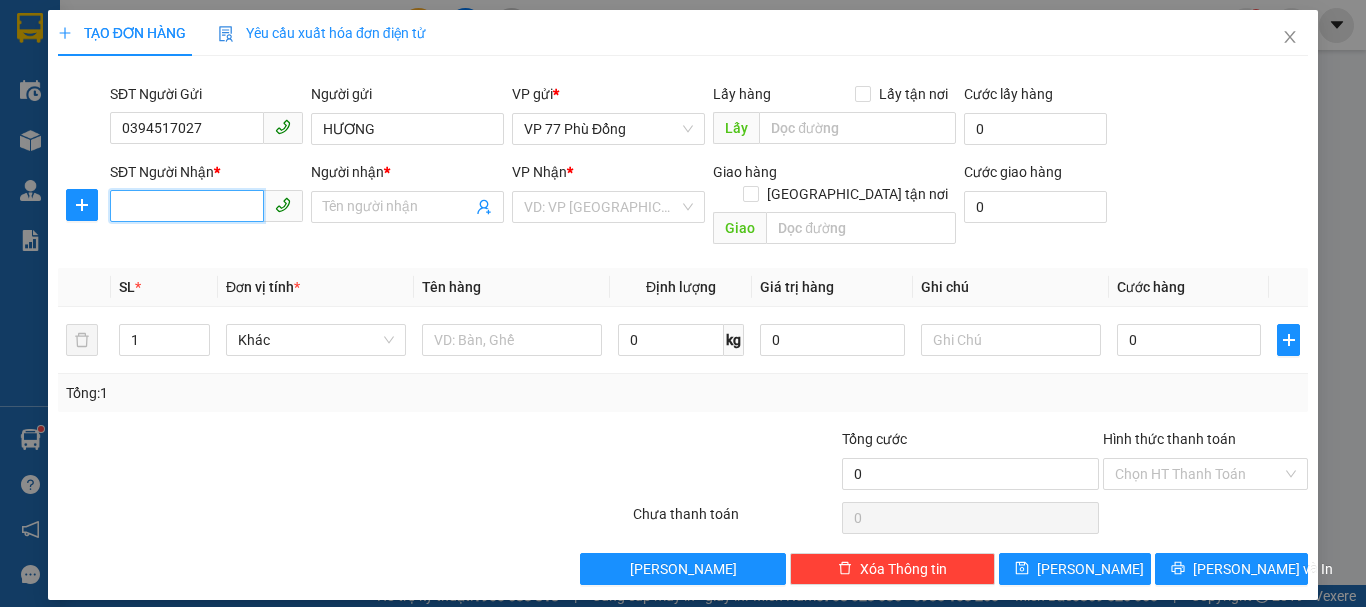 click on "SĐT Người Nhận  *" at bounding box center (187, 206) 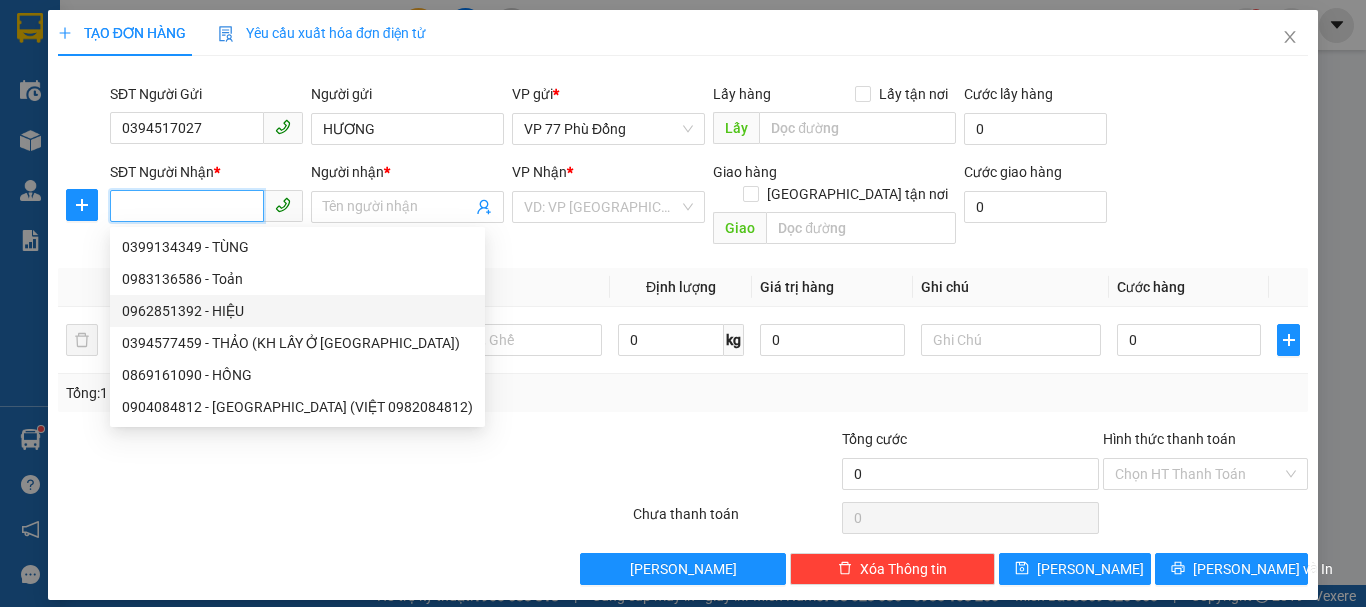 click on "0962851392 - HIỆU" at bounding box center (297, 311) 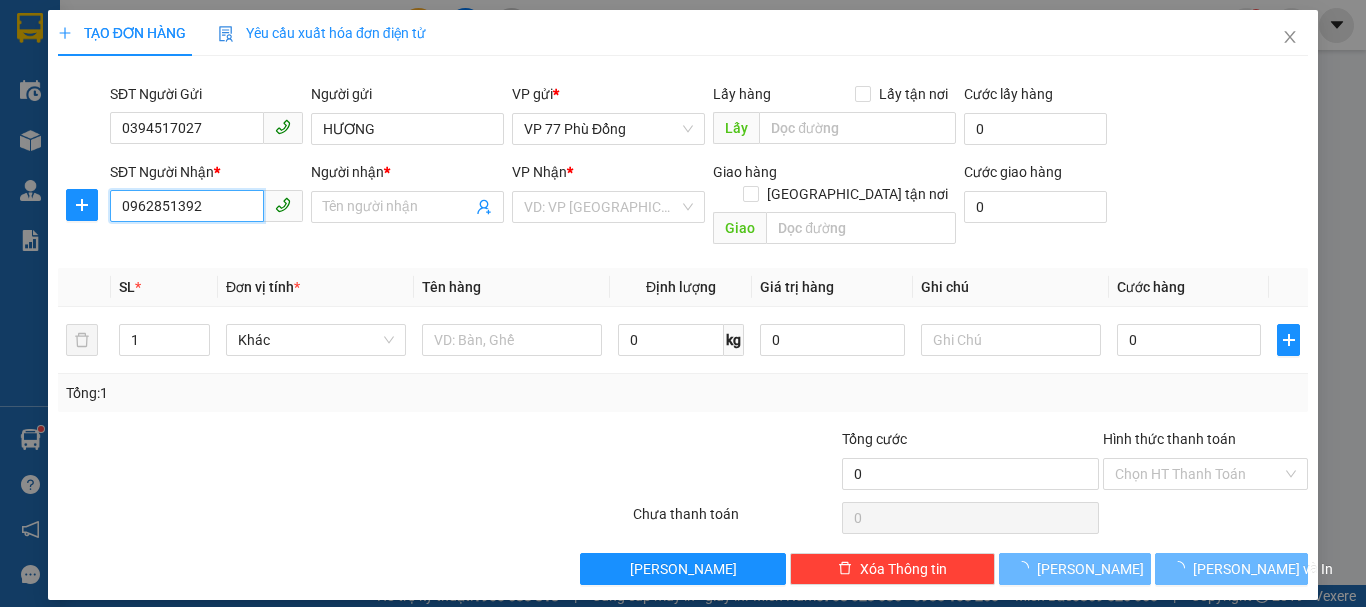 type on "HIỆU" 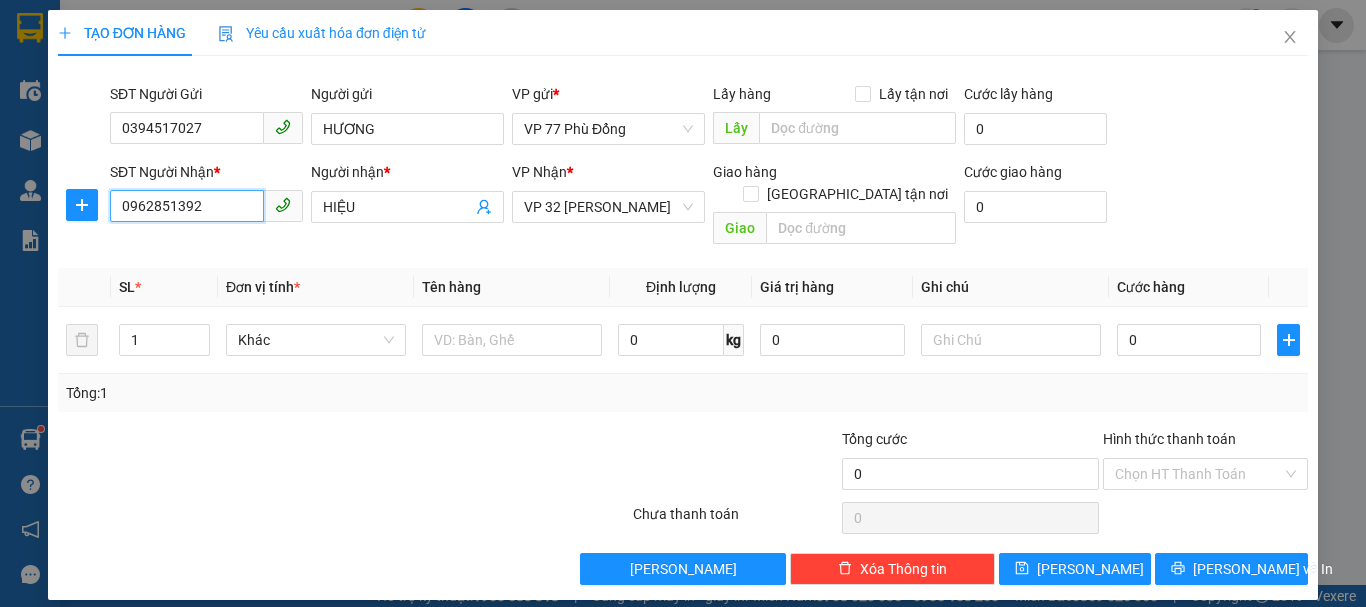 click on "0962851392" at bounding box center (187, 206) 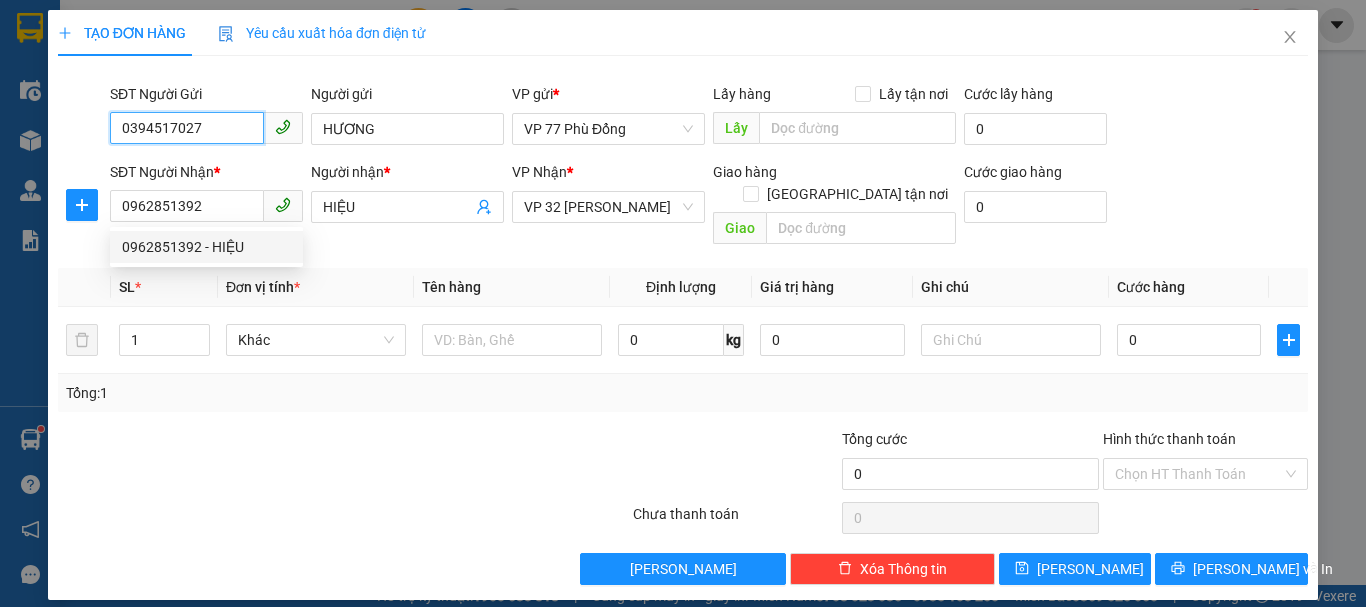 click on "0394517027" at bounding box center [187, 128] 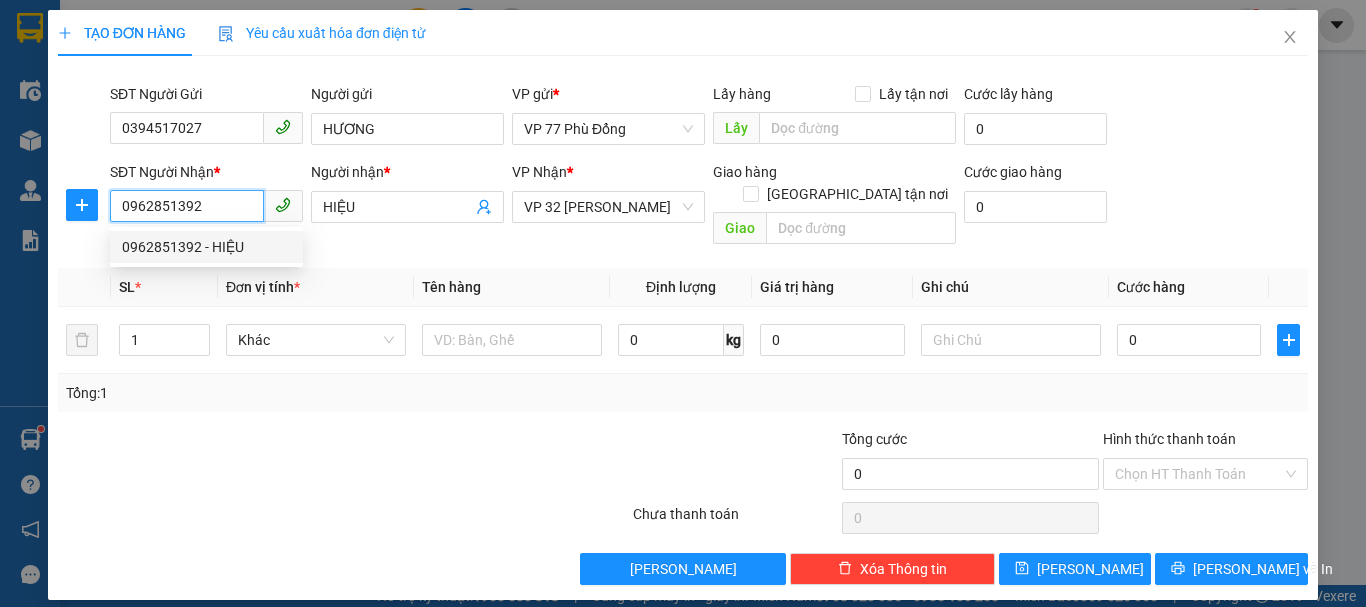 drag, startPoint x: 203, startPoint y: 205, endPoint x: 117, endPoint y: 206, distance: 86.00581 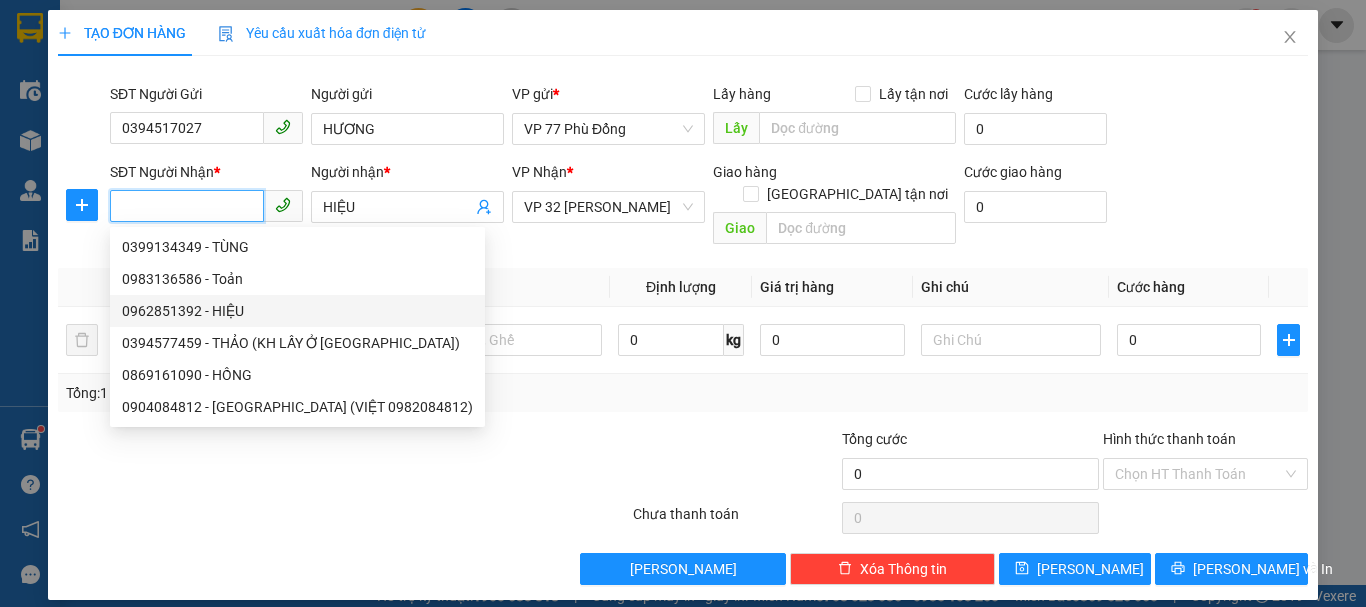 click on "0962851392 - HIỆU" at bounding box center (297, 311) 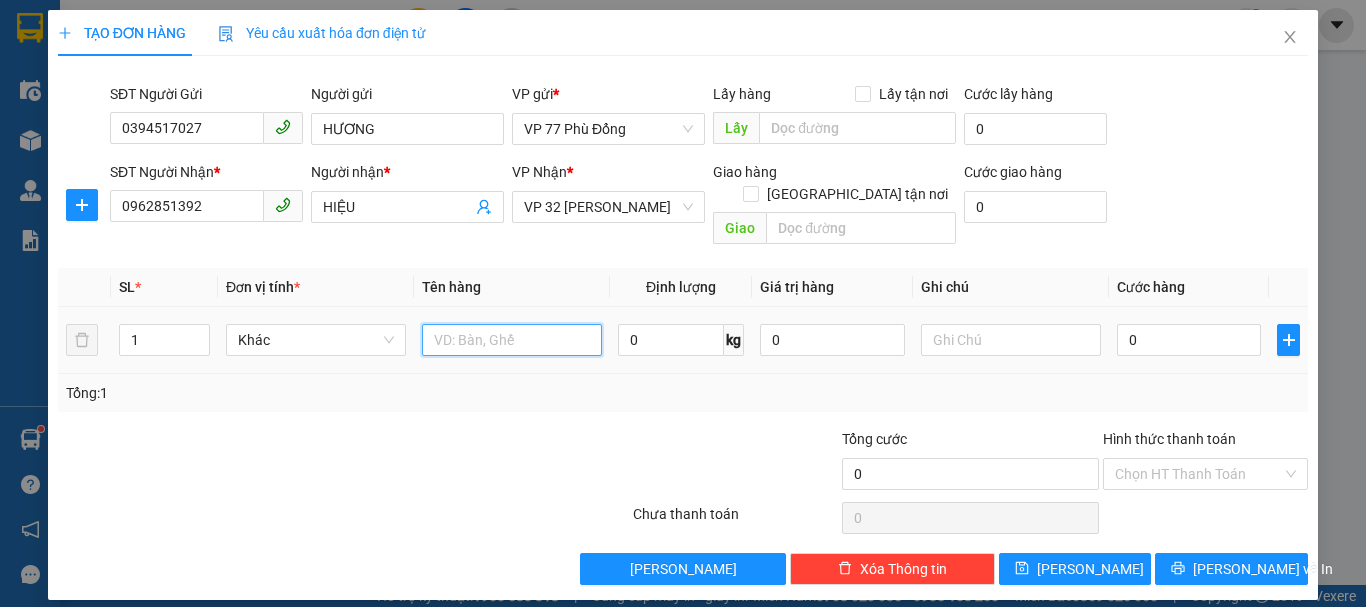 click at bounding box center [512, 340] 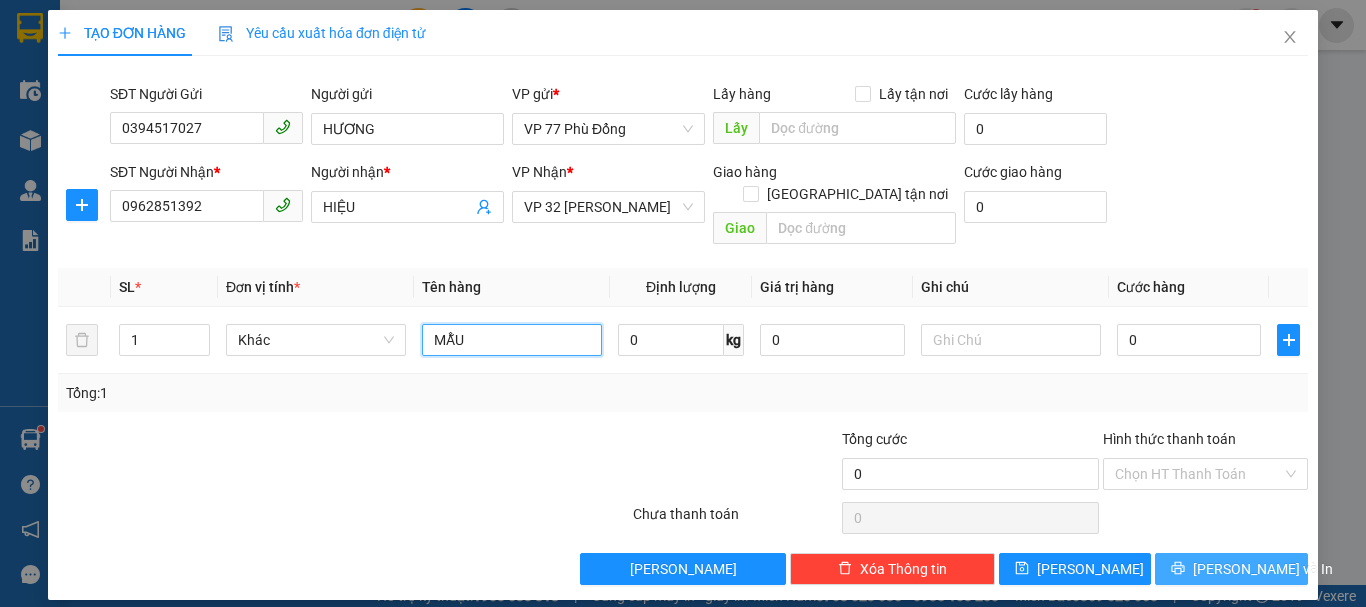 type on "MẪU" 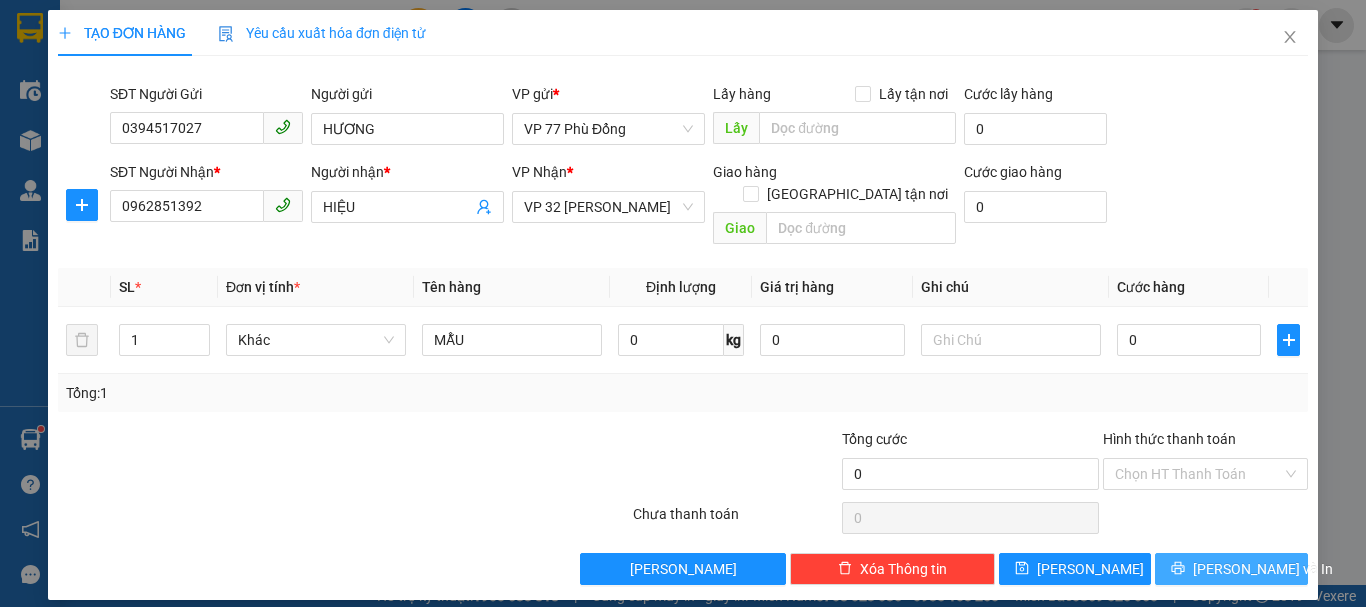 click on "Lưu và In" at bounding box center [1231, 569] 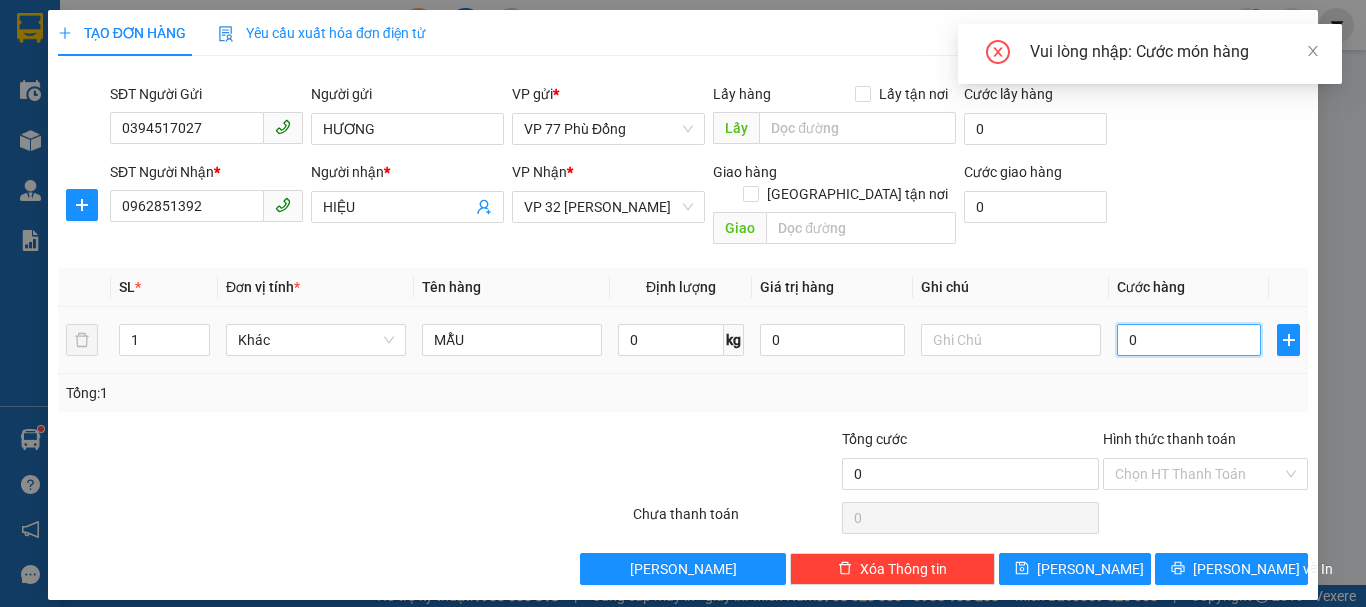 click on "0" at bounding box center (1189, 340) 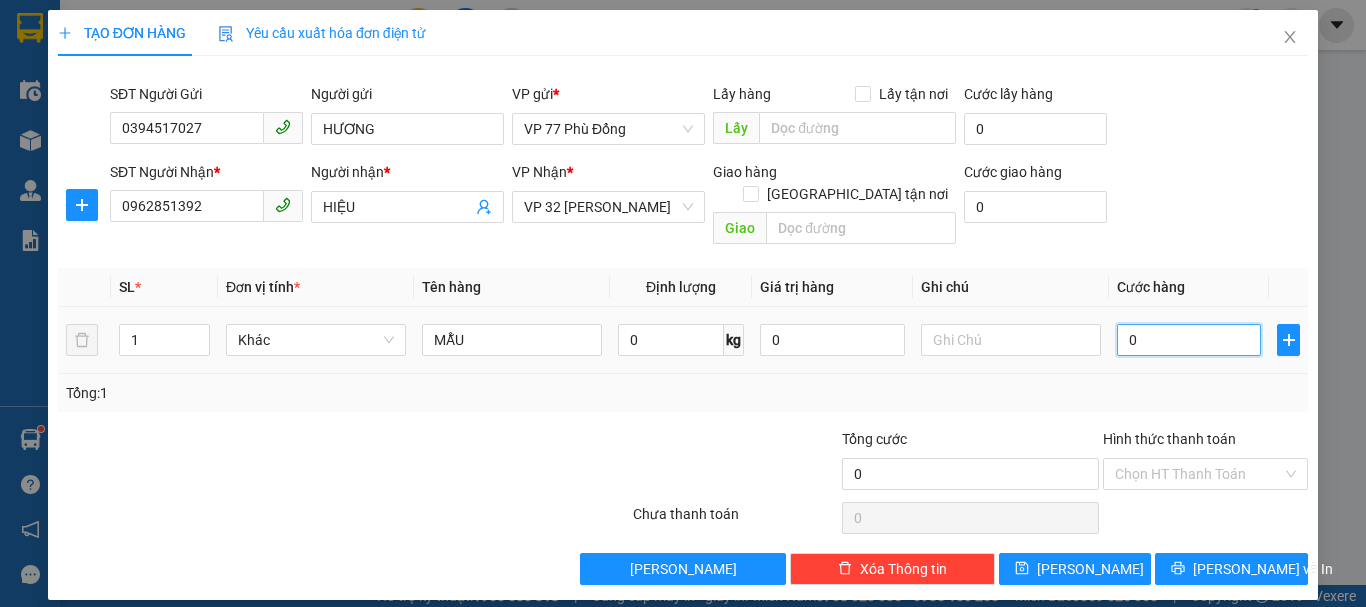 type on "3" 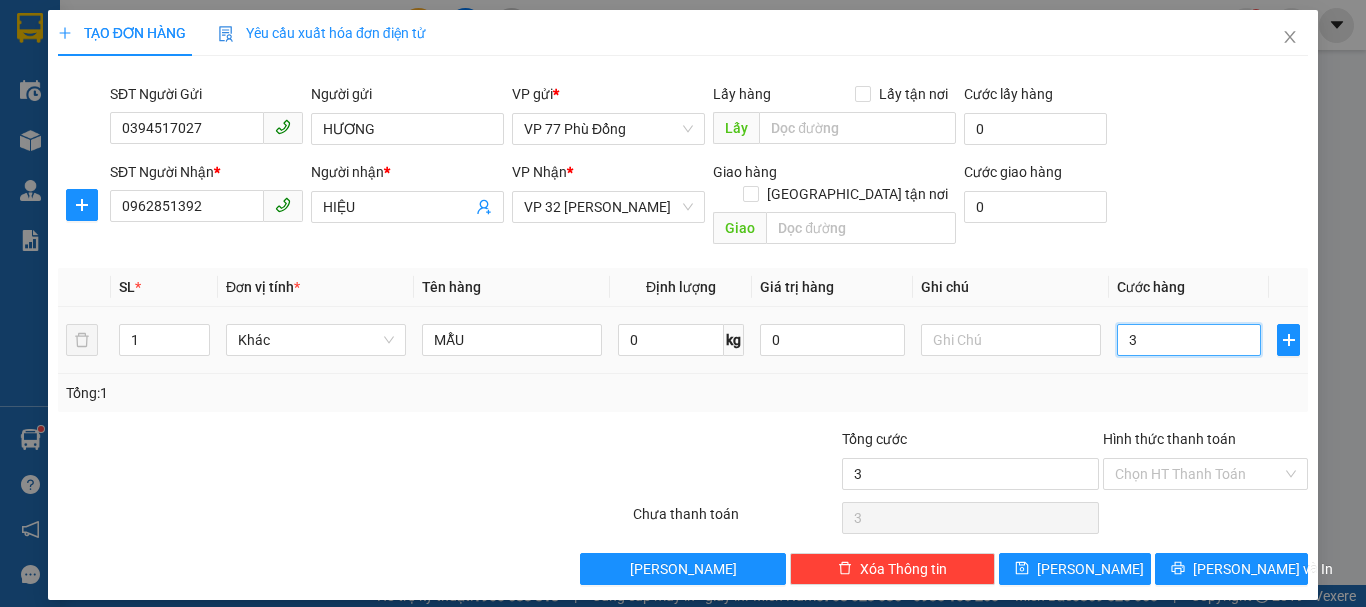 type on "30" 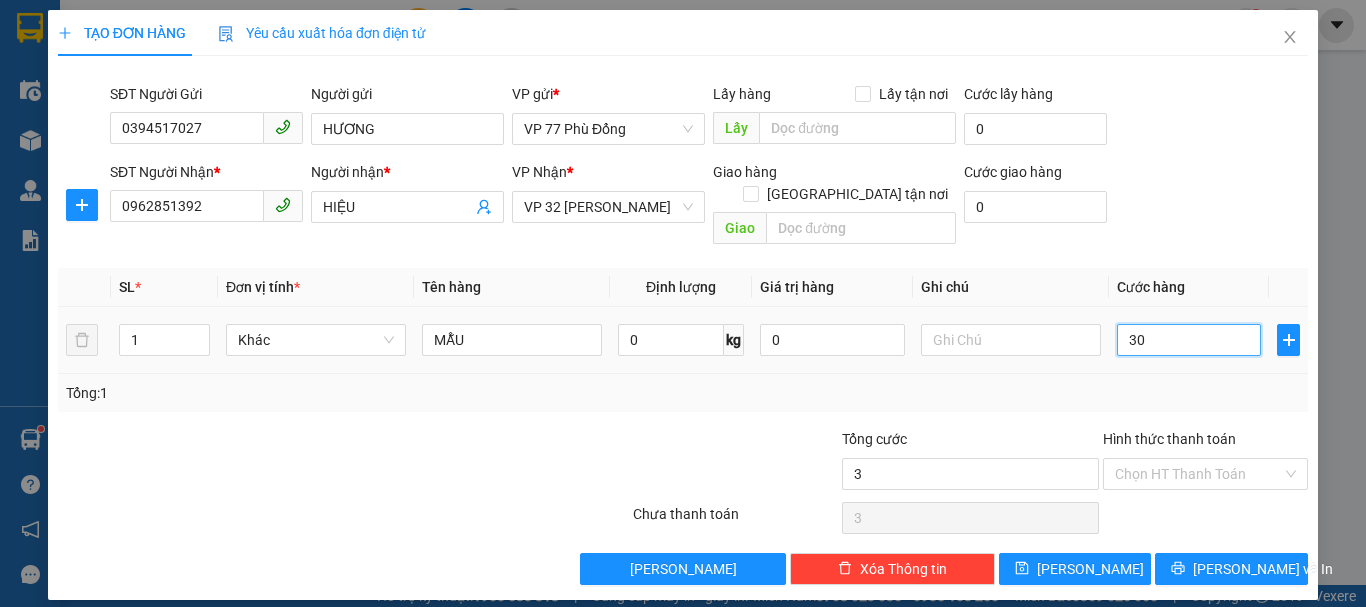 type on "30" 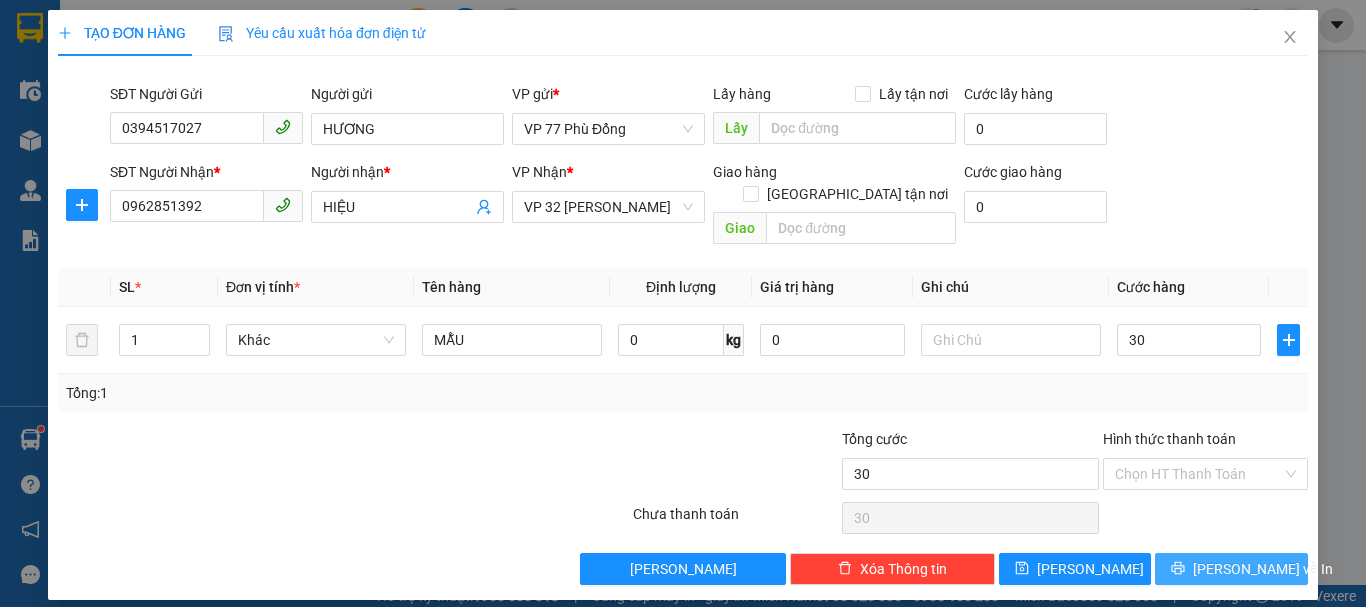 type on "30.000" 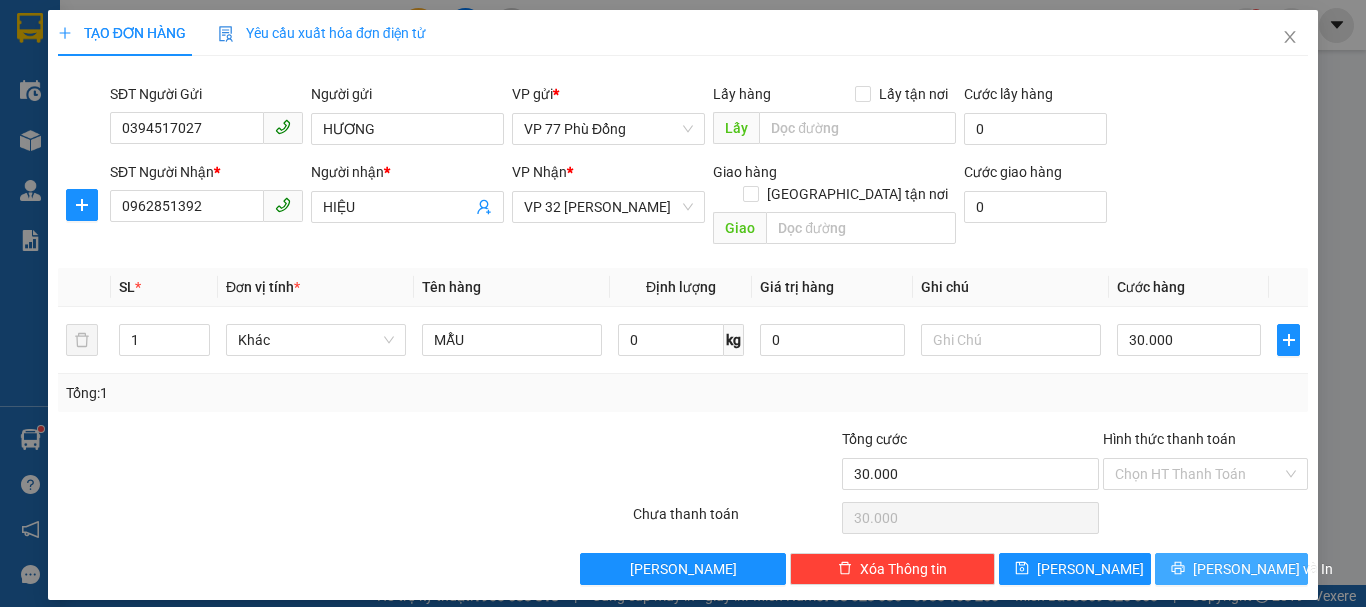 click on "Lưu và In" at bounding box center [1263, 569] 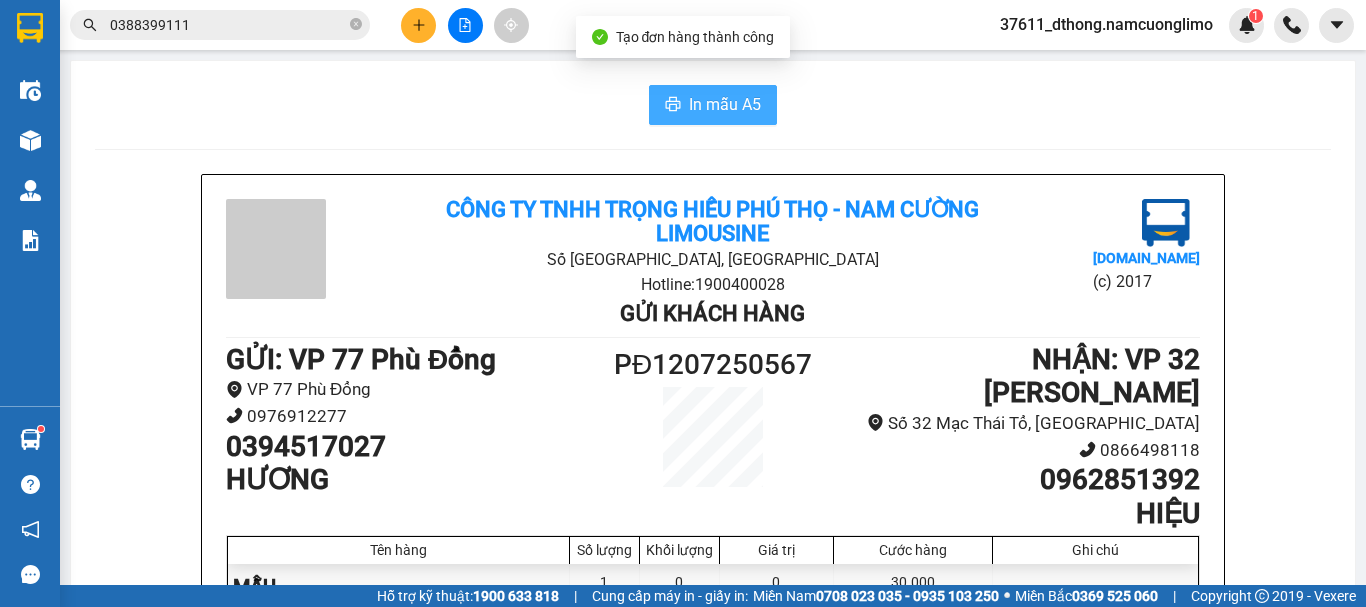 click on "In mẫu A5" at bounding box center [713, 105] 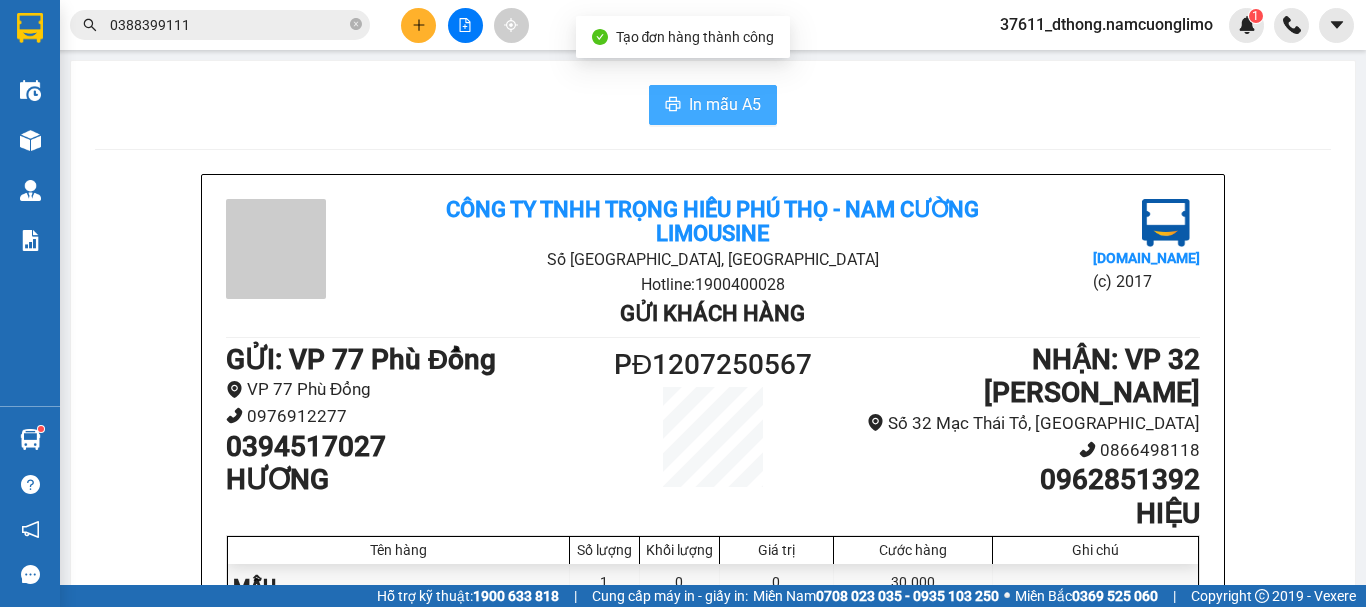 scroll, scrollTop: 0, scrollLeft: 0, axis: both 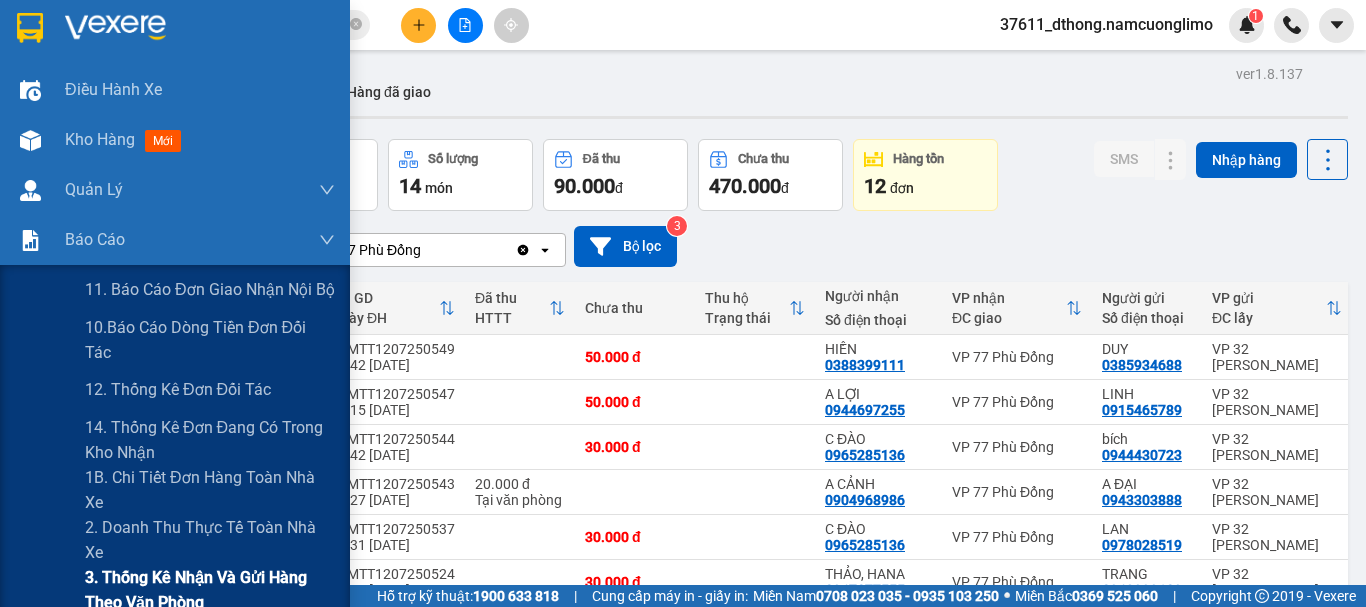 click on "3. Thống kê nhận và gửi hàng theo văn phòng" at bounding box center (210, 590) 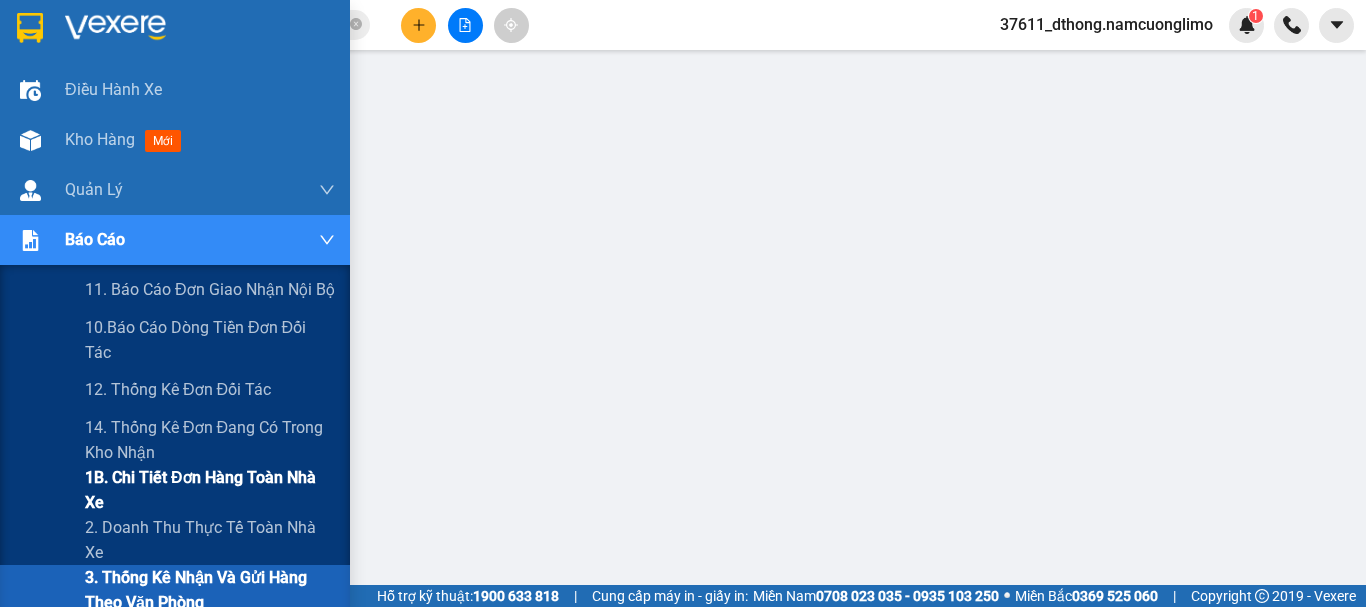 click on "1B. Chi tiết đơn hàng toàn nhà xe" at bounding box center [210, 490] 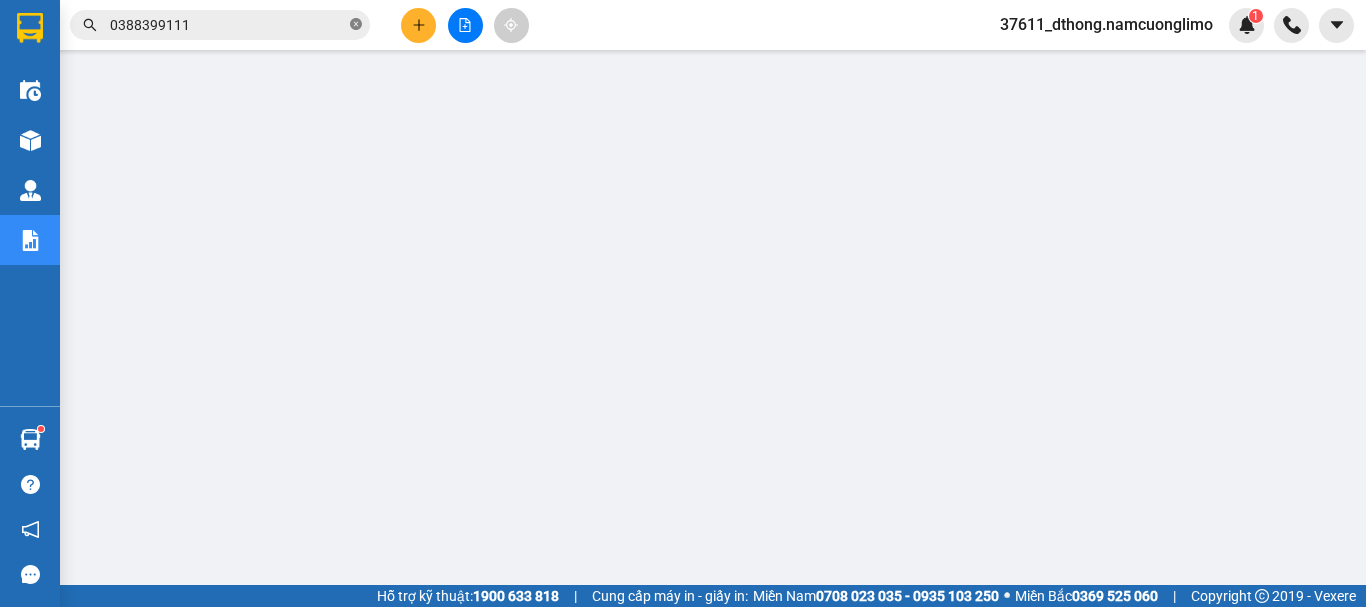 click 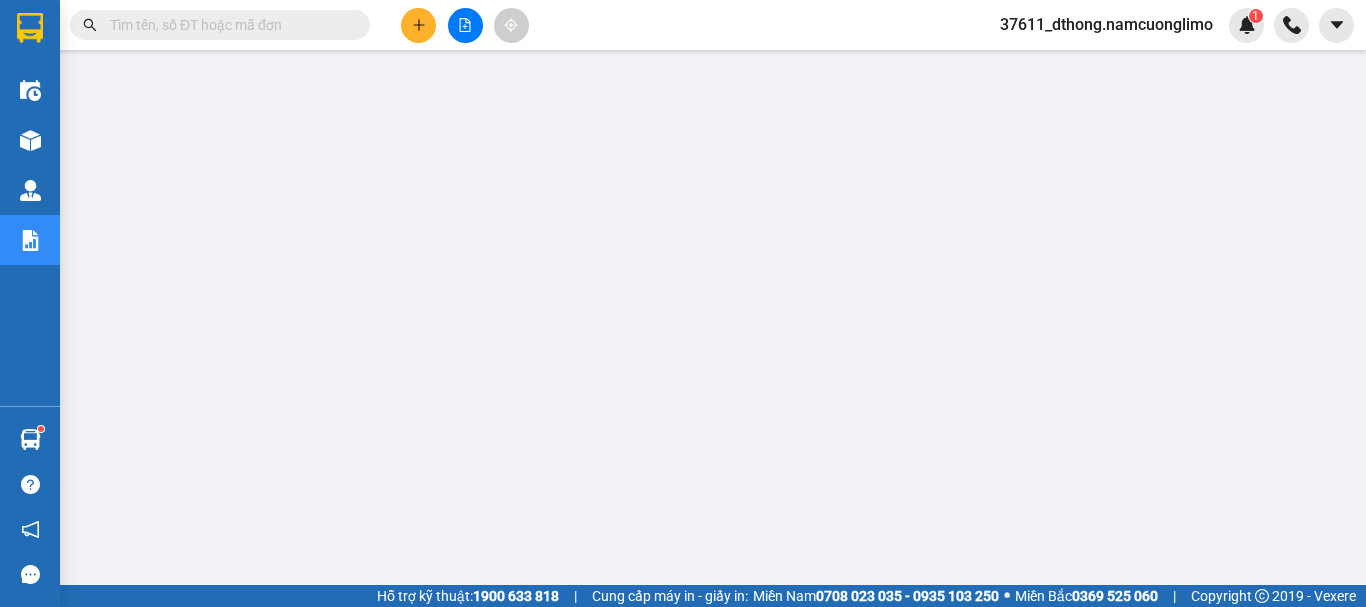 click at bounding box center (228, 25) 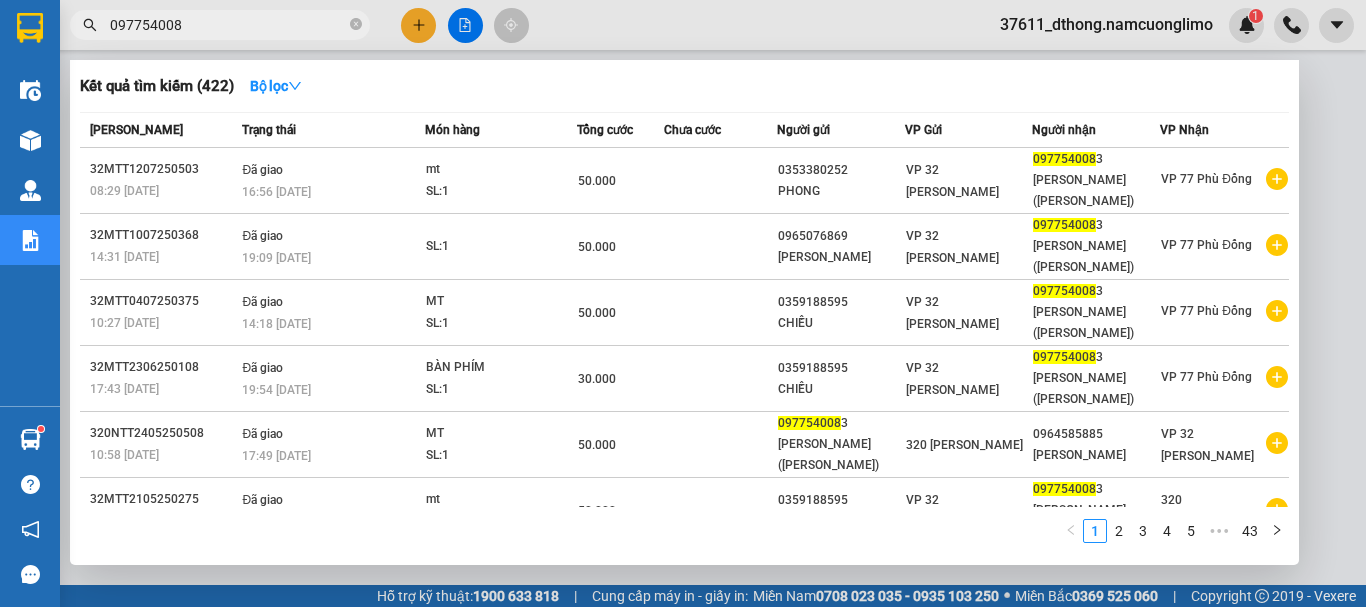 type on "0977540083" 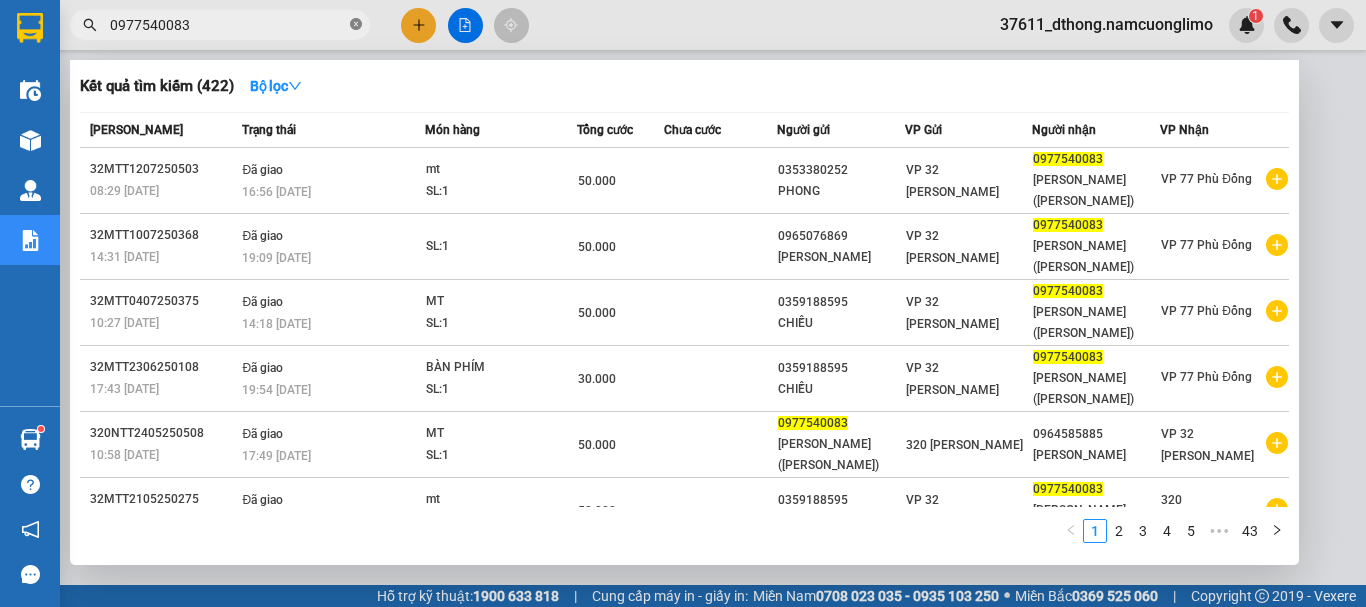 click 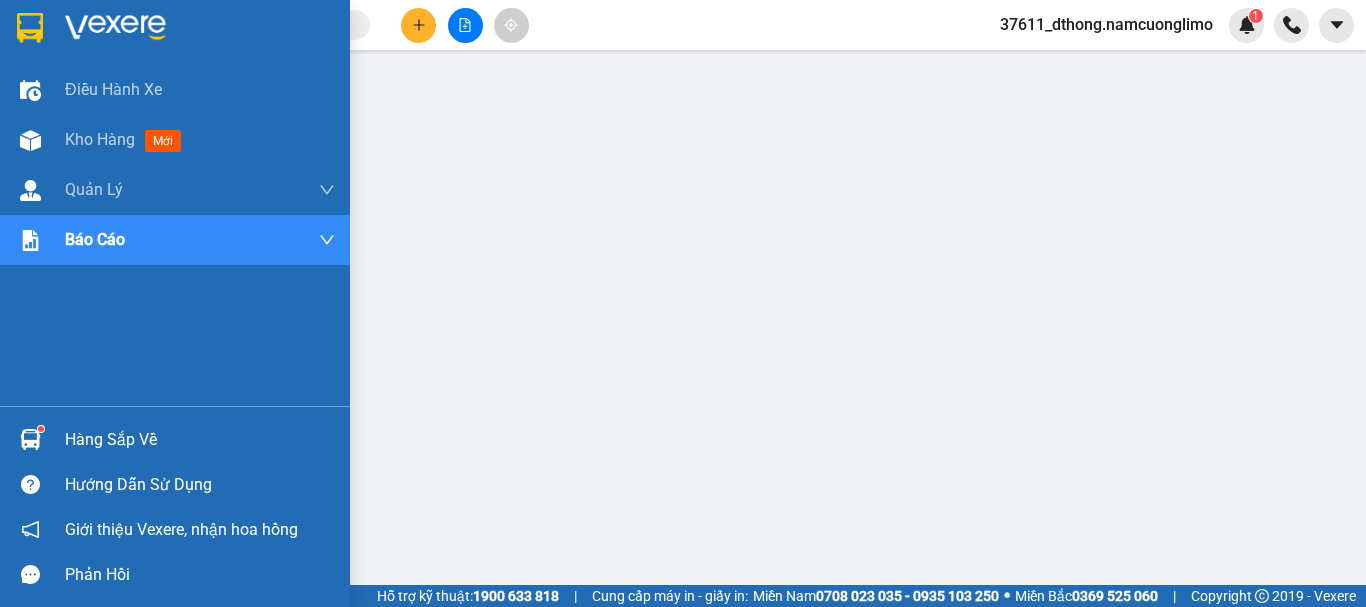 click at bounding box center (30, 27) 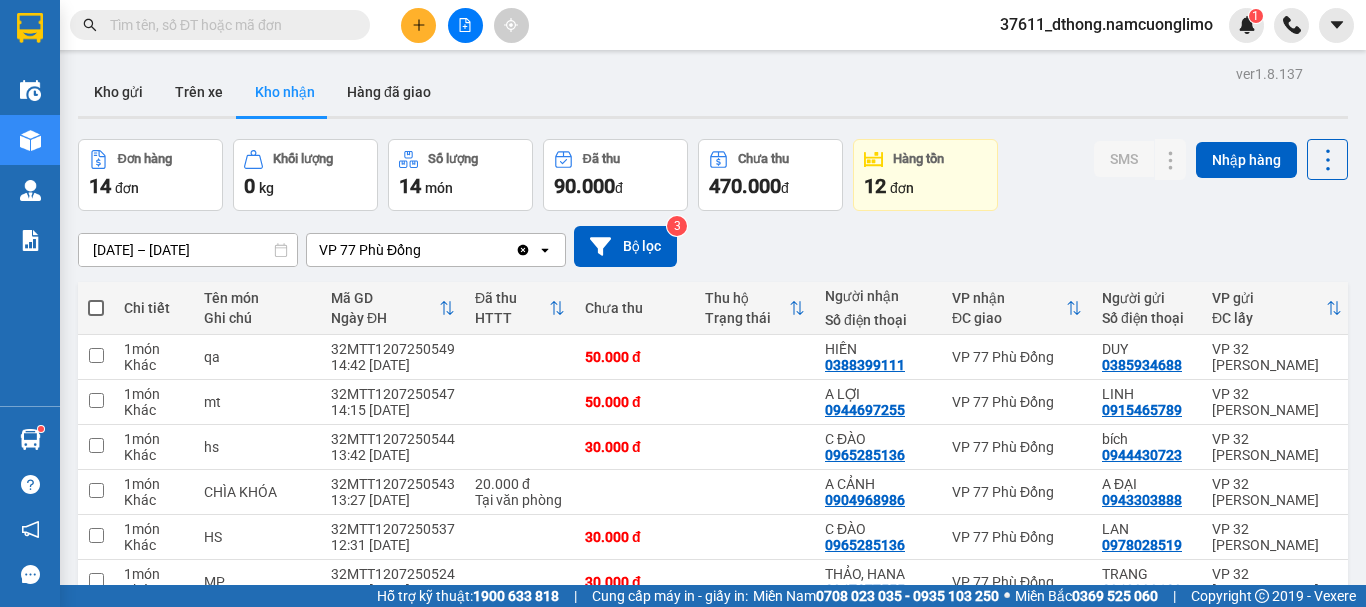 click on "Kho nhận" at bounding box center (285, 92) 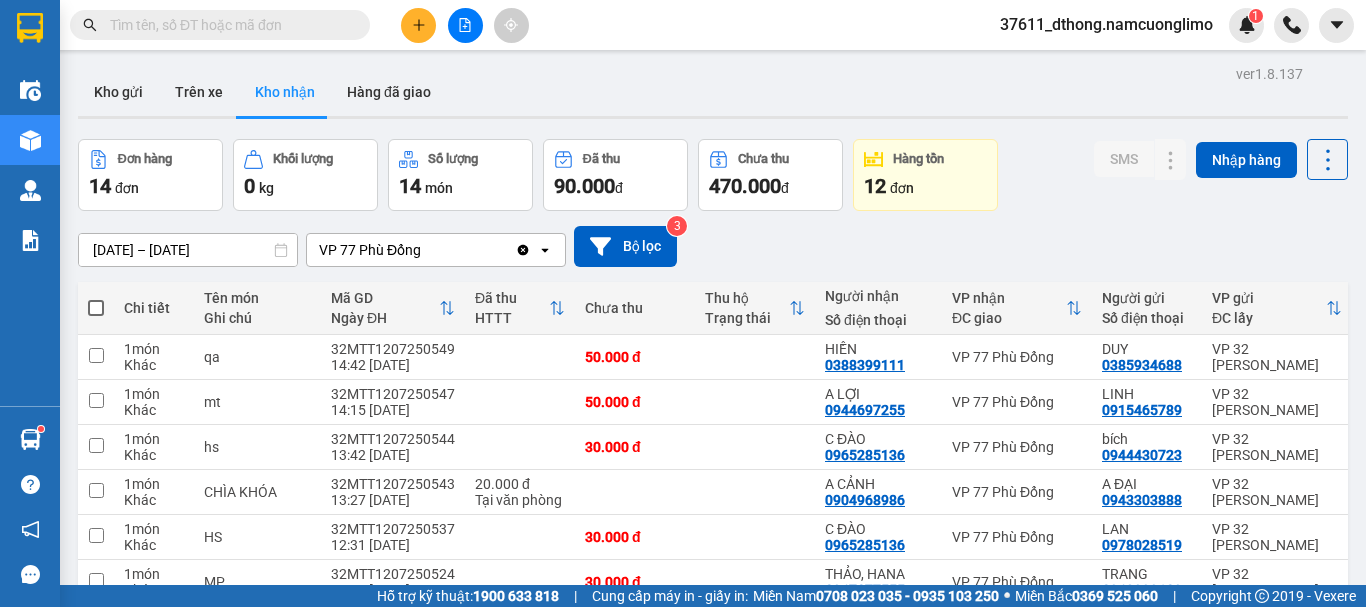 click at bounding box center [228, 25] 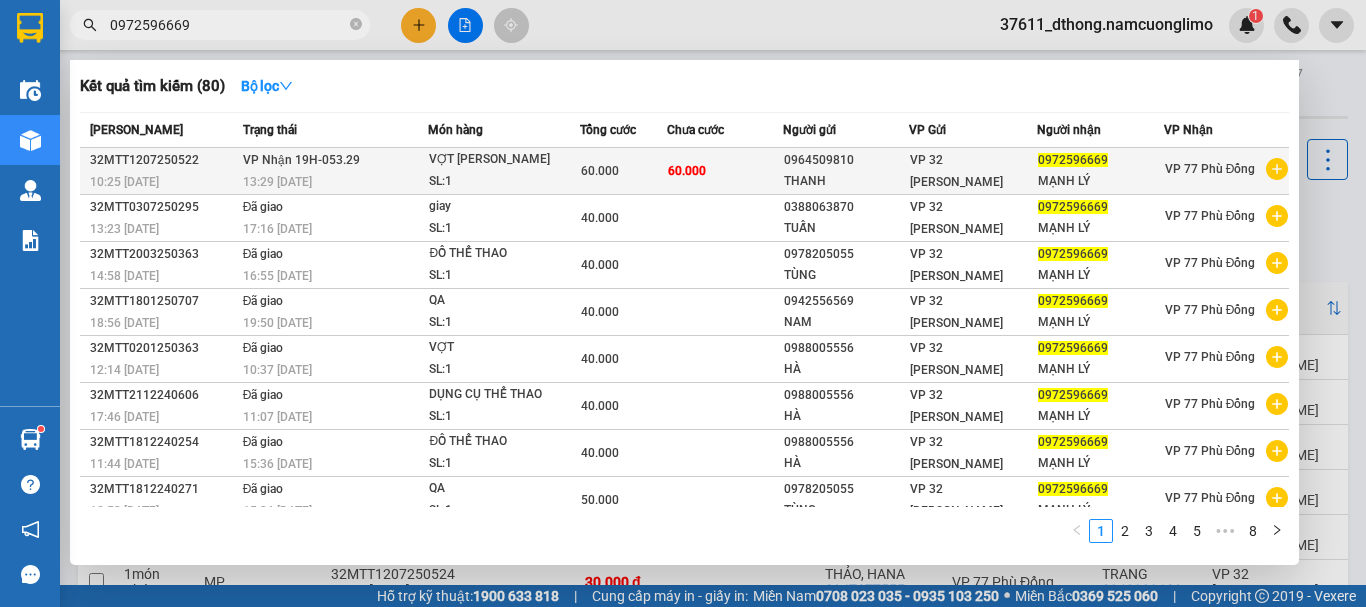 type on "0972596669" 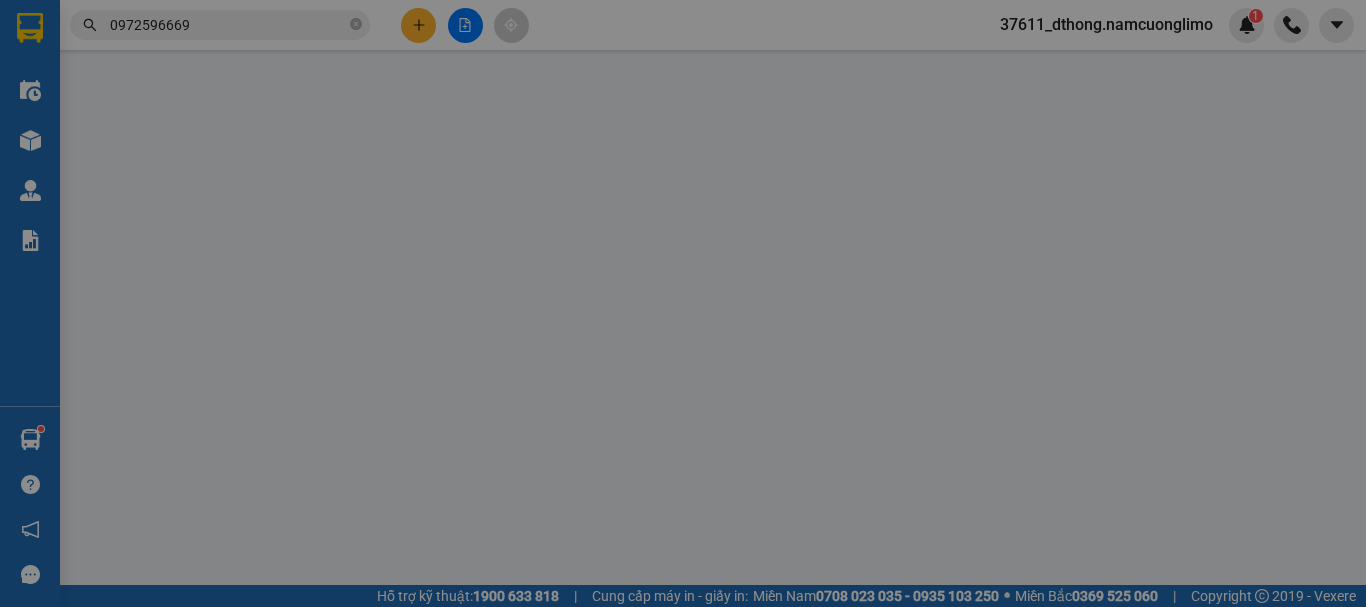 type on "0964509810" 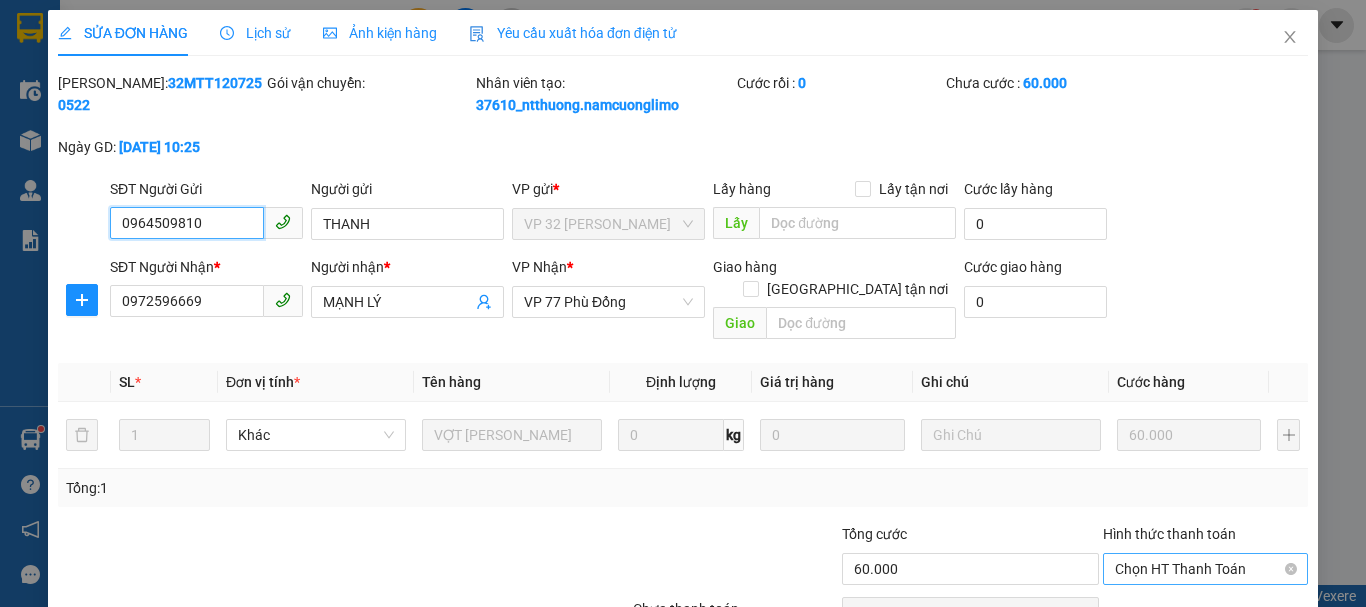 click on "Chọn HT Thanh Toán" at bounding box center (1205, 569) 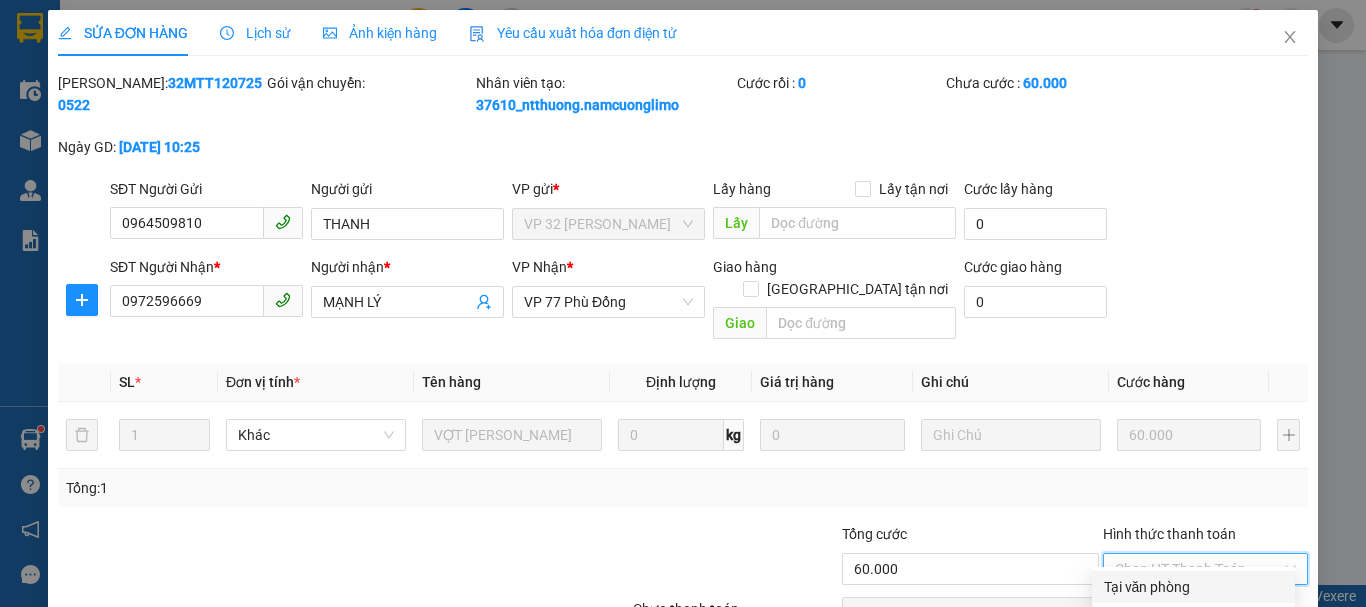 drag, startPoint x: 1146, startPoint y: 495, endPoint x: 1049, endPoint y: 524, distance: 101.24229 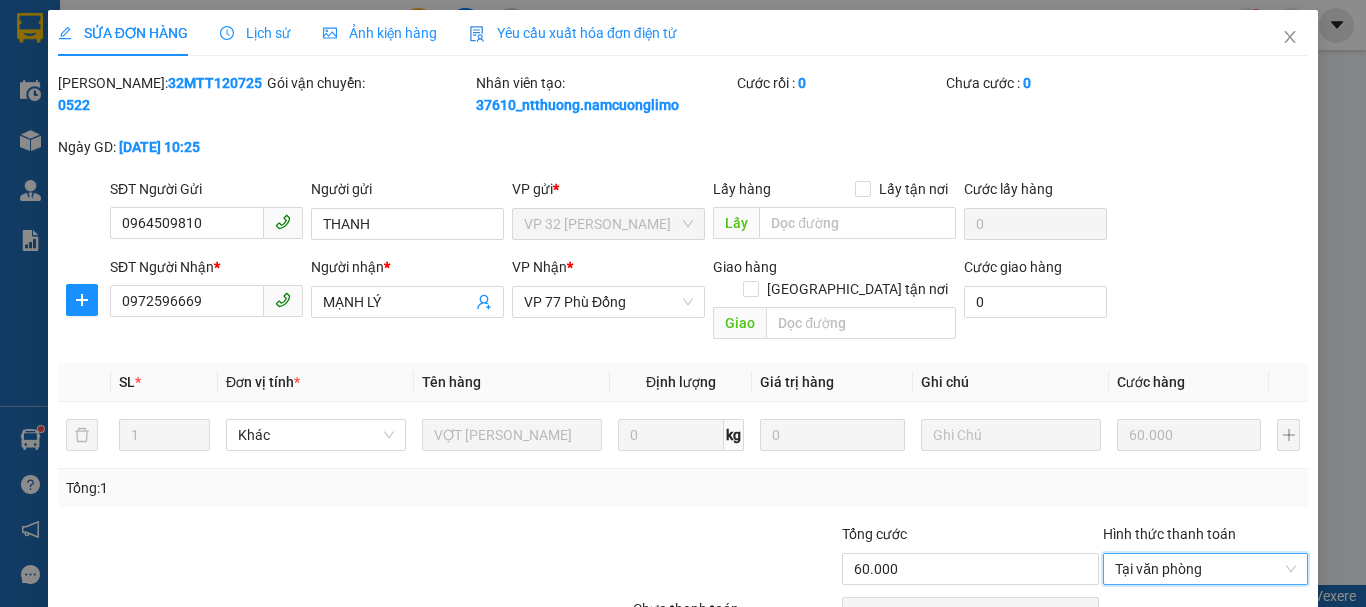 click on "Lưu và Giao hàng" at bounding box center [819, 664] 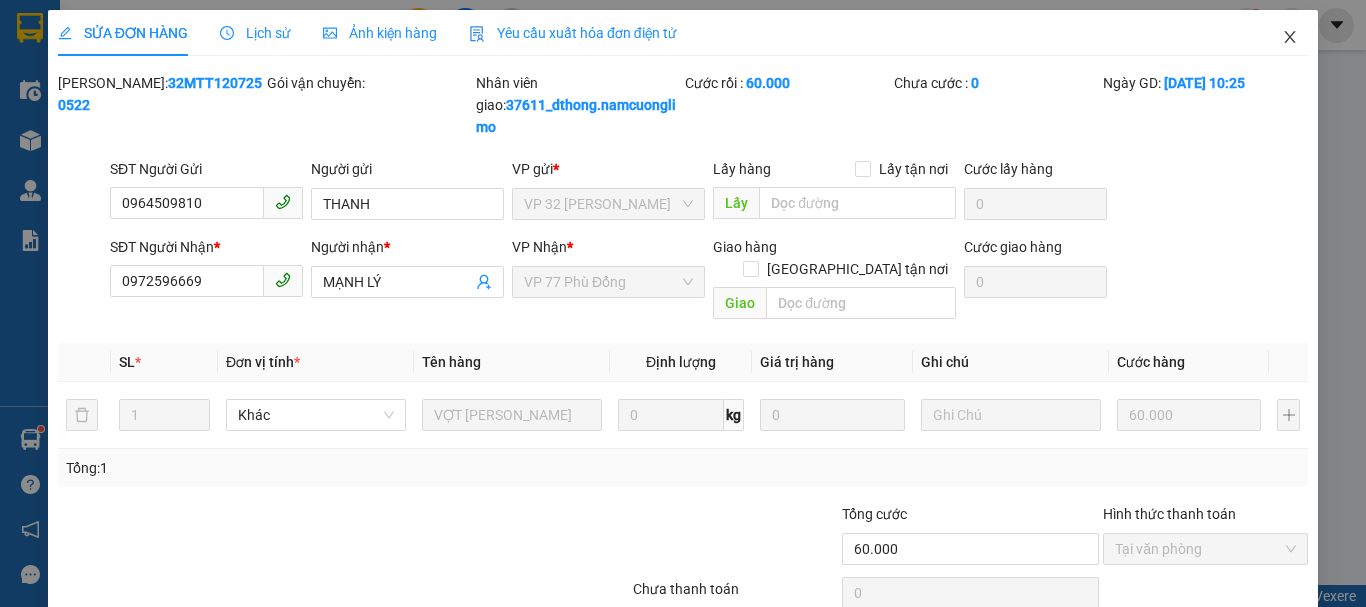 click 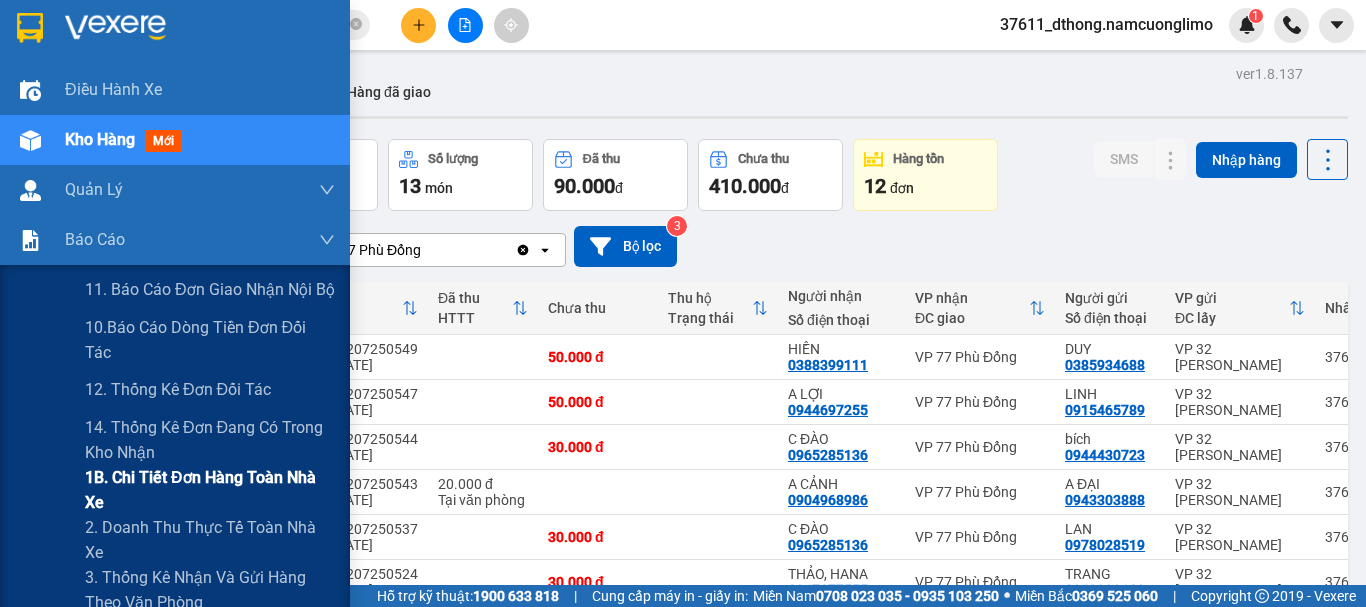 drag, startPoint x: 157, startPoint y: 476, endPoint x: 231, endPoint y: 472, distance: 74.10803 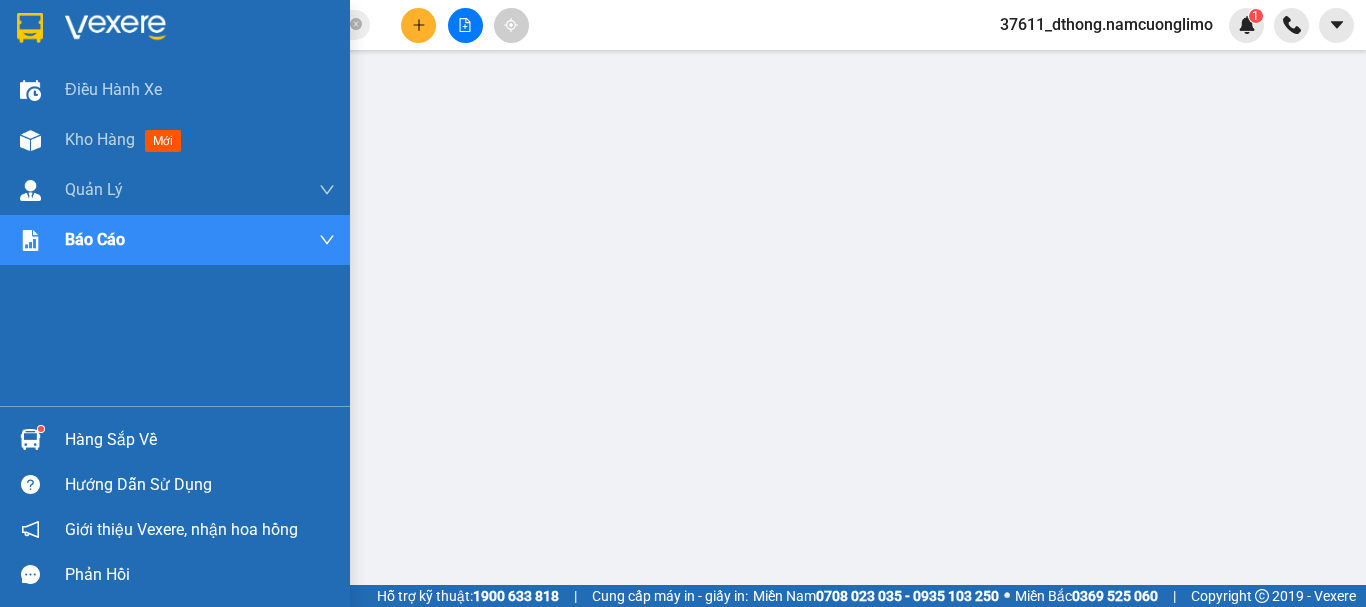 drag, startPoint x: 101, startPoint y: 430, endPoint x: 120, endPoint y: 427, distance: 19.235384 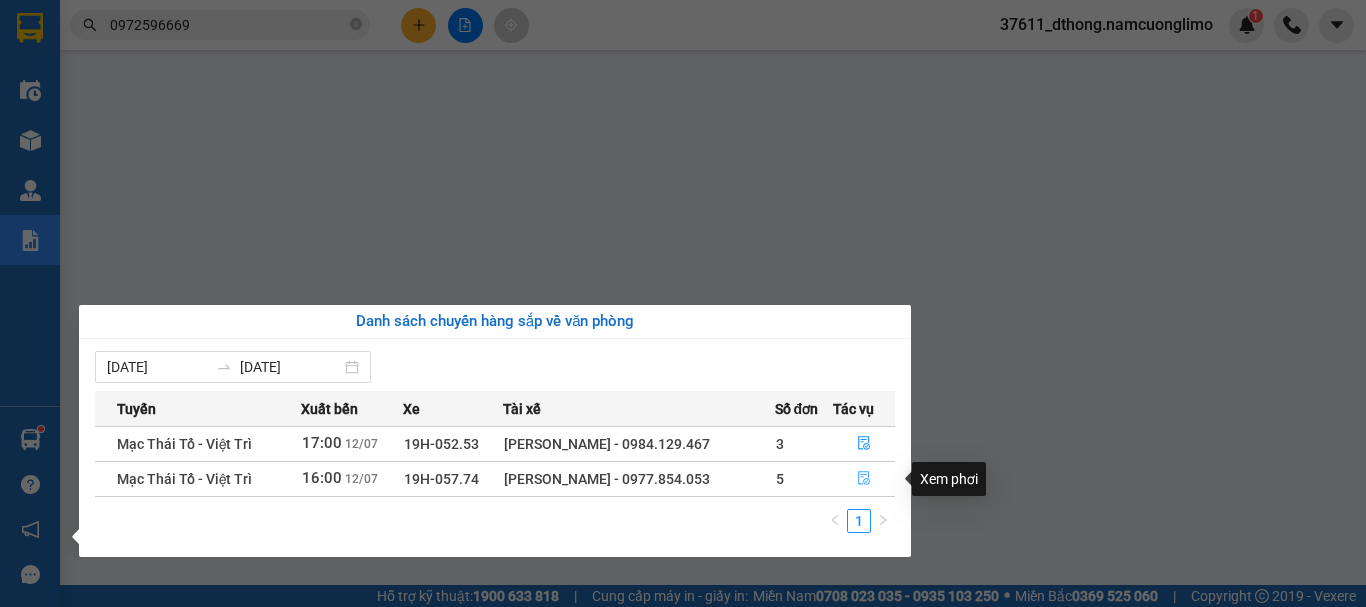 click 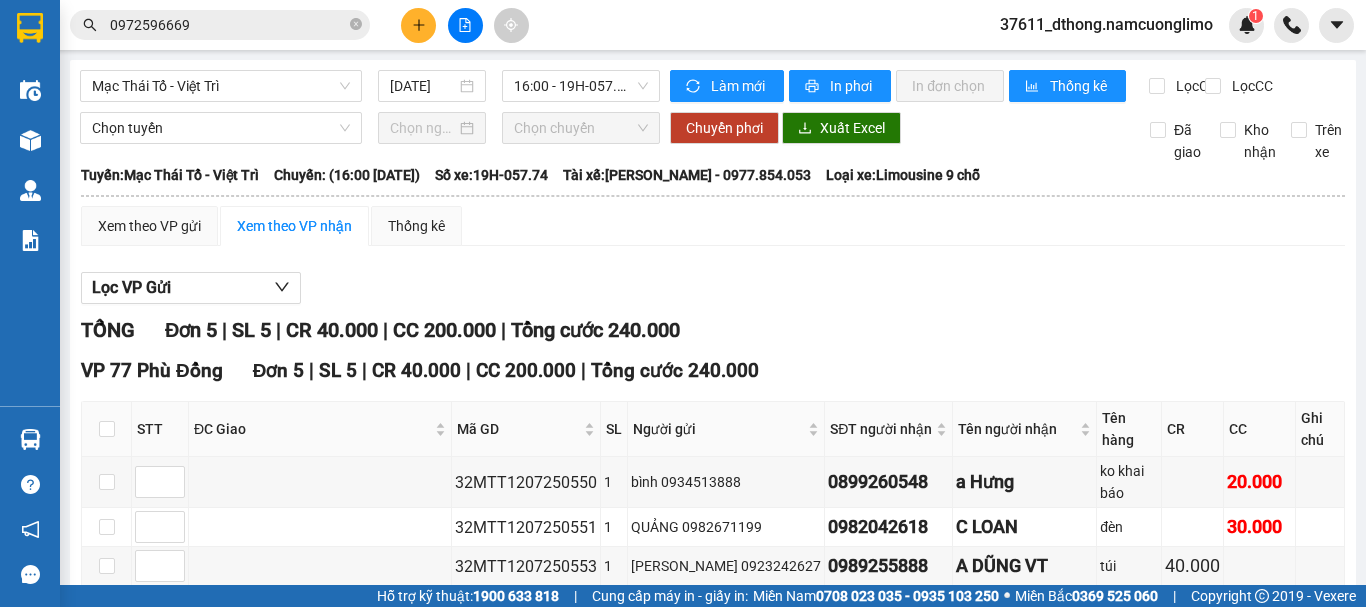 click at bounding box center (107, 656) 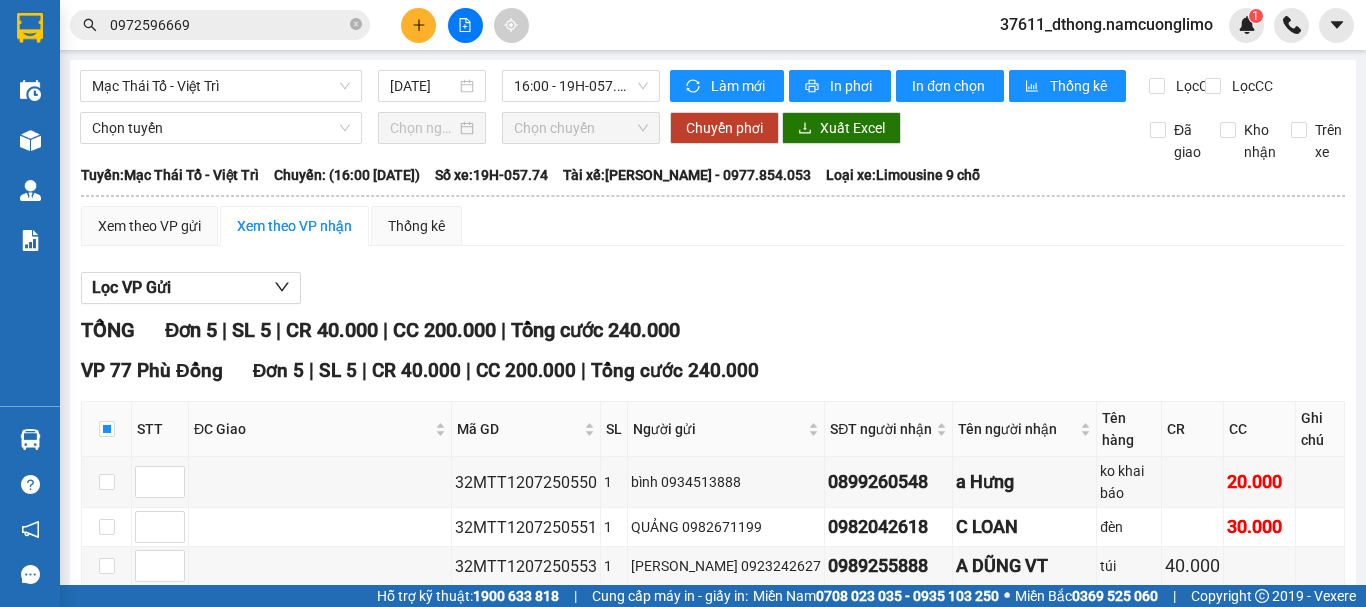 click on "Nhập kho nhận" at bounding box center (393, 707) 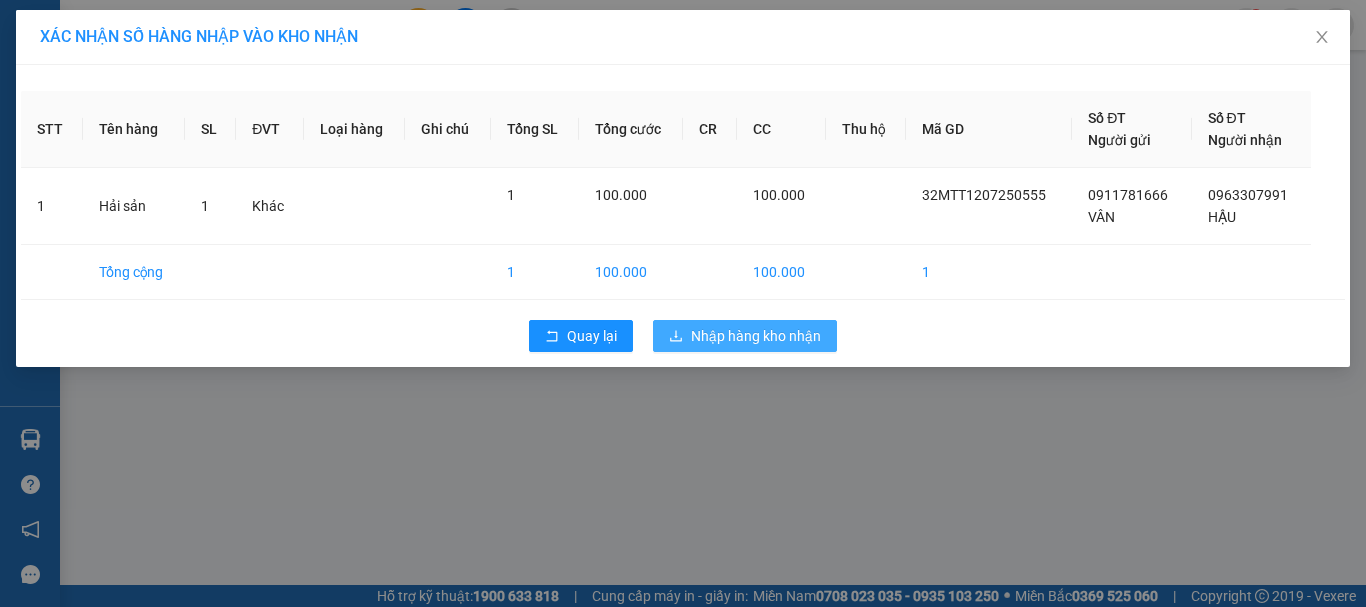 drag, startPoint x: 808, startPoint y: 334, endPoint x: 826, endPoint y: 308, distance: 31.622776 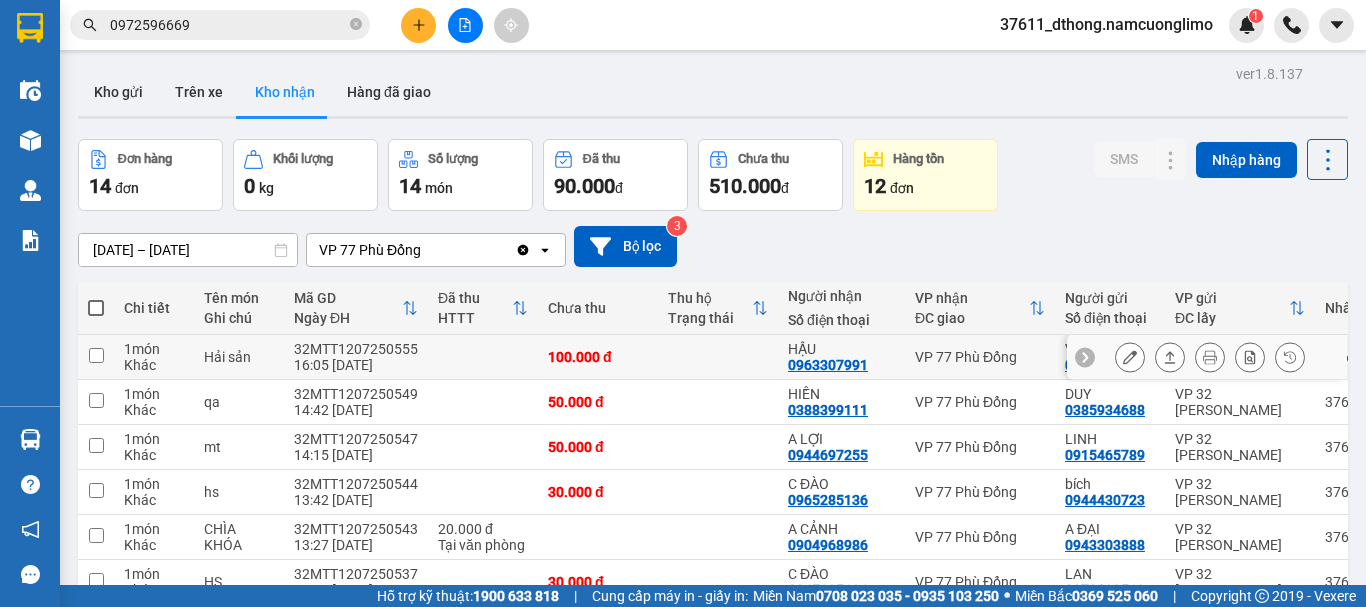 click at bounding box center [1210, 357] 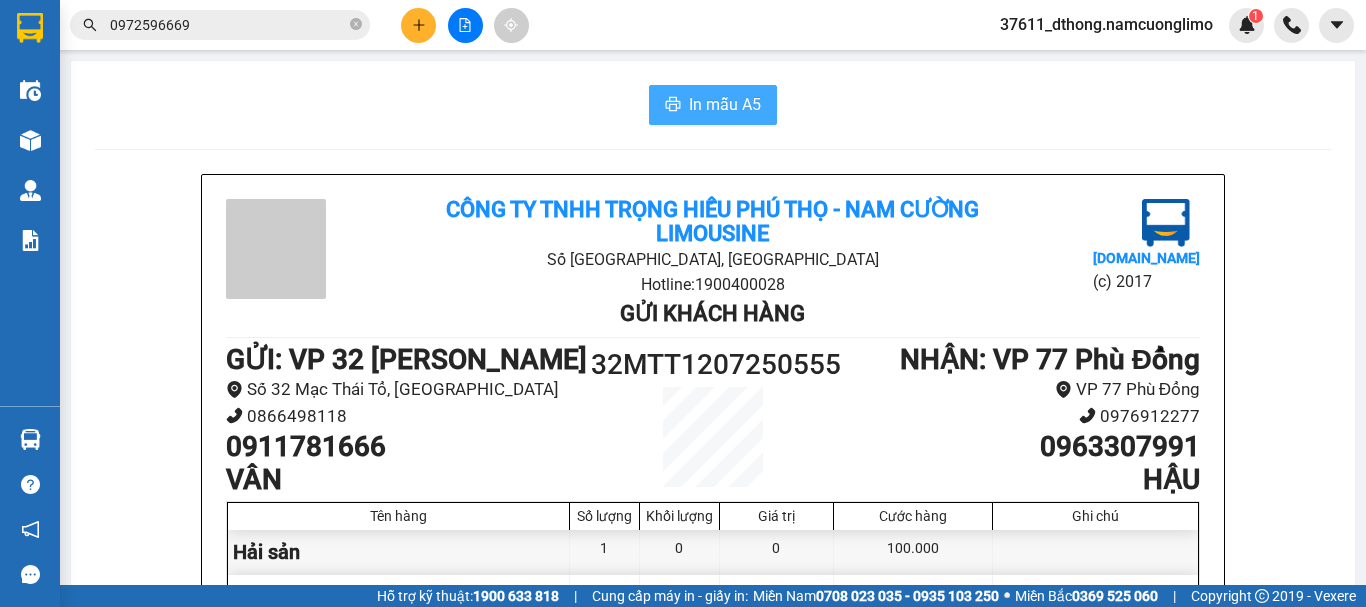click on "In mẫu A5" at bounding box center [725, 104] 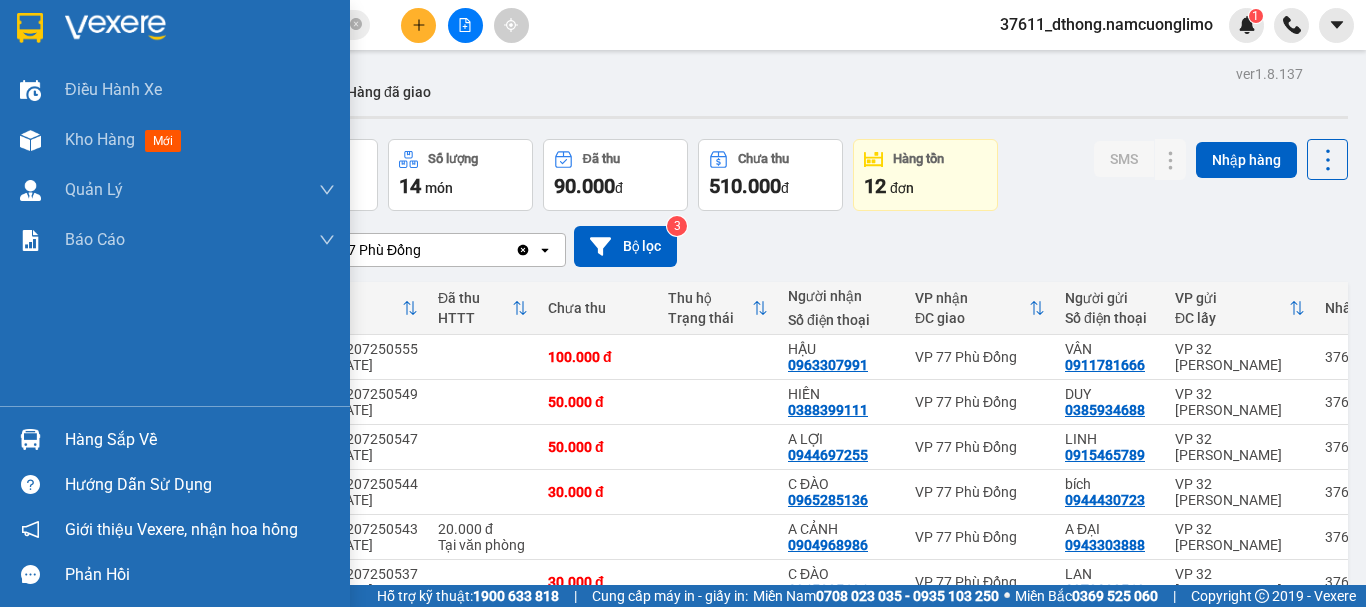 drag, startPoint x: 137, startPoint y: 439, endPoint x: 217, endPoint y: 436, distance: 80.05623 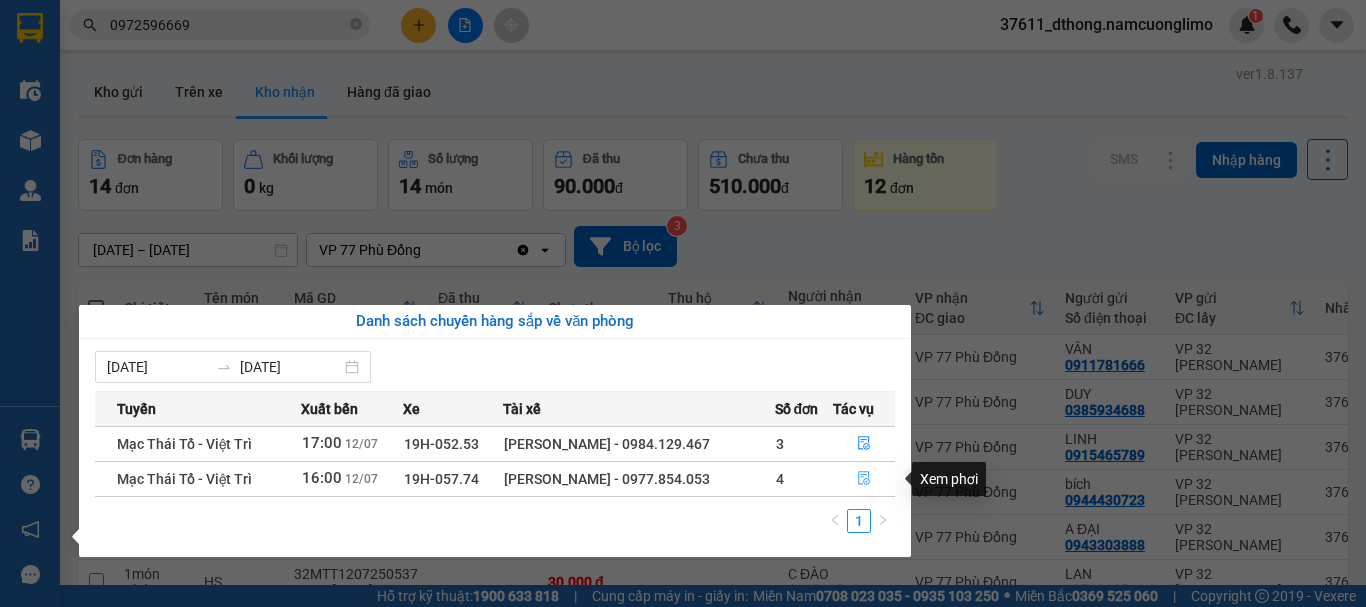 click 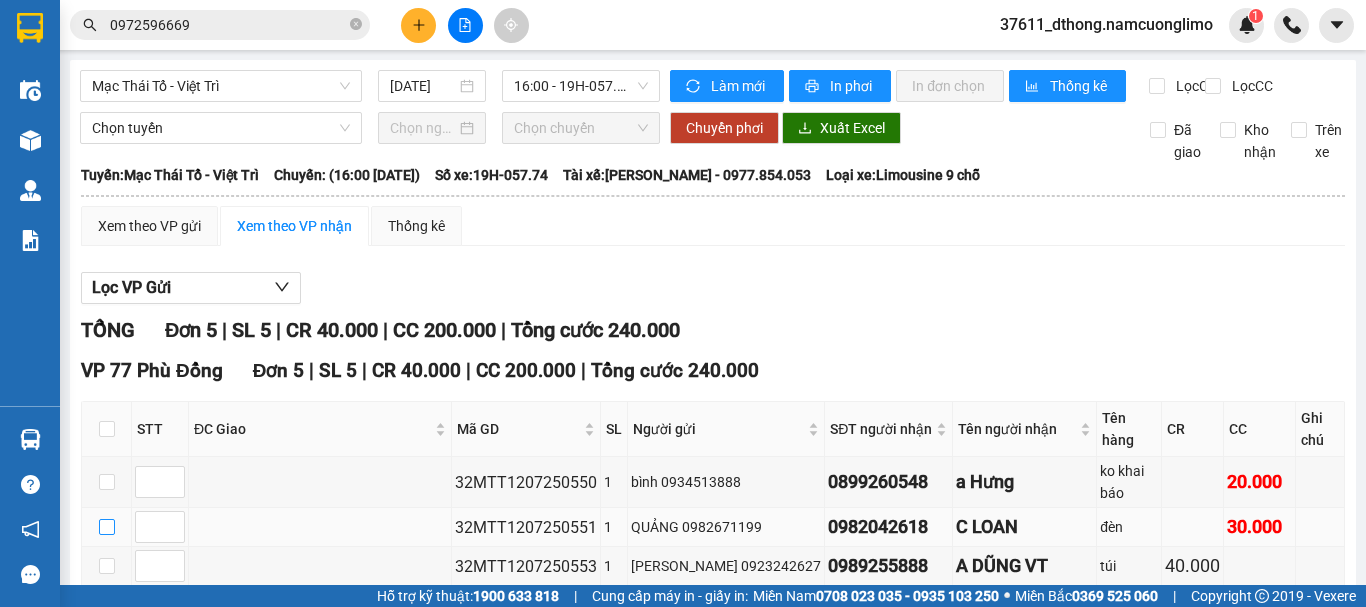 click at bounding box center [107, 527] 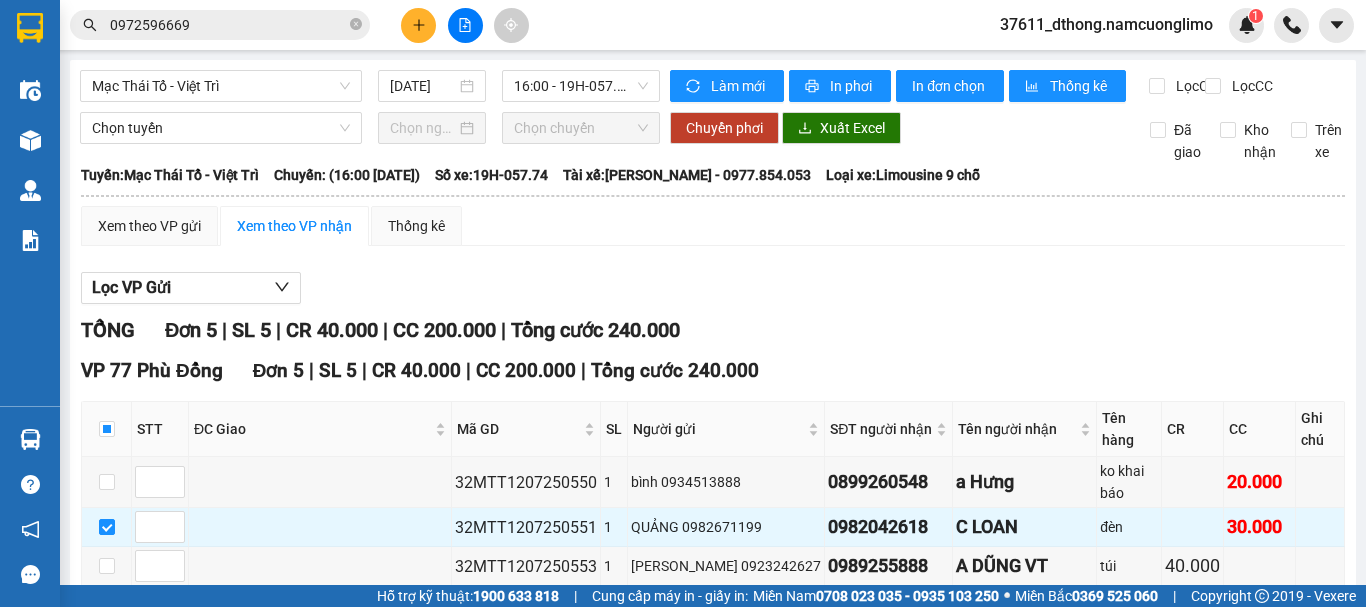 click on "Nhập kho nhận" at bounding box center [393, 707] 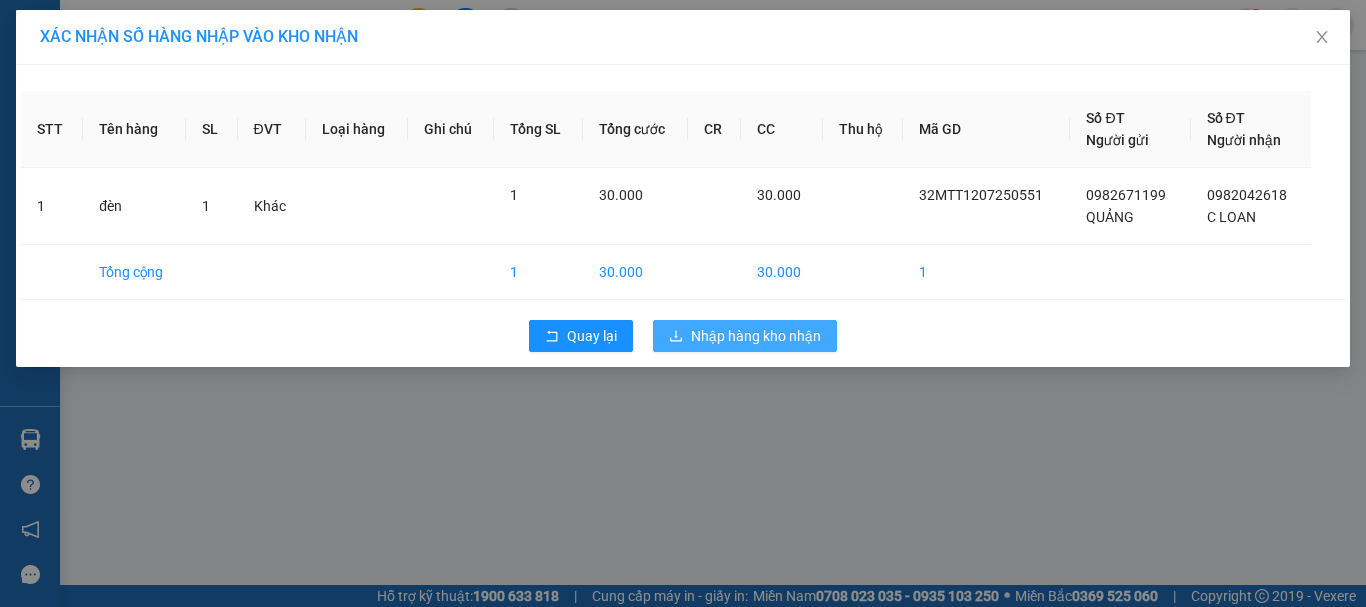 click on "Nhập hàng kho nhận" at bounding box center [756, 336] 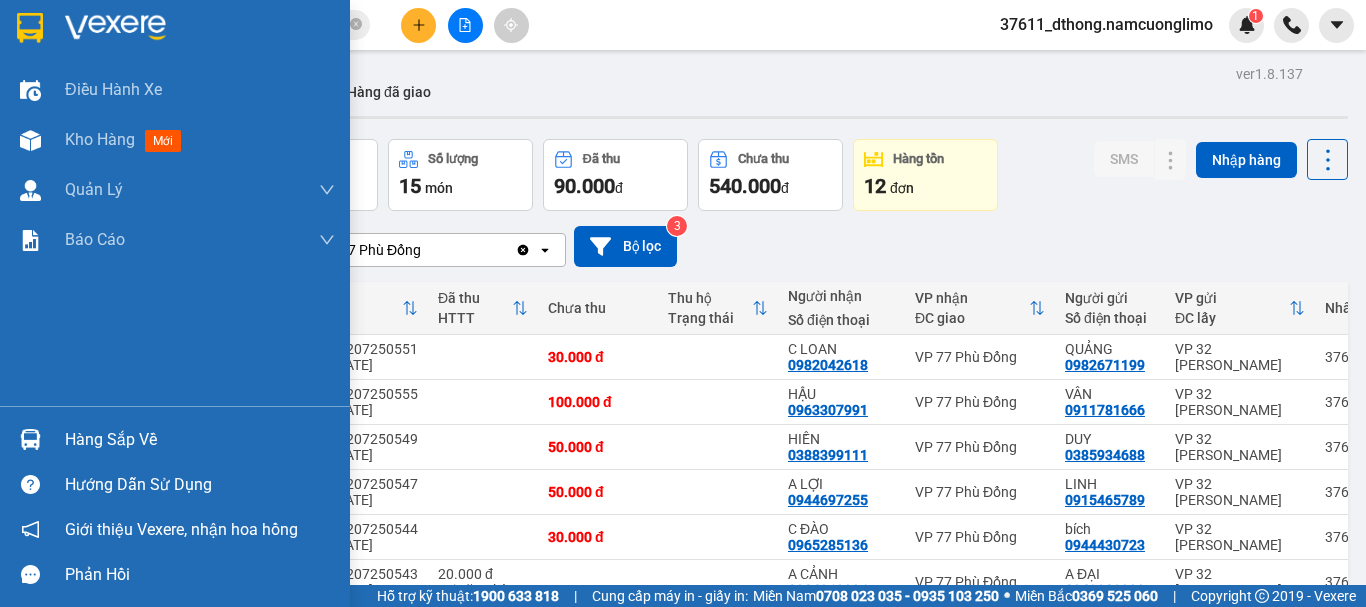drag, startPoint x: 139, startPoint y: 440, endPoint x: 481, endPoint y: 413, distance: 343.06415 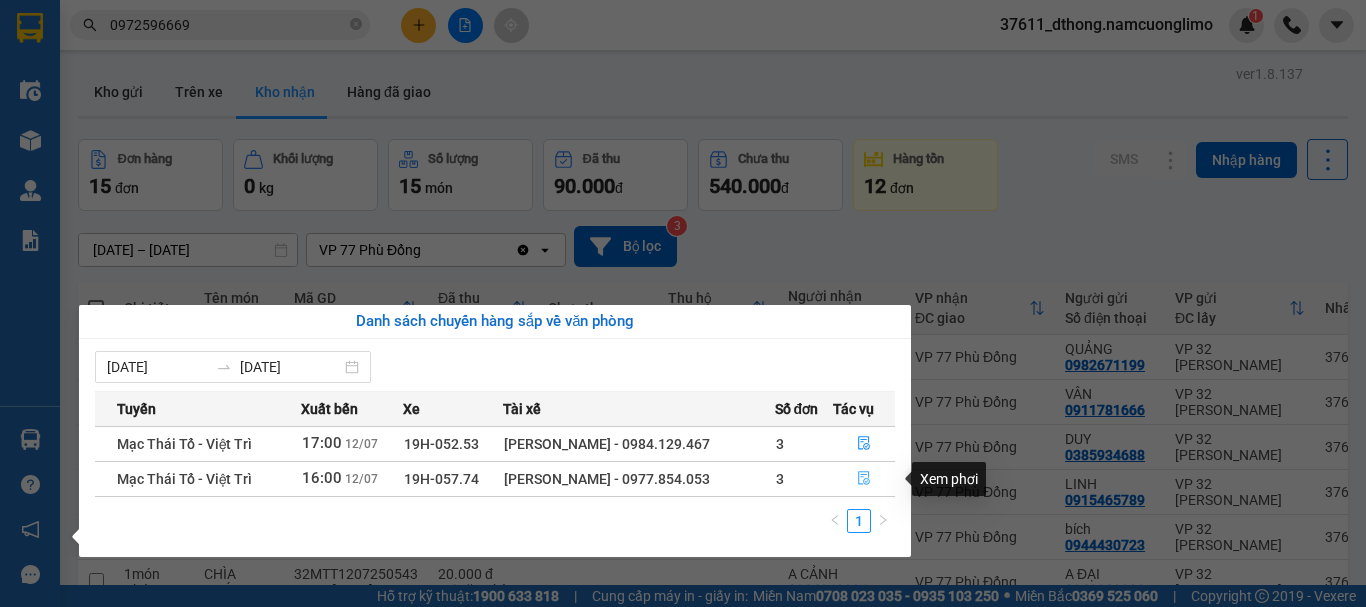 click 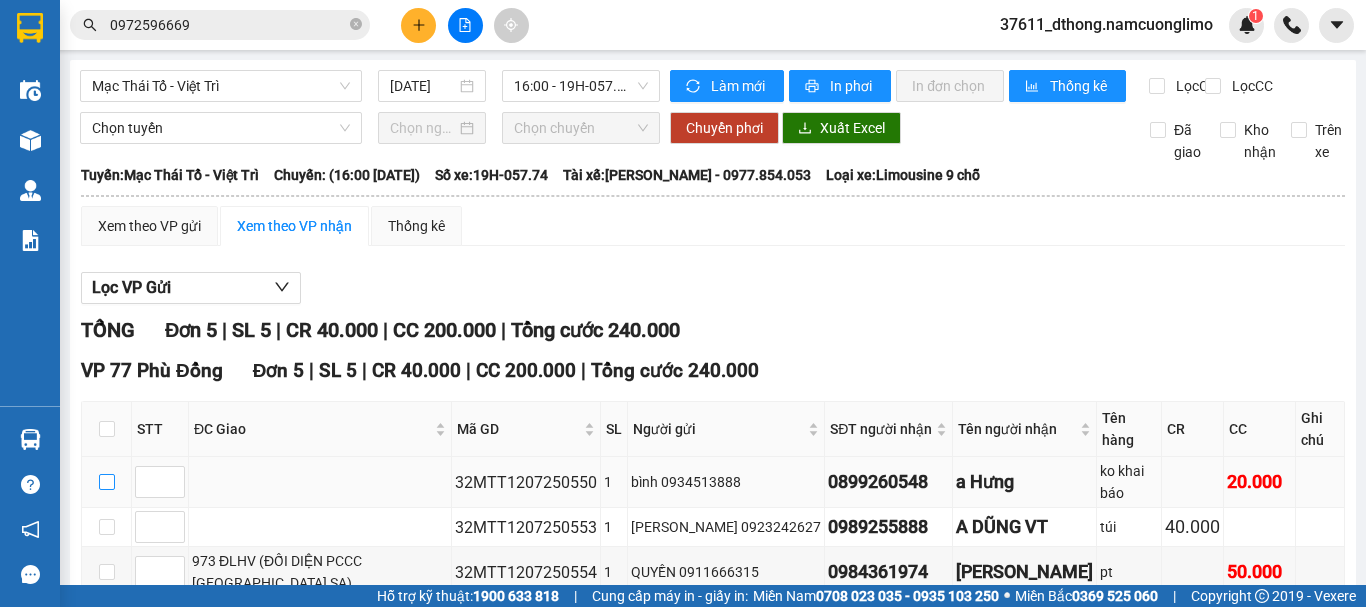 click at bounding box center [107, 482] 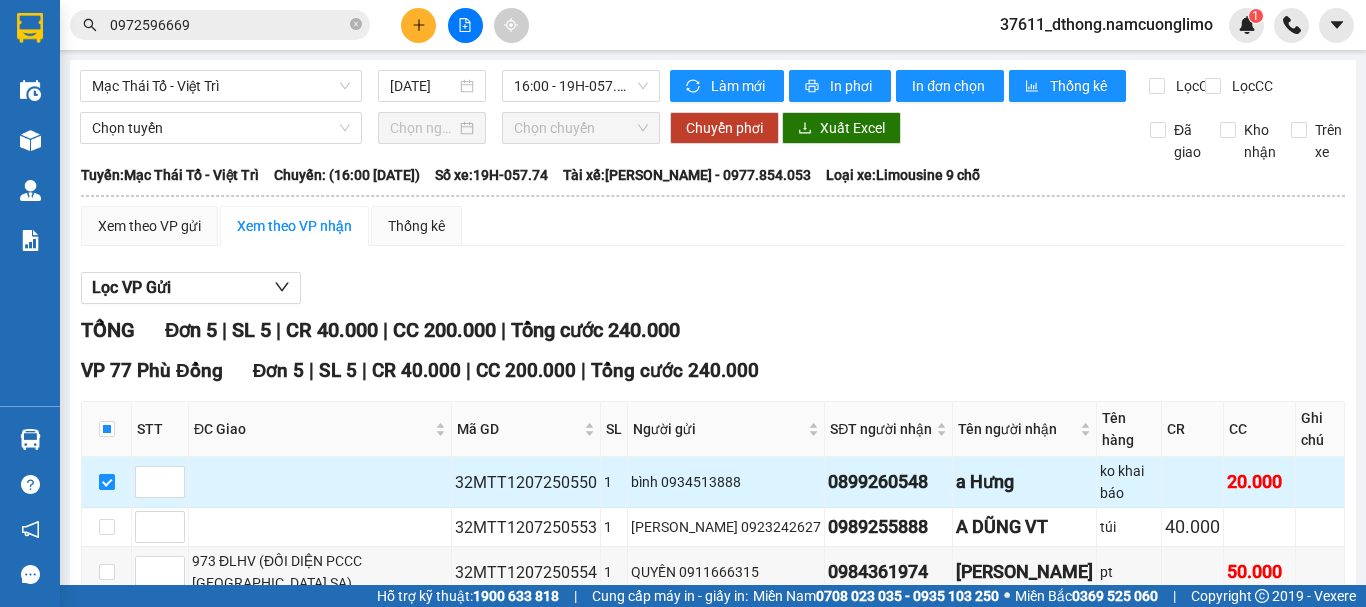 click at bounding box center [107, 482] 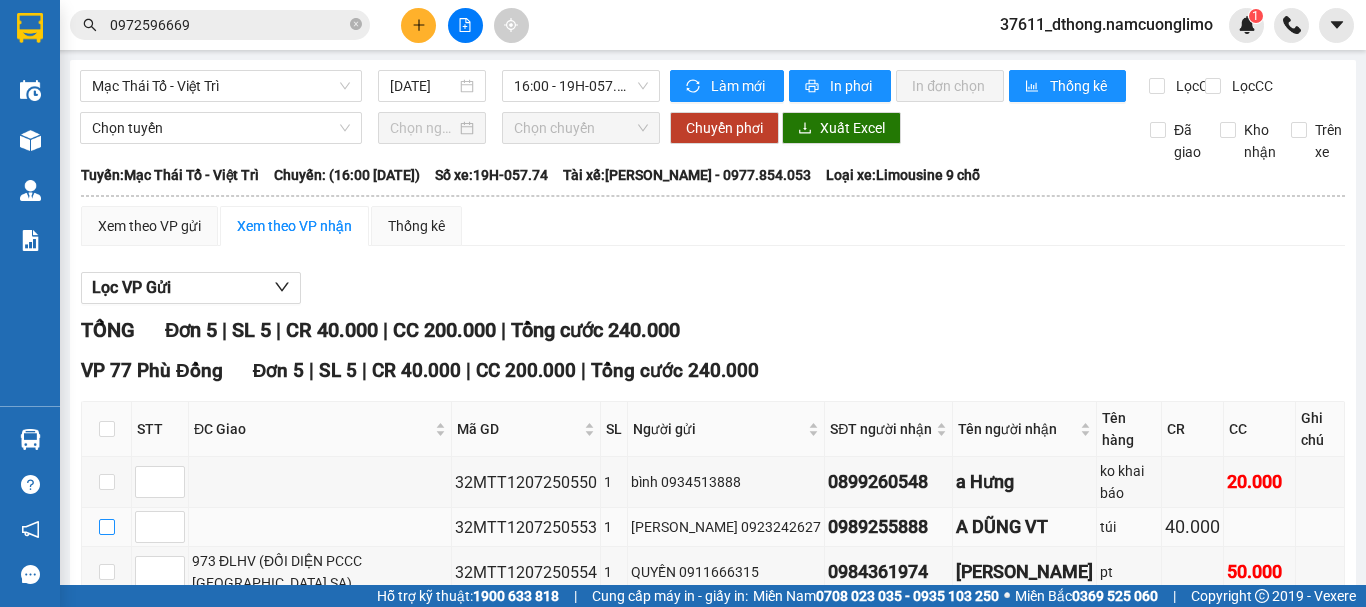 click at bounding box center (107, 527) 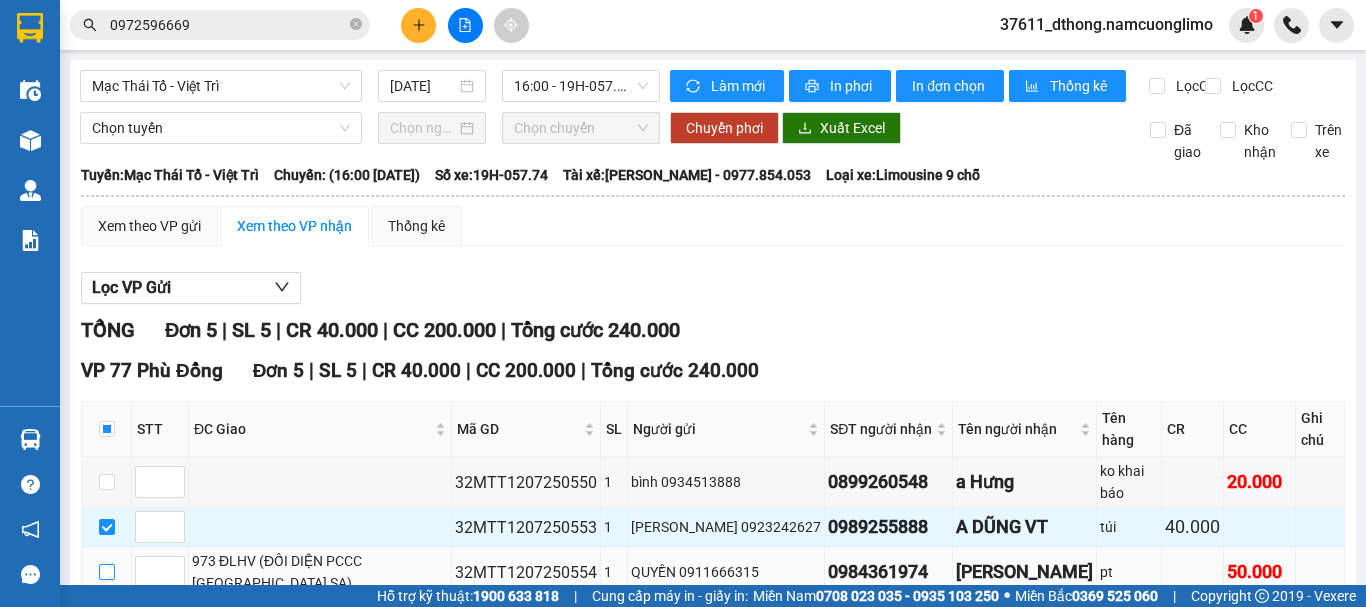 click at bounding box center [107, 572] 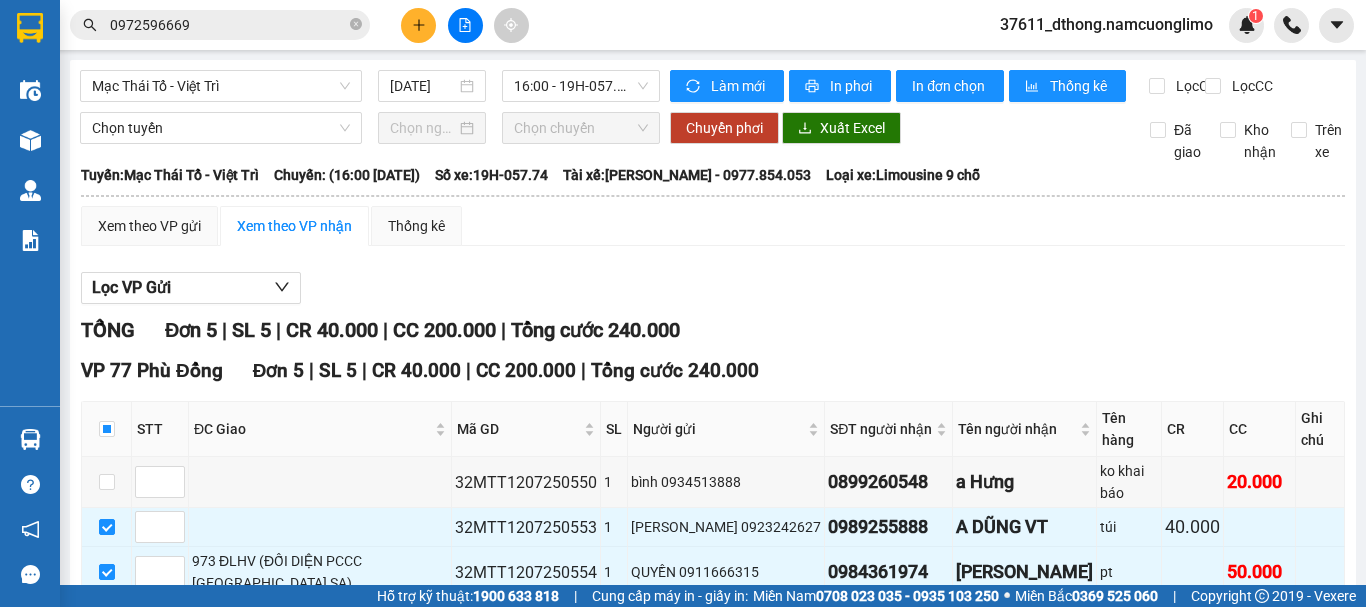 click at bounding box center (107, 617) 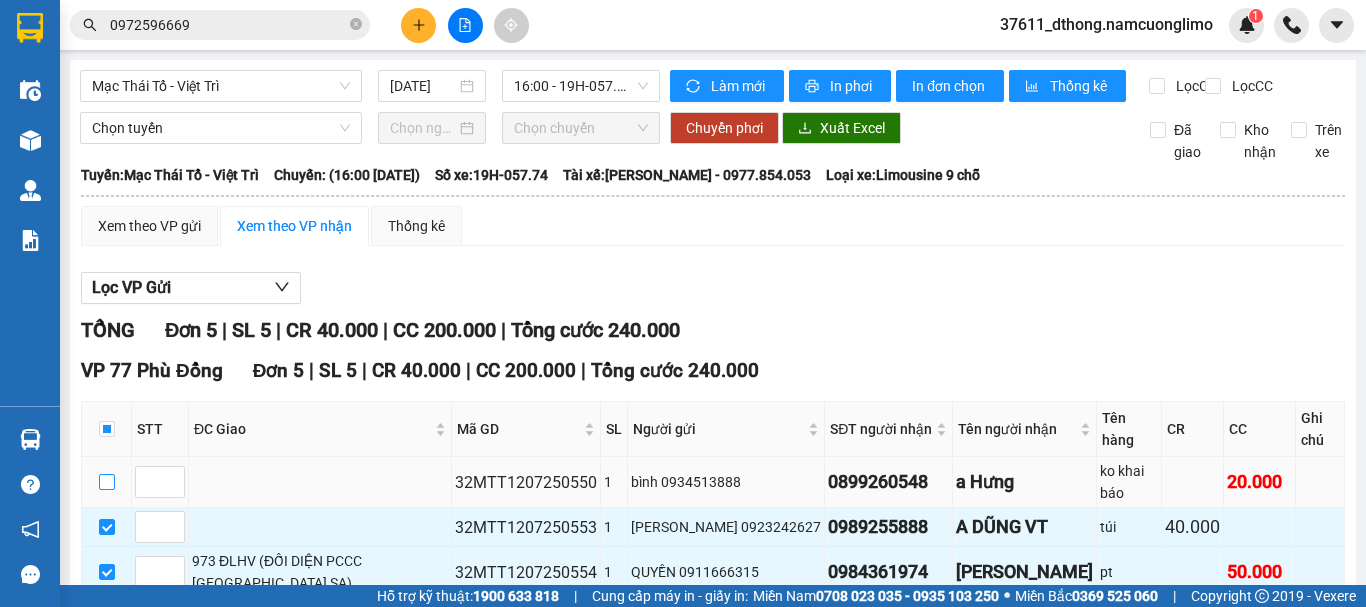 click at bounding box center (107, 482) 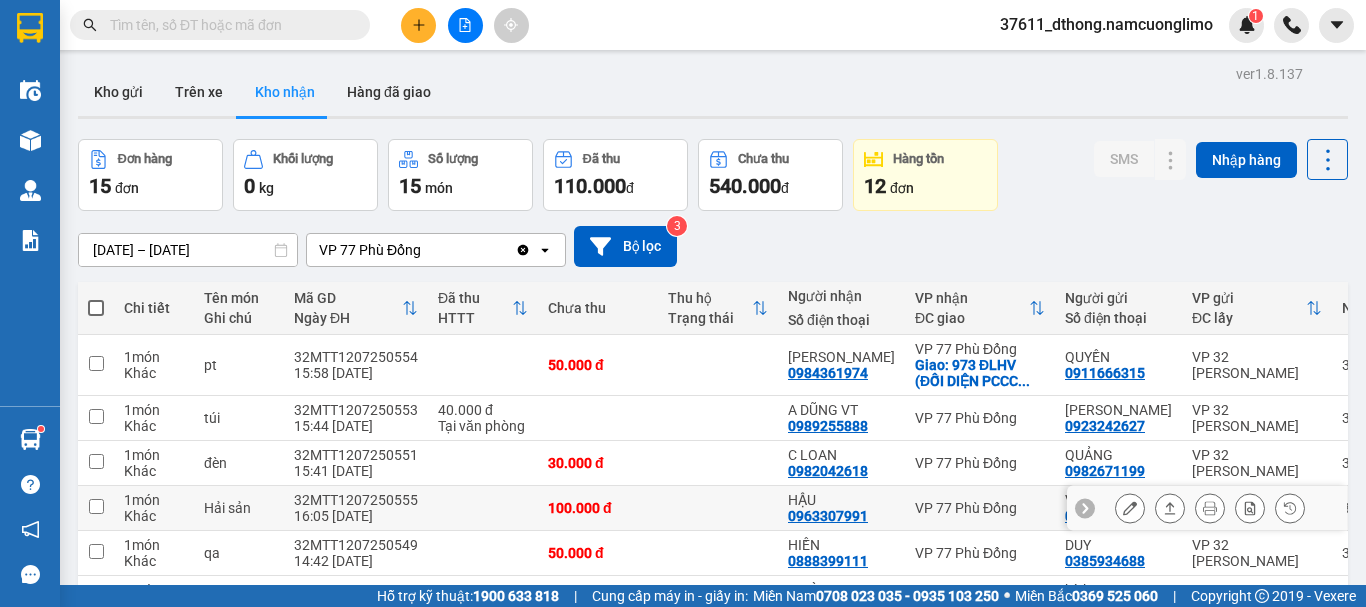 scroll, scrollTop: 0, scrollLeft: 0, axis: both 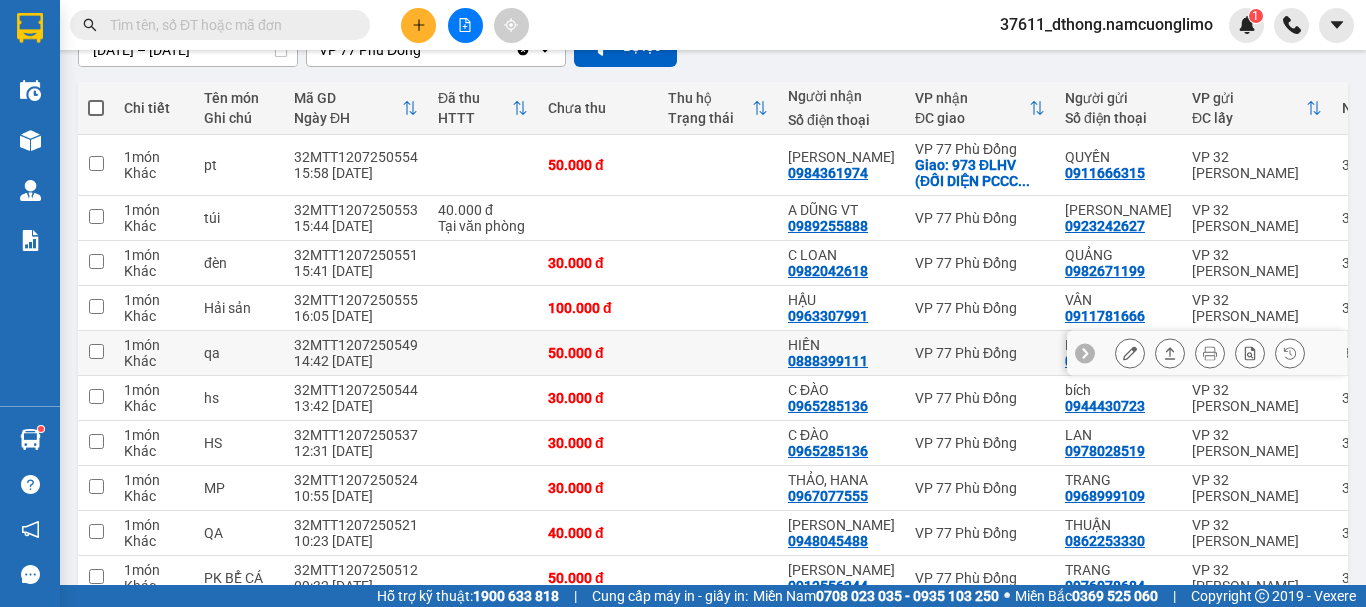 click at bounding box center [96, 351] 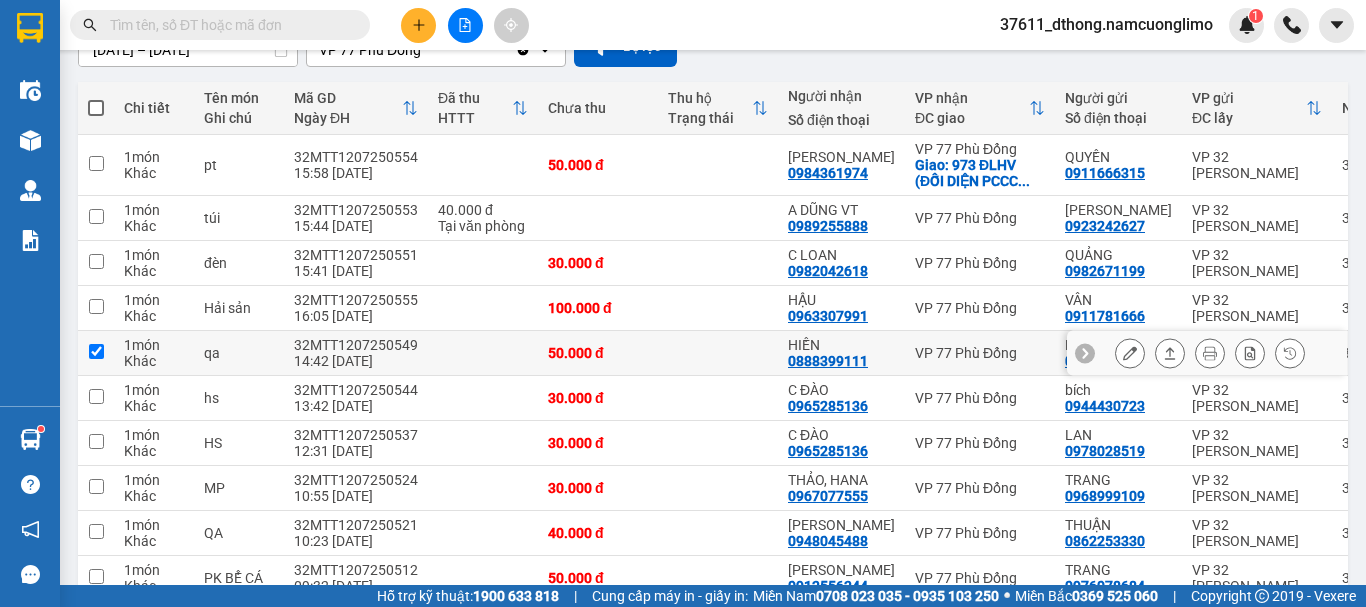 checkbox on "true" 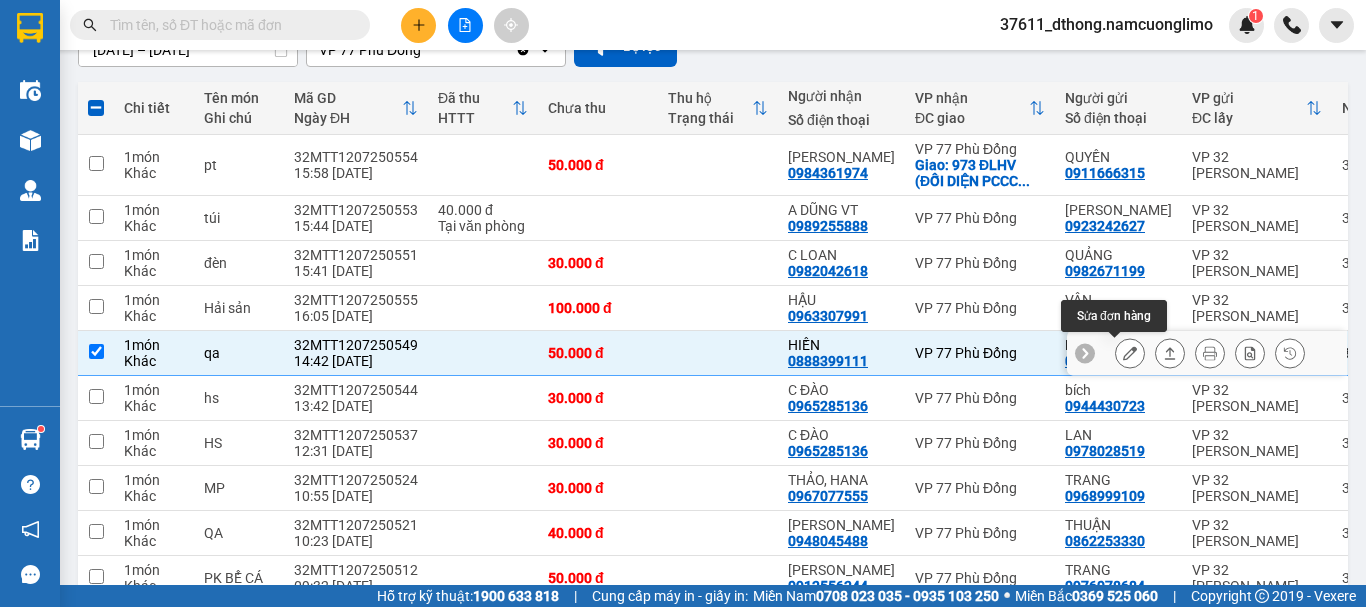 click at bounding box center (1130, 353) 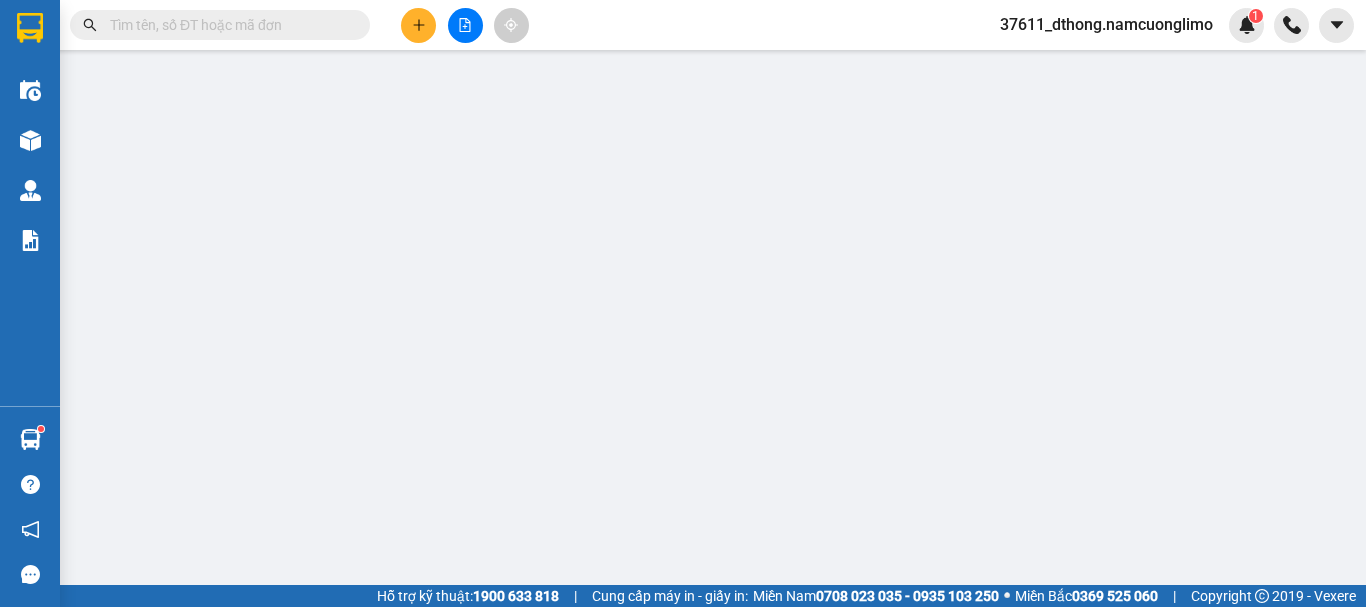 scroll, scrollTop: 0, scrollLeft: 0, axis: both 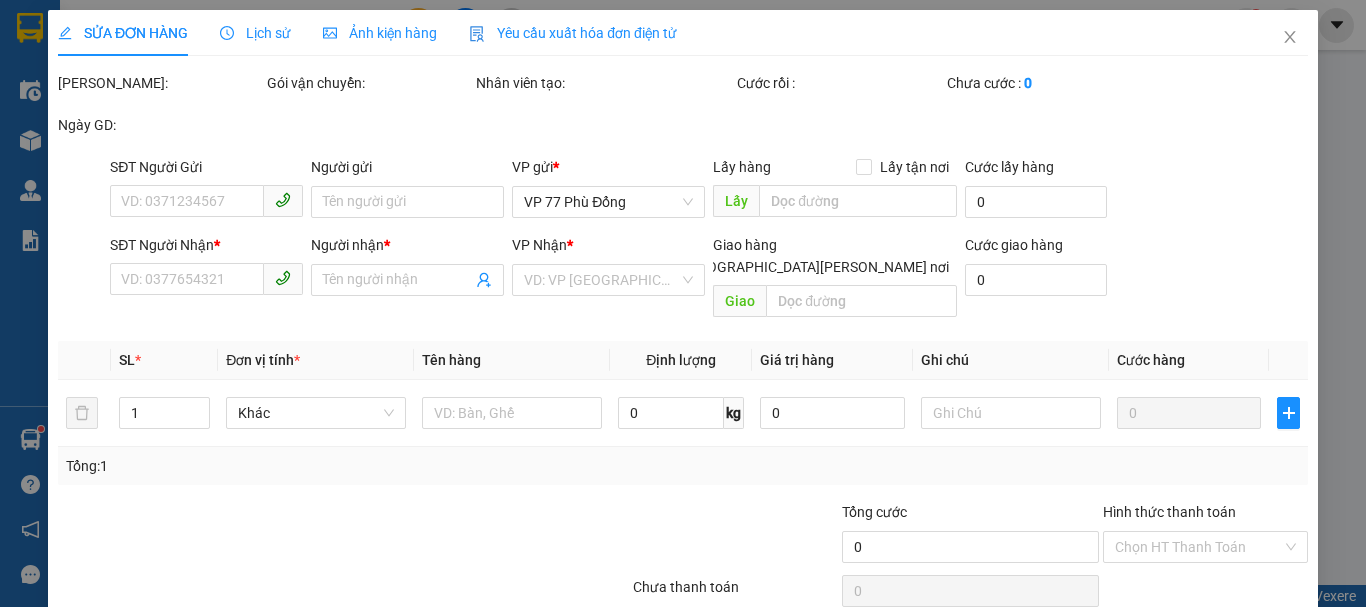 type on "0385934688" 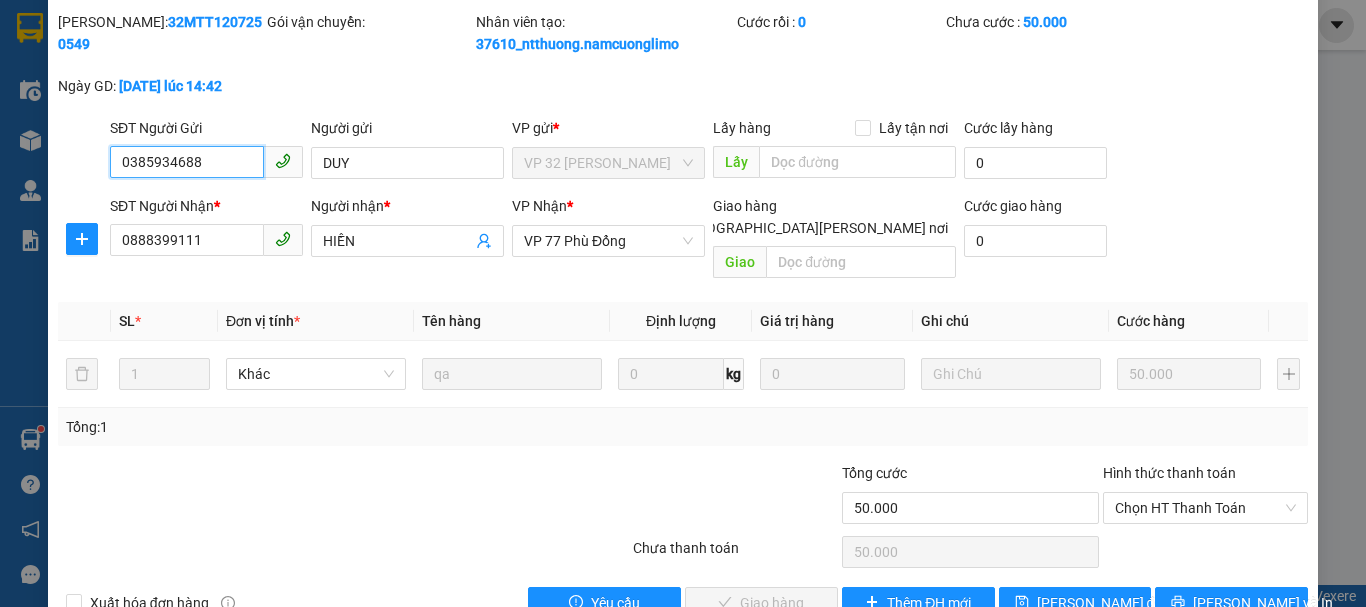 scroll, scrollTop: 90, scrollLeft: 0, axis: vertical 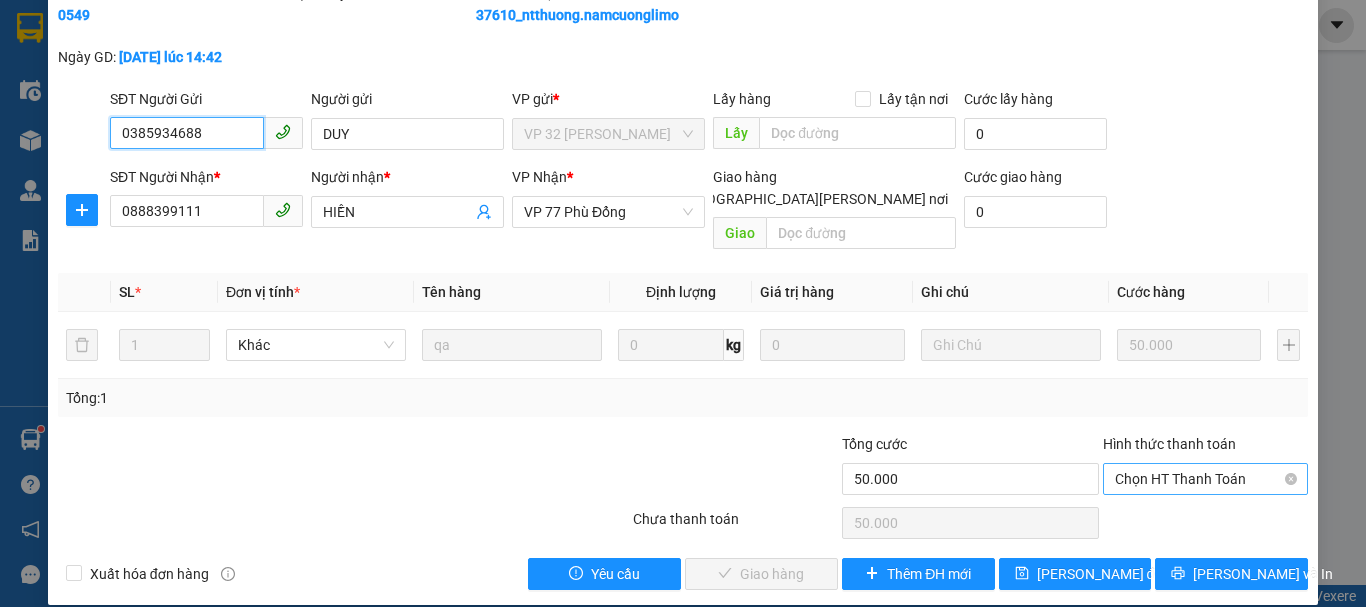 click on "Chọn HT Thanh Toán" at bounding box center (1205, 479) 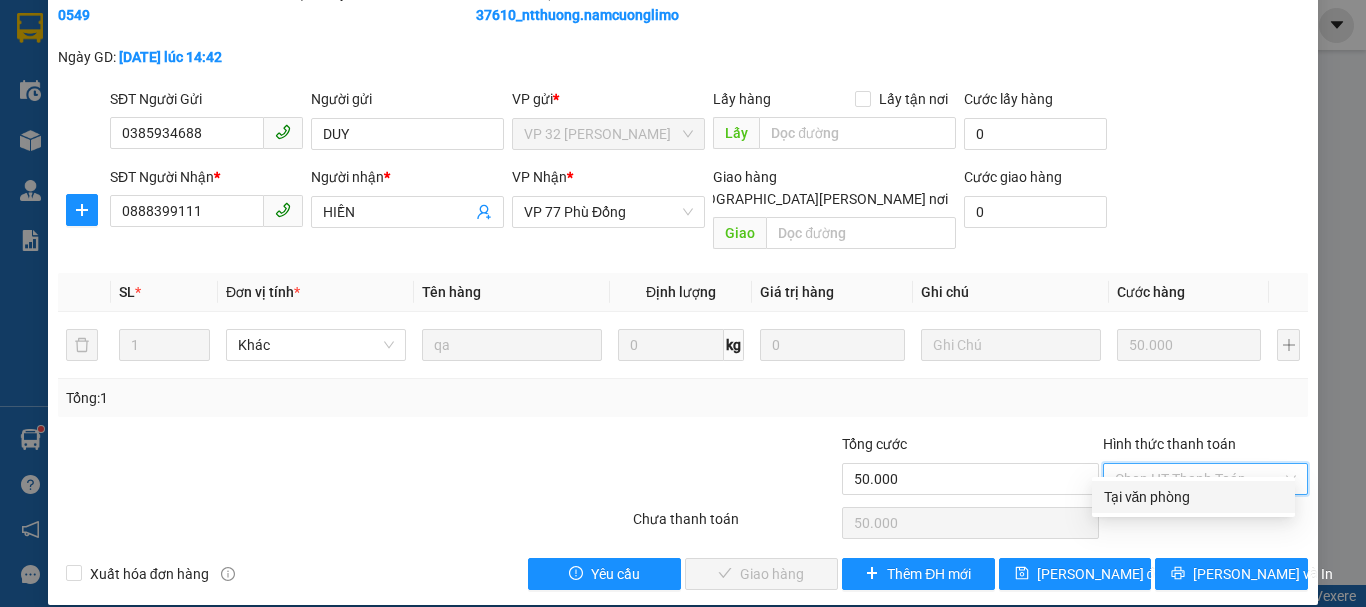 click on "Tại văn phòng" at bounding box center (1193, 497) 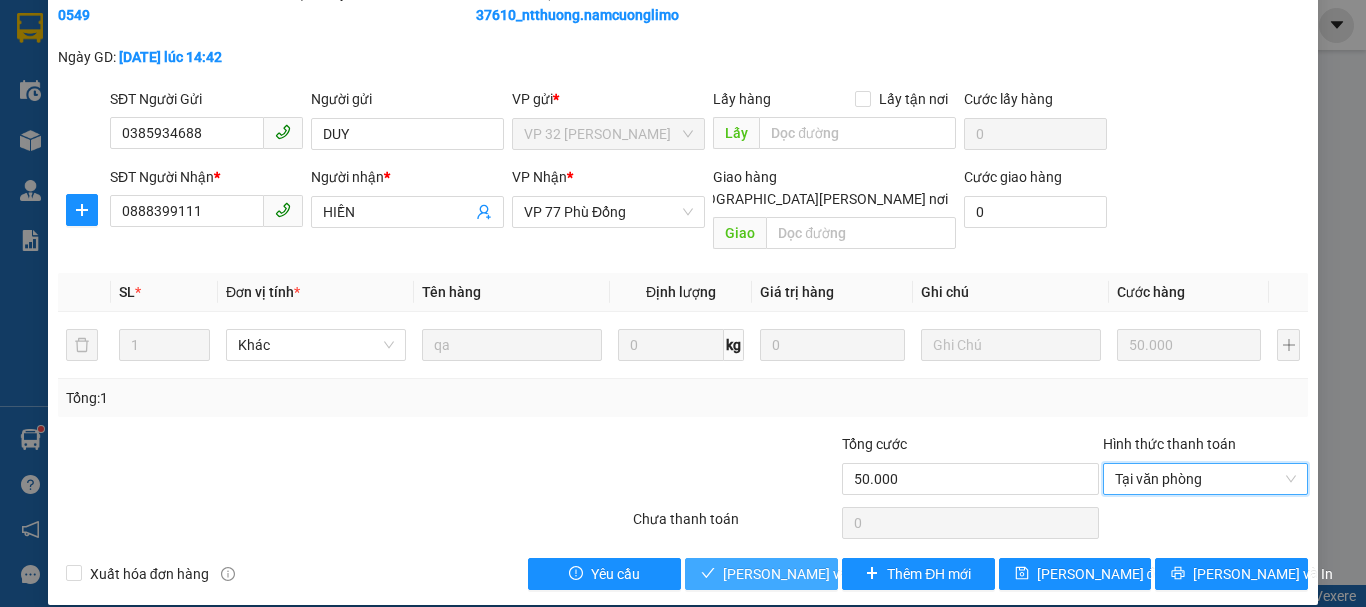 click on "[PERSON_NAME] và [PERSON_NAME] hàng" at bounding box center (858, 574) 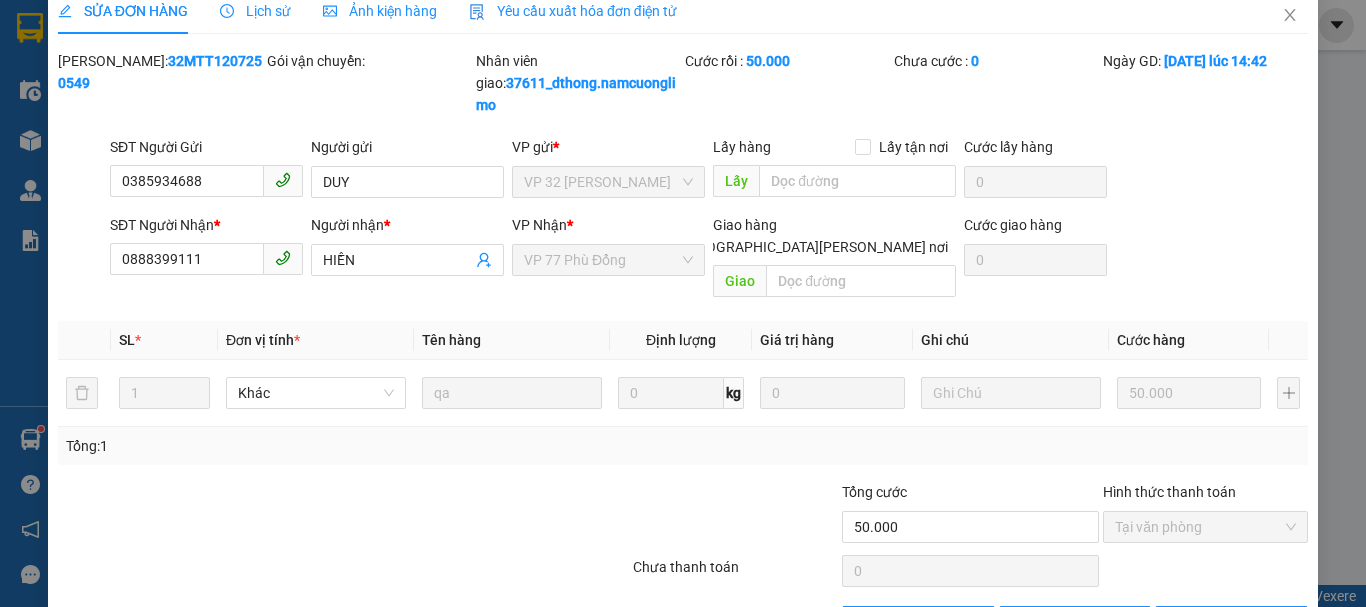 scroll, scrollTop: 0, scrollLeft: 0, axis: both 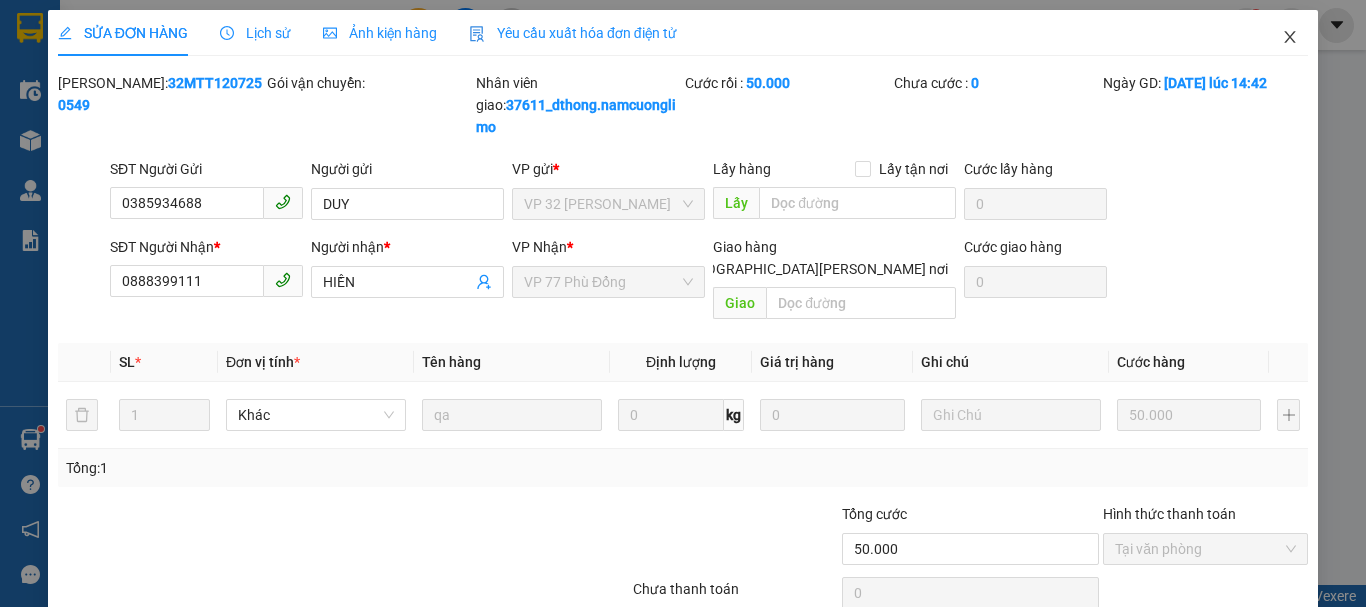 click 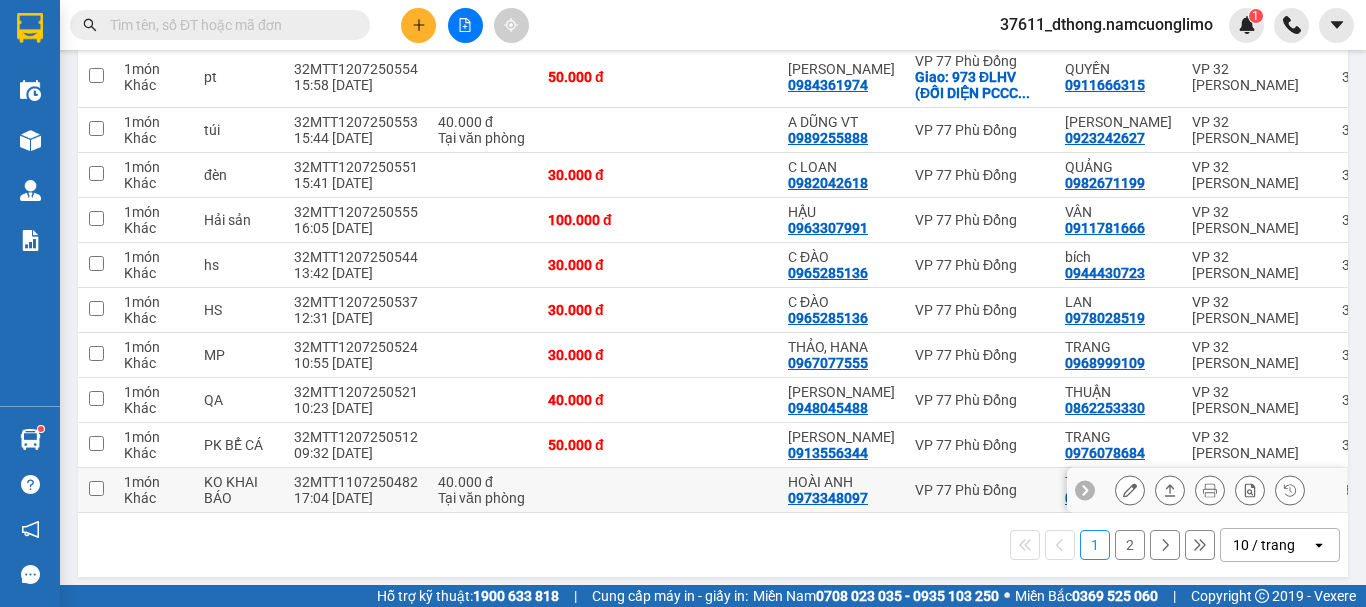scroll, scrollTop: 300, scrollLeft: 0, axis: vertical 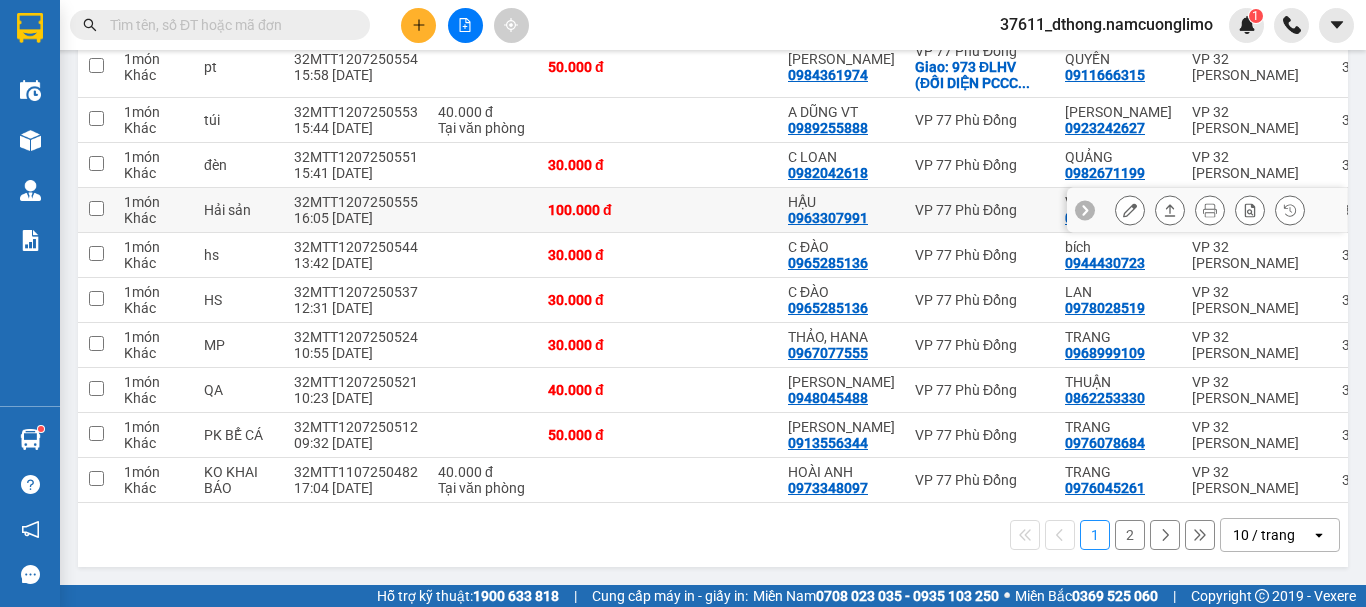 click at bounding box center (96, 208) 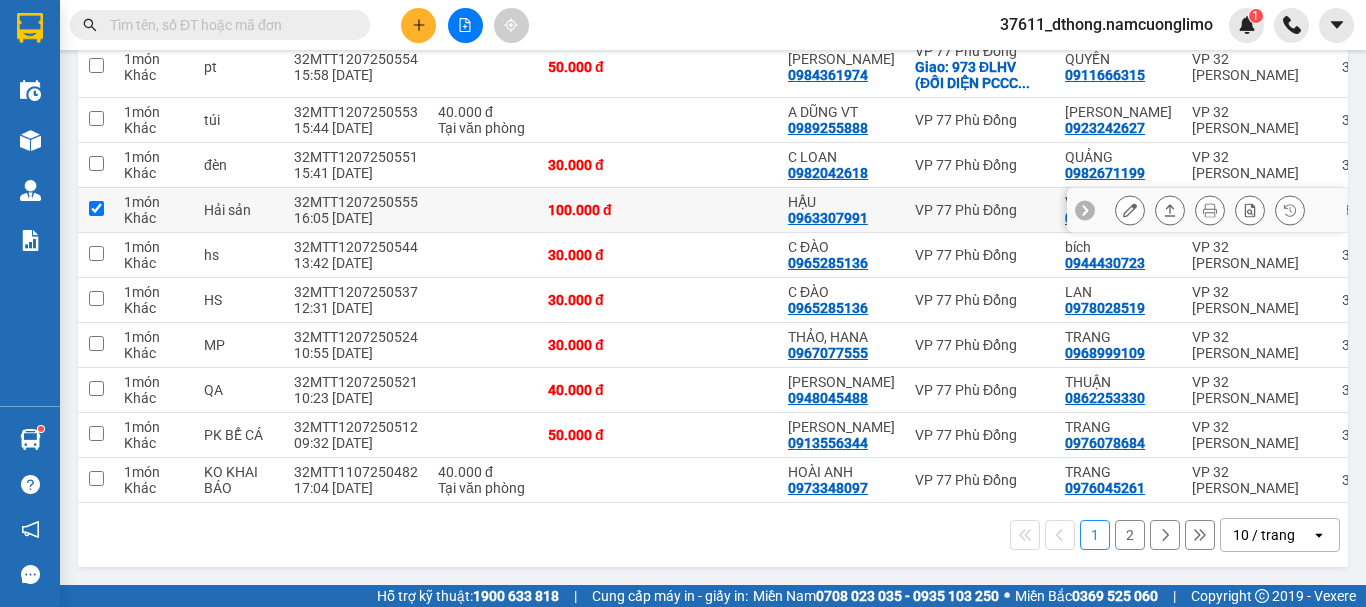 checkbox on "true" 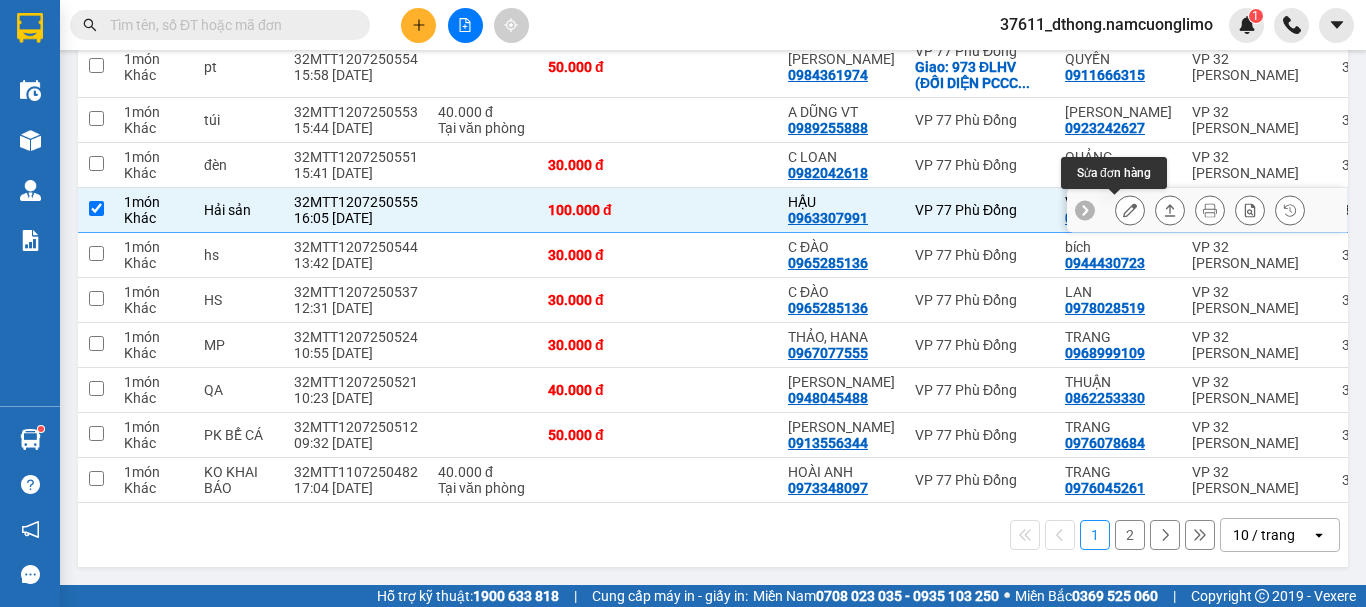 click 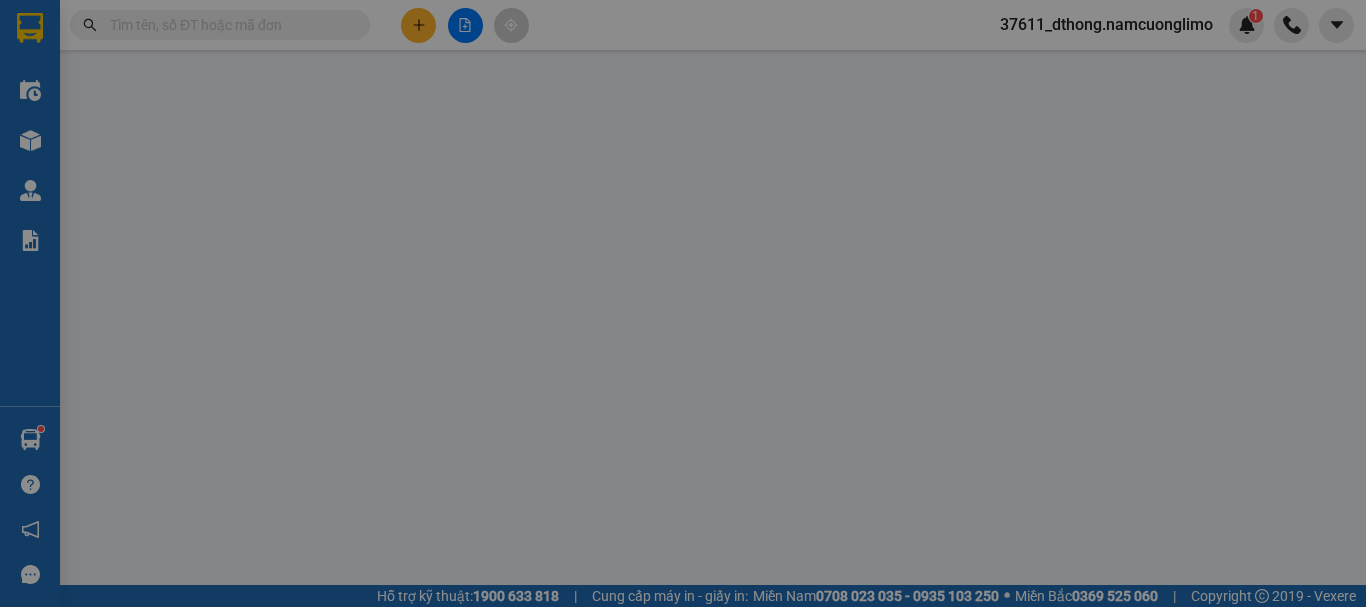 type on "0911781666" 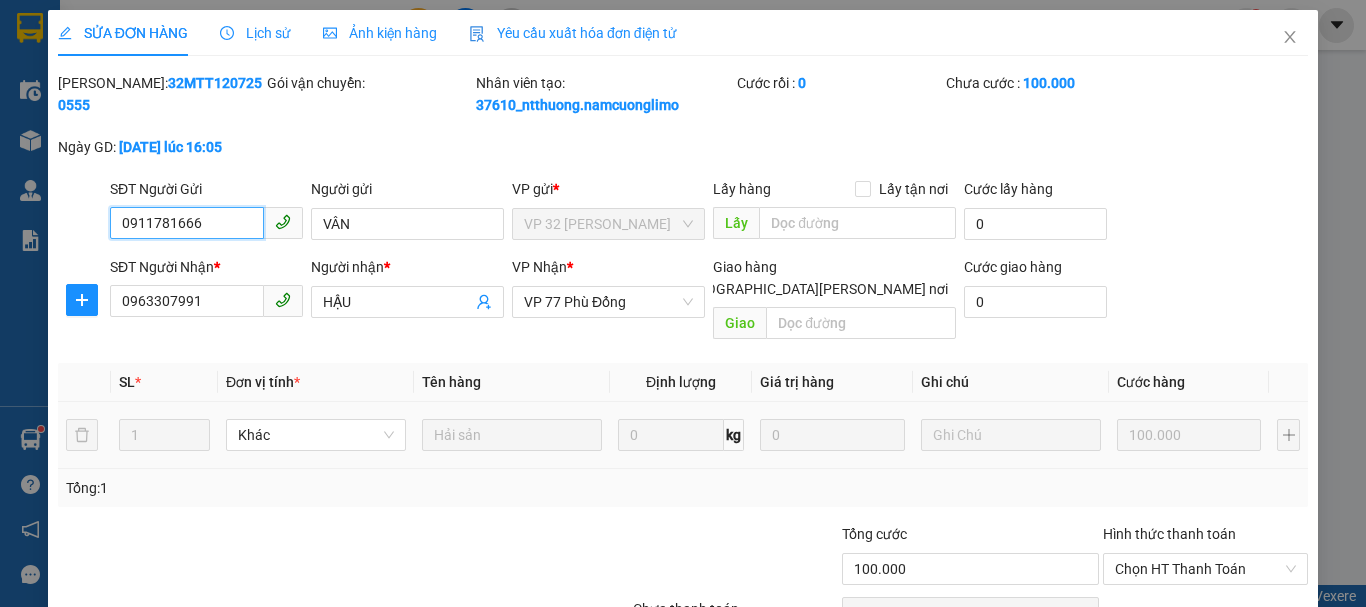 scroll, scrollTop: 0, scrollLeft: 0, axis: both 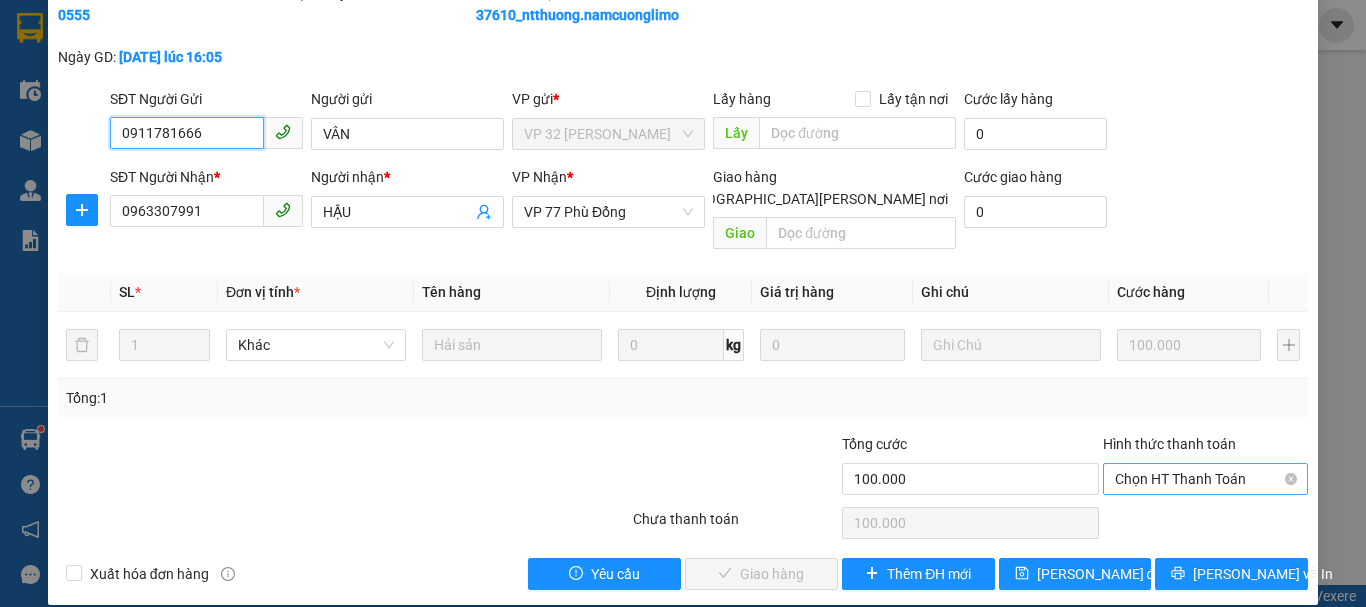 click on "Chọn HT Thanh Toán" at bounding box center [1205, 479] 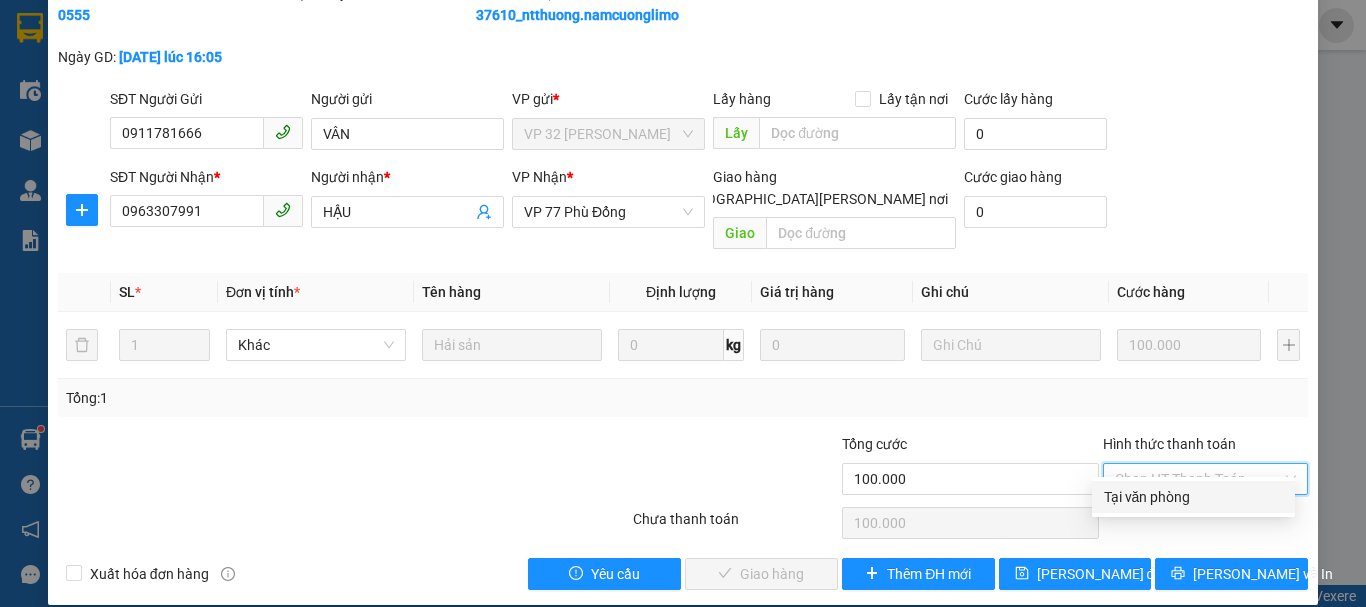 click on "Tại văn phòng" at bounding box center [1193, 497] 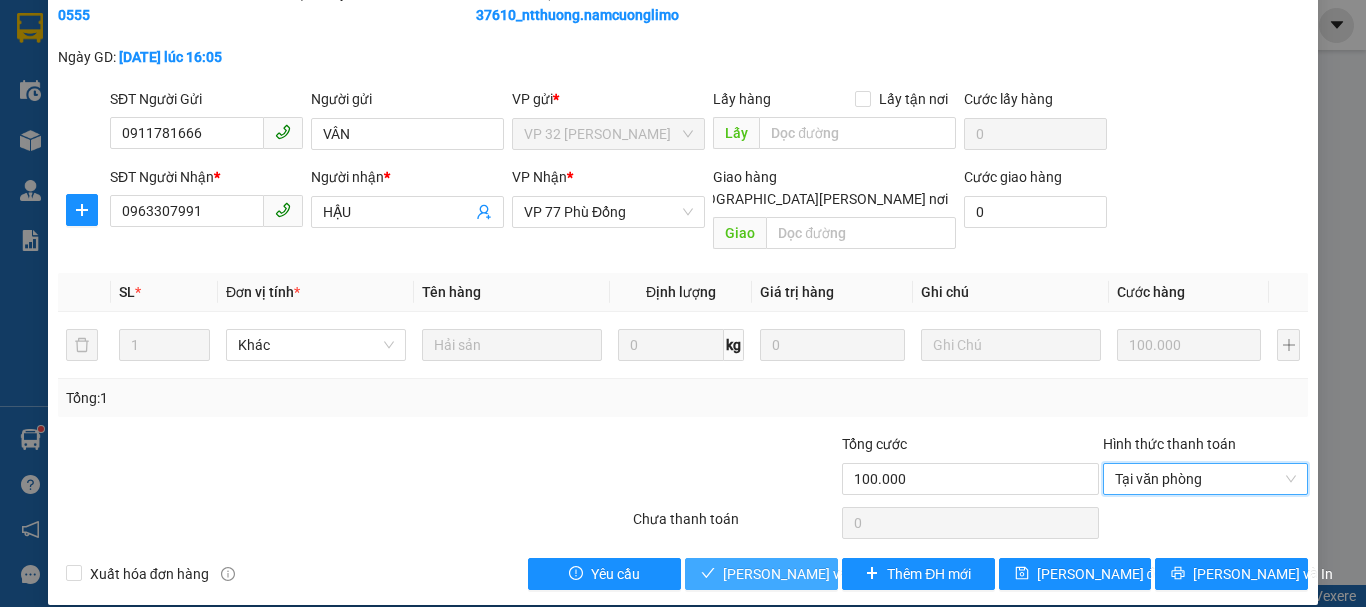 click on "Lưu và Giao hàng" at bounding box center (858, 574) 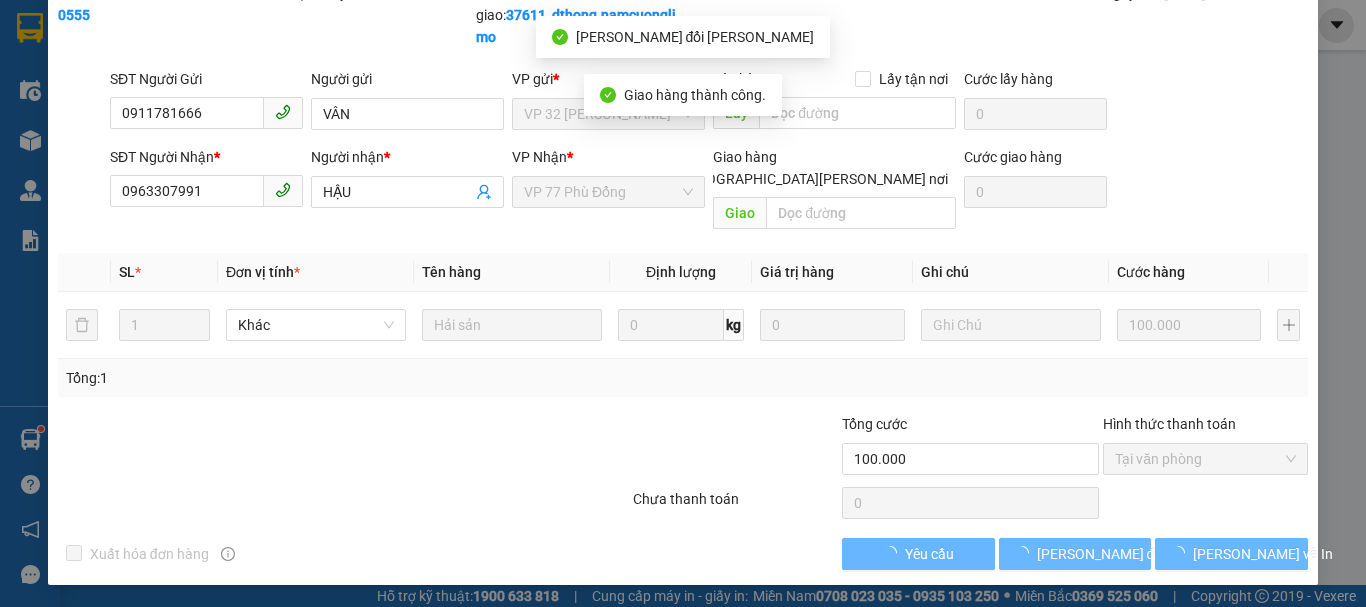 scroll, scrollTop: 0, scrollLeft: 0, axis: both 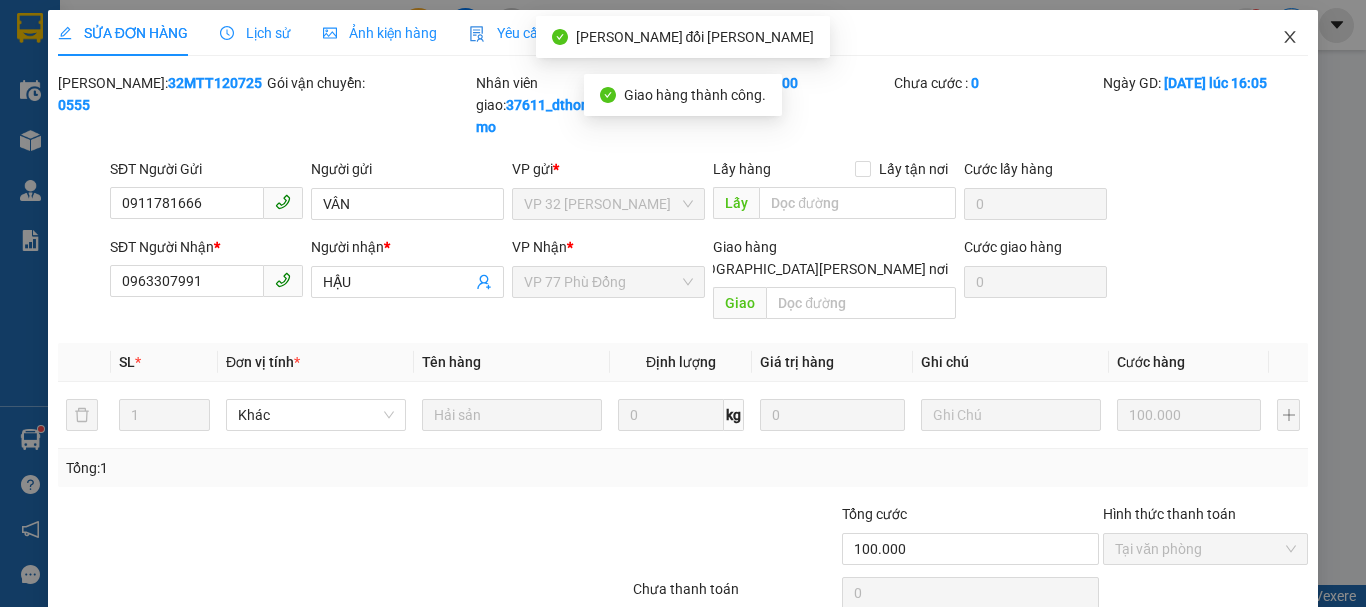 drag, startPoint x: 1278, startPoint y: 37, endPoint x: 1274, endPoint y: 27, distance: 10.770329 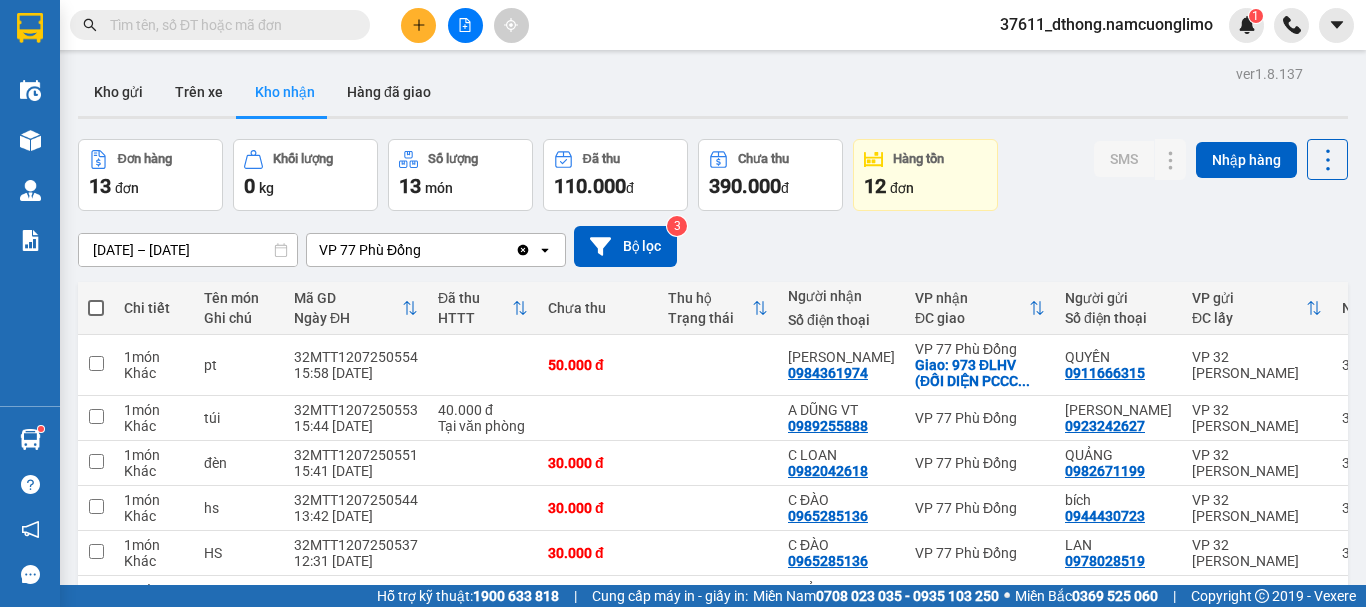 click on "10/07/2025 – 12/07/2025 Press the down arrow key to interact with the calendar and select a date. Press the escape button to close the calendar. Selected date range is from 10/07/2025 to 12/07/2025. VP 77 Phù Đổng Clear value open Bộ lọc 3" at bounding box center [713, 246] 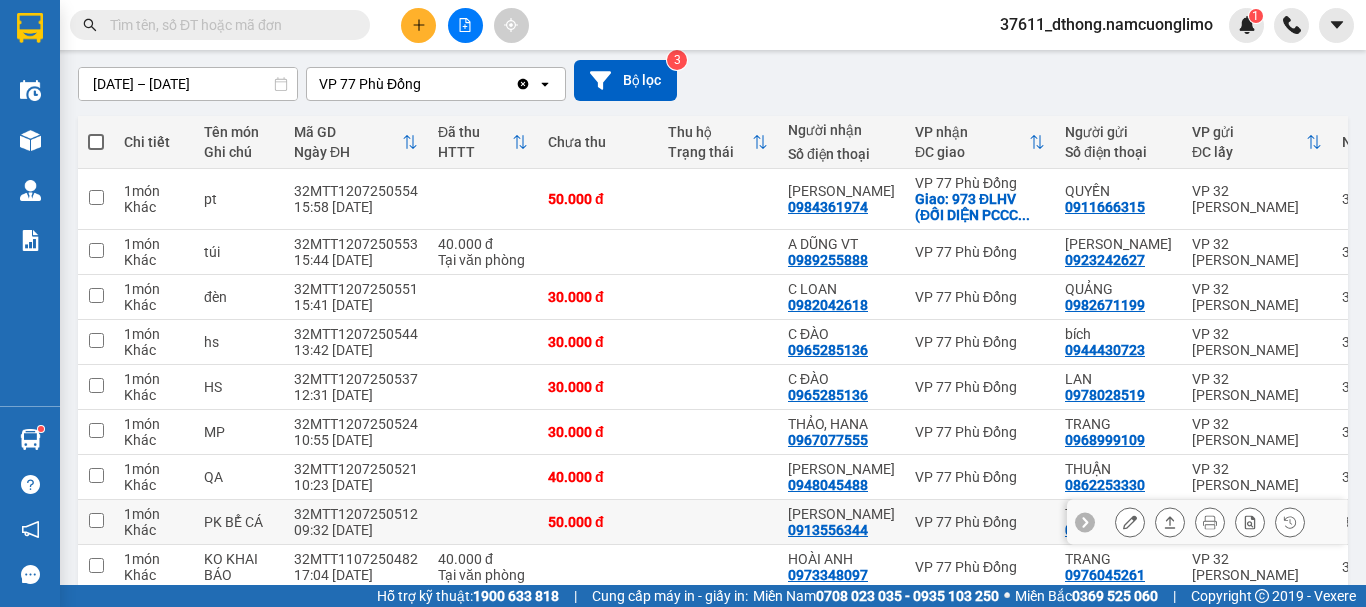 scroll, scrollTop: 0, scrollLeft: 0, axis: both 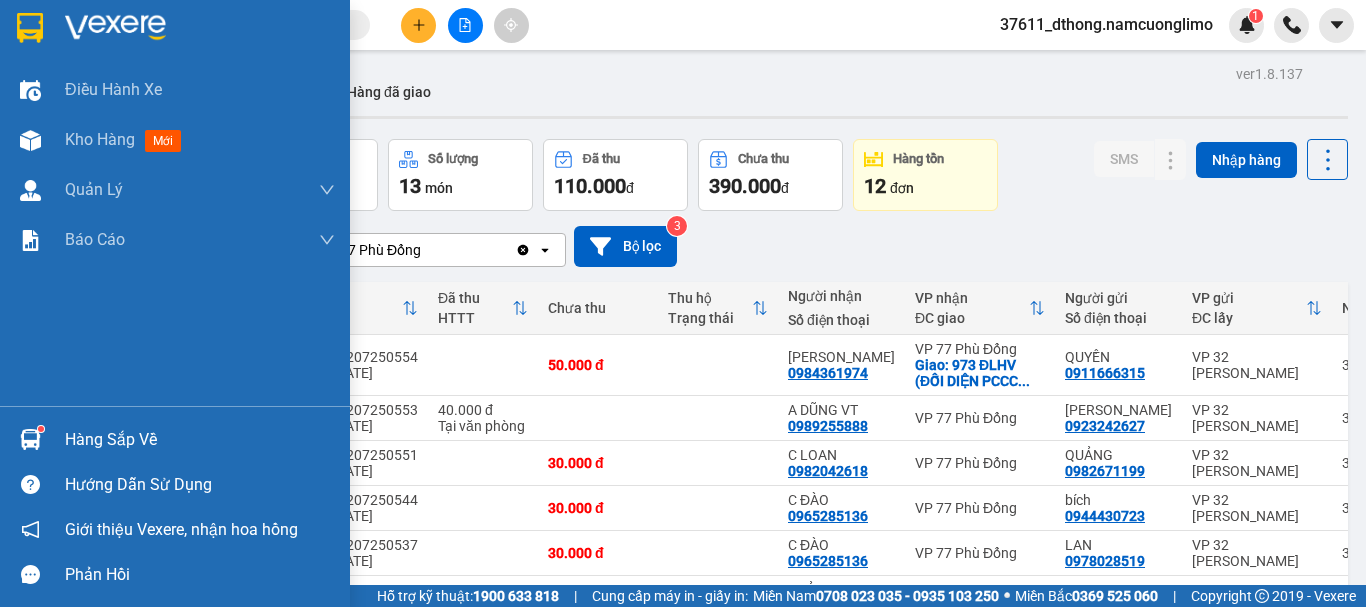 drag, startPoint x: 149, startPoint y: 438, endPoint x: 302, endPoint y: 437, distance: 153.00327 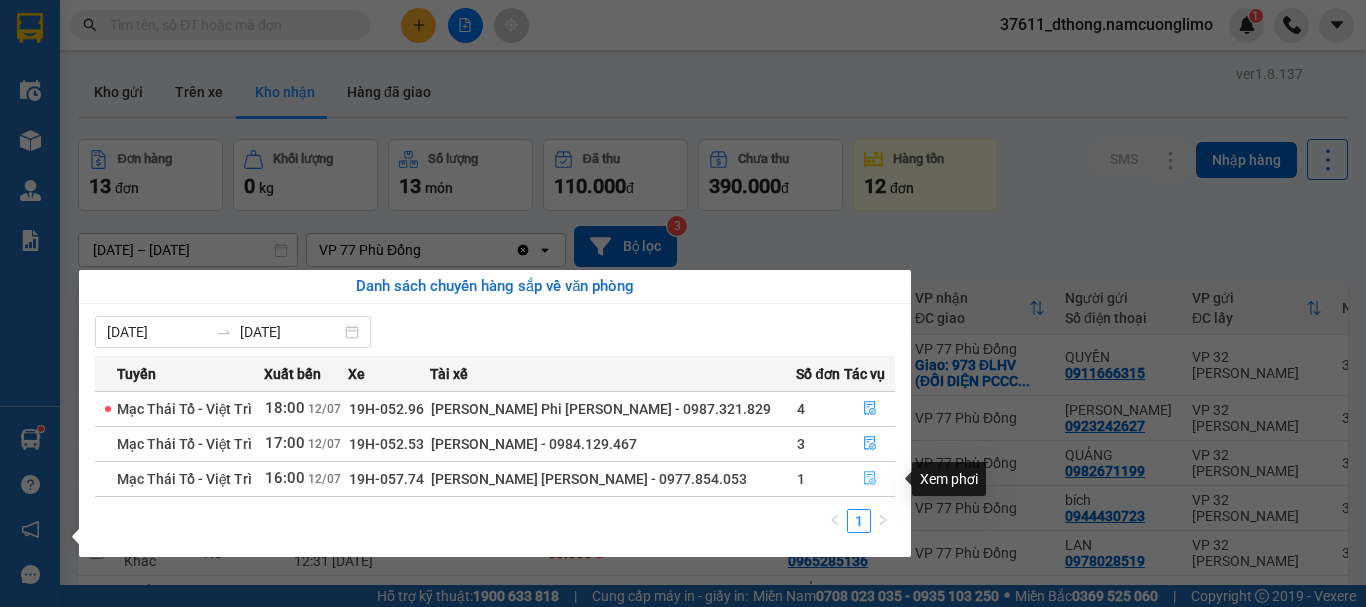click 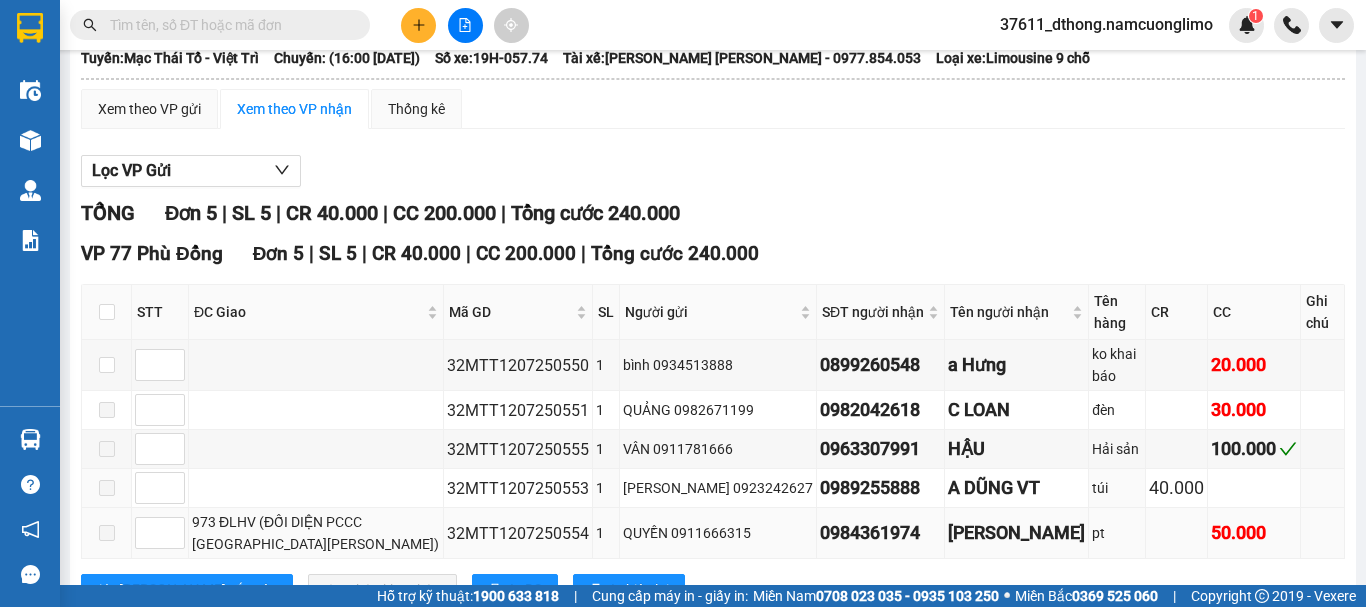 scroll, scrollTop: 165, scrollLeft: 0, axis: vertical 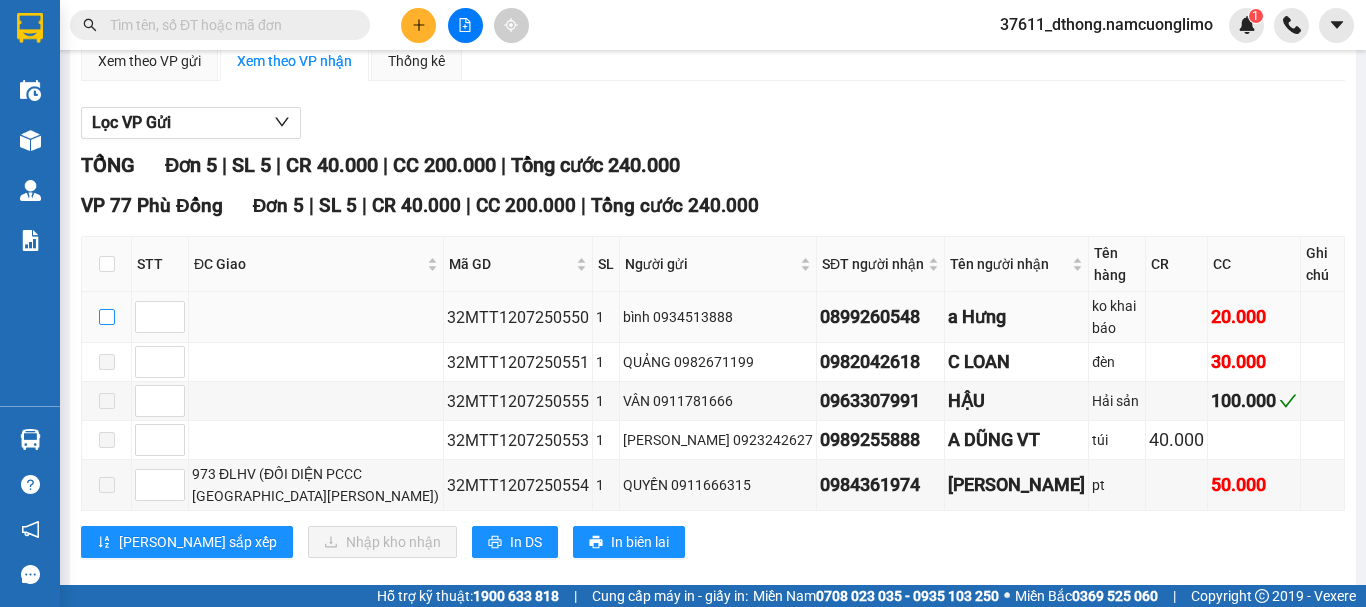 click at bounding box center (107, 317) 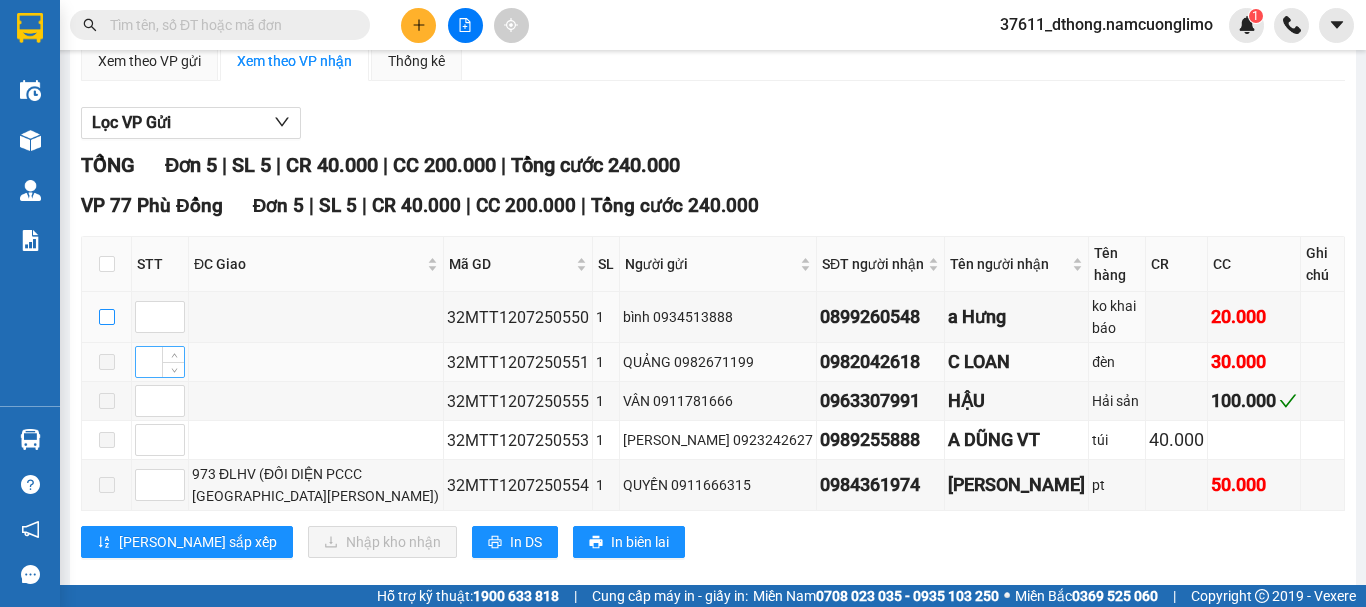 checkbox on "true" 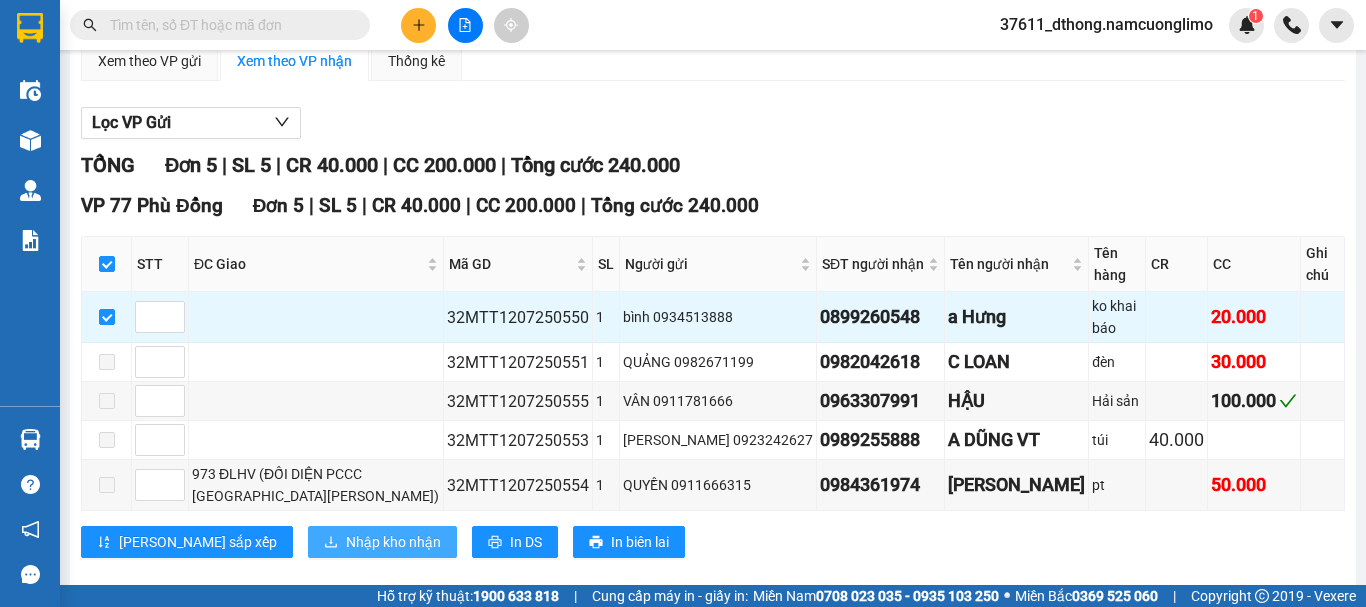click on "Nhập kho nhận" at bounding box center (393, 542) 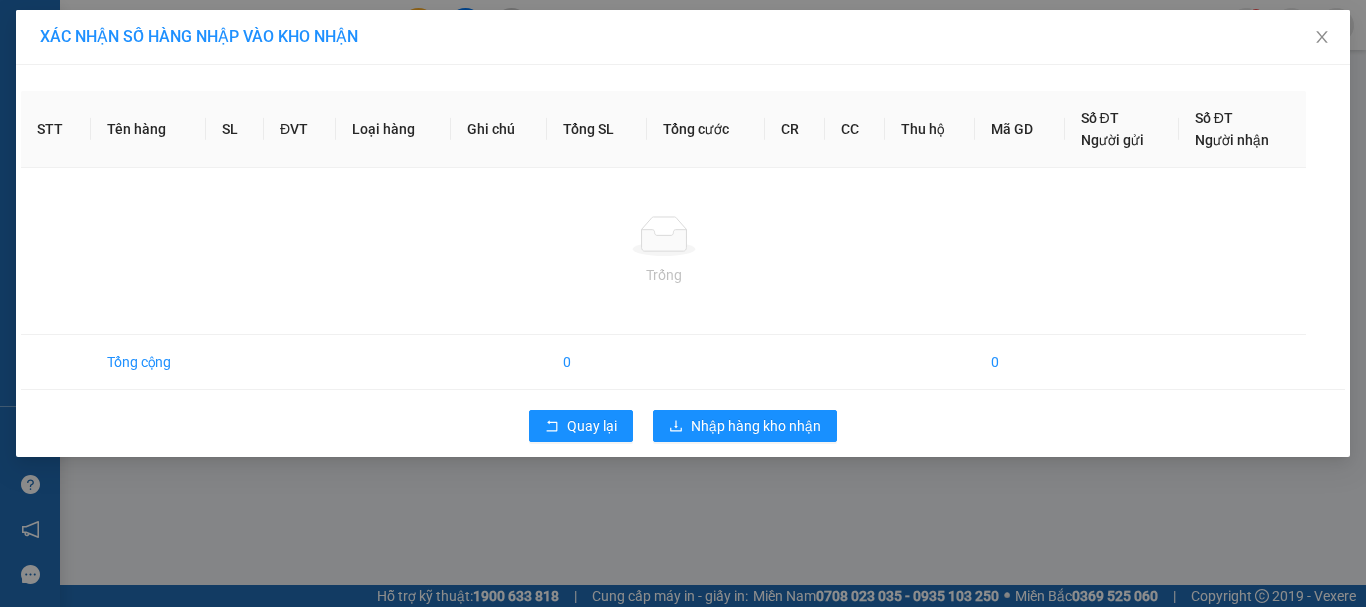 scroll, scrollTop: 0, scrollLeft: 0, axis: both 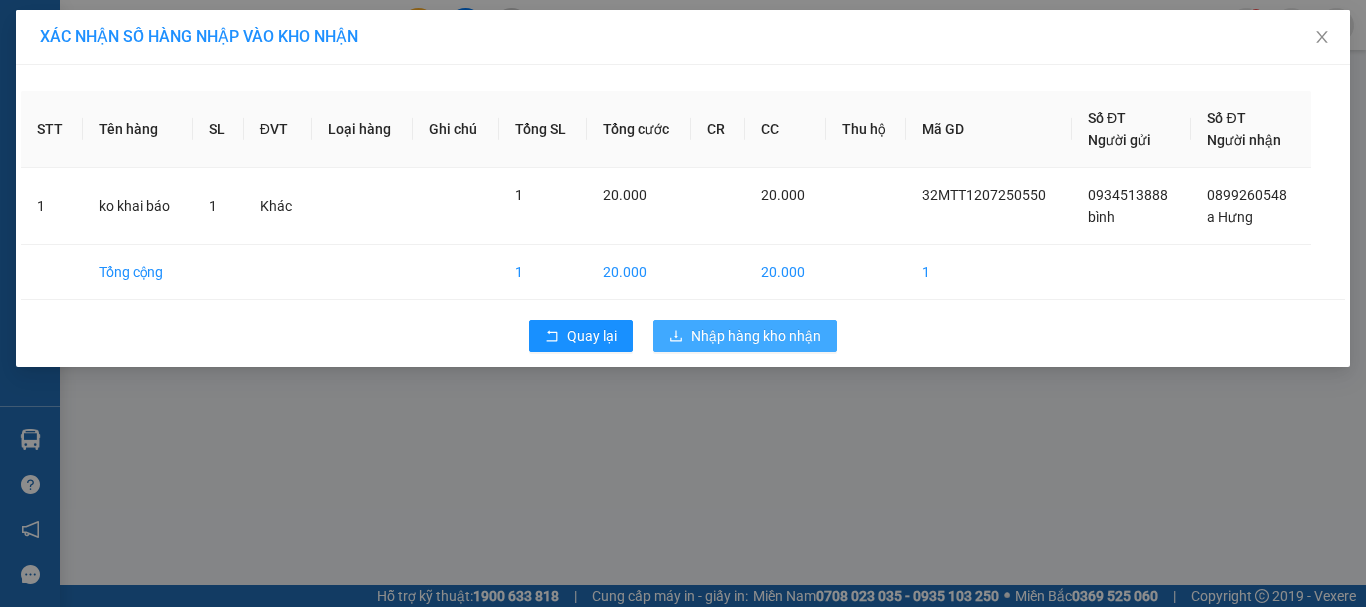 click on "Nhập hàng kho nhận" at bounding box center (756, 336) 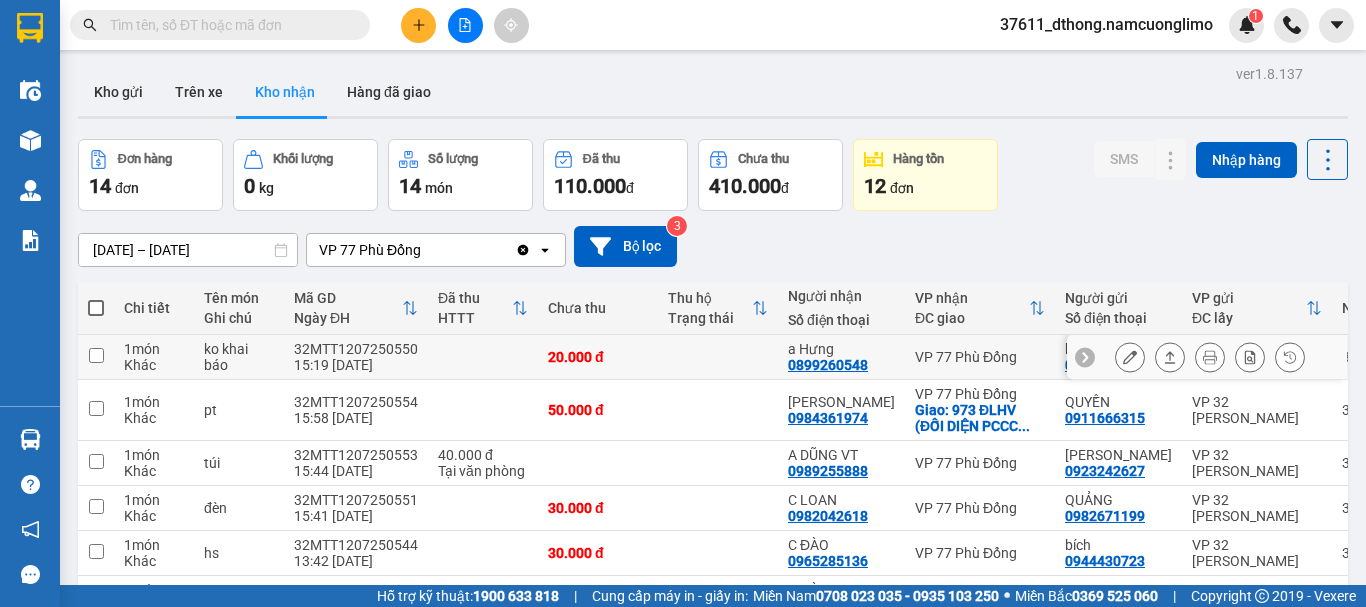 click at bounding box center [96, 355] 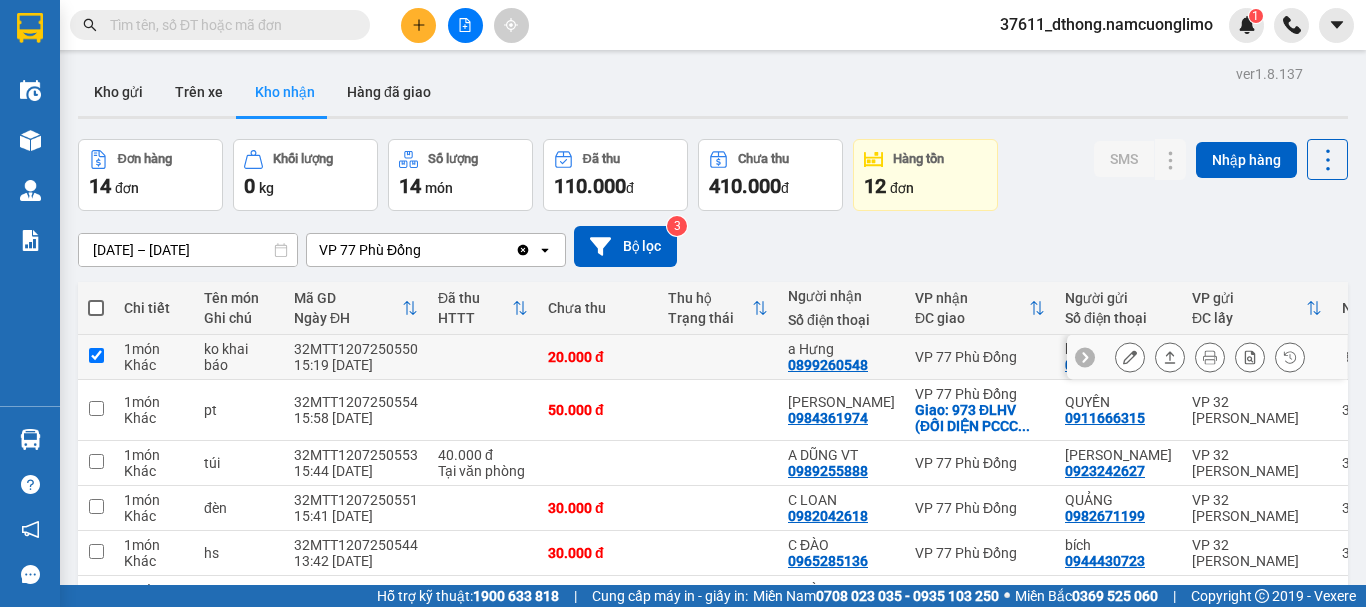 checkbox on "true" 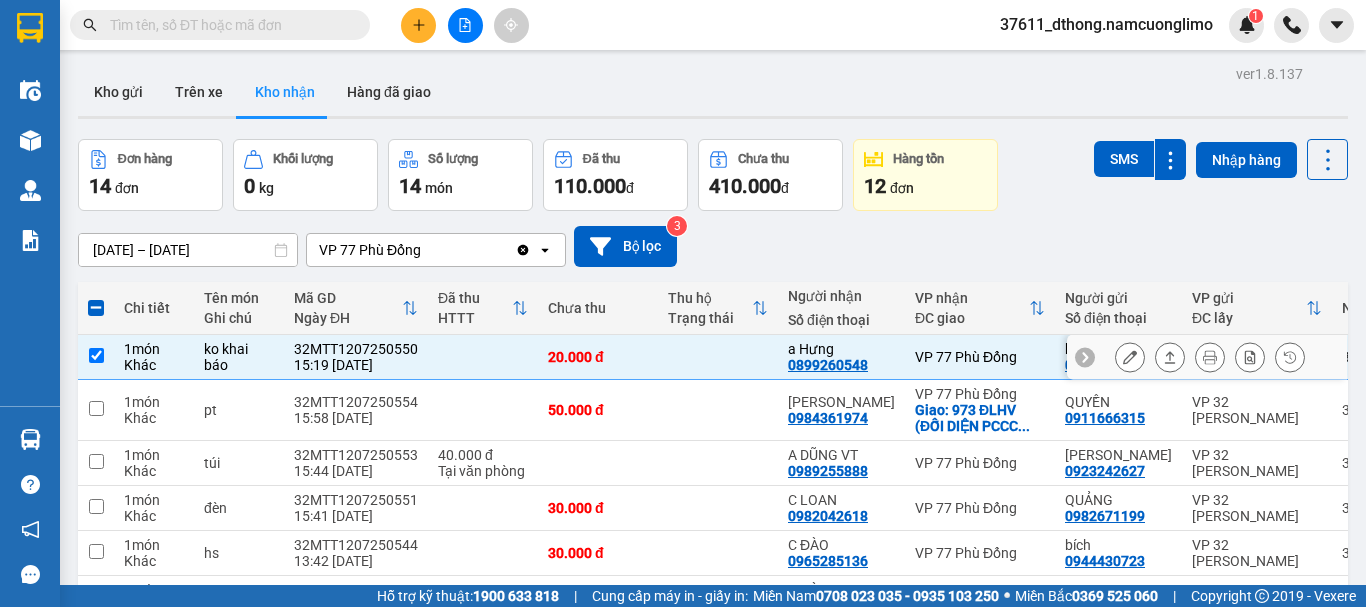 click at bounding box center [1130, 357] 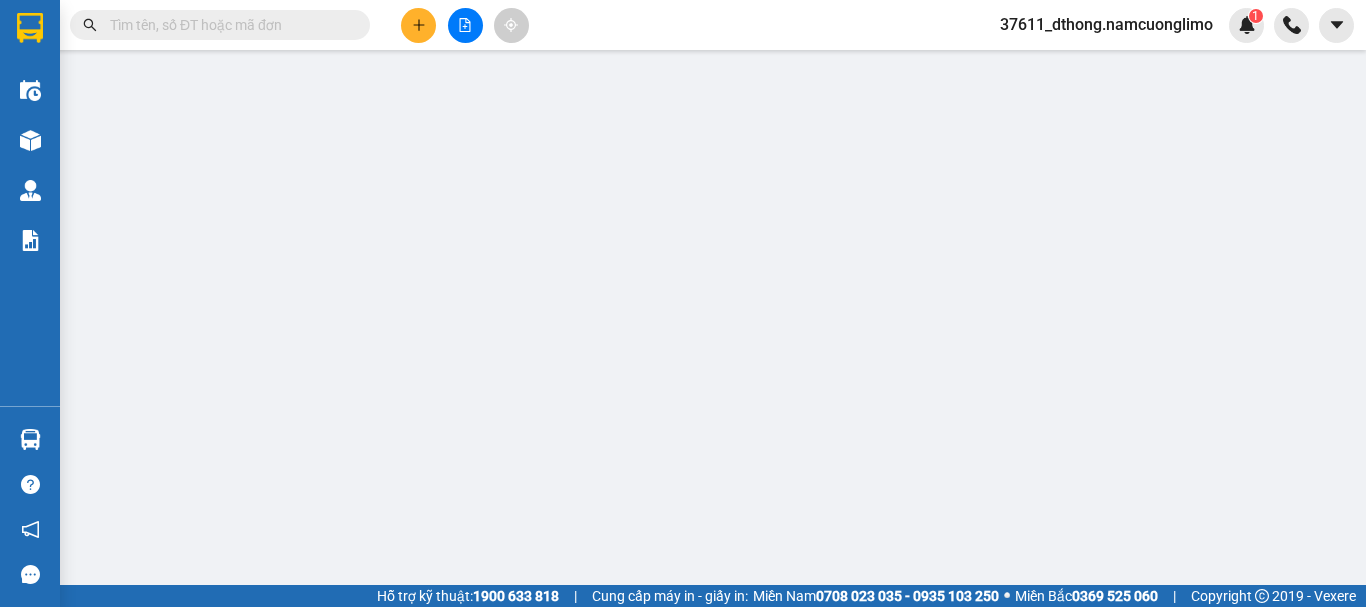 type on "0934513888" 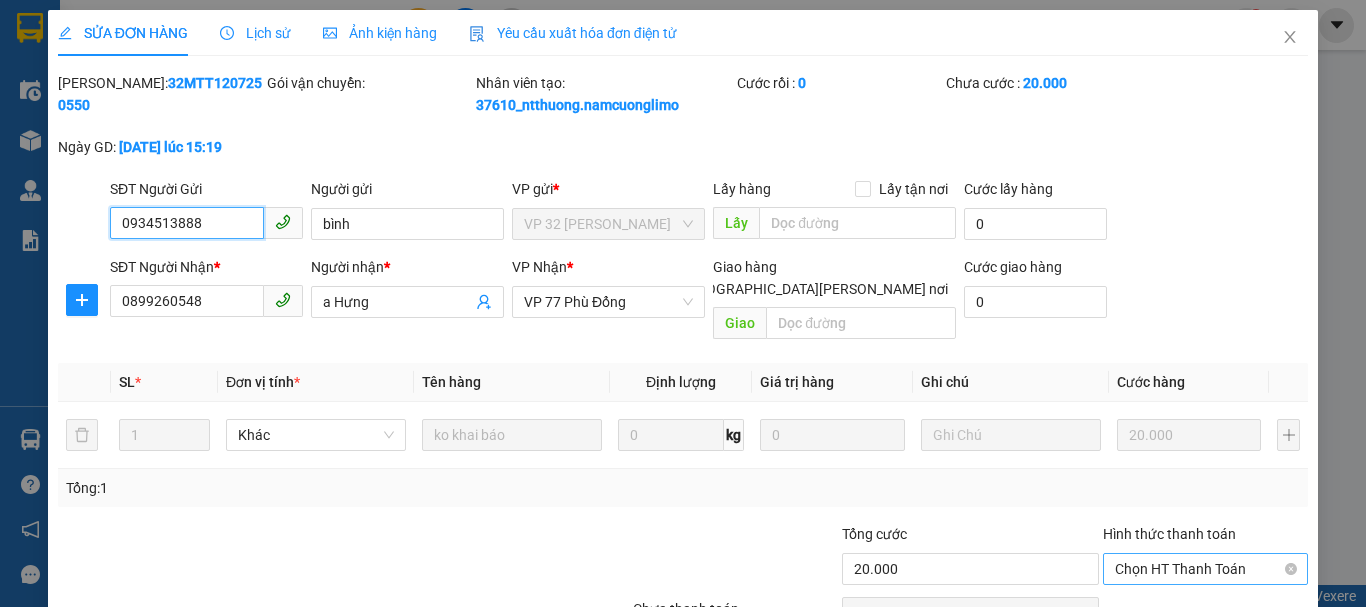 click on "Chọn HT Thanh Toán" at bounding box center (1205, 569) 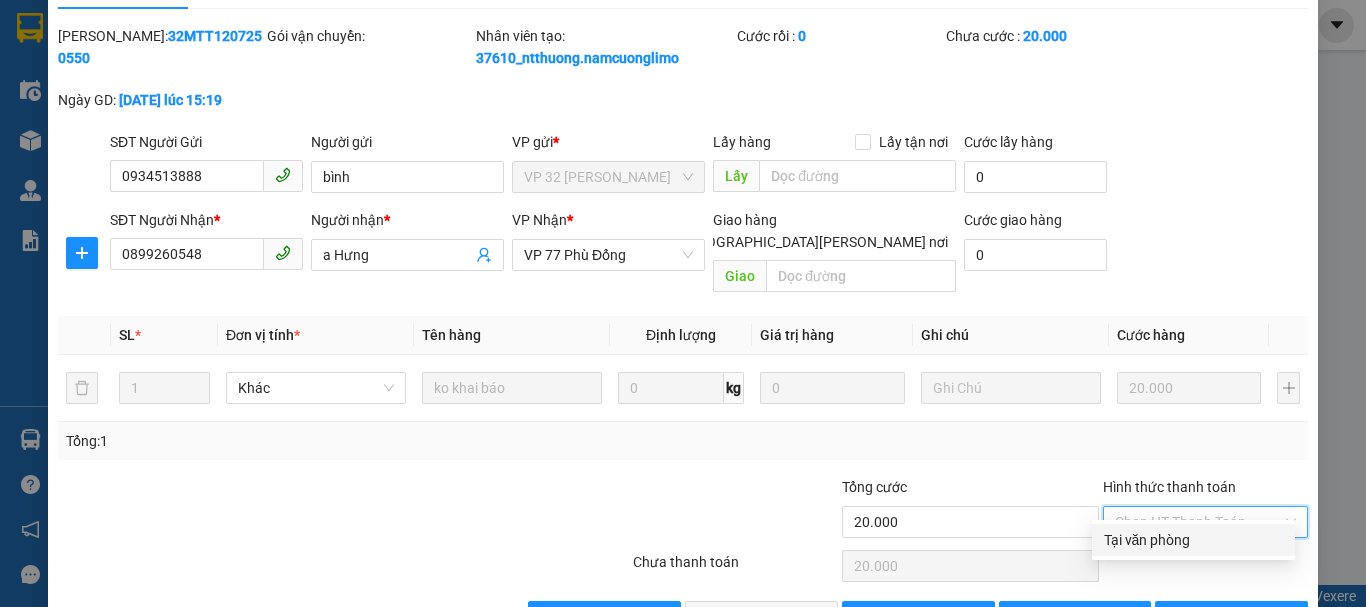 scroll, scrollTop: 90, scrollLeft: 0, axis: vertical 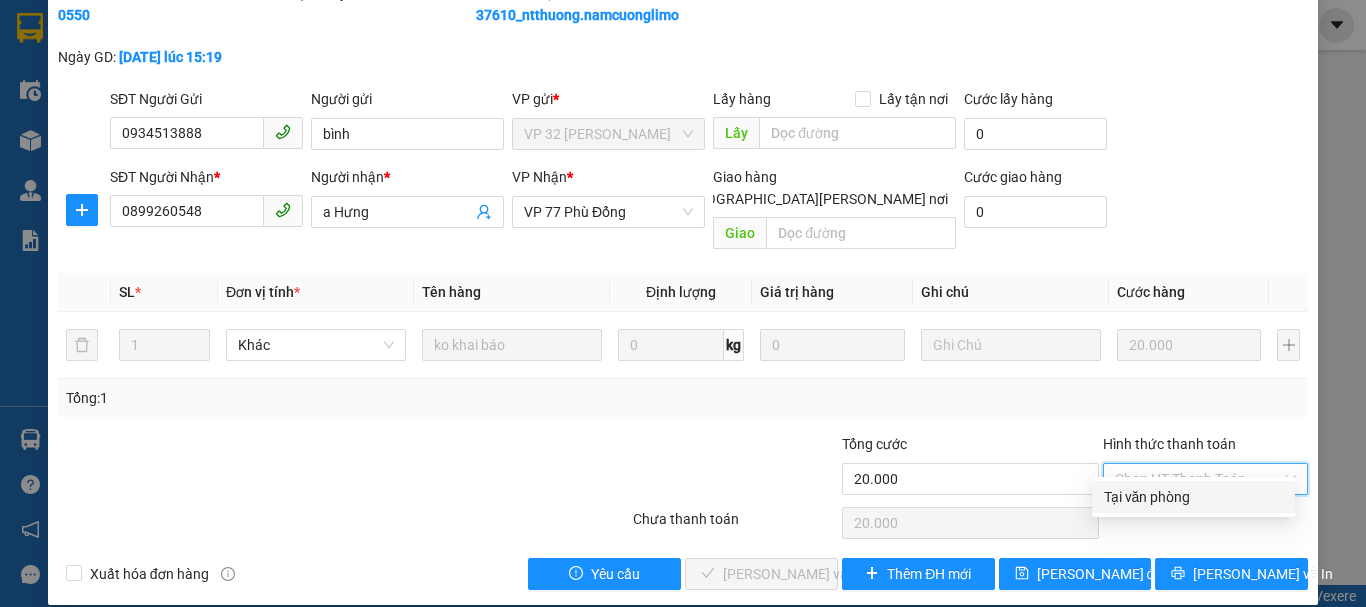 click on "Tại văn phòng" at bounding box center (1193, 497) 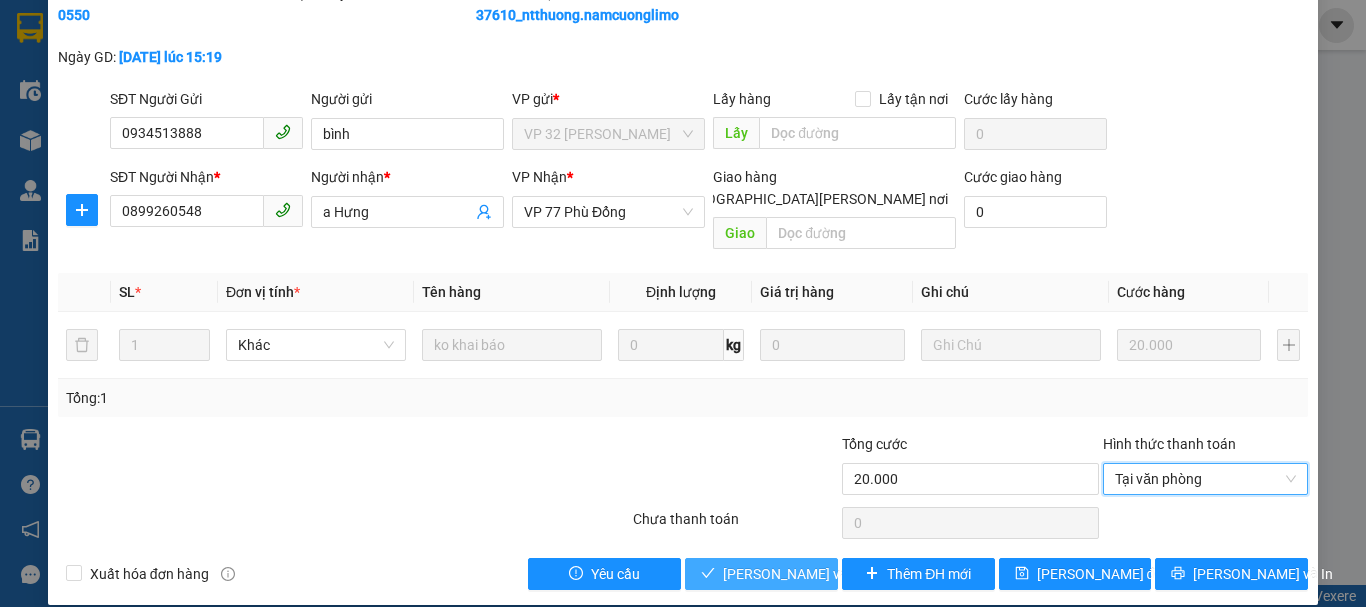 drag, startPoint x: 788, startPoint y: 556, endPoint x: 1136, endPoint y: 394, distance: 383.85934 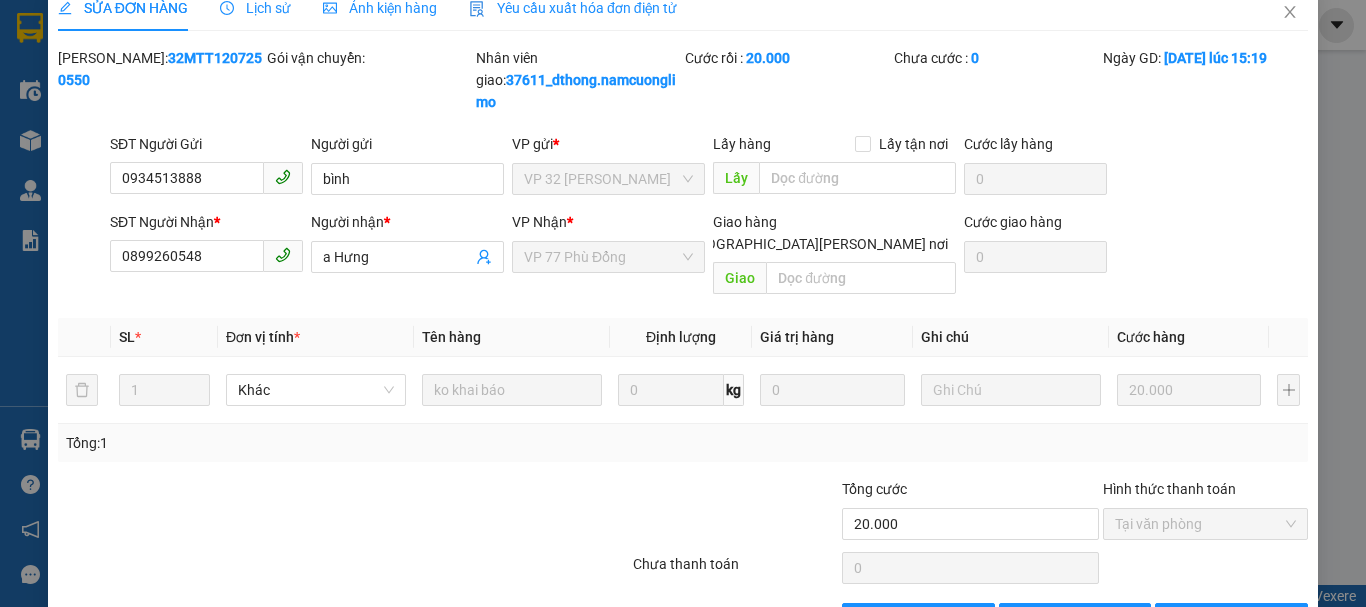 scroll, scrollTop: 0, scrollLeft: 0, axis: both 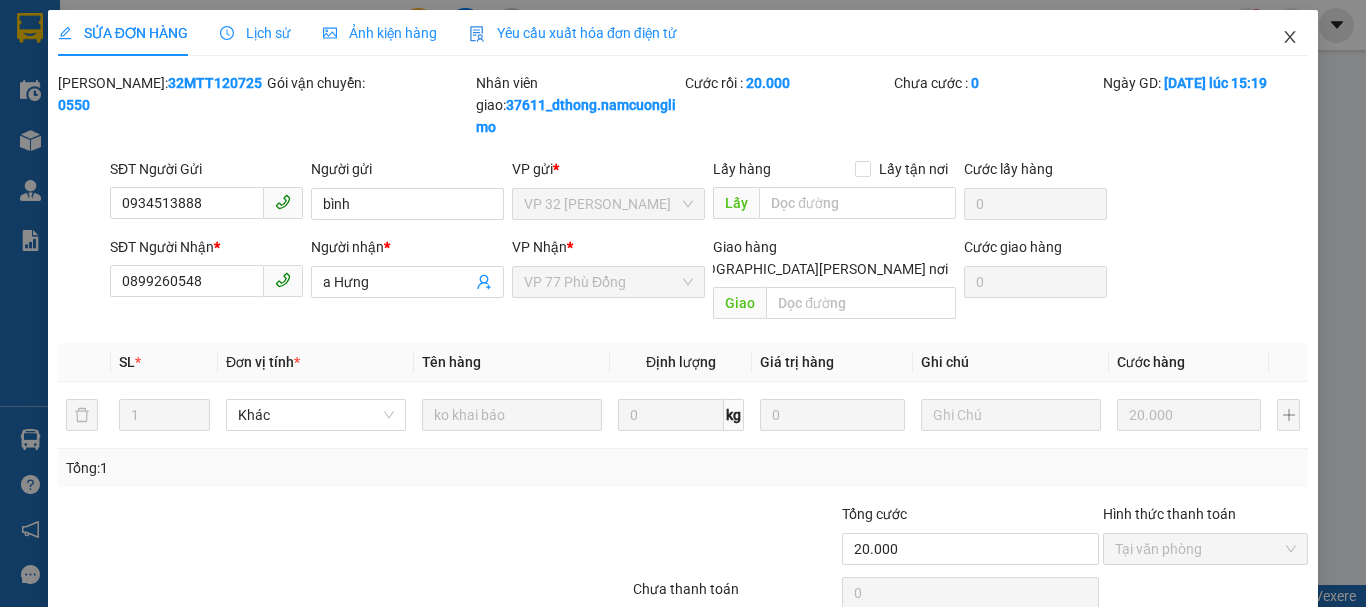click 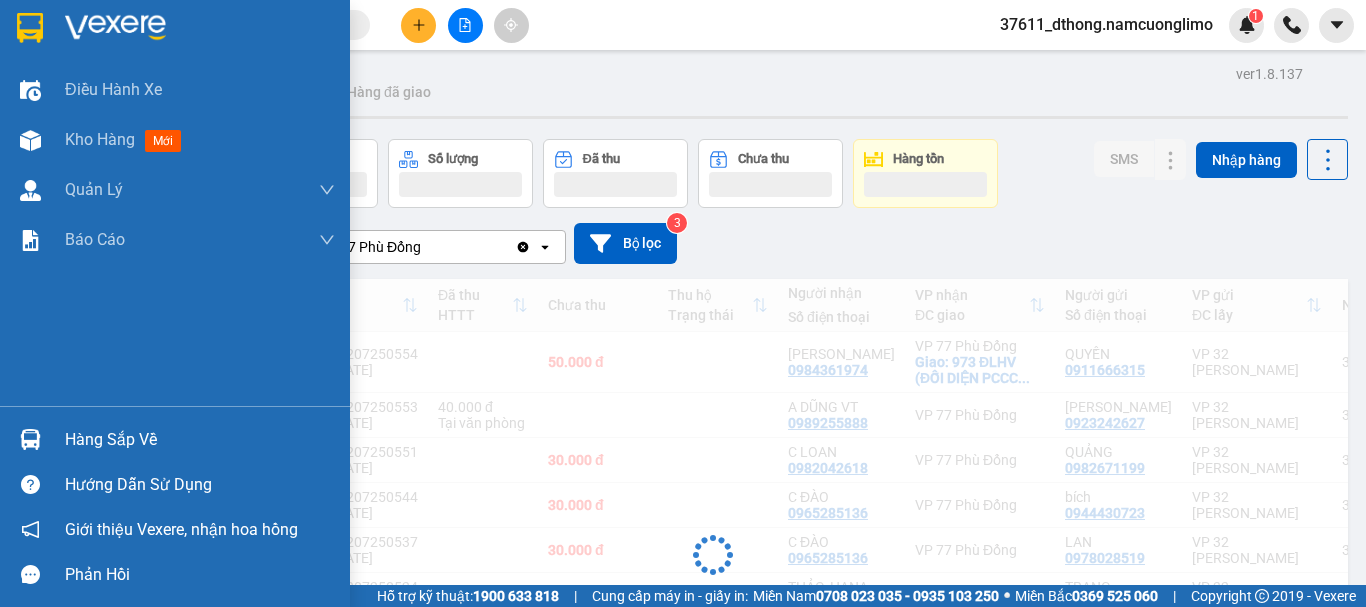 click on "Hàng sắp về" at bounding box center [200, 440] 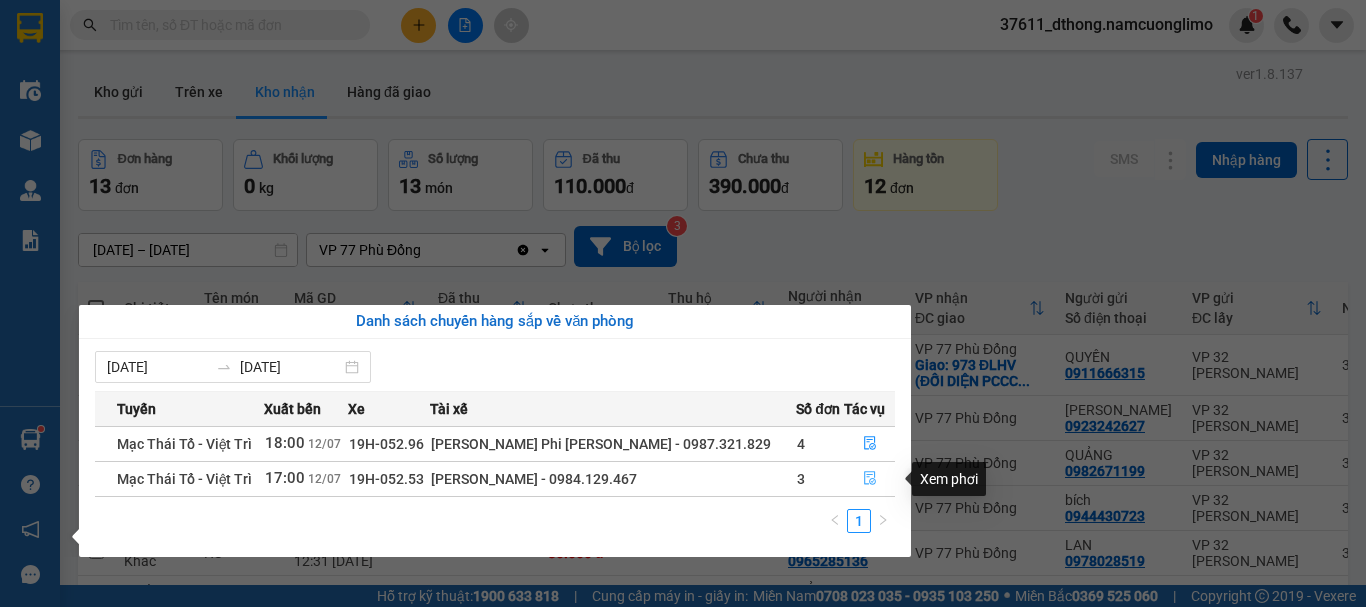 click 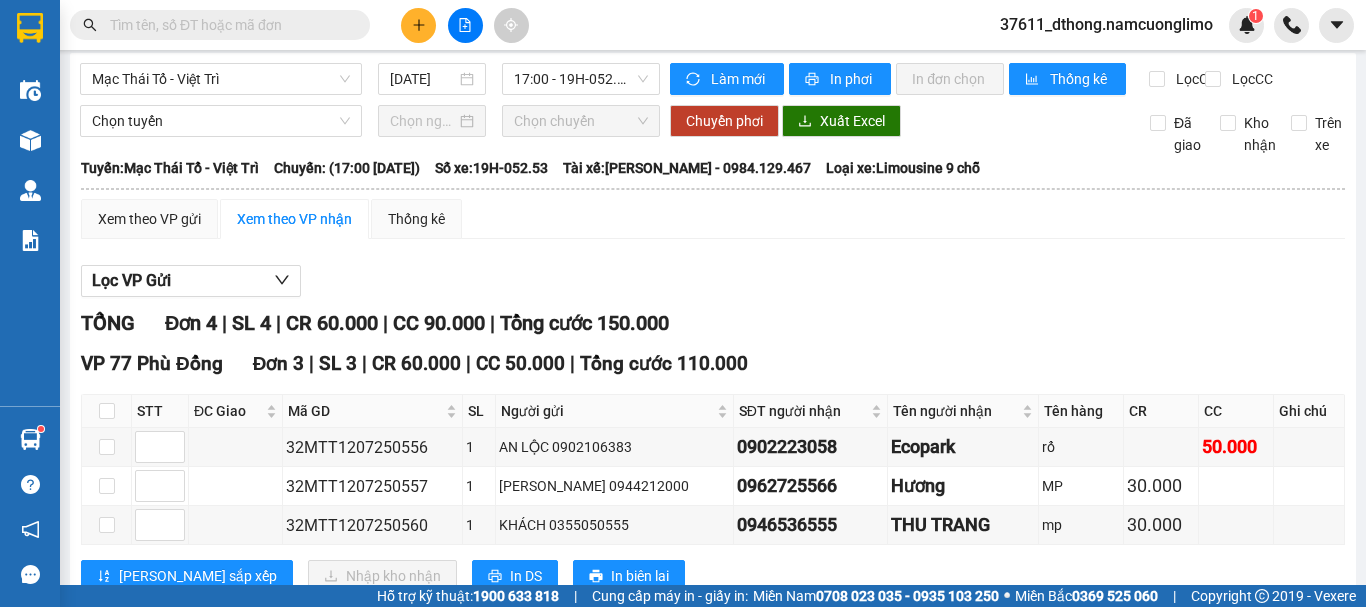 scroll, scrollTop: 0, scrollLeft: 0, axis: both 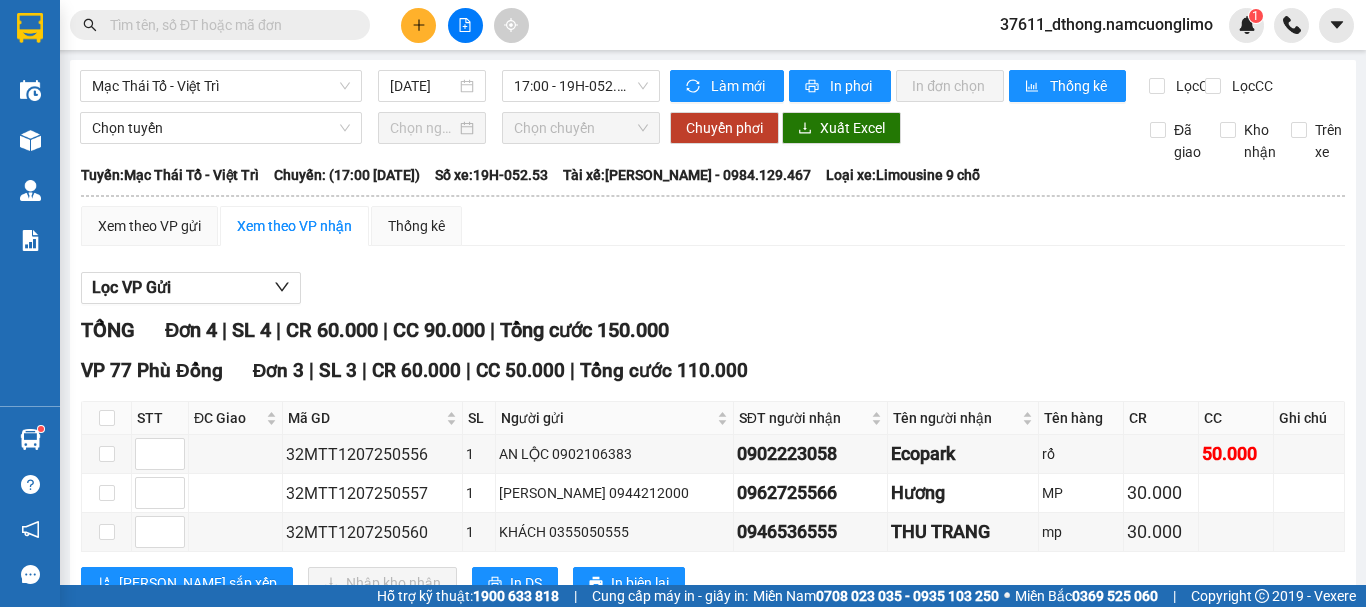 click at bounding box center [228, 25] 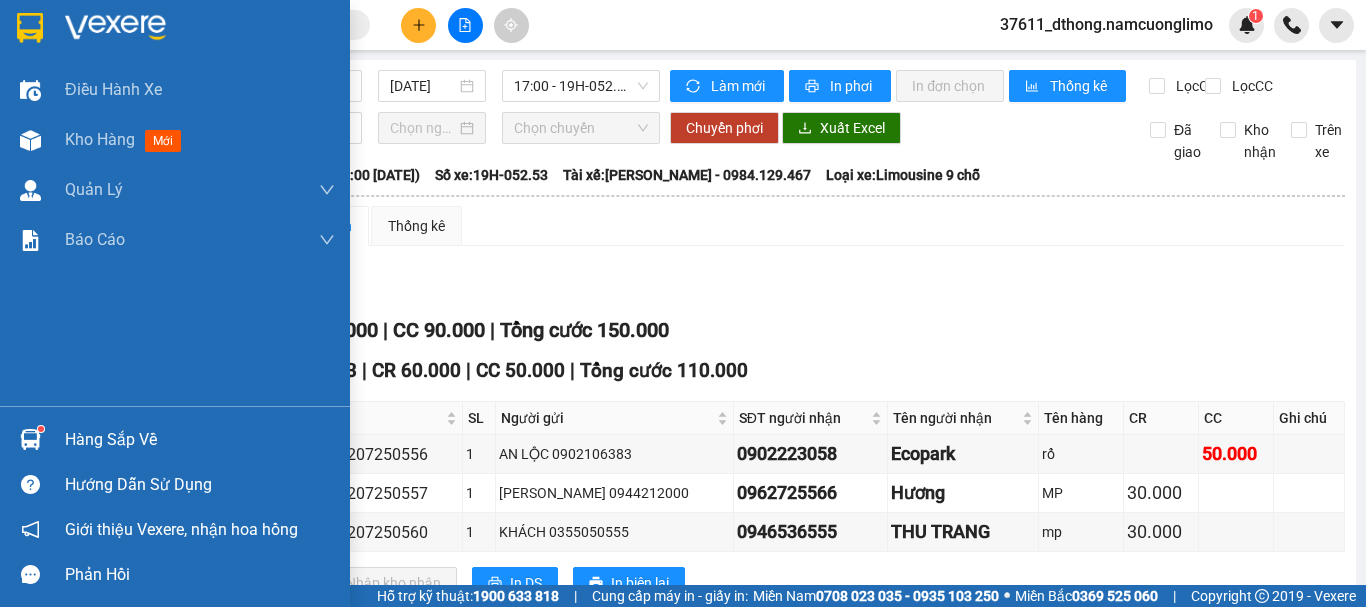 click on "Hàng sắp về" at bounding box center (200, 440) 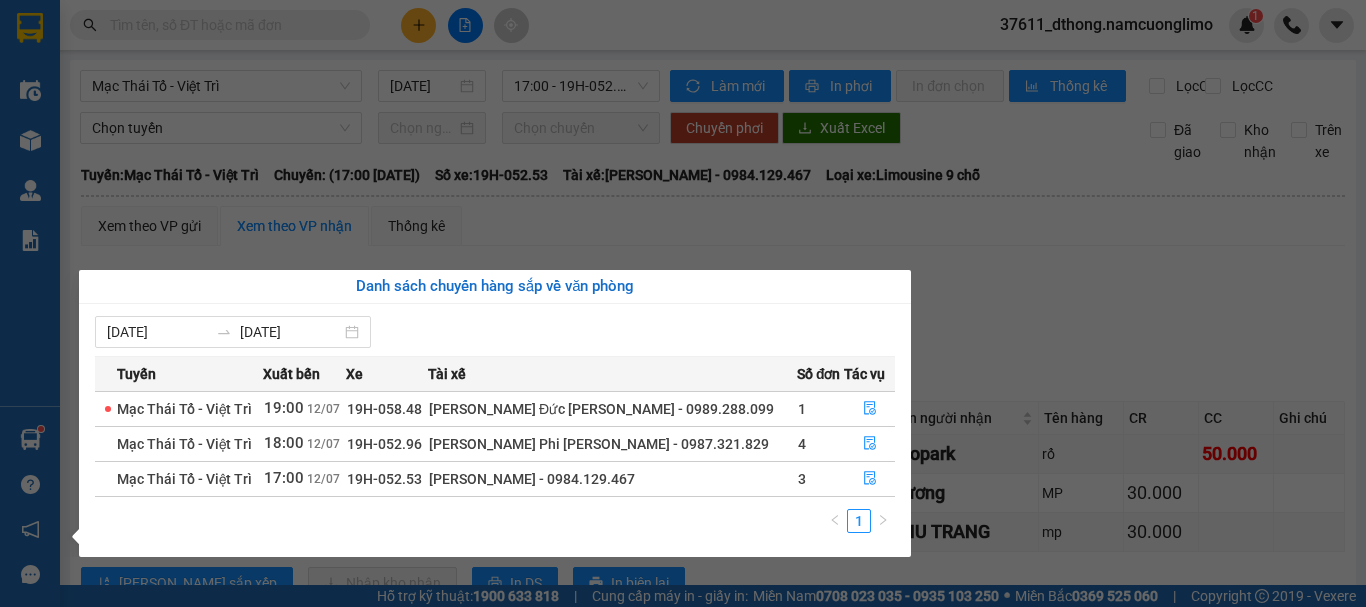 drag, startPoint x: 1044, startPoint y: 289, endPoint x: 872, endPoint y: 240, distance: 178.8435 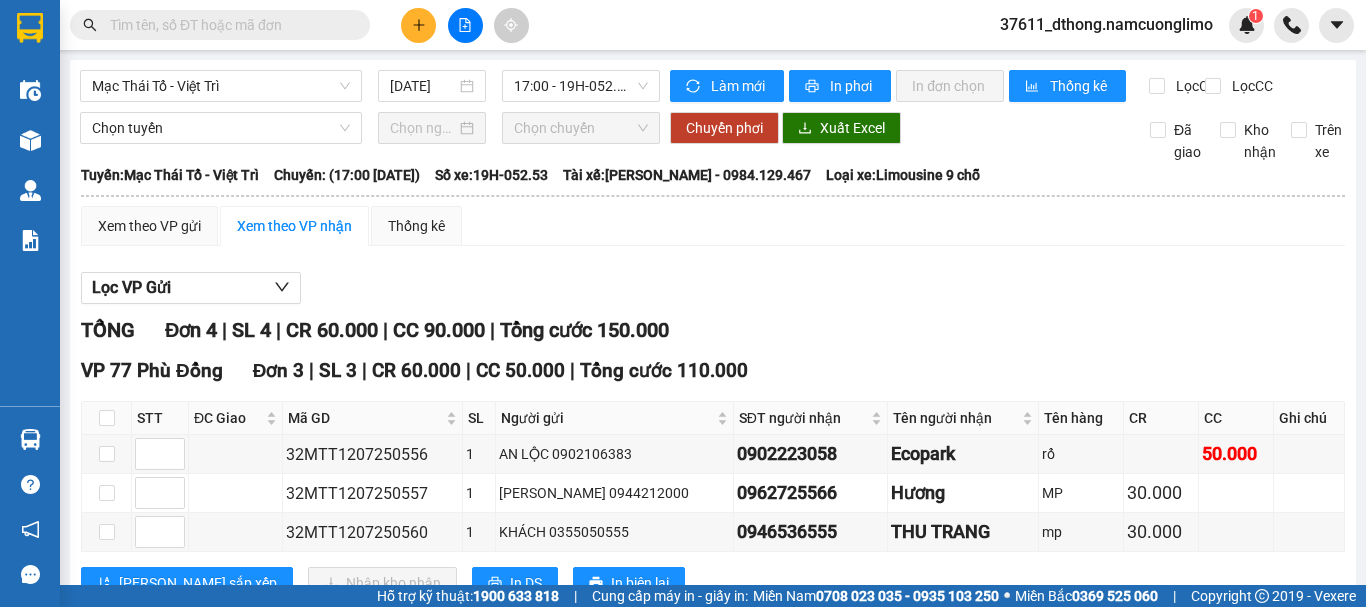 click at bounding box center (220, 25) 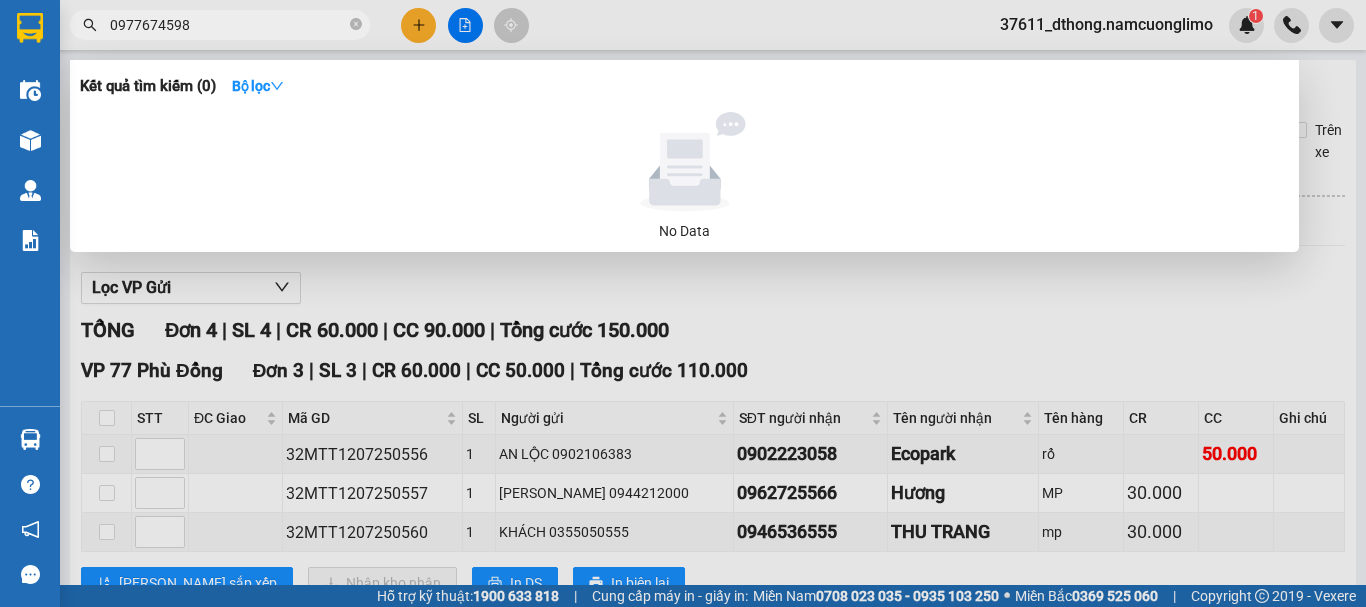 type on "0977674598" 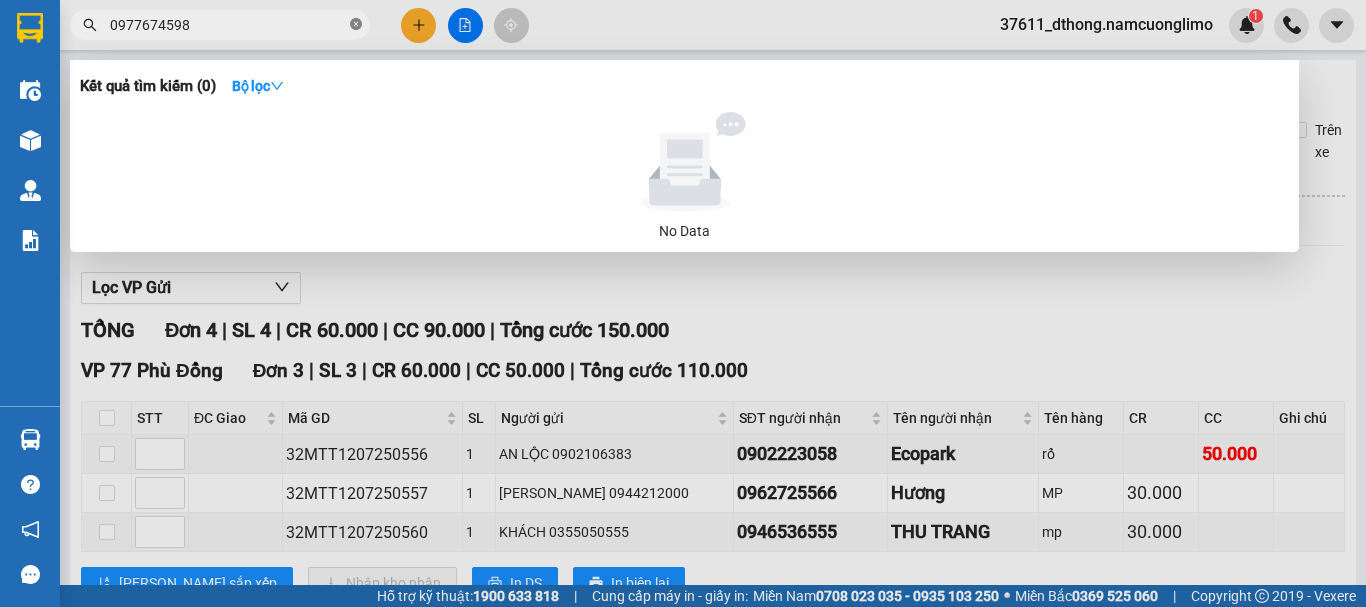 click 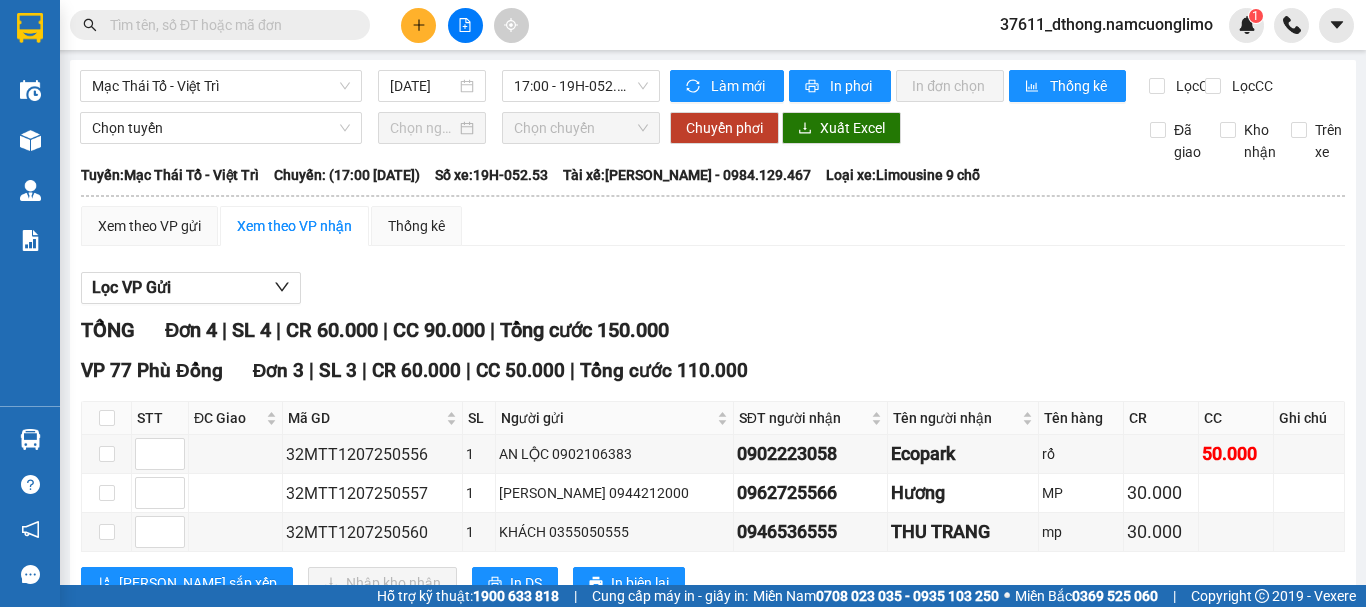 click at bounding box center (228, 25) 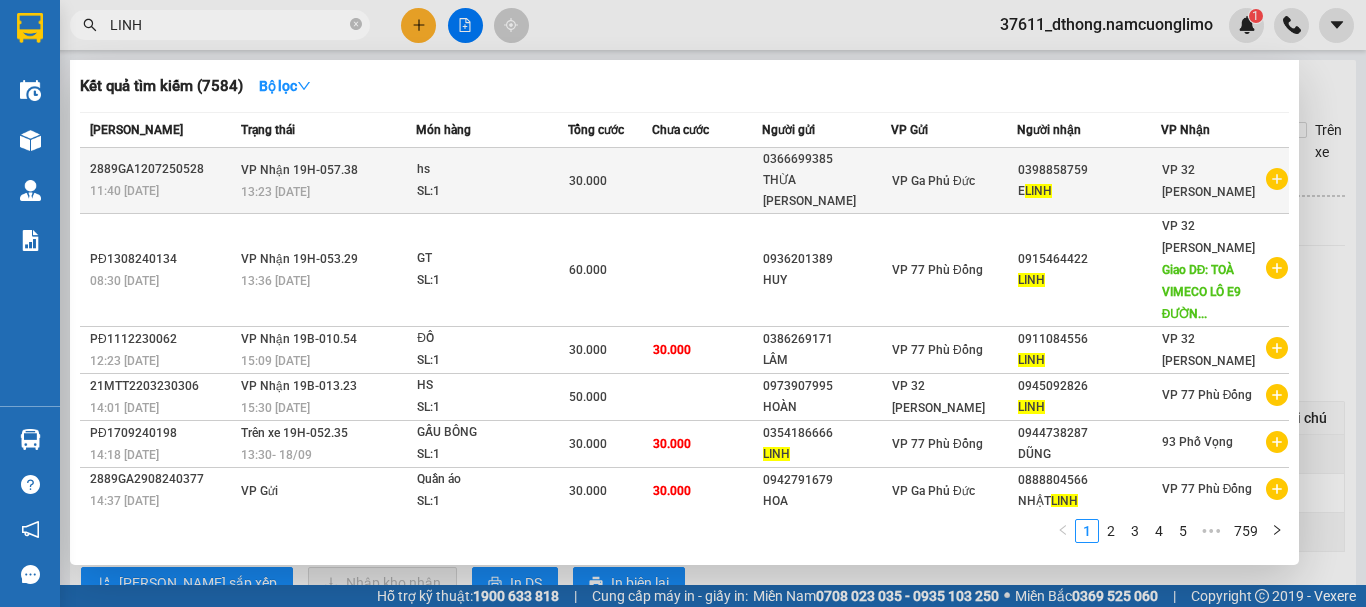 type on "LINH" 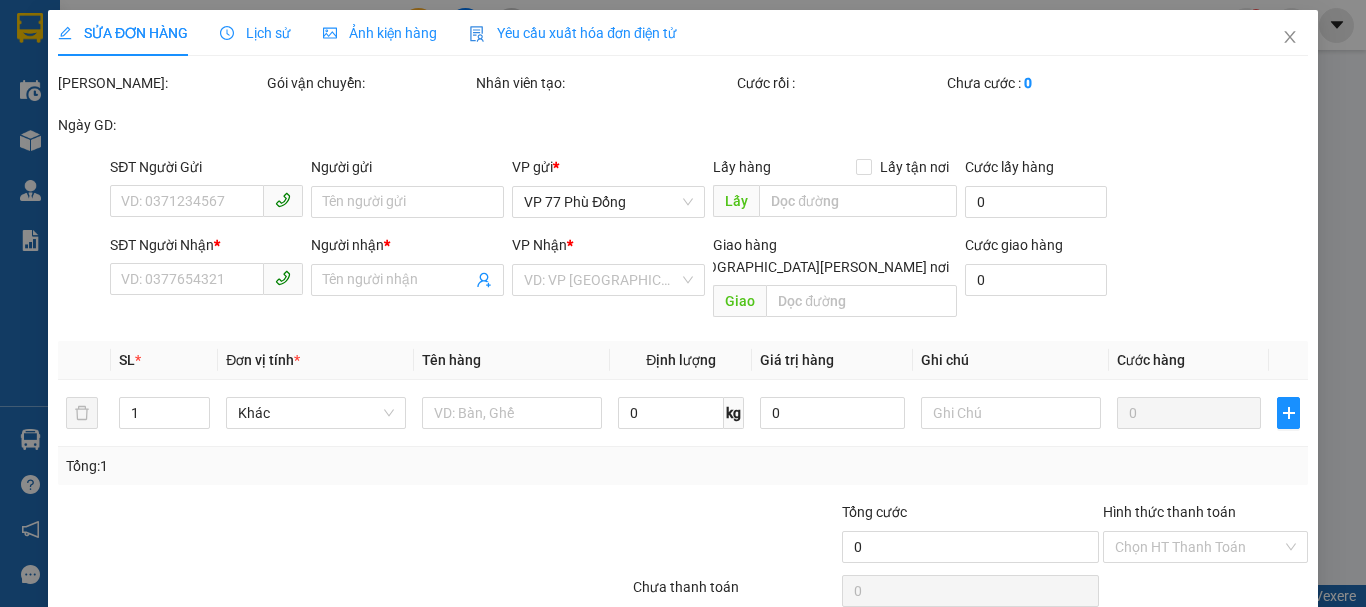 type on "0366699385" 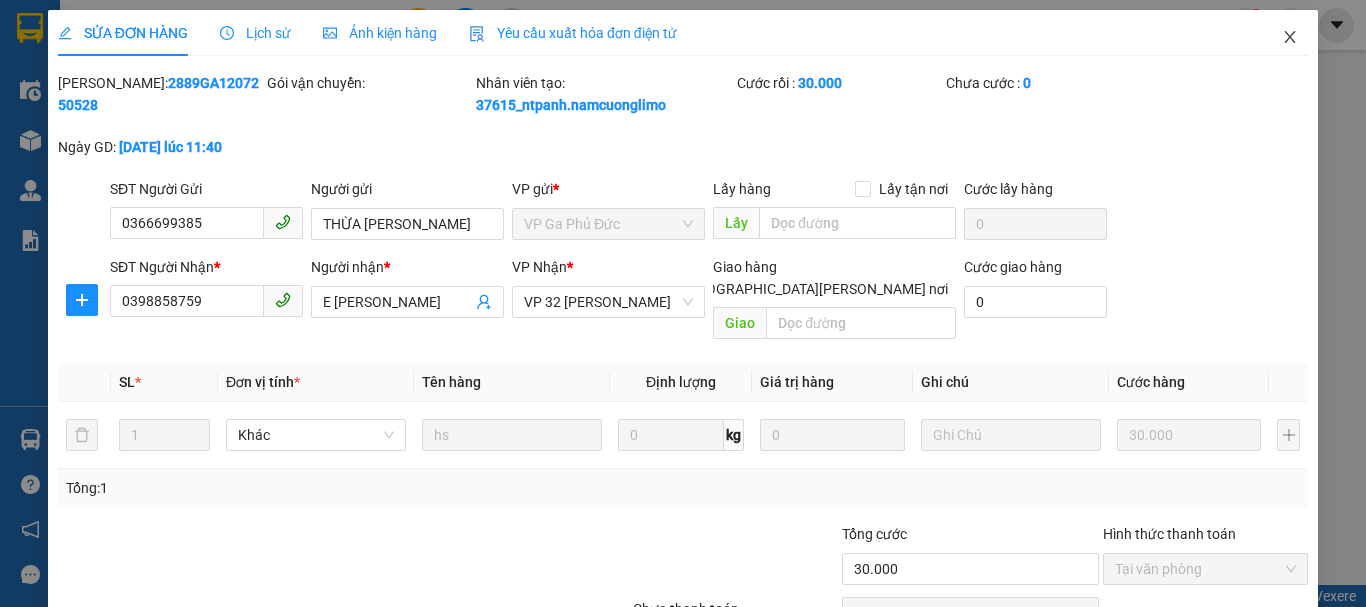 click 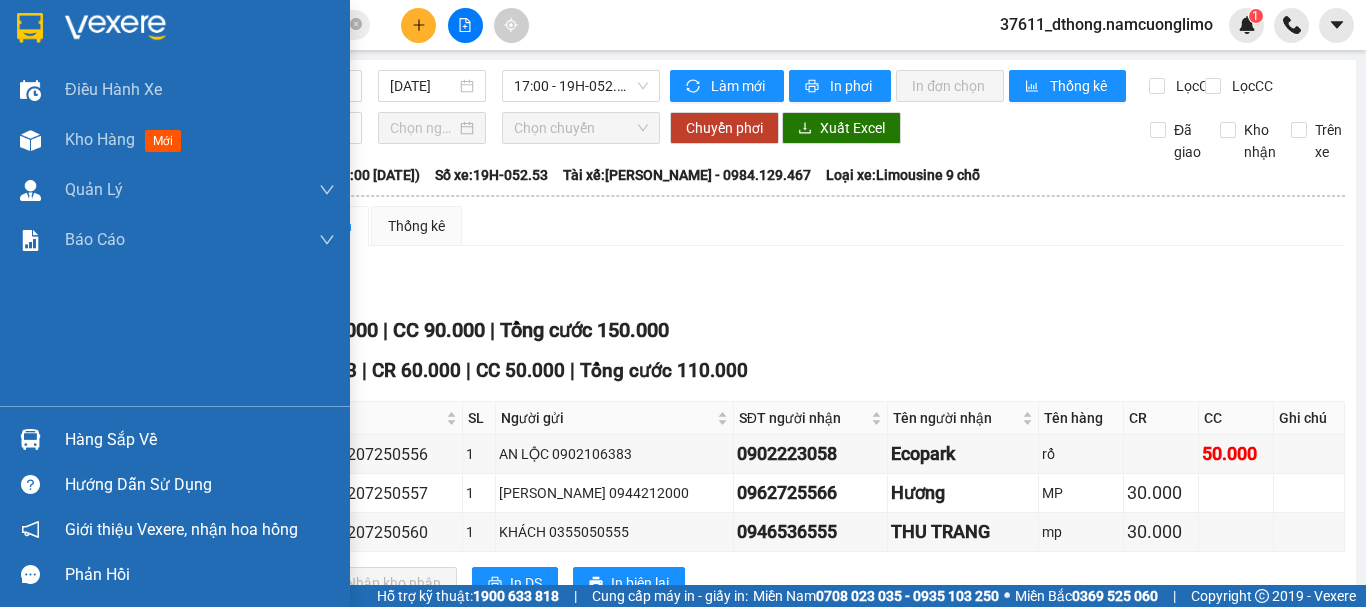 click on "Hàng sắp về" at bounding box center [200, 440] 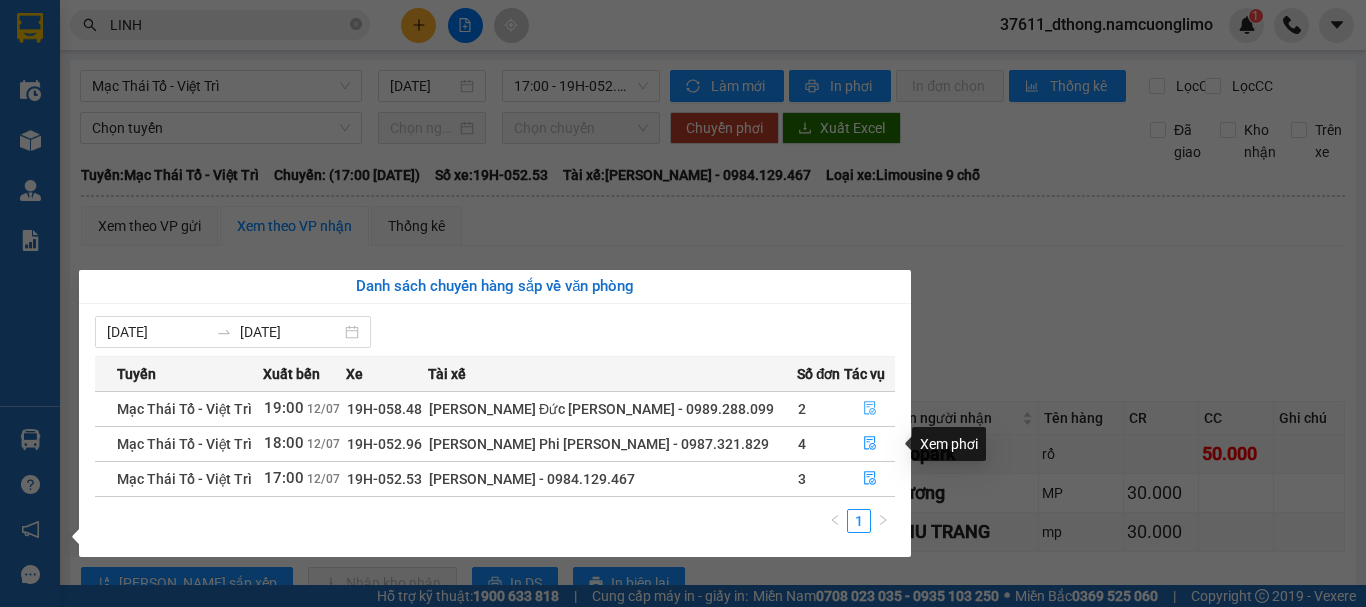 click 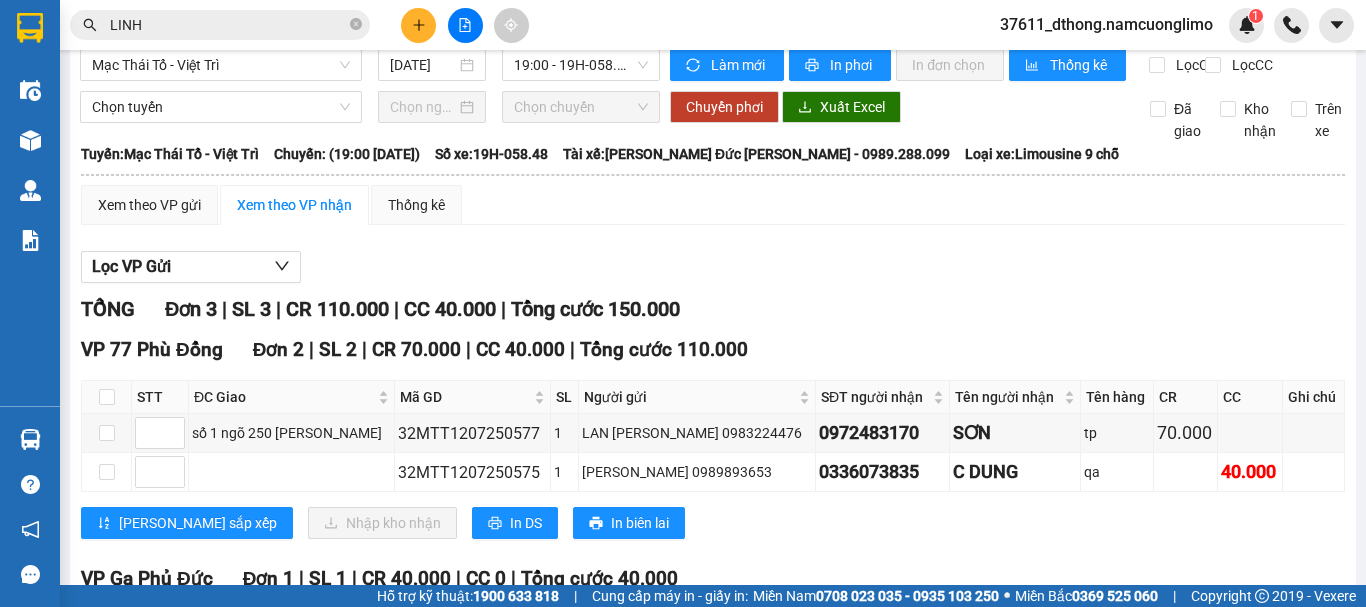 scroll, scrollTop: 0, scrollLeft: 0, axis: both 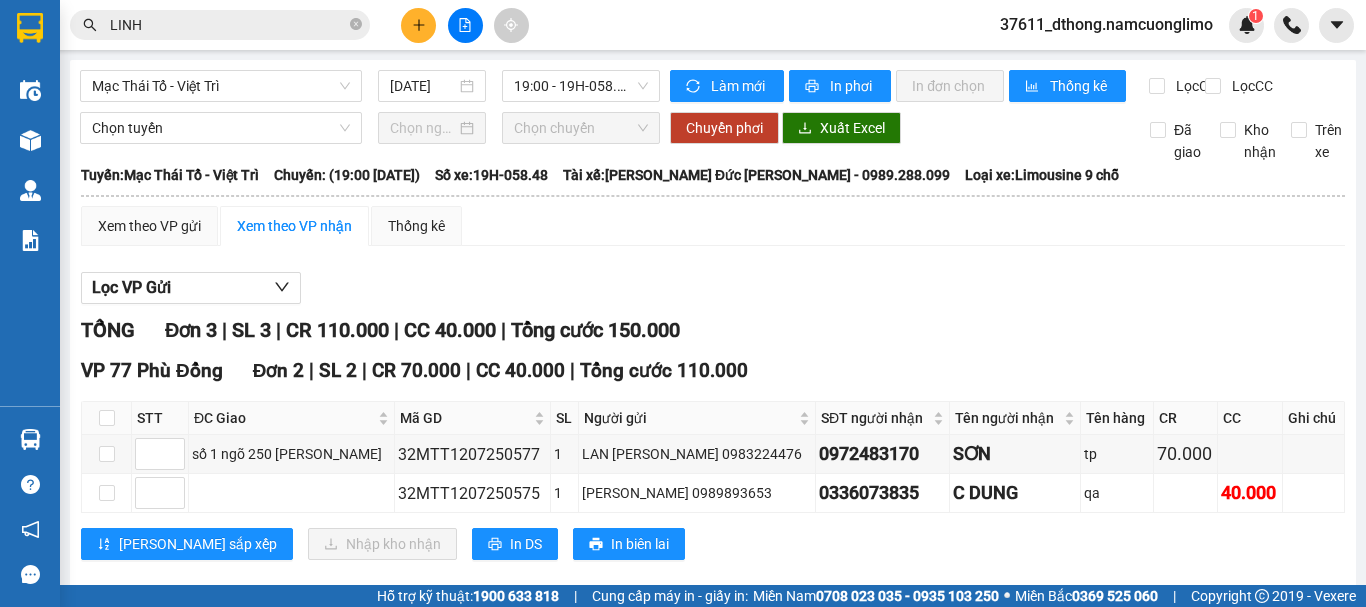 click on "Xem theo VP gửi Xem theo VP nhận Thống kê Lọc VP Gửi TỔNG Đơn   3 | SL   3 | CR   110.000 | CC   40.000 | Tổng cước   150.000 VP 77 Phù Đổng Đơn   2 | SL   2 | CR   70.000 | CC   40.000 | Tổng cước   110.000 STT ĐC Giao Mã GD SL Người gửi SĐT người nhận Tên người nhận Tên hàng CR CC Ghi chú Ký nhận                           số 1 ngõ 250 lê quý đôn 32MTT1207250577 1 LAN ANH 0983224476 0972483170 SƠN tp 70.000 32MTT1207250575 1 HIẾU 0989893653 0336073835 C DUNG qa 40.000 Lưu sắp xếp Nhập kho nhận In DS In biên lai  Công ty TNHH Trọng Hiếu Phú Thọ - Nam Cường Limousine   1900400028   Số 26 ngõ 216, phố Cao Sơn, phường Minh Phương VP 77 Phù Đổng  -  18:55 - 12/07/2025 Tuyến:  Mạc Thái Tổ - Việt Trì Chuyến:   (19:00 - 12/07/2025) Tài xế:  Trần Đức Thịnh - 0989.288.099   Số xe:  19H-058.48   Loại xe:  Limousine 9 chỗ STT ĐC Giao Mã GD SL Người gửi Tên hàng CR CC" at bounding box center [713, 490] 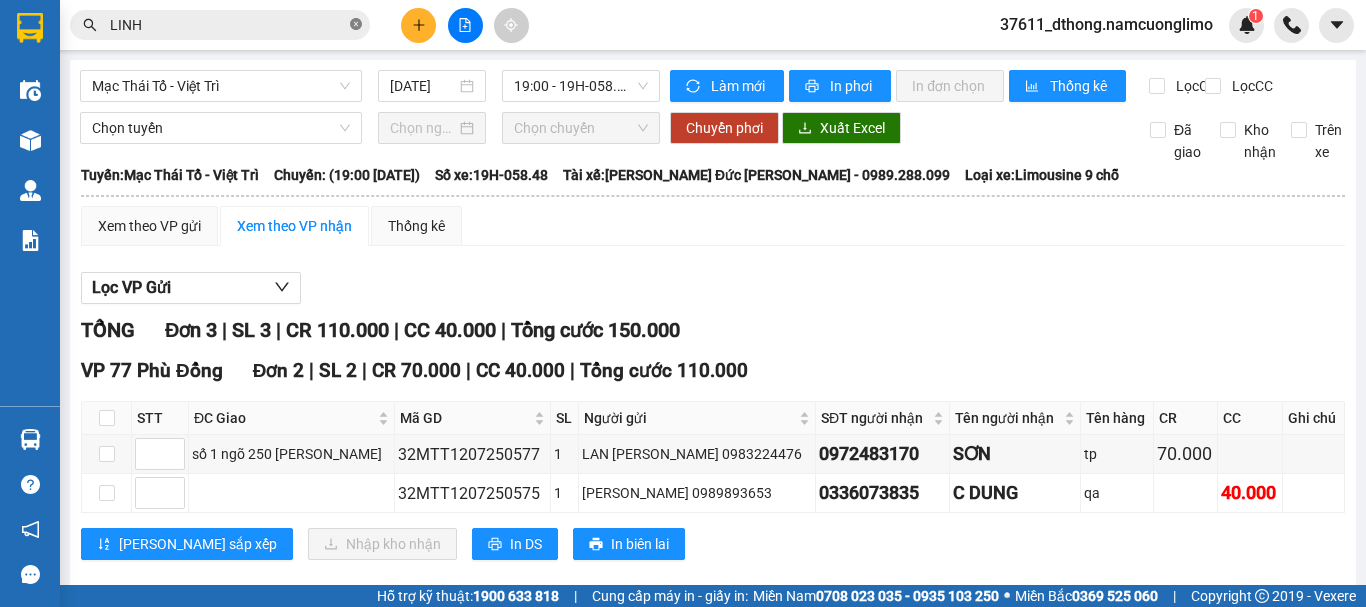 click 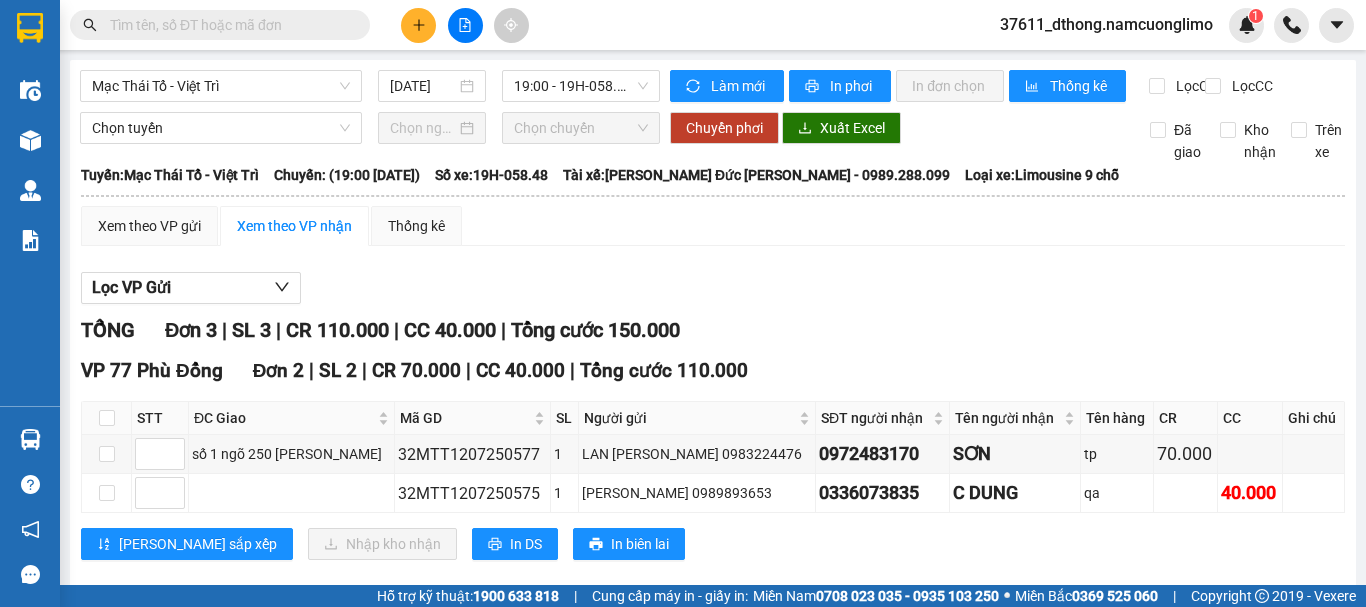 click at bounding box center [228, 25] 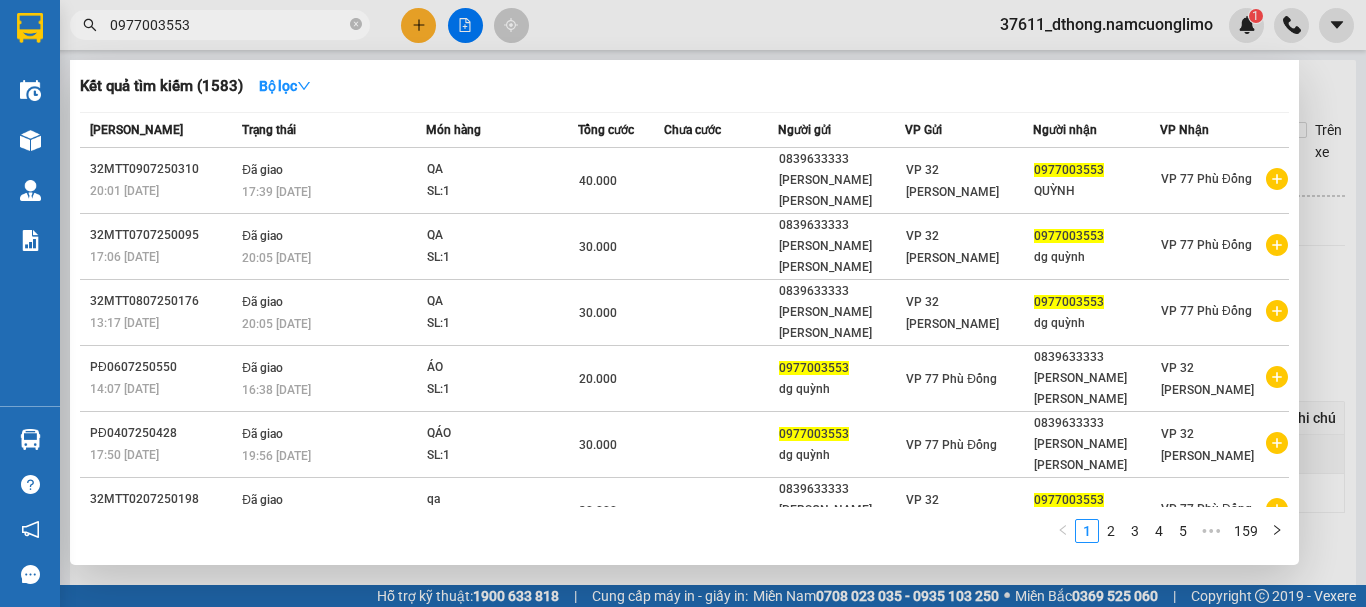 type on "0977003553" 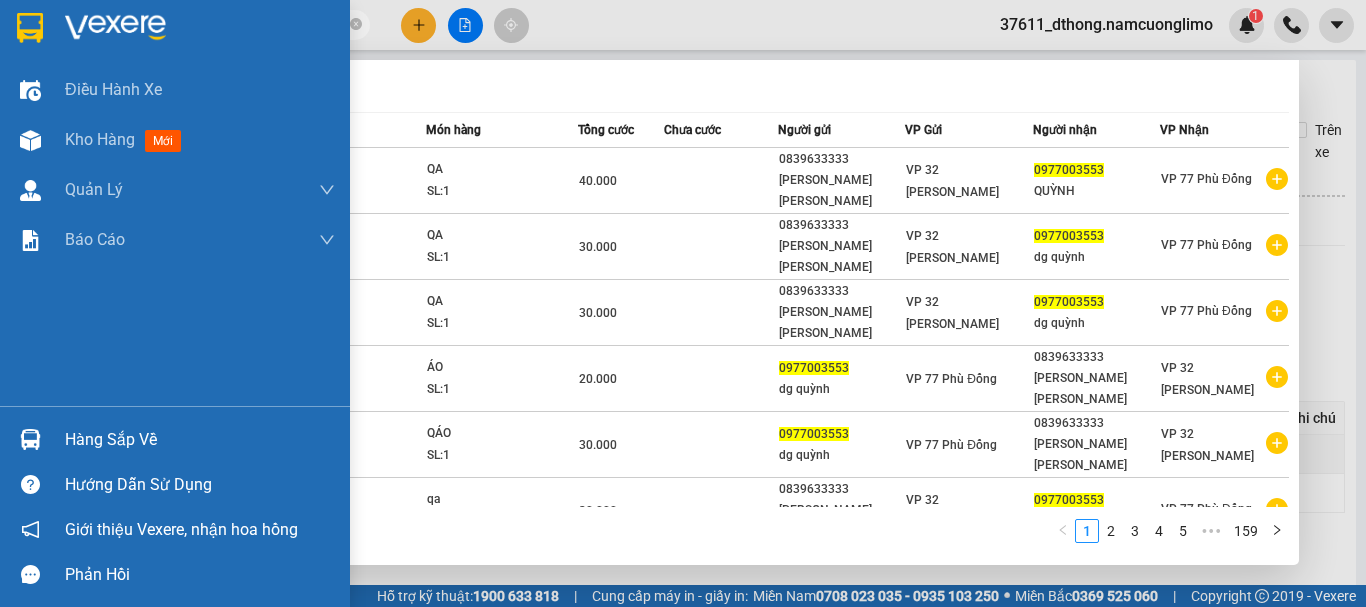 drag, startPoint x: 148, startPoint y: 431, endPoint x: 771, endPoint y: 475, distance: 624.5518 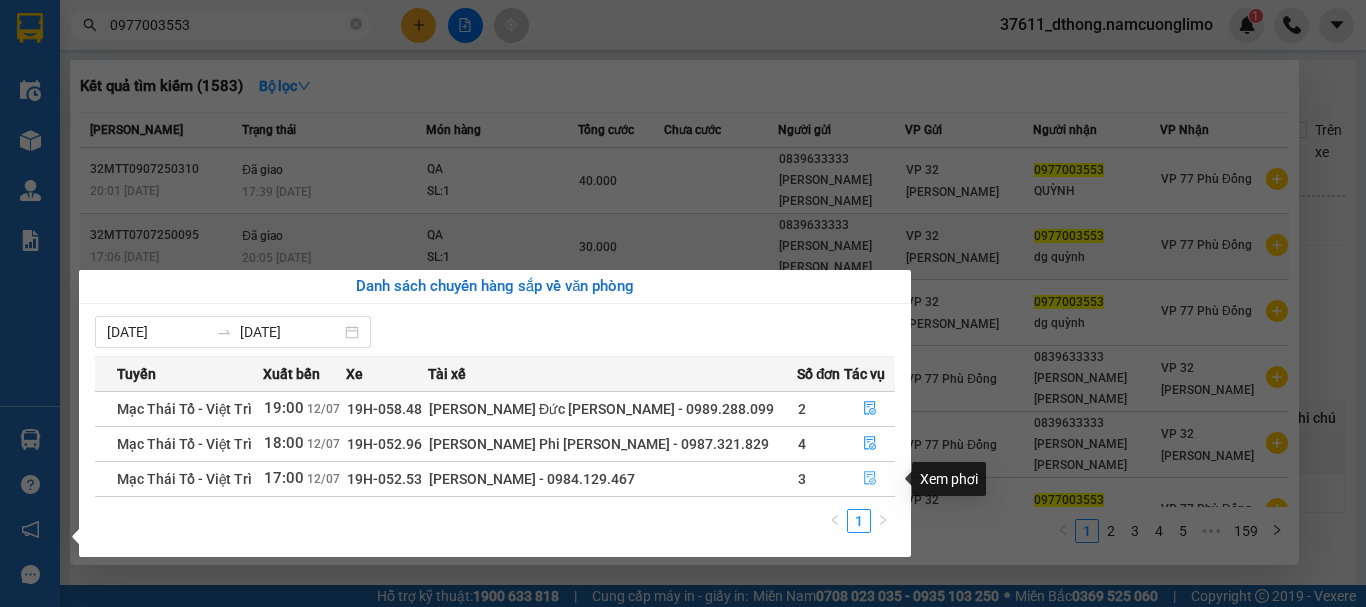 drag, startPoint x: 857, startPoint y: 478, endPoint x: 1194, endPoint y: 225, distance: 421.40005 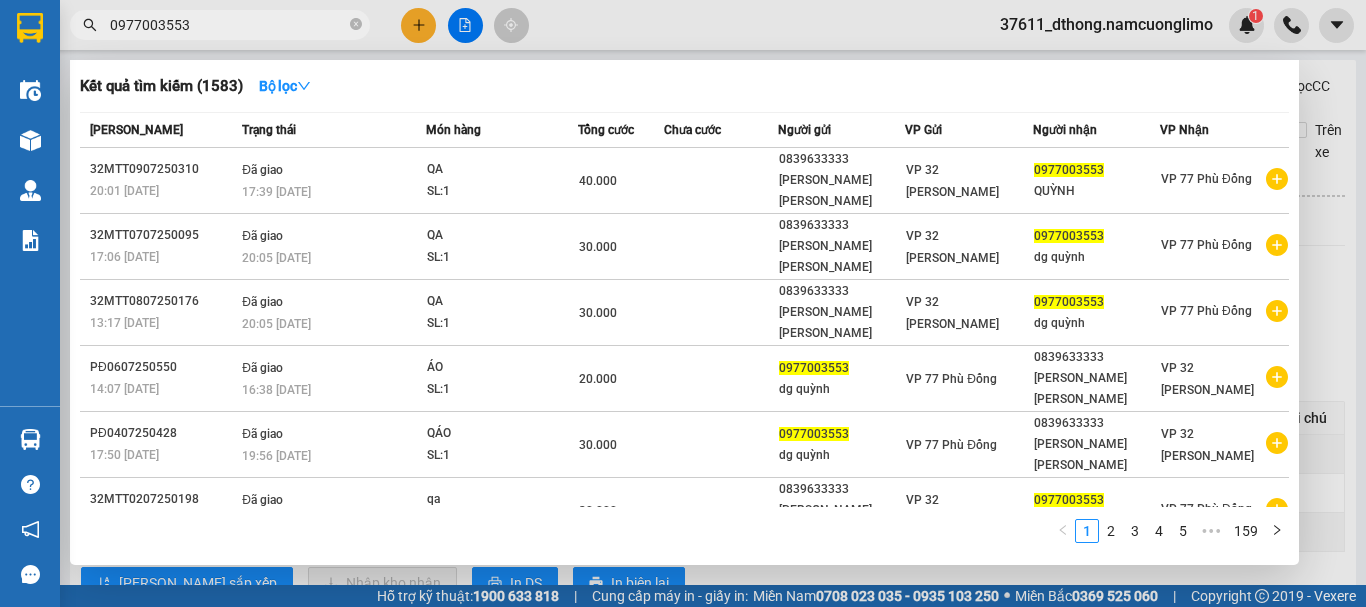click at bounding box center [683, 303] 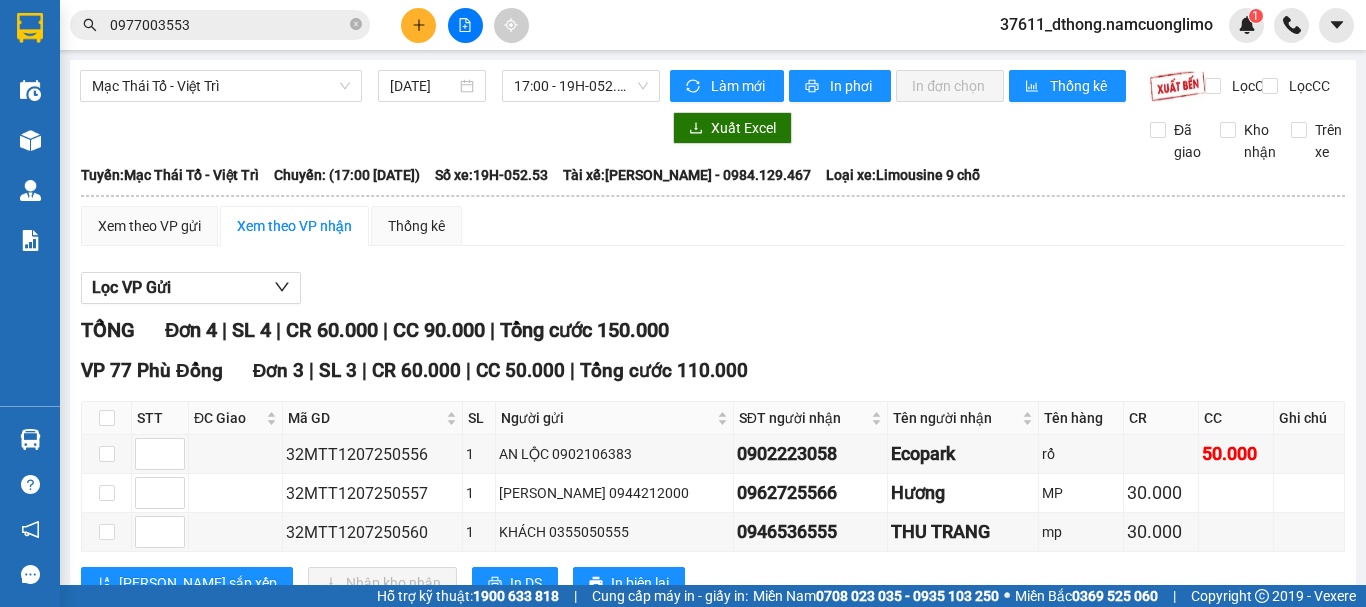 scroll, scrollTop: 200, scrollLeft: 0, axis: vertical 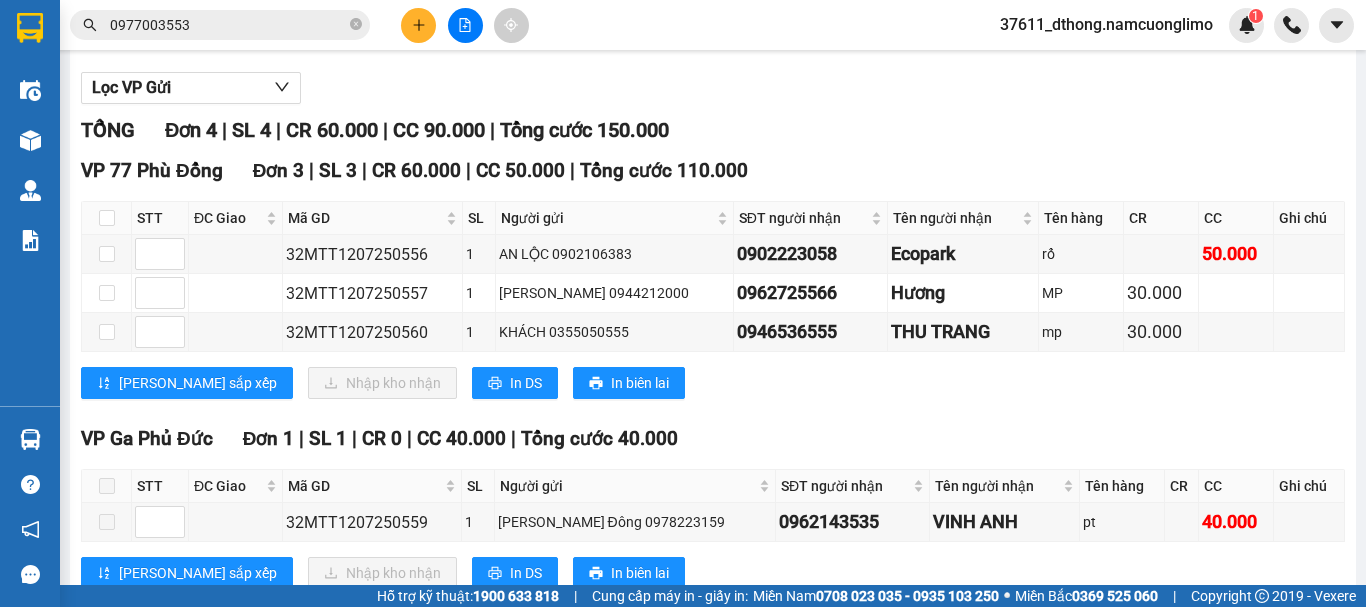 click on "Lọc VP Gửi" at bounding box center (713, 88) 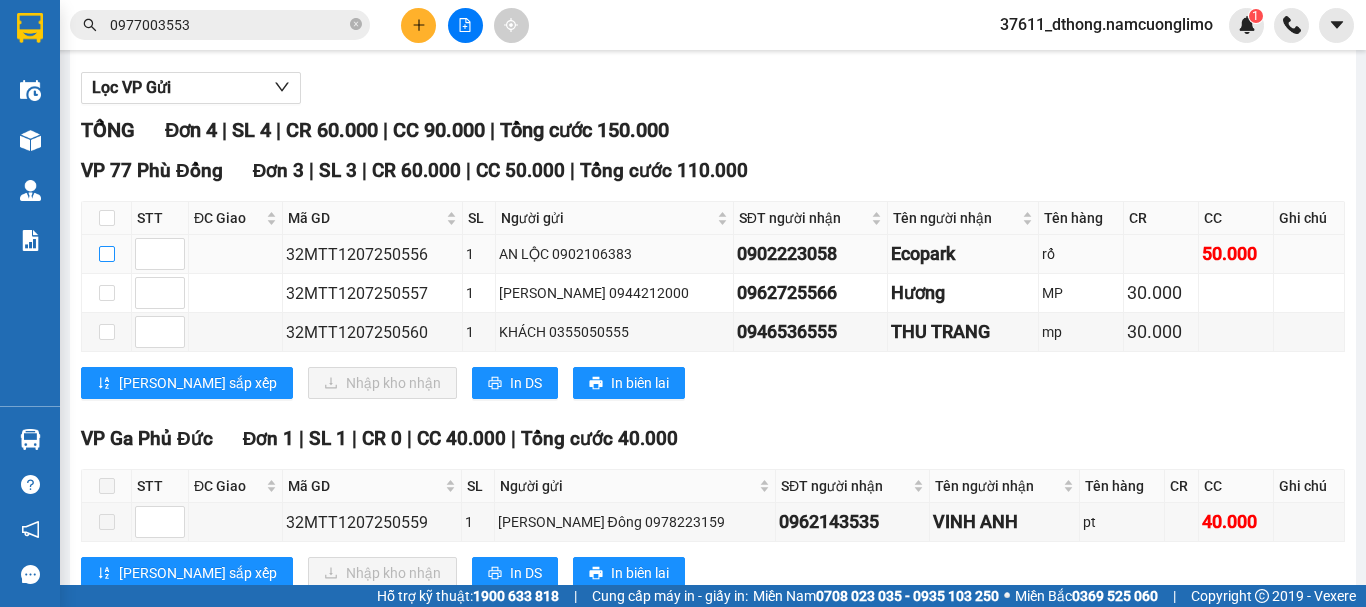 click at bounding box center (107, 254) 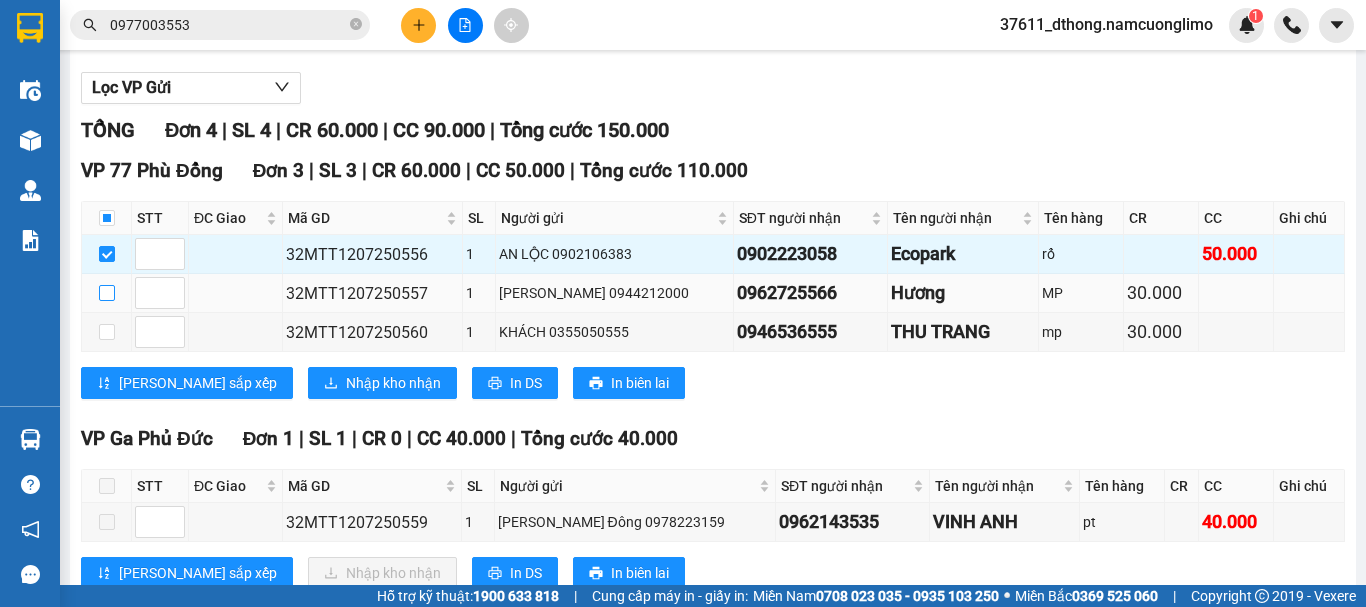 click at bounding box center (107, 293) 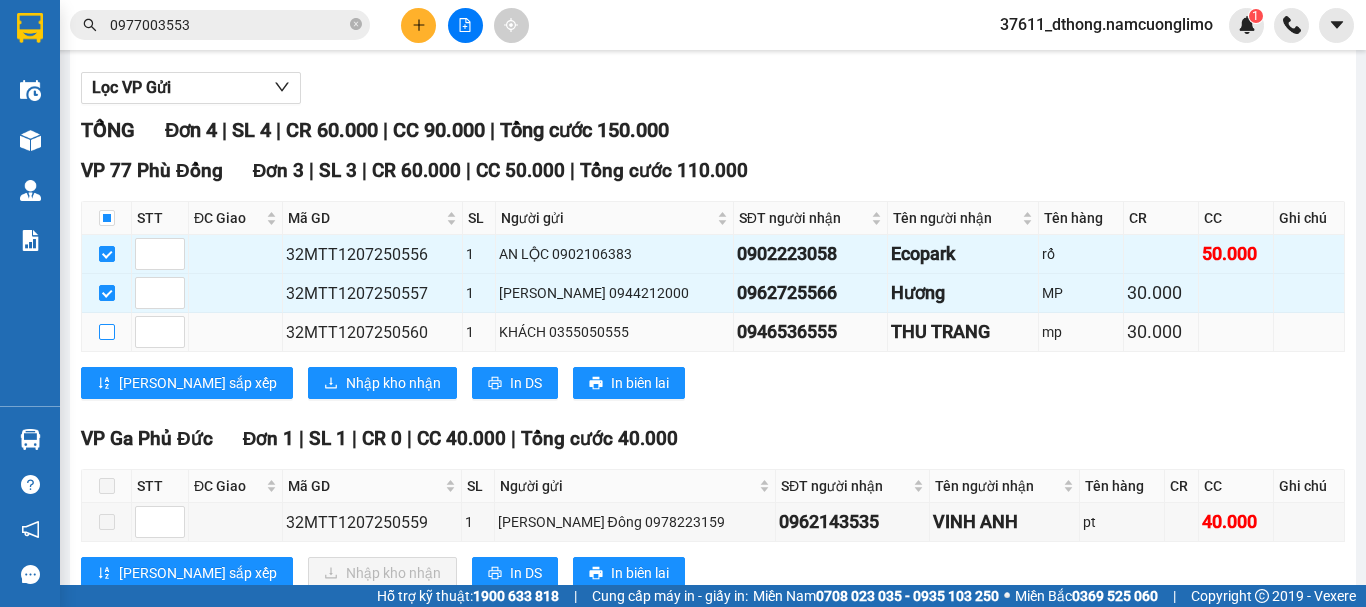 click at bounding box center [107, 332] 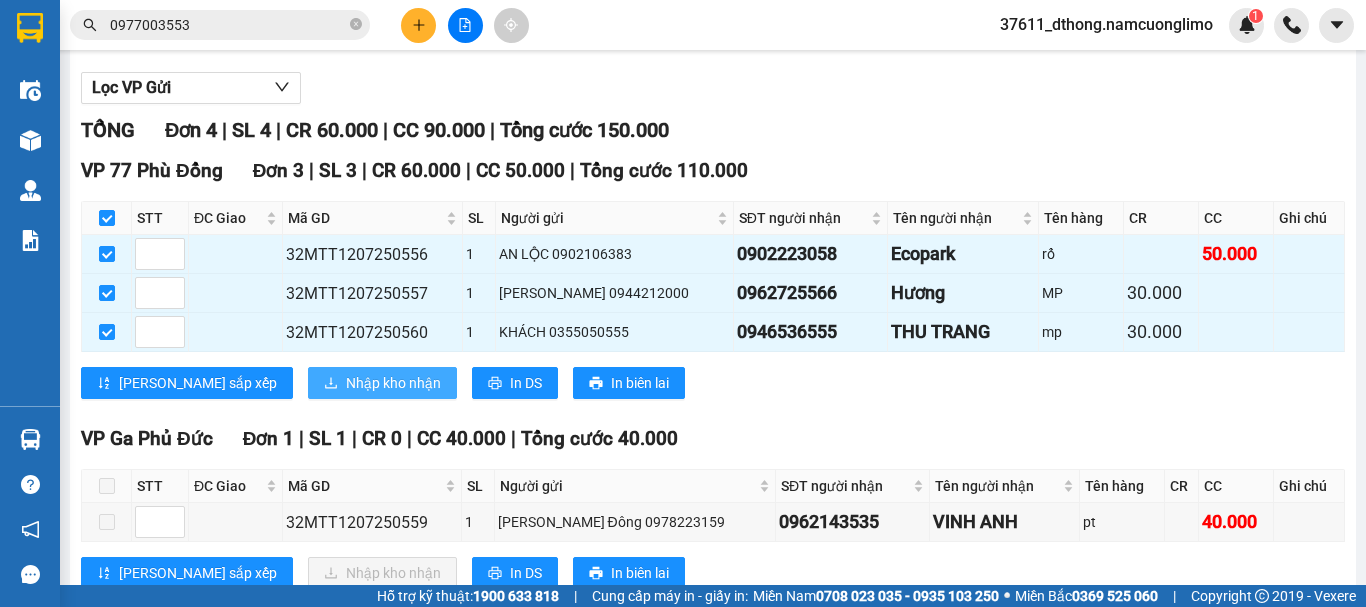 click on "Nhập kho nhận" at bounding box center (393, 383) 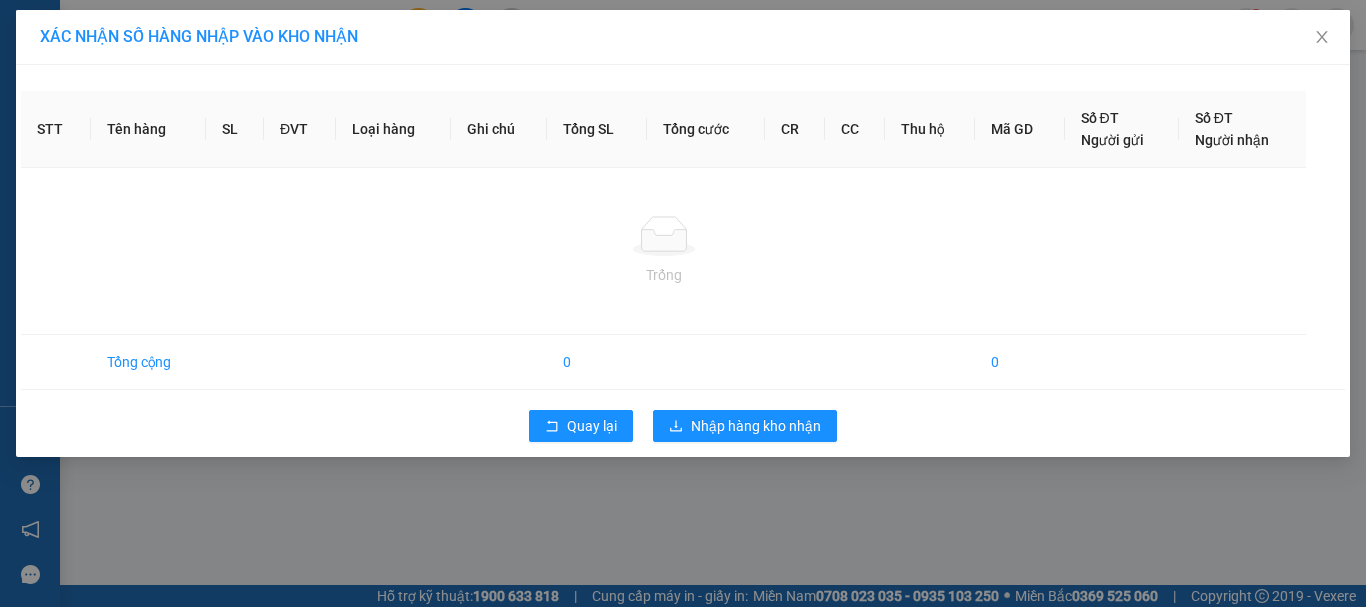 scroll, scrollTop: 0, scrollLeft: 0, axis: both 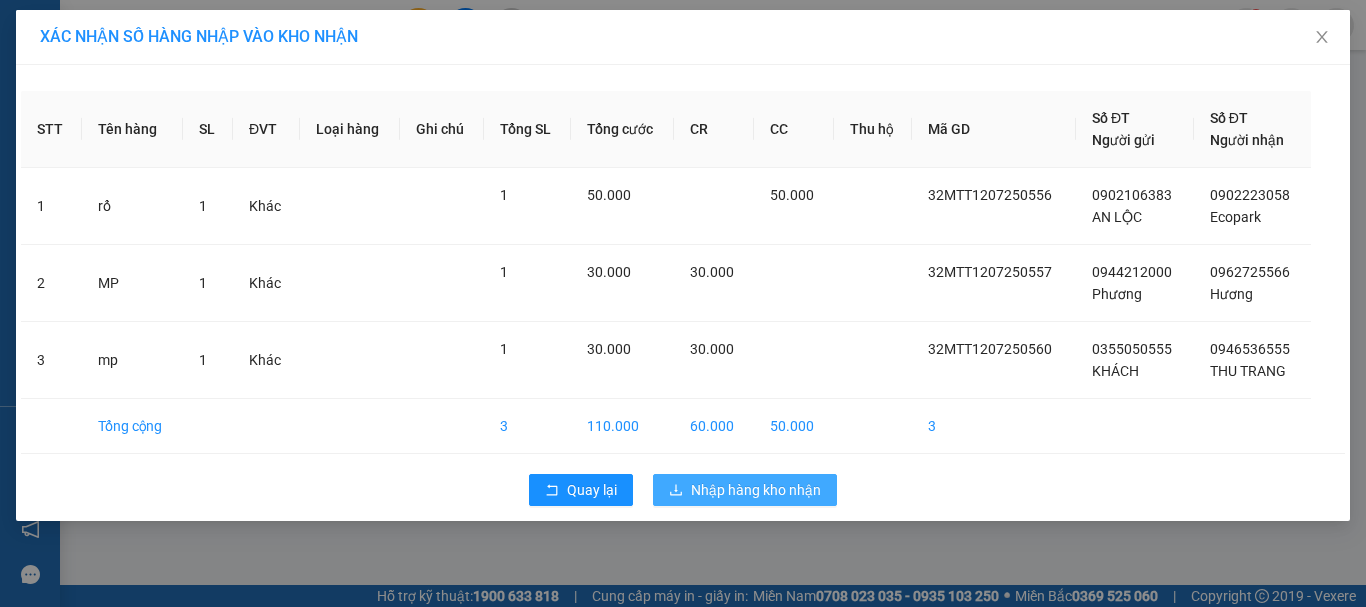 click on "Nhập hàng kho nhận" at bounding box center (756, 490) 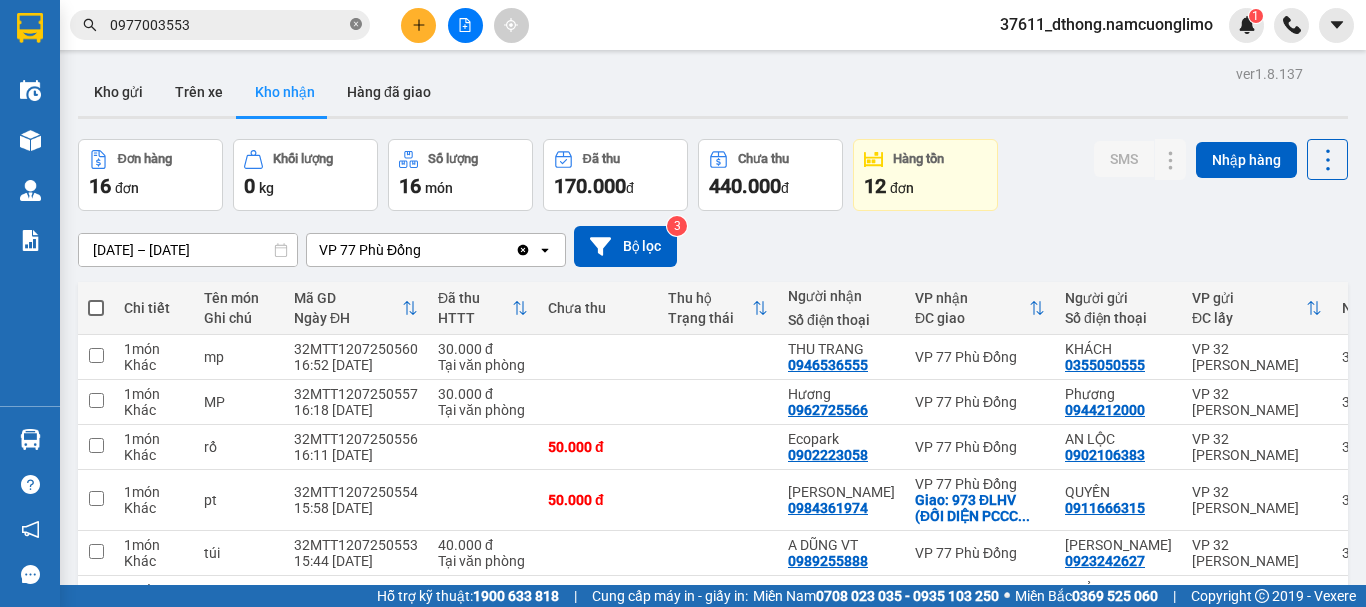 click 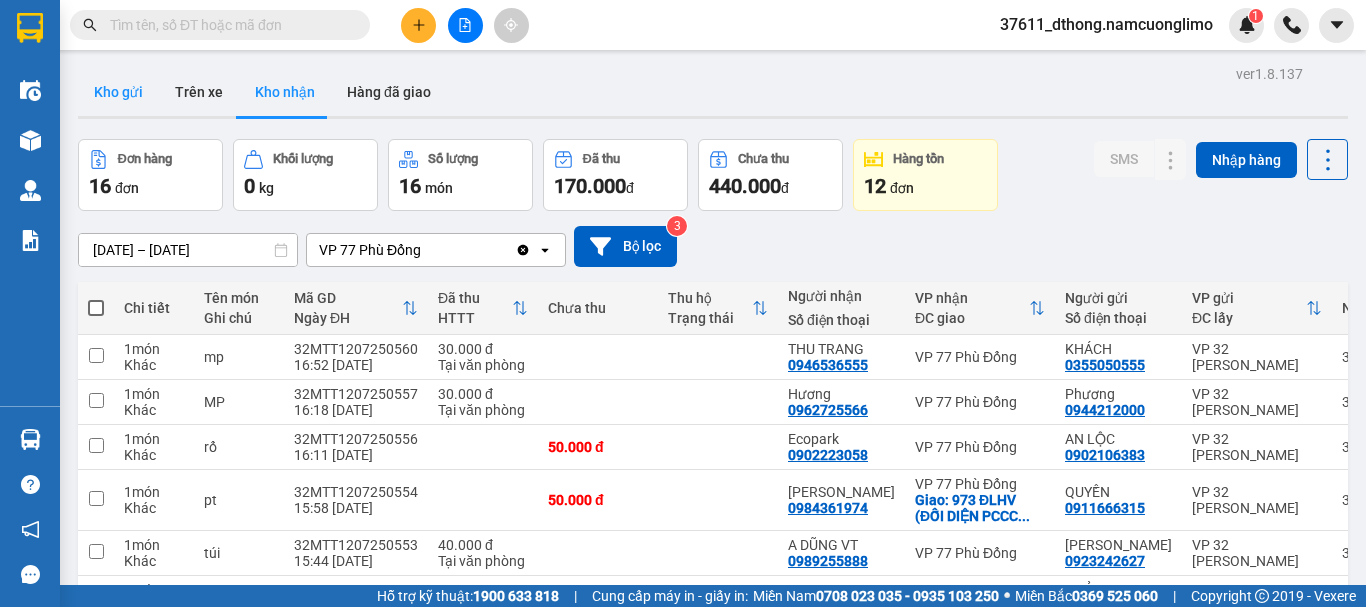 click on "Kho gửi" at bounding box center (118, 92) 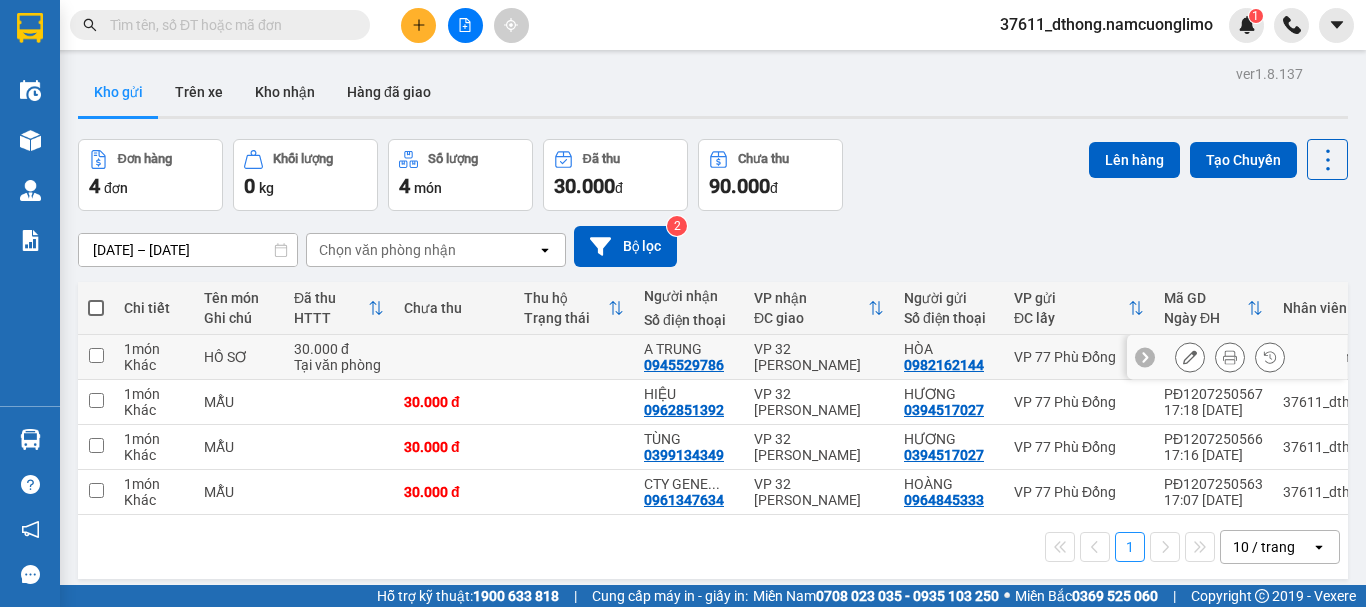 drag, startPoint x: 98, startPoint y: 357, endPoint x: 97, endPoint y: 381, distance: 24.020824 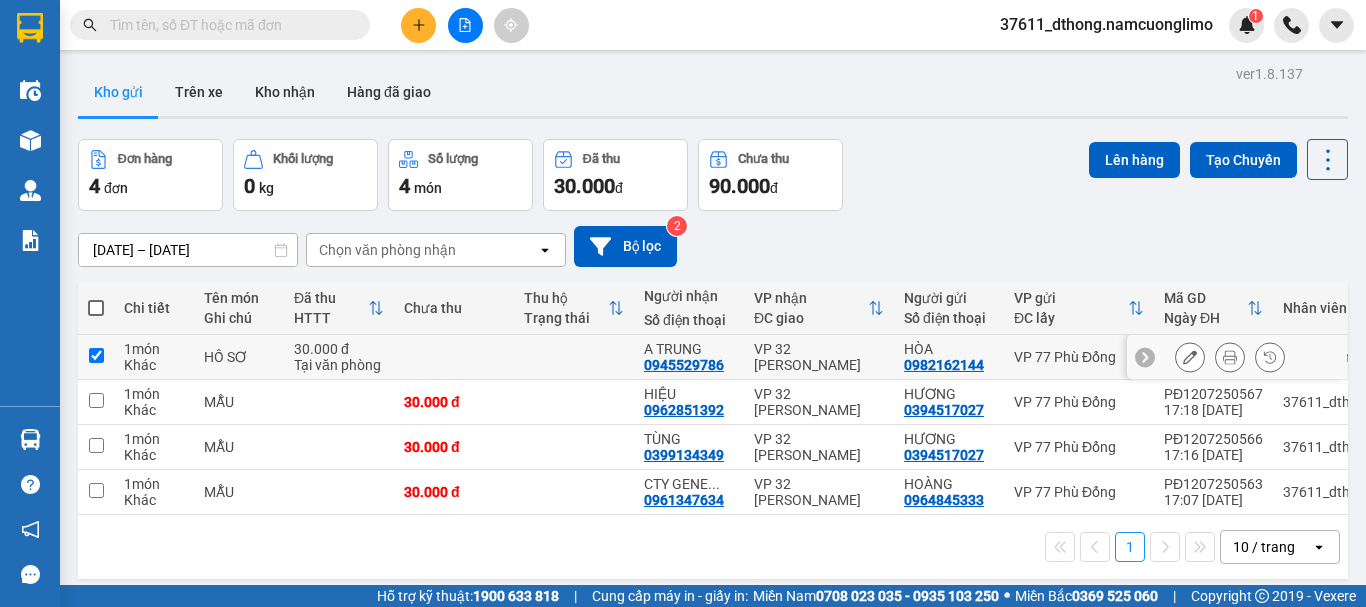 checkbox on "true" 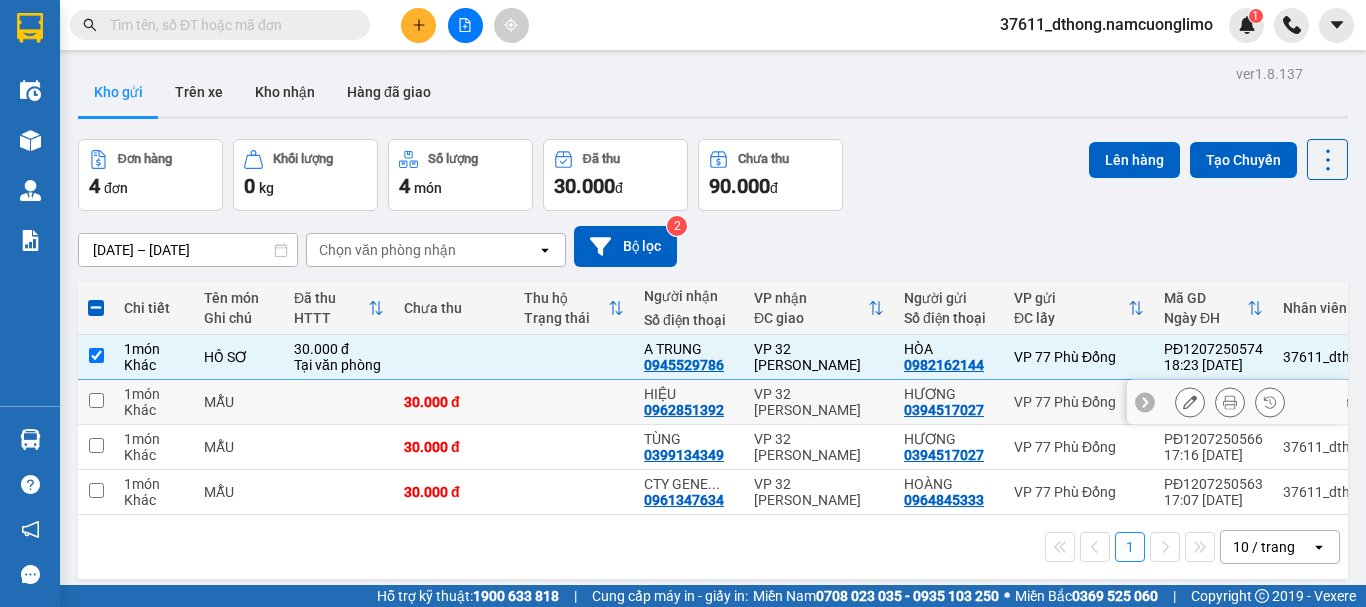 click at bounding box center [96, 400] 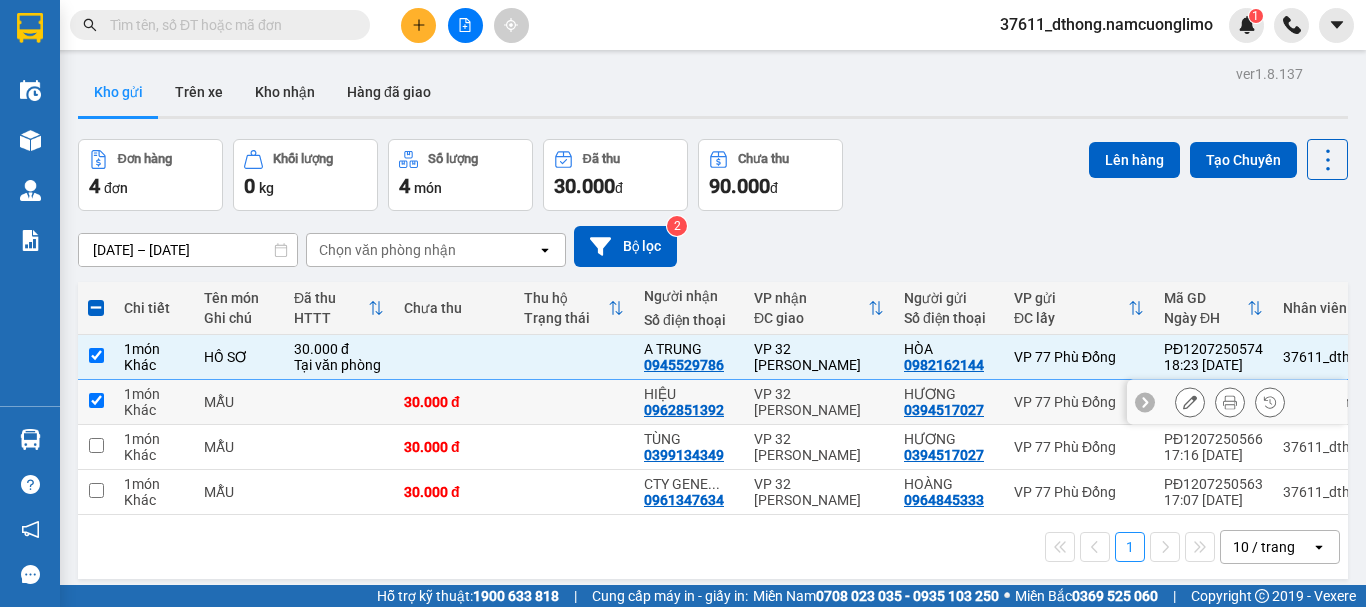 checkbox on "true" 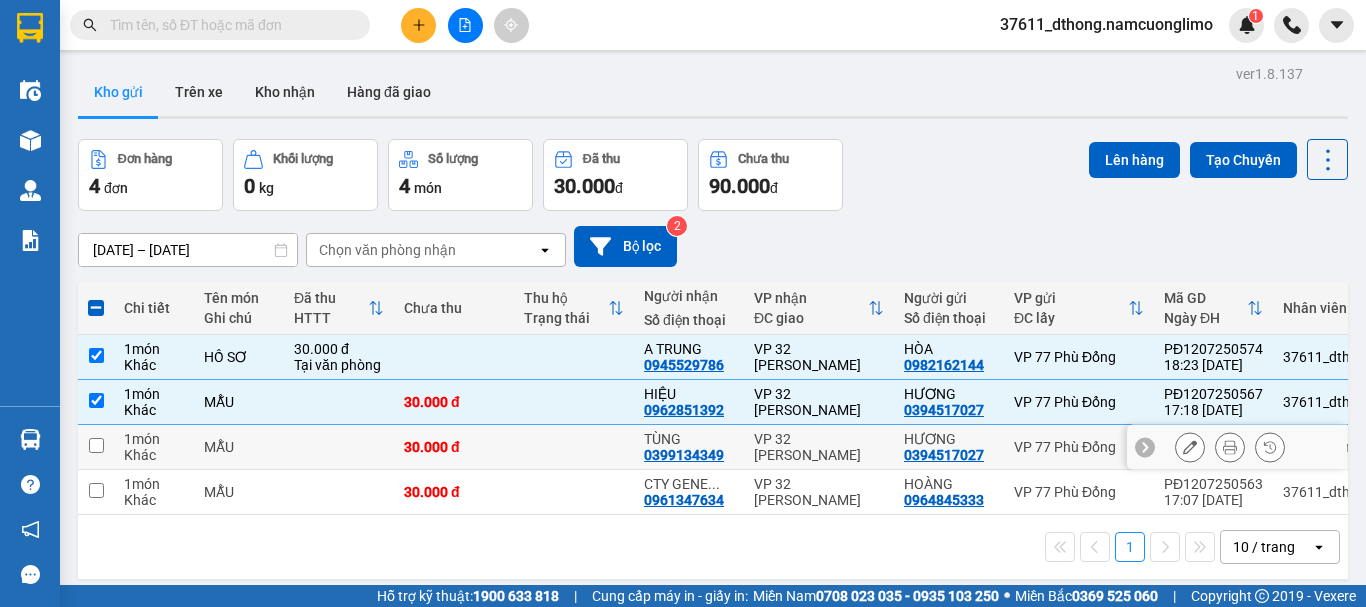 click at bounding box center (96, 445) 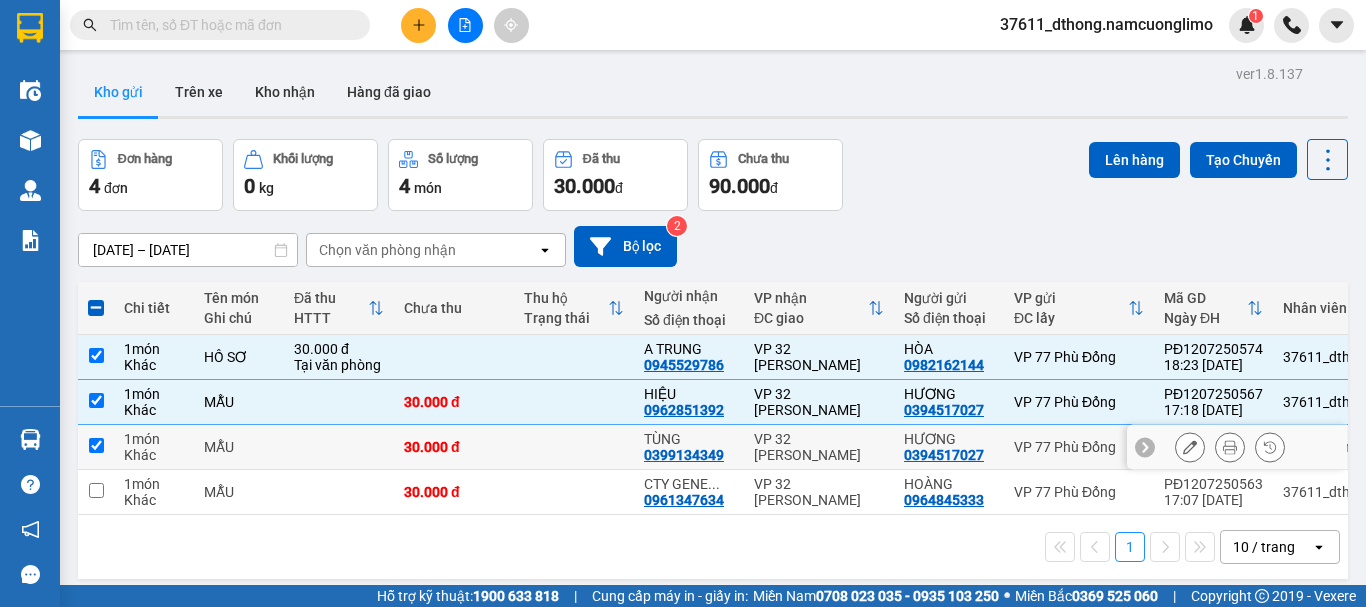 checkbox on "true" 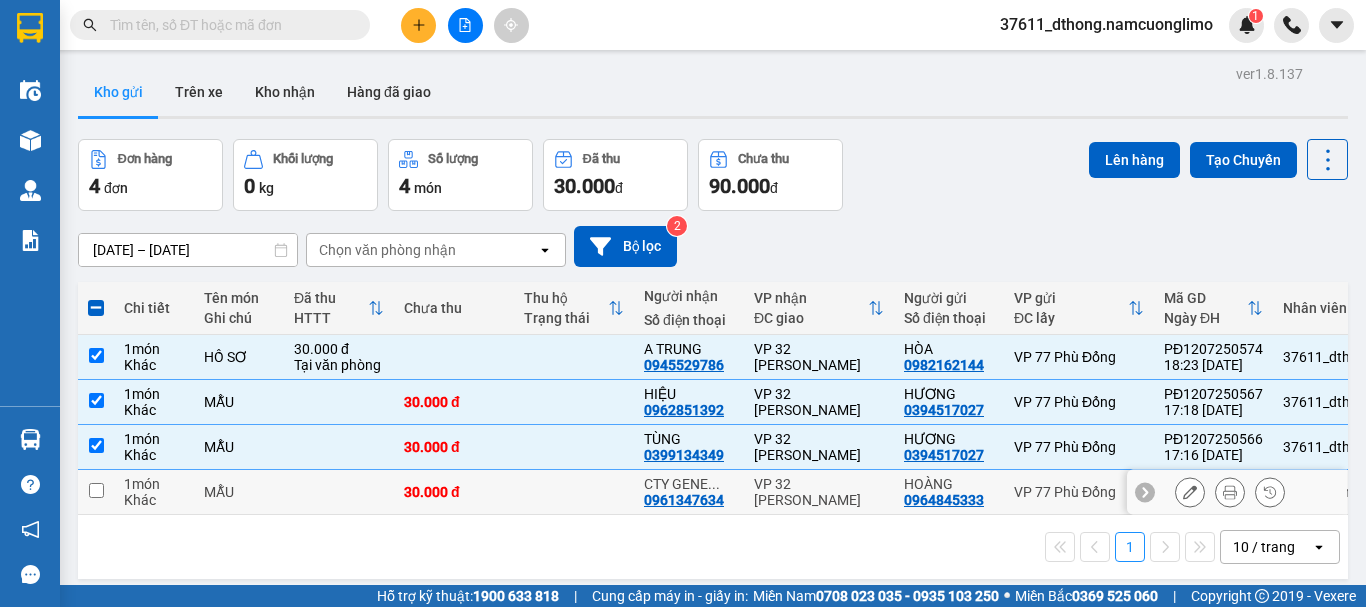click at bounding box center (96, 490) 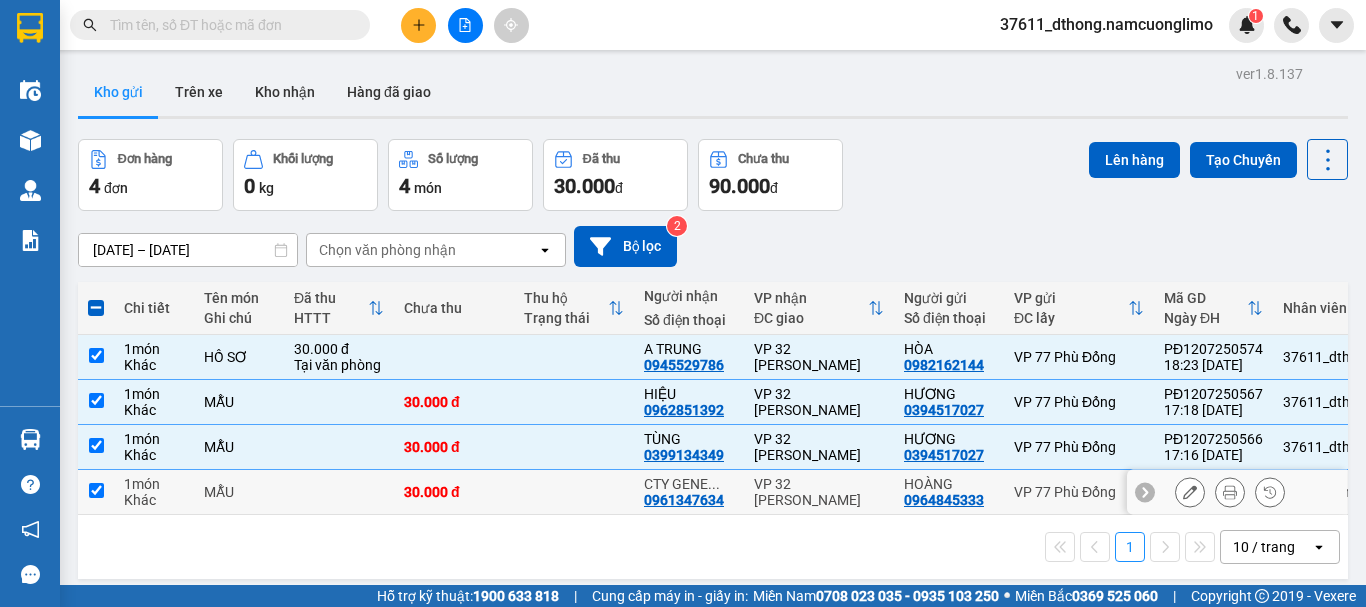 checkbox on "true" 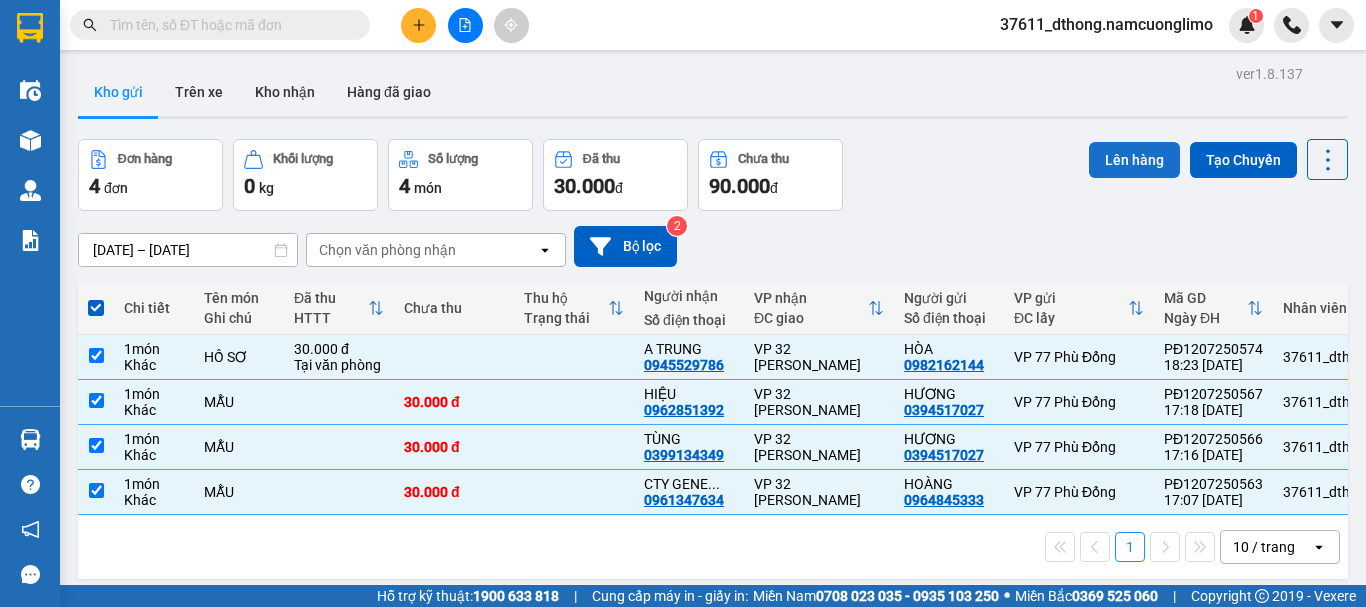 click on "Lên hàng" at bounding box center [1134, 160] 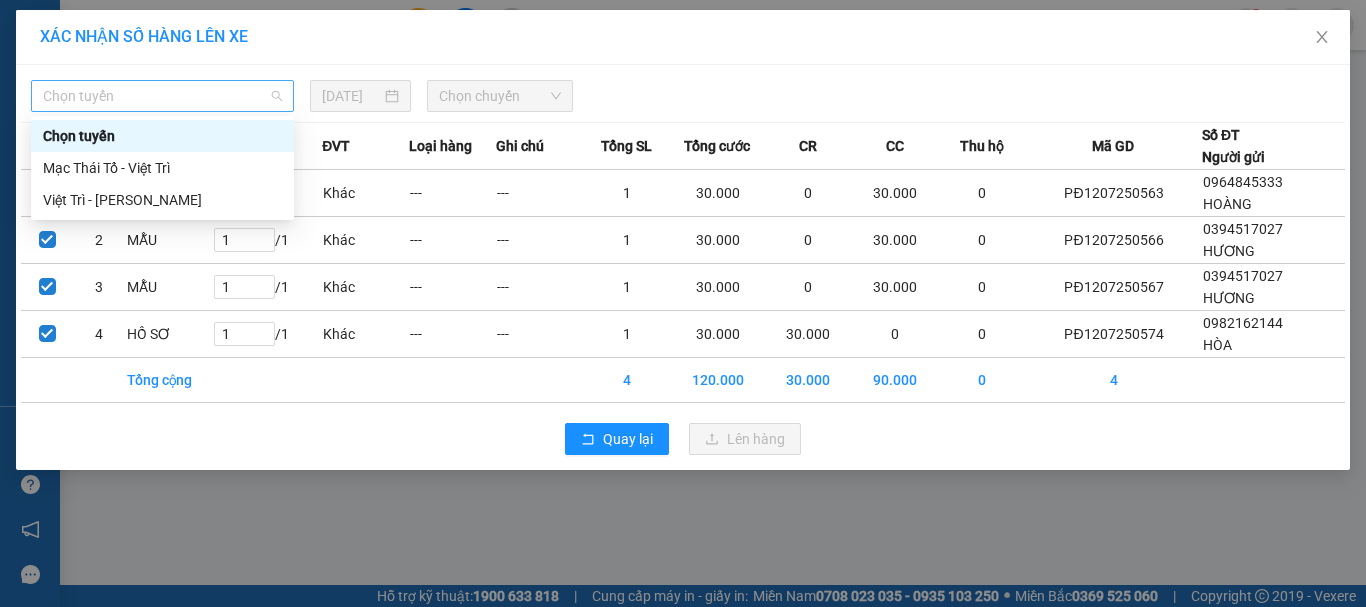 click on "Chọn tuyến" at bounding box center (162, 96) 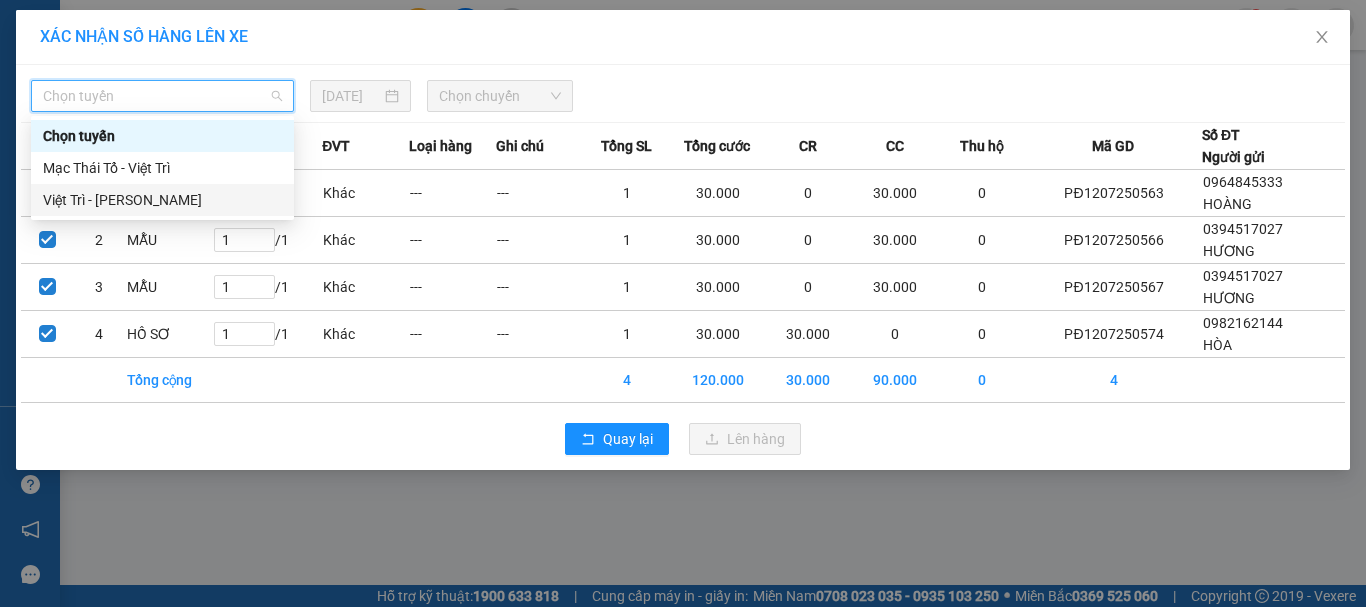 click on "Việt Trì - Mạc Thái Tổ" at bounding box center (162, 200) 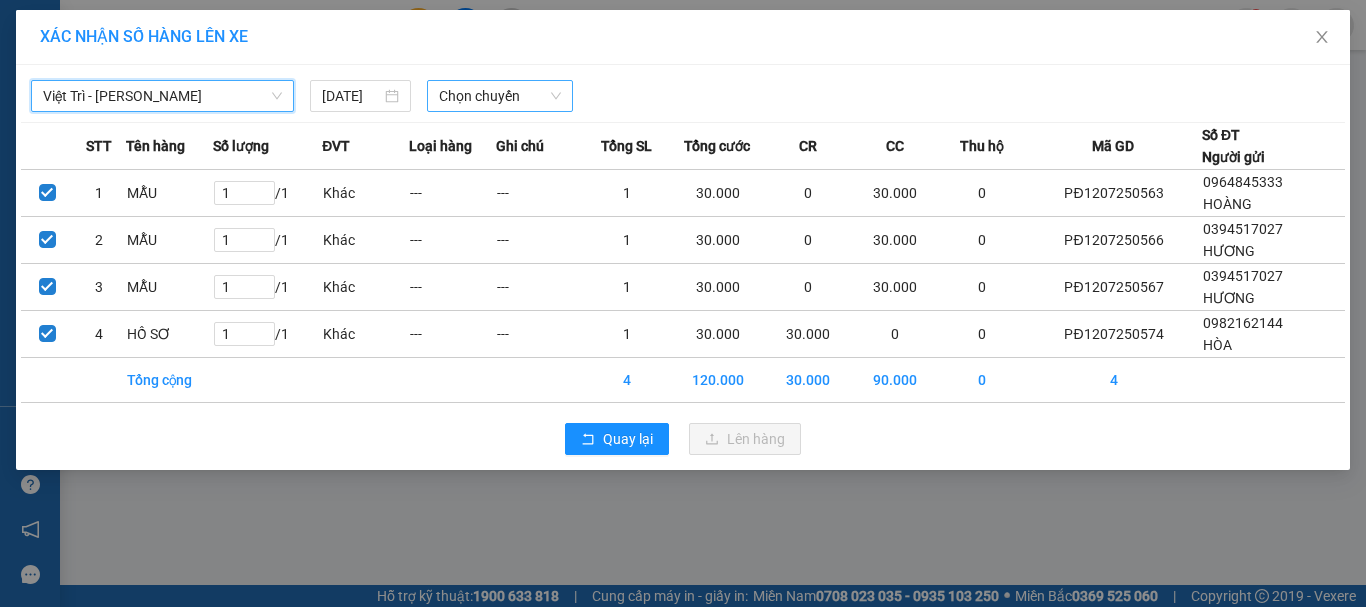 click on "Chọn chuyến" at bounding box center [500, 96] 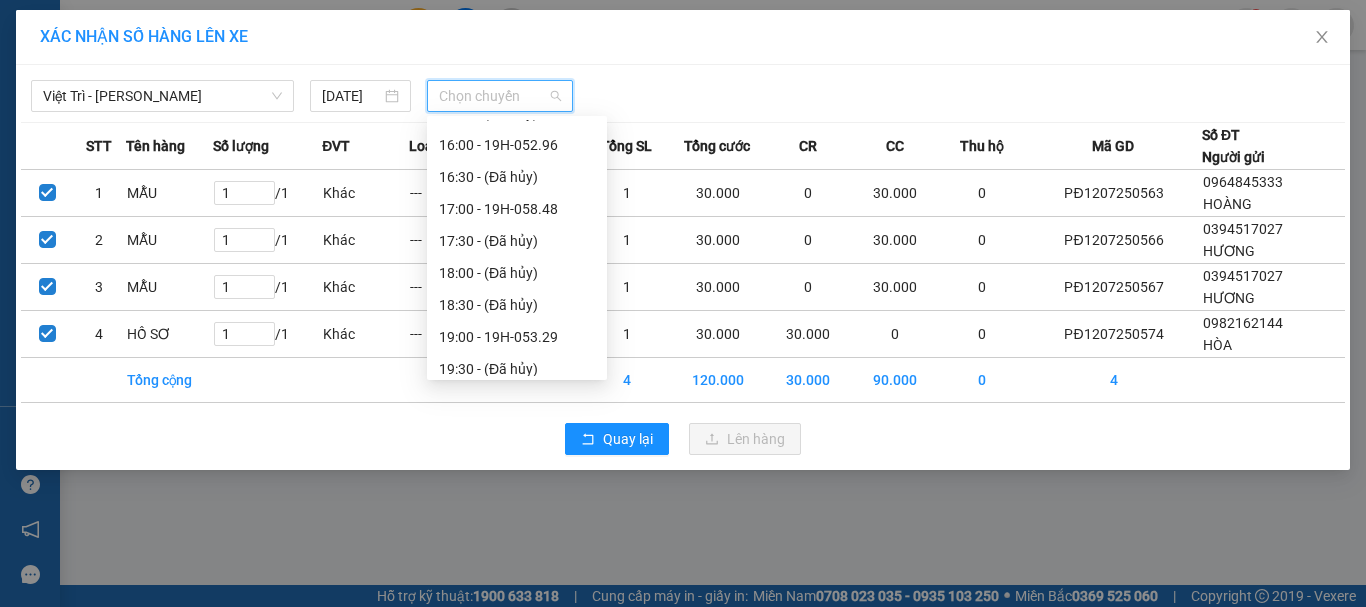 scroll, scrollTop: 768, scrollLeft: 0, axis: vertical 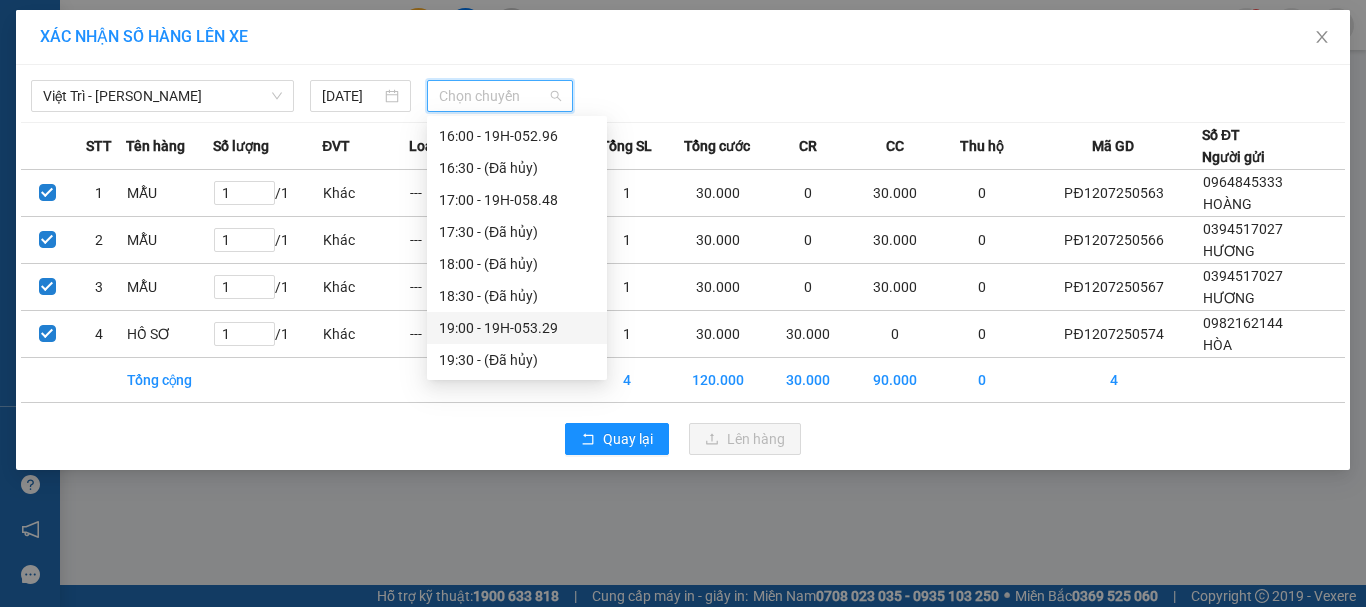 click on "19:00     - 19H-053.29" at bounding box center (517, 328) 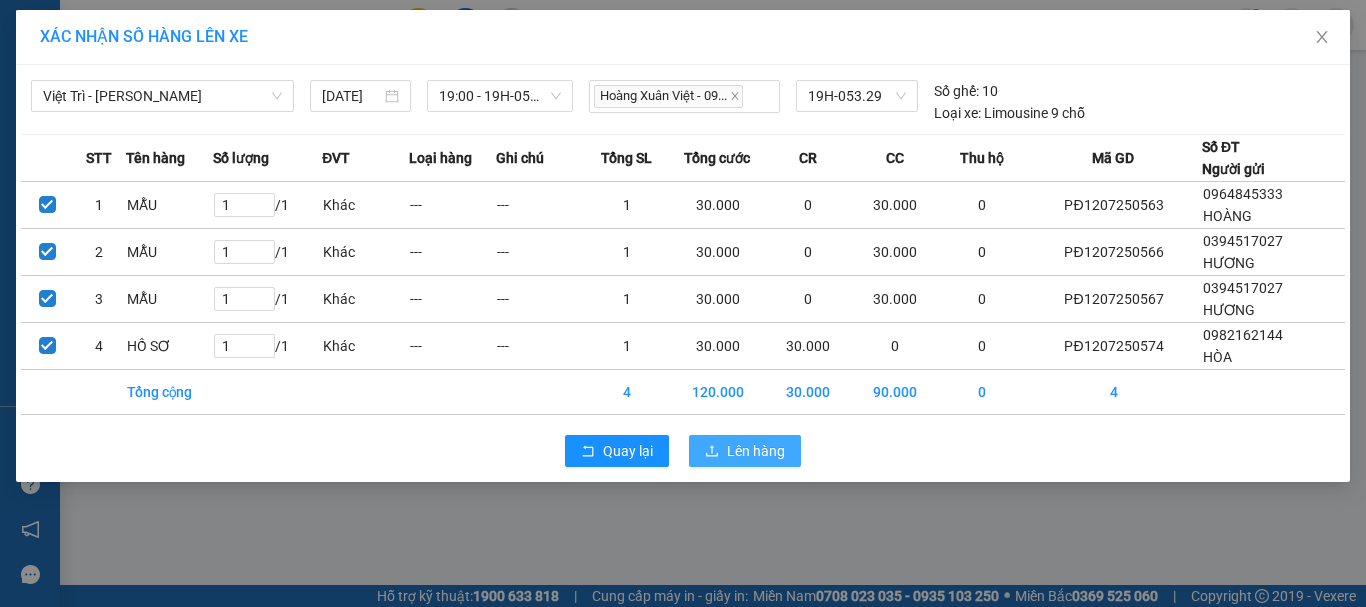 drag, startPoint x: 787, startPoint y: 457, endPoint x: 829, endPoint y: 409, distance: 63.780876 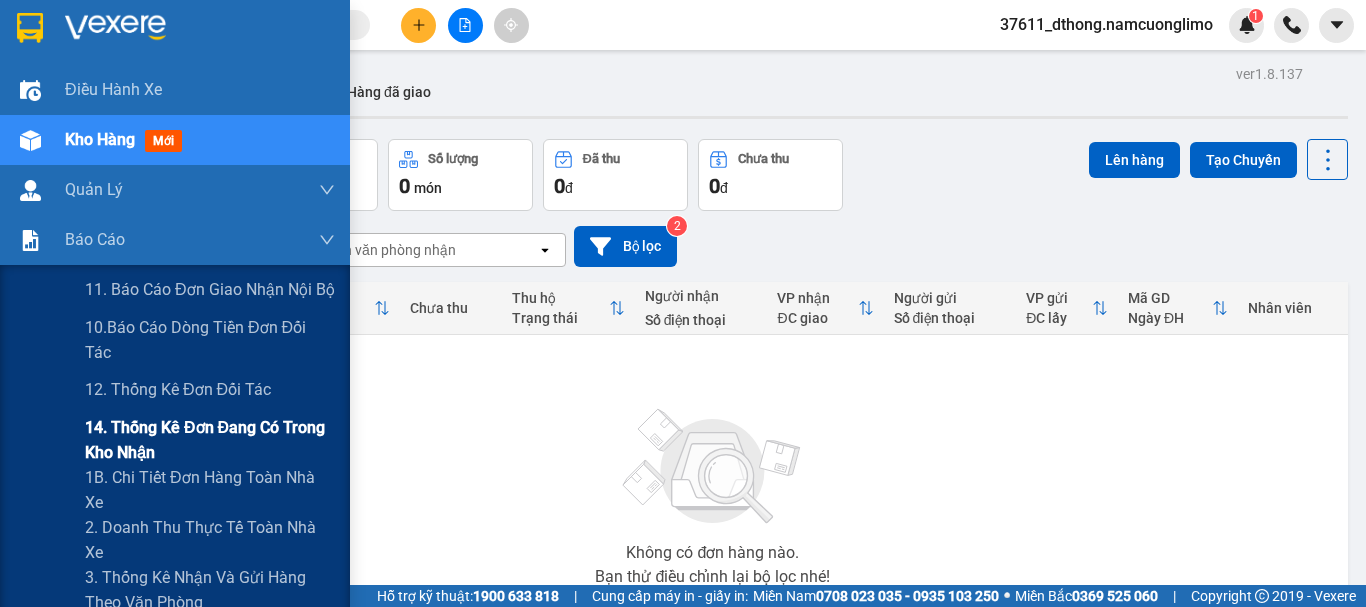 scroll, scrollTop: 200, scrollLeft: 0, axis: vertical 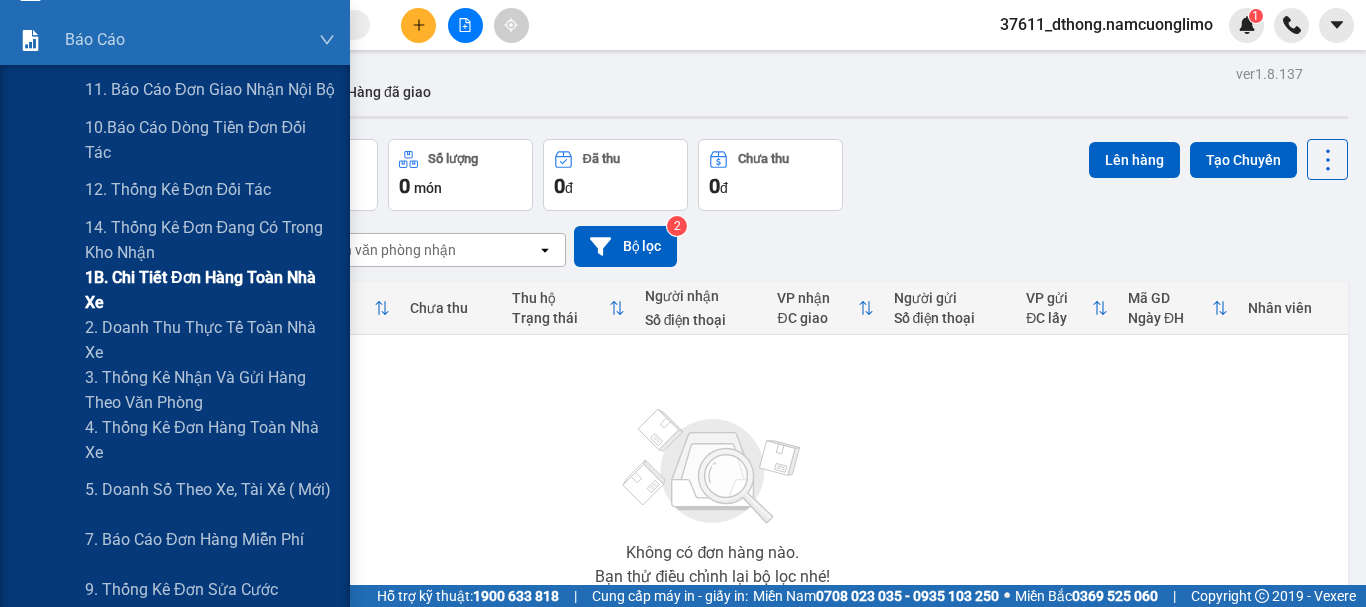 click on "1B. Chi tiết đơn hàng toàn nhà xe" at bounding box center (210, 290) 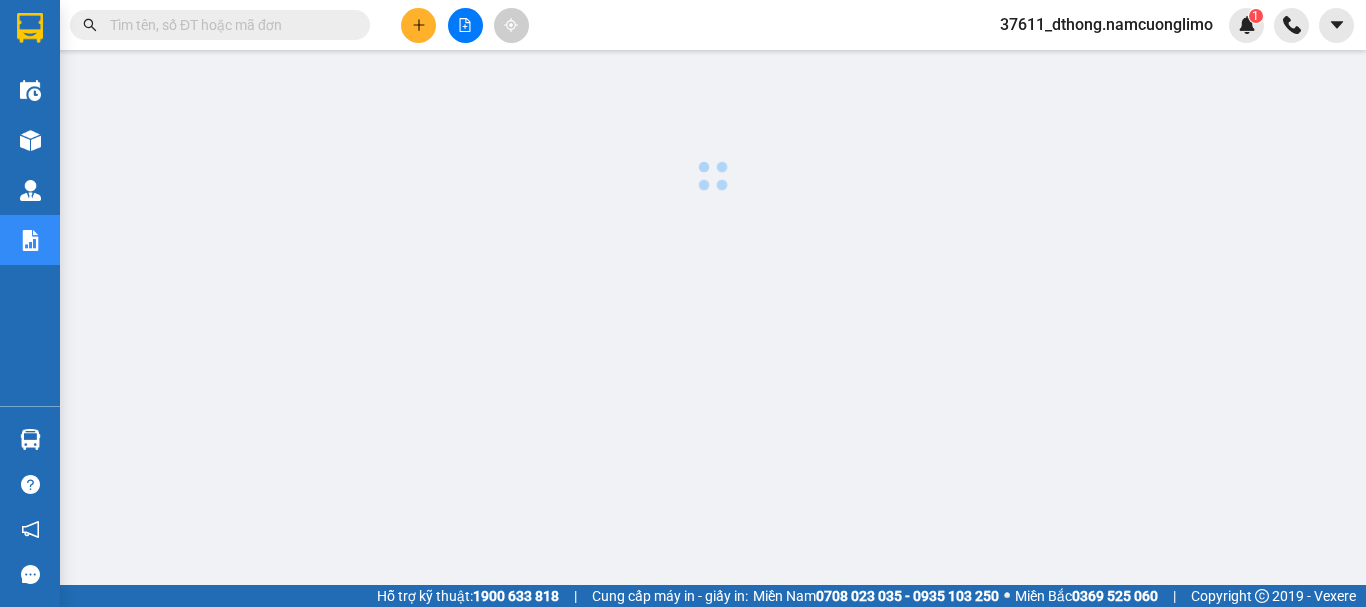 scroll, scrollTop: 0, scrollLeft: 0, axis: both 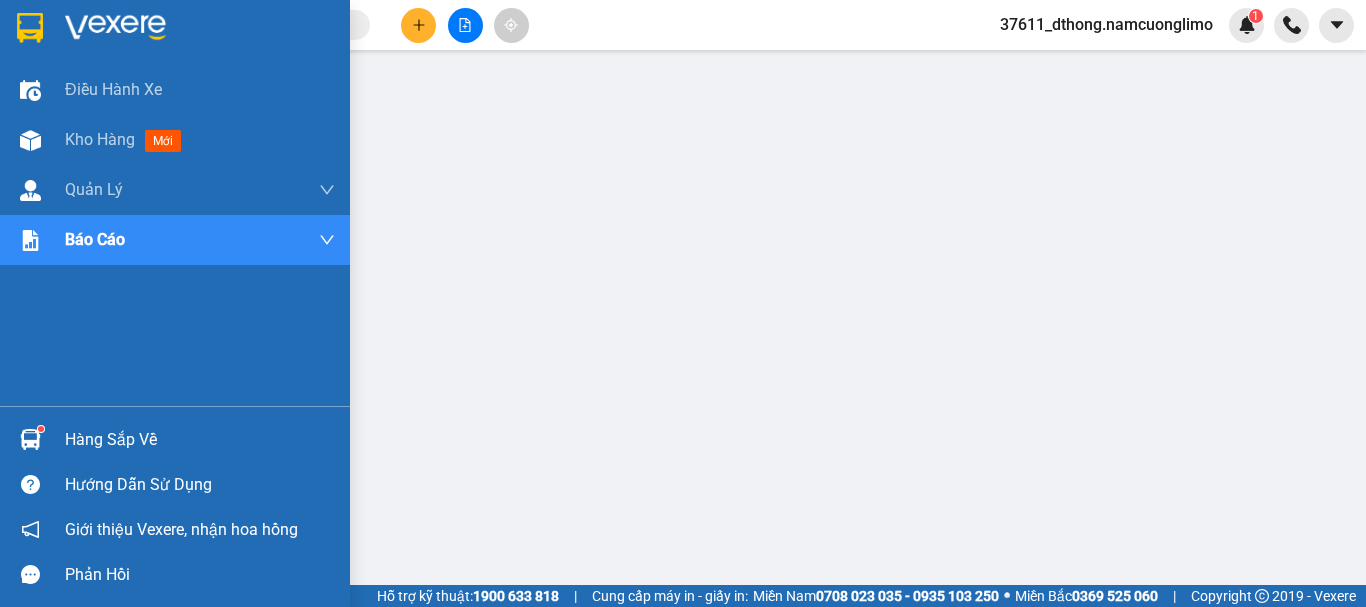click at bounding box center (30, 28) 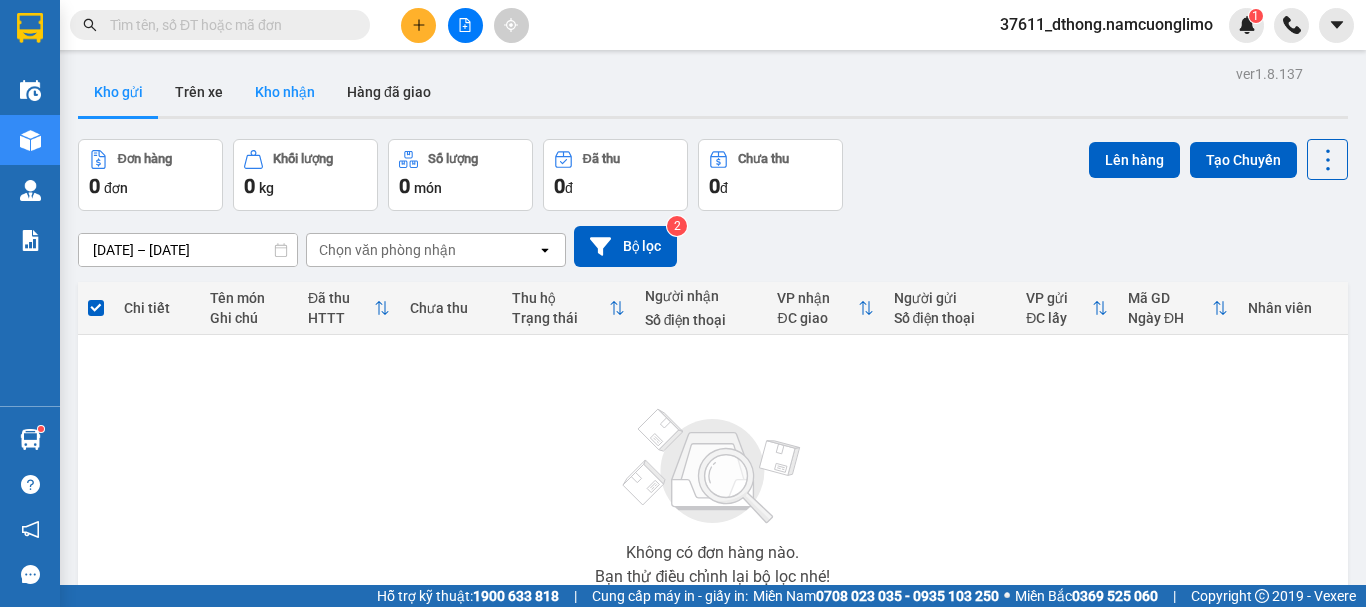 click on "Kho nhận" at bounding box center (285, 92) 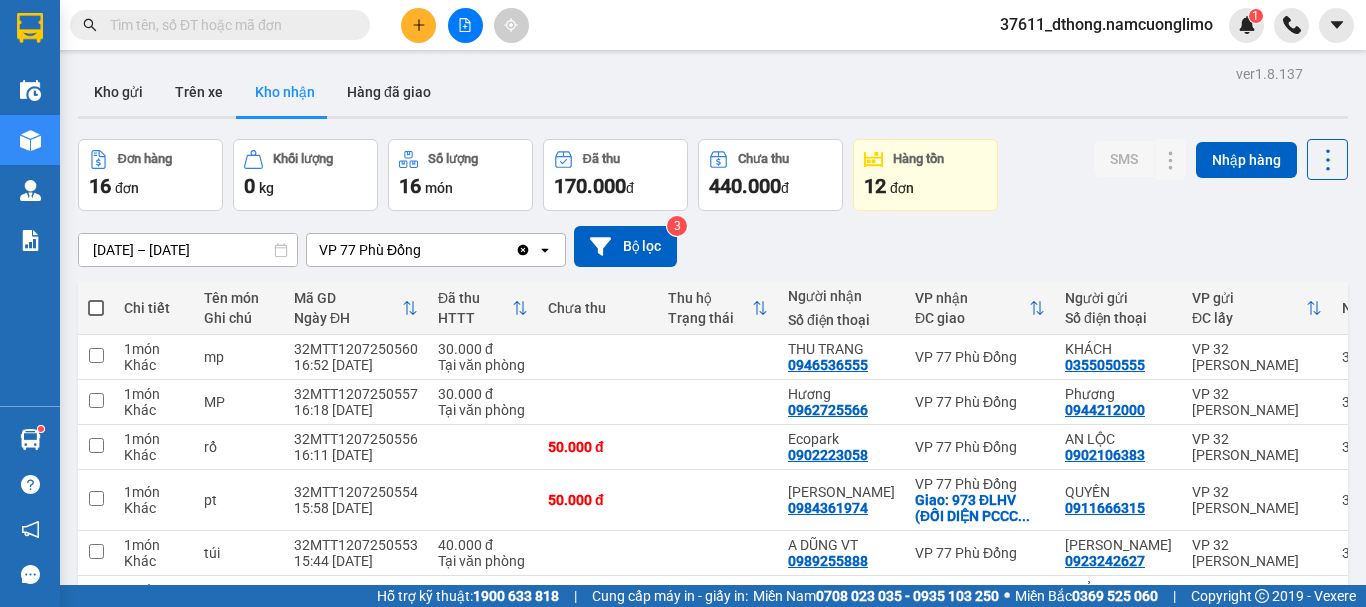 scroll, scrollTop: 100, scrollLeft: 0, axis: vertical 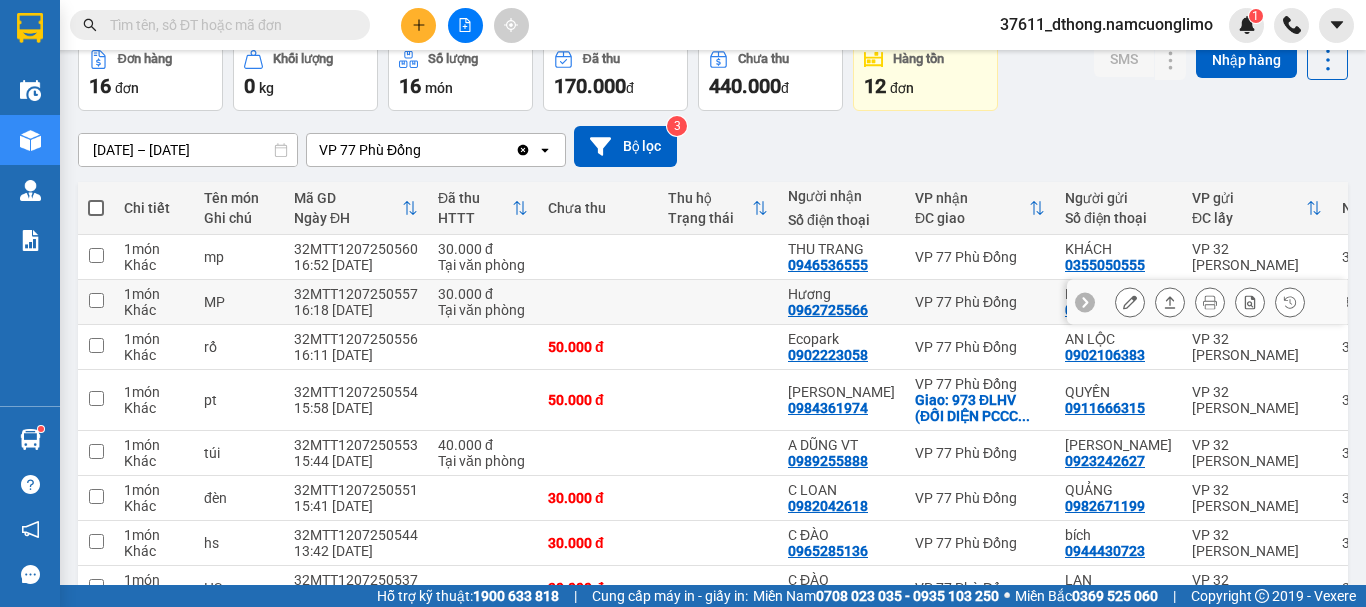 click at bounding box center [96, 300] 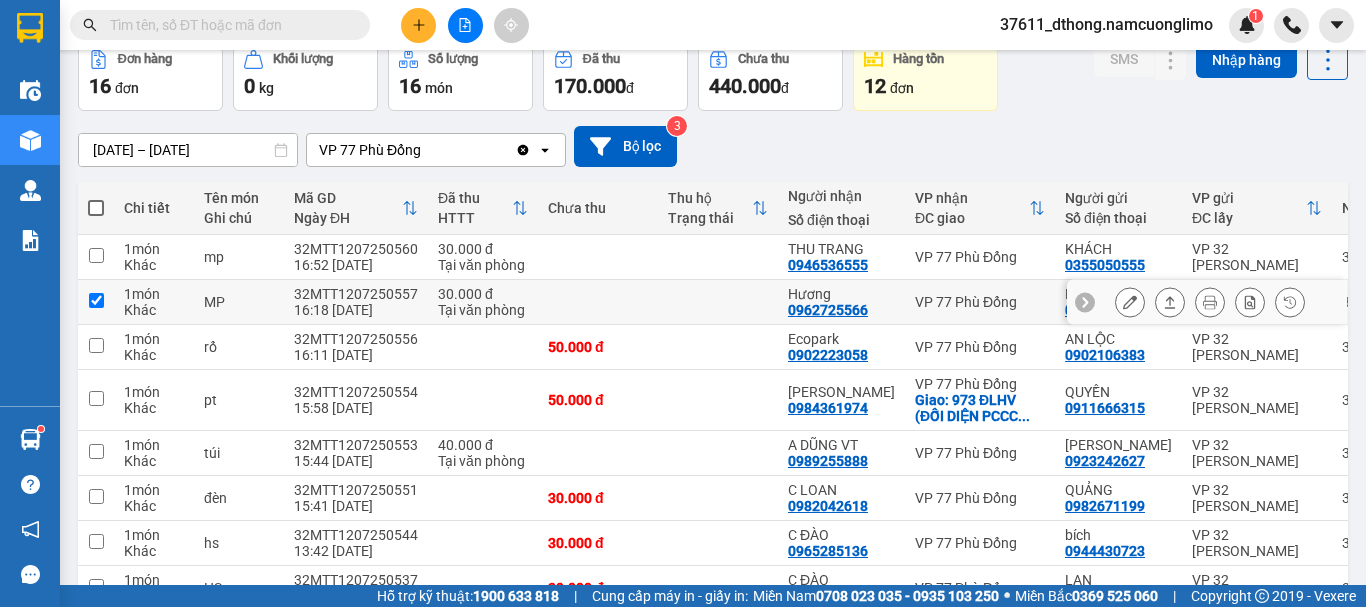 checkbox on "true" 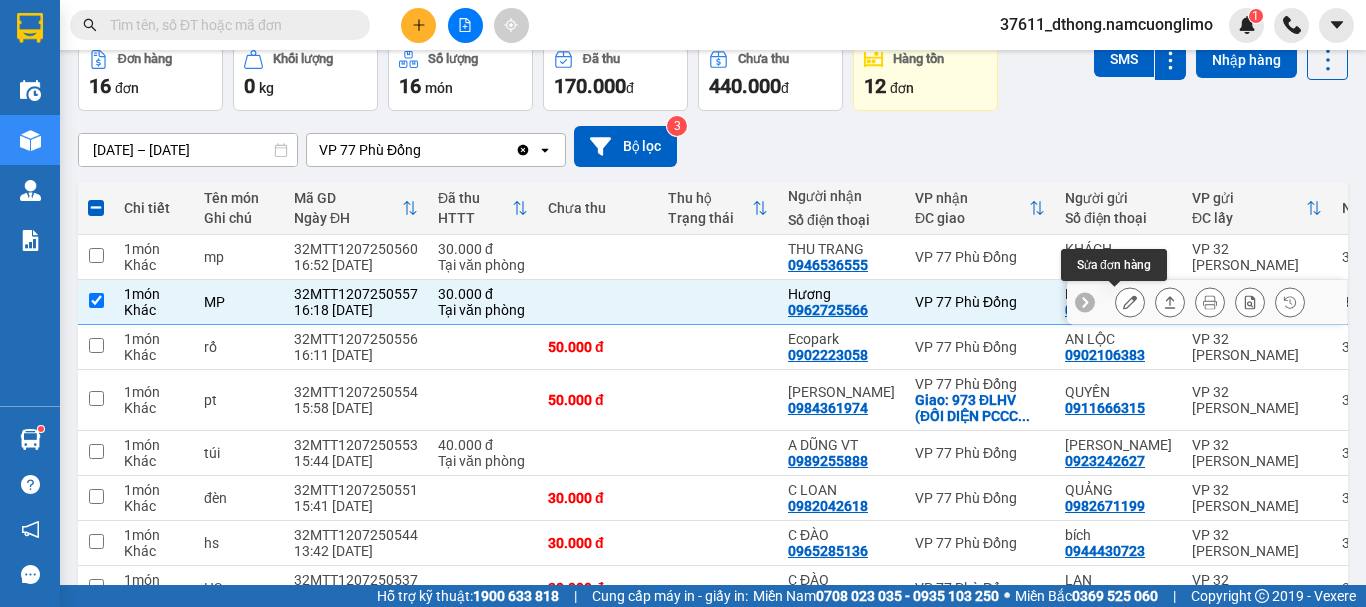 click 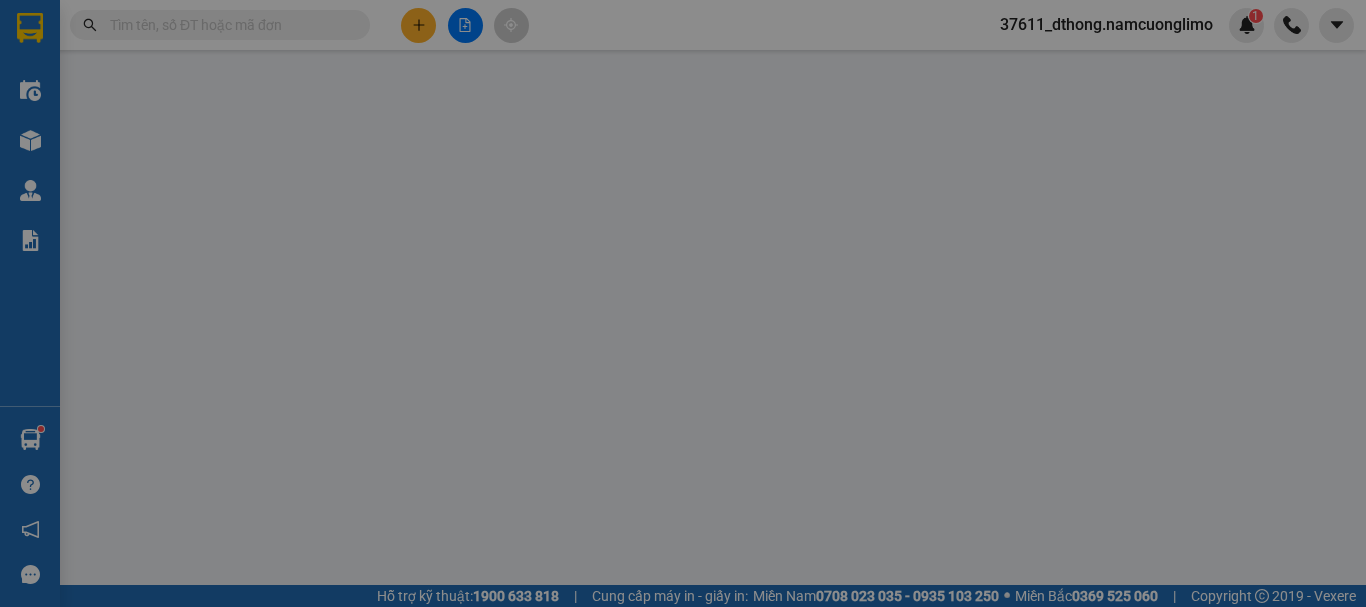 scroll, scrollTop: 0, scrollLeft: 0, axis: both 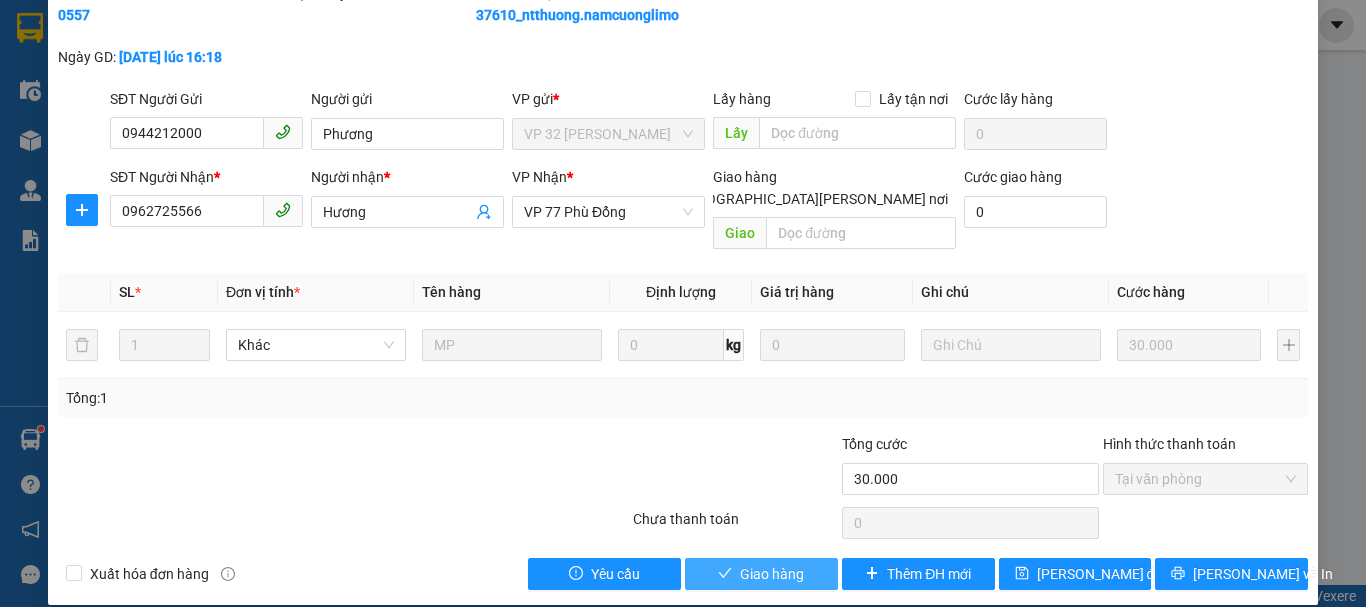 click on "Giao hàng" at bounding box center (772, 574) 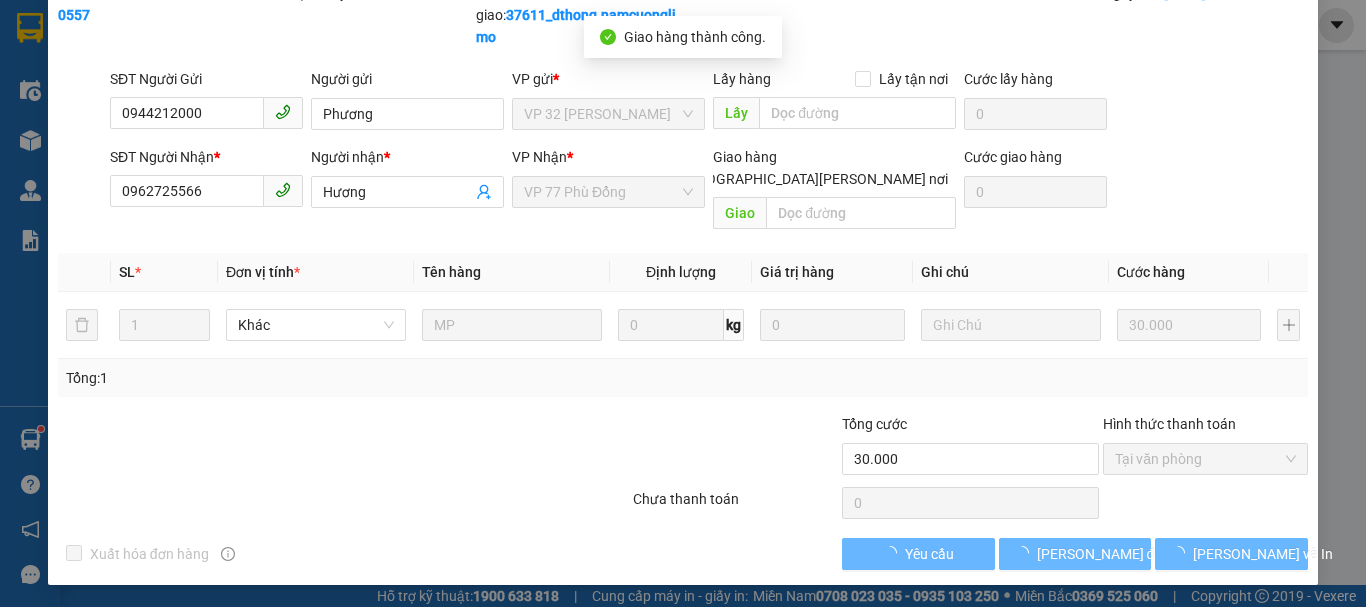 scroll, scrollTop: 70, scrollLeft: 0, axis: vertical 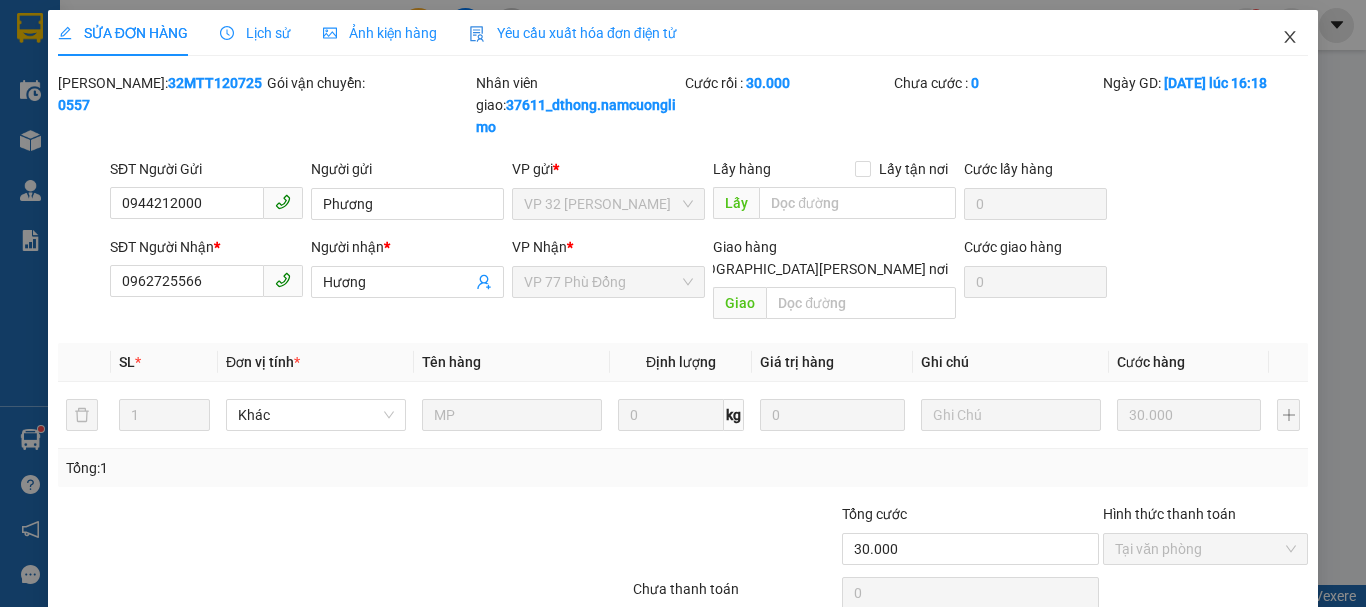 click 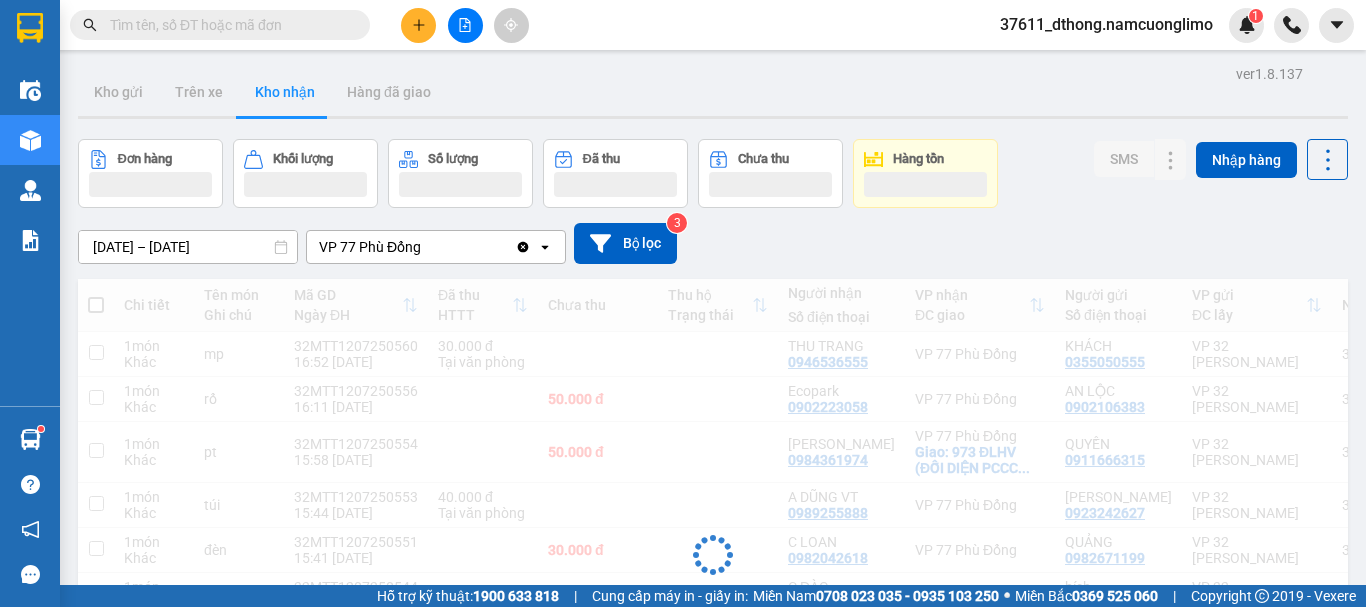 click on "Kho gửi Trên xe Kho nhận Hàng đã giao" at bounding box center (713, 94) 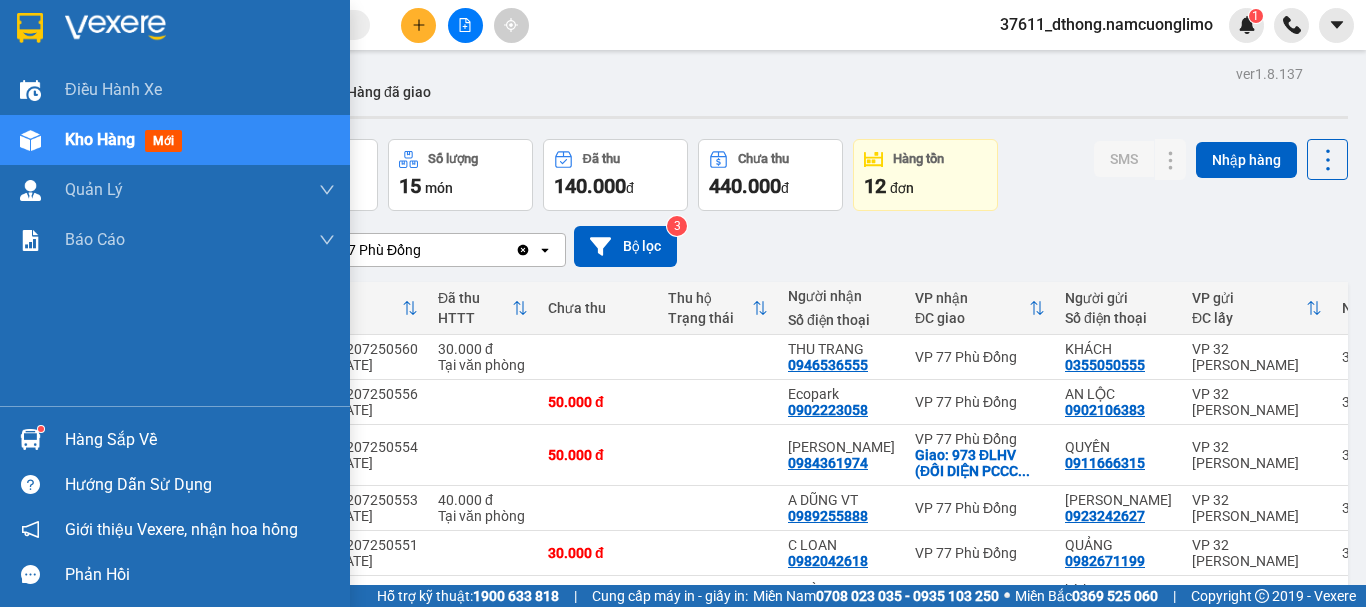 click on "Hàng sắp về" at bounding box center [200, 440] 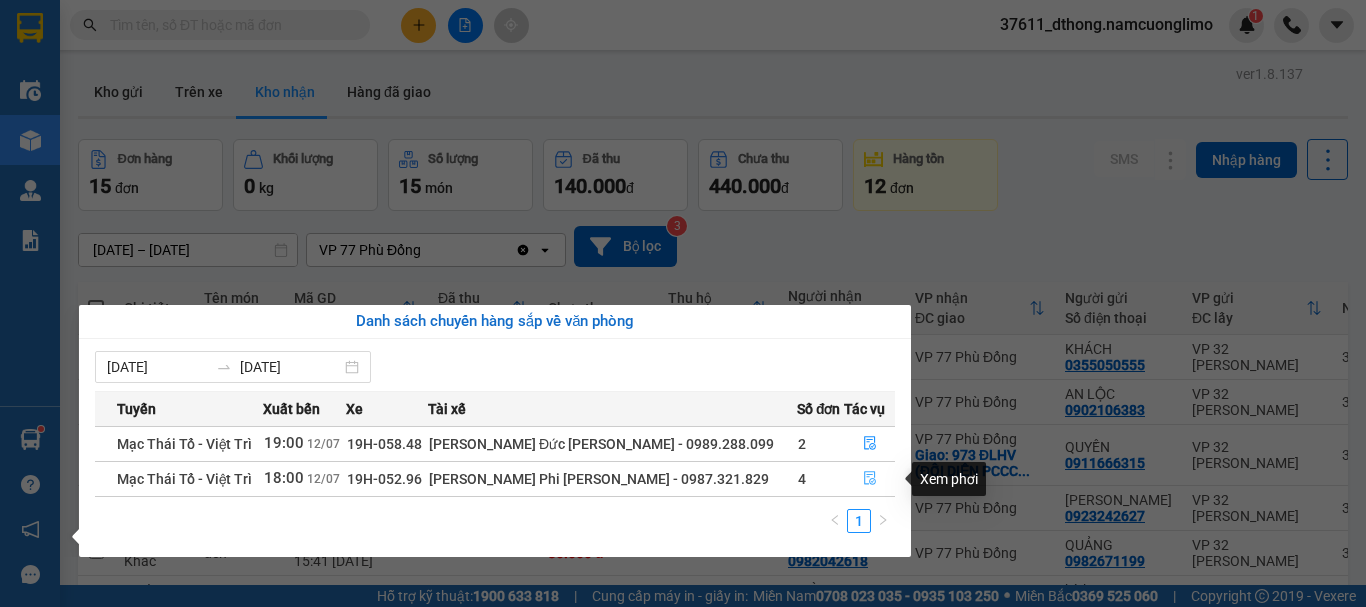 click 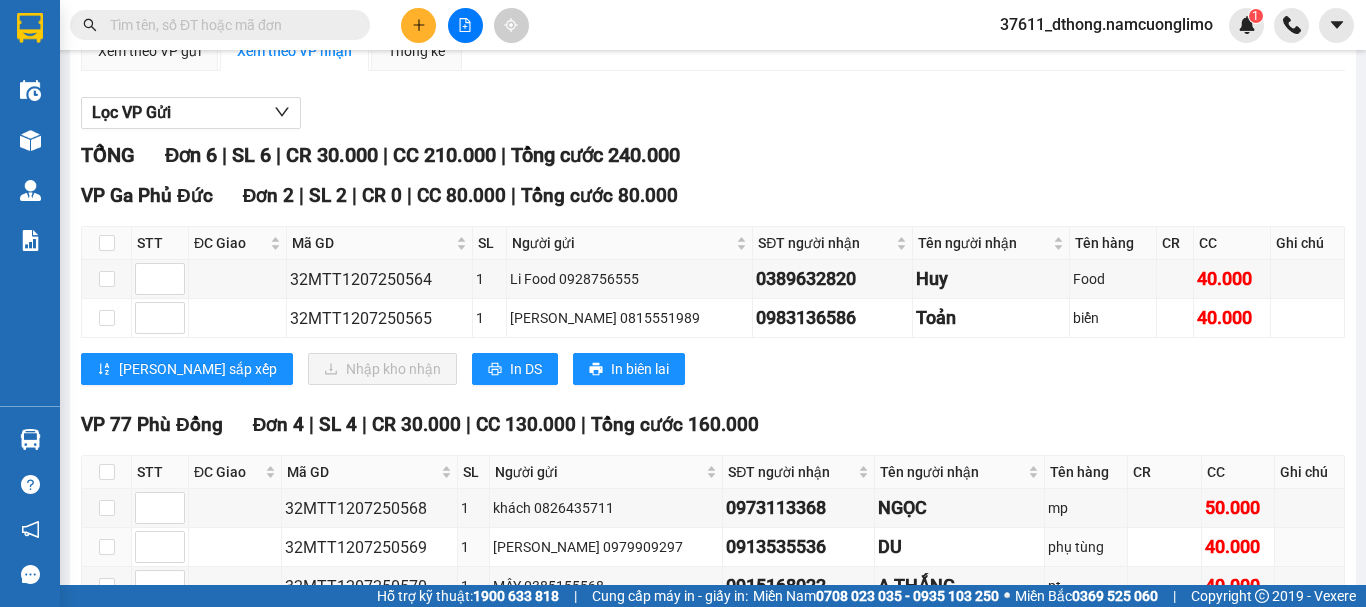 scroll, scrollTop: 0, scrollLeft: 0, axis: both 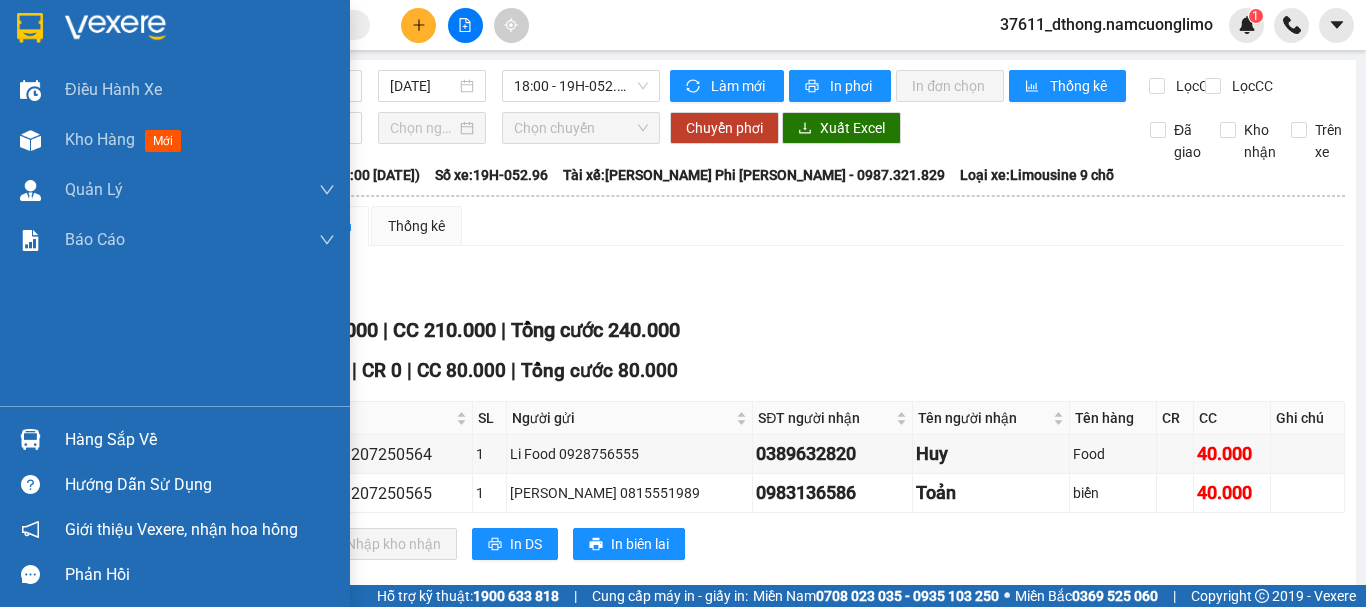 click at bounding box center [175, 32] 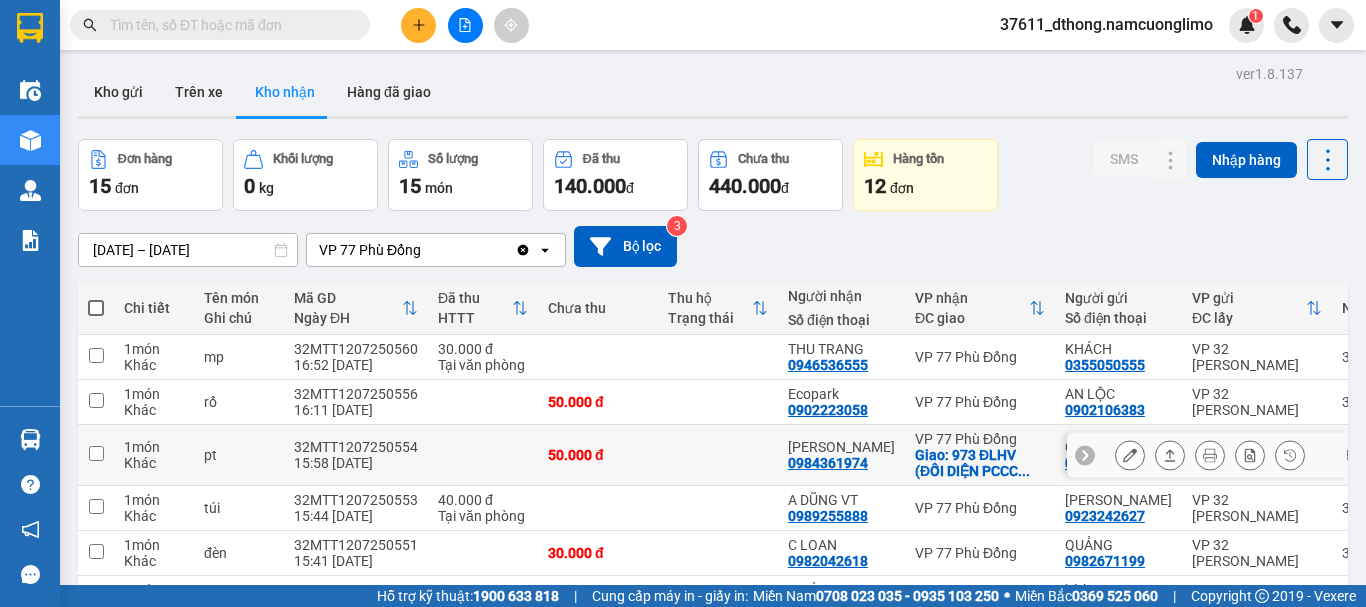 click on "1  món Khác" at bounding box center [154, 455] 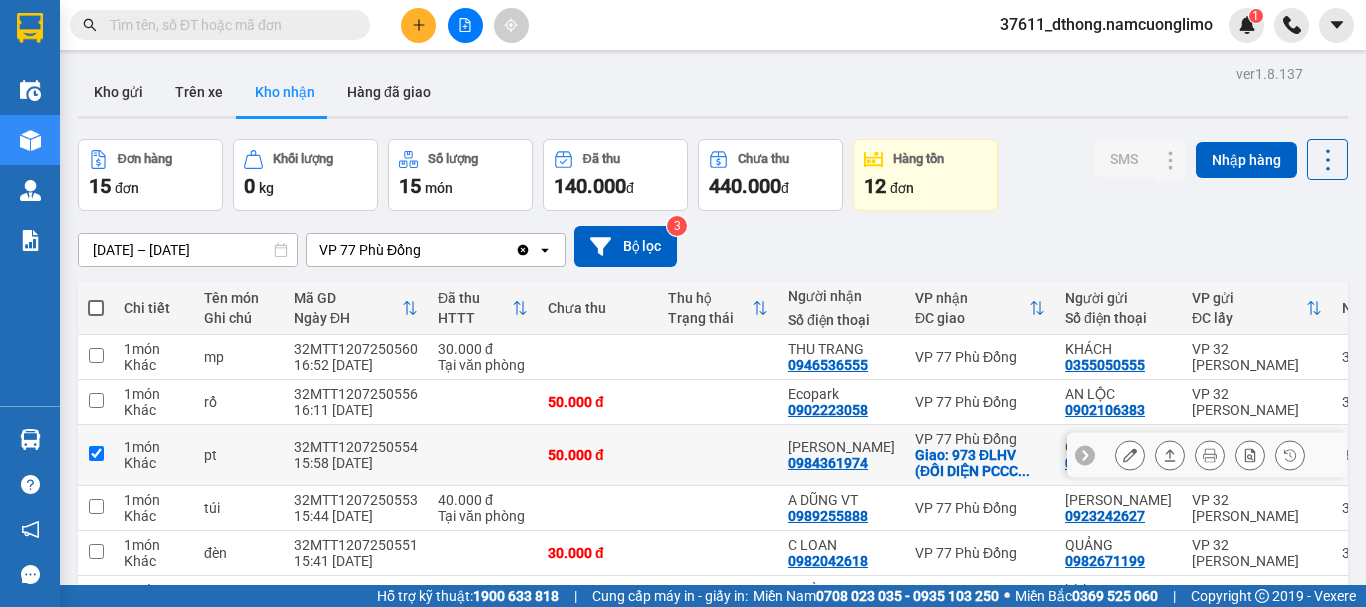 checkbox on "true" 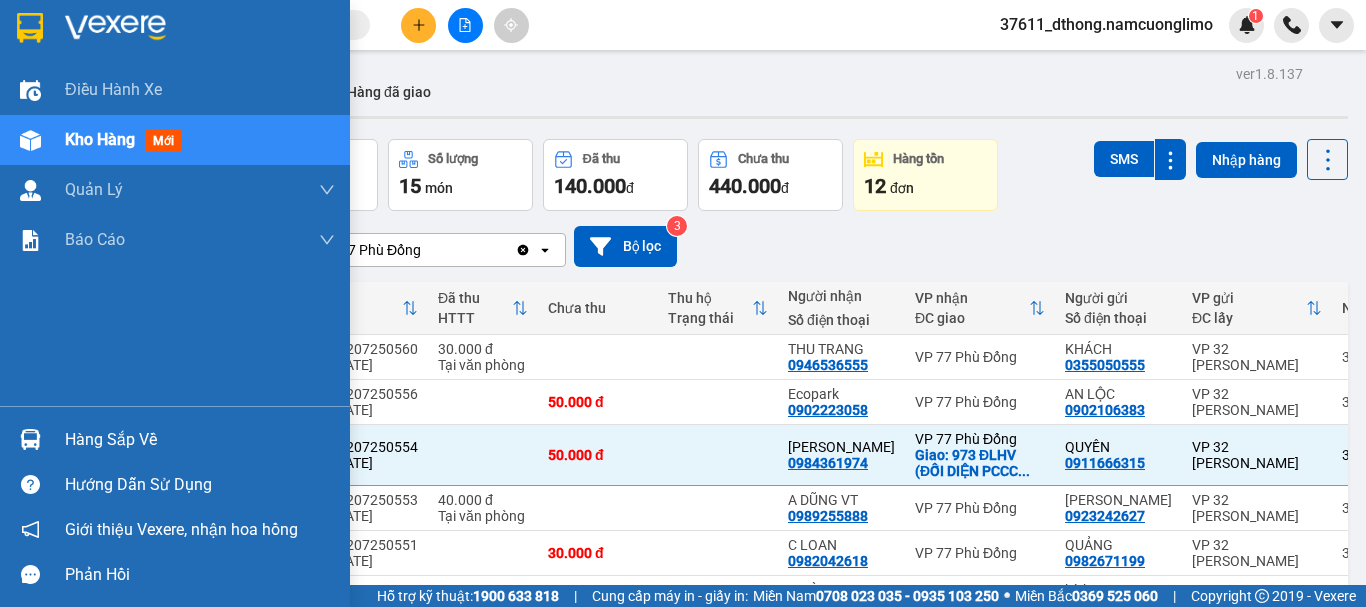 click on "Hàng sắp về" at bounding box center (200, 440) 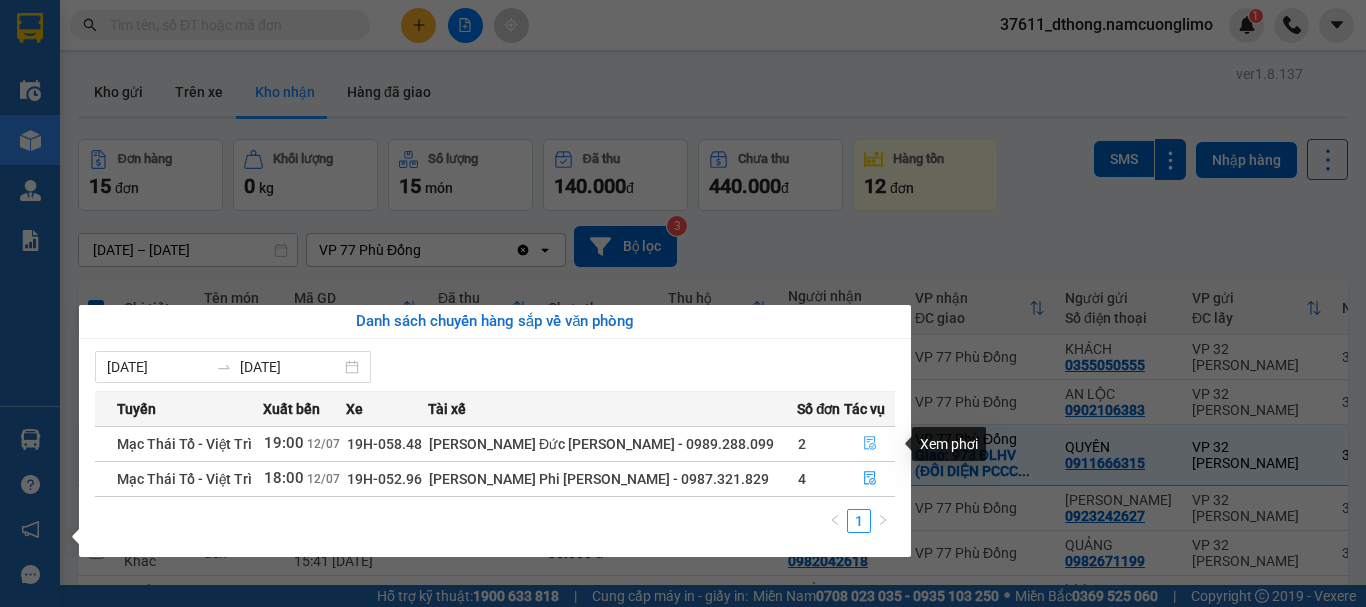 click 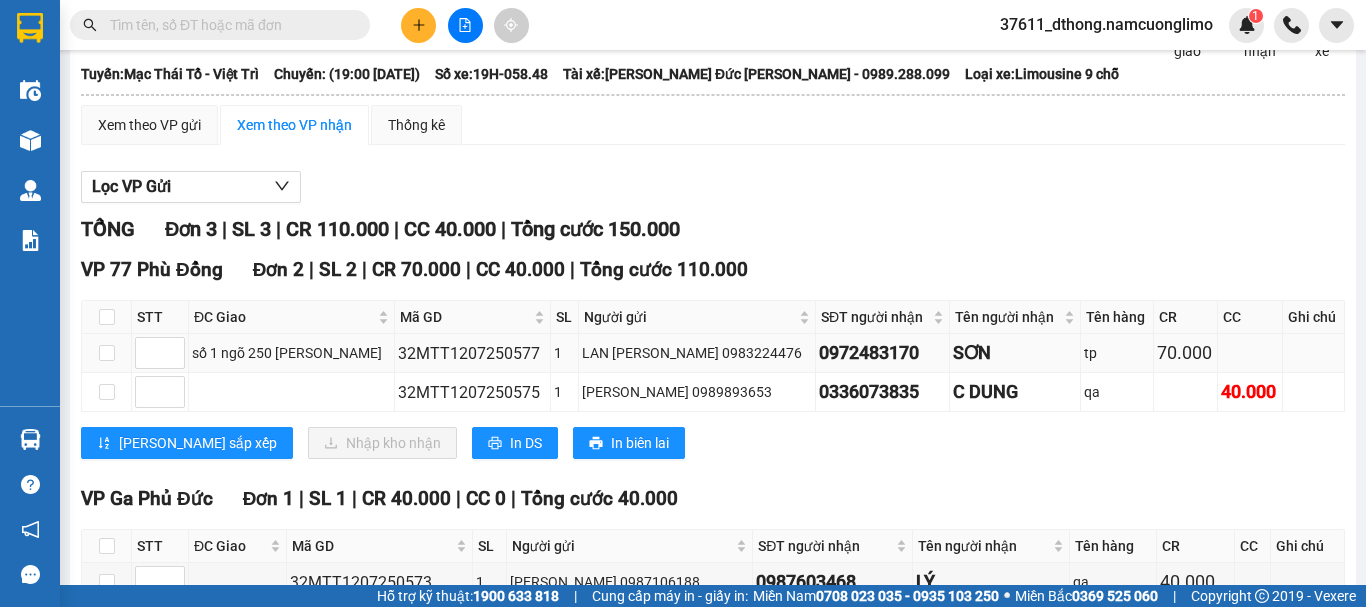 scroll, scrollTop: 0, scrollLeft: 0, axis: both 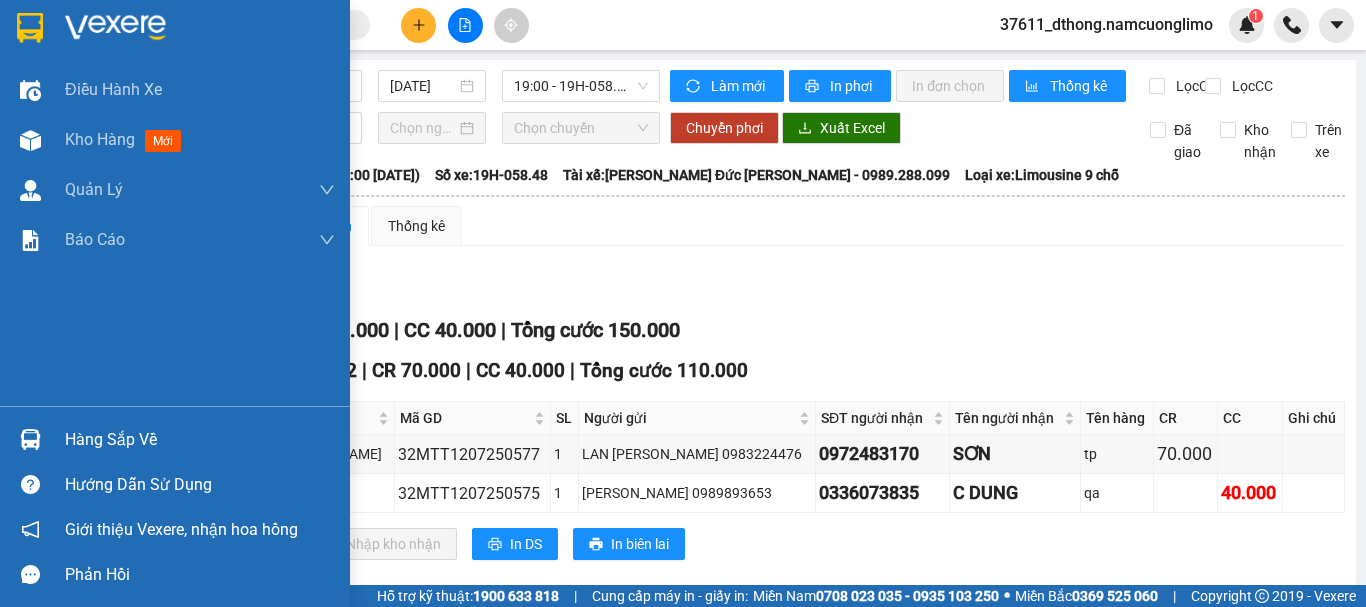 click at bounding box center [30, 28] 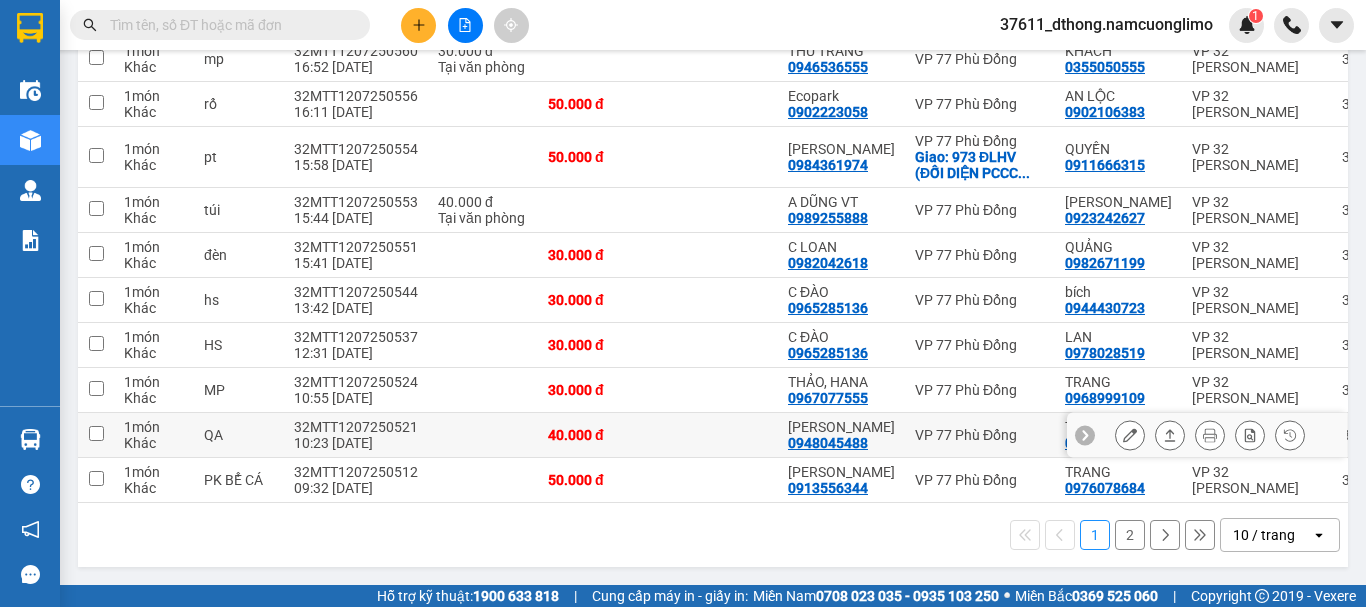 scroll, scrollTop: 306, scrollLeft: 0, axis: vertical 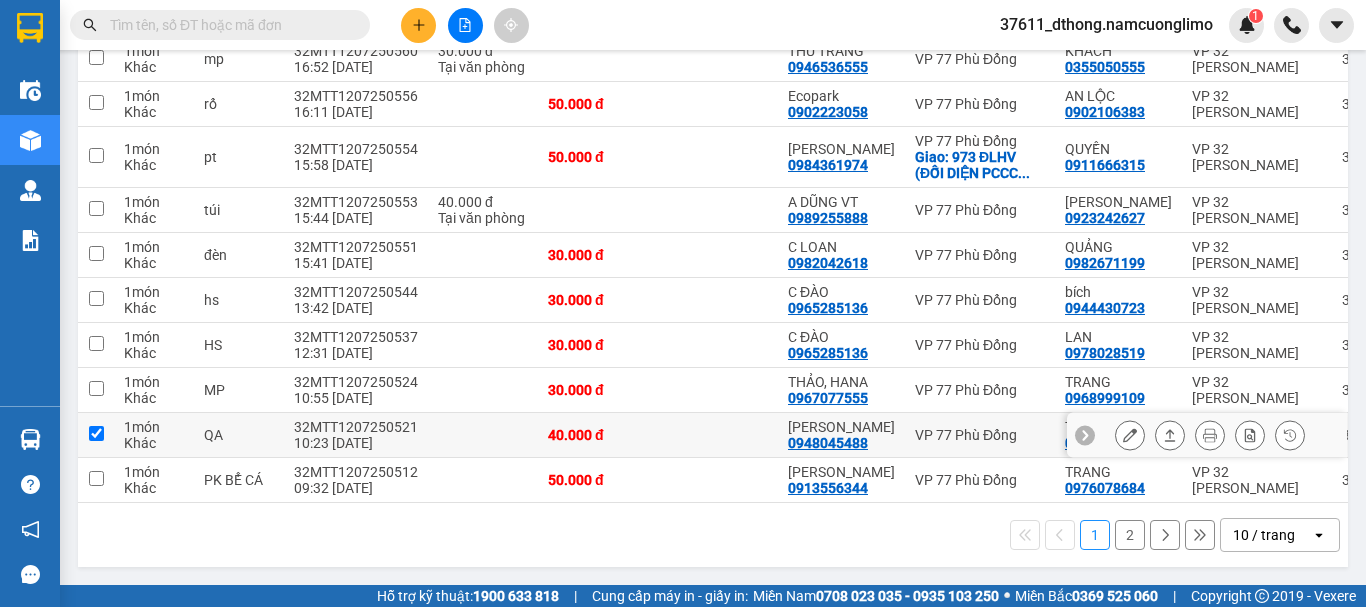 checkbox on "true" 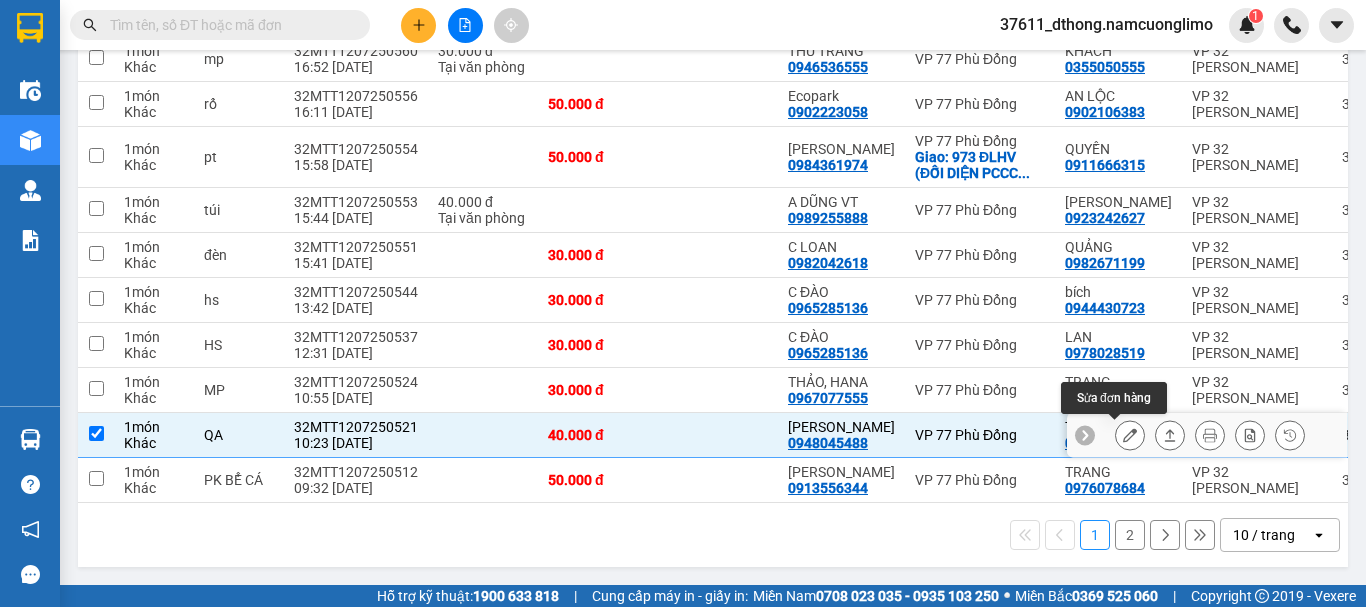 click at bounding box center [1130, 435] 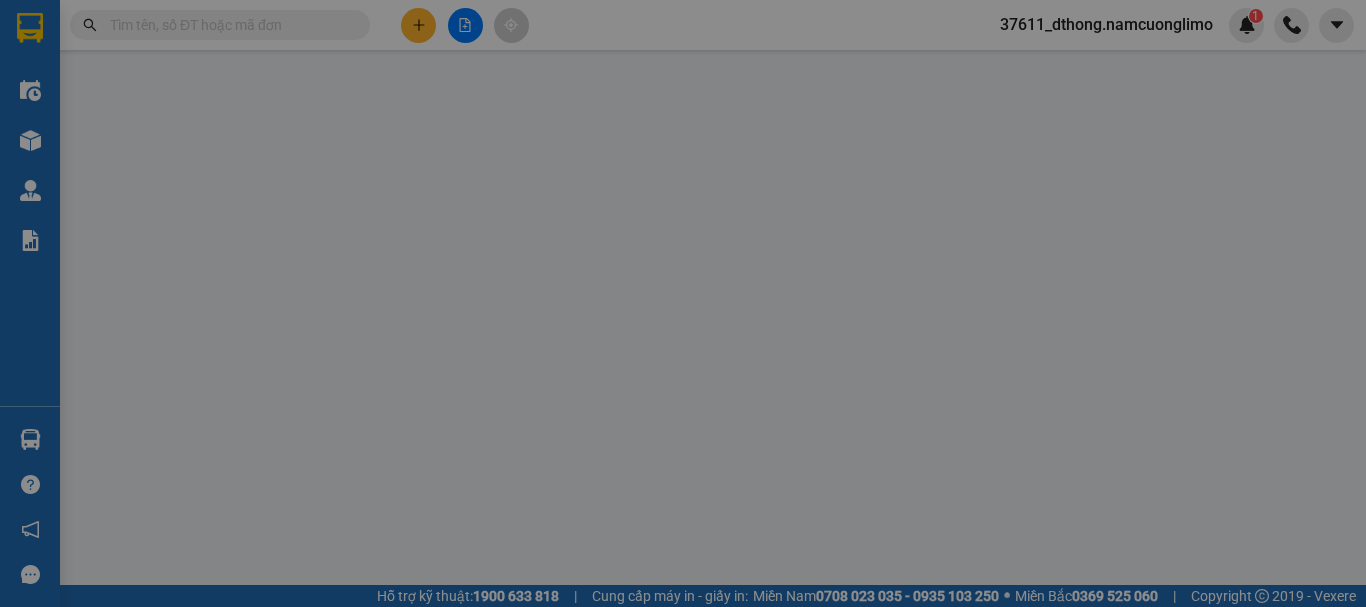 scroll, scrollTop: 0, scrollLeft: 0, axis: both 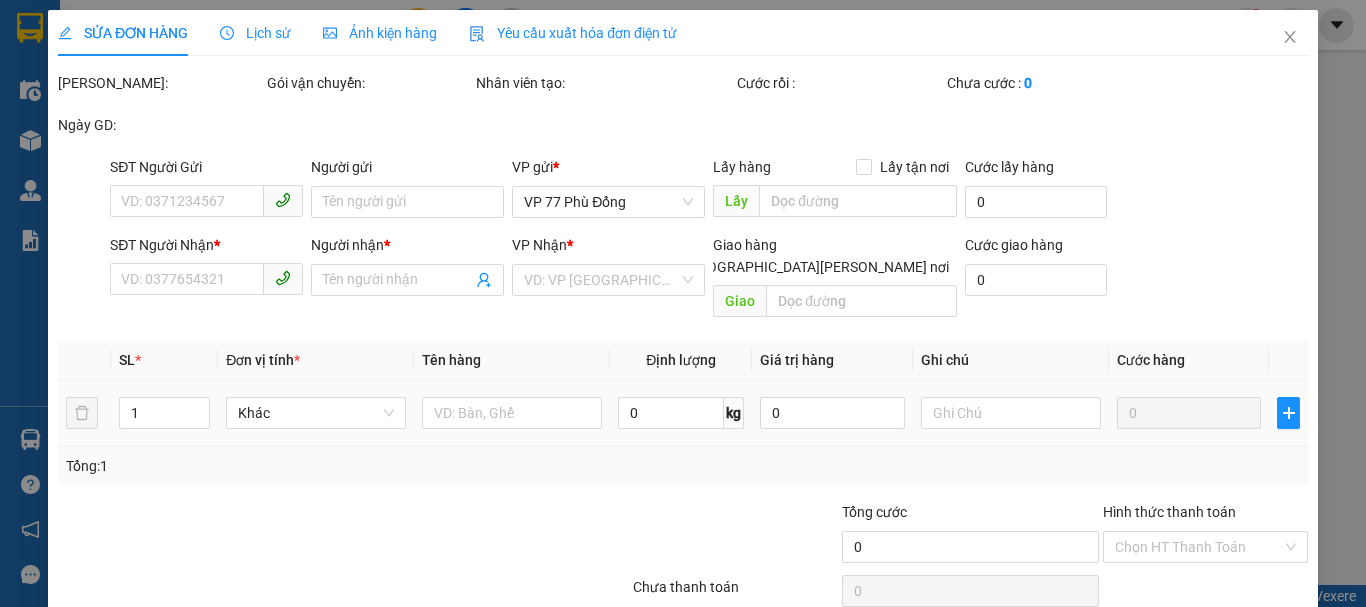 type on "0862253330" 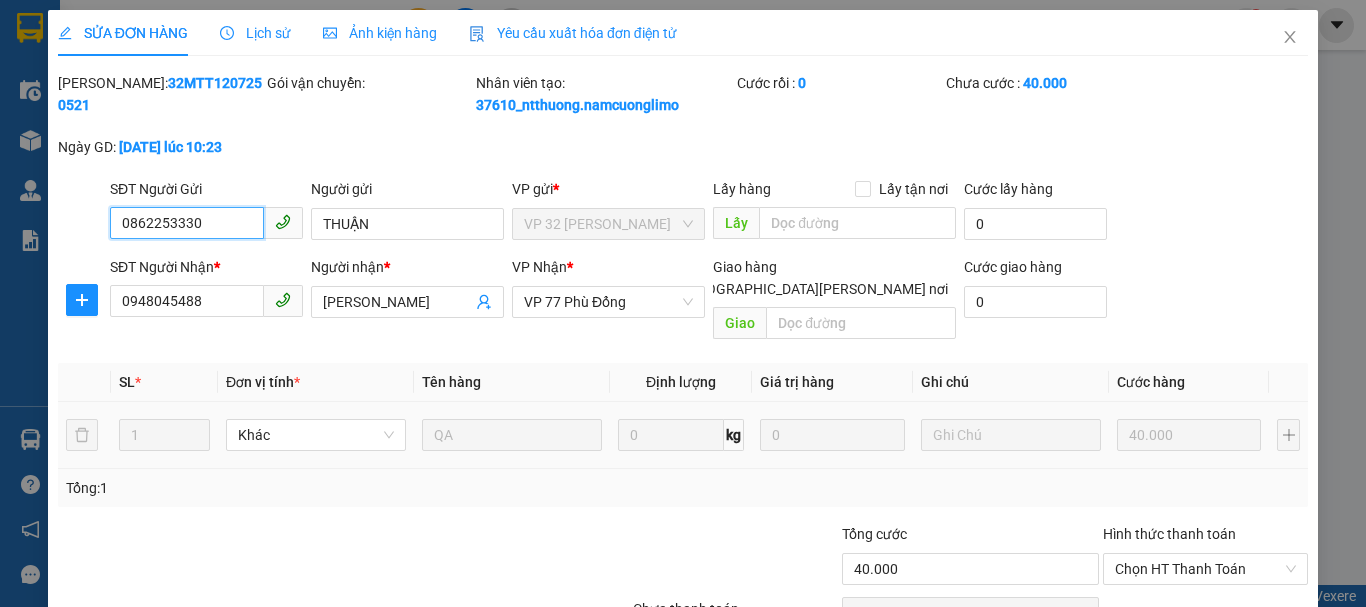 scroll, scrollTop: 66, scrollLeft: 0, axis: vertical 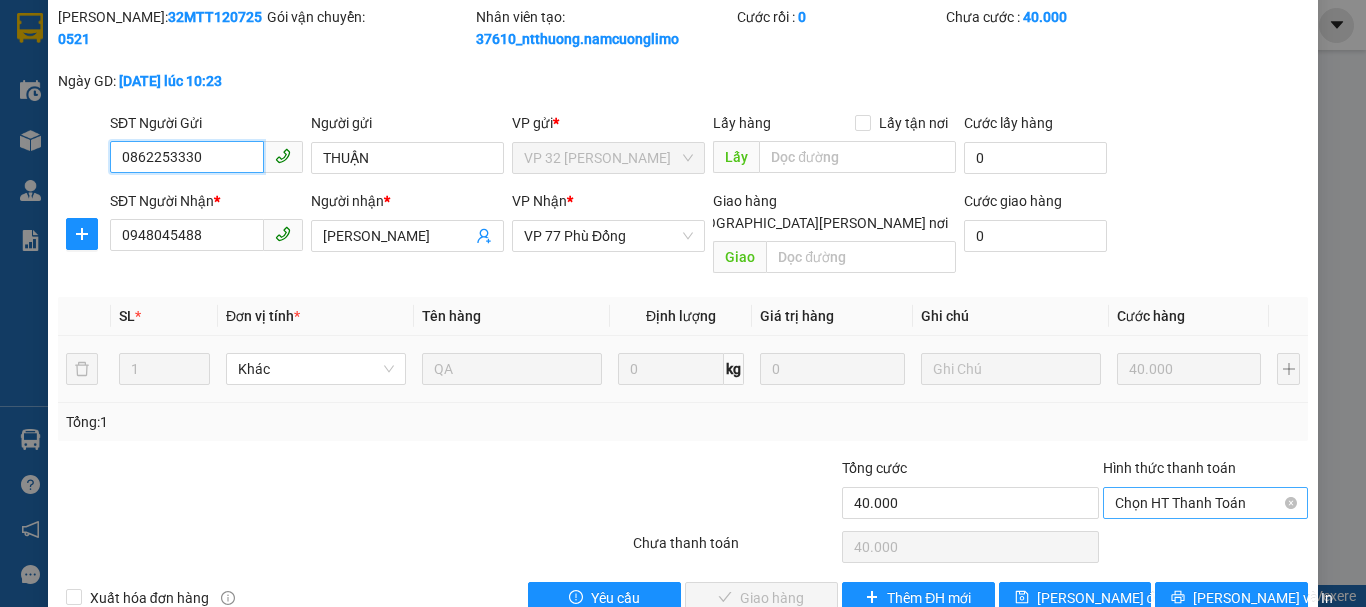 click on "Chọn HT Thanh Toán" at bounding box center [1205, 503] 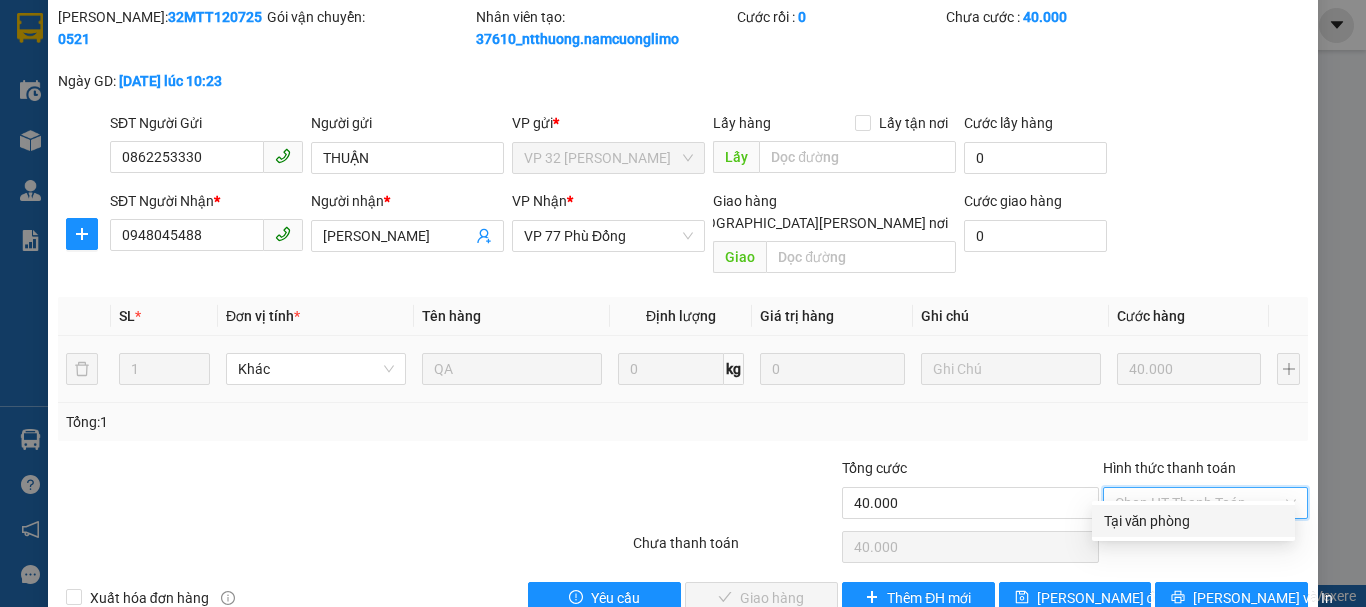 click on "Tại văn phòng" at bounding box center [1193, 521] 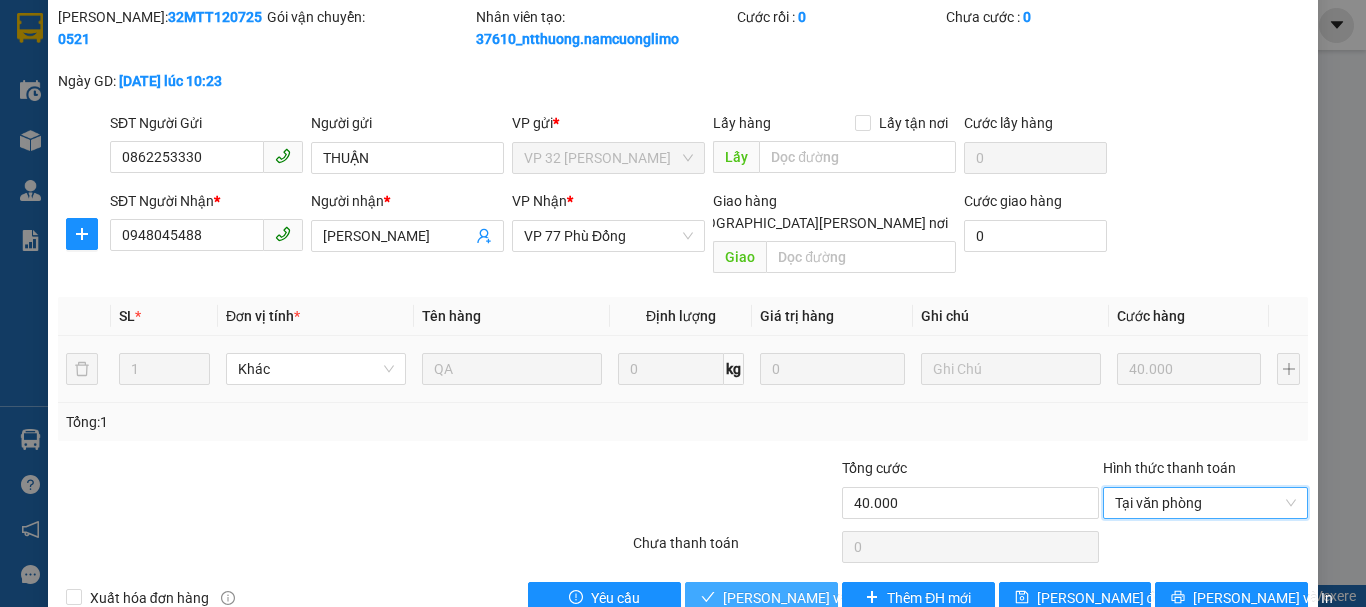 drag, startPoint x: 746, startPoint y: 578, endPoint x: 1201, endPoint y: 313, distance: 526.54535 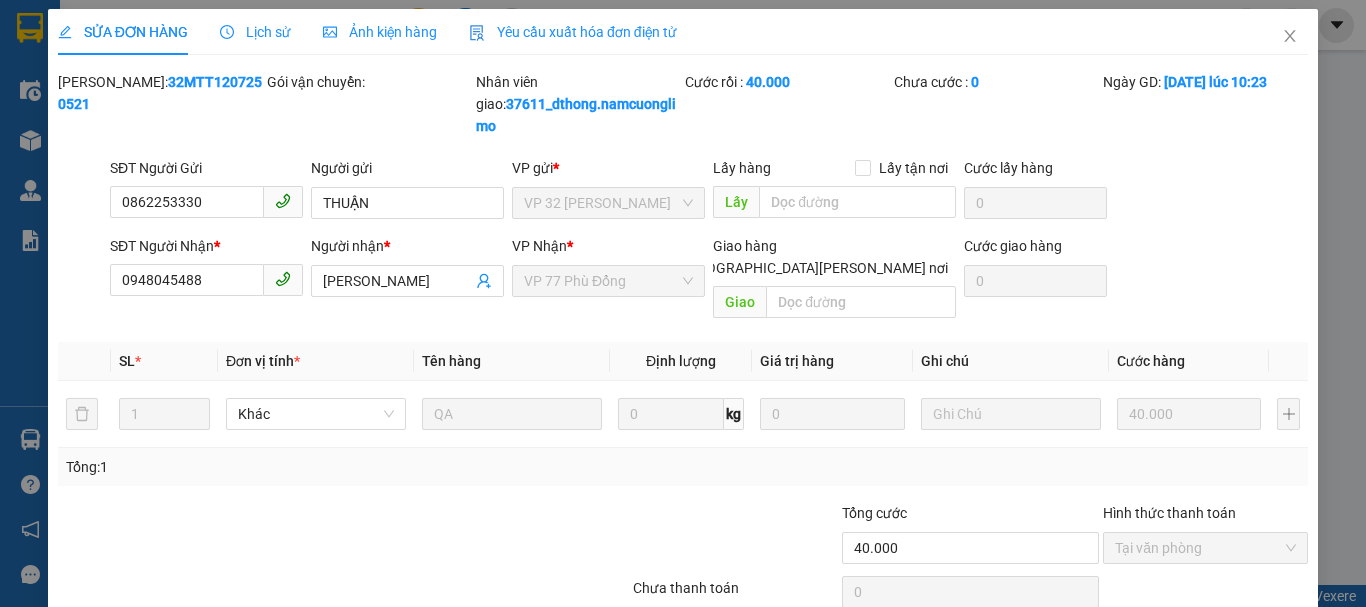 scroll, scrollTop: 0, scrollLeft: 0, axis: both 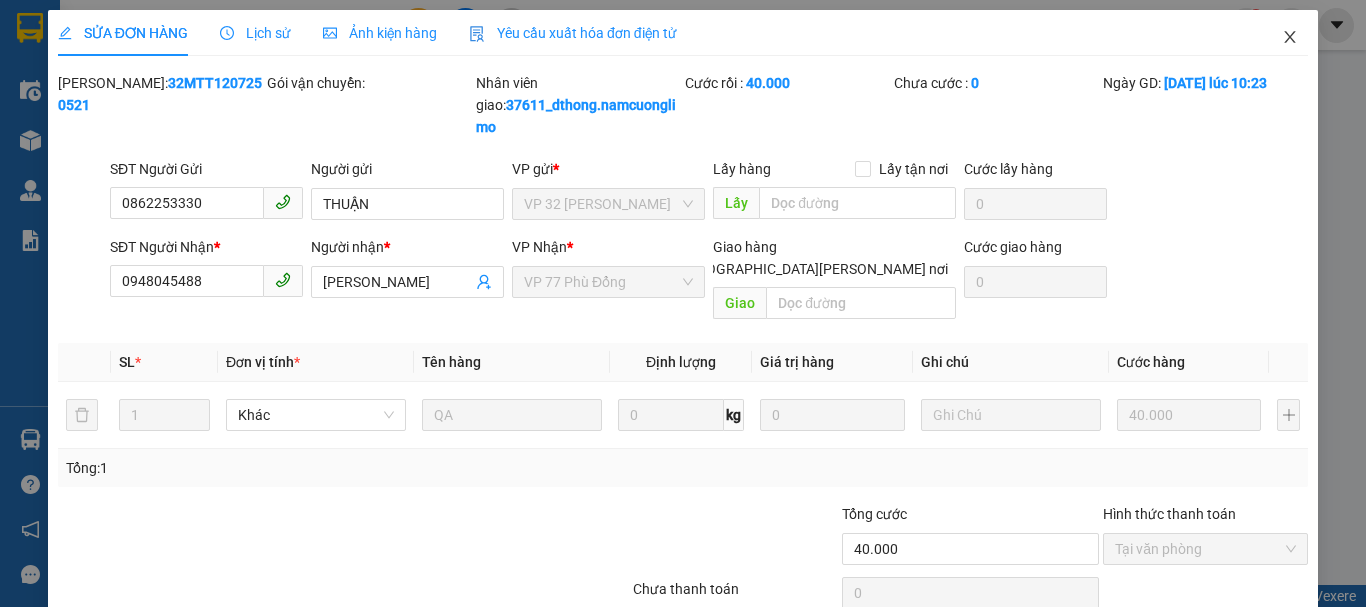 click 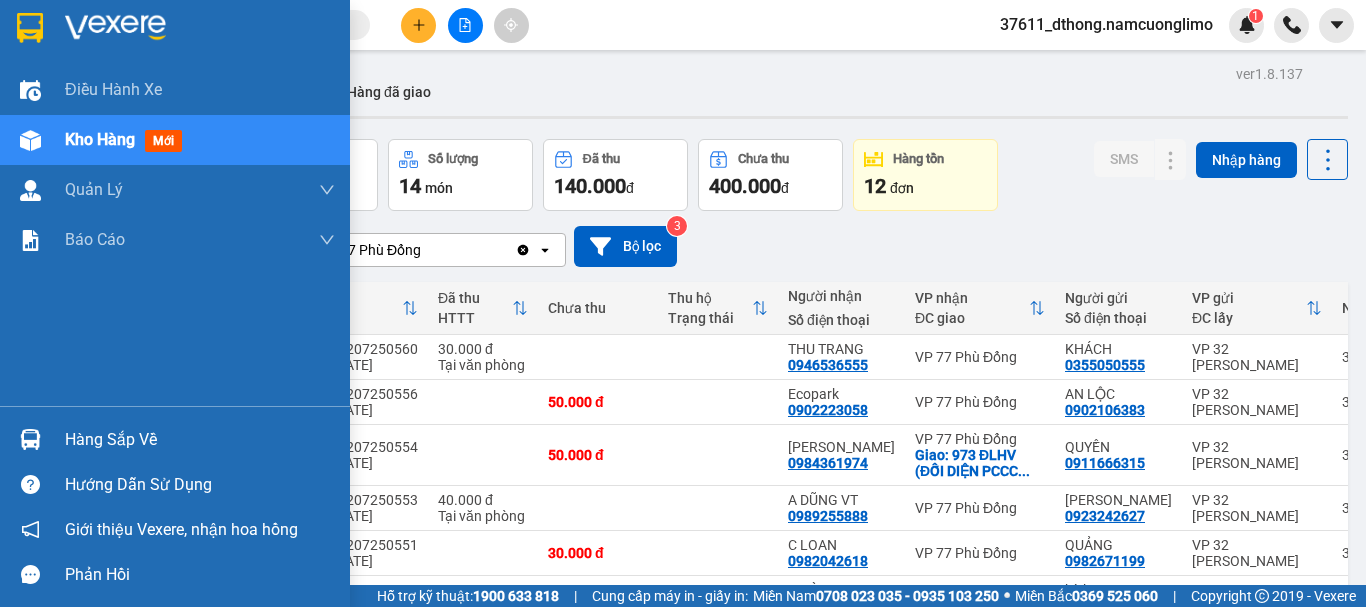 drag, startPoint x: 110, startPoint y: 445, endPoint x: 225, endPoint y: 455, distance: 115.43397 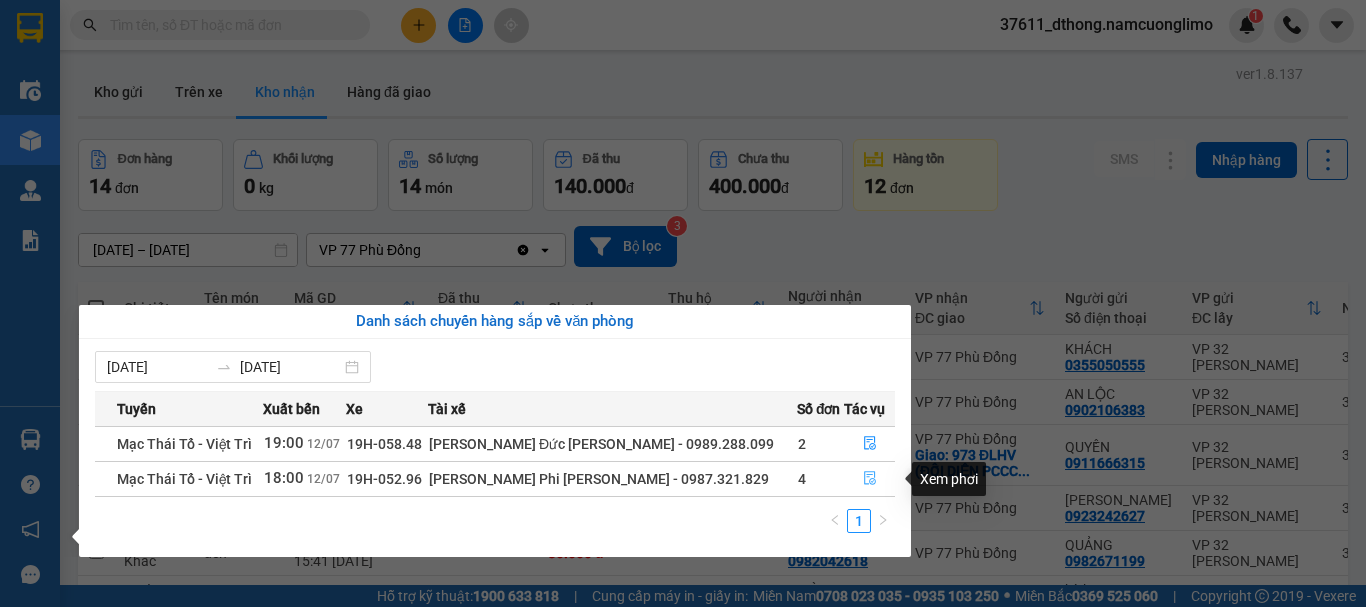 click 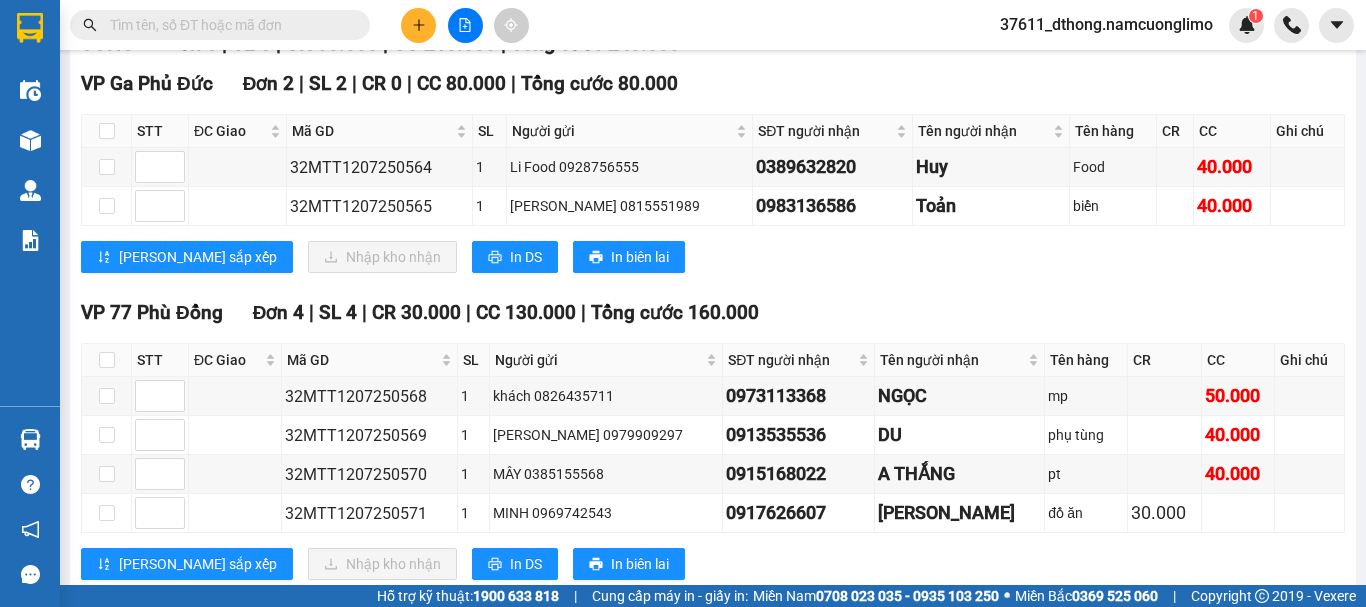 scroll, scrollTop: 300, scrollLeft: 0, axis: vertical 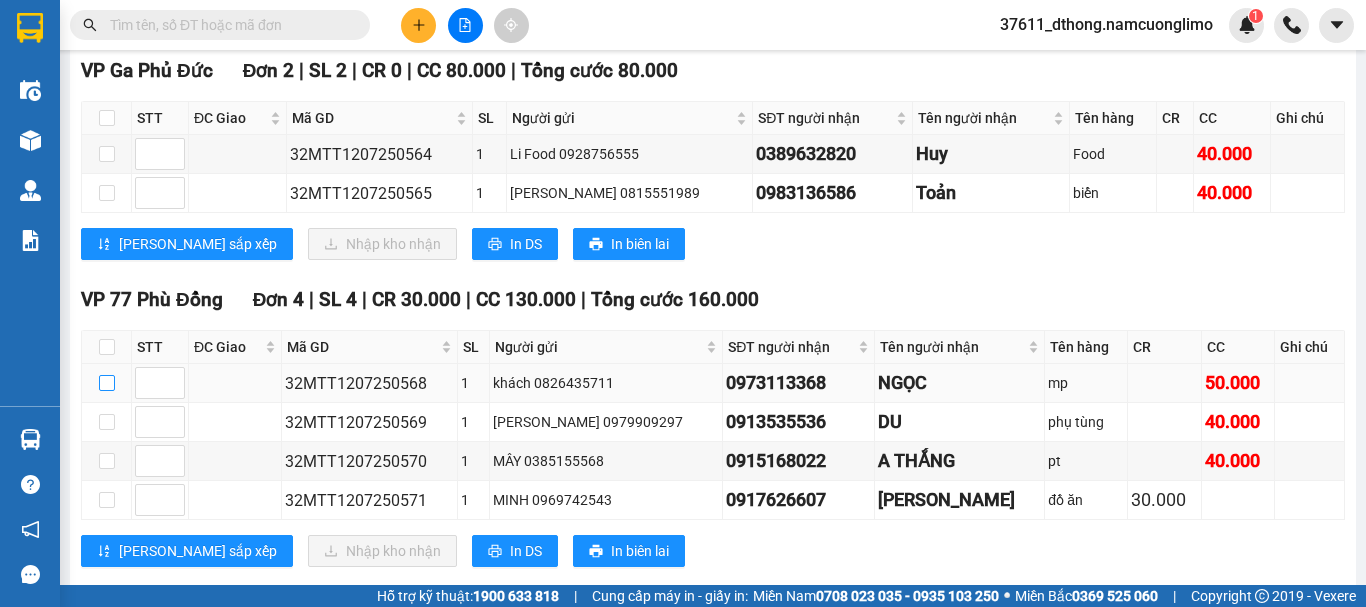 click at bounding box center (107, 383) 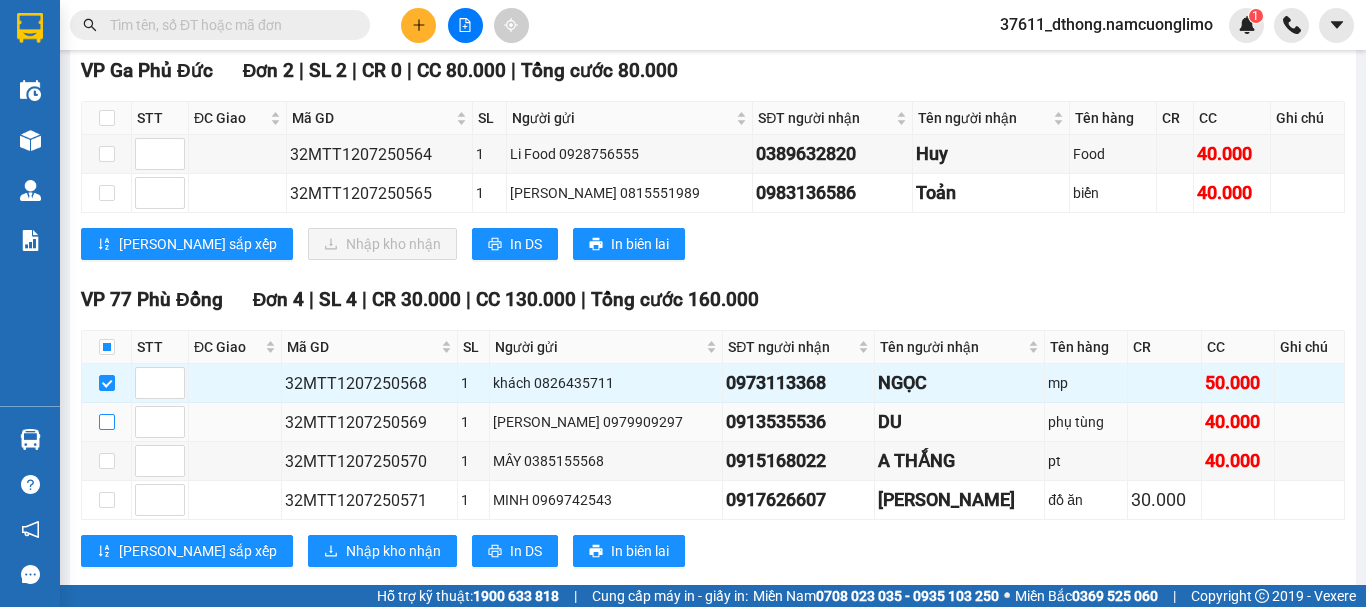 click at bounding box center [107, 422] 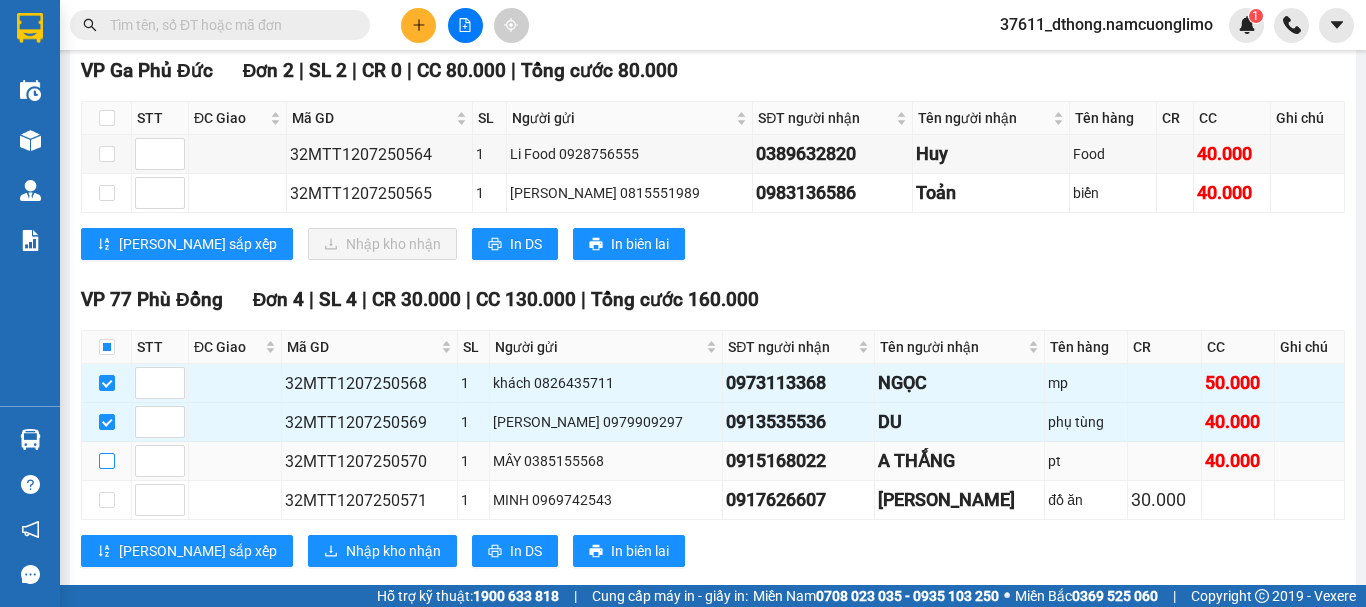 click at bounding box center [107, 461] 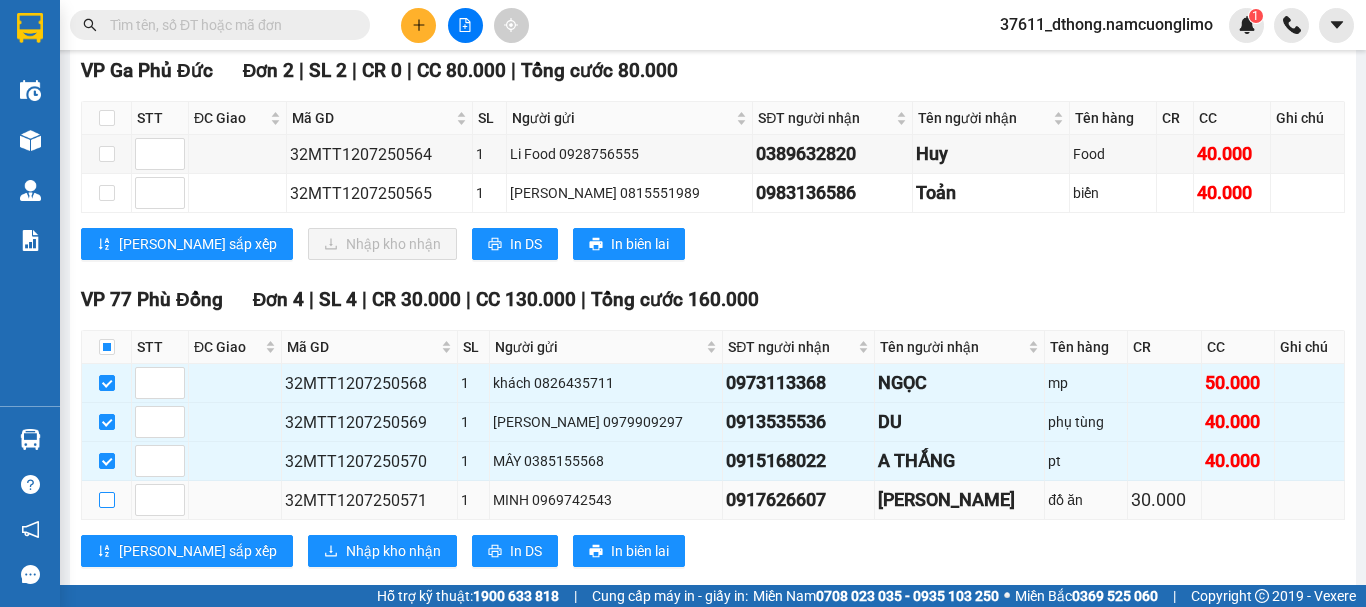 click at bounding box center [107, 500] 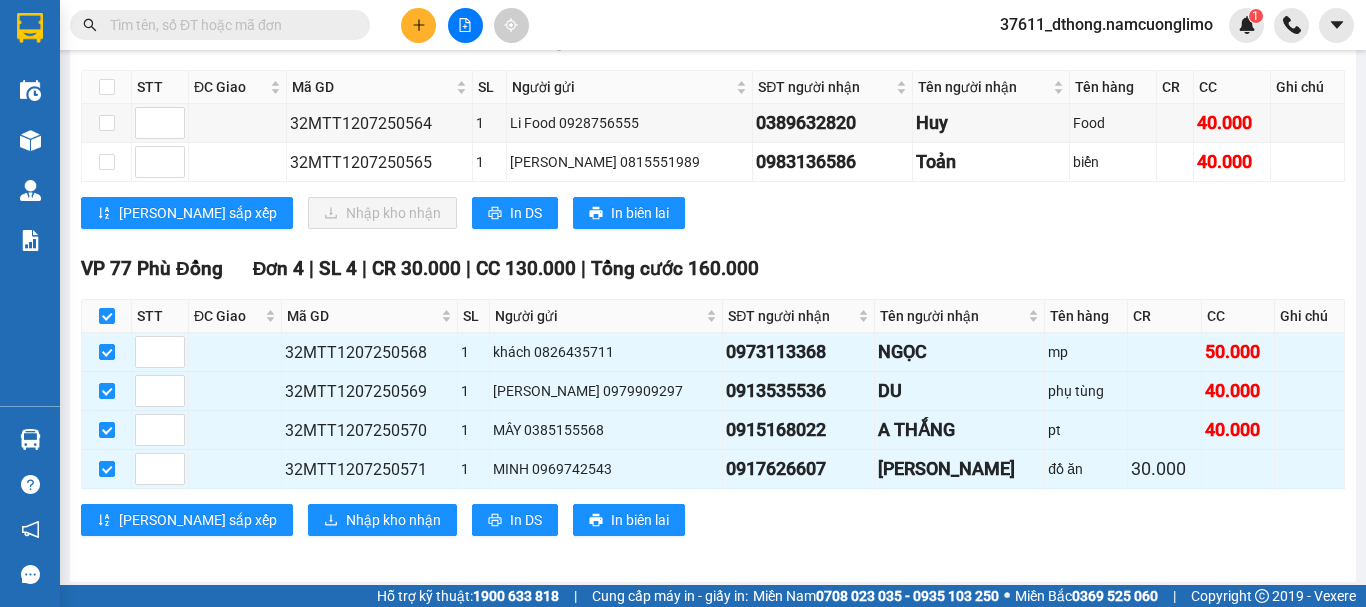 scroll, scrollTop: 355, scrollLeft: 0, axis: vertical 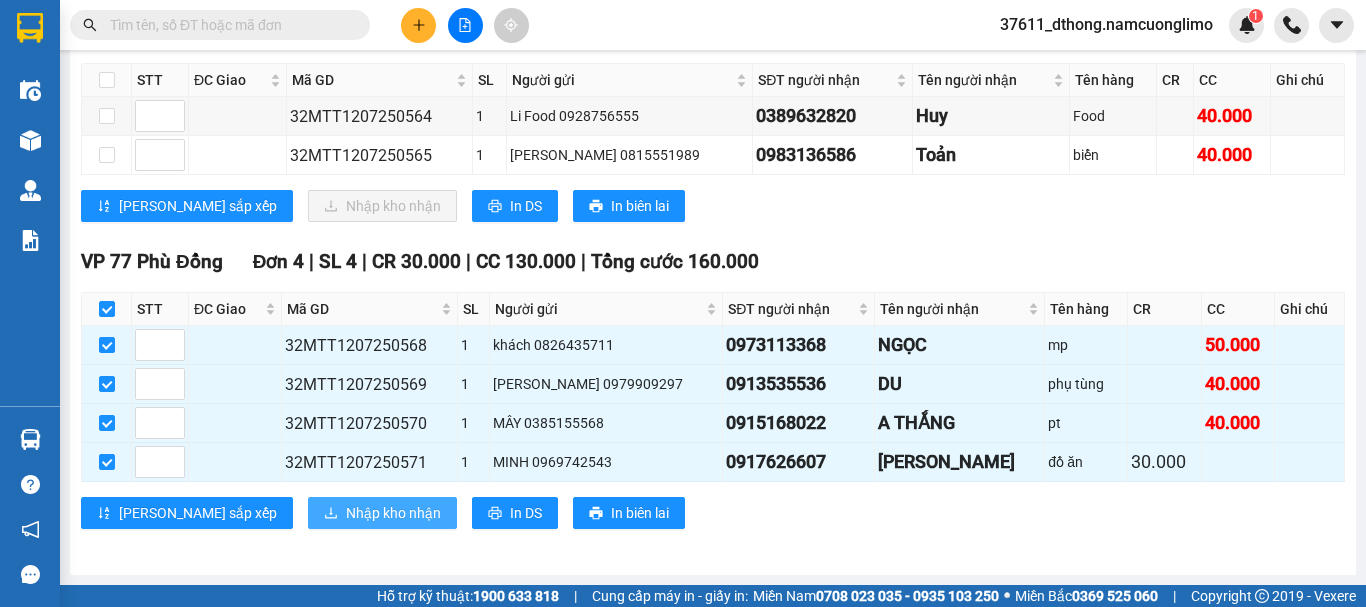click on "Nhập kho nhận" at bounding box center [393, 513] 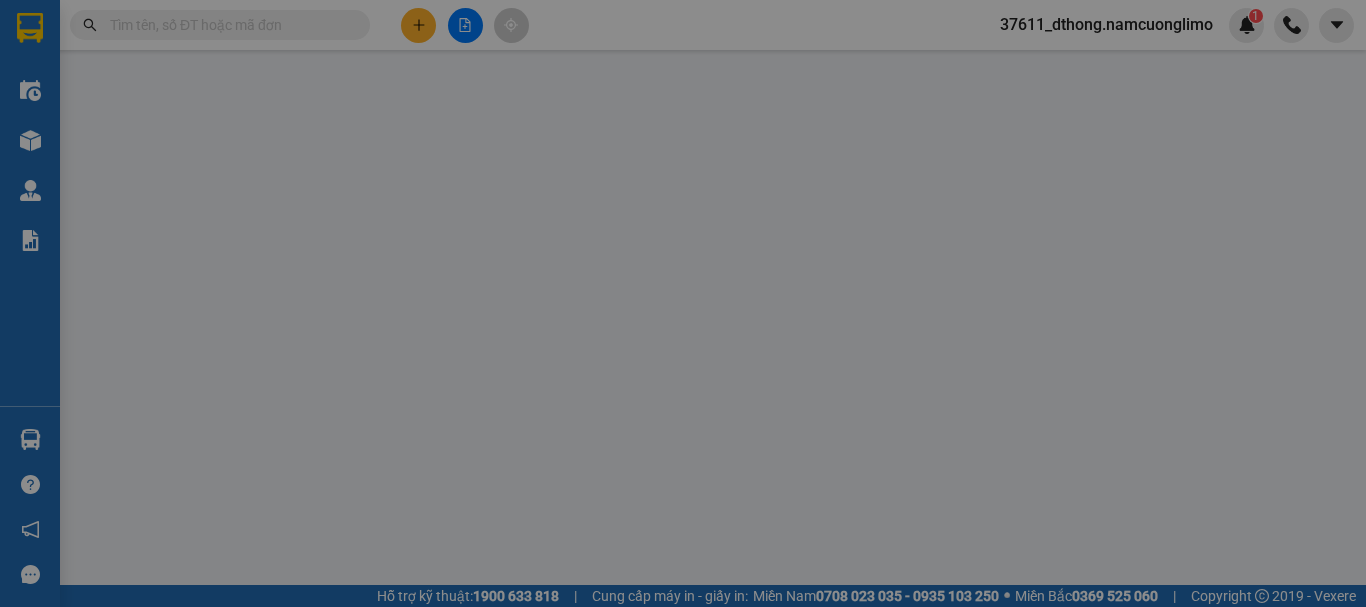 scroll, scrollTop: 0, scrollLeft: 0, axis: both 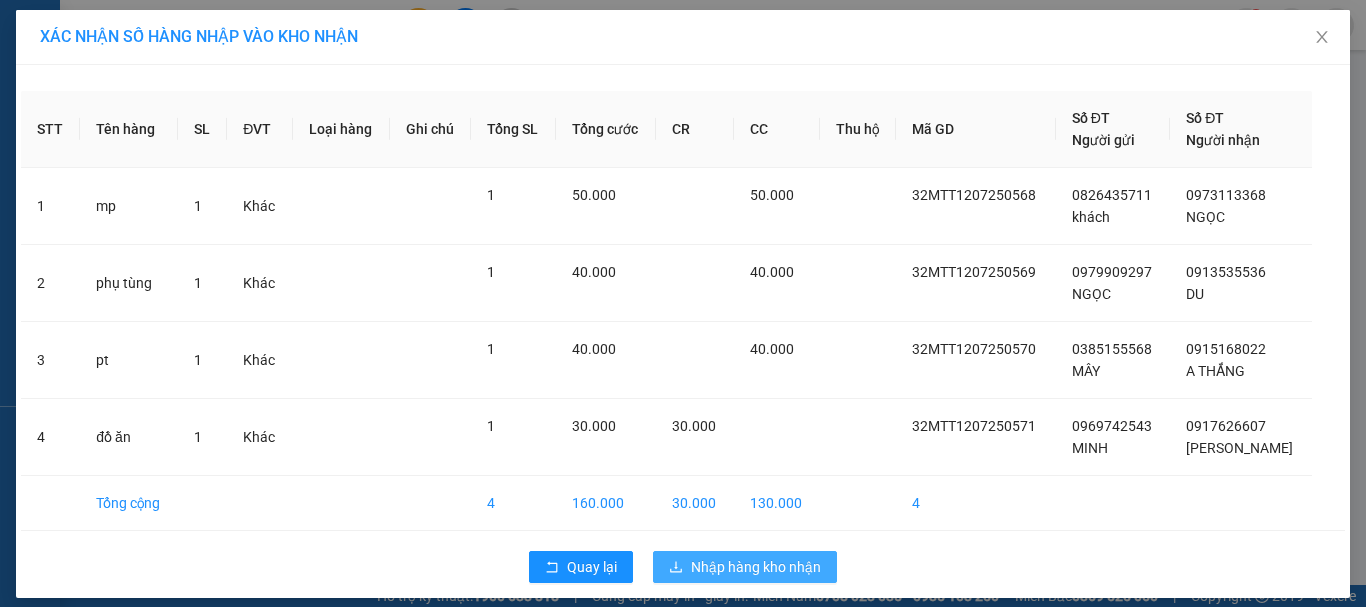 click on "Nhập hàng kho nhận" at bounding box center (756, 567) 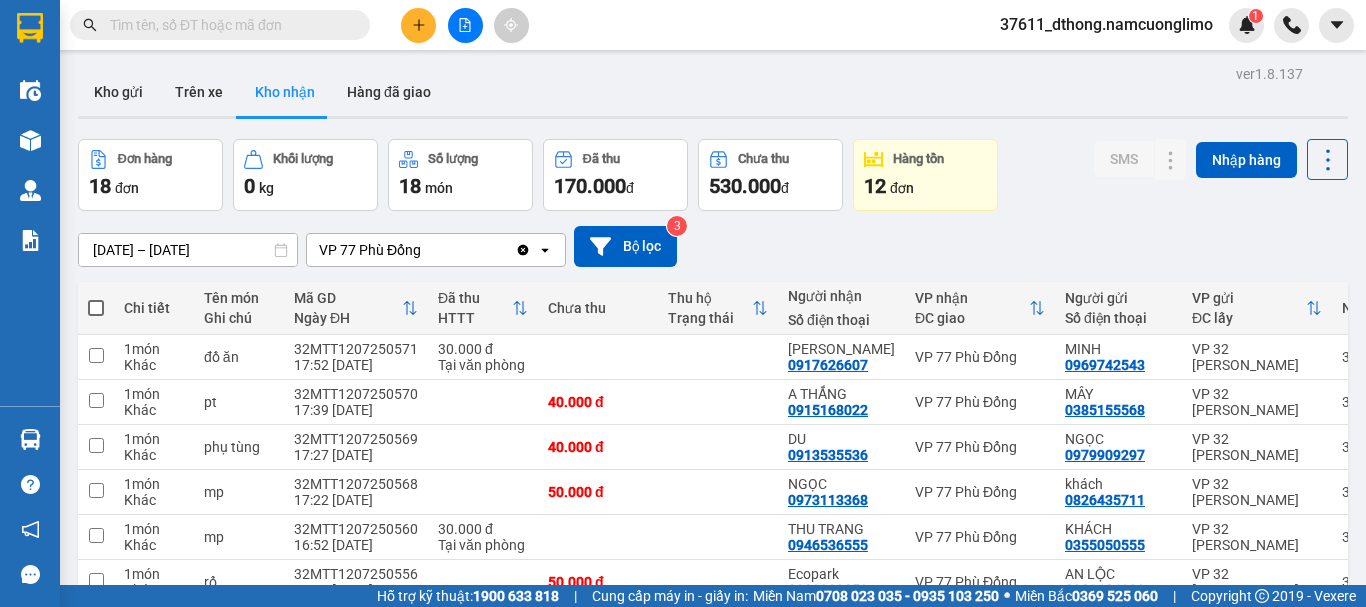 scroll, scrollTop: 100, scrollLeft: 0, axis: vertical 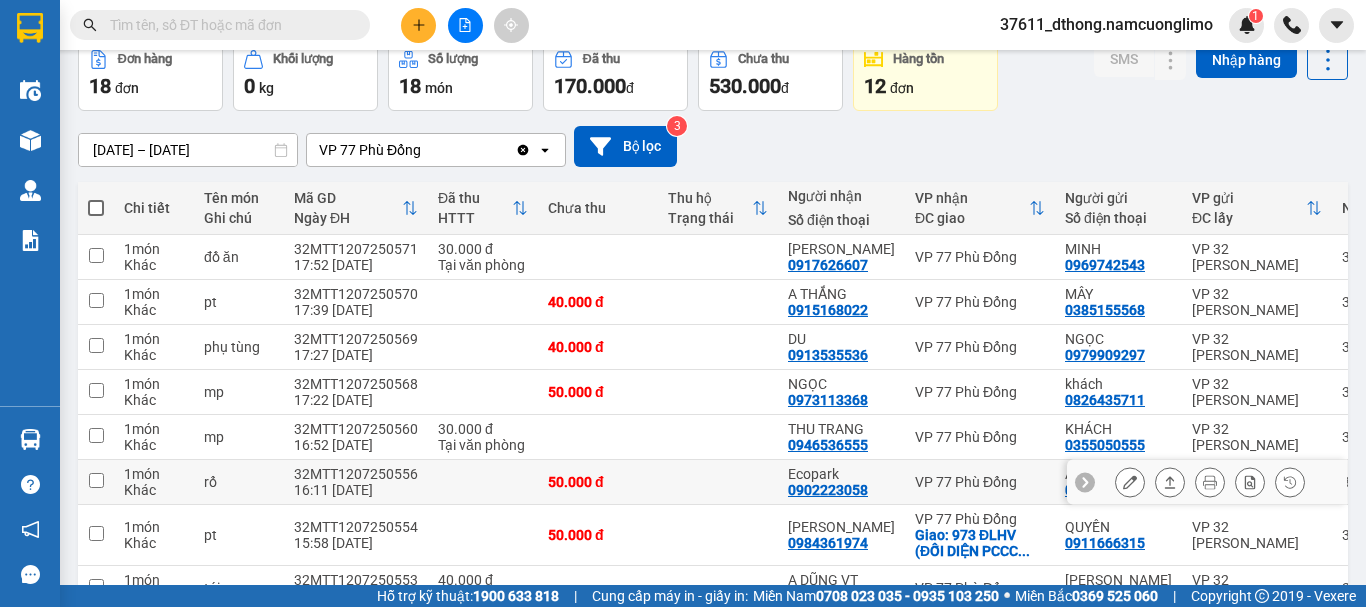 click at bounding box center (96, 480) 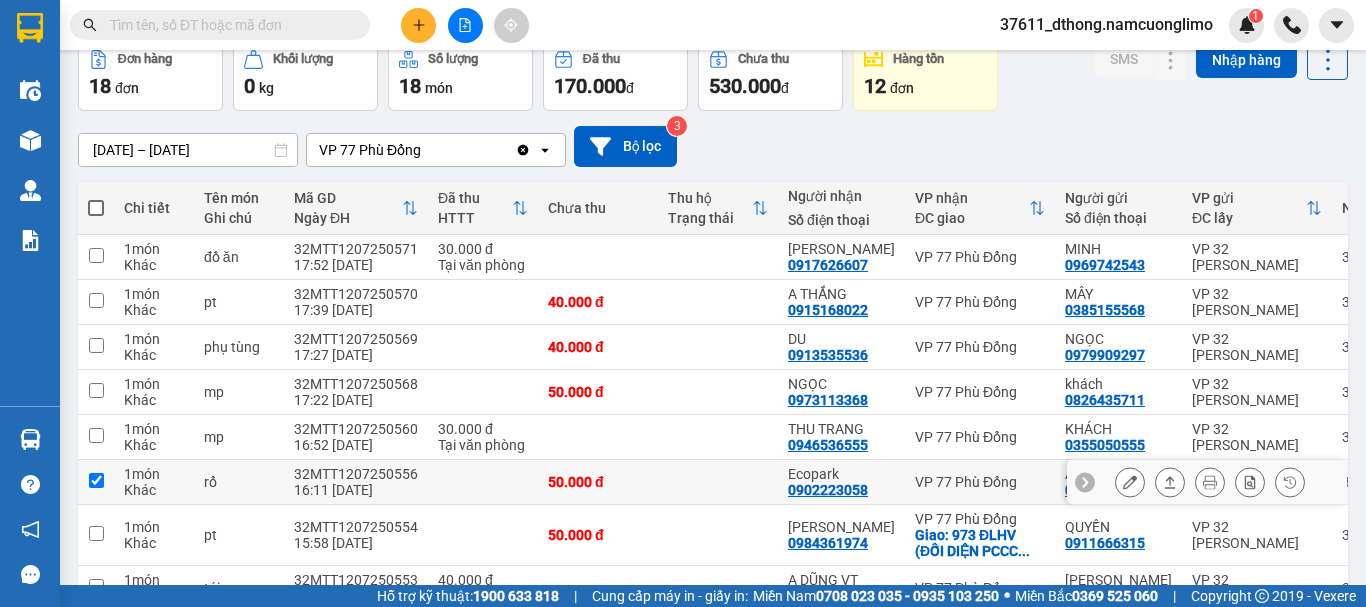 checkbox on "true" 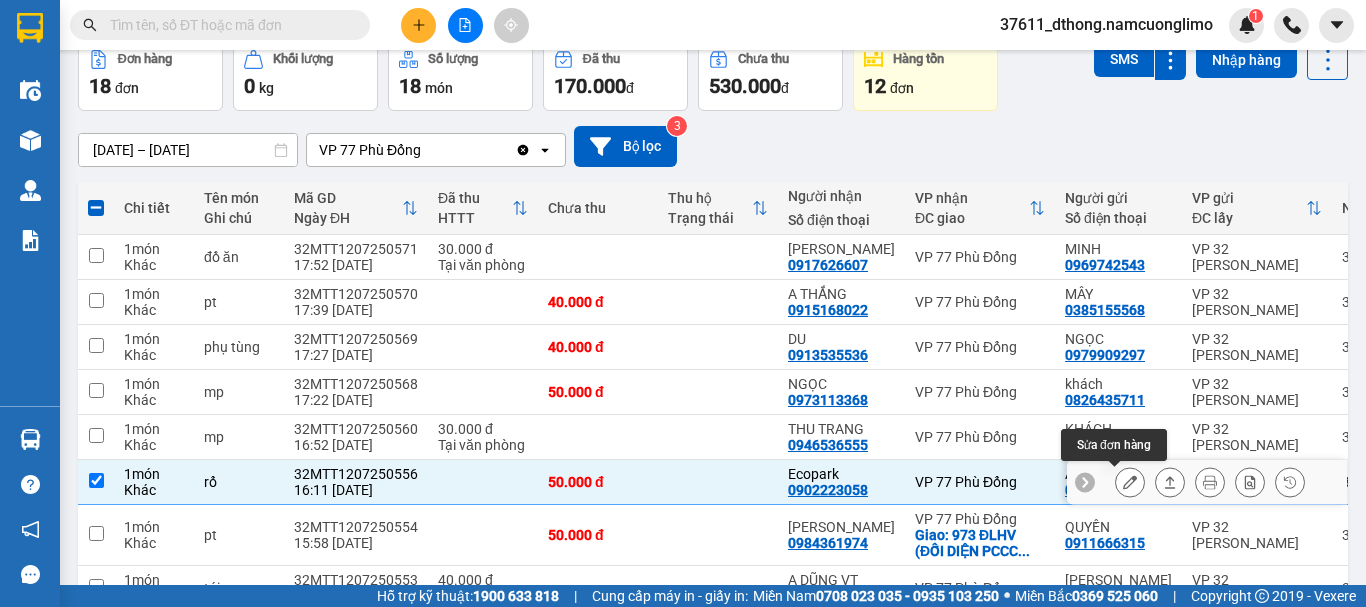 click 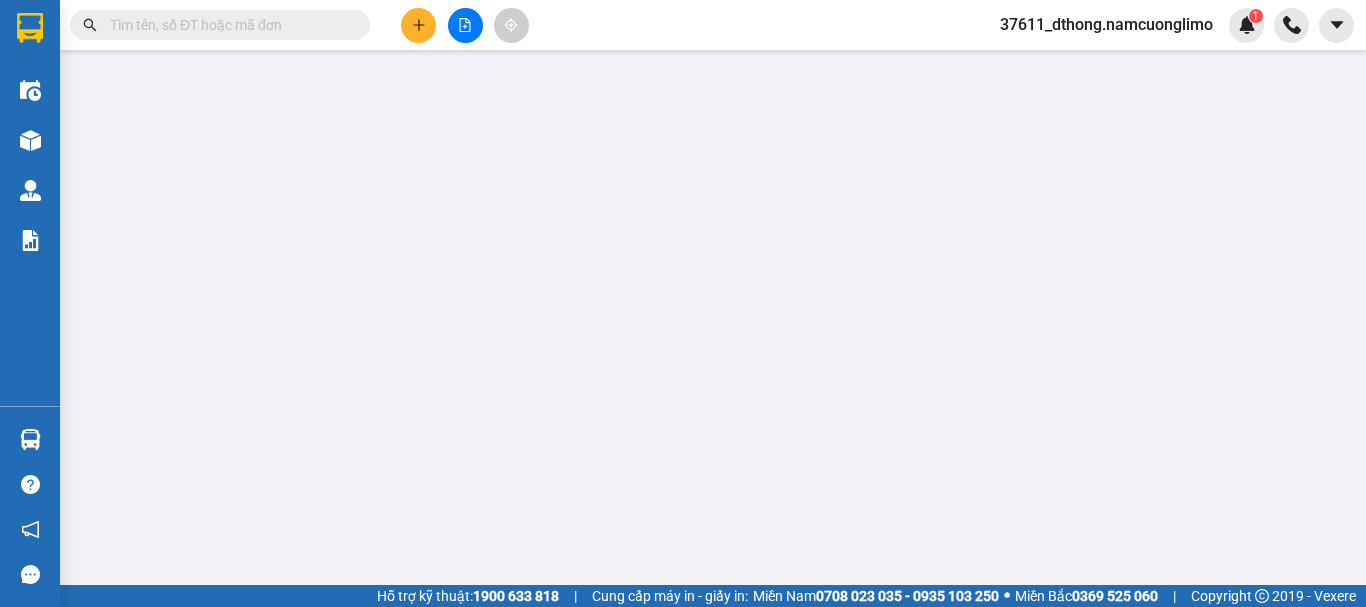 scroll, scrollTop: 0, scrollLeft: 0, axis: both 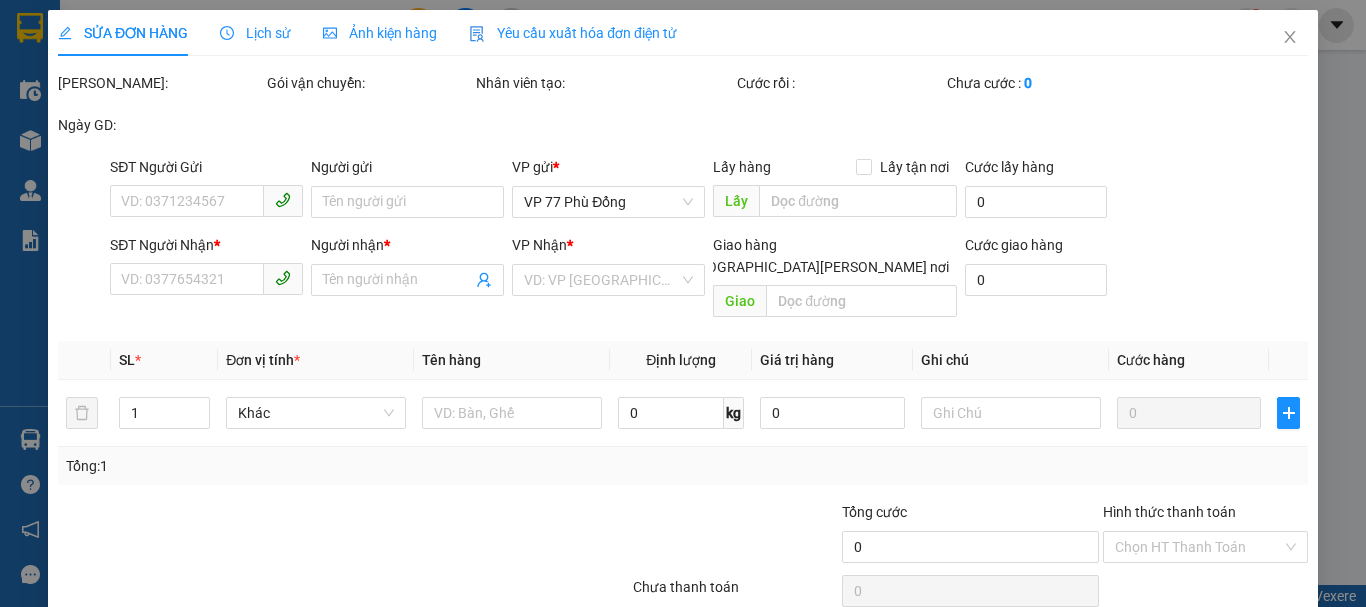 type on "0902106383" 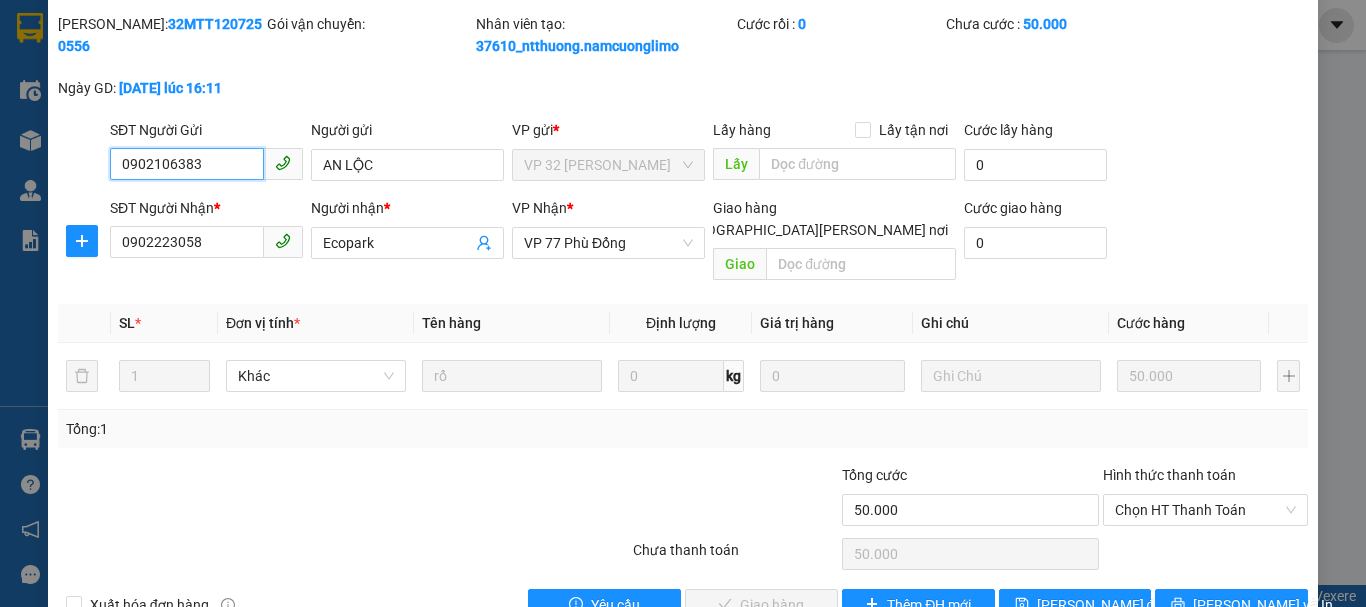 scroll, scrollTop: 90, scrollLeft: 0, axis: vertical 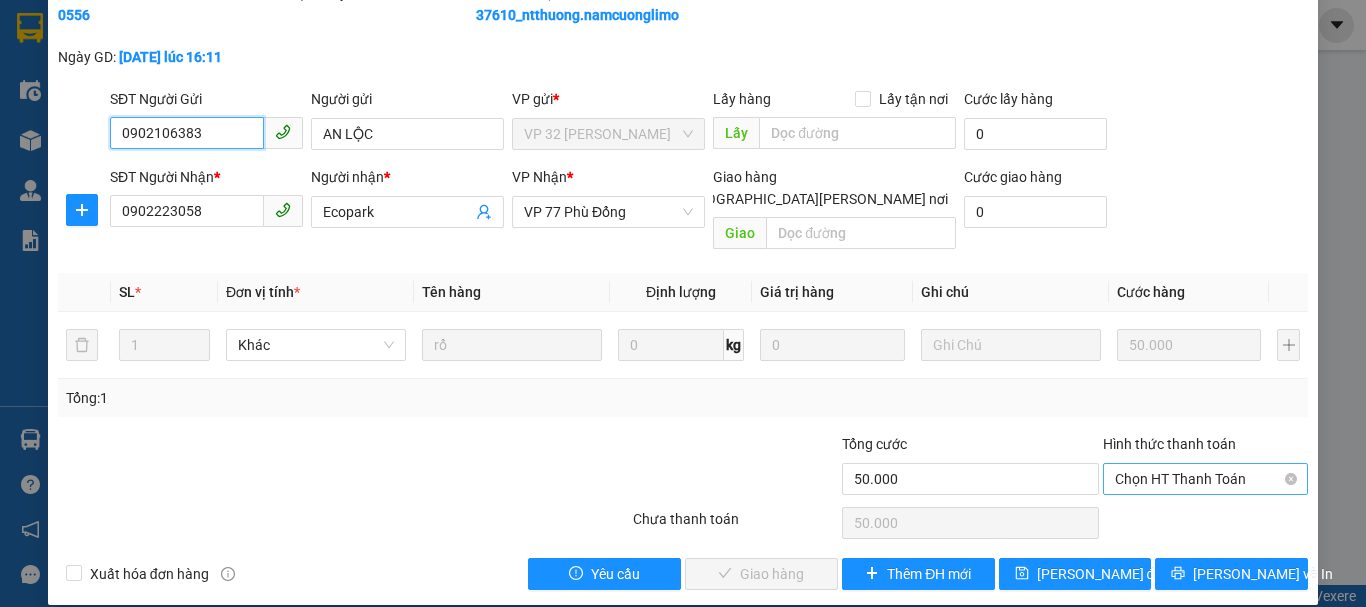 click on "Chọn HT Thanh Toán" at bounding box center (1205, 479) 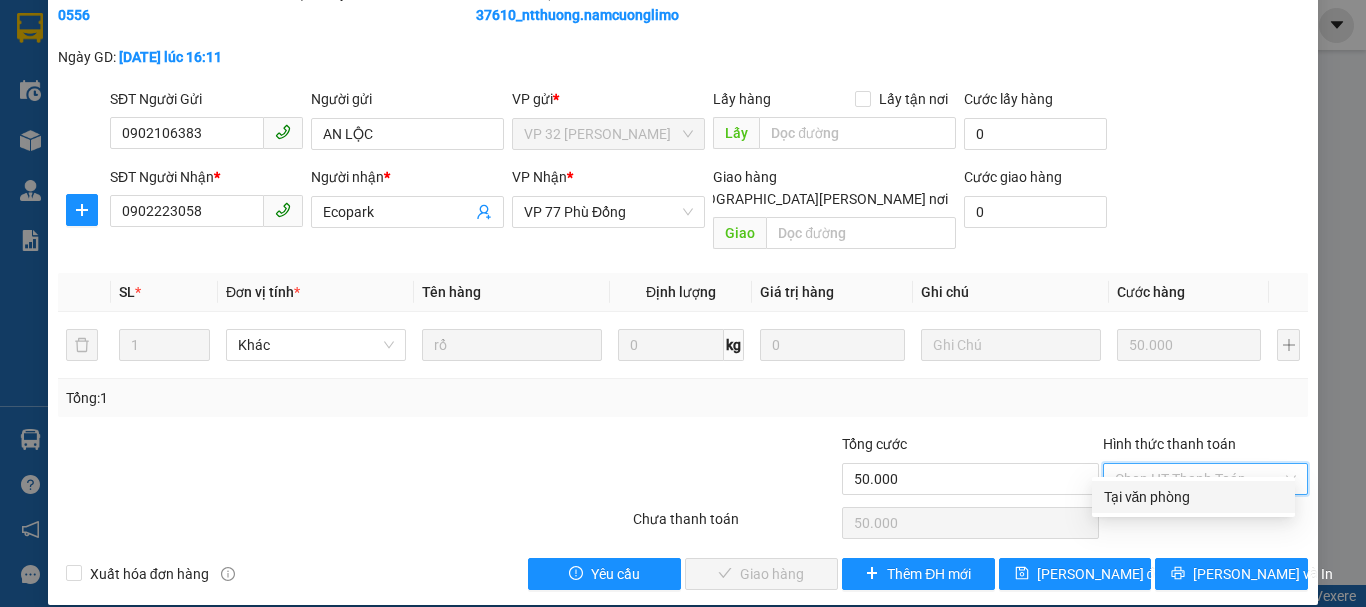 click on "Tại văn phòng" at bounding box center (1193, 497) 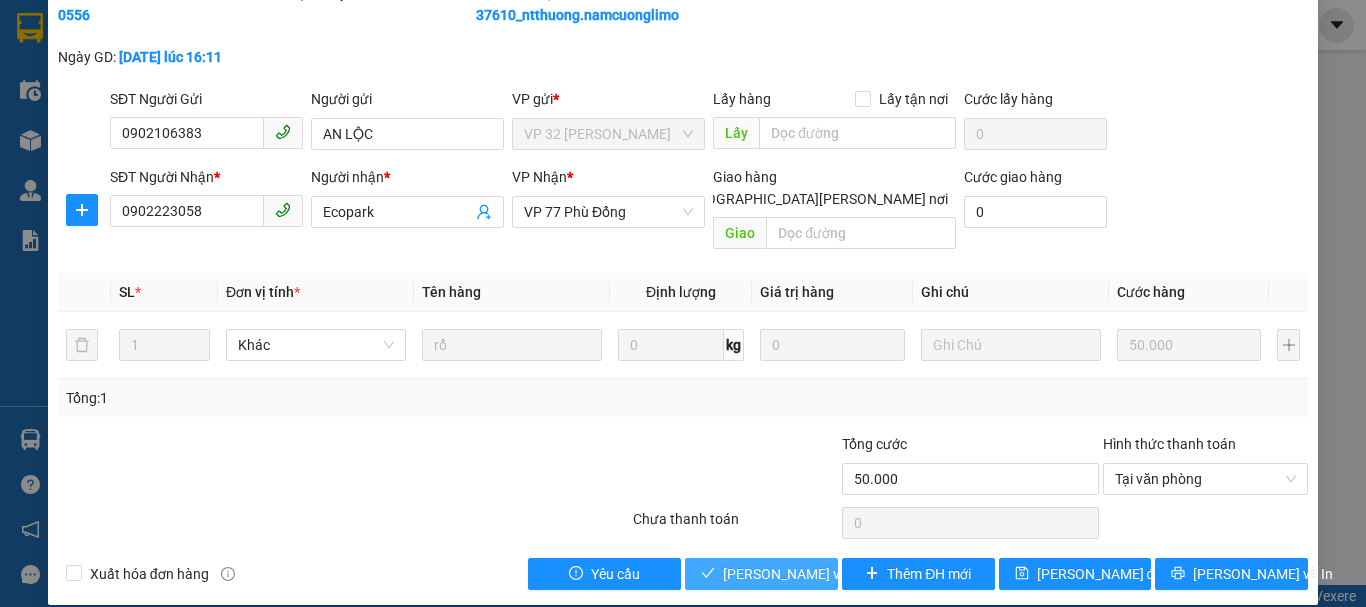 drag, startPoint x: 775, startPoint y: 559, endPoint x: 777, endPoint y: 535, distance: 24.083189 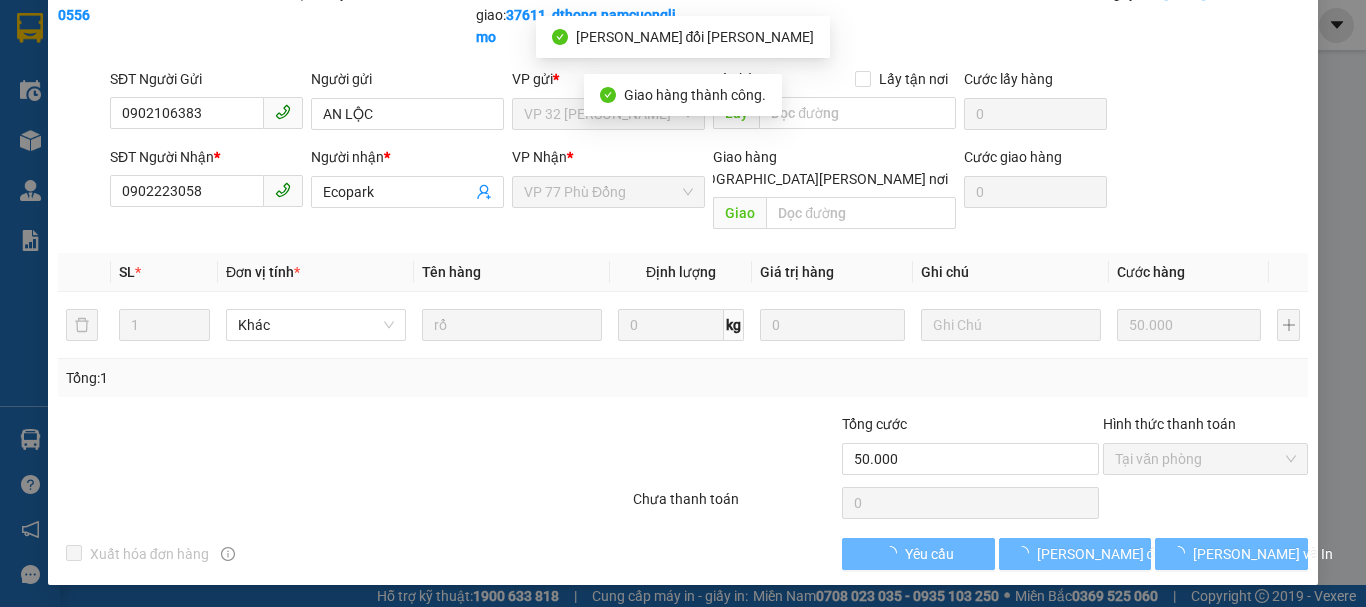 scroll, scrollTop: 70, scrollLeft: 0, axis: vertical 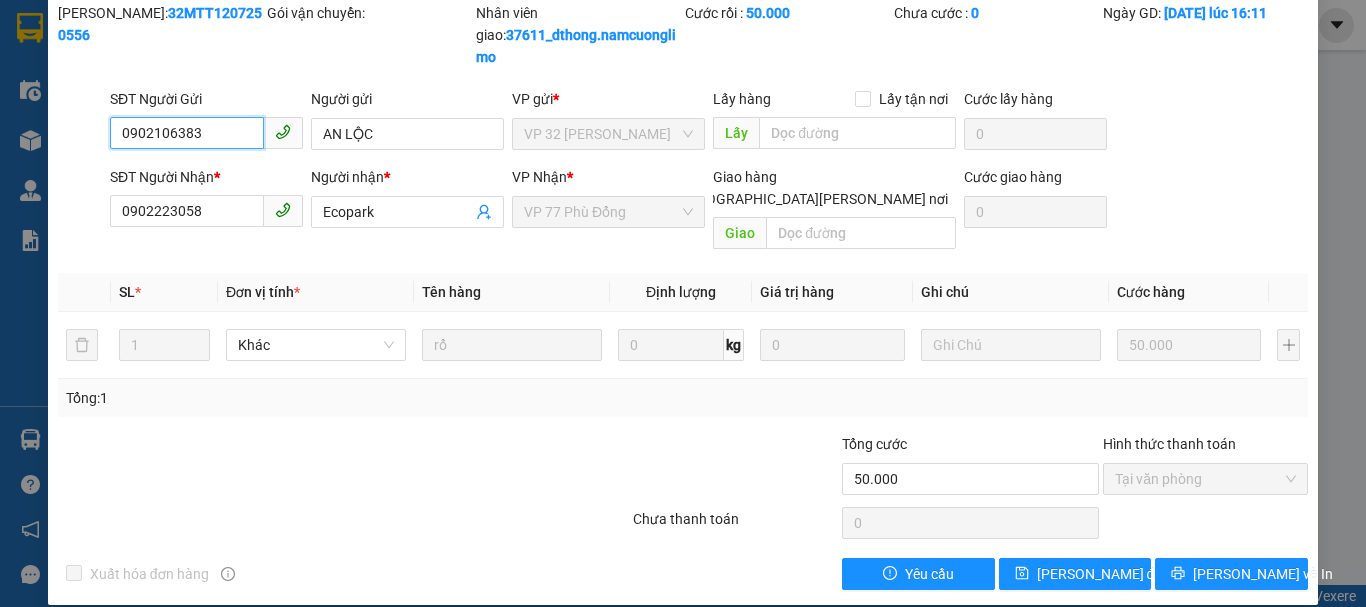 drag, startPoint x: 209, startPoint y: 134, endPoint x: 85, endPoint y: 140, distance: 124.14507 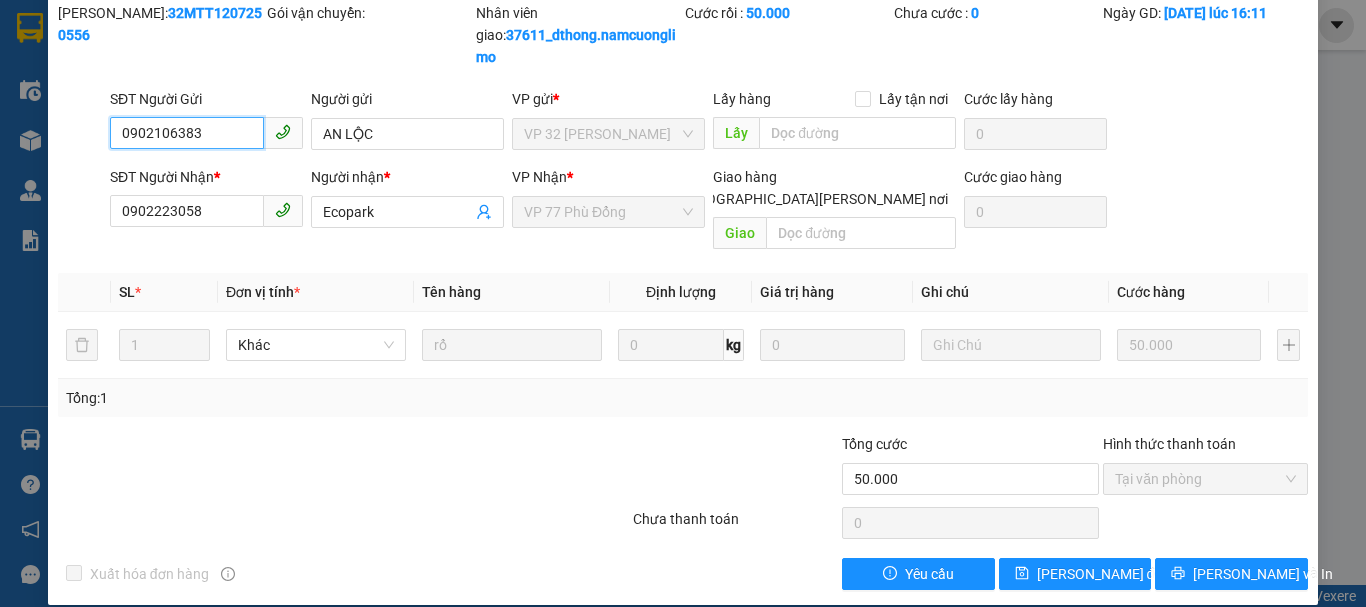 click on "SĐT Người Gửi 0902106383 0902106383 Người gửi AN LỘC VP gửi  * VP 32 Mạc Thái Tổ Lấy hàng Lấy tận nơi Lấy Cước lấy hàng 0" at bounding box center (683, 123) 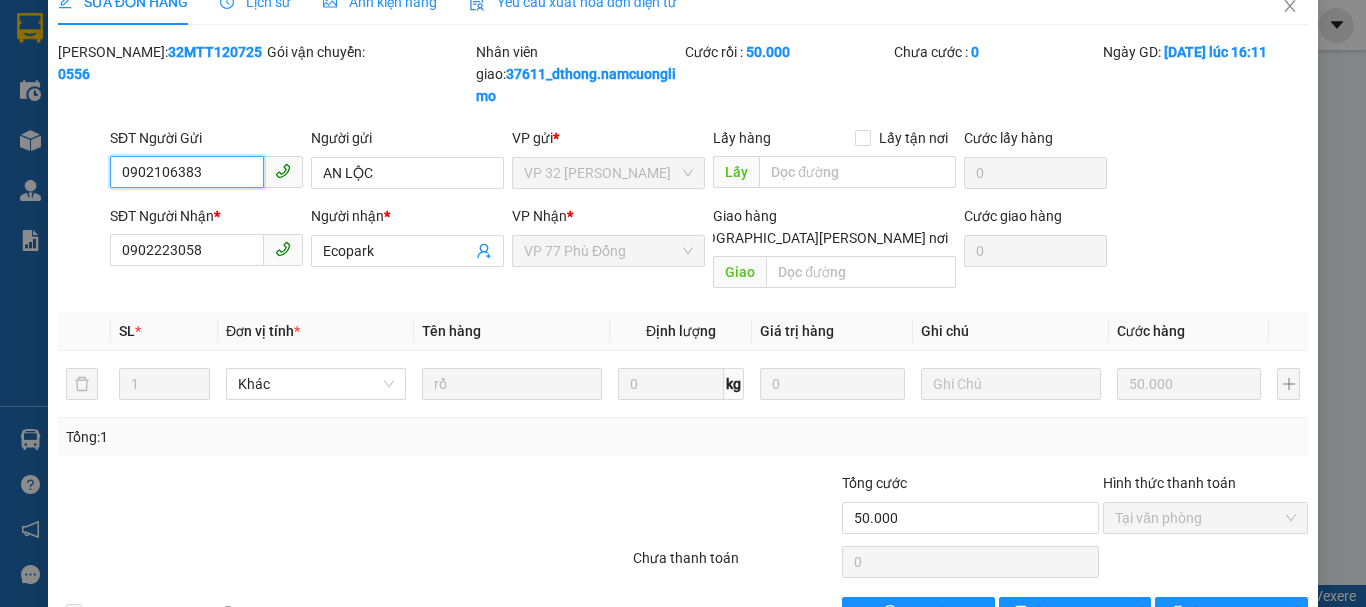scroll, scrollTop: 0, scrollLeft: 0, axis: both 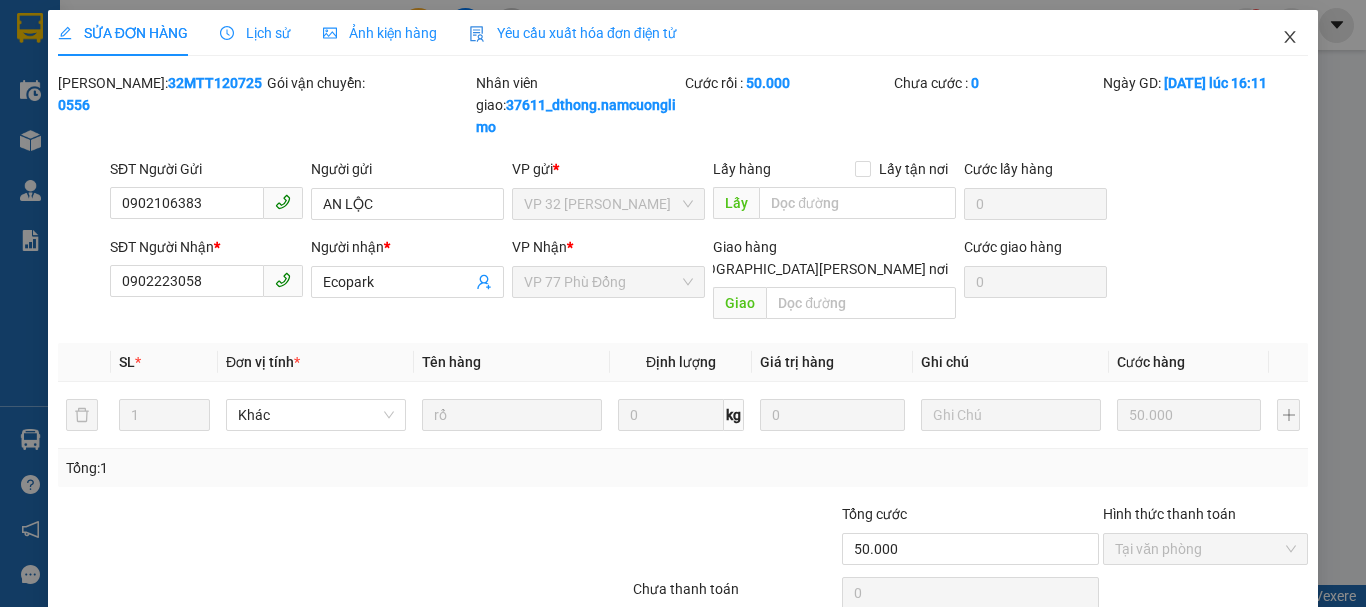 click 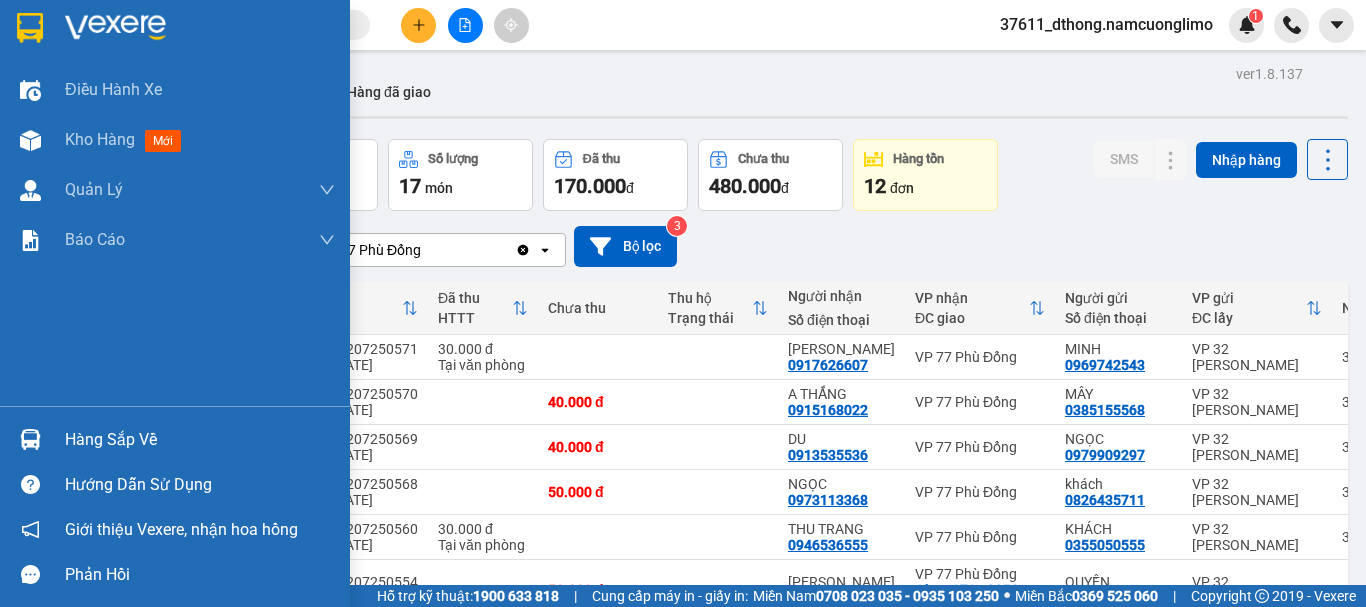 click on "Hàng sắp về" at bounding box center (200, 440) 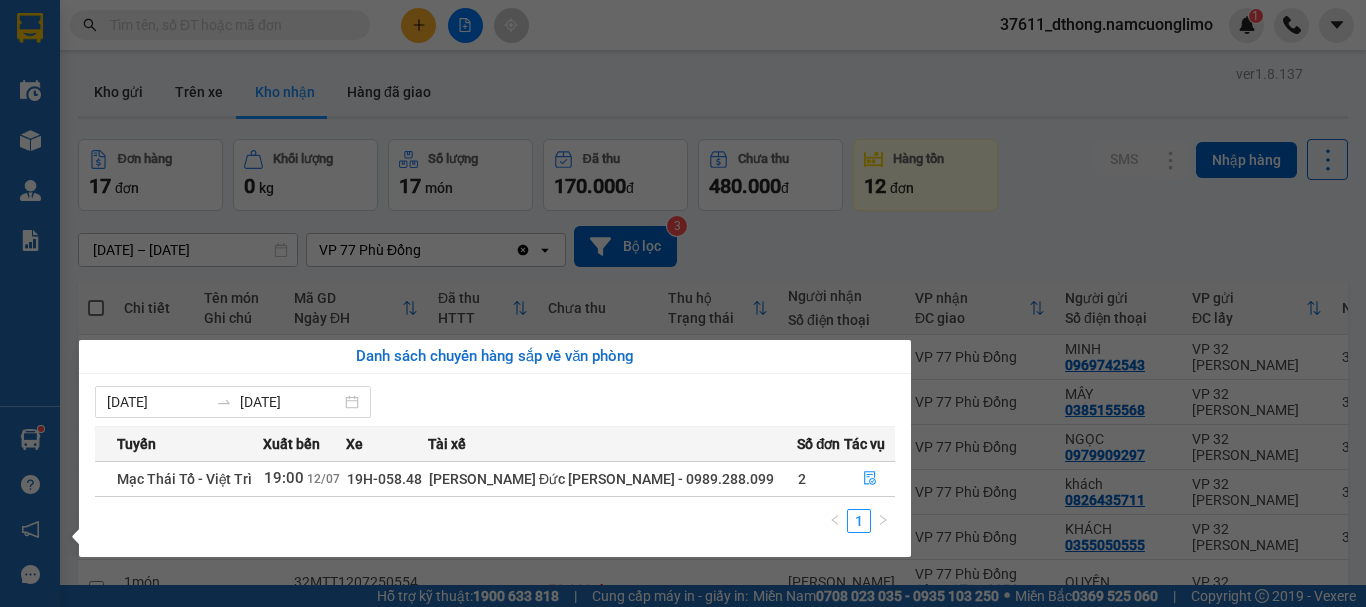 click on "Kết quả tìm kiếm ( 1583 )  Bộ lọc  Mã ĐH Trạng thái Món hàng Tổng cước Chưa cước Người gửi VP Gửi Người nhận VP Nhận 32MTT0907250310 20:01 - 09/07 Đã giao   17:39 - 11/07 QA SL:  1 40.000 0839633333 CHỬ PHƯƠNG LINH VP 32 Mạc Thái Tổ 0977003553 QUỲNH VP 77 Phù Đổng 32MTT0707250095 17:06 - 07/07 Đã giao   20:05 - 08/07 QA SL:  1 30.000 0839633333 CHỬ PHƯƠNG LINH VP 32 Mạc Thái Tổ 0977003553 dg quỳnh  VP 77 Phù Đổng 32MTT0807250176 13:17 - 08/07 Đã giao   20:05 - 08/07 QA SL:  1 30.000 0839633333 CHỬ PHƯƠNG LINH VP 32 Mạc Thái Tổ 0977003553 dg quỳnh  VP 77 Phù Đổng PĐ0607250550 14:07 - 06/07 Đã giao   16:38 - 06/07 ÁO SL:  1 20.000 0977003553 dg quỳnh  VP 77 Phù Đổng 0839633333 CHỬ PHƯƠNG LINH VP 32 Mạc Thái Tổ PĐ0407250428 17:50 - 04/07 Đã giao   19:56 - 04/07 QÁO SL:  1 30.000 0977003553 dg quỳnh  VP 77 Phù Đổng 0839633333 CHỬ PHƯƠNG LINH VP 32 Mạc Thái Tổ 32MTT0207250198 Đã giao" at bounding box center [683, 303] 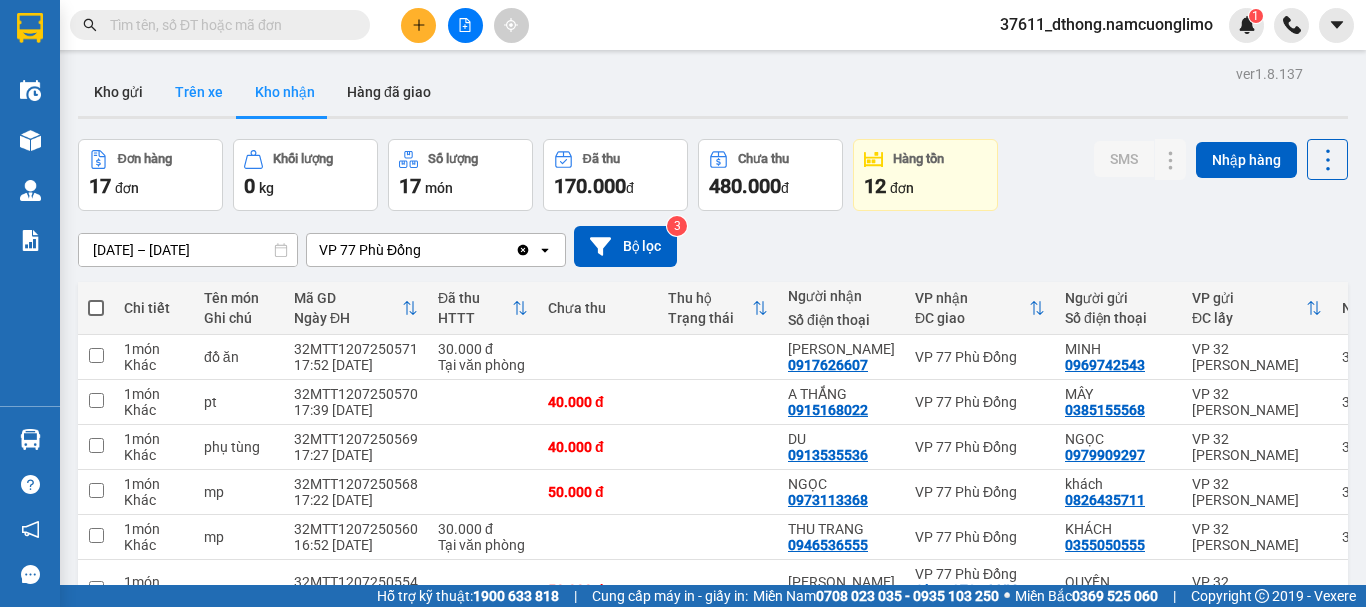 click on "Trên xe" at bounding box center (199, 92) 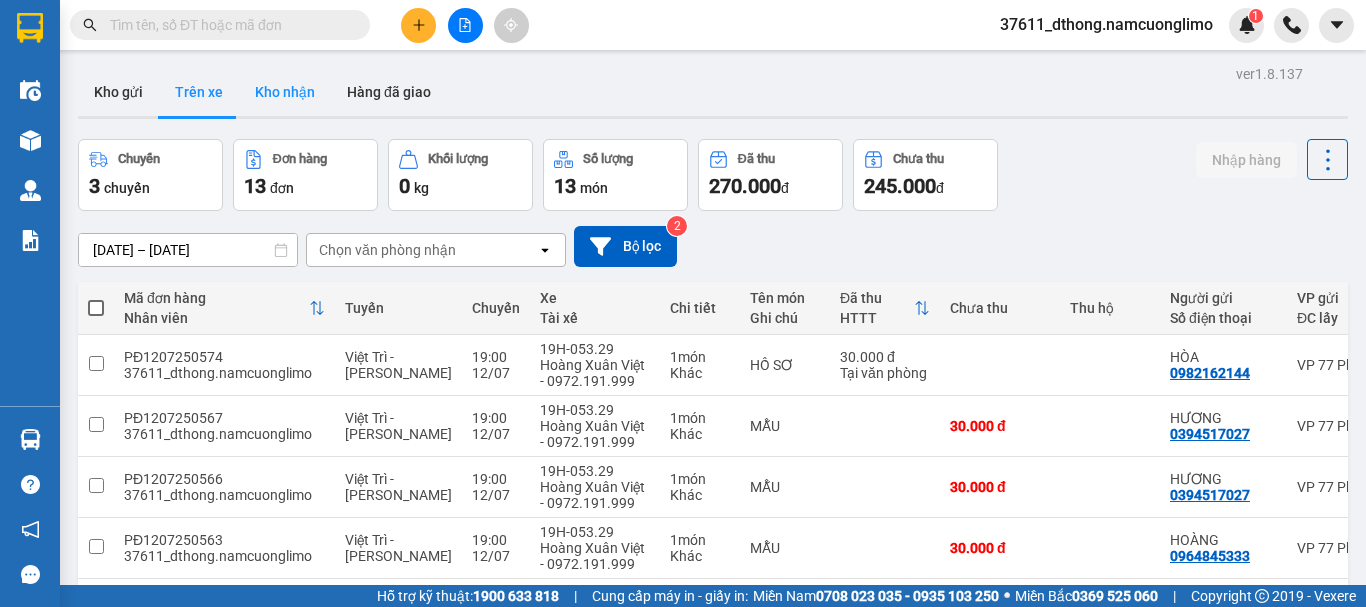 click on "Kho nhận" at bounding box center (285, 92) 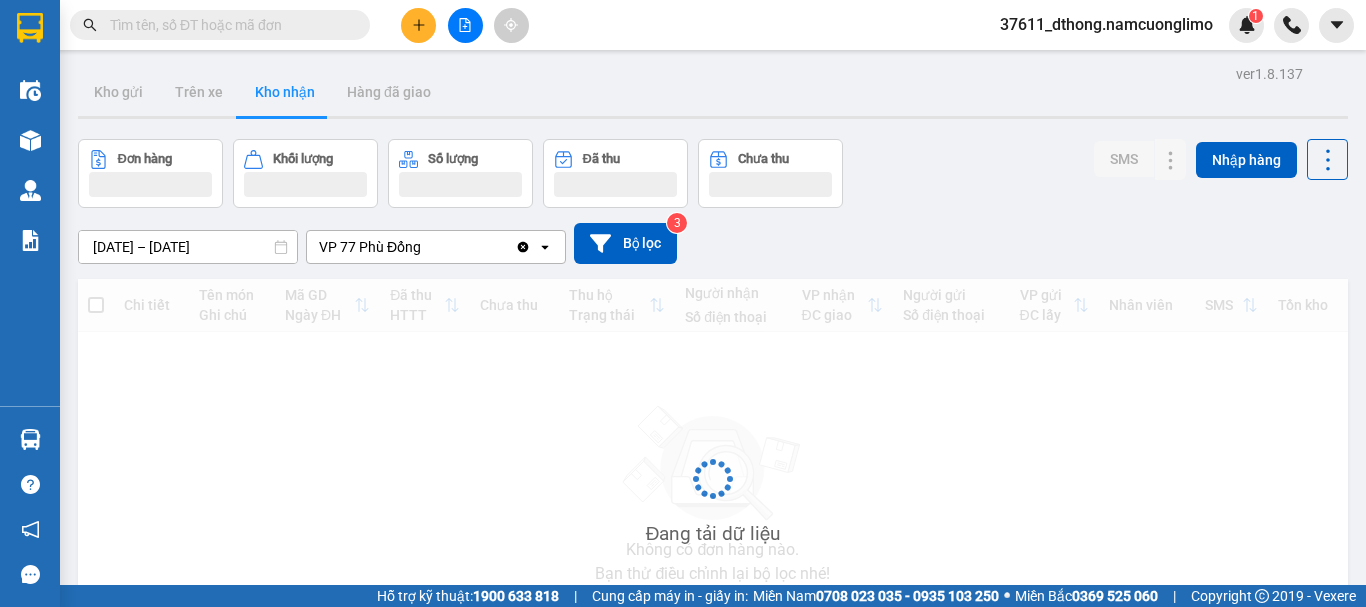 click on "Kho nhận" at bounding box center (285, 92) 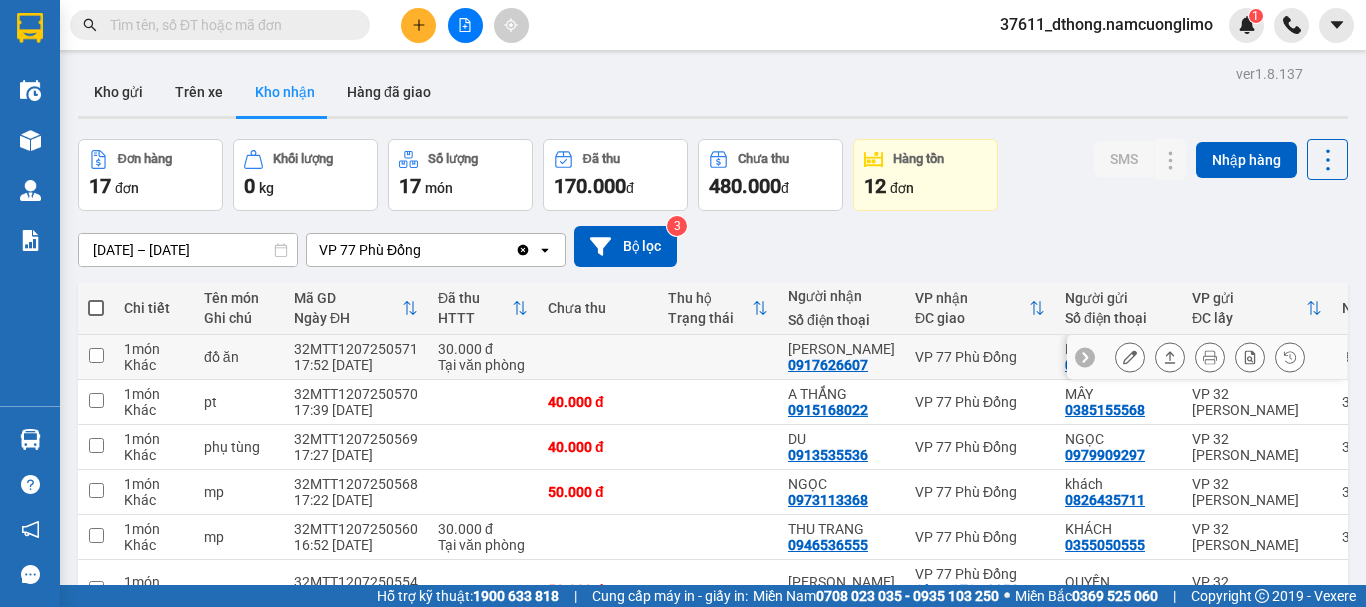 click at bounding box center [96, 355] 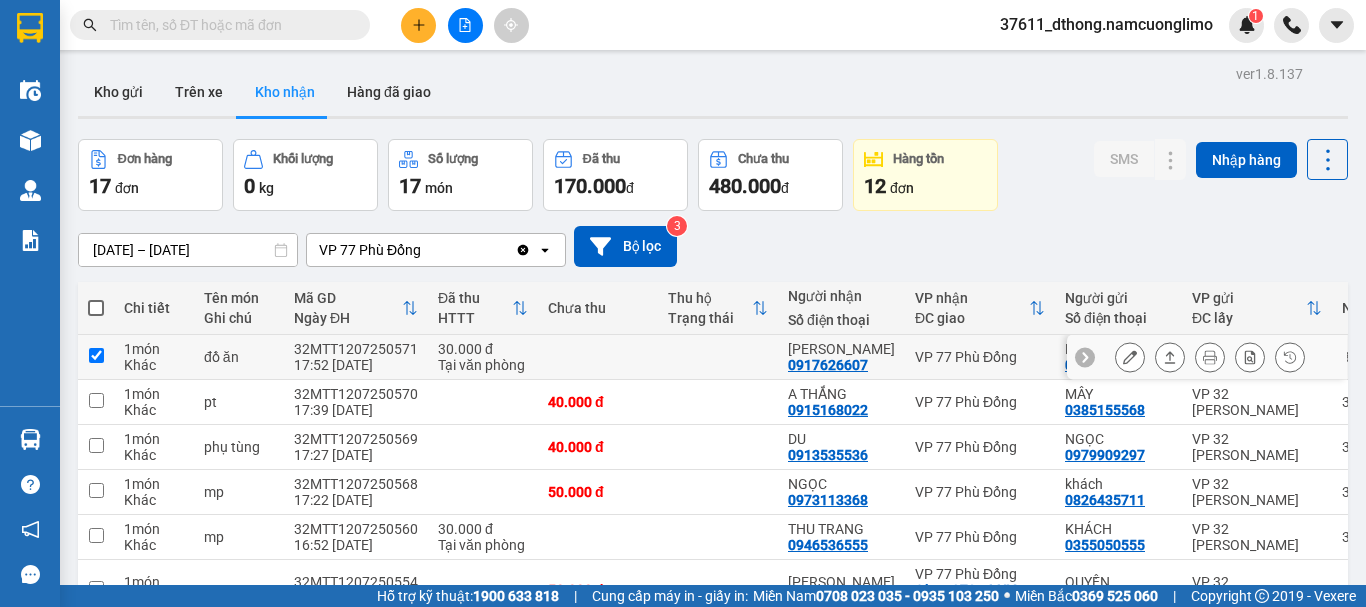 checkbox on "true" 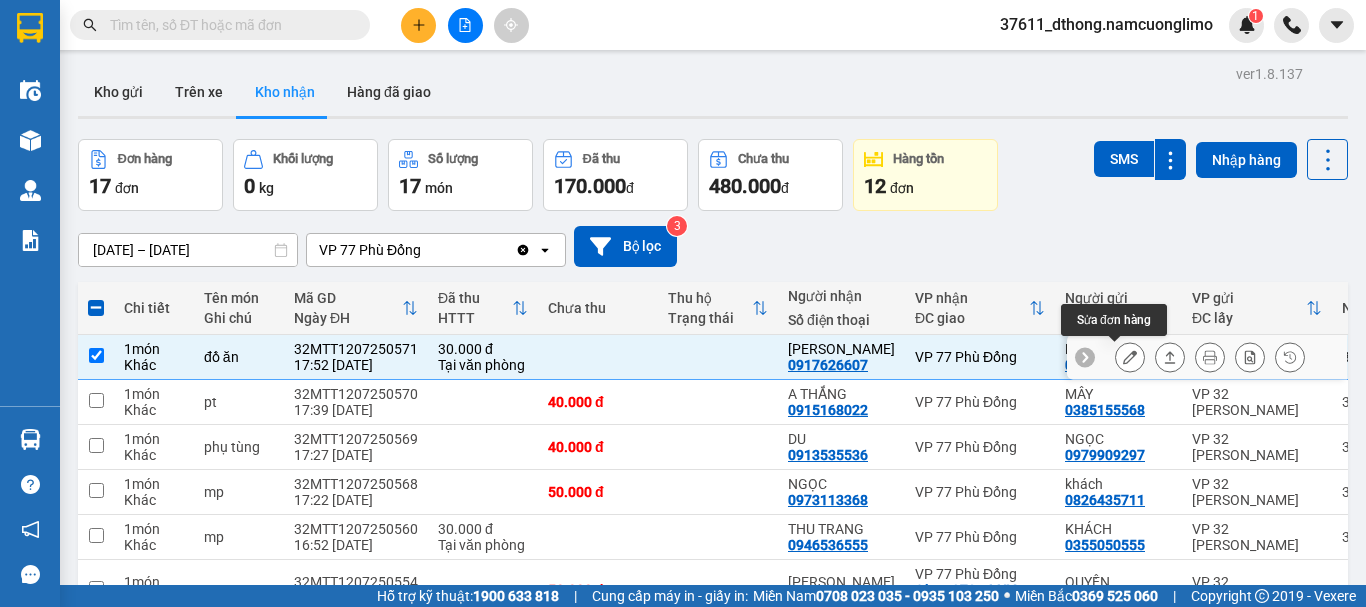 click at bounding box center [1130, 357] 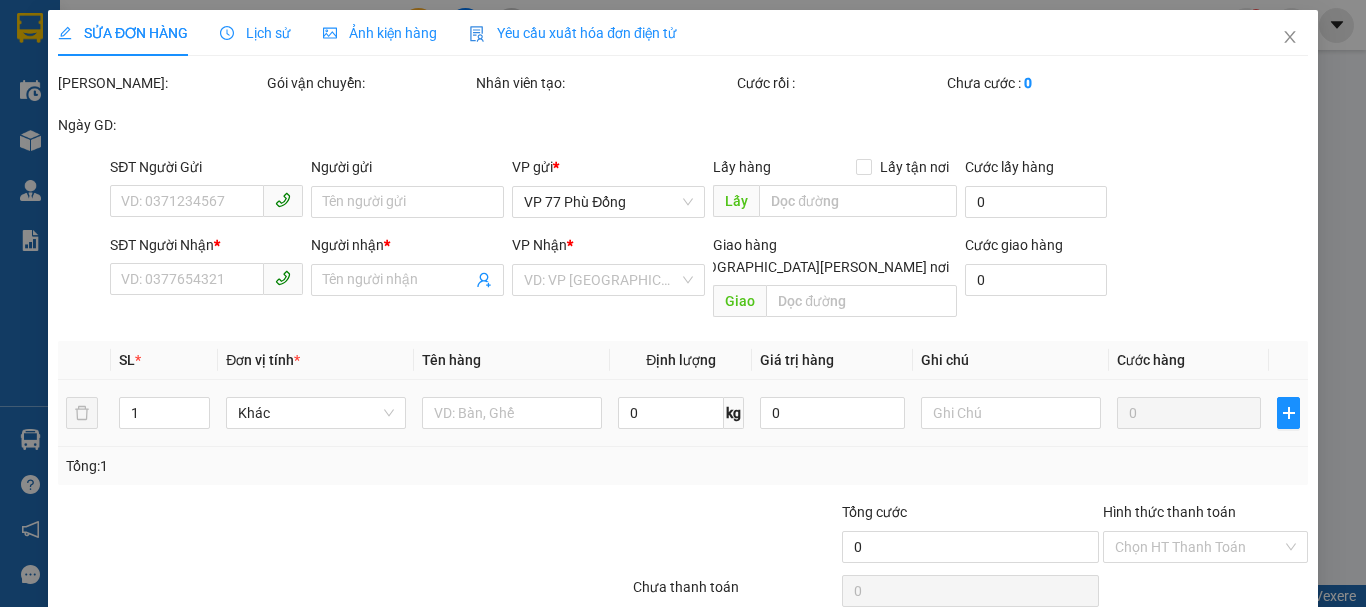 type on "0969742543" 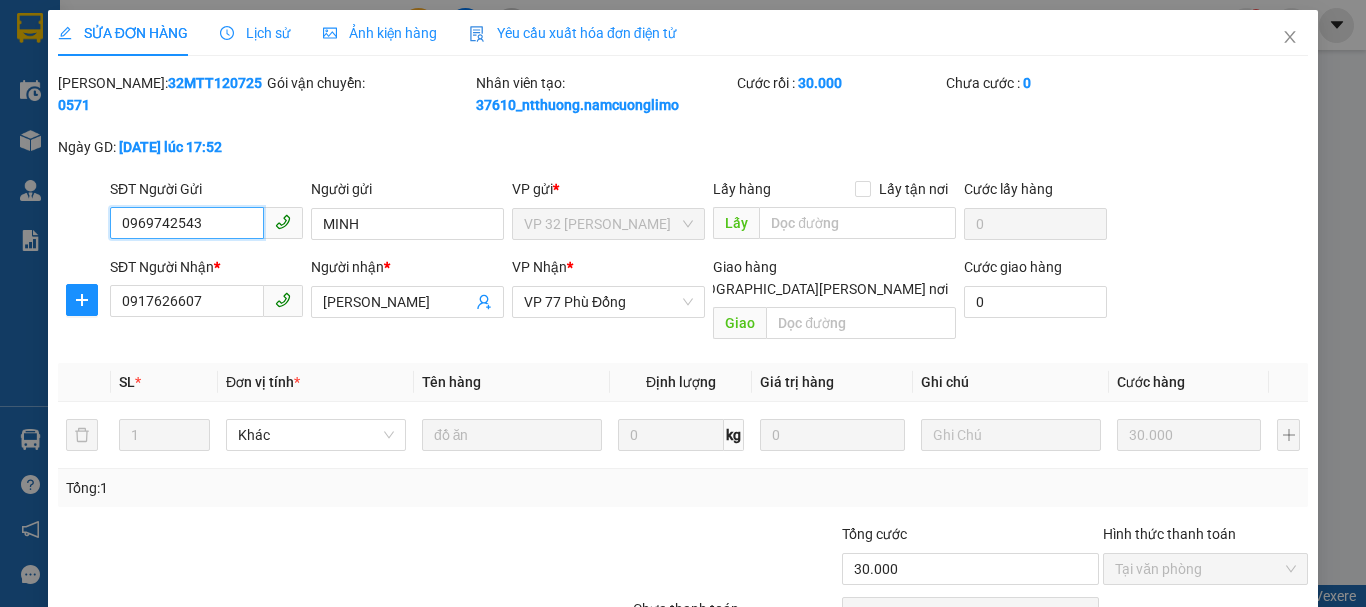scroll, scrollTop: 90, scrollLeft: 0, axis: vertical 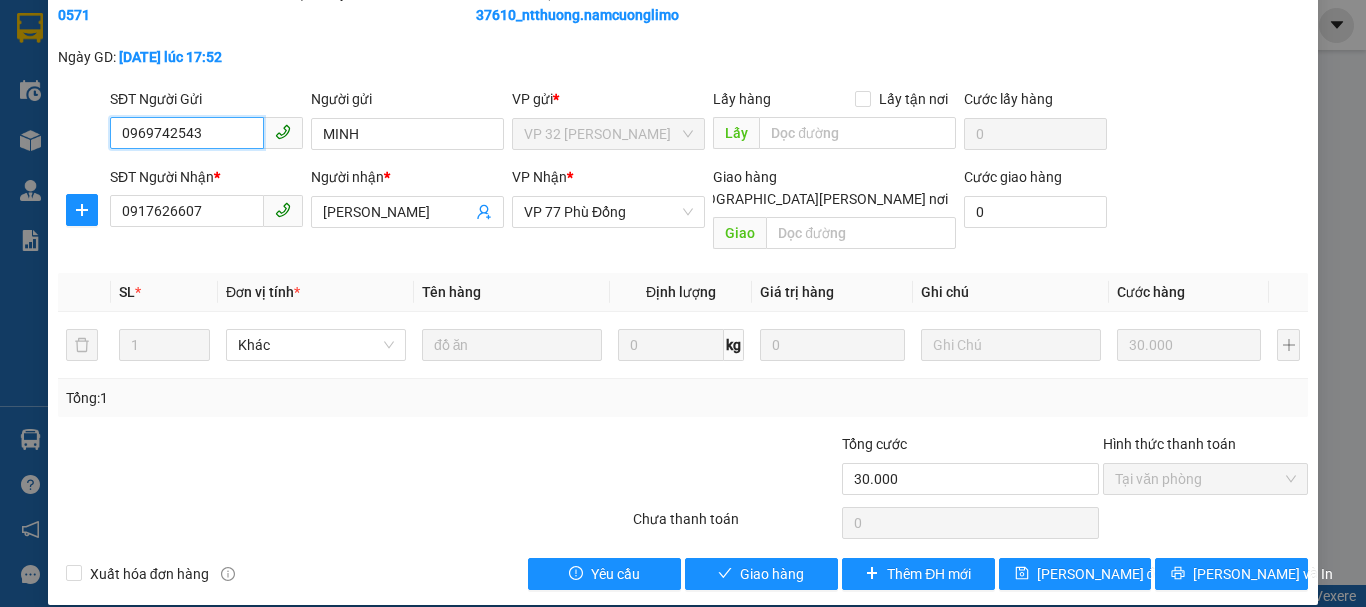 click on "Tại văn phòng" at bounding box center (1205, 479) 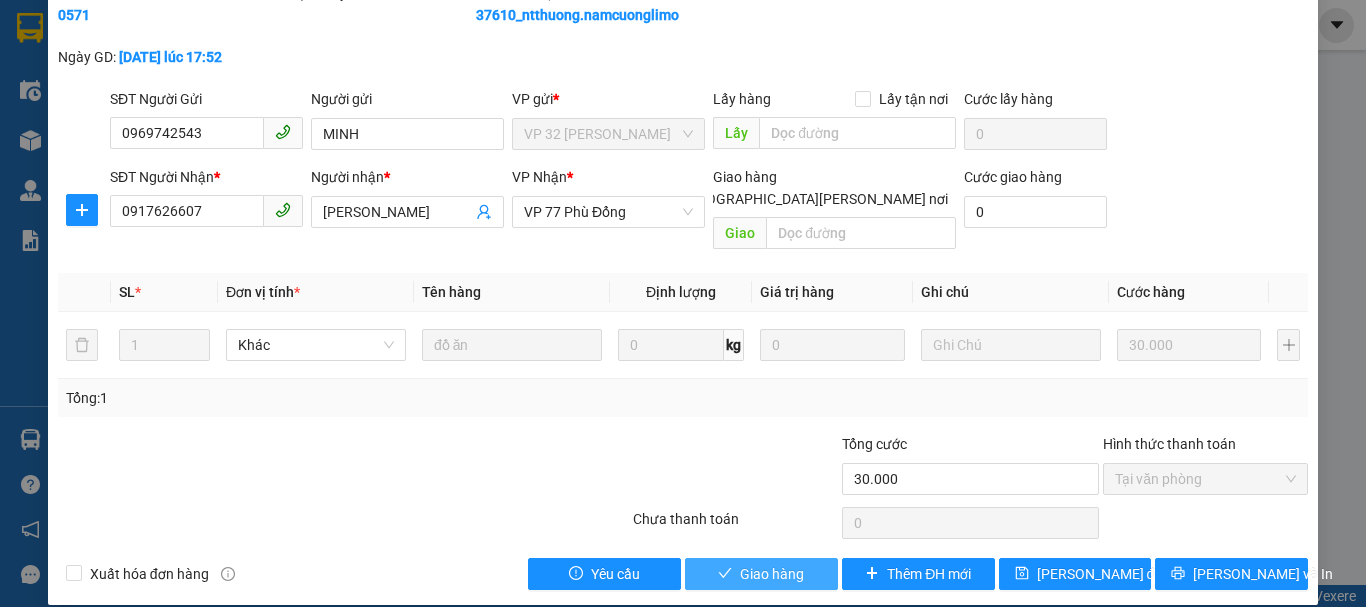 click on "Giao hàng" at bounding box center [772, 574] 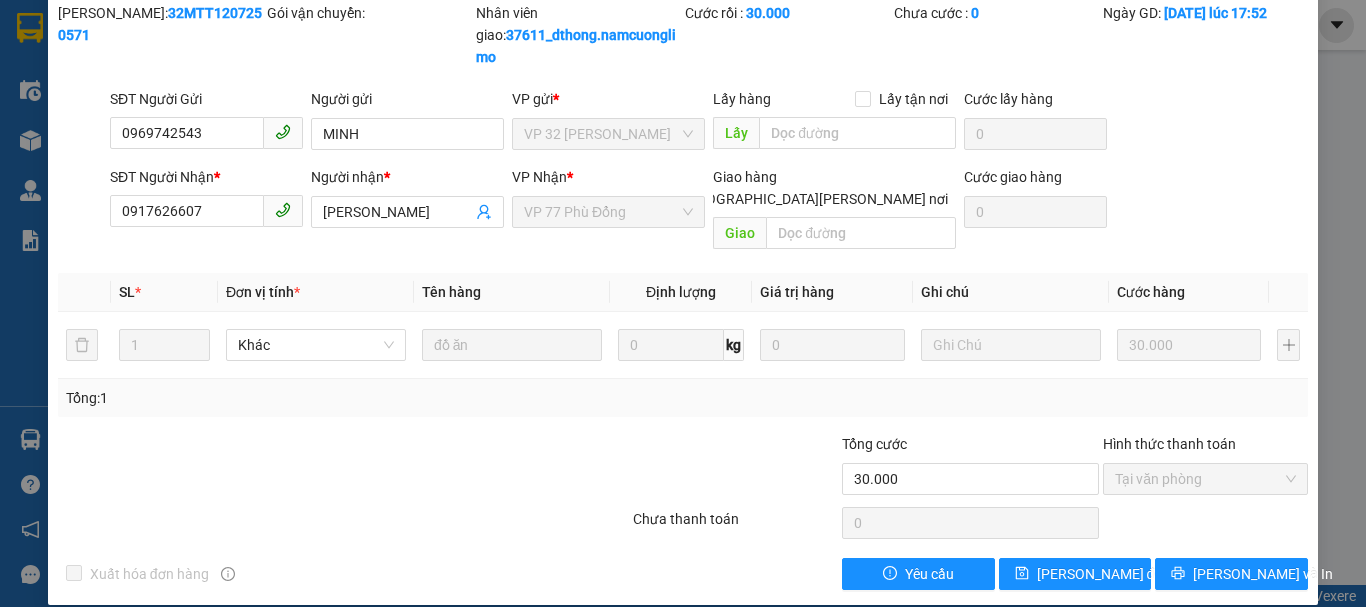 scroll, scrollTop: 0, scrollLeft: 0, axis: both 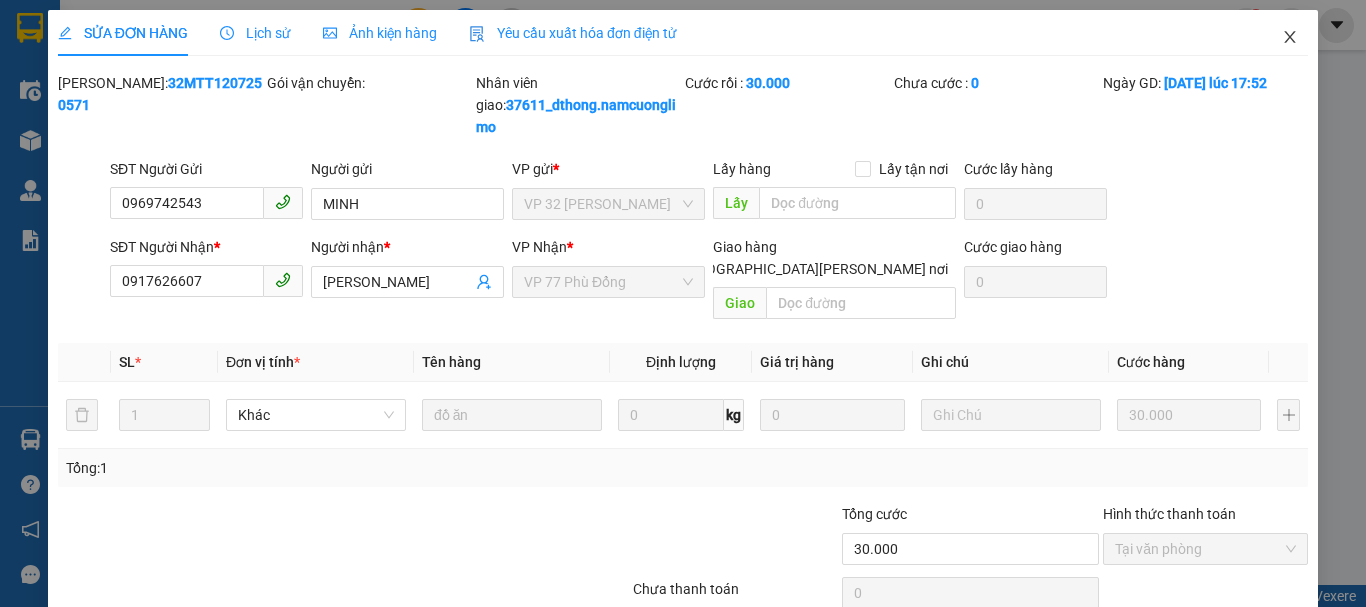 click 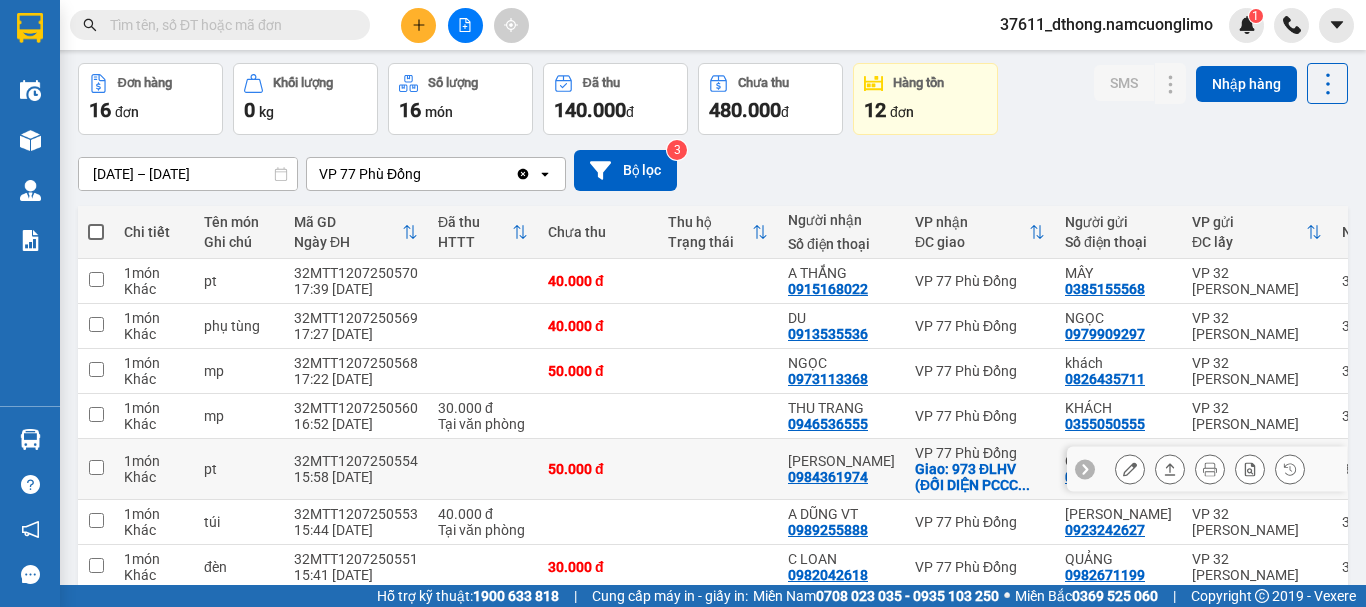 scroll, scrollTop: 200, scrollLeft: 0, axis: vertical 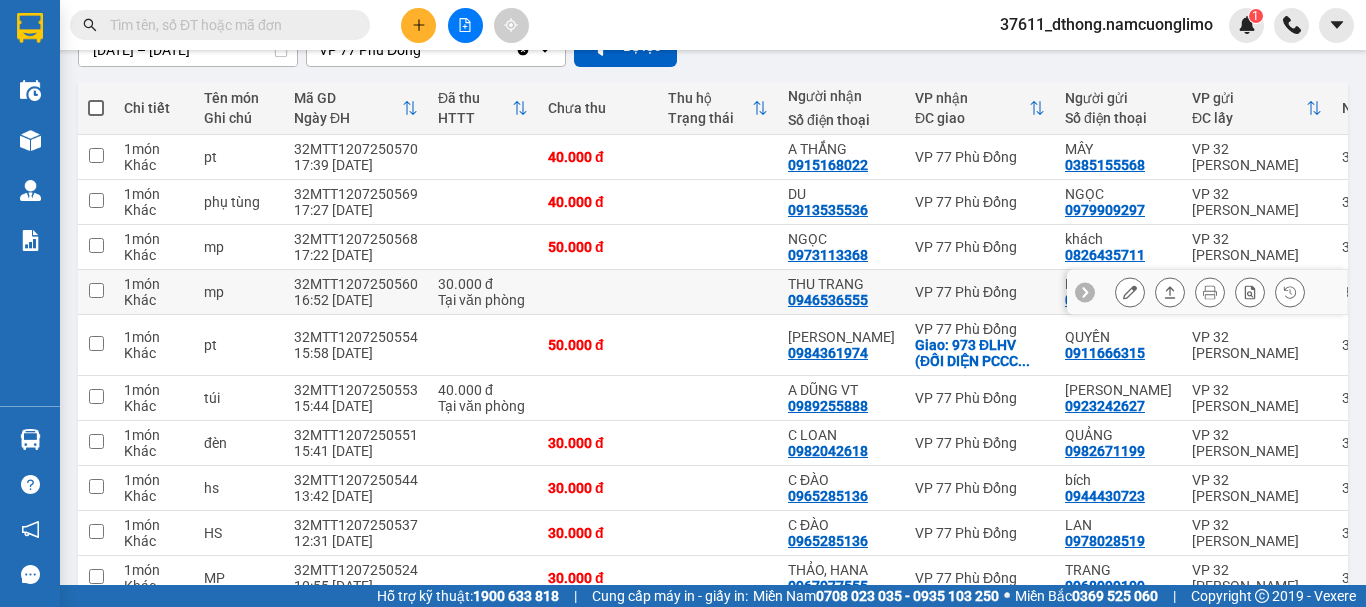 click at bounding box center [96, 290] 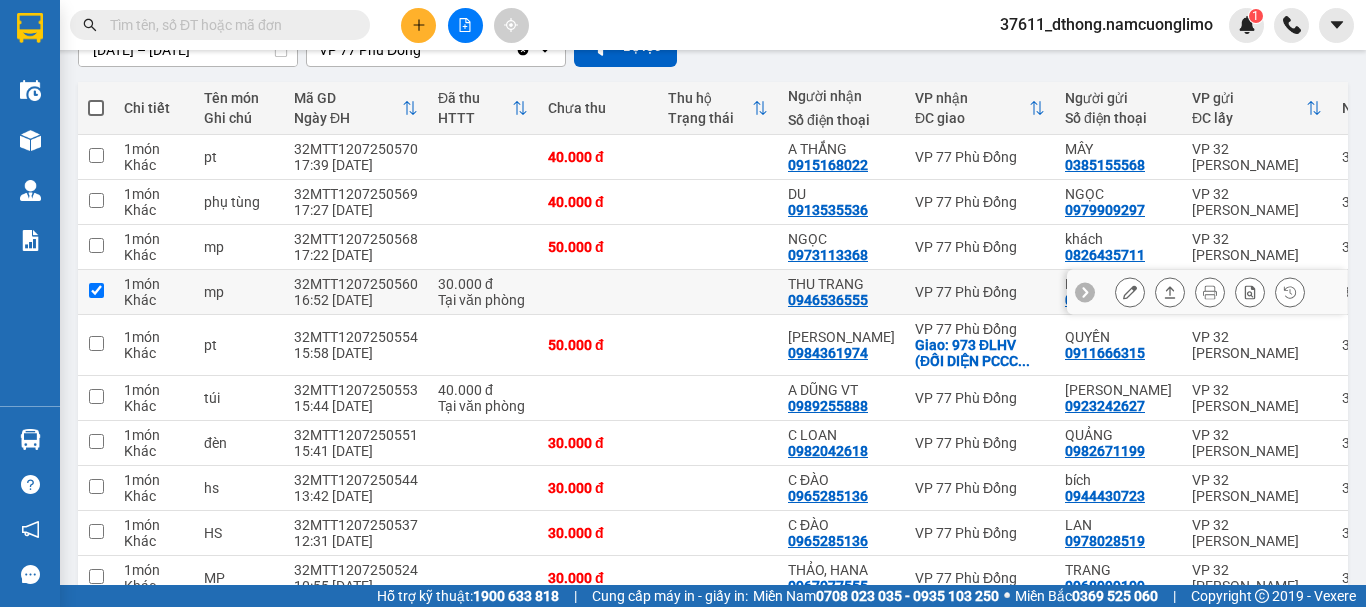 checkbox on "true" 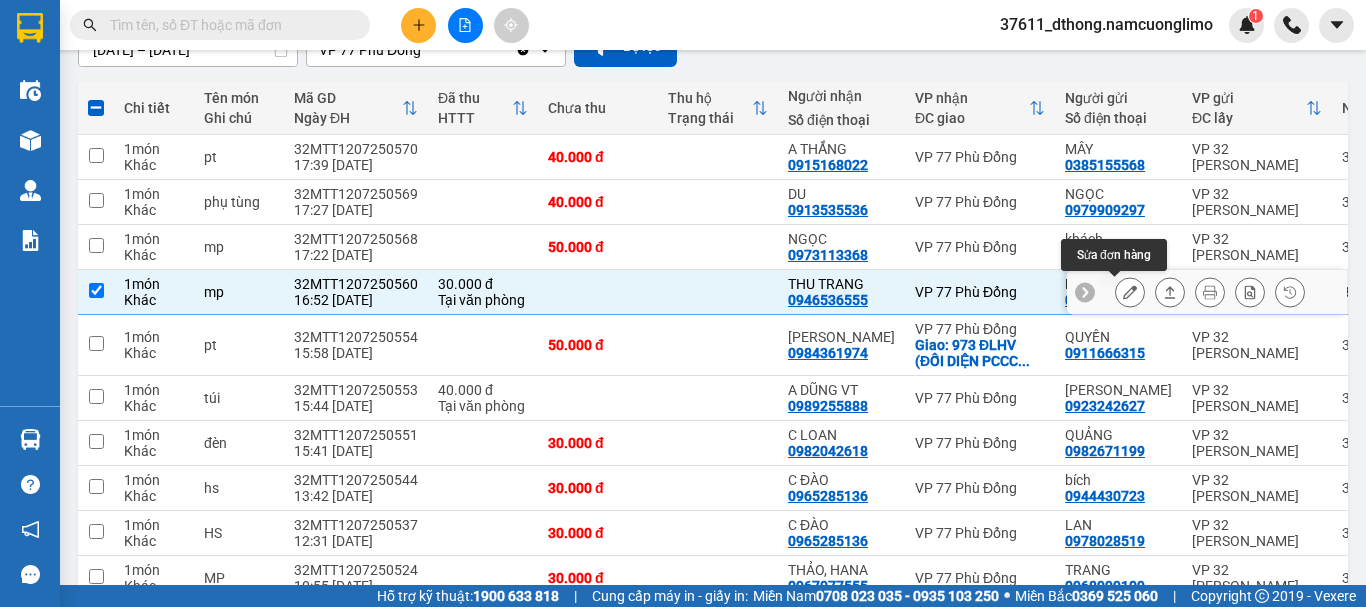 click 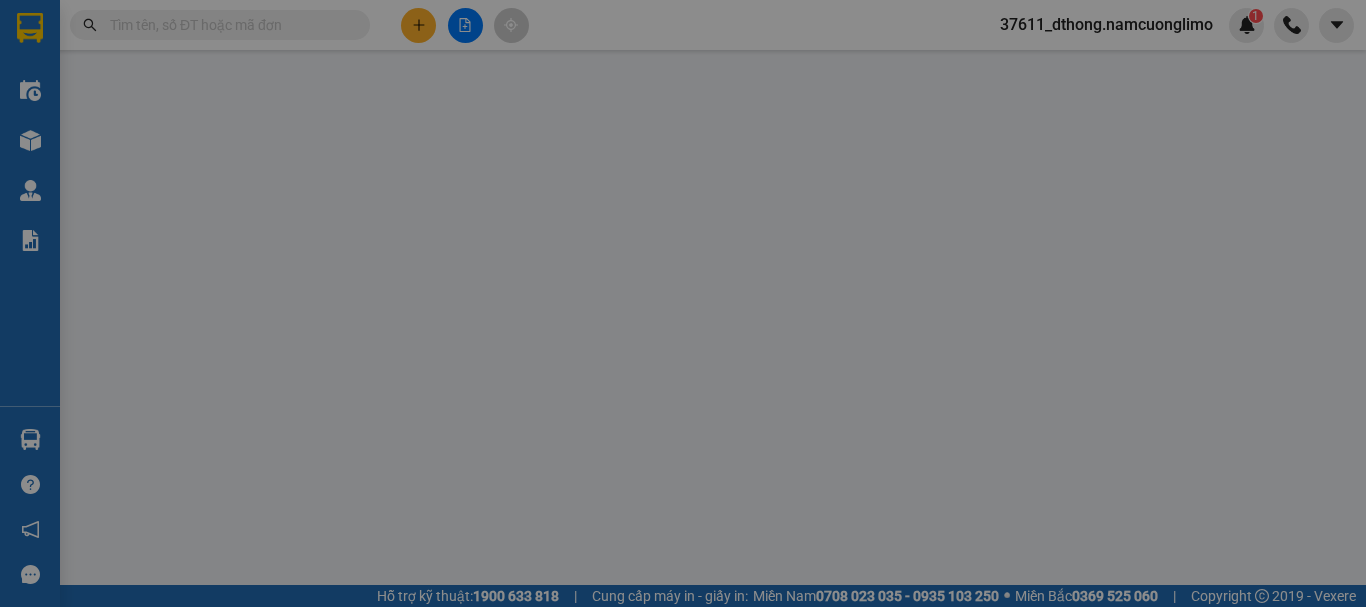 scroll, scrollTop: 0, scrollLeft: 0, axis: both 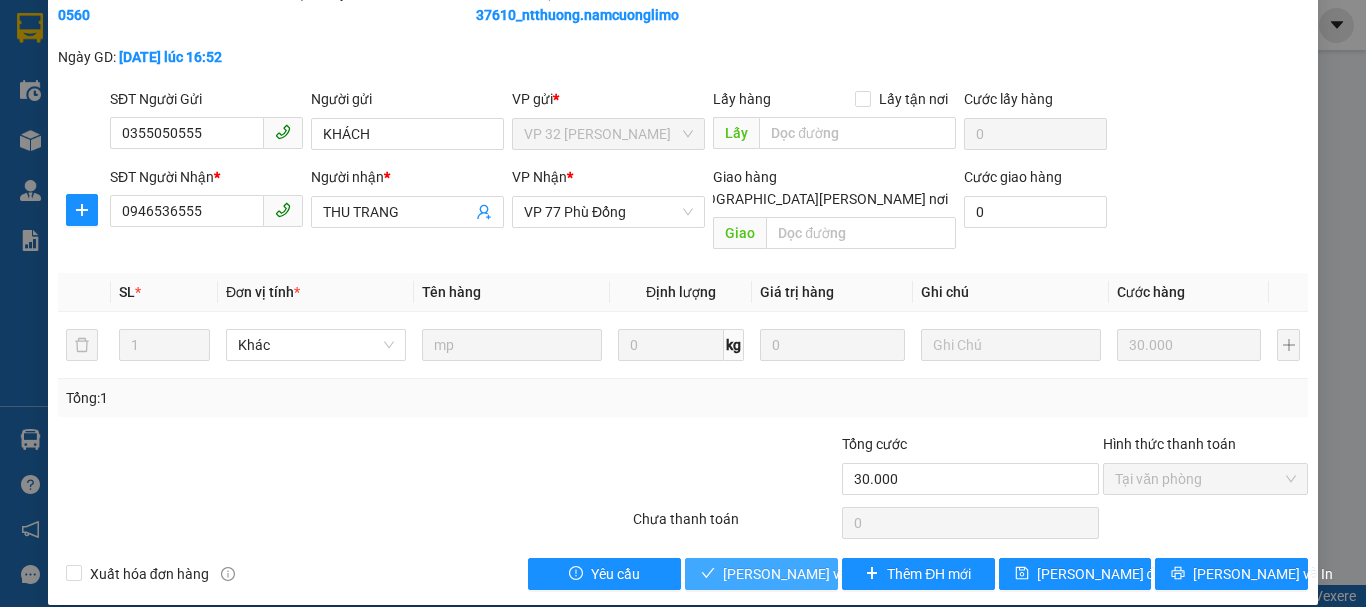 click on "Lưu và Giao hàng" at bounding box center (858, 574) 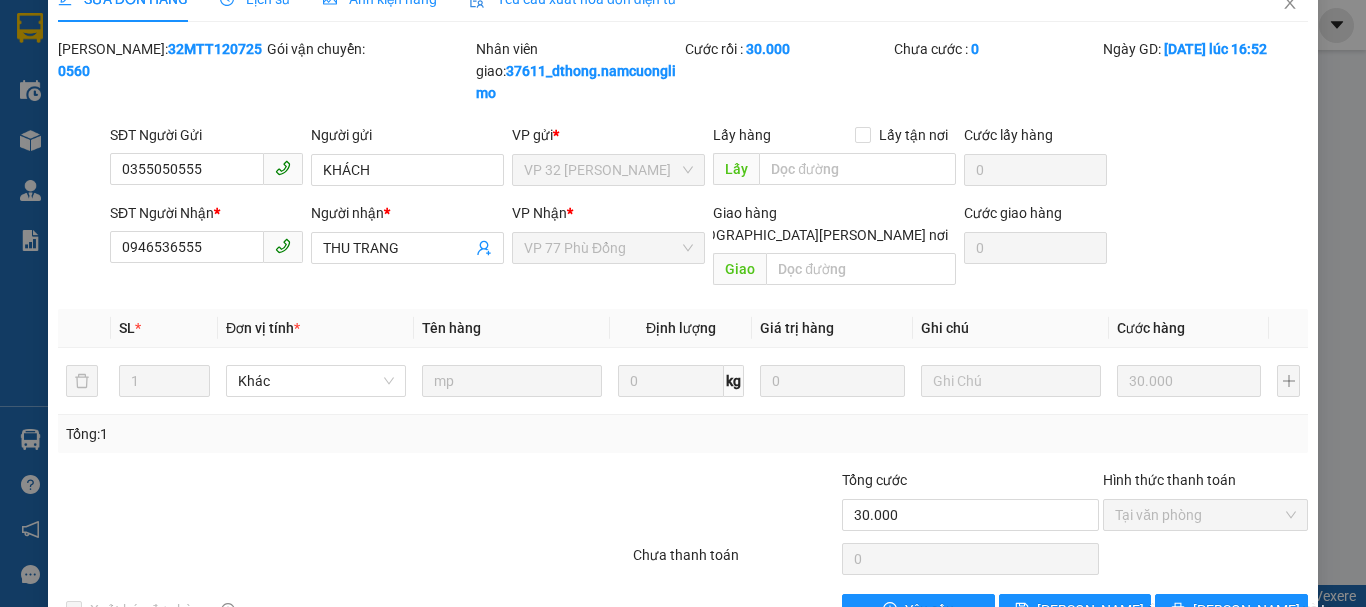 scroll, scrollTop: 0, scrollLeft: 0, axis: both 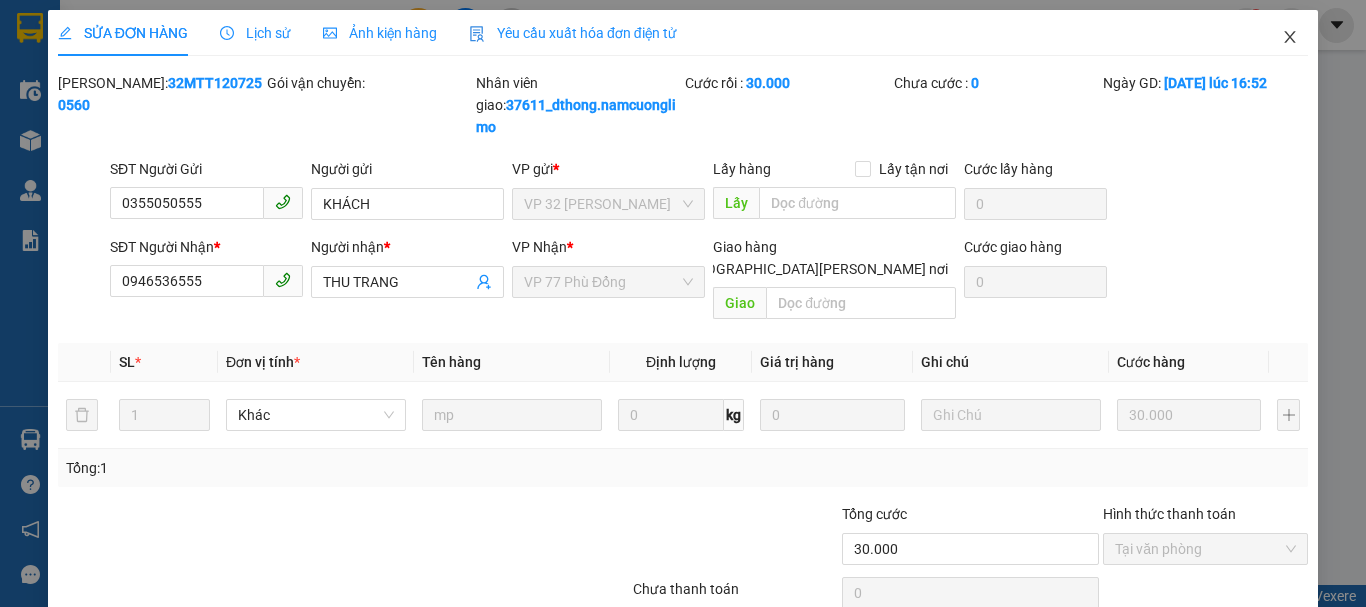 click at bounding box center (1290, 38) 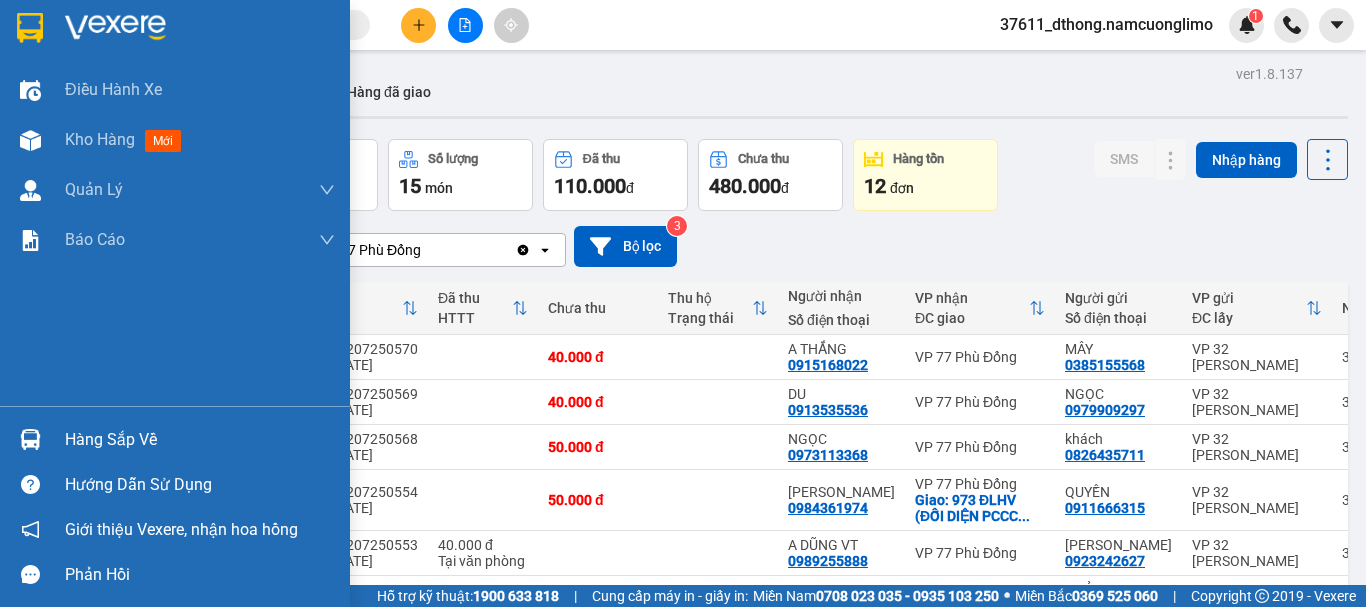 drag, startPoint x: 80, startPoint y: 435, endPoint x: 136, endPoint y: 440, distance: 56.22277 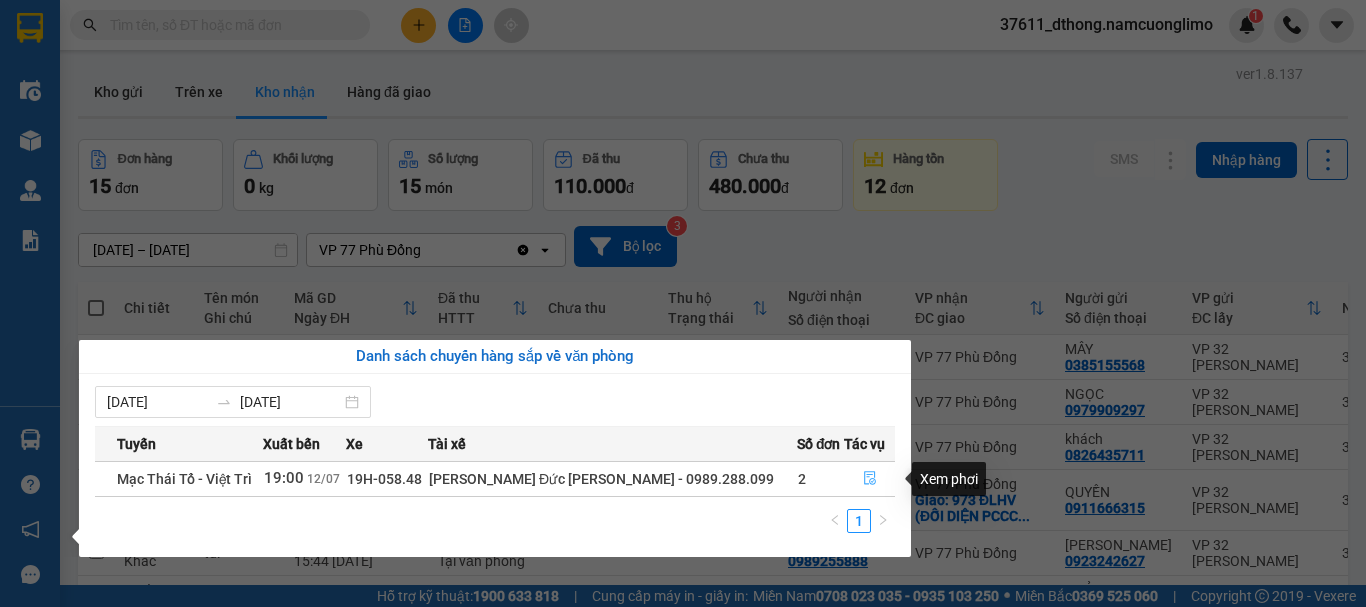 click 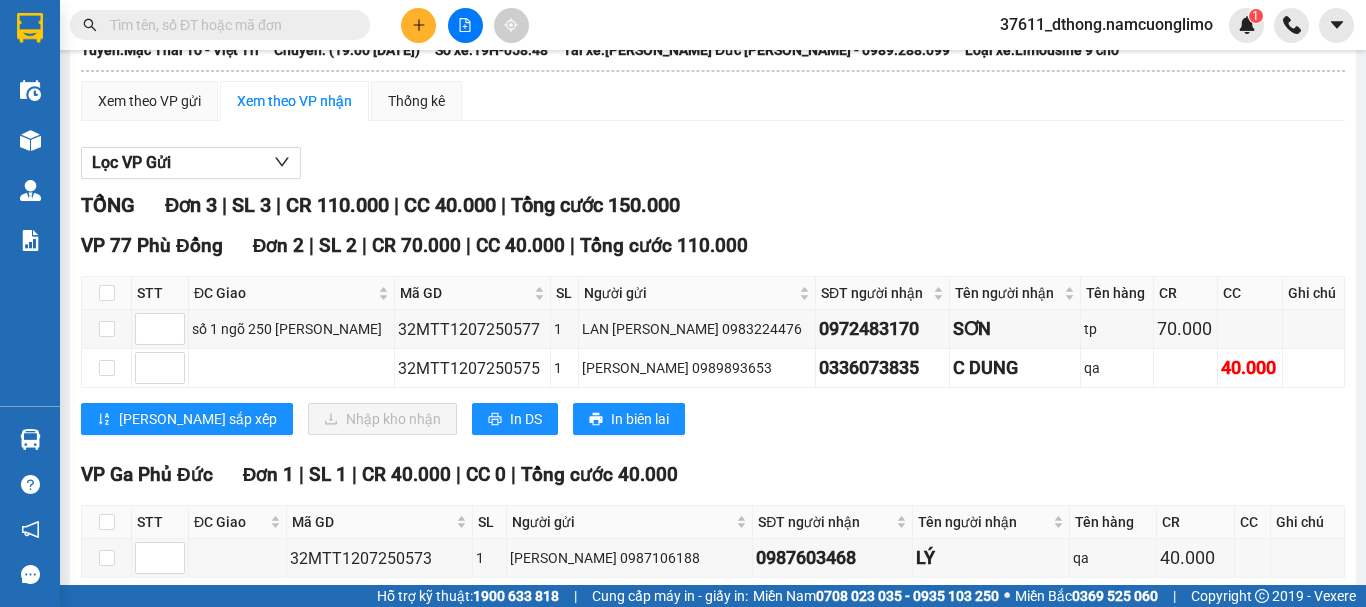 scroll, scrollTop: 200, scrollLeft: 0, axis: vertical 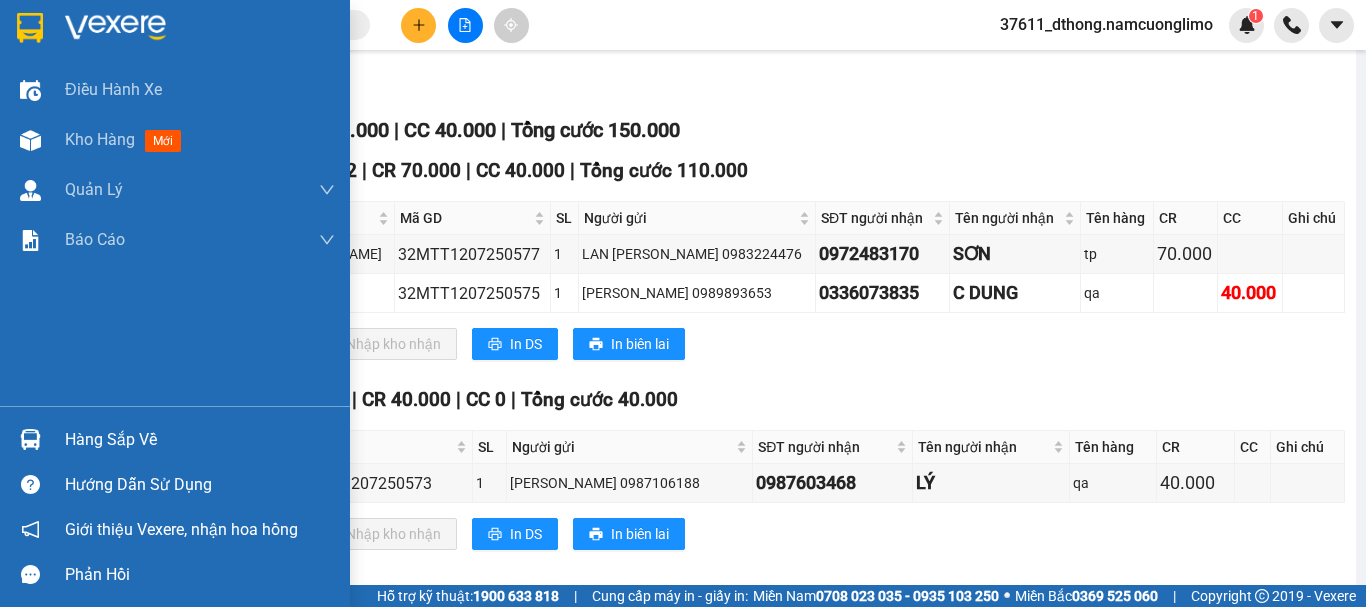 drag, startPoint x: 168, startPoint y: 436, endPoint x: 214, endPoint y: 451, distance: 48.38388 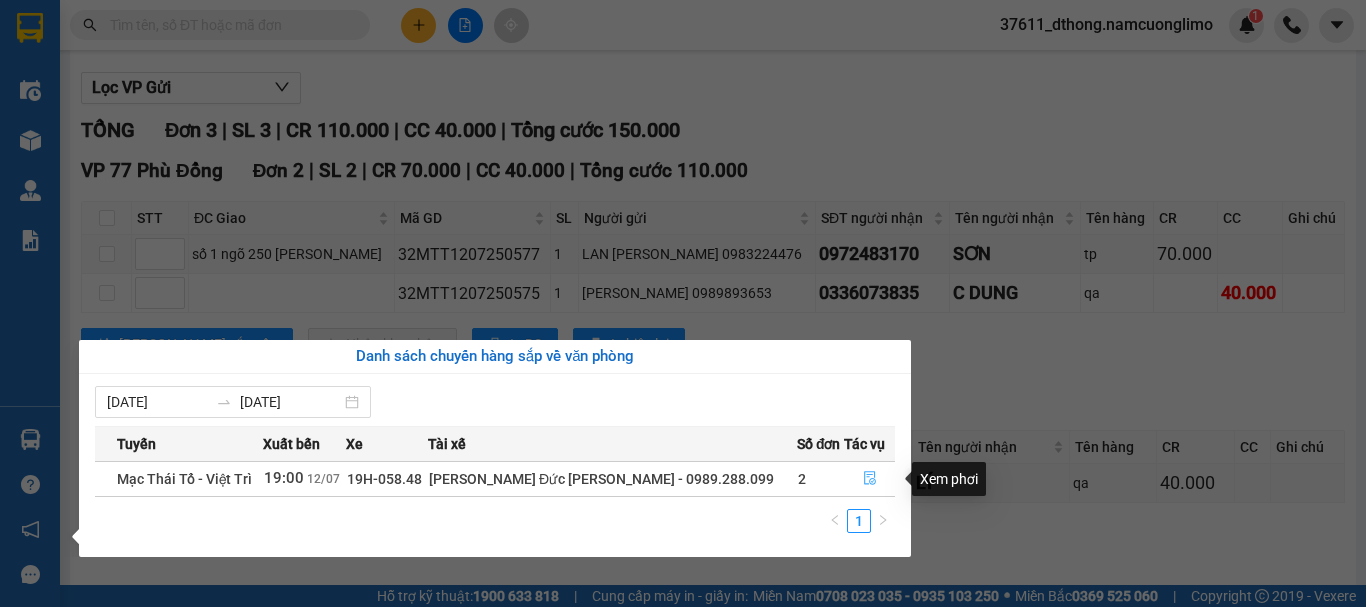drag, startPoint x: 862, startPoint y: 479, endPoint x: 1123, endPoint y: 384, distance: 277.75168 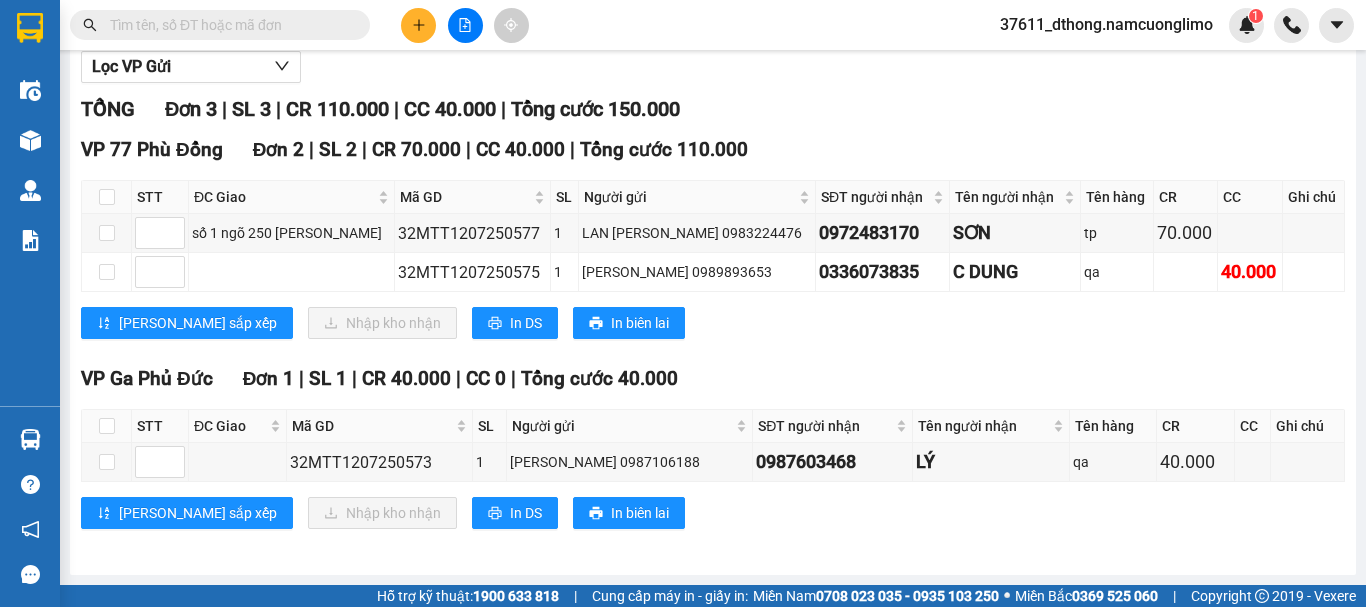 scroll, scrollTop: 38, scrollLeft: 0, axis: vertical 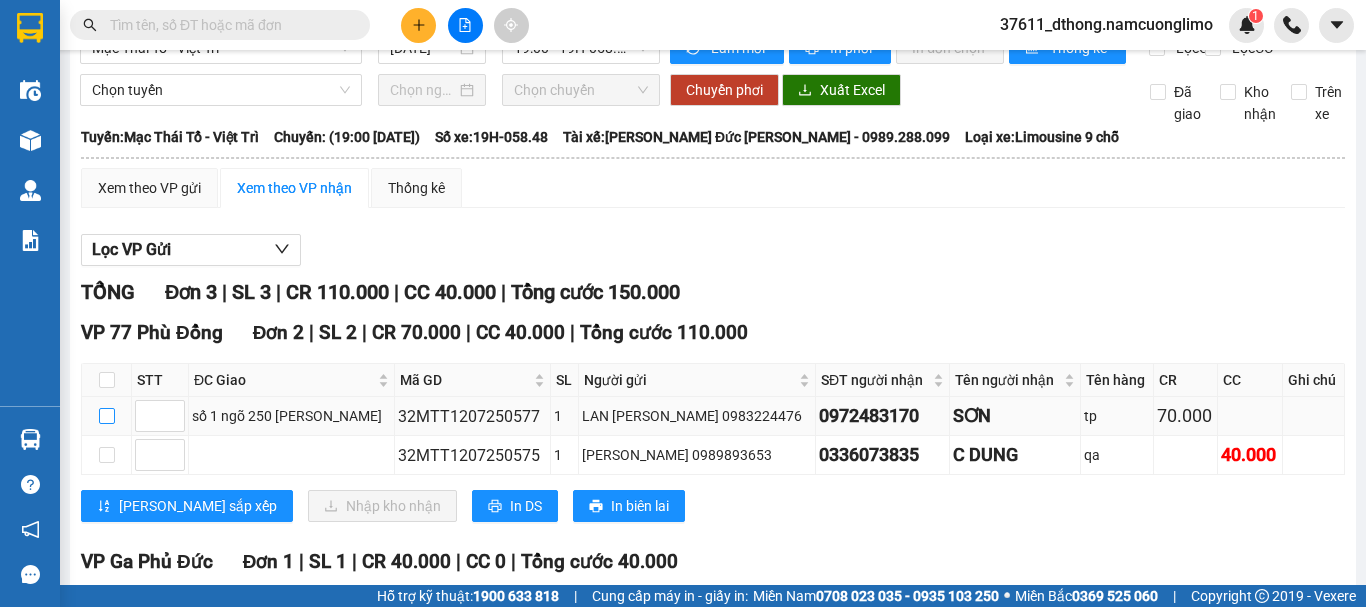 click at bounding box center (107, 416) 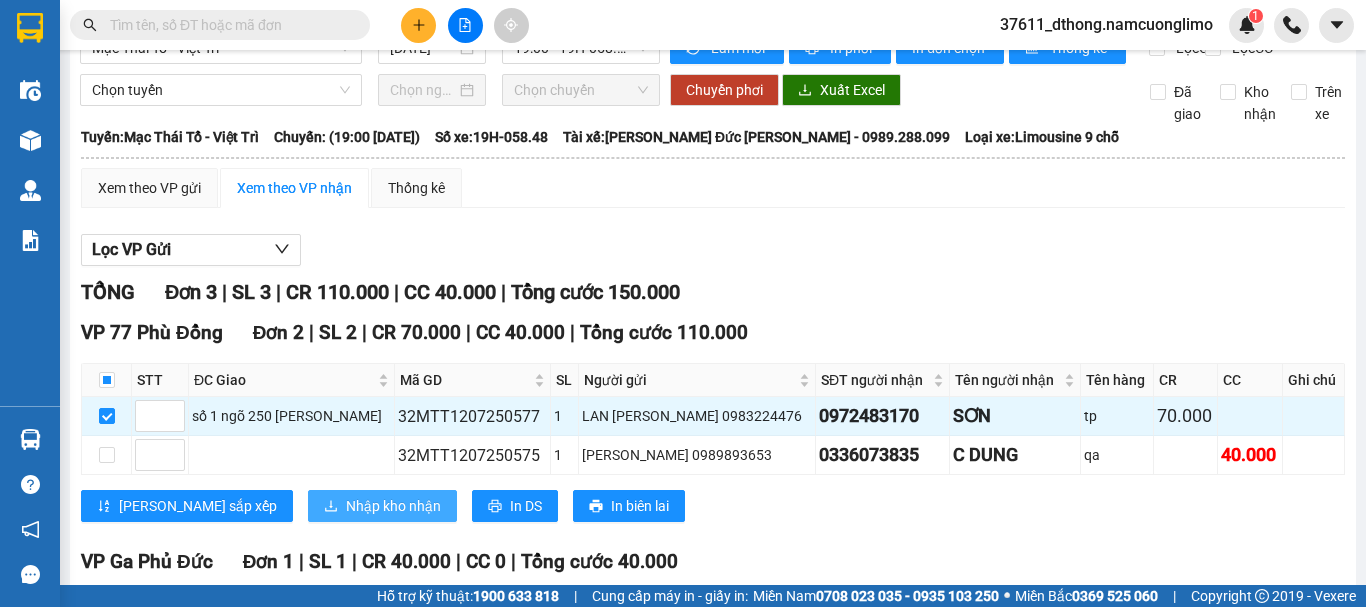 click on "Nhập kho nhận" at bounding box center [393, 506] 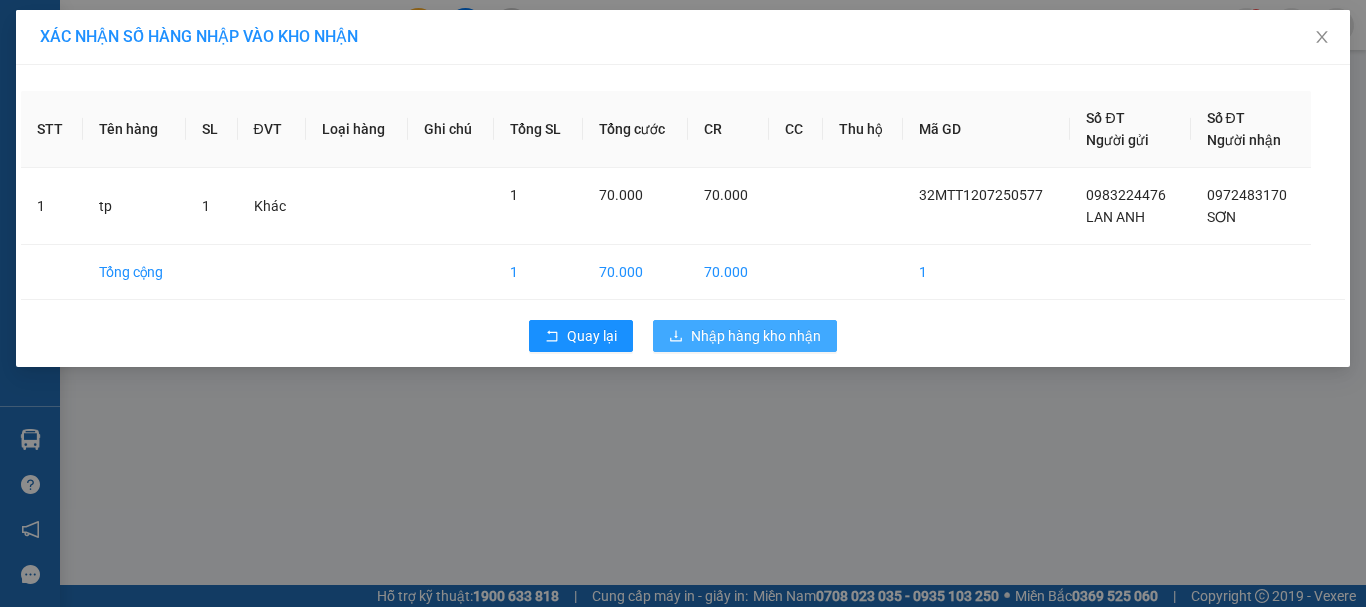 click on "Nhập hàng kho nhận" at bounding box center [756, 336] 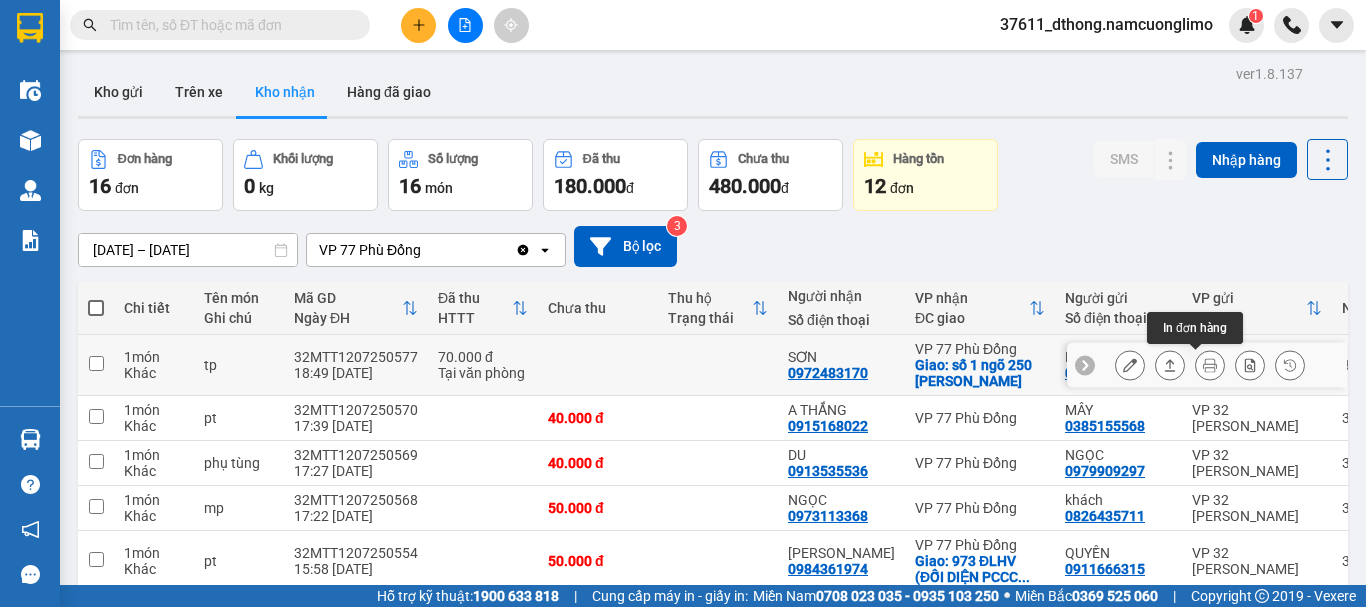 click 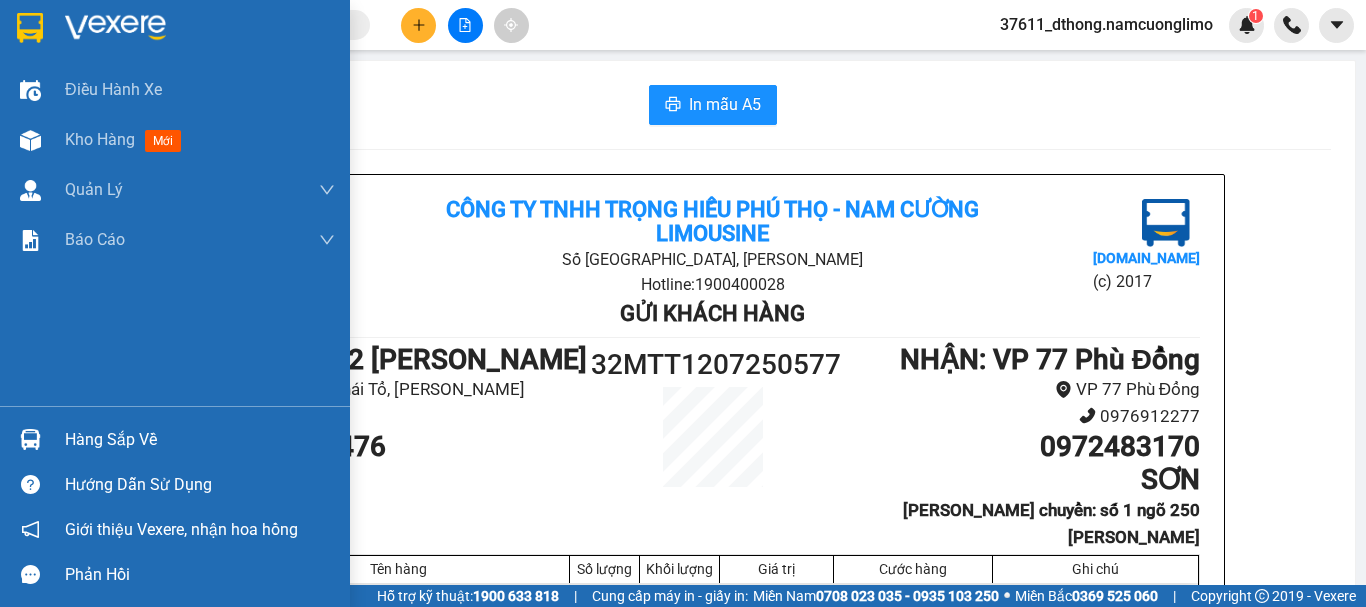 click on "Hàng sắp về" at bounding box center (200, 440) 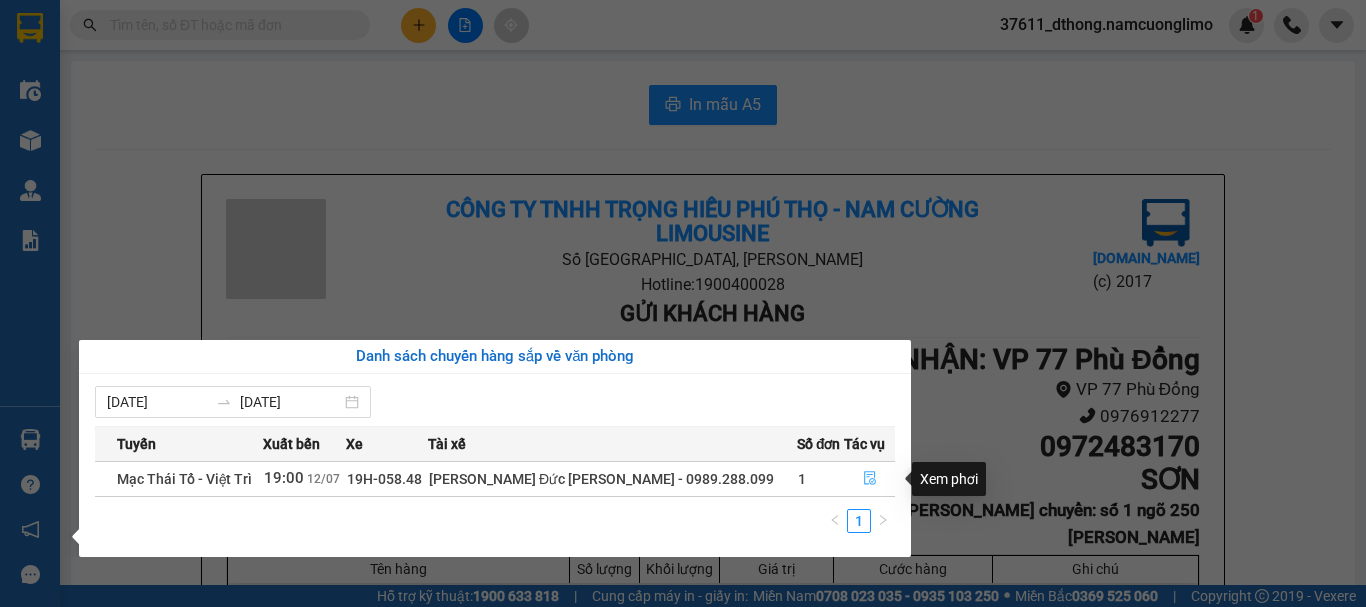 click 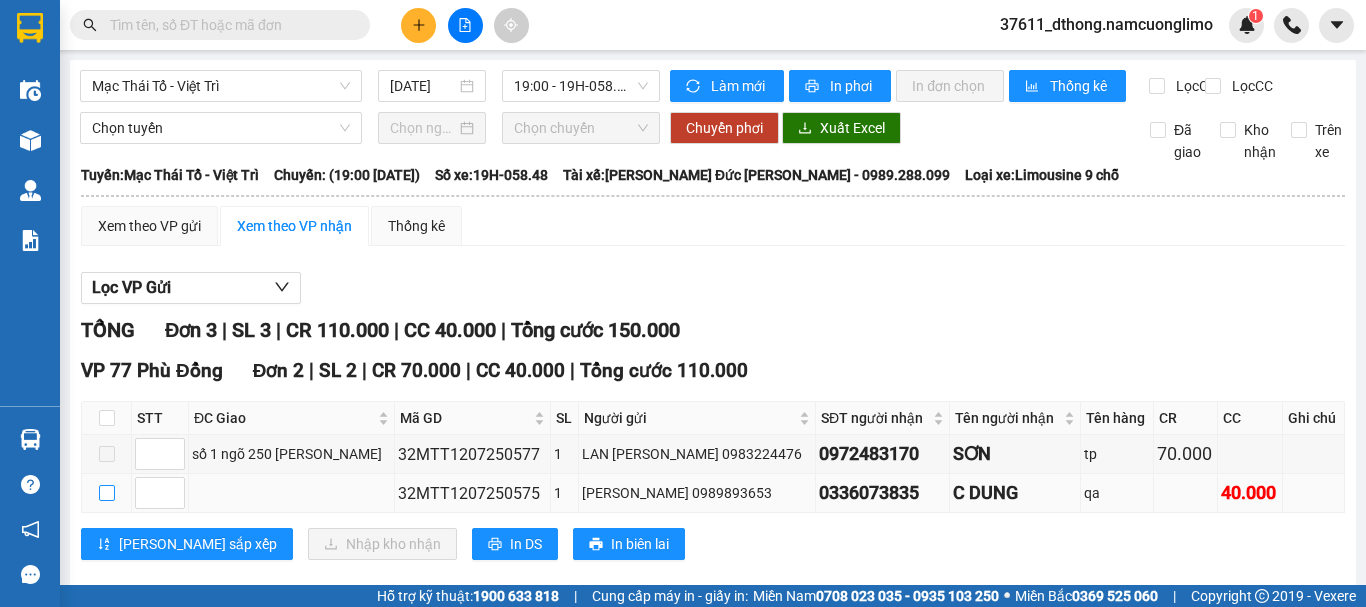 click at bounding box center (107, 493) 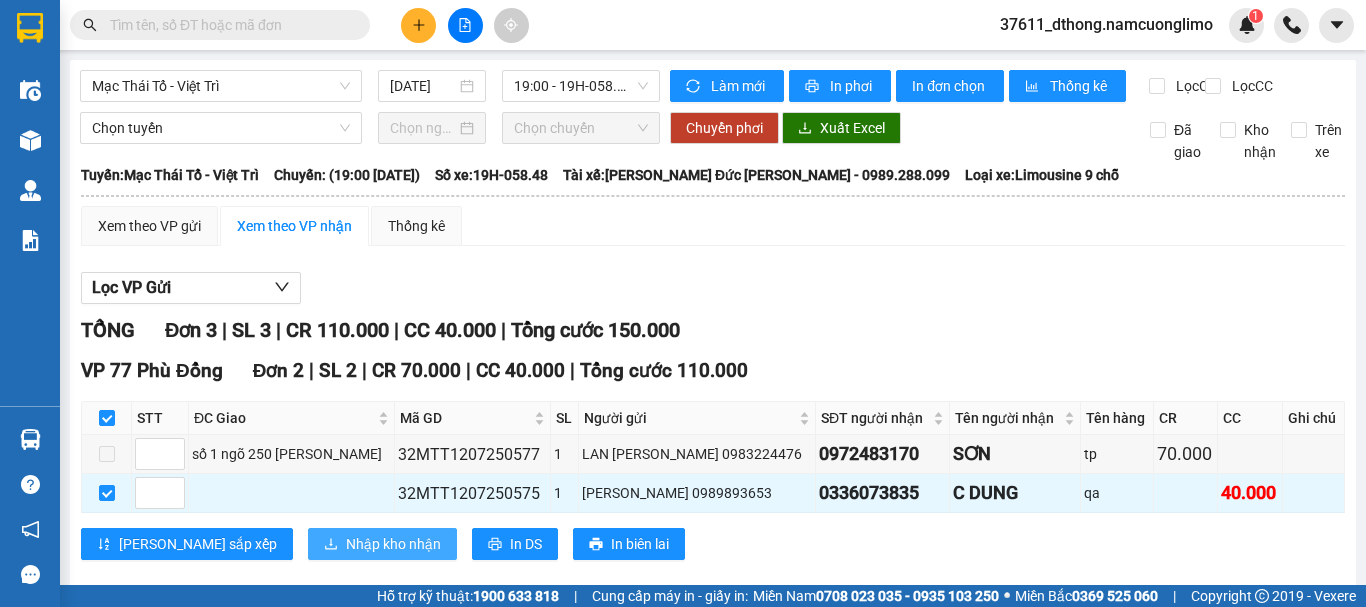 click on "Nhập kho nhận" at bounding box center [393, 544] 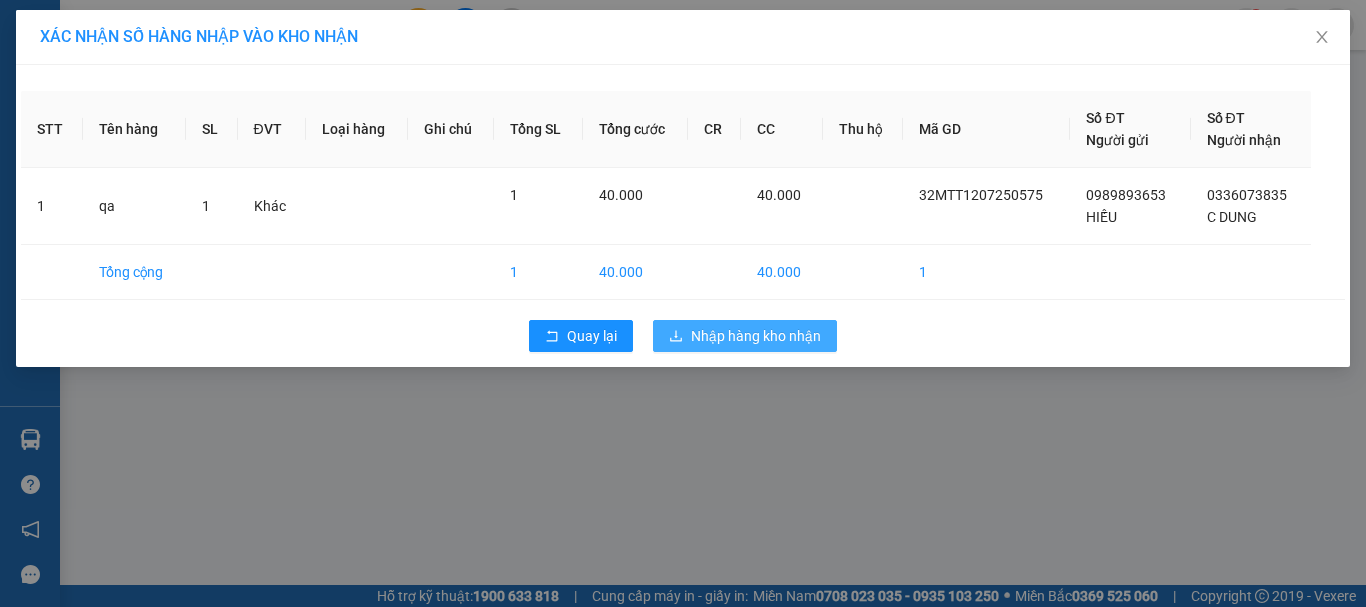 click on "Nhập hàng kho nhận" at bounding box center (756, 336) 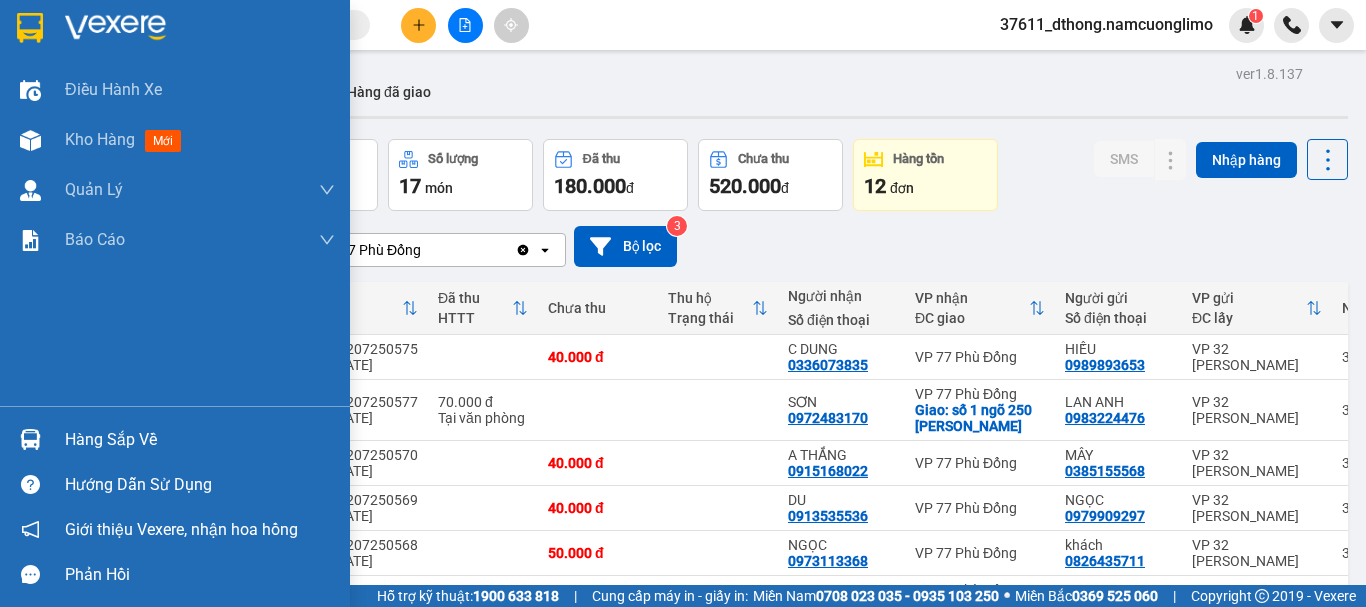 click at bounding box center (30, 28) 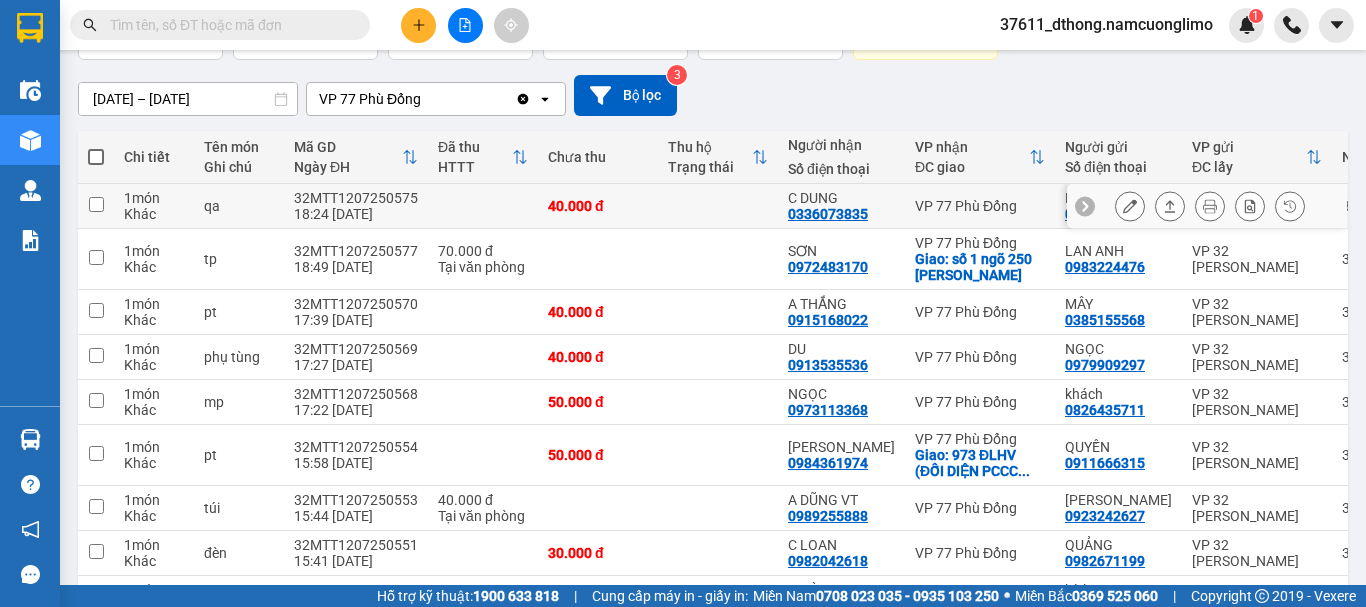 scroll, scrollTop: 322, scrollLeft: 0, axis: vertical 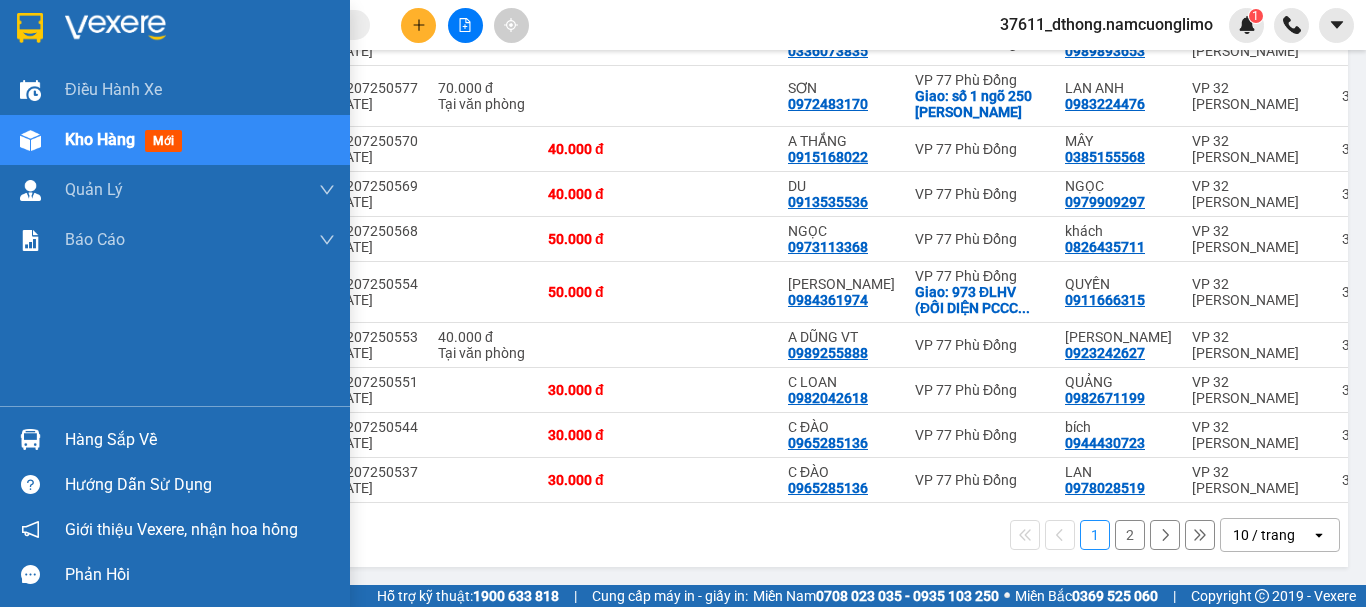 click on "Hàng sắp về" at bounding box center [200, 440] 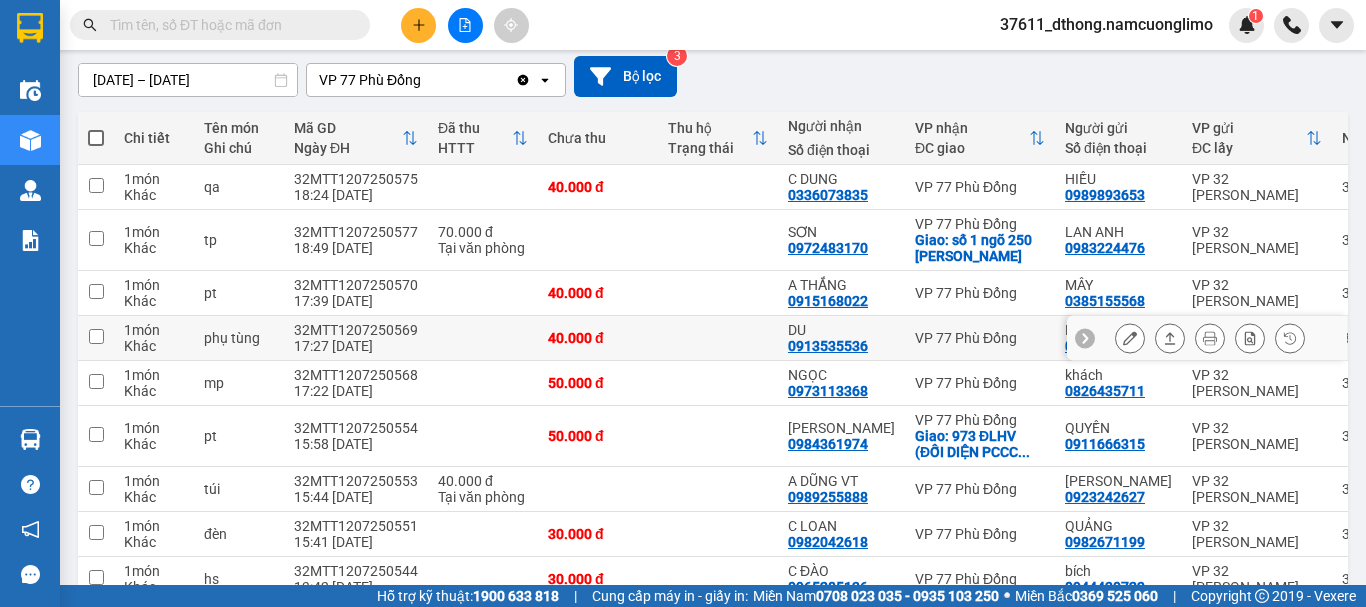 scroll, scrollTop: 0, scrollLeft: 0, axis: both 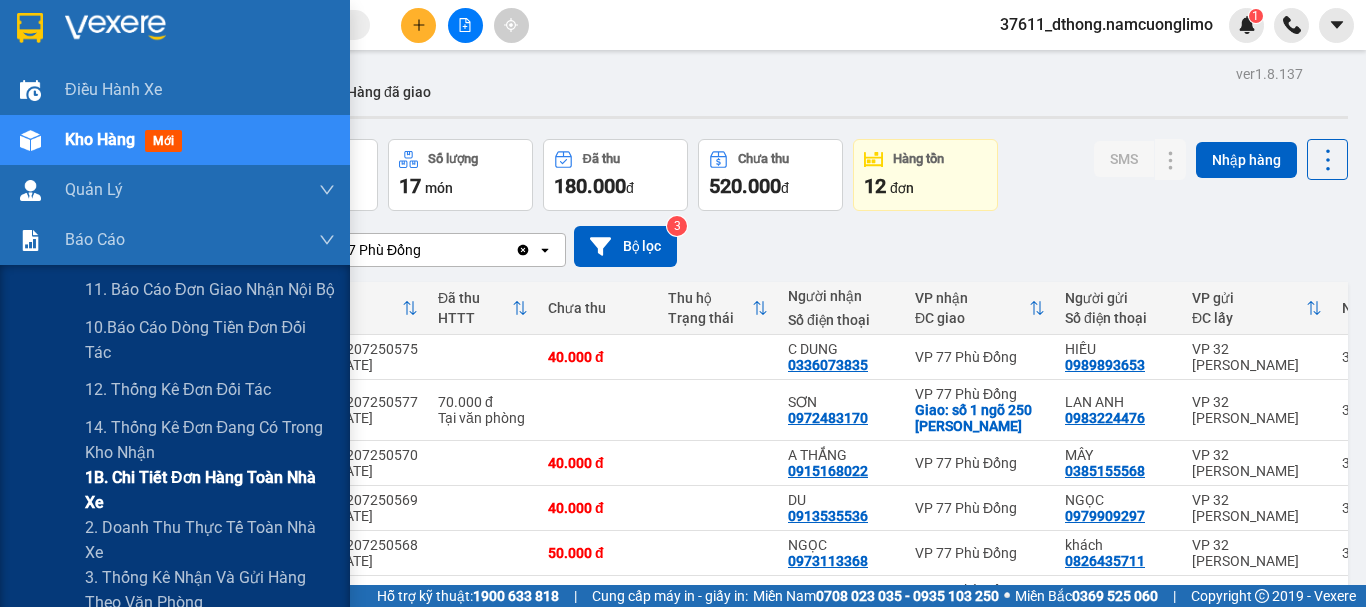click on "1B. Chi tiết đơn hàng toàn nhà xe" at bounding box center [210, 490] 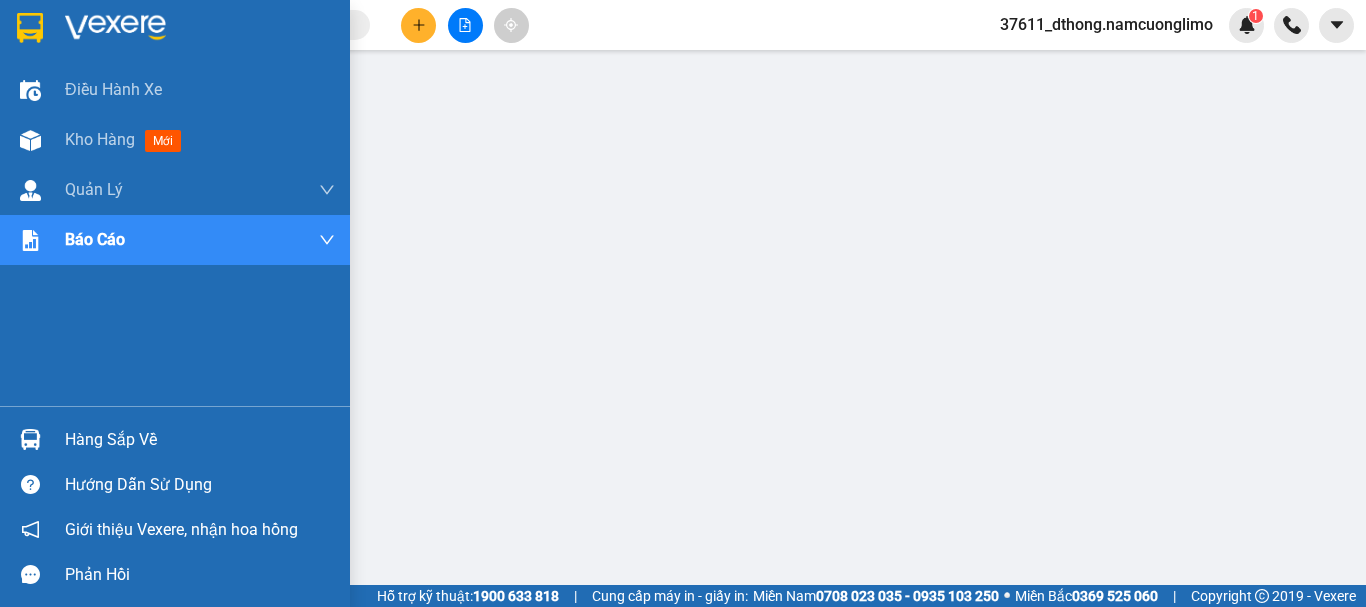click at bounding box center [30, 28] 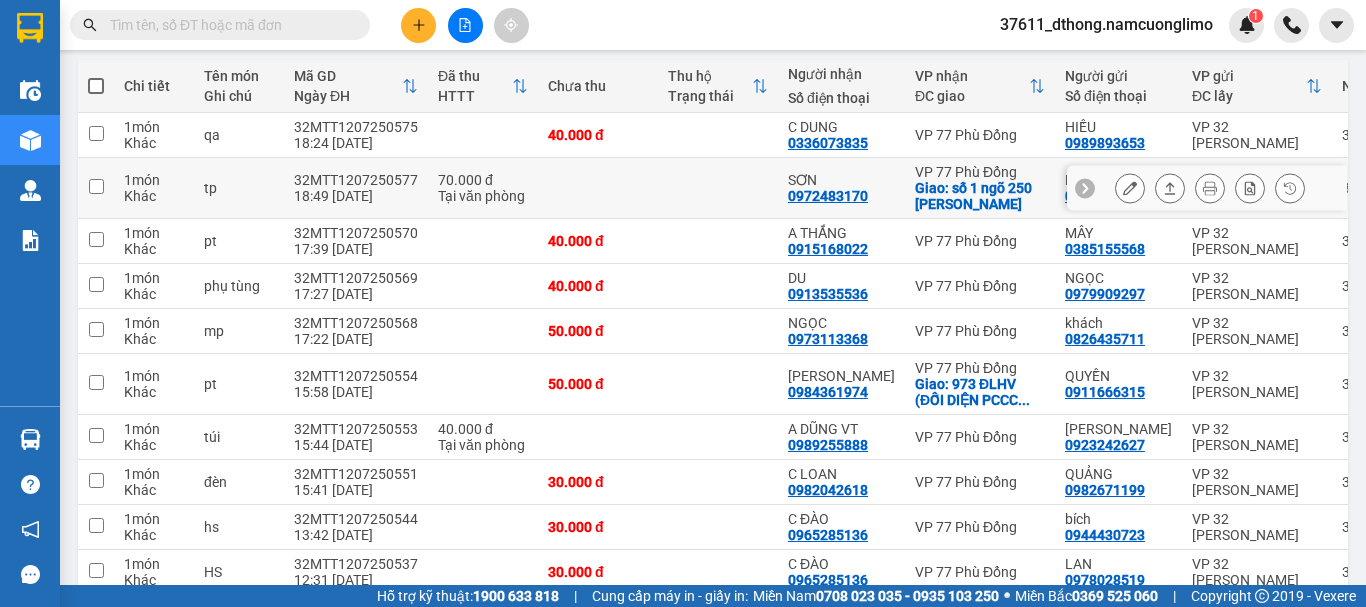 scroll, scrollTop: 0, scrollLeft: 0, axis: both 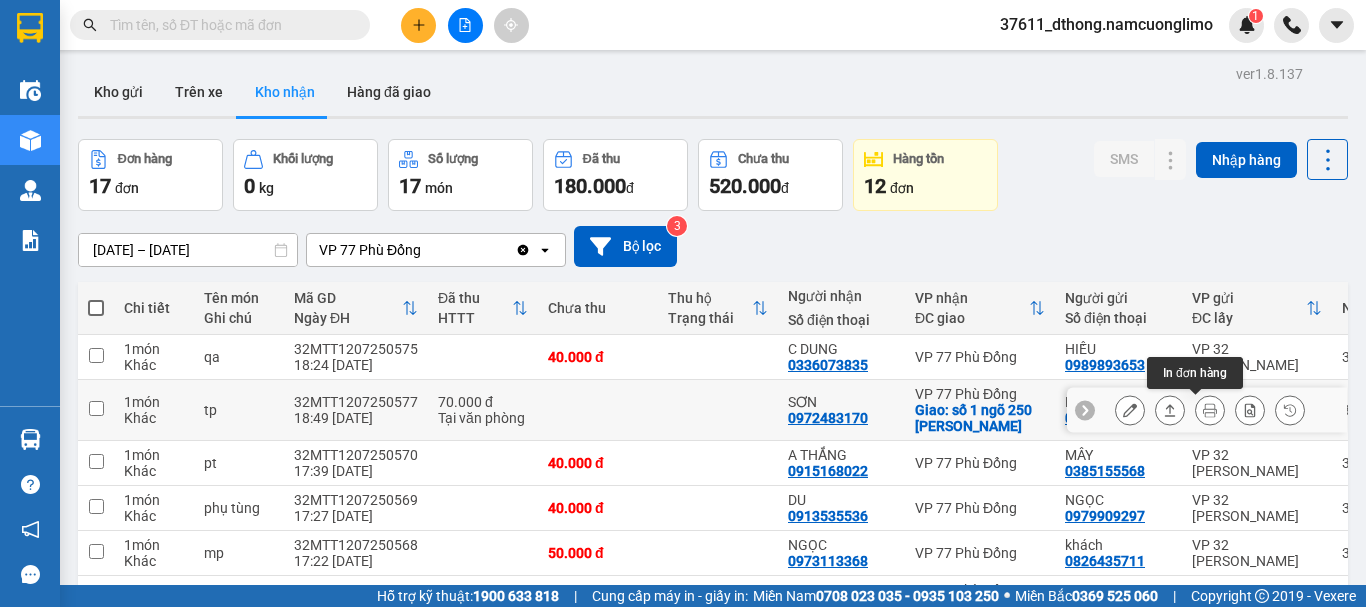 click 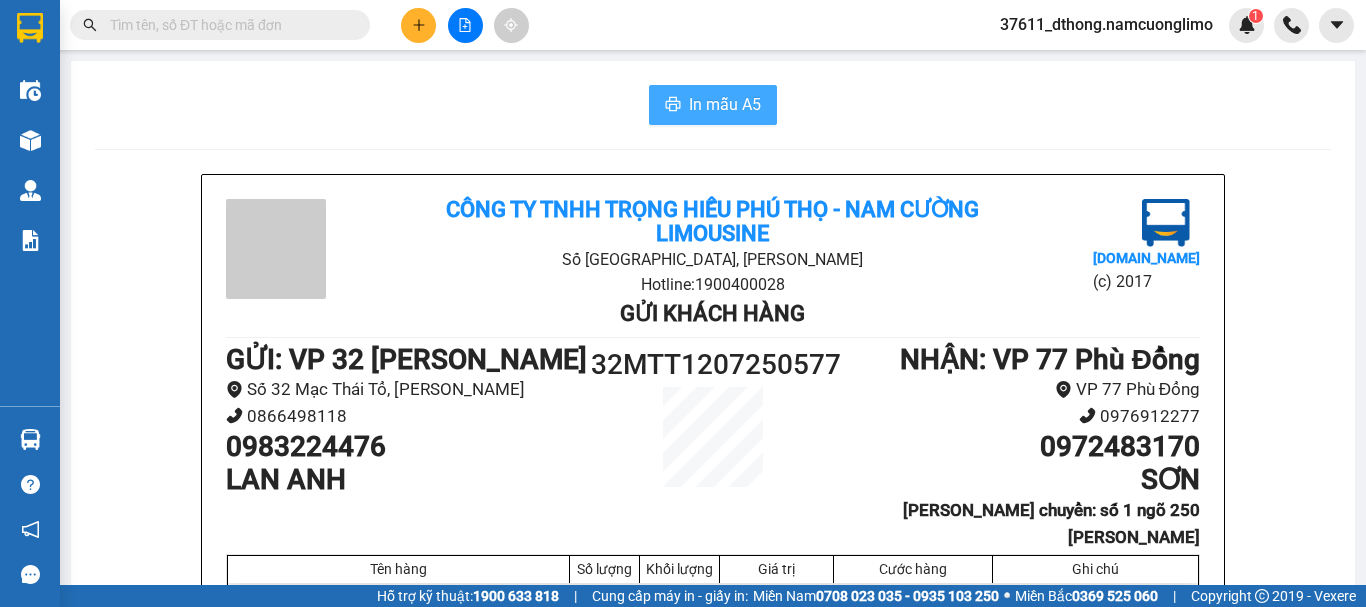 click on "In mẫu A5" at bounding box center (725, 104) 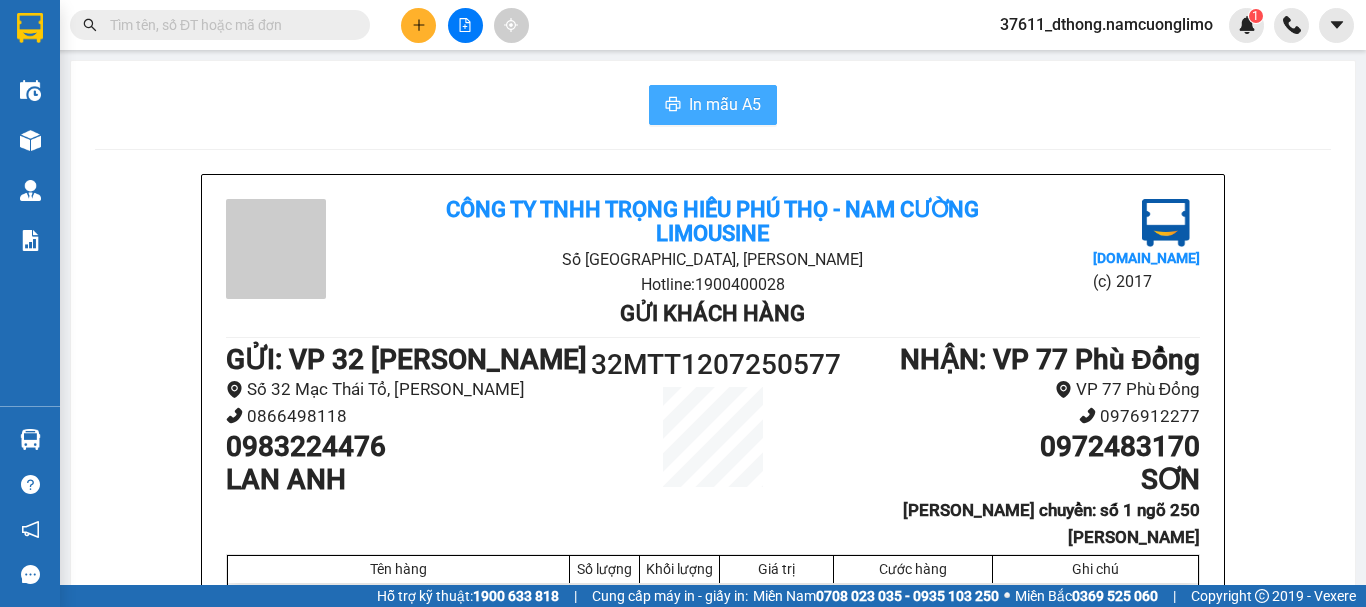 scroll, scrollTop: 0, scrollLeft: 0, axis: both 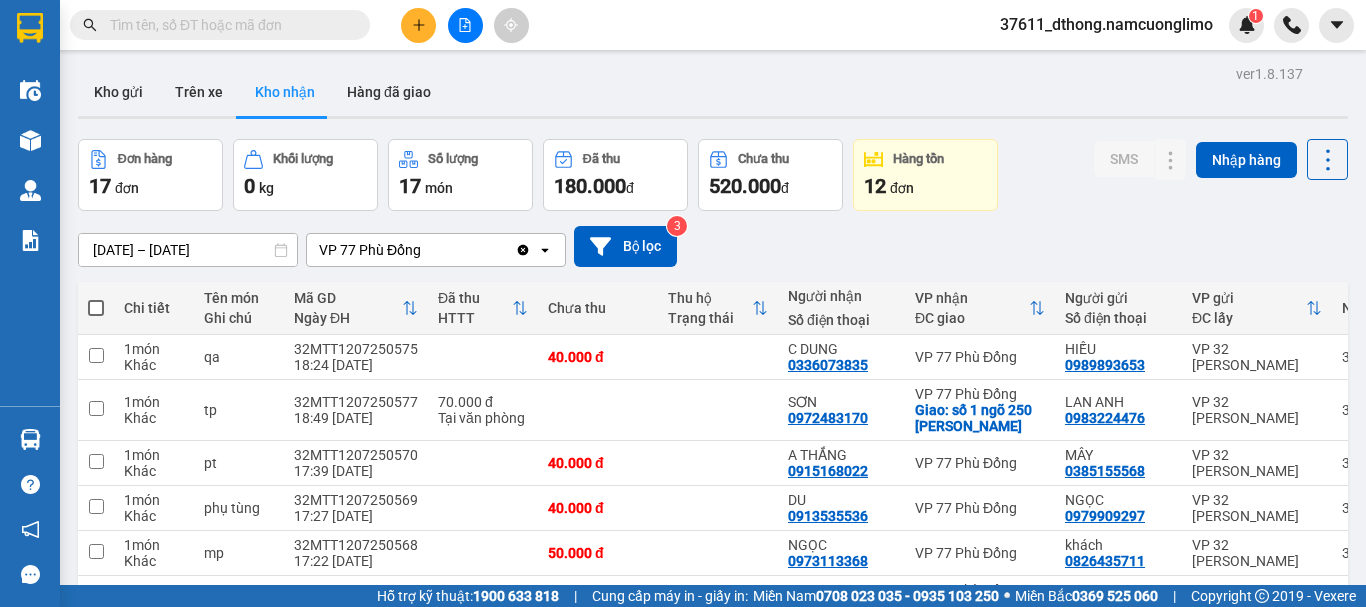 click on "SMS Nhập hàng" at bounding box center [1221, 175] 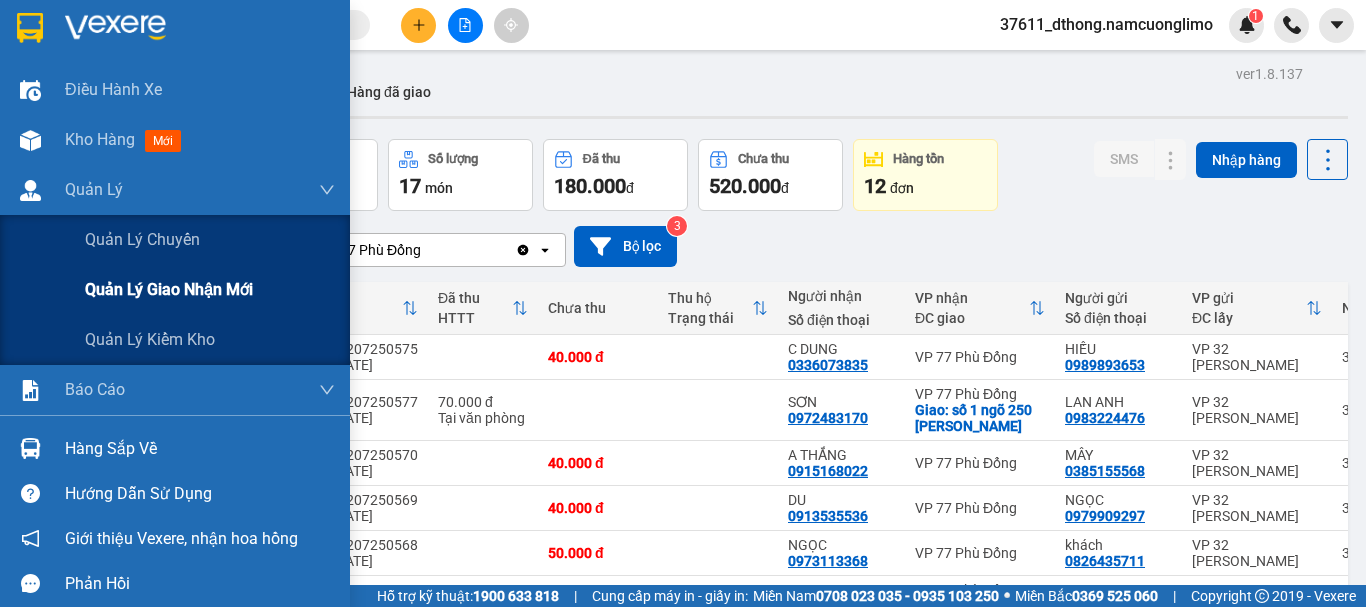 click on "Quản lý giao nhận mới" at bounding box center (169, 289) 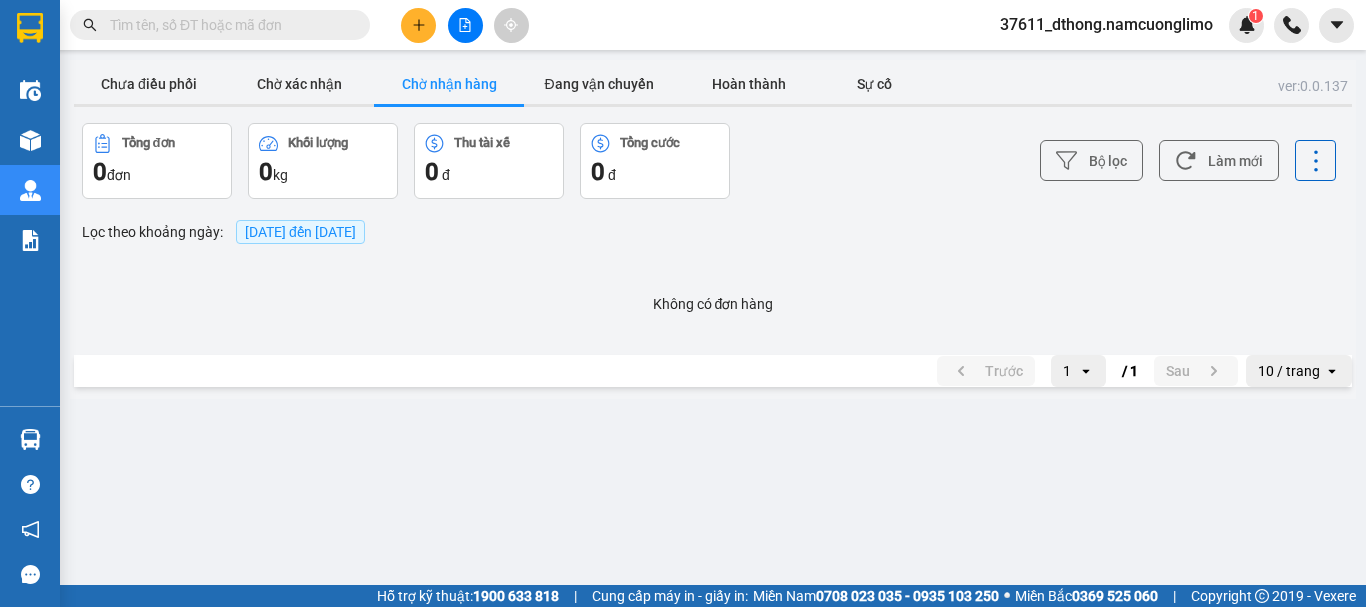 scroll, scrollTop: 0, scrollLeft: 0, axis: both 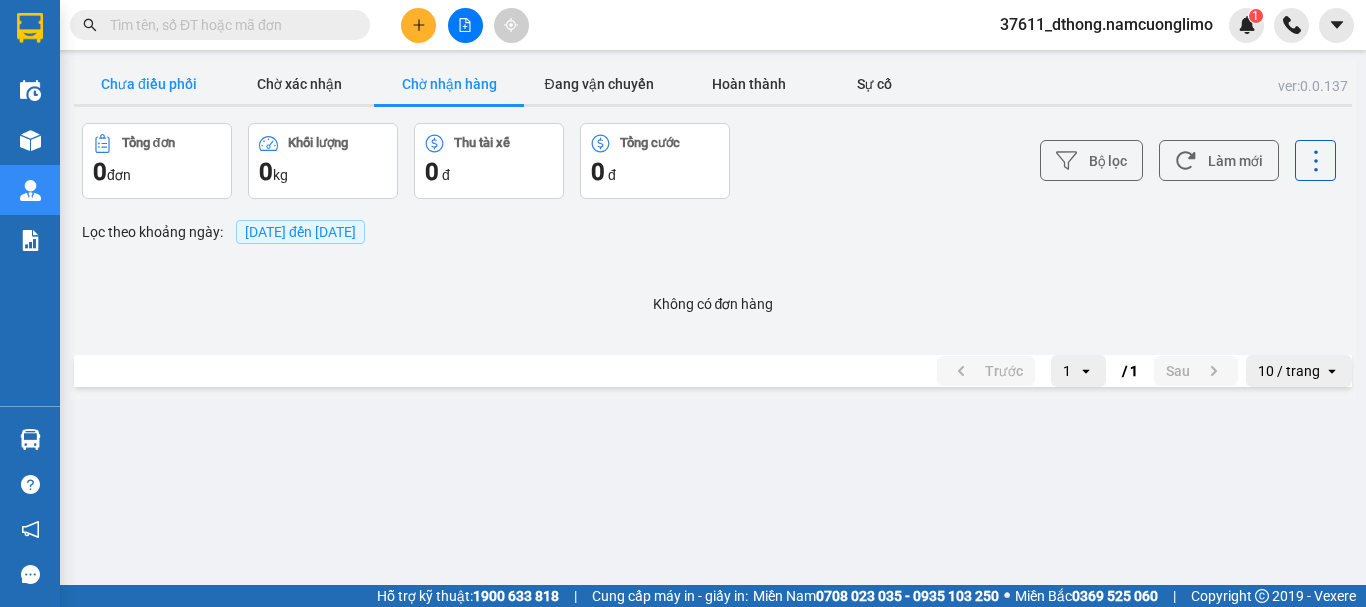 click on "Chưa điều phối" at bounding box center (149, 84) 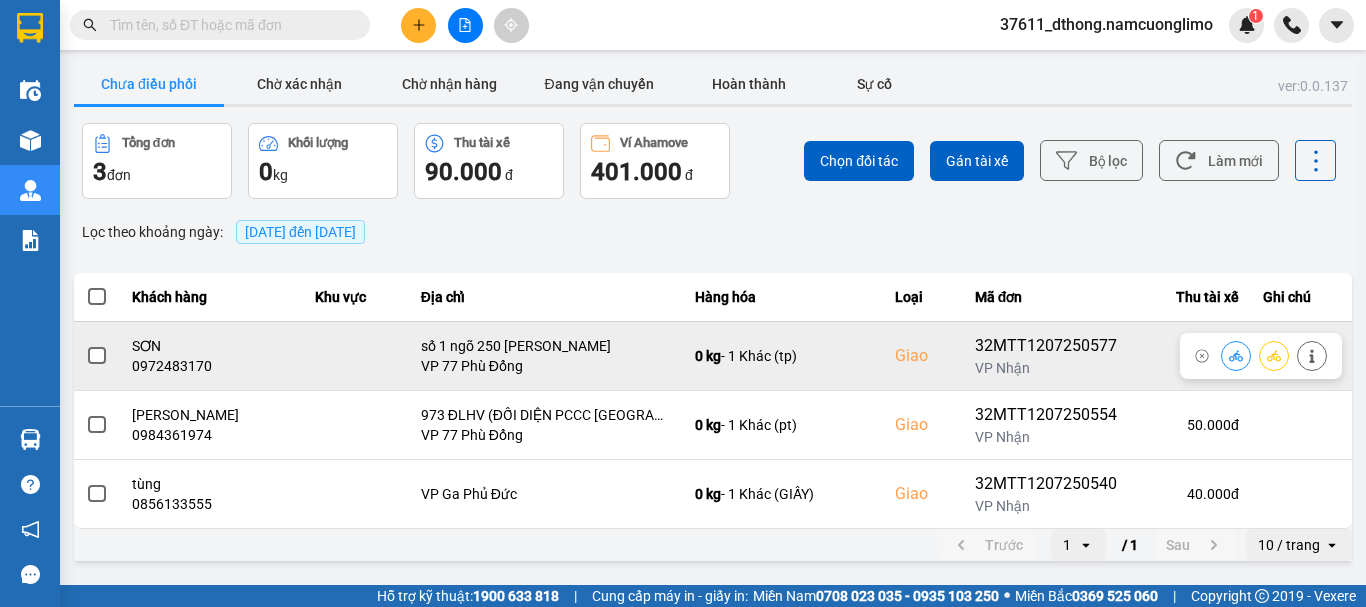click at bounding box center (97, 356) 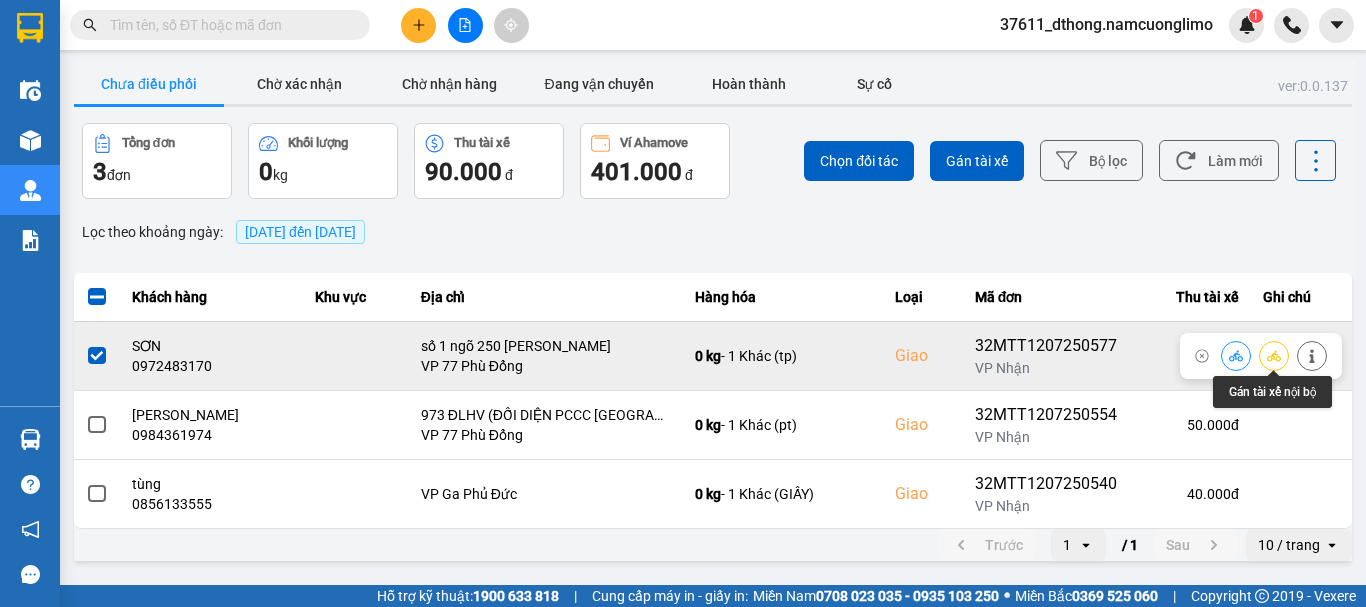 click 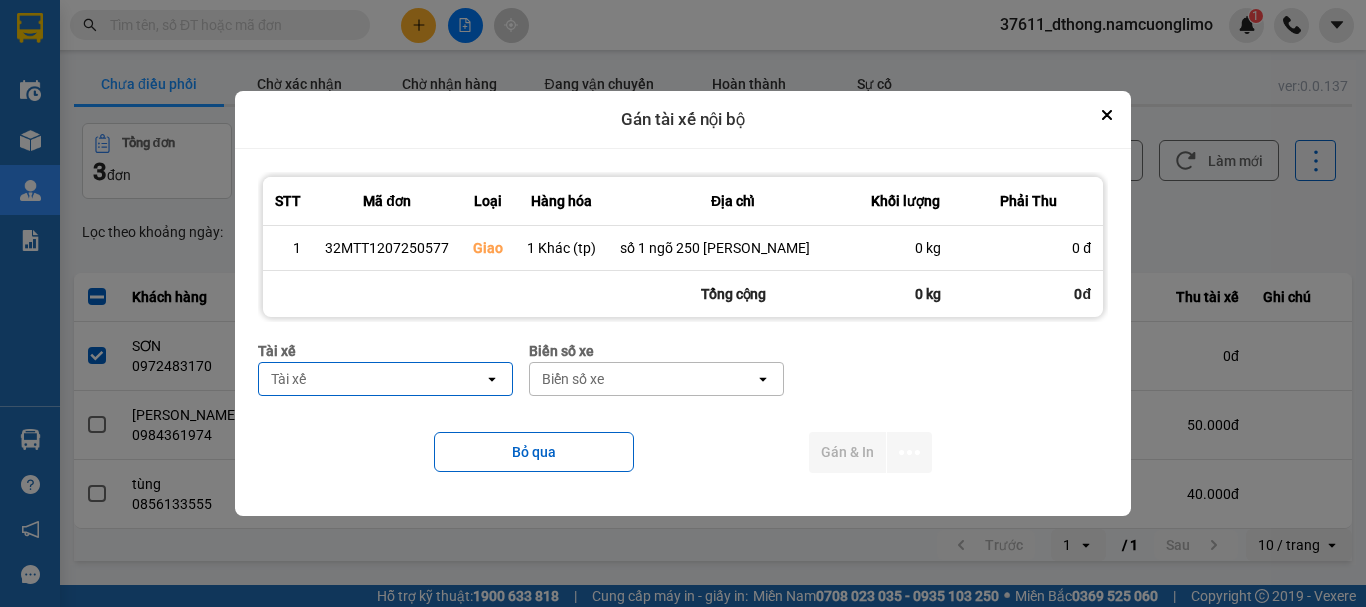 click on "Tài xế" at bounding box center [371, 379] 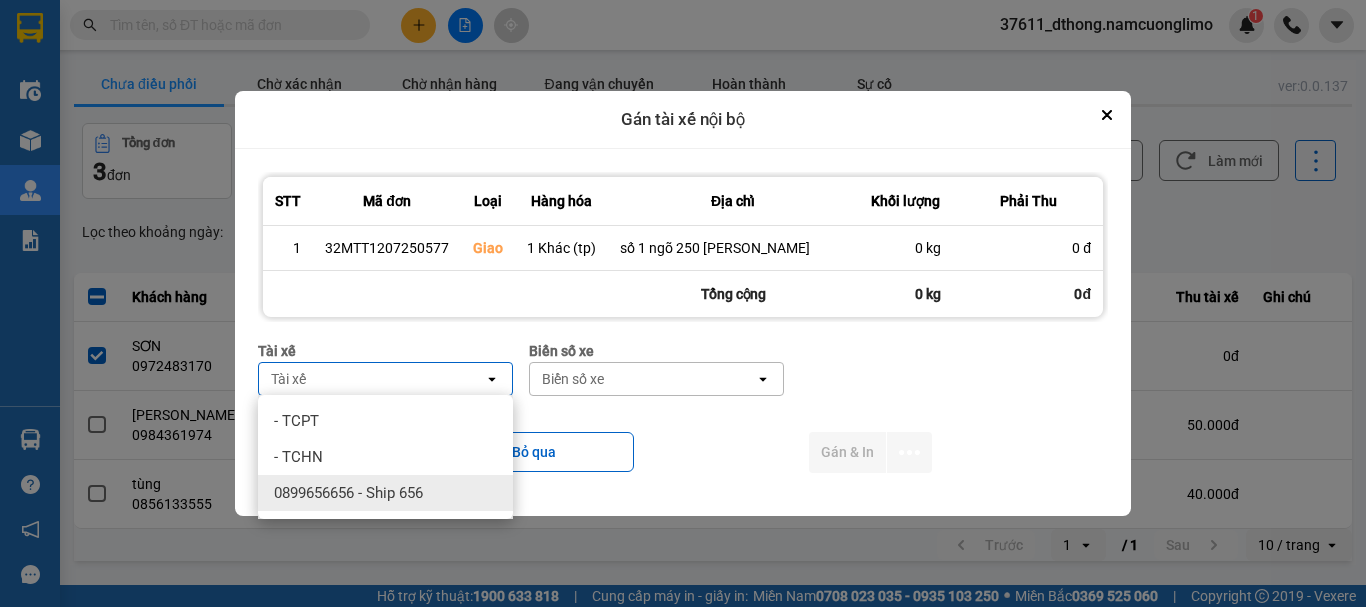 click on "0899656656 - Ship 656" at bounding box center (348, 493) 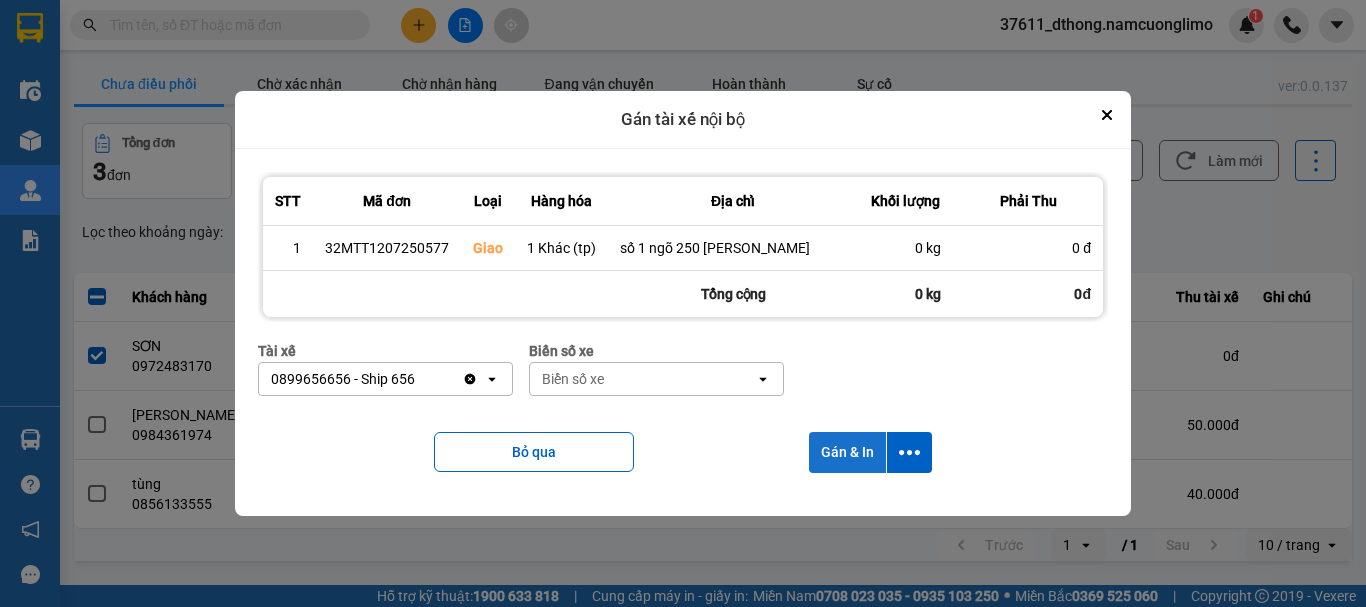 drag, startPoint x: 864, startPoint y: 449, endPoint x: 1173, endPoint y: 311, distance: 338.41544 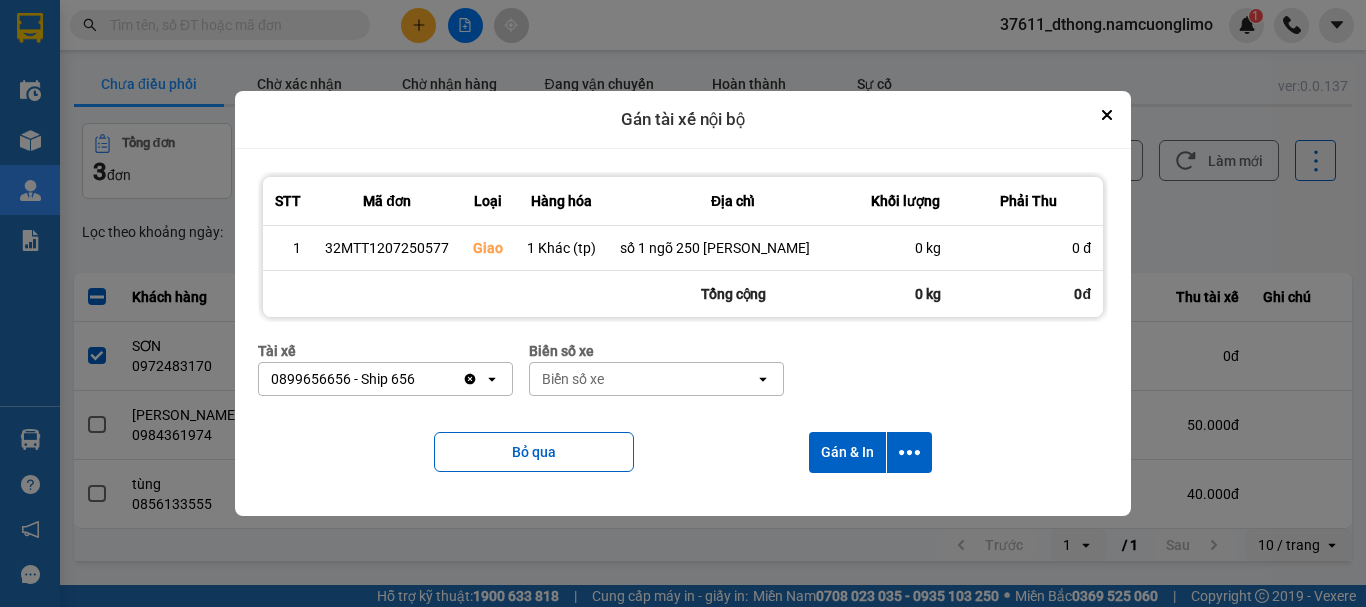 click on "Gán & In" at bounding box center [847, 452] 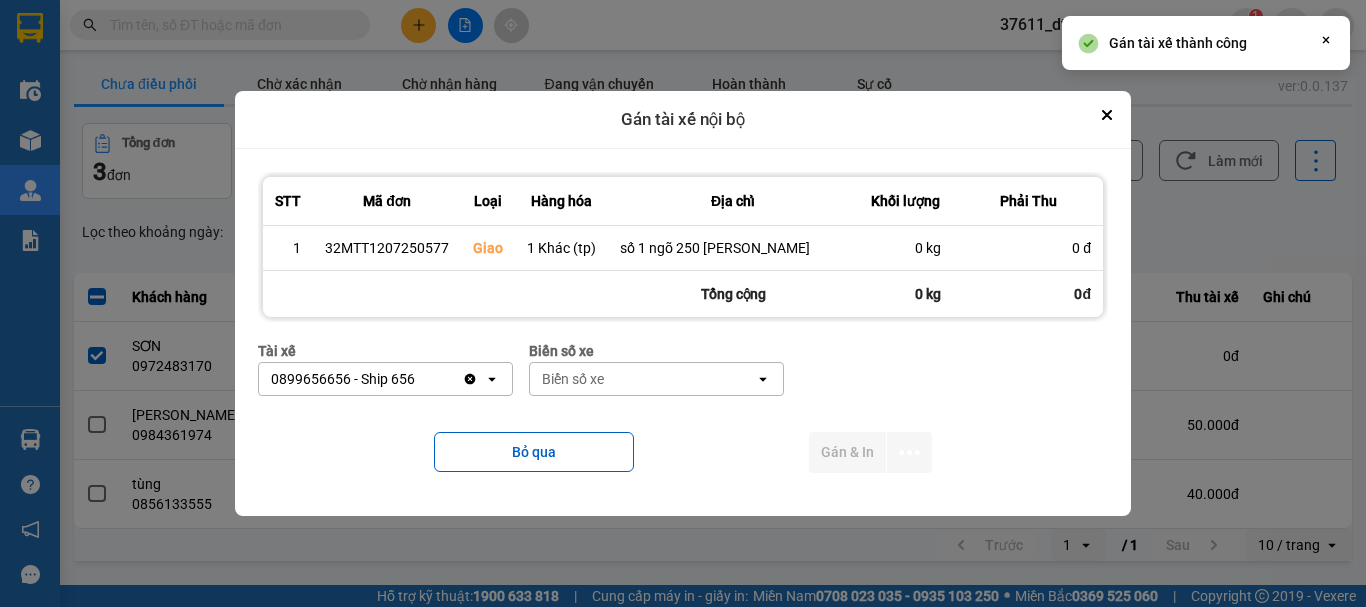 scroll, scrollTop: 0, scrollLeft: 0, axis: both 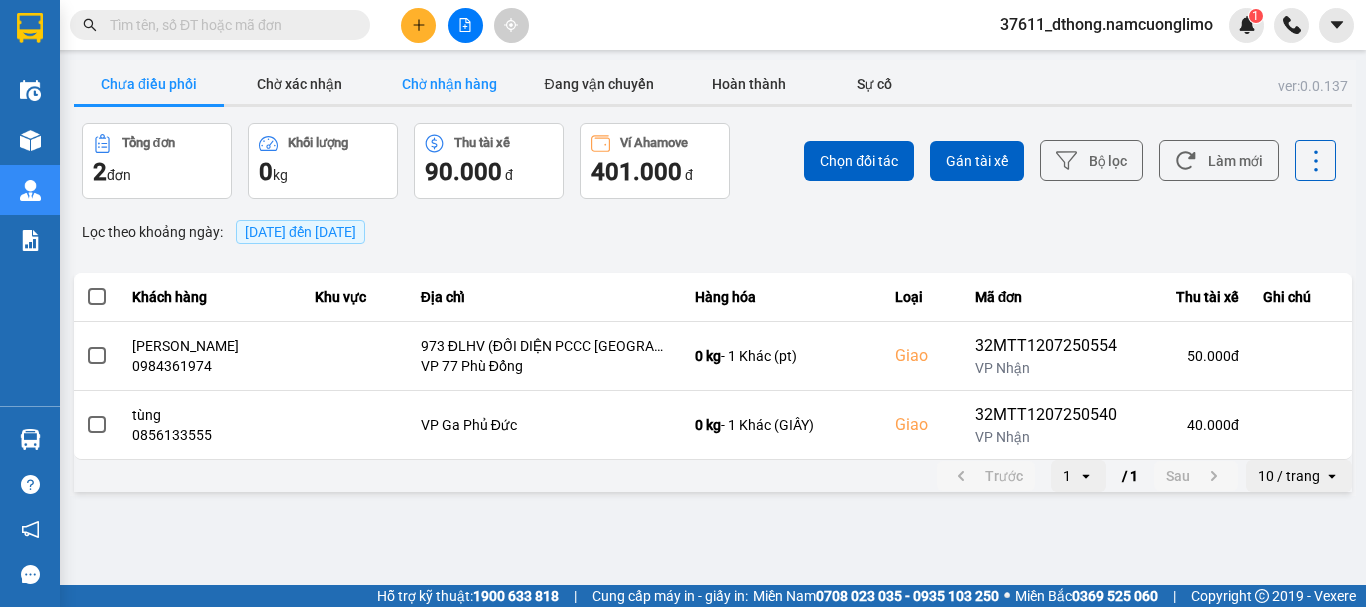 click on "Chờ nhận hàng" at bounding box center (449, 84) 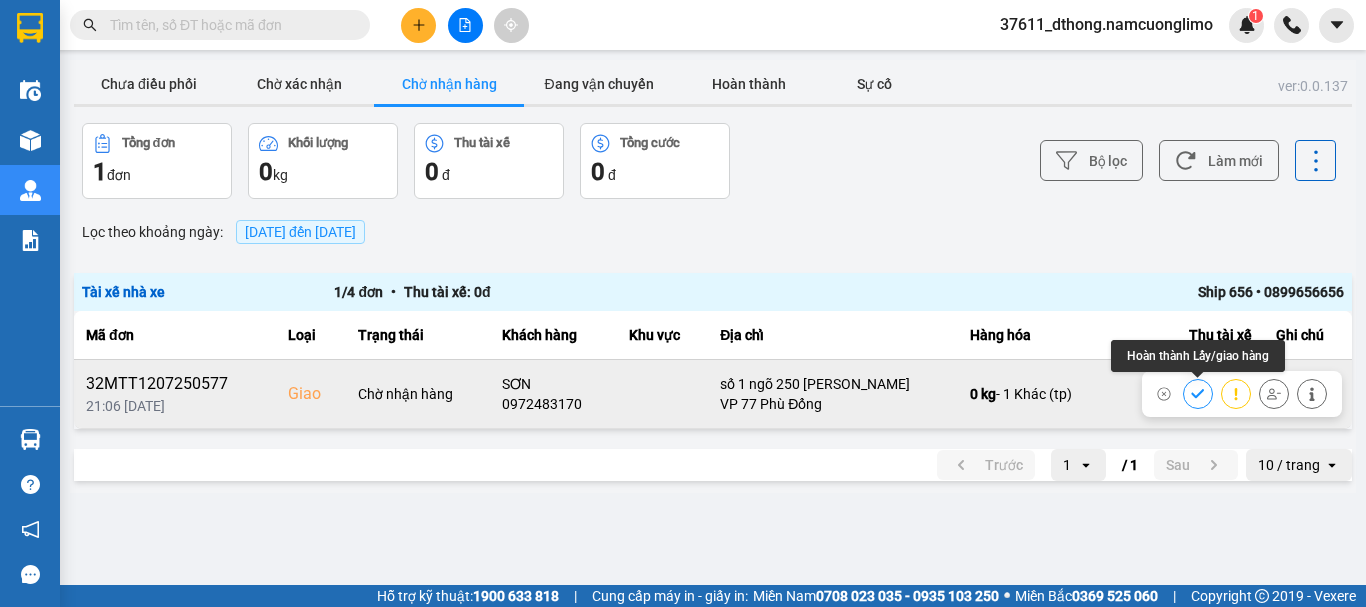 click 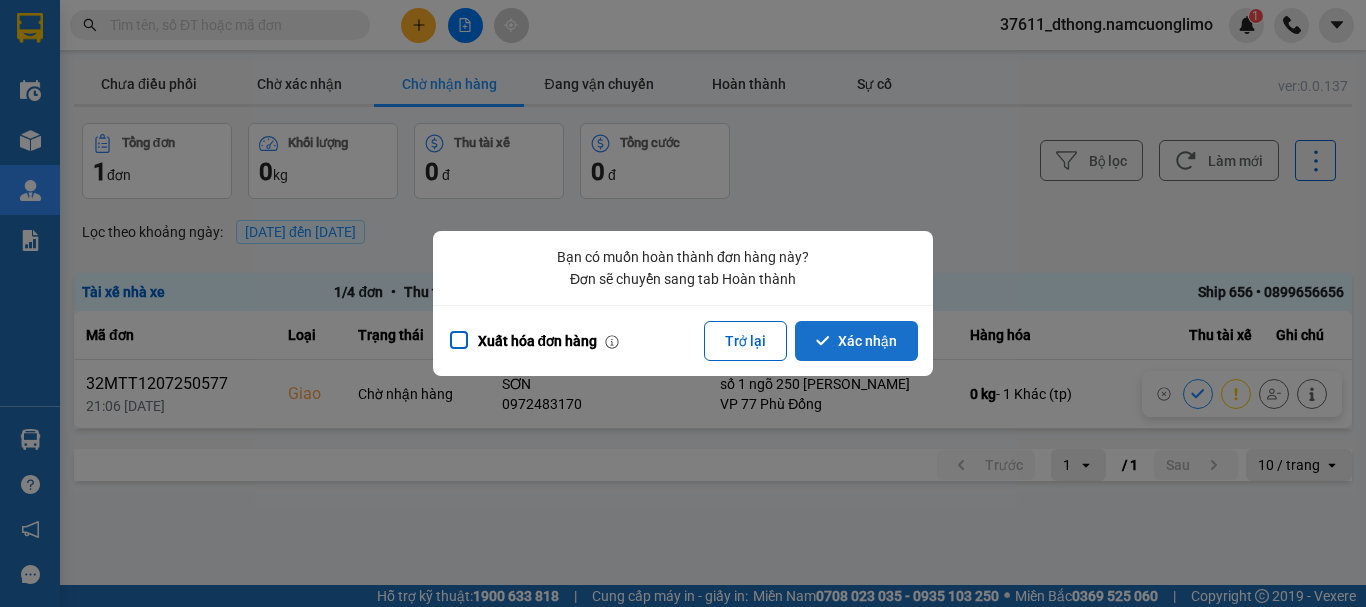click on "Xác nhận" at bounding box center [856, 341] 